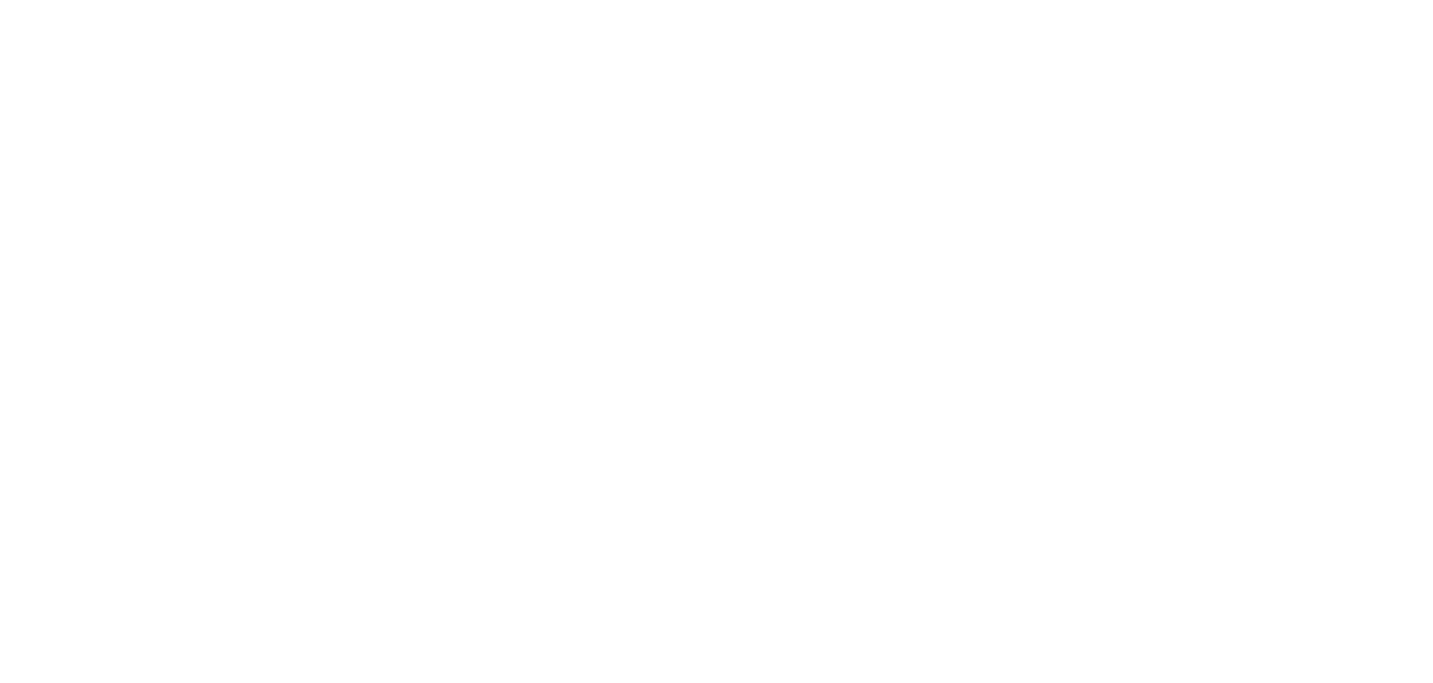 scroll, scrollTop: 0, scrollLeft: 0, axis: both 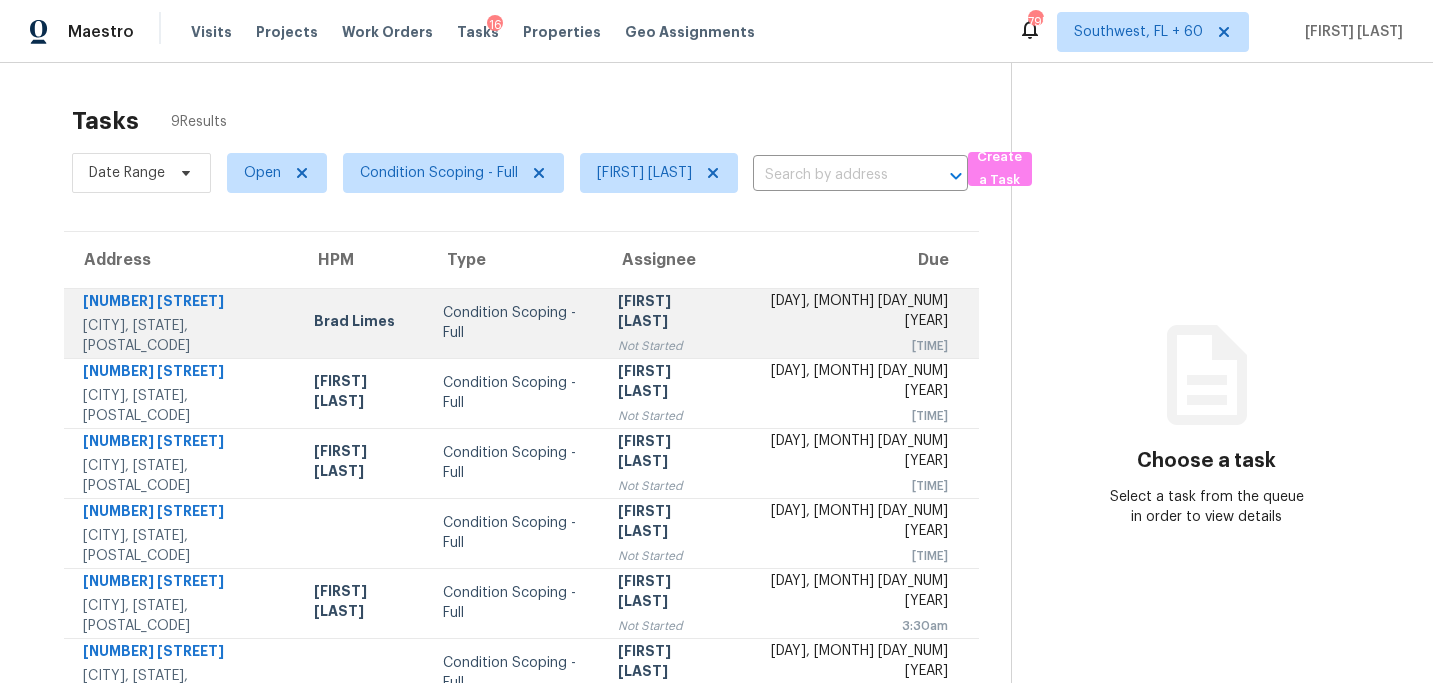 click on "Not Started" at bounding box center (667, 346) 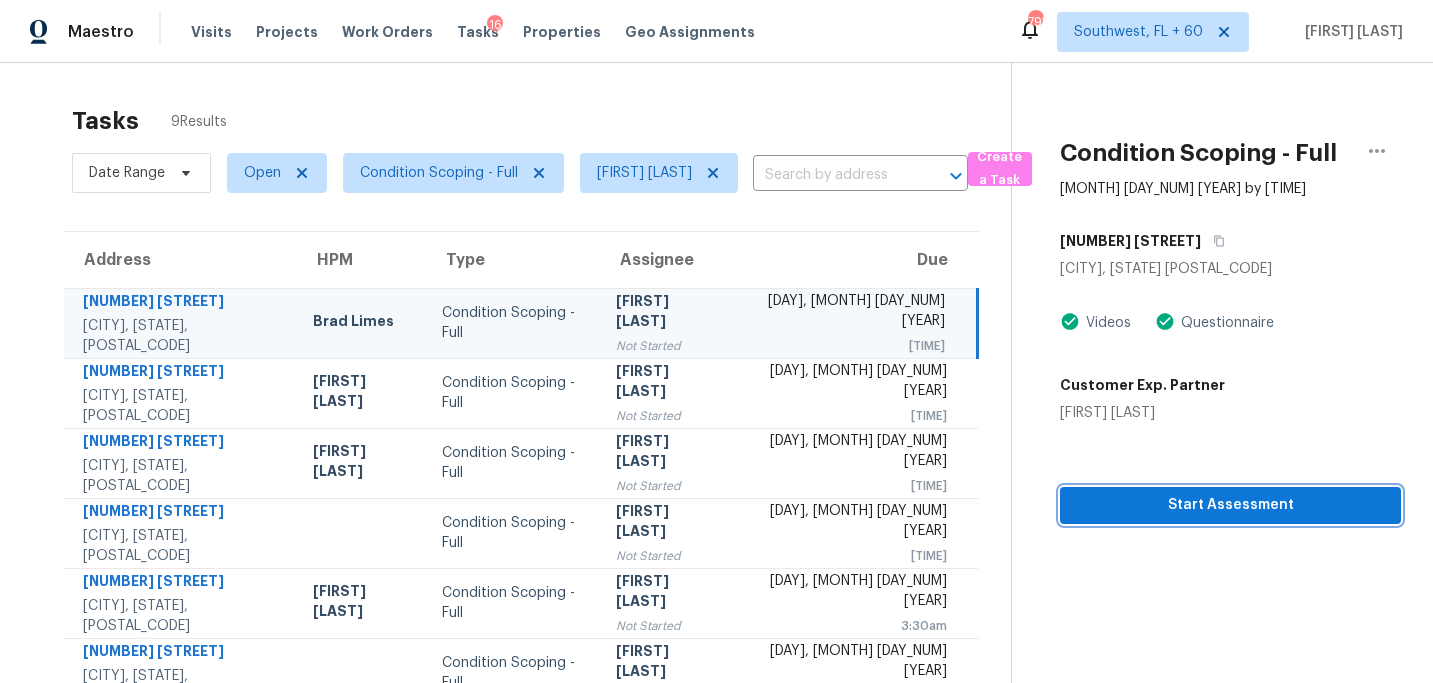 click on "Start Assessment" at bounding box center [1230, 505] 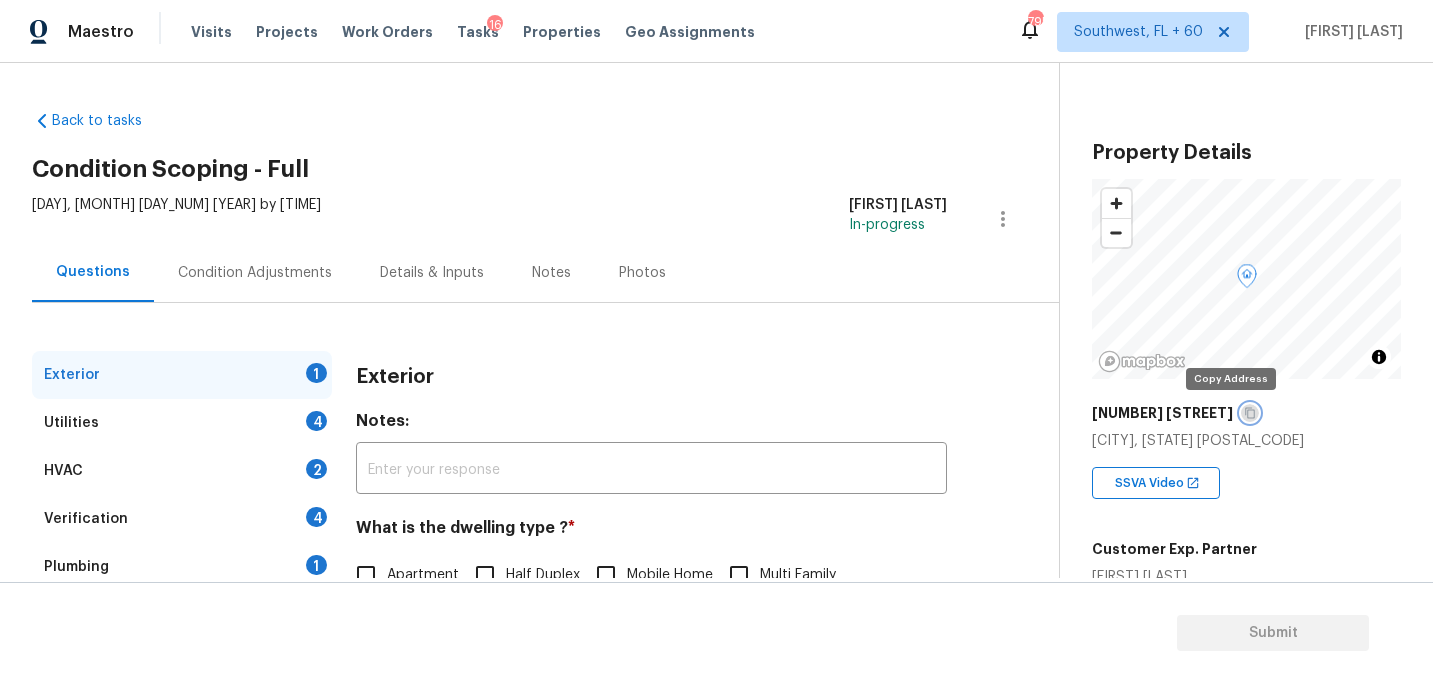 click at bounding box center [1250, 413] 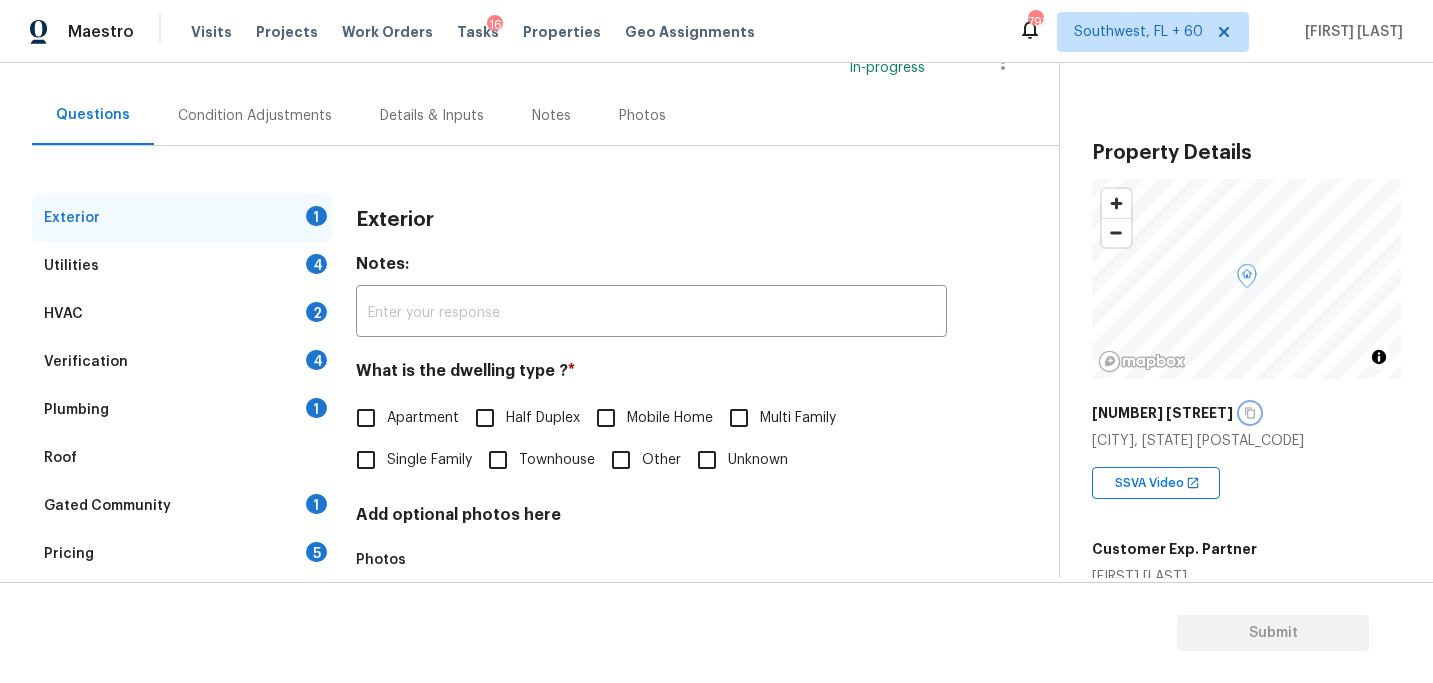 scroll, scrollTop: 188, scrollLeft: 0, axis: vertical 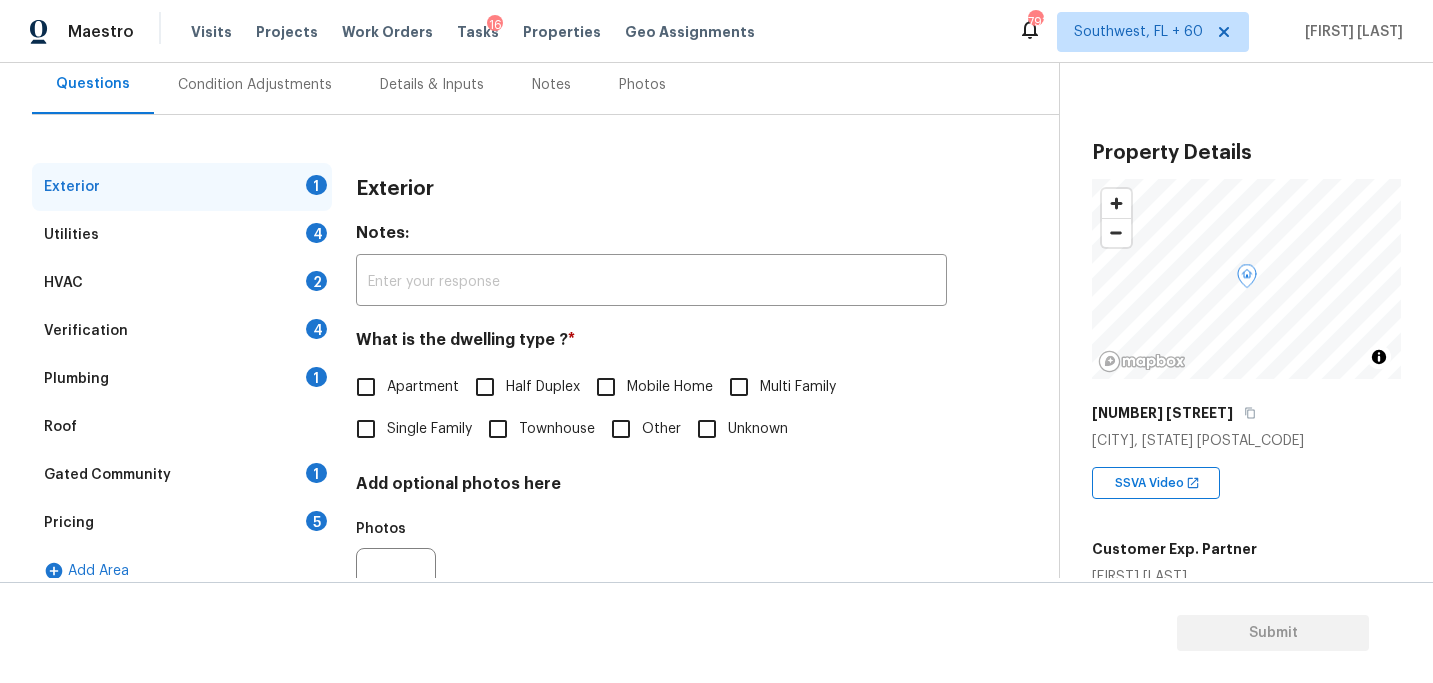 click on "Single Family" at bounding box center (429, 429) 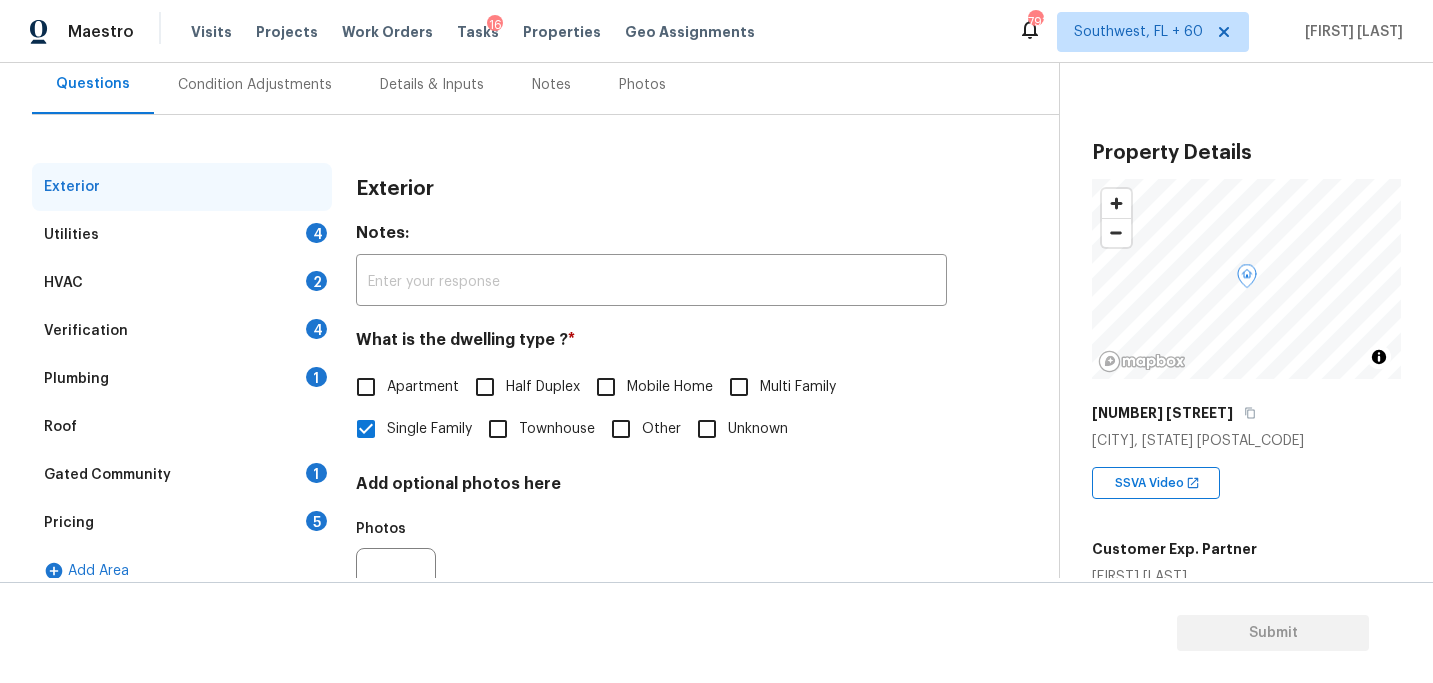 click on "Utilities 4" at bounding box center [182, 235] 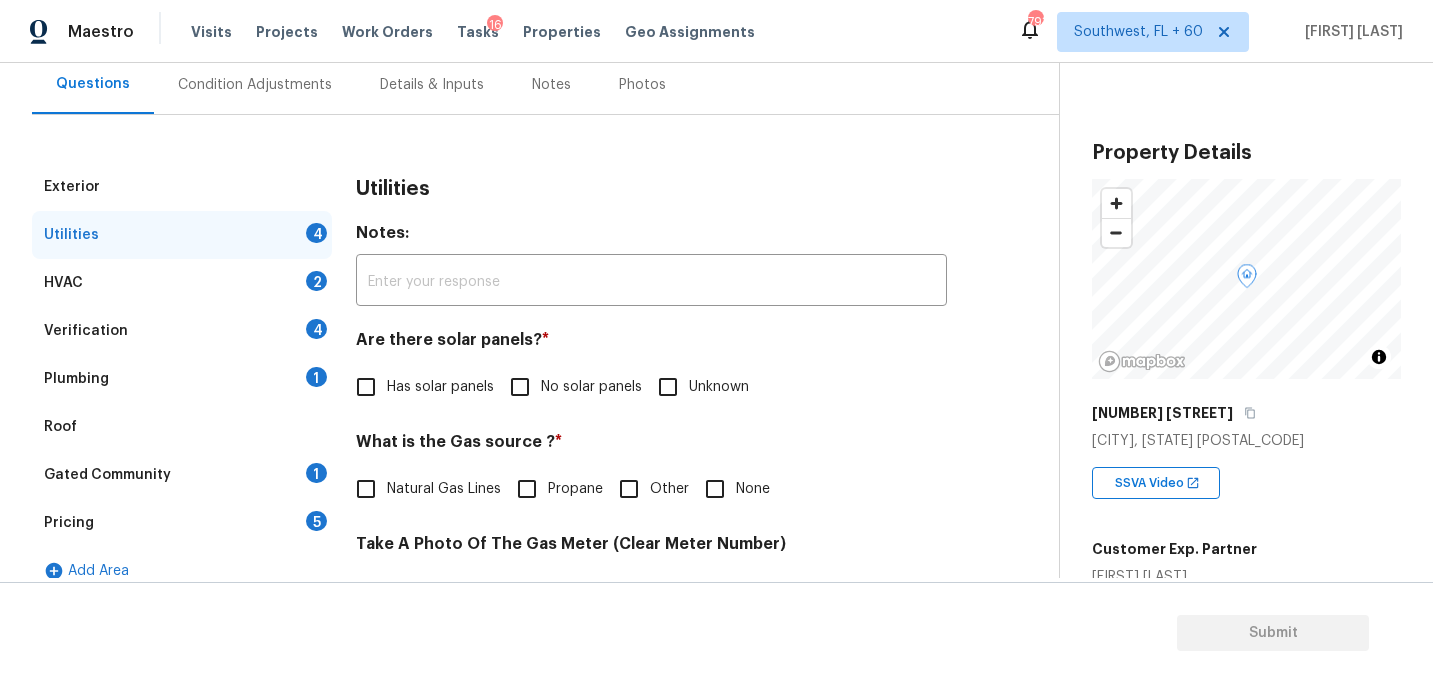 click on "No solar panels" at bounding box center [591, 387] 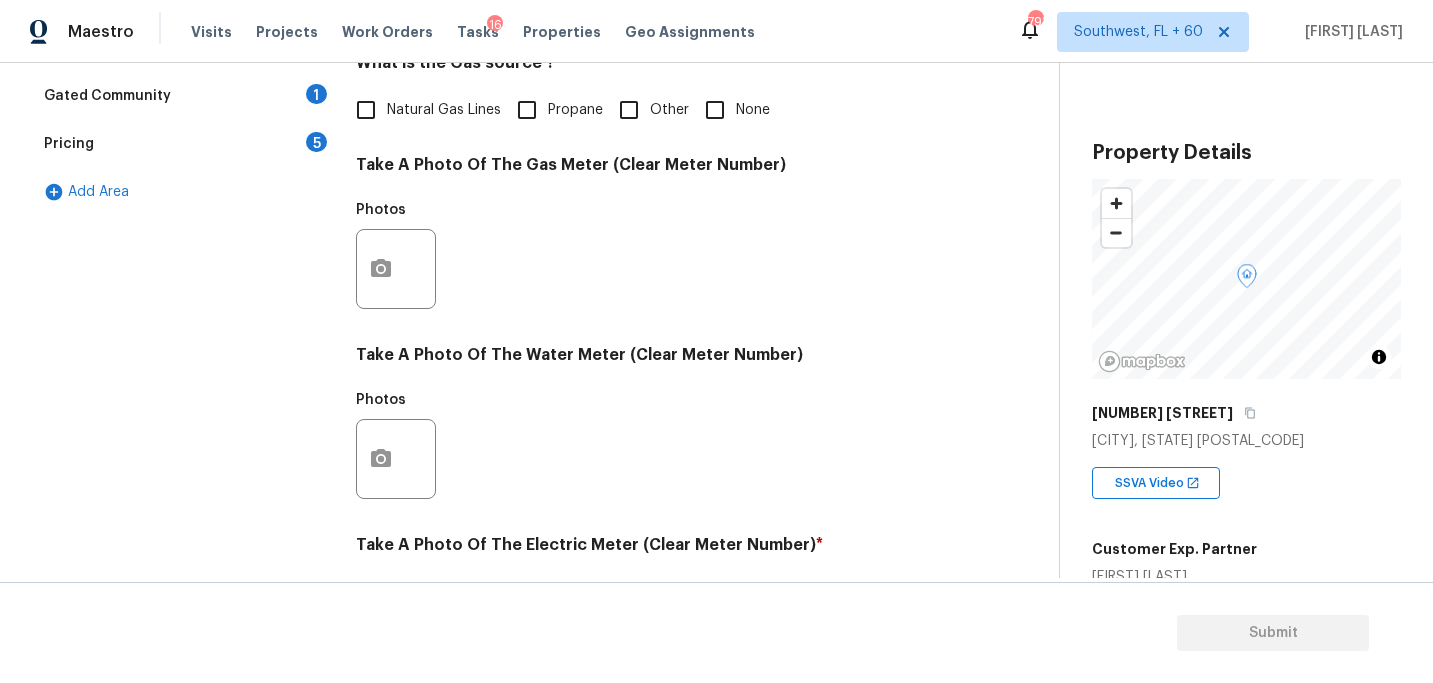 scroll, scrollTop: 822, scrollLeft: 0, axis: vertical 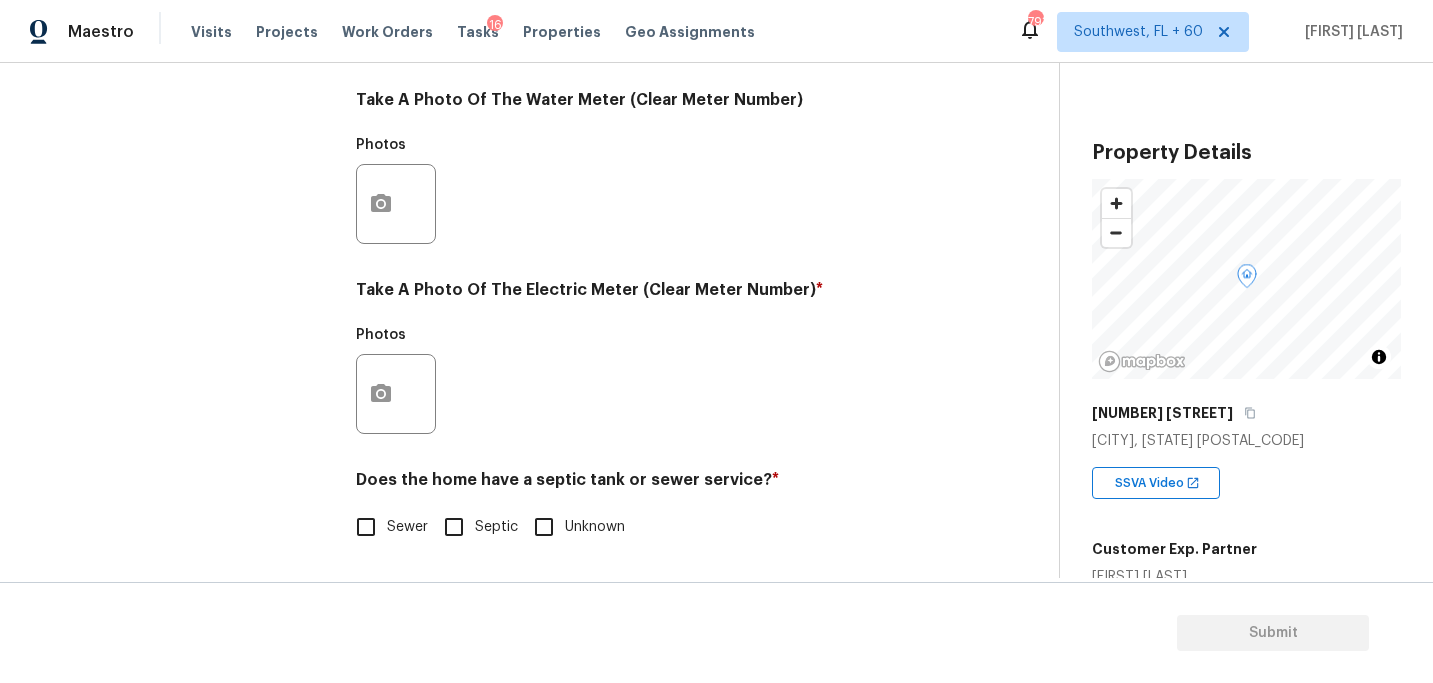 click on "Sewer" at bounding box center [386, 527] 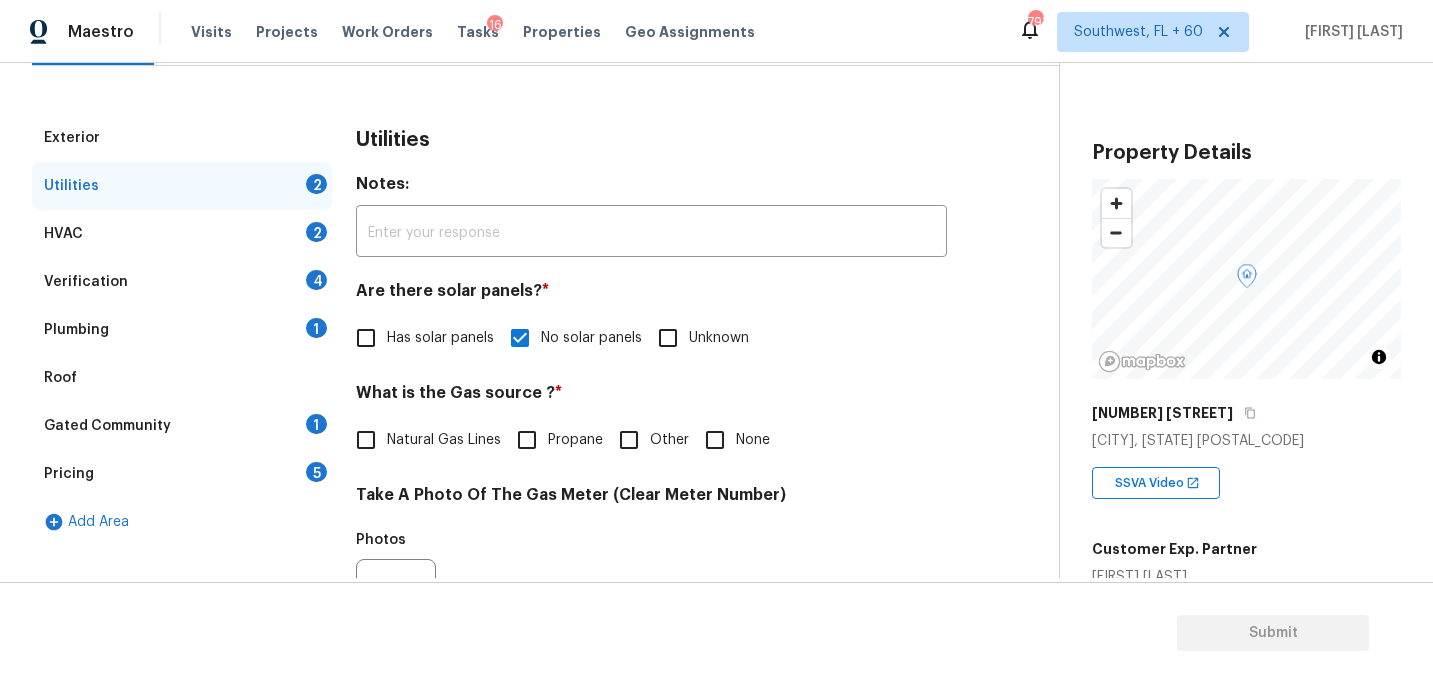 click on "Plumbing 1" at bounding box center (182, 330) 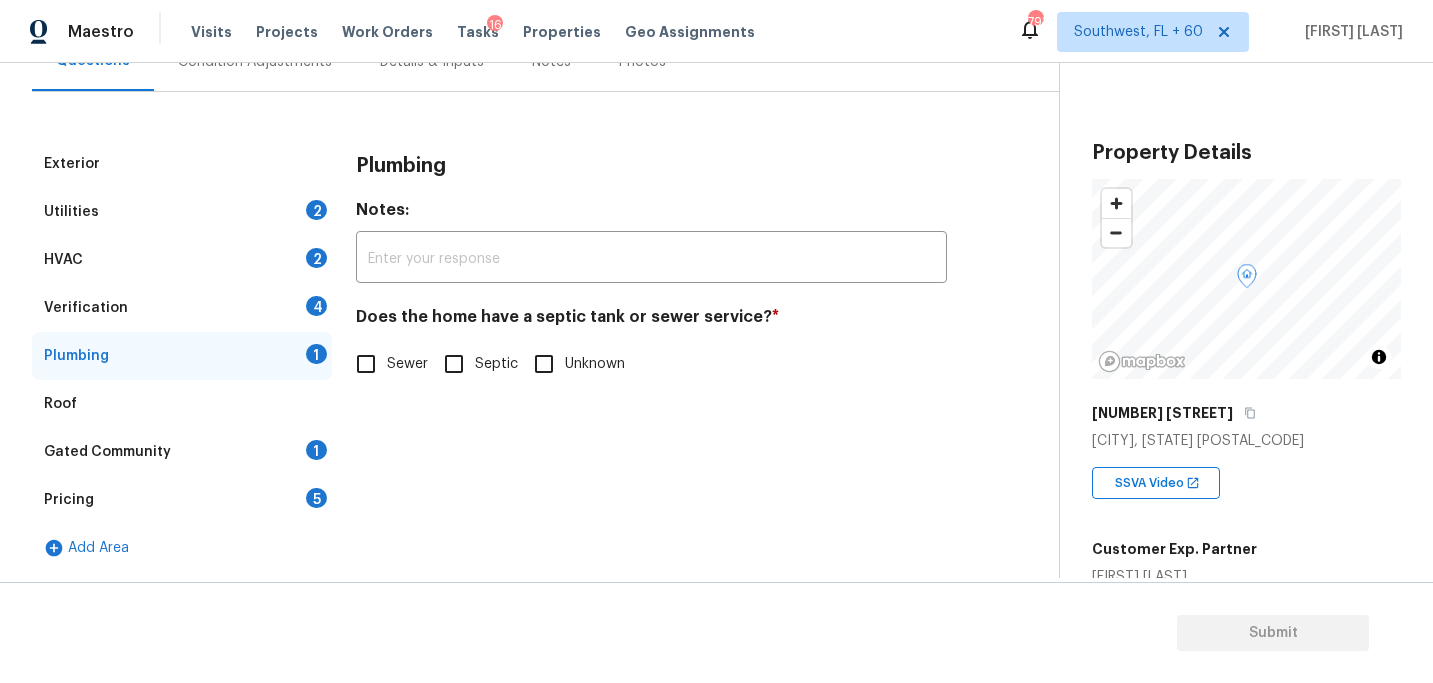 scroll, scrollTop: 211, scrollLeft: 0, axis: vertical 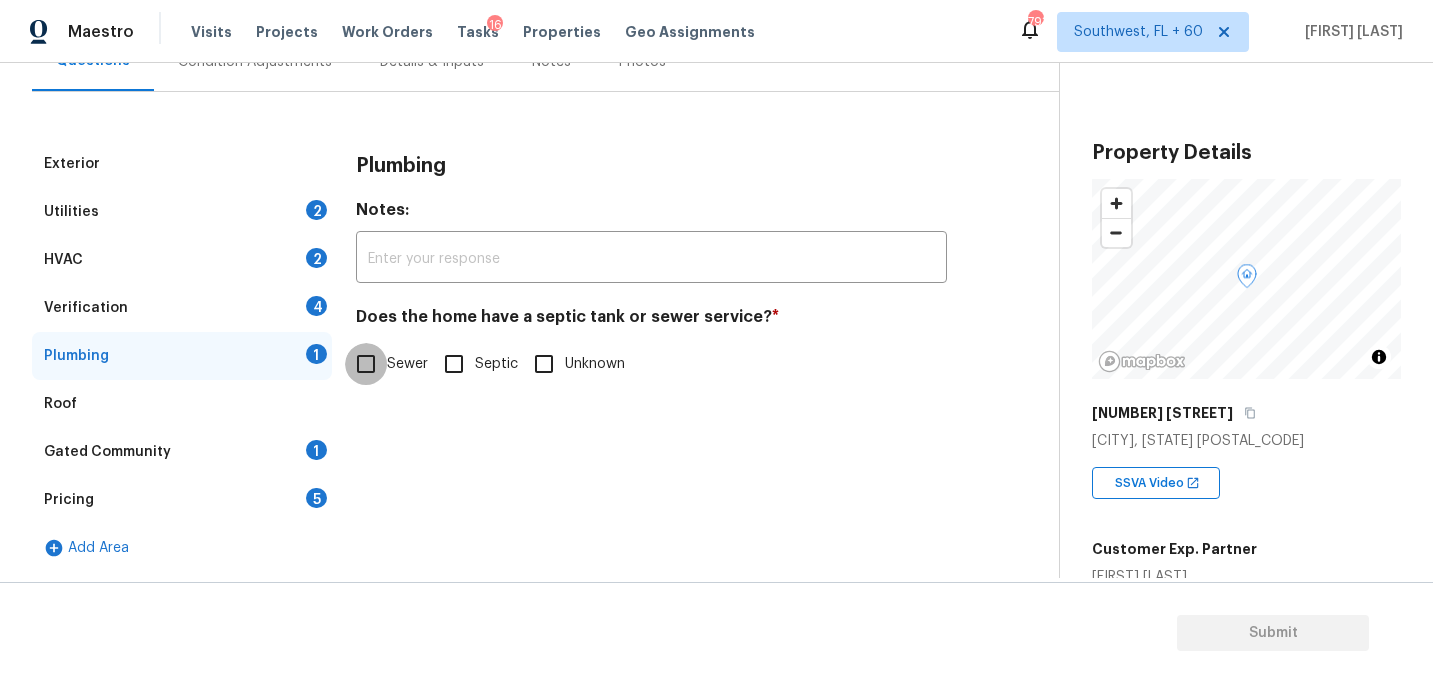click on "Sewer" at bounding box center (366, 364) 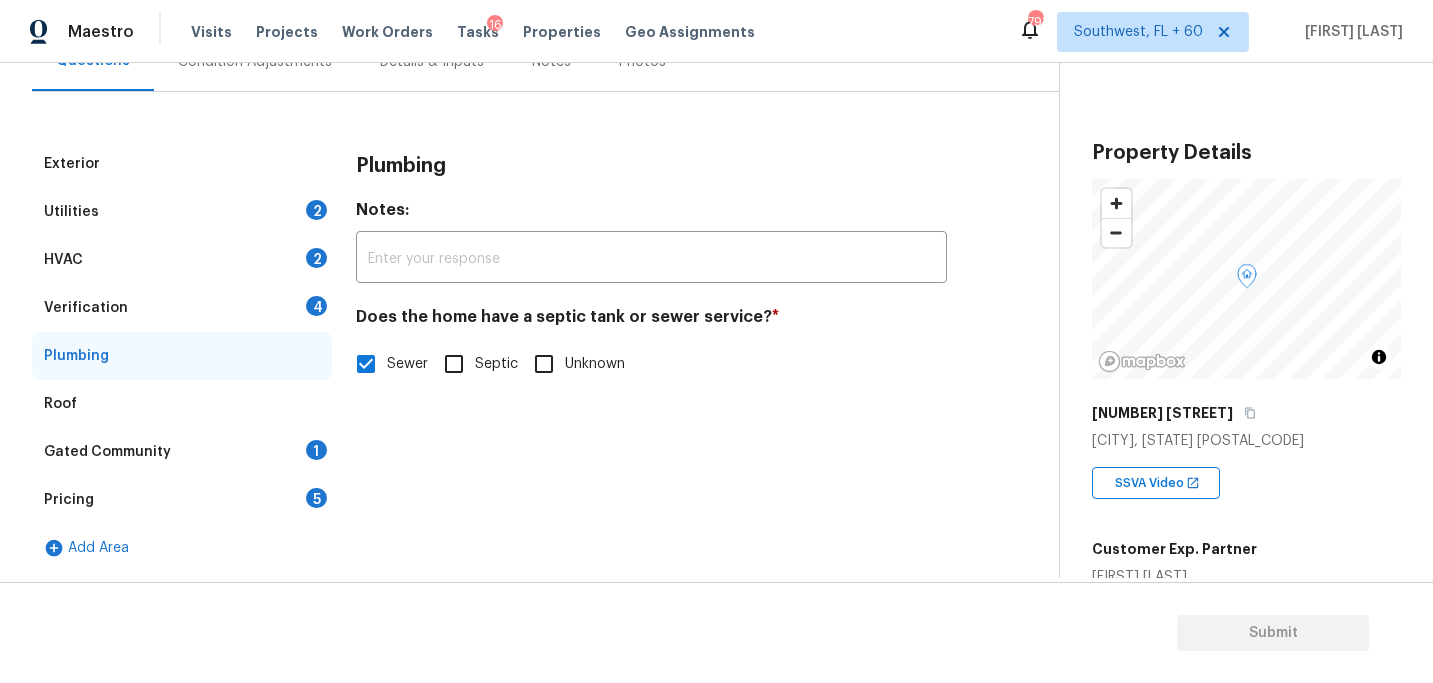 click on "Gated Community 1" at bounding box center (182, 452) 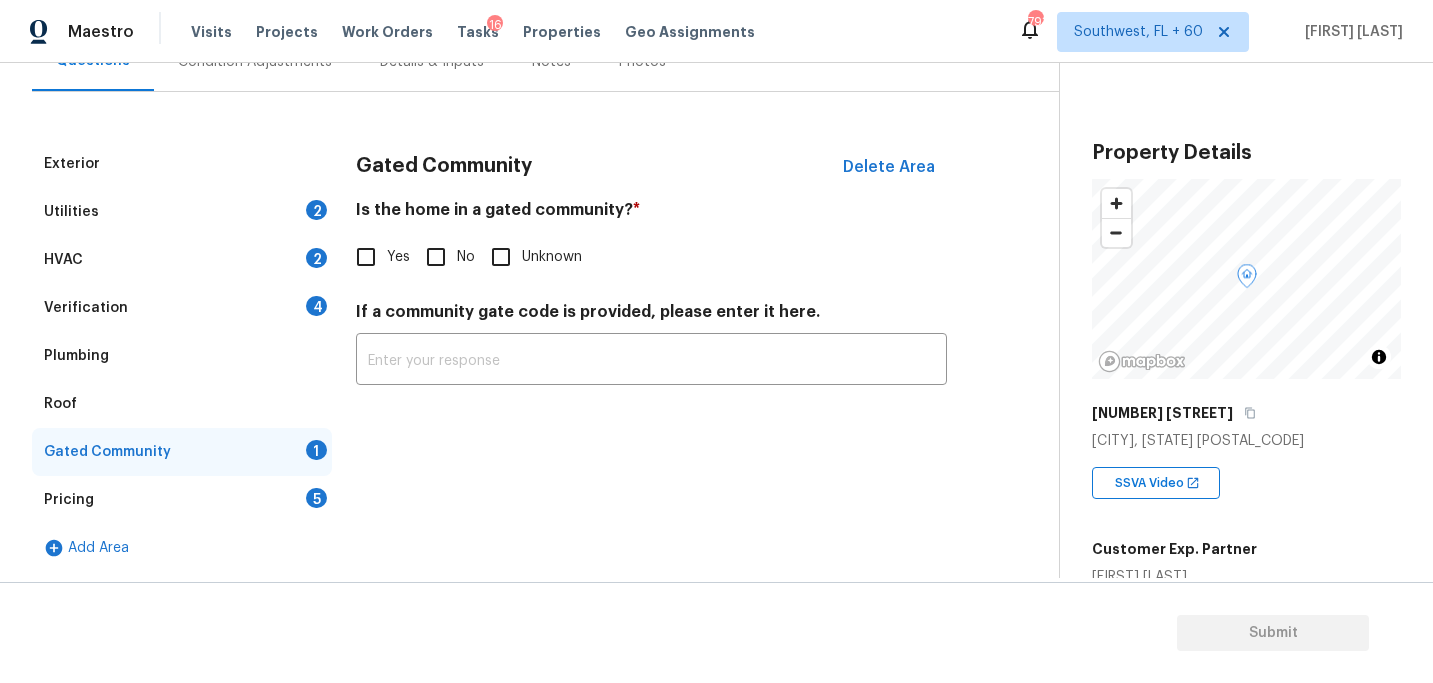 click on "No" at bounding box center [466, 257] 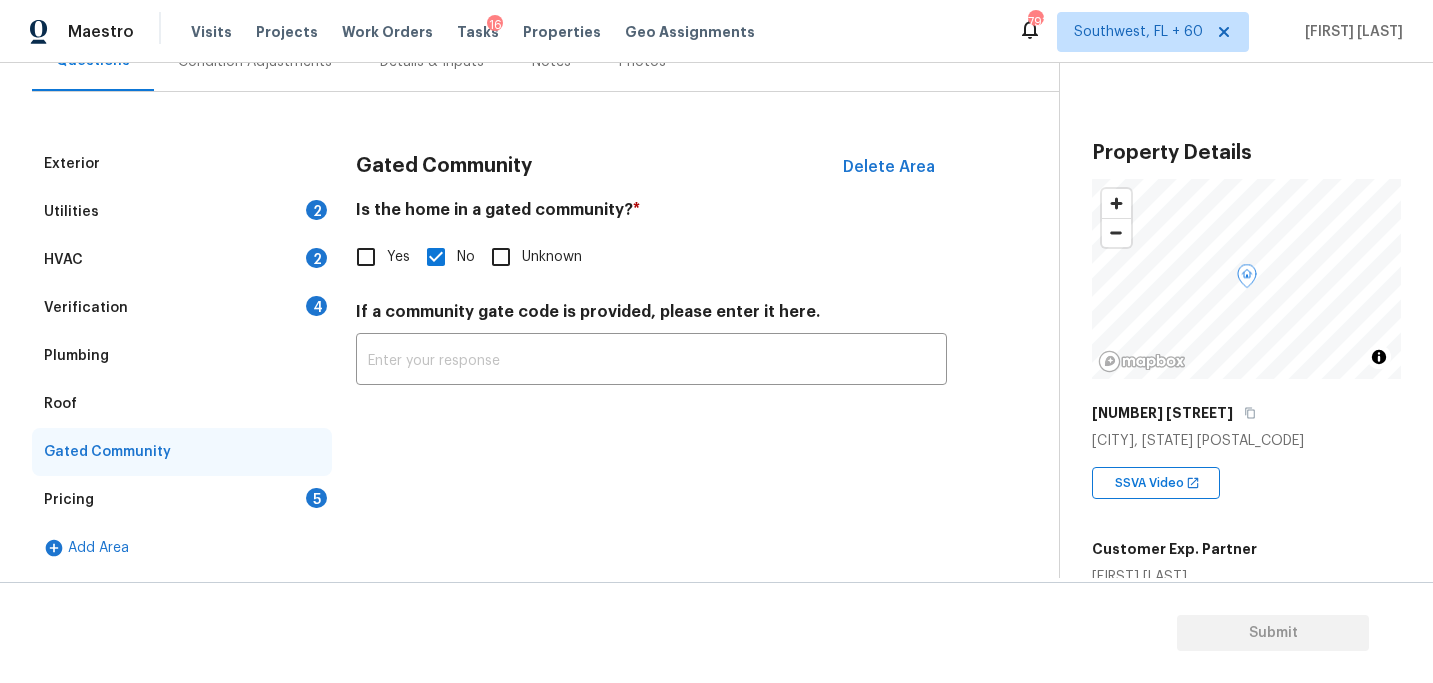 scroll, scrollTop: 131, scrollLeft: 0, axis: vertical 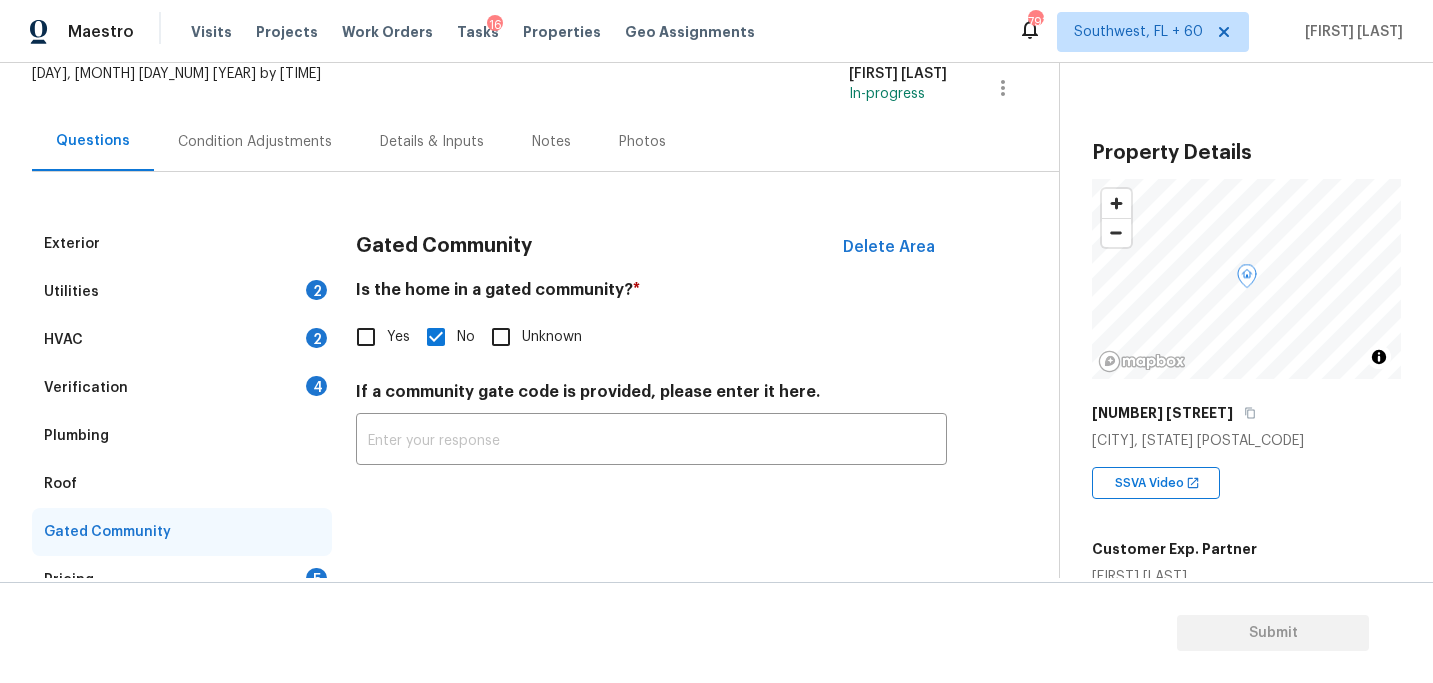 click on "Condition Adjustments" at bounding box center [255, 141] 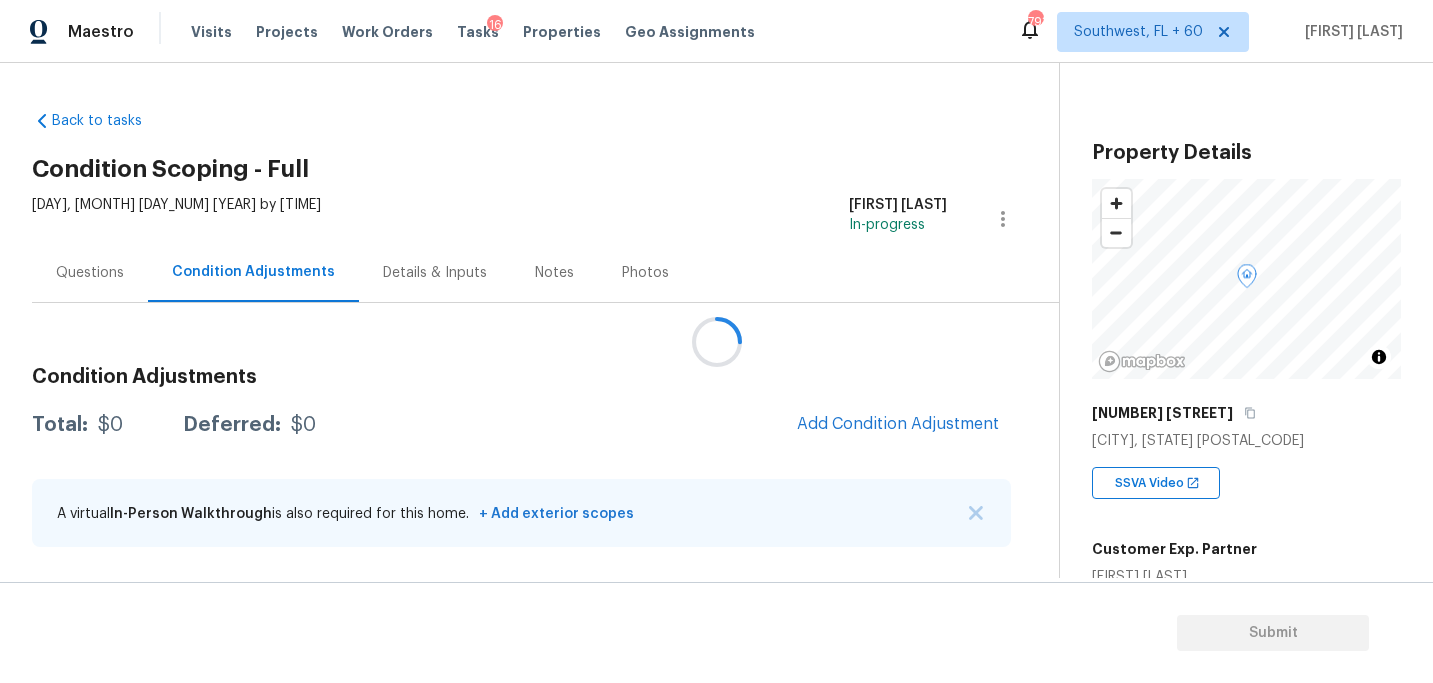 scroll, scrollTop: 0, scrollLeft: 0, axis: both 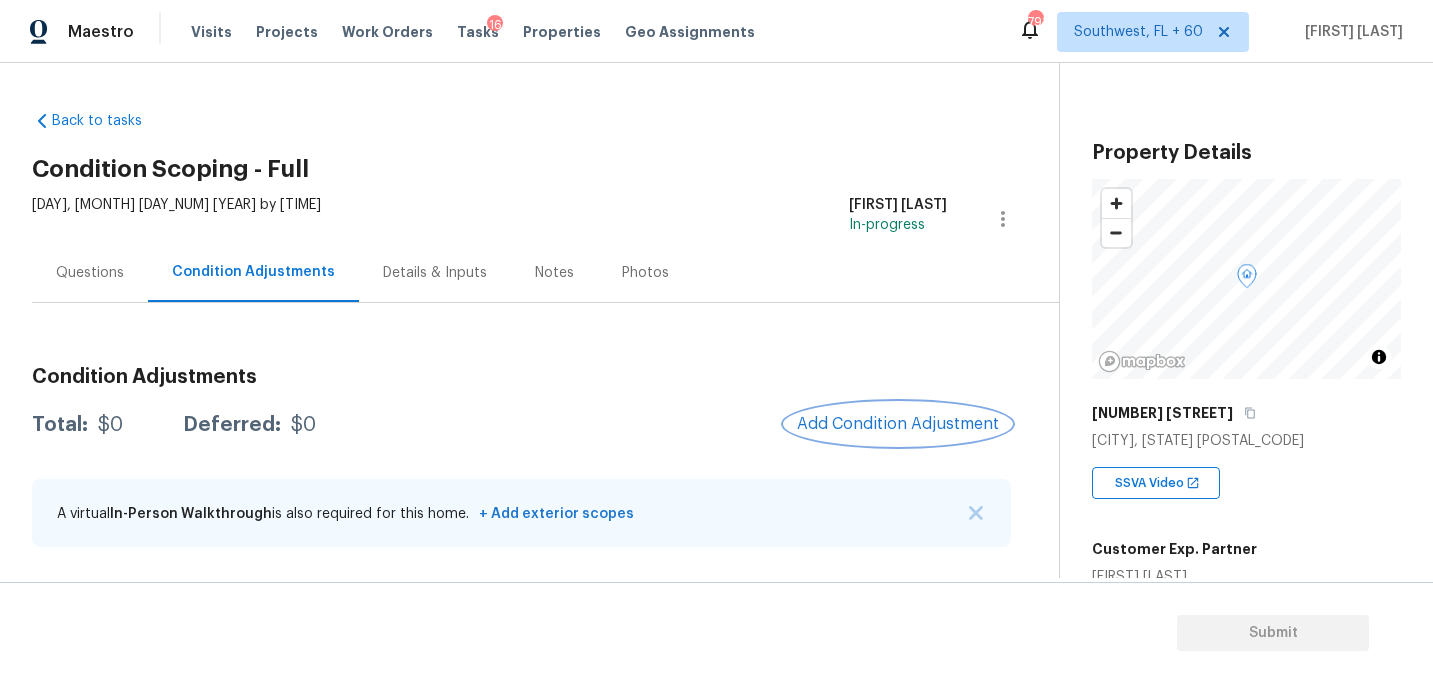 click on "Add Condition Adjustment" at bounding box center [898, 424] 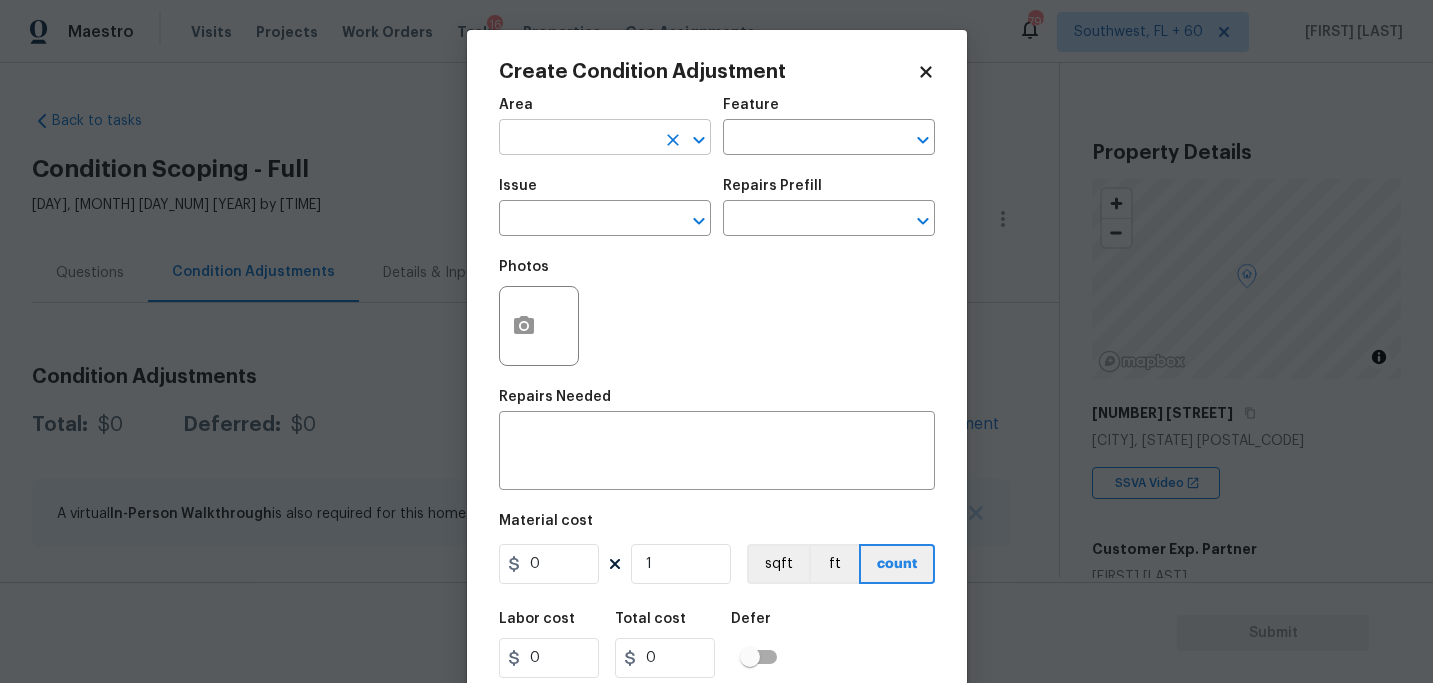 click at bounding box center (577, 139) 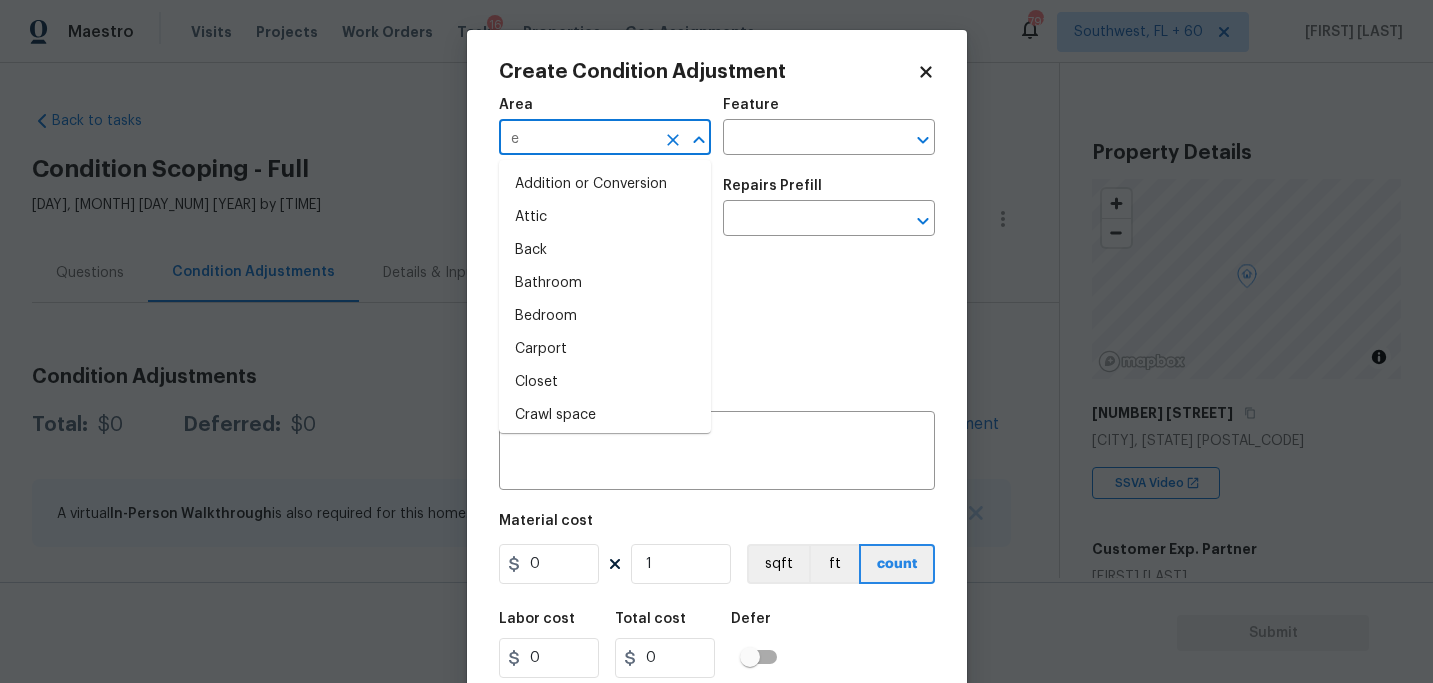 type on "e" 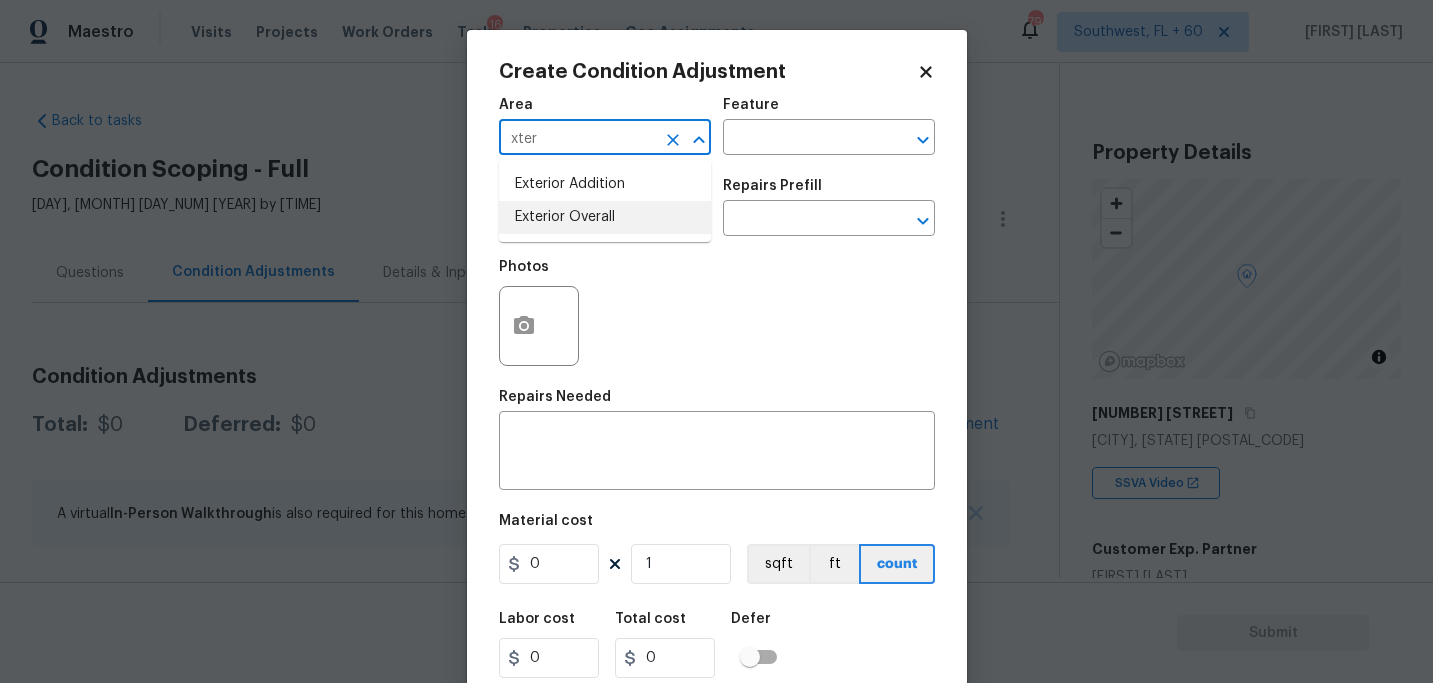 click on "Exterior Overall" at bounding box center (605, 217) 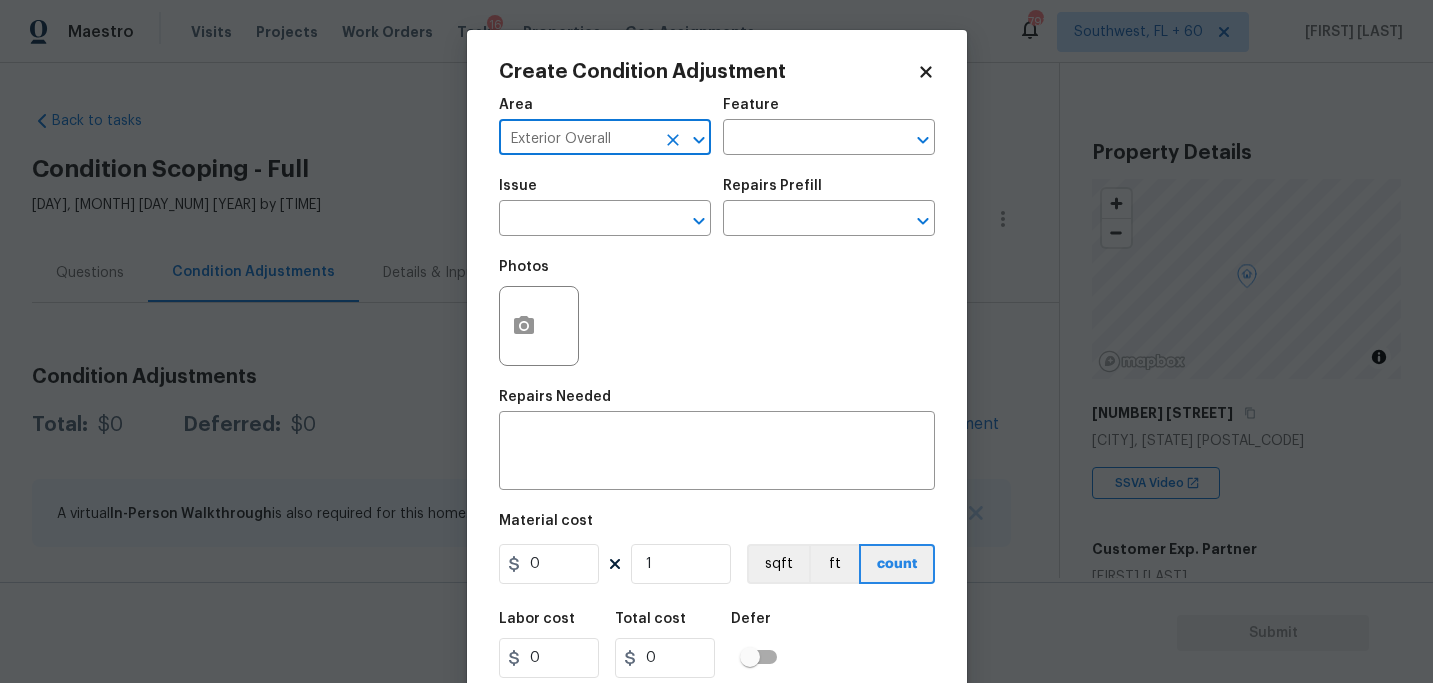 type on "Exterior Overall" 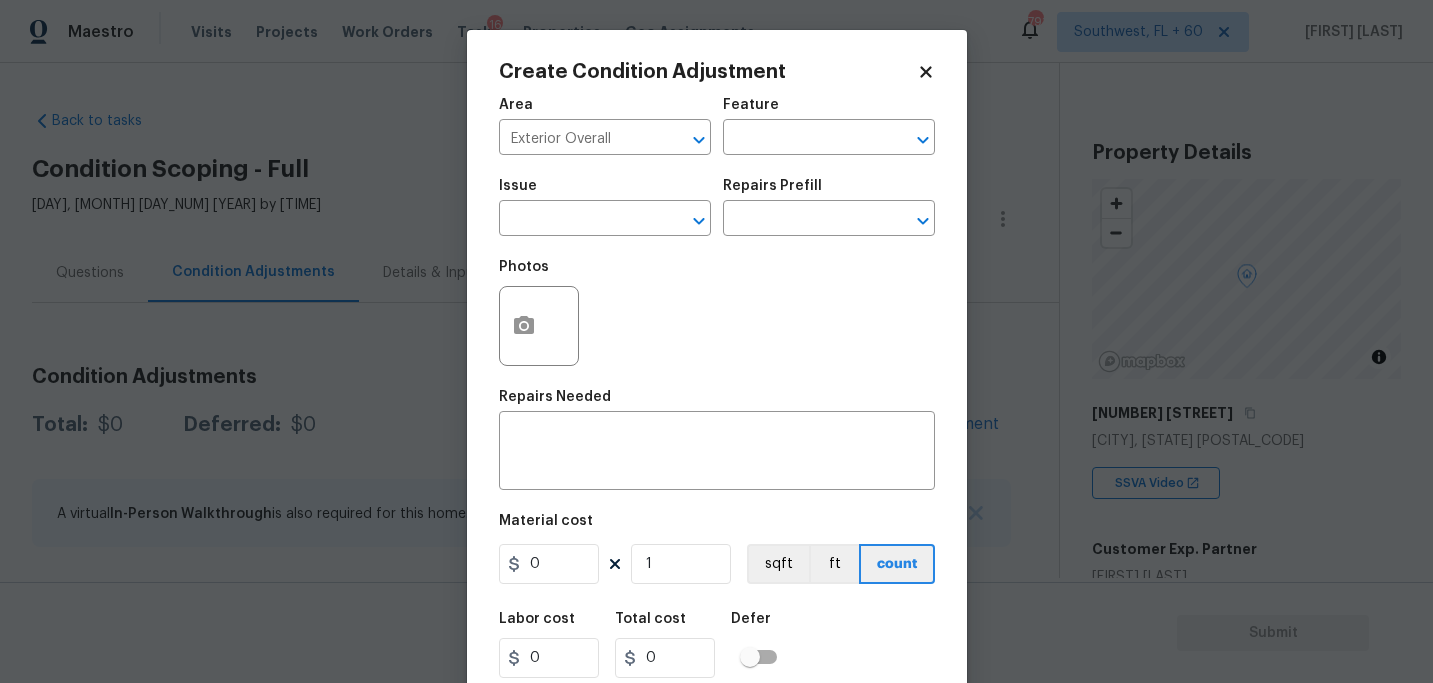 click on "Area Exterior Overall ​ Feature ​" at bounding box center [717, 126] 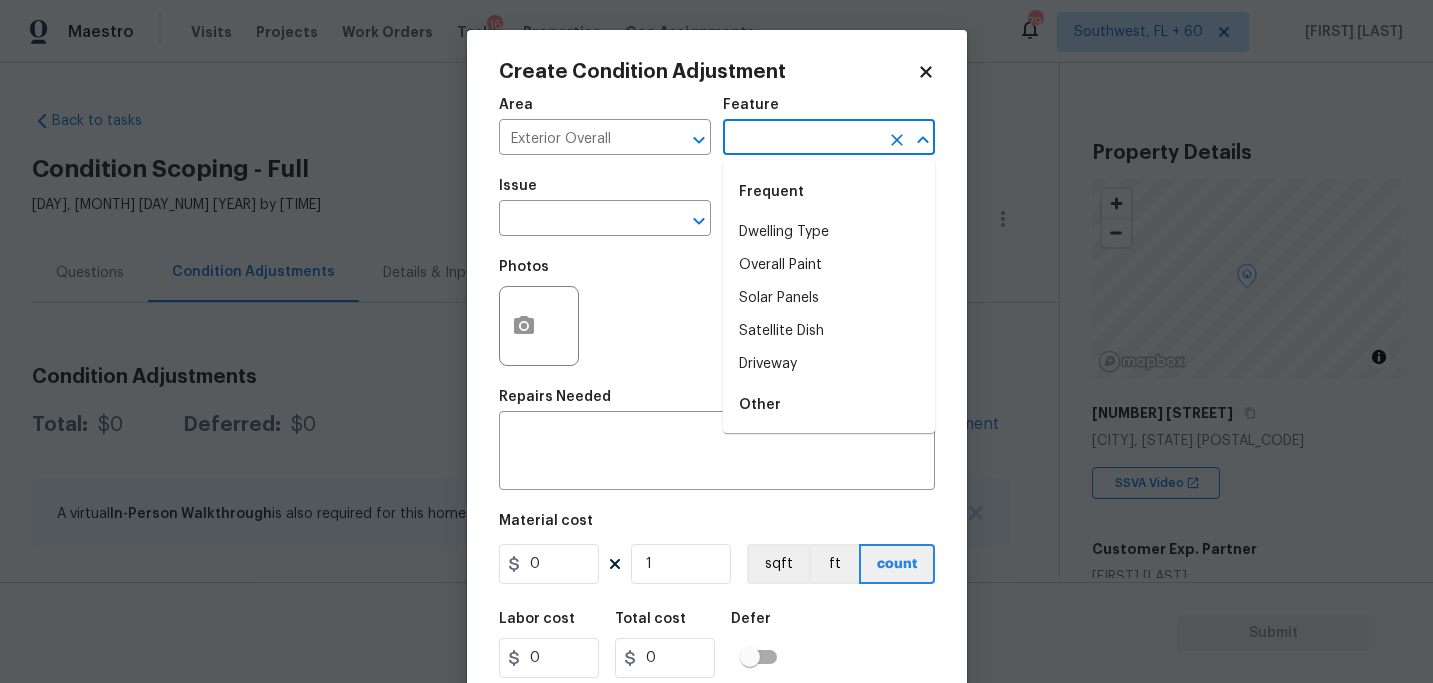 click at bounding box center (801, 139) 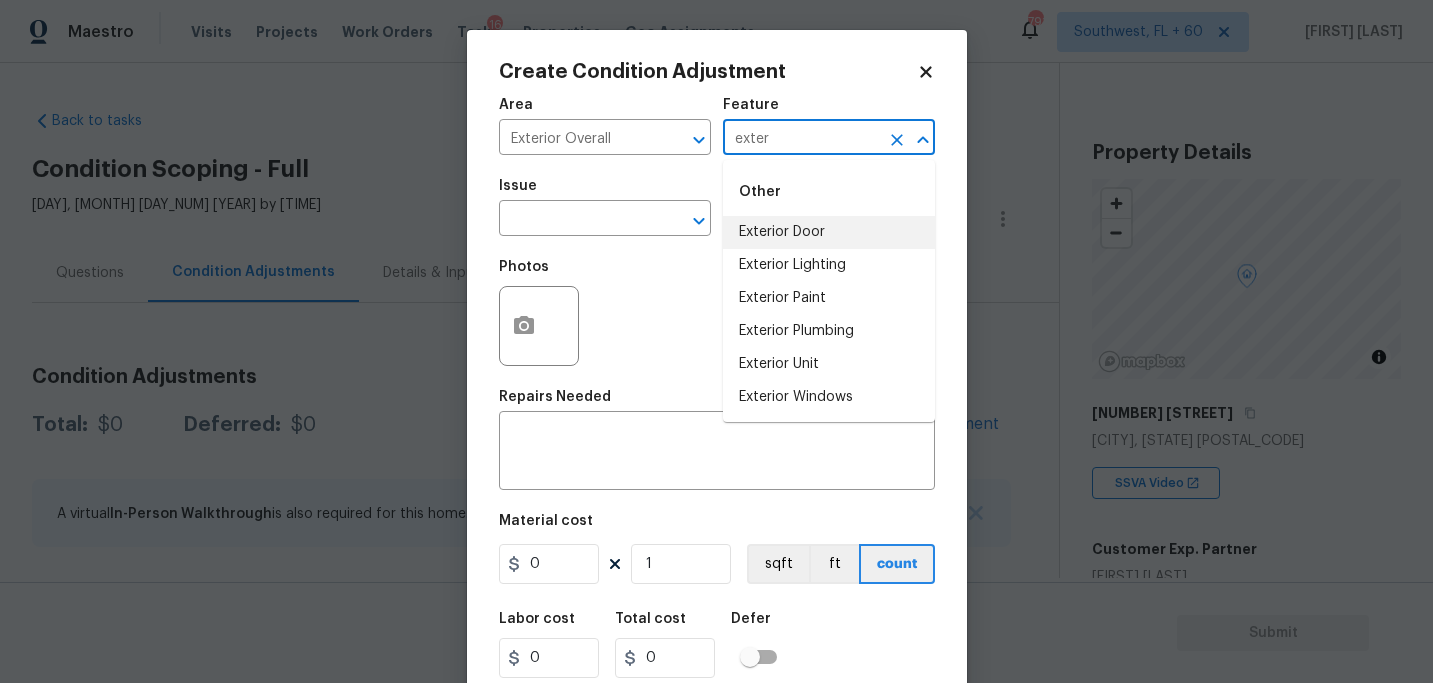 click on "Exterior Door" at bounding box center (829, 232) 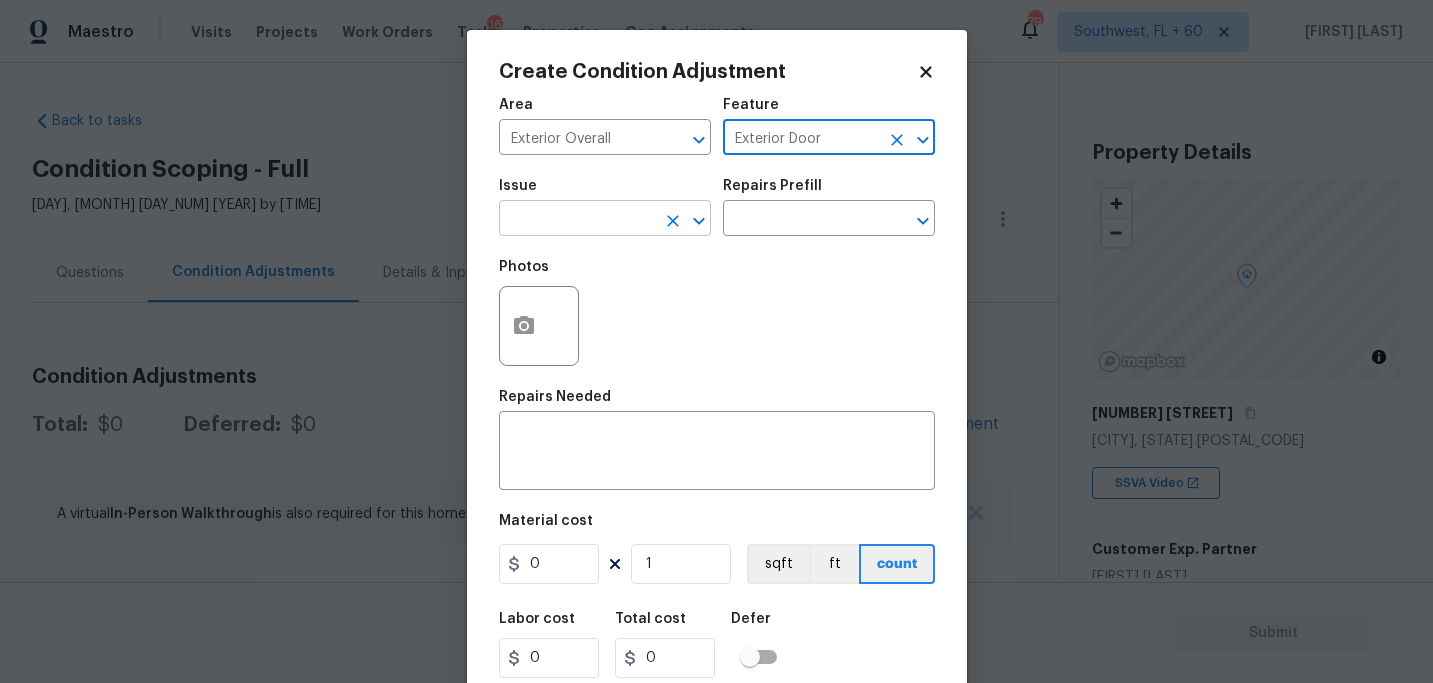 type on "Exterior Door" 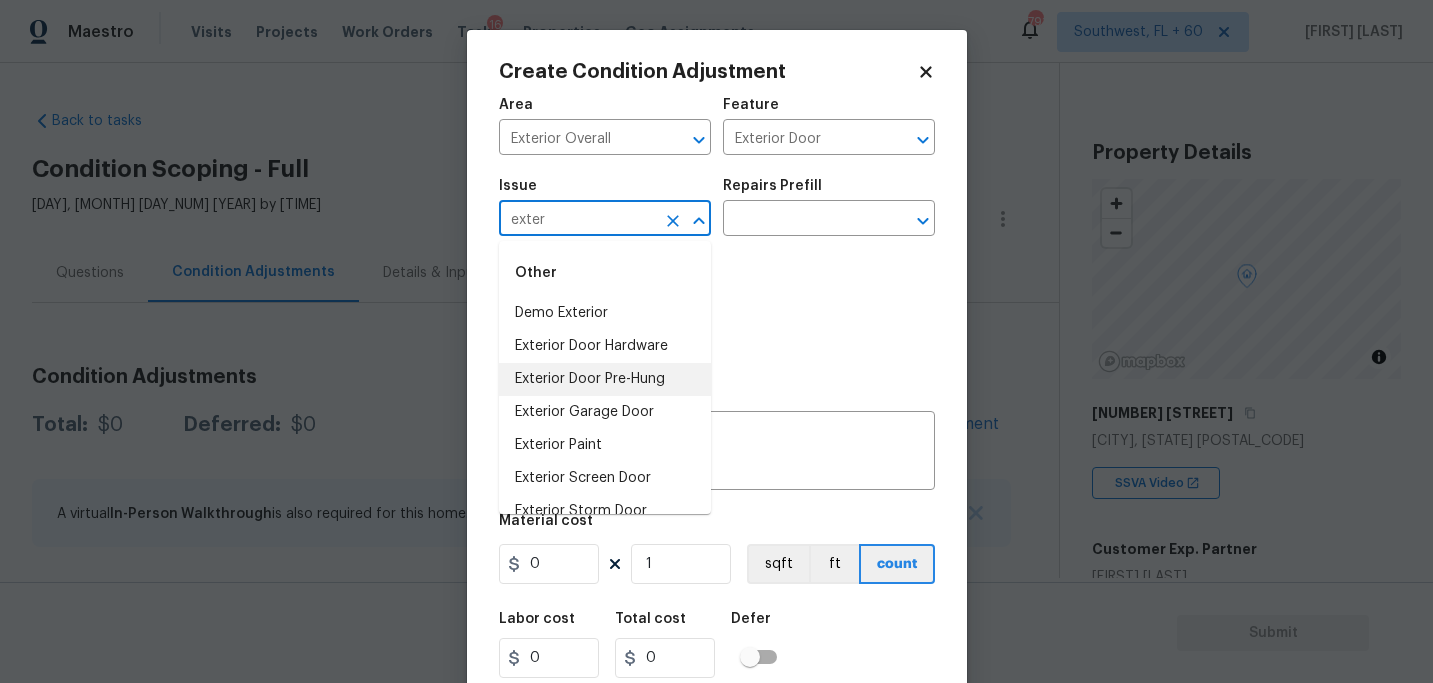 click on "Exterior Door Pre-Hung" at bounding box center [605, 379] 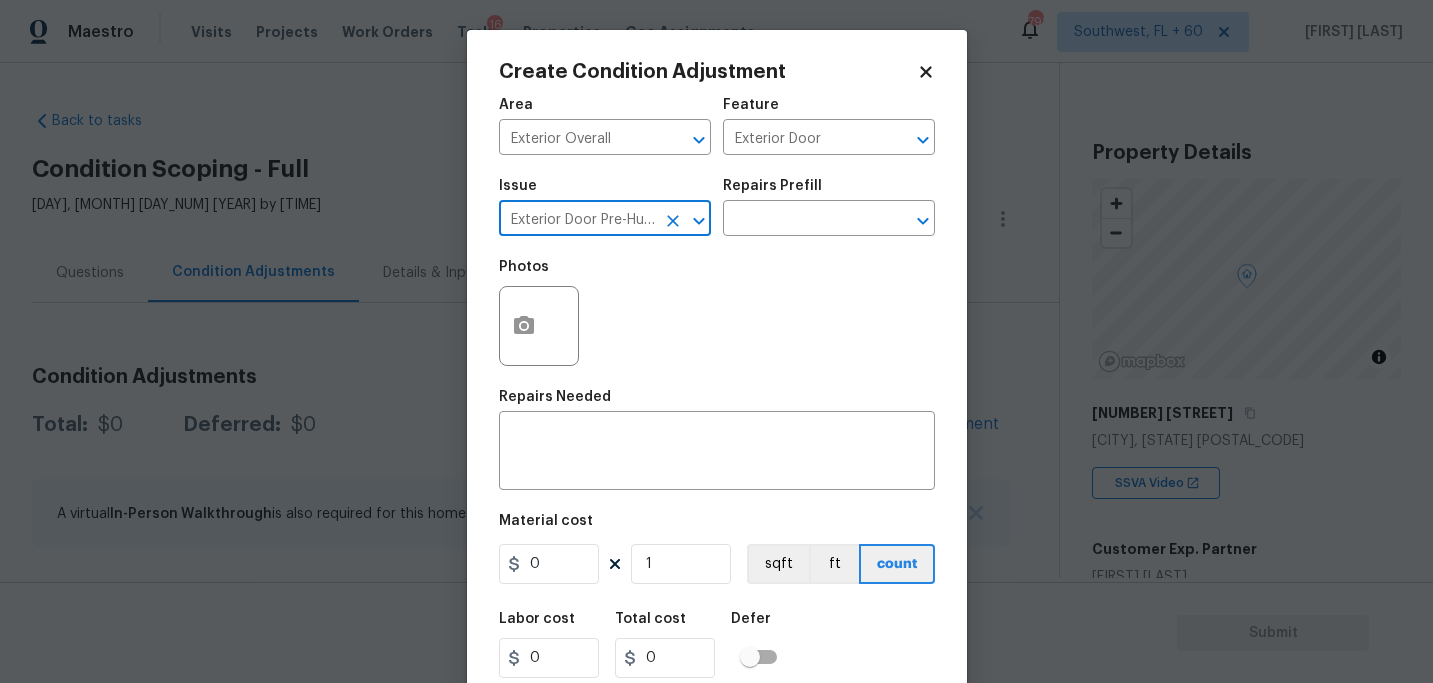 type on "Exterior Door Pre-Hung" 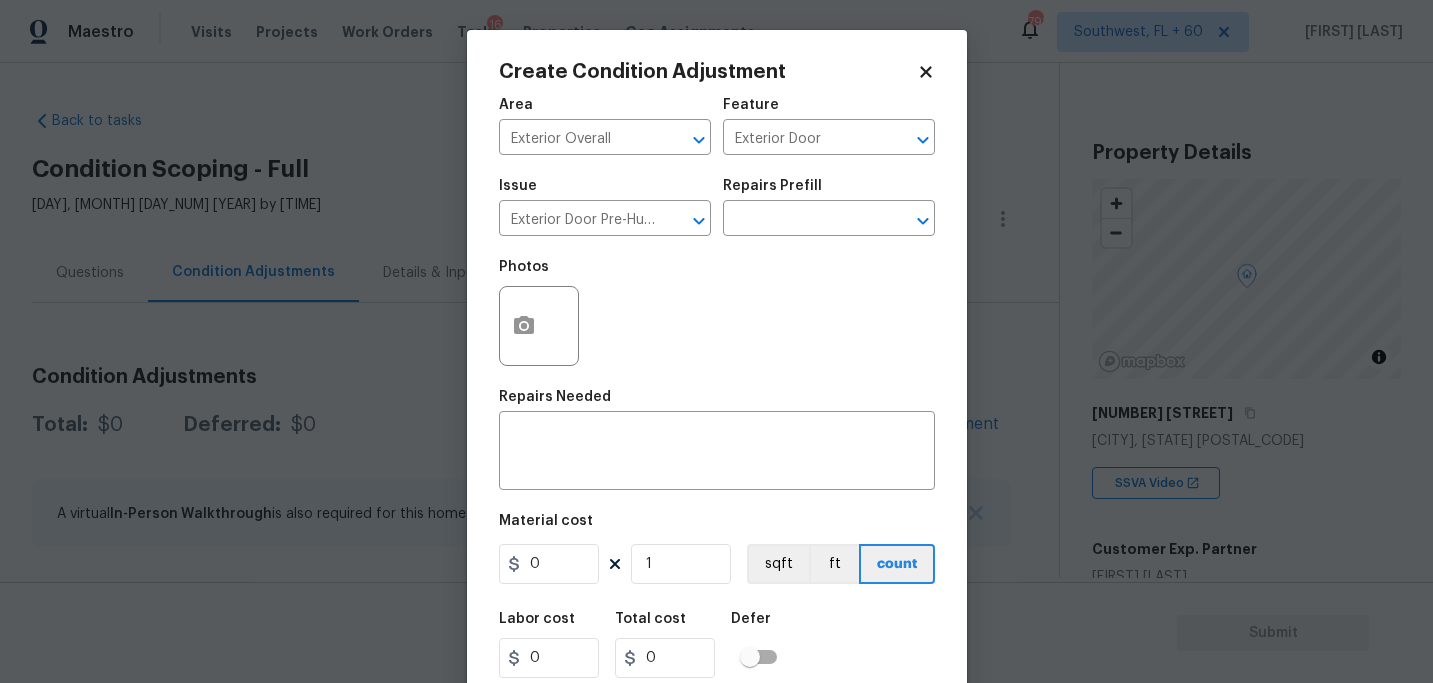 click at bounding box center [539, 326] 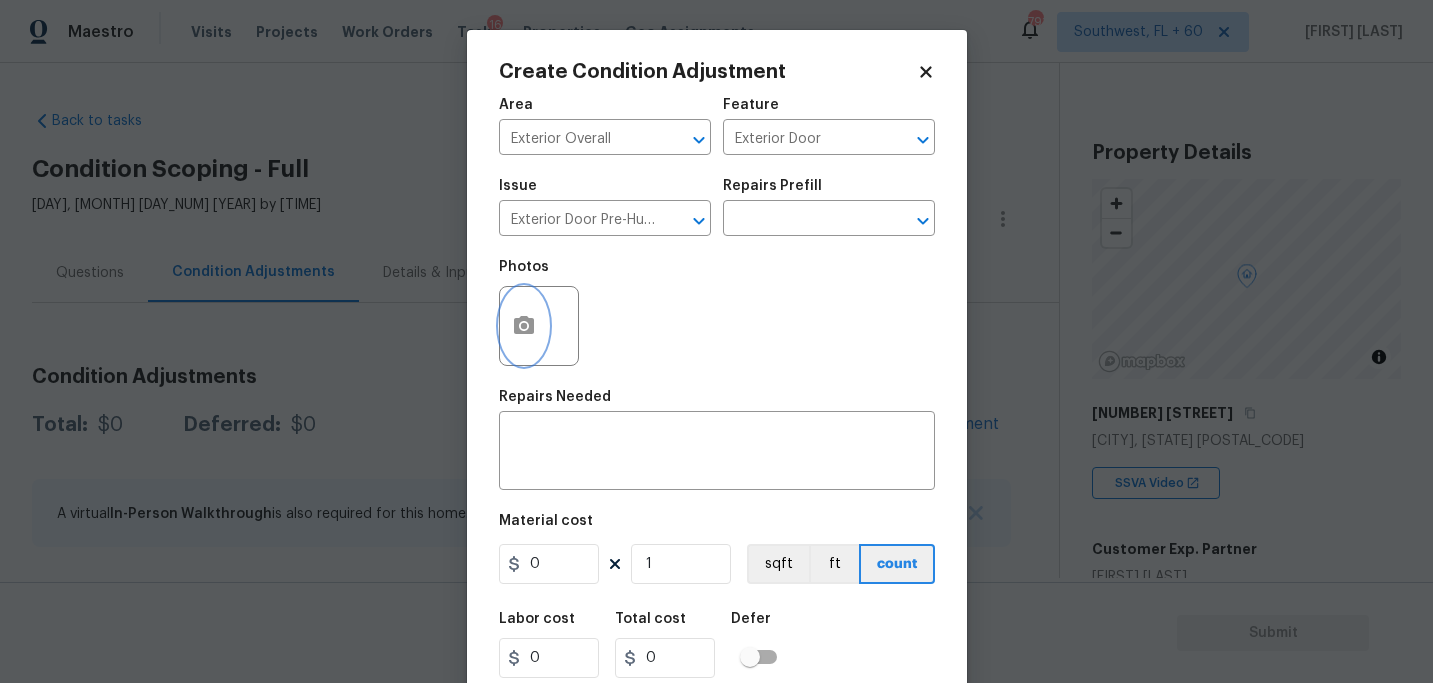 click 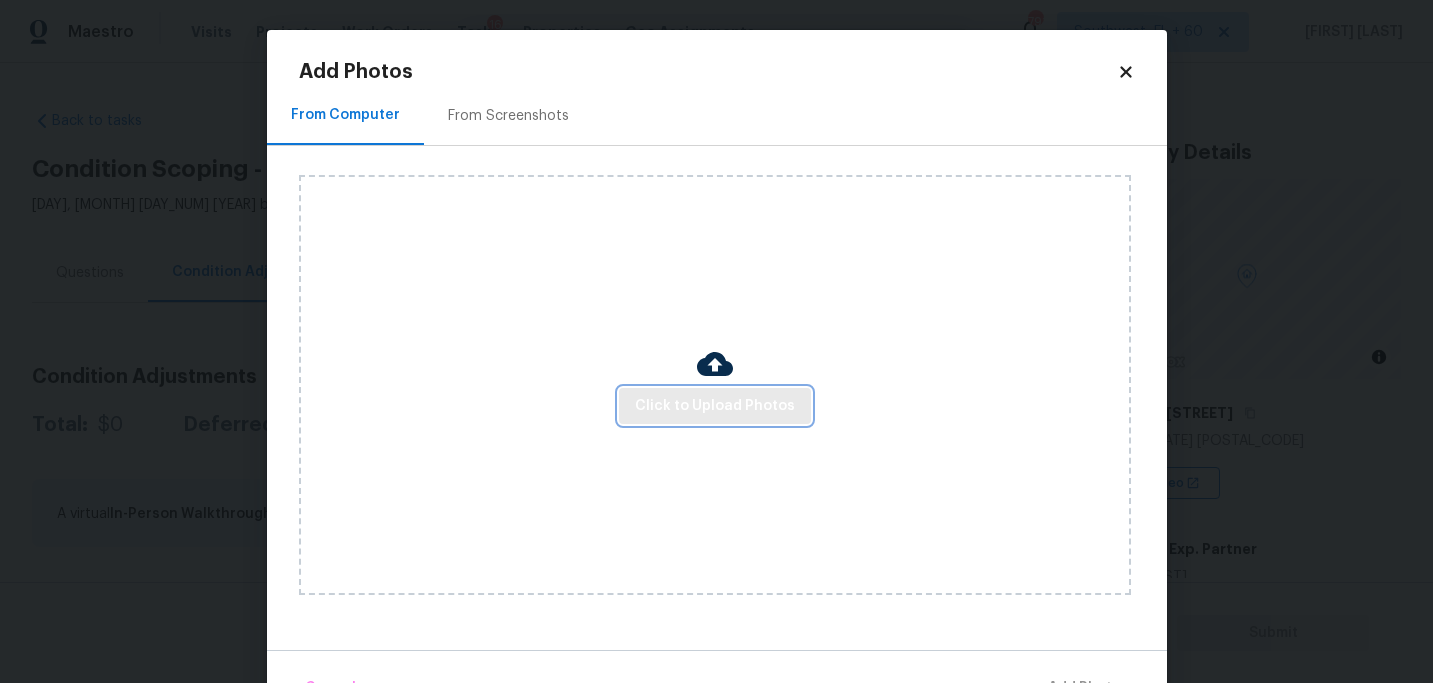 click on "Click to Upload Photos" at bounding box center [715, 406] 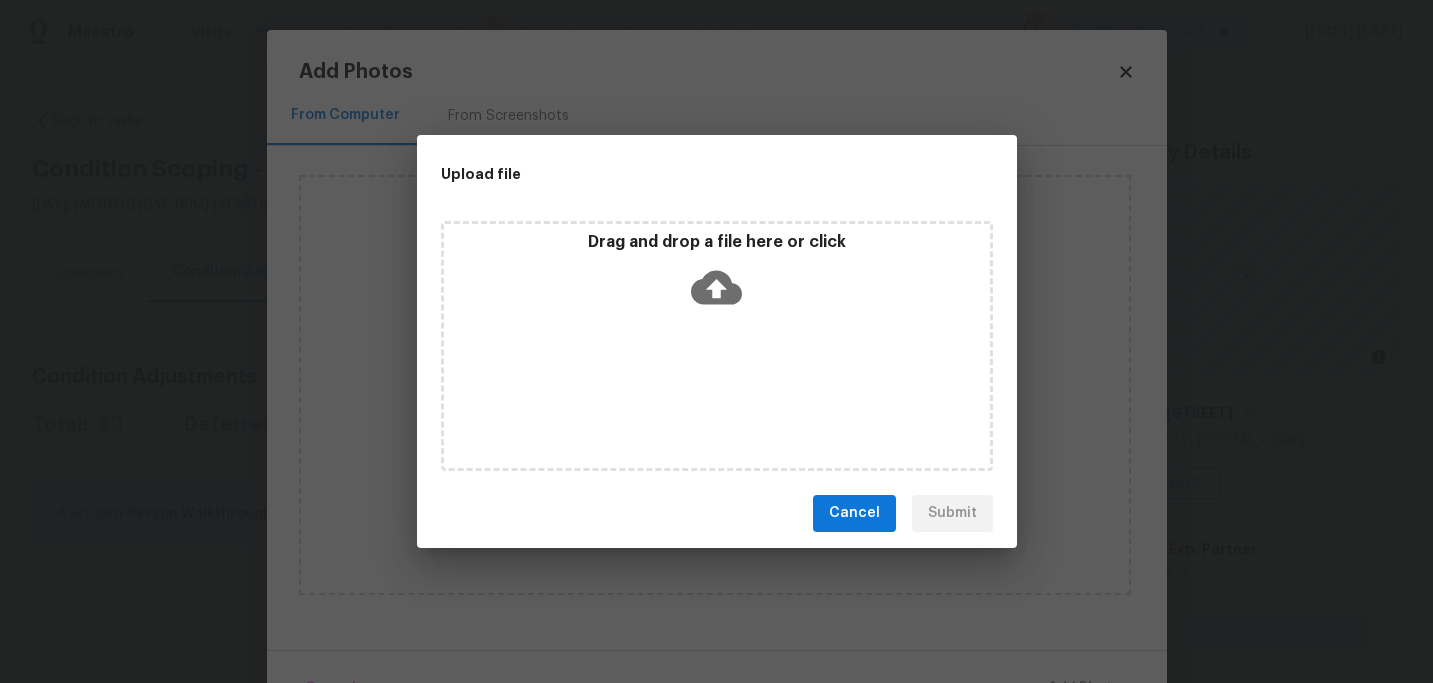 click on "Drag and drop a file here or click" at bounding box center [717, 346] 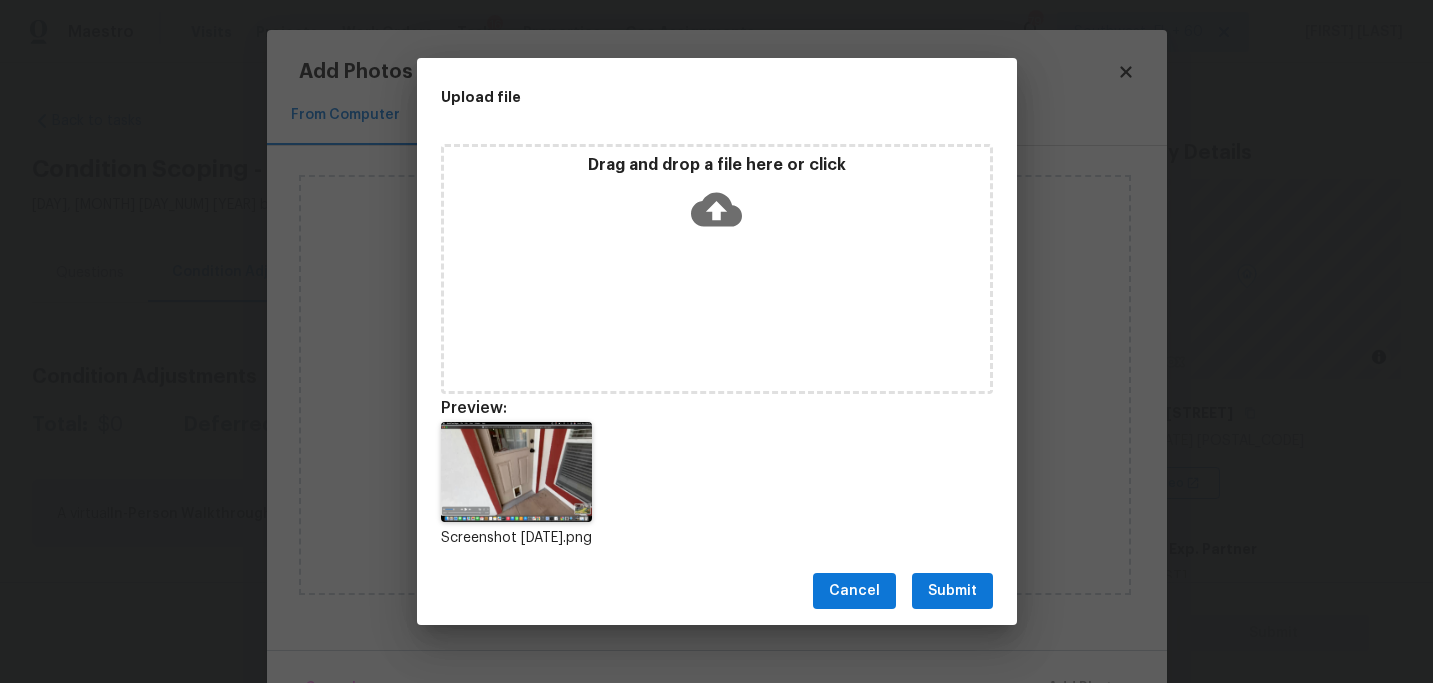 click on "Submit" at bounding box center (952, 591) 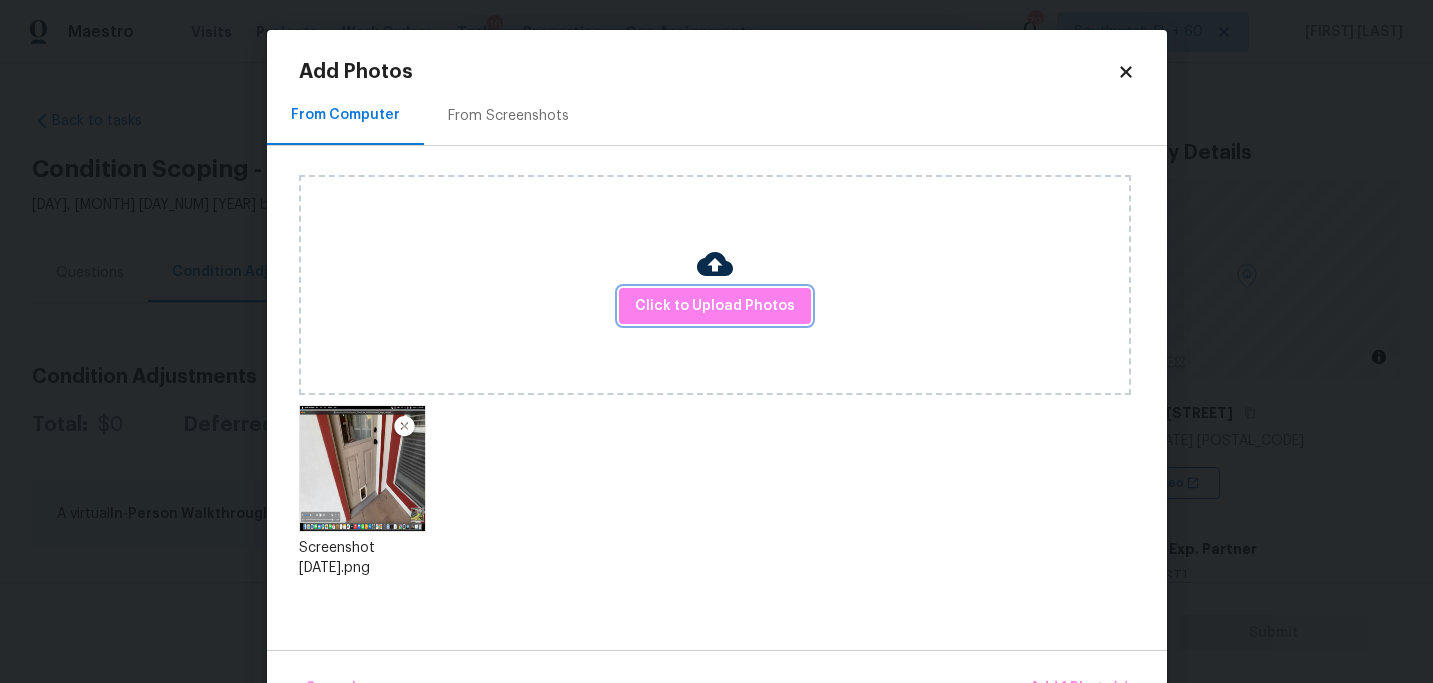 scroll, scrollTop: 57, scrollLeft: 0, axis: vertical 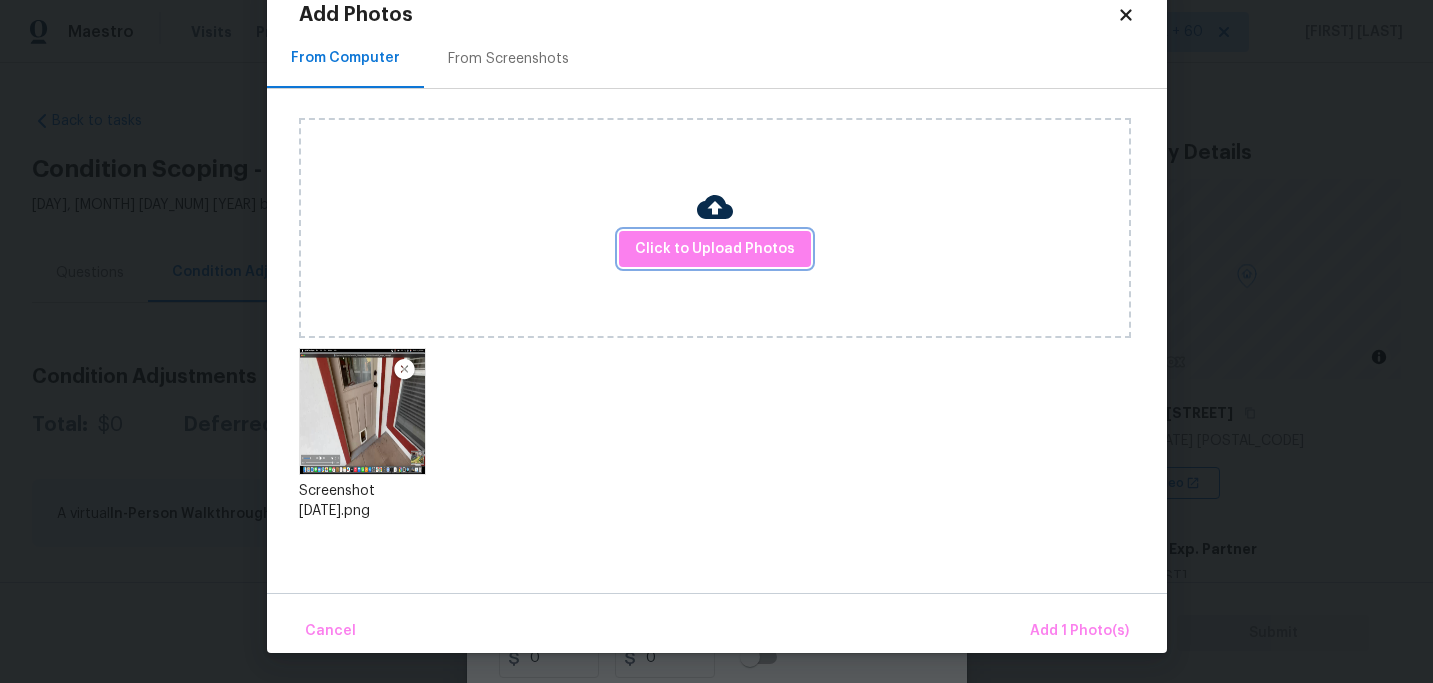 click on "Add 1 Photo(s)" at bounding box center [1079, 631] 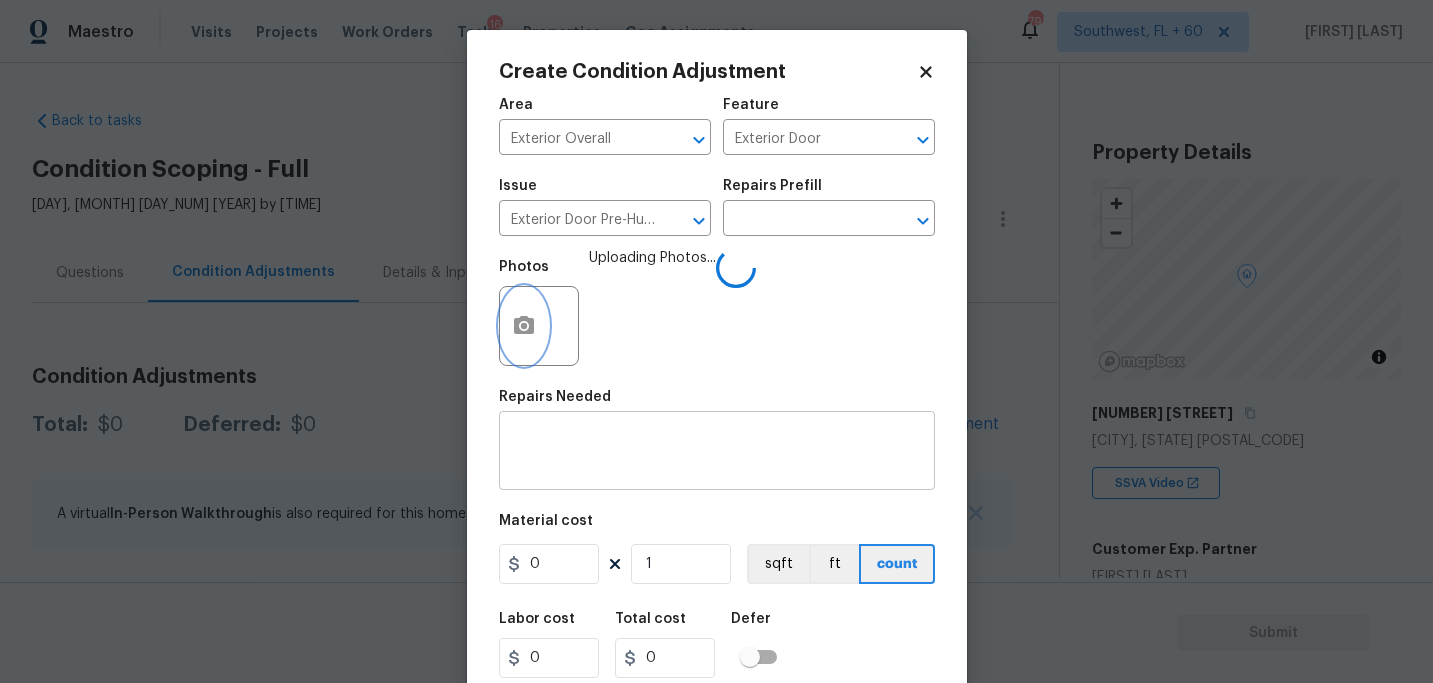 scroll, scrollTop: 0, scrollLeft: 0, axis: both 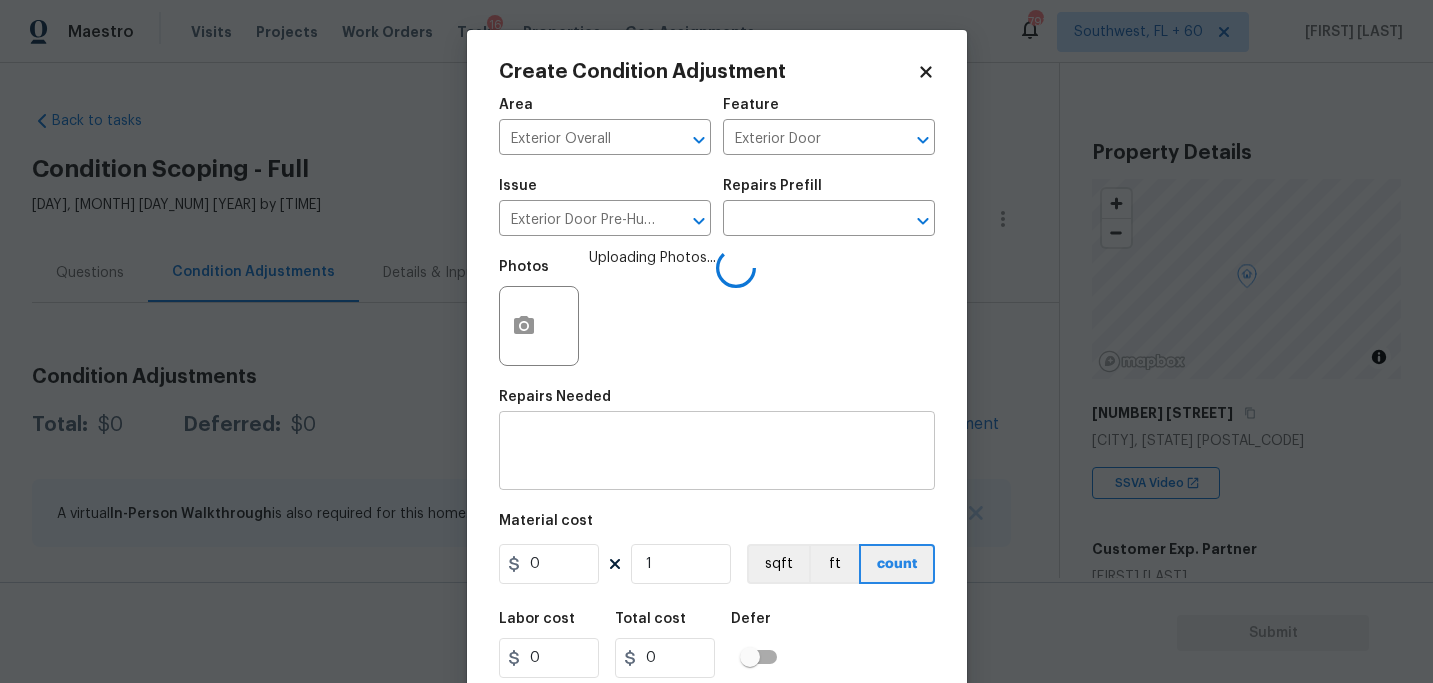 click at bounding box center (717, 453) 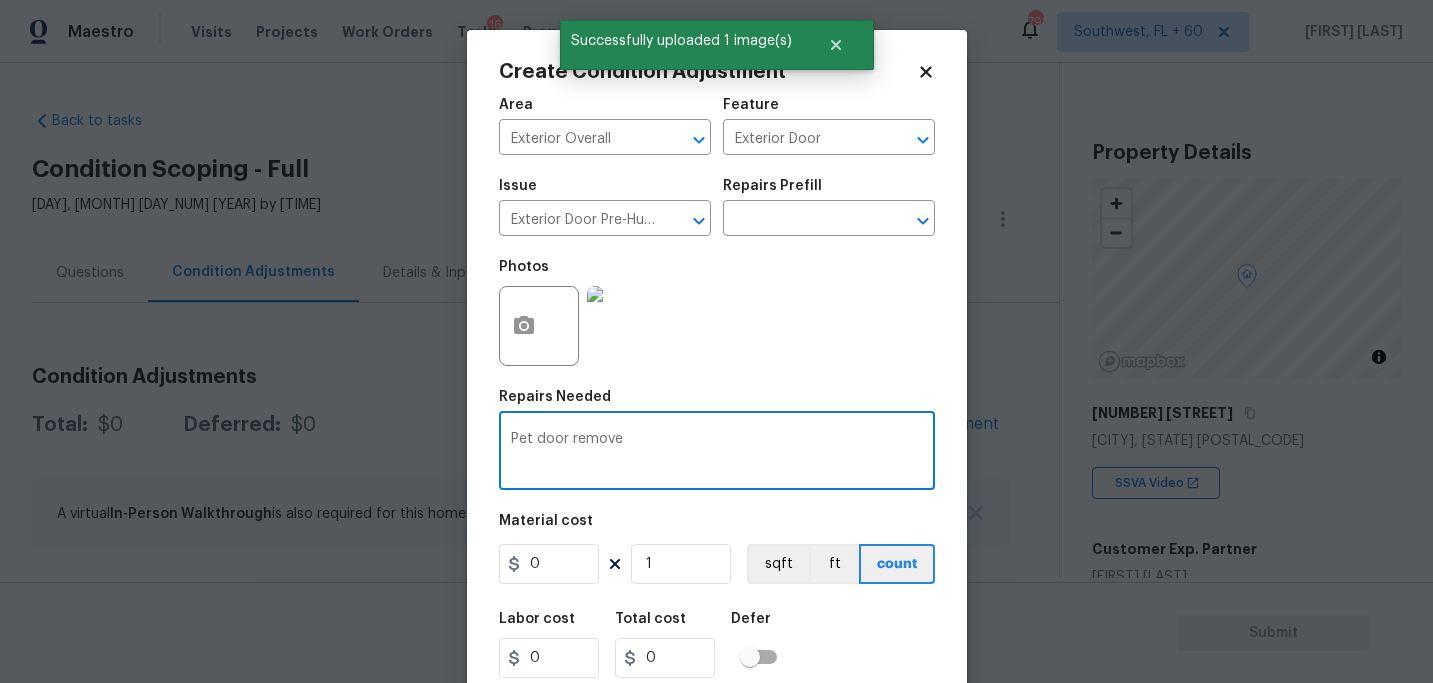 type on "Pet door remove" 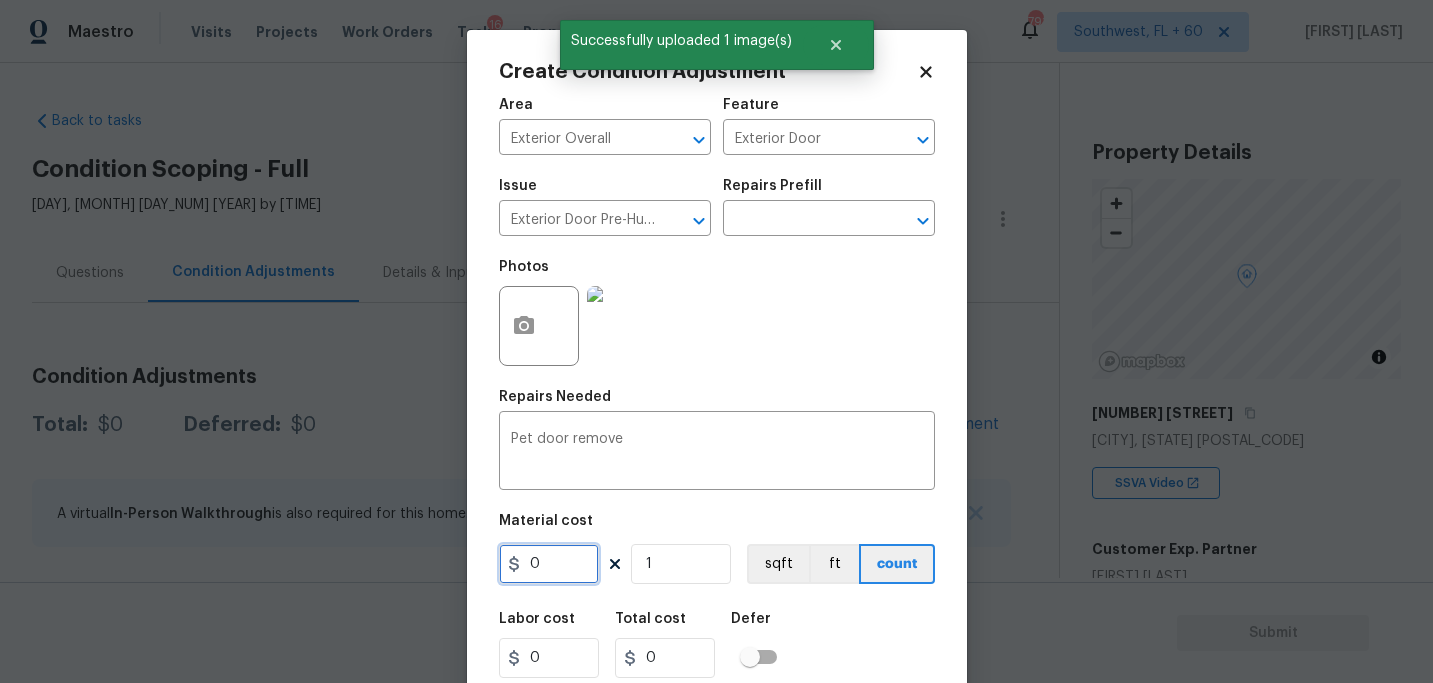 drag, startPoint x: 566, startPoint y: 555, endPoint x: 445, endPoint y: 555, distance: 121 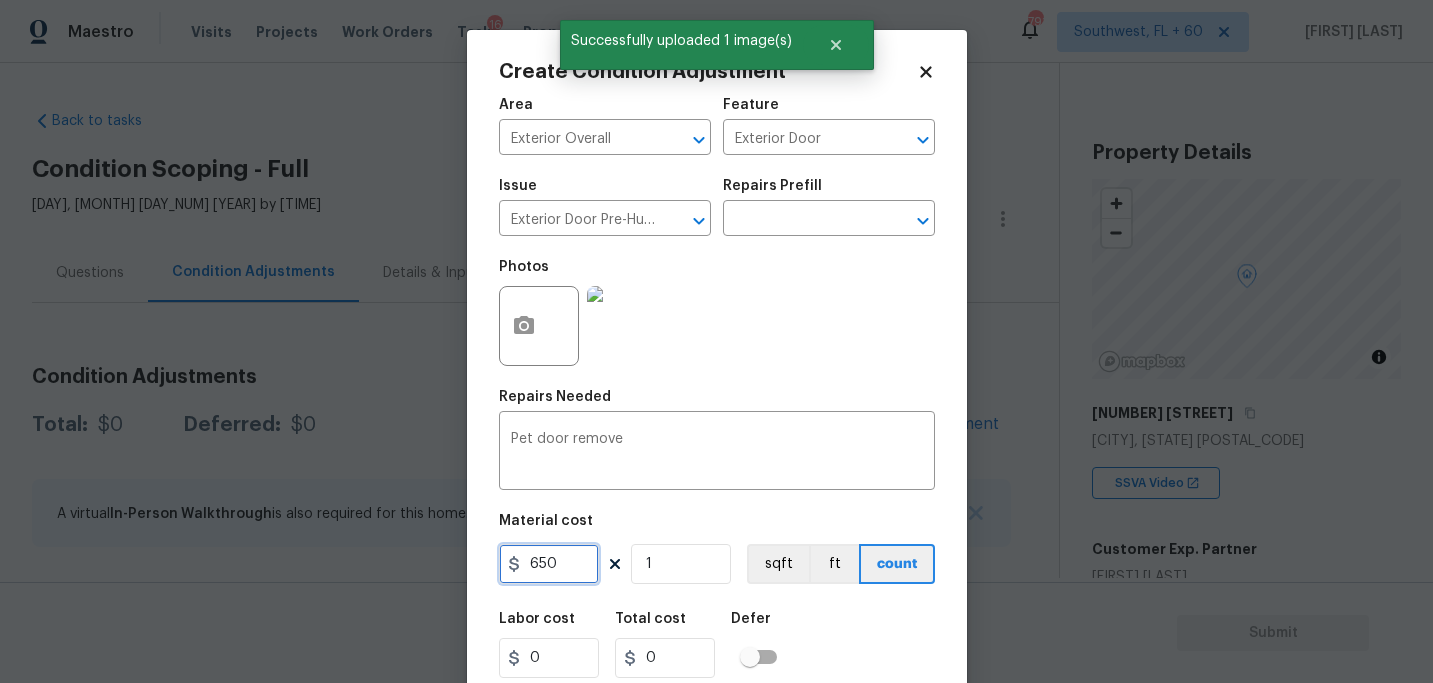 type on "650" 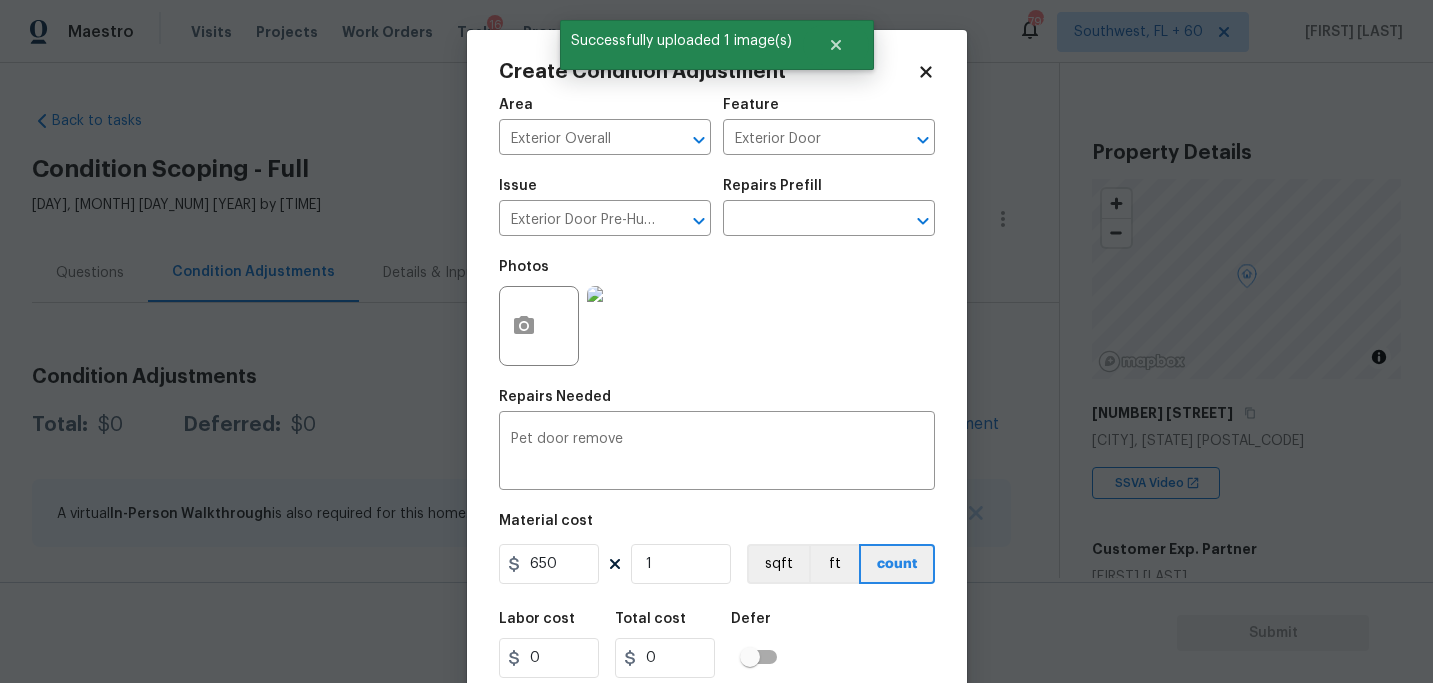 type on "650" 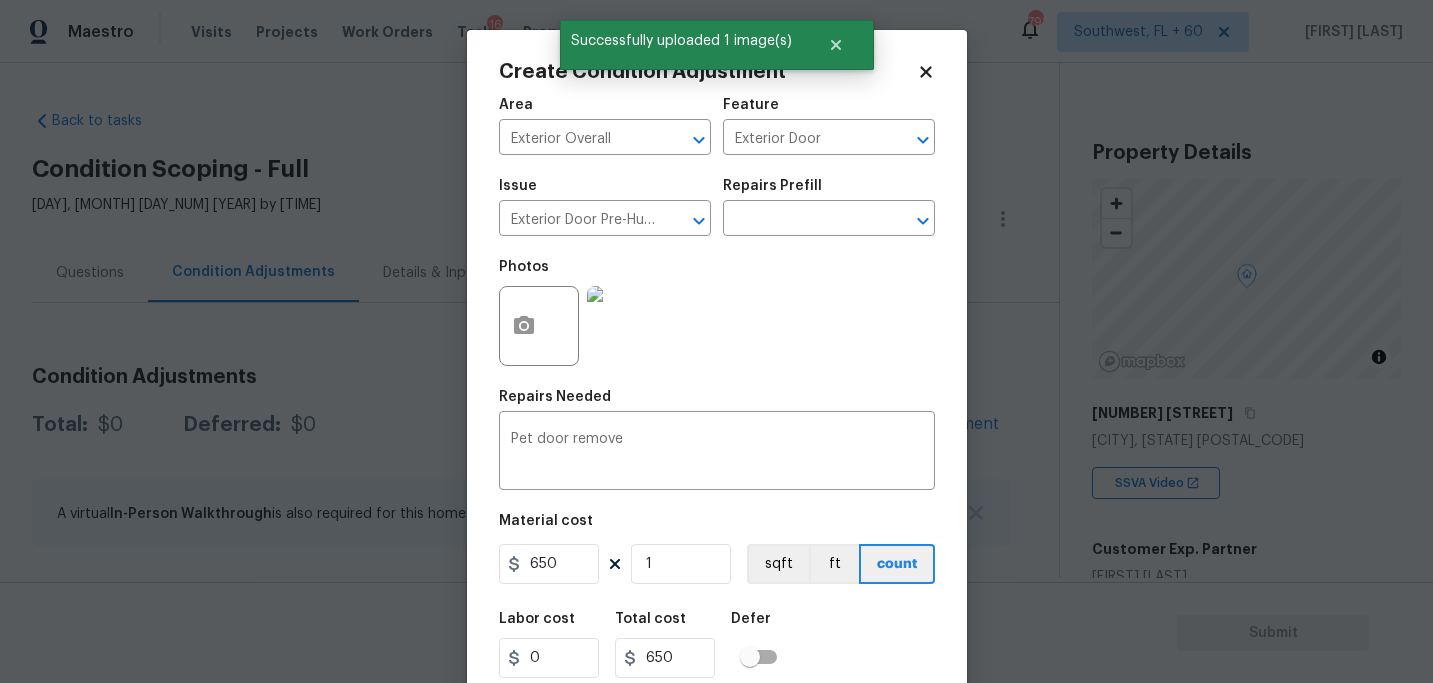 click on "Labor cost 0 Total cost 650 Defer" at bounding box center (717, 645) 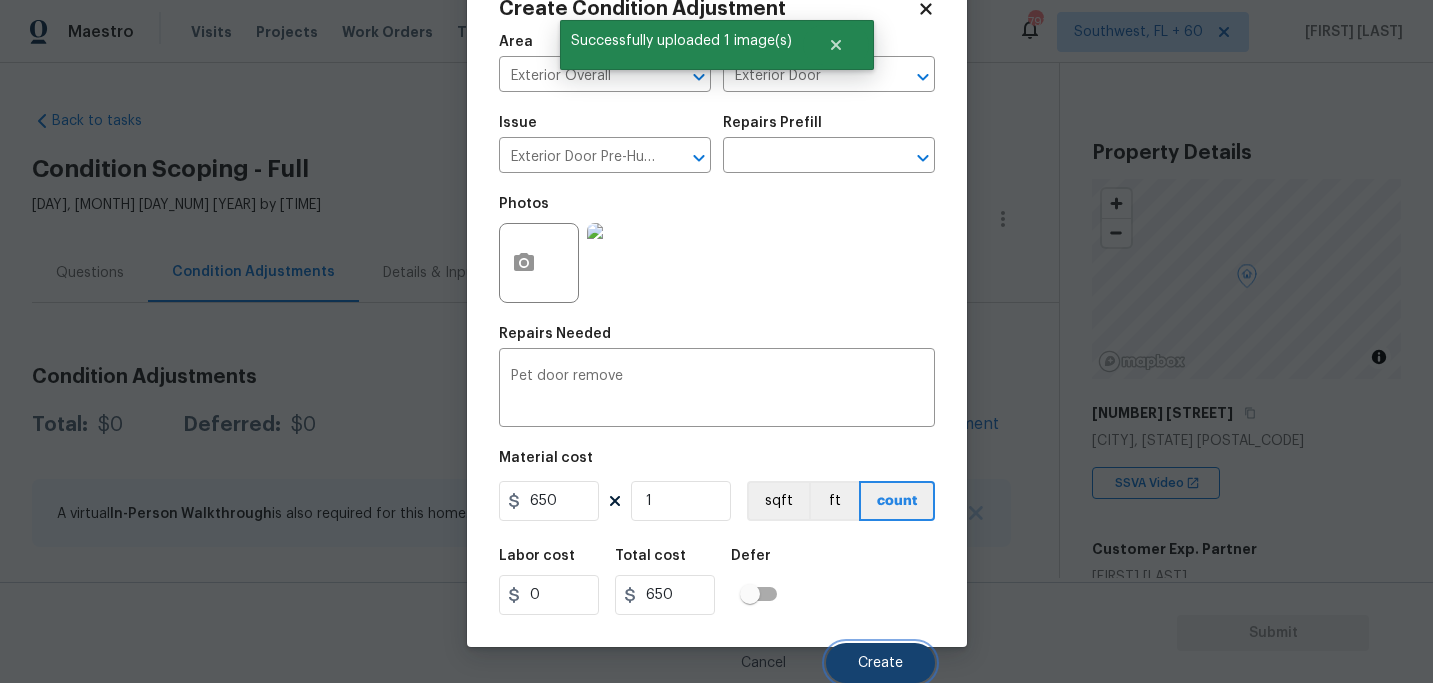 click on "Create" at bounding box center (880, 663) 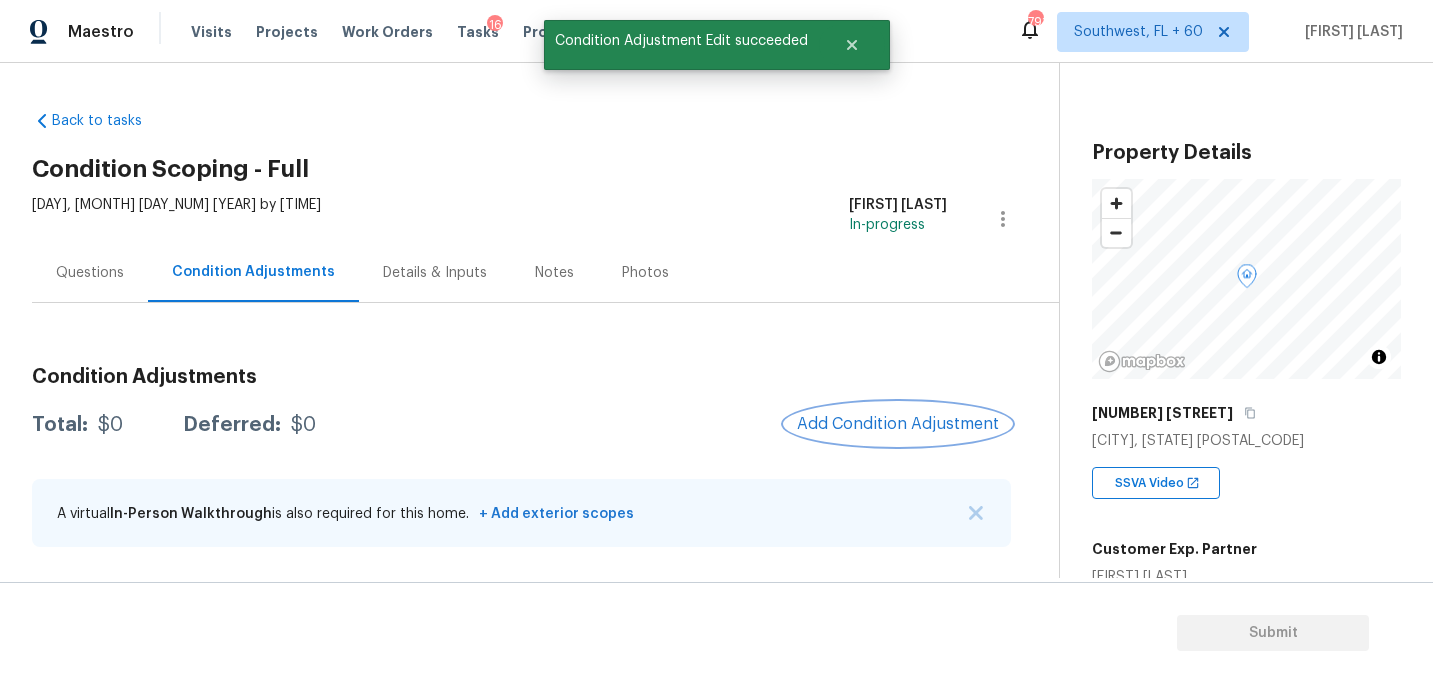 scroll, scrollTop: 0, scrollLeft: 0, axis: both 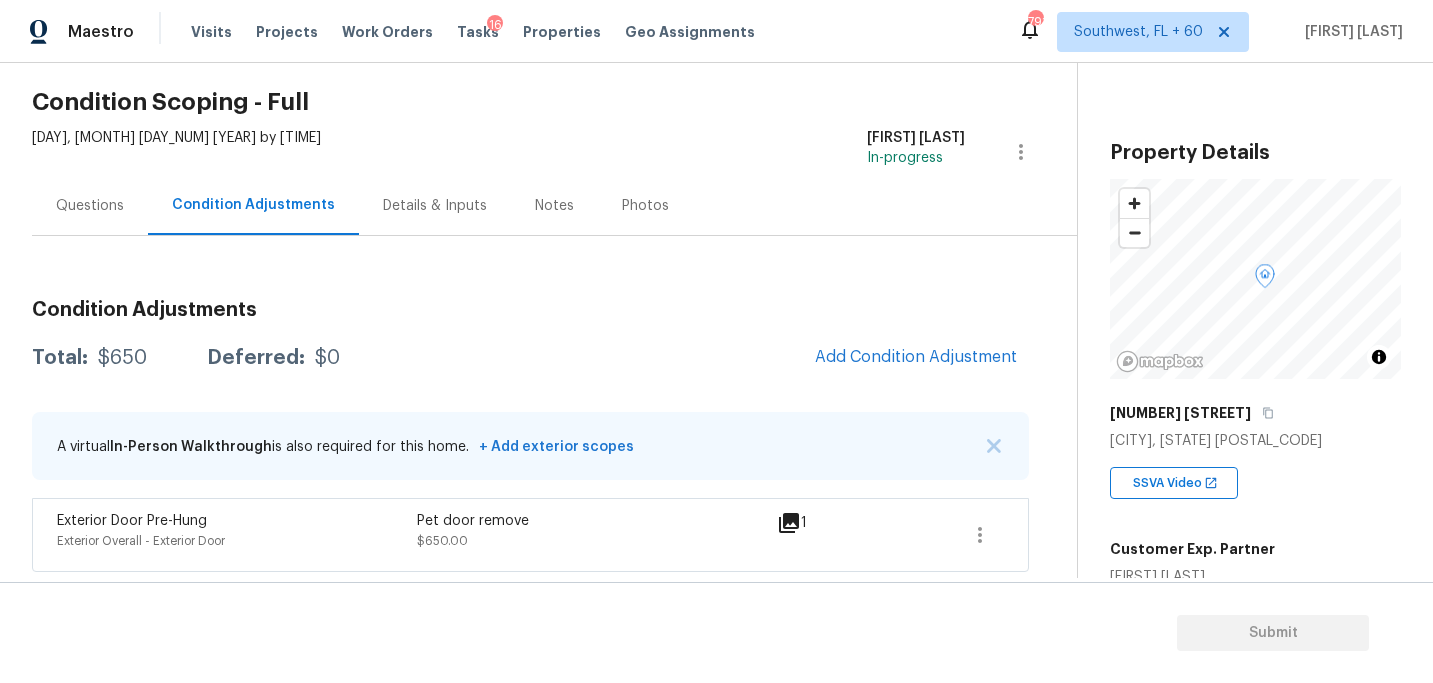 click on "Questions" at bounding box center (90, 205) 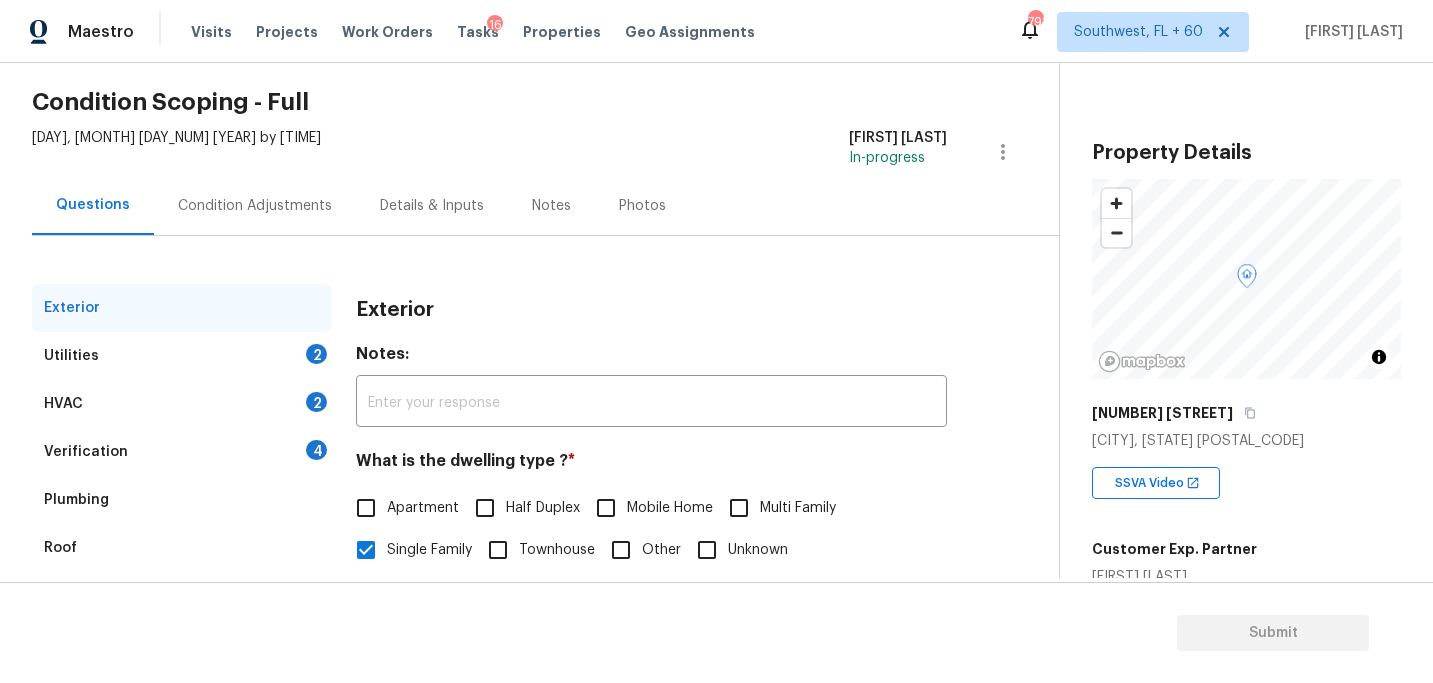 scroll, scrollTop: 148, scrollLeft: 0, axis: vertical 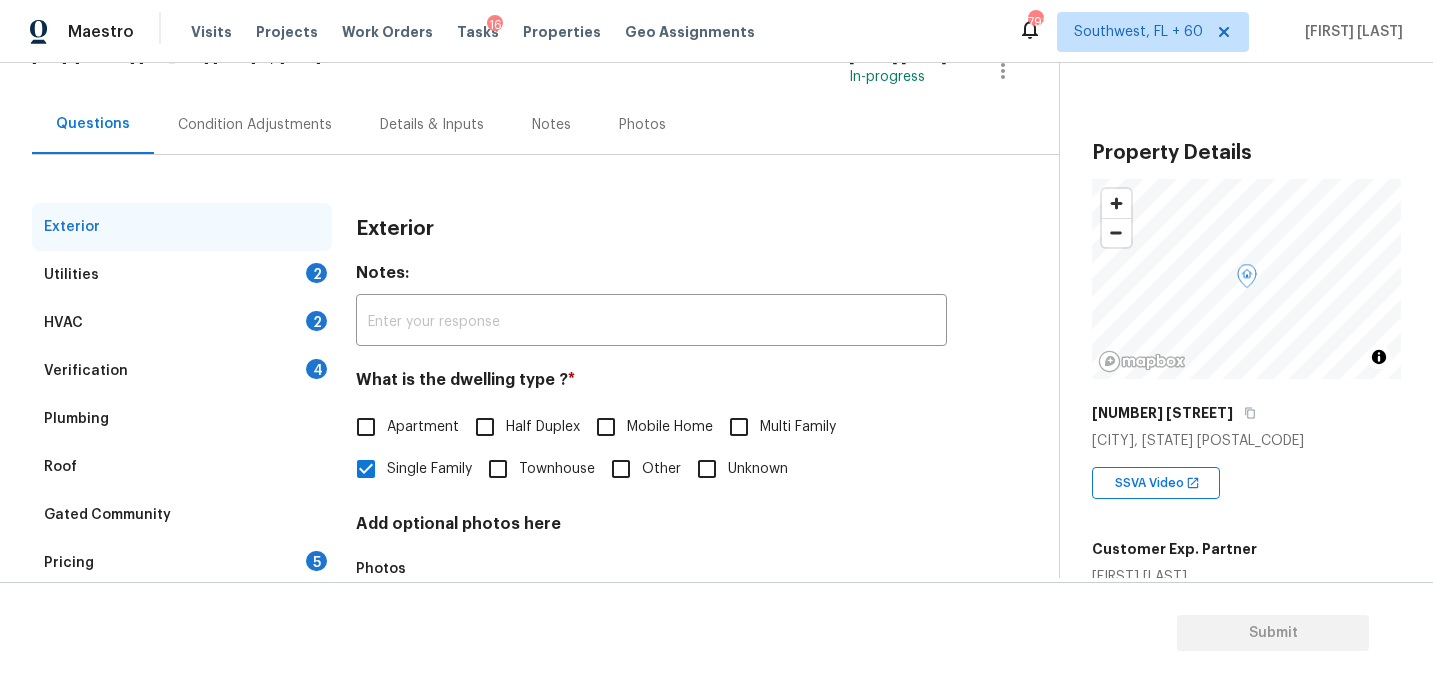 click on "Condition Adjustments" at bounding box center (255, 125) 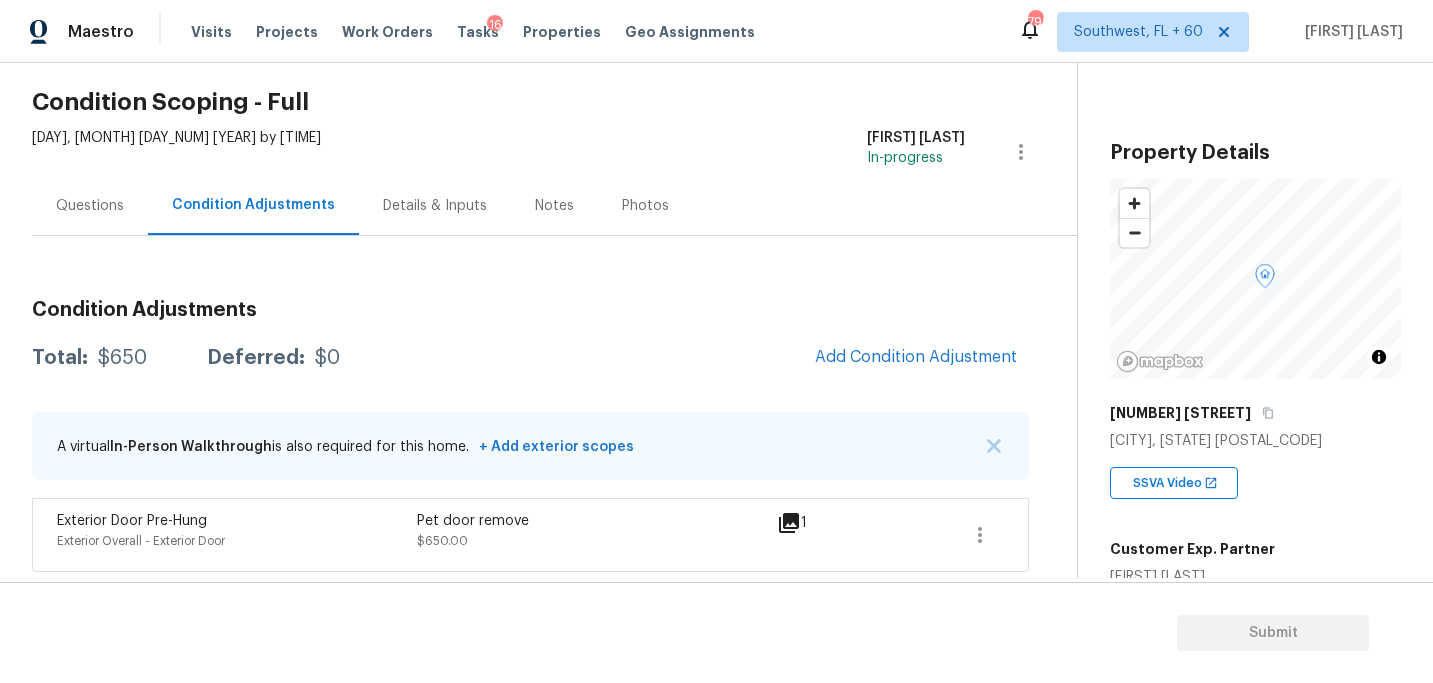 click on "Questions" at bounding box center [90, 206] 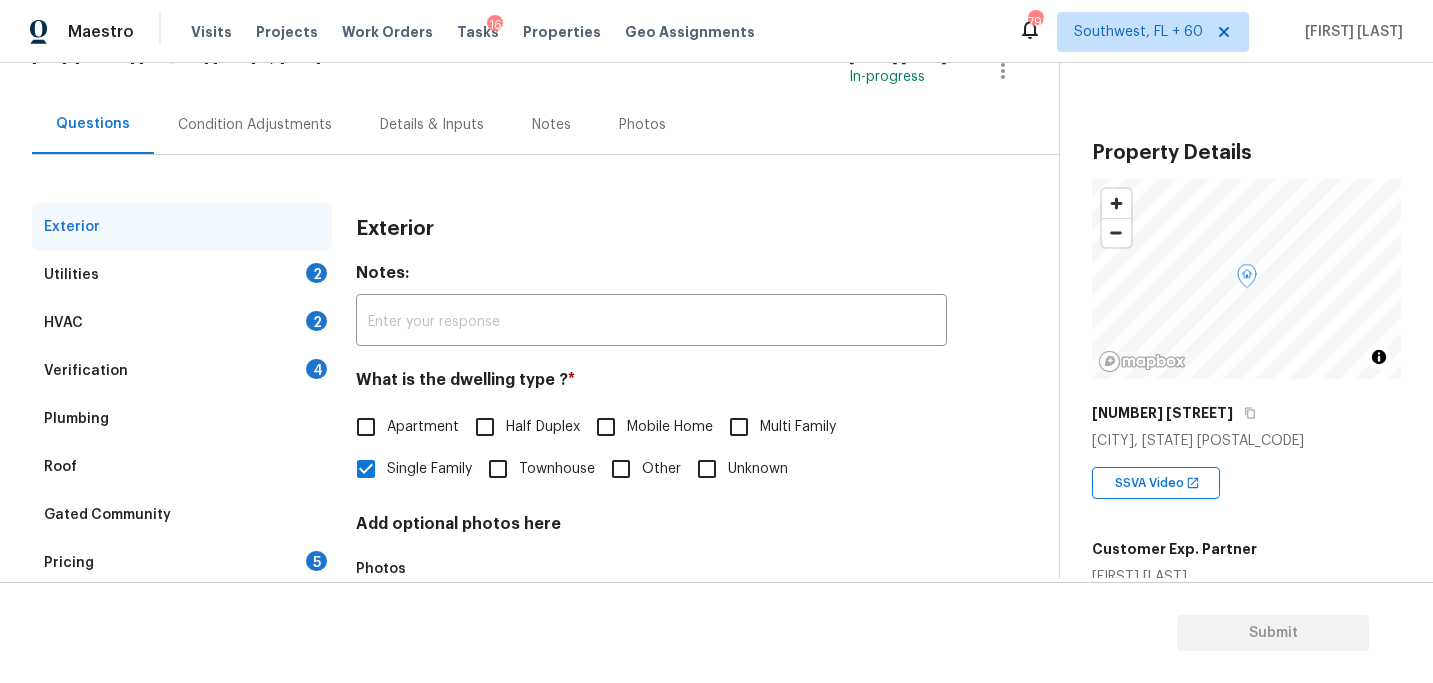 click on "Exterior" at bounding box center [651, 229] 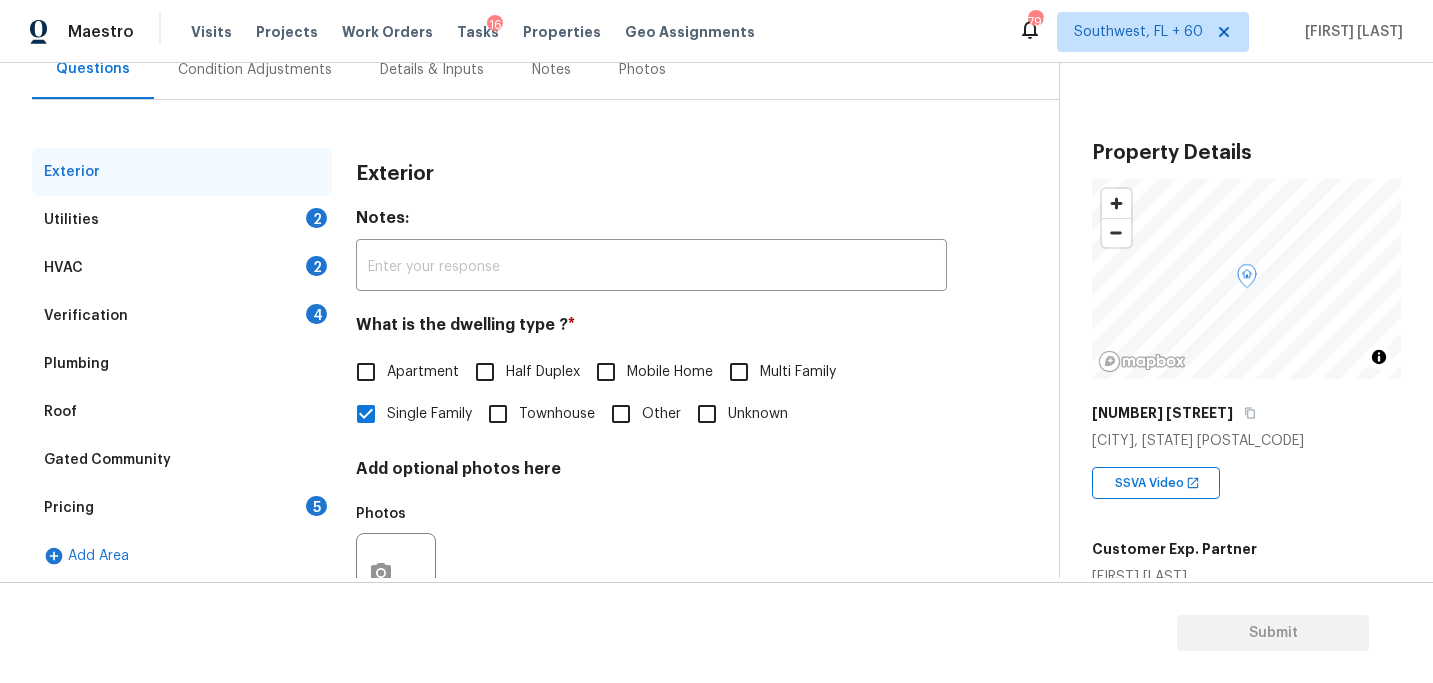 scroll, scrollTop: 158, scrollLeft: 0, axis: vertical 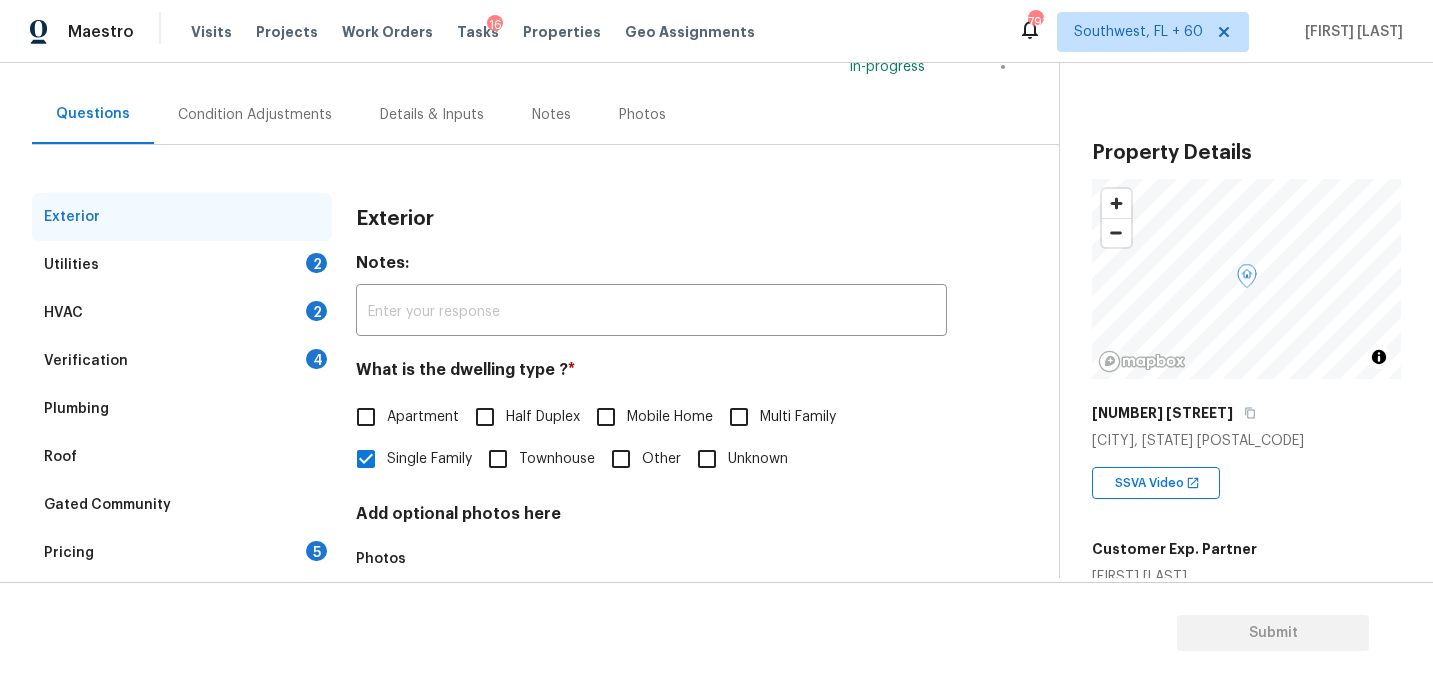 click on "Utilities 2" at bounding box center [182, 265] 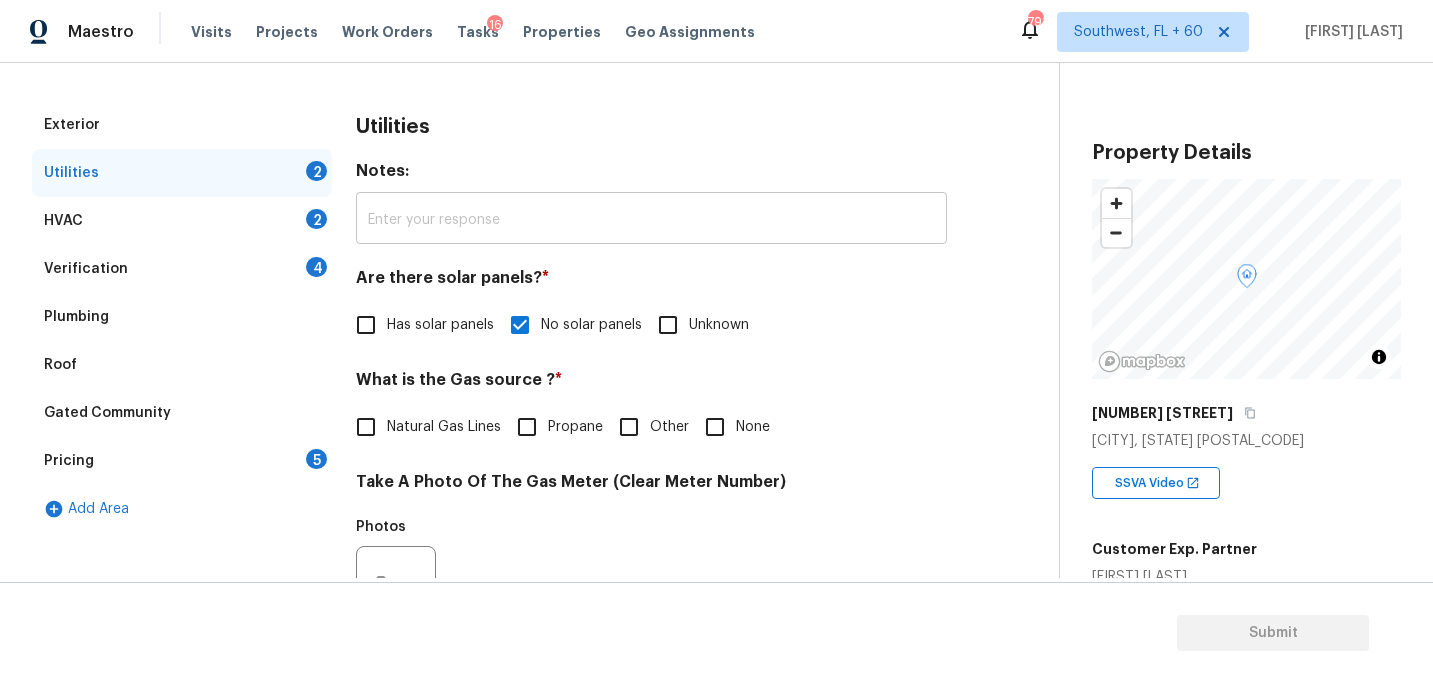 scroll, scrollTop: 63, scrollLeft: 0, axis: vertical 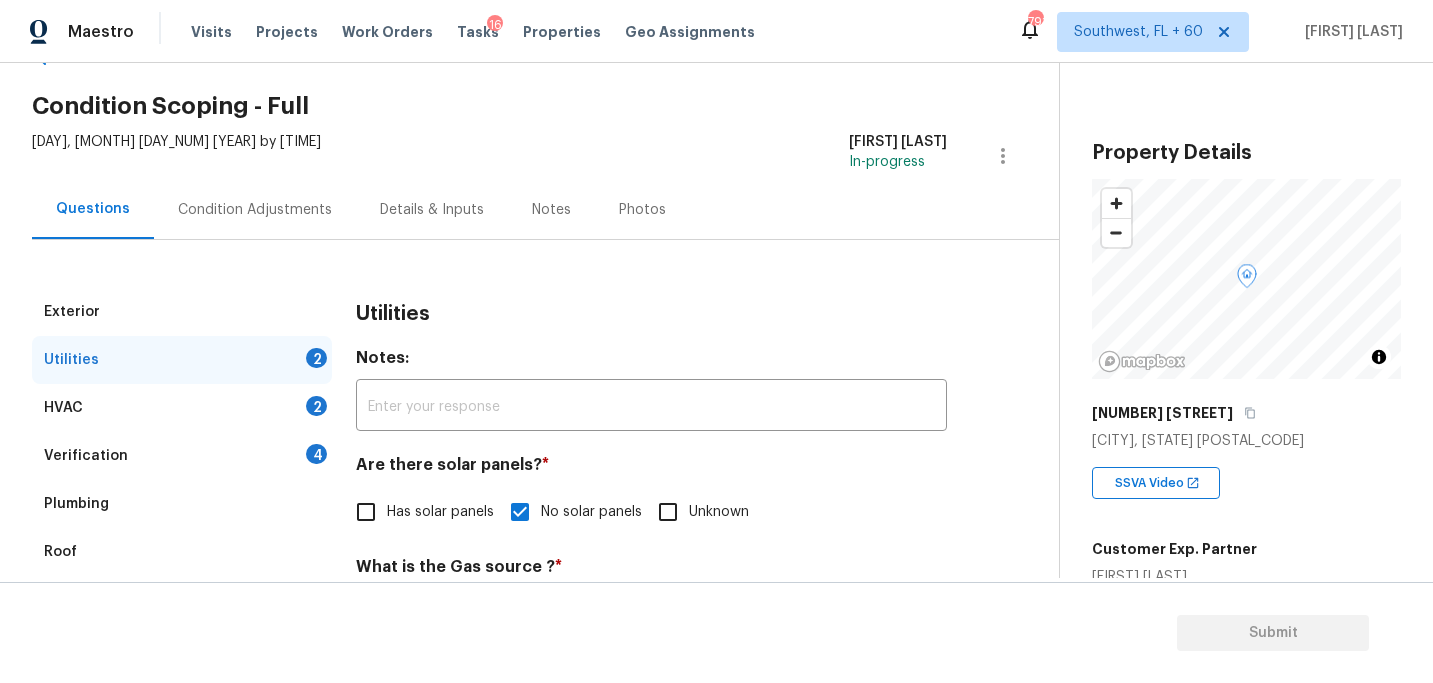 click on "Condition Adjustments" at bounding box center [255, 209] 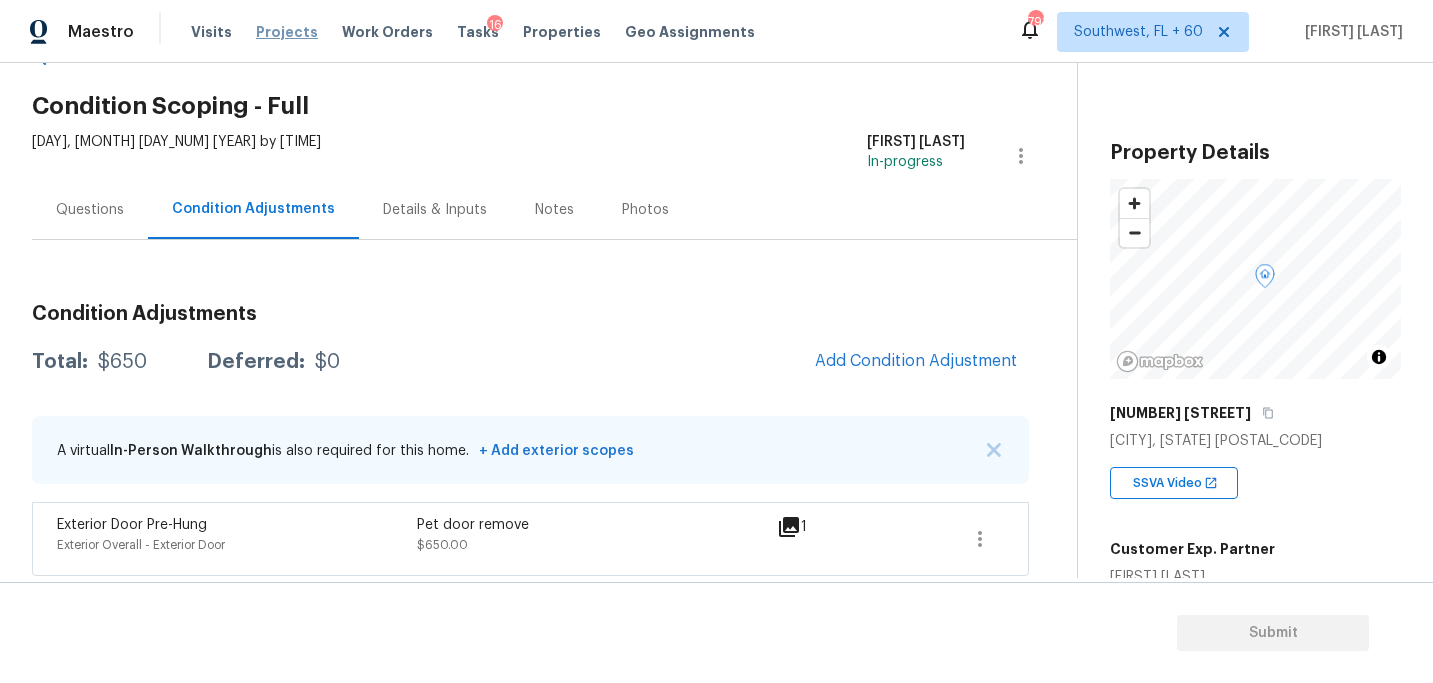 scroll, scrollTop: 67, scrollLeft: 0, axis: vertical 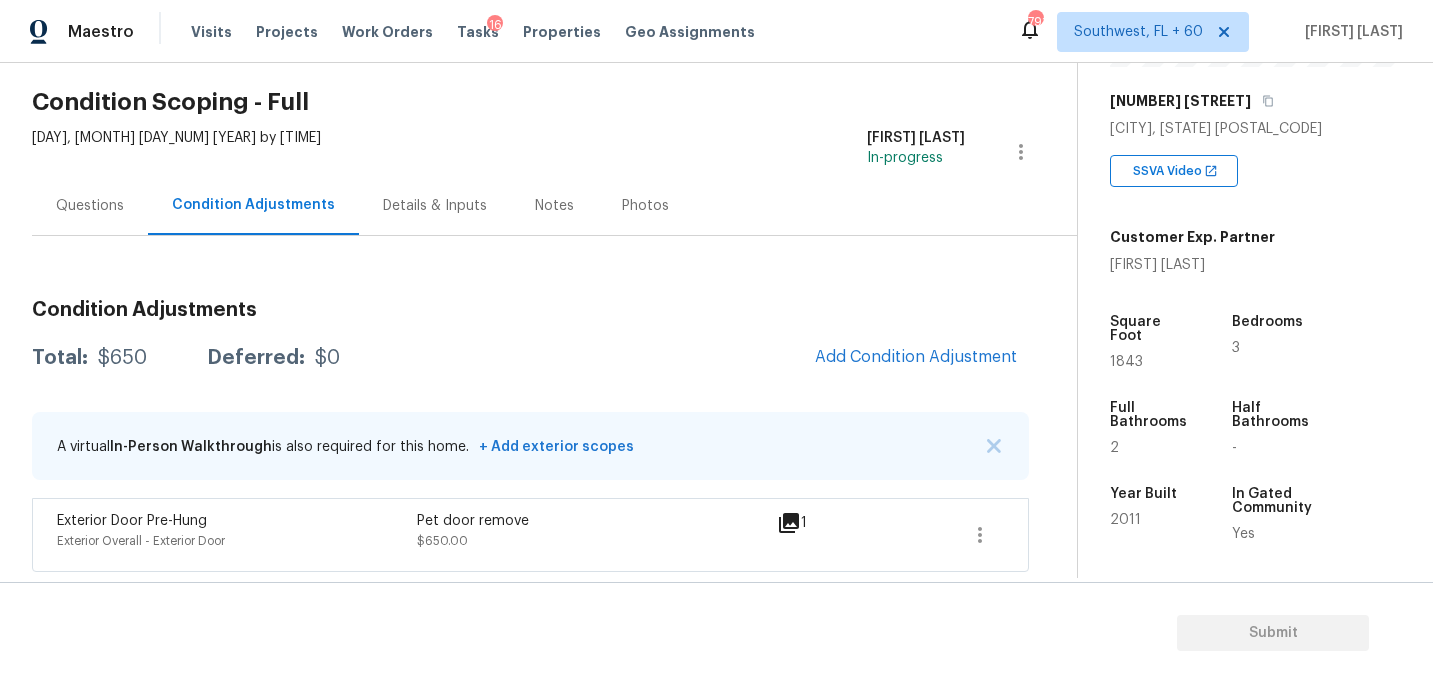 click on "Condition Adjustments Total:  $650 Deferred:  $0 Add Condition Adjustment A virtual  In-Person Walkthrough  is also required for this home.   + Add exterior scopes Exterior Door Pre-Hung Exterior Overall - Exterior Door Pet door remove $650.00   1" at bounding box center (530, 404) 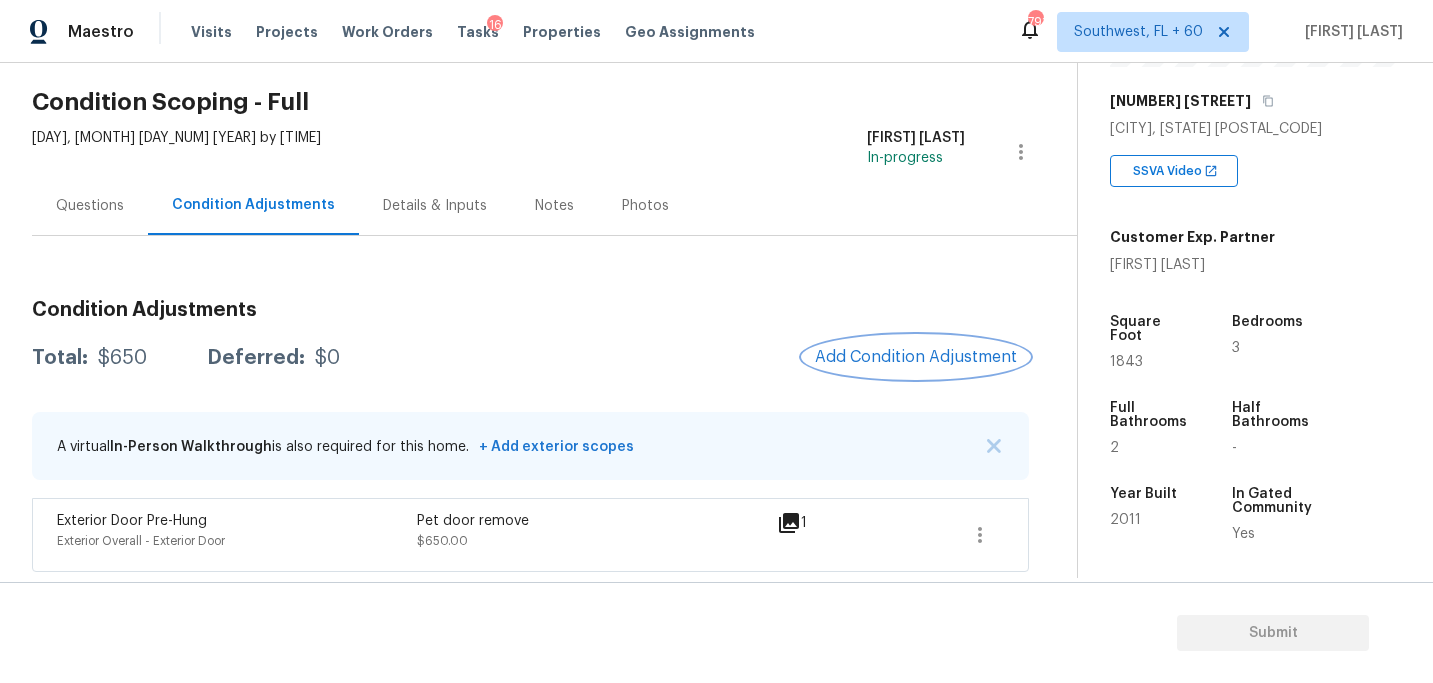 click on "Add Condition Adjustment" at bounding box center [916, 357] 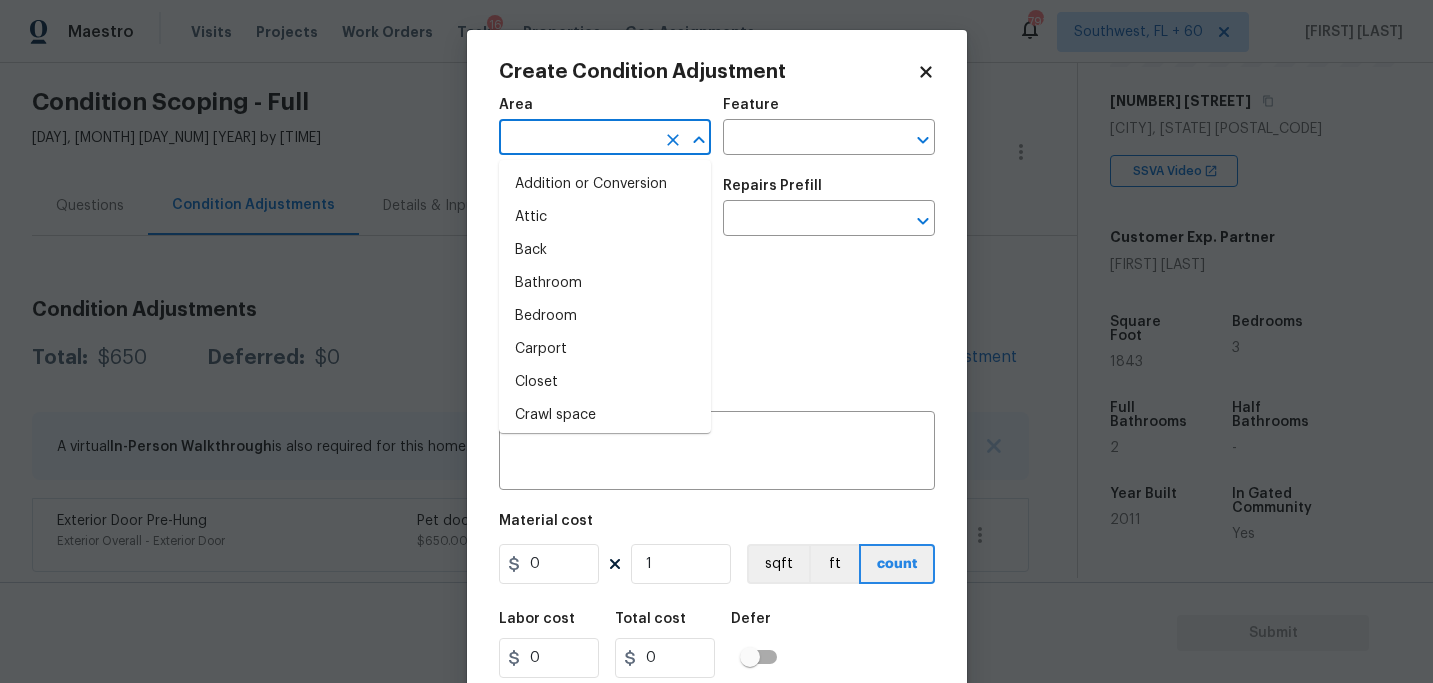 click at bounding box center [577, 139] 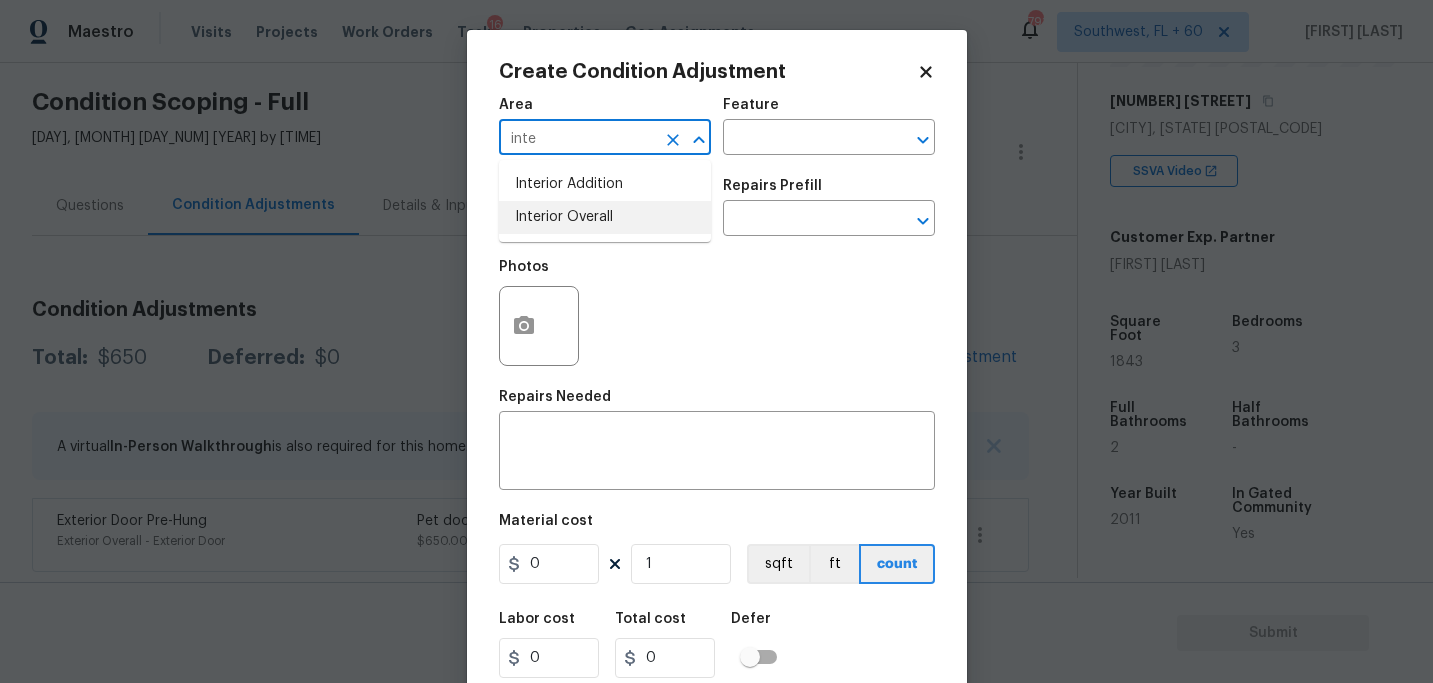 click on "Interior Overall" at bounding box center (605, 217) 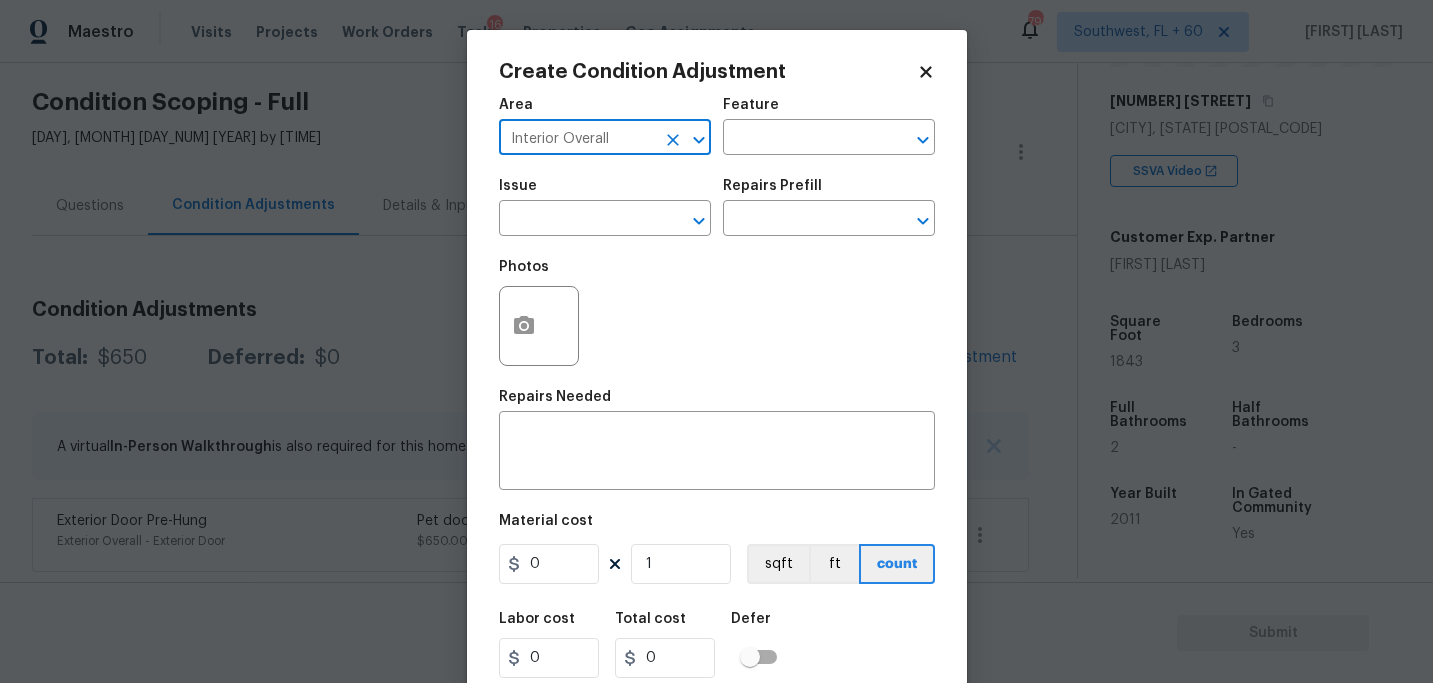 type on "Interior Overall" 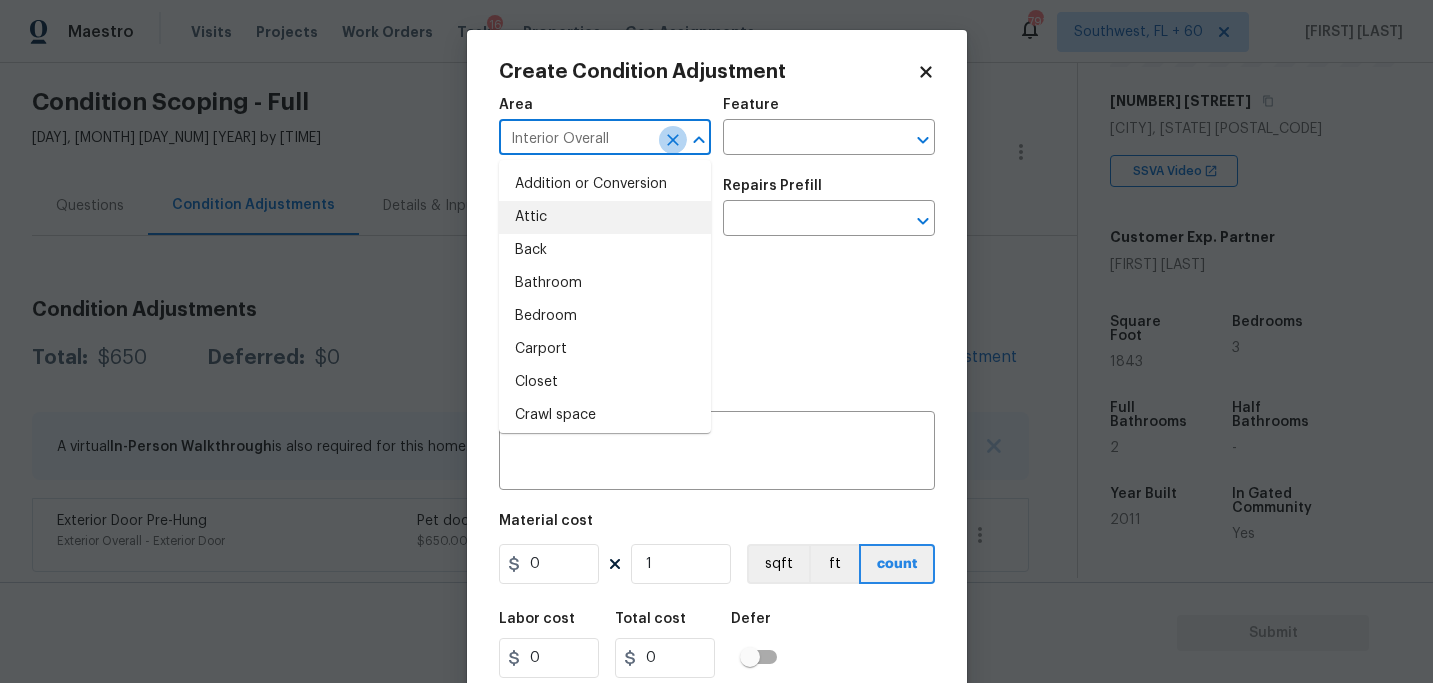 click 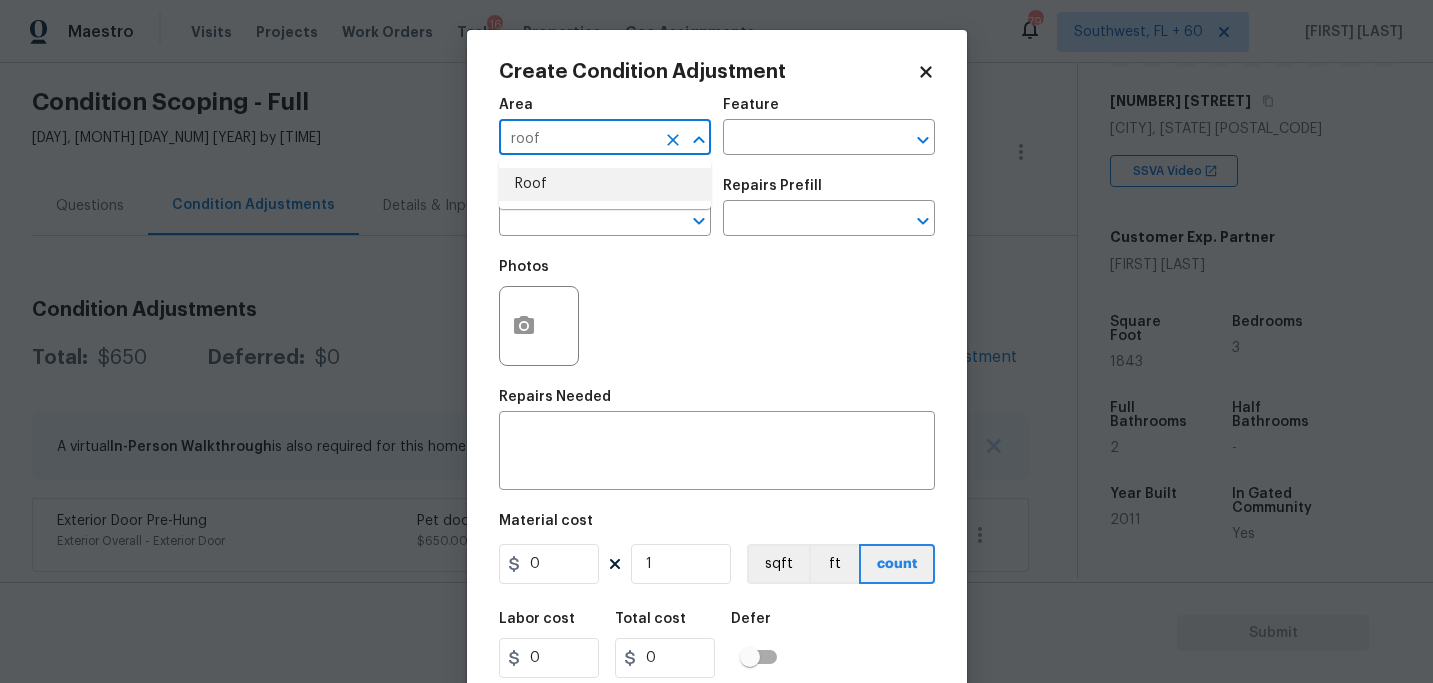 click on "Roof" at bounding box center [605, 184] 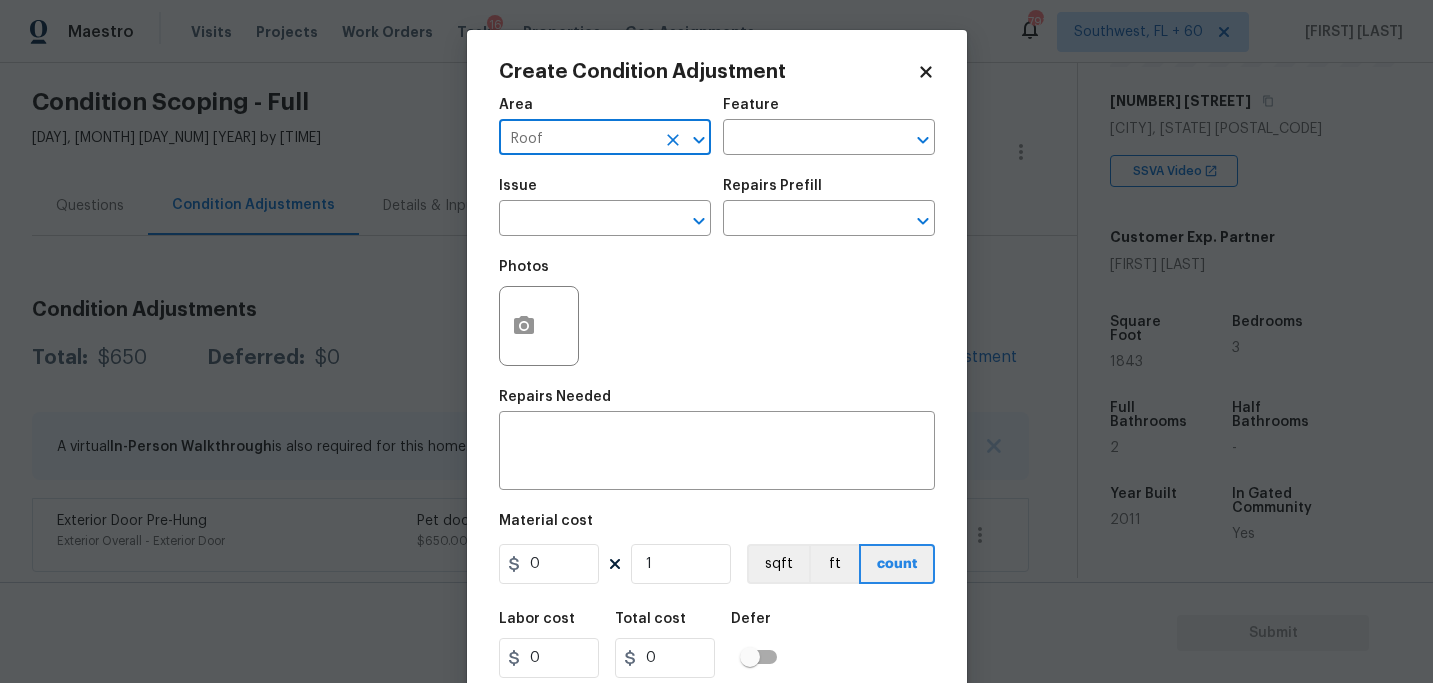 type on "Roof" 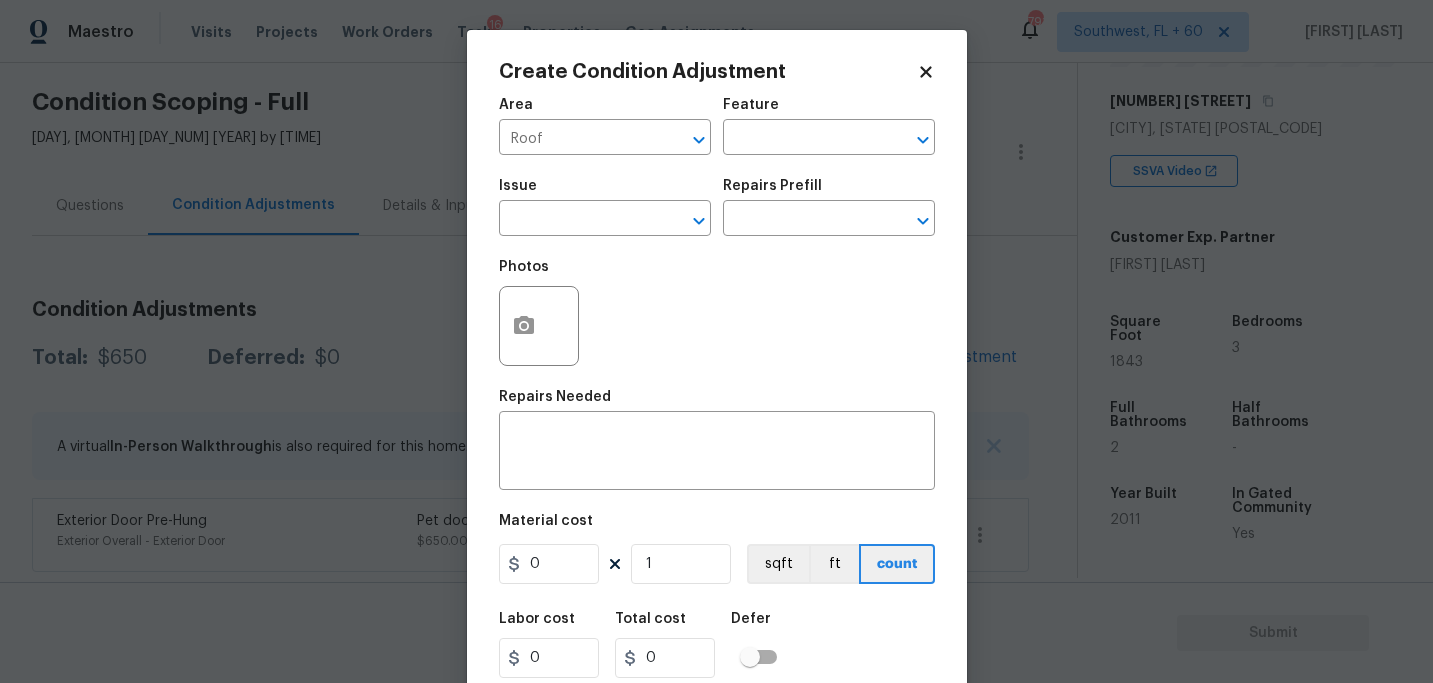 click on "Area Roof ​ Feature ​" at bounding box center [717, 126] 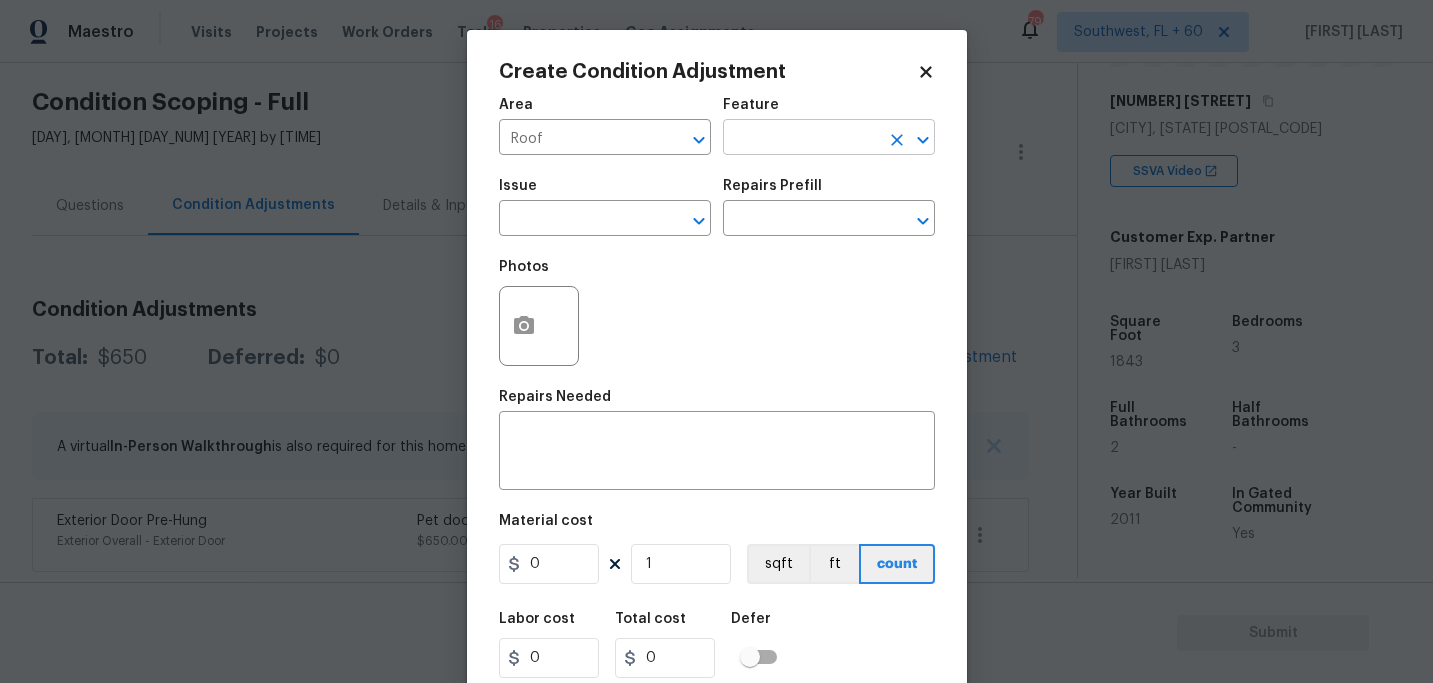 click at bounding box center [801, 139] 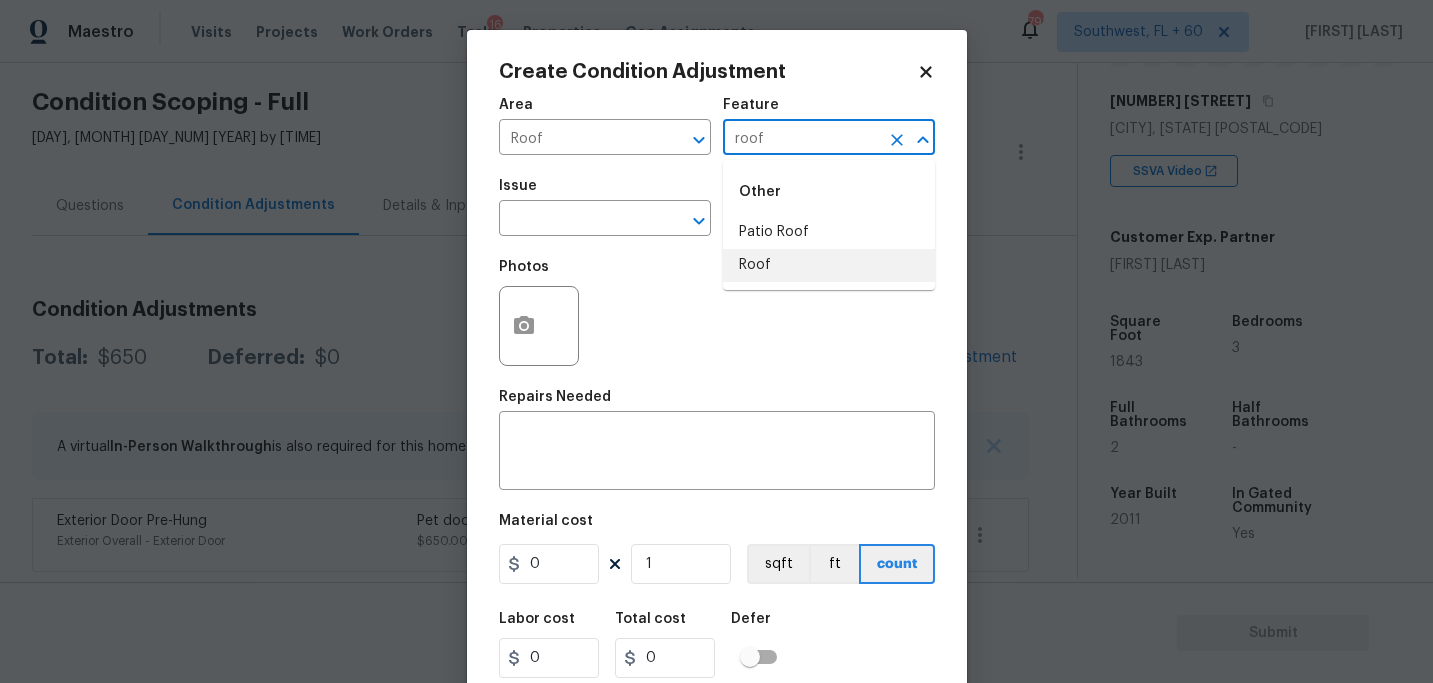 click on "Roof" at bounding box center [829, 265] 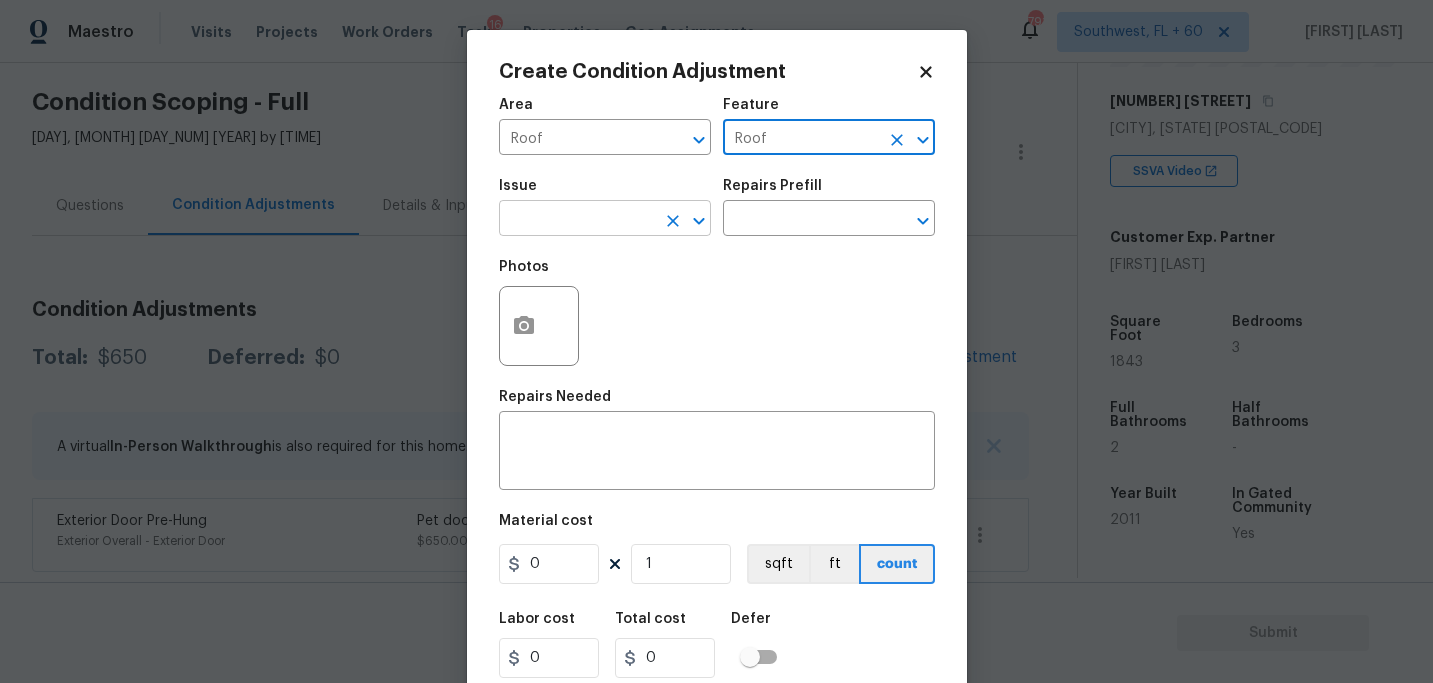 type on "Roof" 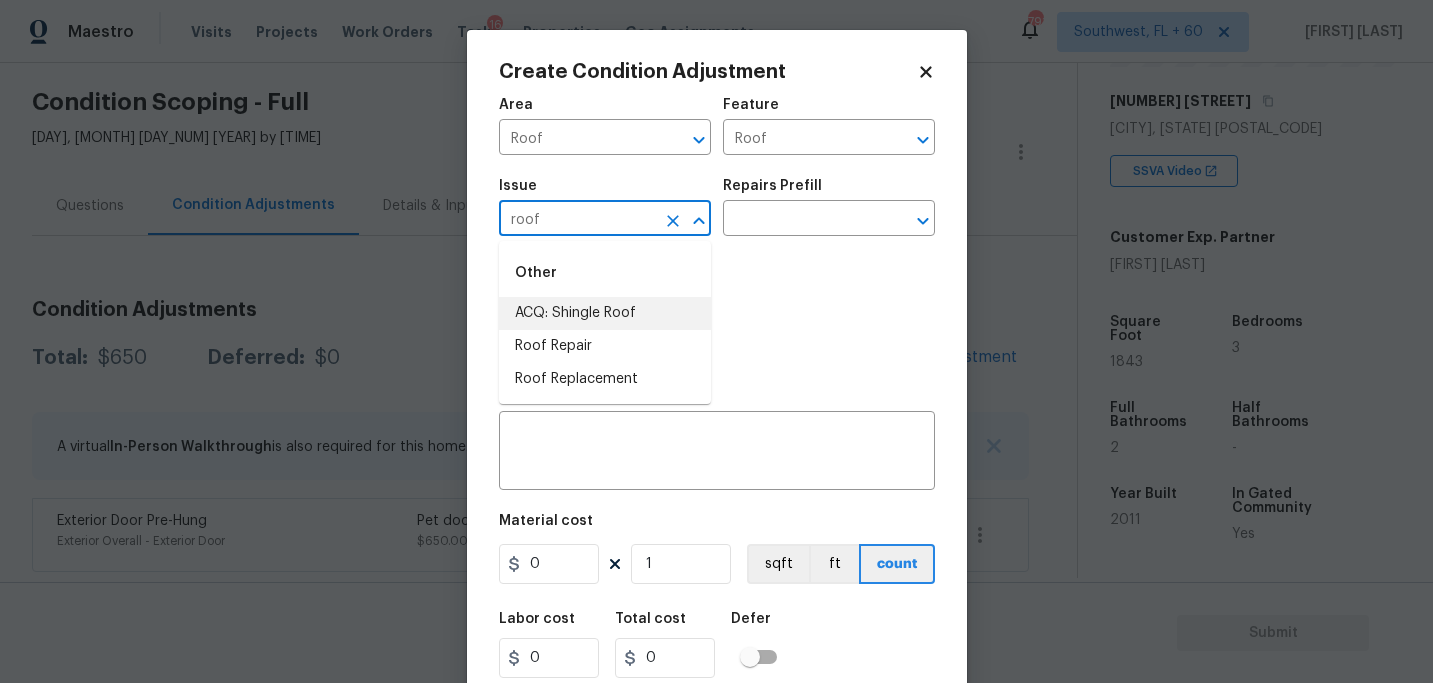 click on "ACQ: Shingle Roof" at bounding box center (605, 313) 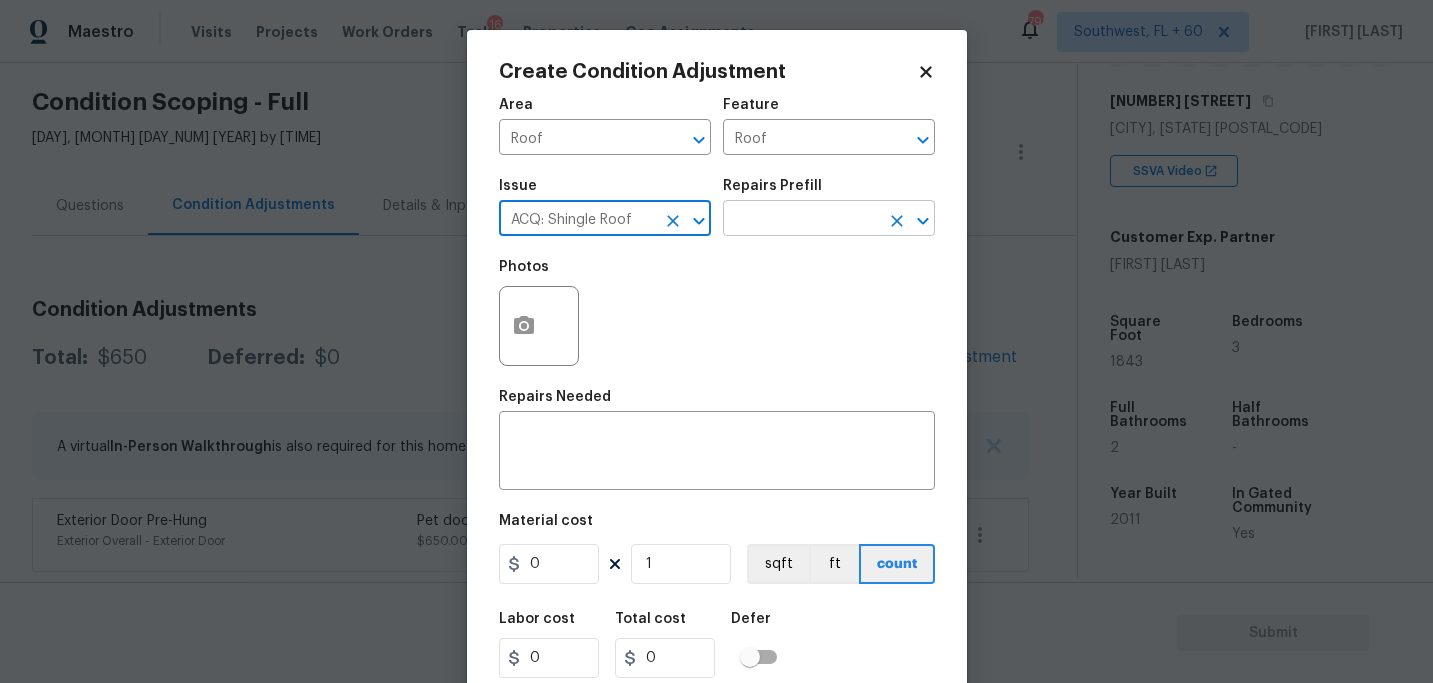 type on "ACQ: Shingle Roof" 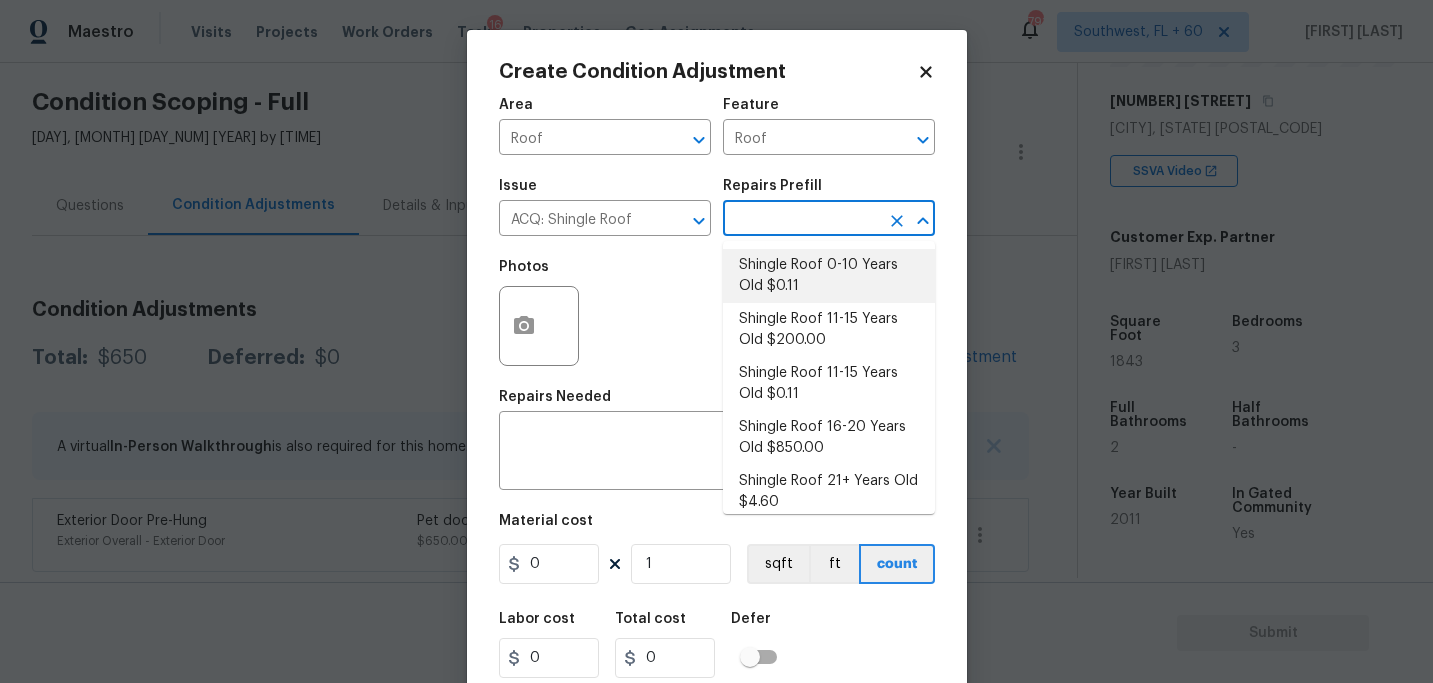 click on "Shingle Roof 0-10 Years Old $0.11" at bounding box center [829, 276] 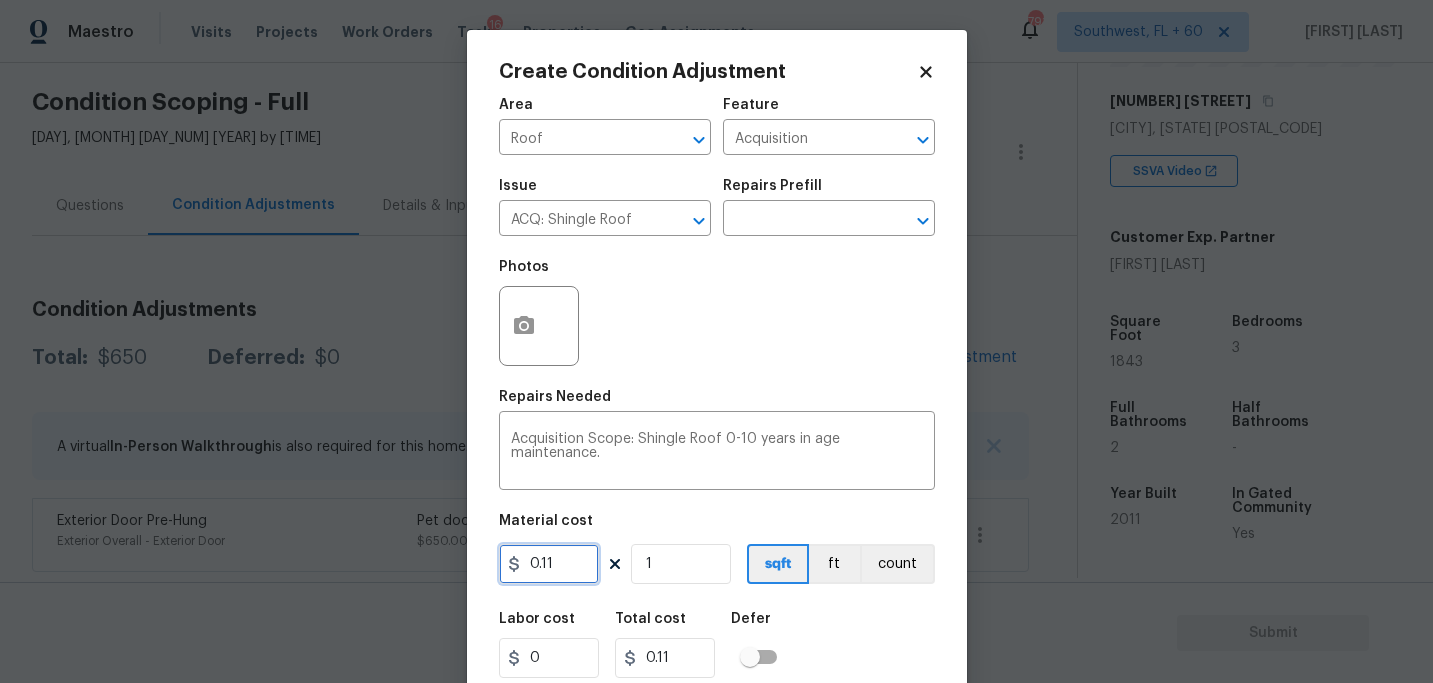 drag, startPoint x: 571, startPoint y: 565, endPoint x: 414, endPoint y: 563, distance: 157.01274 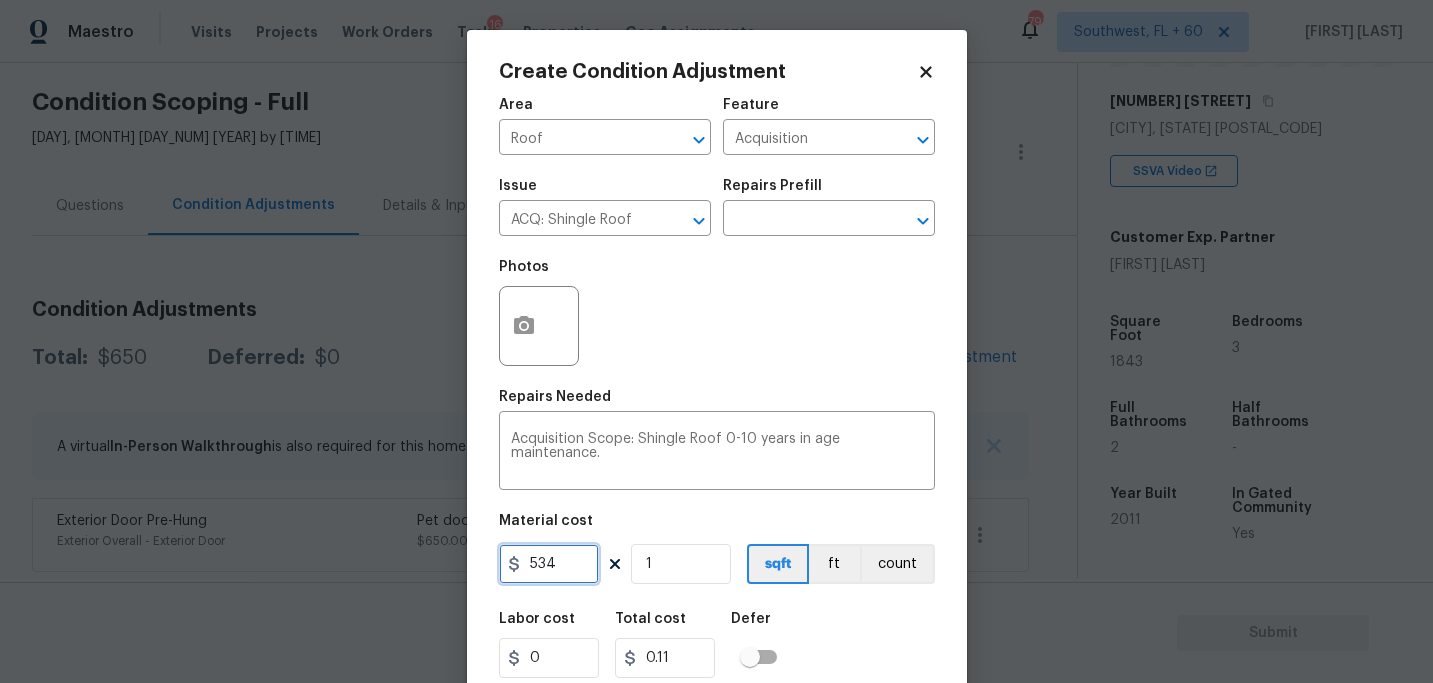 type on "534" 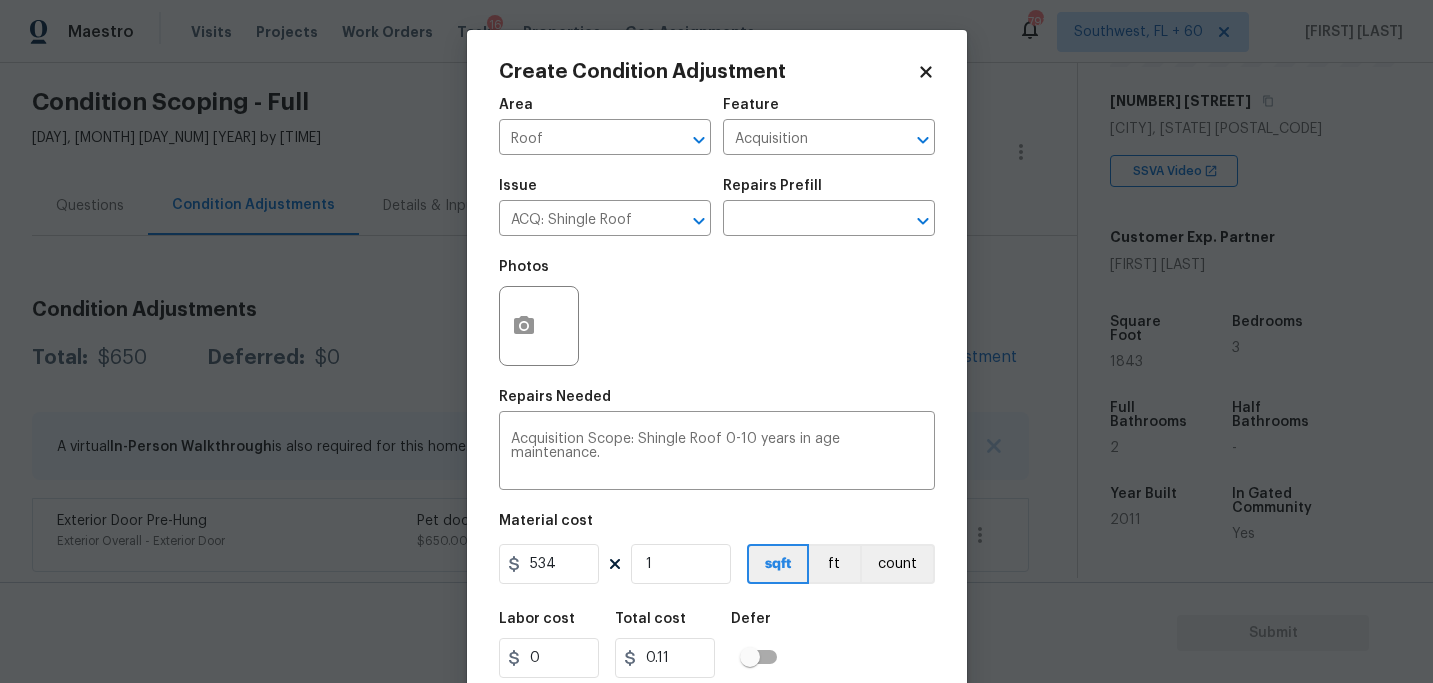 type on "534" 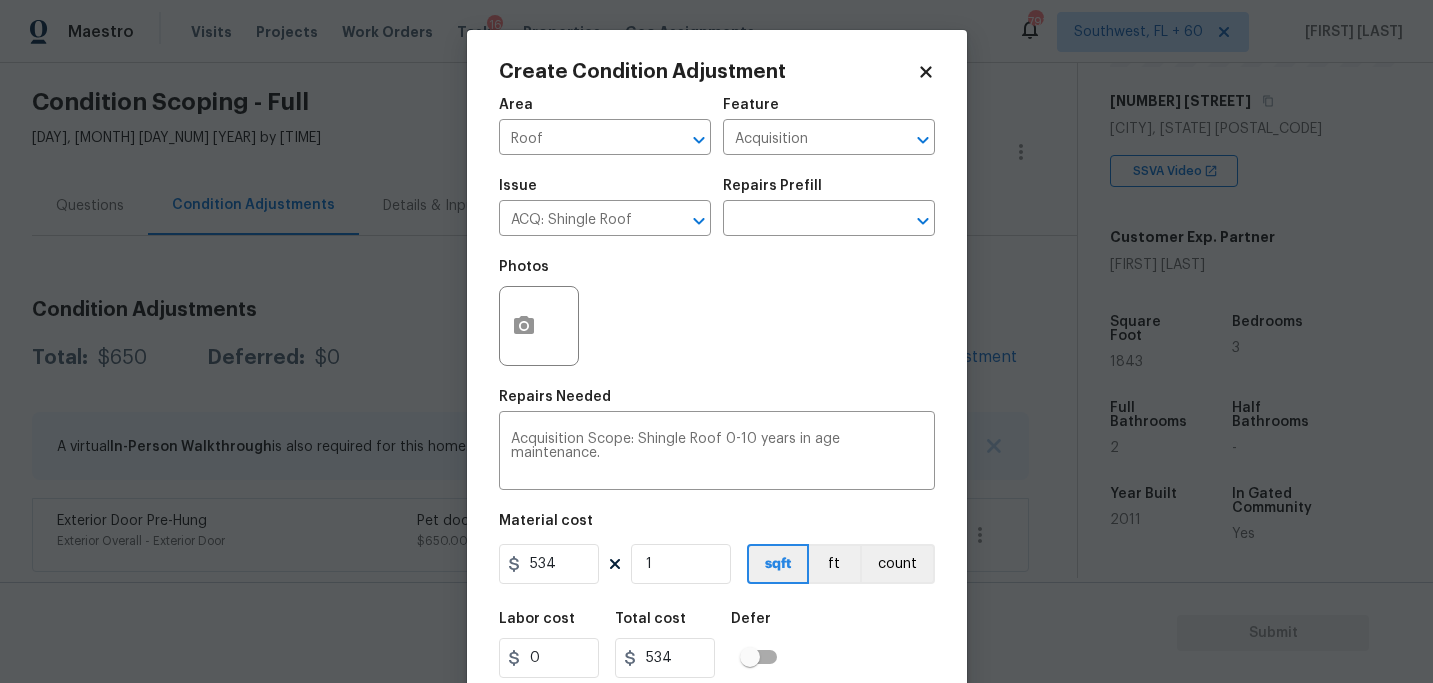 click on "Photos" at bounding box center (717, 313) 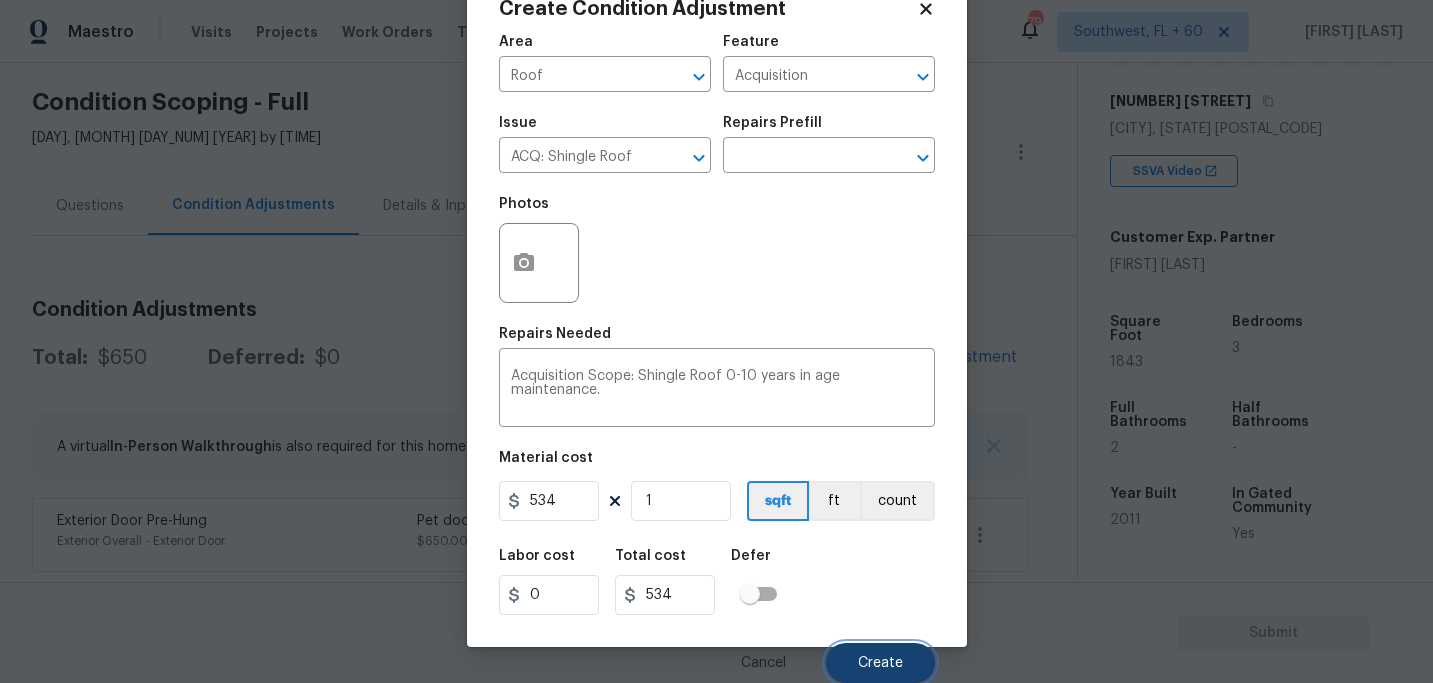 click on "Create" at bounding box center [880, 663] 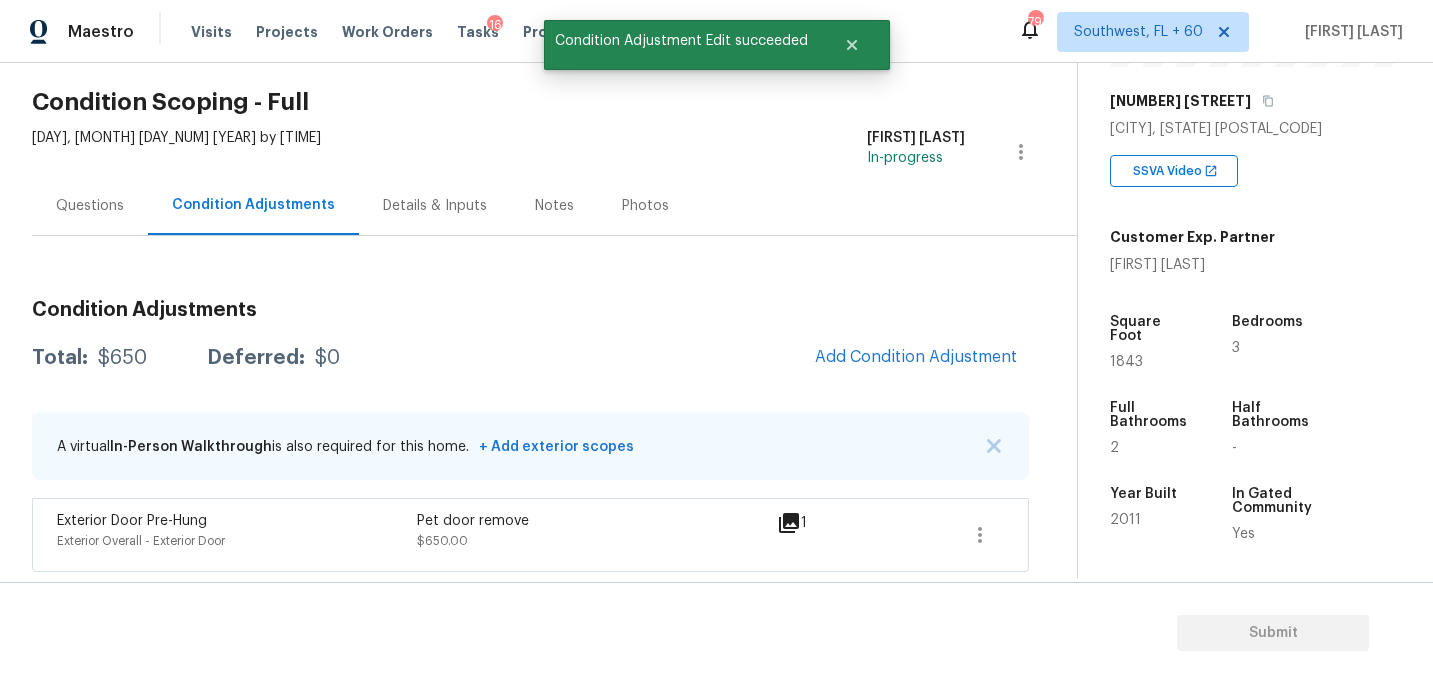 scroll, scrollTop: 57, scrollLeft: 0, axis: vertical 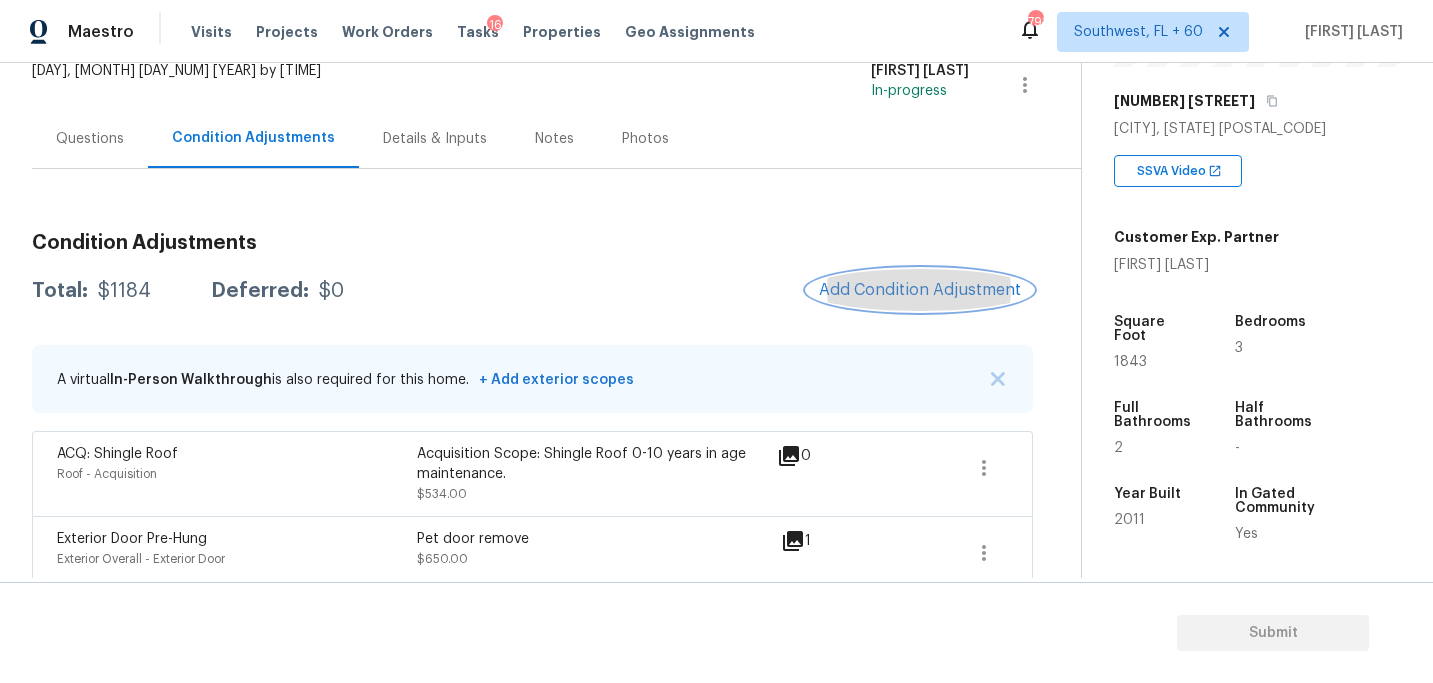 click on "Add Condition Adjustment" at bounding box center (920, 290) 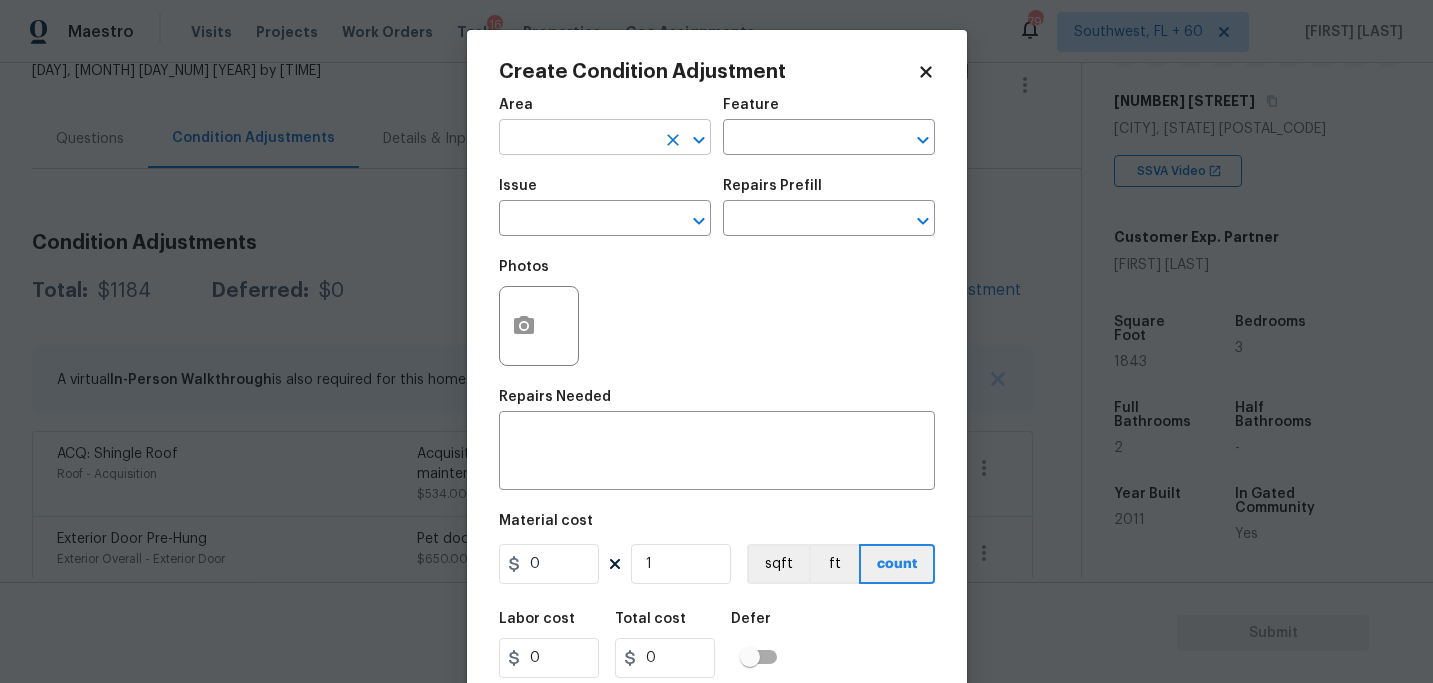 click at bounding box center [577, 139] 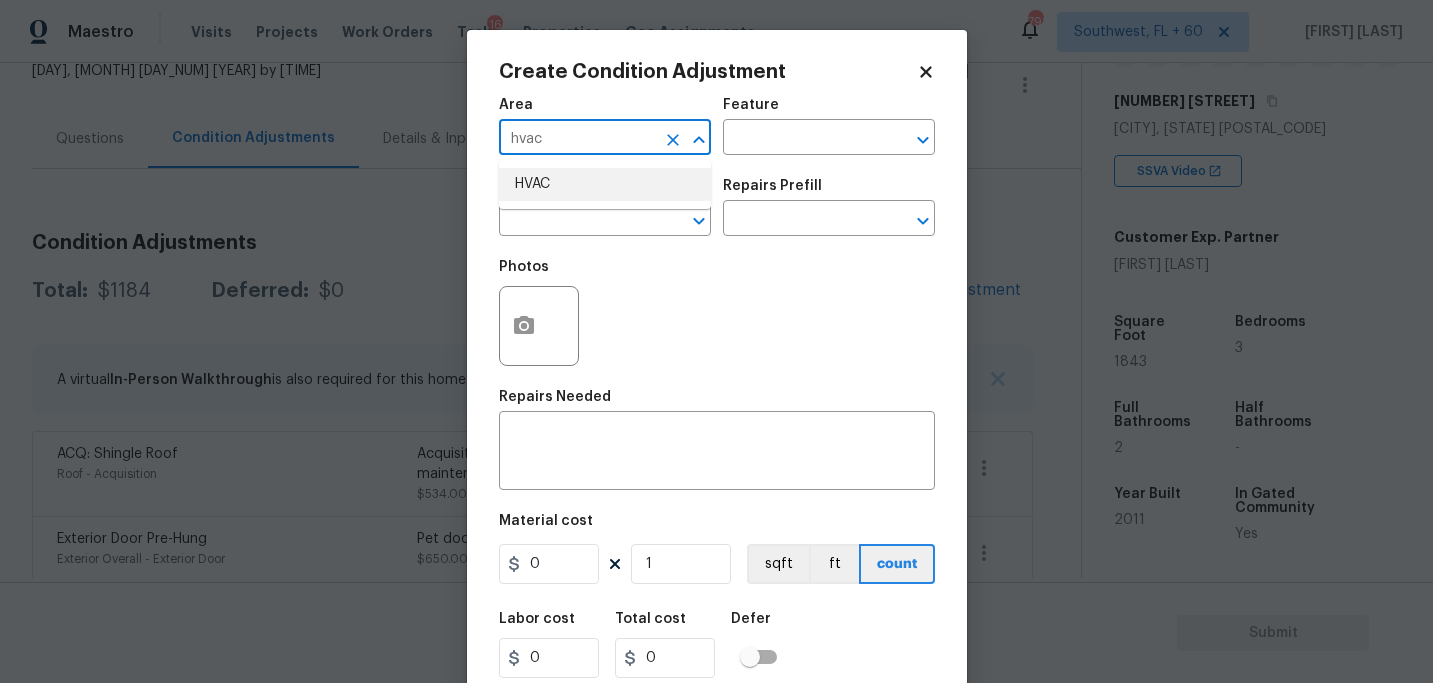 click on "HVAC" at bounding box center (605, 184) 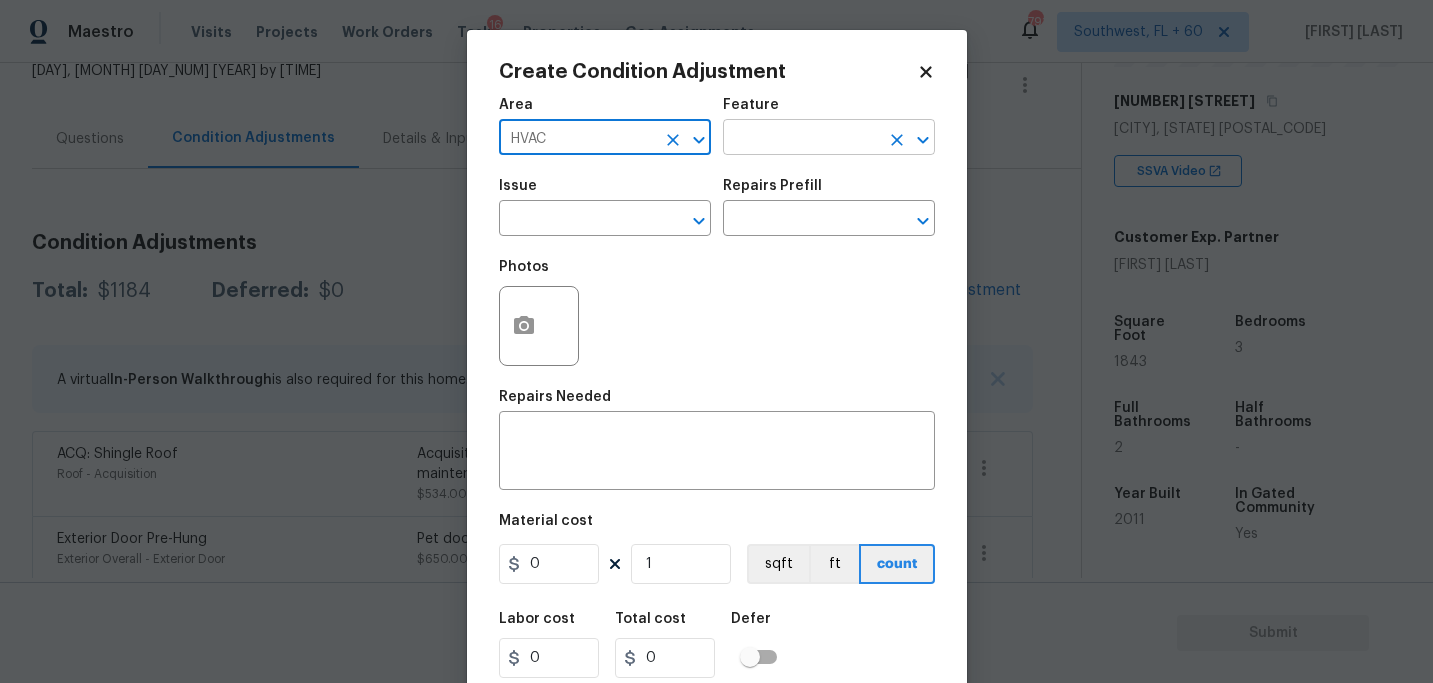 type on "HVAC" 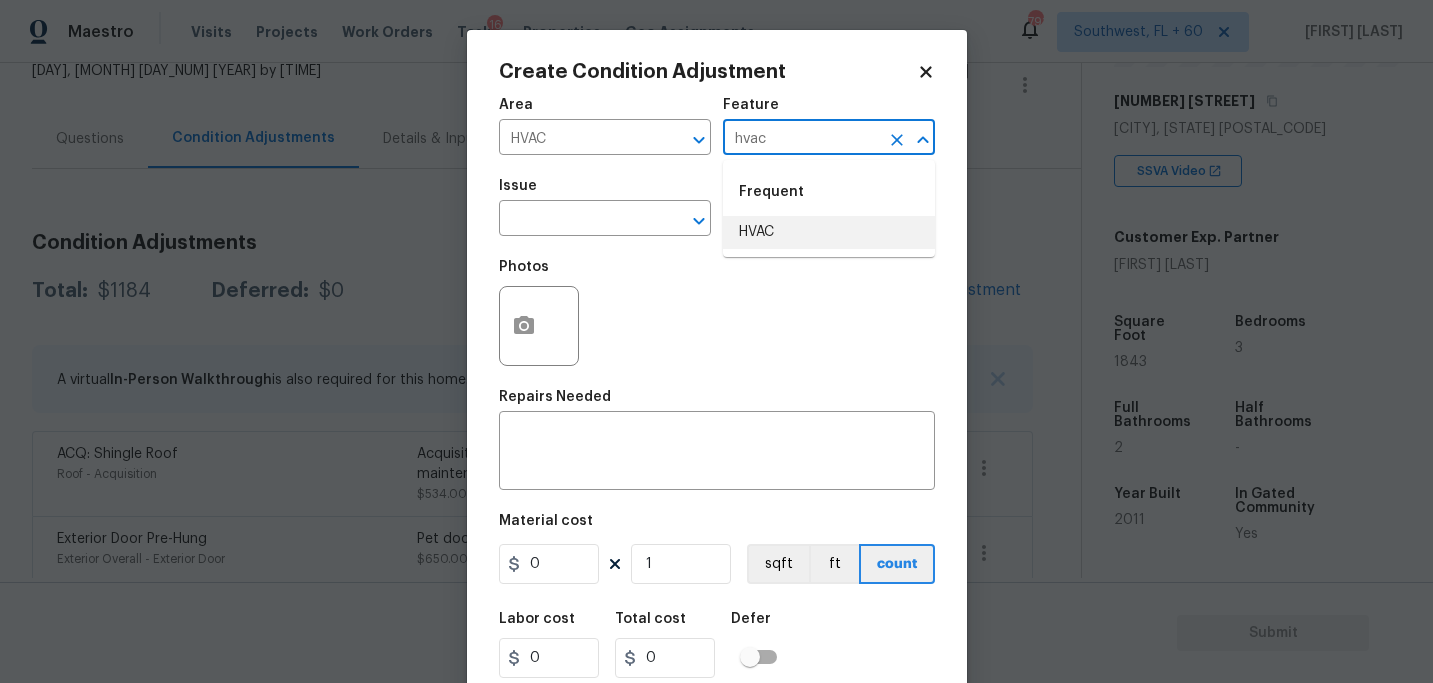 click on "HVAC" at bounding box center [829, 232] 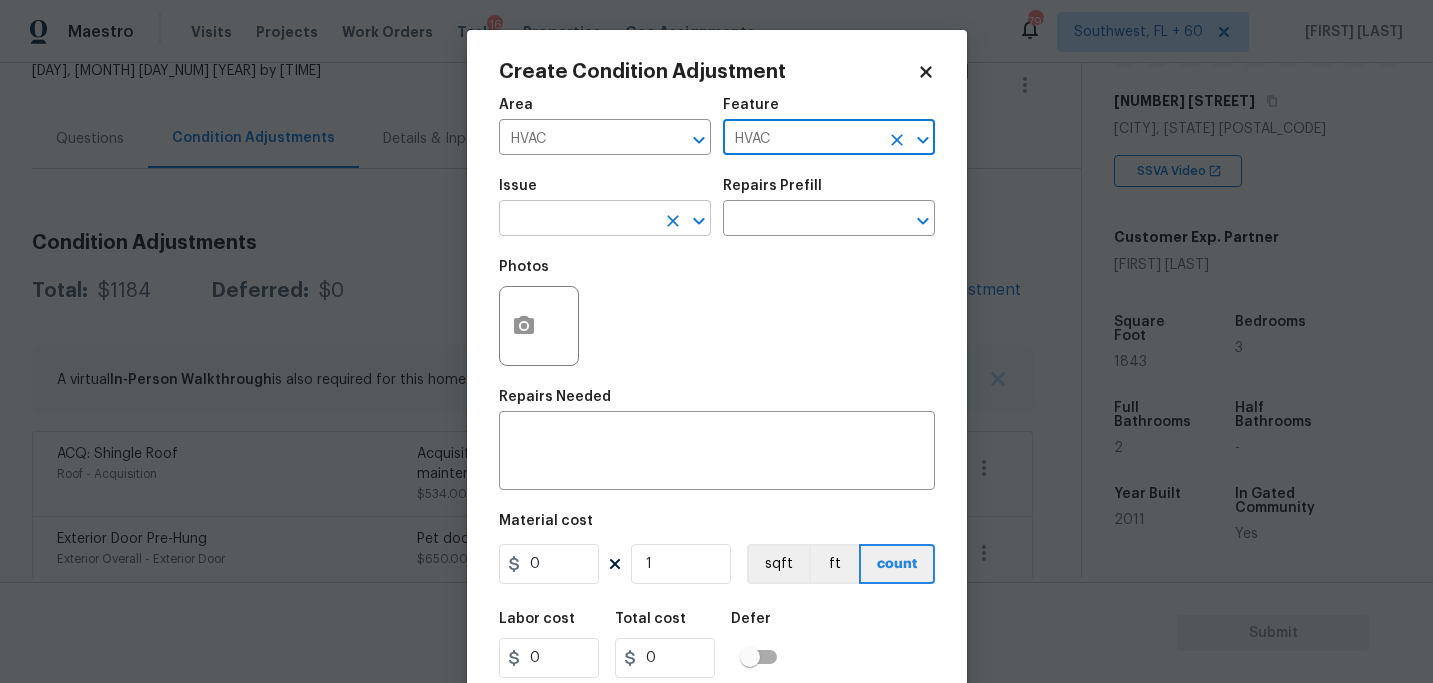 type on "HVAC" 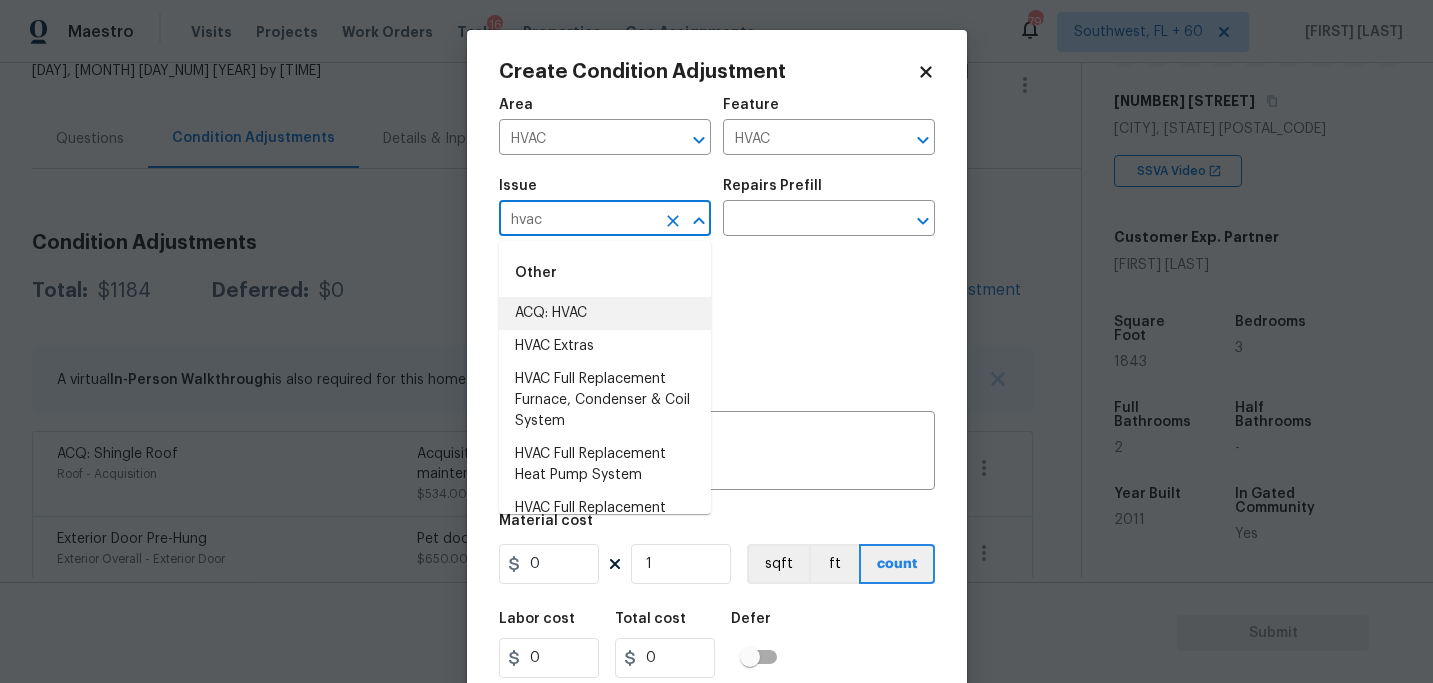click on "ACQ: HVAC" at bounding box center (605, 313) 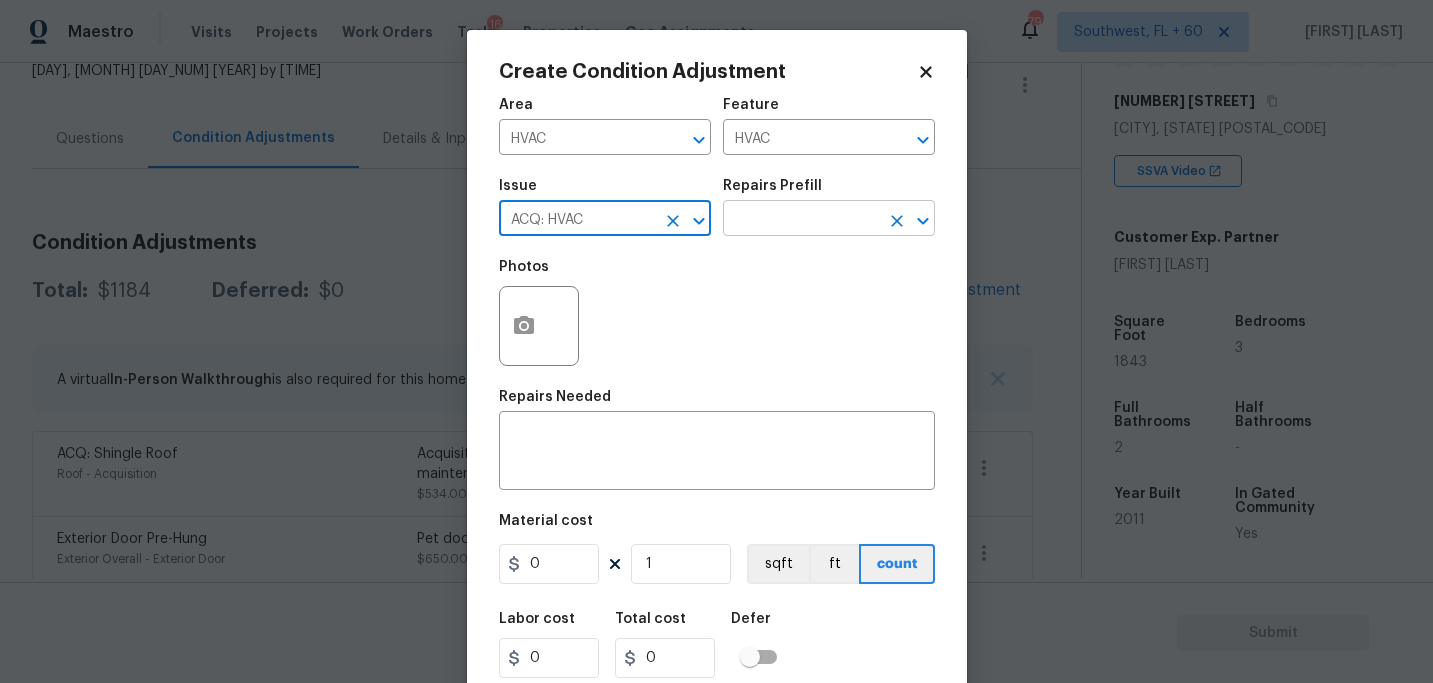 type on "ACQ: HVAC" 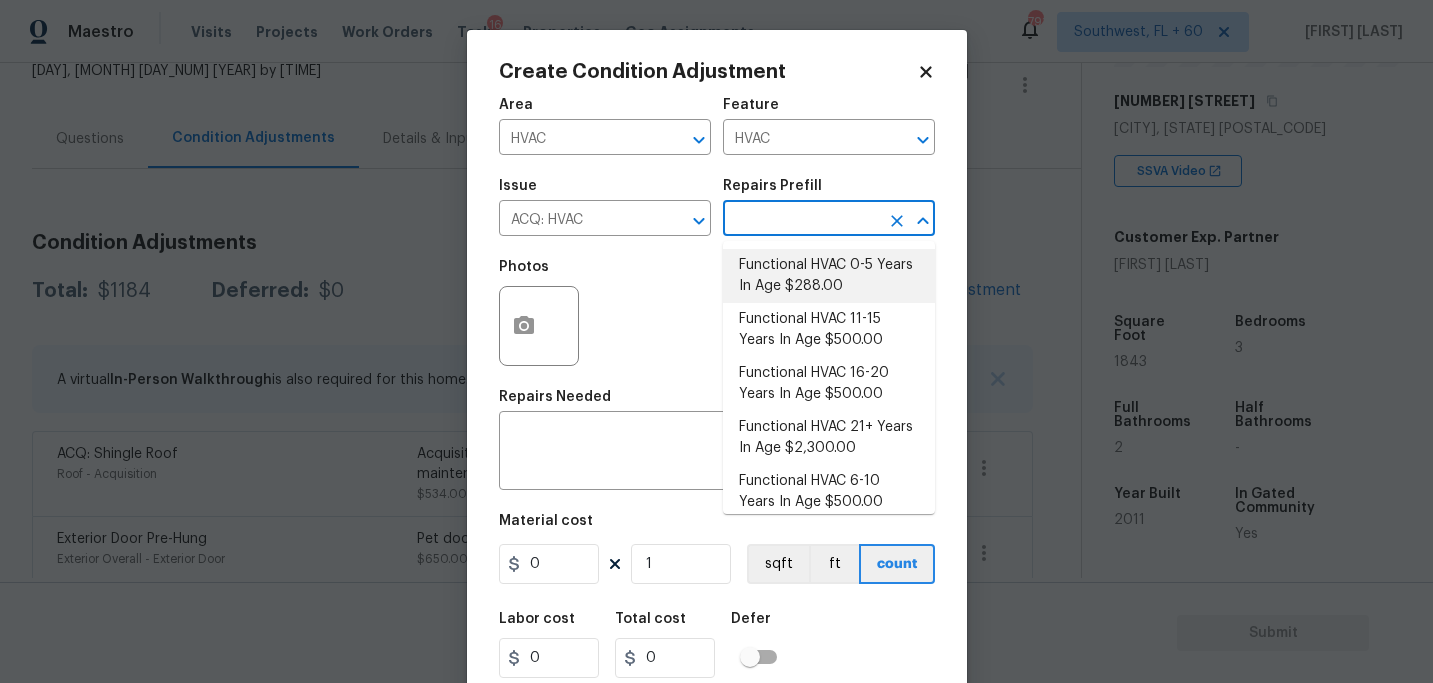 click on "Functional HVAC 0-5 Years In Age $288.00" at bounding box center [829, 276] 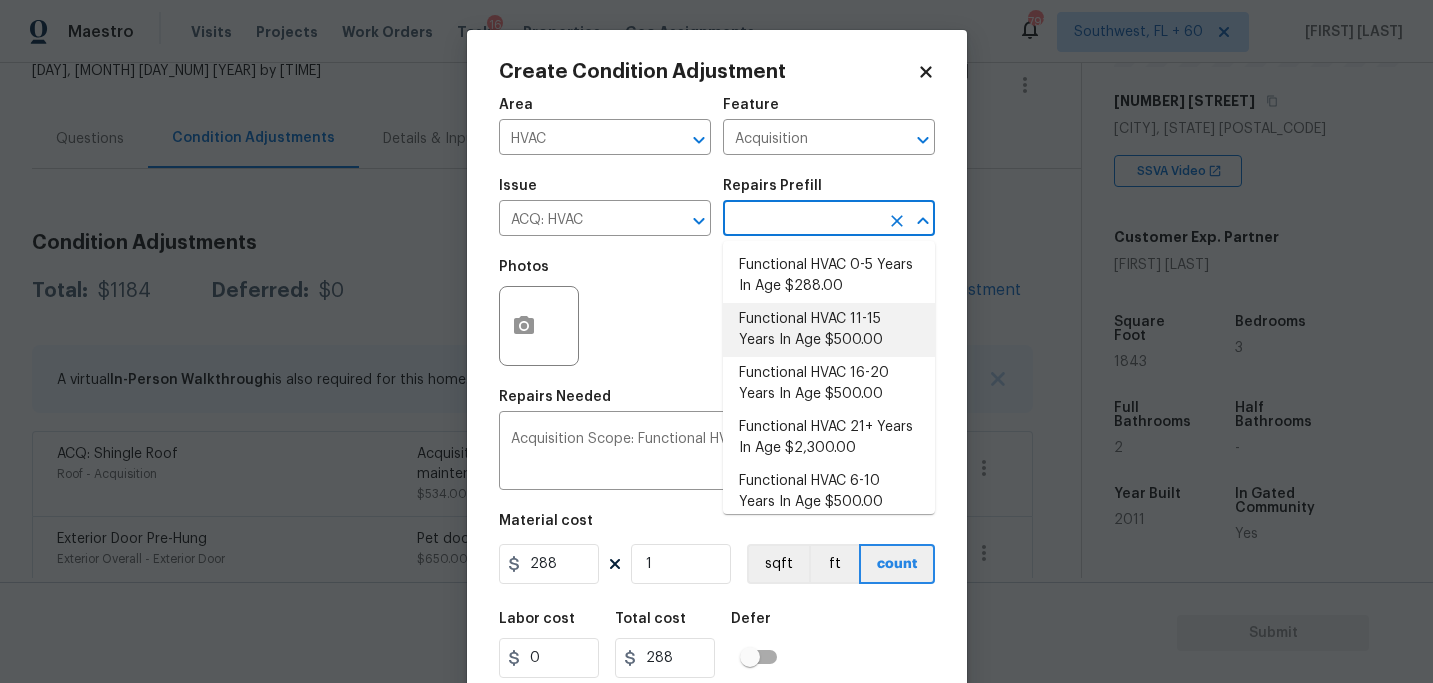 click on "Photos" at bounding box center (717, 313) 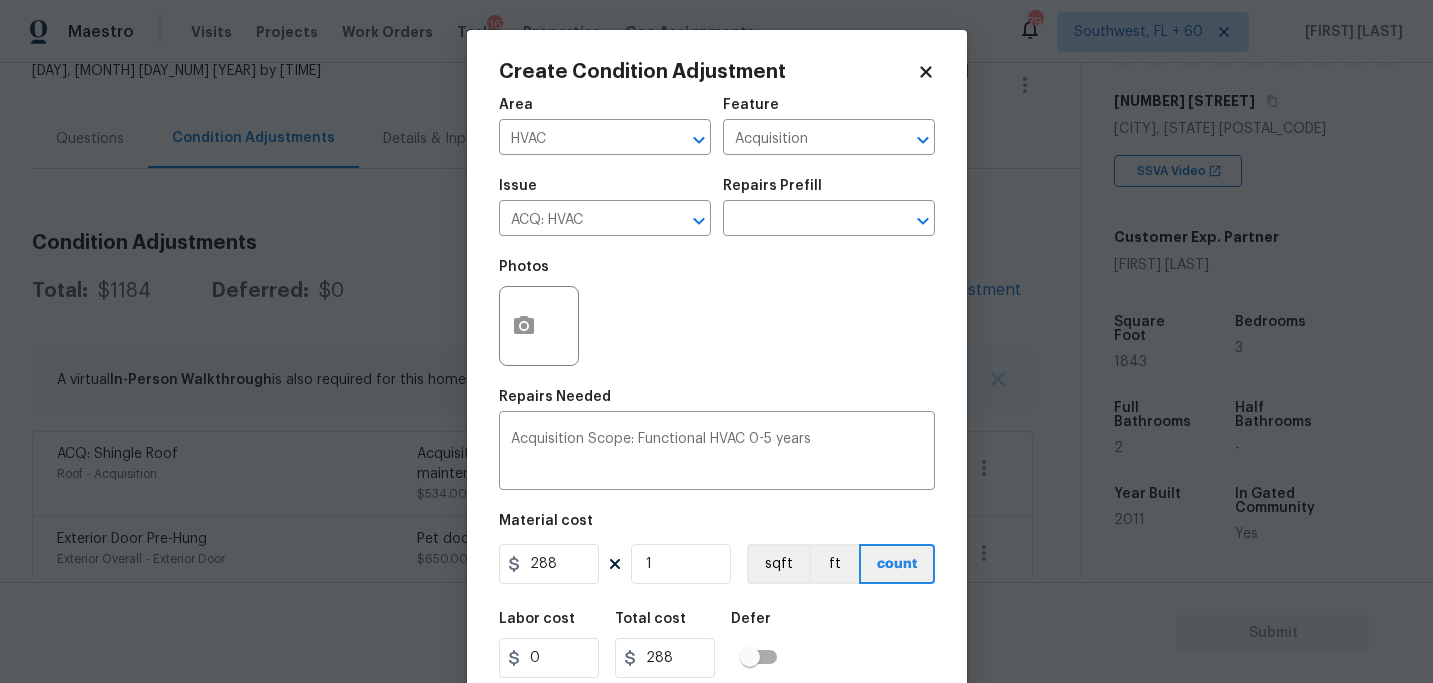 scroll, scrollTop: 64, scrollLeft: 0, axis: vertical 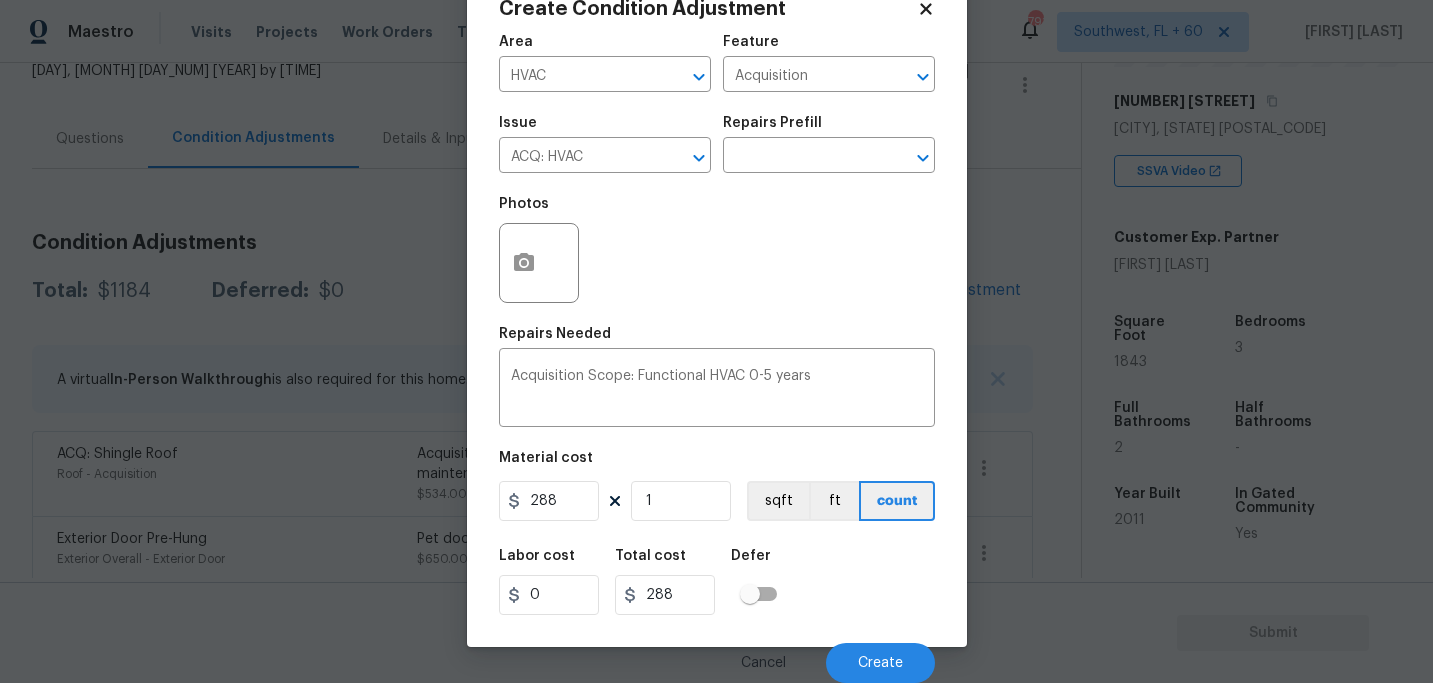 click on "Labor cost 0 Total cost 288 Defer" at bounding box center (717, 582) 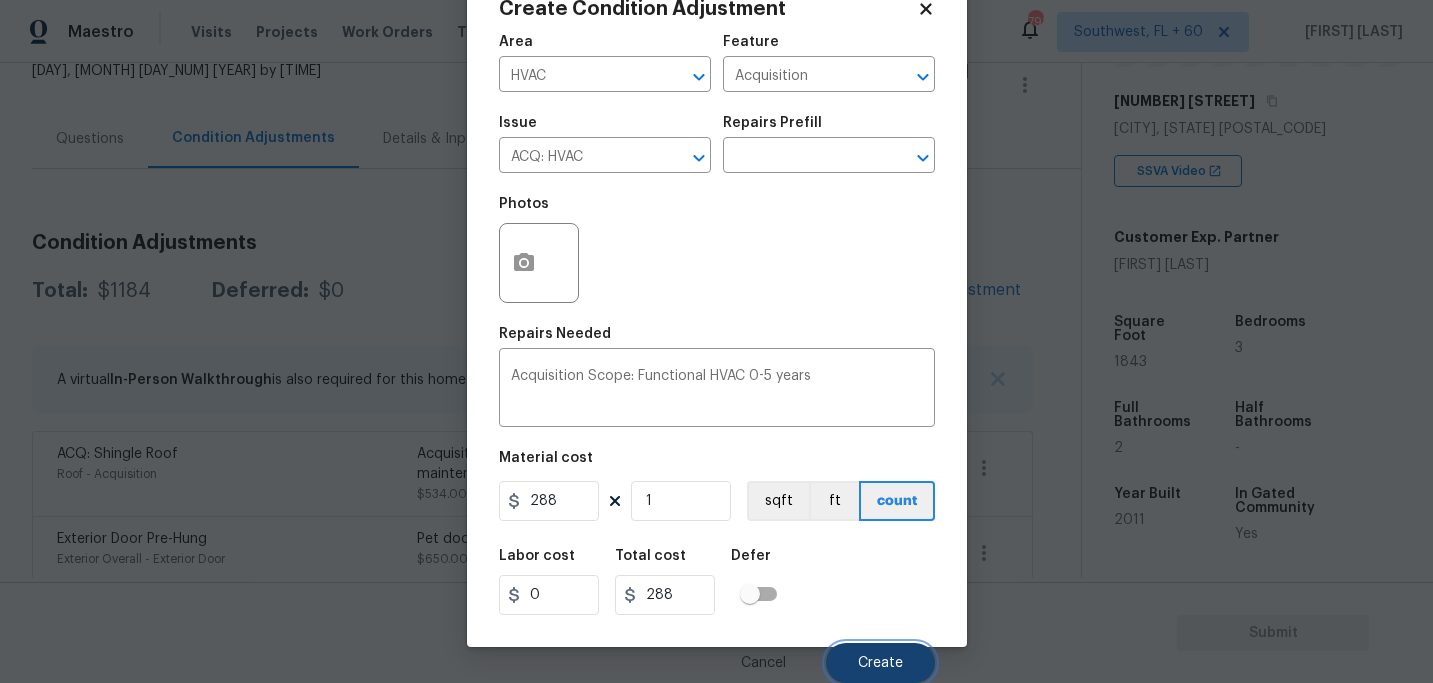 click on "Create" at bounding box center [880, 663] 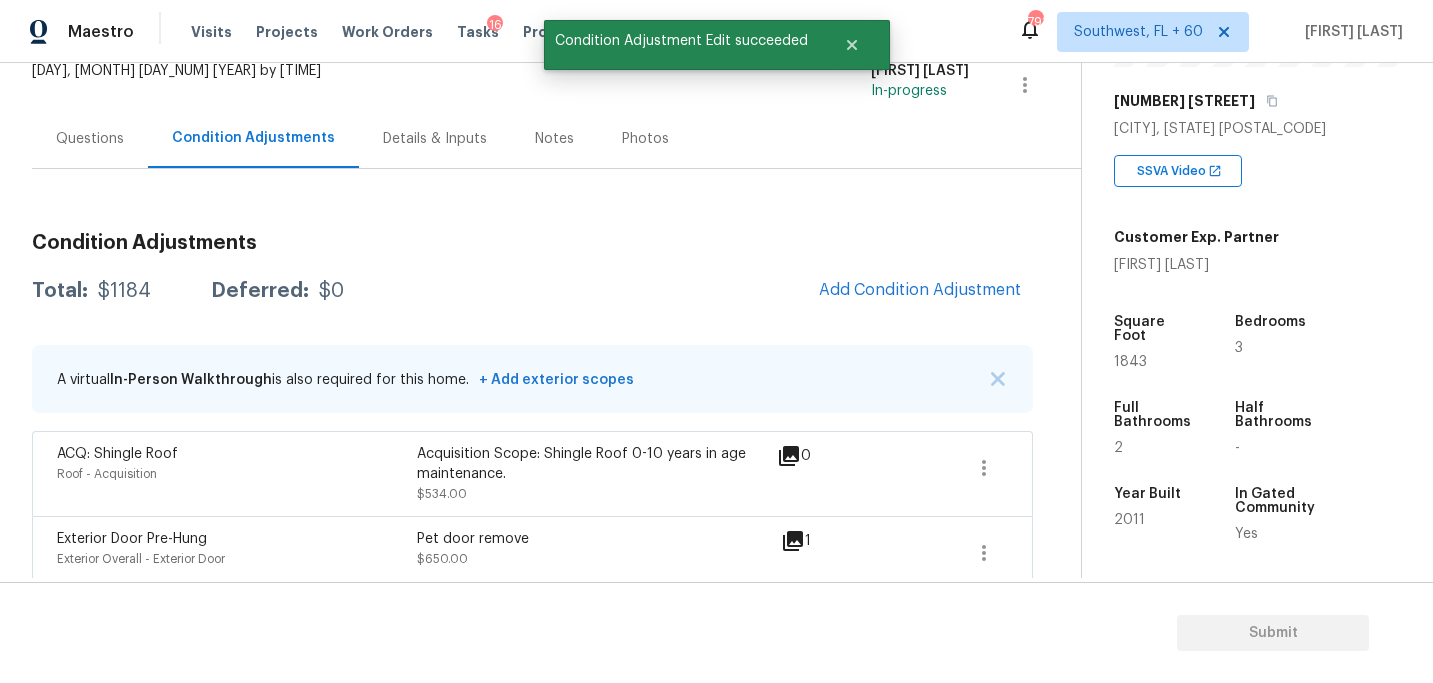 scroll, scrollTop: 57, scrollLeft: 0, axis: vertical 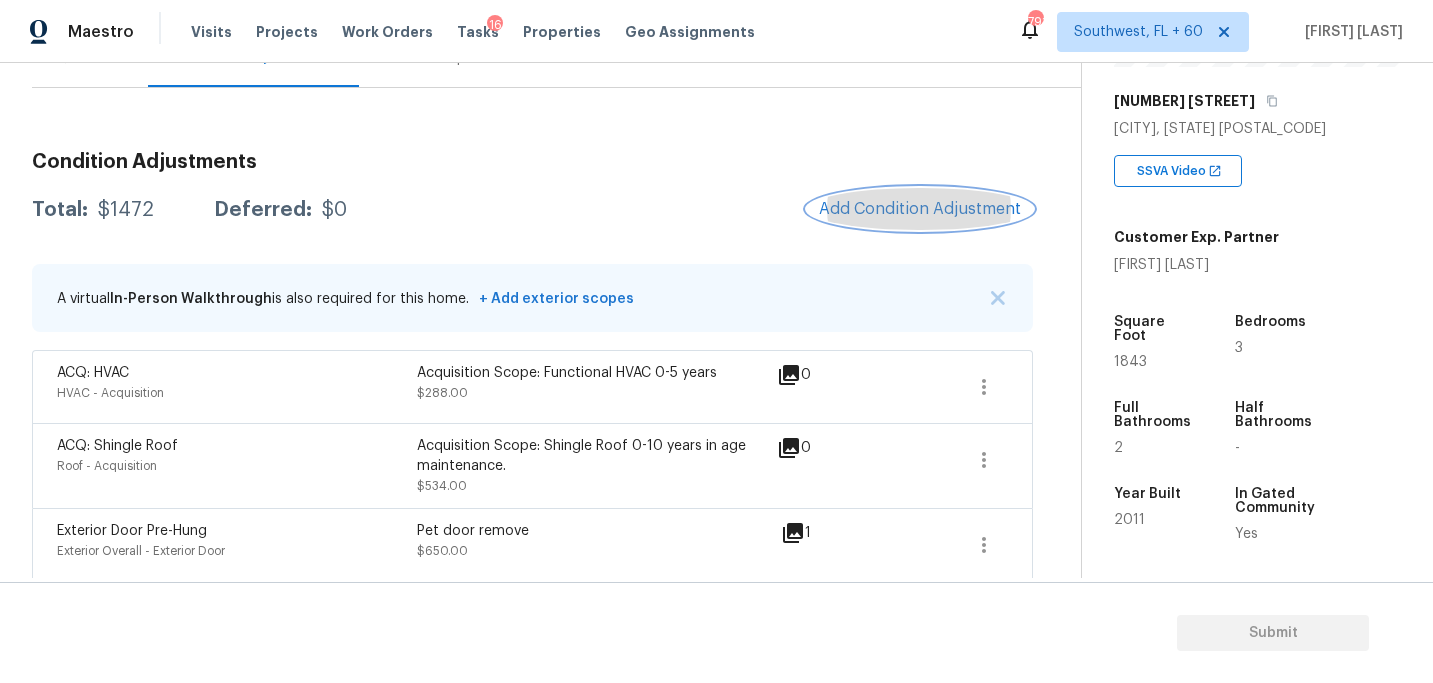 click on "Add Condition Adjustment" at bounding box center [920, 209] 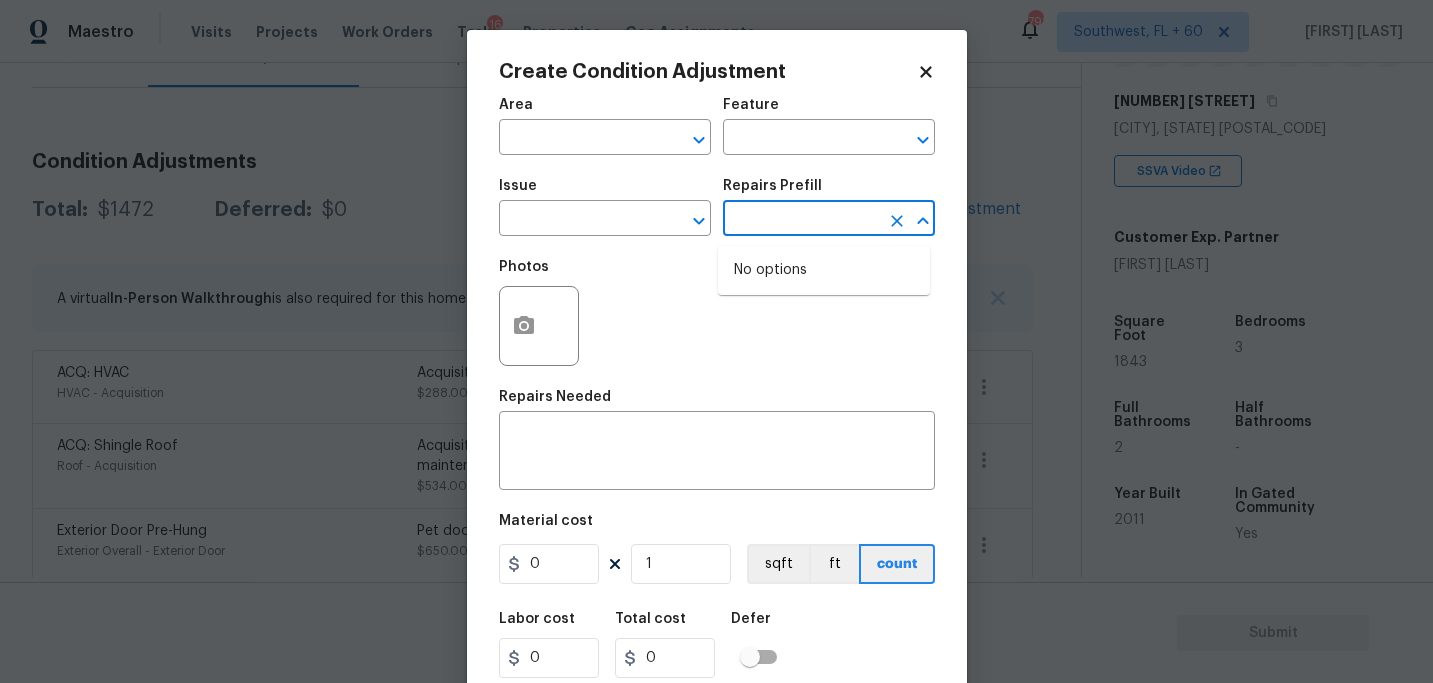 click at bounding box center [801, 220] 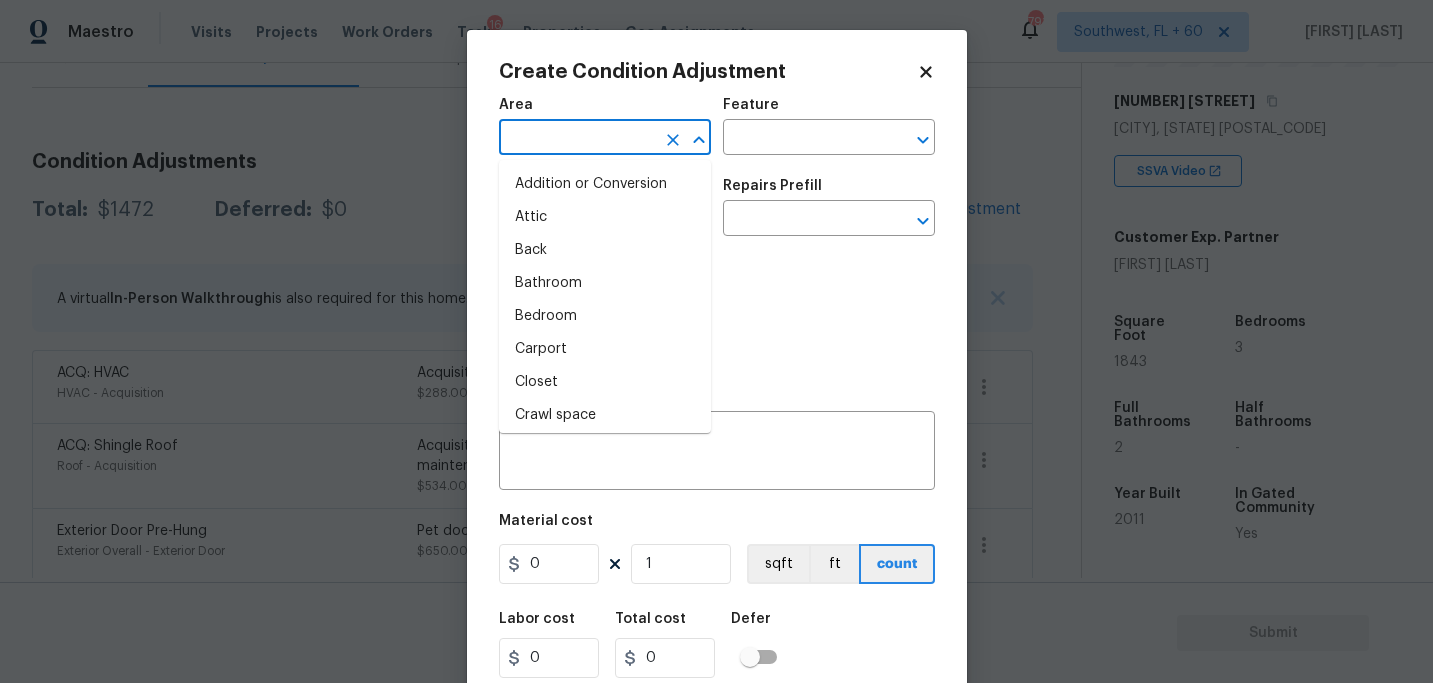 click at bounding box center [577, 139] 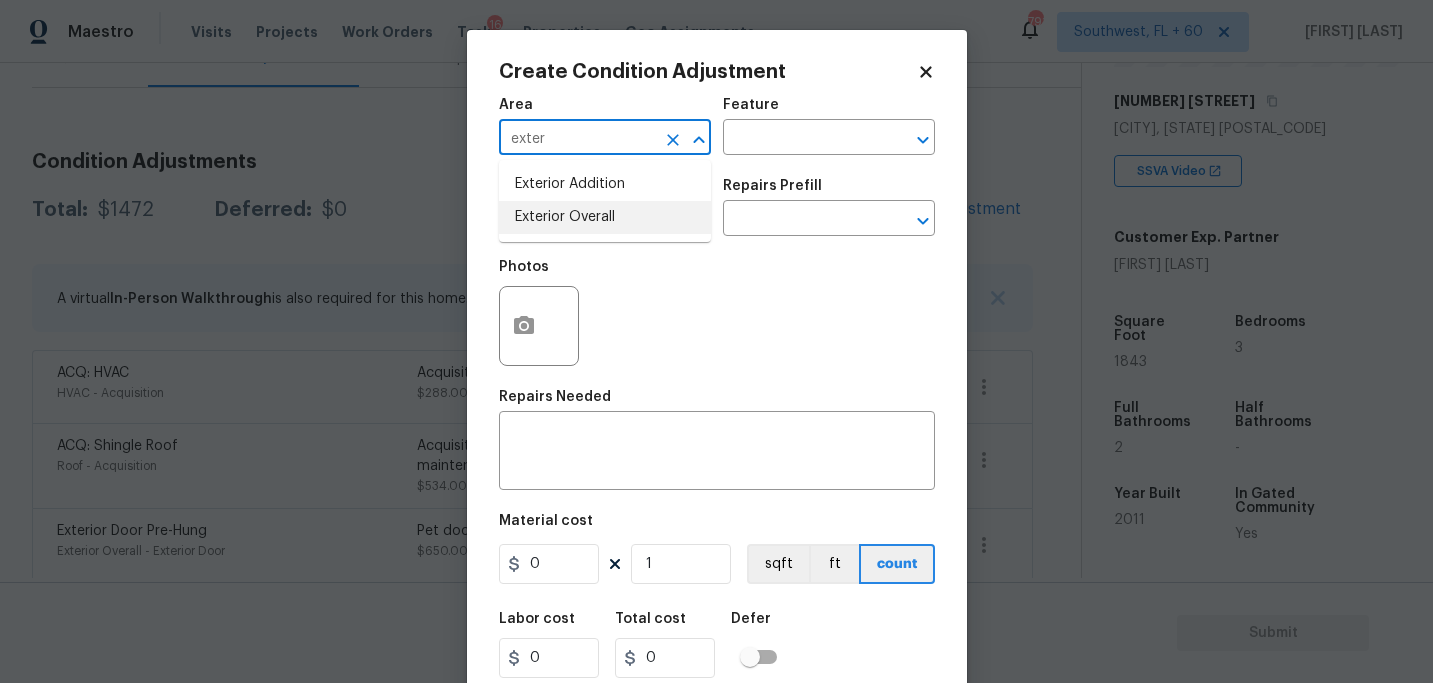 click on "Exterior Overall" at bounding box center (605, 217) 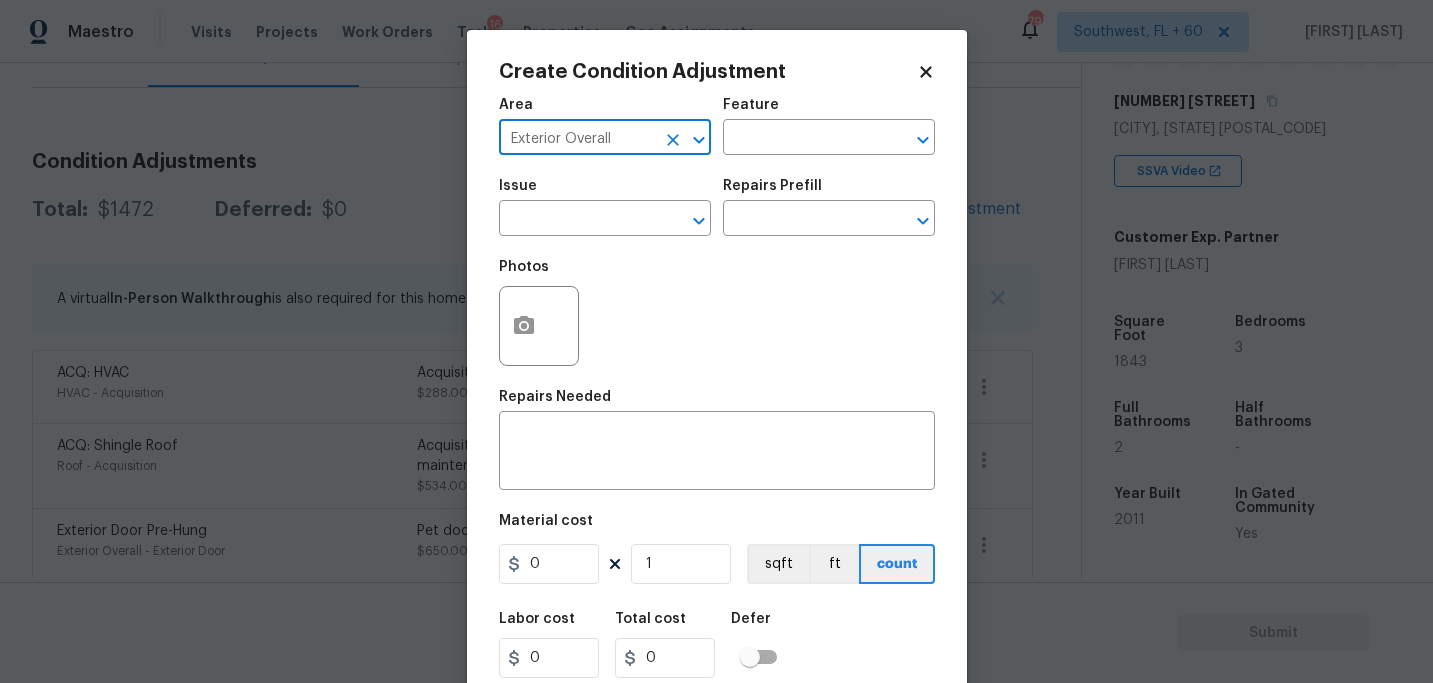 type on "Exterior Overall" 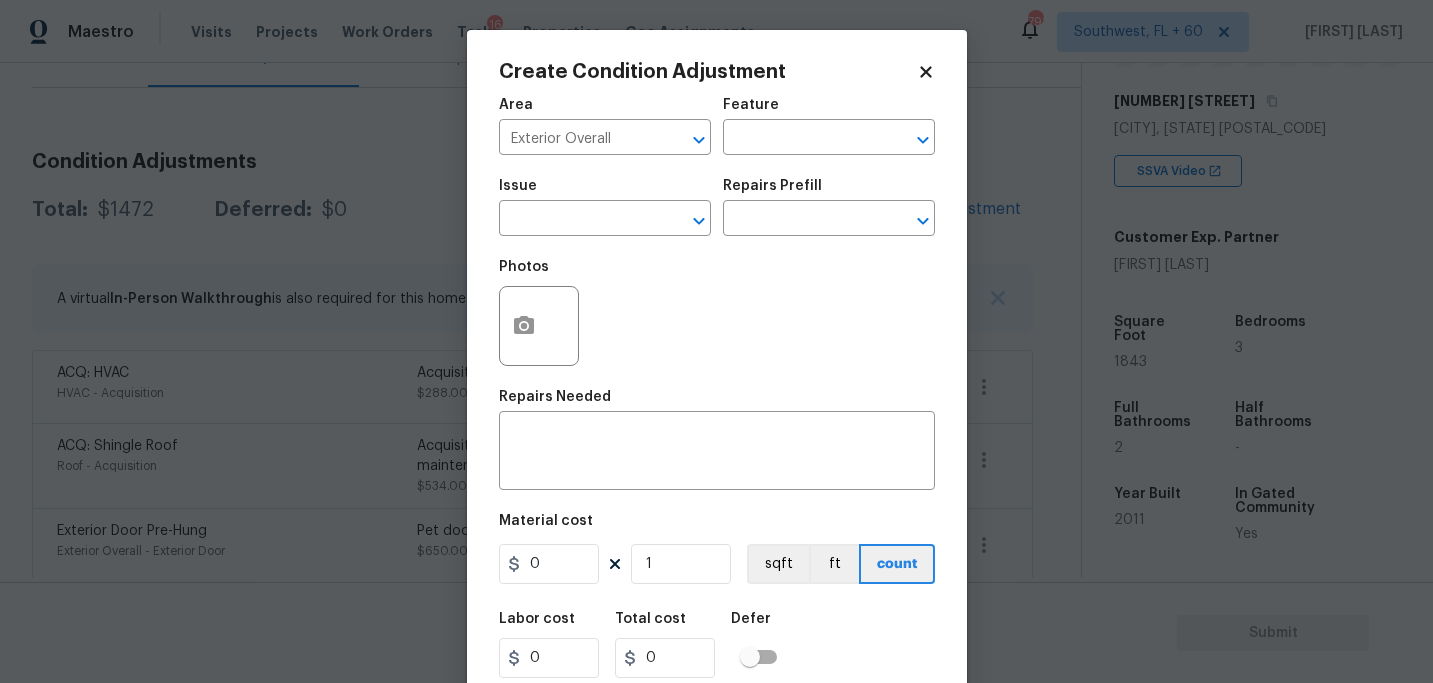 click on "Issue ​ Repairs Prefill ​" at bounding box center [717, 207] 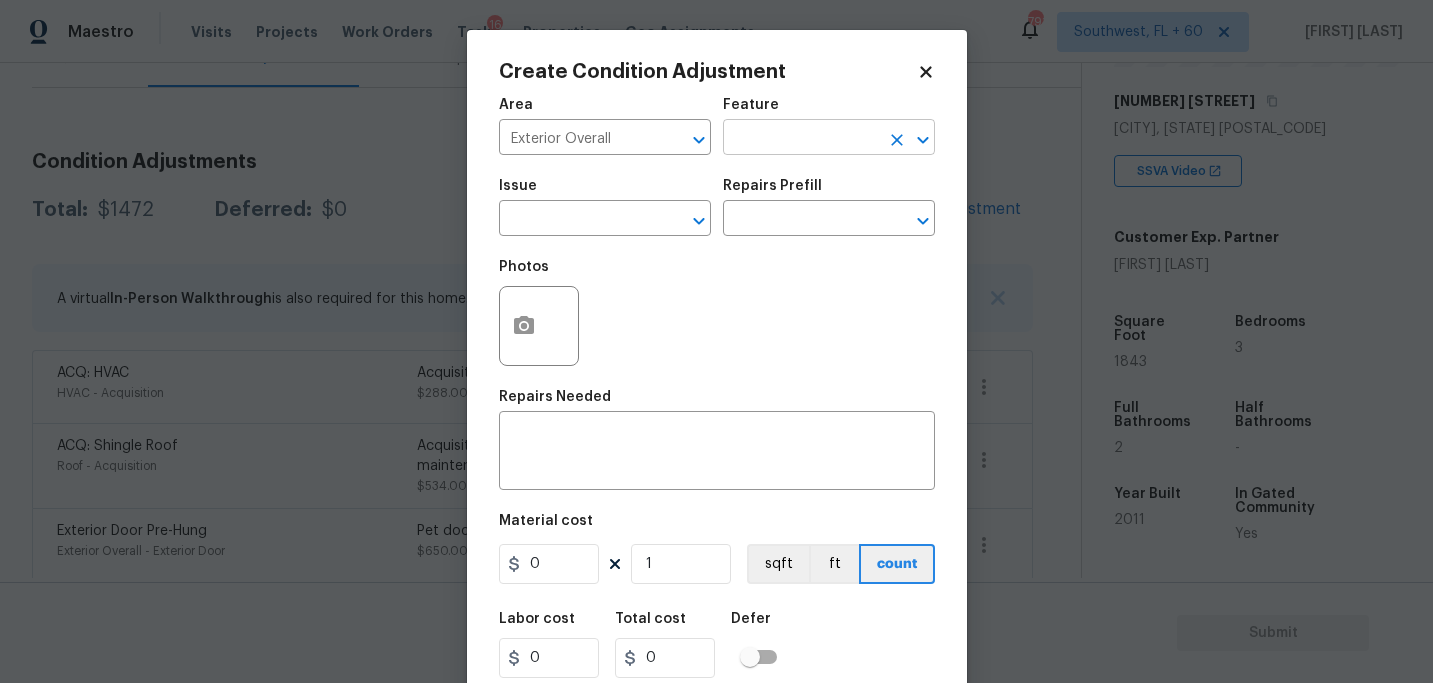 click at bounding box center (801, 139) 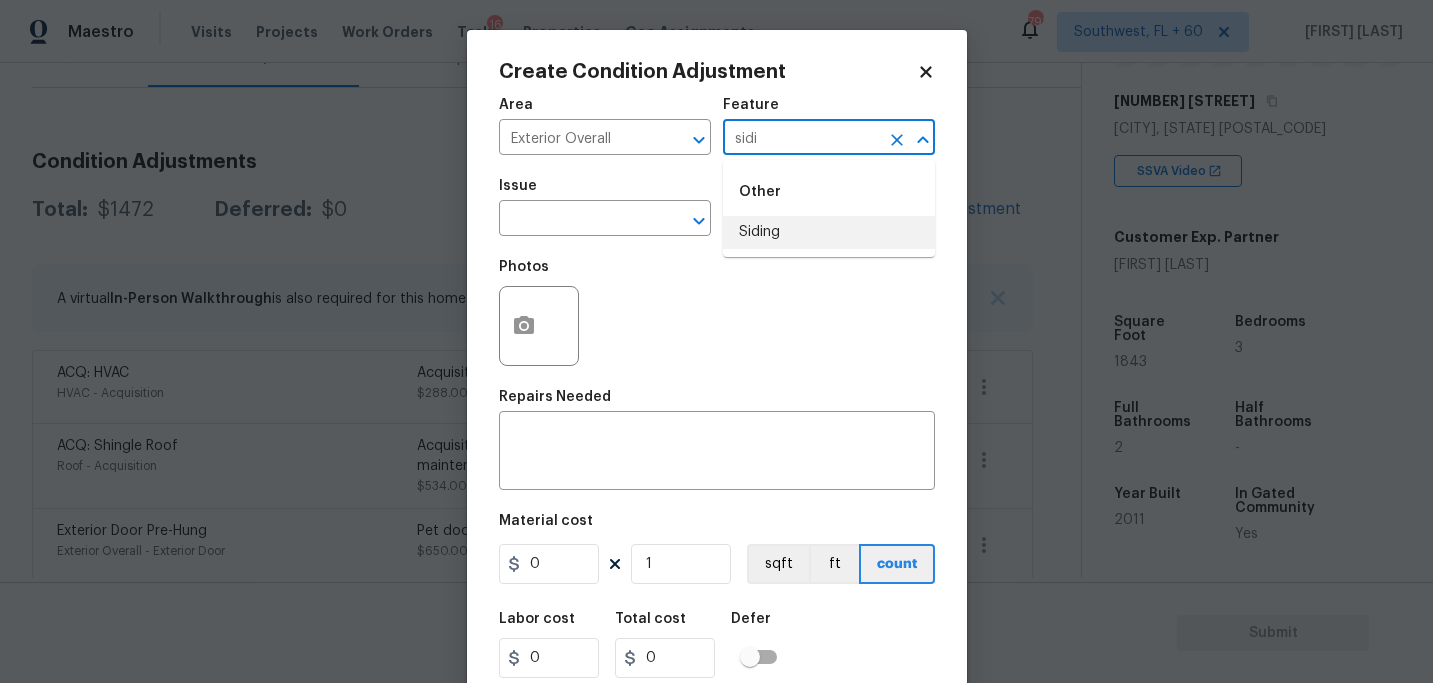 click on "Siding" at bounding box center [829, 232] 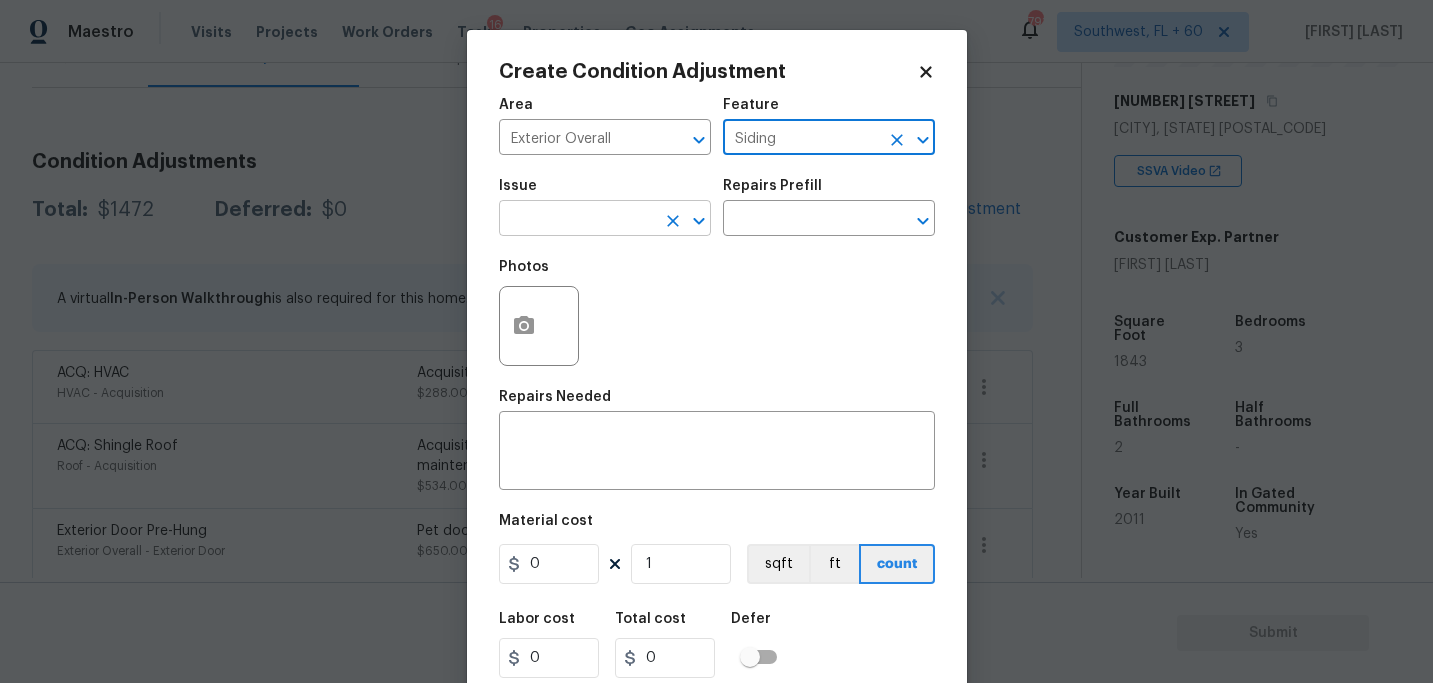 type on "Siding" 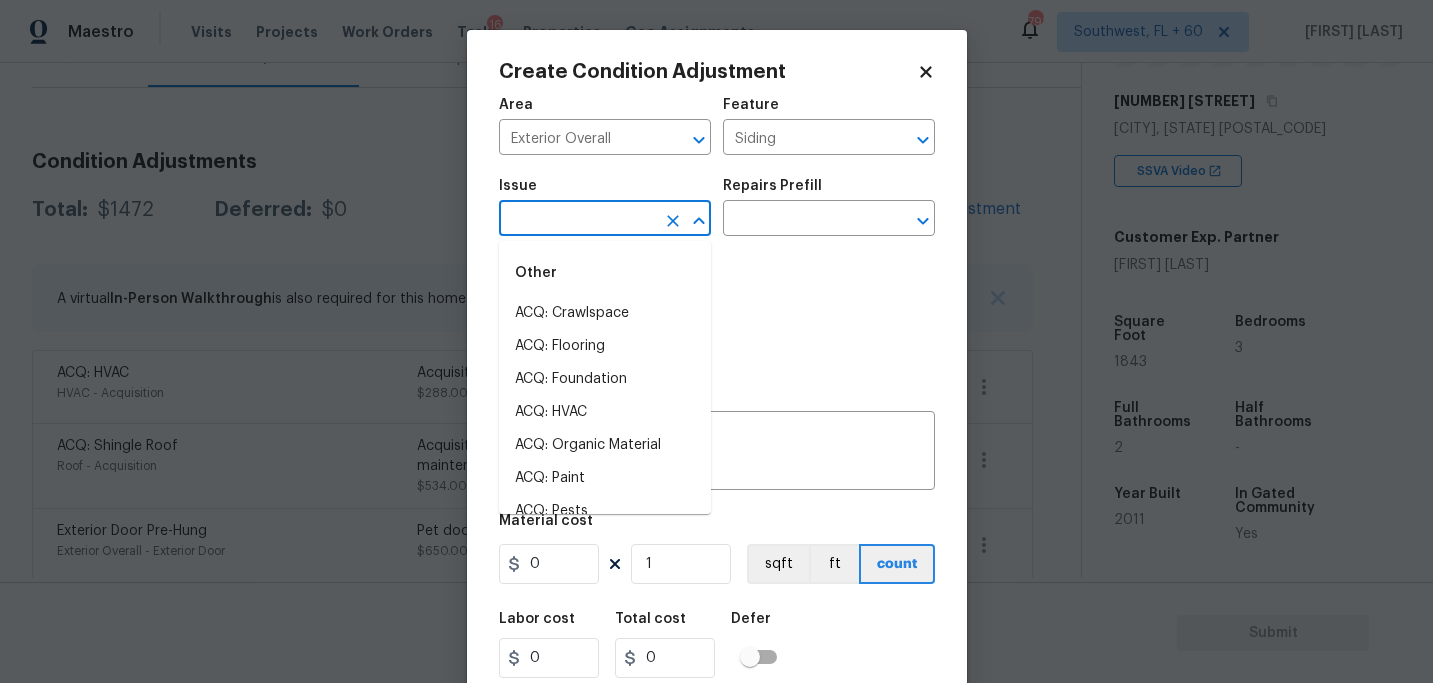 click at bounding box center [577, 220] 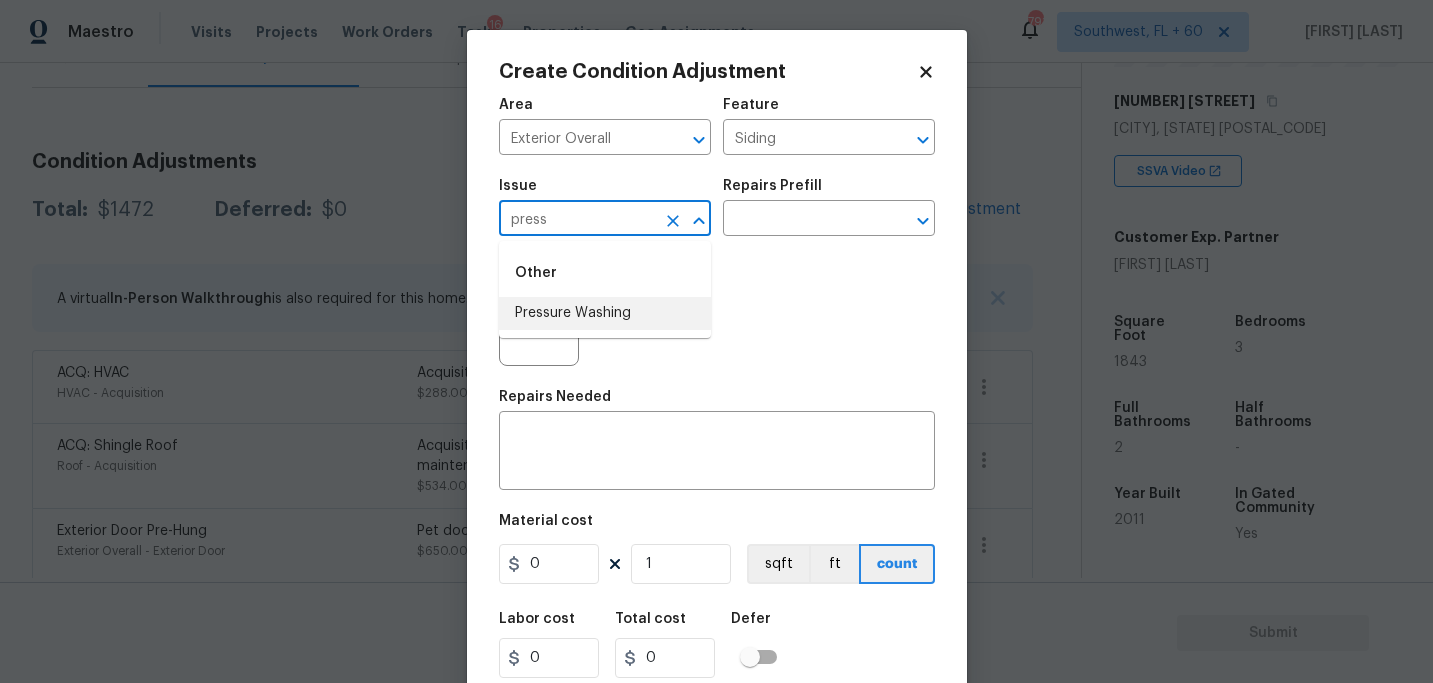 click on "Pressure Washing" at bounding box center (605, 313) 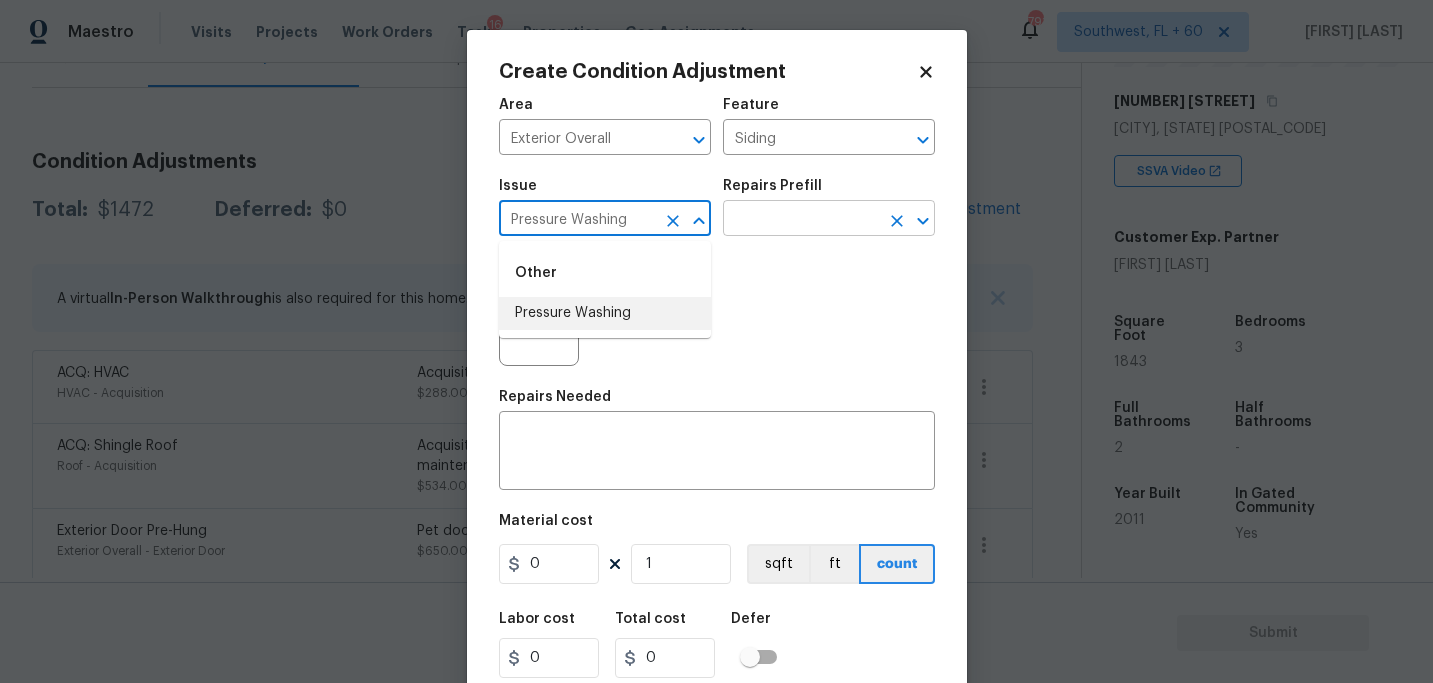 type on "Pressure Washing" 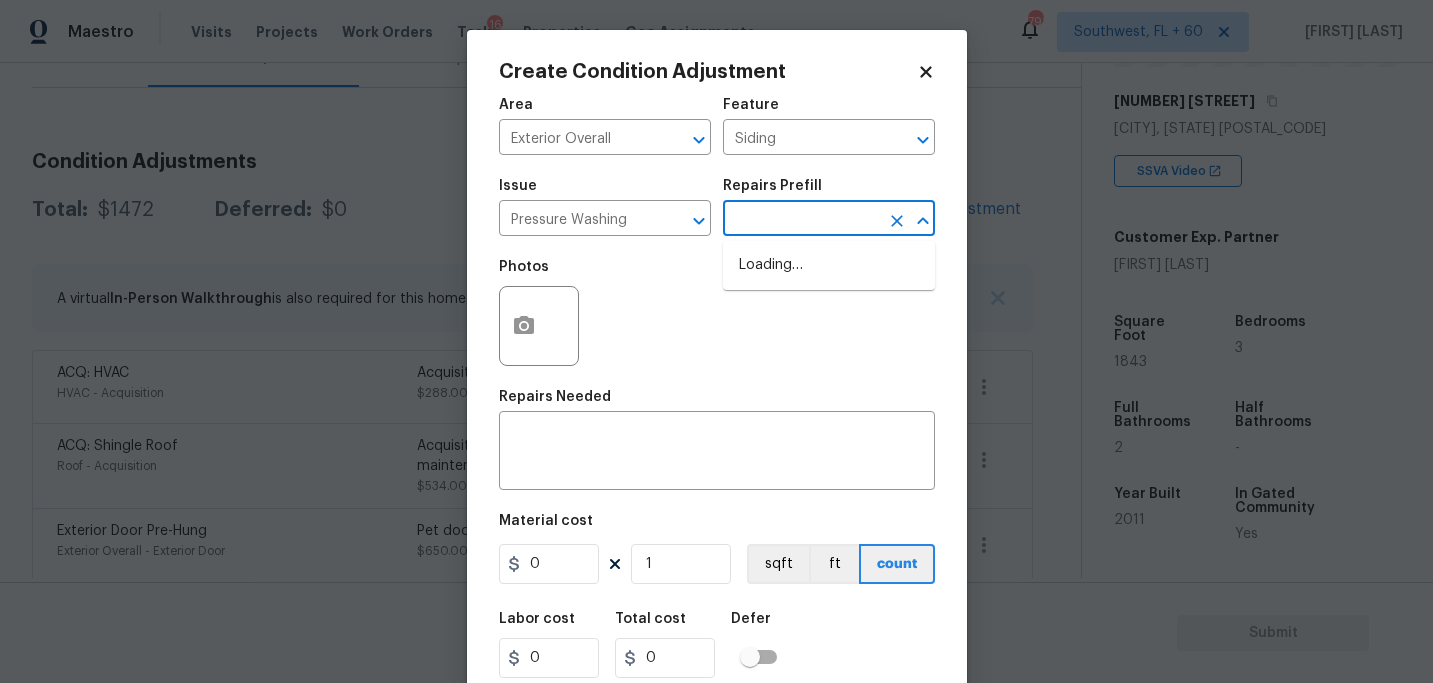 click at bounding box center (801, 220) 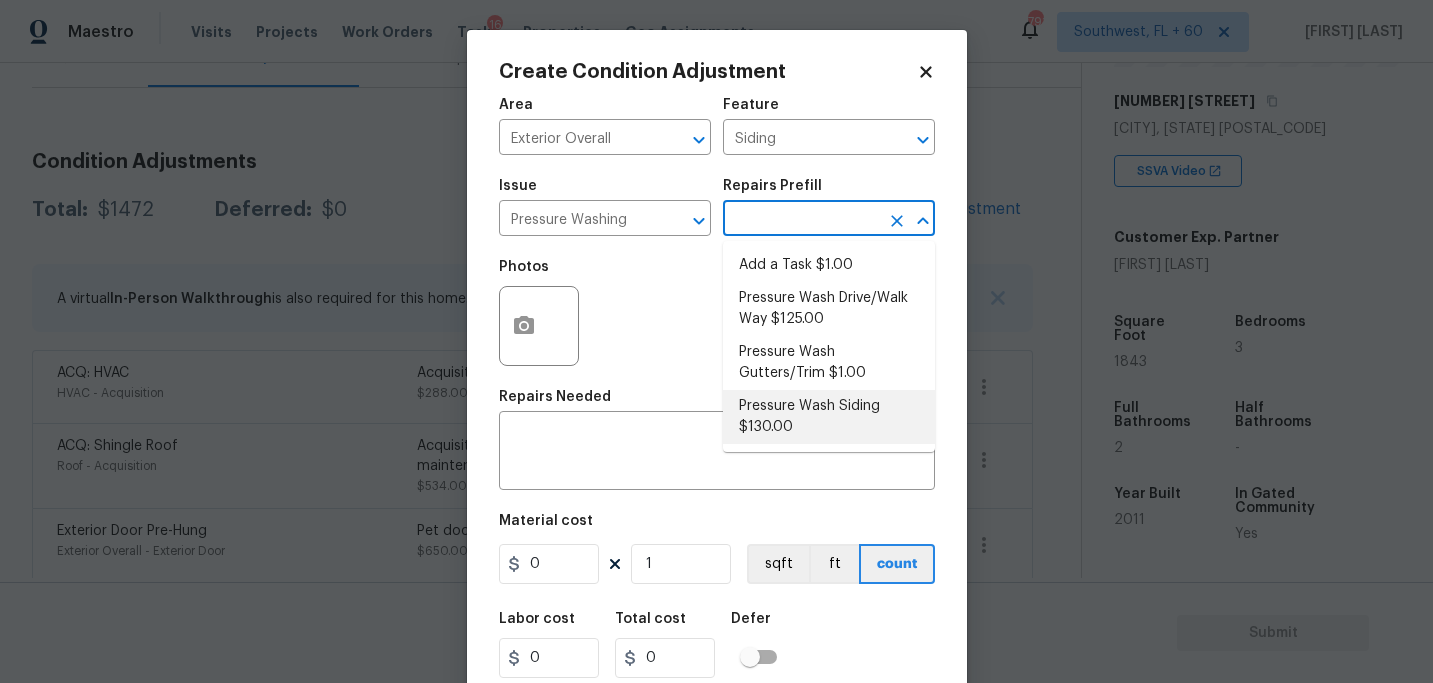 click on "Pressure Wash Siding $130.00" at bounding box center [829, 417] 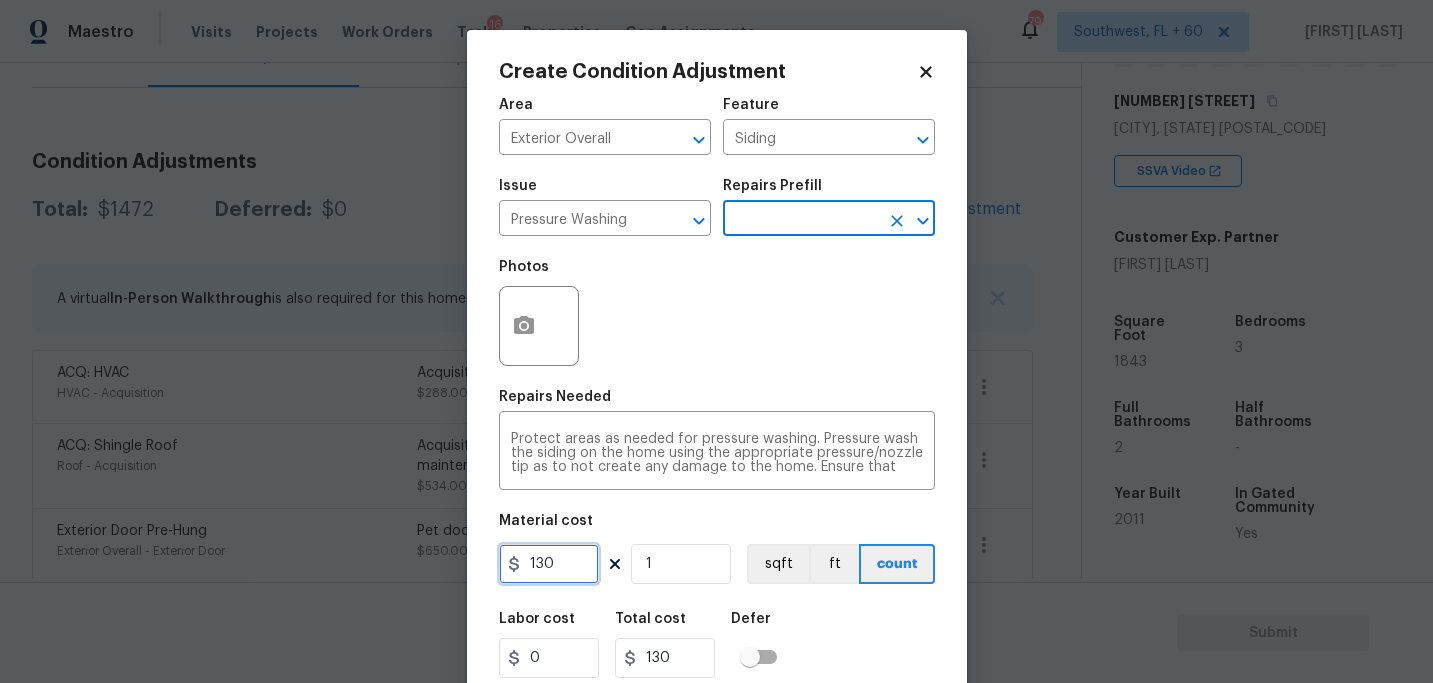 drag, startPoint x: 571, startPoint y: 558, endPoint x: 388, endPoint y: 547, distance: 183.3303 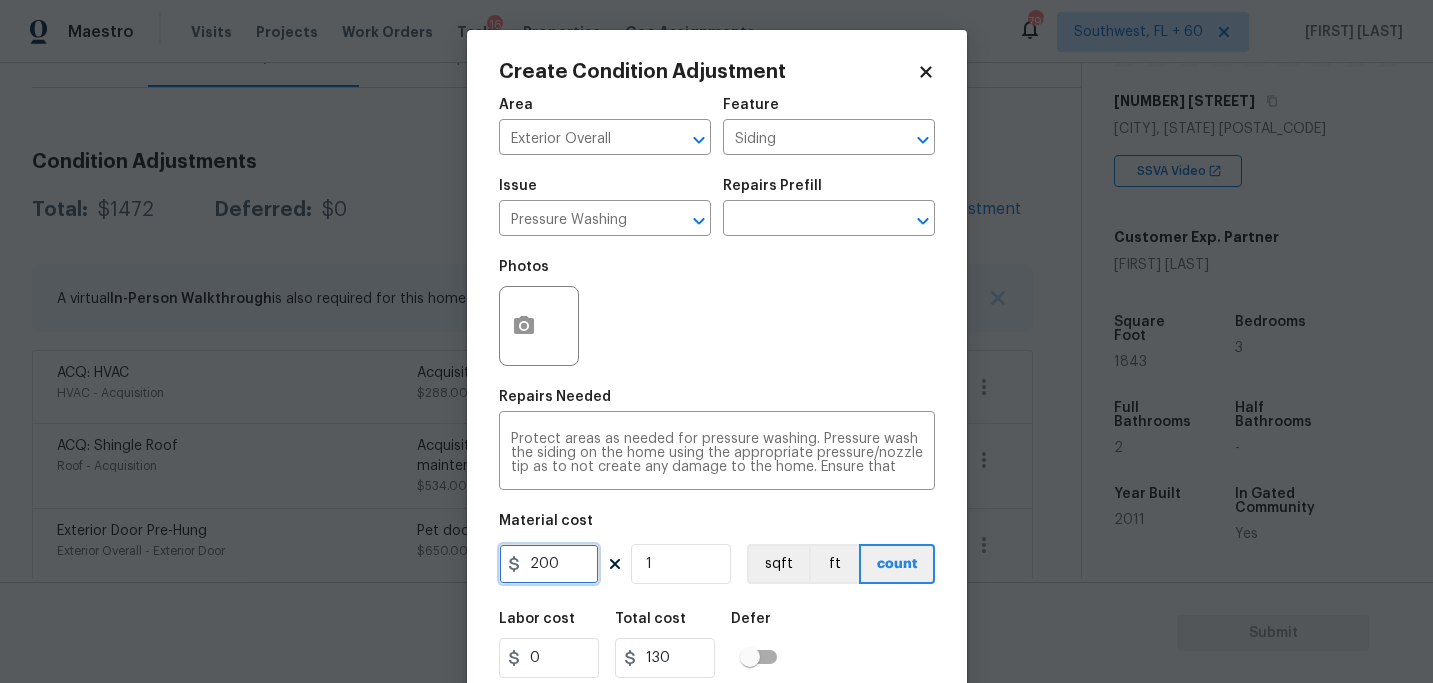 type on "200" 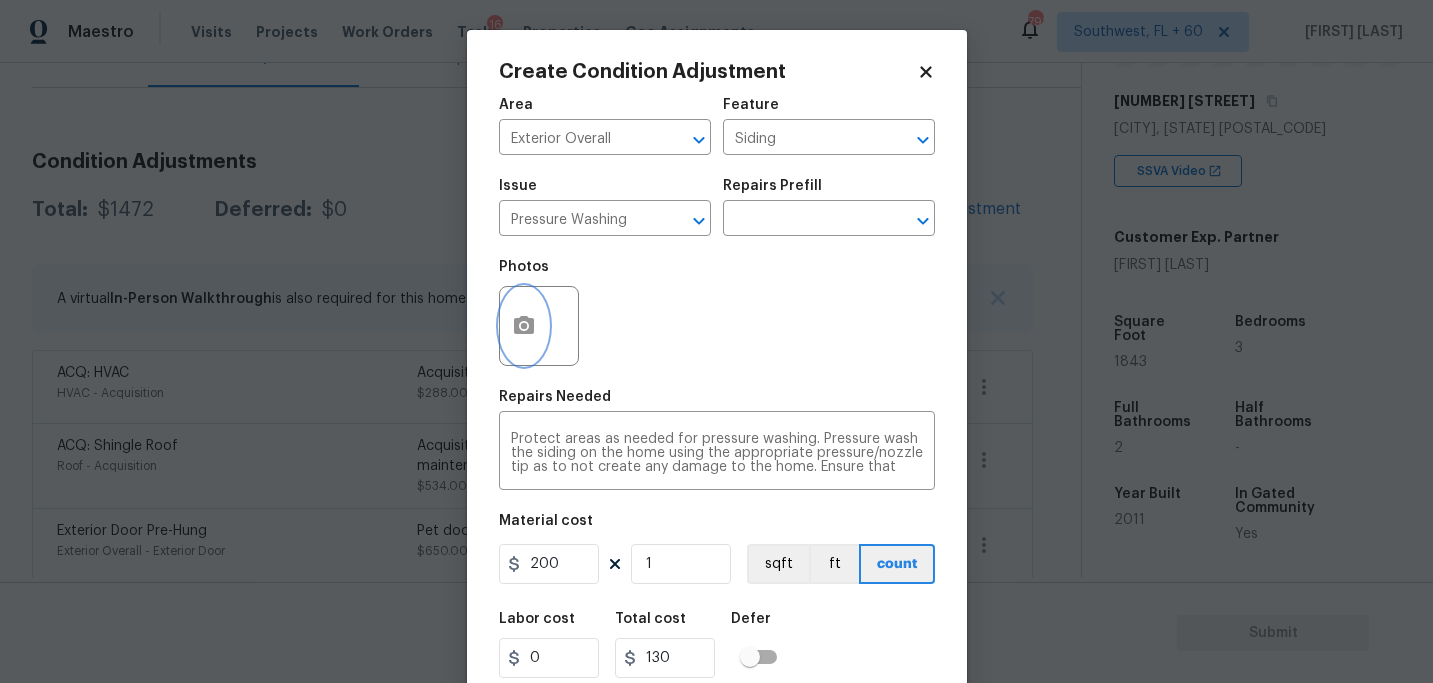 type on "200" 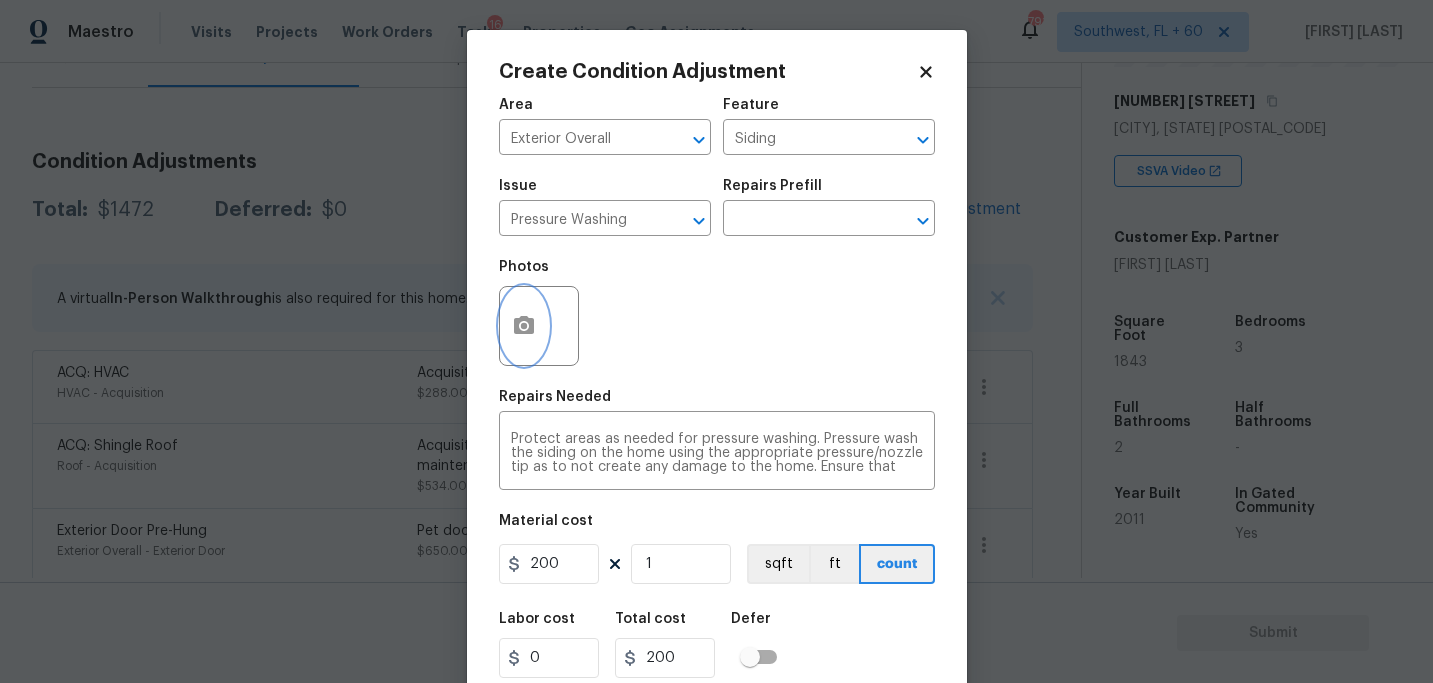 click at bounding box center [524, 326] 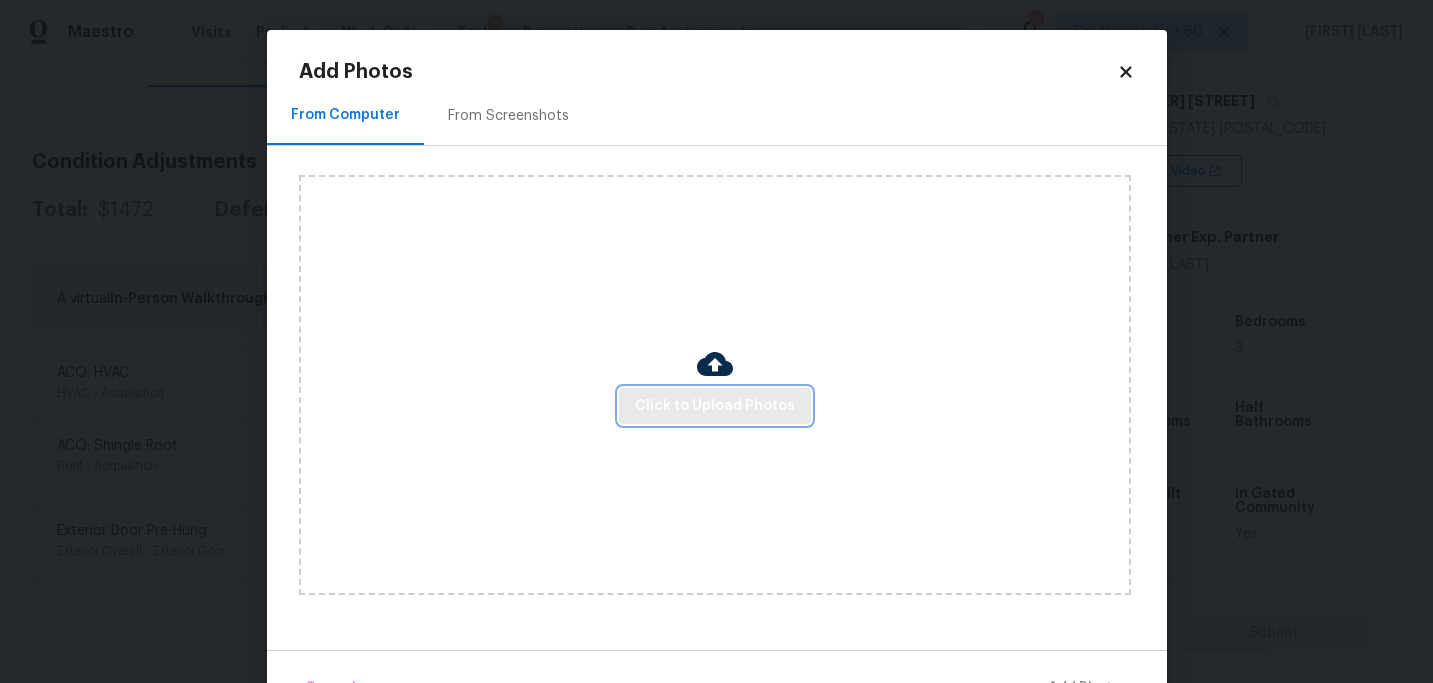 click on "Click to Upload Photos" at bounding box center [715, 406] 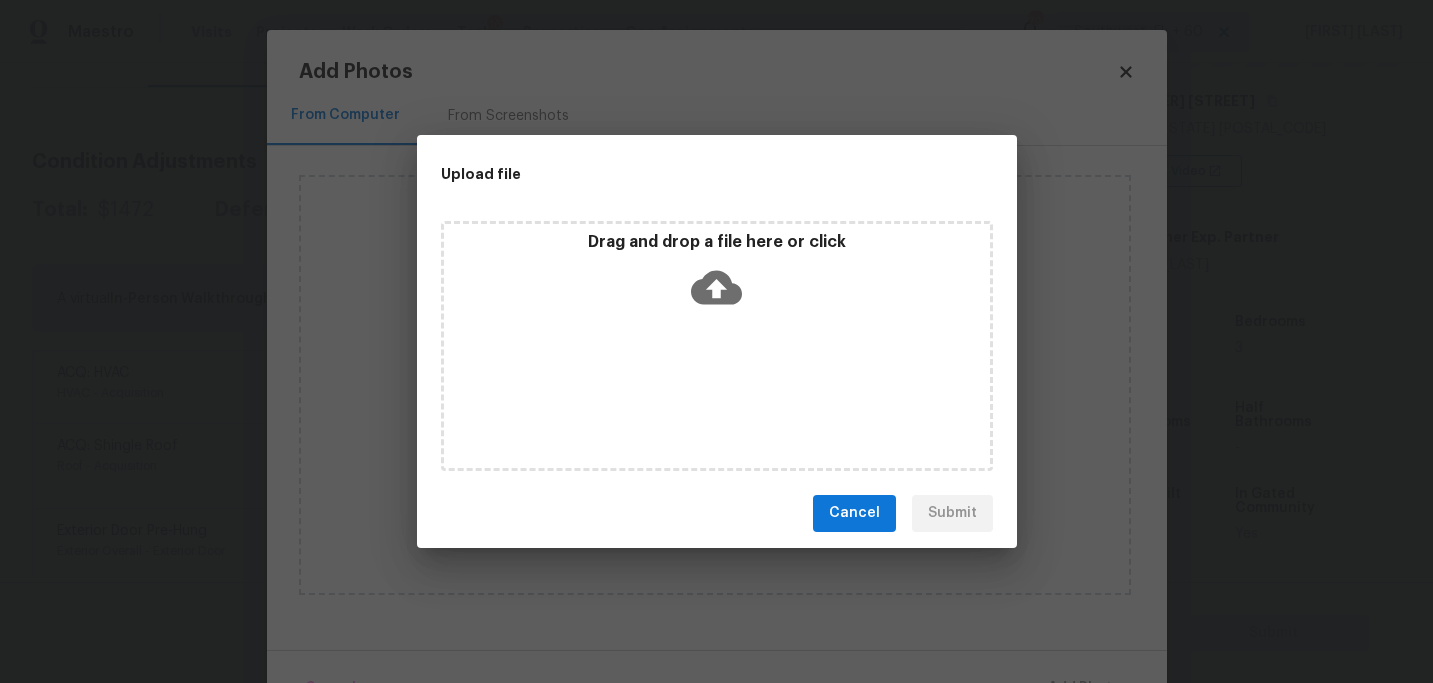 click 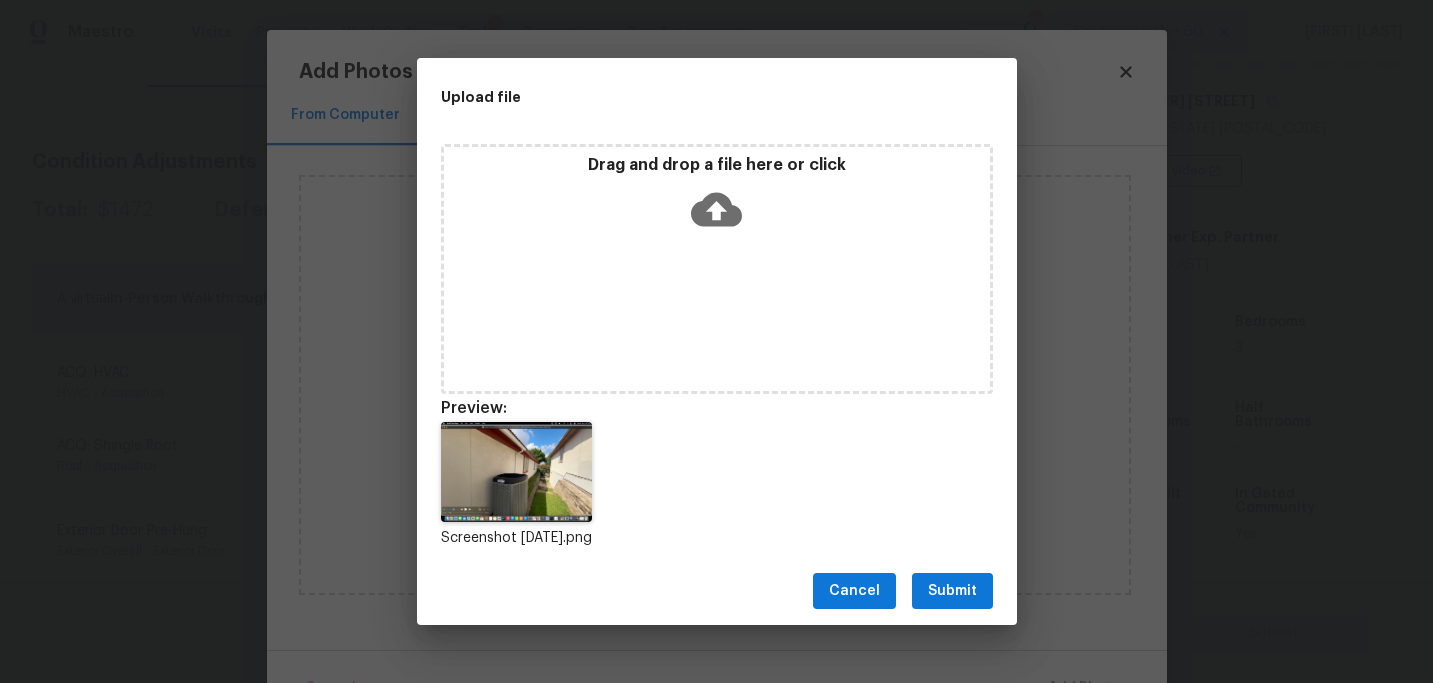click on "Submit" at bounding box center (952, 591) 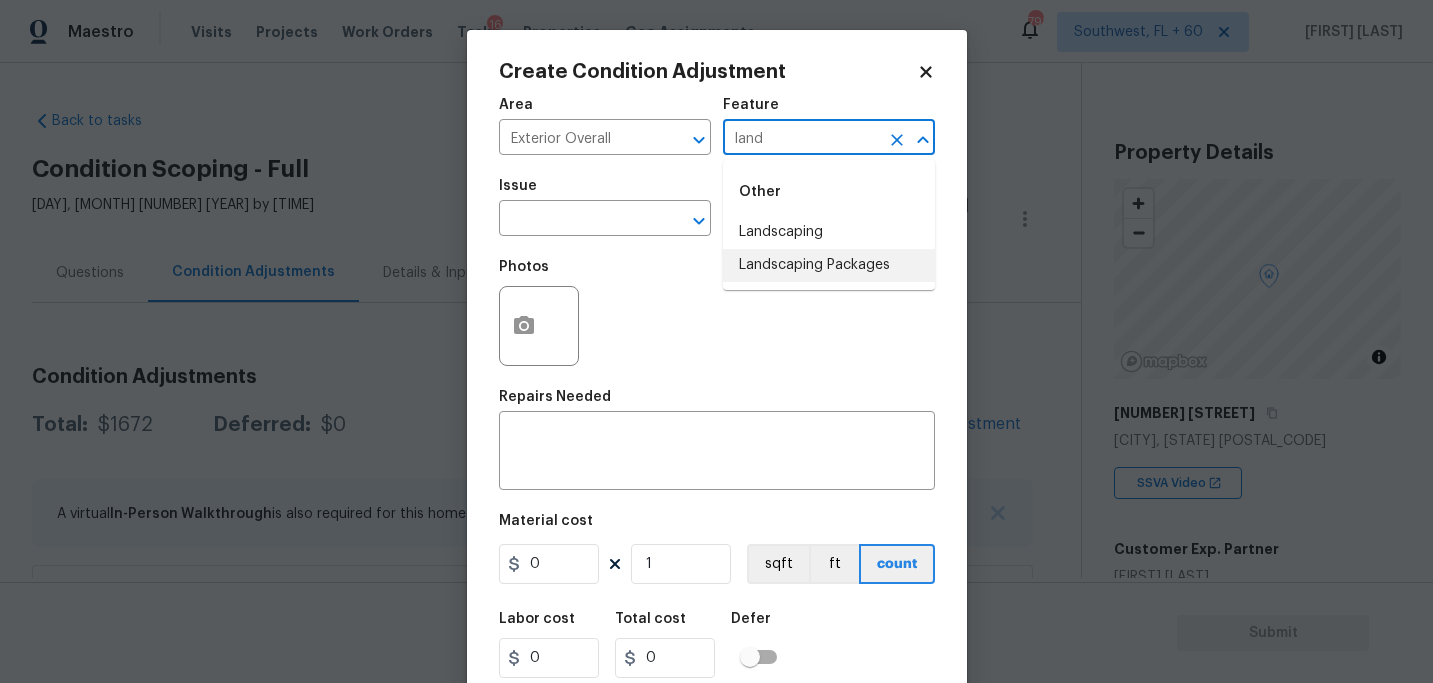 scroll, scrollTop: 0, scrollLeft: 0, axis: both 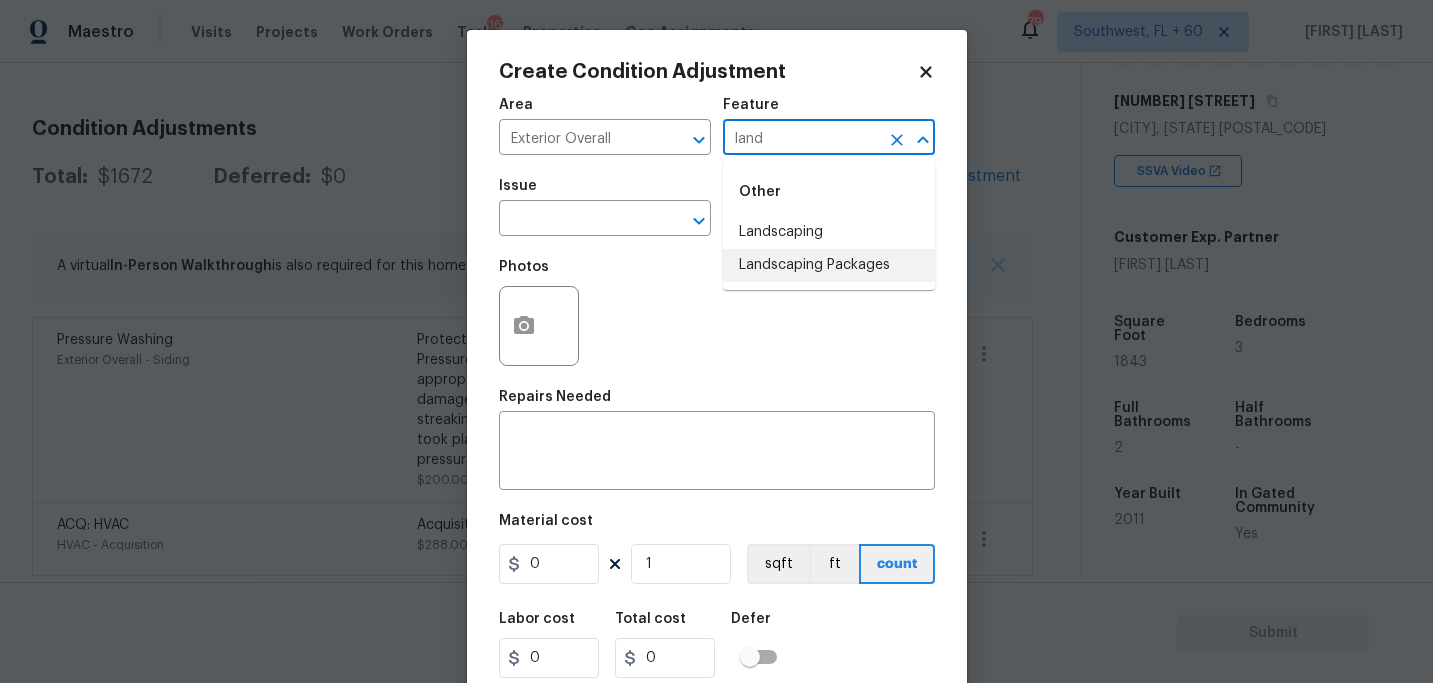 click on "Landscaping Packages" at bounding box center (829, 265) 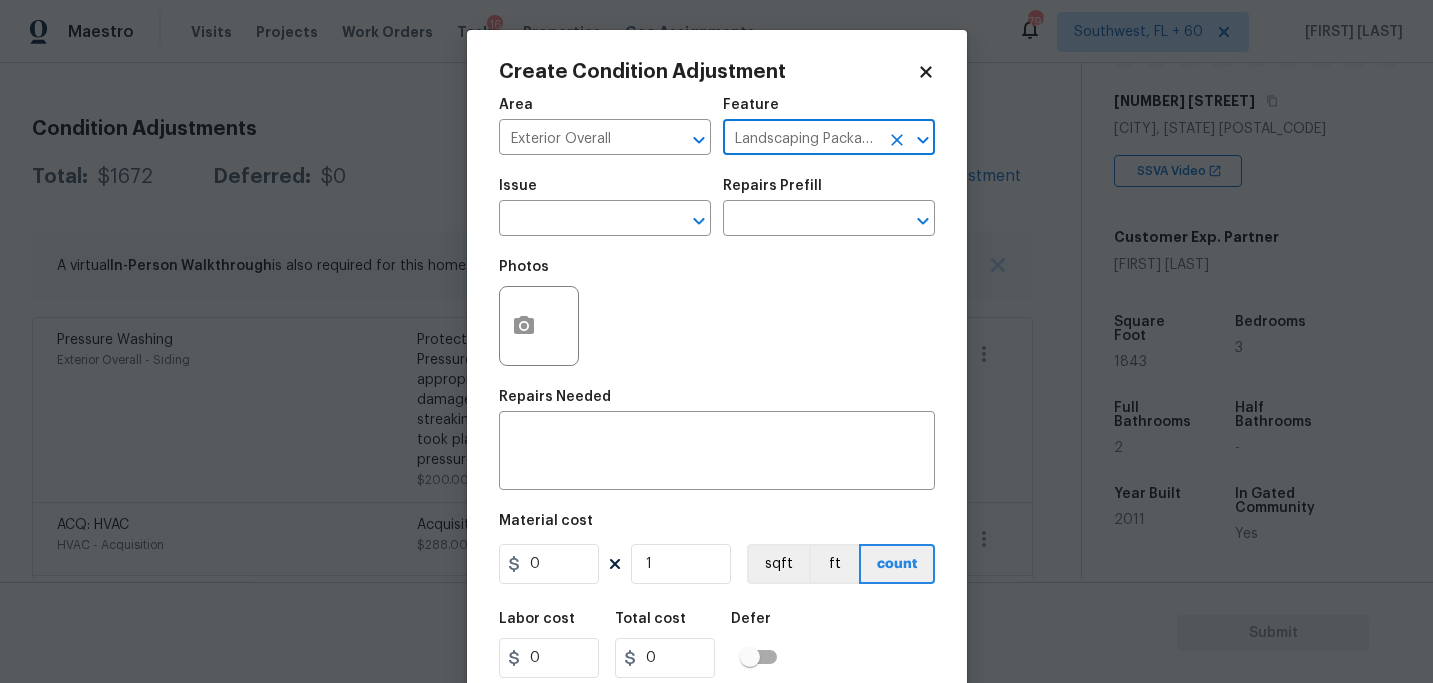 type on "Landscaping Packages" 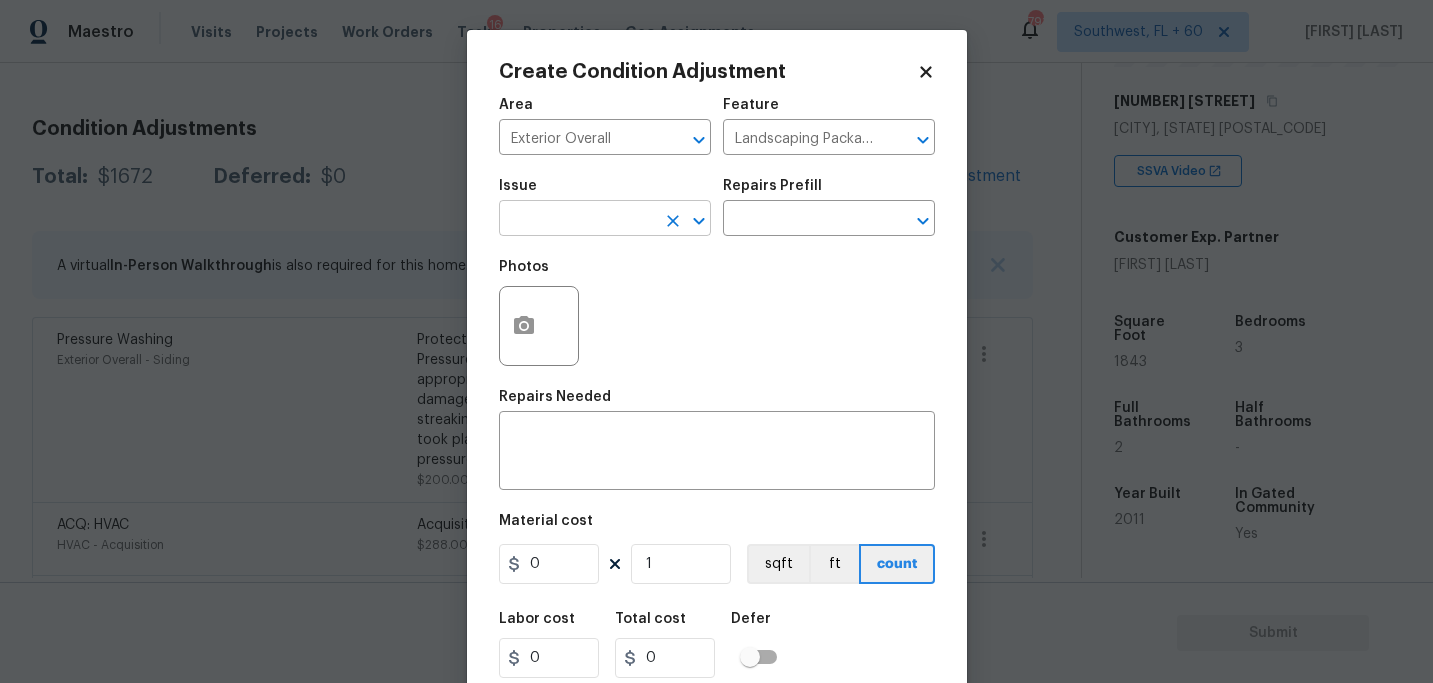 click at bounding box center [577, 220] 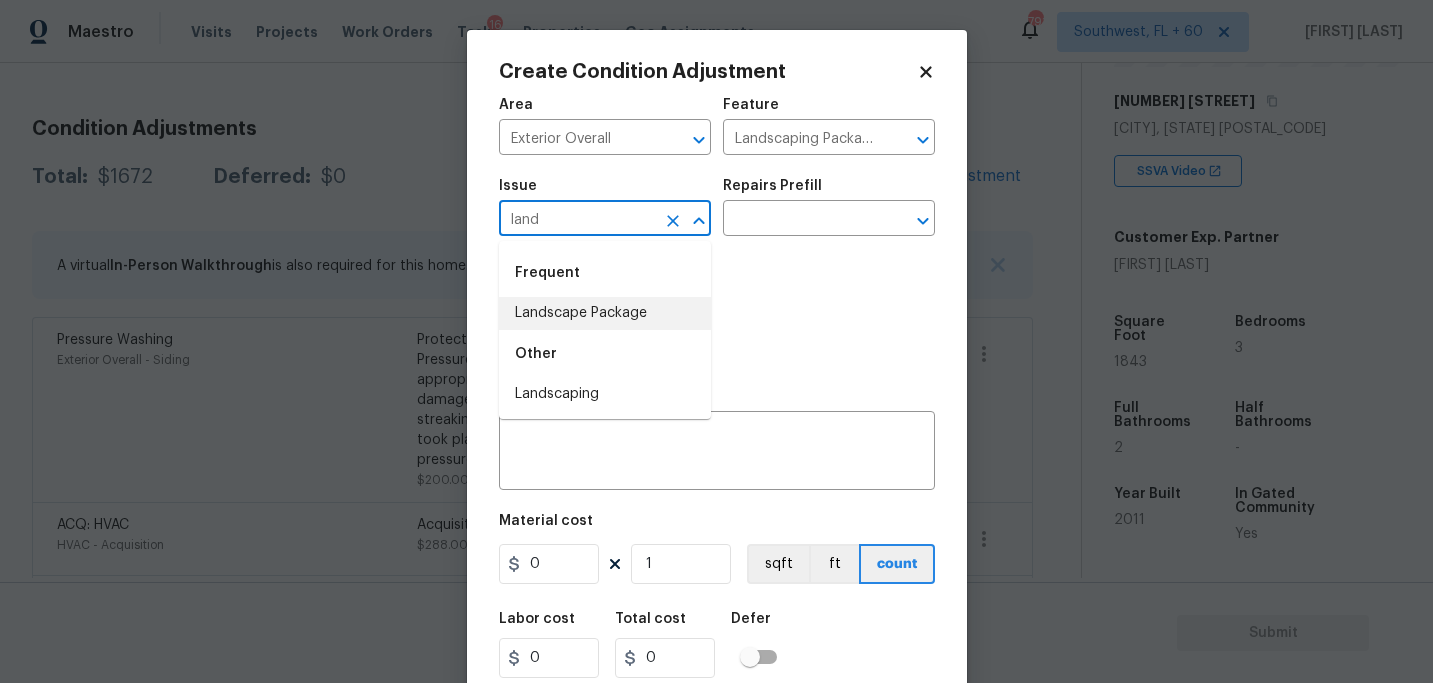 click on "Other" at bounding box center [605, 354] 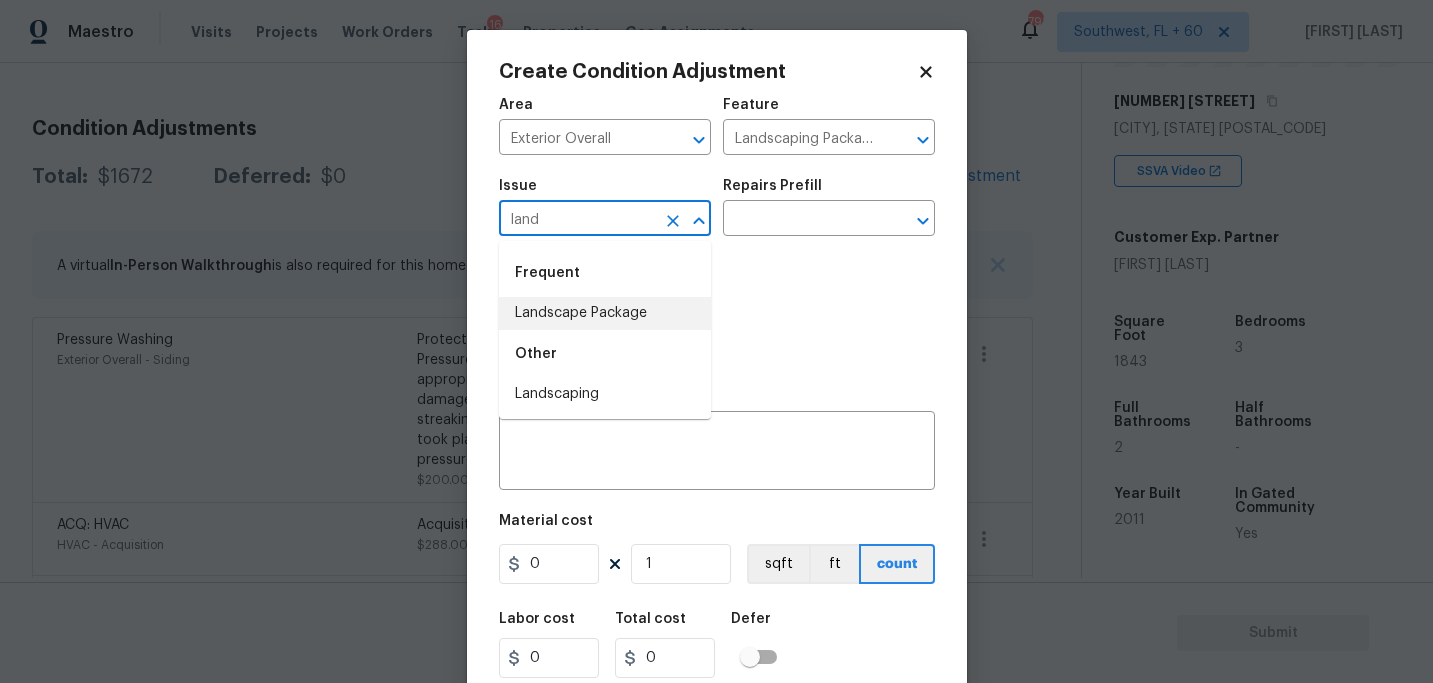 click on "Landscape Package" at bounding box center (605, 313) 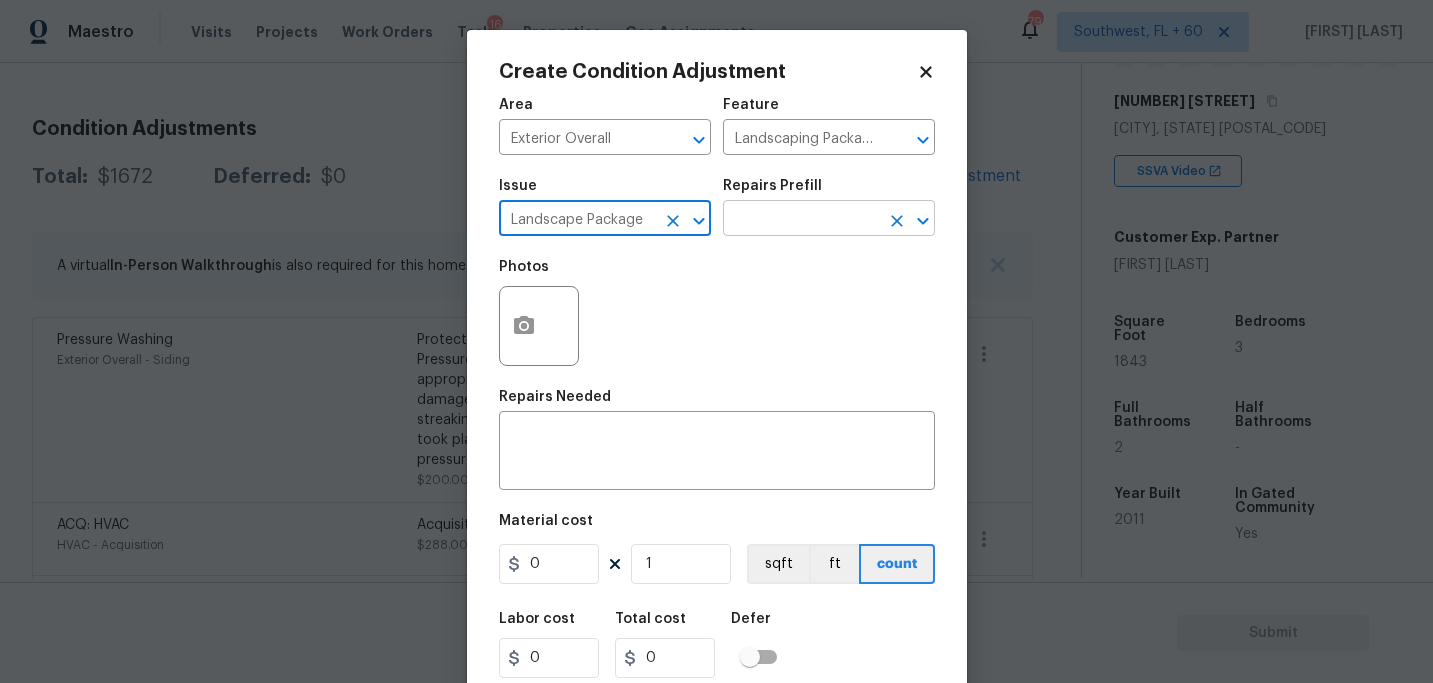 type on "Landscape Package" 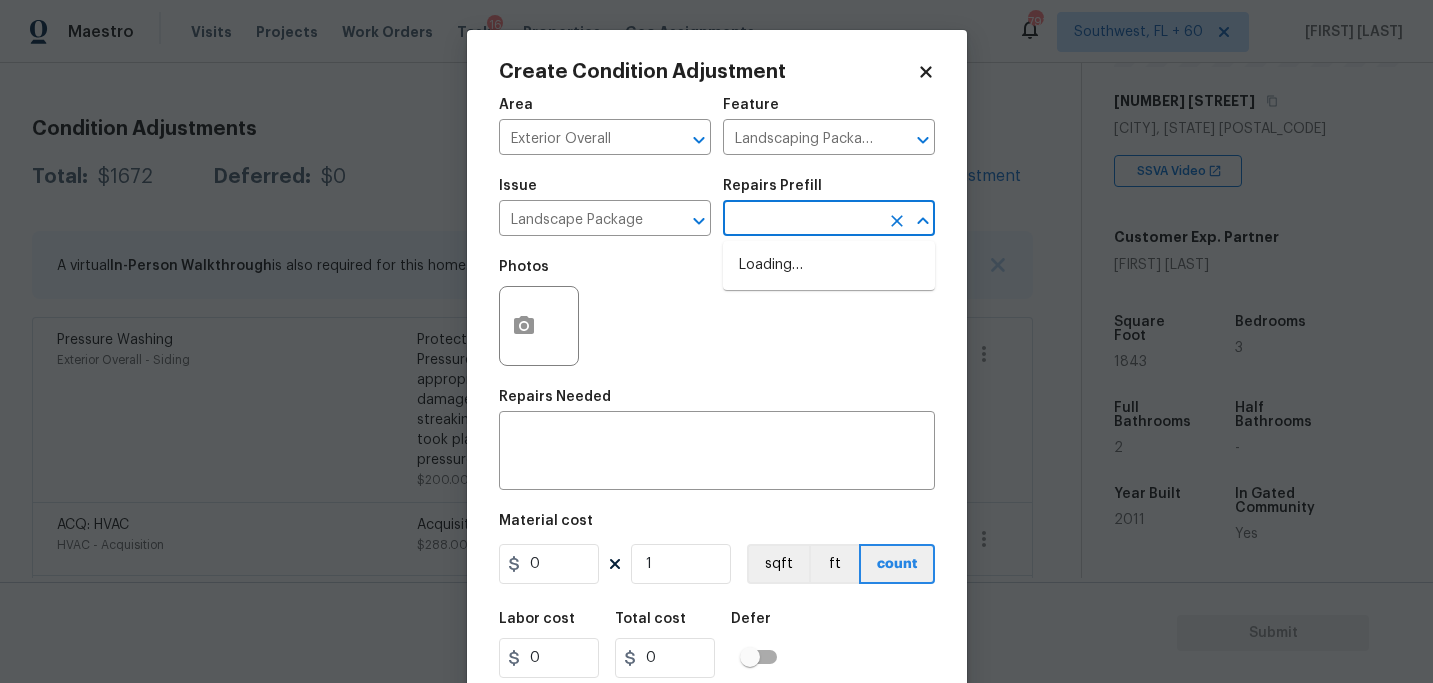 click at bounding box center (801, 220) 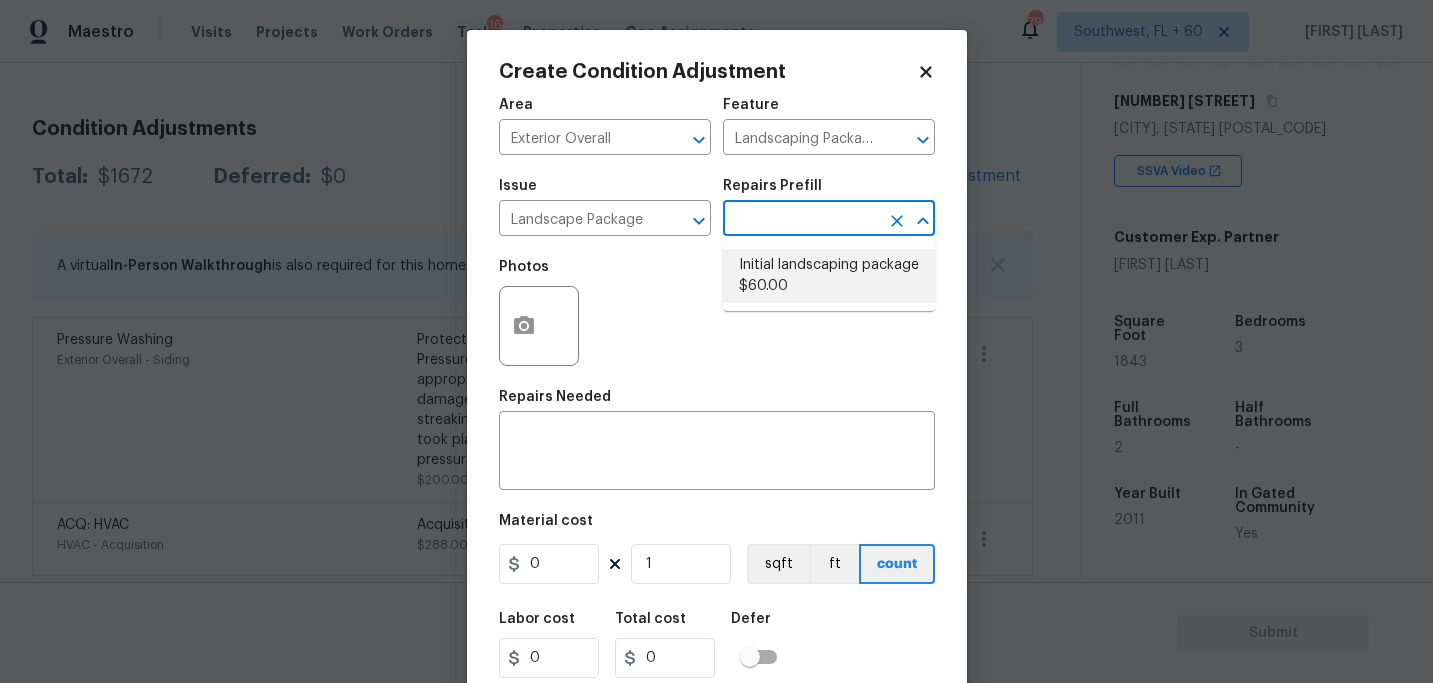 click on "Initial landscaping package $60.00" at bounding box center (829, 276) 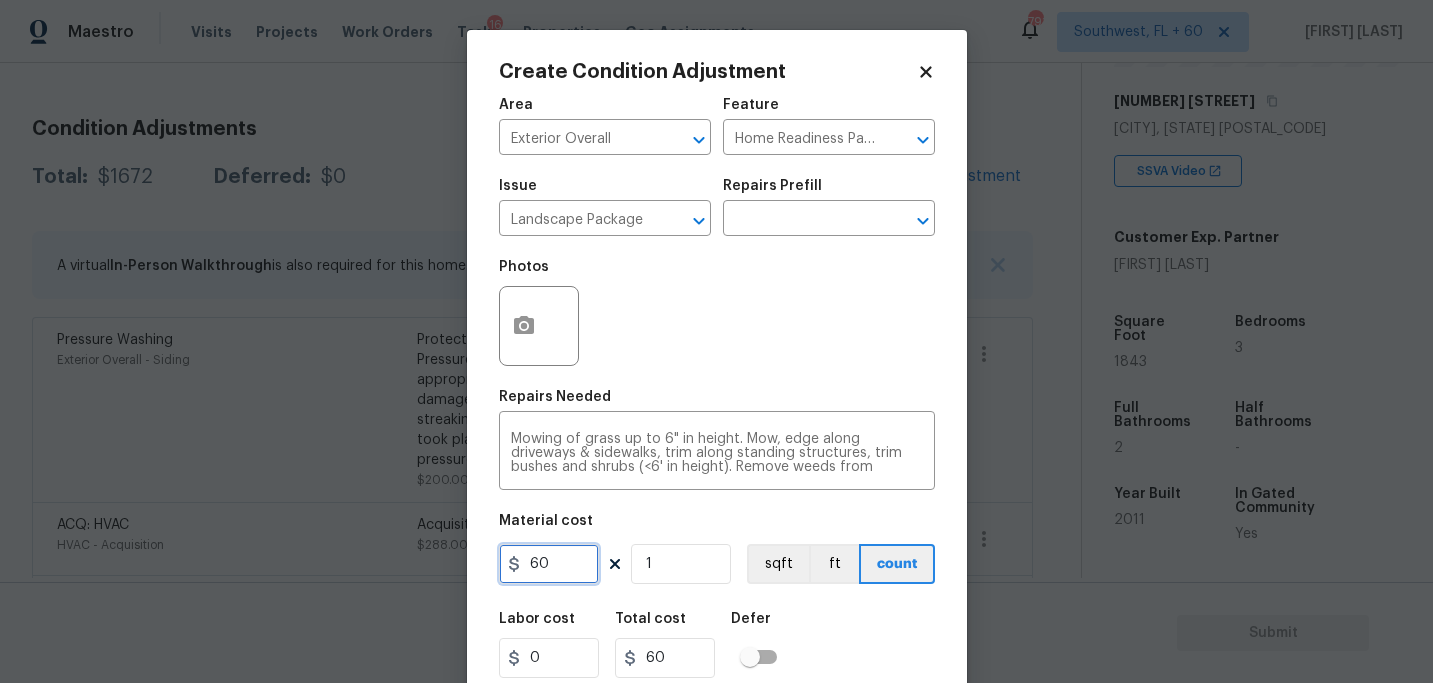 drag, startPoint x: 563, startPoint y: 554, endPoint x: 407, endPoint y: 547, distance: 156.15697 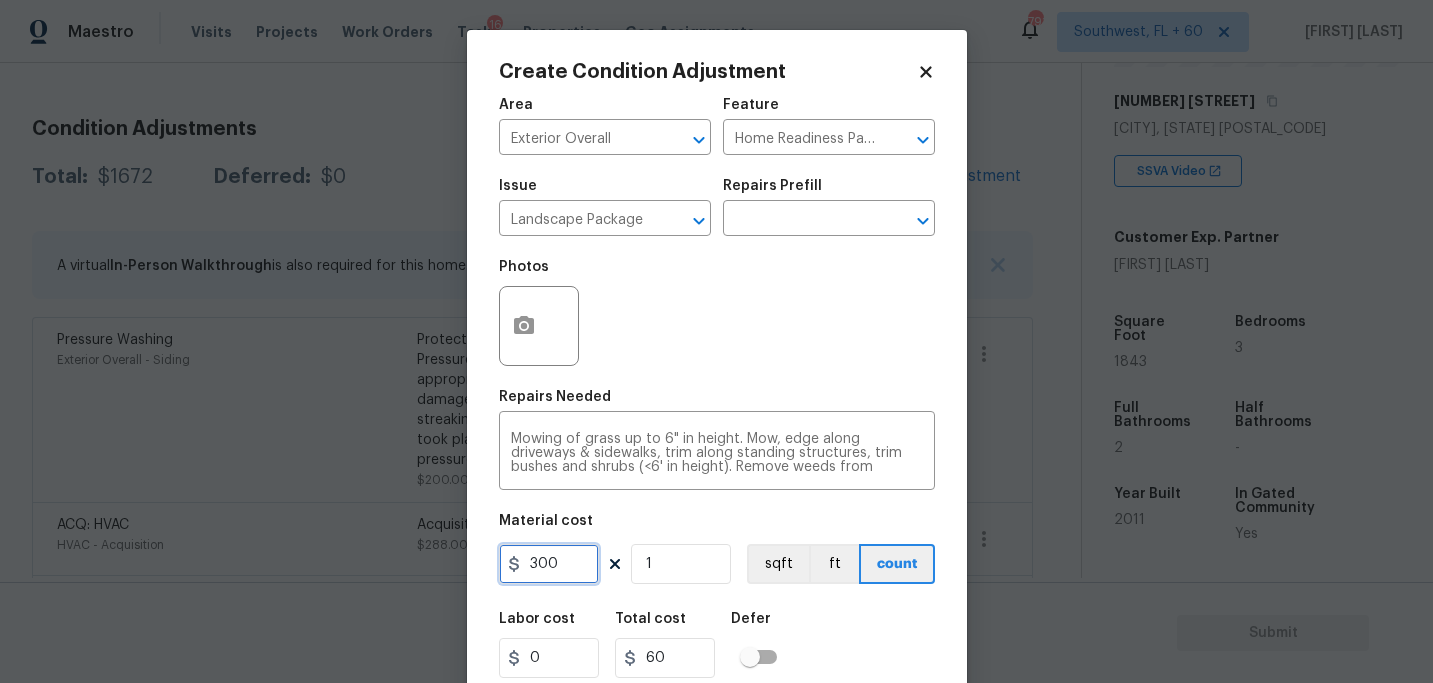 type on "300" 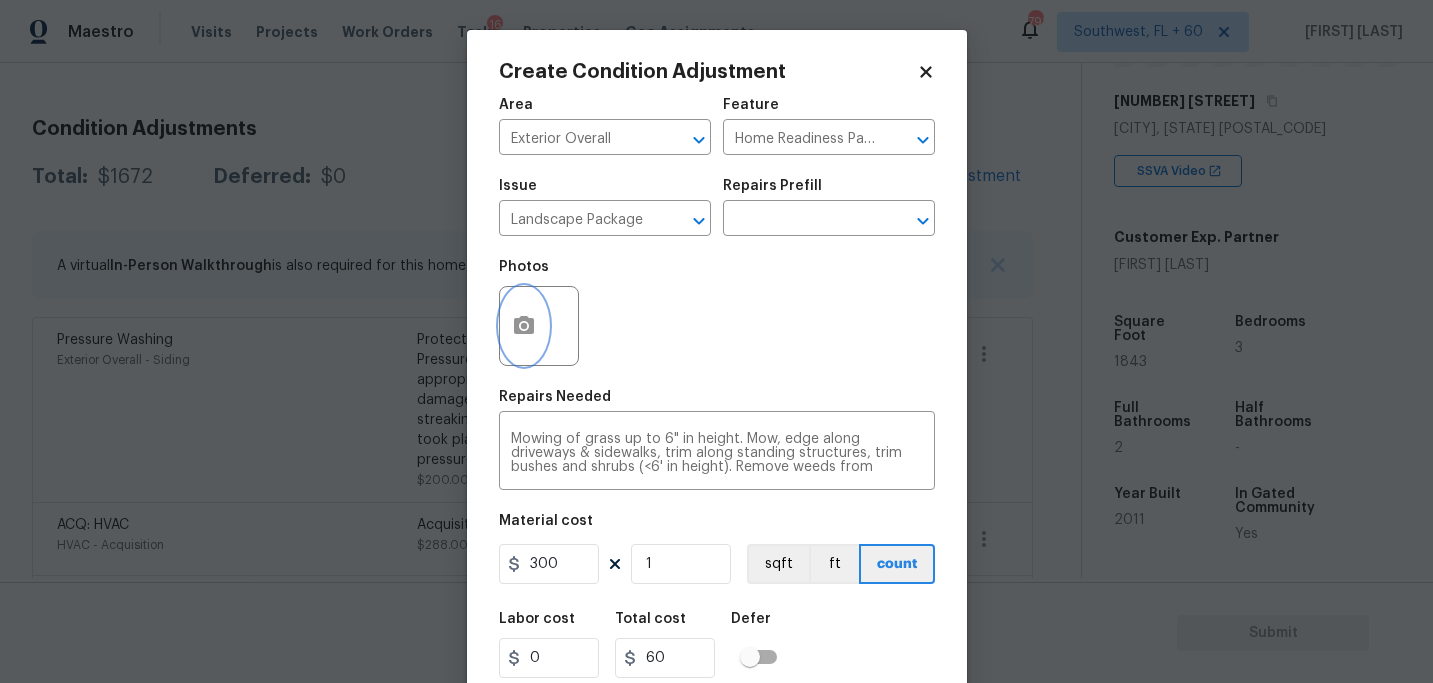 type on "300" 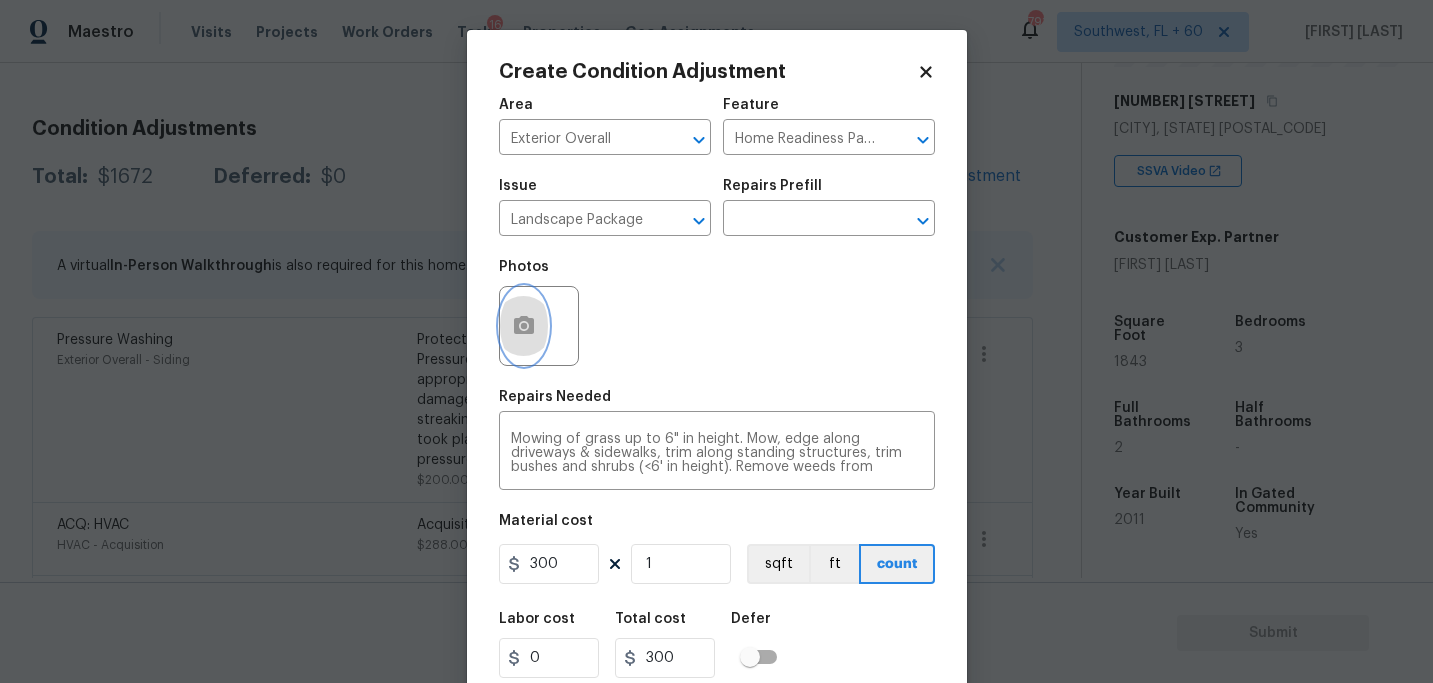 click 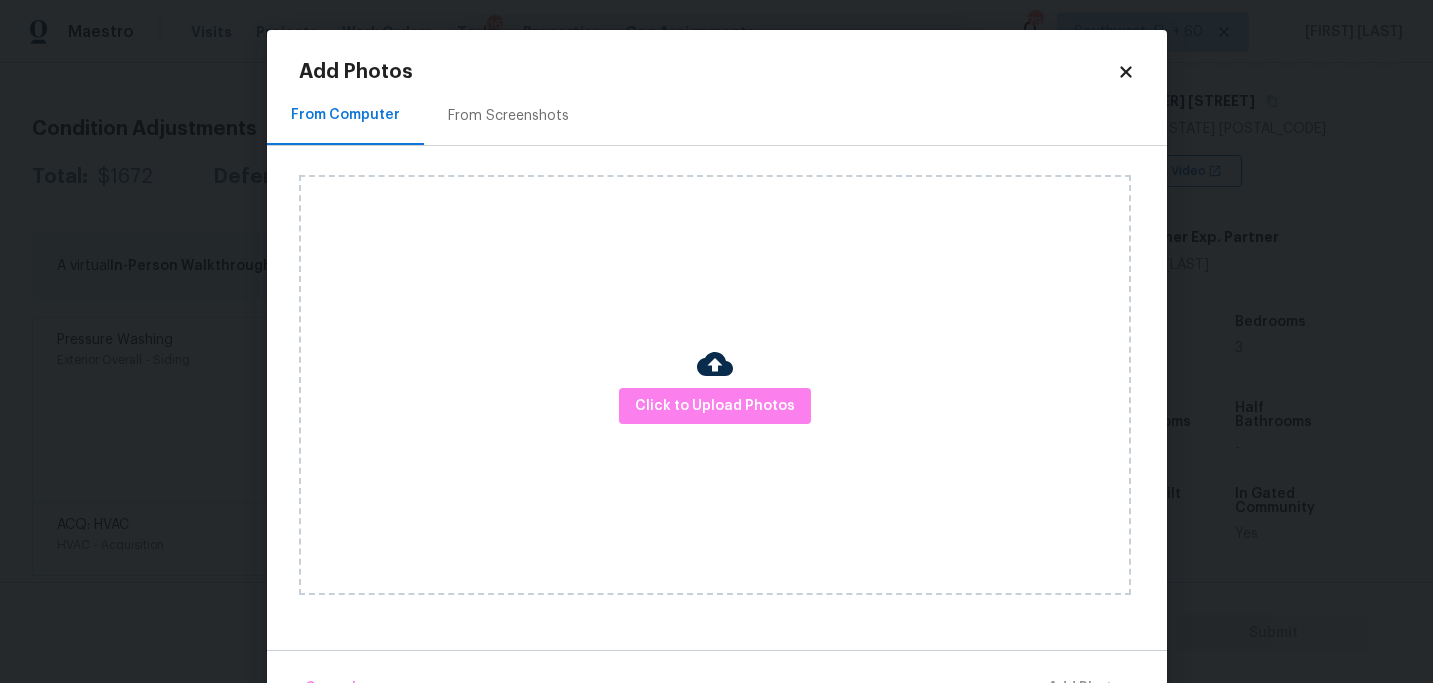 click on "Click to Upload Photos" at bounding box center [715, 385] 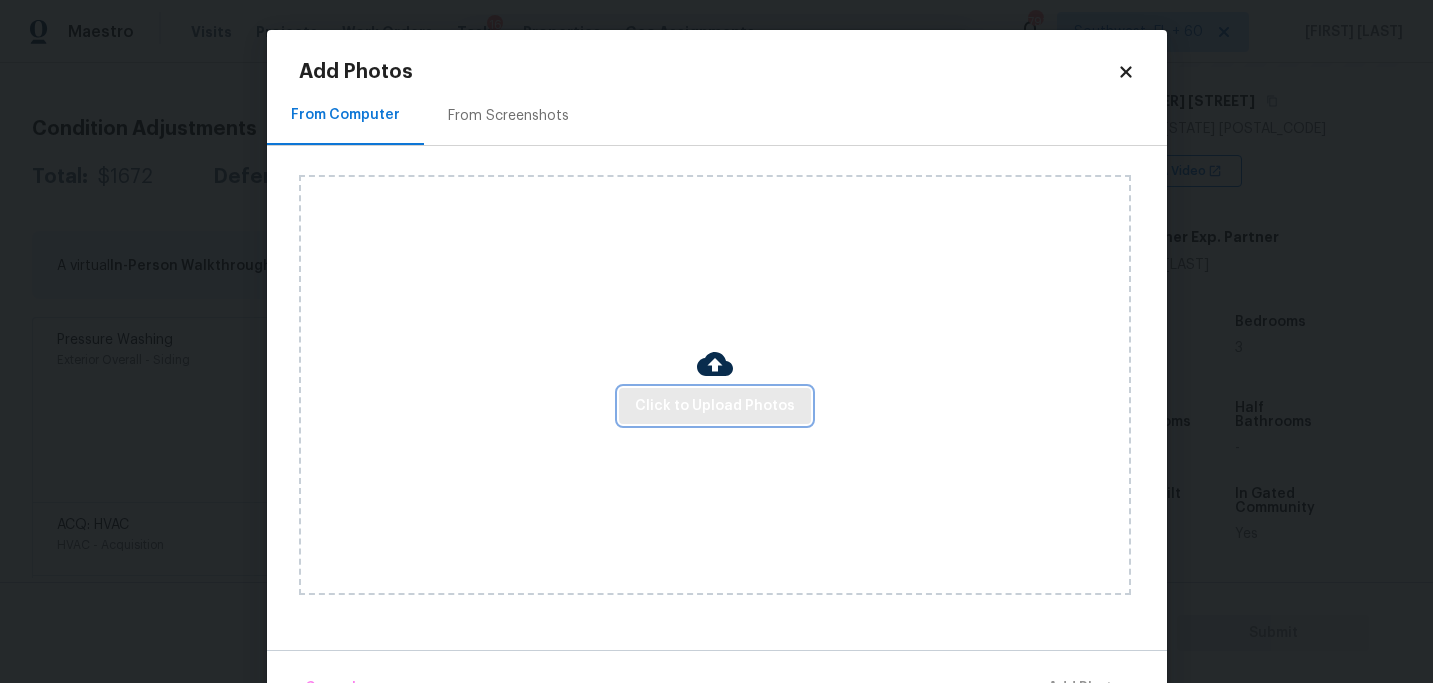 click on "Click to Upload Photos" at bounding box center [715, 406] 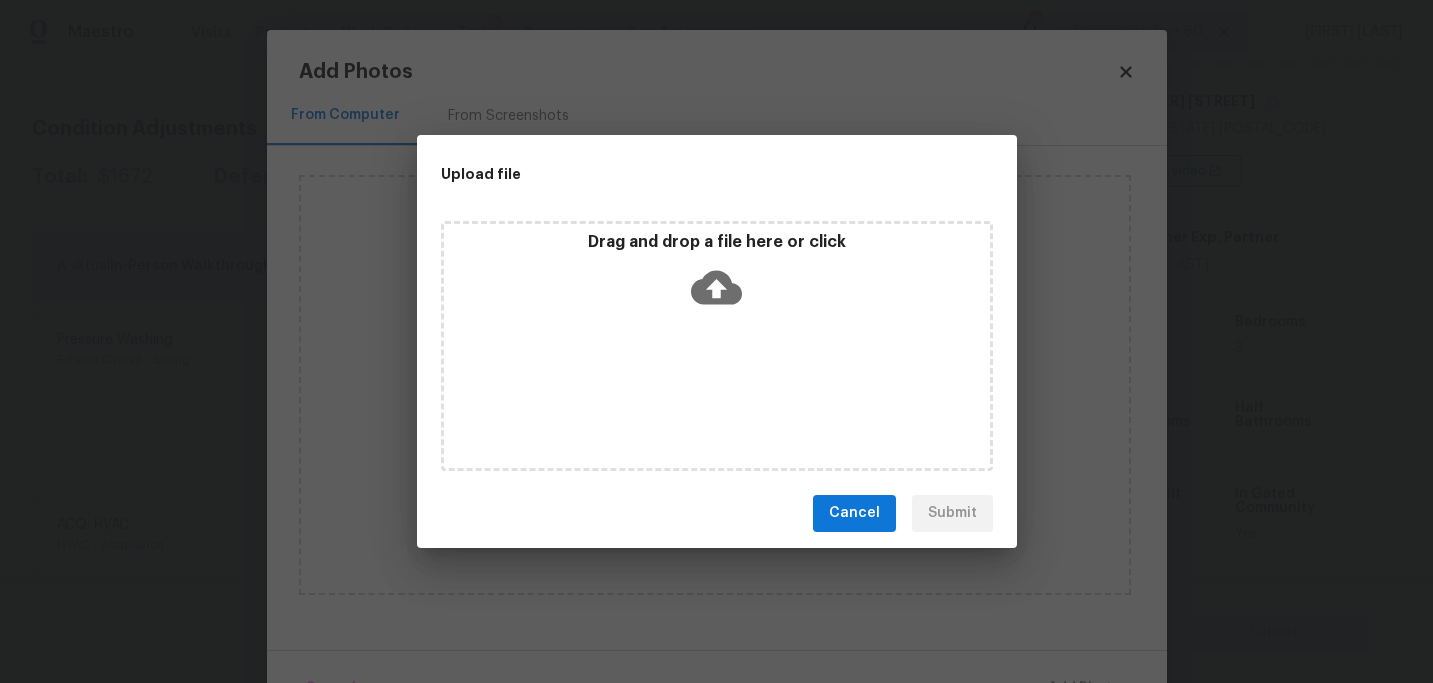 click on "Drag and drop a file here or click" at bounding box center (717, 346) 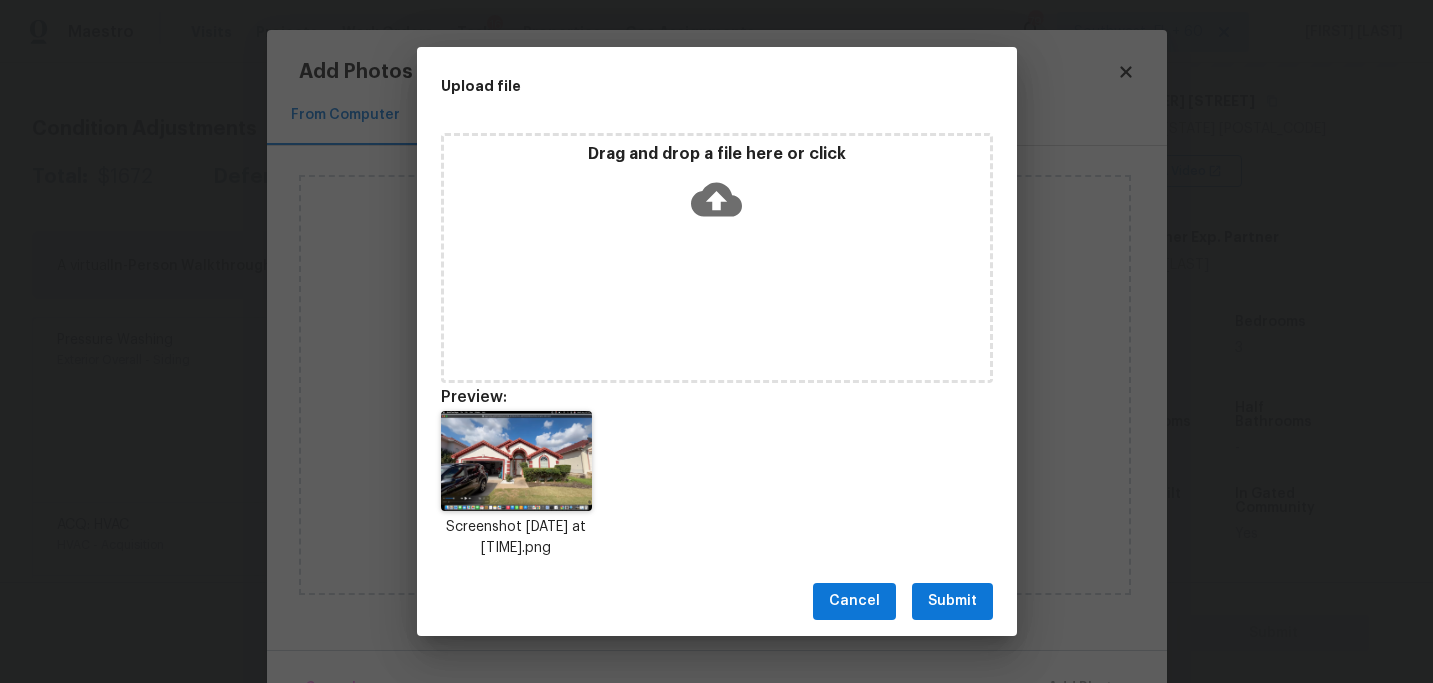 click on "Submit" at bounding box center [952, 601] 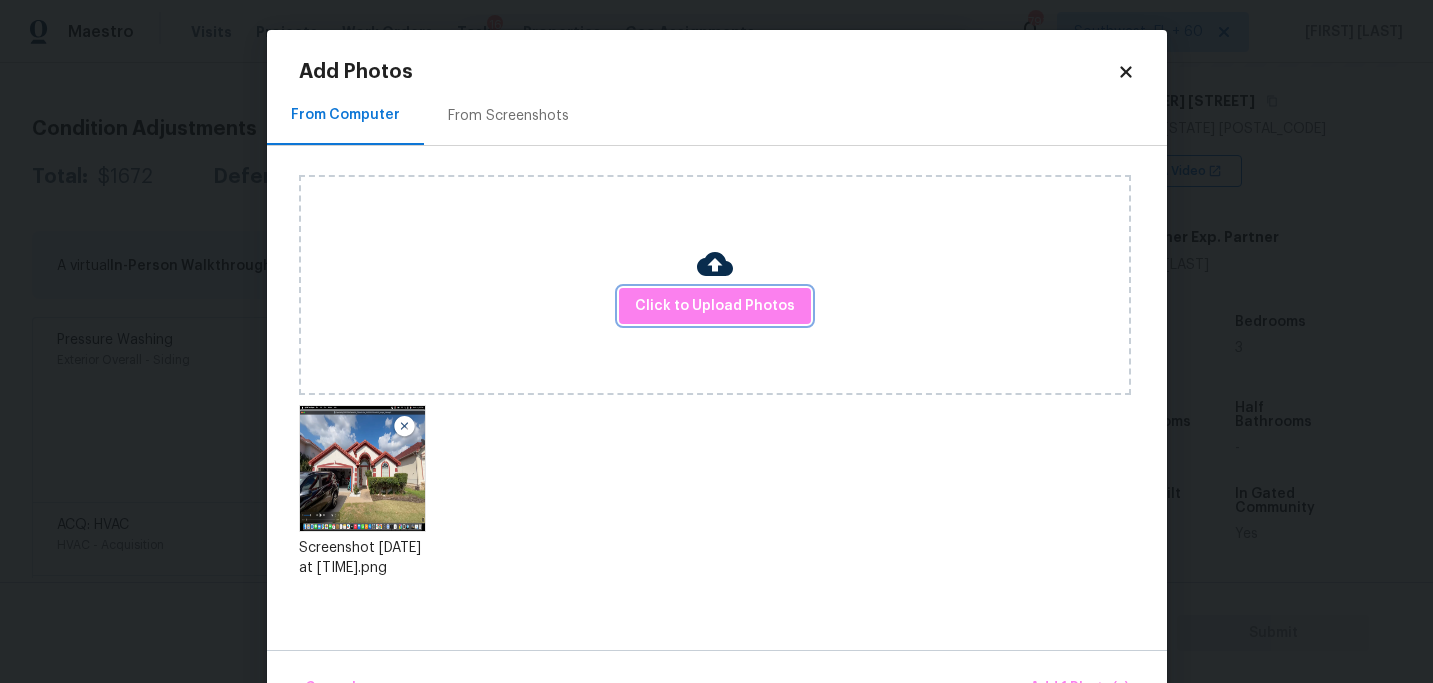 scroll, scrollTop: 57, scrollLeft: 0, axis: vertical 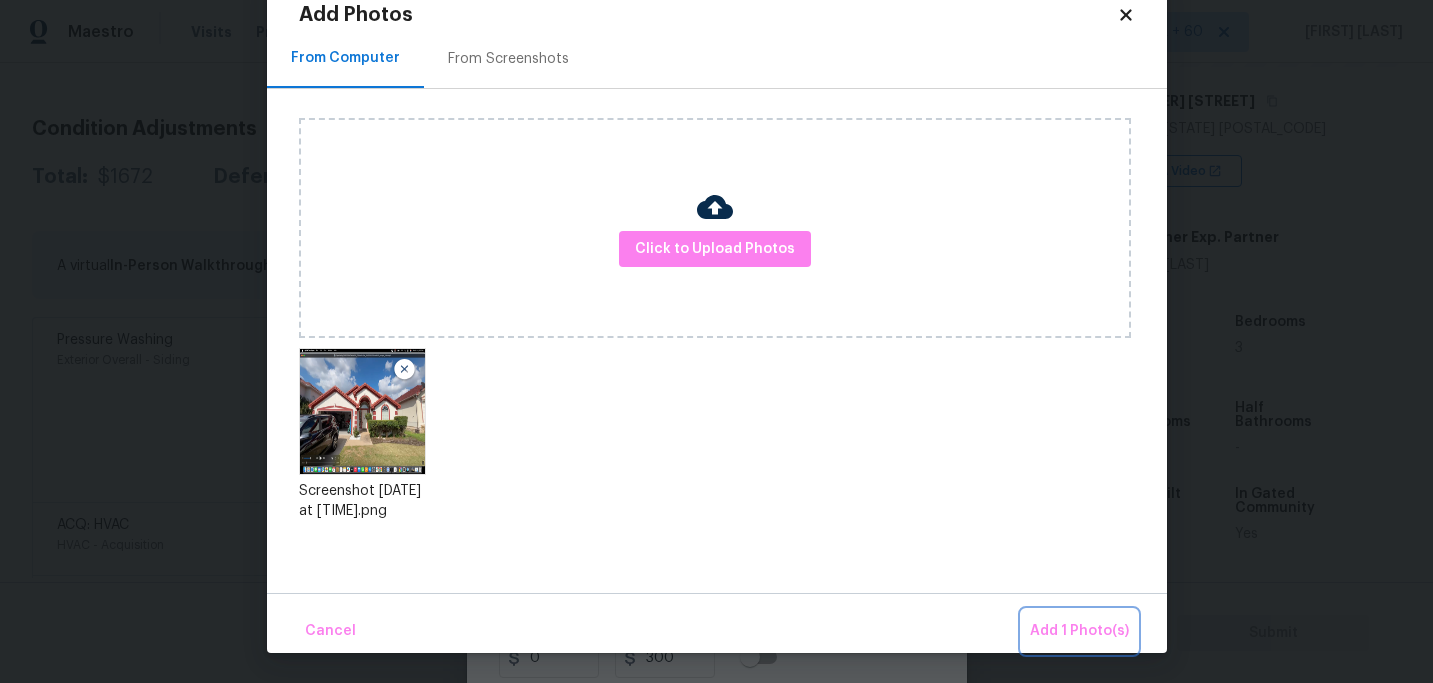 click on "Add 1 Photo(s)" at bounding box center (1079, 631) 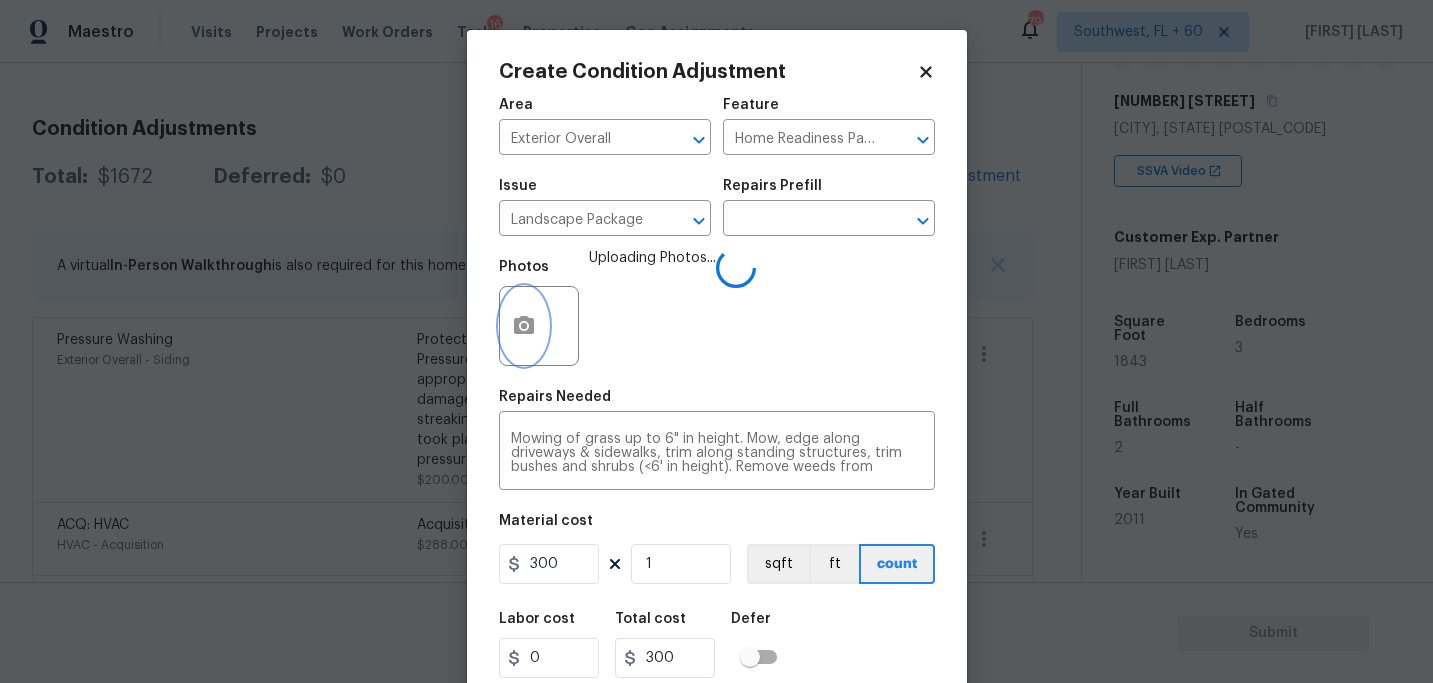 scroll, scrollTop: 0, scrollLeft: 0, axis: both 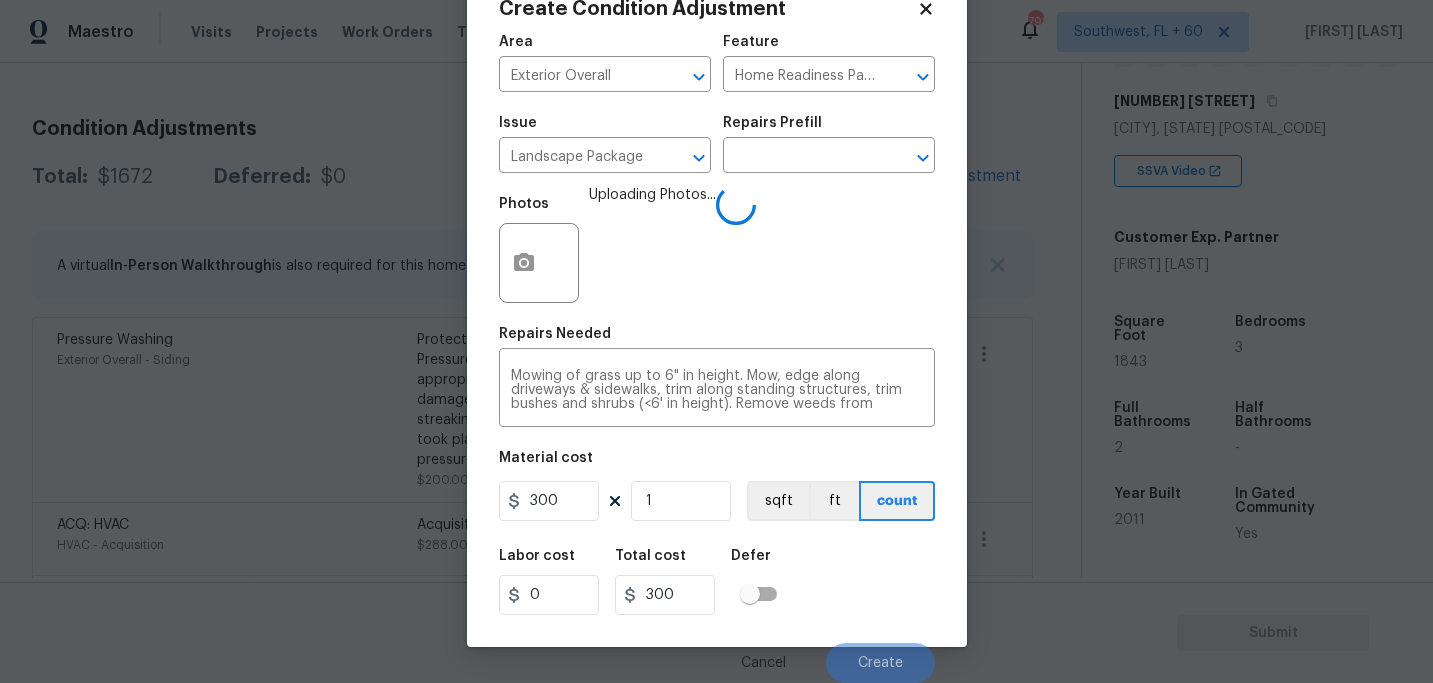 click on "Labor cost 0 Total cost 300 Defer" at bounding box center (717, 582) 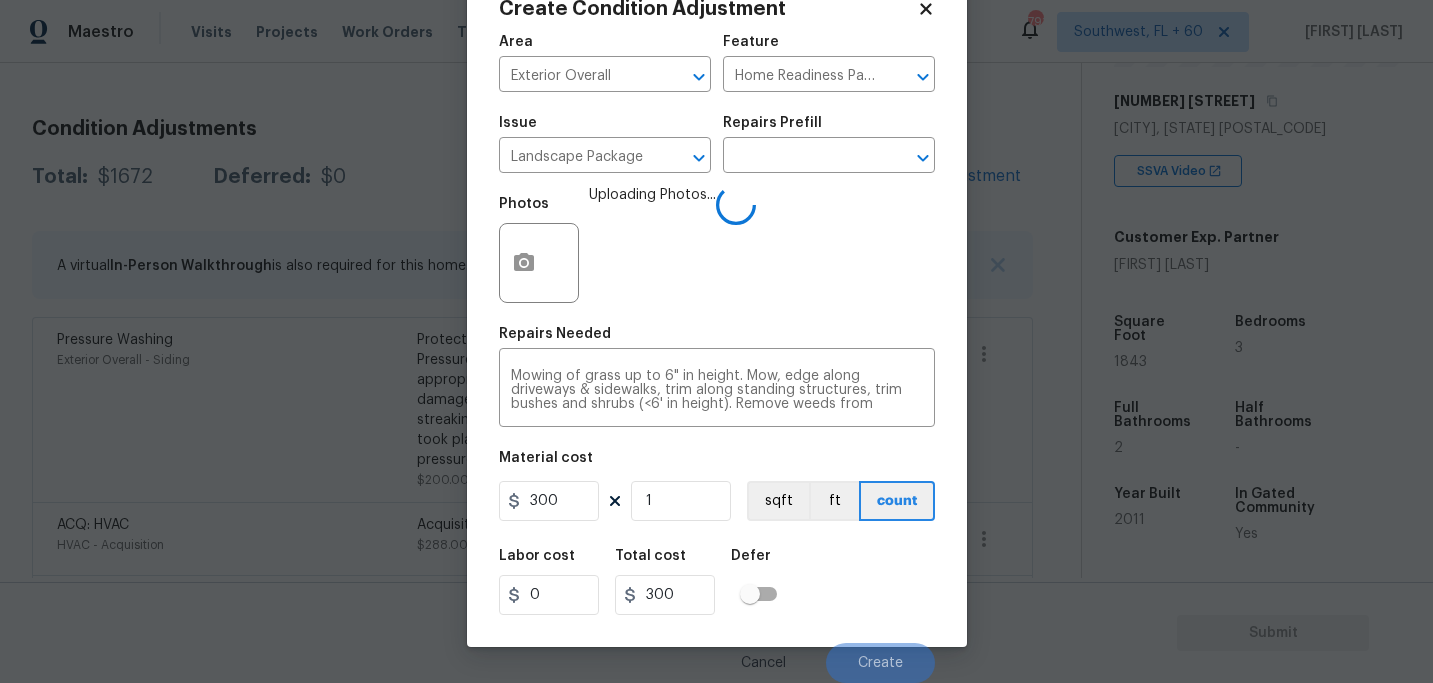 click on "Labor cost 0 Total cost 300 Defer" at bounding box center [717, 582] 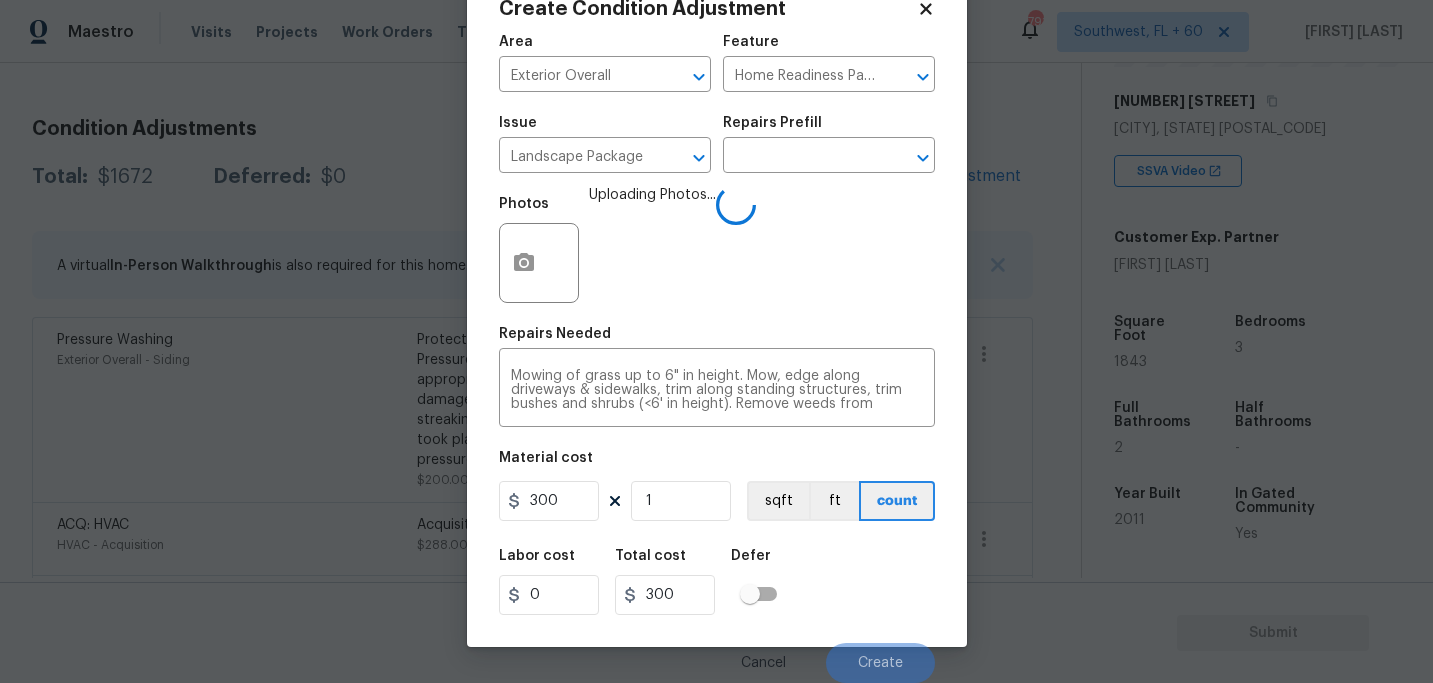click on "Labor cost 0 Total cost 300 Defer" at bounding box center (717, 582) 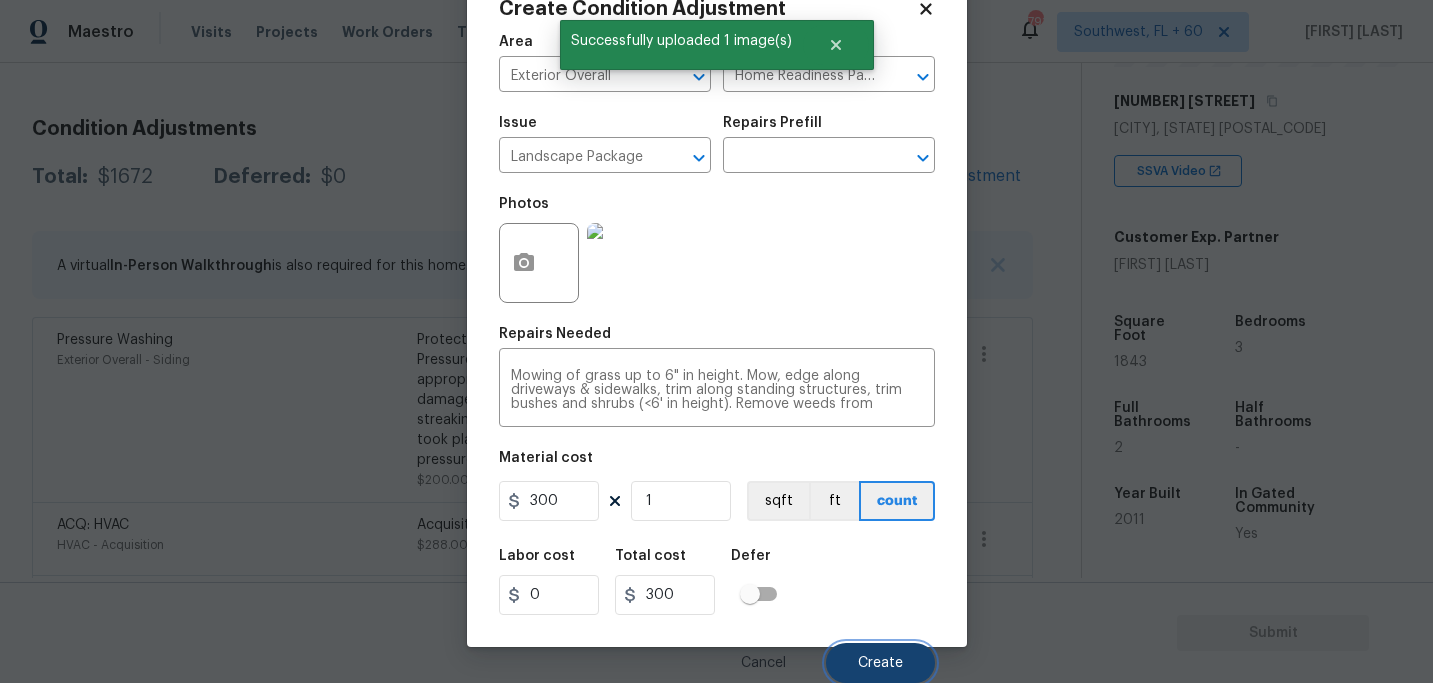 click on "Create" at bounding box center (880, 663) 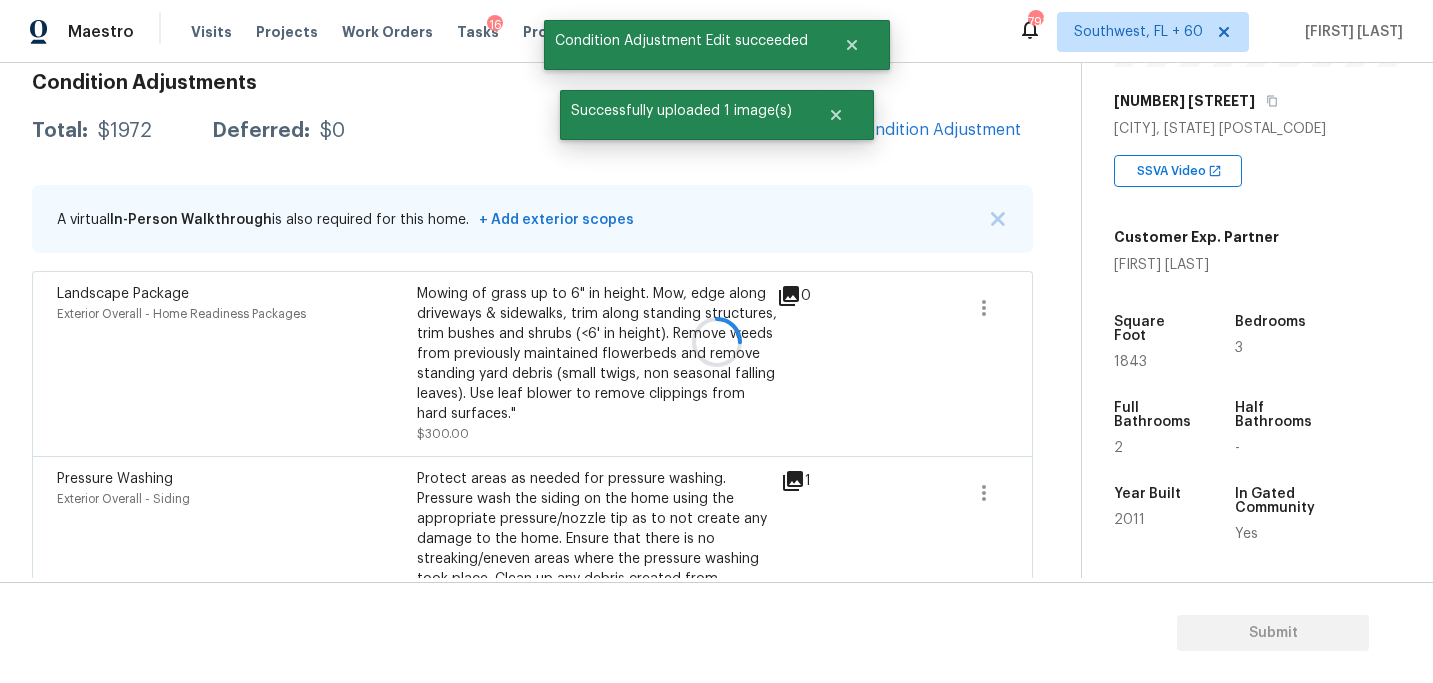 scroll, scrollTop: 248, scrollLeft: 0, axis: vertical 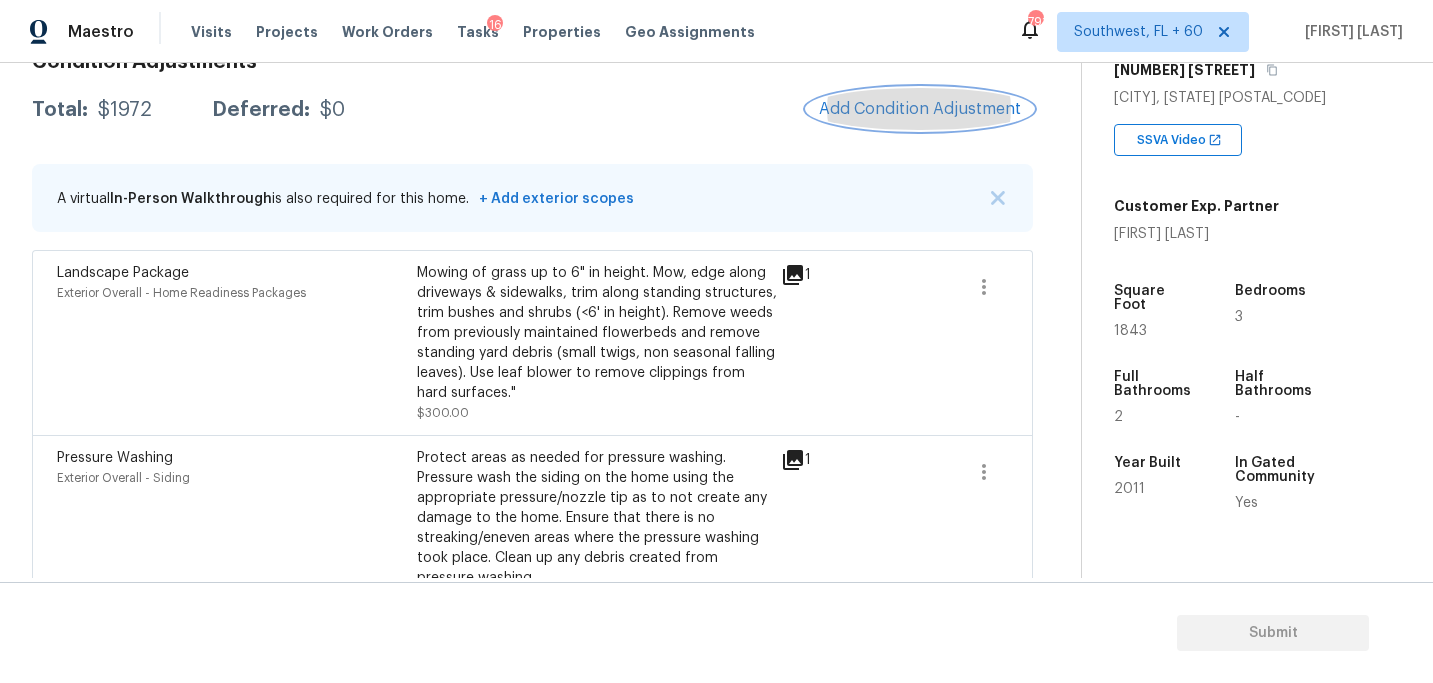 click on "Add Condition Adjustment" at bounding box center [920, 109] 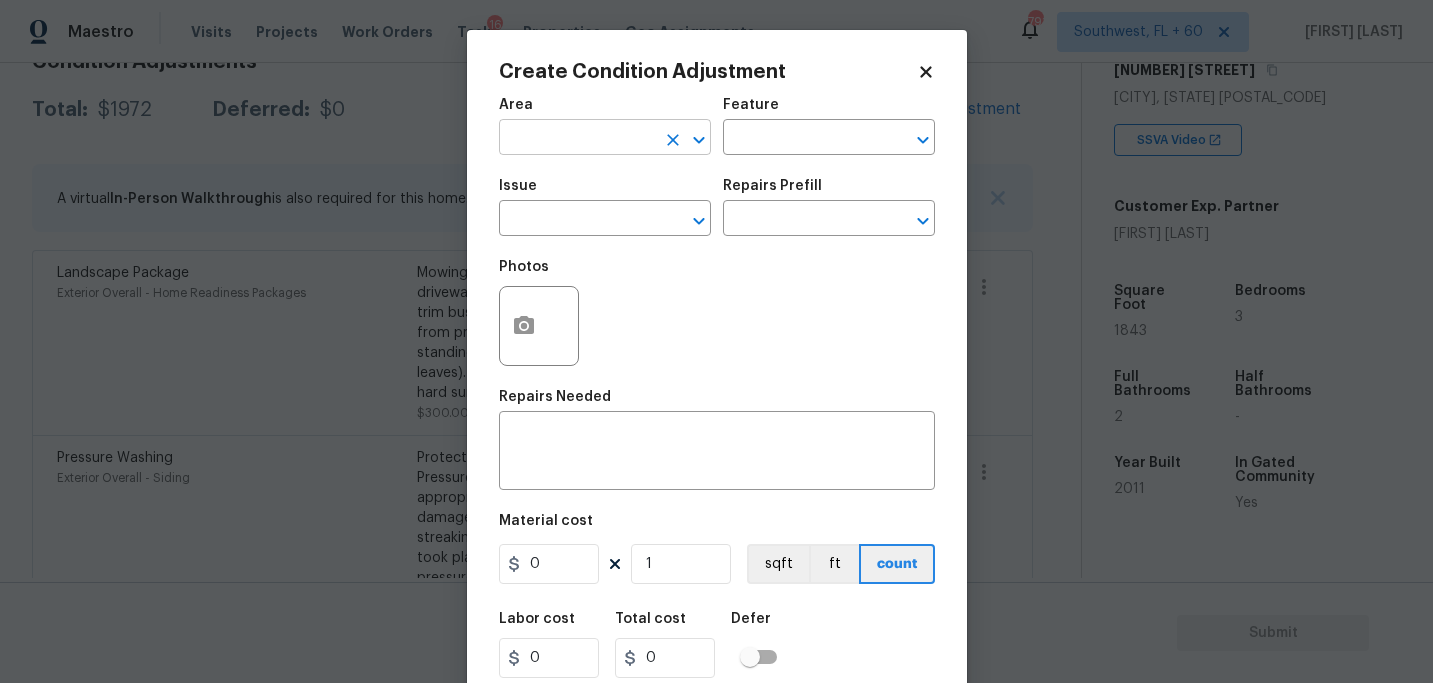click at bounding box center [577, 139] 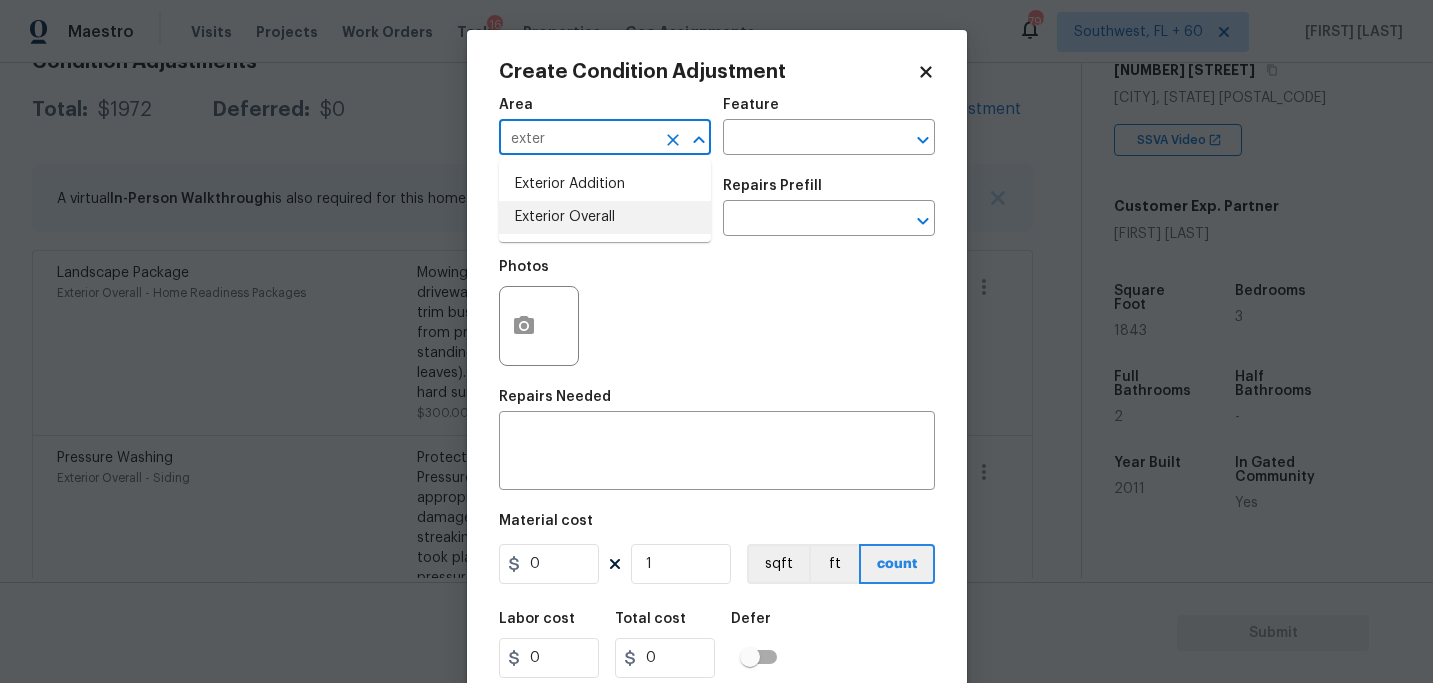 click on "Exterior Overall" at bounding box center (605, 217) 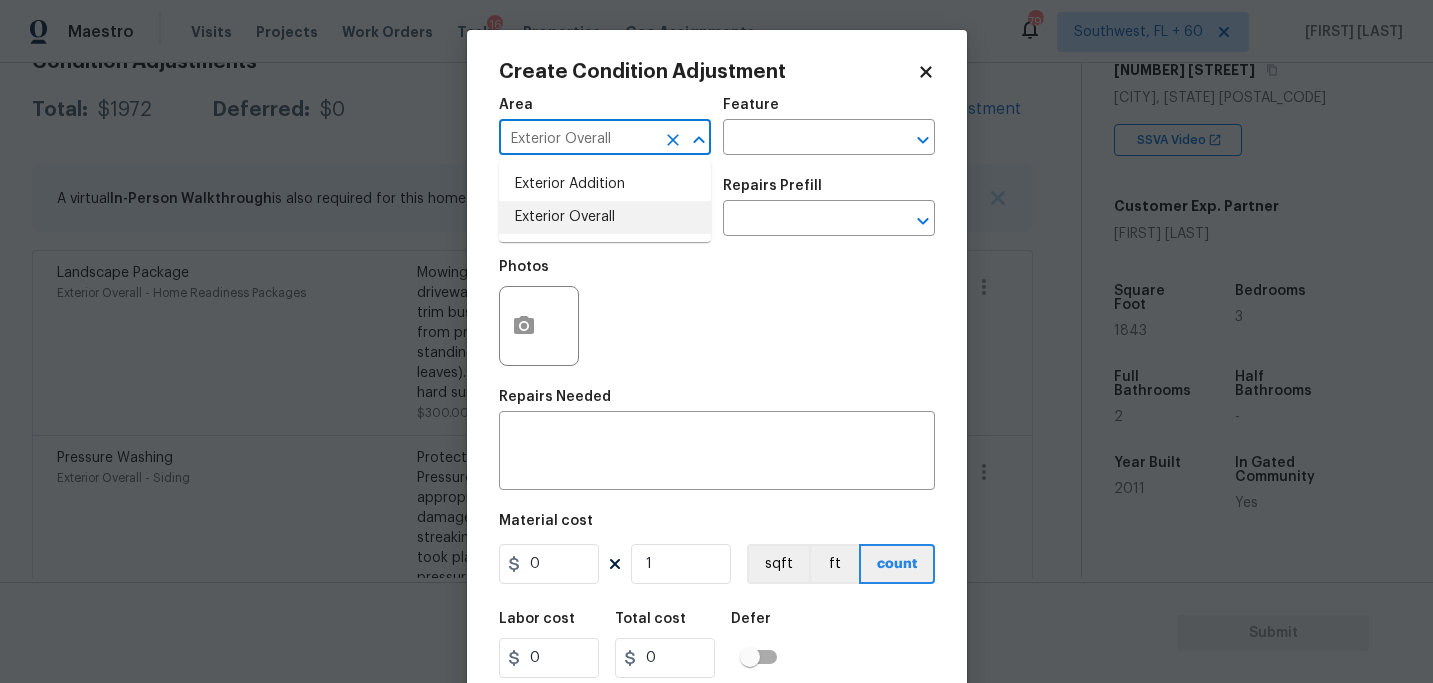 type on "Exterior Overall" 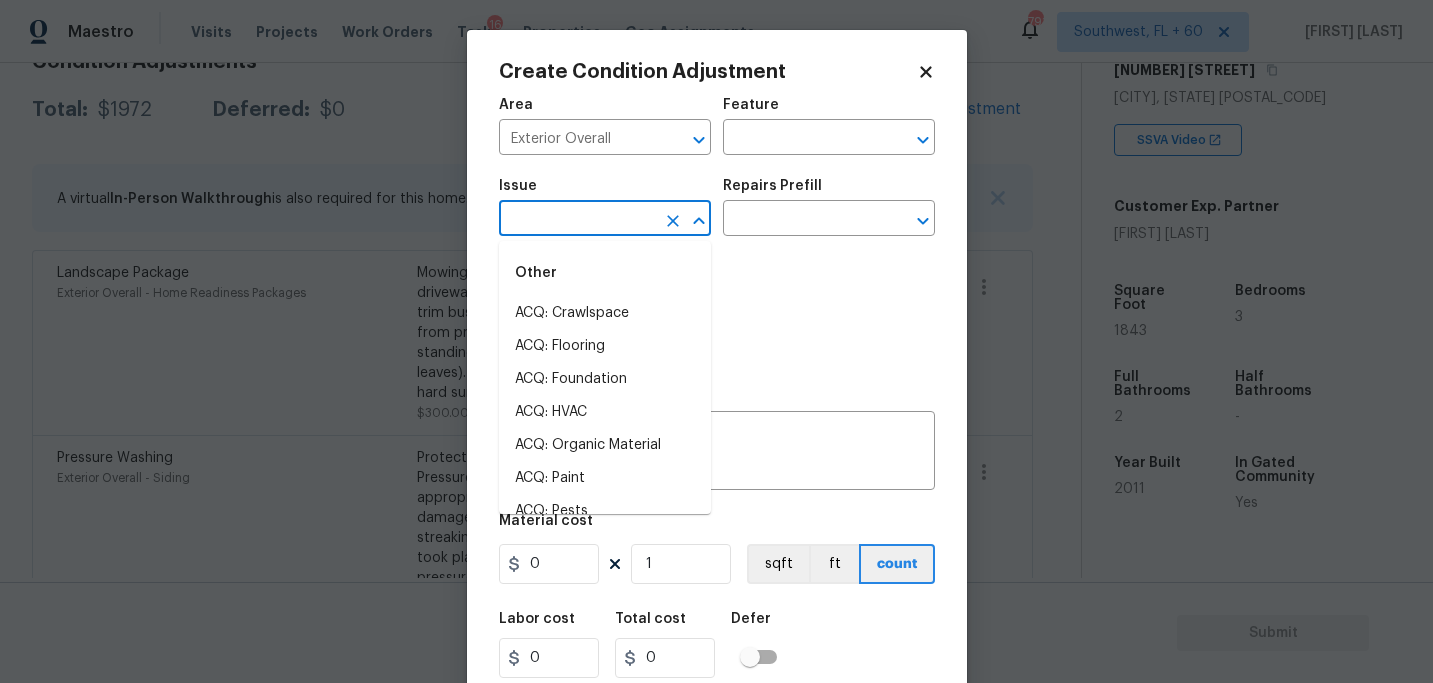 click at bounding box center (577, 220) 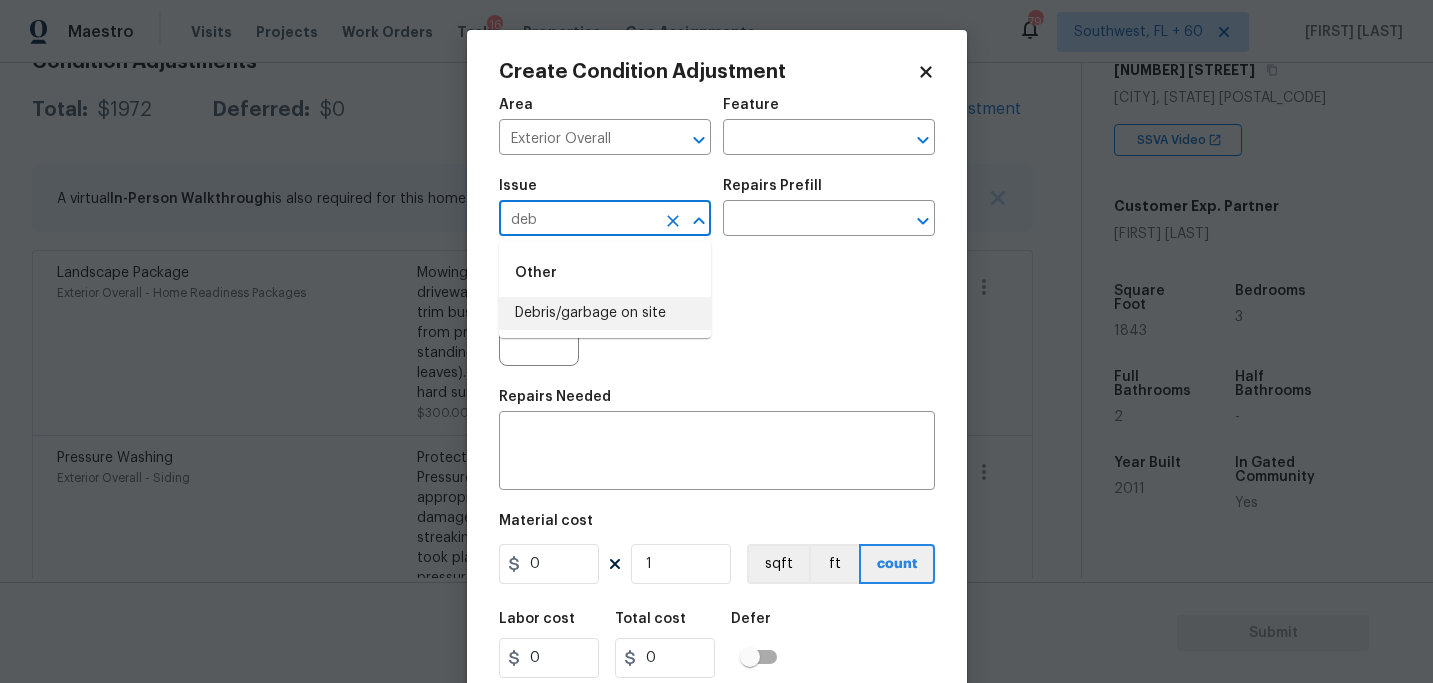 click on "Debris/garbage on site" at bounding box center [605, 313] 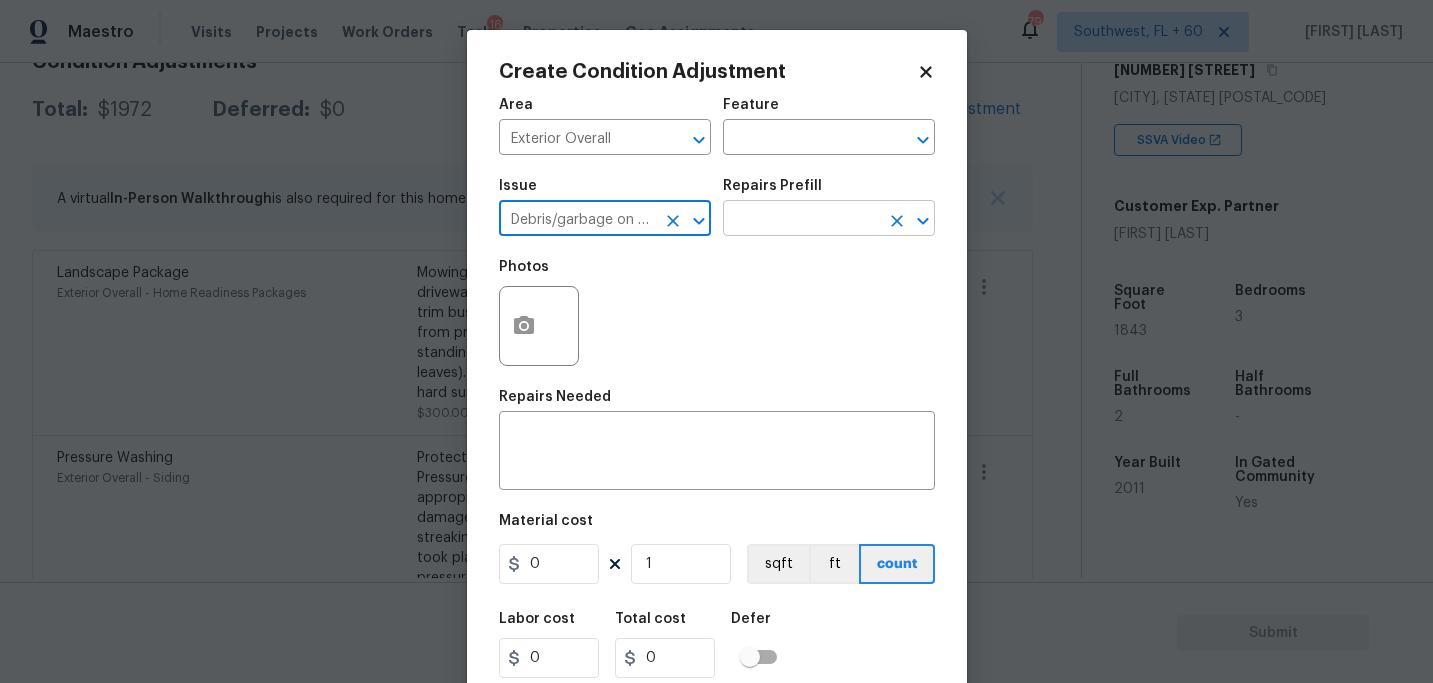 type on "Debris/garbage on site" 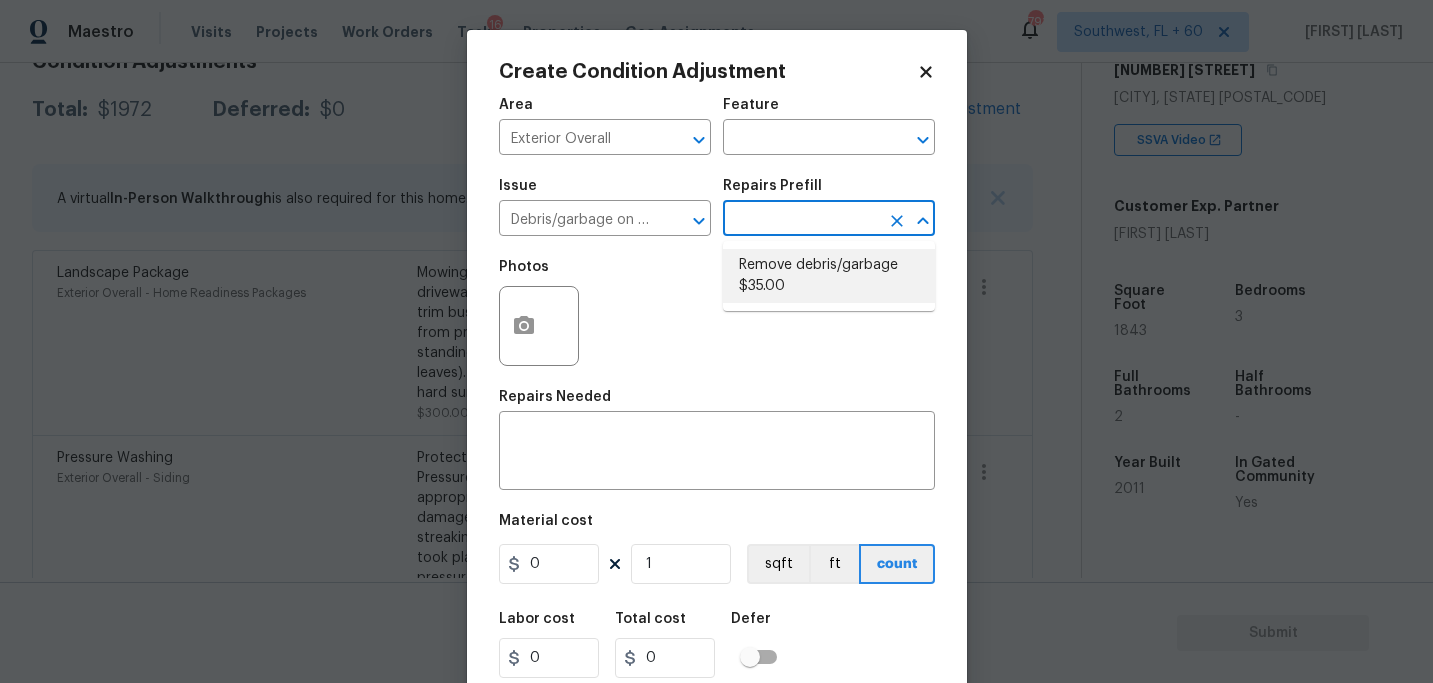 click on "Remove debris/garbage $35.00" at bounding box center [829, 276] 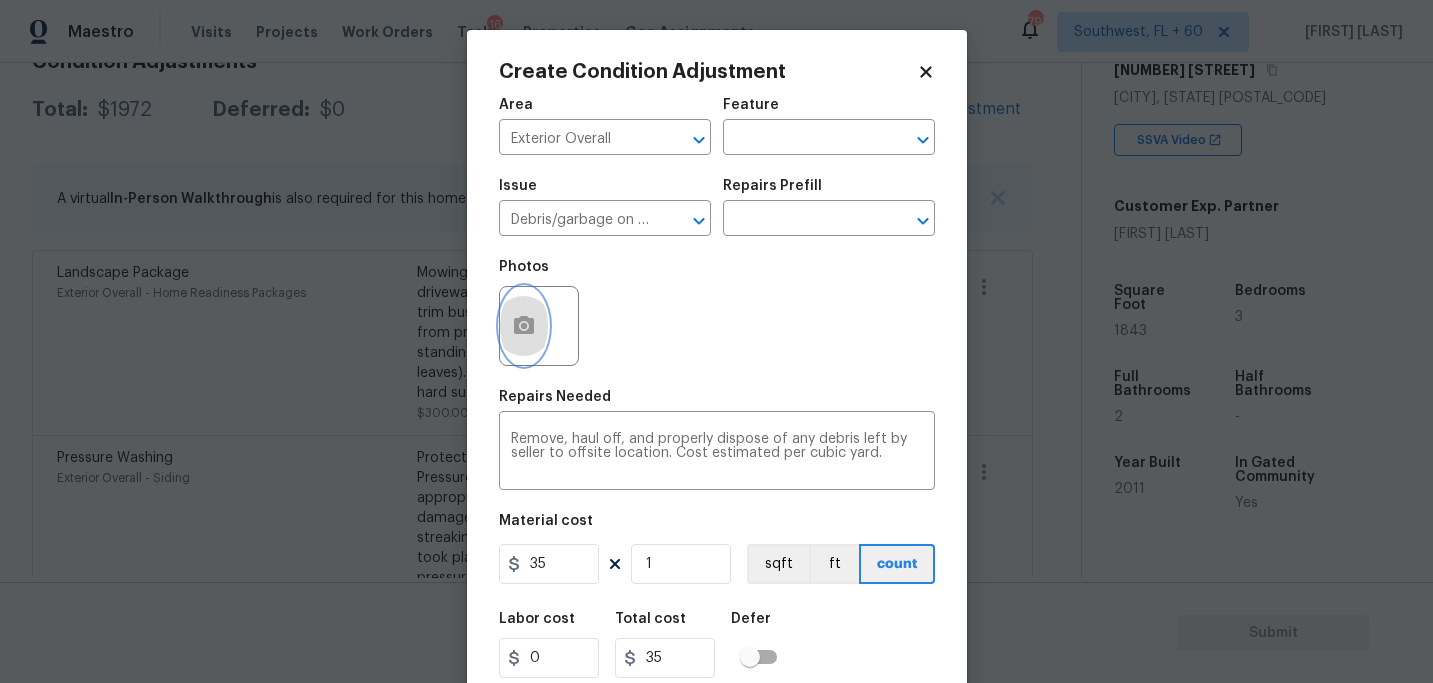 click at bounding box center [524, 326] 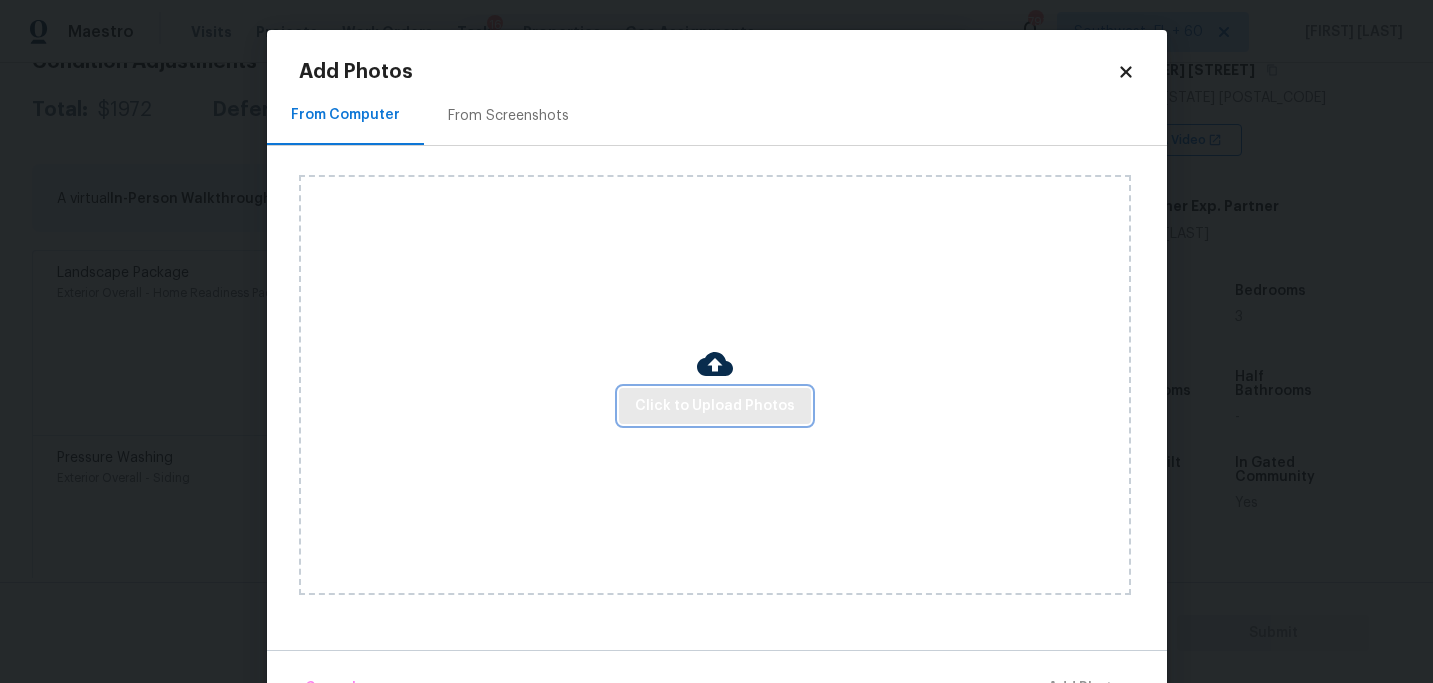 drag, startPoint x: 545, startPoint y: 335, endPoint x: 676, endPoint y: 390, distance: 142.07744 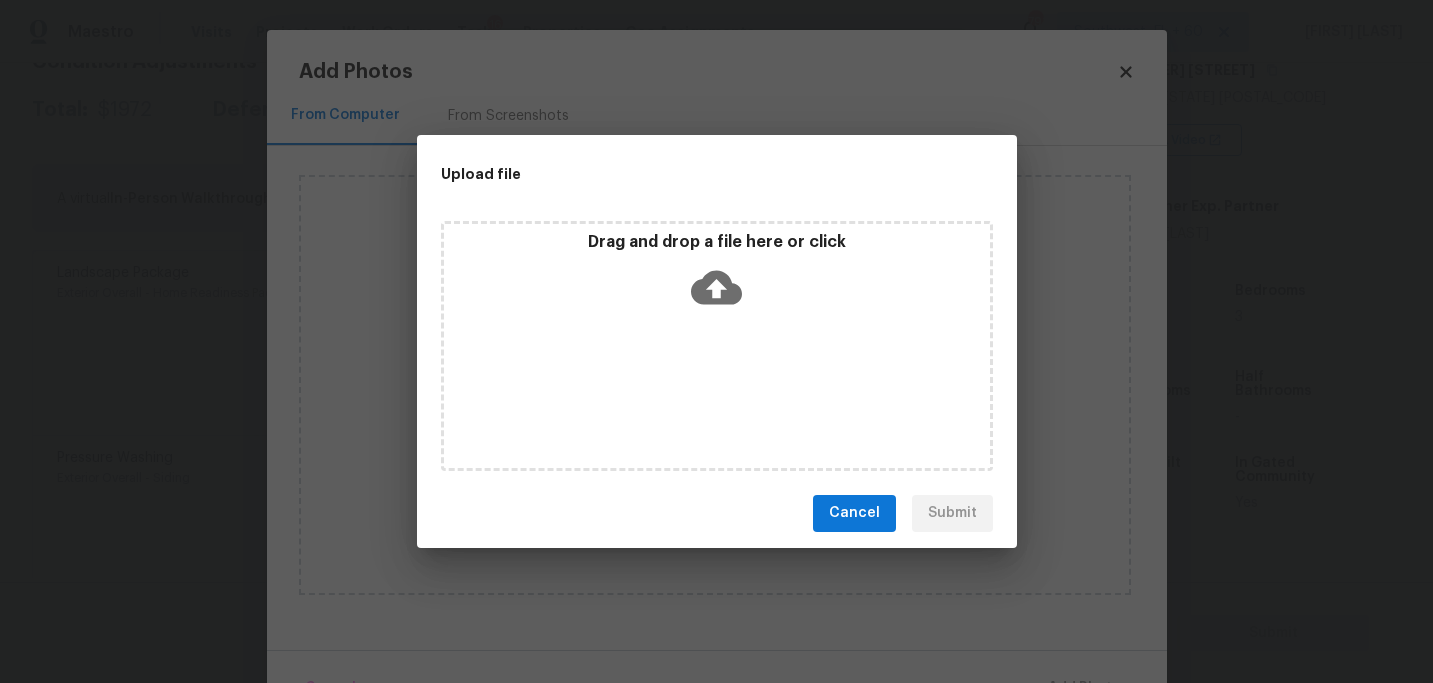 click 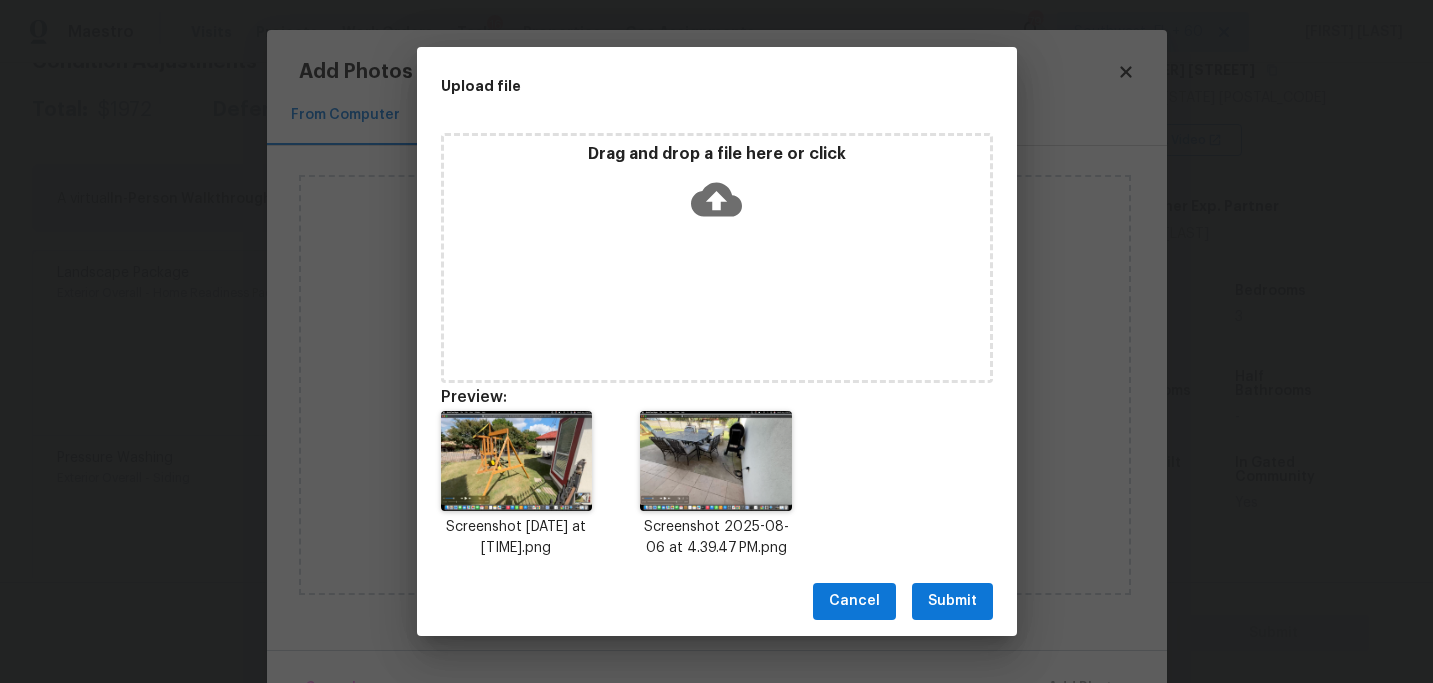 click on "Submit" at bounding box center (952, 601) 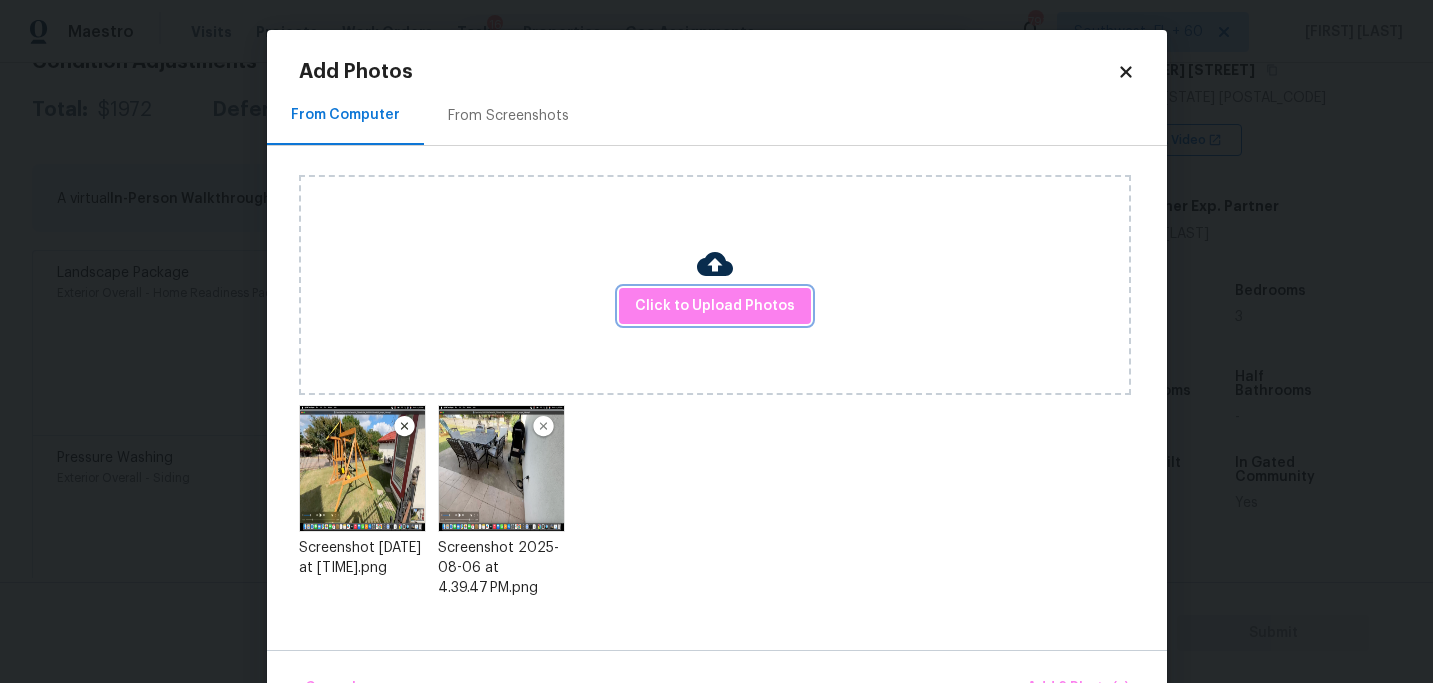 scroll, scrollTop: 57, scrollLeft: 0, axis: vertical 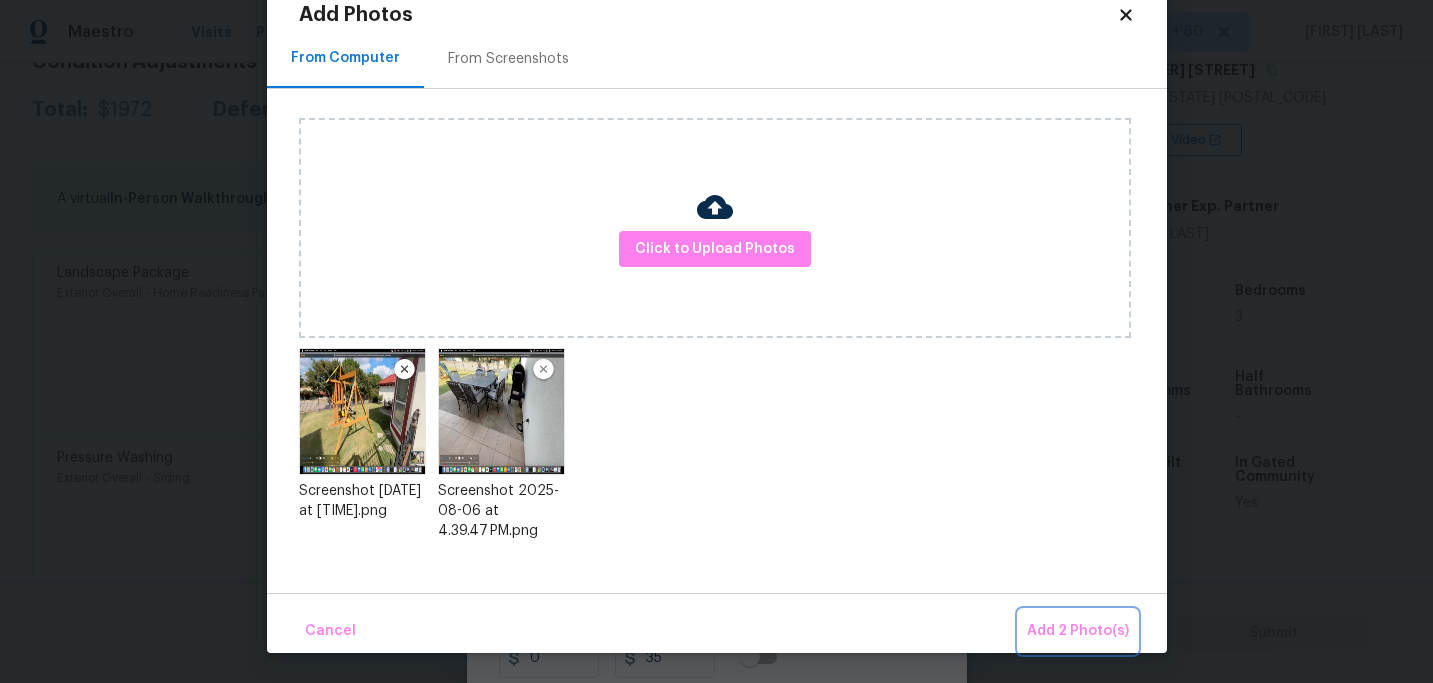 click on "Add 2 Photo(s)" at bounding box center [1078, 631] 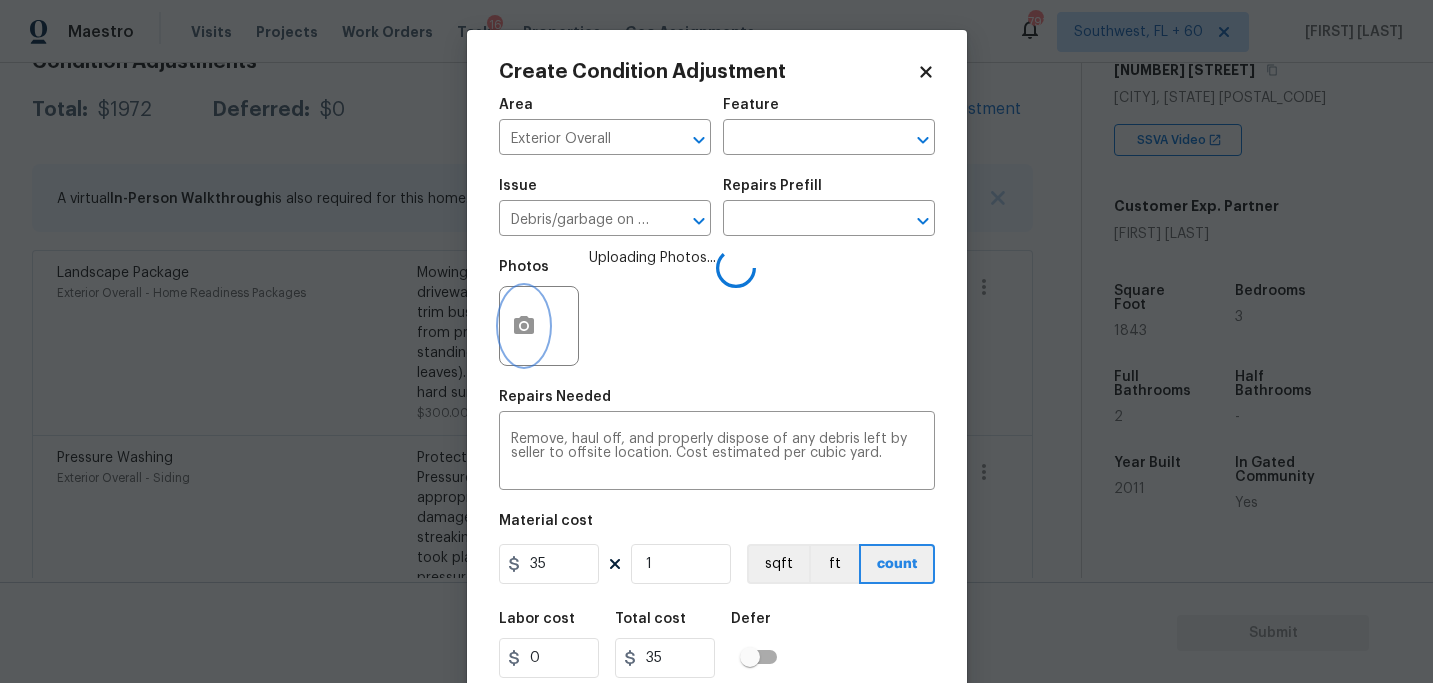 scroll, scrollTop: 0, scrollLeft: 0, axis: both 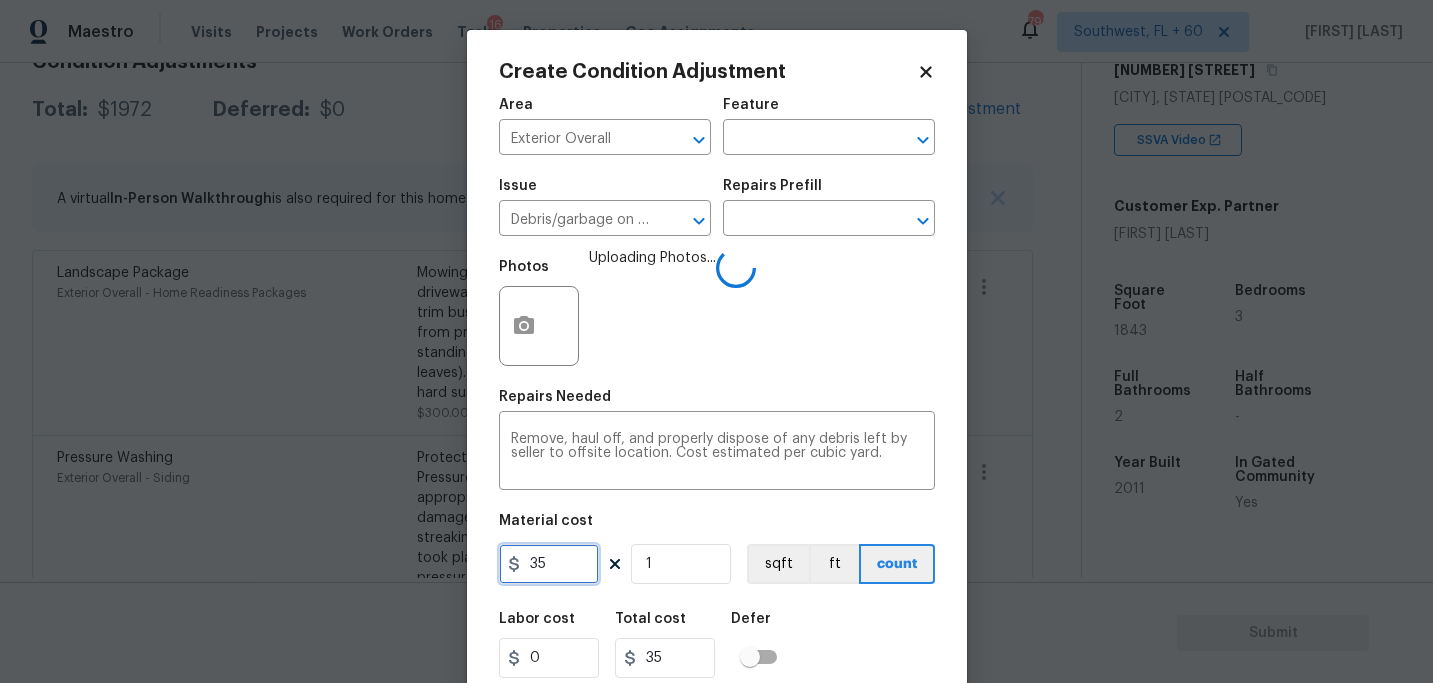 drag, startPoint x: 557, startPoint y: 562, endPoint x: 417, endPoint y: 559, distance: 140.03214 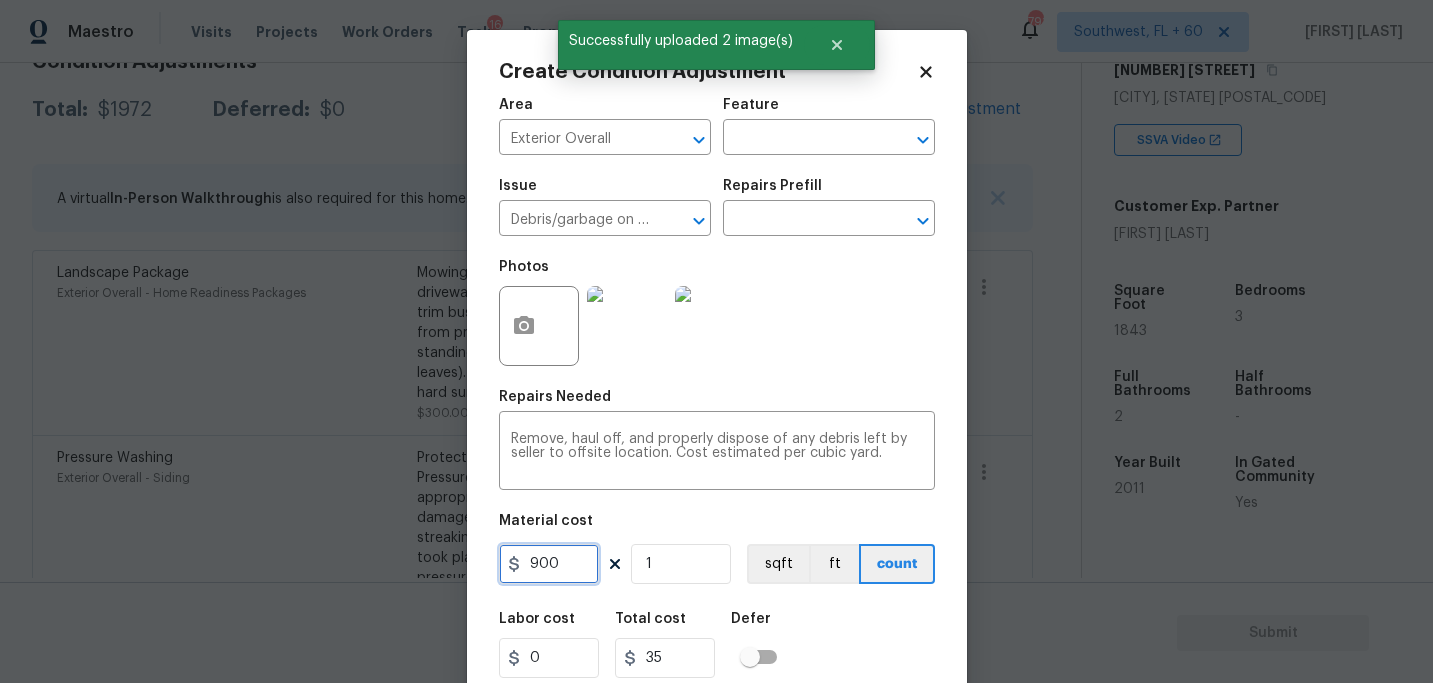 type on "900" 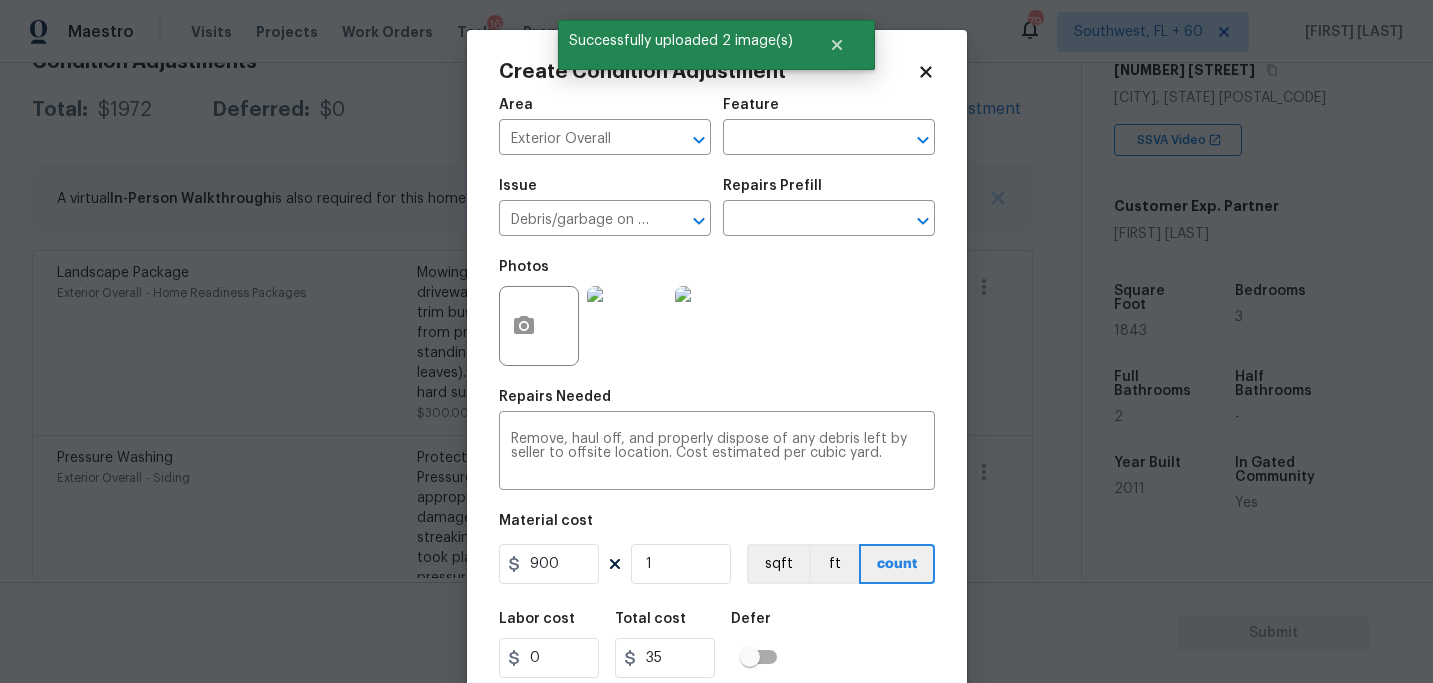 type on "900" 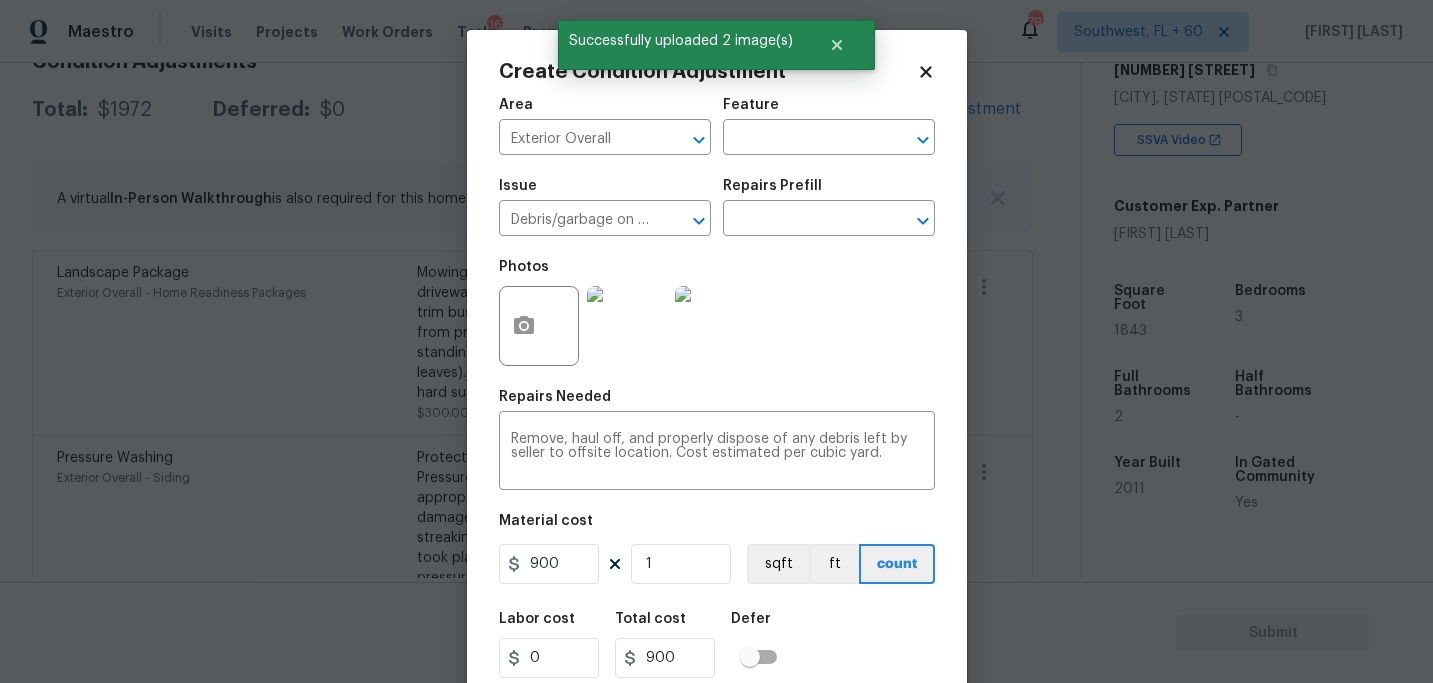 click on "Labor cost 0 Total cost 900 Defer" at bounding box center (717, 645) 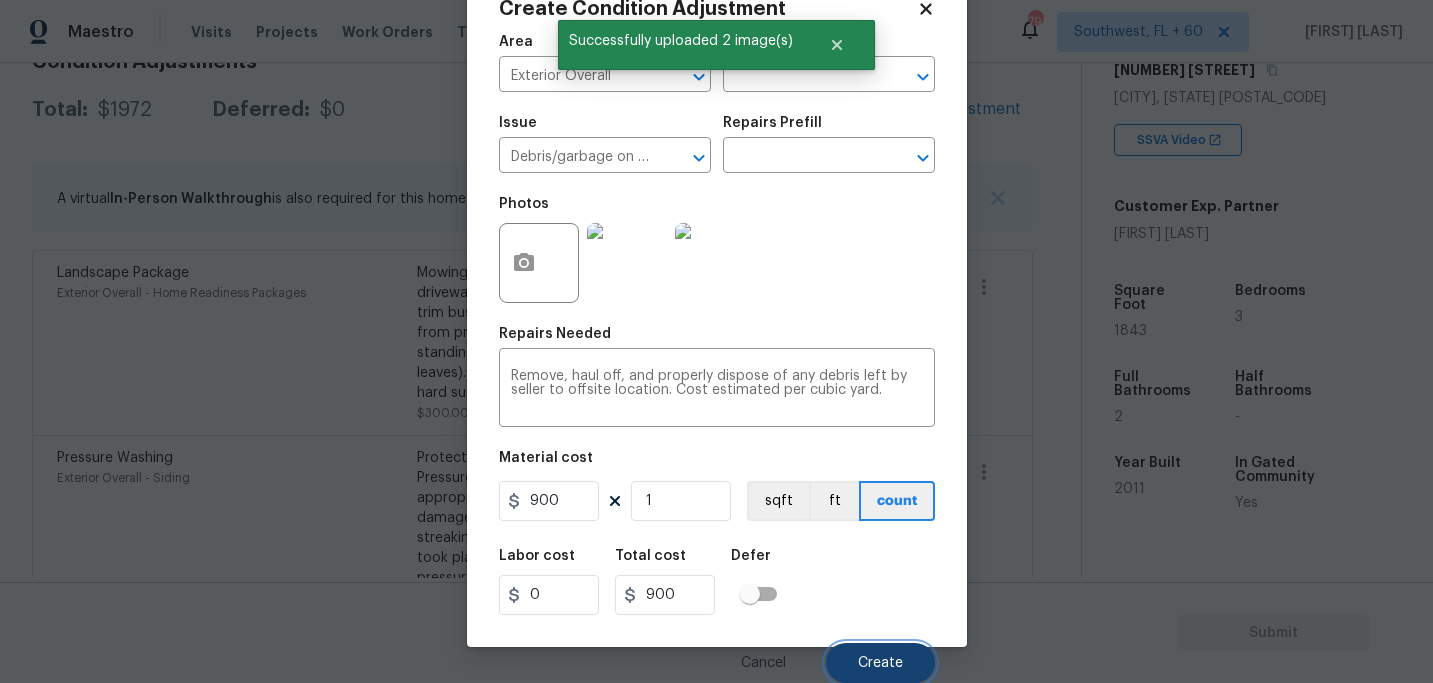 click on "Create" at bounding box center [880, 663] 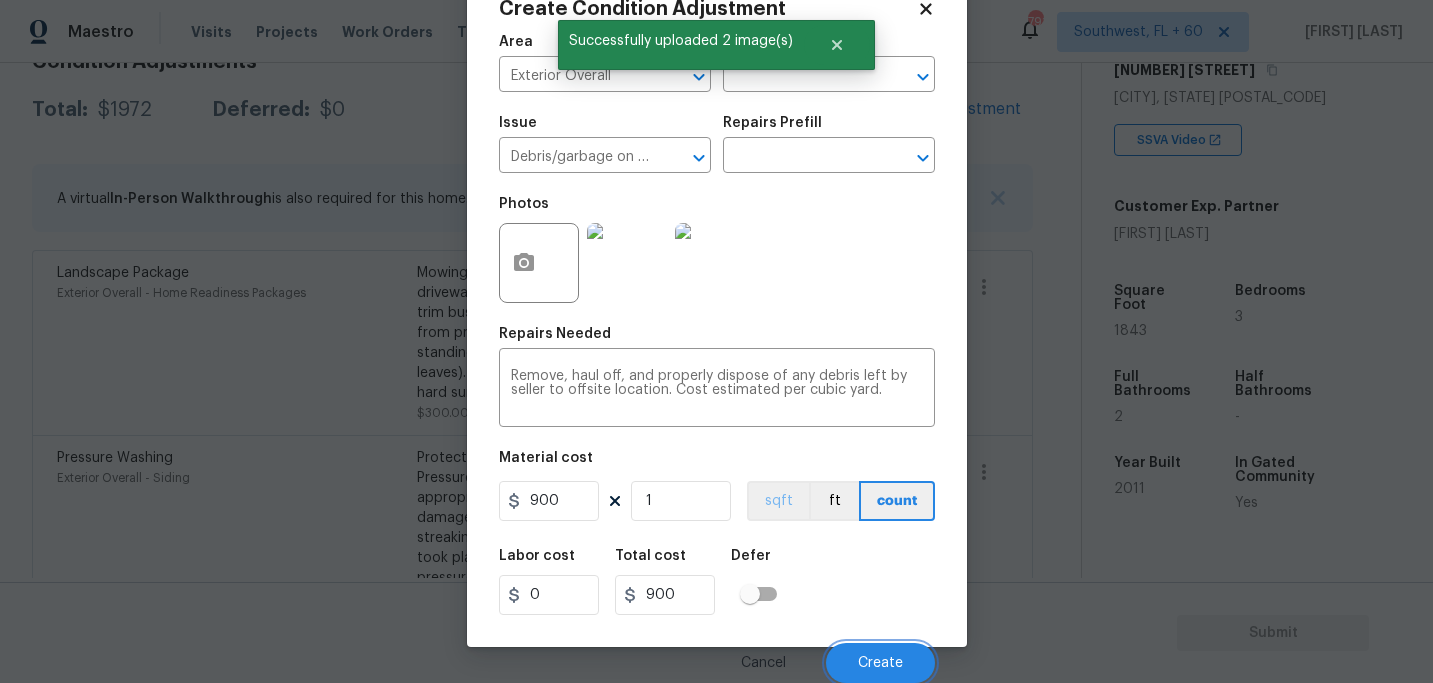 scroll, scrollTop: 315, scrollLeft: 0, axis: vertical 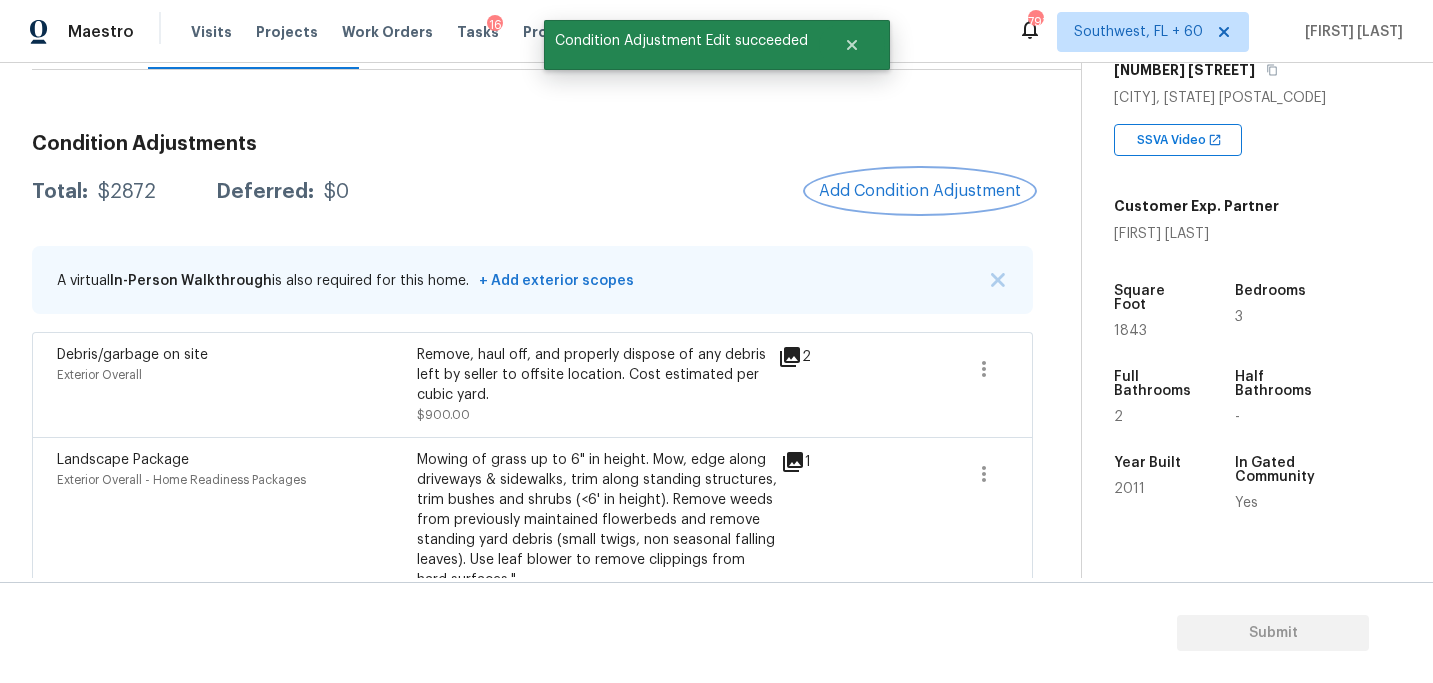 click on "Add Condition Adjustment" at bounding box center [920, 191] 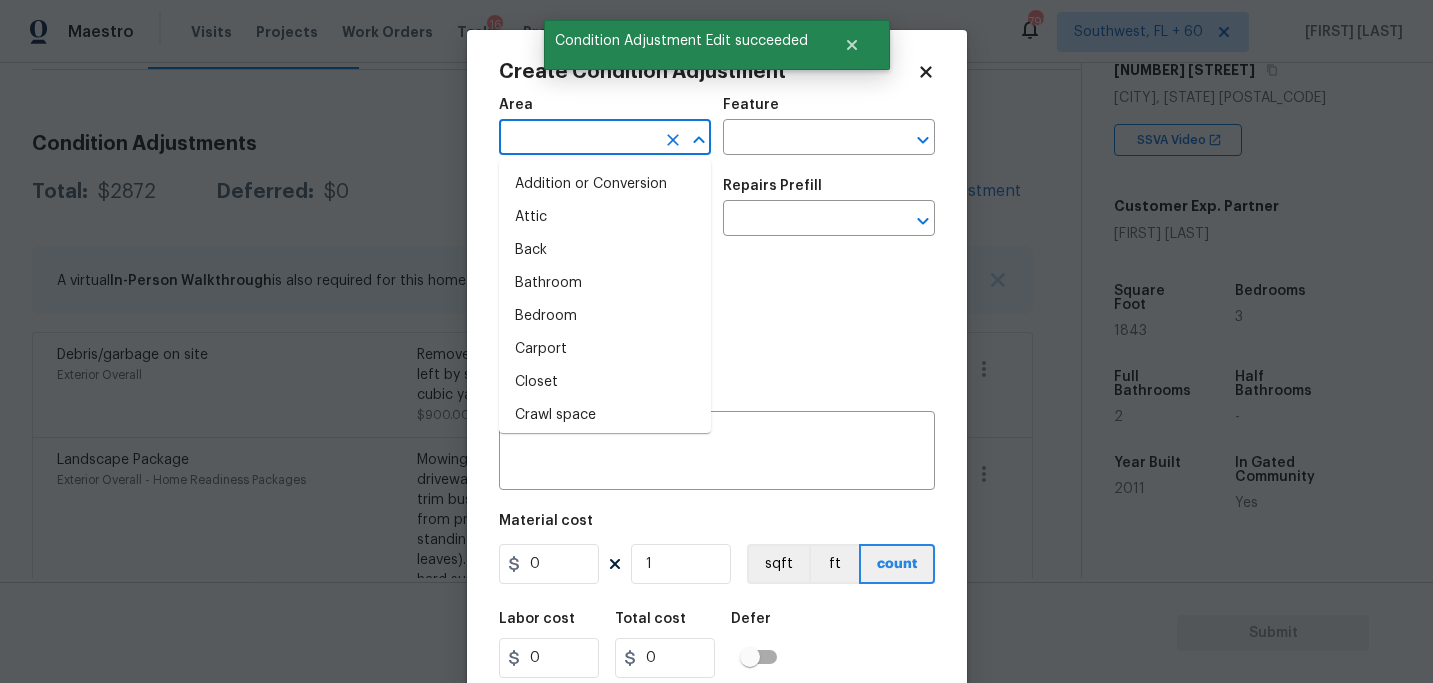 click at bounding box center (577, 139) 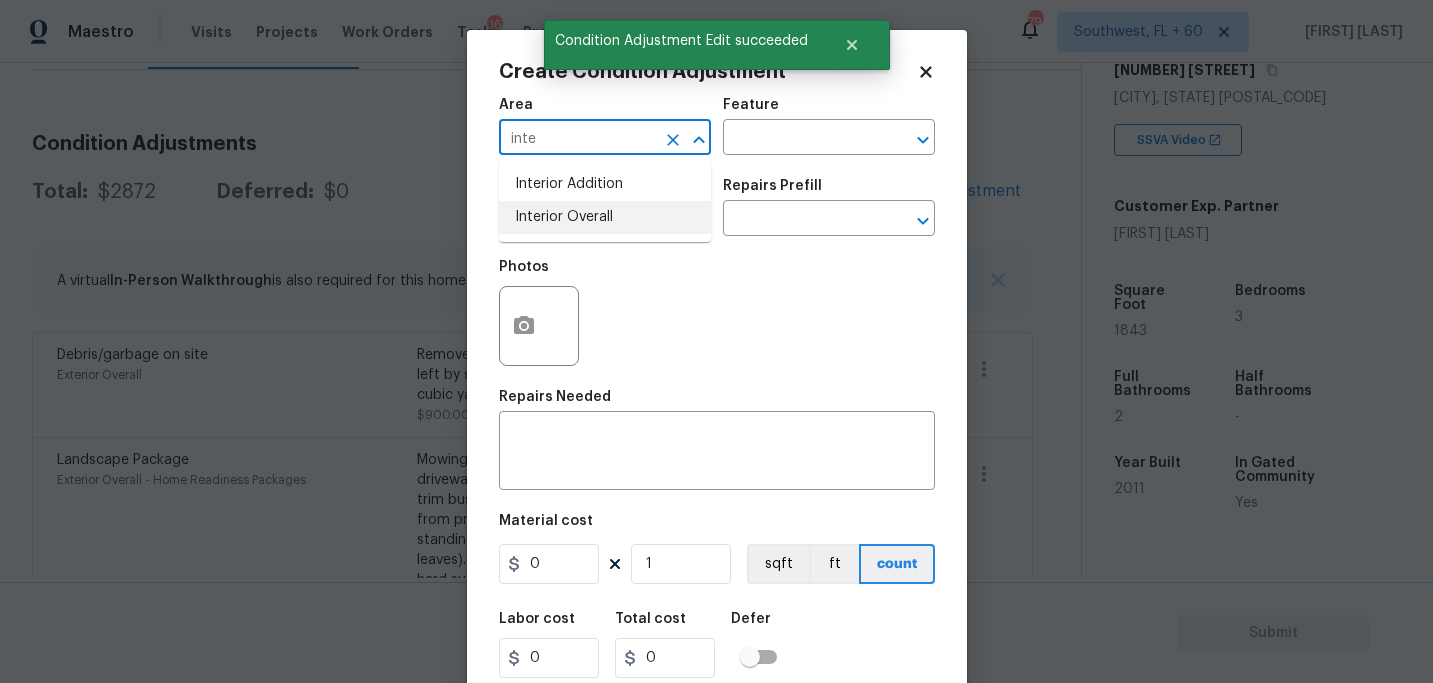 click on "Interior Overall" at bounding box center (605, 217) 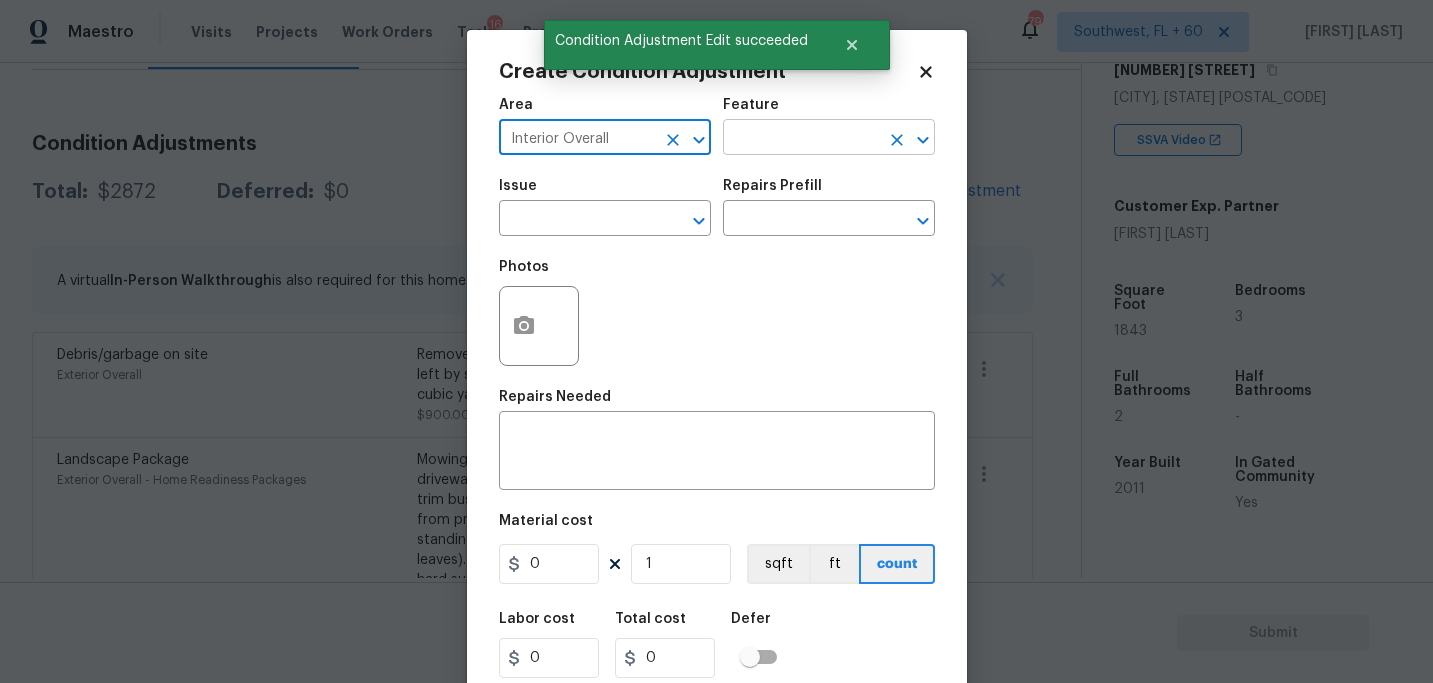 type on "Interior Overall" 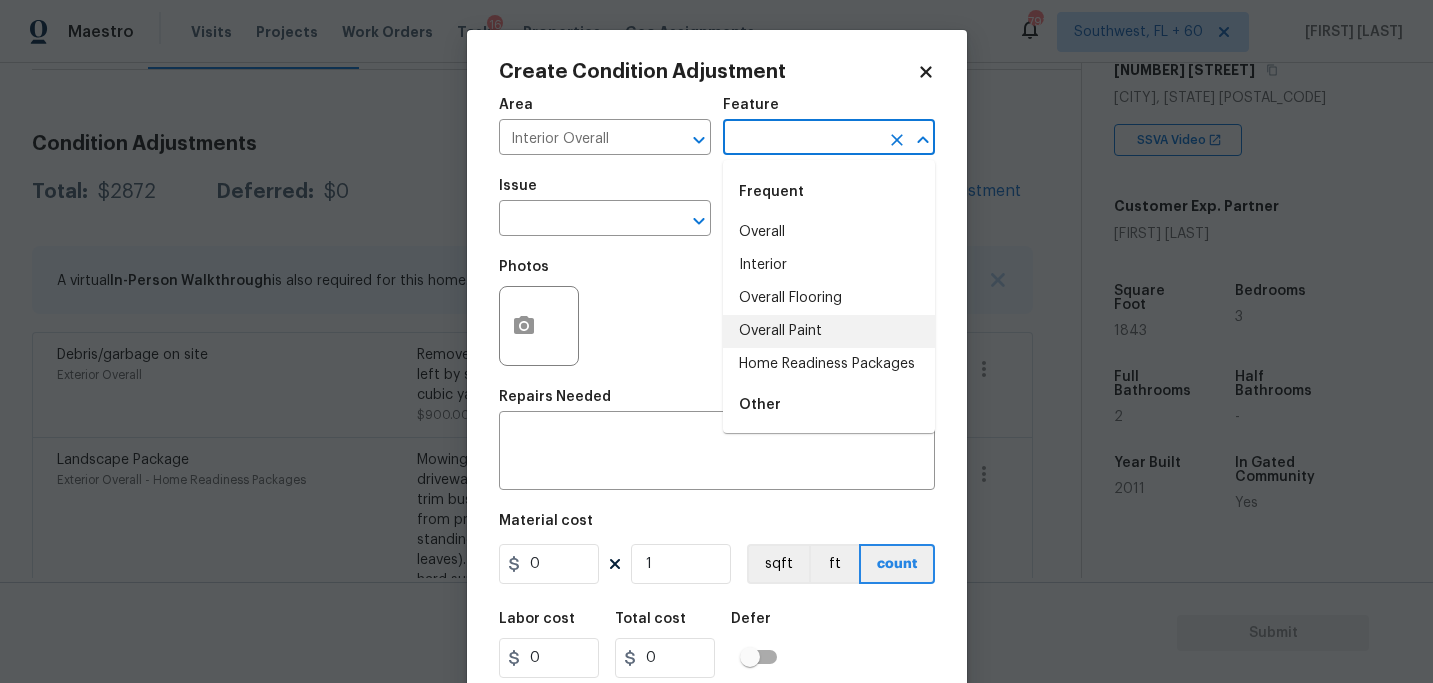 click on "Overall Paint" at bounding box center (829, 331) 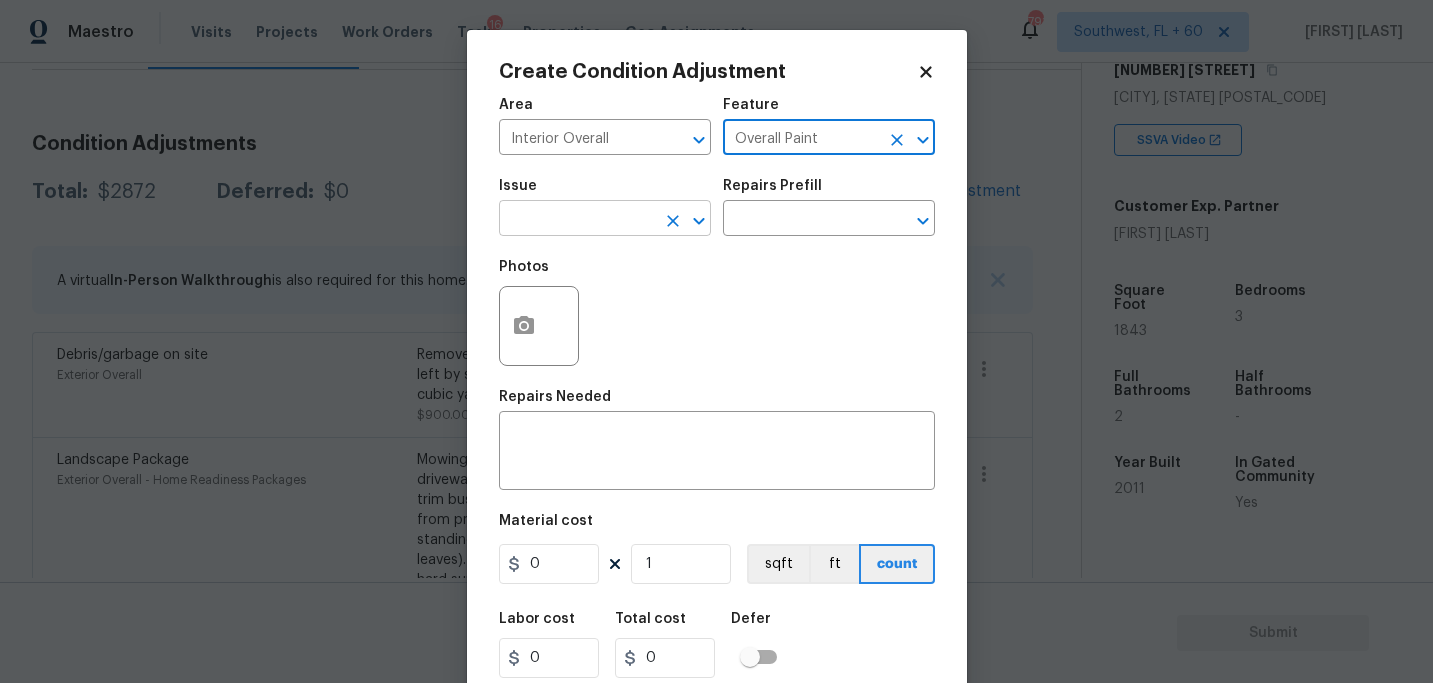 click at bounding box center [577, 220] 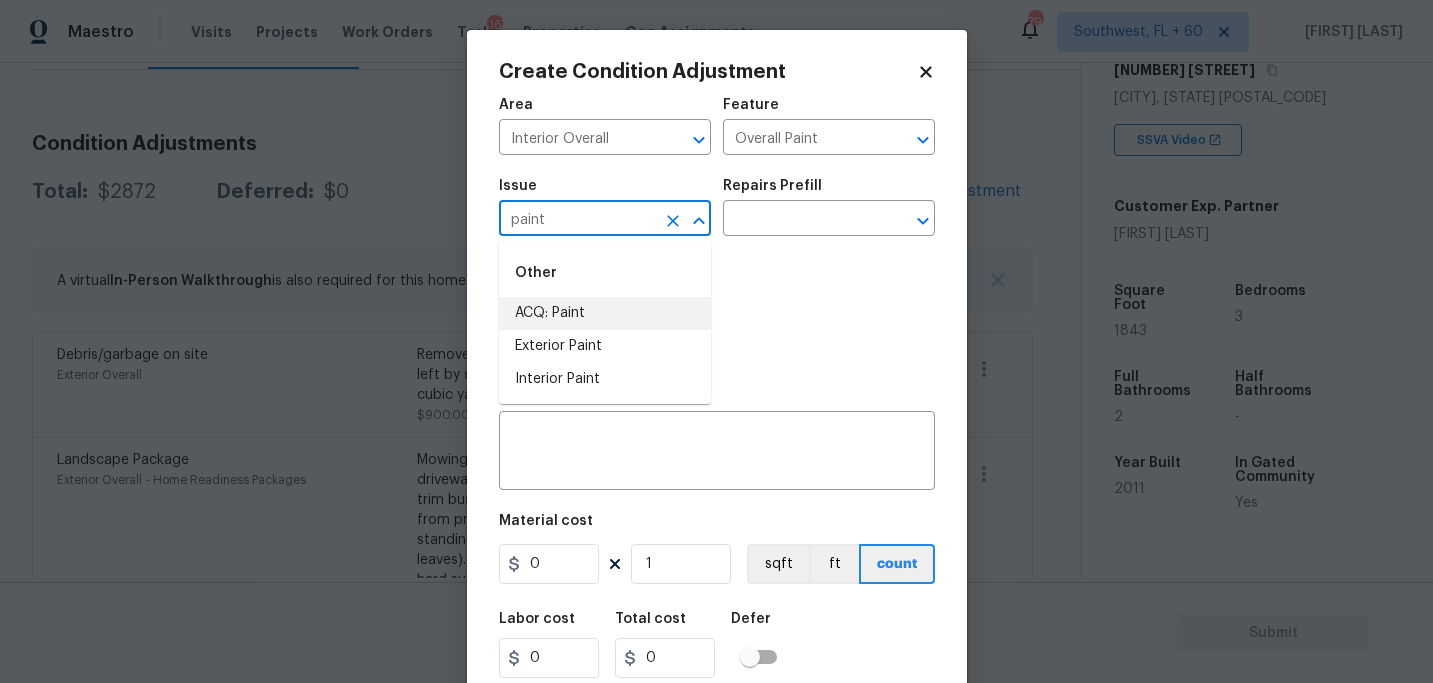 click on "ACQ: Paint" at bounding box center (605, 313) 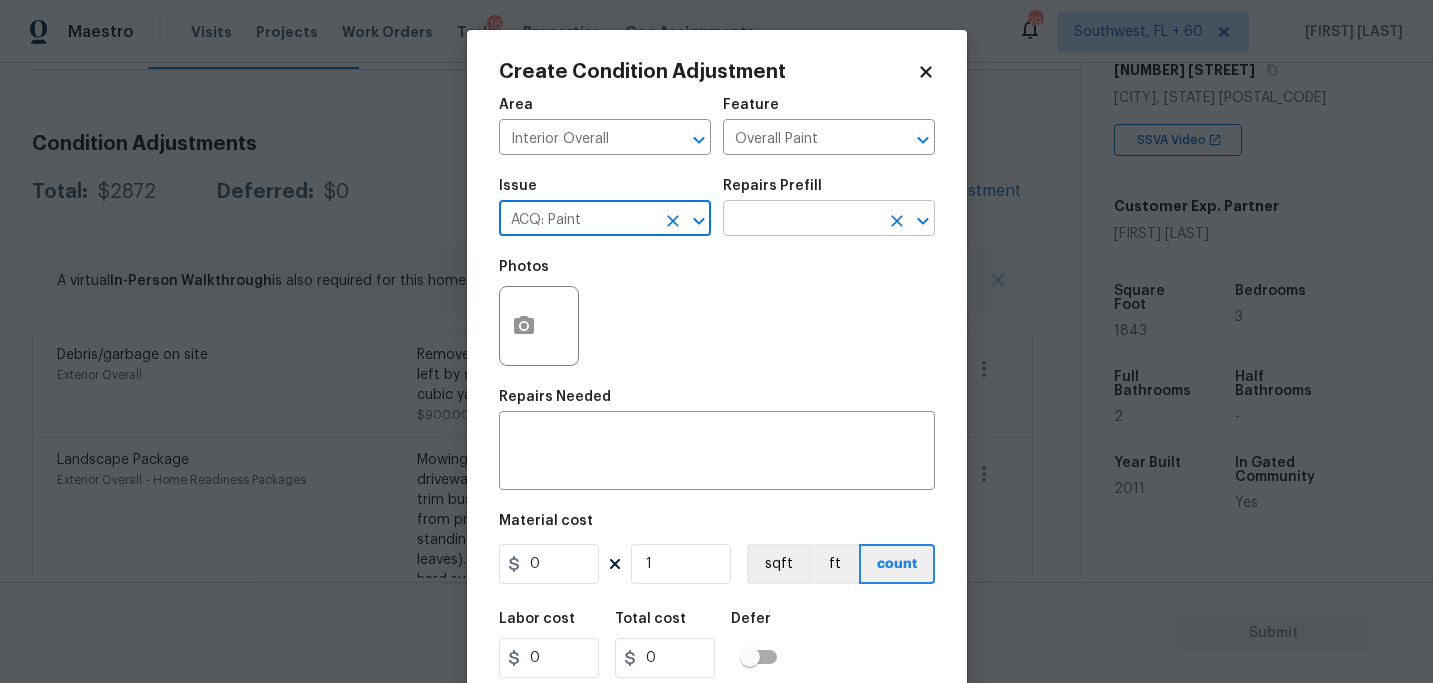 type on "ACQ: Paint" 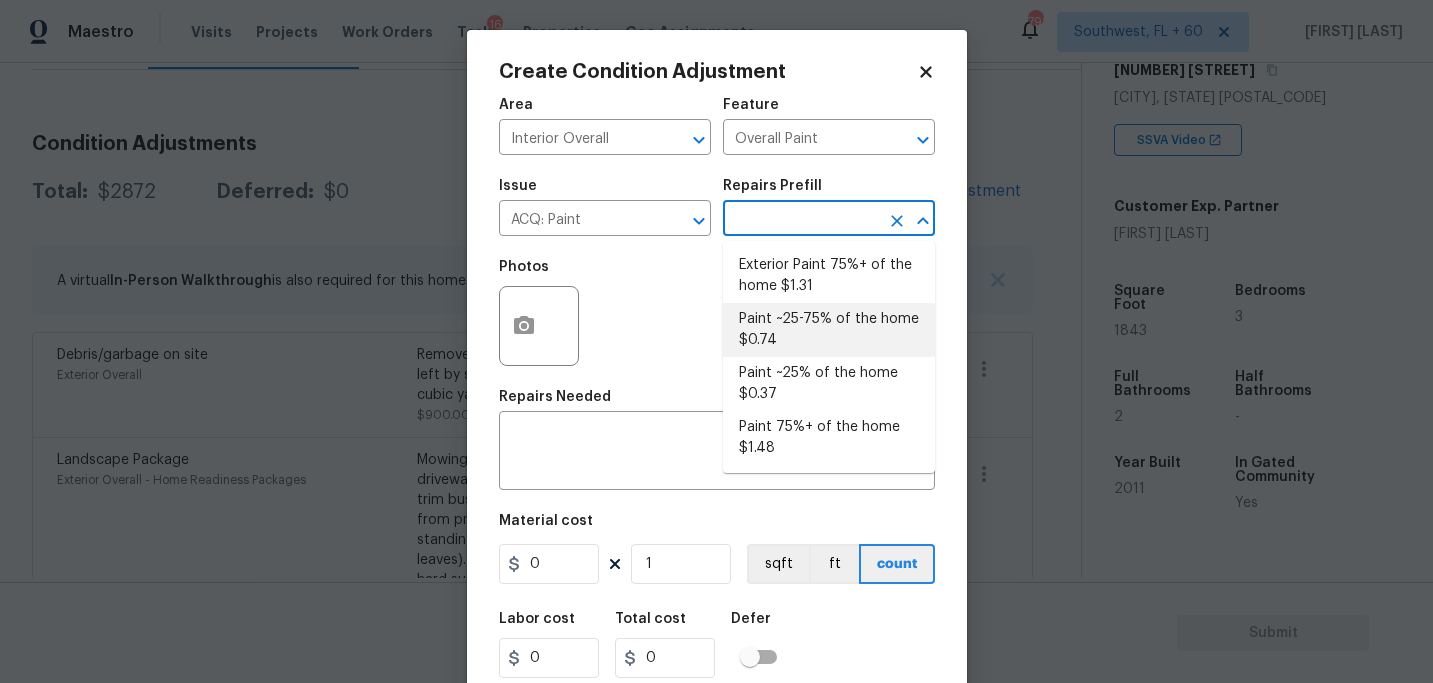 click on "Paint ~25-75% of the home $0.74" at bounding box center [829, 330] 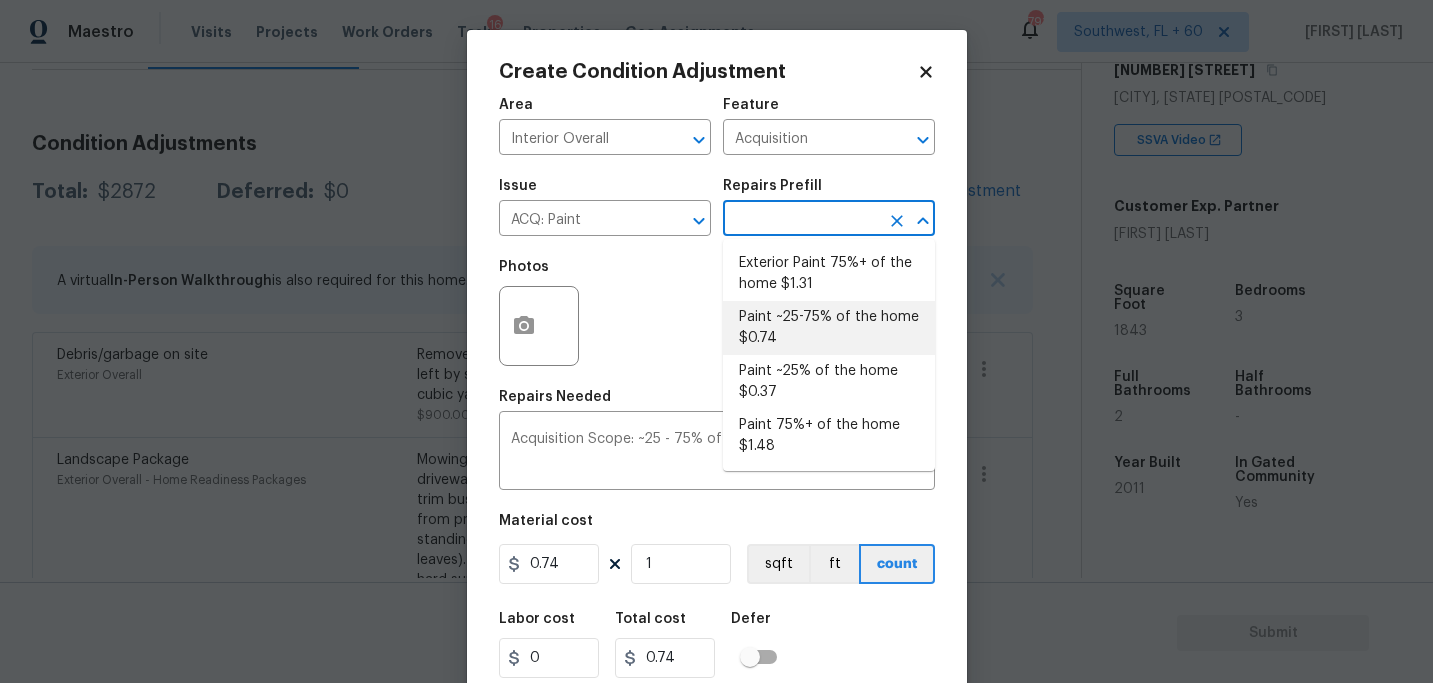 scroll, scrollTop: 47, scrollLeft: 0, axis: vertical 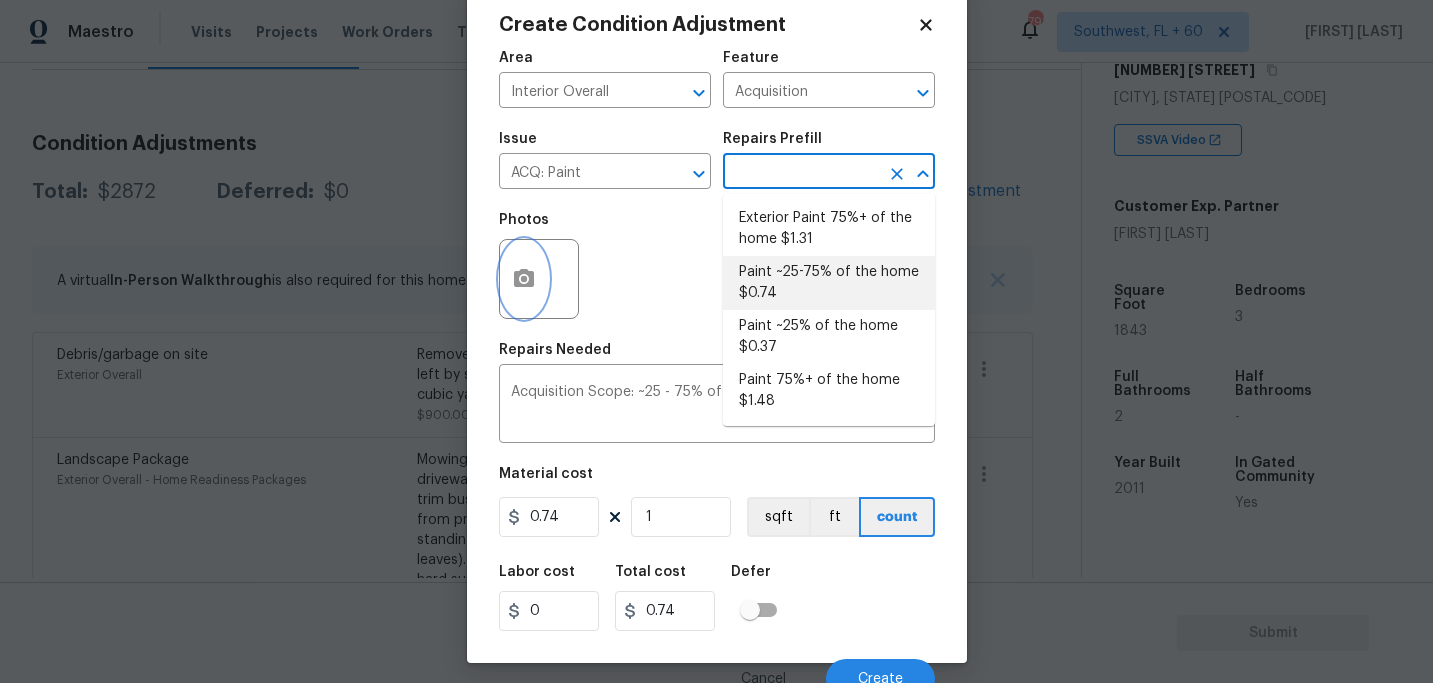 click 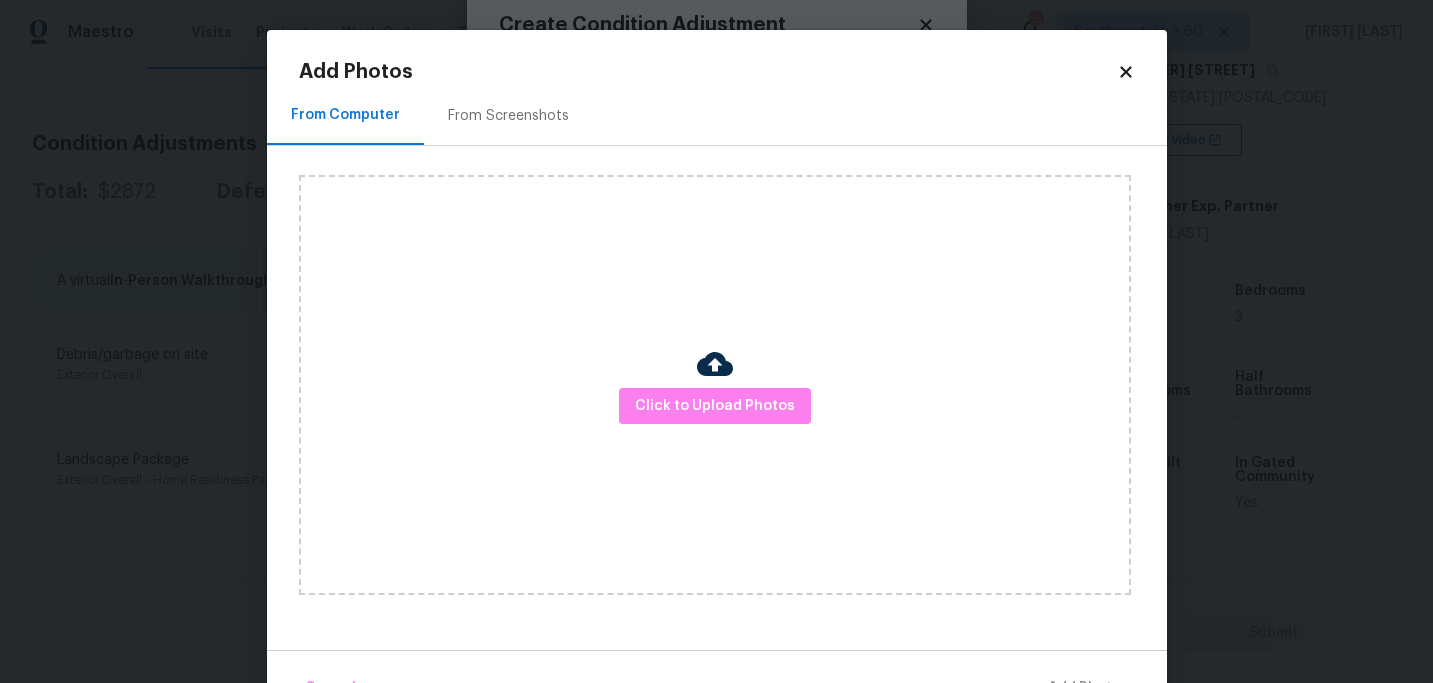 click on "Click to Upload Photos" at bounding box center (715, 385) 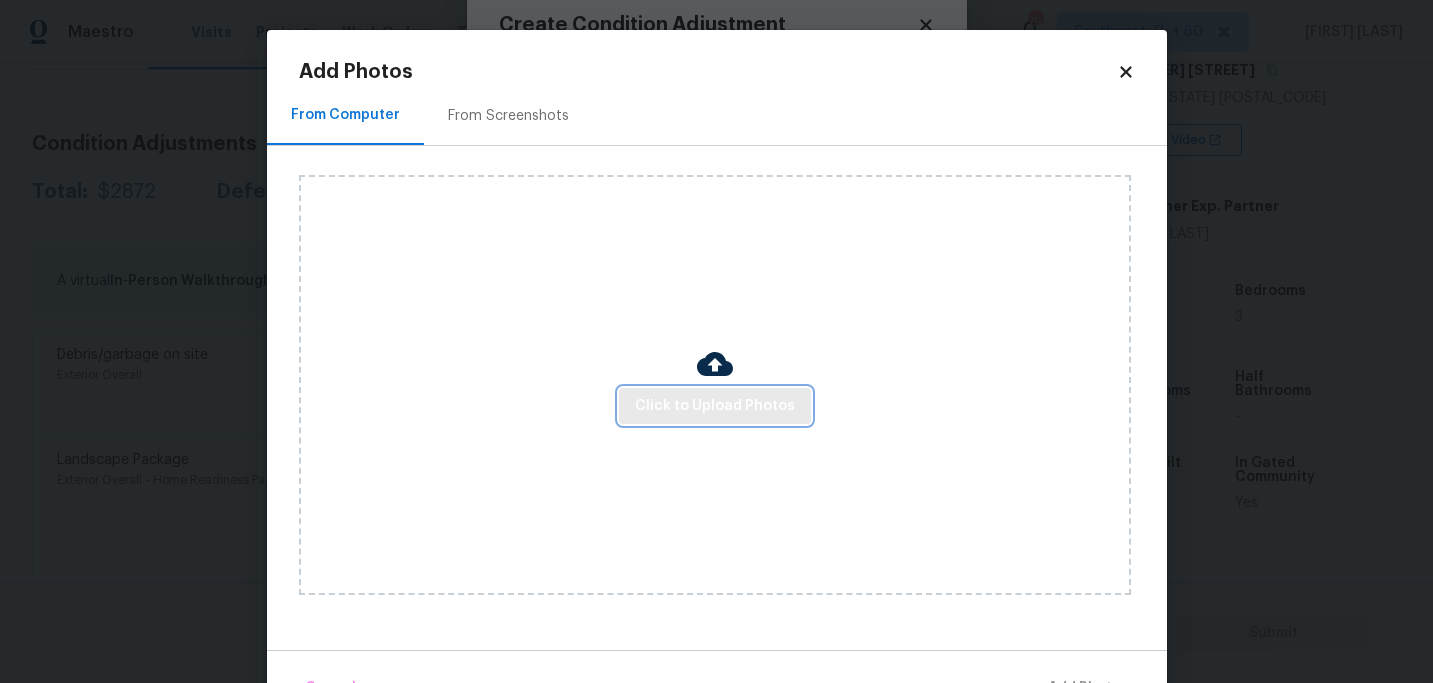 click on "Click to Upload Photos" at bounding box center [715, 406] 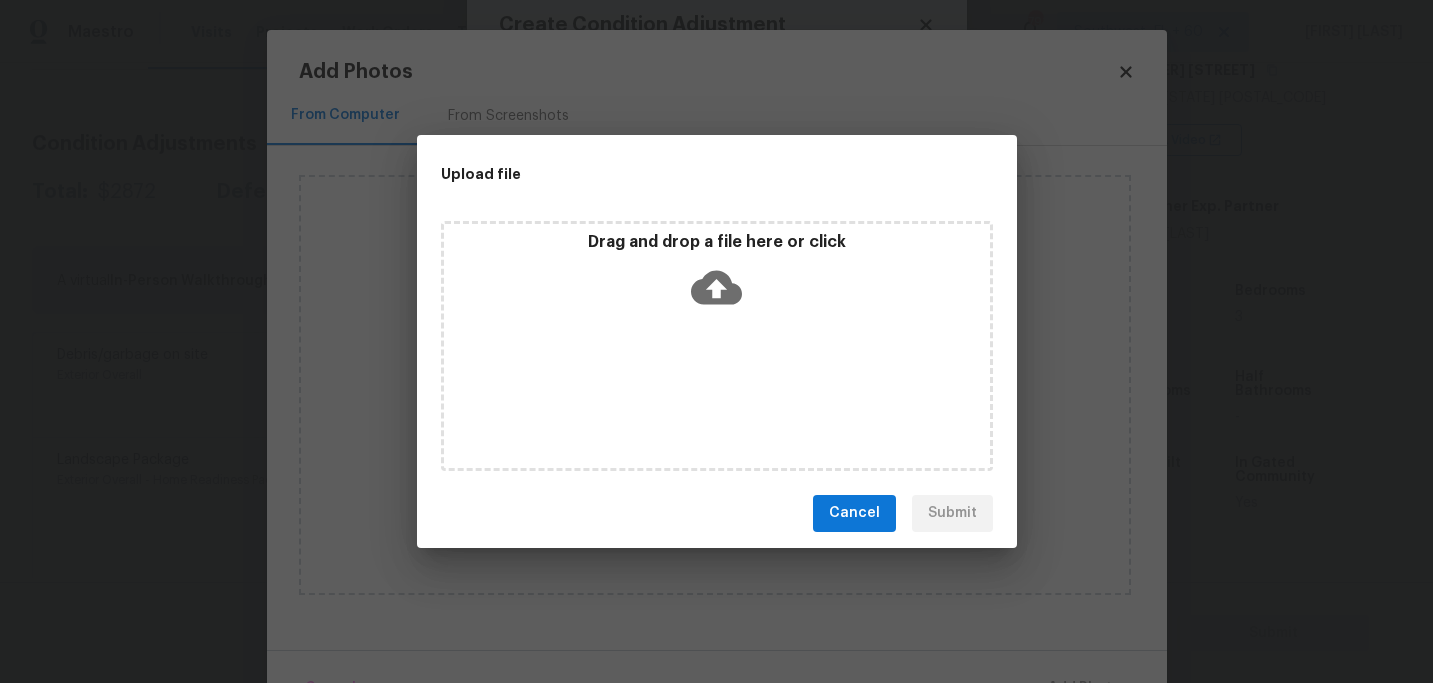 click on "Drag and drop a file here or click" at bounding box center [717, 346] 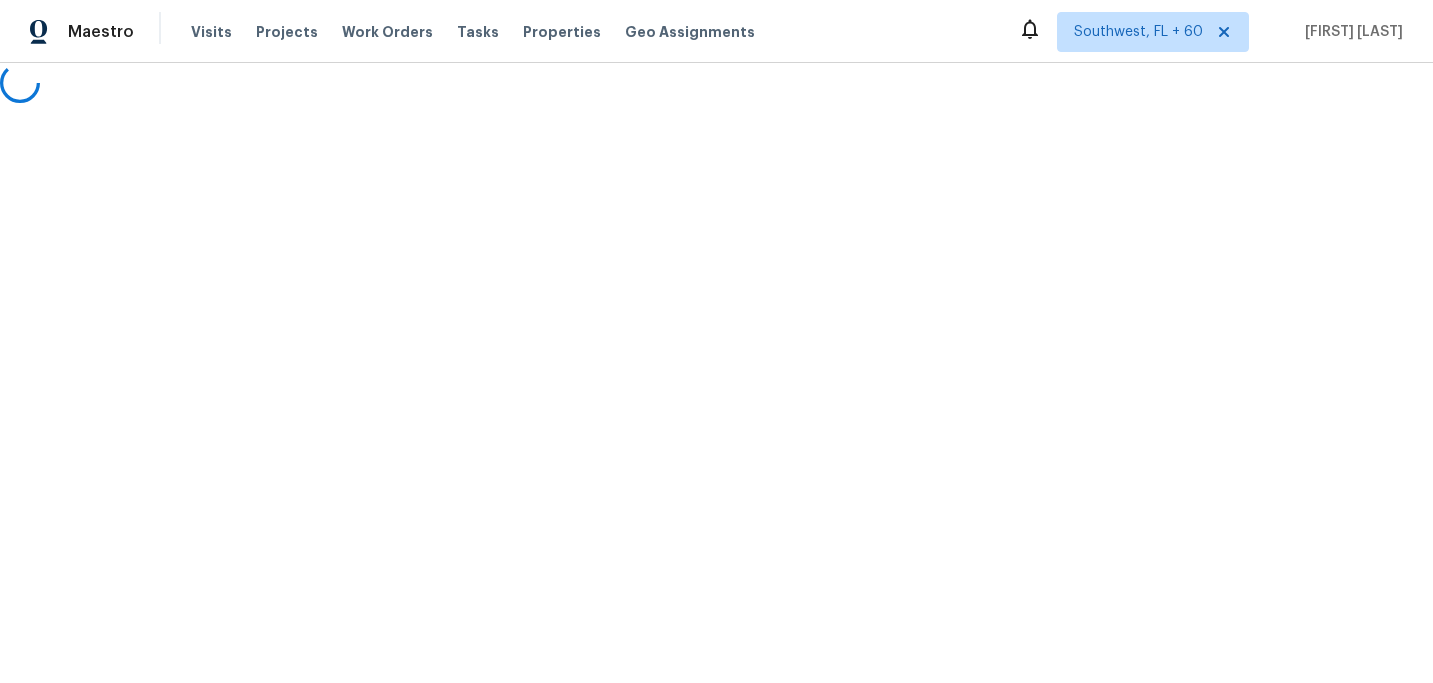 scroll, scrollTop: 0, scrollLeft: 0, axis: both 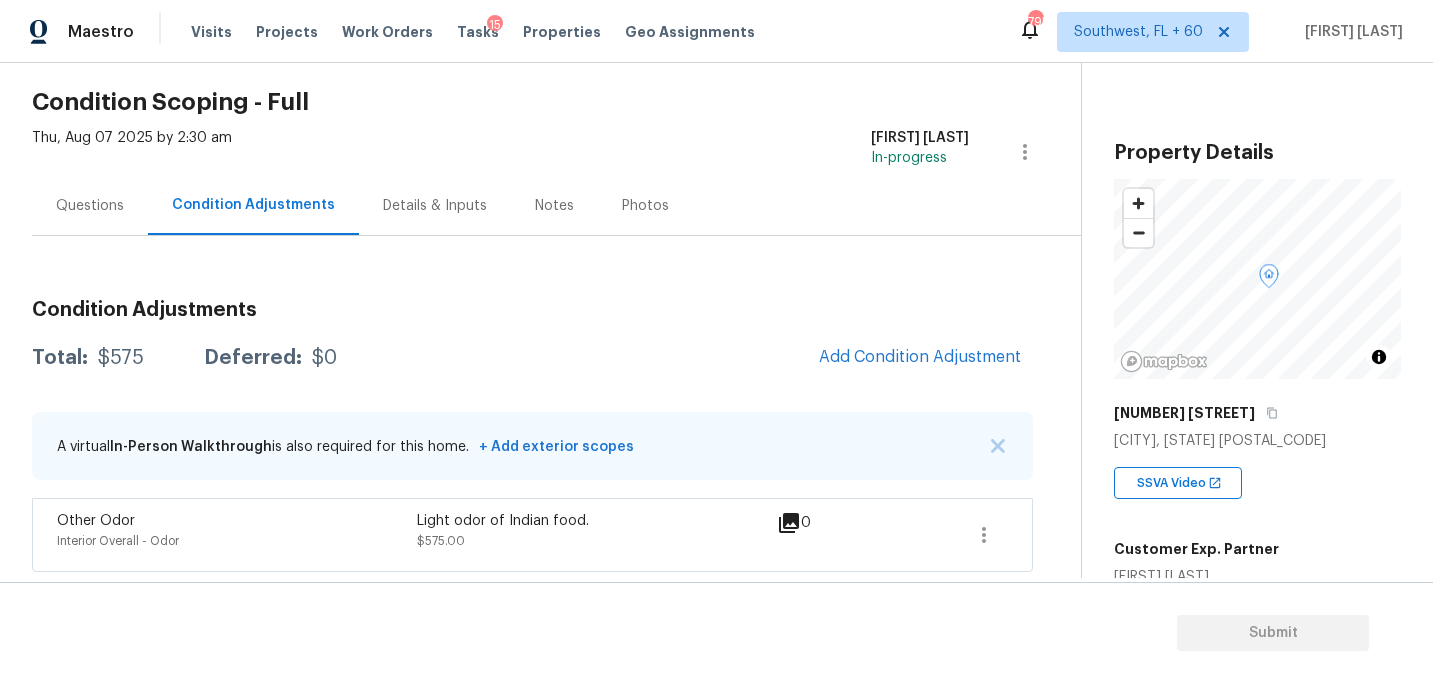 click on "Condition Adjustments Total:  $575 Deferred:  $0 Add Condition Adjustment A virtual  In-Person Walkthrough  is also required for this home.   + Add exterior scopes Other Odor Interior Overall - Odor Light odor of Indian food. $575.00   0" at bounding box center (532, 428) 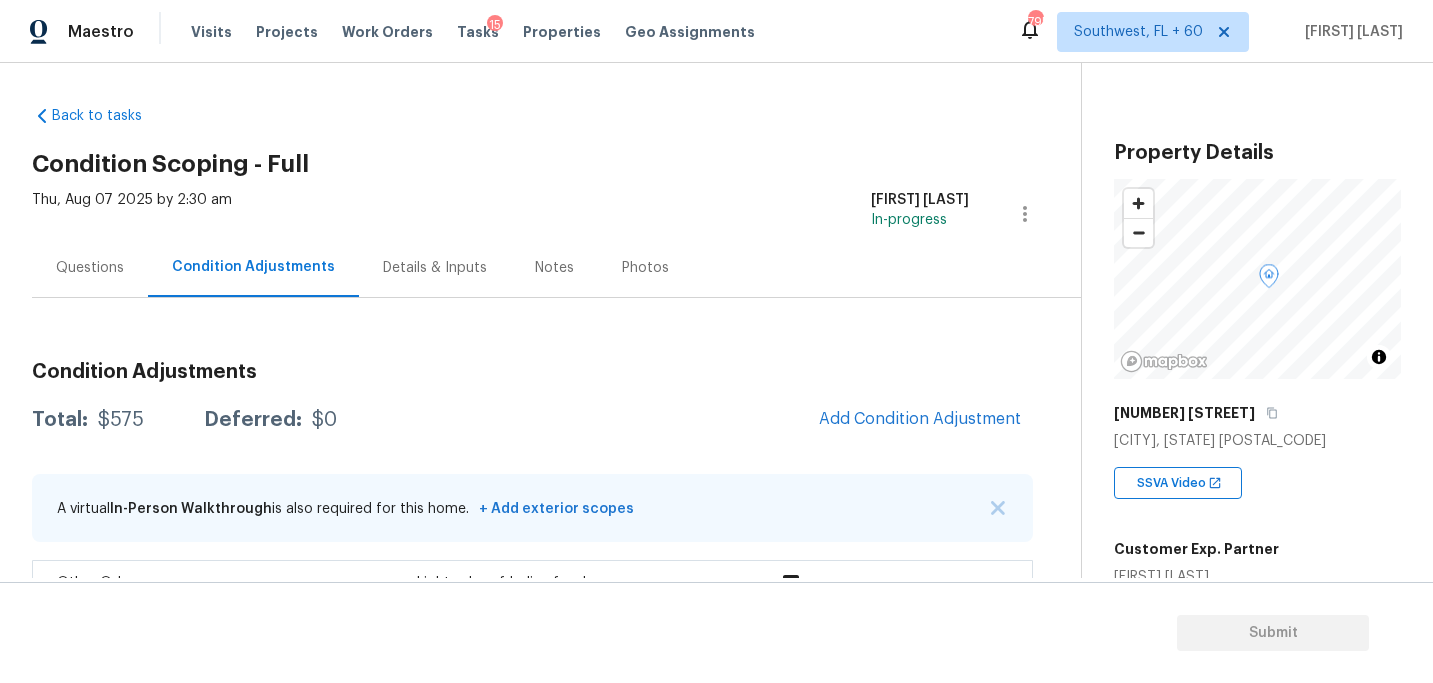 scroll, scrollTop: 0, scrollLeft: 0, axis: both 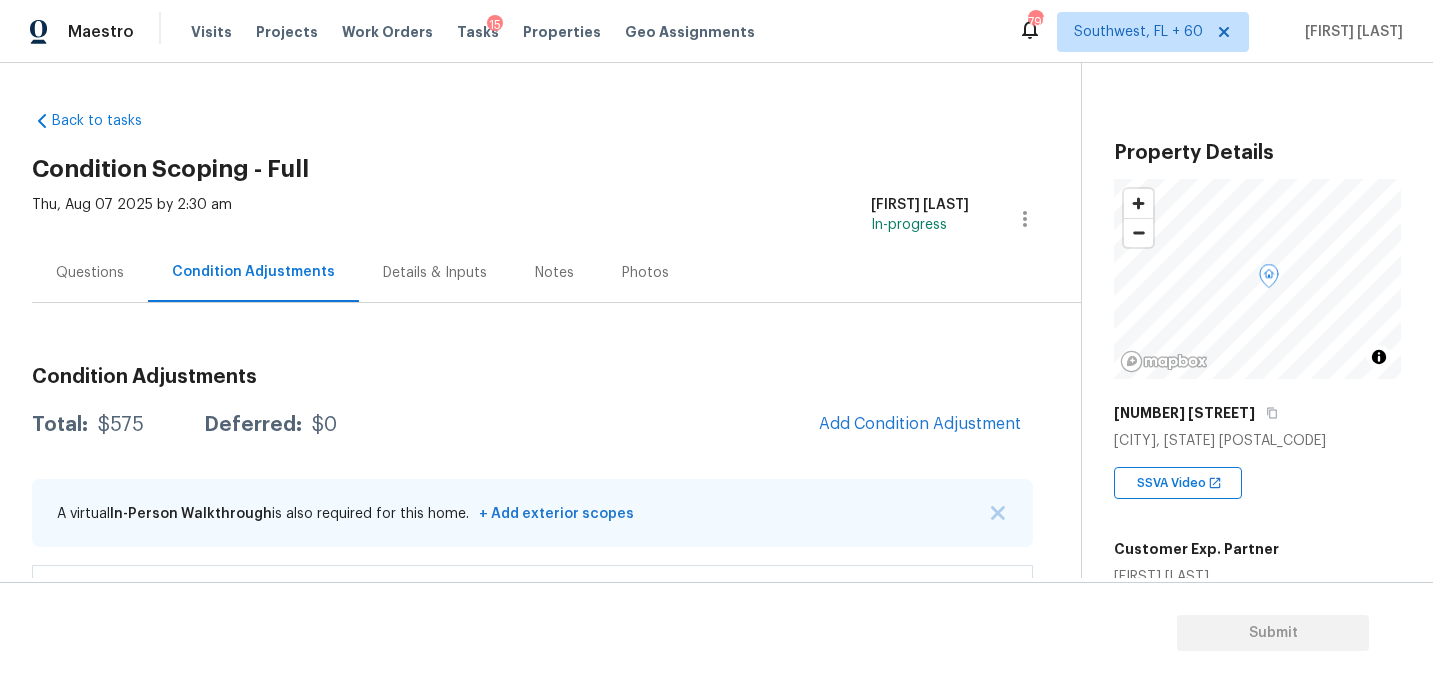 click on "Thu, Aug 07 2025 by 2:30 am   Sakthivel Chandran In-progress" at bounding box center (556, 219) 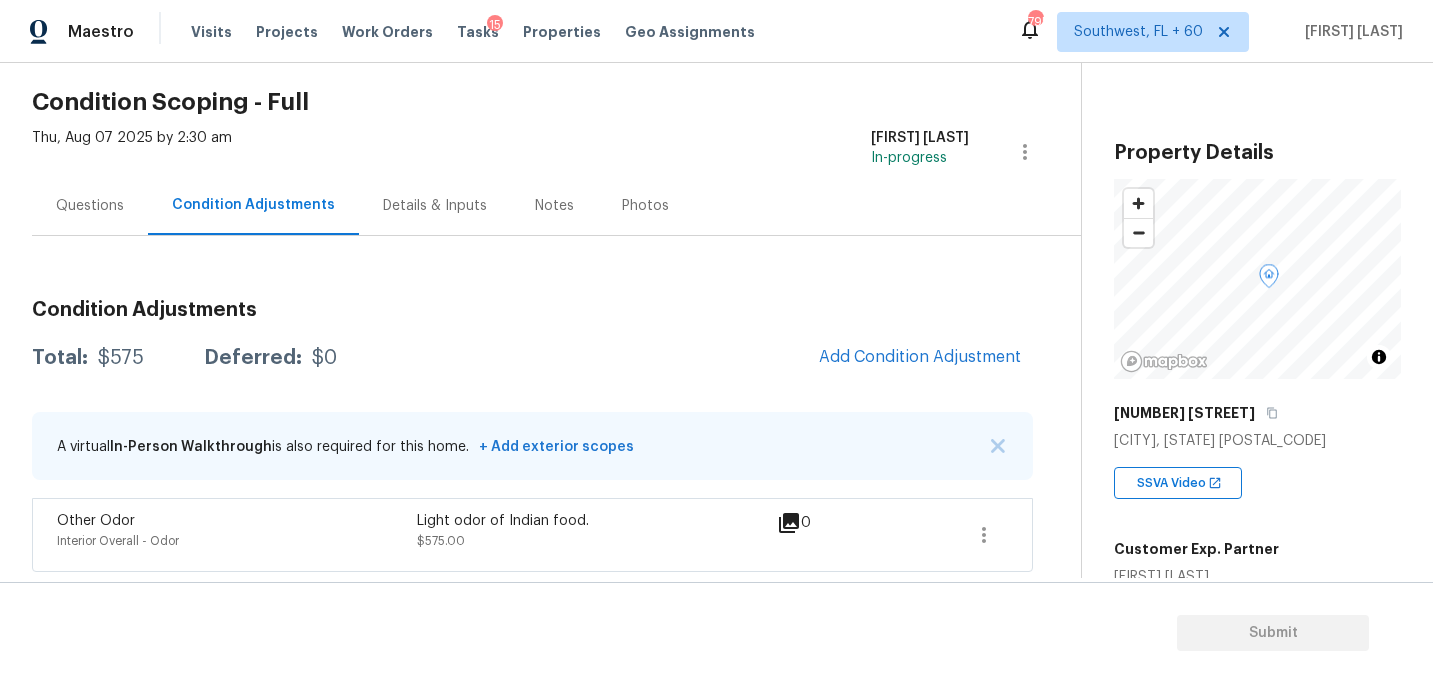 click on "Questions" at bounding box center [90, 205] 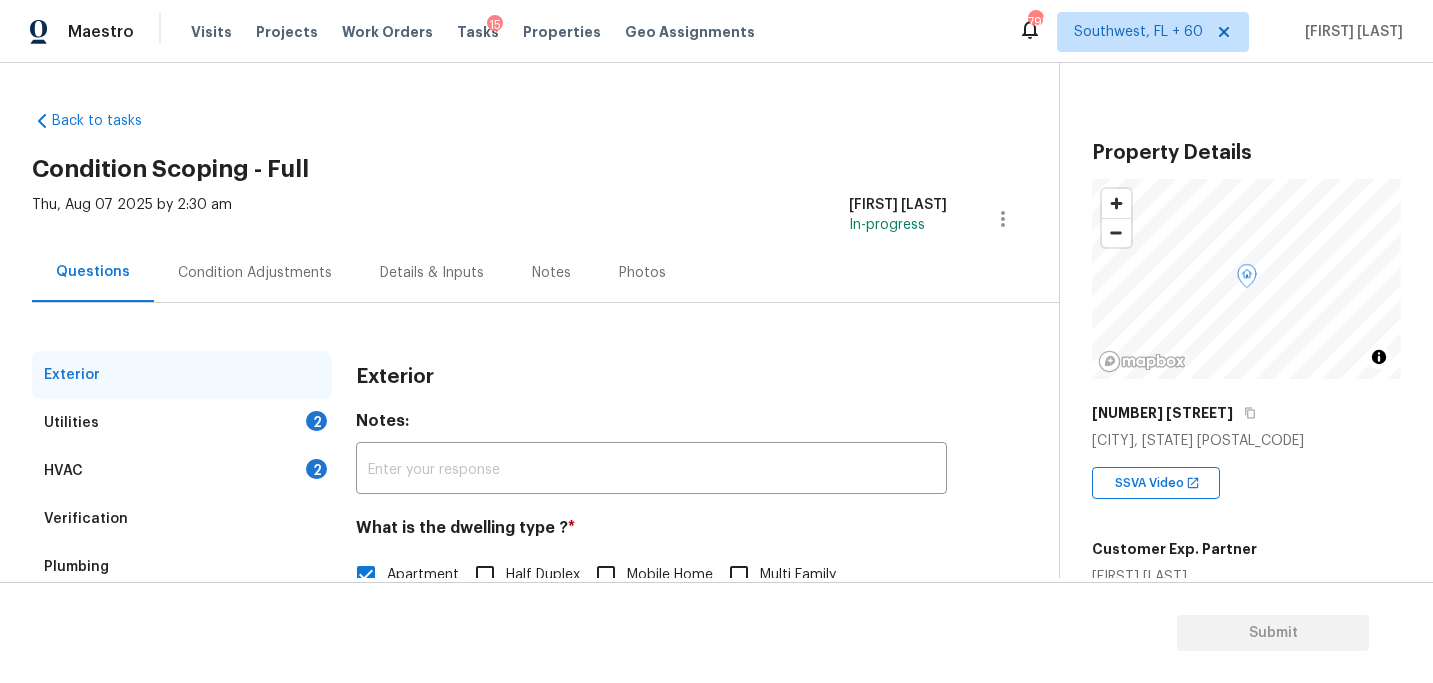 scroll, scrollTop: 141, scrollLeft: 0, axis: vertical 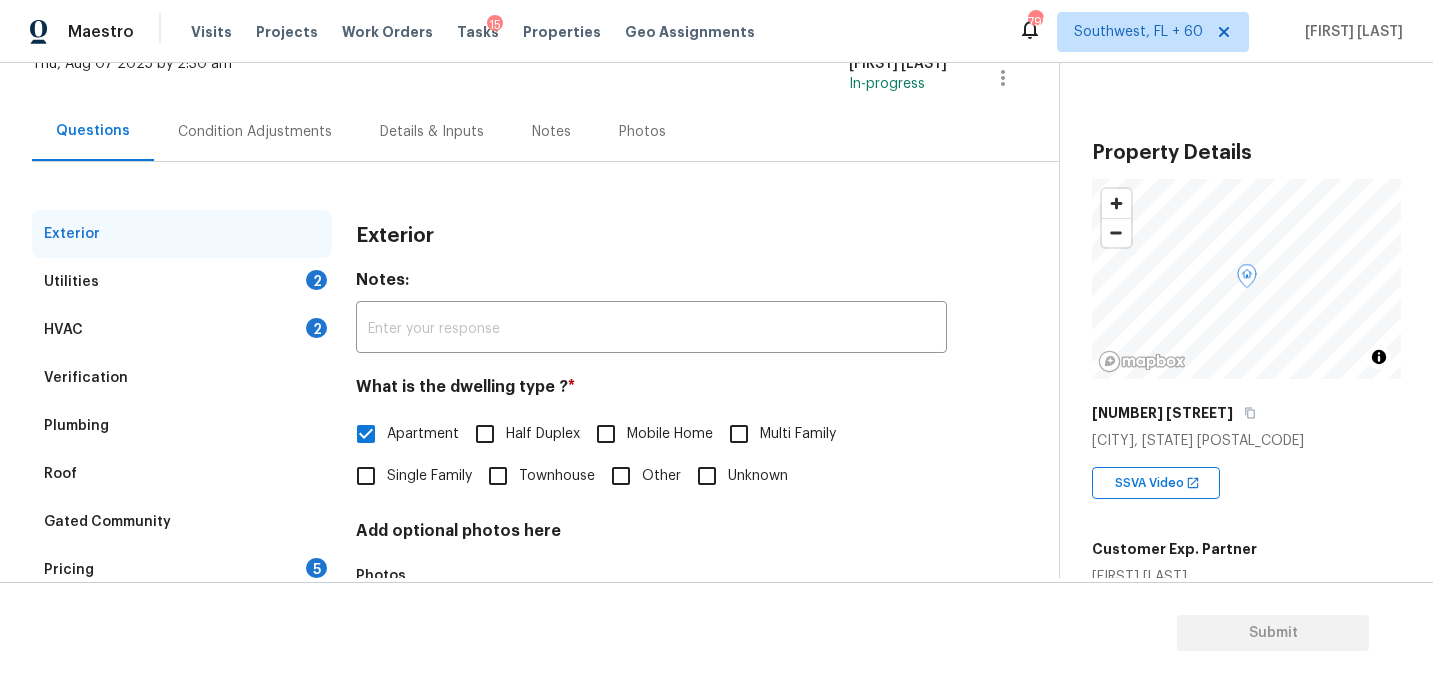 click on "Verification" at bounding box center [86, 378] 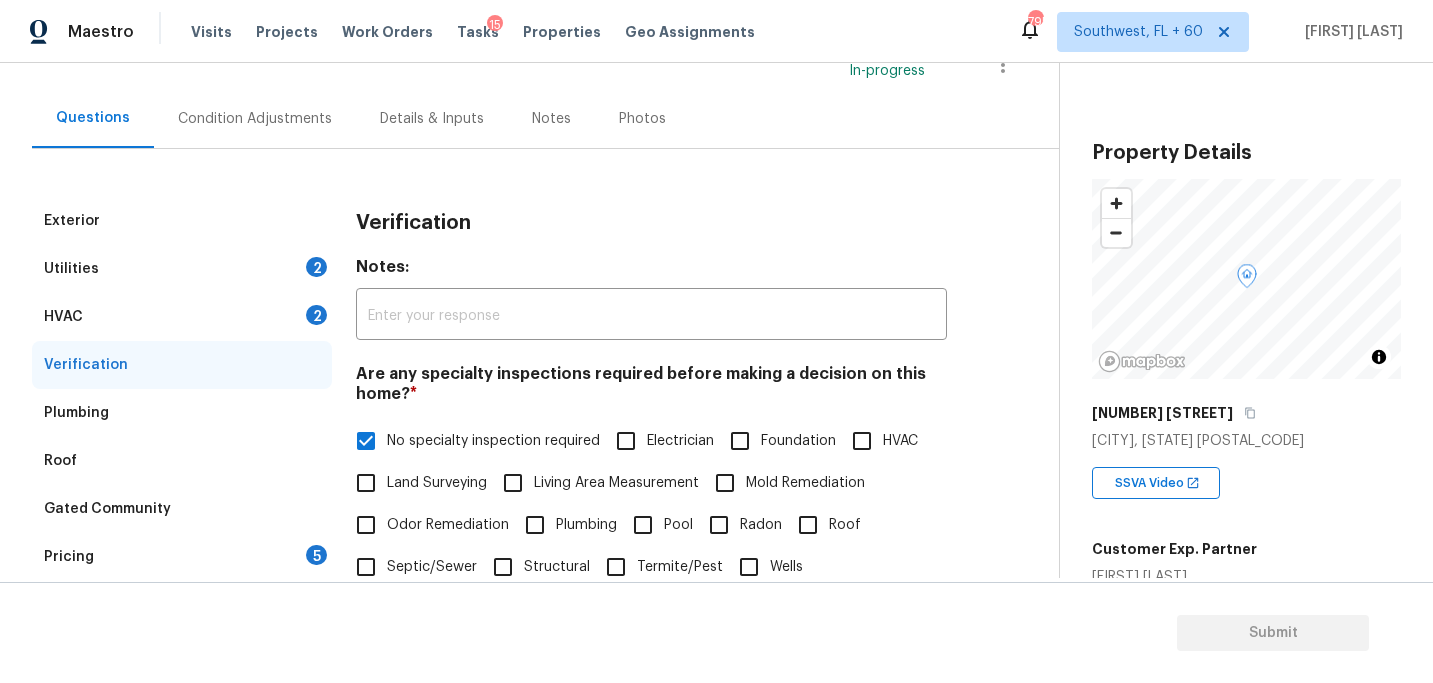 scroll, scrollTop: 51, scrollLeft: 0, axis: vertical 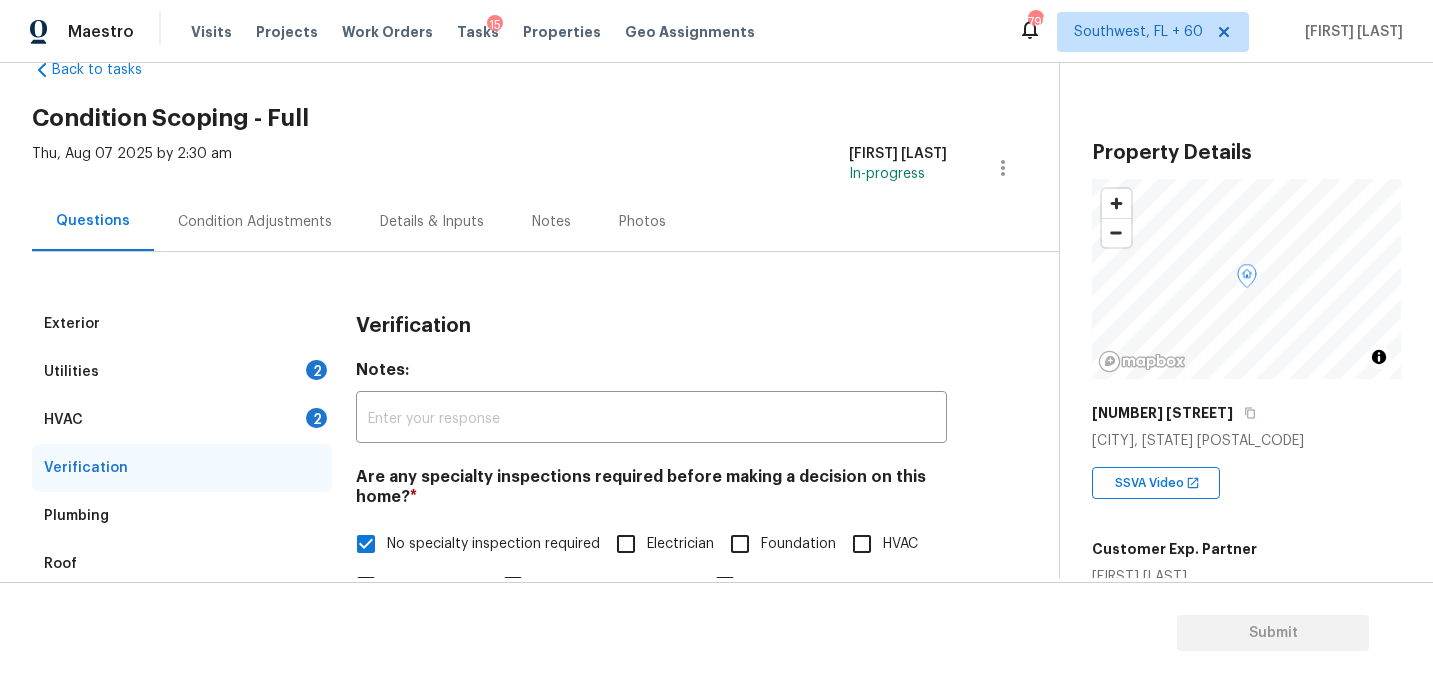 click on "Condition Adjustments" at bounding box center [255, 222] 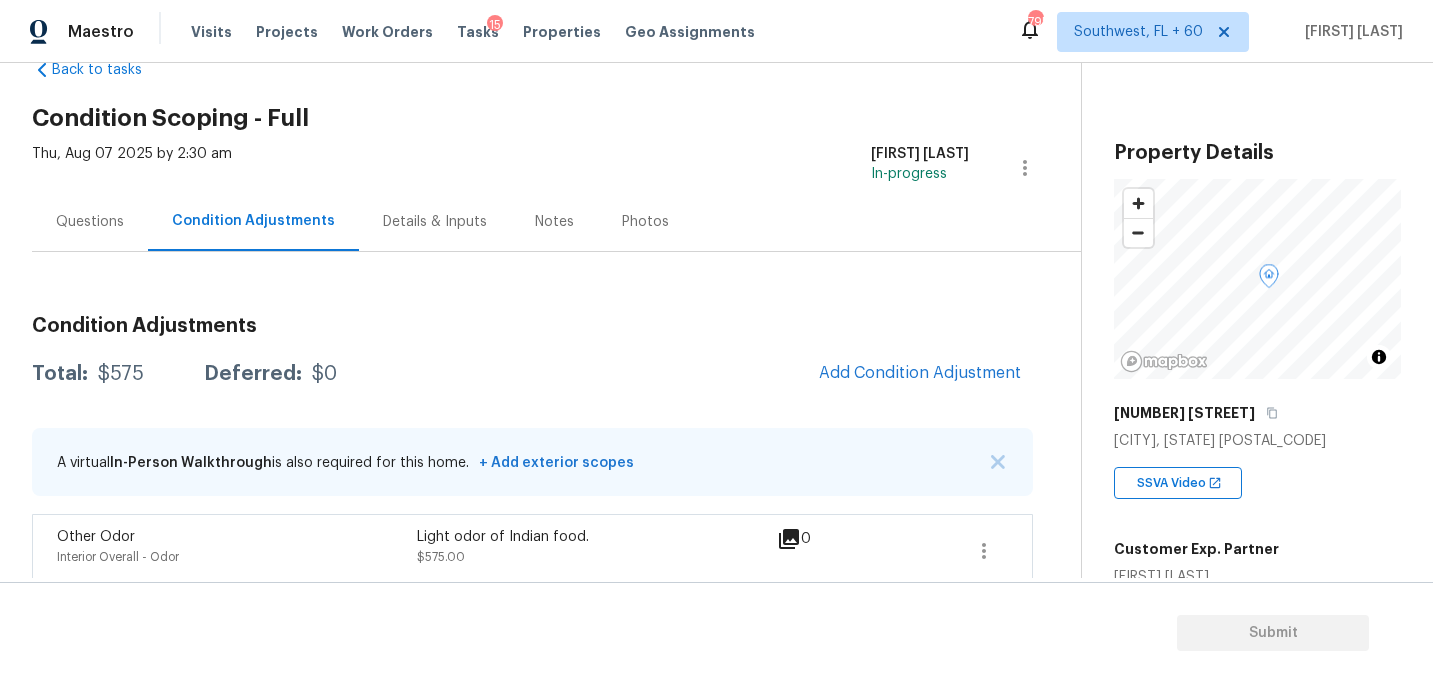 scroll, scrollTop: 67, scrollLeft: 0, axis: vertical 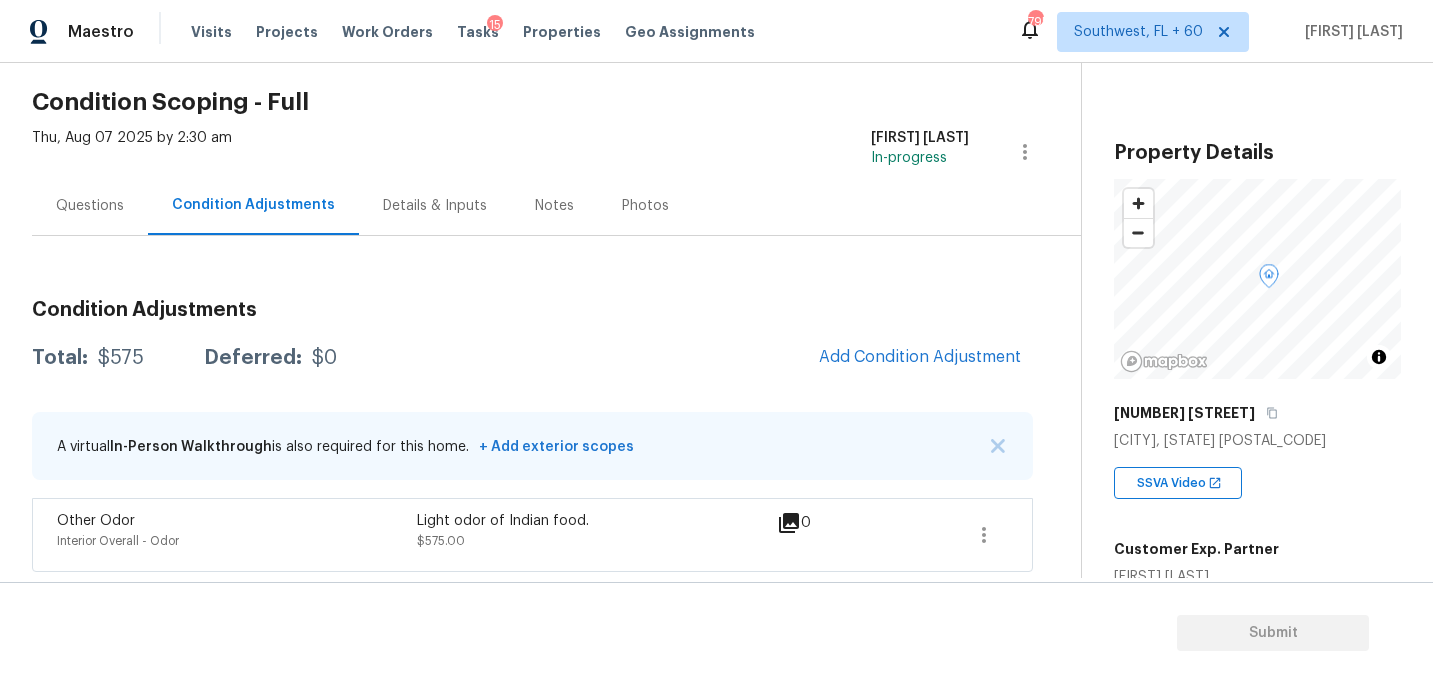 click on "Condition Adjustments Total:  $575 Deferred:  $0 Add Condition Adjustment A virtual  In-Person Walkthrough  is also required for this home.   + Add exterior scopes Other Odor Interior Overall - Odor Light odor of Indian food. $575.00   0" at bounding box center (532, 404) 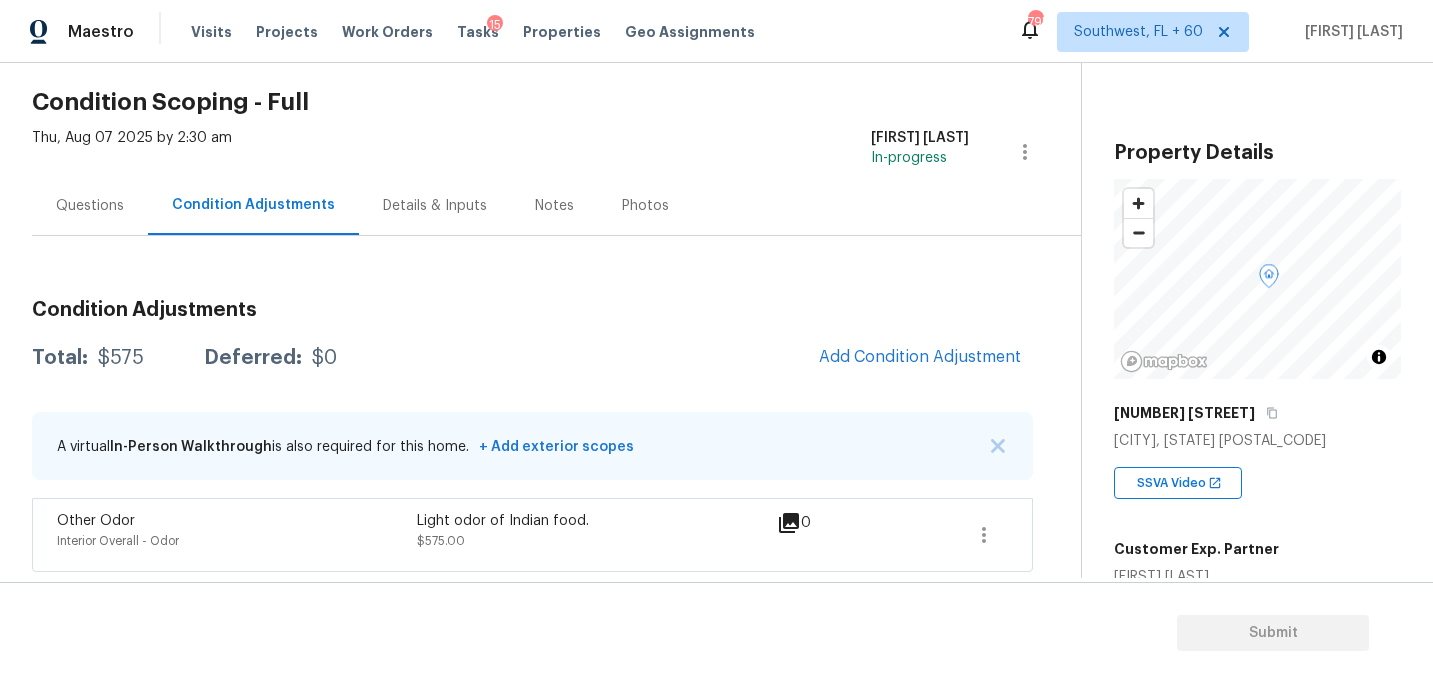 click on "Condition Adjustments Total:  $575 Deferred:  $0 Add Condition Adjustment A virtual  In-Person Walkthrough  is also required for this home.   + Add exterior scopes Other Odor Interior Overall - Odor Light odor of Indian food. $575.00   0" at bounding box center [532, 428] 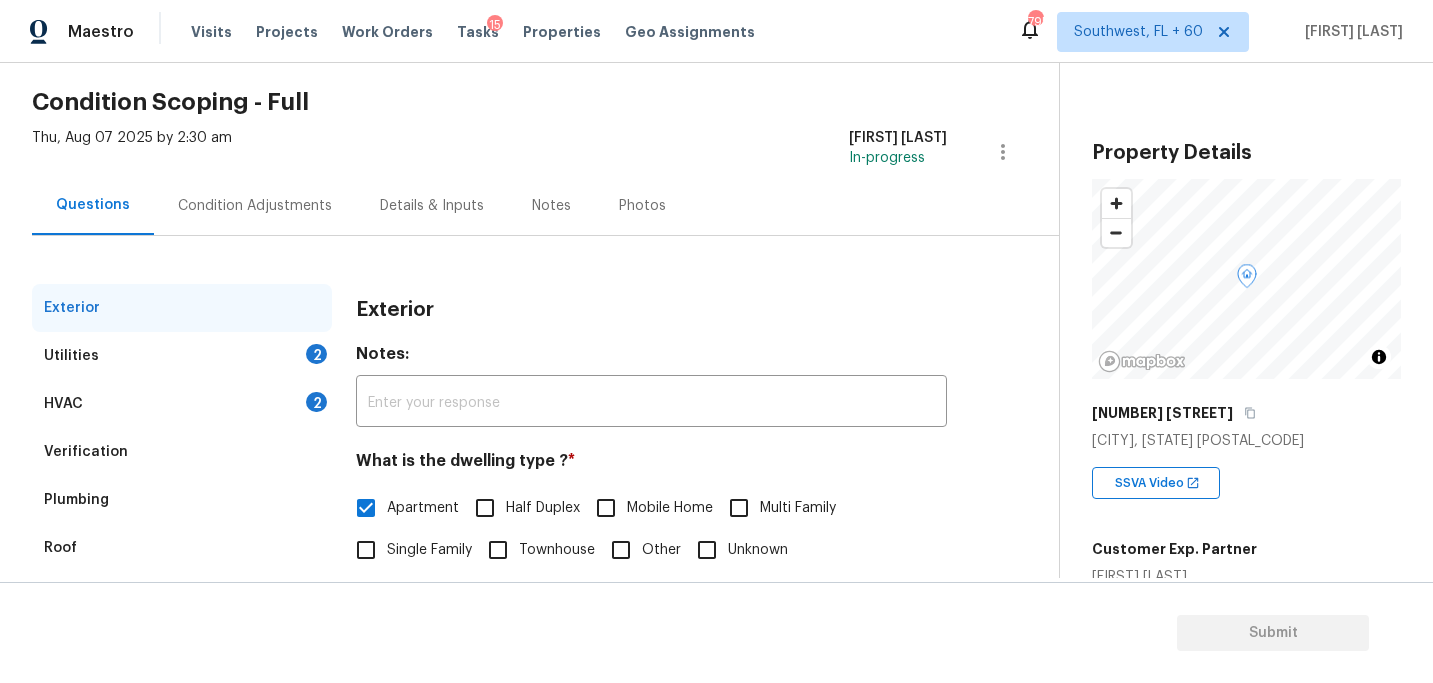 click on "Utilities 2" at bounding box center [182, 356] 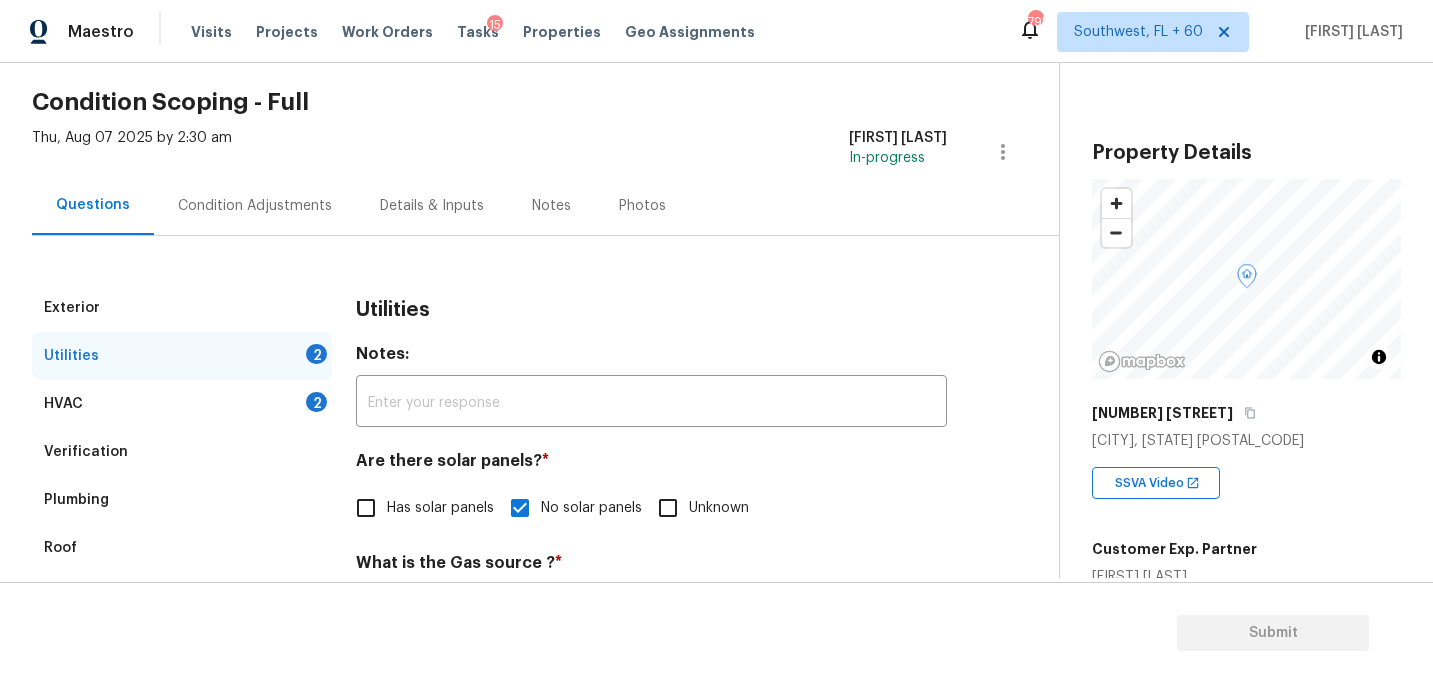 scroll, scrollTop: 446, scrollLeft: 0, axis: vertical 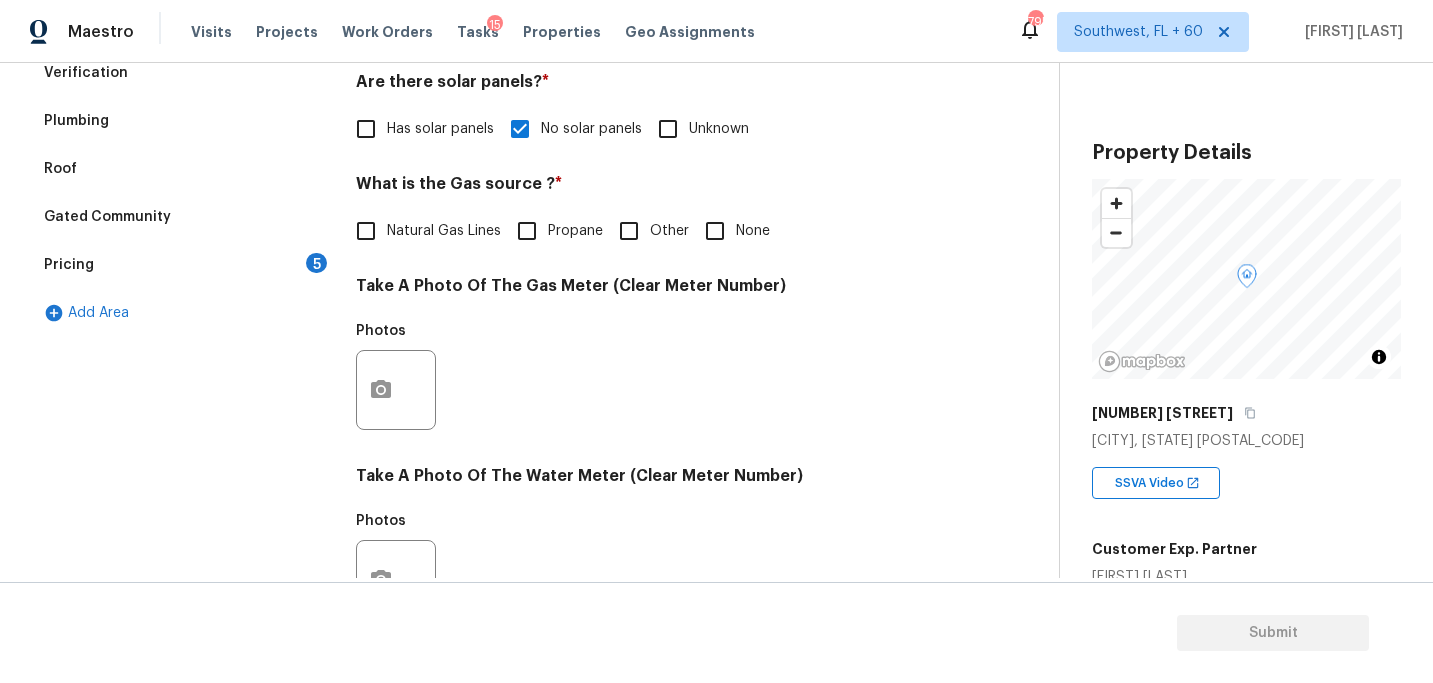 click on "Utilities Notes: ​ Are there solar panels?  * Has solar panels No solar panels Unknown What is the Gas source ?  * Natural Gas Lines Propane Other None Take A Photo Of The Gas Meter (Clear Meter Number) Photos Take A Photo Of The Water Meter (Clear Meter Number) Photos Take A Photo Of The Electric Meter (Clear Meter Number)  * Photos Does the home have a septic tank or sewer service?  * Sewer Septic Unknown" at bounding box center [651, 426] 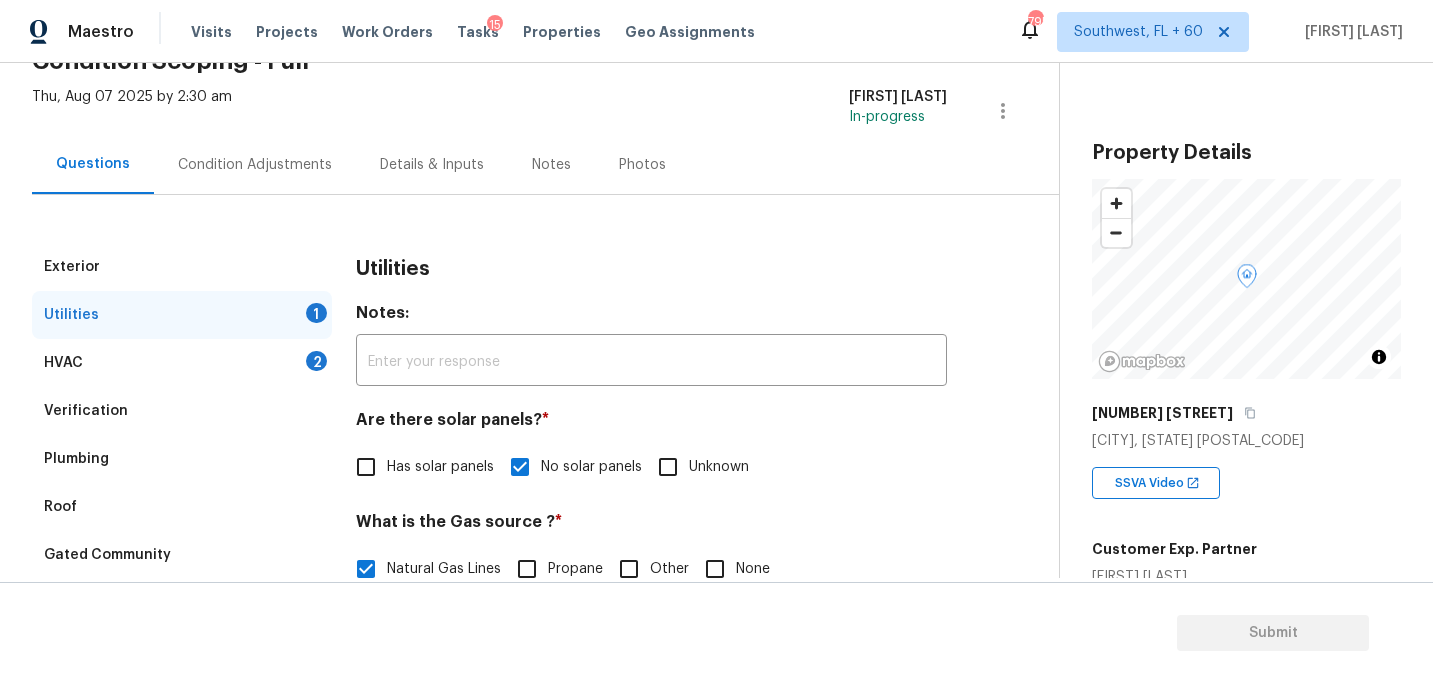 click on "Condition Adjustments" at bounding box center (255, 165) 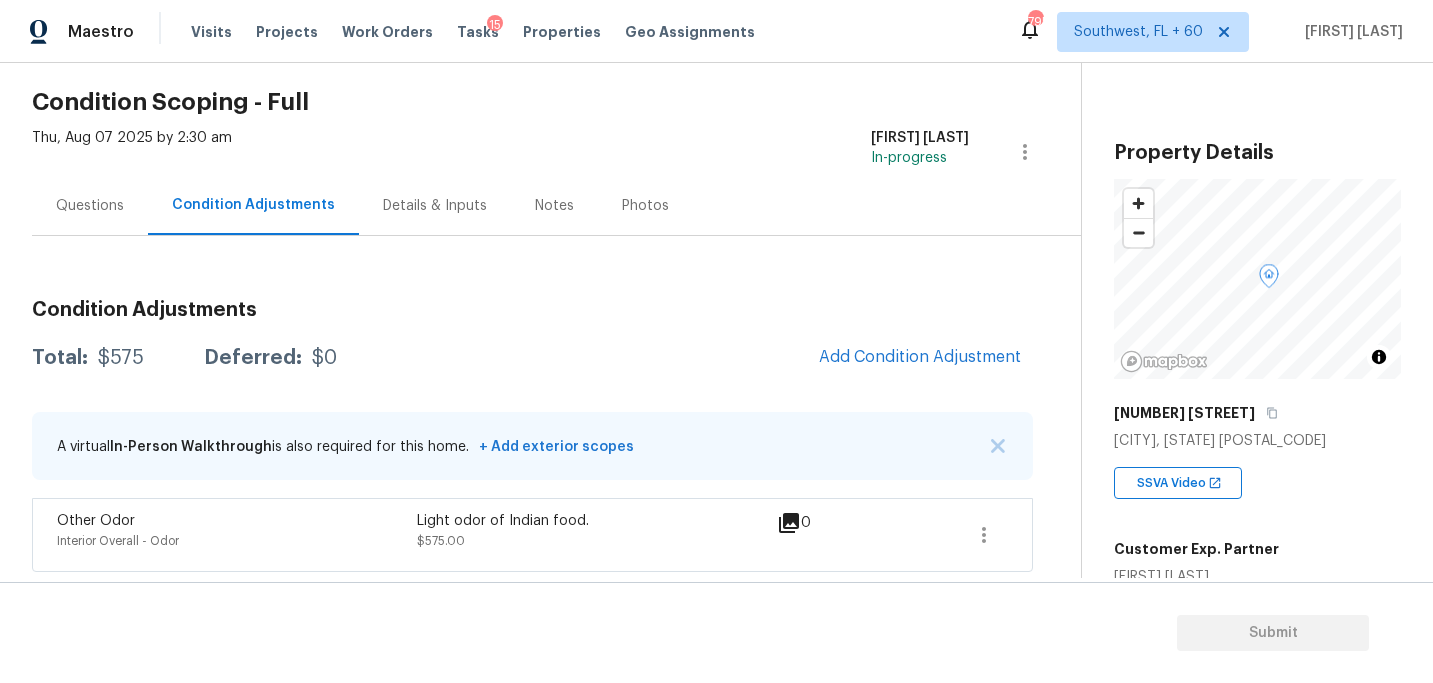 click on "Questions" at bounding box center [90, 206] 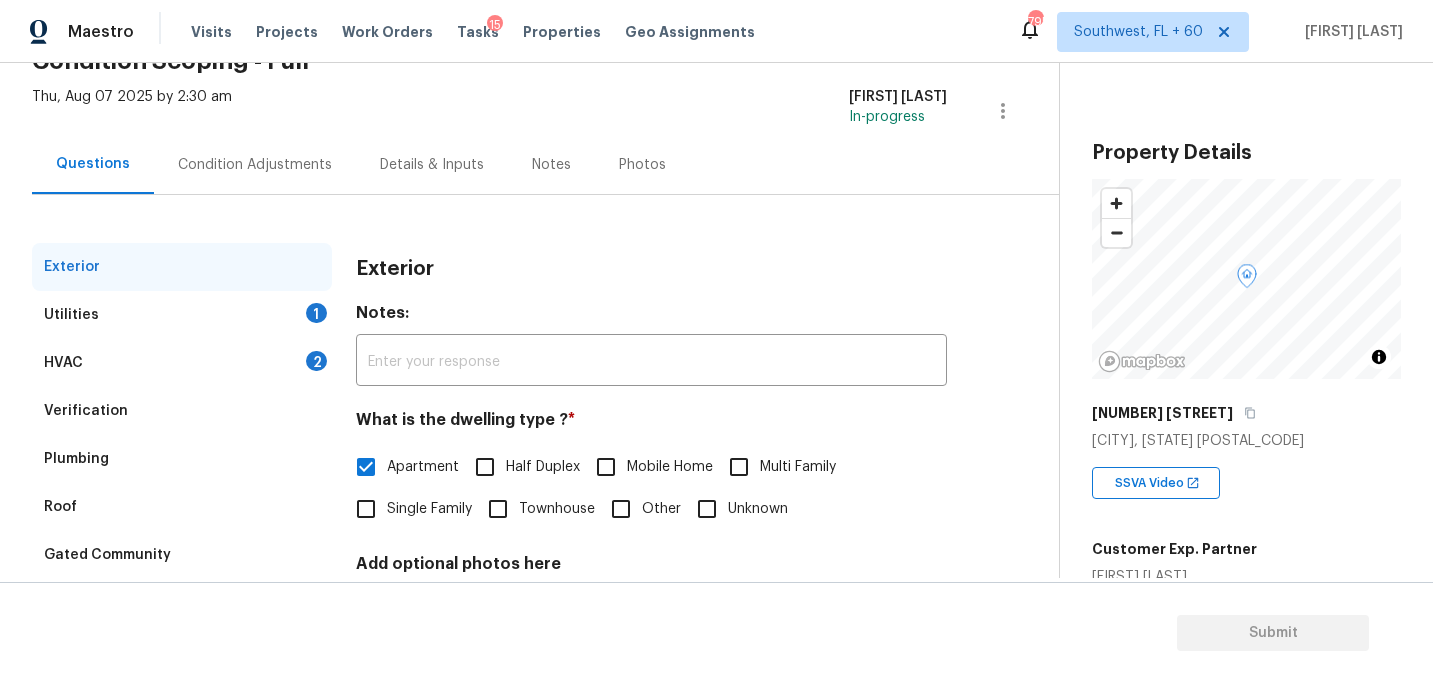 scroll, scrollTop: 280, scrollLeft: 0, axis: vertical 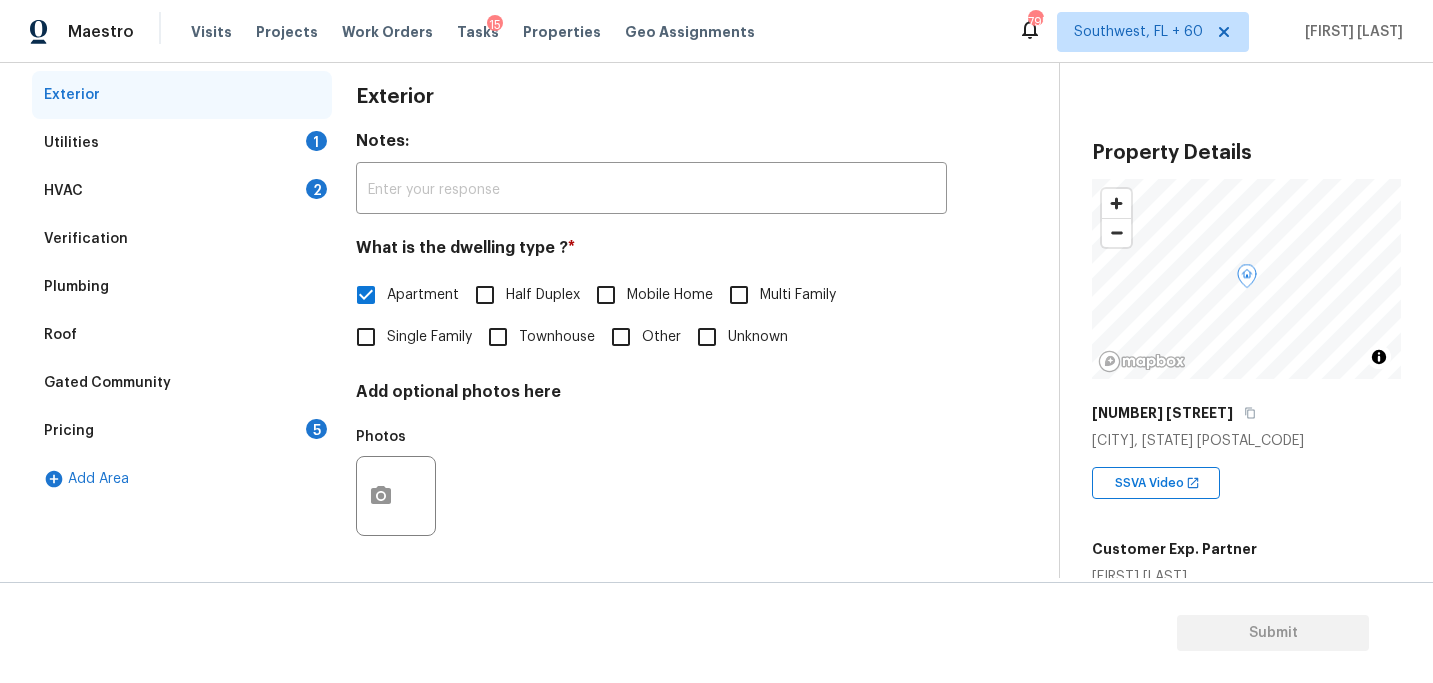 click on "Verification" at bounding box center [182, 239] 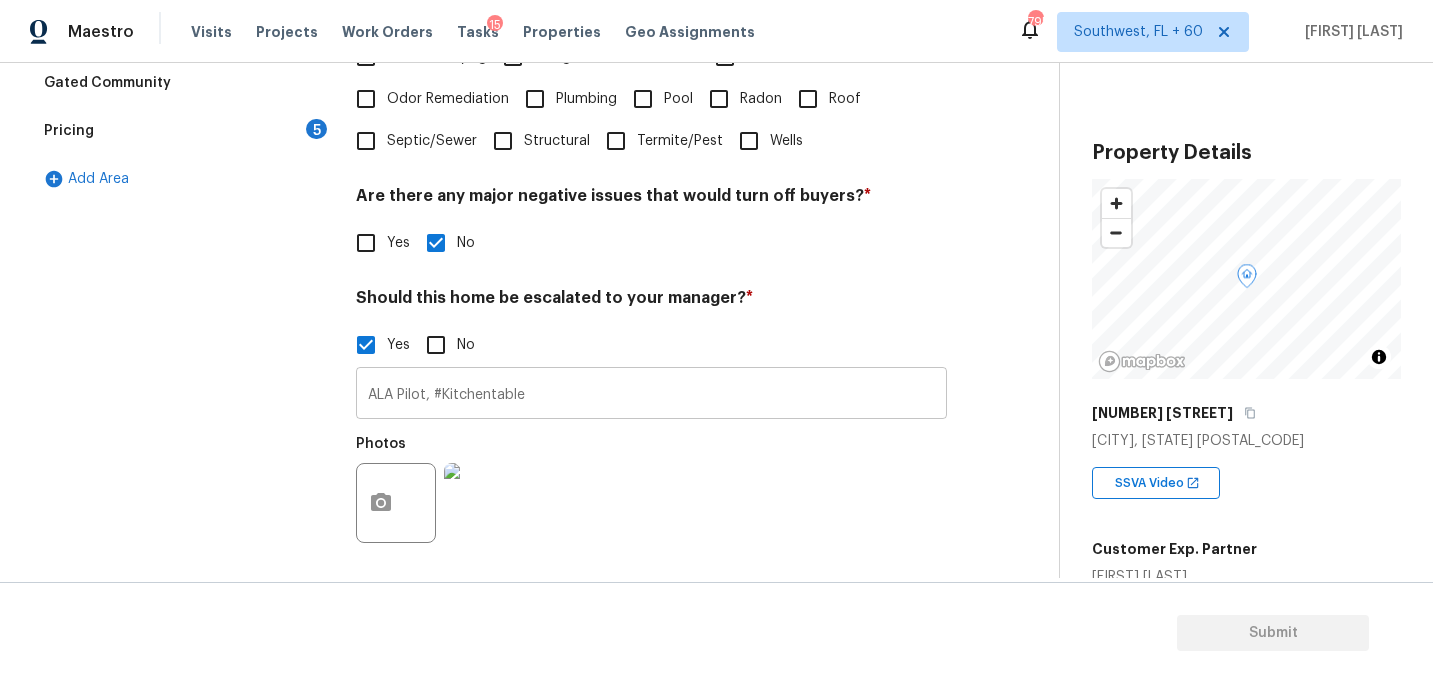 scroll, scrollTop: 0, scrollLeft: 0, axis: both 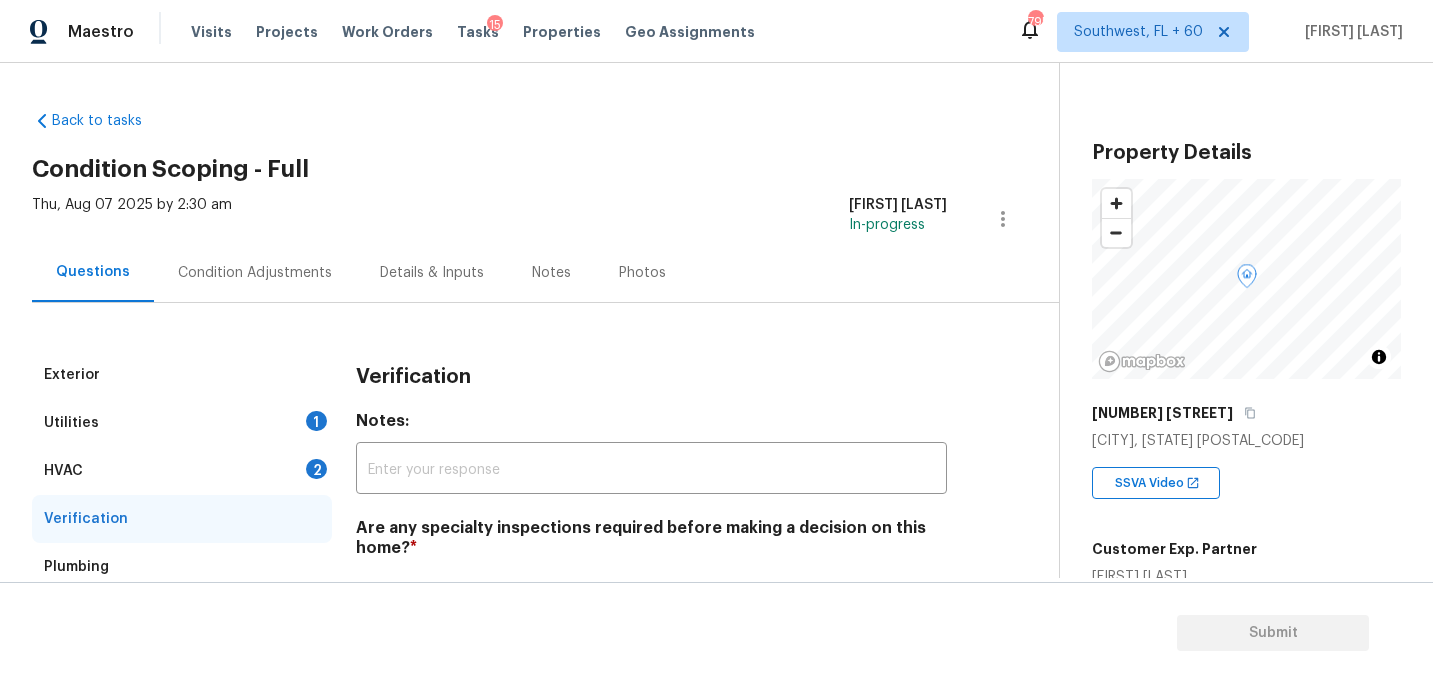 click on "Condition Adjustments" at bounding box center [255, 273] 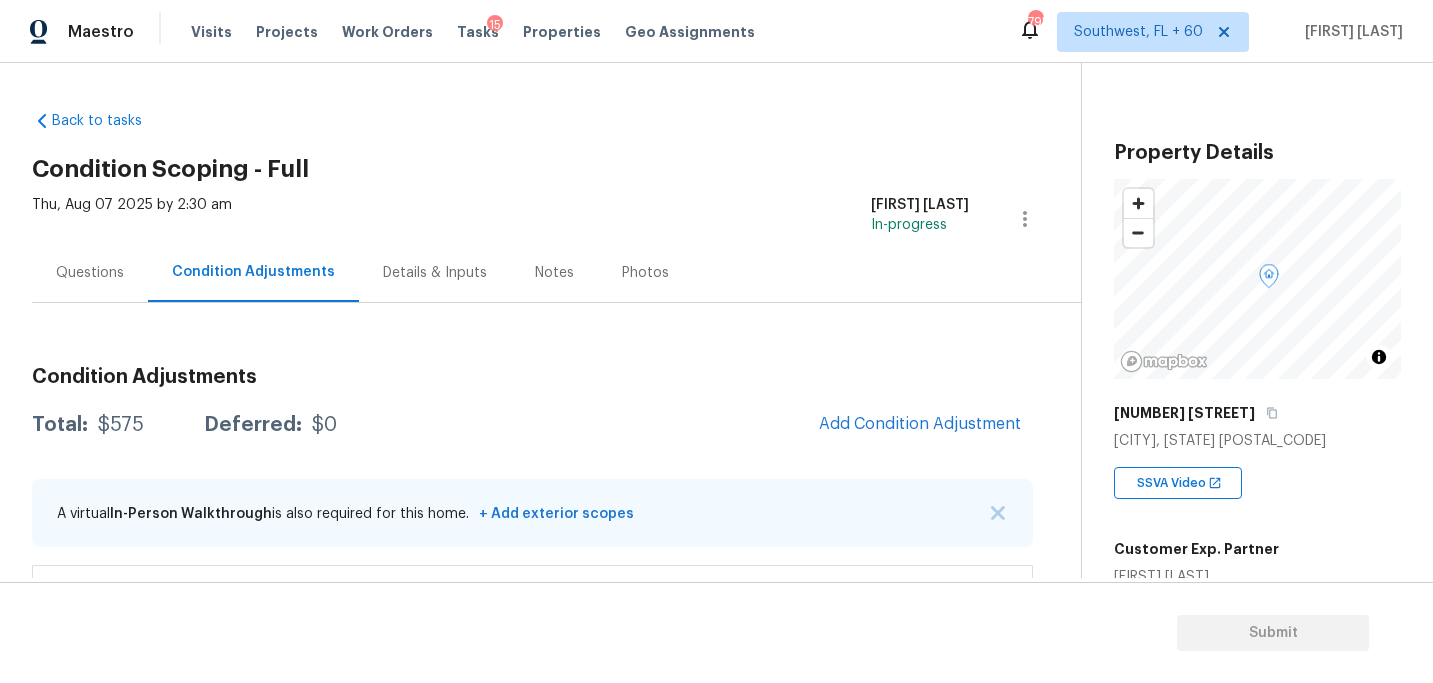 scroll, scrollTop: 67, scrollLeft: 0, axis: vertical 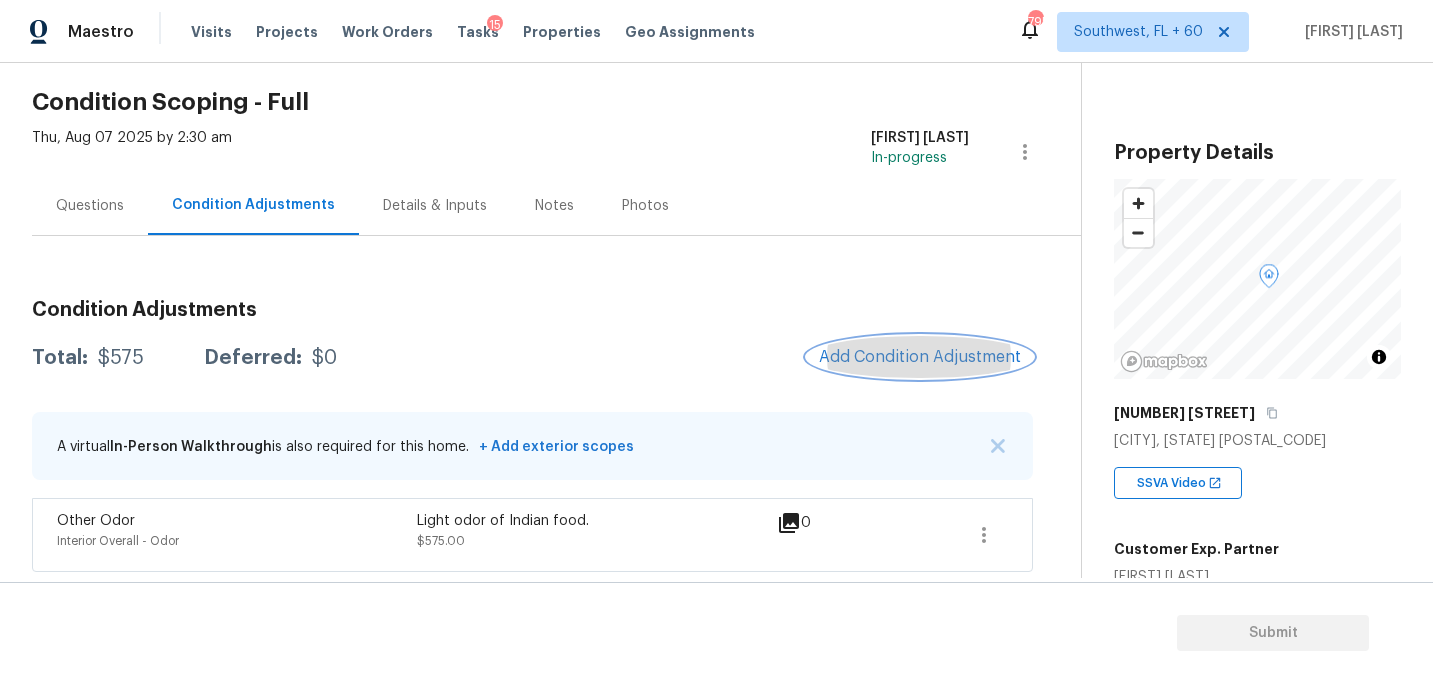 click on "Add Condition Adjustment" at bounding box center [920, 357] 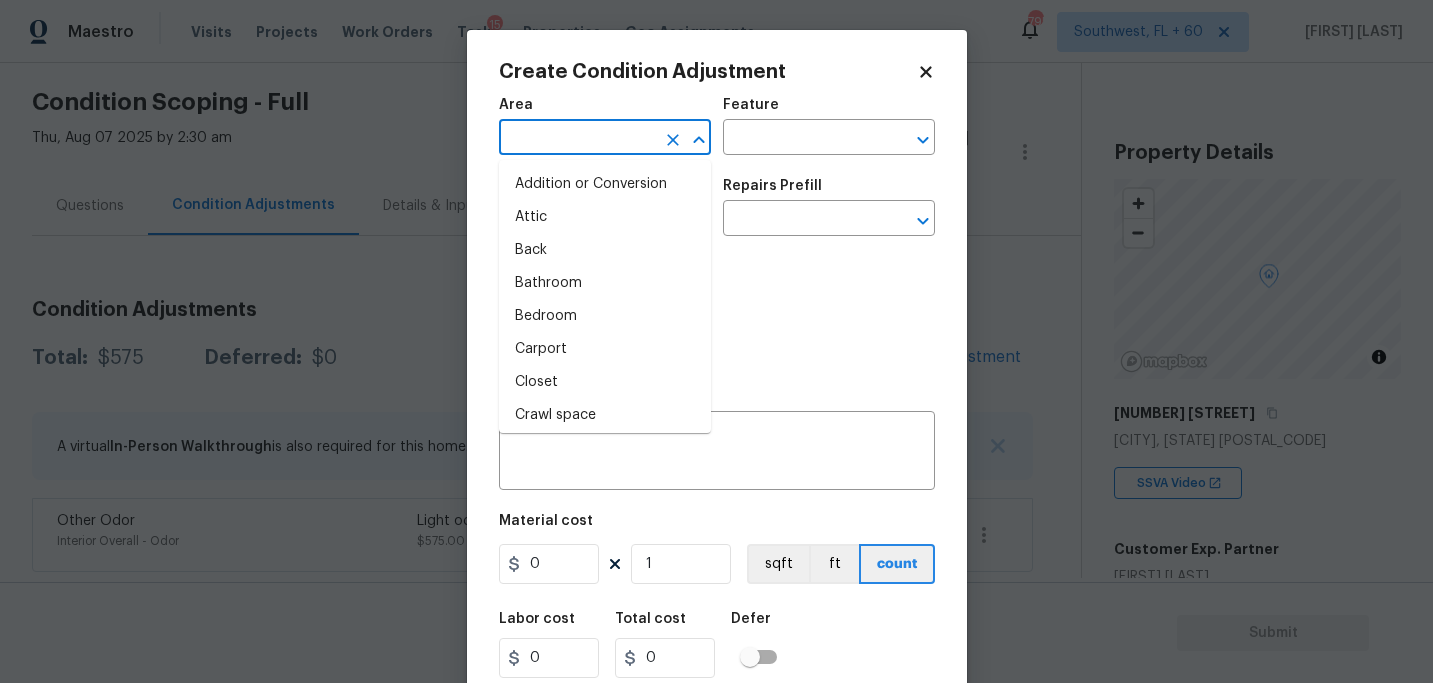 click at bounding box center [577, 139] 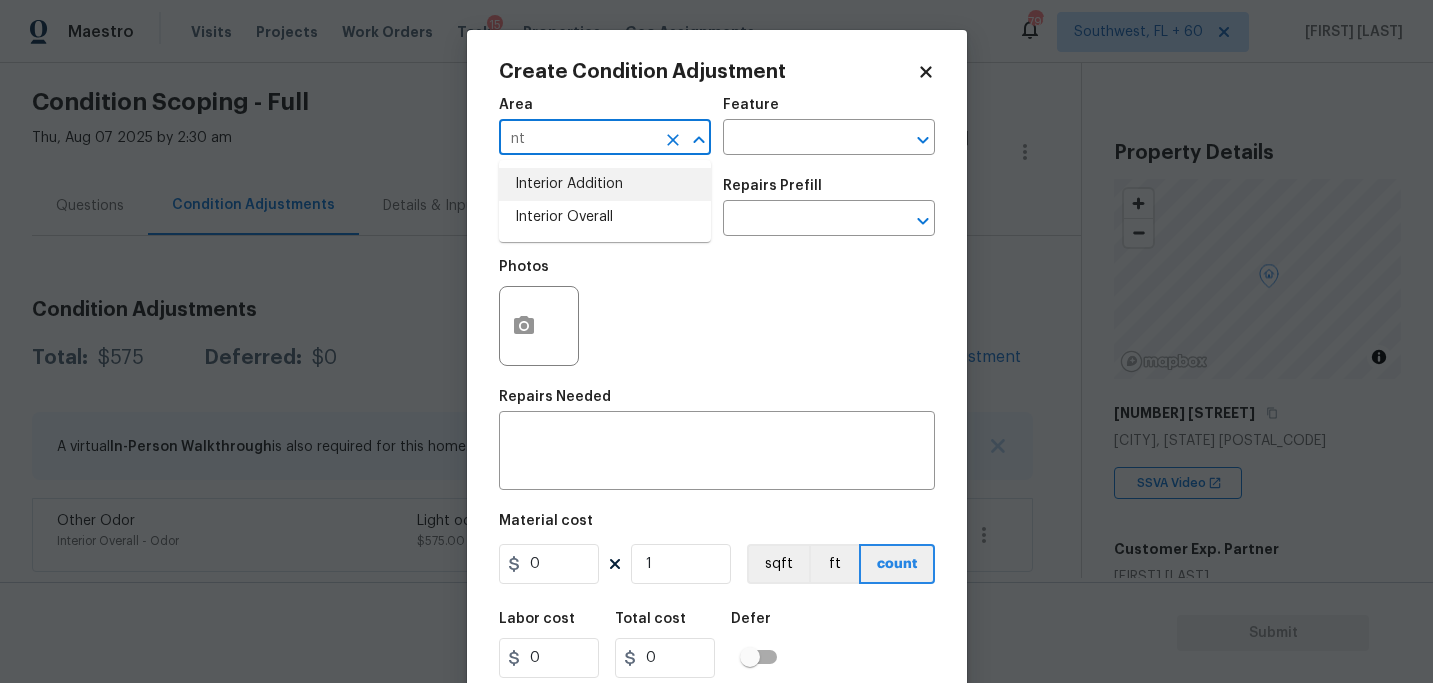 type on "n" 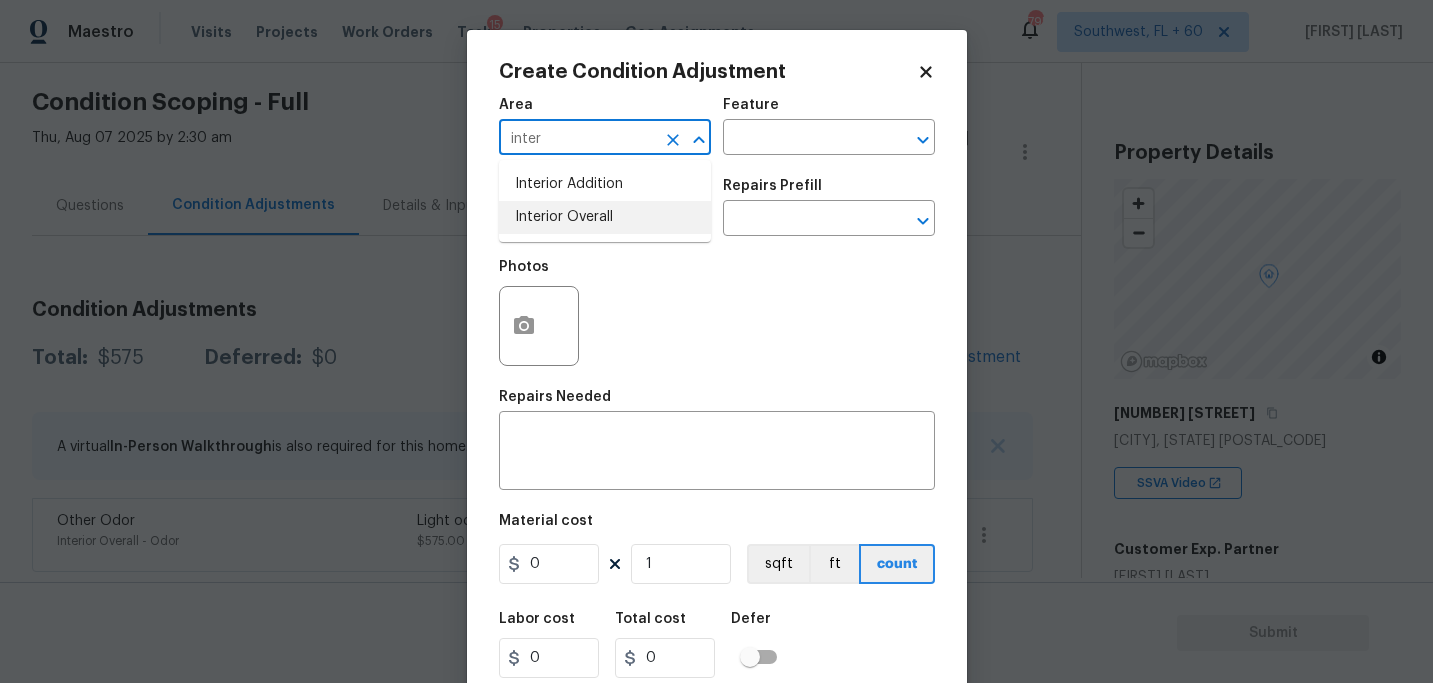 click on "Interior Overall" at bounding box center (605, 217) 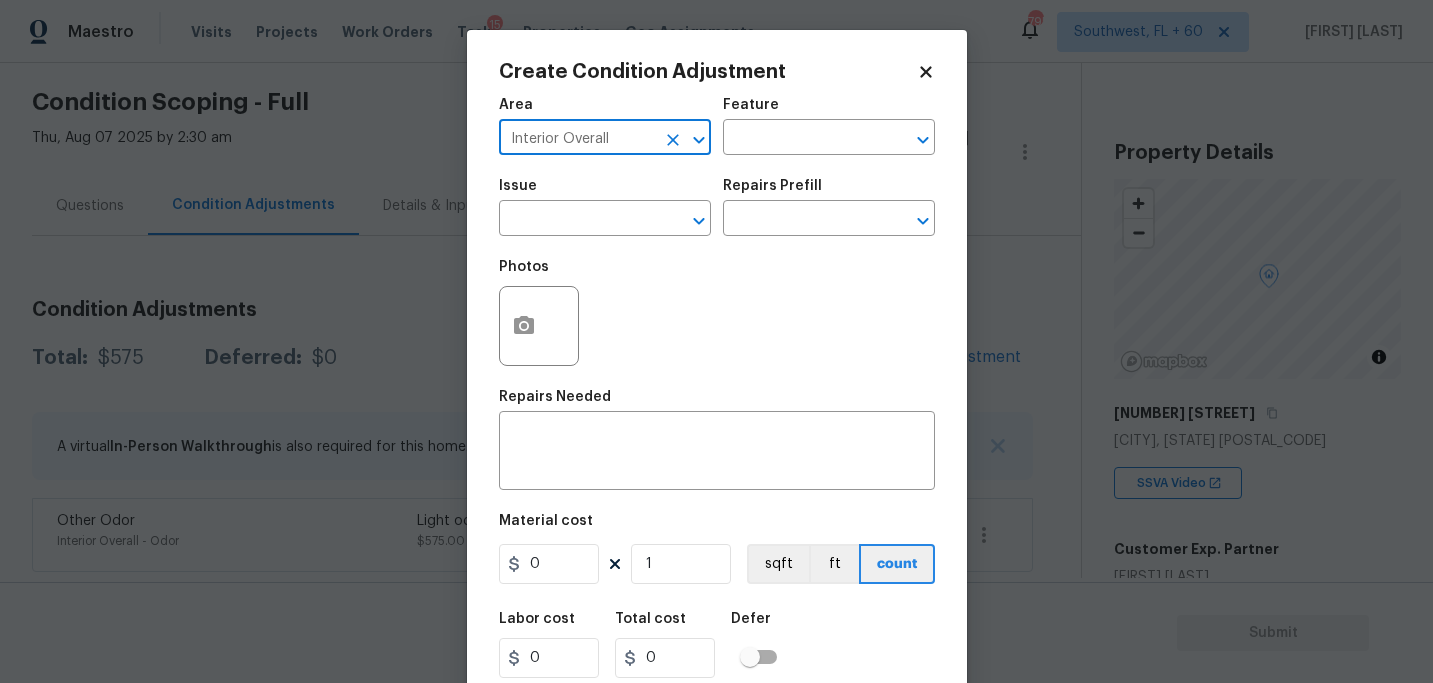 type on "Interior Overall" 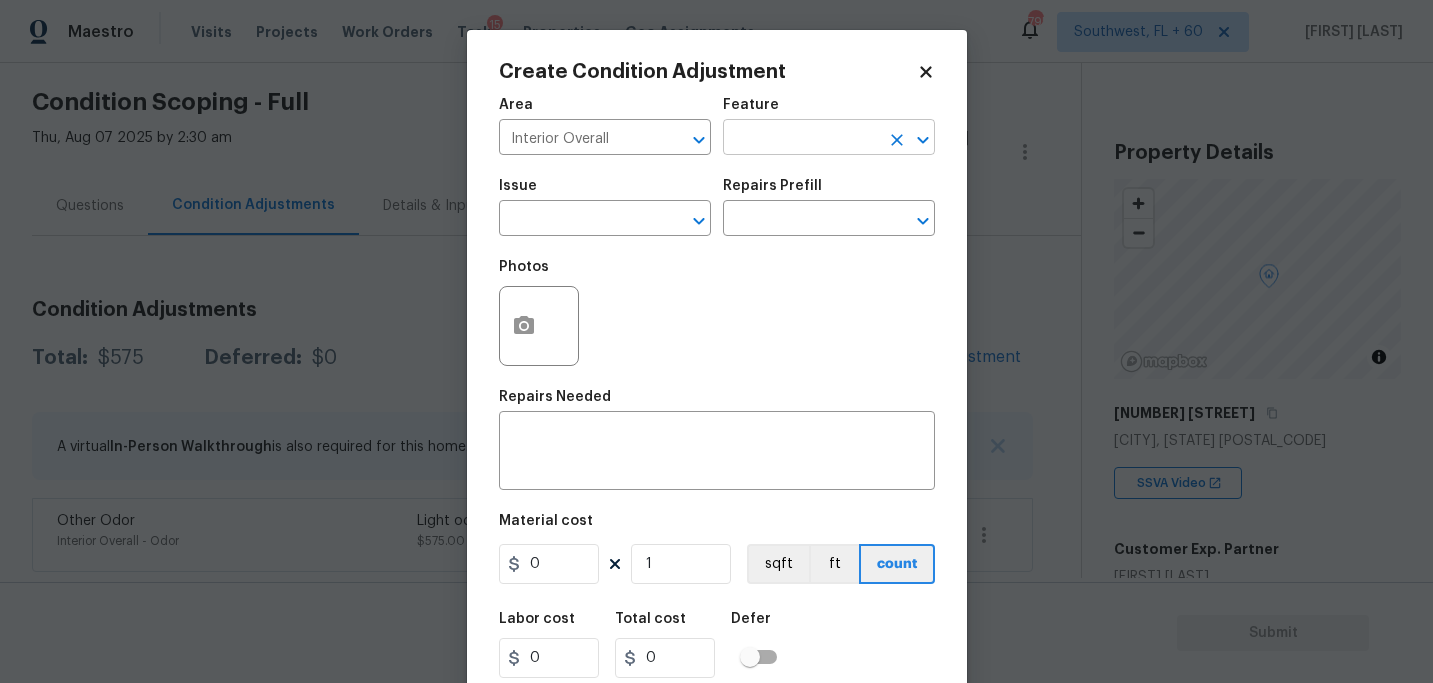 click at bounding box center [801, 139] 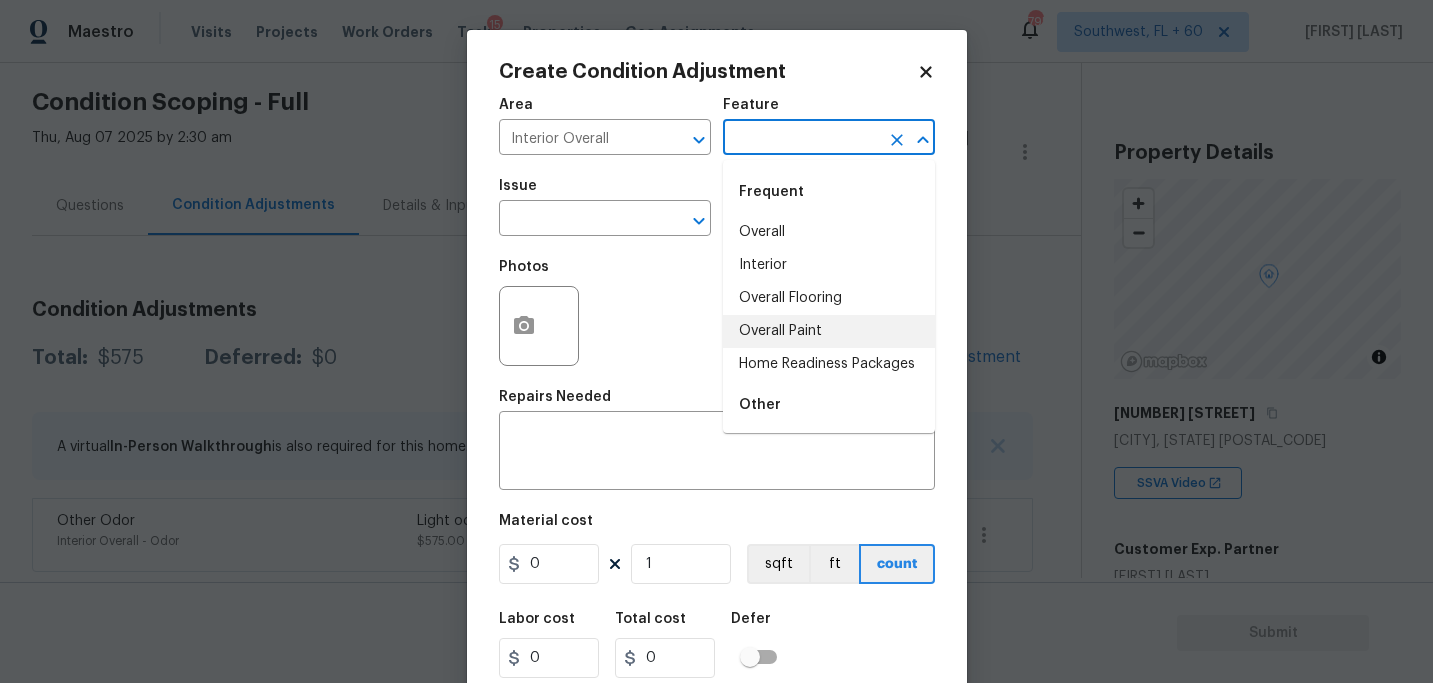 click on "Overall Paint" at bounding box center [829, 331] 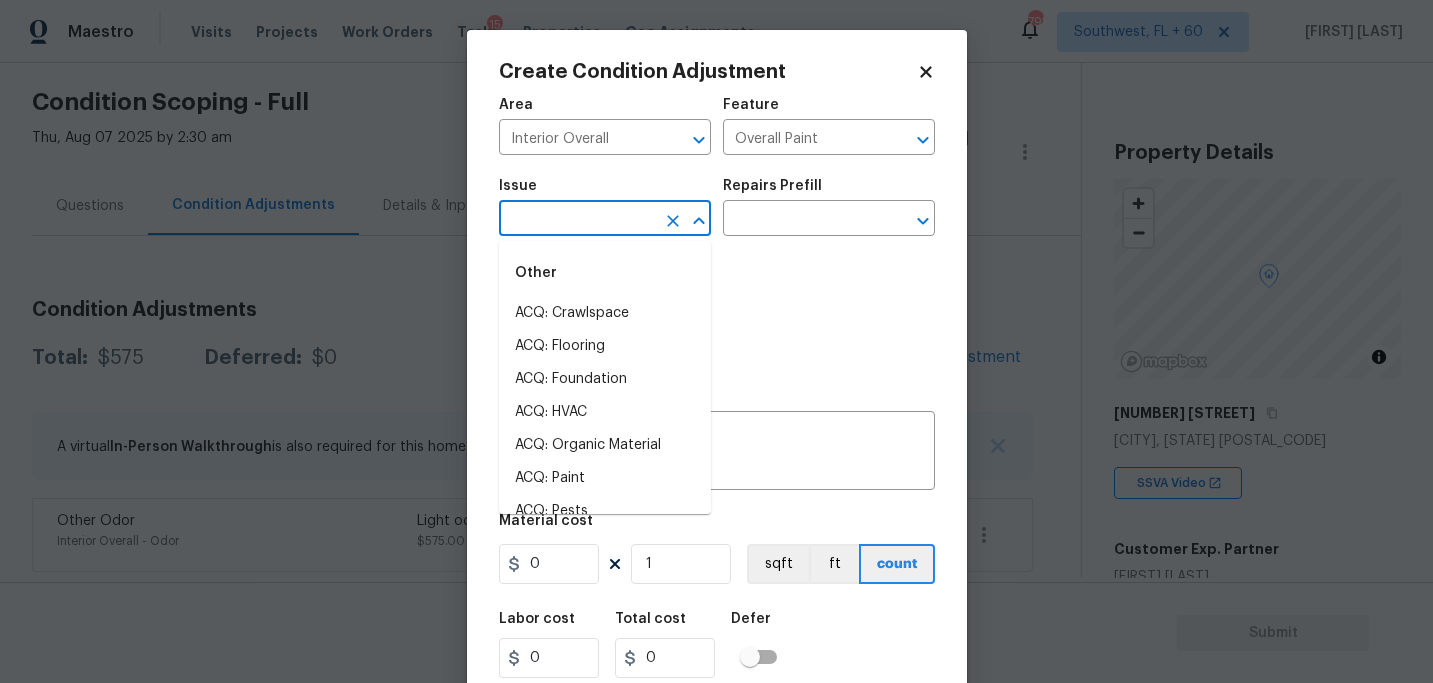 click at bounding box center (577, 220) 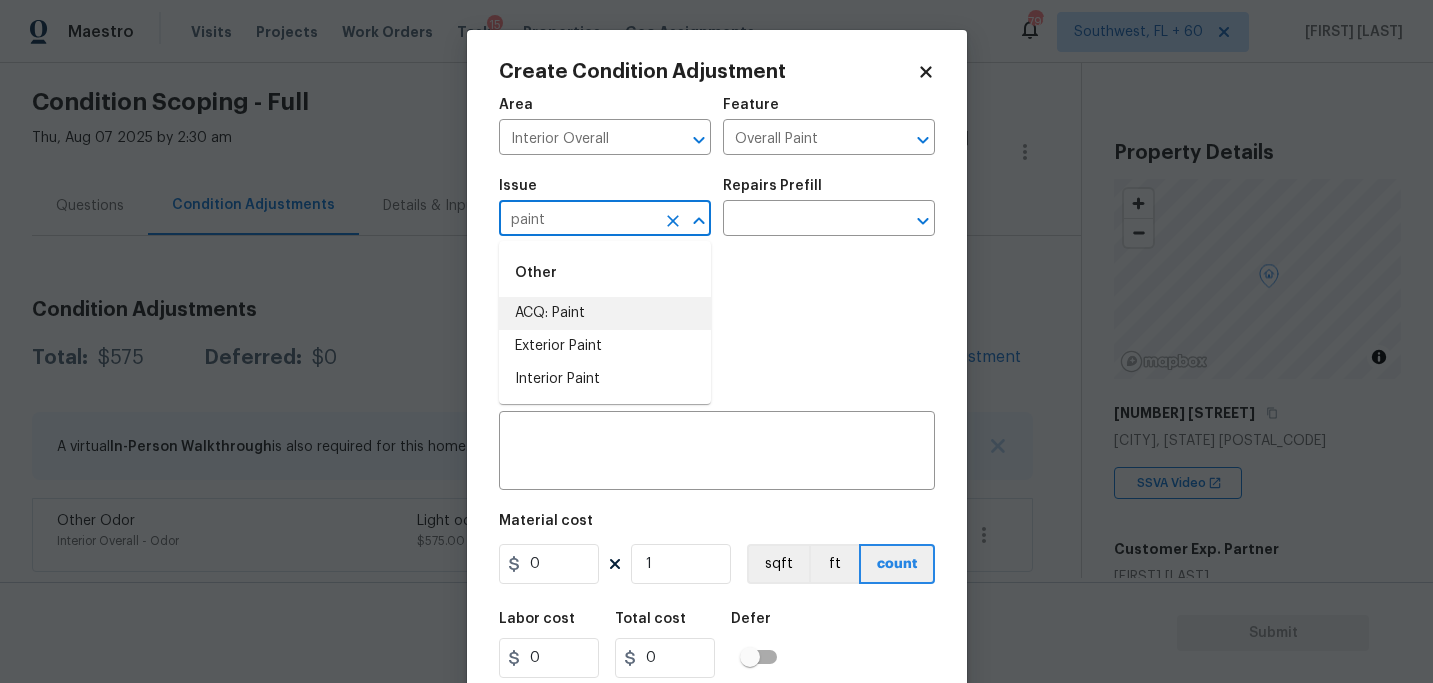 click on "ACQ: Paint" at bounding box center (605, 313) 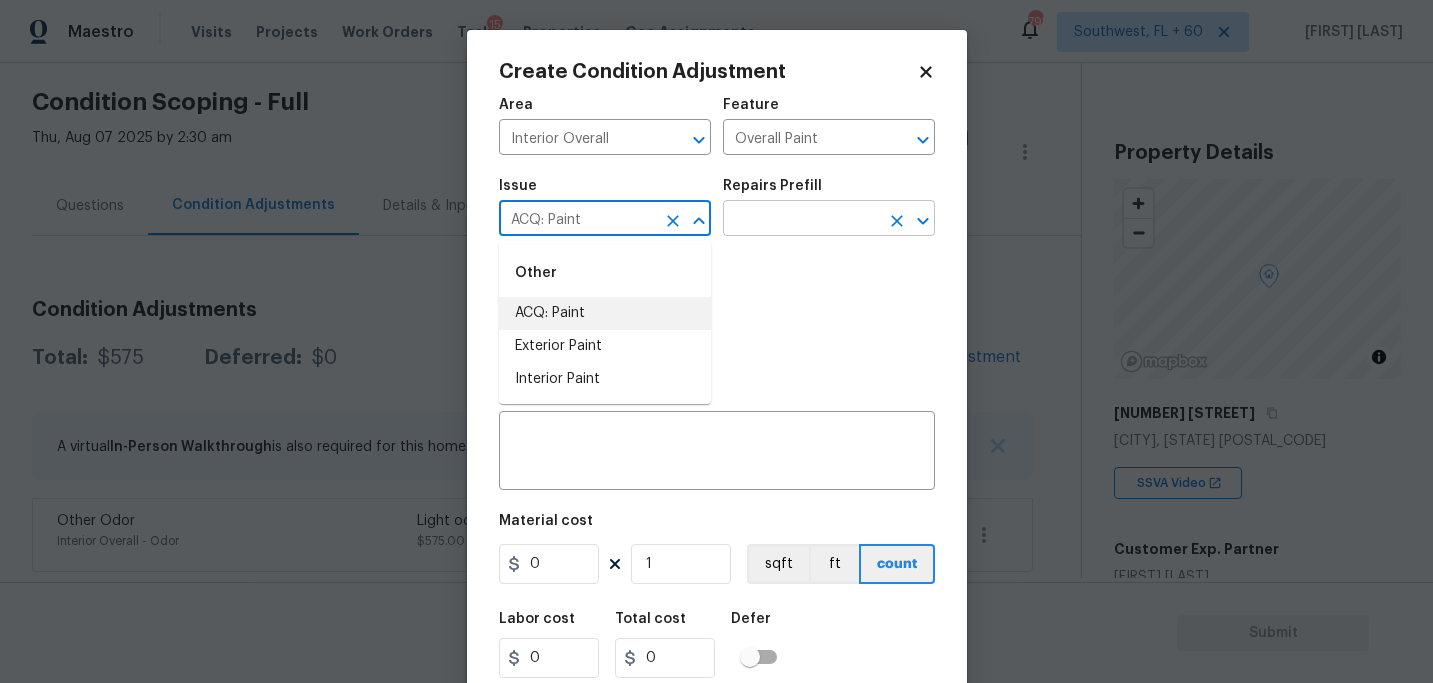 type on "ACQ: Paint" 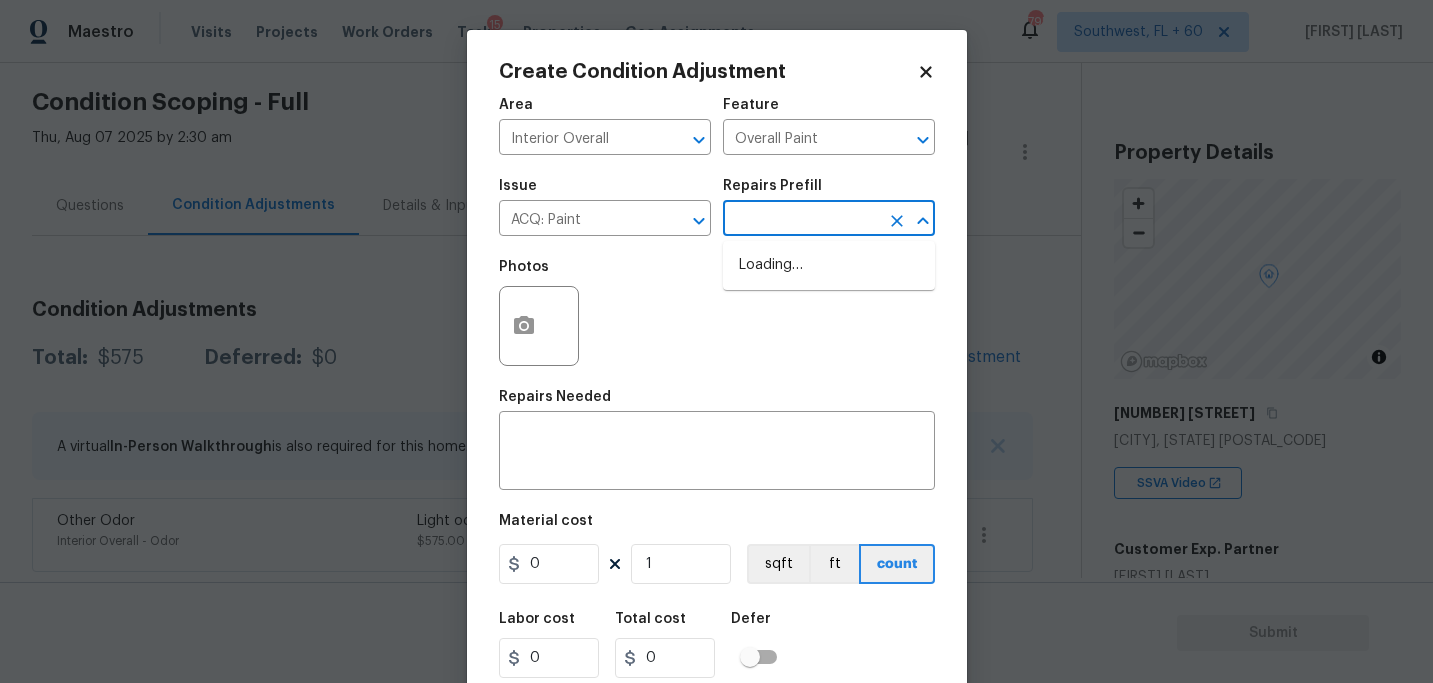 click at bounding box center [801, 220] 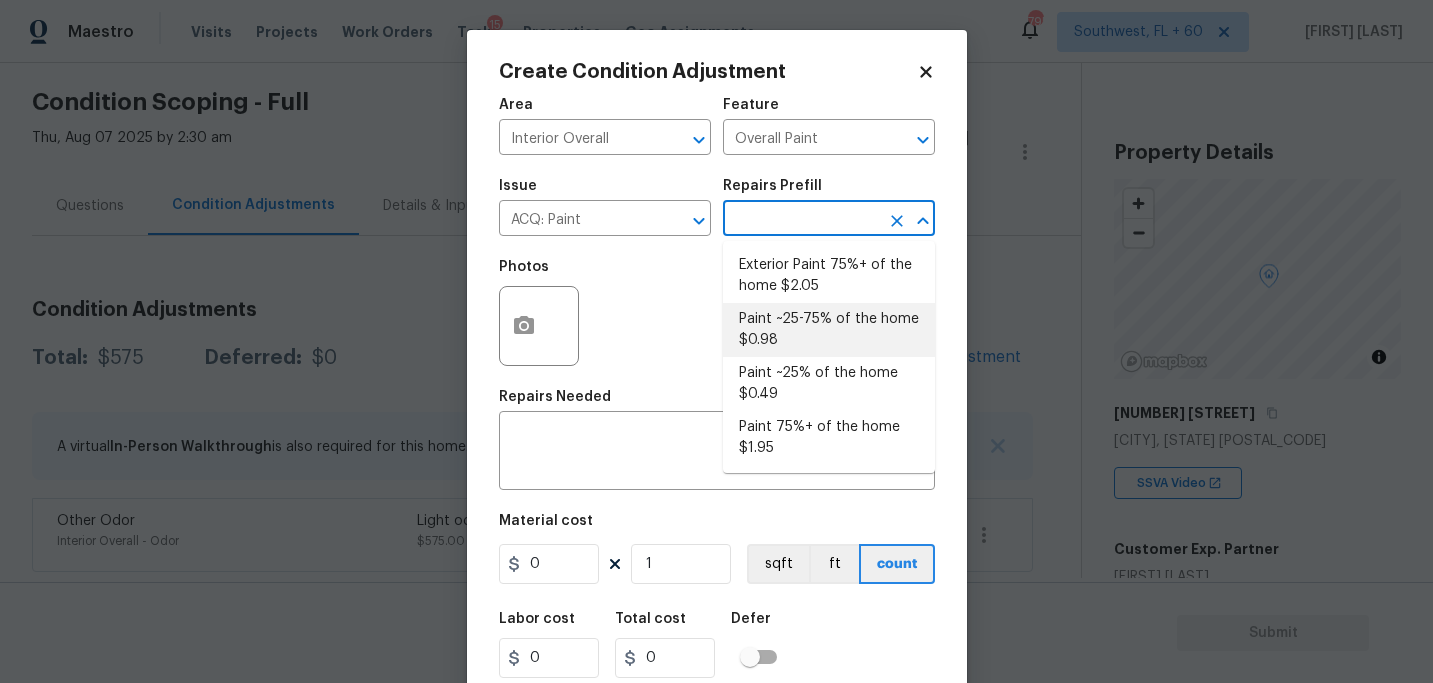 click on "Paint ~25-75% of the home $0.98" at bounding box center [829, 330] 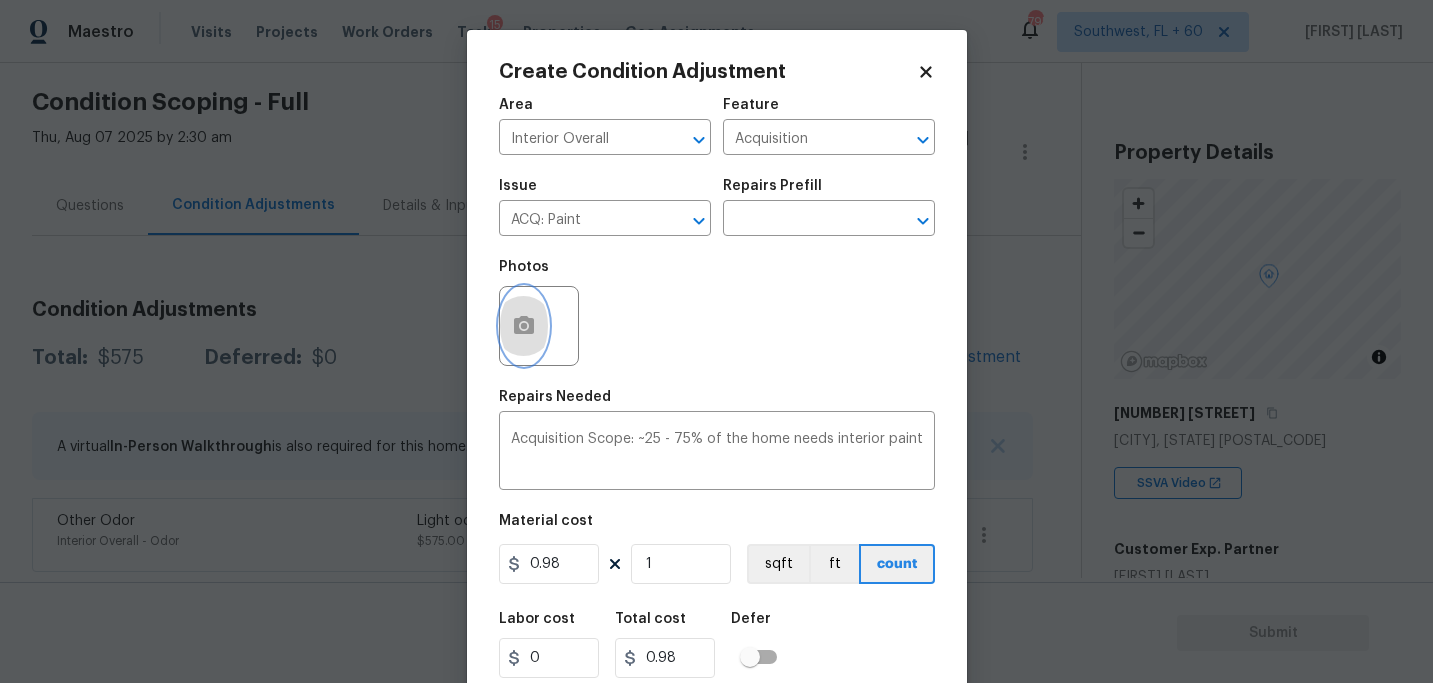 click at bounding box center (524, 326) 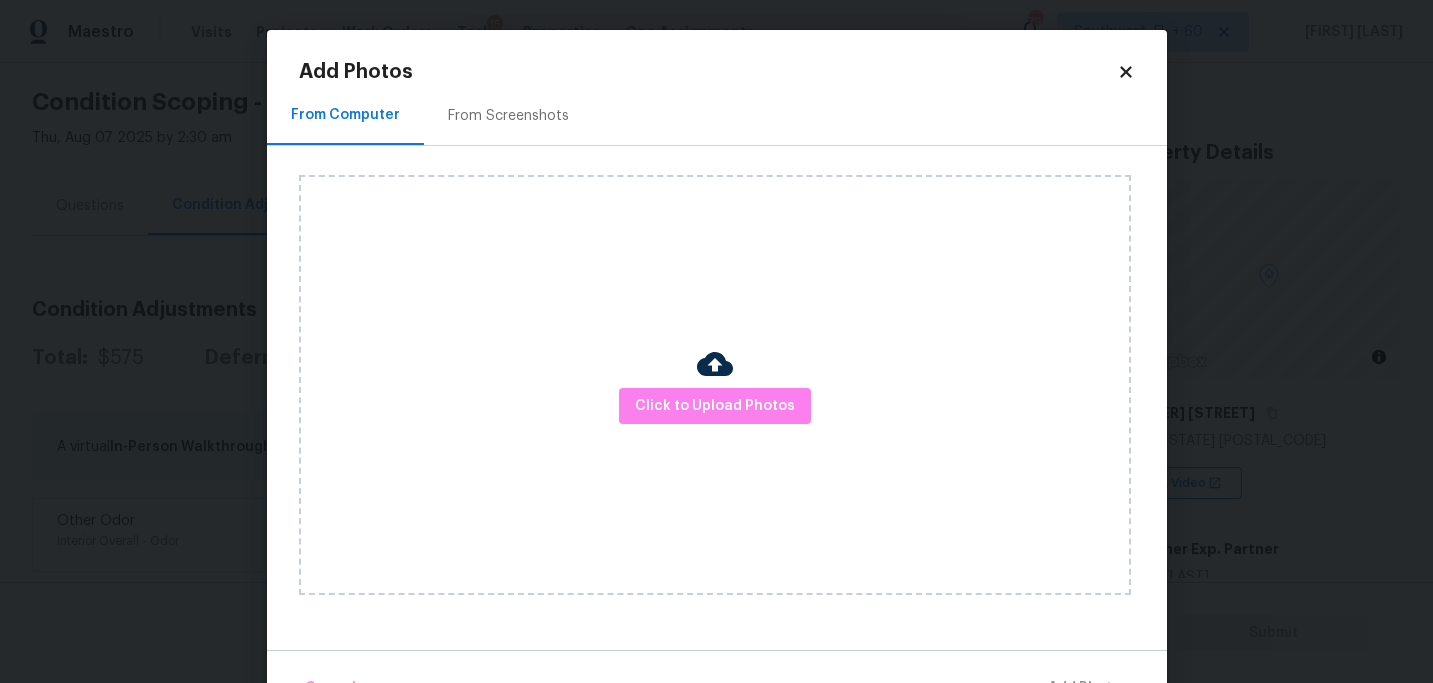 click at bounding box center [715, 364] 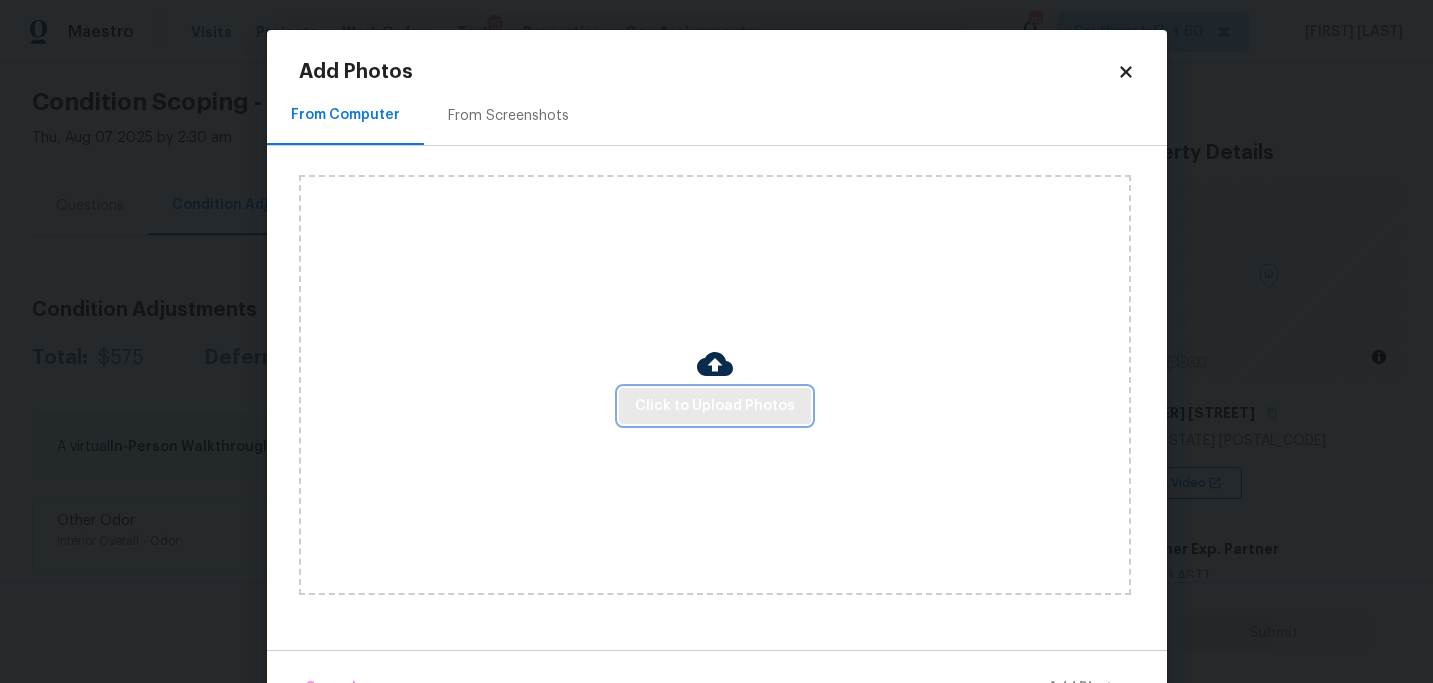 click on "Click to Upload Photos" at bounding box center [715, 406] 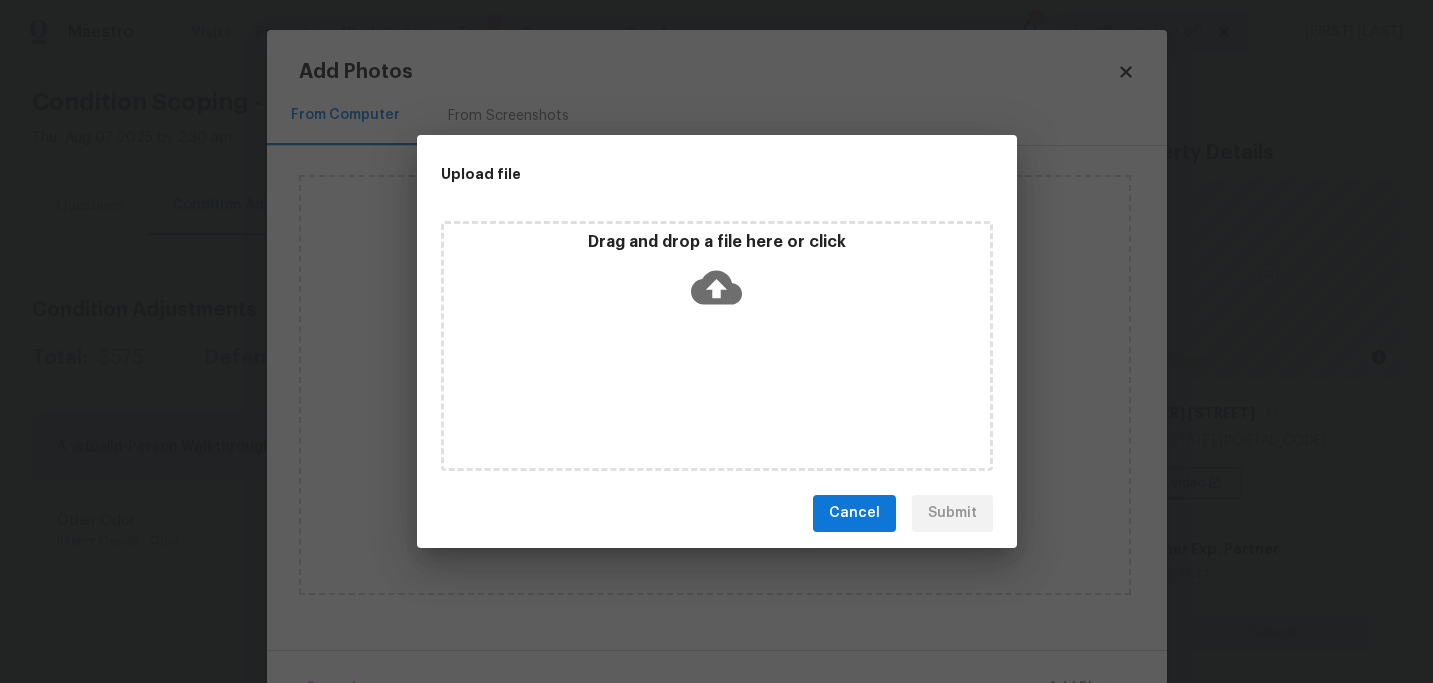 click on "Drag and drop a file here or click" at bounding box center (717, 346) 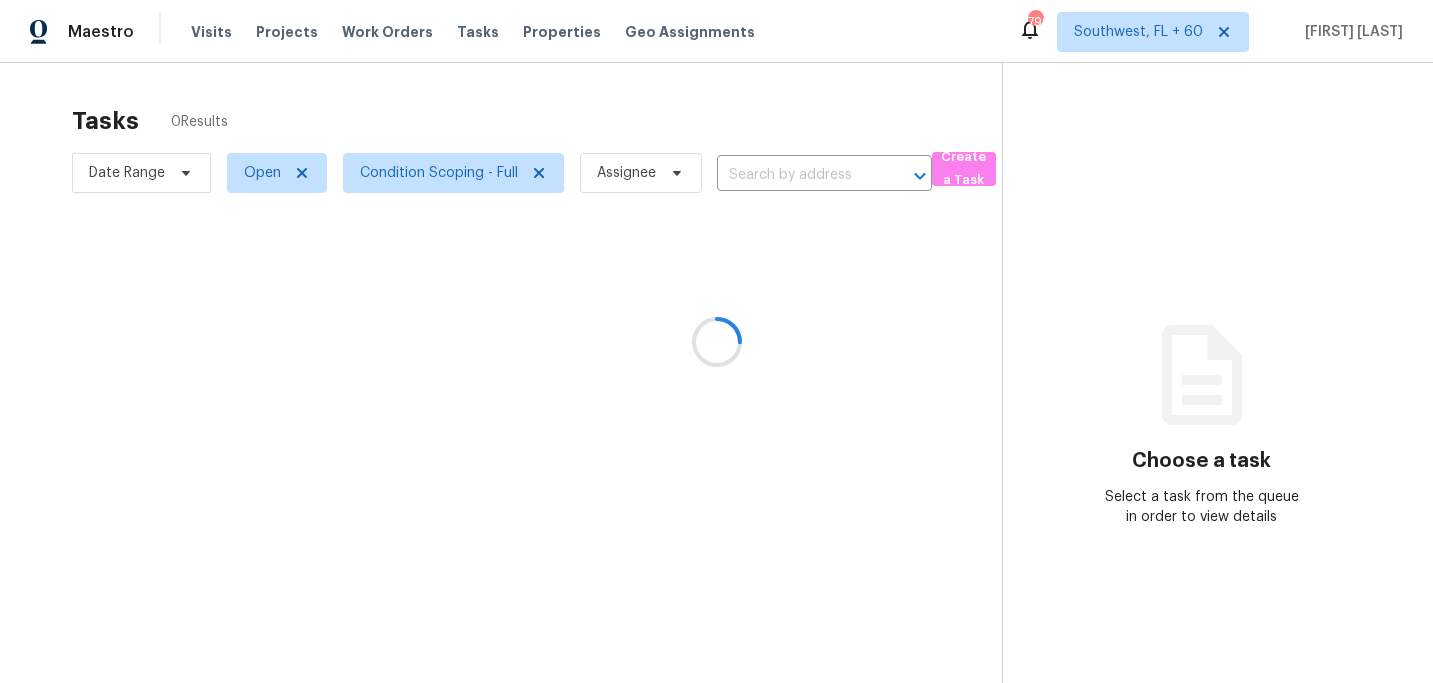 scroll, scrollTop: 0, scrollLeft: 0, axis: both 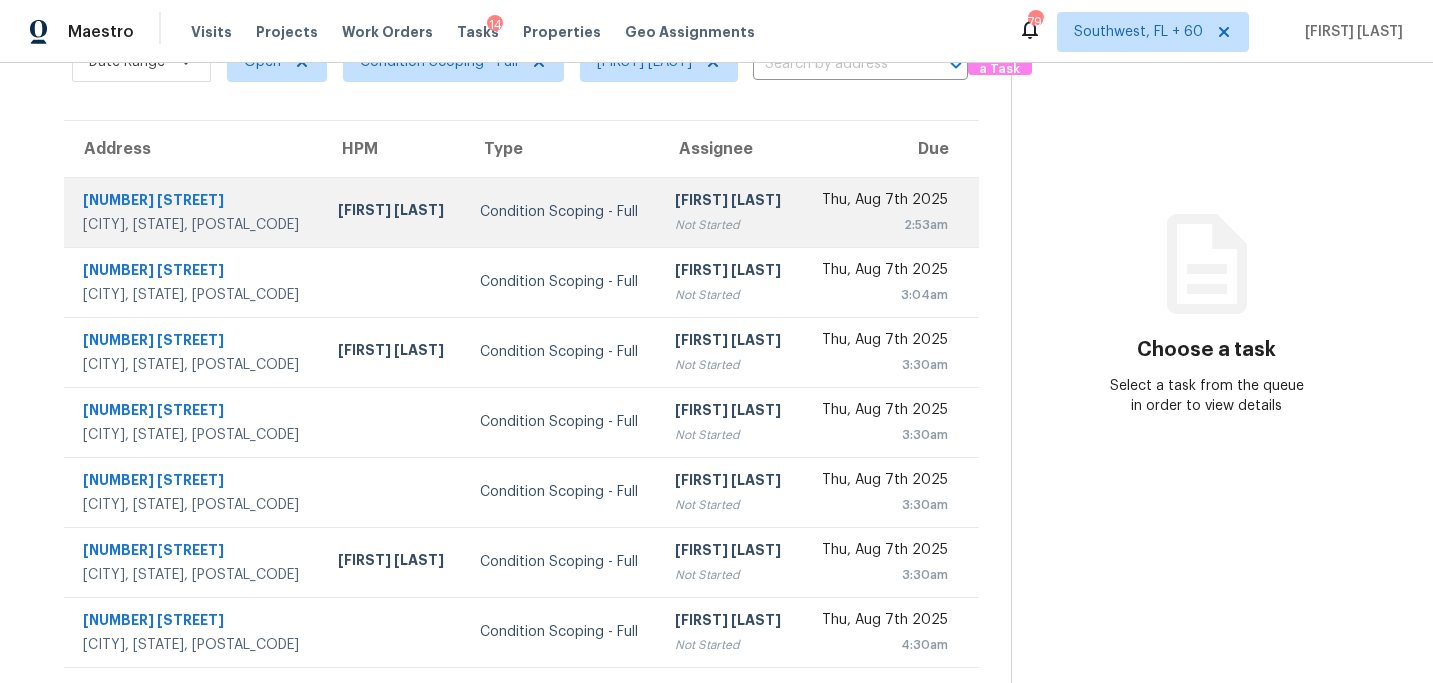 click on "Not Started" at bounding box center [730, 225] 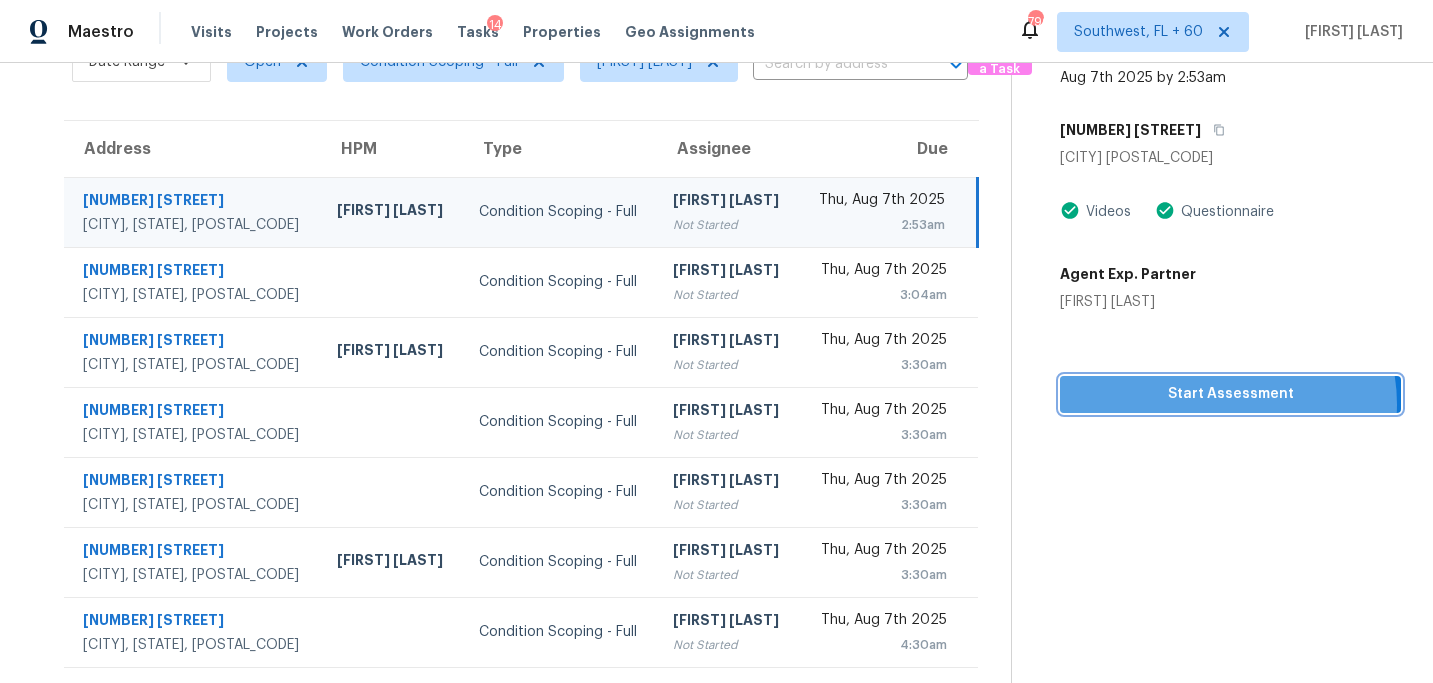 click on "Start Assessment" at bounding box center (1230, 394) 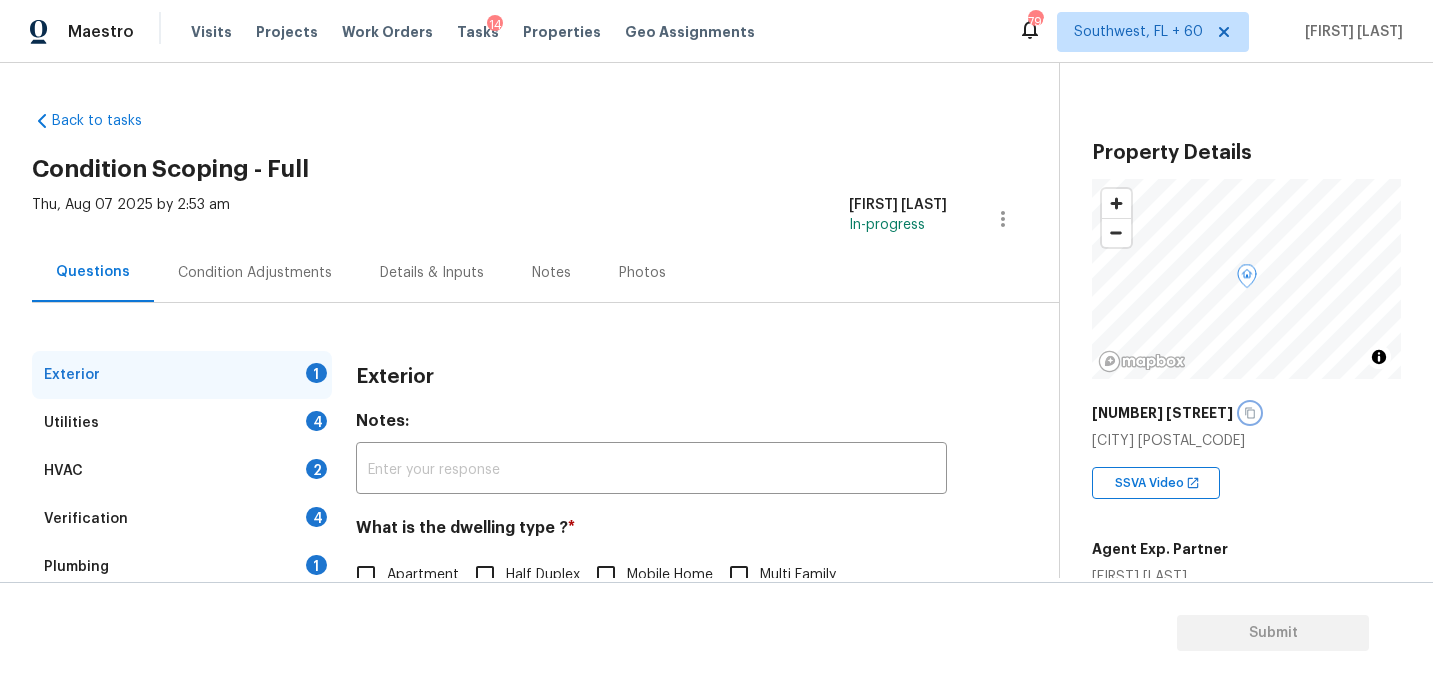 click 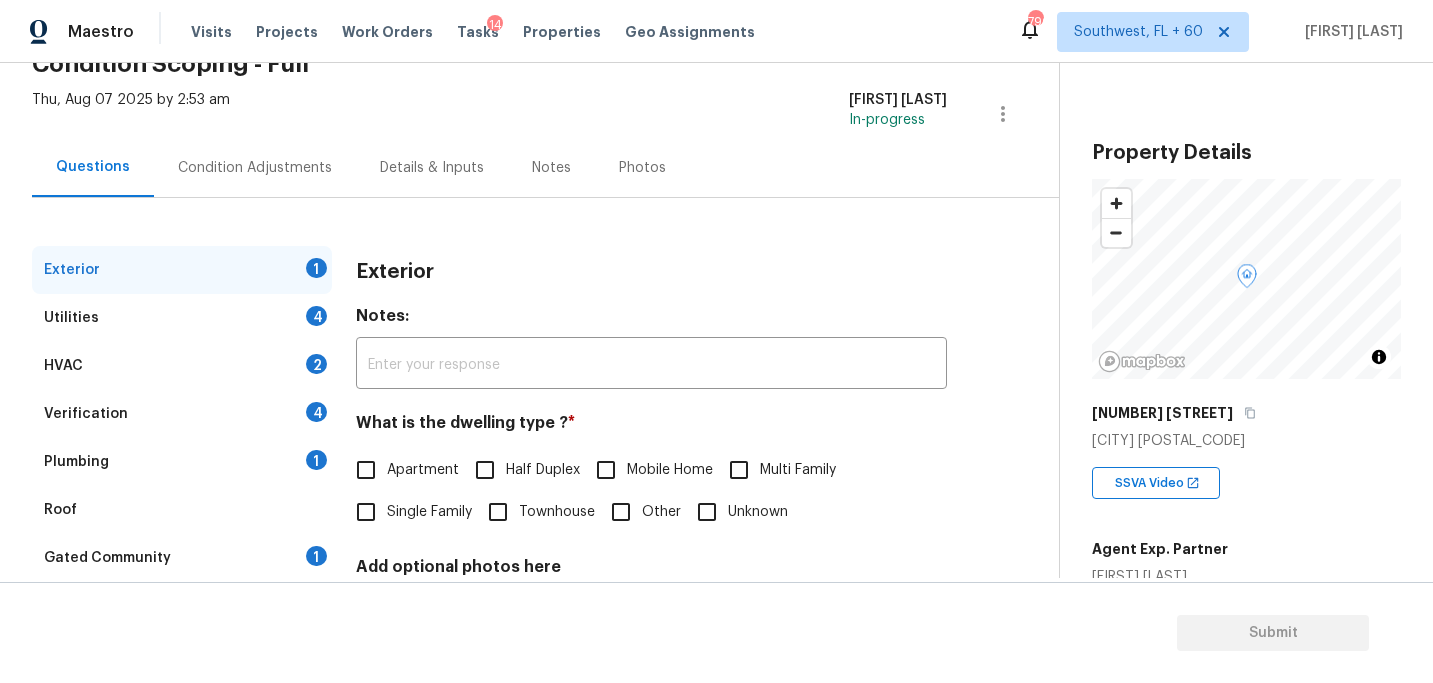click on "Single Family" at bounding box center (408, 512) 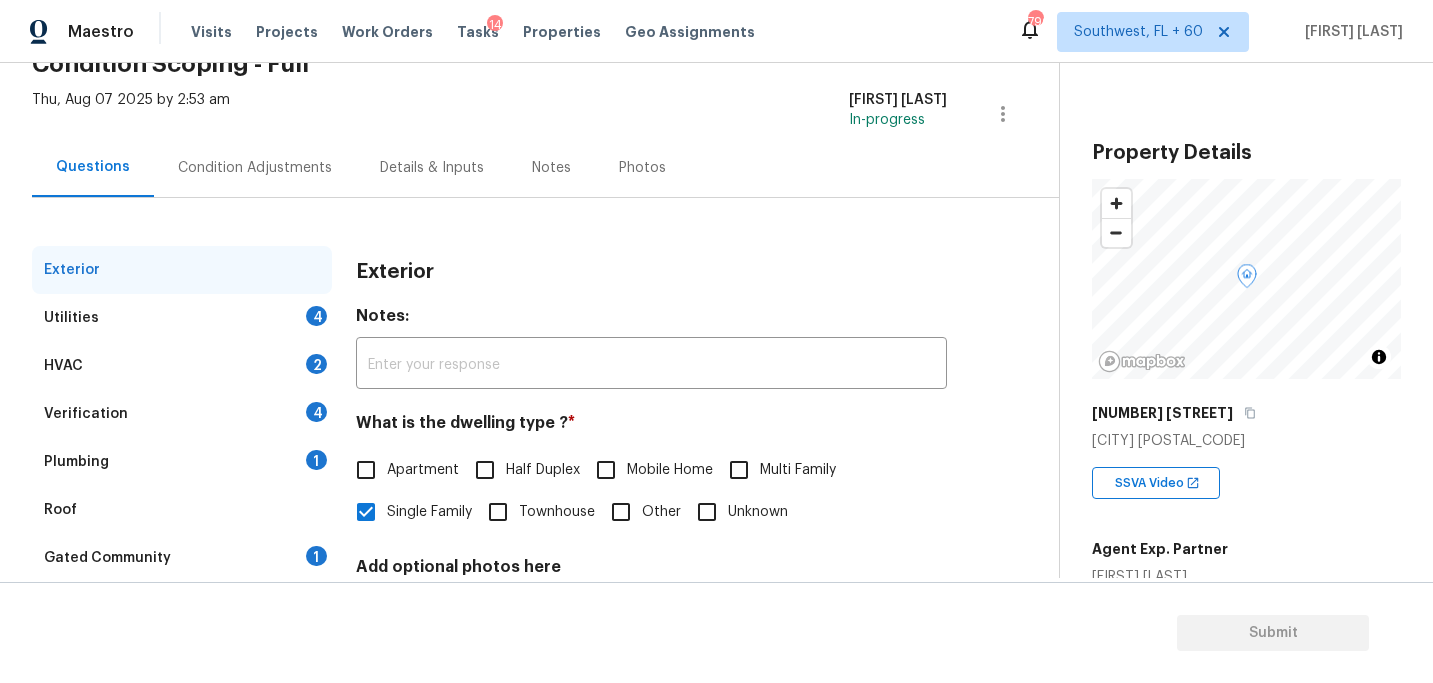 click on "Utilities 4" at bounding box center [182, 318] 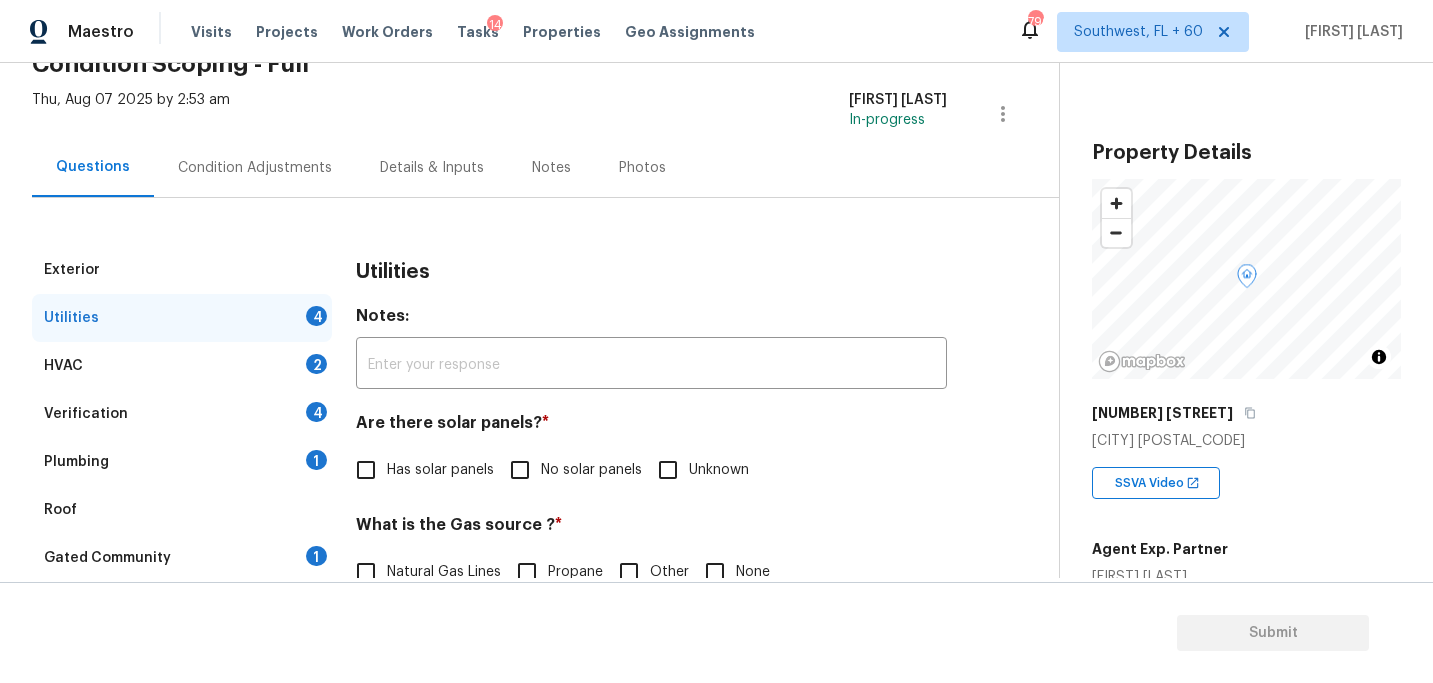 scroll, scrollTop: 206, scrollLeft: 0, axis: vertical 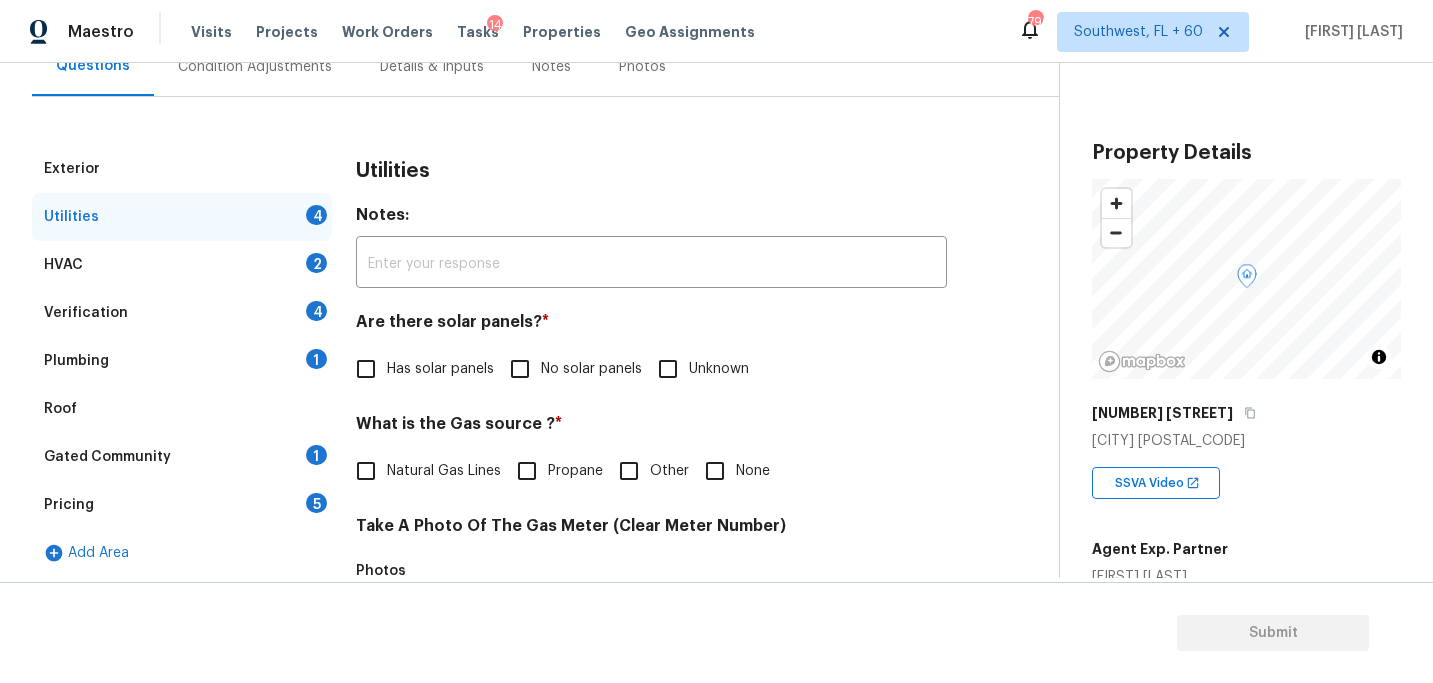 click on "No solar panels" at bounding box center [520, 369] 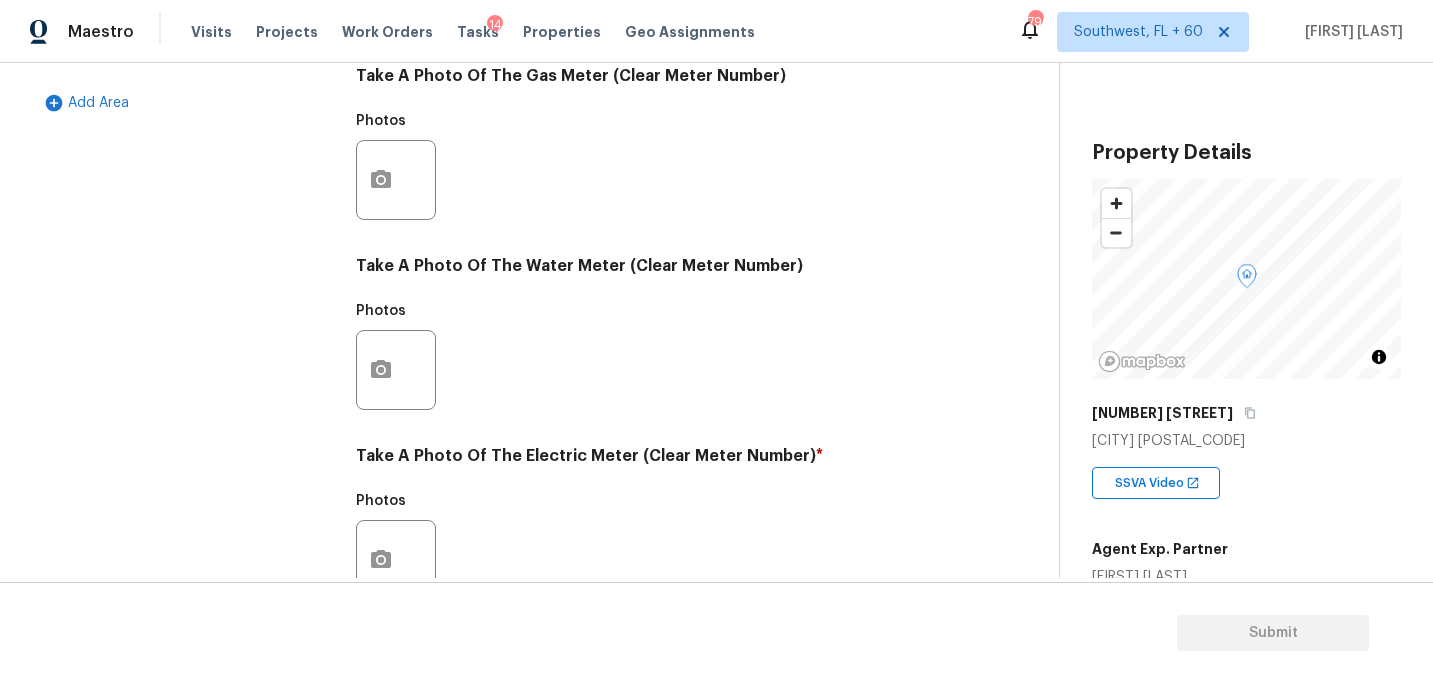 scroll, scrollTop: 822, scrollLeft: 0, axis: vertical 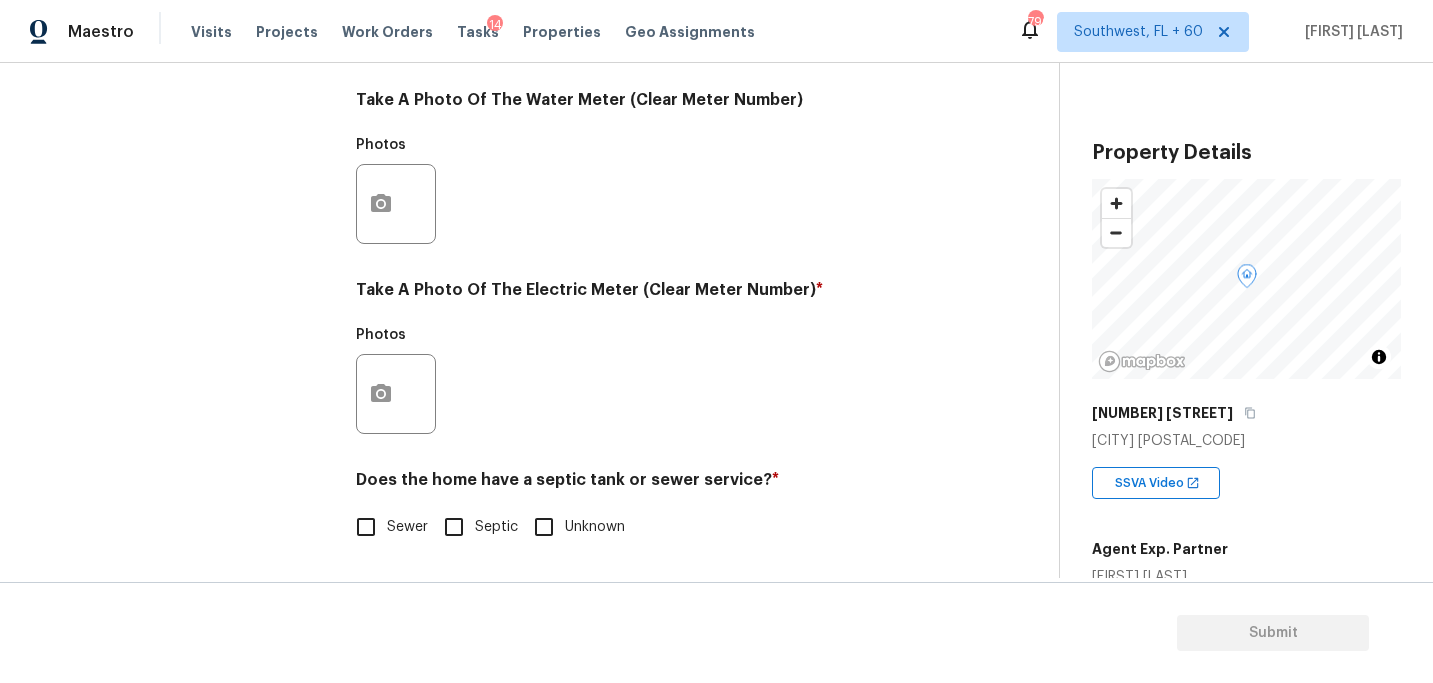 click on "Septic" at bounding box center (454, 527) 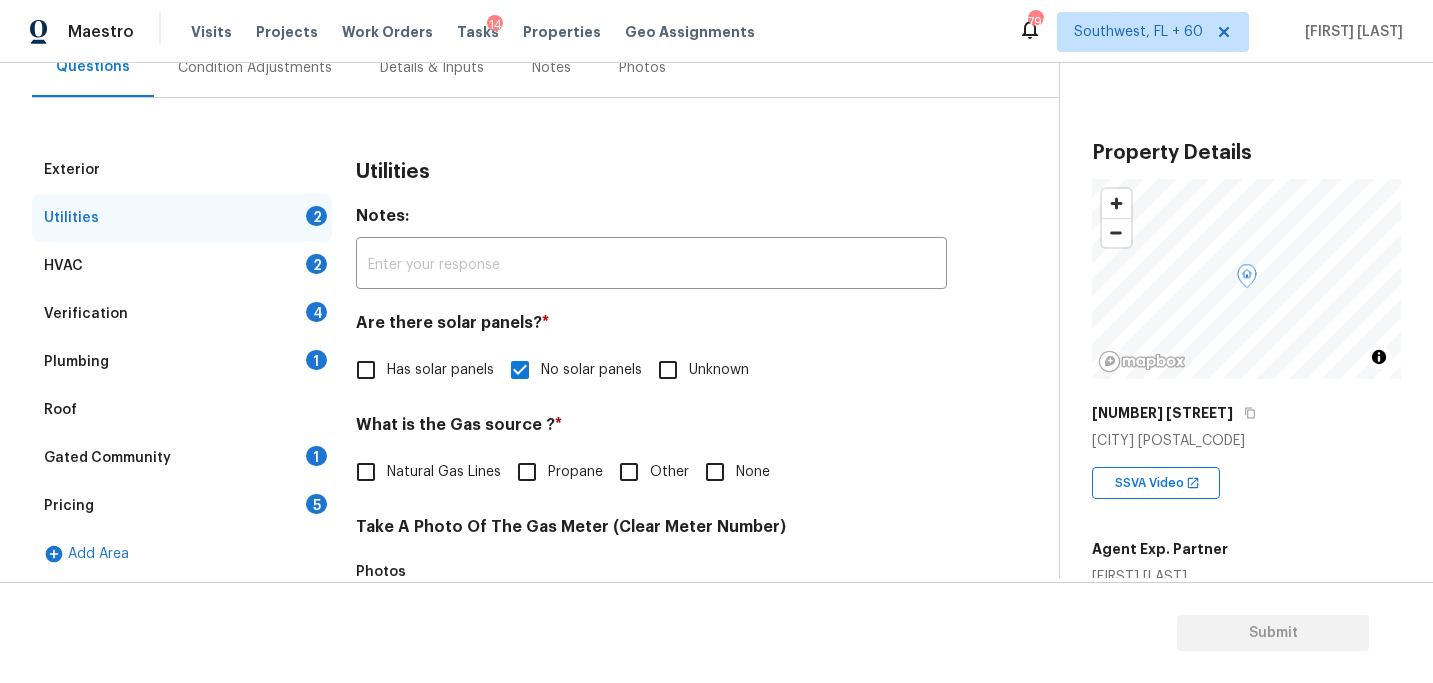 scroll, scrollTop: 41, scrollLeft: 0, axis: vertical 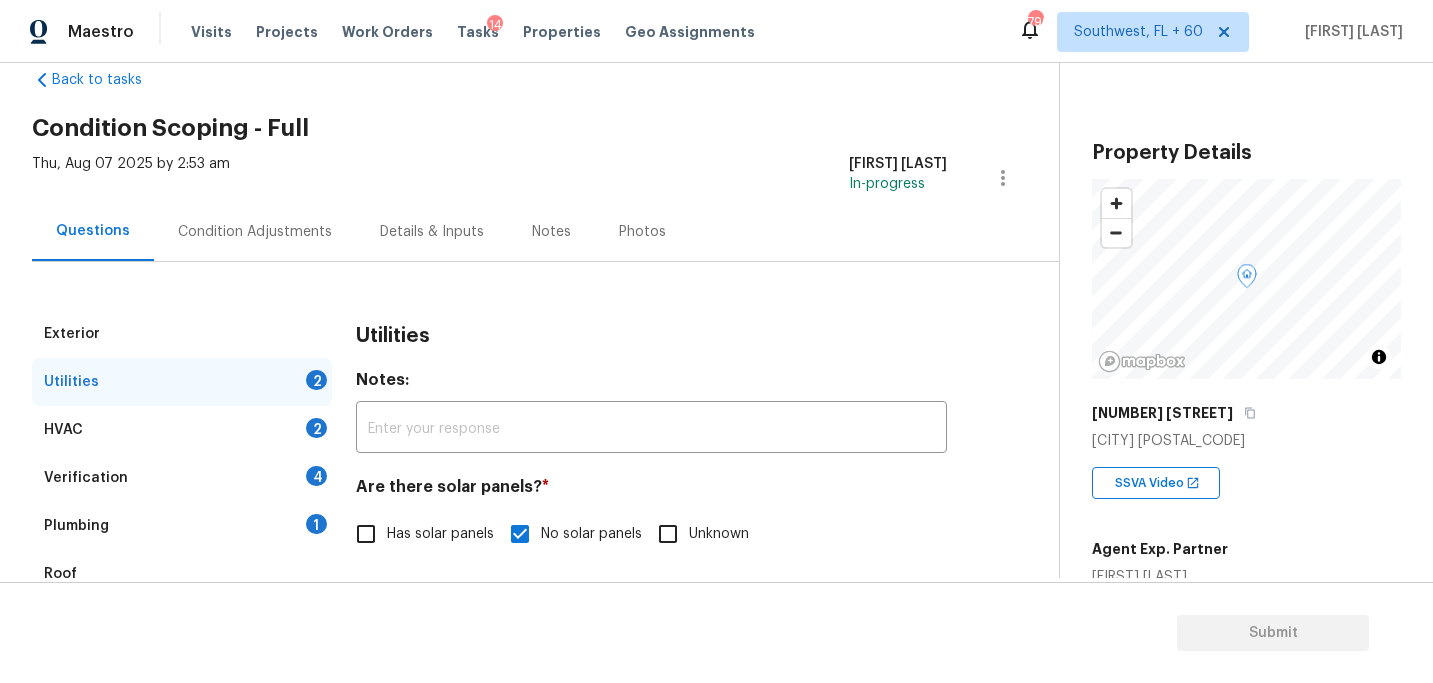 click on "Condition Adjustments" at bounding box center (255, 232) 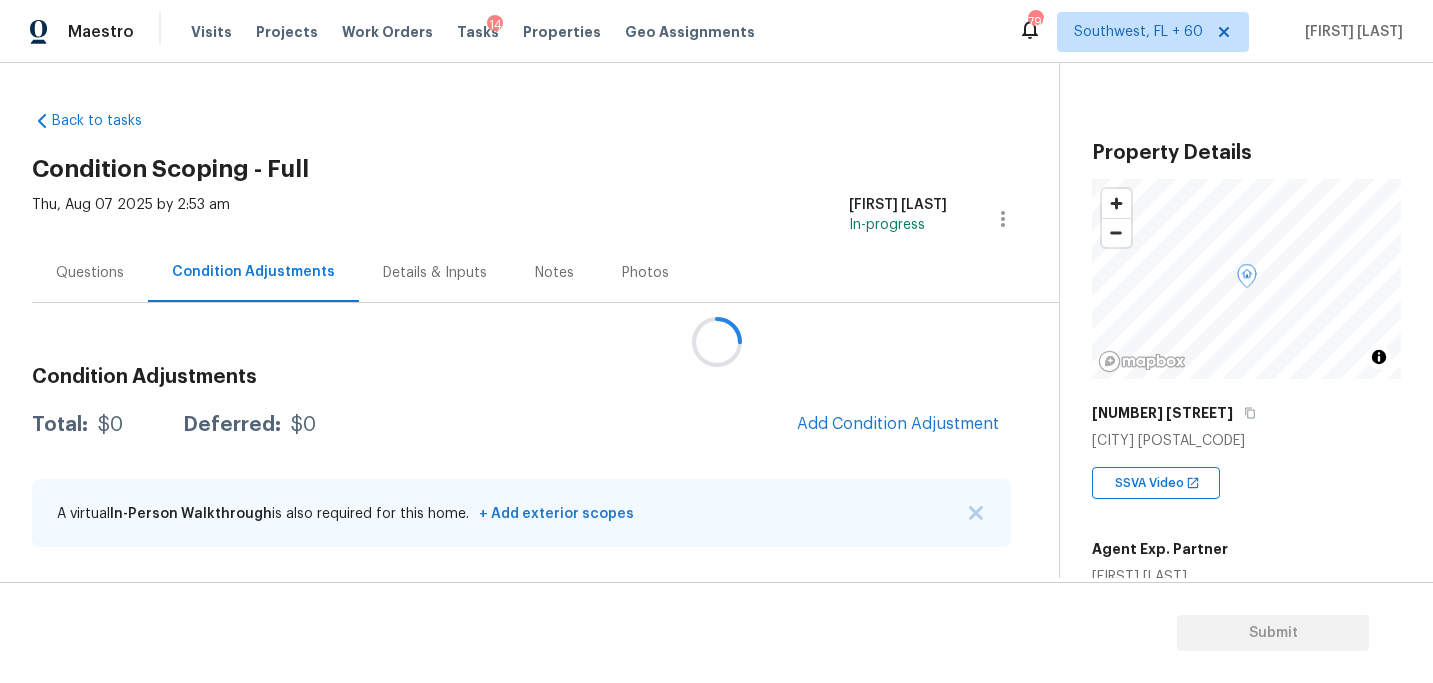 scroll, scrollTop: 0, scrollLeft: 0, axis: both 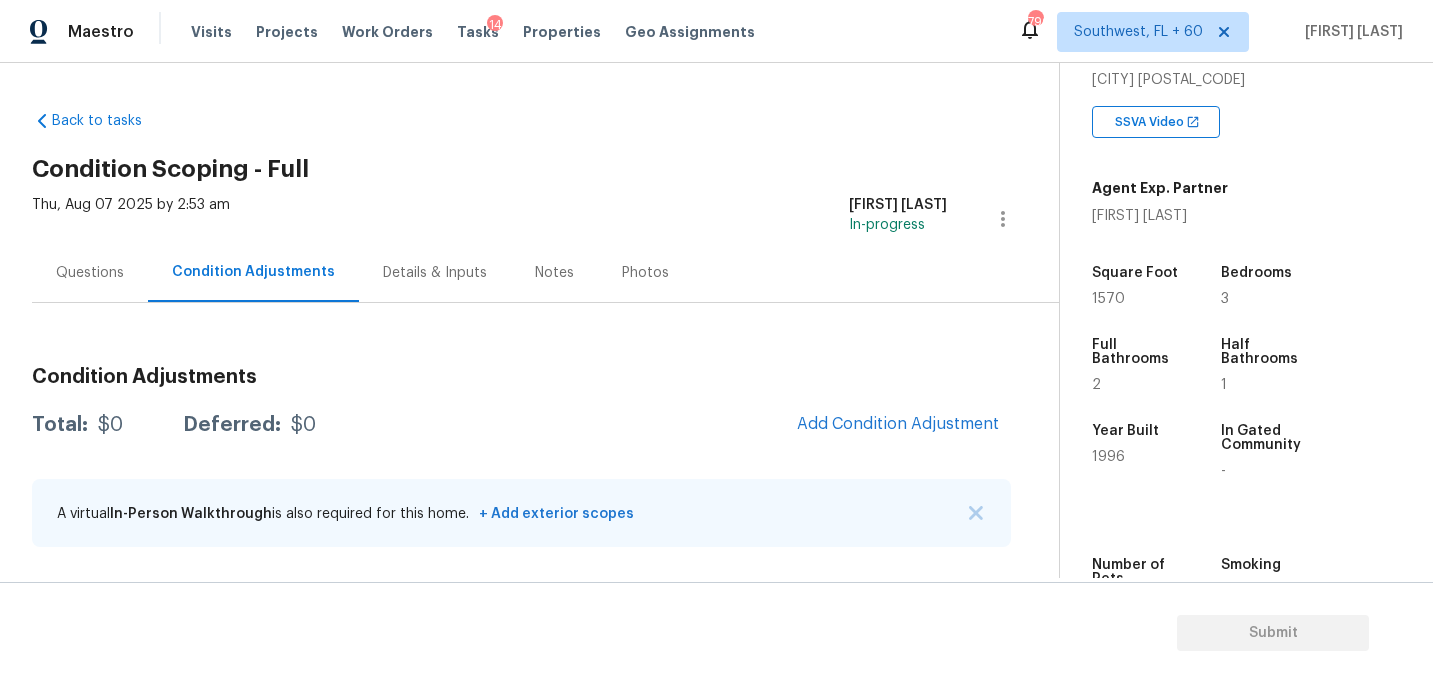 click on "Condition Adjustments Total:  $0 Deferred:  $0 Add Condition Adjustment A virtual  In-Person Walkthrough  is also required for this home.   + Add exterior scopes" at bounding box center (521, 458) 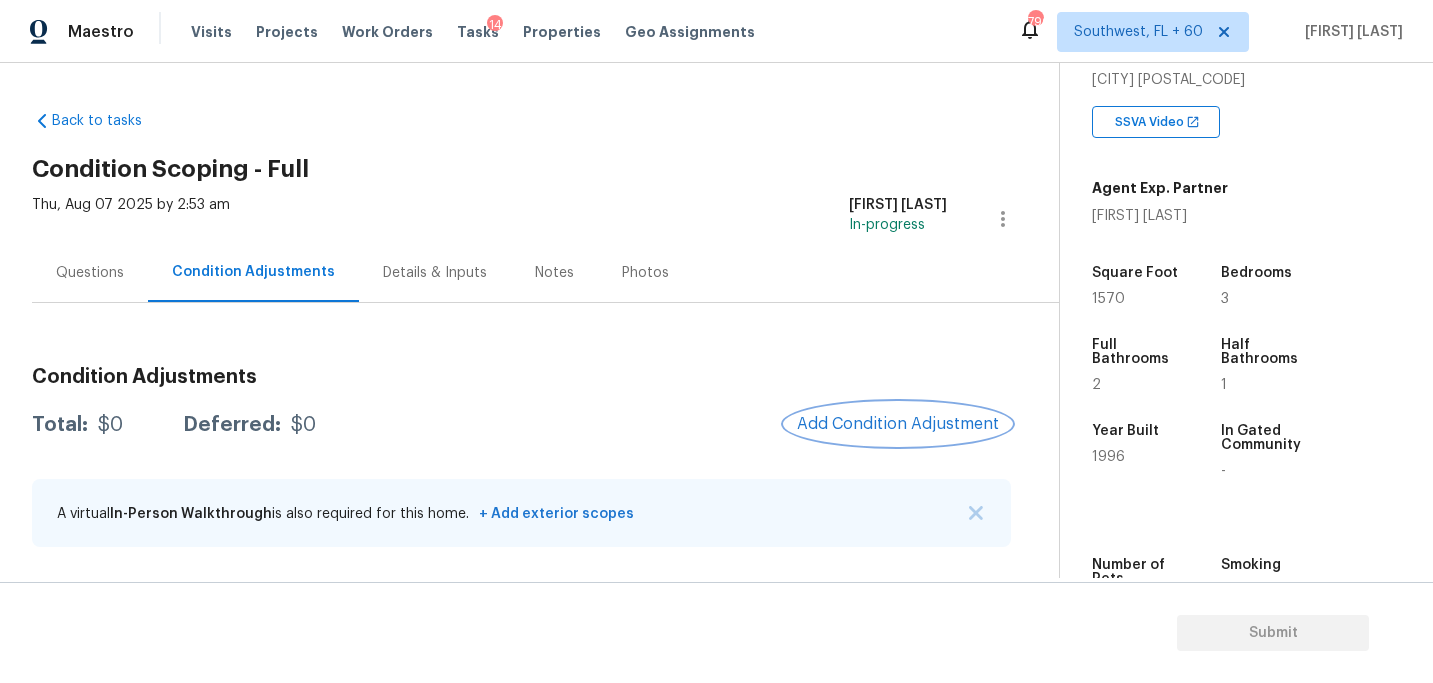 click on "Add Condition Adjustment" at bounding box center [898, 424] 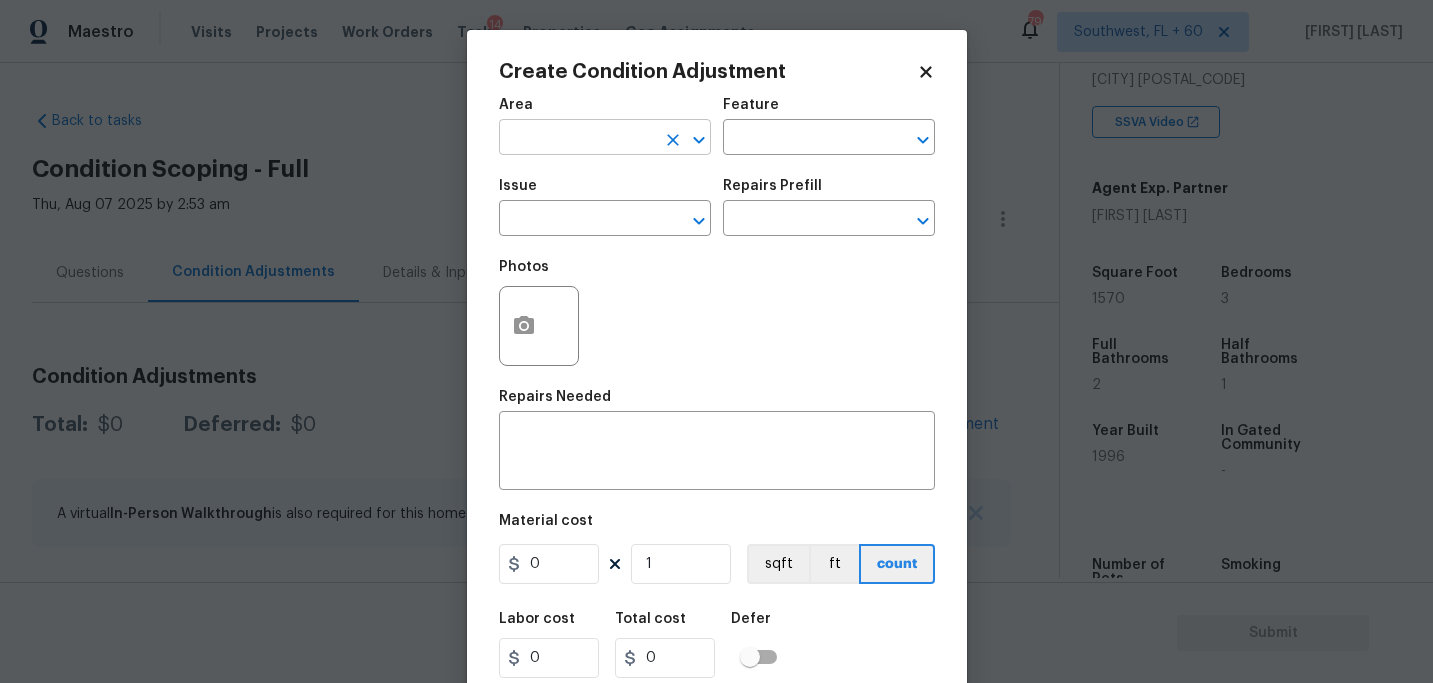 click at bounding box center [577, 139] 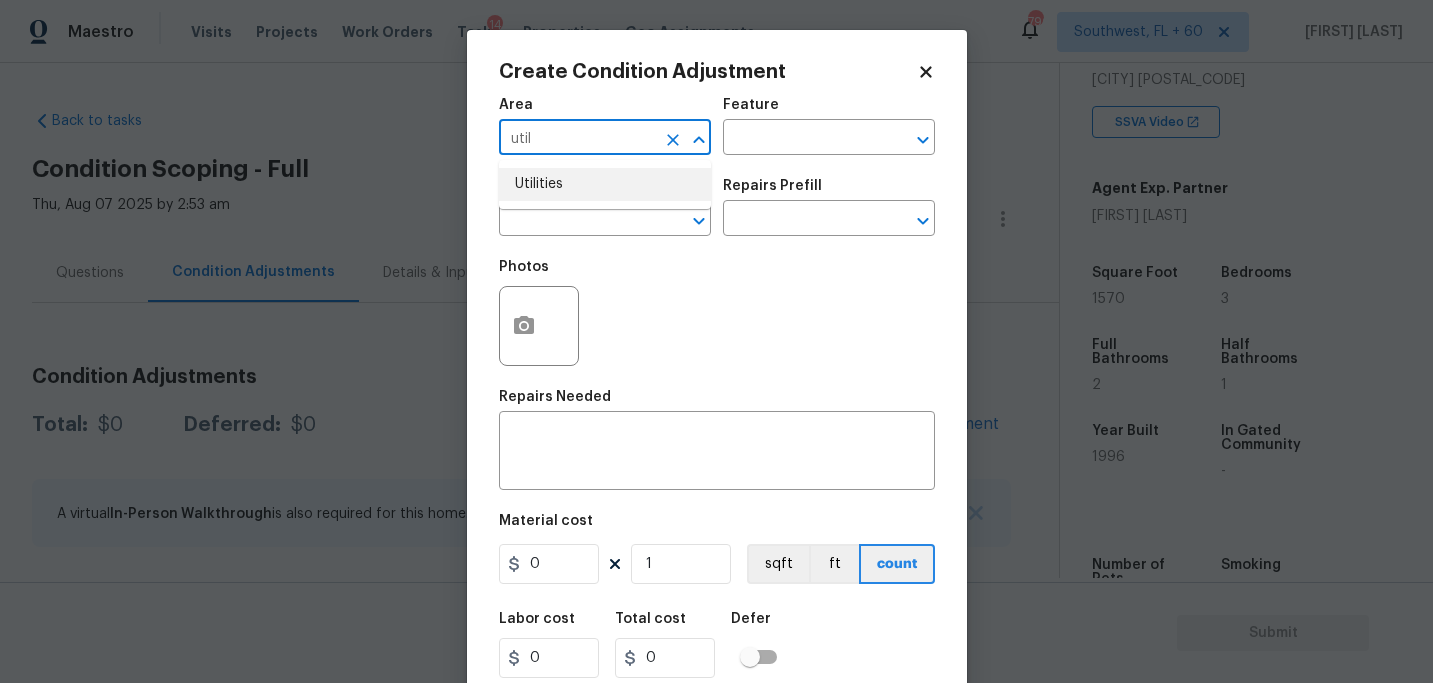 click on "Utilities" at bounding box center [605, 184] 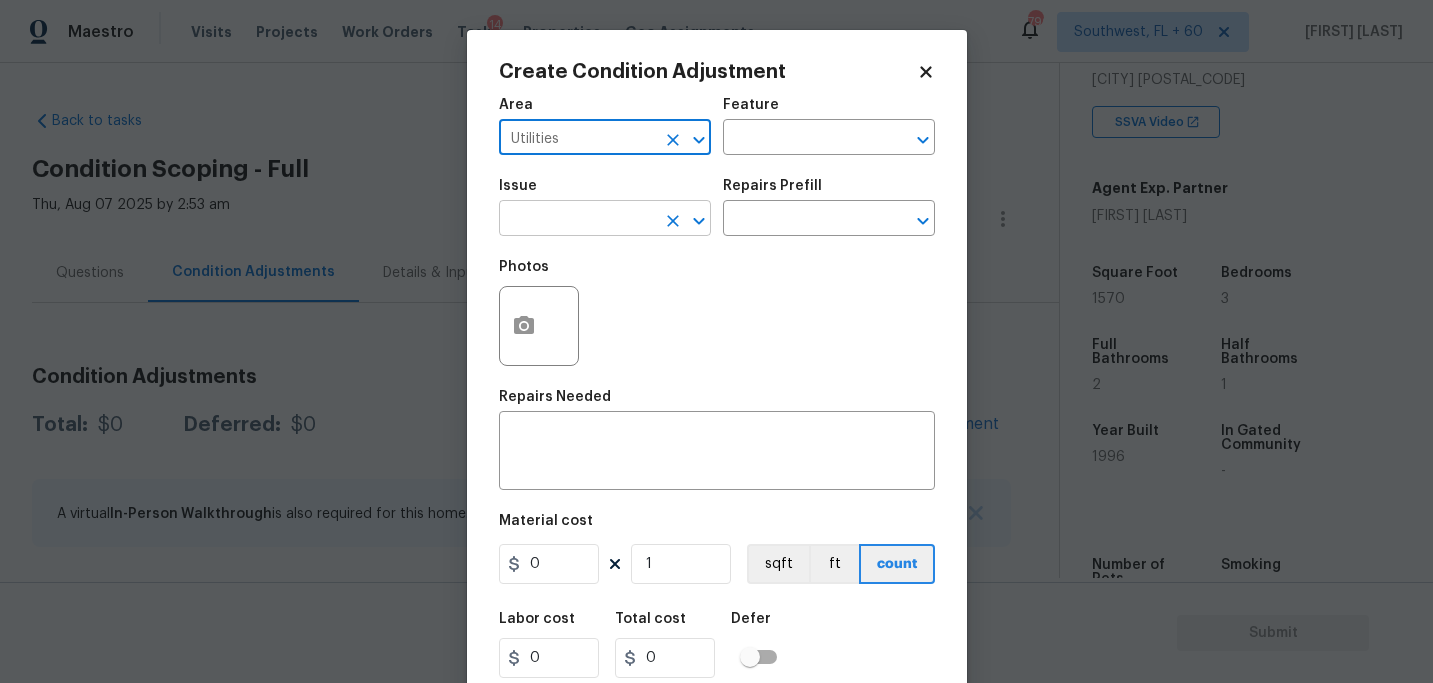 type on "Utilities" 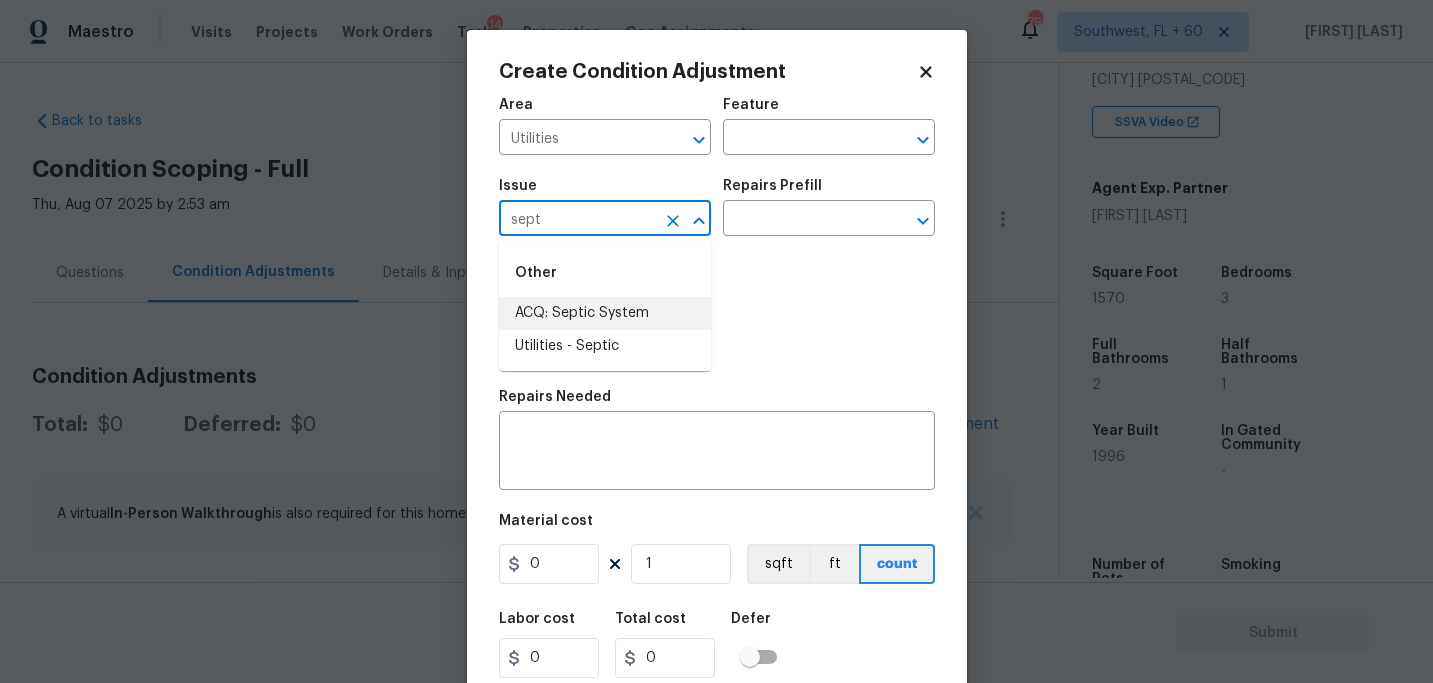 click on "ACQ: Septic System" at bounding box center [605, 313] 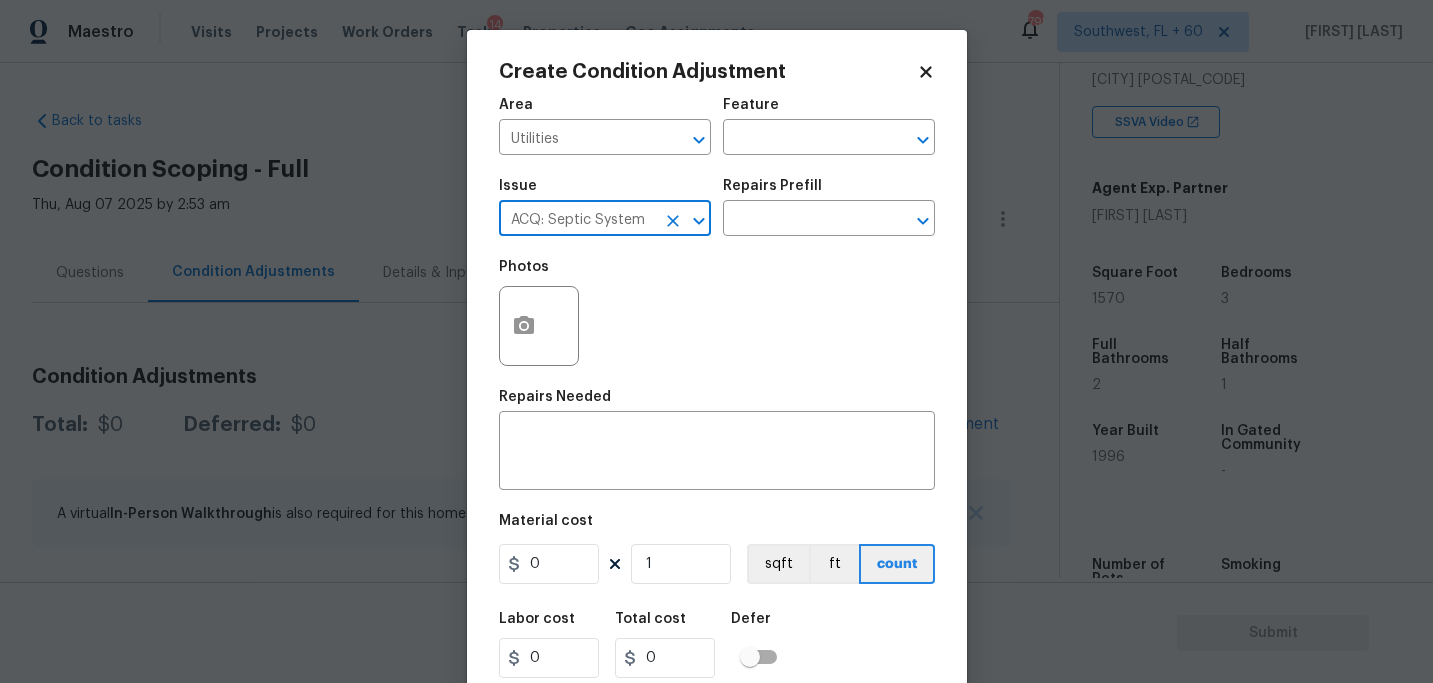 type on "ACQ: Septic System" 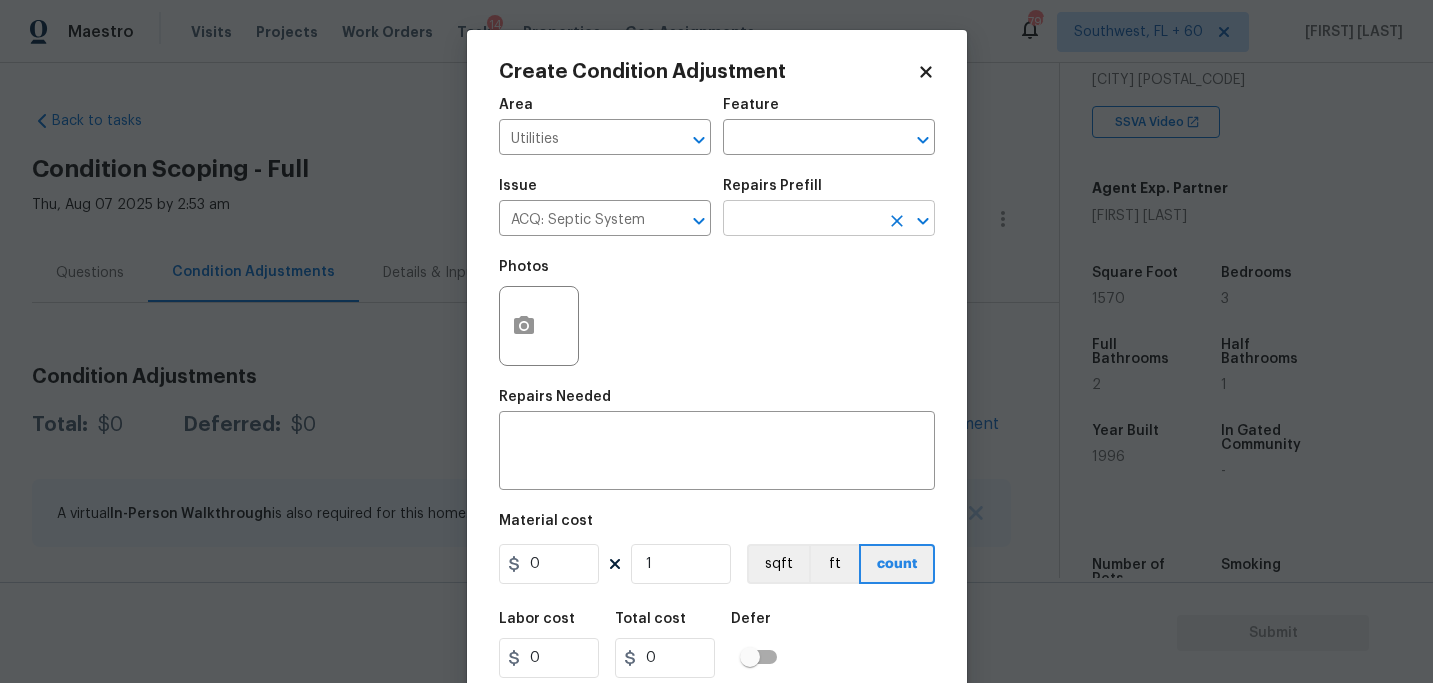 click at bounding box center [801, 220] 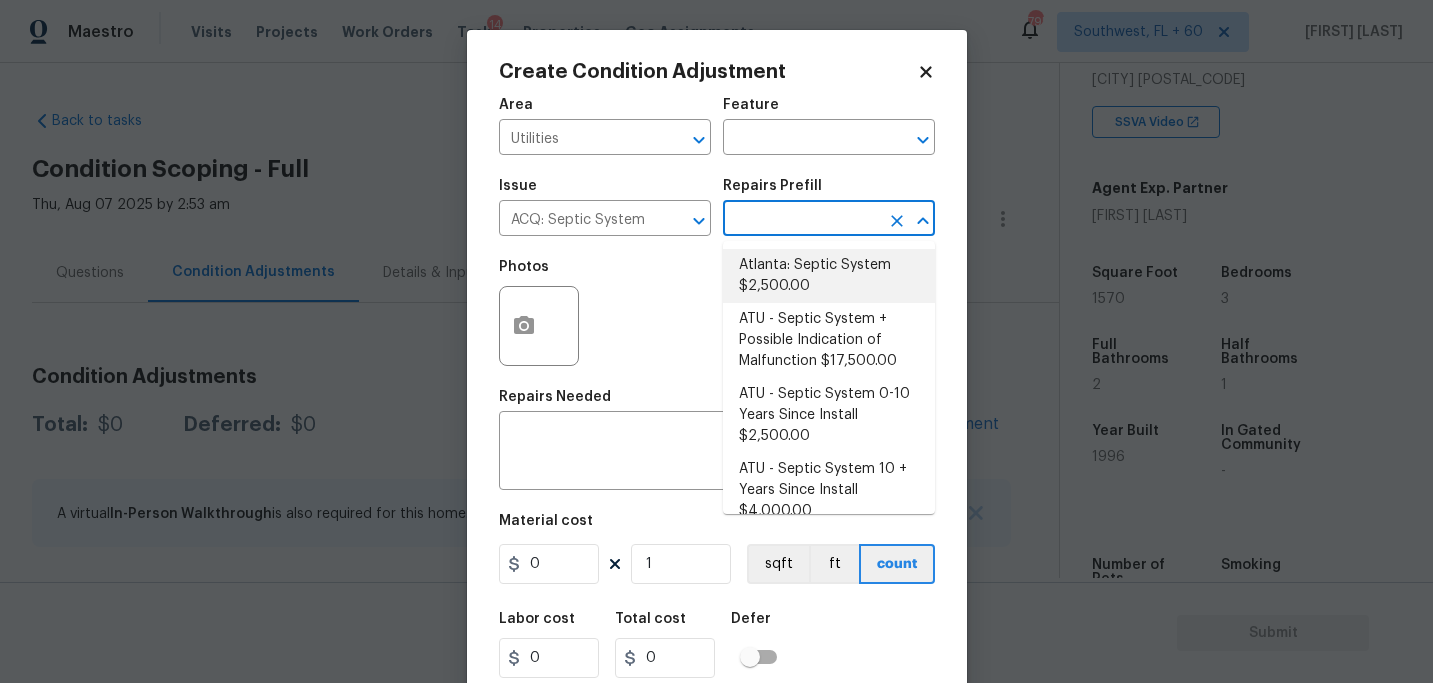 click on "Atlanta: Septic System $2,500.00" at bounding box center (829, 276) 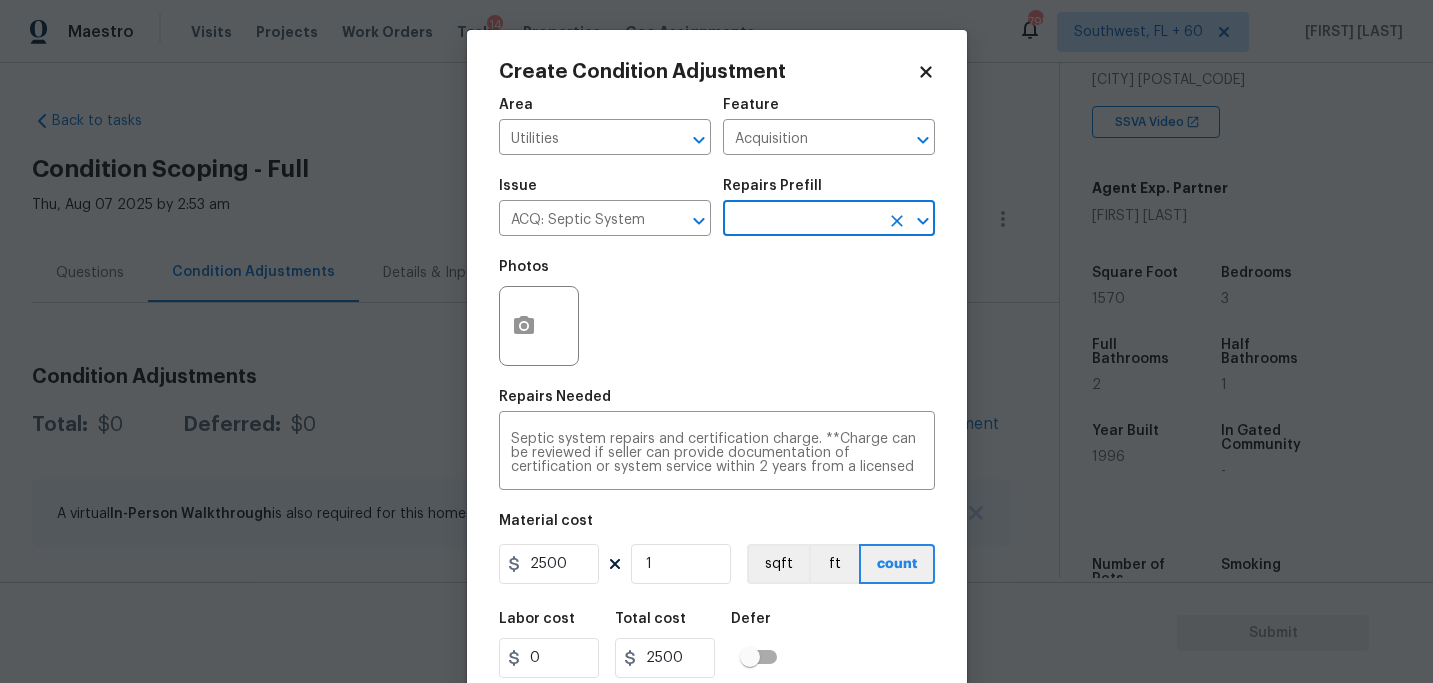 scroll, scrollTop: 64, scrollLeft: 0, axis: vertical 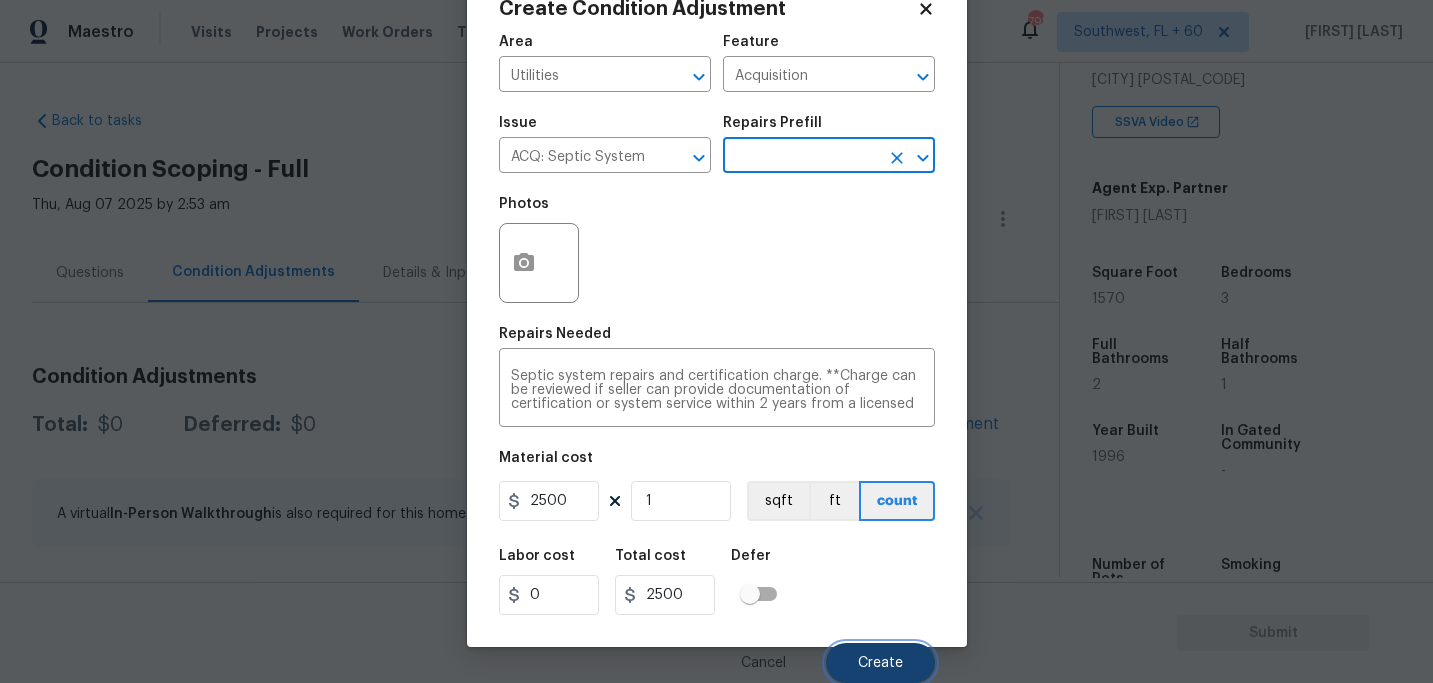 click on "Create" at bounding box center [880, 663] 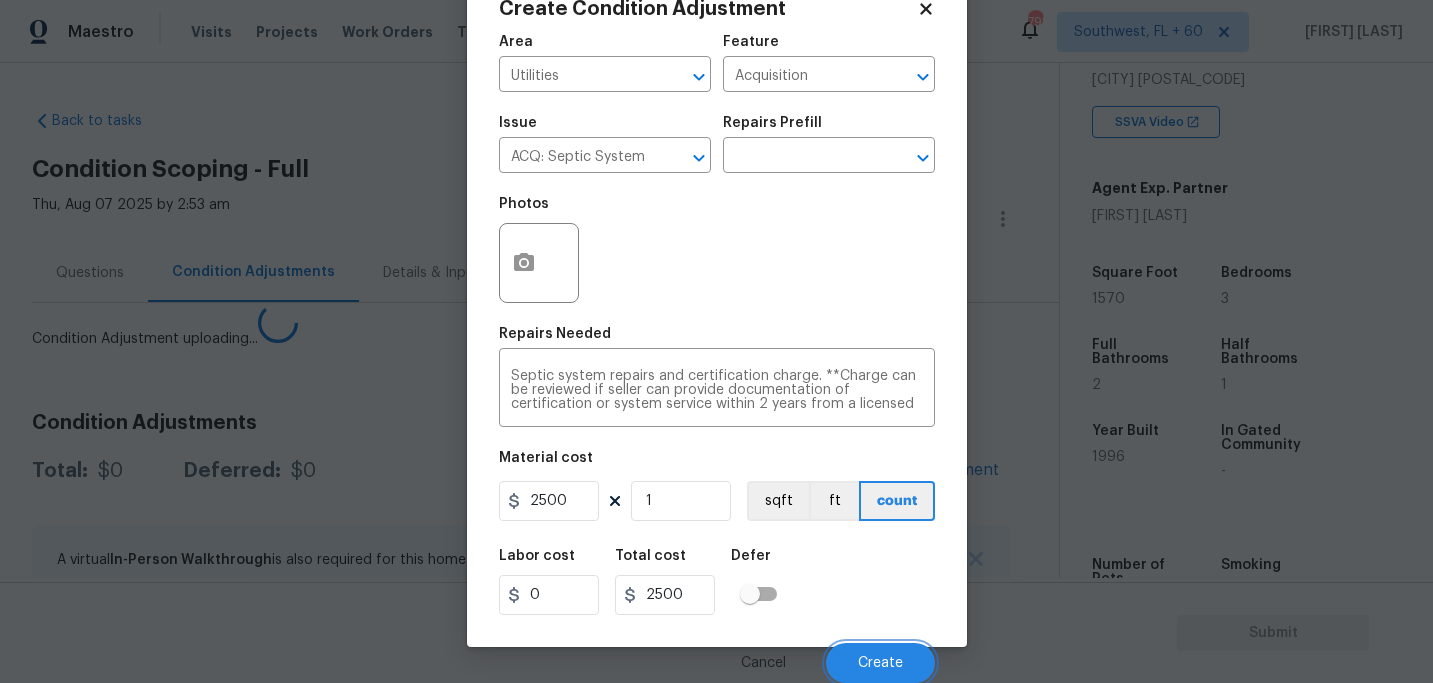 scroll, scrollTop: 57, scrollLeft: 0, axis: vertical 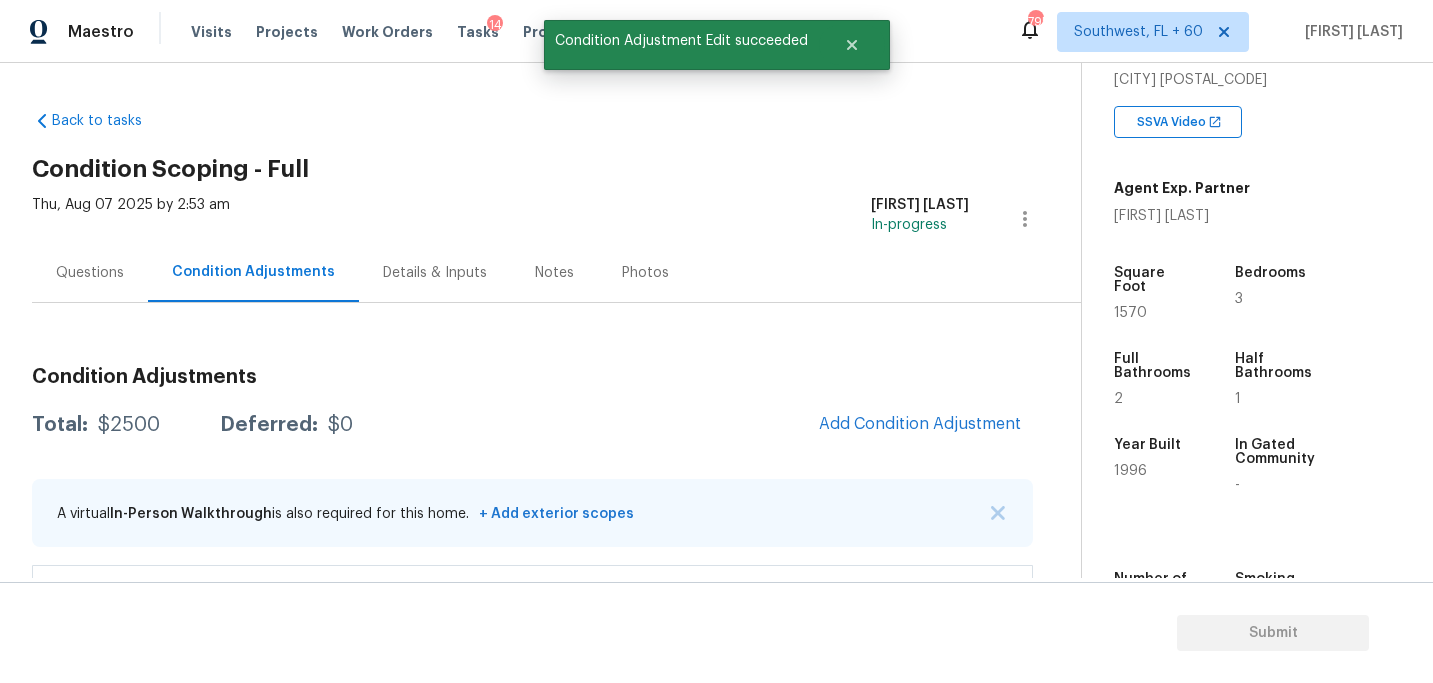 click on "Questions" at bounding box center [90, 272] 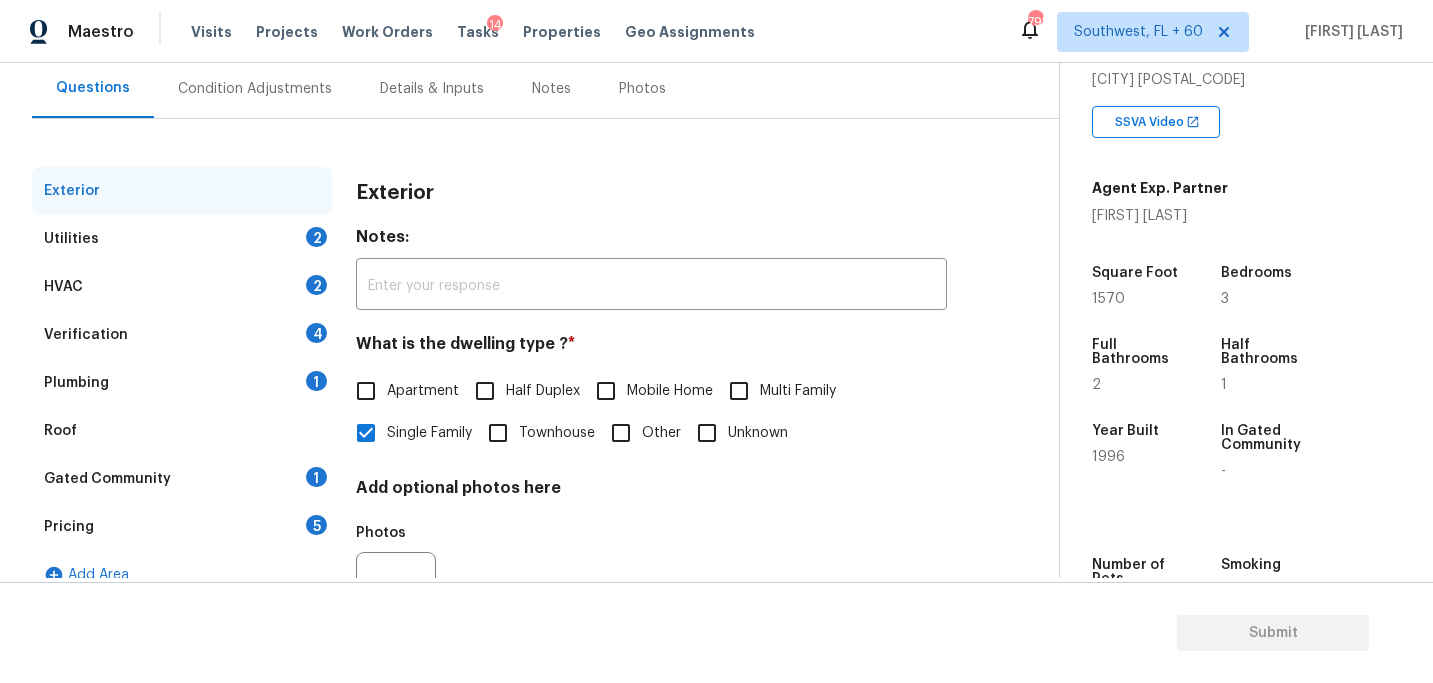 scroll, scrollTop: 199, scrollLeft: 0, axis: vertical 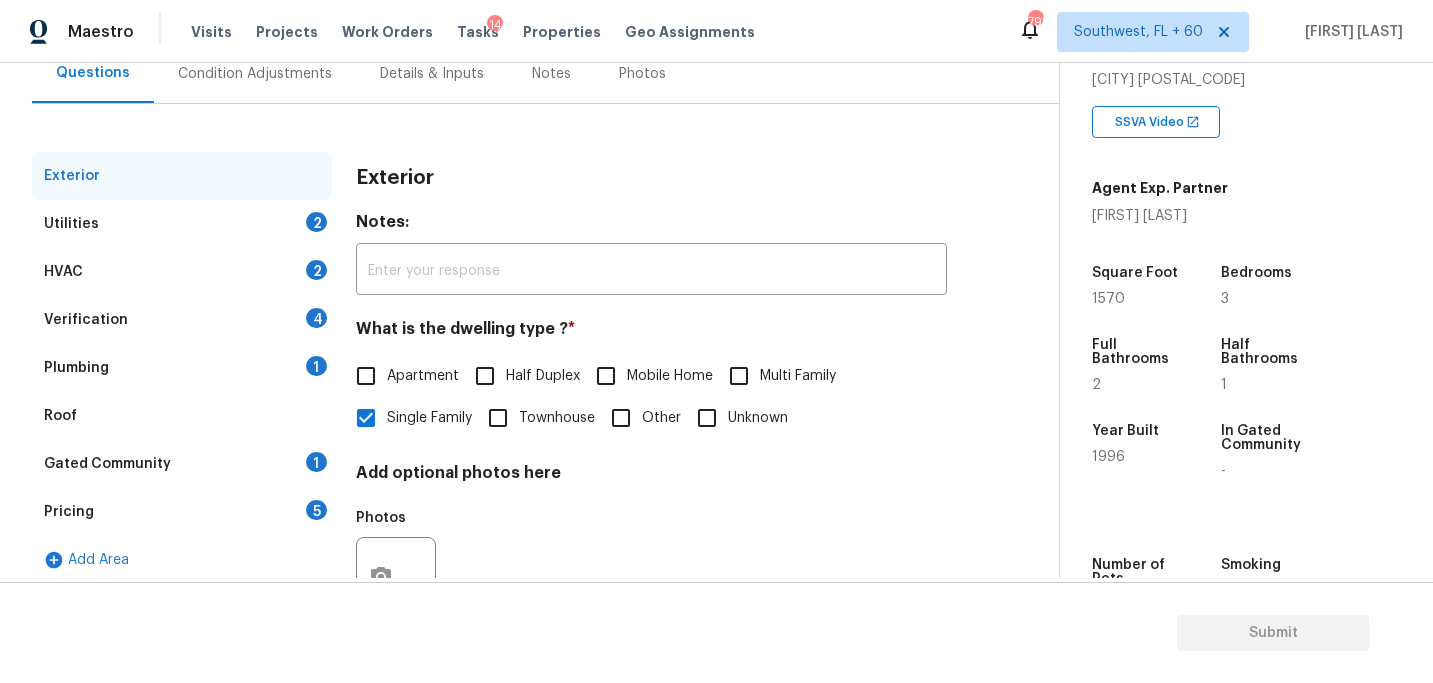 click on "Utilities 2" at bounding box center (182, 224) 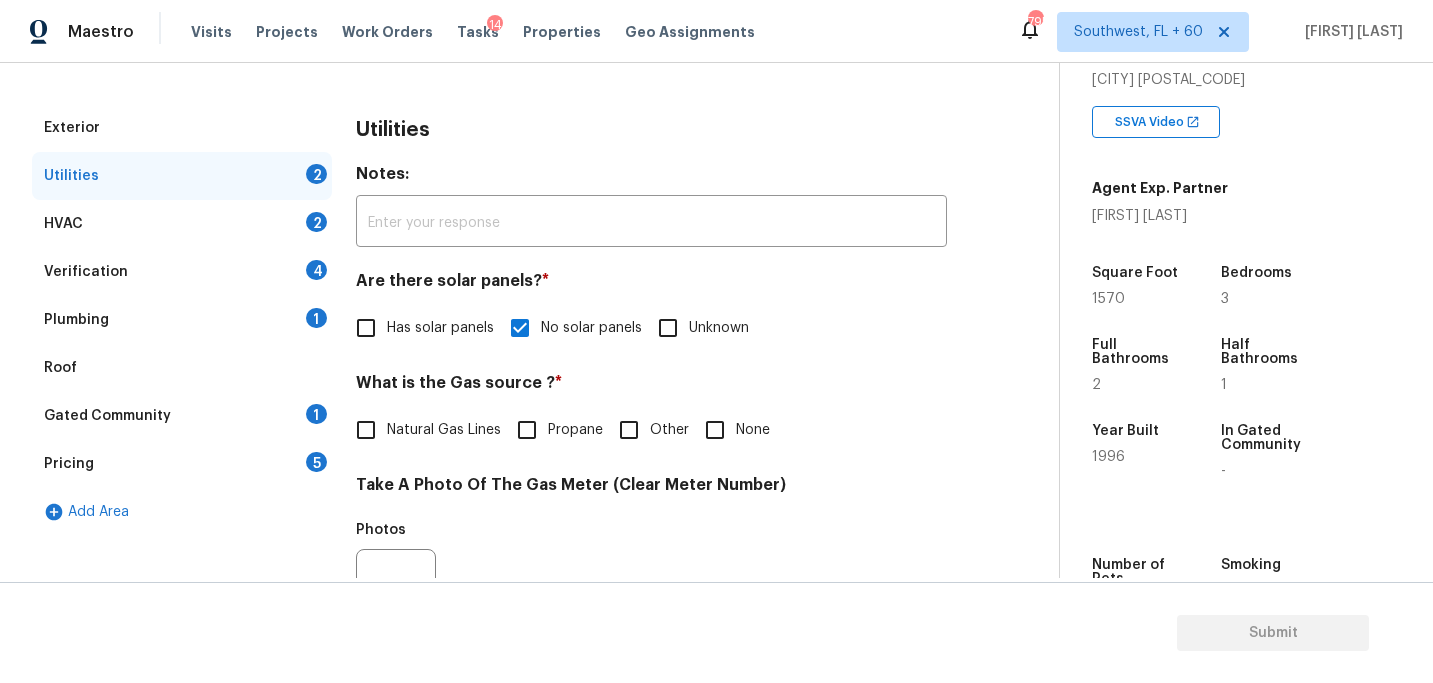 scroll, scrollTop: 92, scrollLeft: 0, axis: vertical 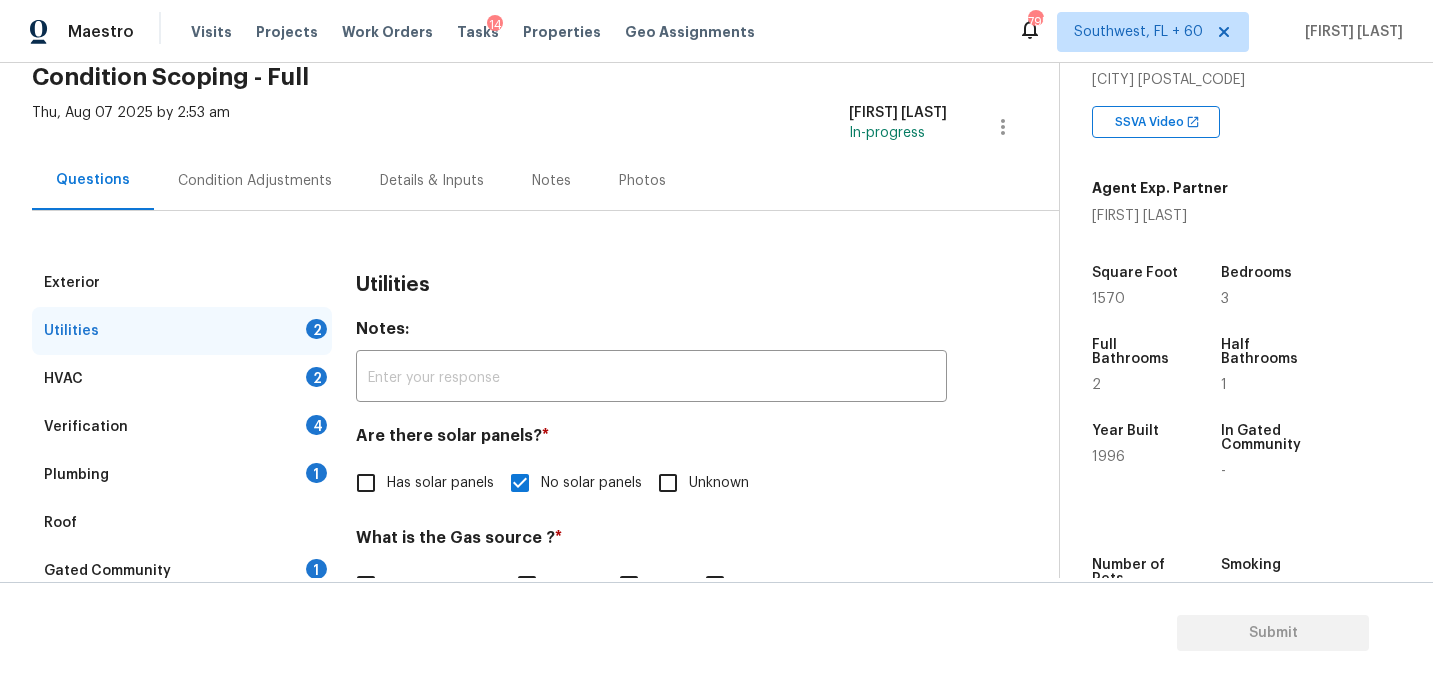 click on "Plumbing 1" at bounding box center (182, 475) 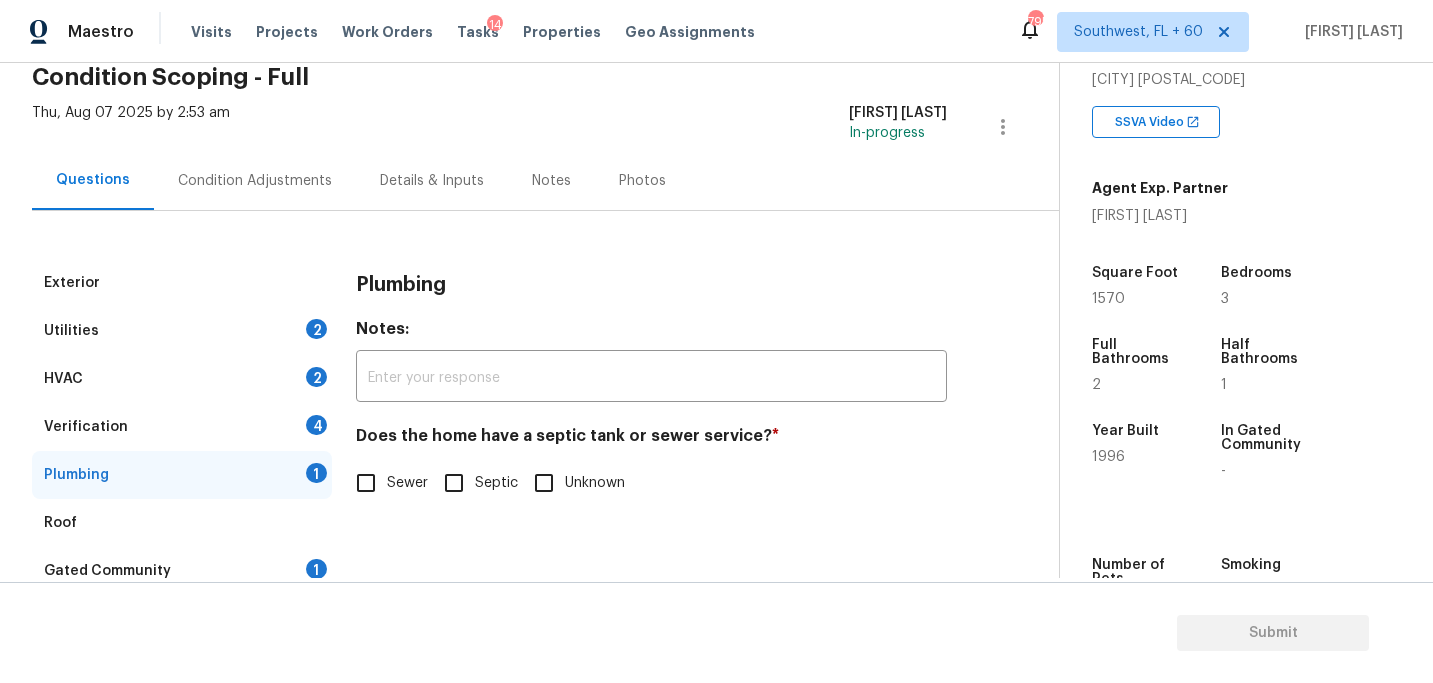 click on "Septic" at bounding box center [454, 483] 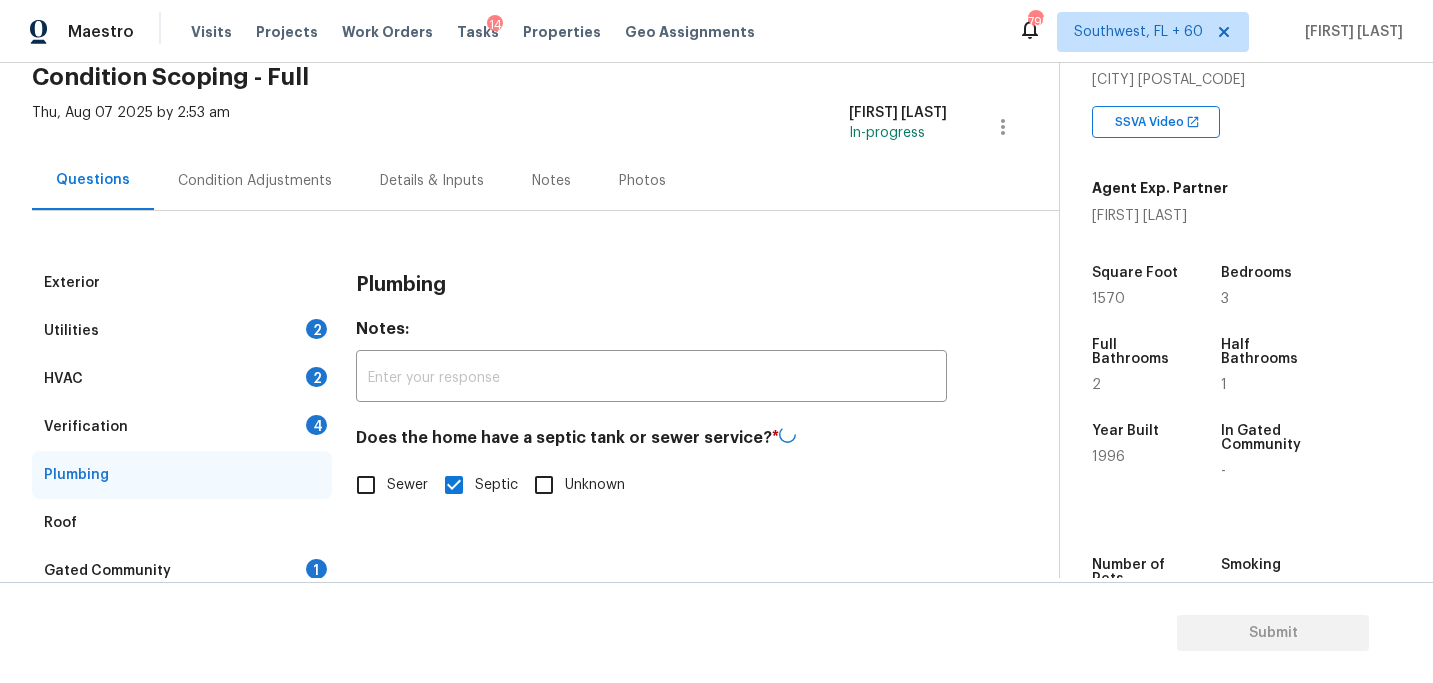 scroll, scrollTop: 211, scrollLeft: 0, axis: vertical 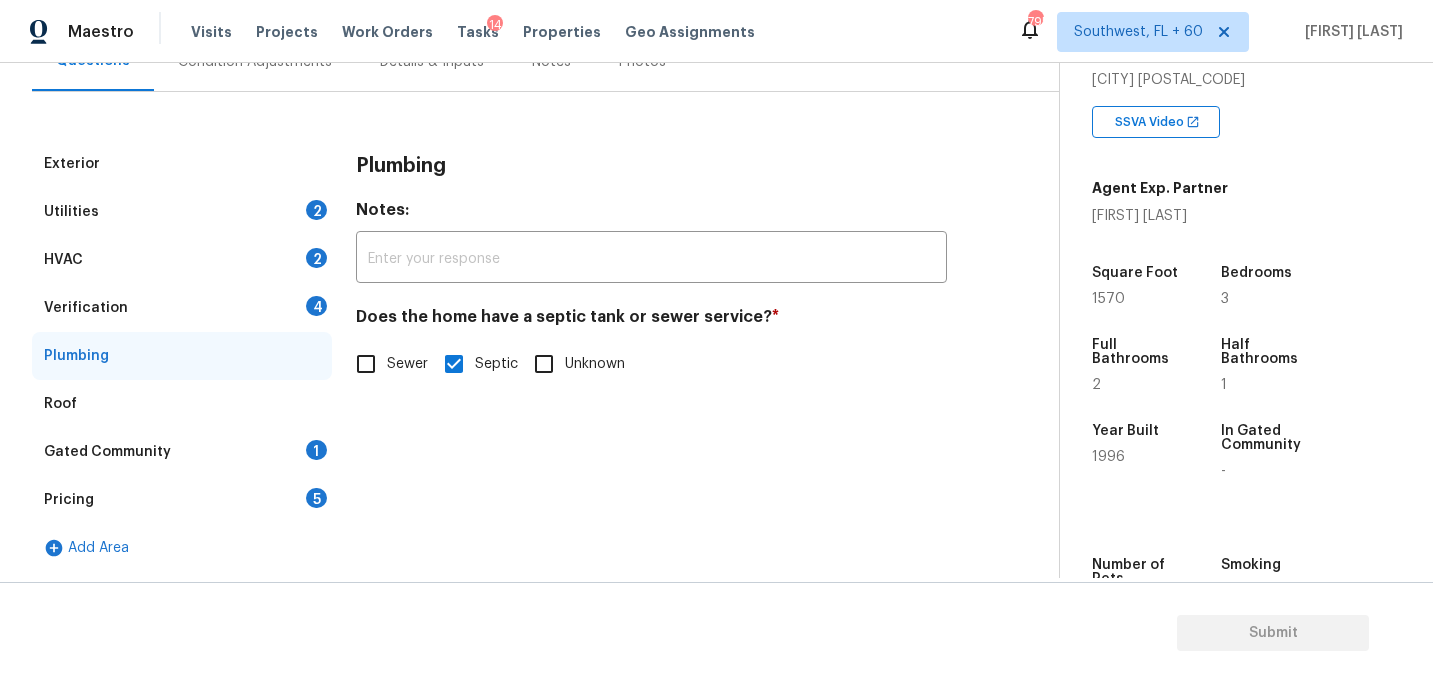 click on "Gated Community 1" at bounding box center (182, 452) 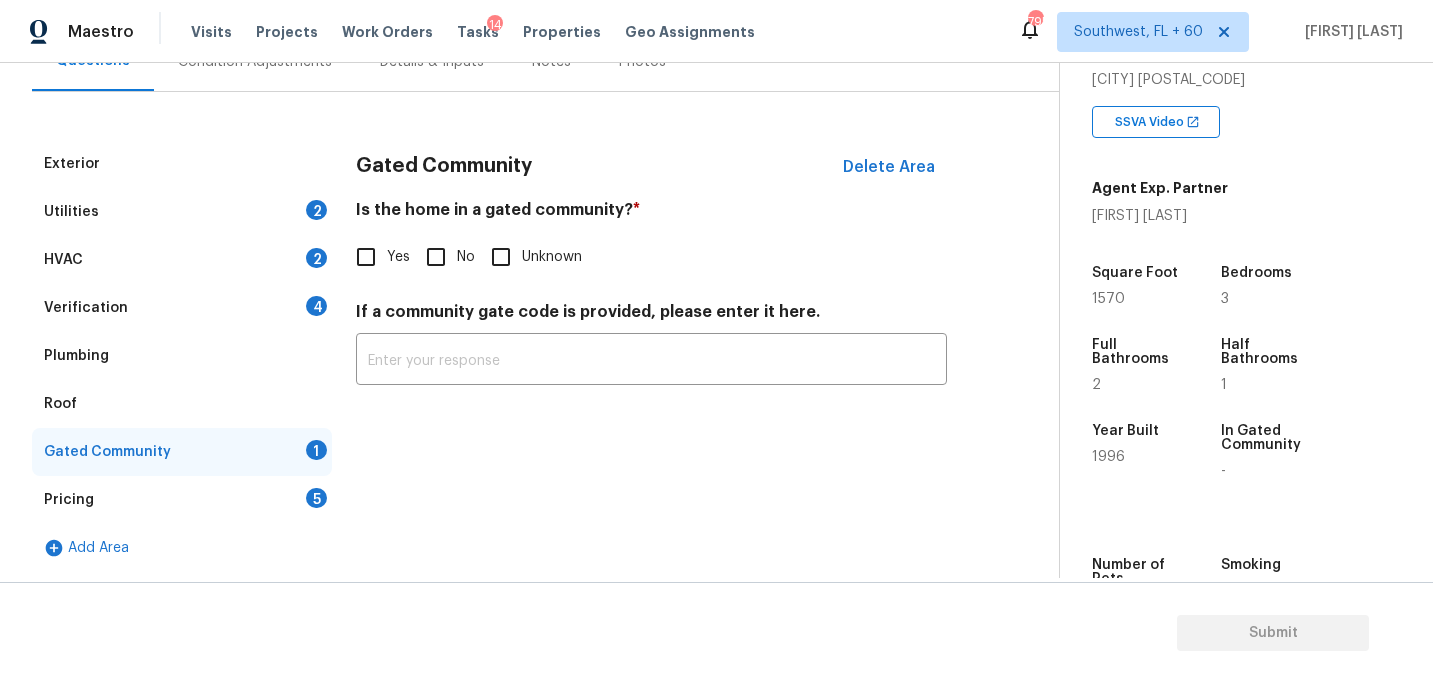 click on "Is the home in a gated community?  * Yes No Unknown" at bounding box center [651, 239] 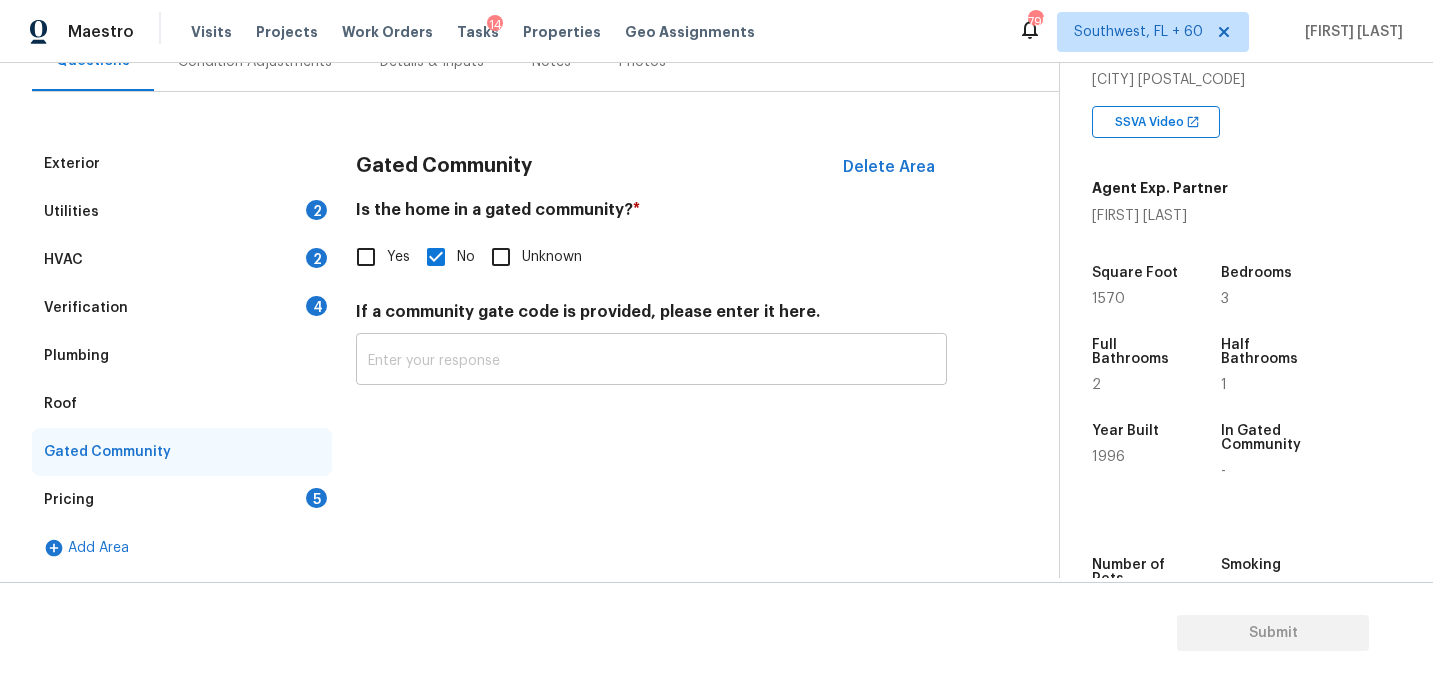 scroll, scrollTop: 82, scrollLeft: 0, axis: vertical 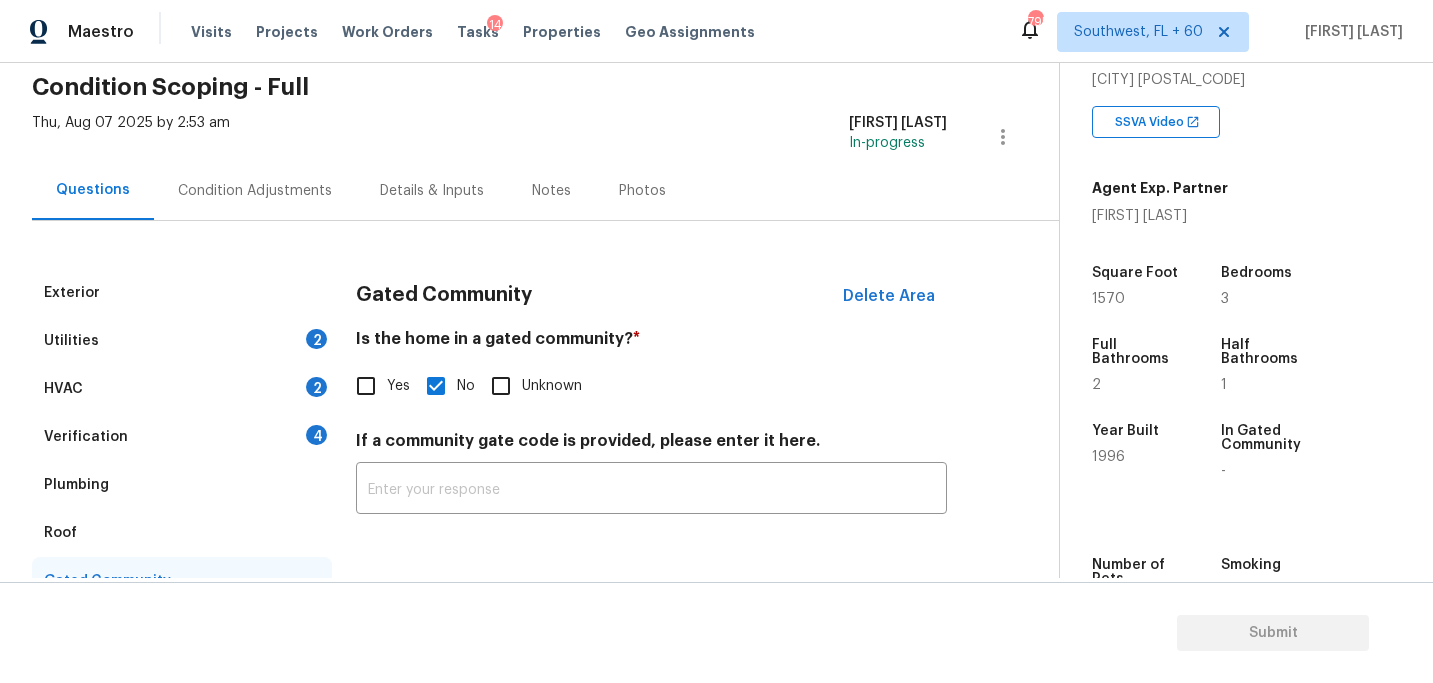 click on "Condition Adjustments" at bounding box center (255, 190) 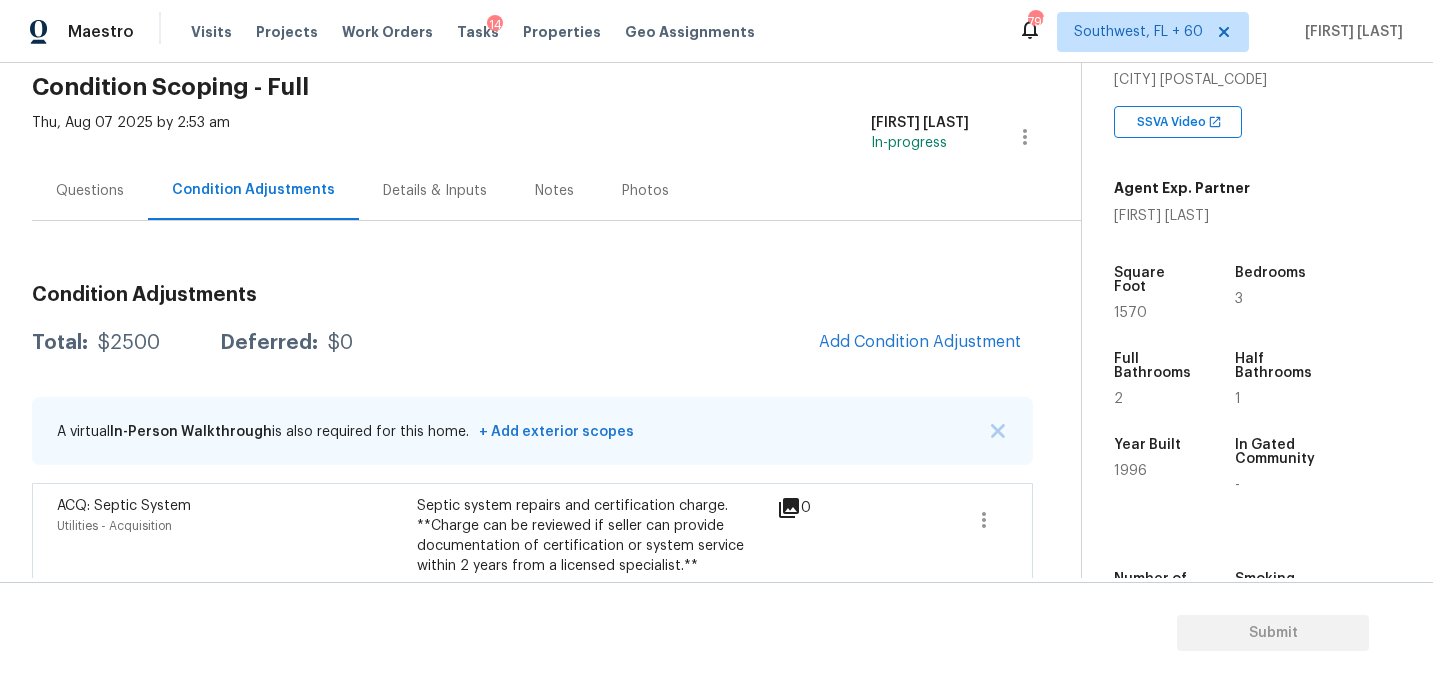 scroll, scrollTop: 119, scrollLeft: 0, axis: vertical 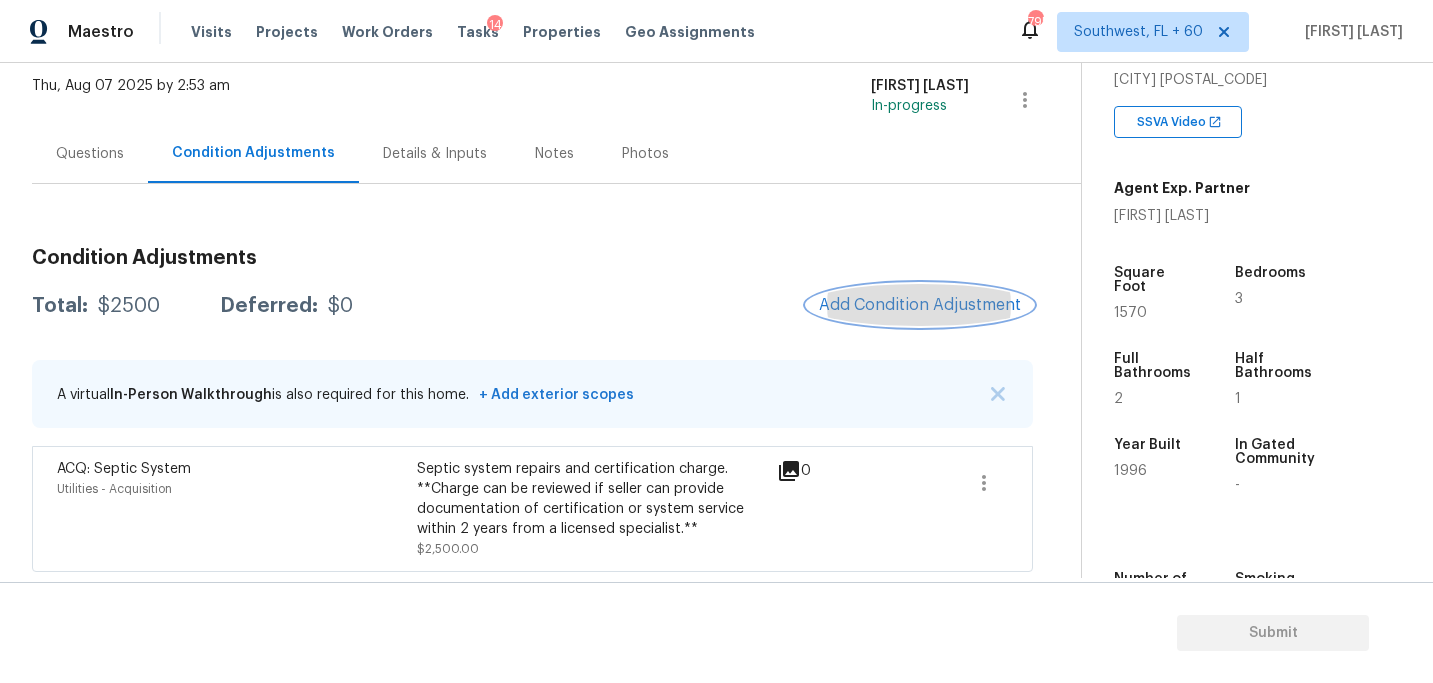 click on "Add Condition Adjustment" at bounding box center (920, 305) 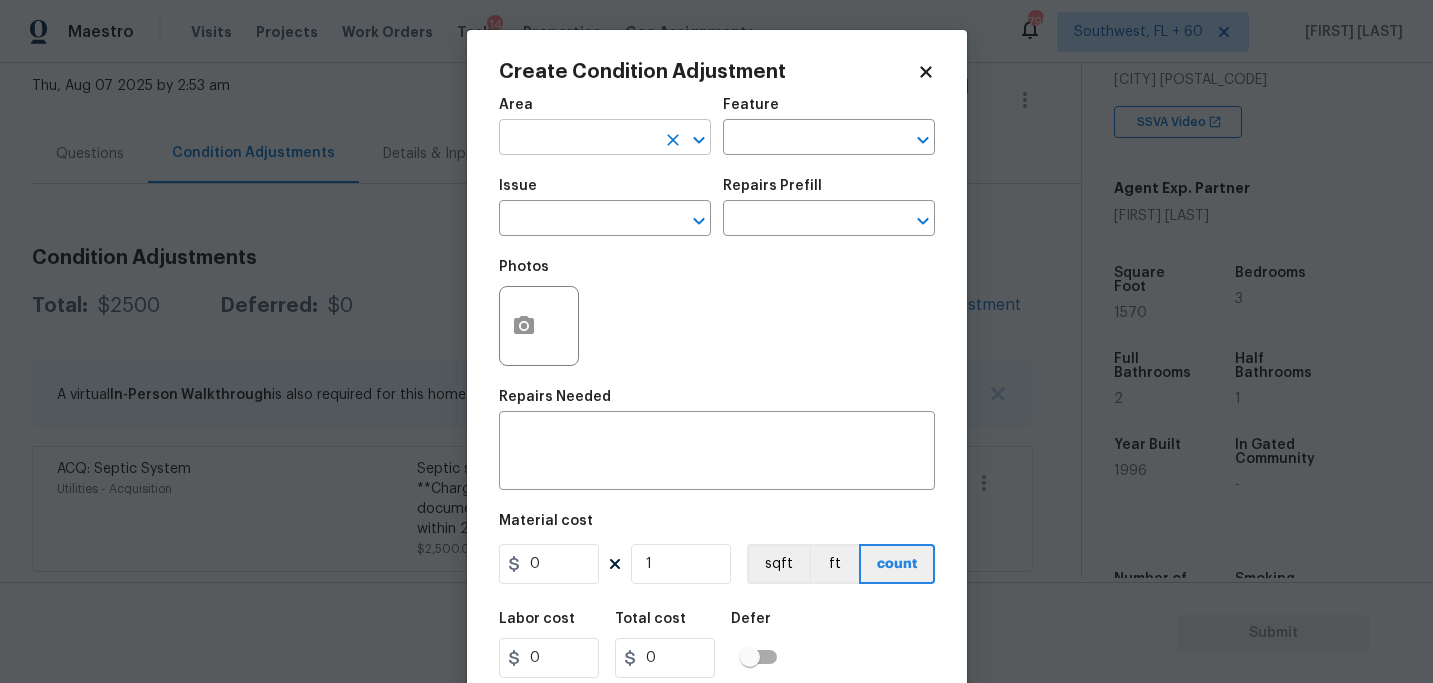 click at bounding box center (577, 139) 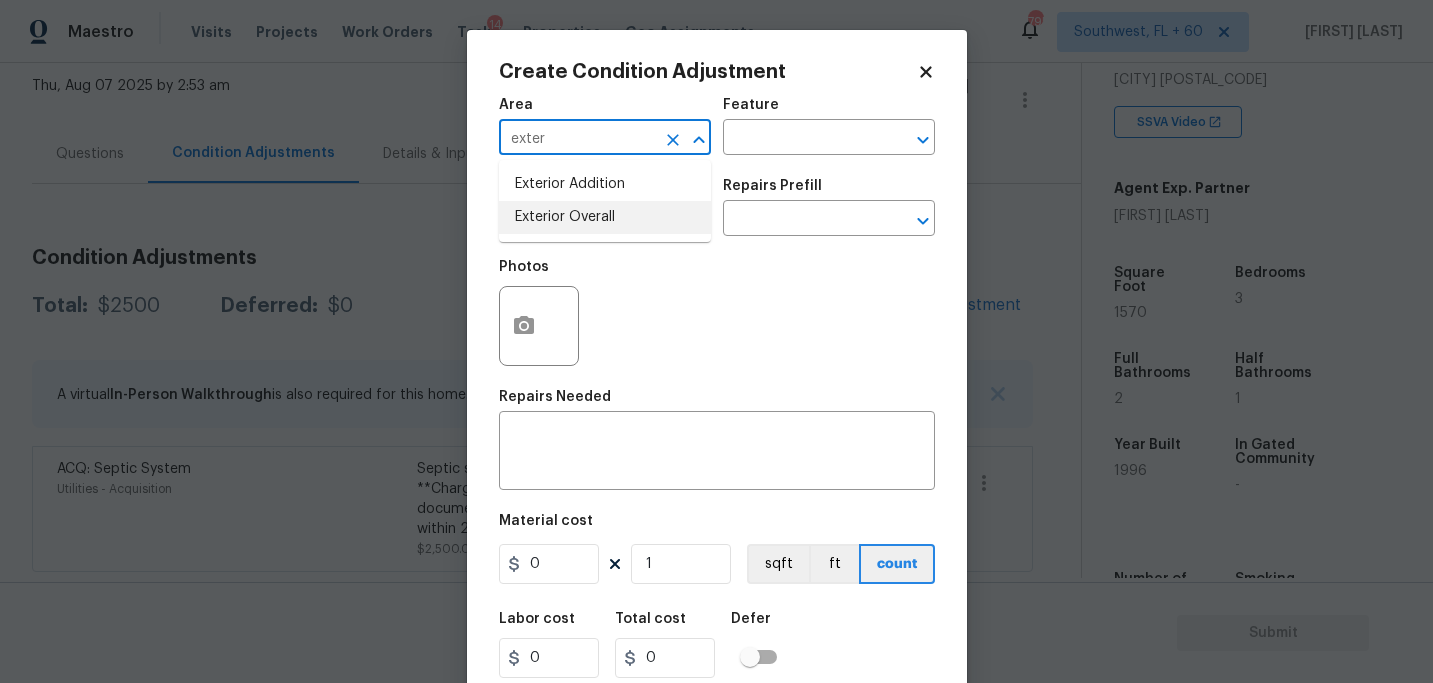 click on "Exterior Overall" at bounding box center (605, 217) 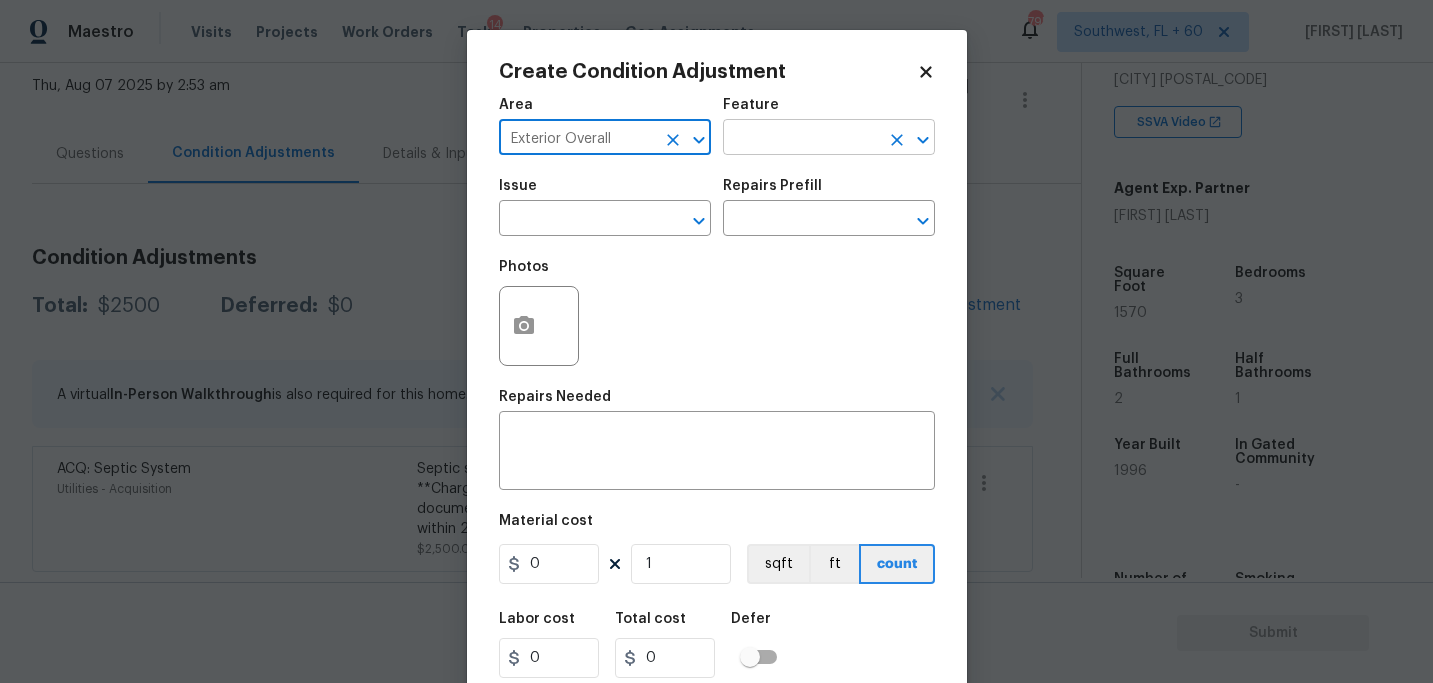 type on "Exterior Overall" 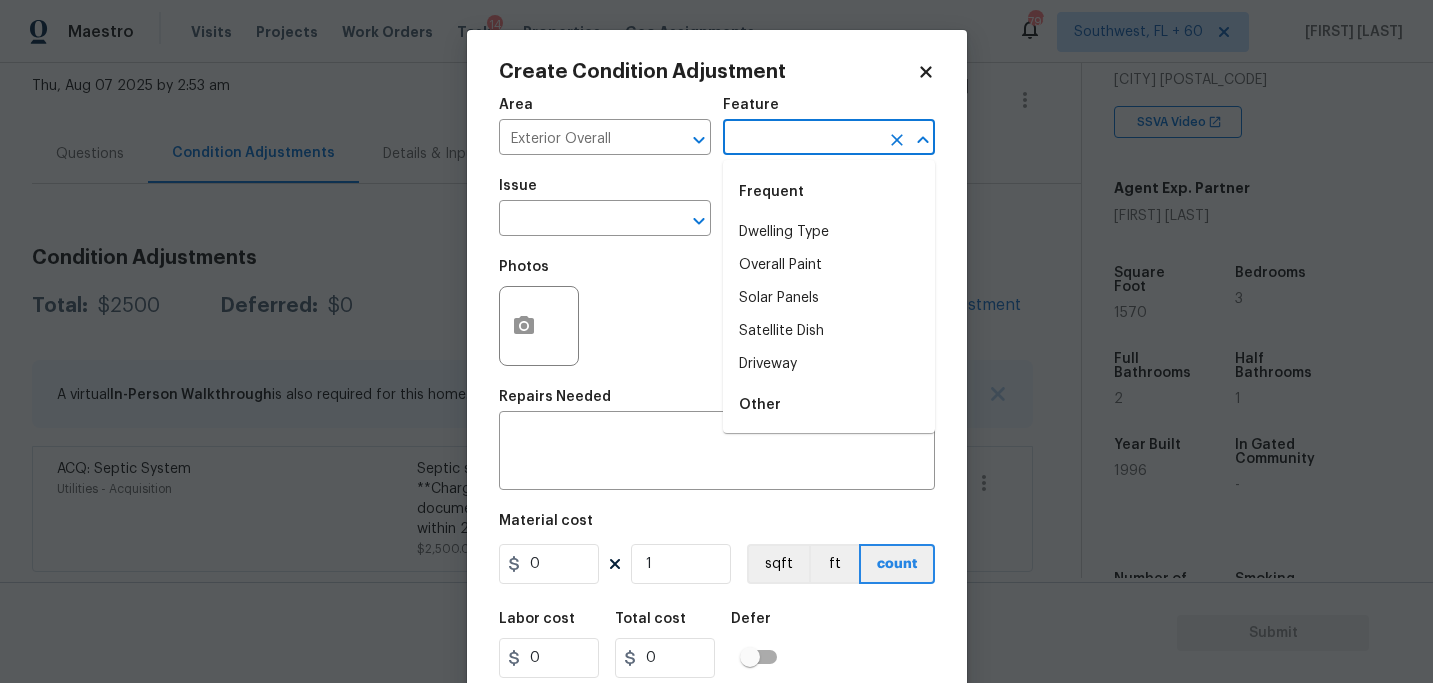 click at bounding box center (801, 139) 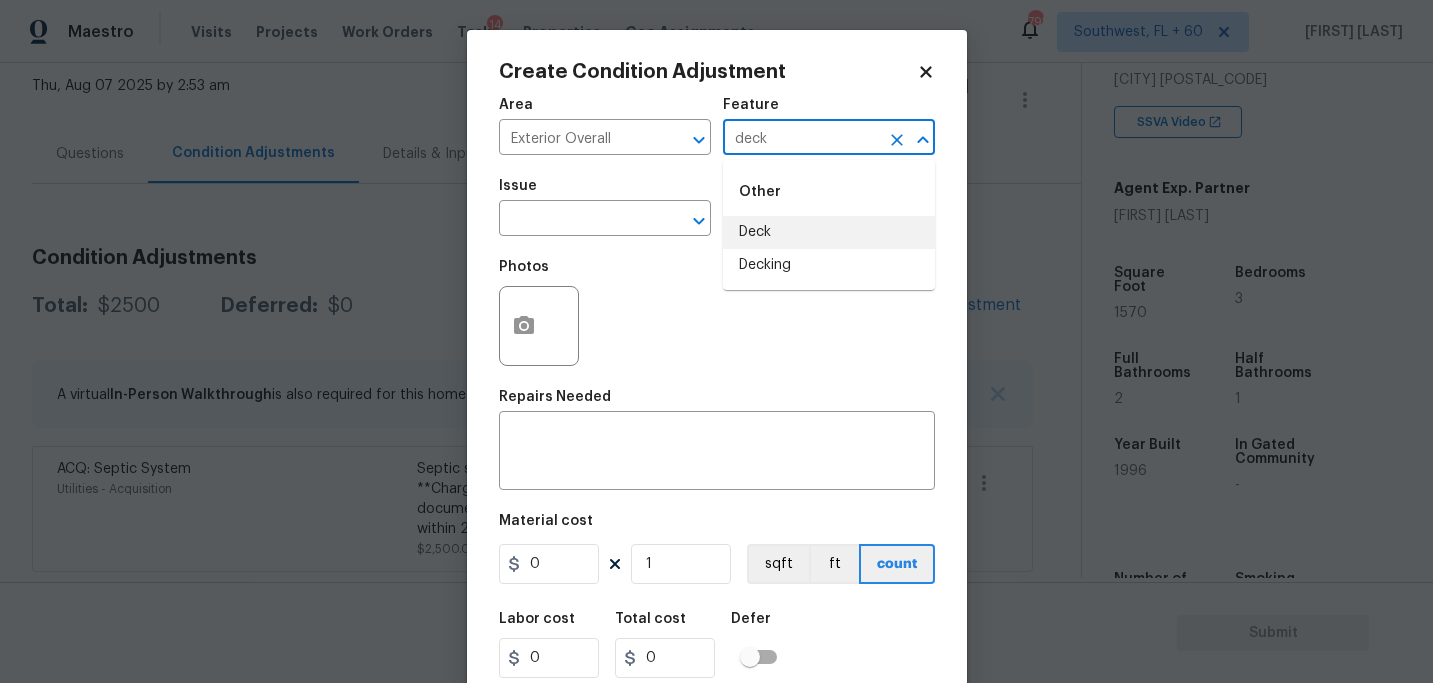 click on "Deck" at bounding box center [829, 232] 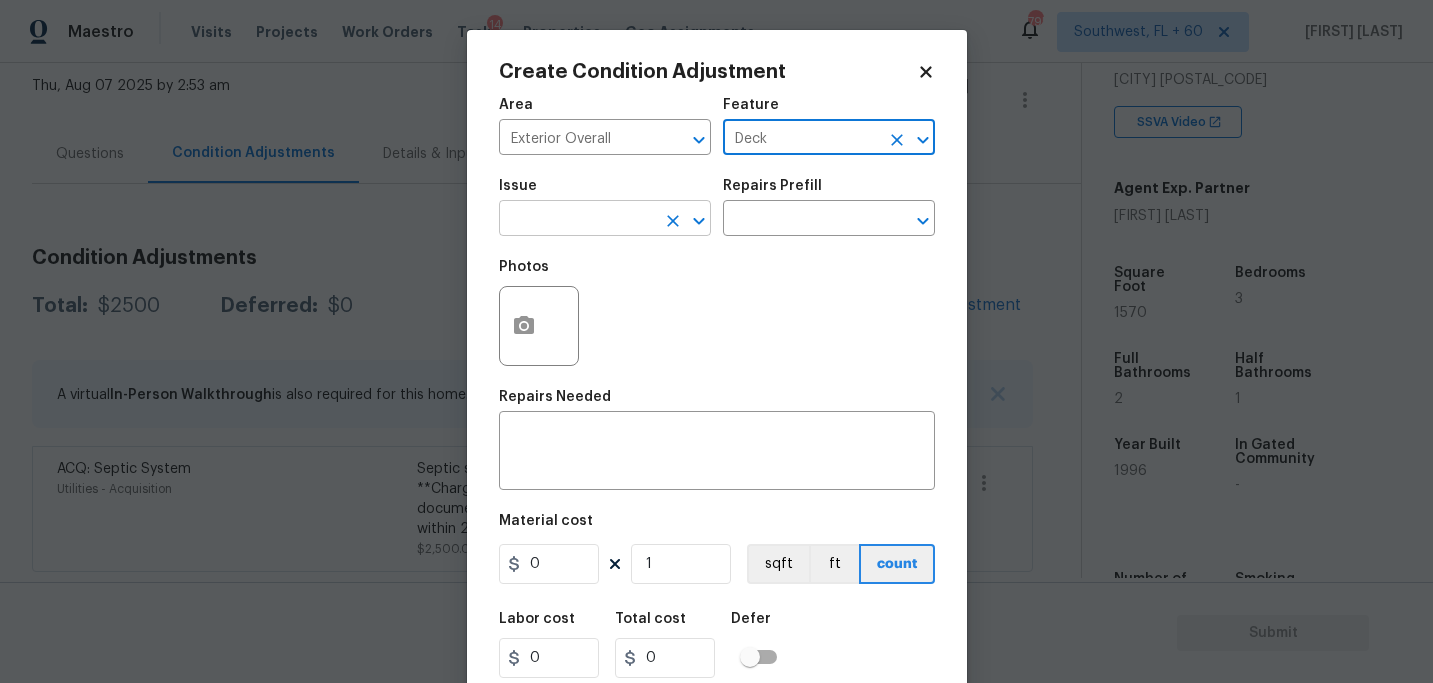 type on "Deck" 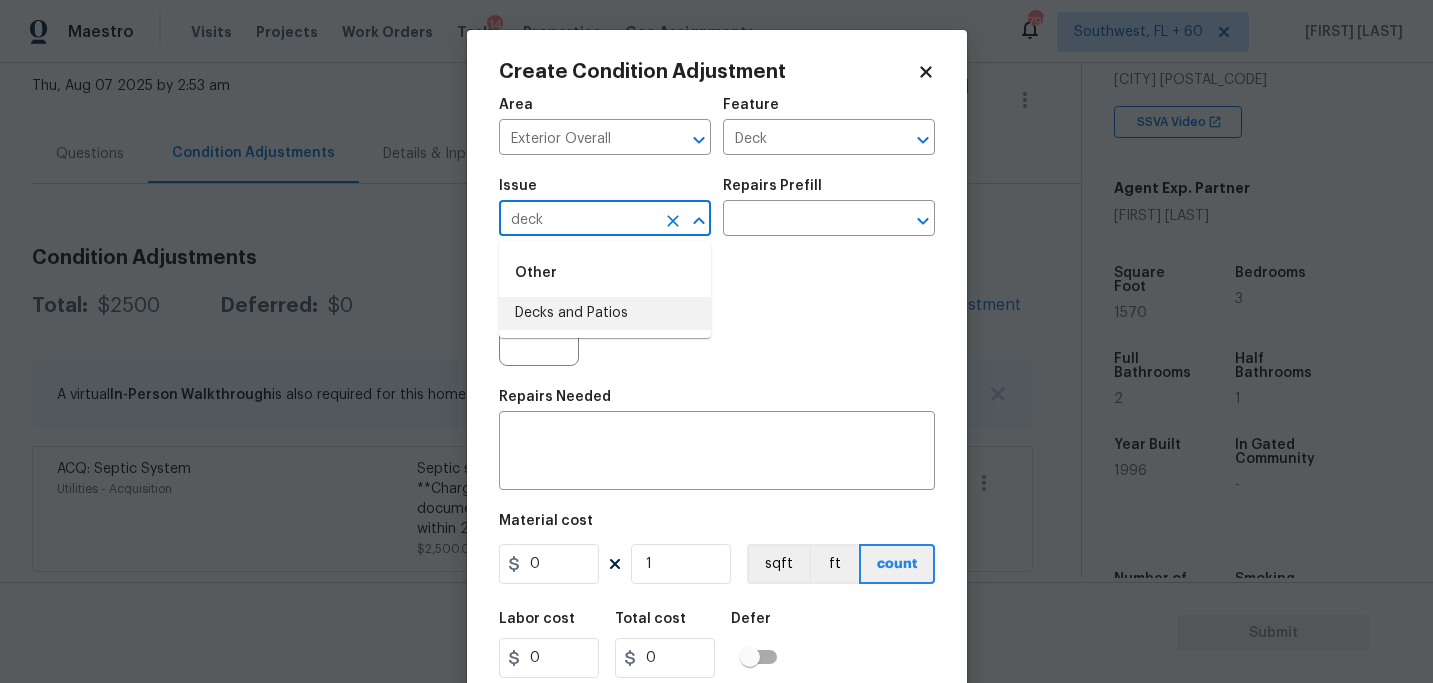 click on "Decks and Patios" at bounding box center [605, 313] 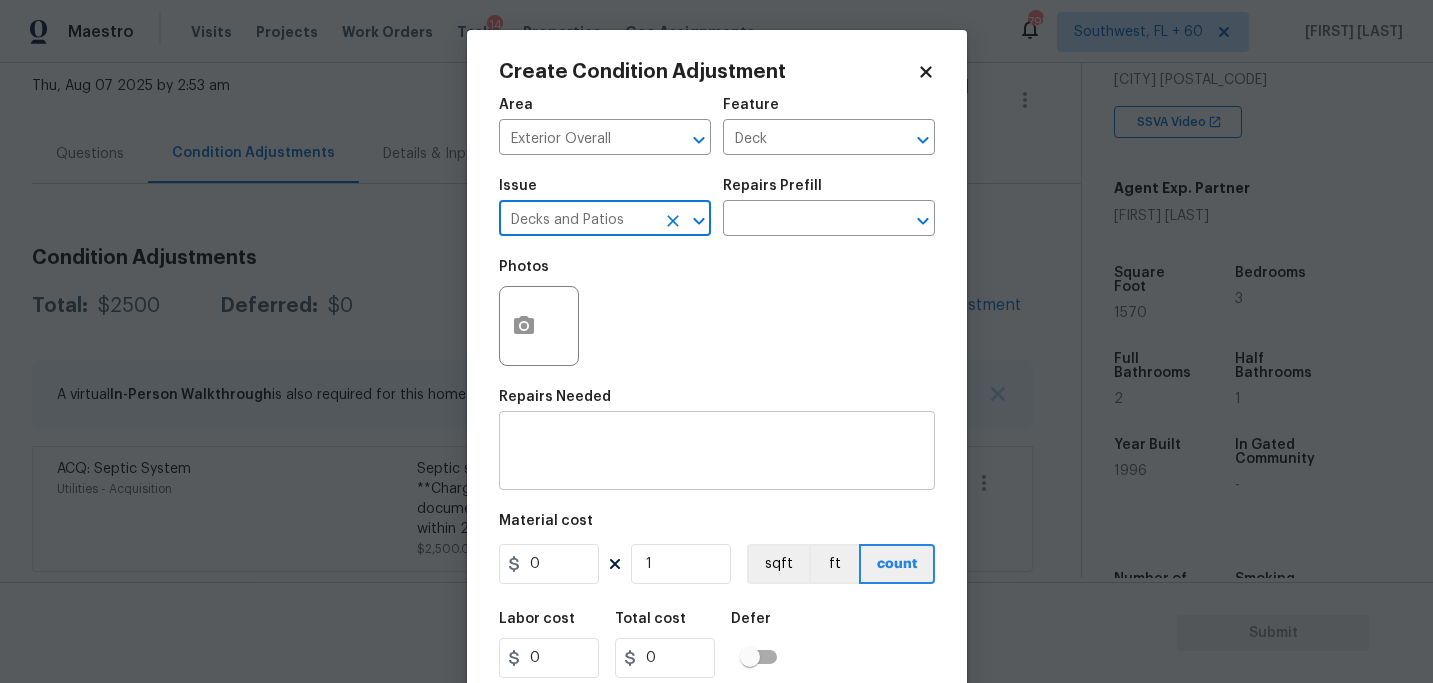 type on "Decks and Patios" 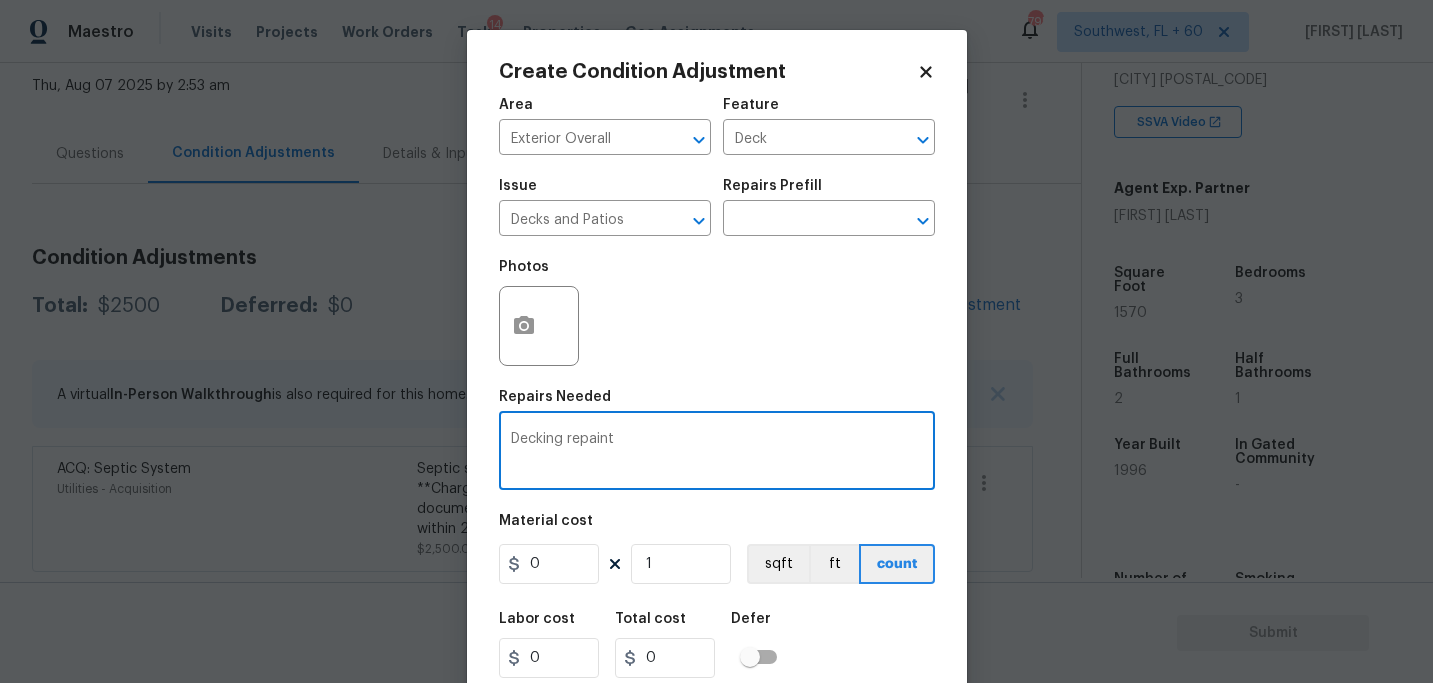 type on "Decking repaint" 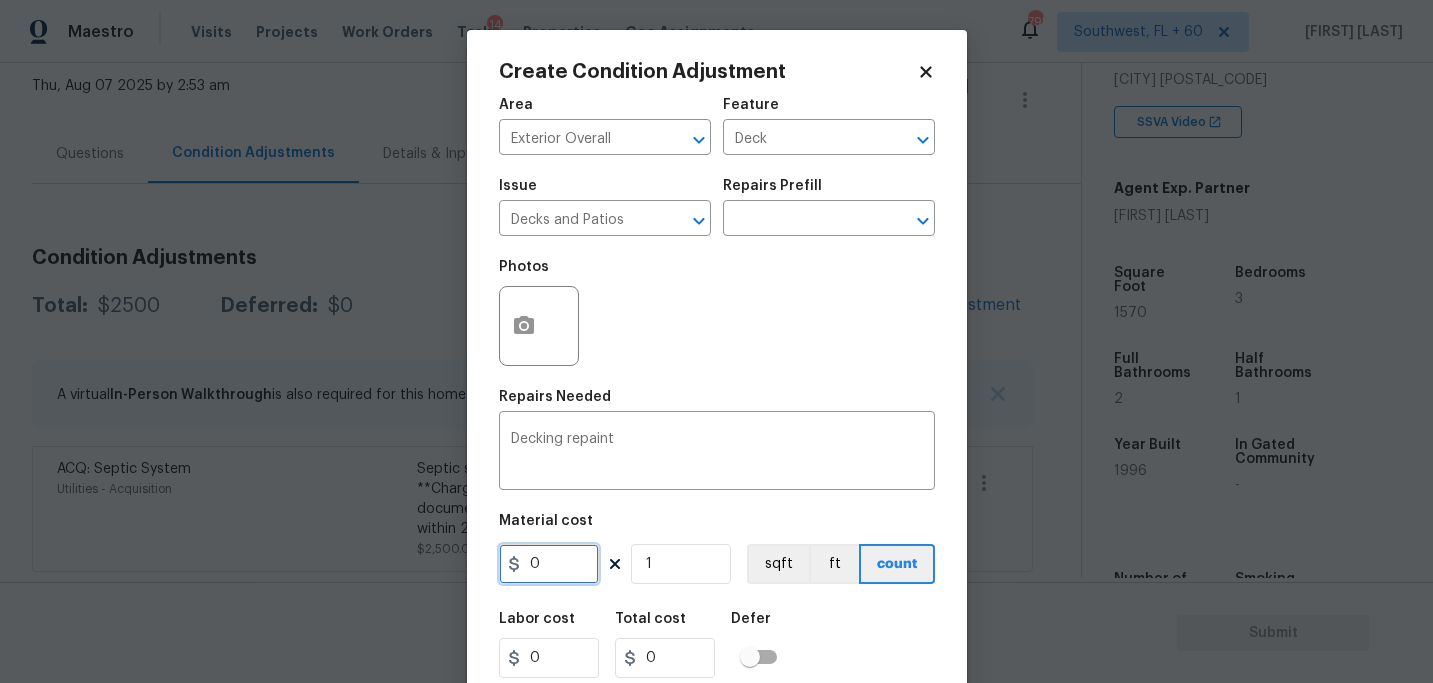 drag, startPoint x: 566, startPoint y: 562, endPoint x: 438, endPoint y: 581, distance: 129.40247 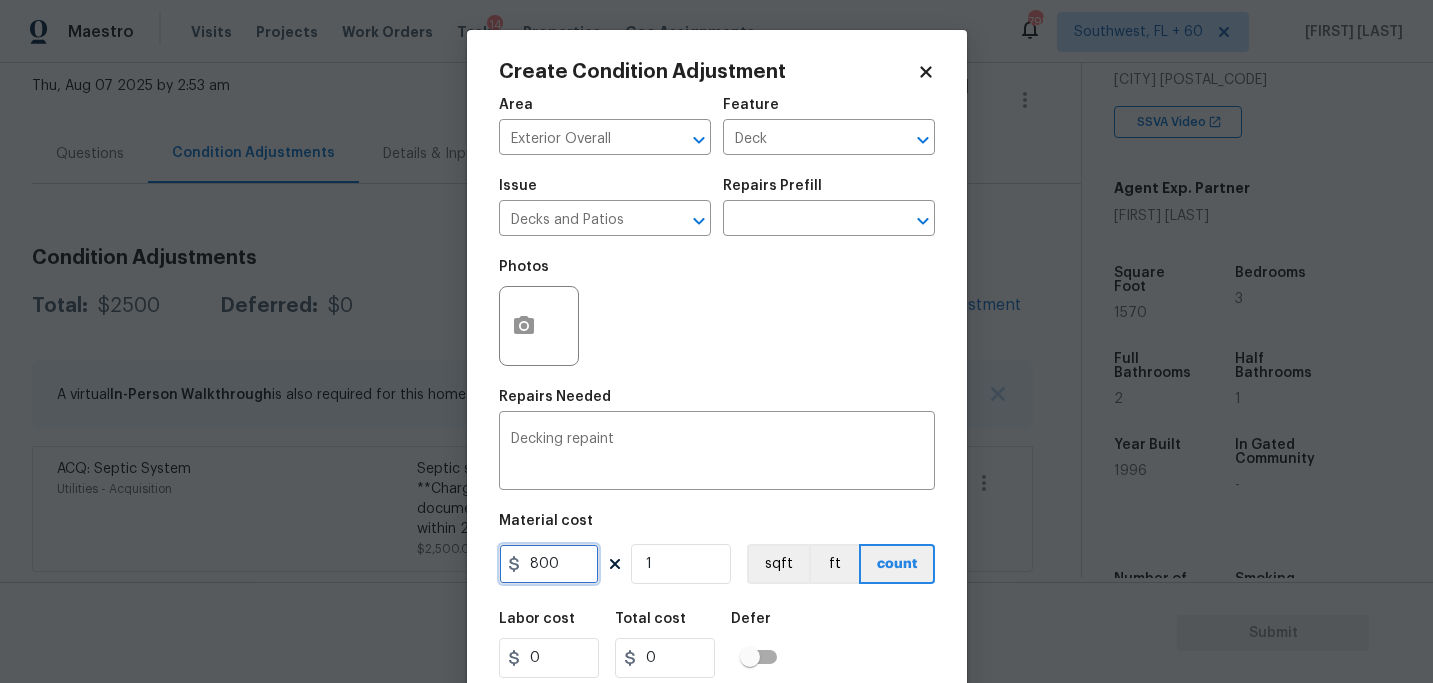 type on "800" 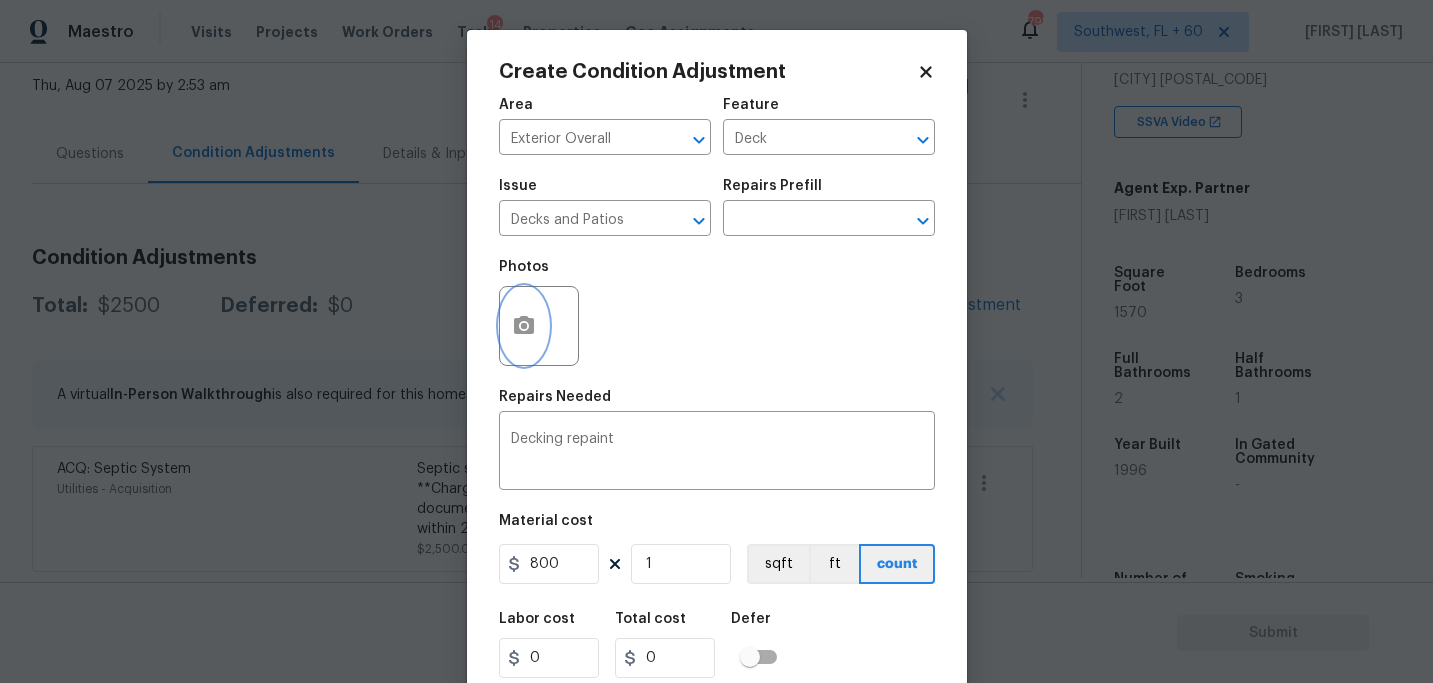 type on "800" 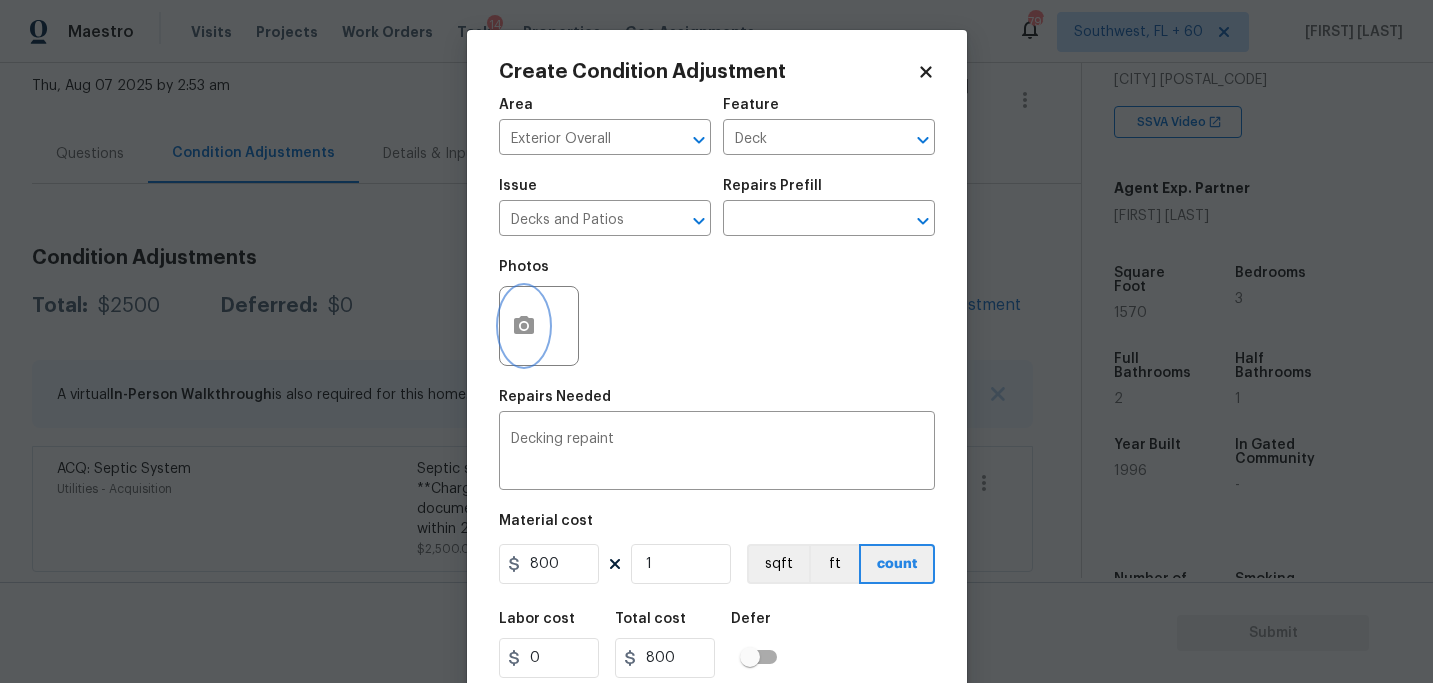 click at bounding box center [524, 326] 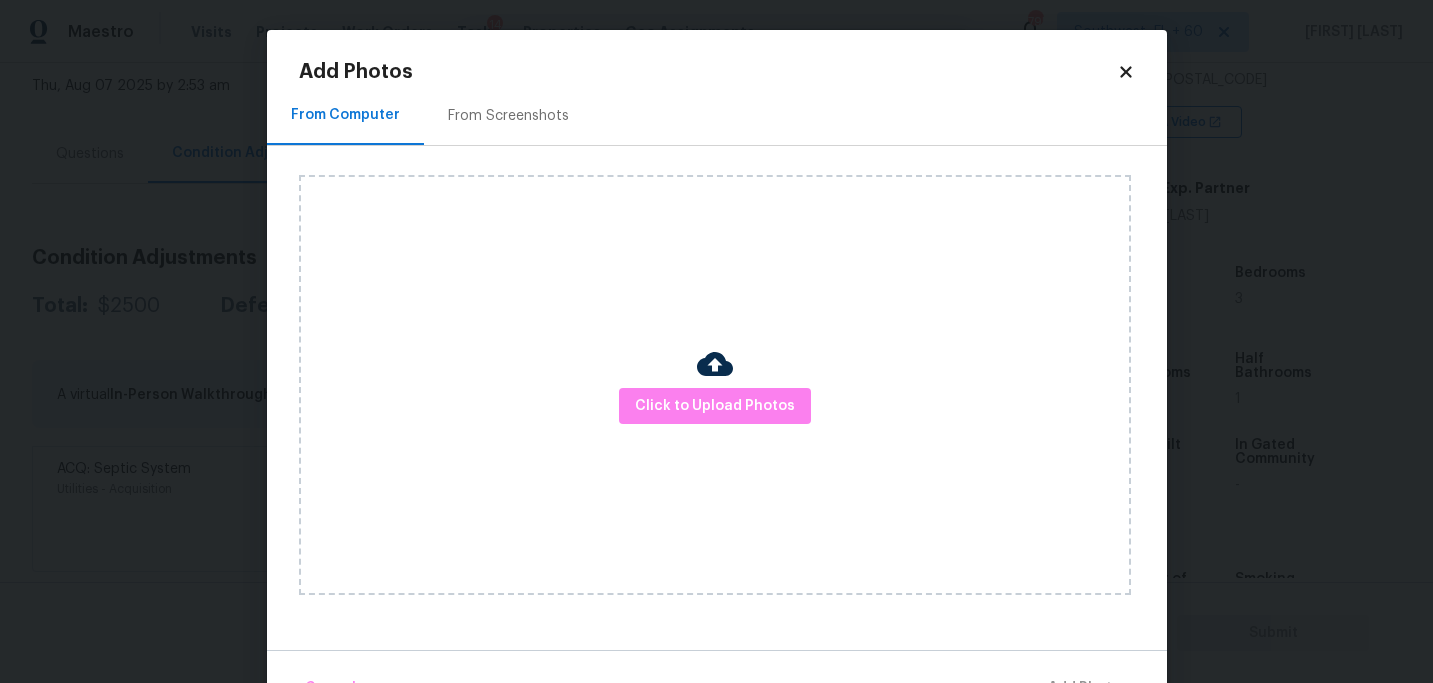 click on "Click to Upload Photos" at bounding box center [715, 385] 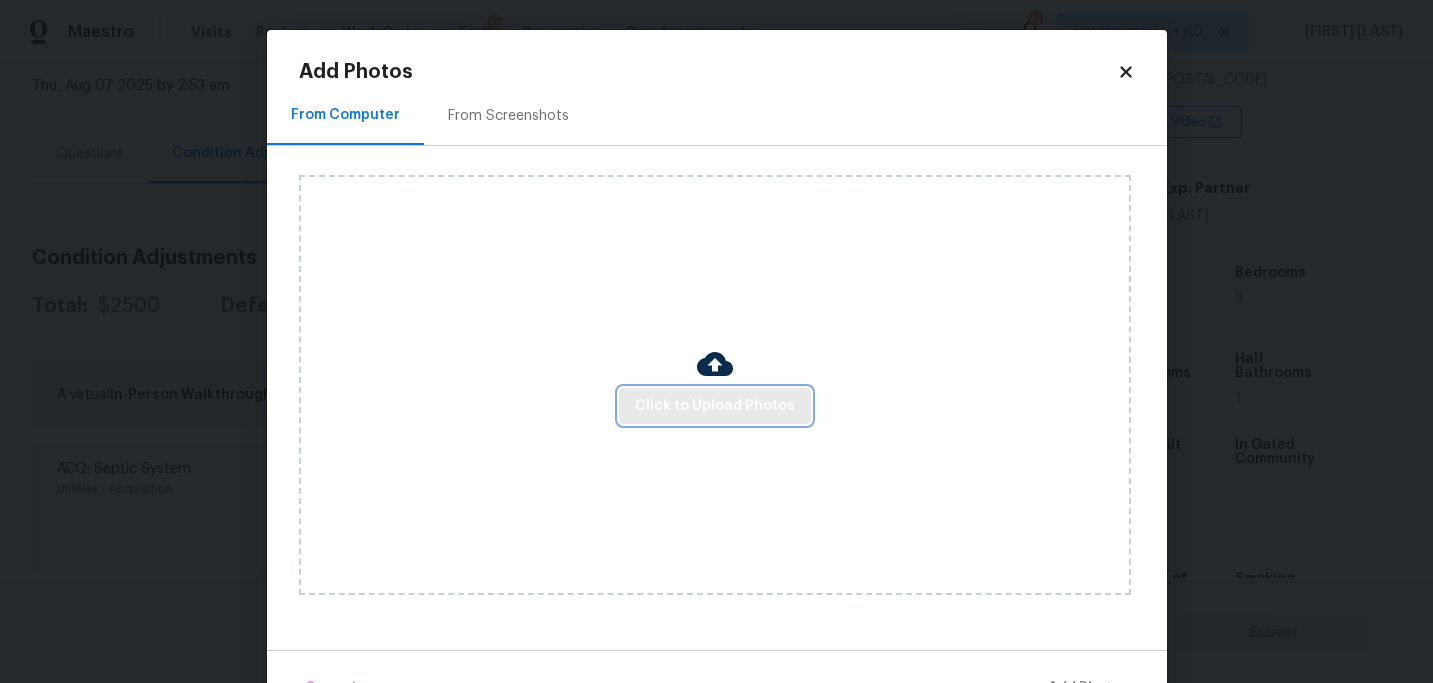 click on "Click to Upload Photos" at bounding box center [715, 406] 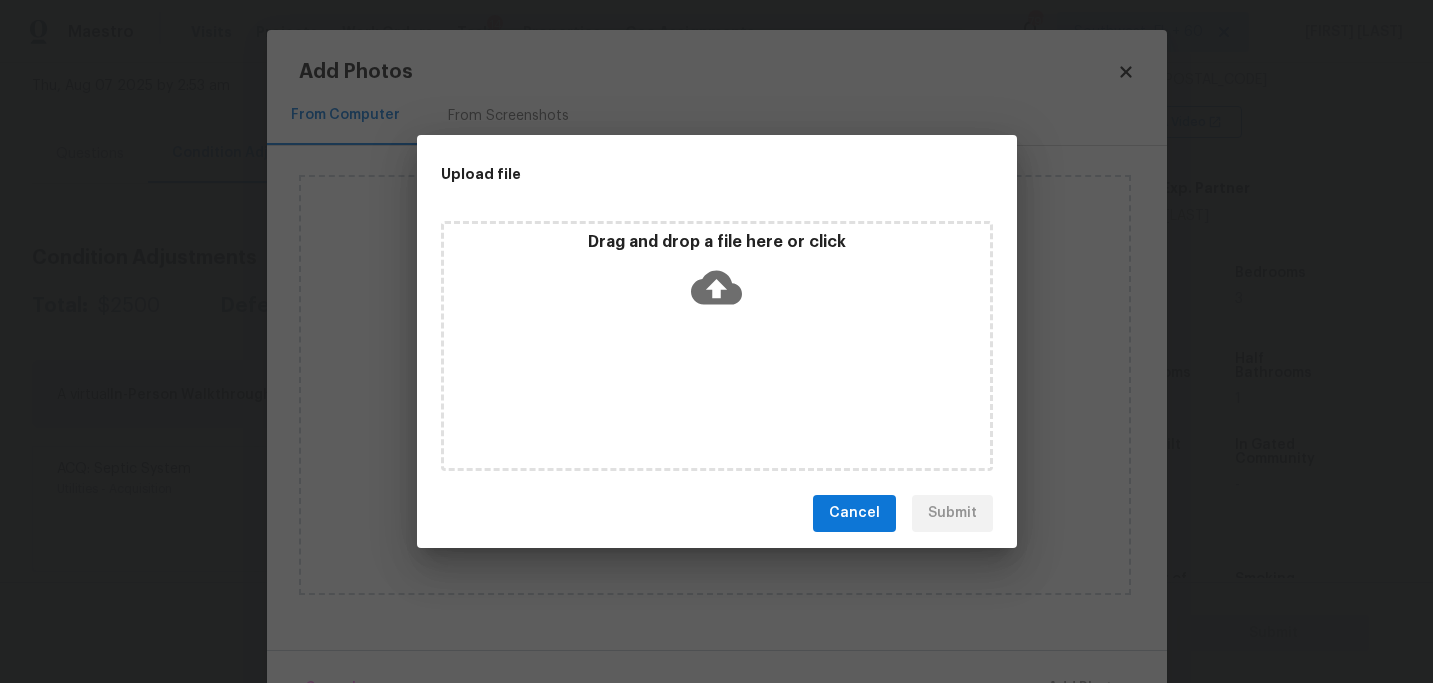 click on "Drag and drop a file here or click" at bounding box center (717, 346) 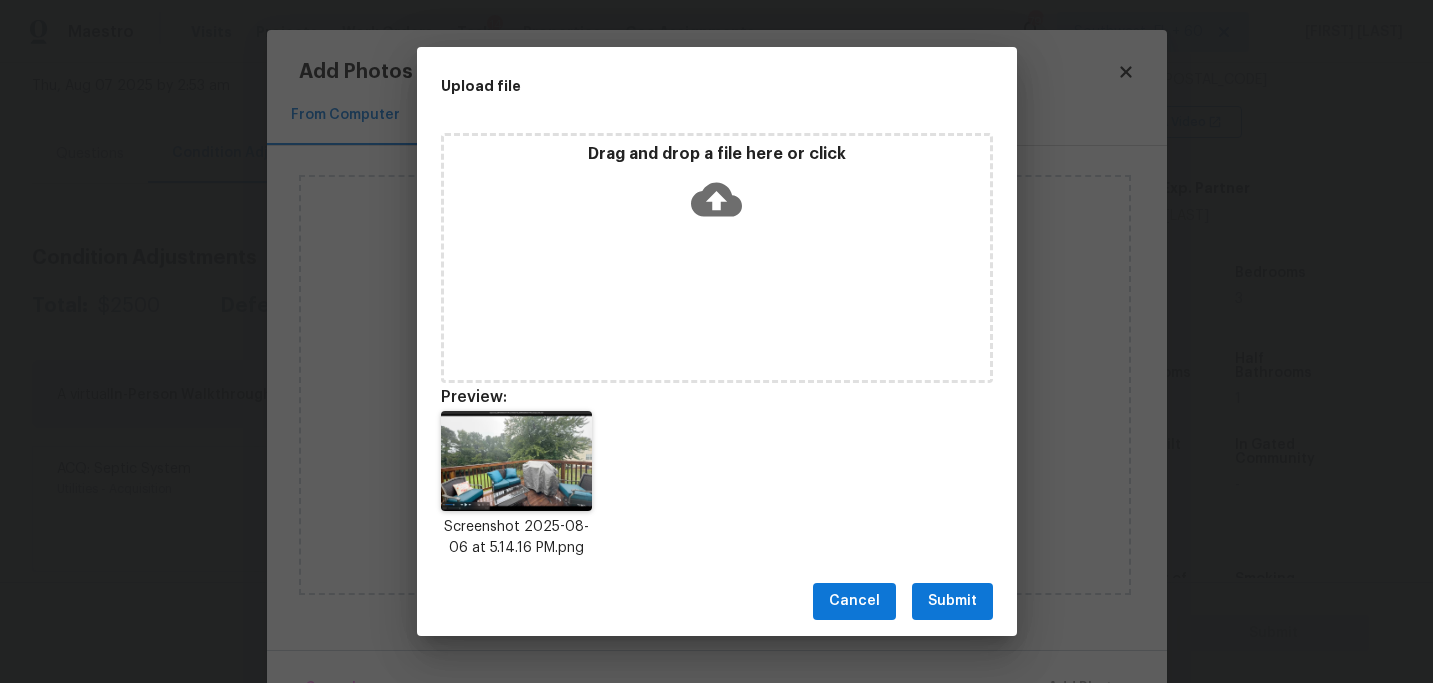 click on "Submit" at bounding box center (952, 601) 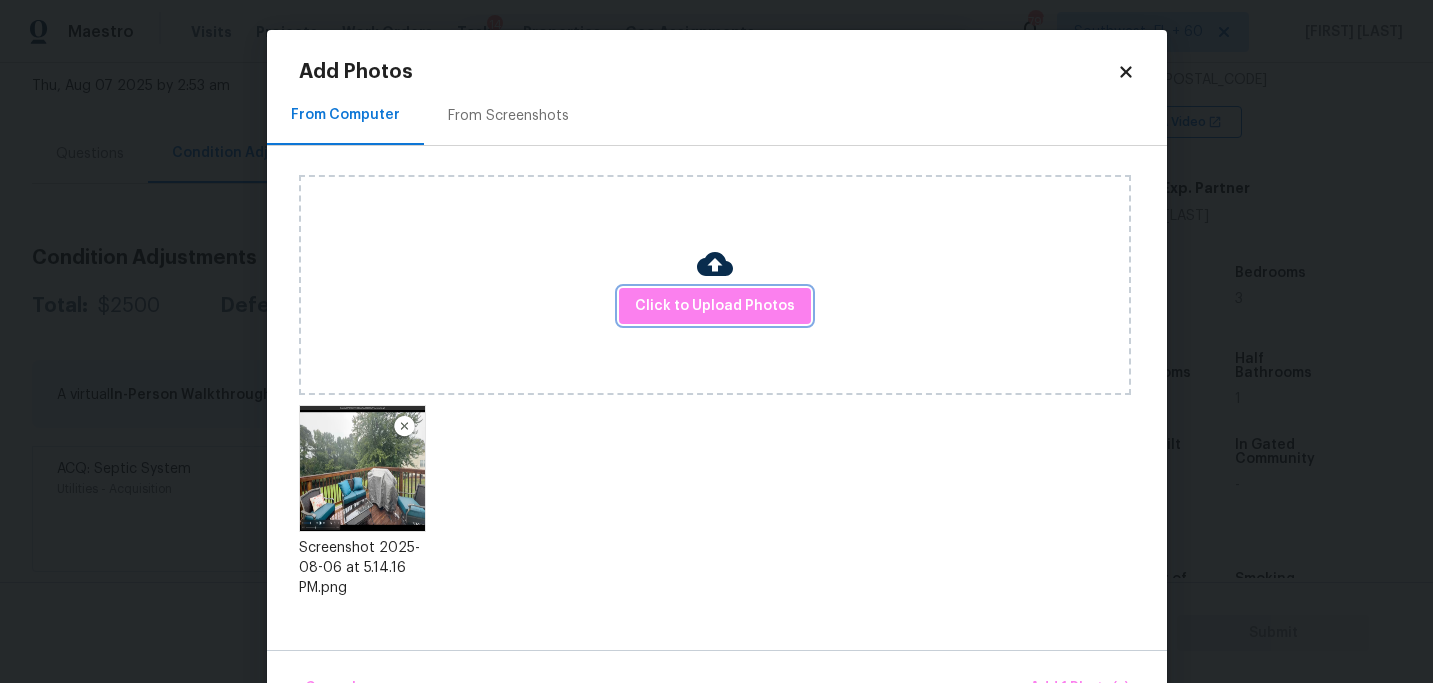 scroll, scrollTop: 57, scrollLeft: 0, axis: vertical 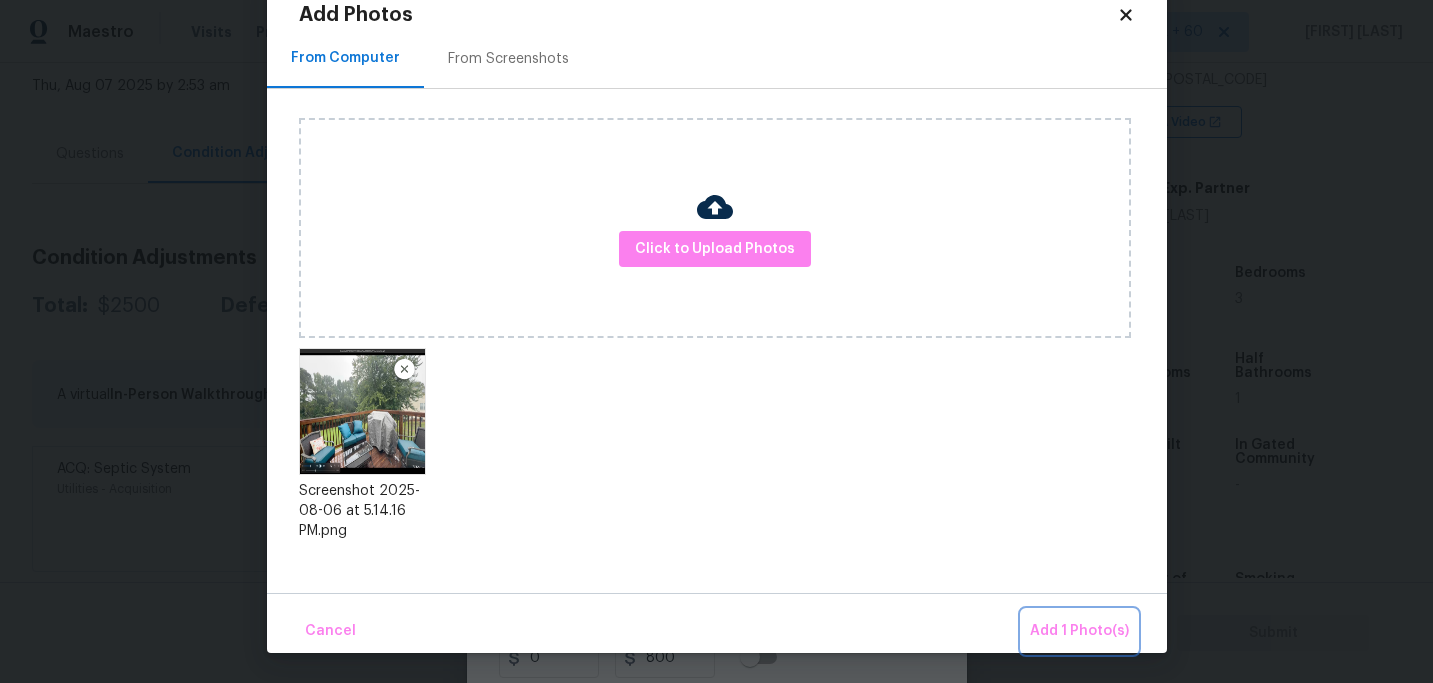 click on "Add 1 Photo(s)" at bounding box center [1079, 631] 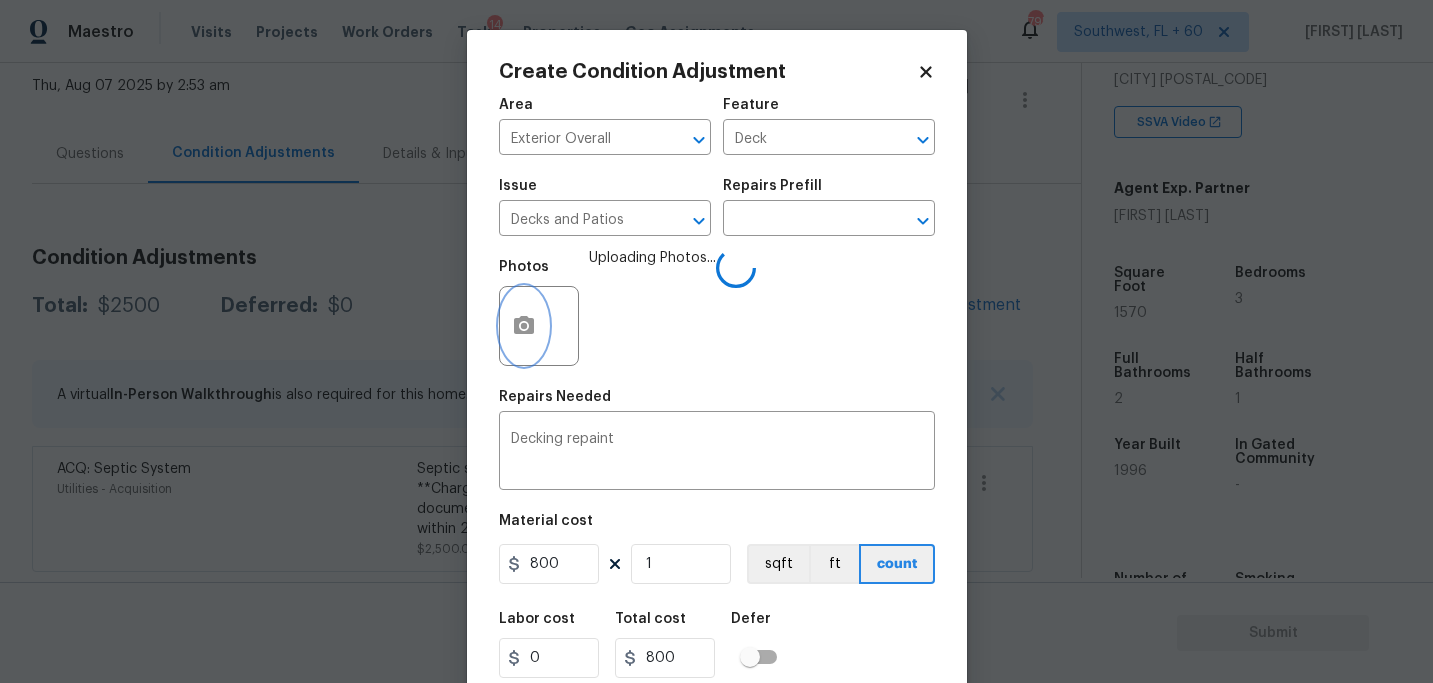 scroll, scrollTop: 0, scrollLeft: 0, axis: both 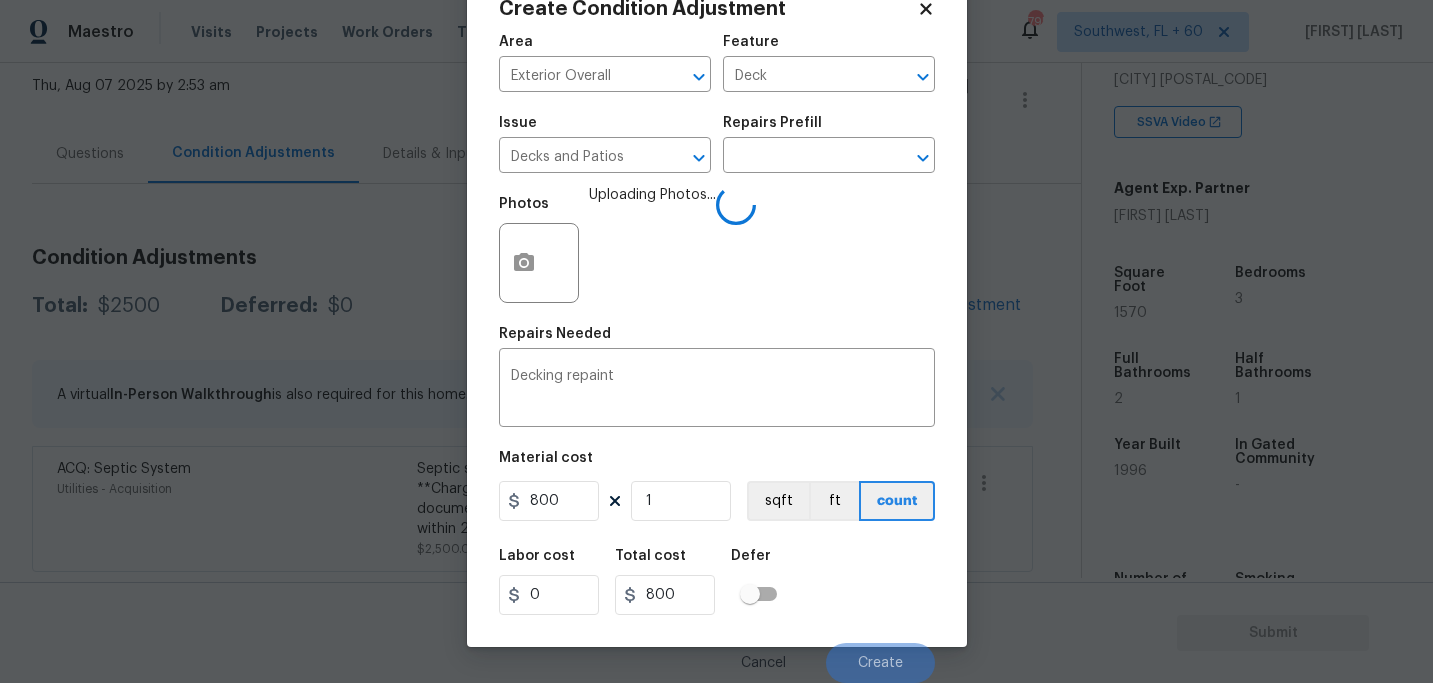 click on "Labor cost 0 Total cost 800 Defer" at bounding box center [717, 582] 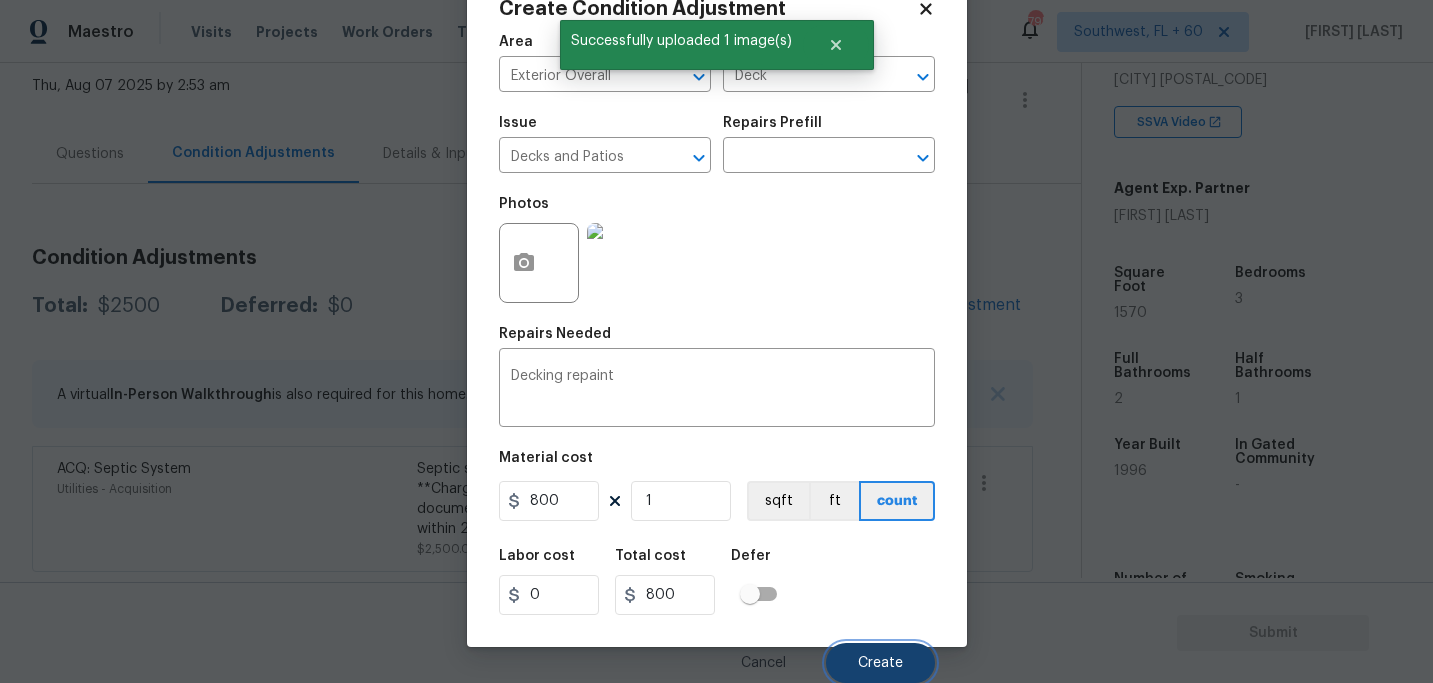 click on "Create" at bounding box center [880, 663] 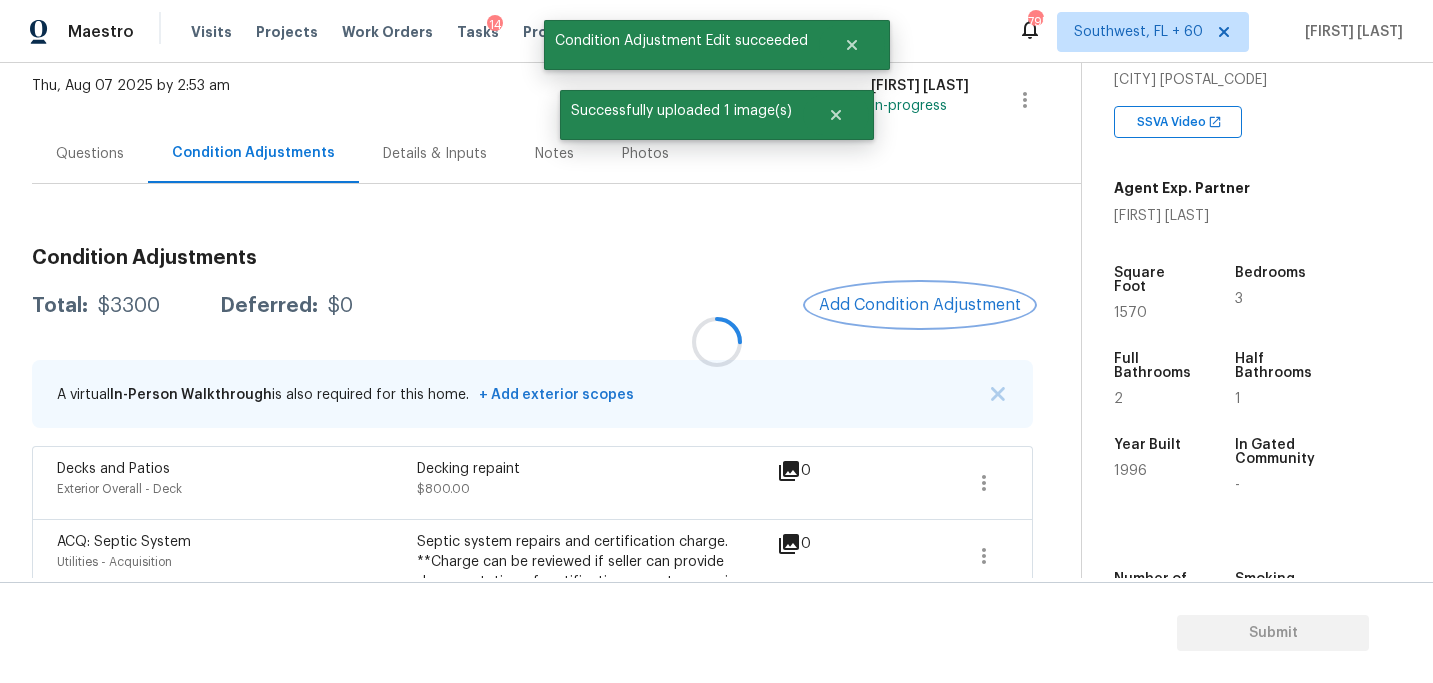 scroll, scrollTop: 0, scrollLeft: 0, axis: both 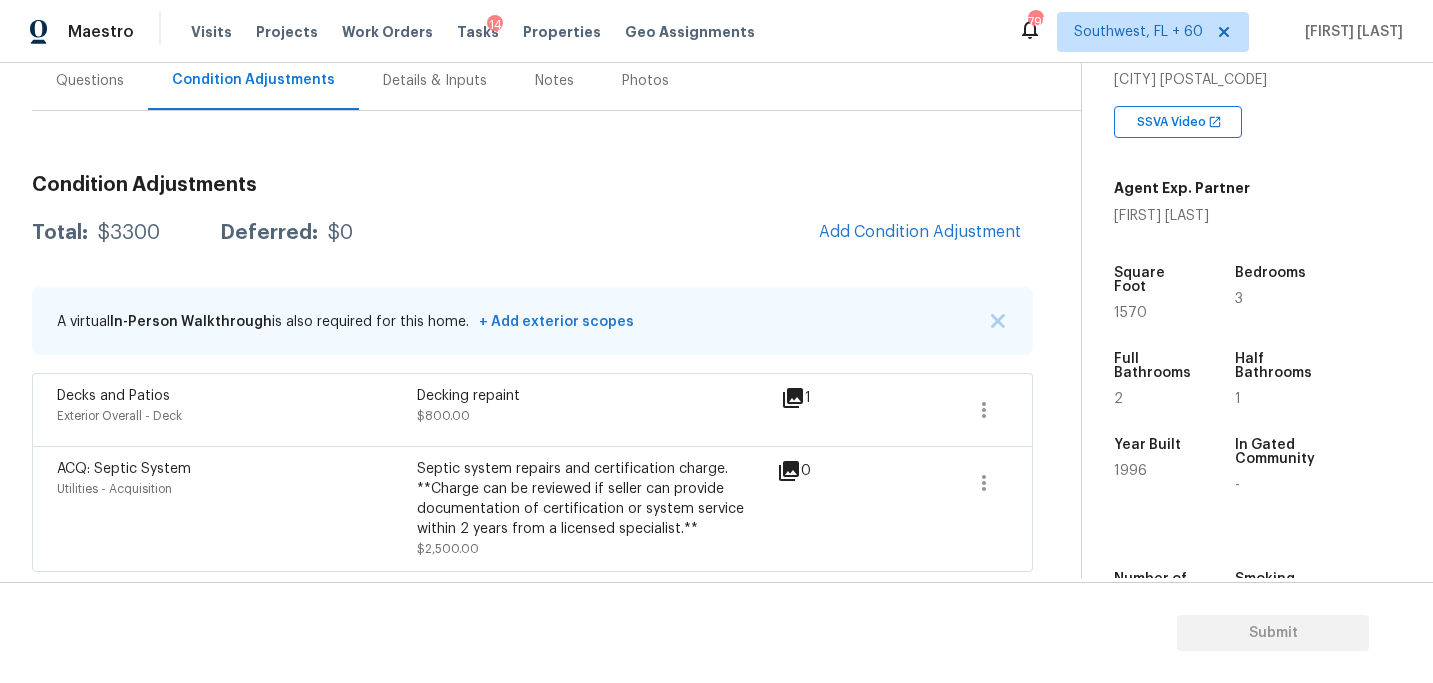 click on "Condition Adjustments Total:  $3300 Deferred:  $0 Add Condition Adjustment A virtual  In-Person Walkthrough  is also required for this home.   + Add exterior scopes Decks and Patios Exterior Overall - Deck Decking repaint $800.00   1 ACQ: Septic System Utilities - Acquisition Septic system repairs and certification charge. **Charge can be reviewed if seller can provide documentation of certification or system service within 2 years from a licensed specialist.** $2,500.00   0" at bounding box center [532, 365] 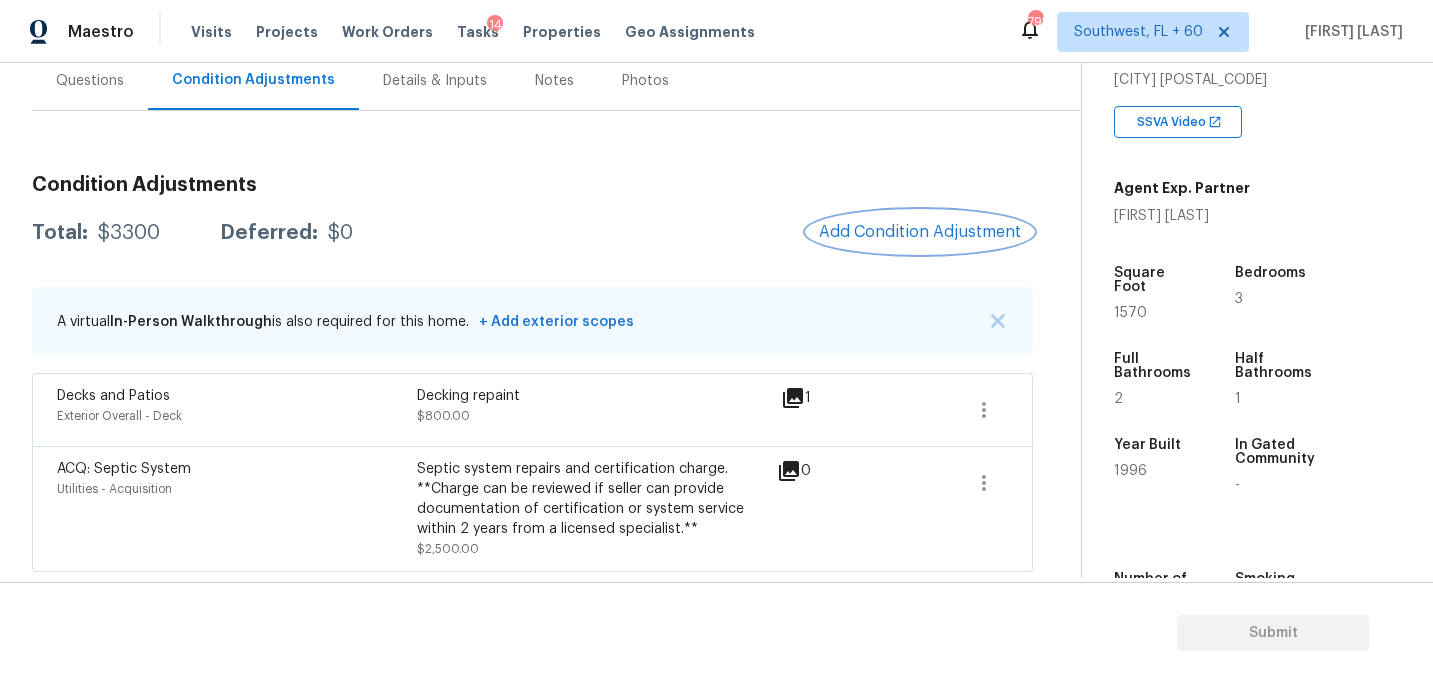 click on "Add Condition Adjustment" at bounding box center [920, 232] 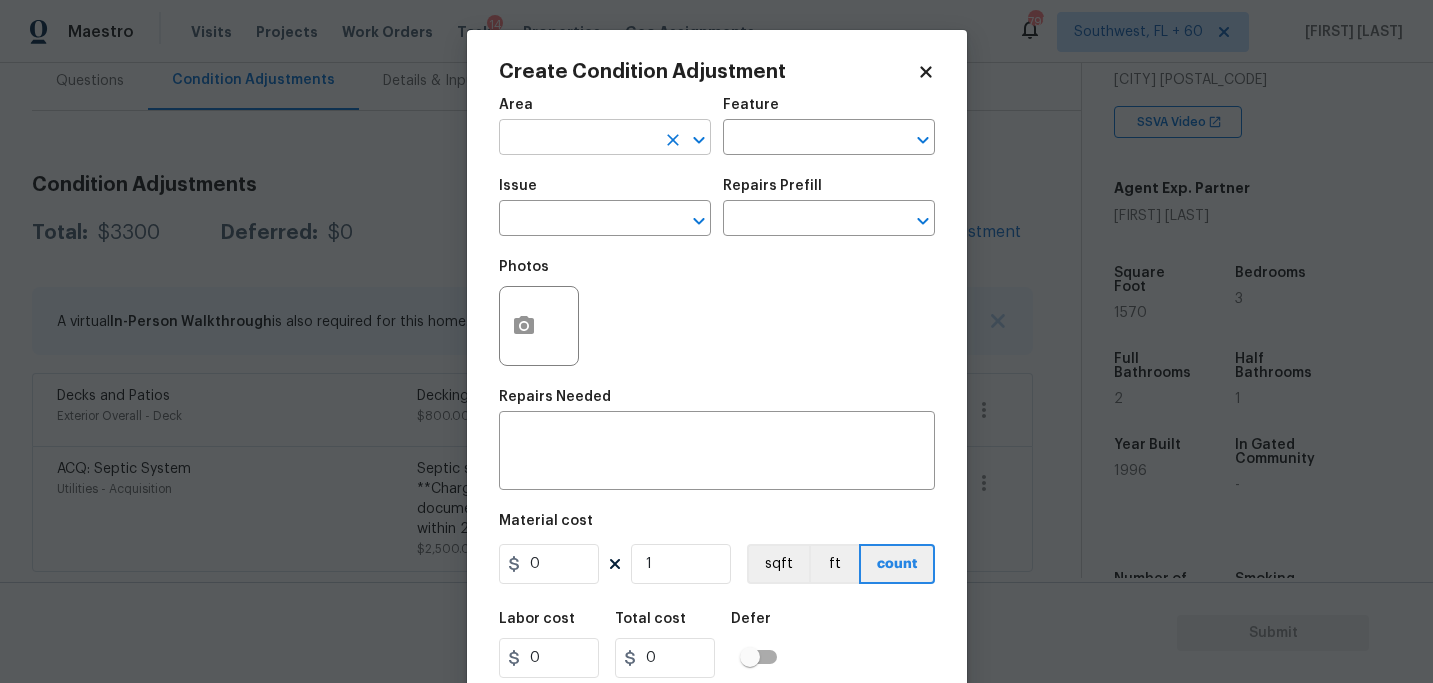 click at bounding box center [577, 139] 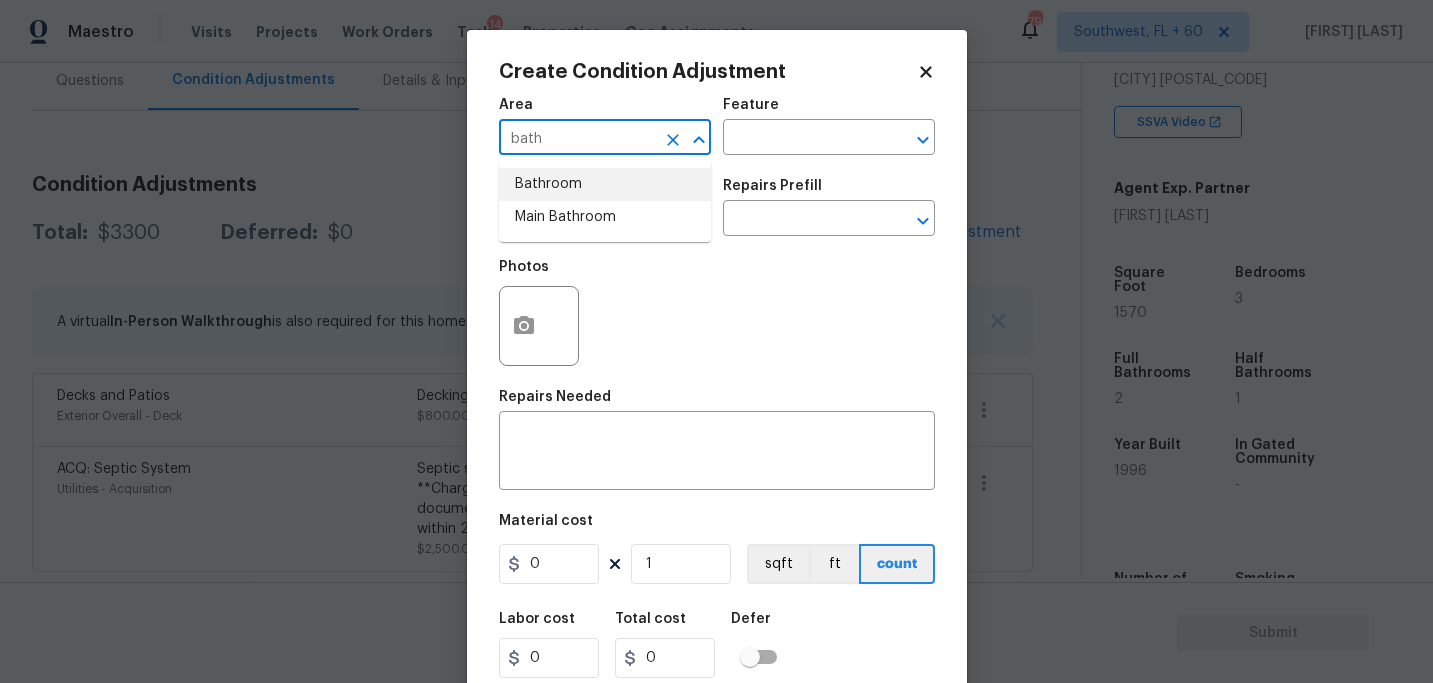 click on "Bathroom" at bounding box center [605, 184] 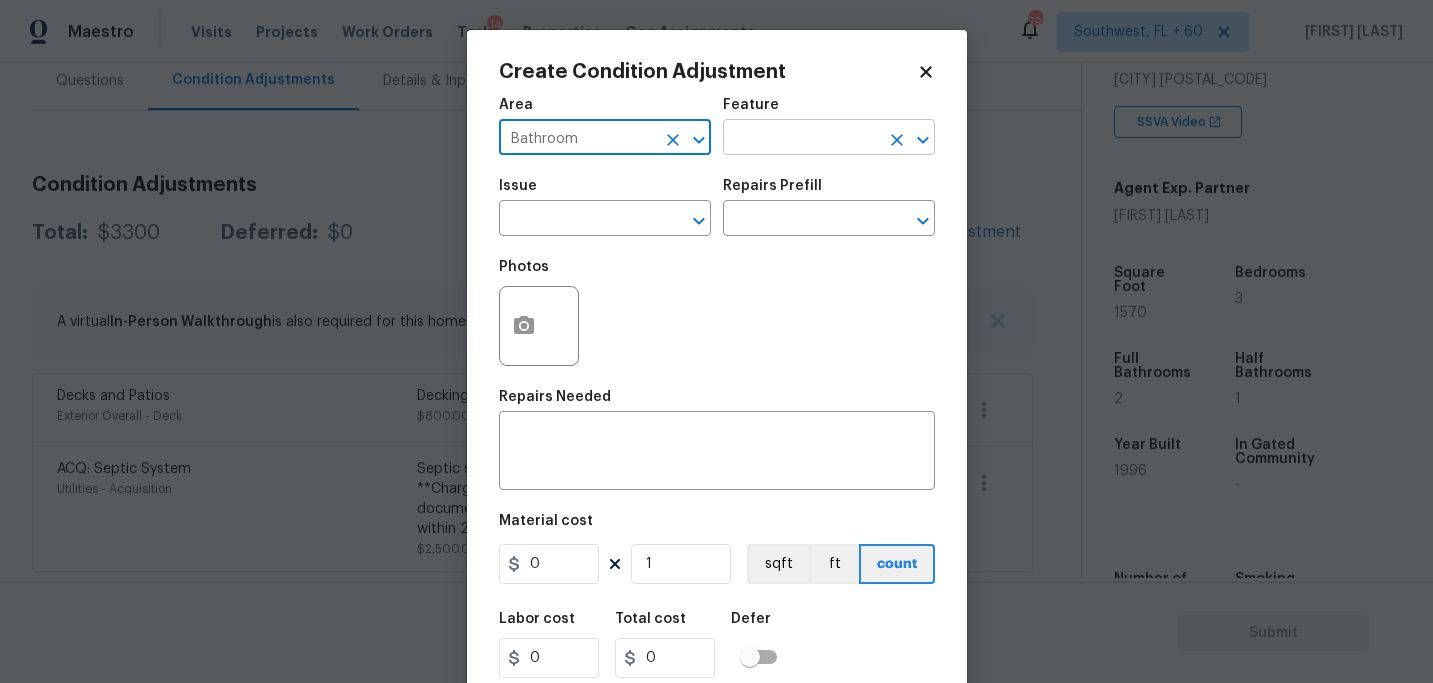 type on "Bathroom" 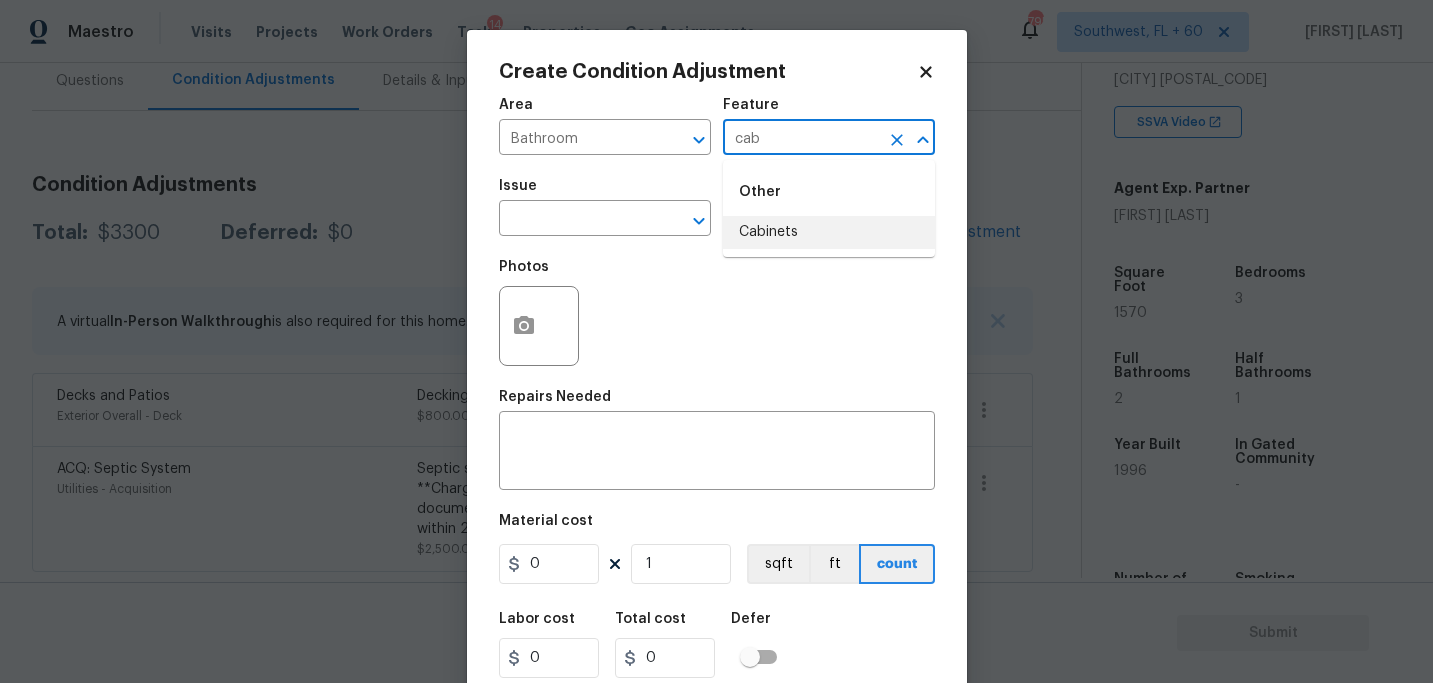 click on "Cabinets" at bounding box center (829, 232) 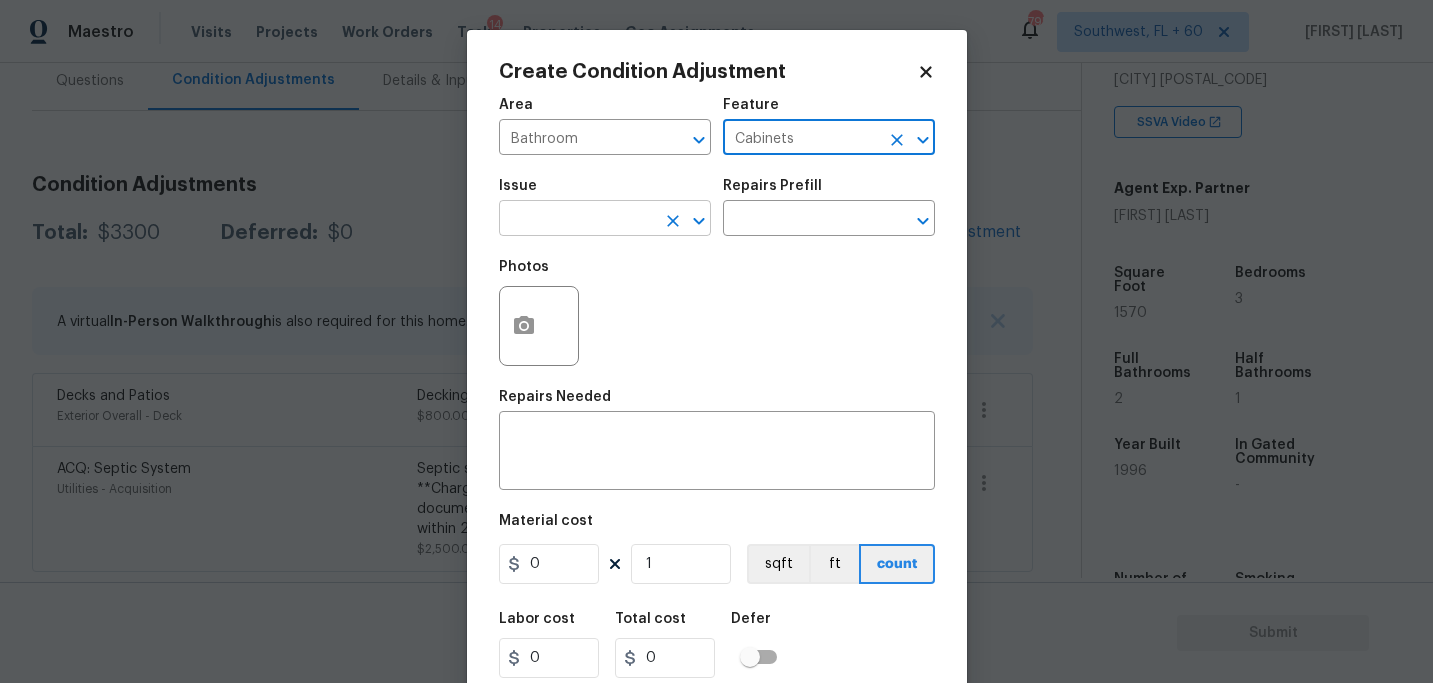 type on "Cabinets" 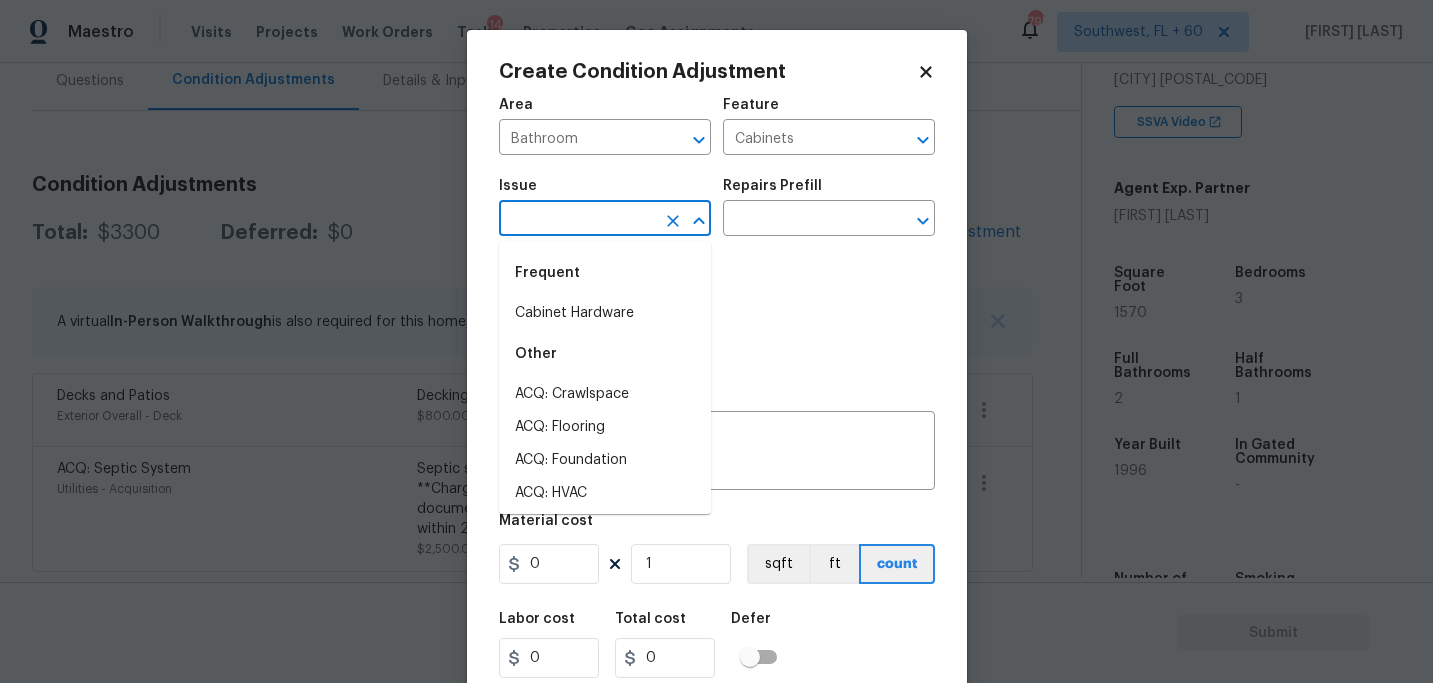 click at bounding box center [577, 220] 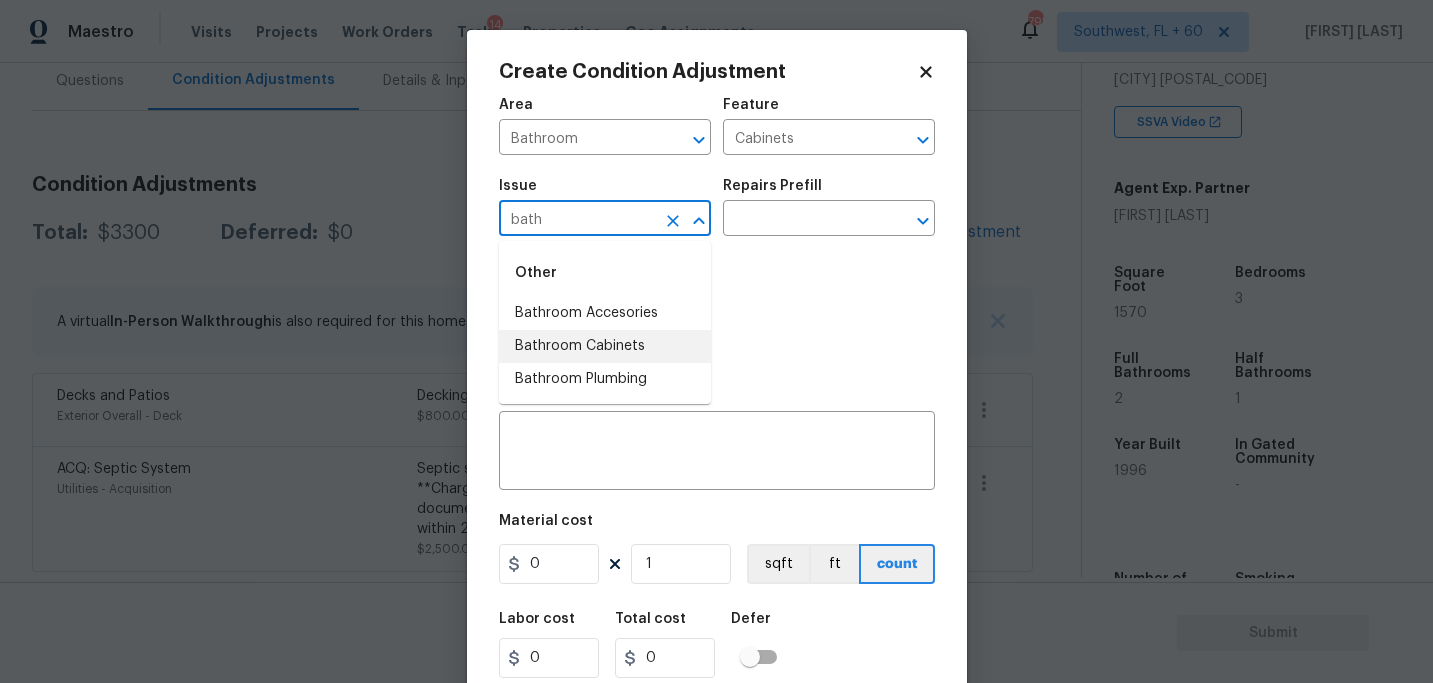 click on "Bathroom Cabinets" at bounding box center [605, 346] 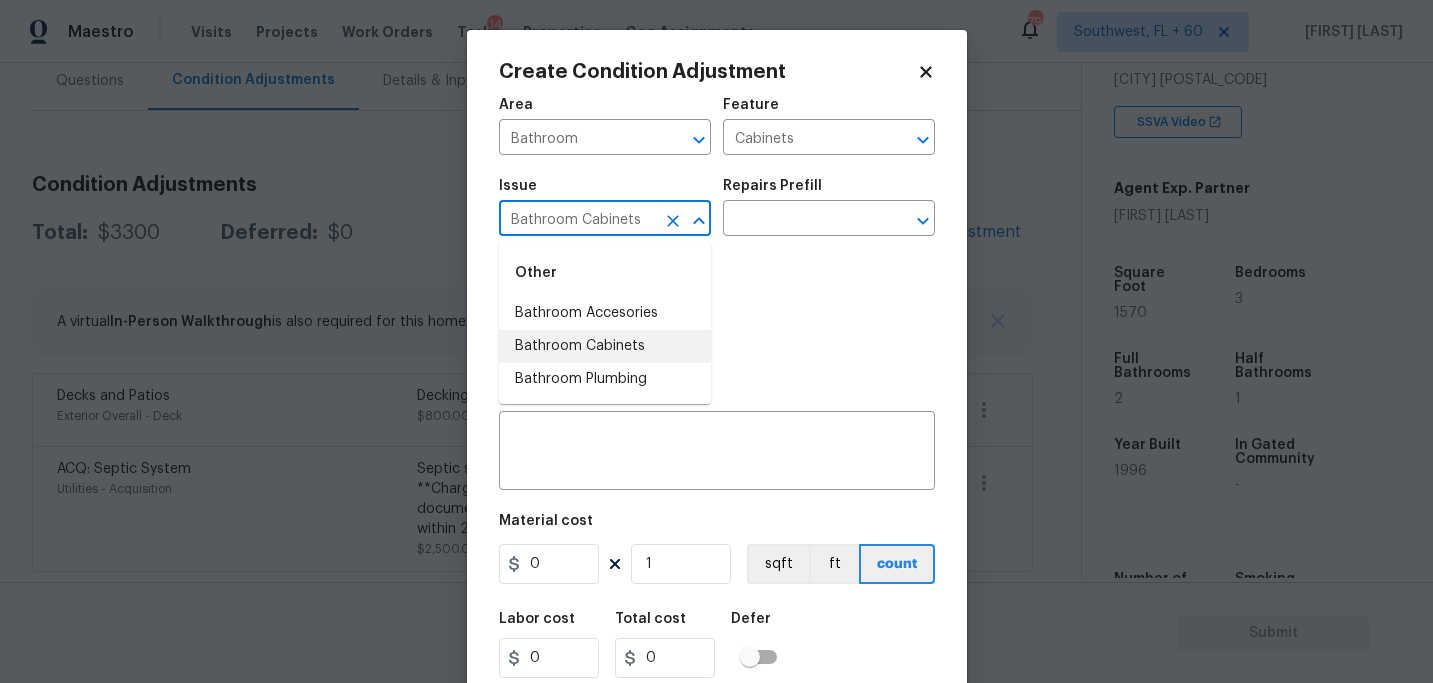 type on "Bathroom Cabinets" 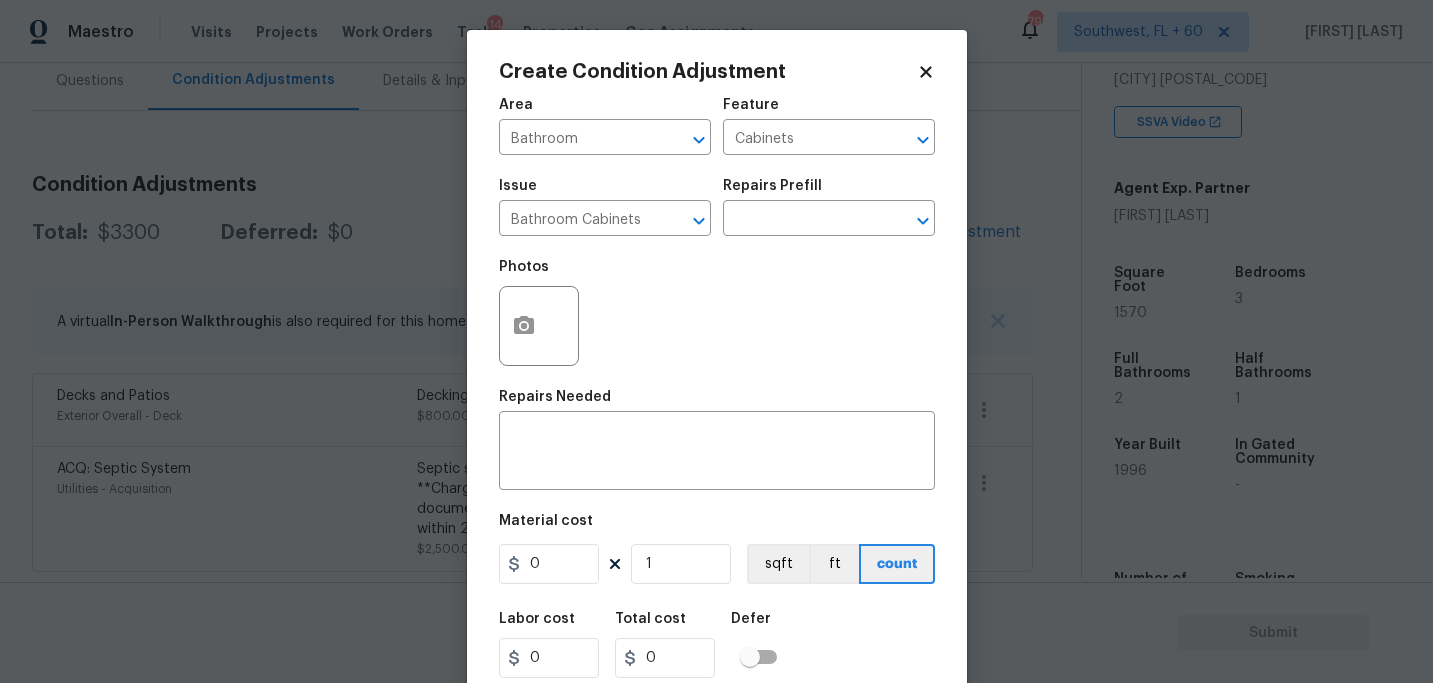 click on "Issue Bathroom Cabinets ​ Repairs Prefill ​" at bounding box center (717, 207) 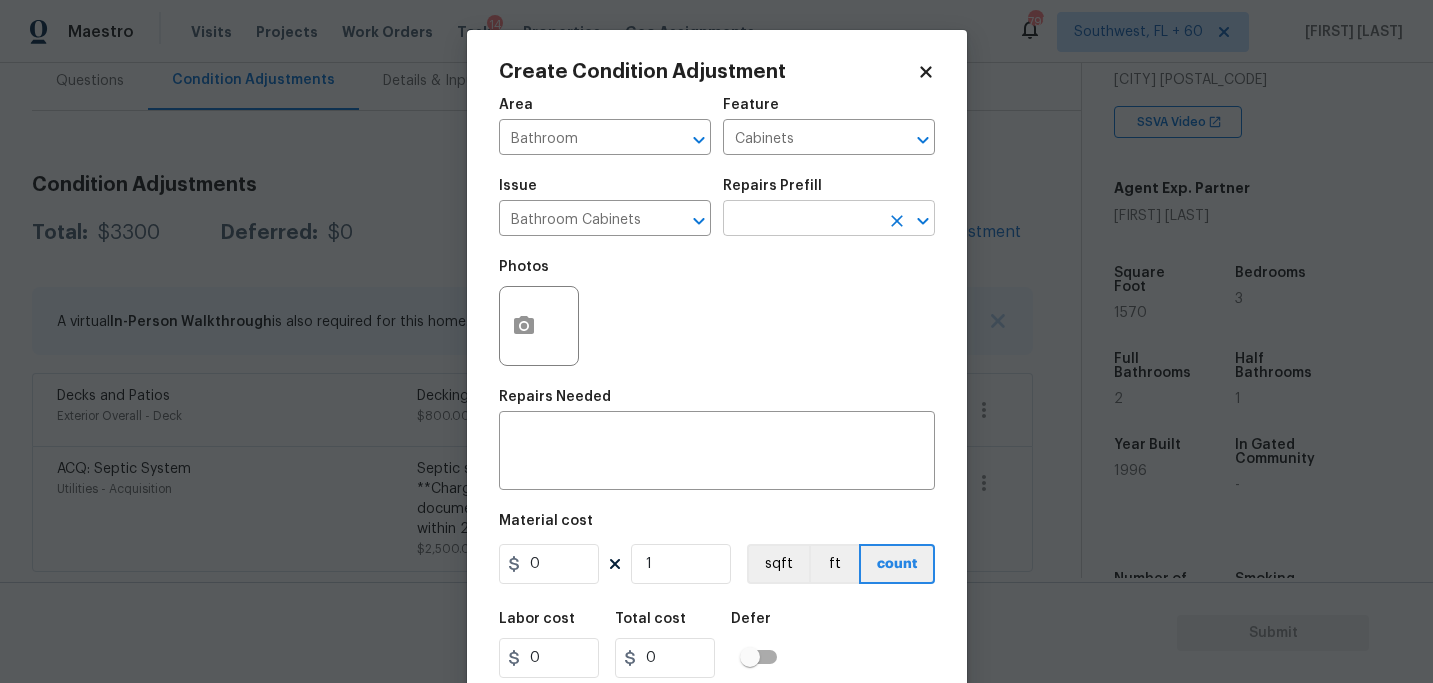 click at bounding box center [801, 220] 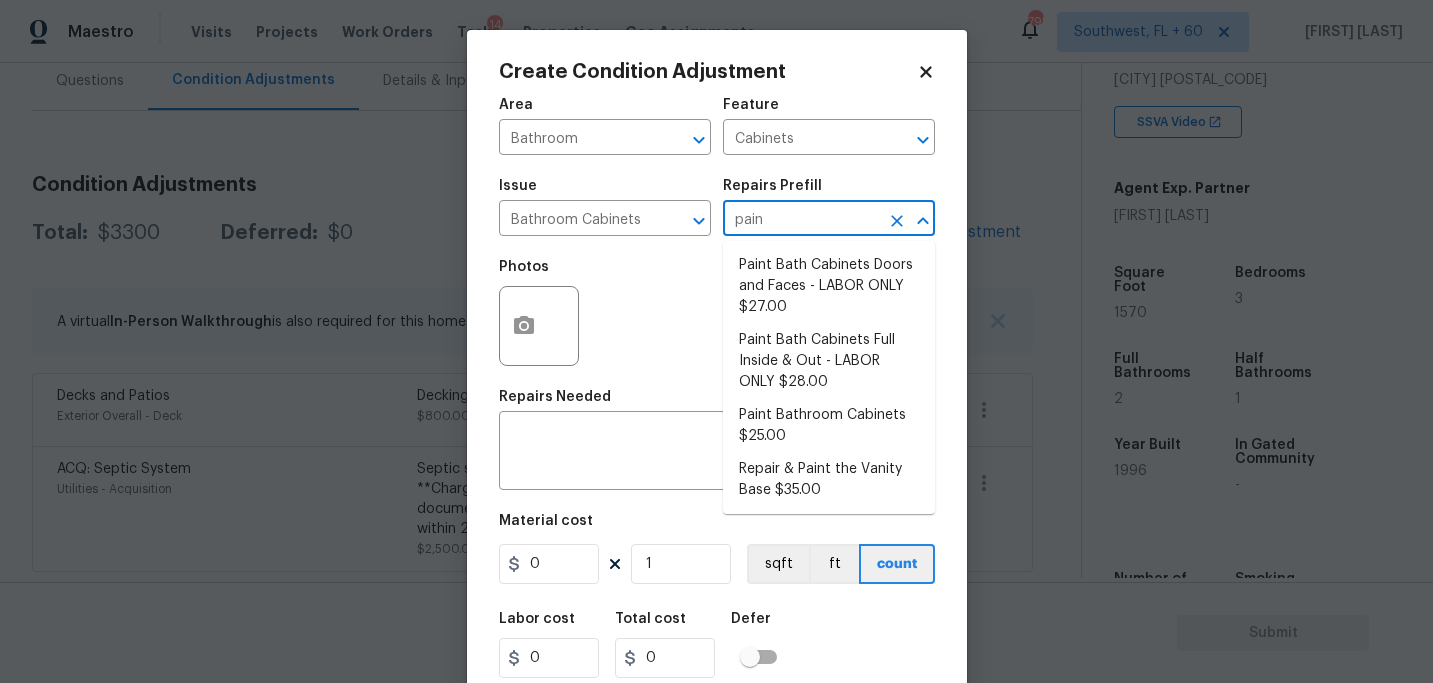 type on "paint" 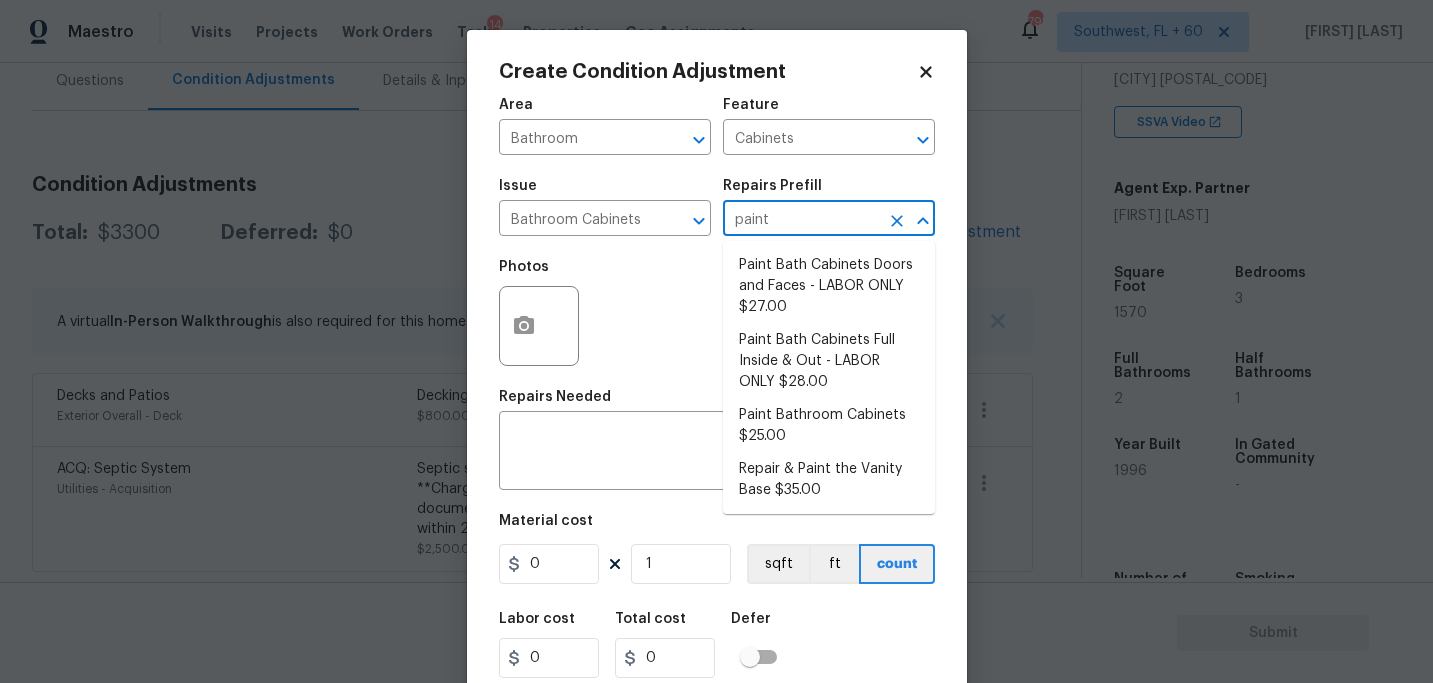 drag, startPoint x: 792, startPoint y: 233, endPoint x: 792, endPoint y: 355, distance: 122 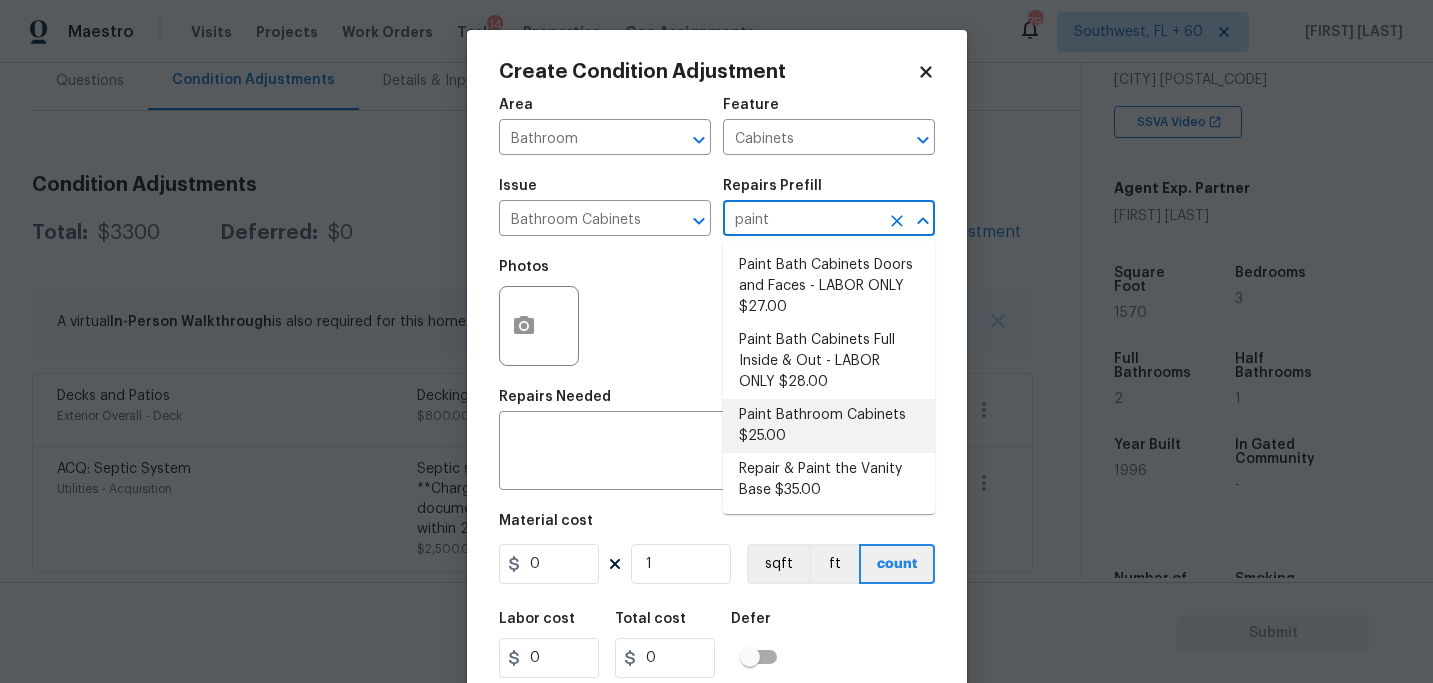 click on "Paint Bathroom Cabinets $25.00" at bounding box center [829, 426] 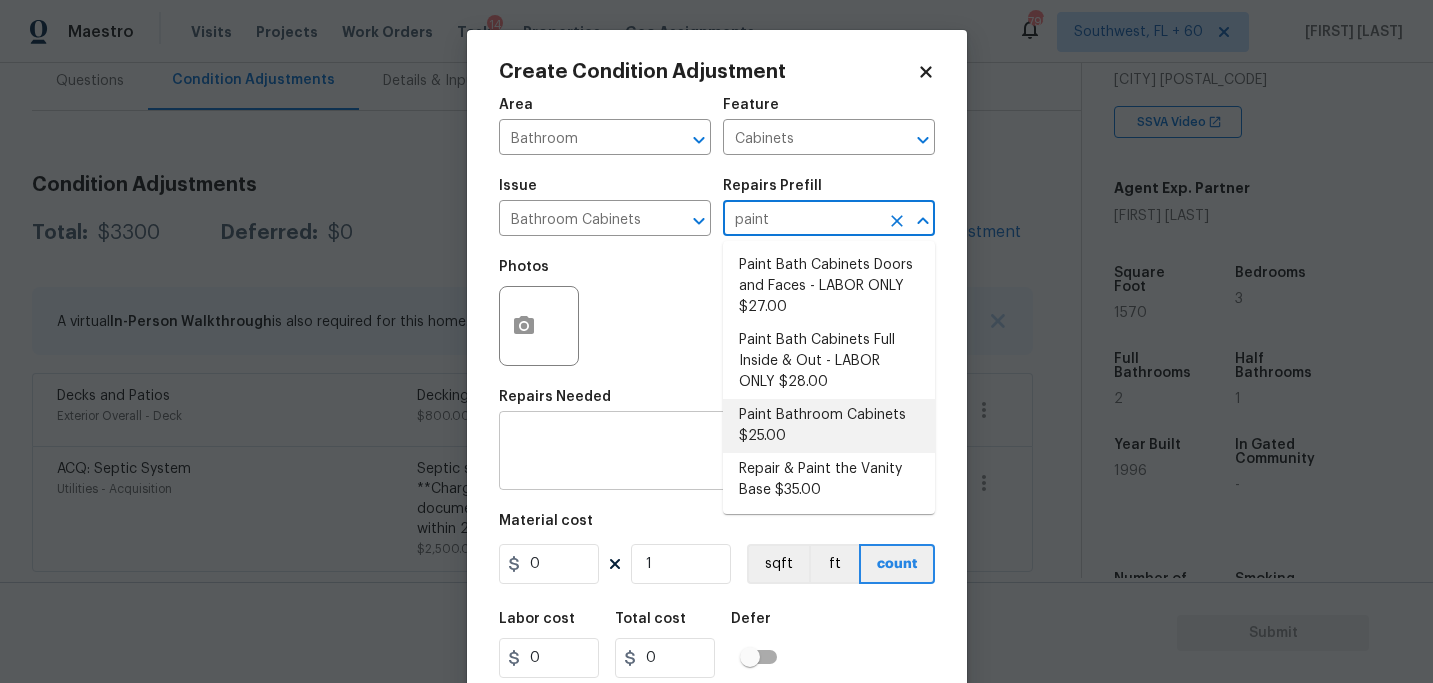 type 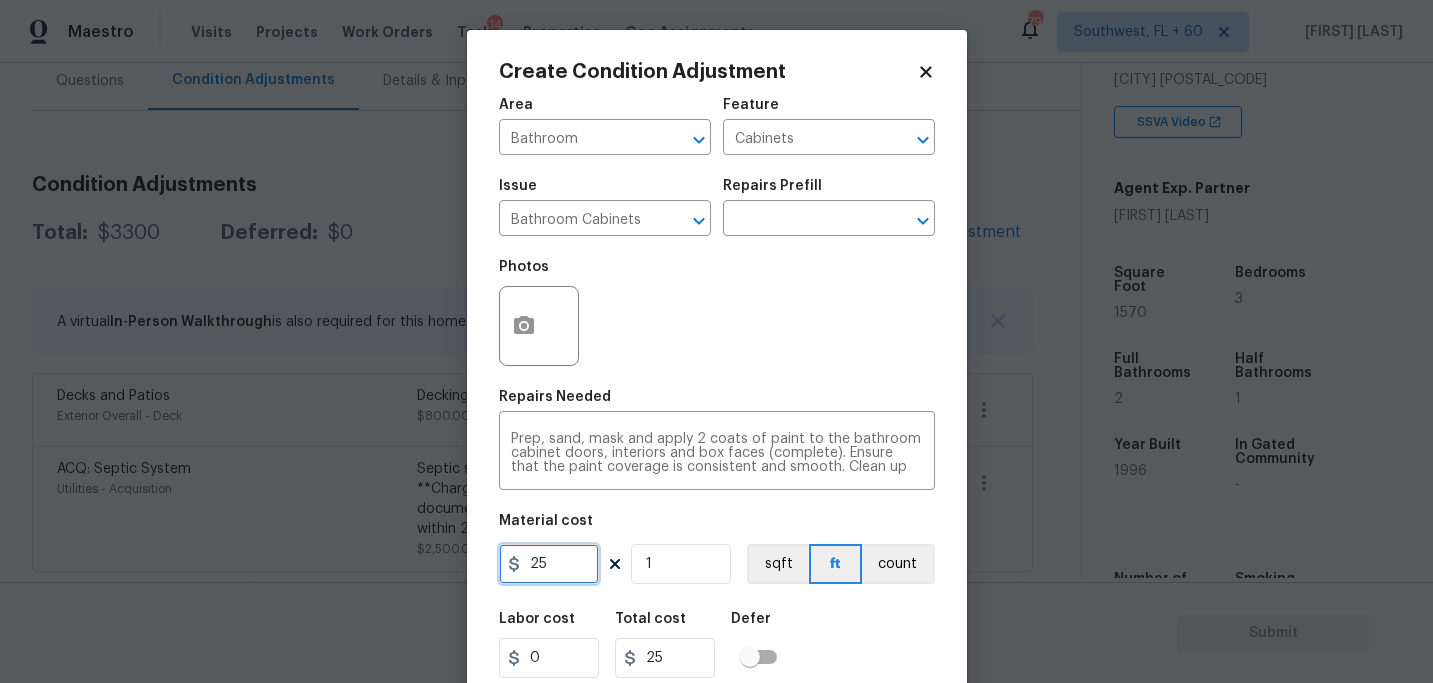 drag, startPoint x: 563, startPoint y: 556, endPoint x: 434, endPoint y: 556, distance: 129 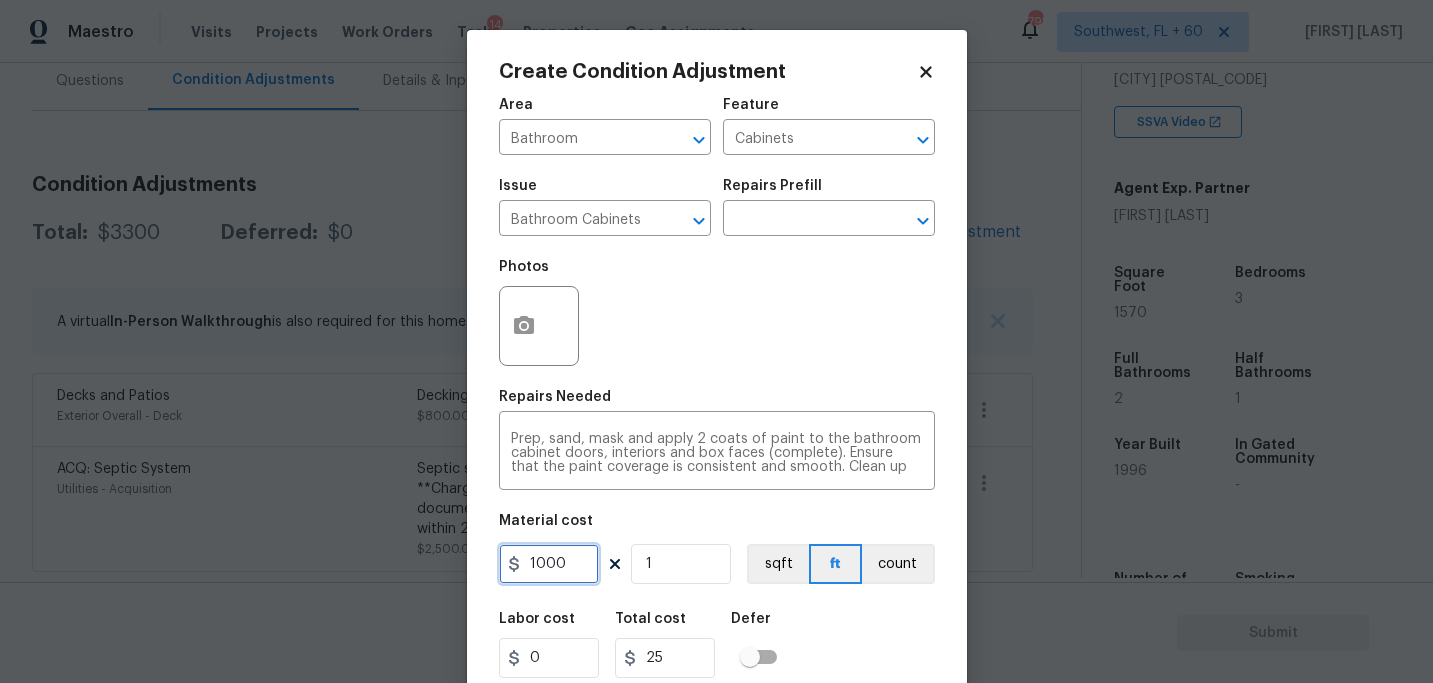 type on "1000" 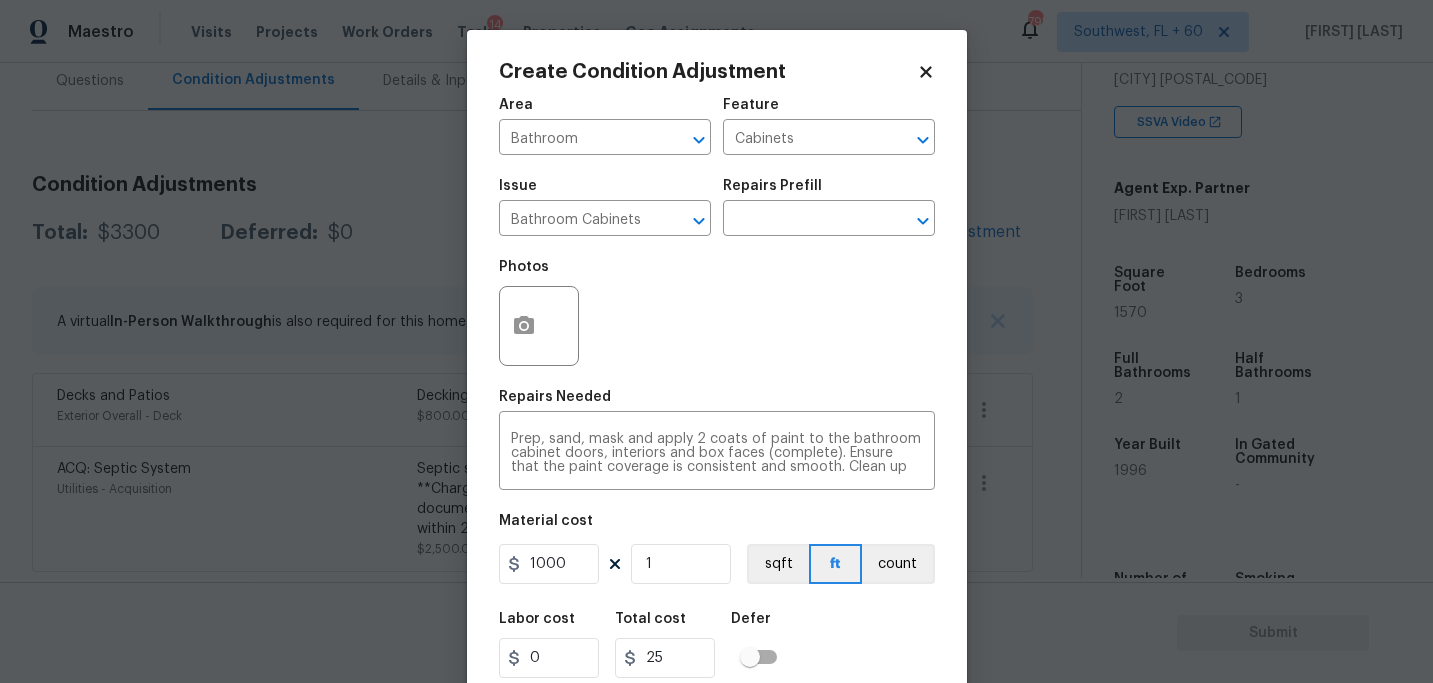 type on "1000" 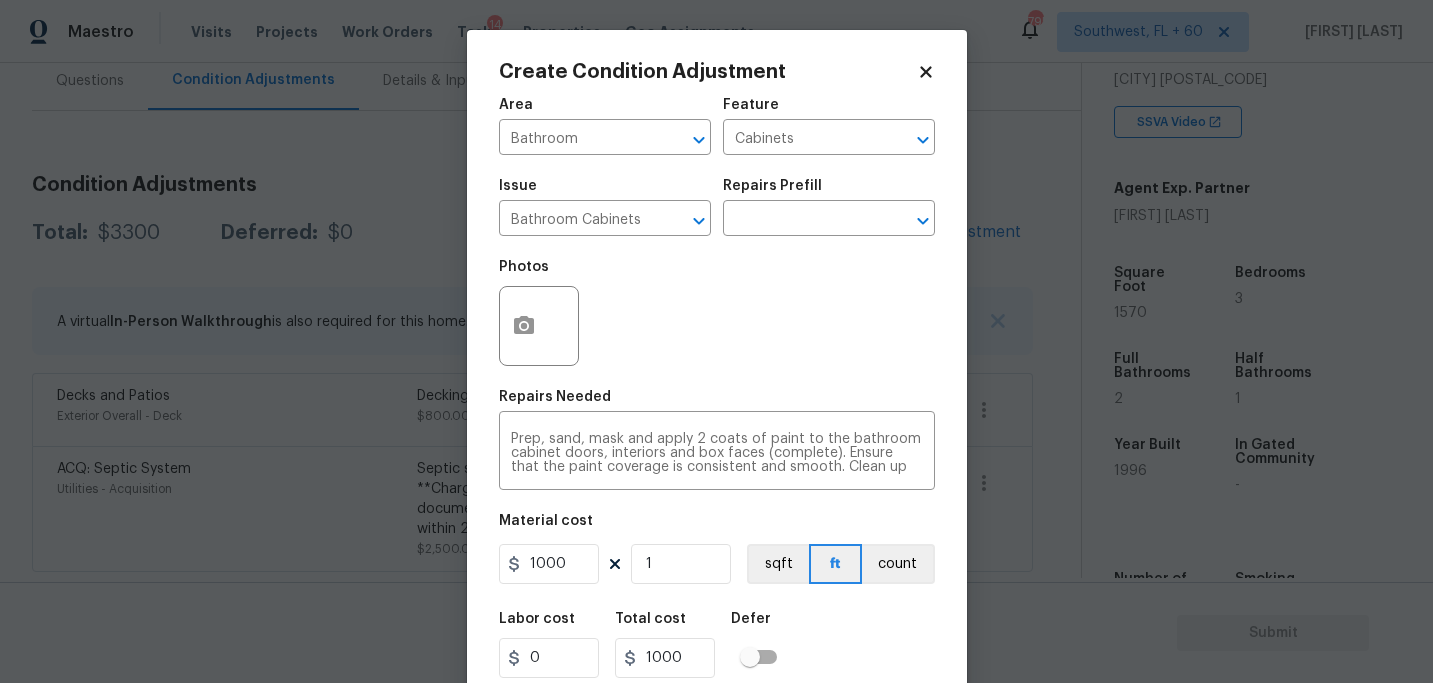 click on "Create Condition Adjustment Area Bathroom ​ Feature Cabinets ​ Issue Bathroom Cabinets ​ Repairs Prefill ​ Photos Repairs Needed Prep, sand, mask and apply 2 coats of paint to the bathroom cabinet doors, interiors and box faces (complete). Ensure that the paint coverage is consistent and smooth. Clean up (including any overspray) and dispose of all debris properly. x ​ Material cost 1000 1 sqft ft count Labor cost 0 Total cost 1000 Defer Cancel Create" at bounding box center (717, 370) 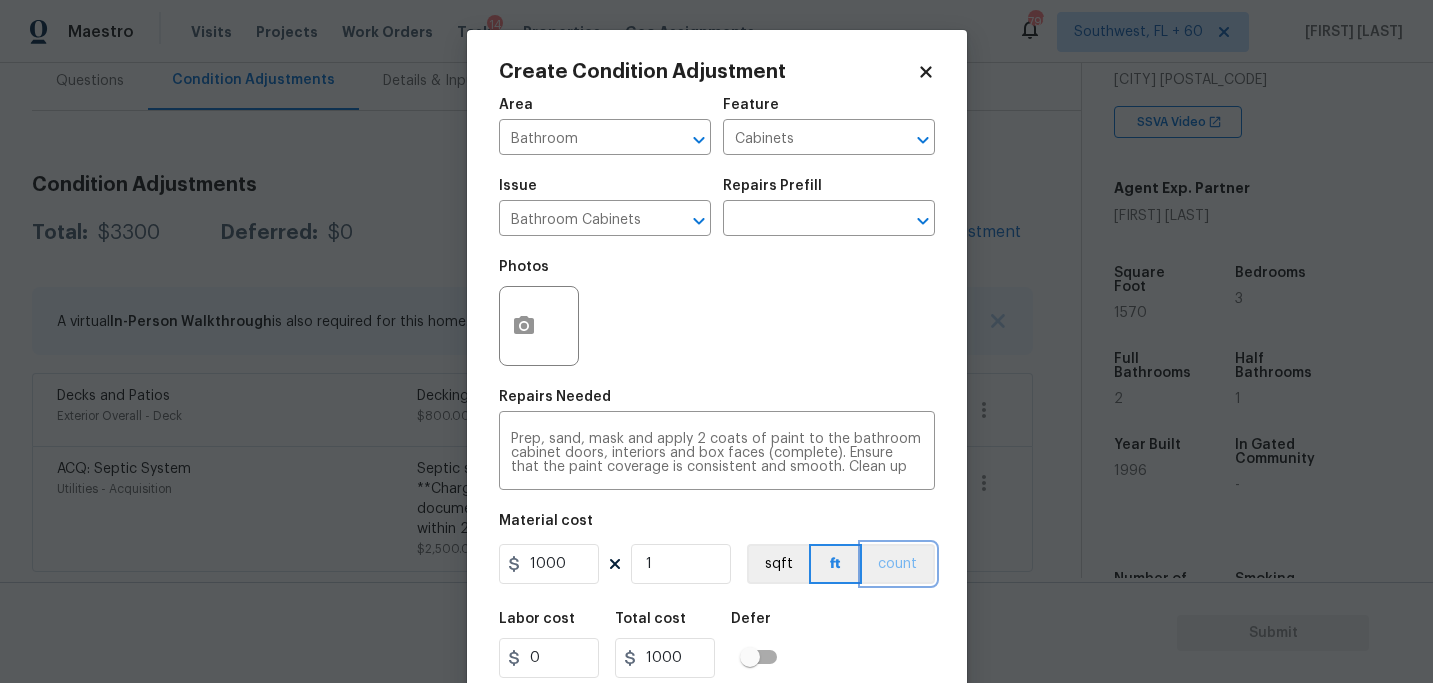 click on "count" at bounding box center (898, 564) 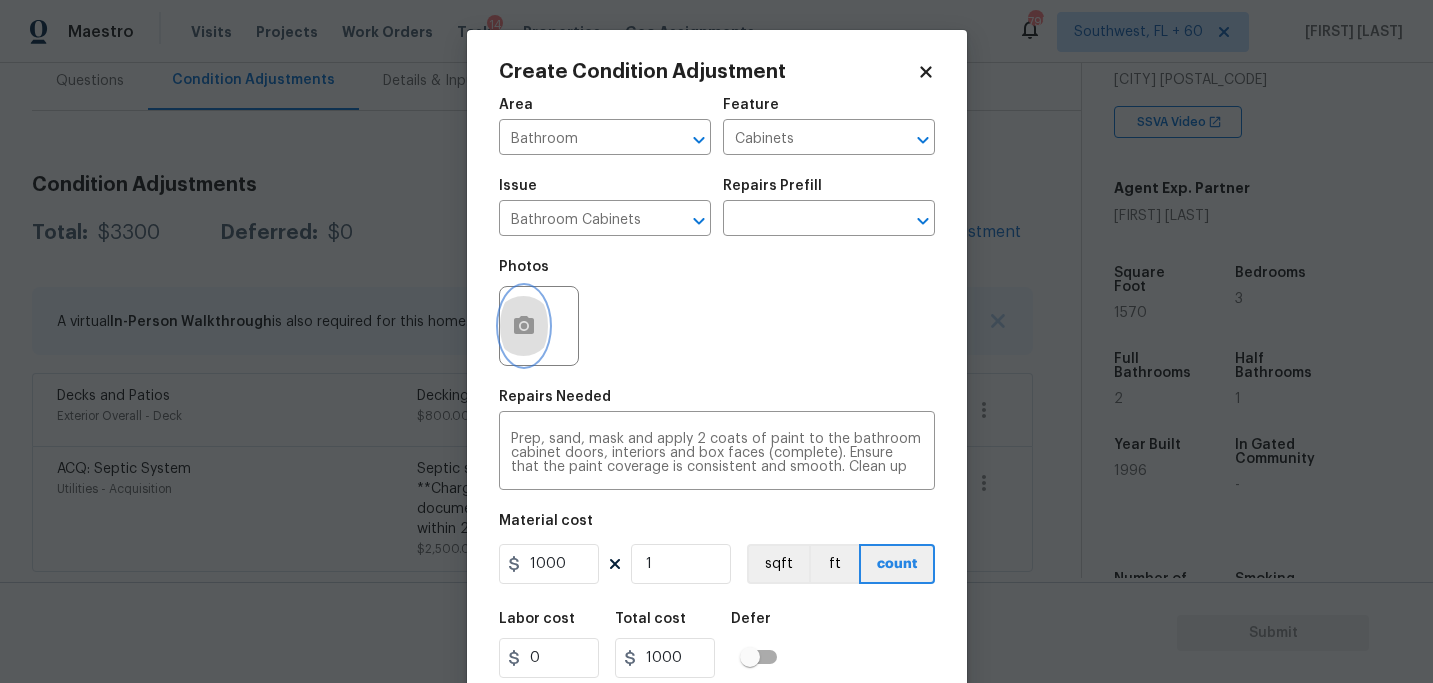 click 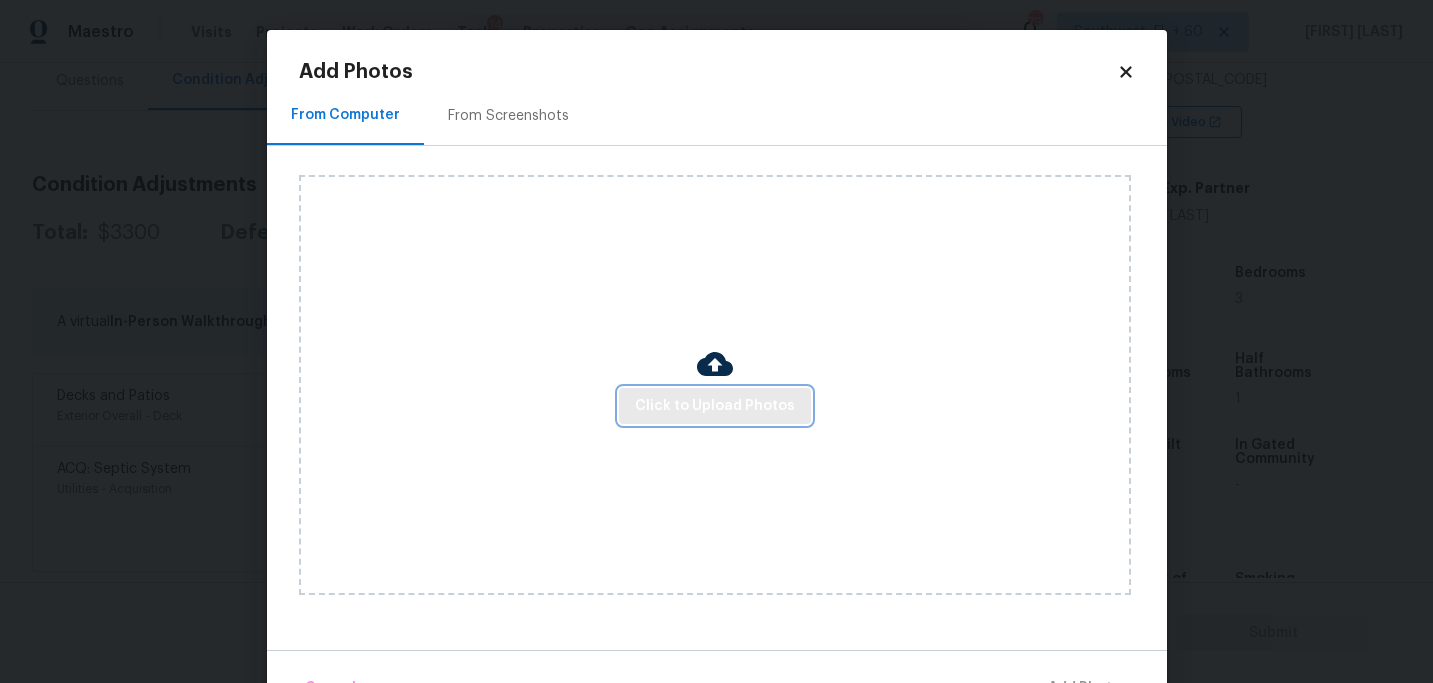 click on "Click to Upload Photos" at bounding box center [715, 406] 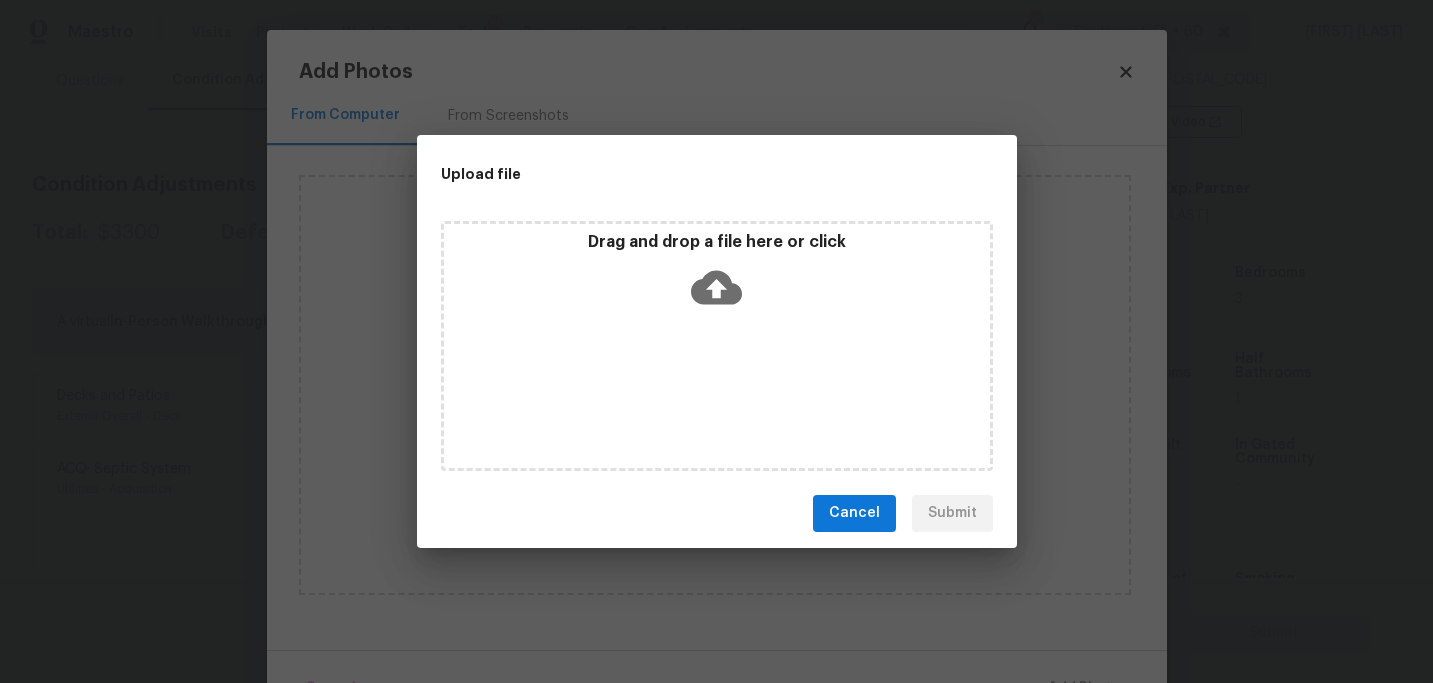 click on "Drag and drop a file here or click" at bounding box center [717, 346] 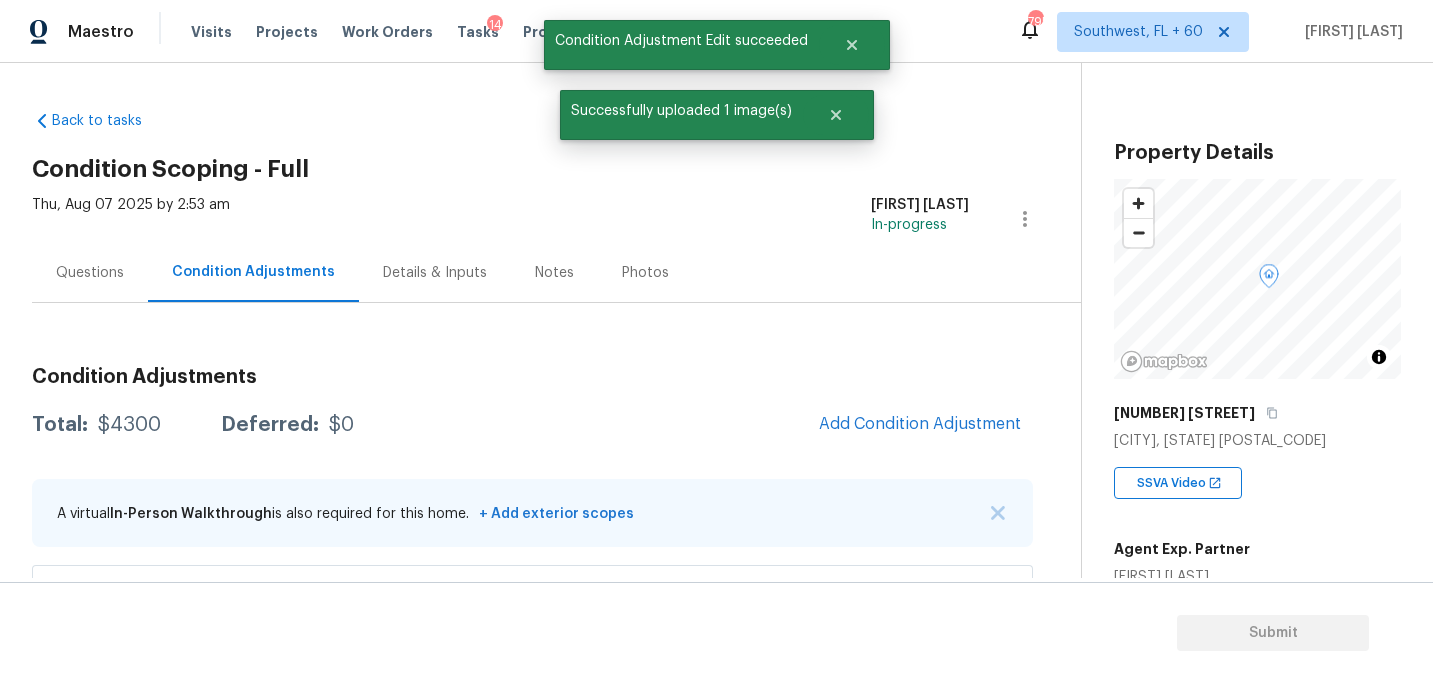 scroll, scrollTop: 0, scrollLeft: 0, axis: both 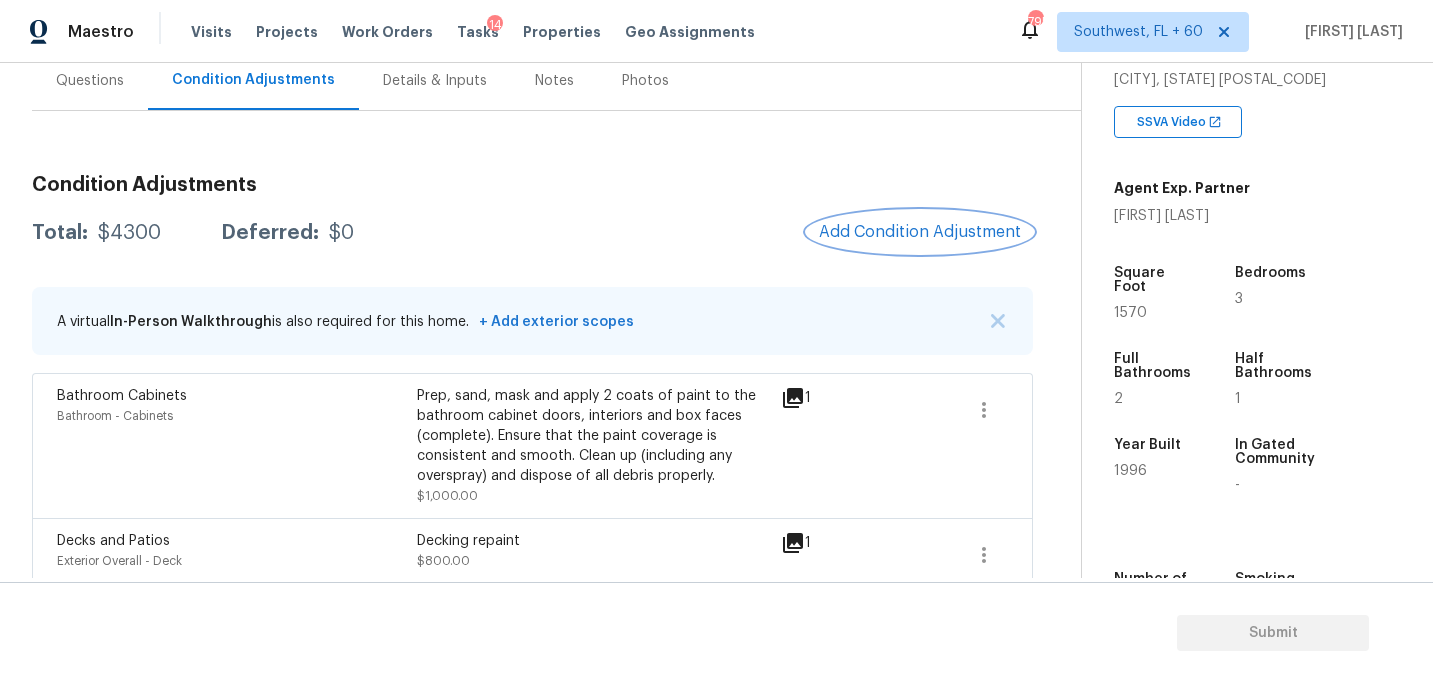 click on "Add Condition Adjustment" at bounding box center [920, 232] 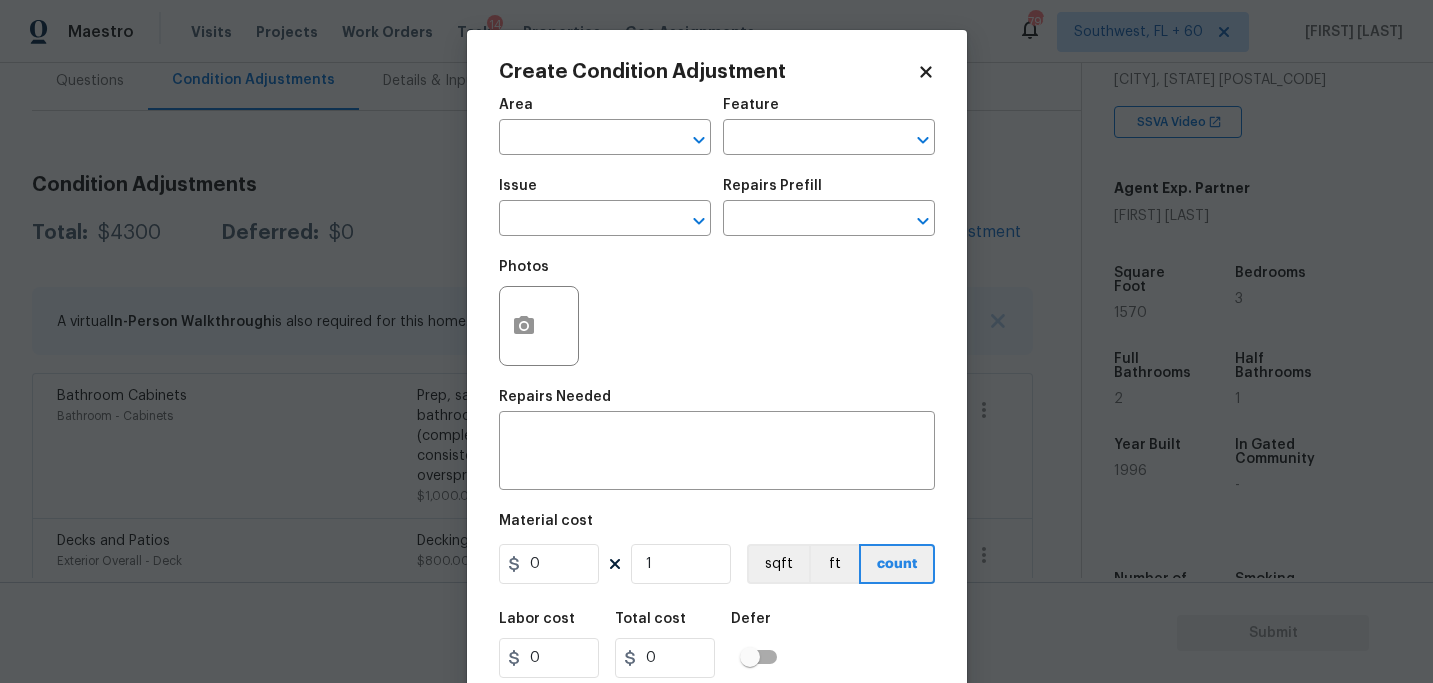 click on "Issue ​" at bounding box center [605, 207] 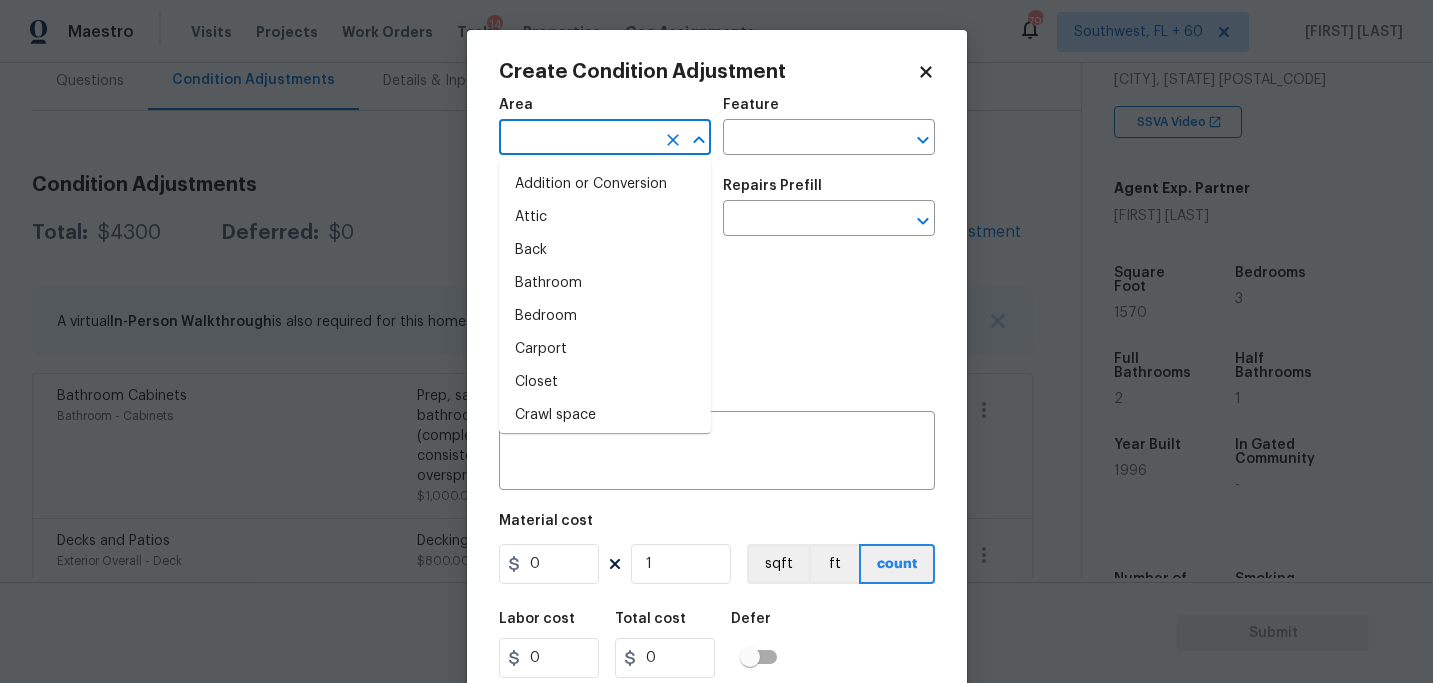 click at bounding box center (577, 139) 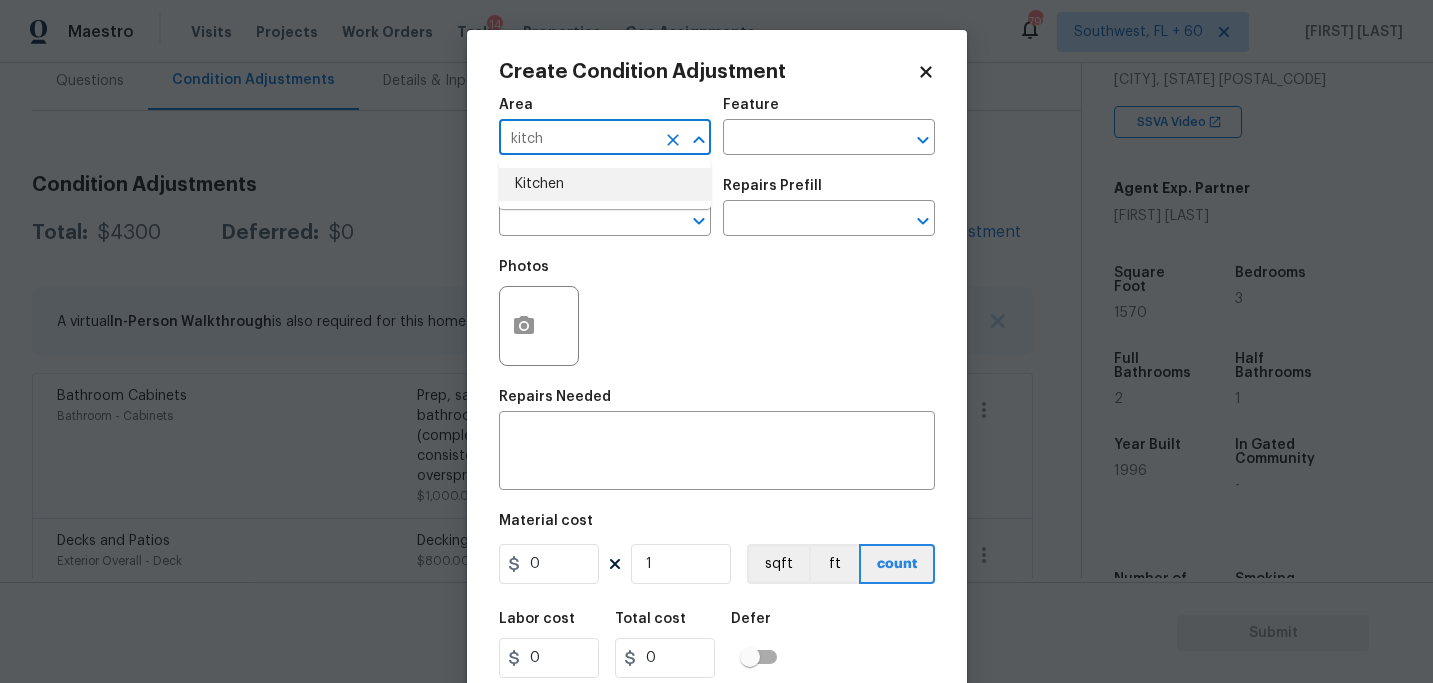 click on "Kitchen" at bounding box center (605, 184) 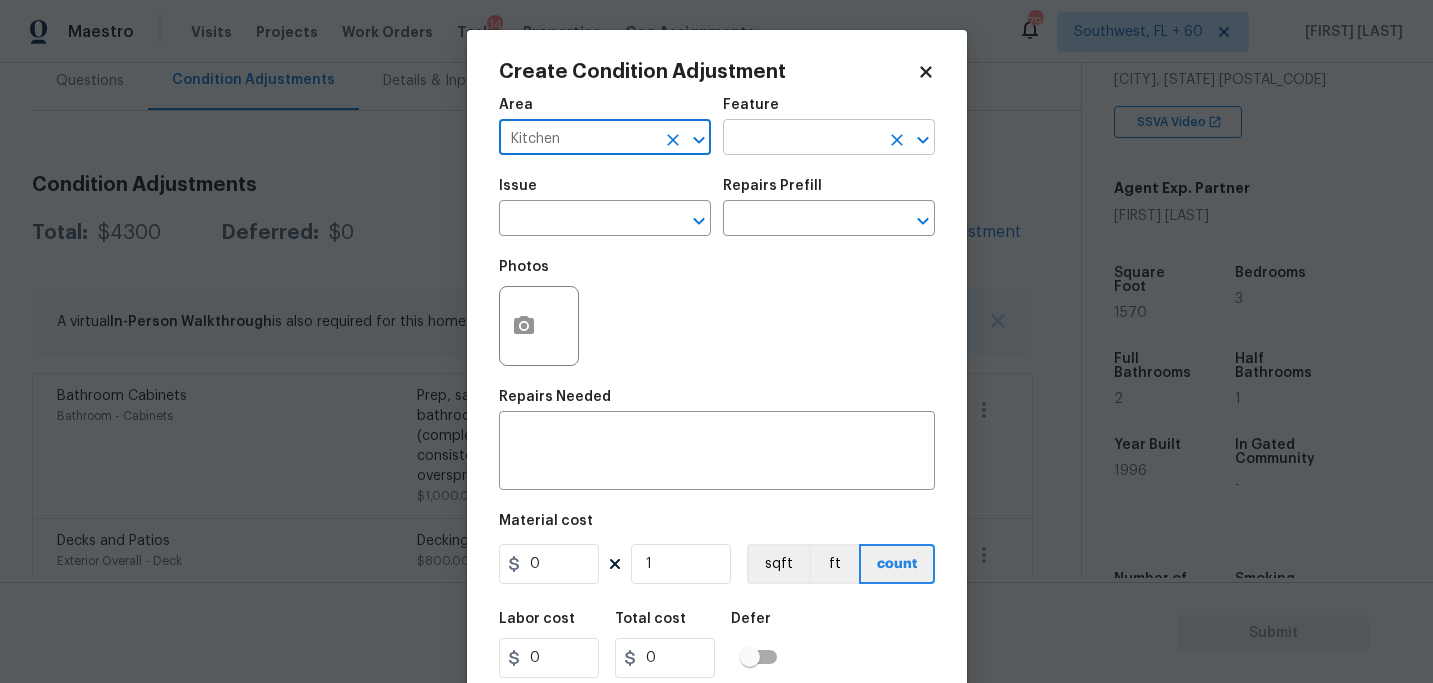 type on "Kitchen" 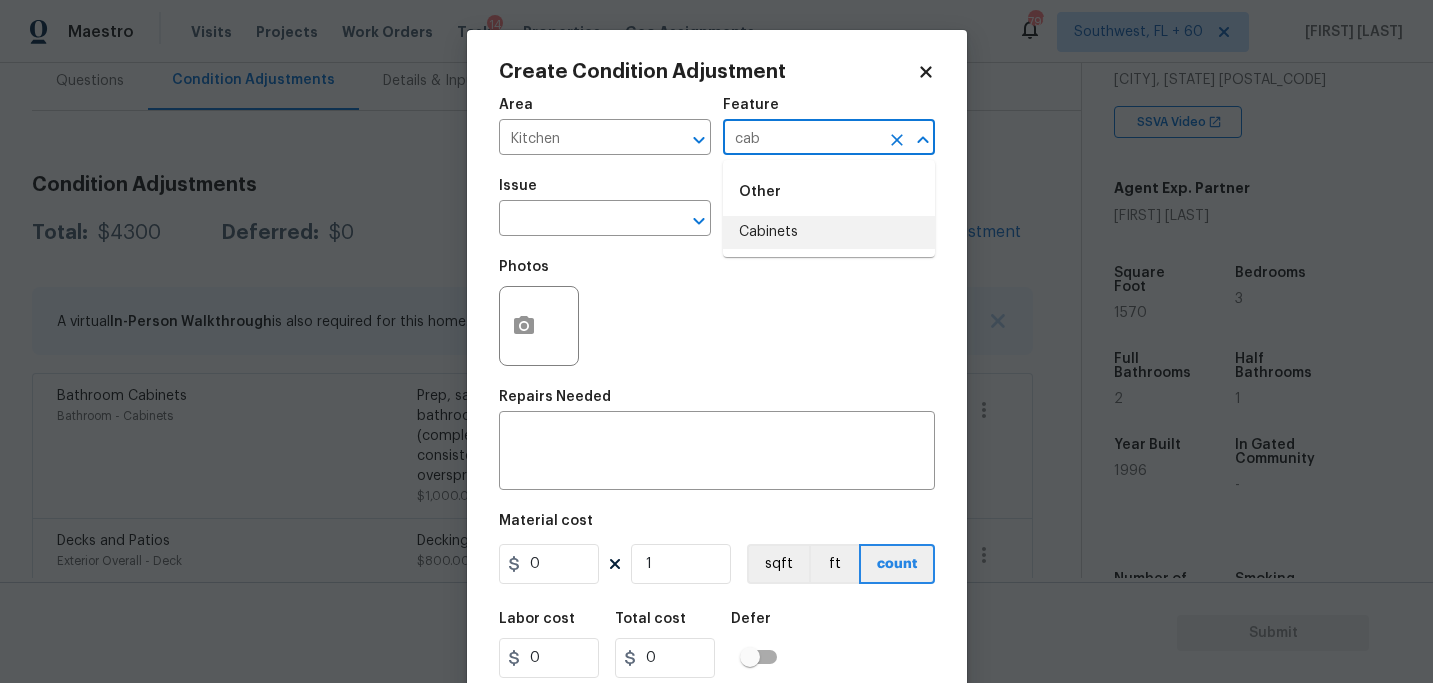 click on "Cabinets" at bounding box center (829, 232) 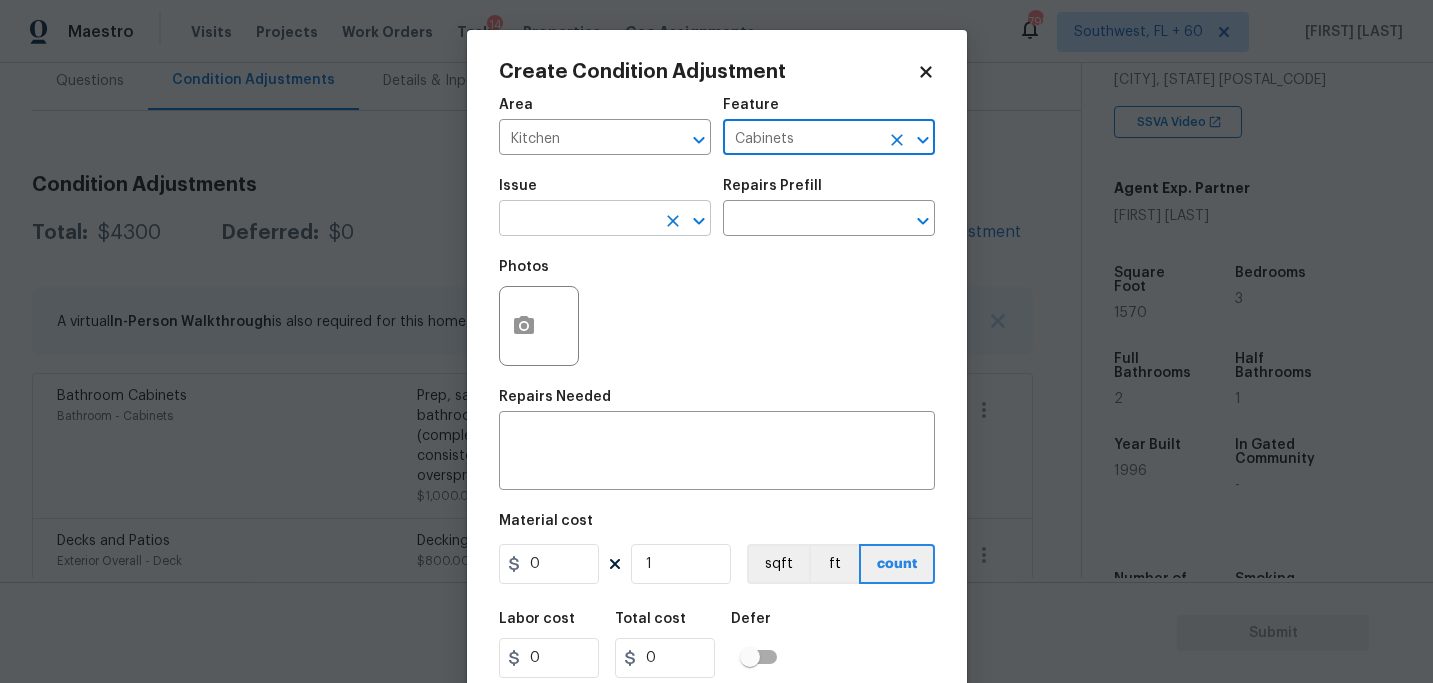 type on "Cabinets" 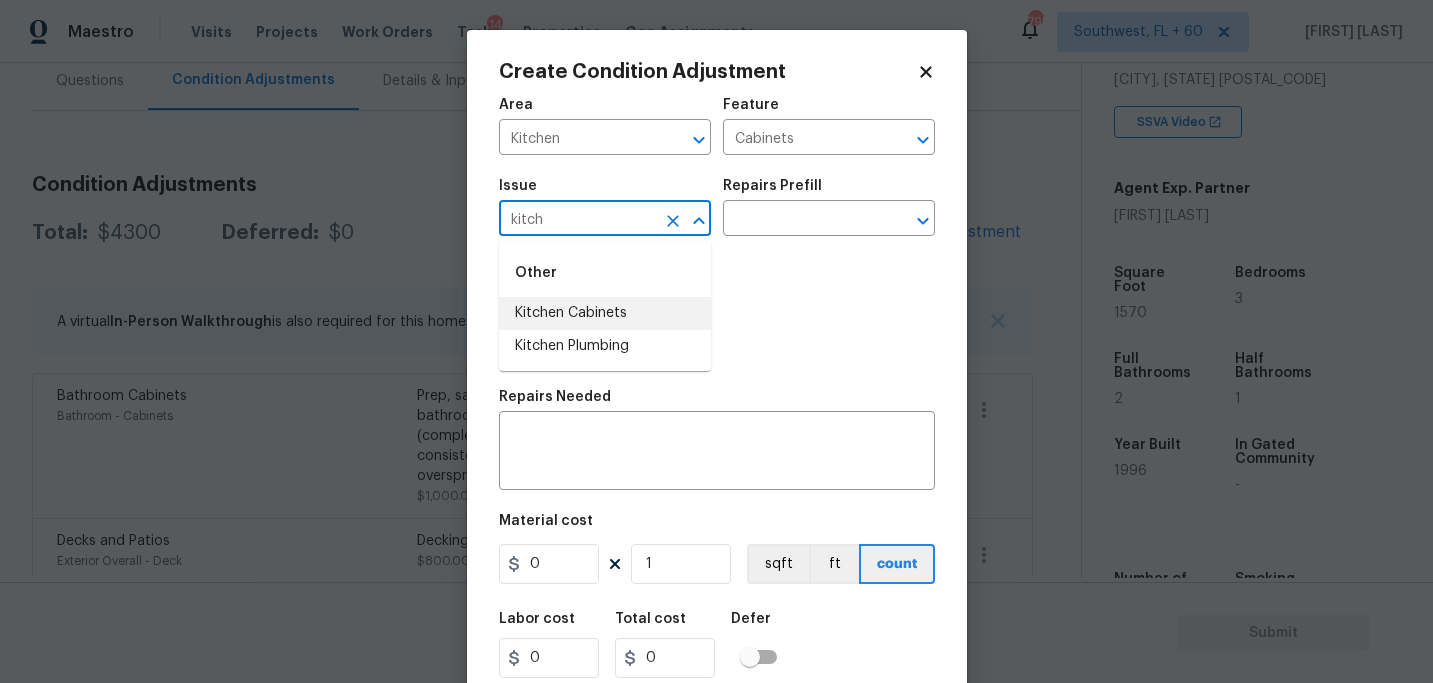 click on "Kitchen Cabinets" at bounding box center (605, 313) 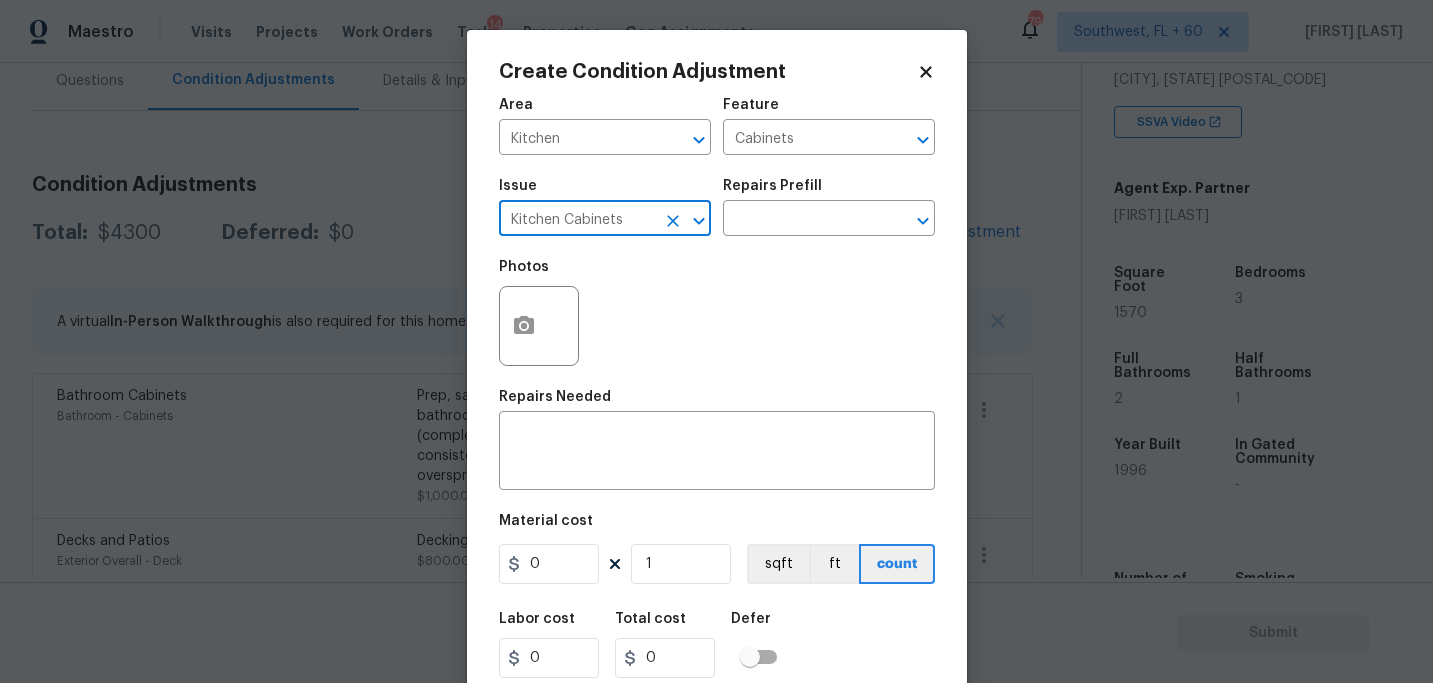 type on "Kitchen Cabinets" 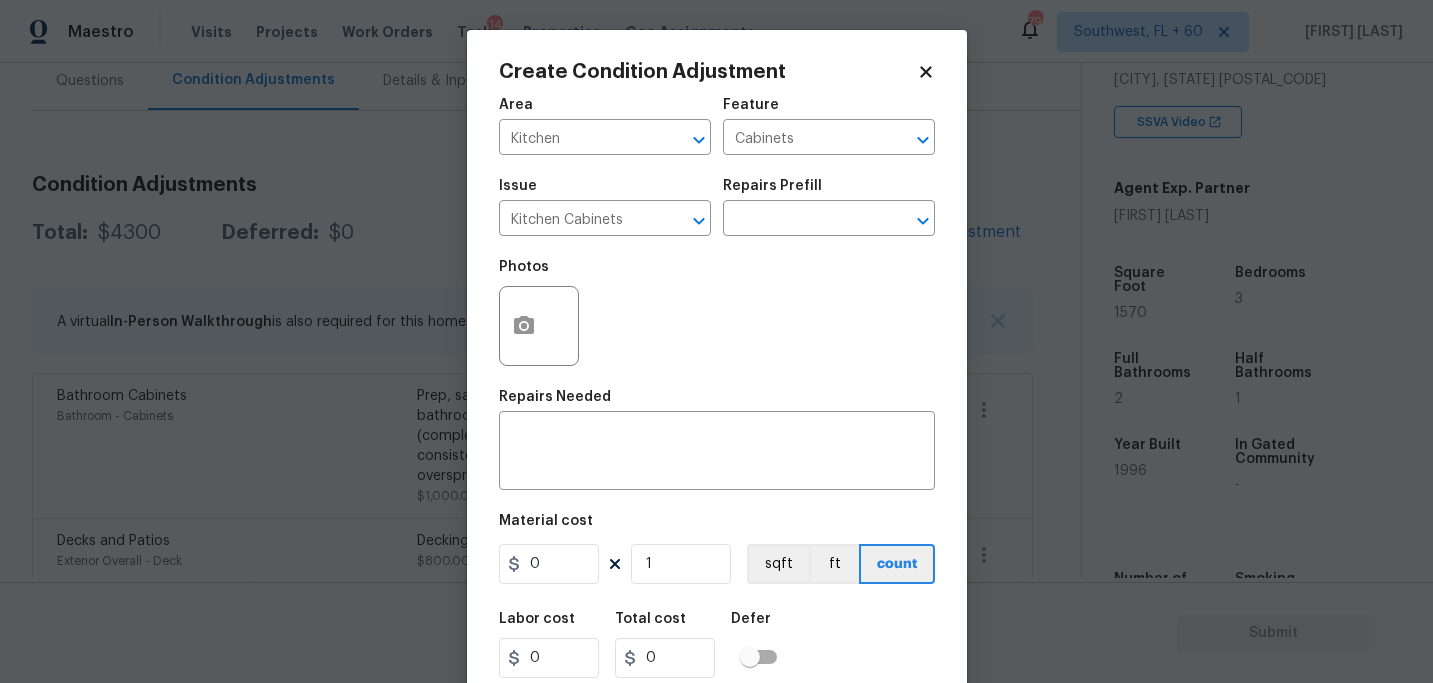 click on "Repairs Prefill" at bounding box center (829, 192) 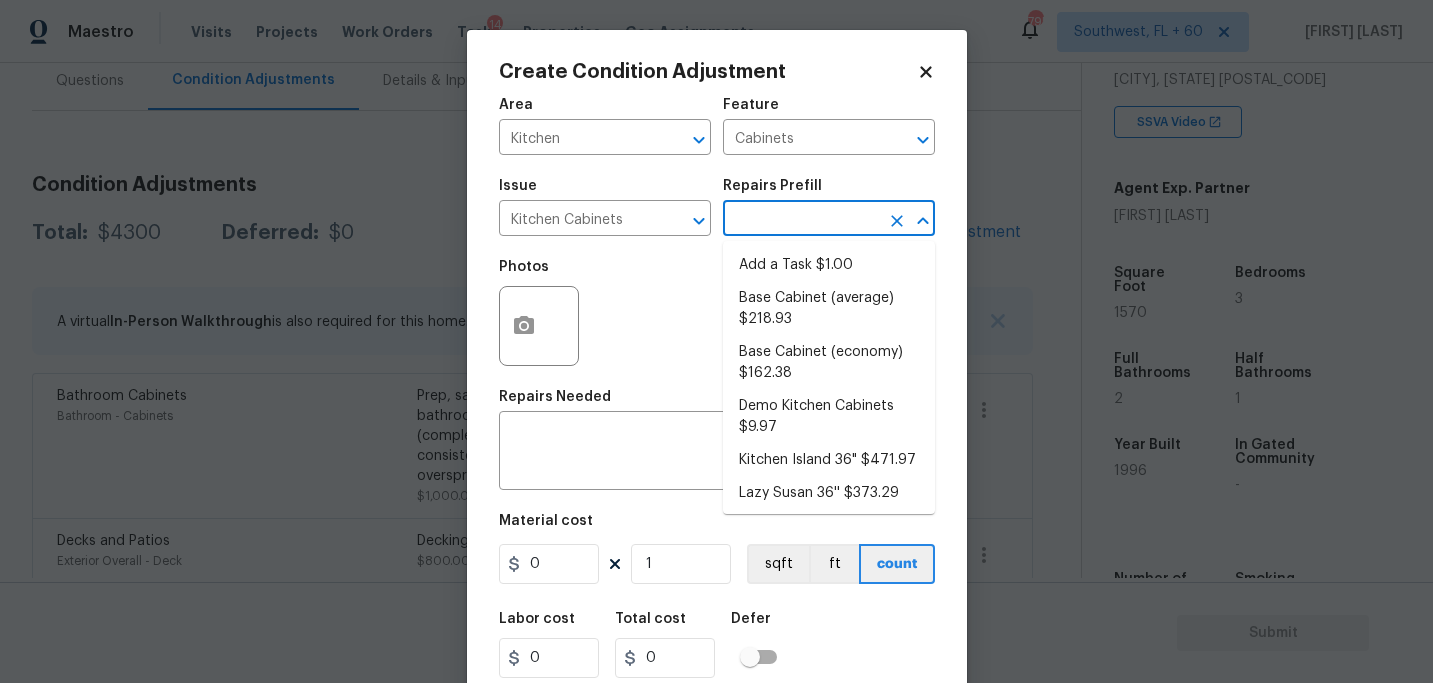 click at bounding box center (801, 220) 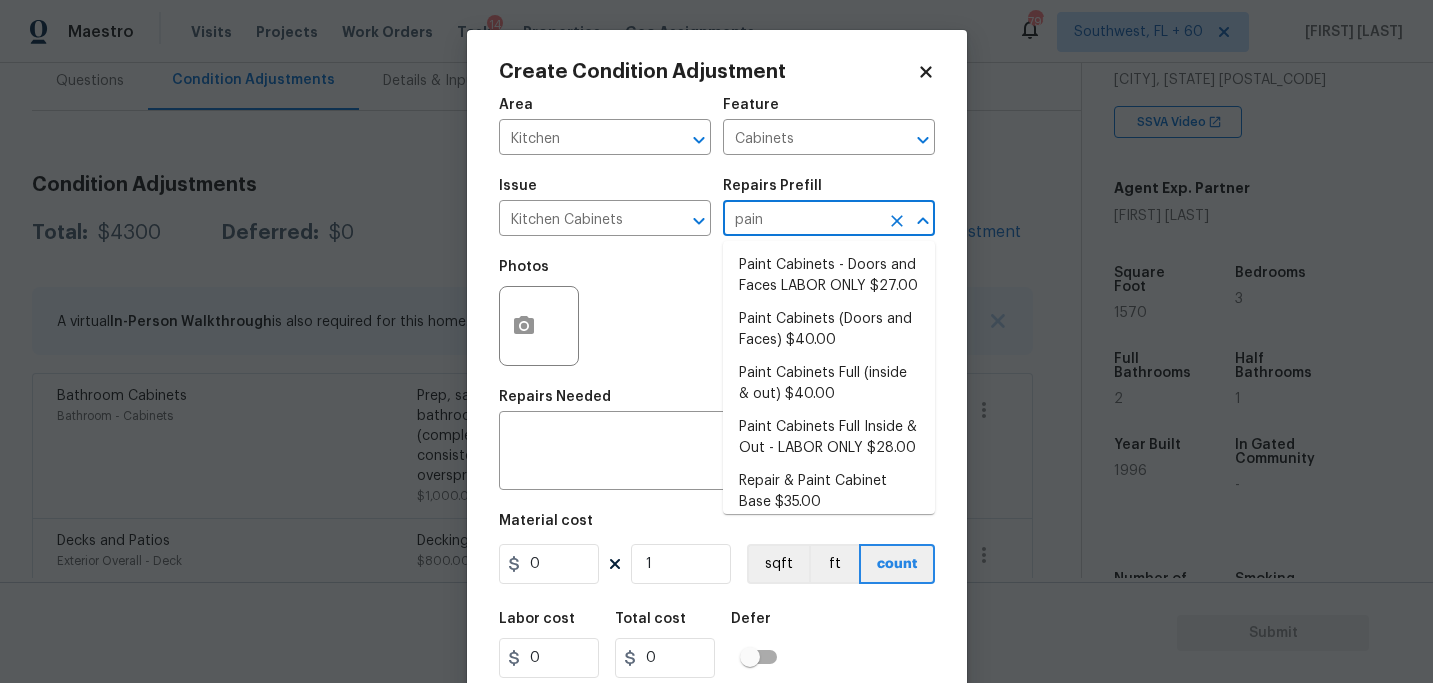 type on "paint" 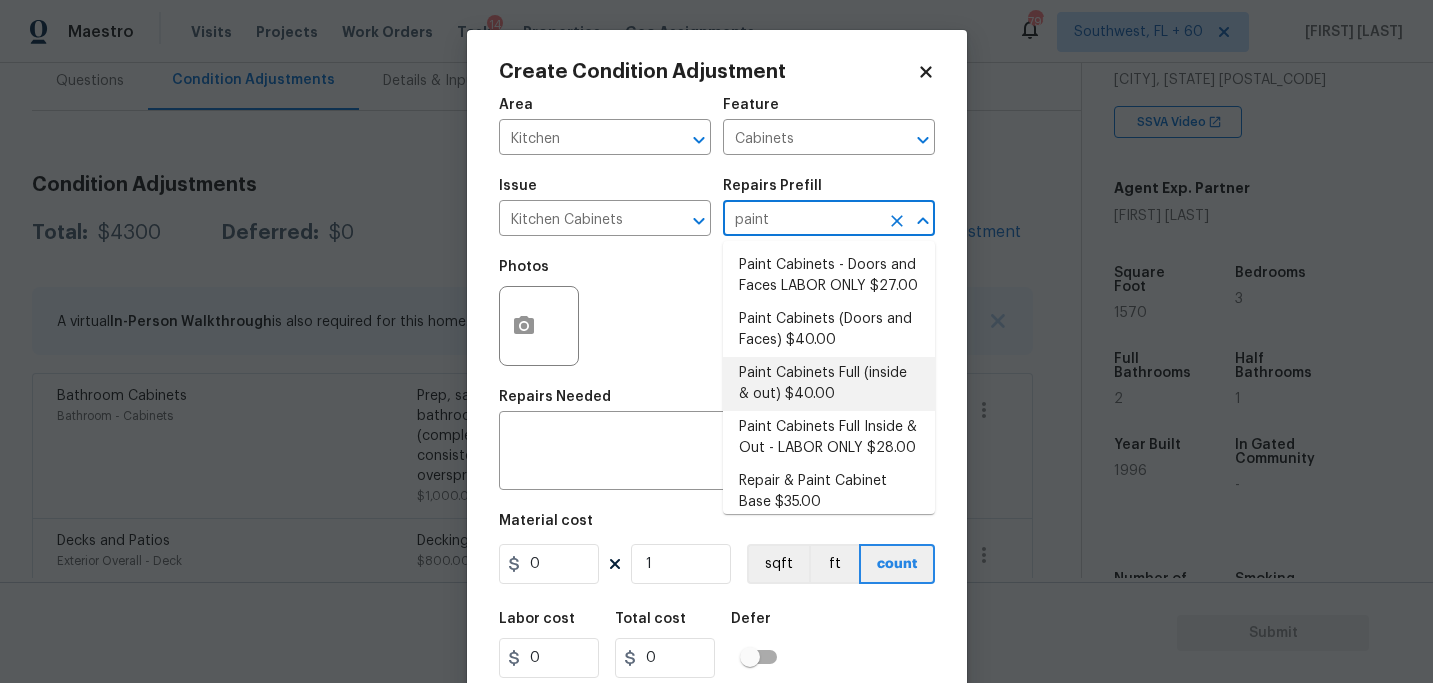 click on "Paint Cabinets Full (inside & out) $40.00" at bounding box center (829, 384) 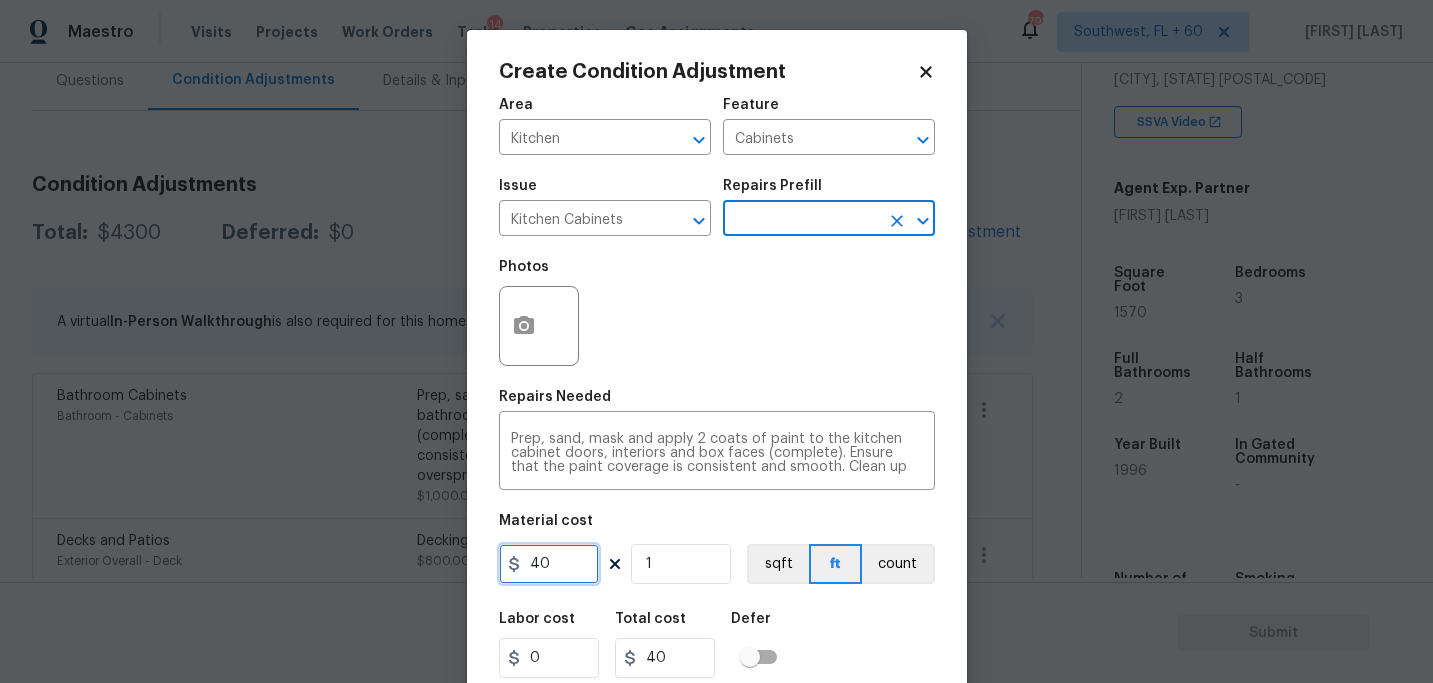 drag, startPoint x: 570, startPoint y: 563, endPoint x: 417, endPoint y: 562, distance: 153.00327 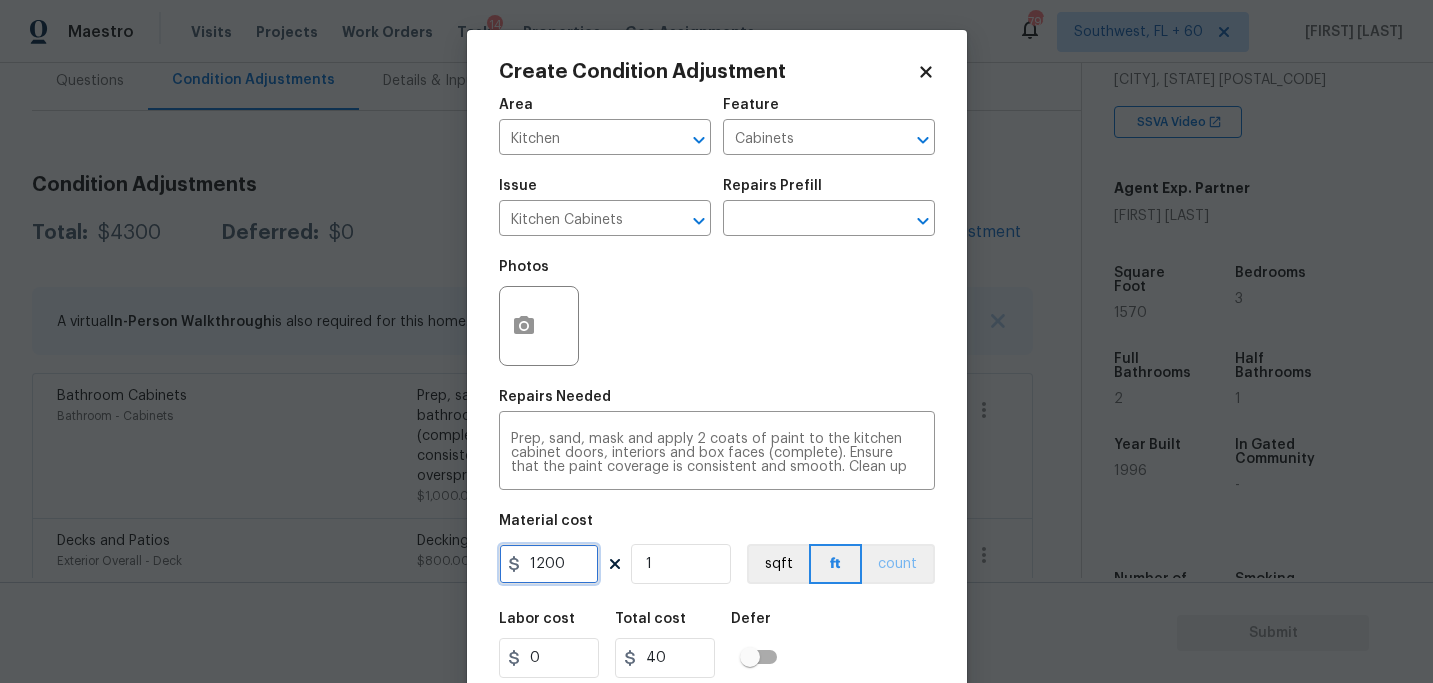 type on "1200" 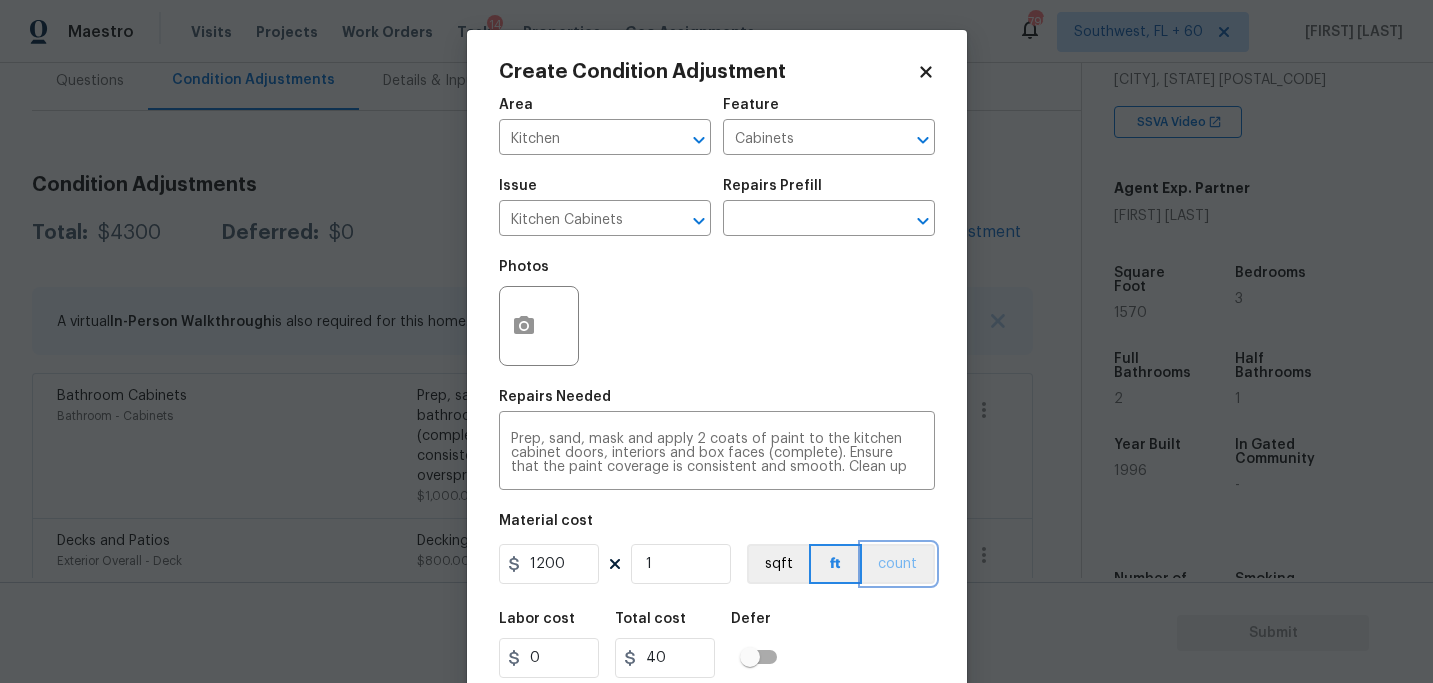 type on "1200" 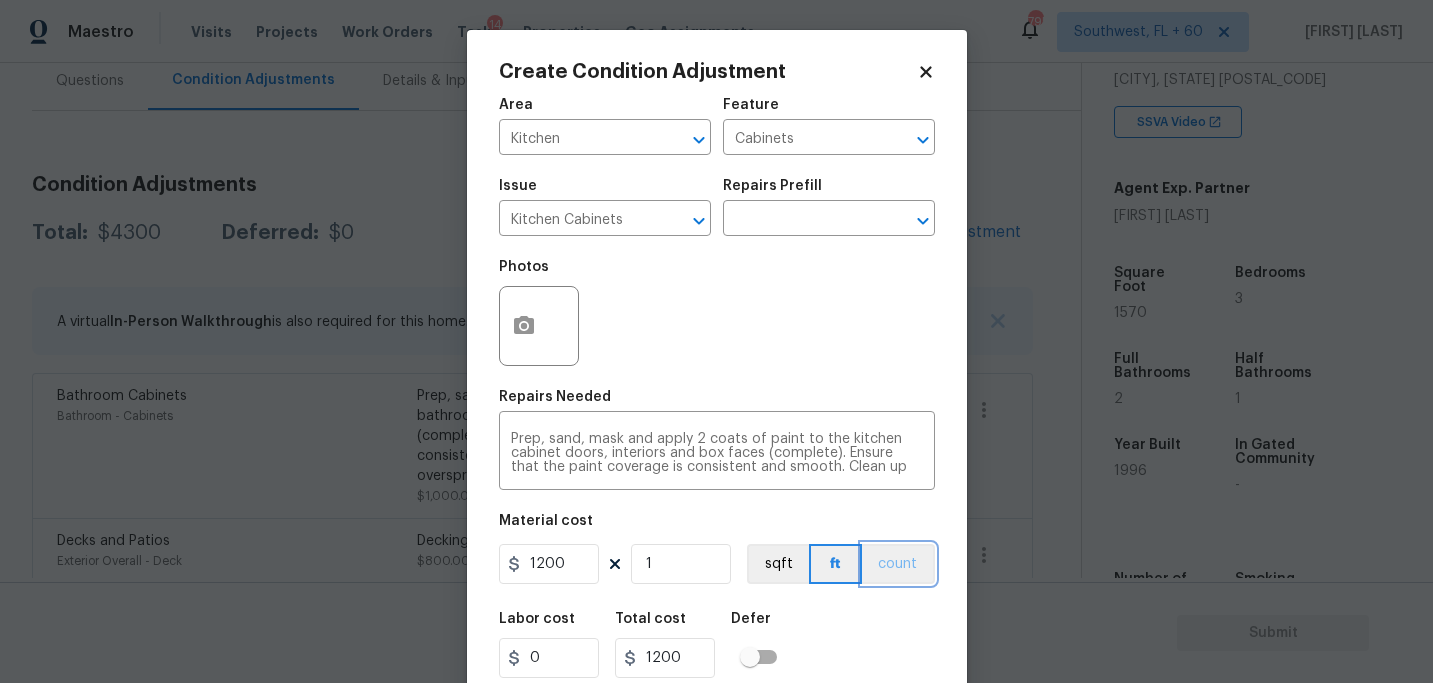 click on "count" at bounding box center (898, 564) 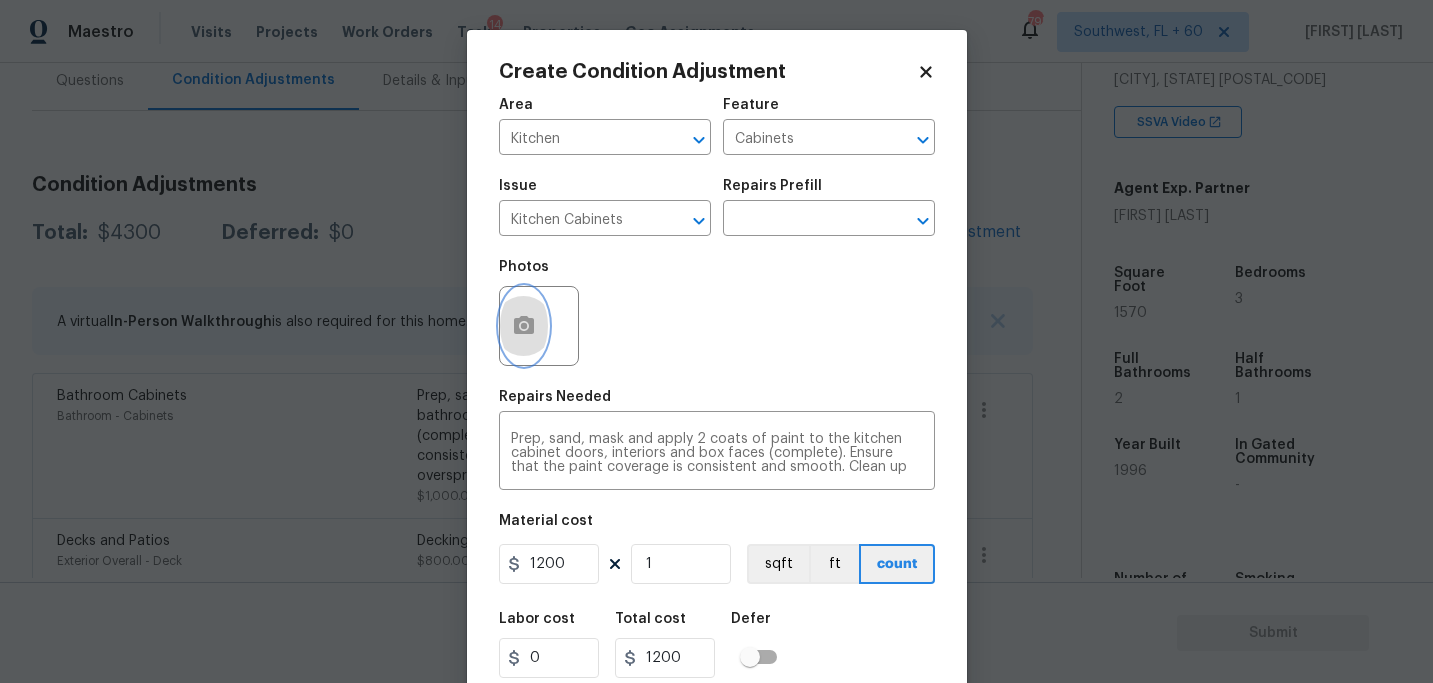 click at bounding box center [524, 326] 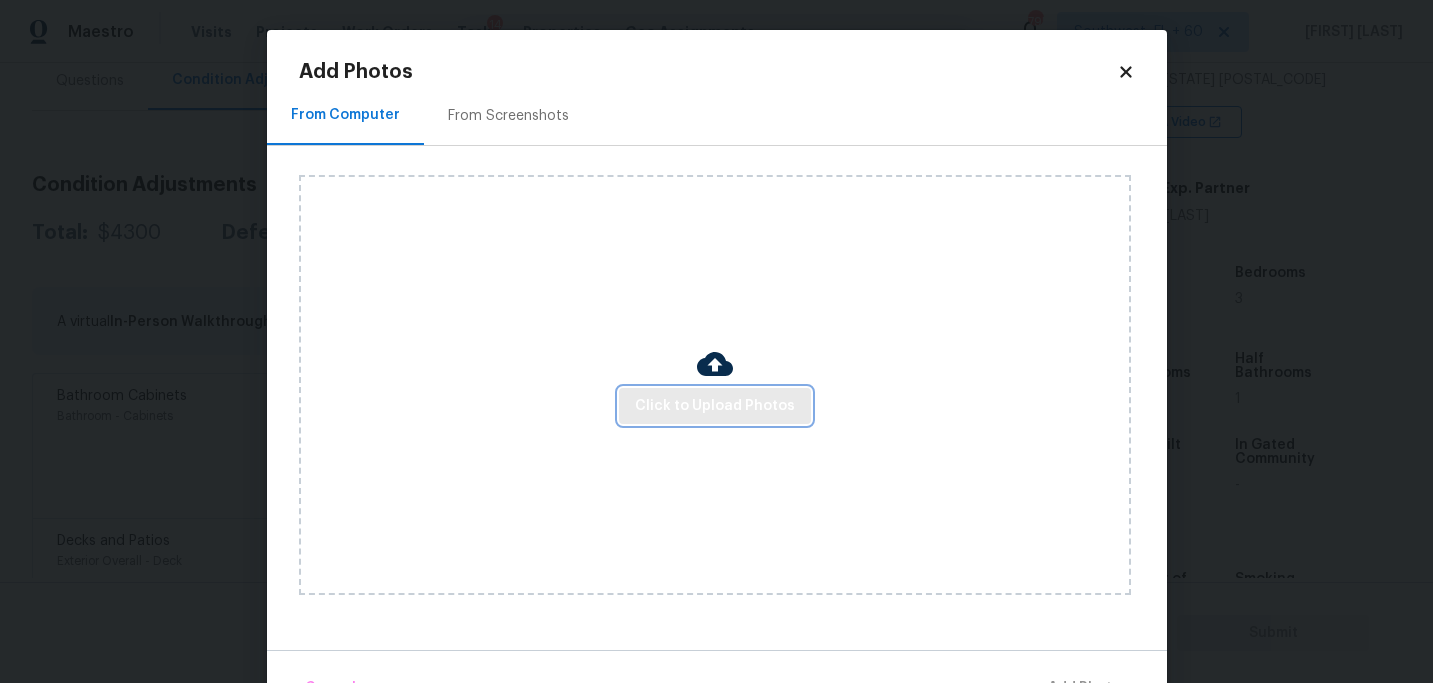 click on "Click to Upload Photos" at bounding box center (715, 406) 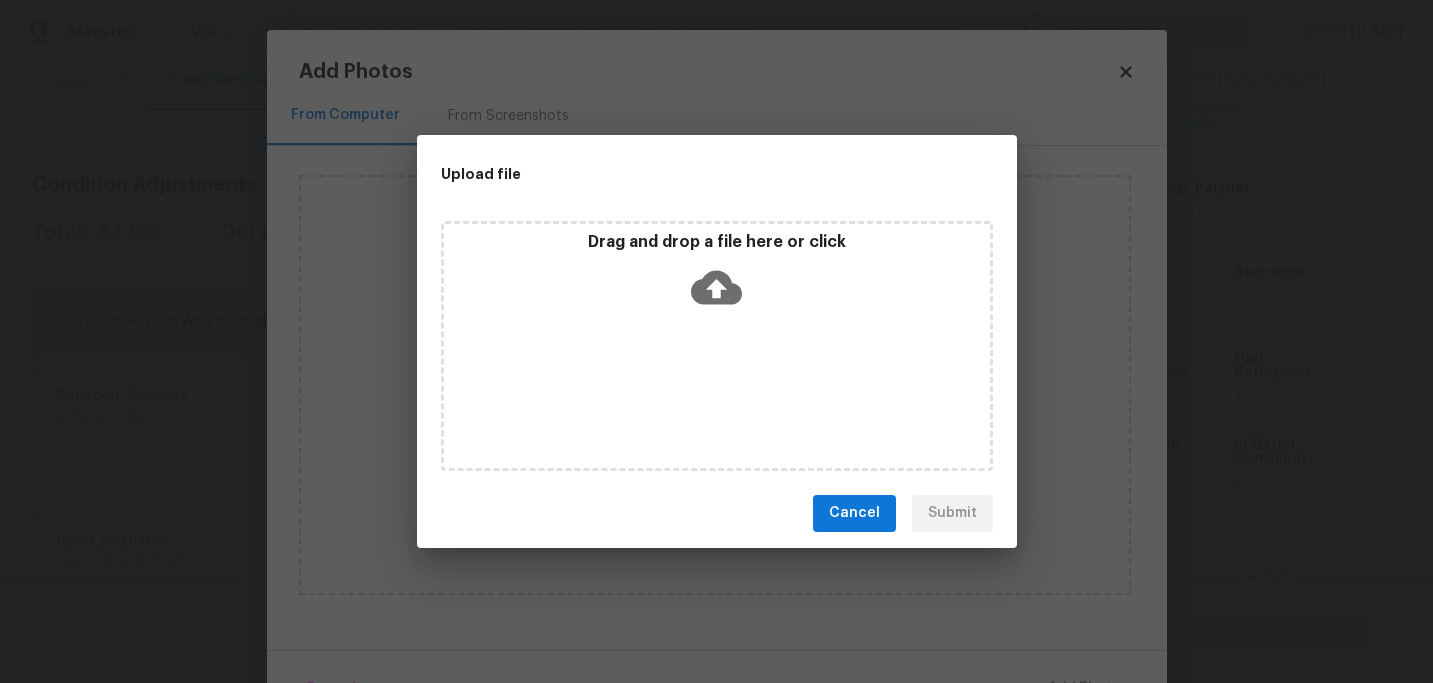 click on "Drag and drop a file here or click" at bounding box center [717, 346] 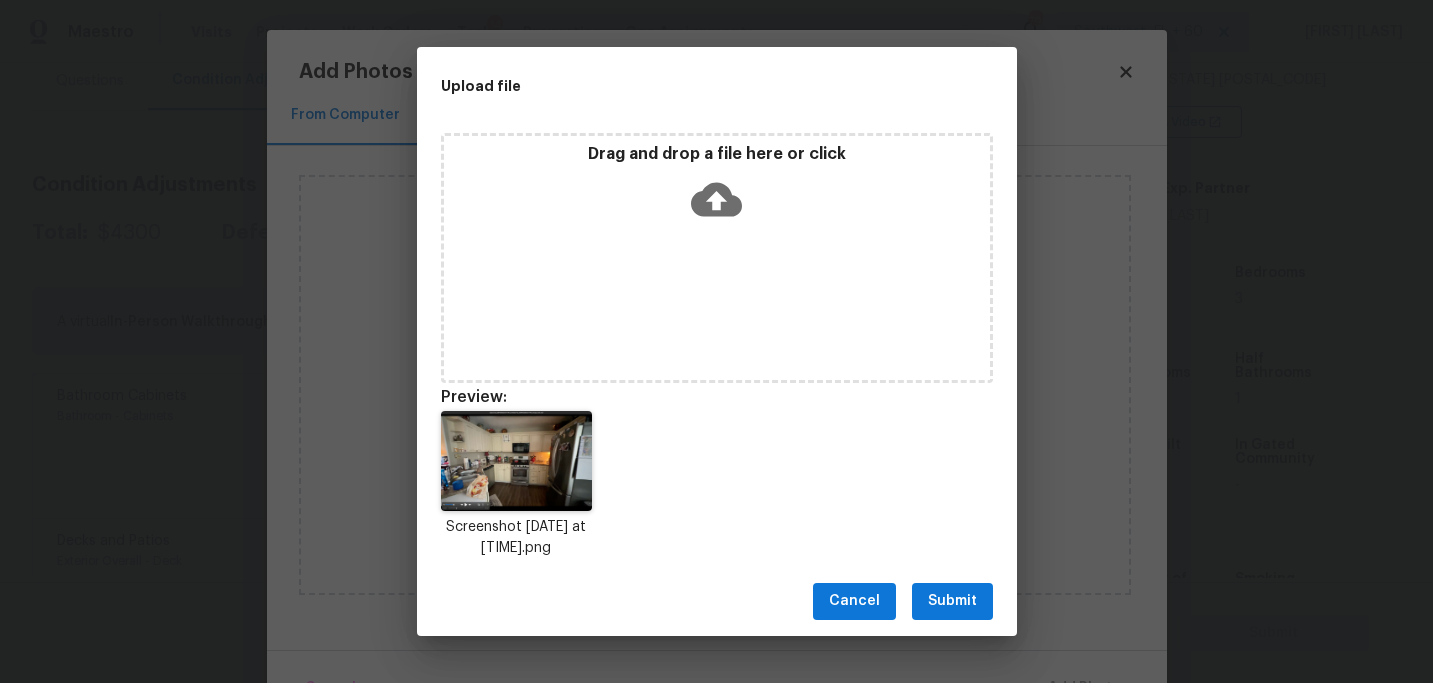 click on "Submit" at bounding box center (952, 601) 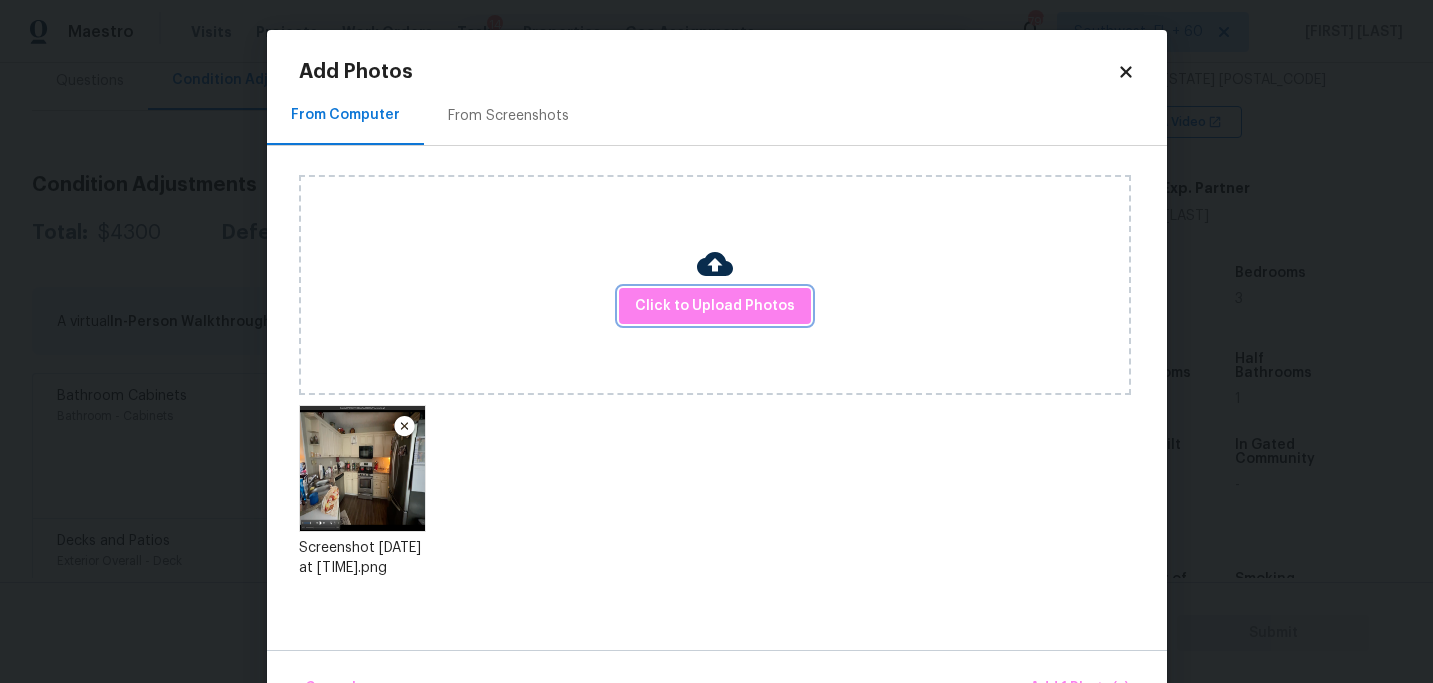 scroll, scrollTop: 57, scrollLeft: 0, axis: vertical 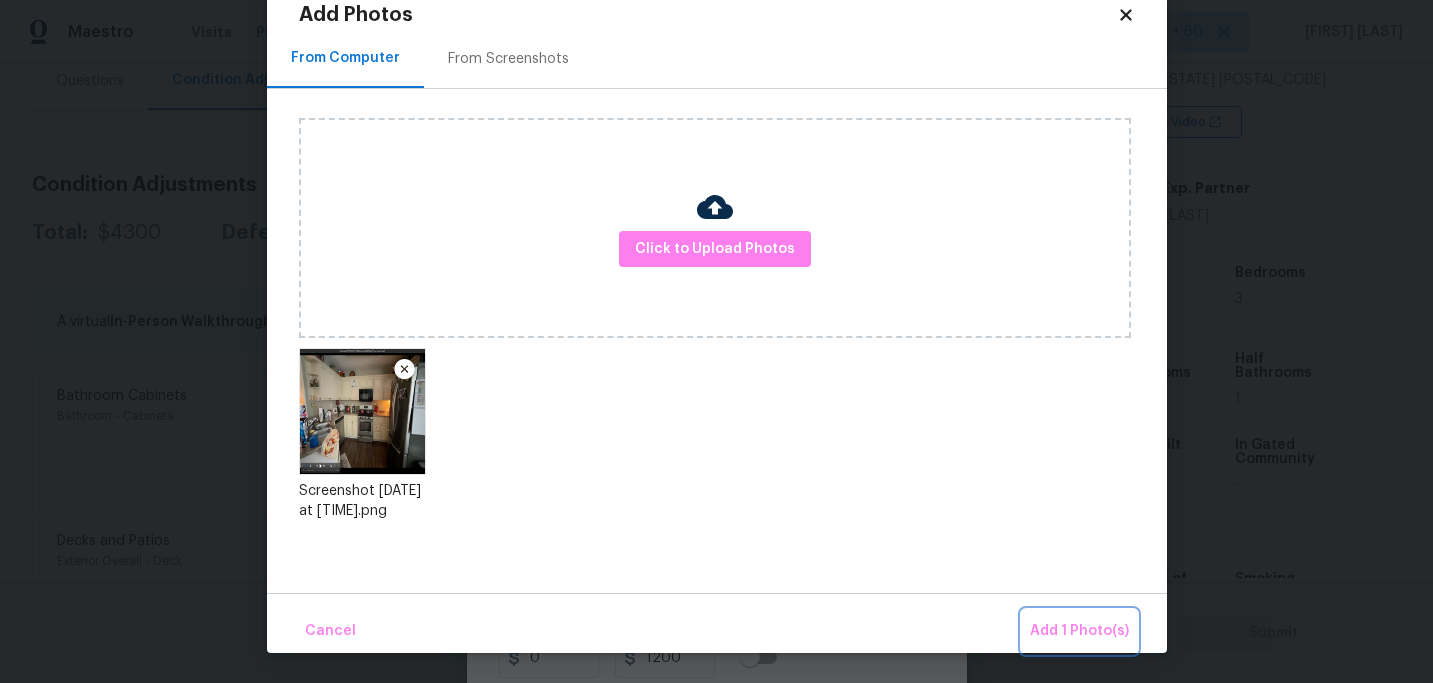 click on "Add 1 Photo(s)" at bounding box center (1079, 631) 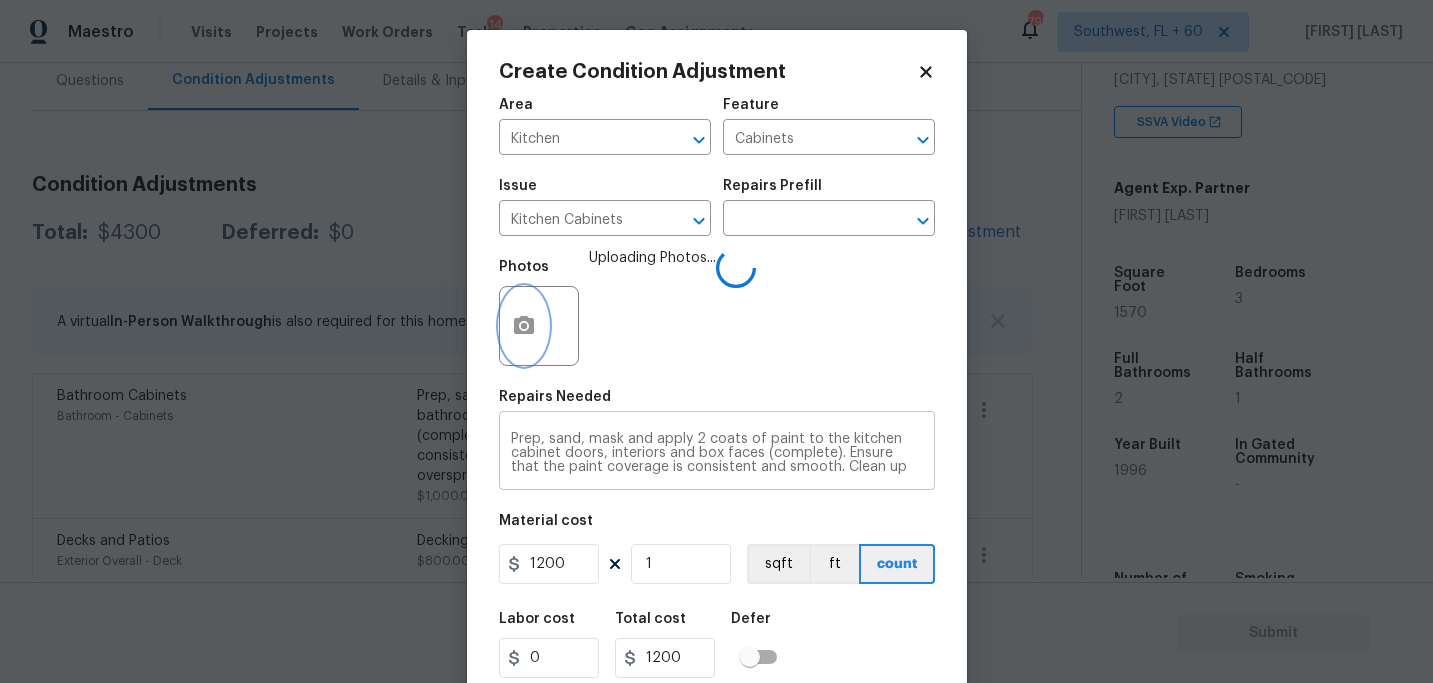 scroll, scrollTop: 0, scrollLeft: 0, axis: both 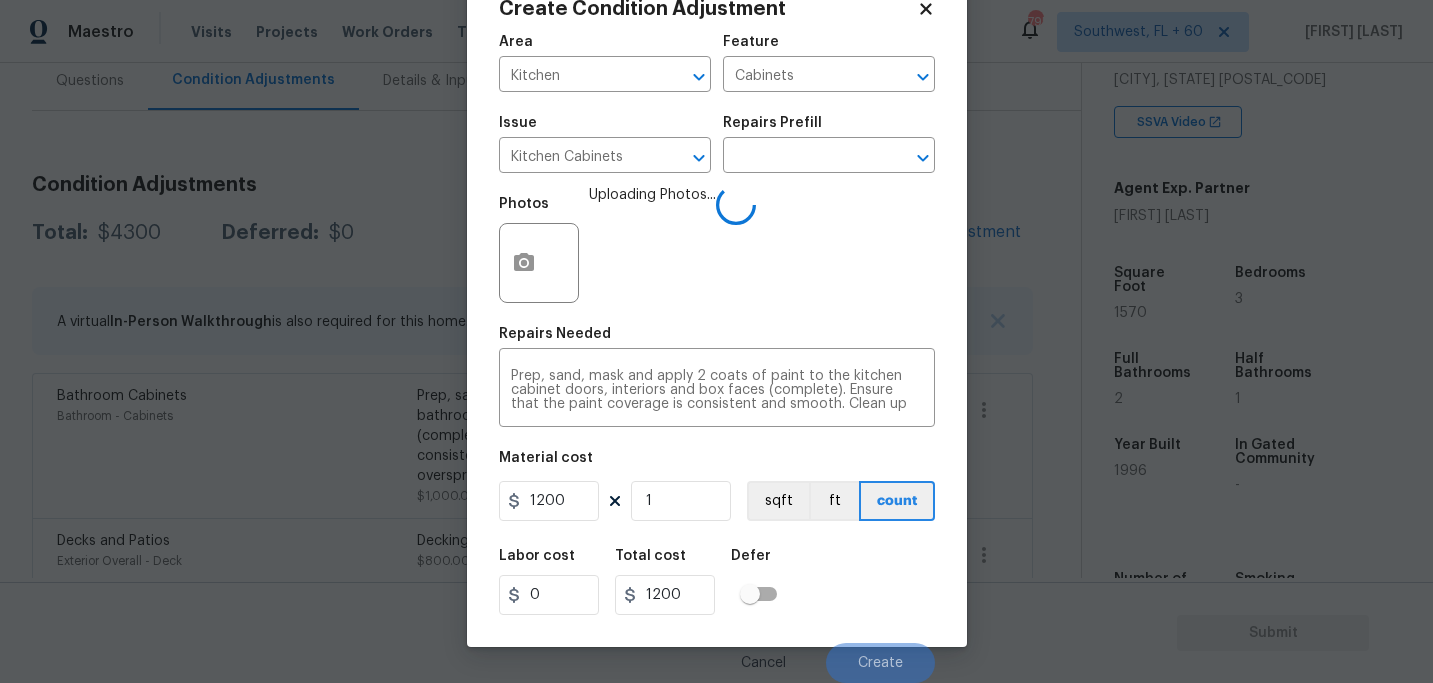 click on "Labor cost 0 Total cost 1200 Defer" at bounding box center [717, 582] 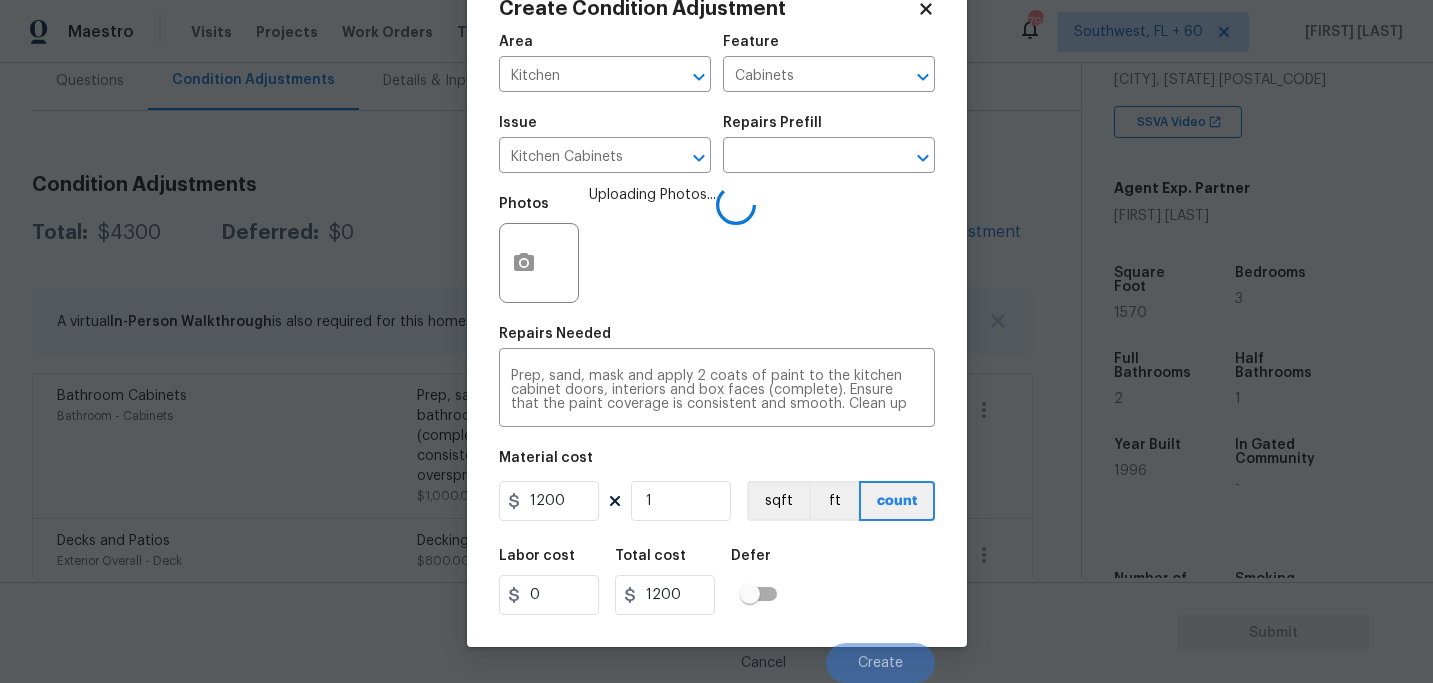 click on "Labor cost 0 Total cost 1200 Defer" at bounding box center [717, 582] 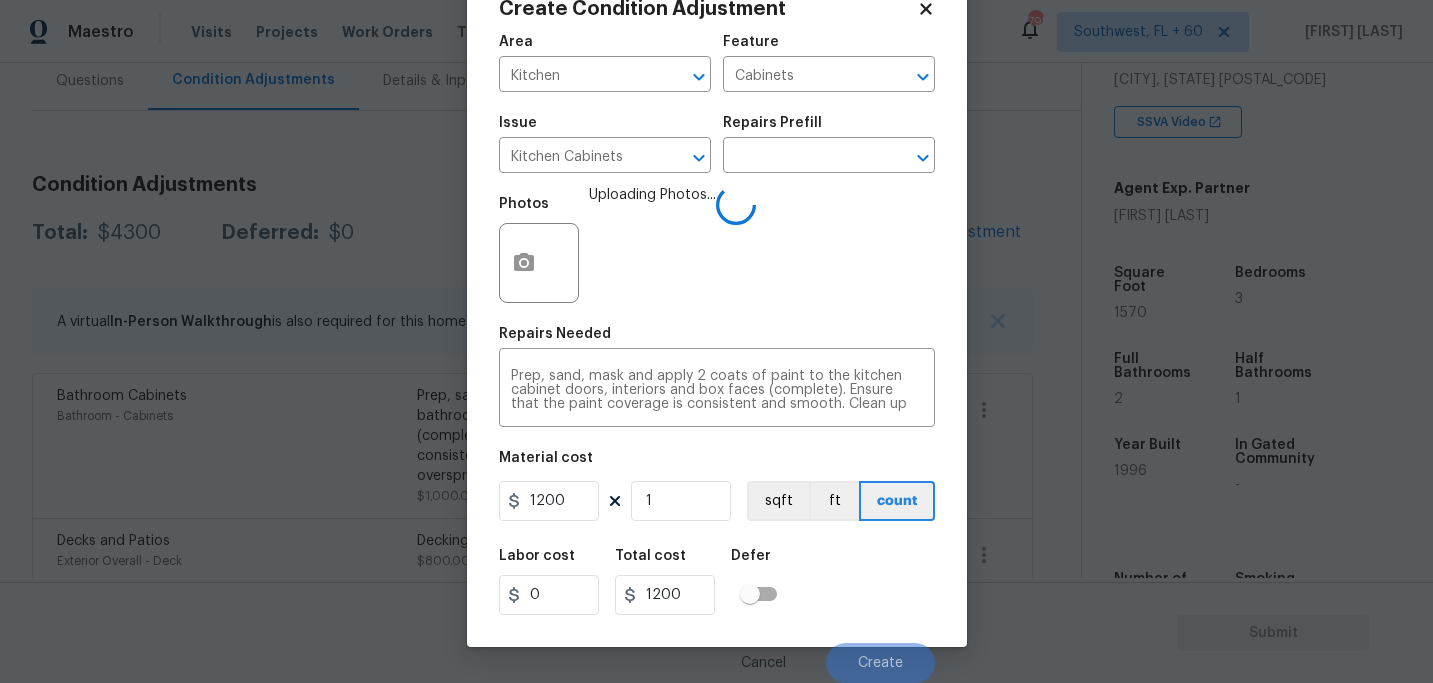 click on "Labor cost 0 Total cost 1200 Defer" at bounding box center (717, 582) 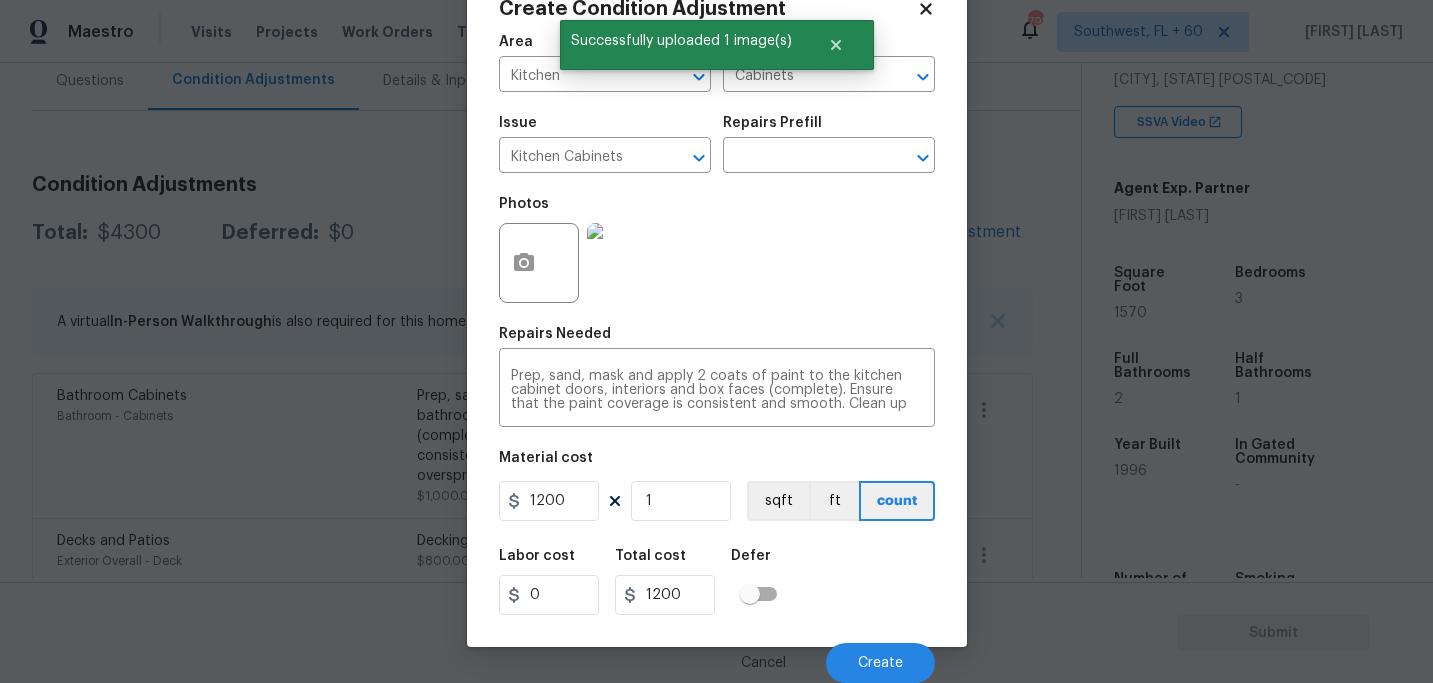click on "Labor cost 0 Total cost 1200 Defer" at bounding box center [717, 582] 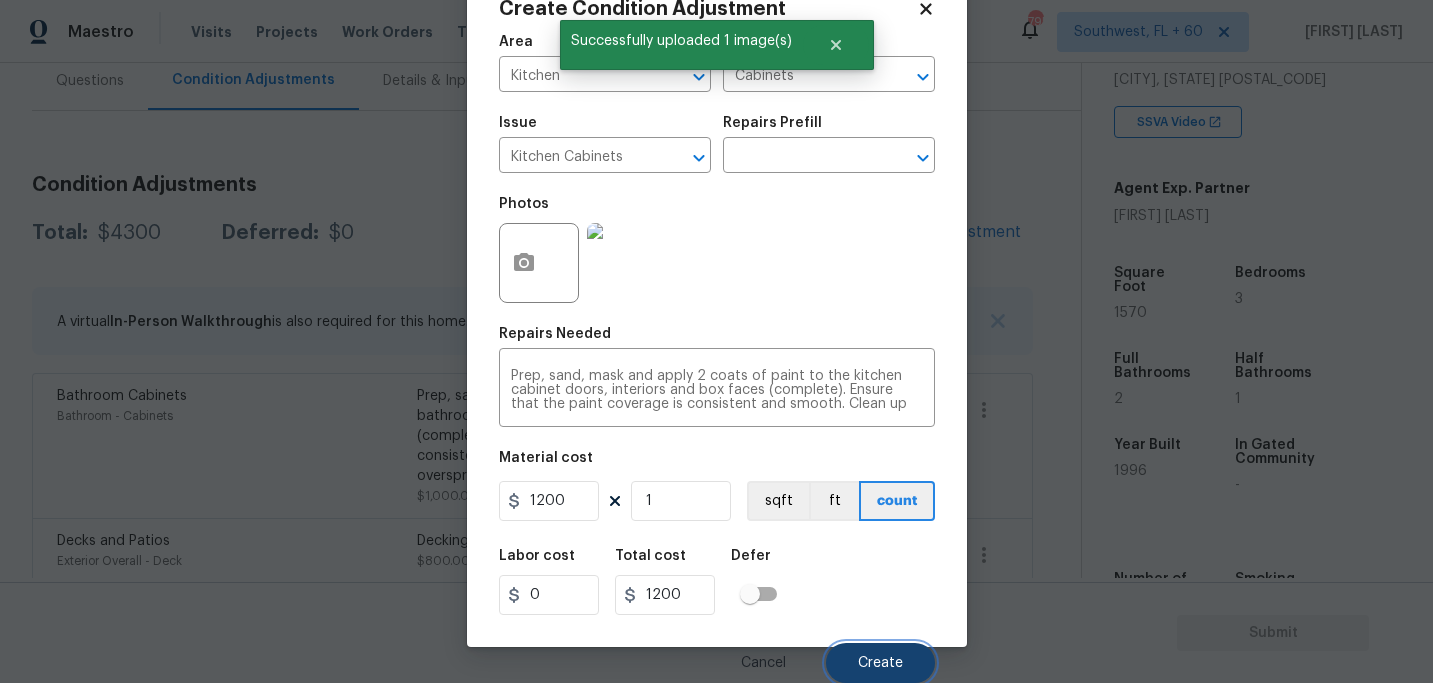 click on "Create" at bounding box center (880, 663) 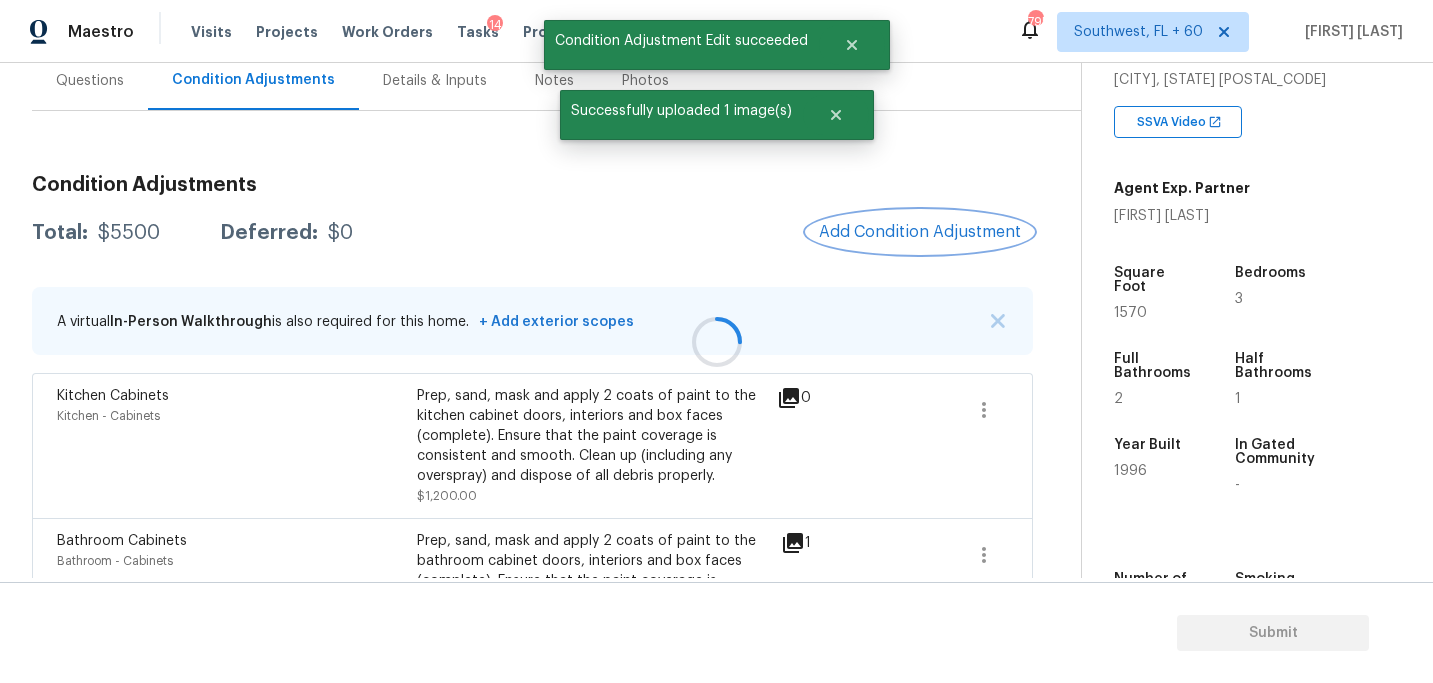 scroll, scrollTop: 0, scrollLeft: 0, axis: both 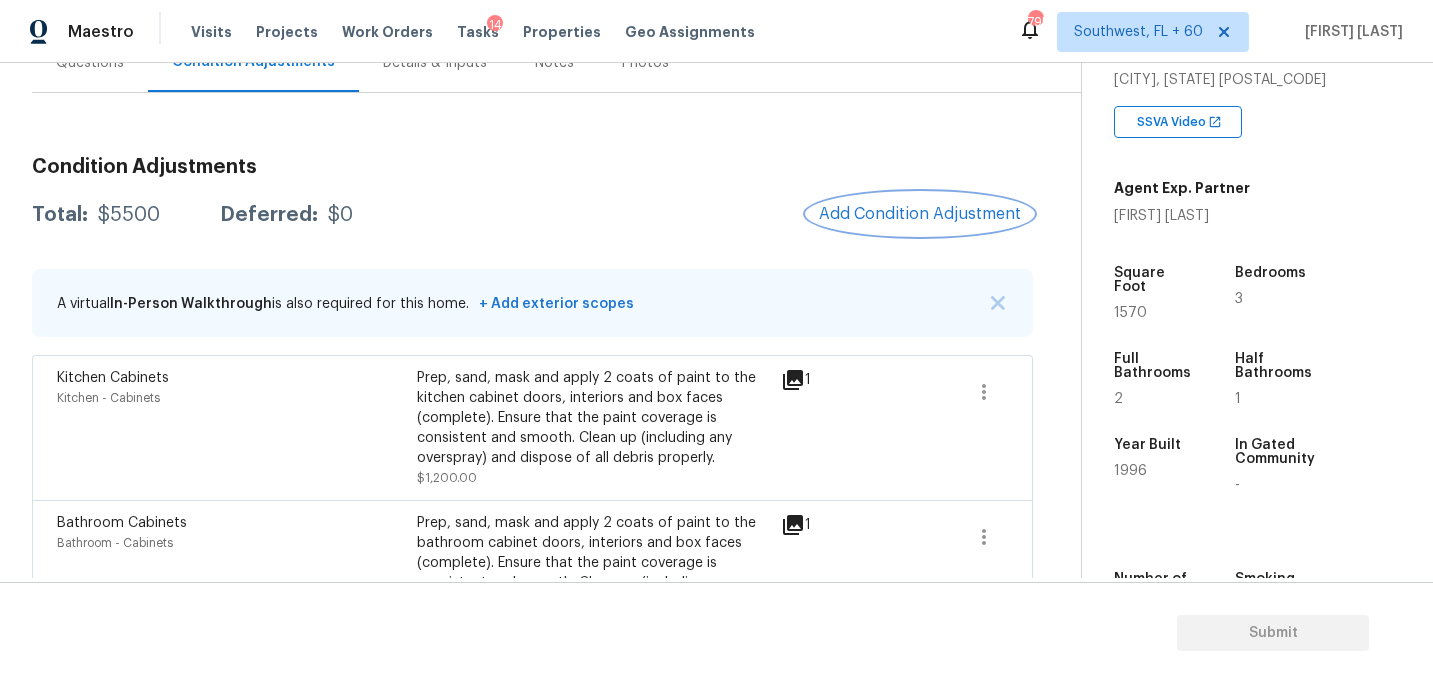 click on "Add Condition Adjustment" at bounding box center (920, 214) 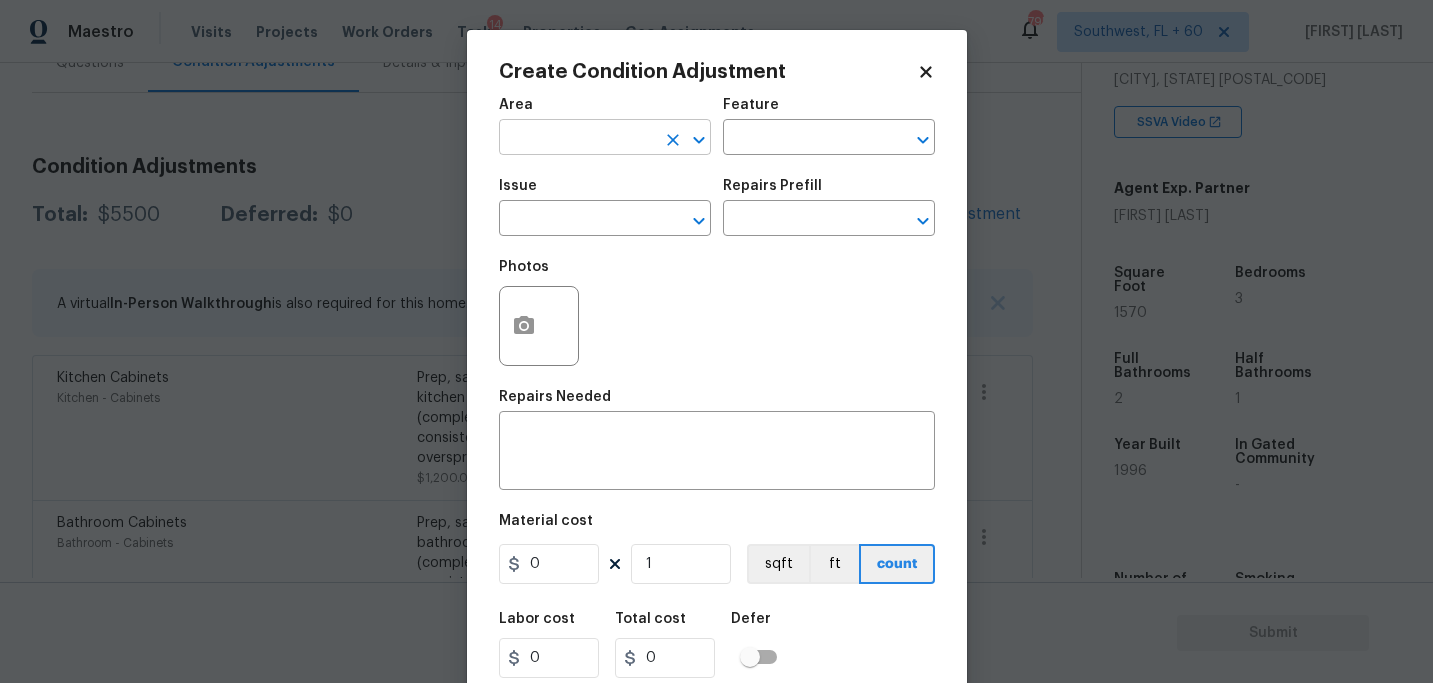 click at bounding box center [577, 139] 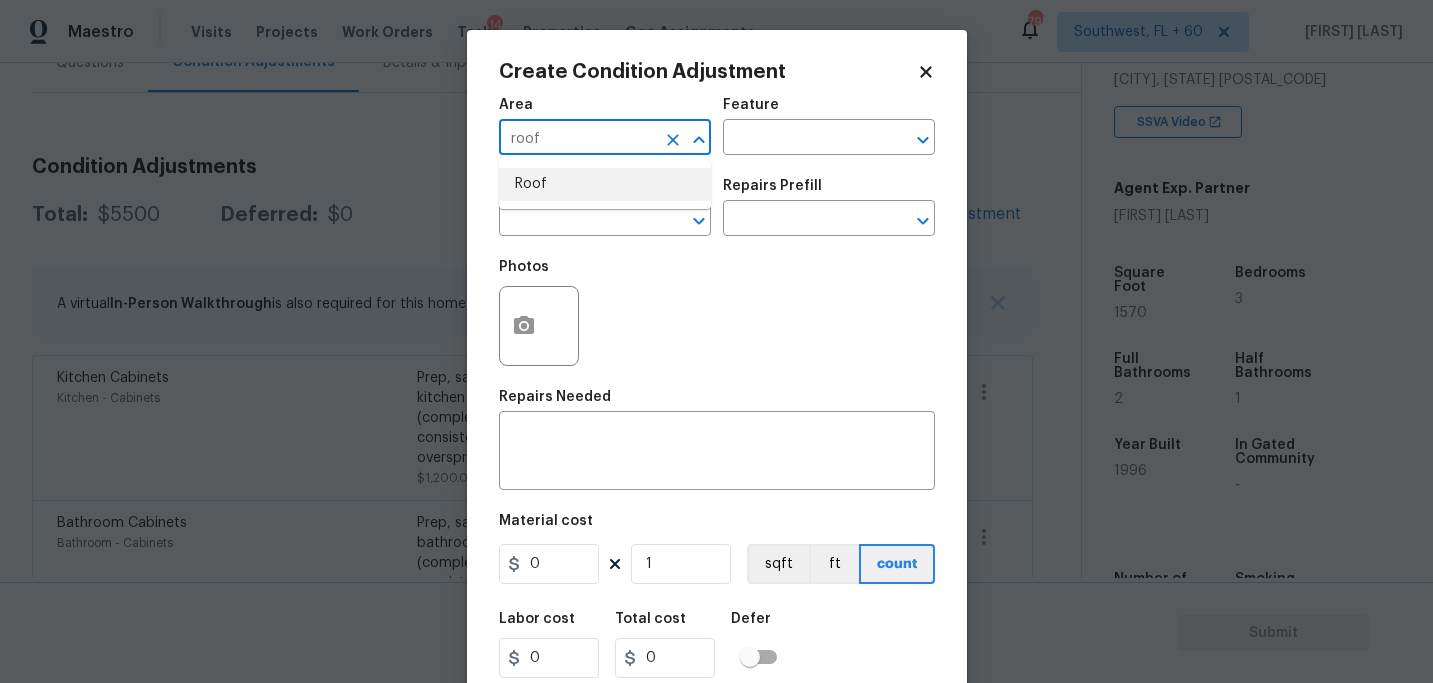 click on "Roof" at bounding box center (605, 184) 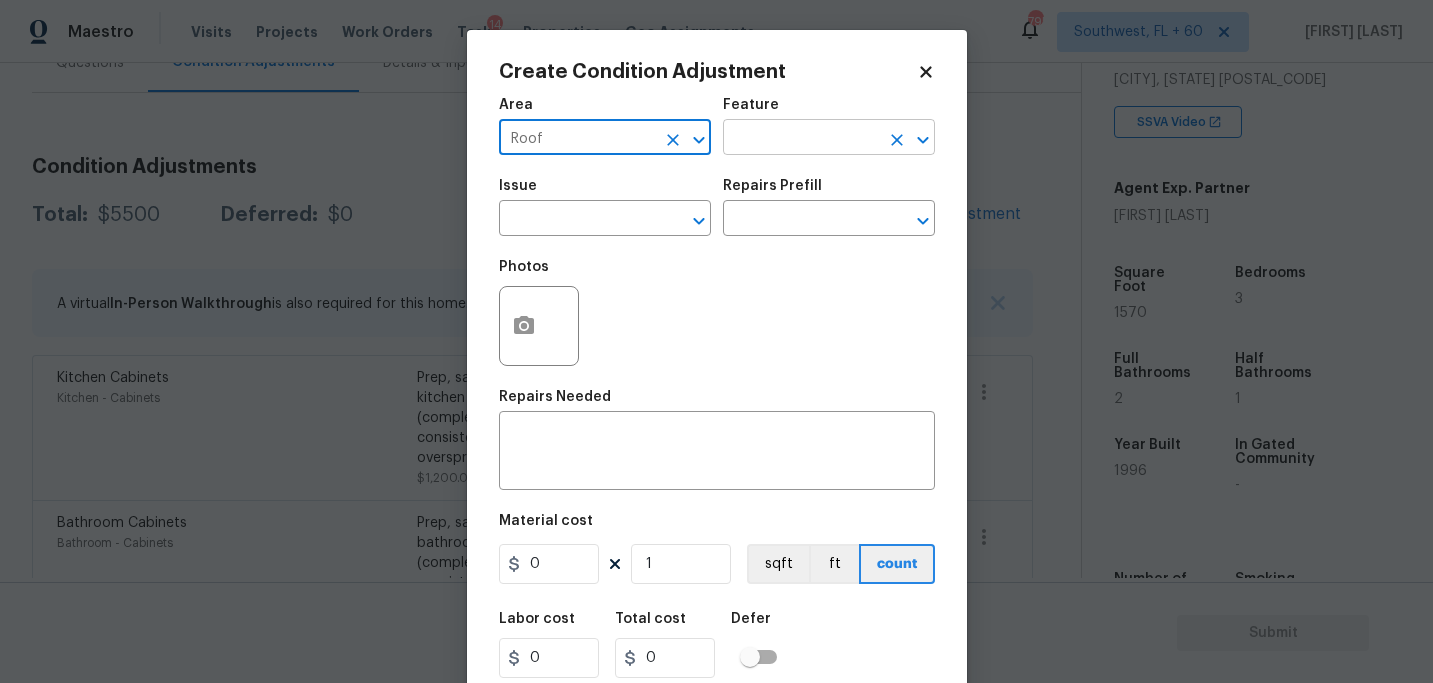 type on "Roof" 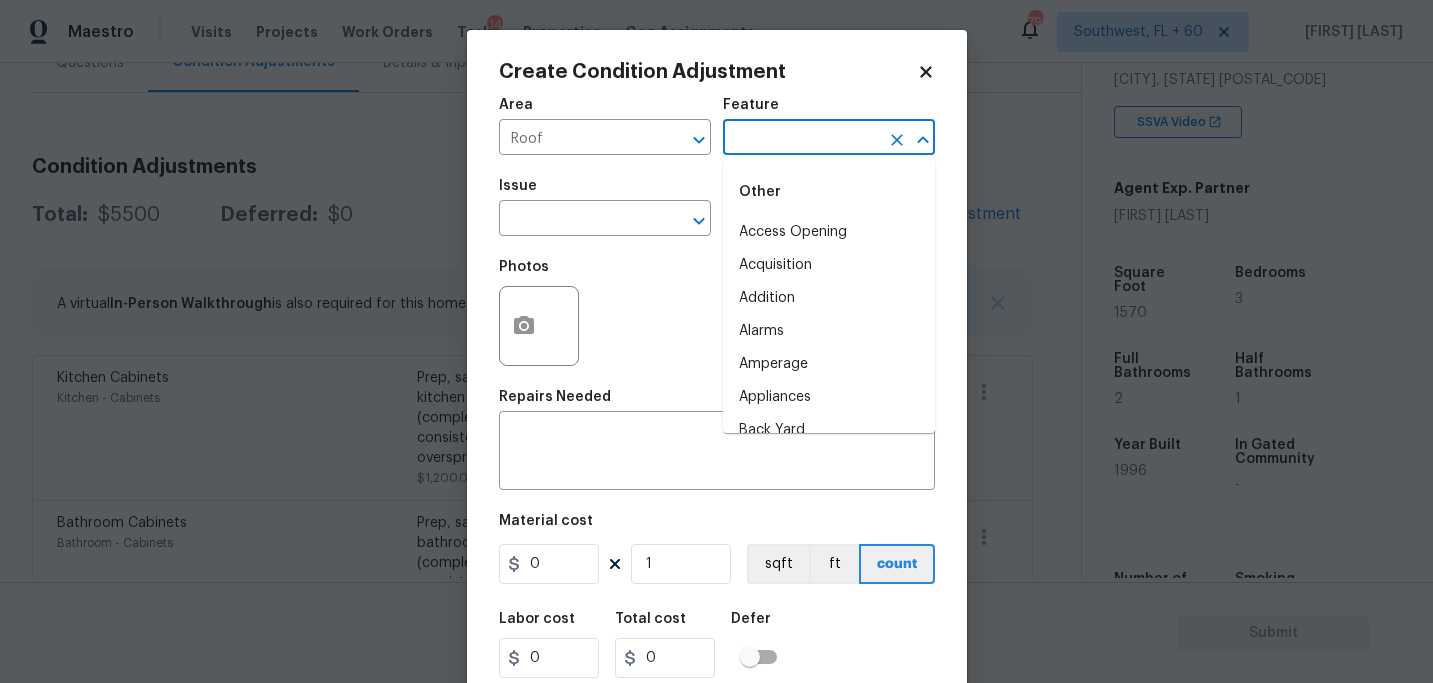 click at bounding box center [801, 139] 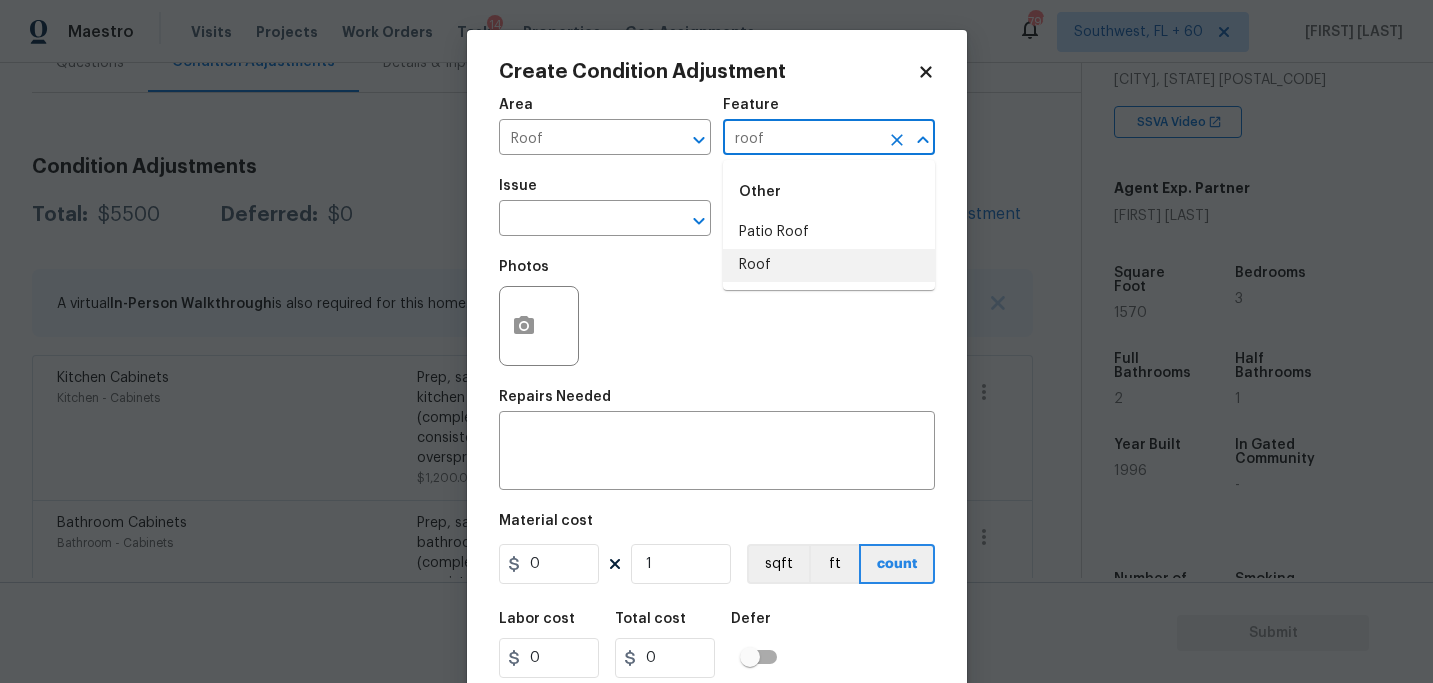 click on "Roof" at bounding box center [829, 265] 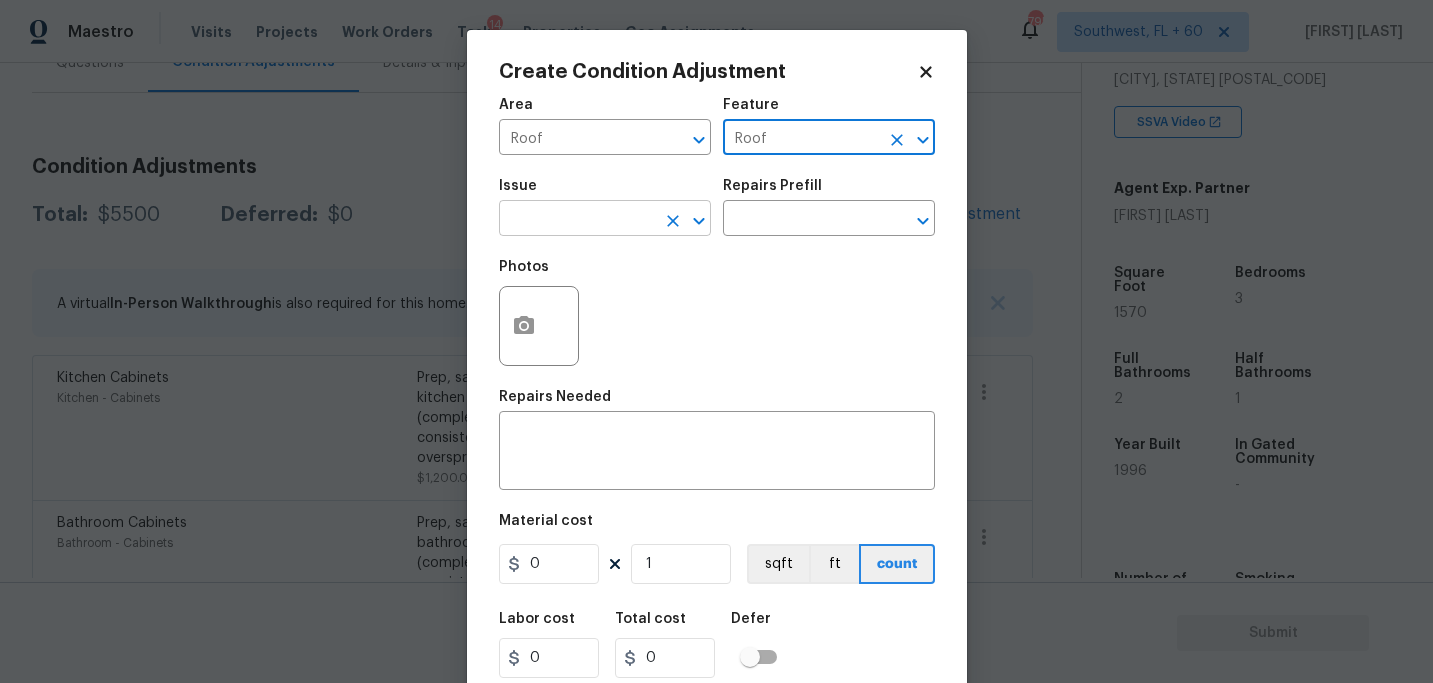 type on "Roof" 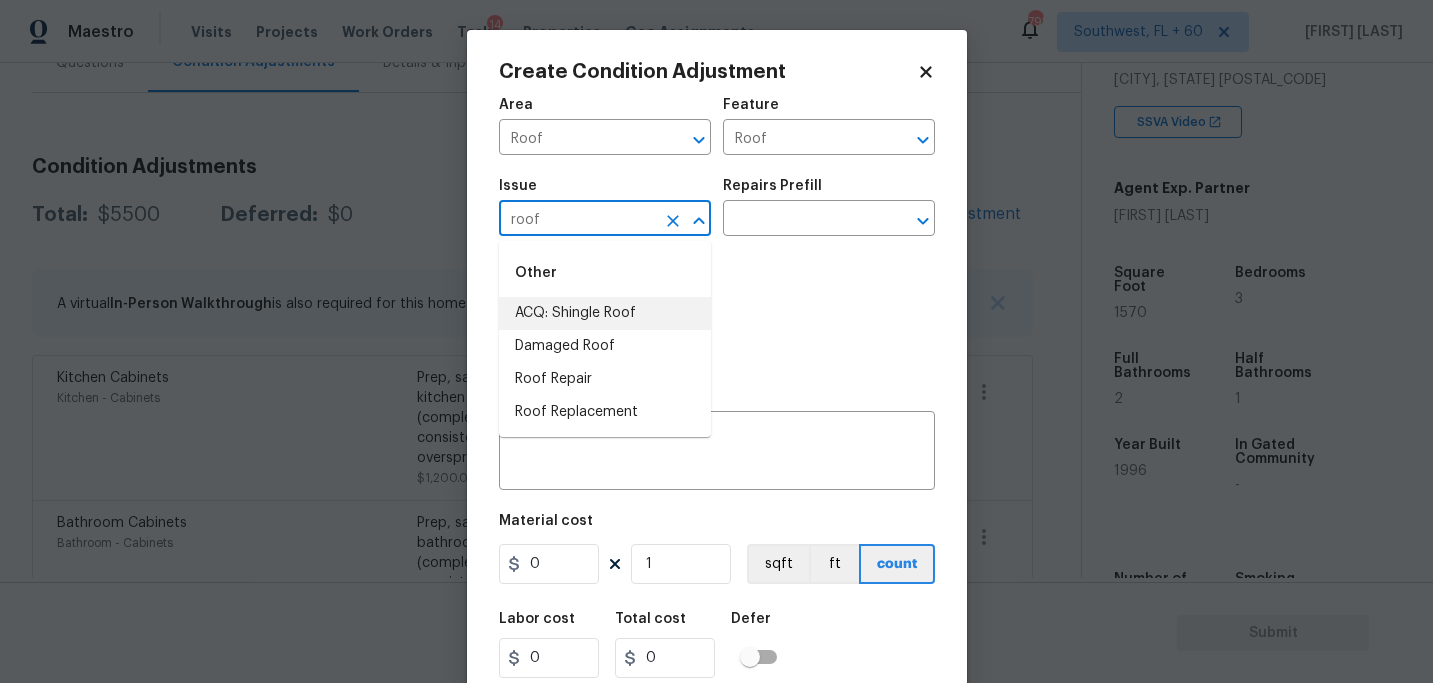 click on "ACQ: Shingle Roof" at bounding box center [605, 313] 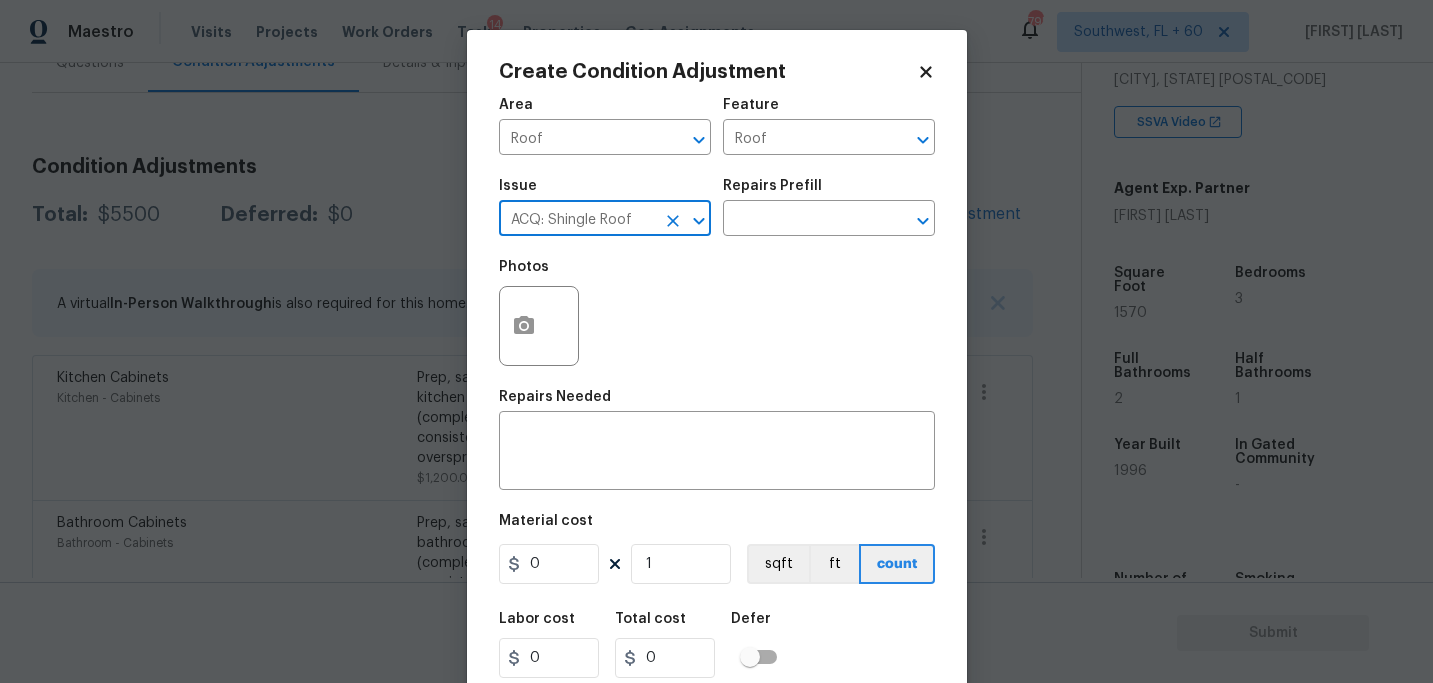 type on "ACQ: Shingle Roof" 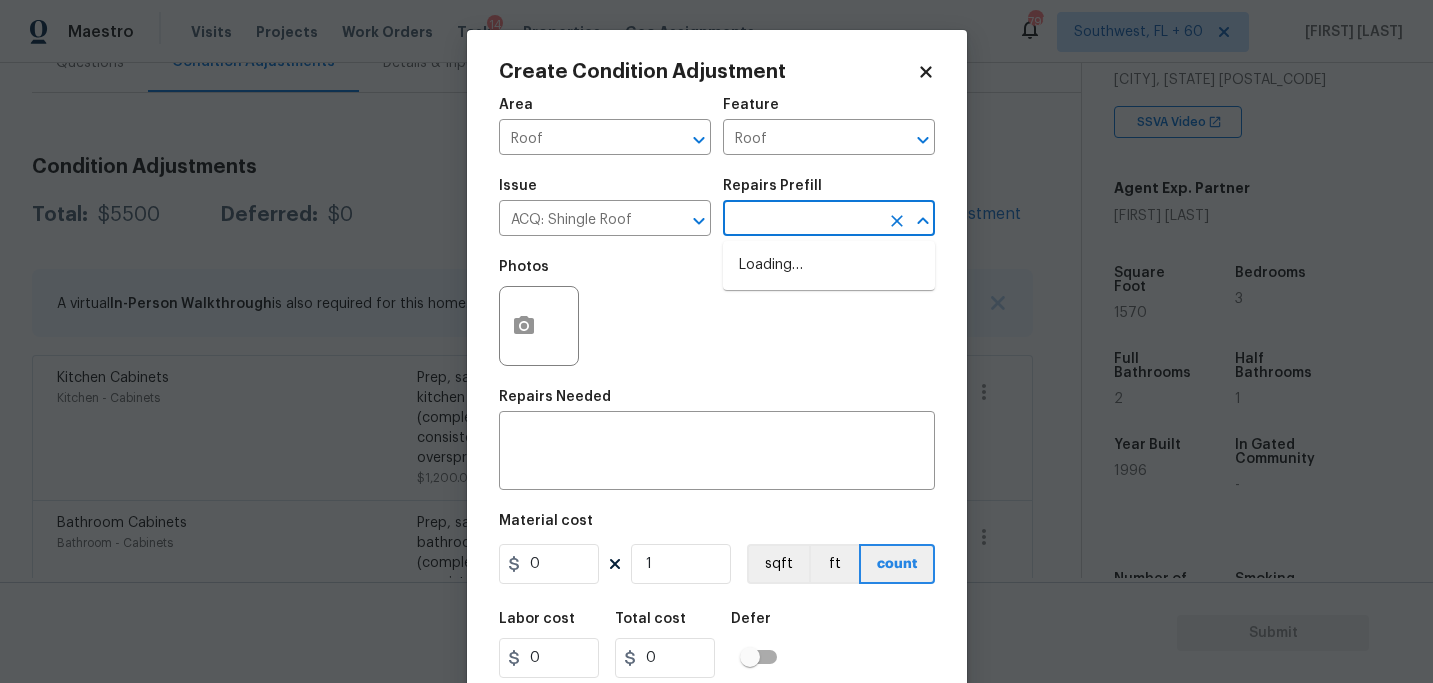 click at bounding box center [801, 220] 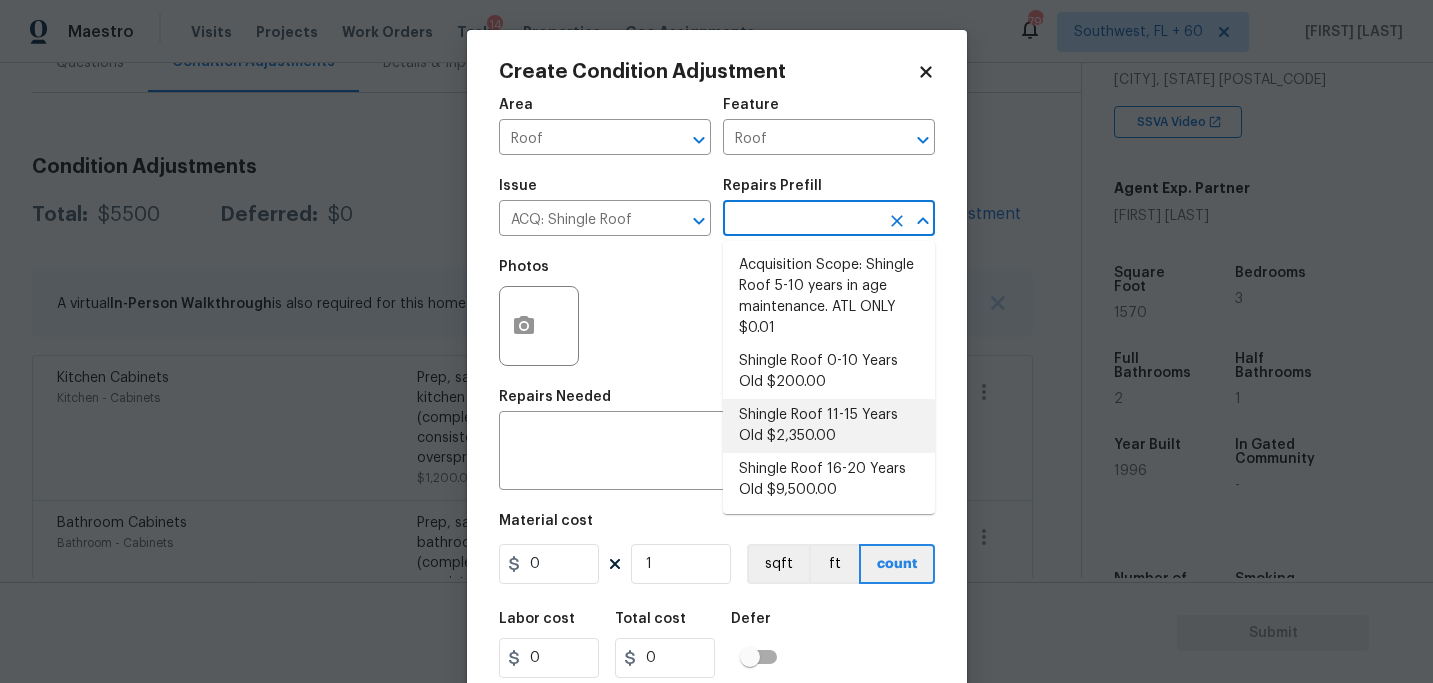 click on "Shingle Roof 11-15 Years Old $2,350.00" at bounding box center [829, 426] 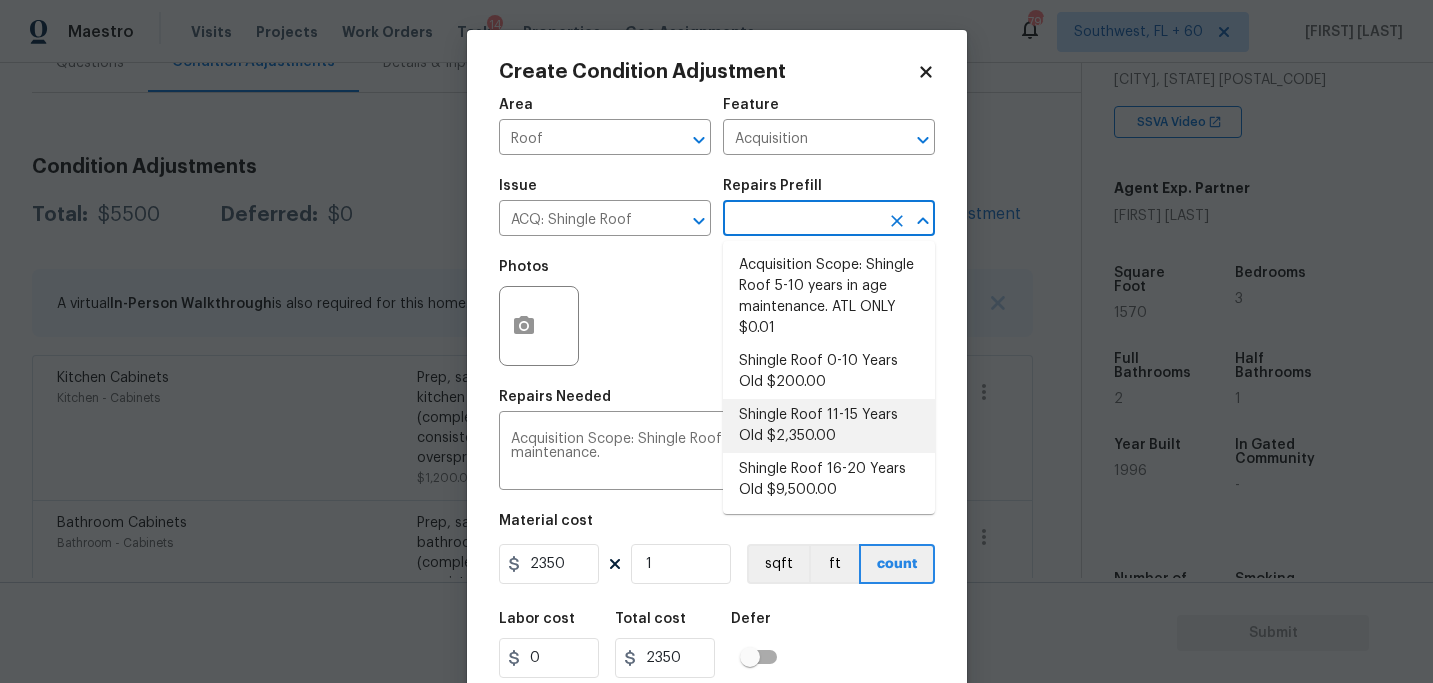 click on "Photos" at bounding box center (717, 313) 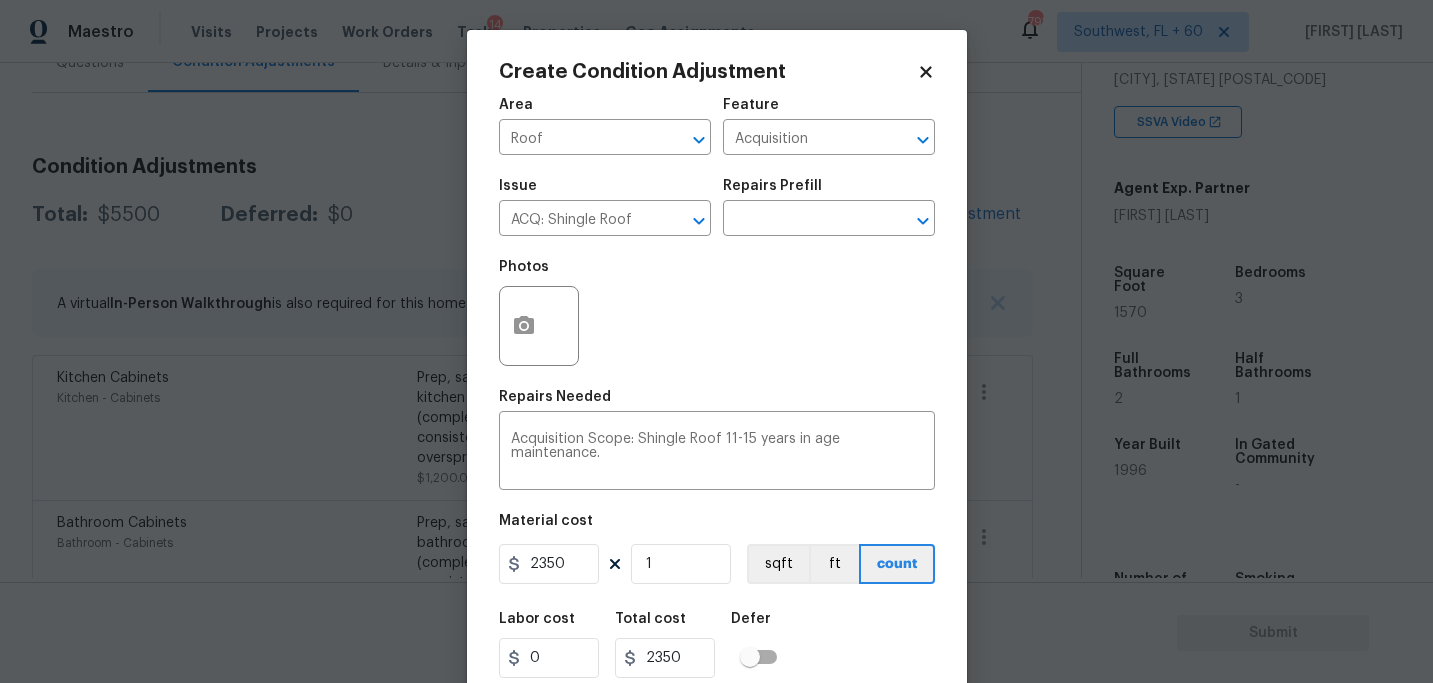 scroll, scrollTop: 64, scrollLeft: 0, axis: vertical 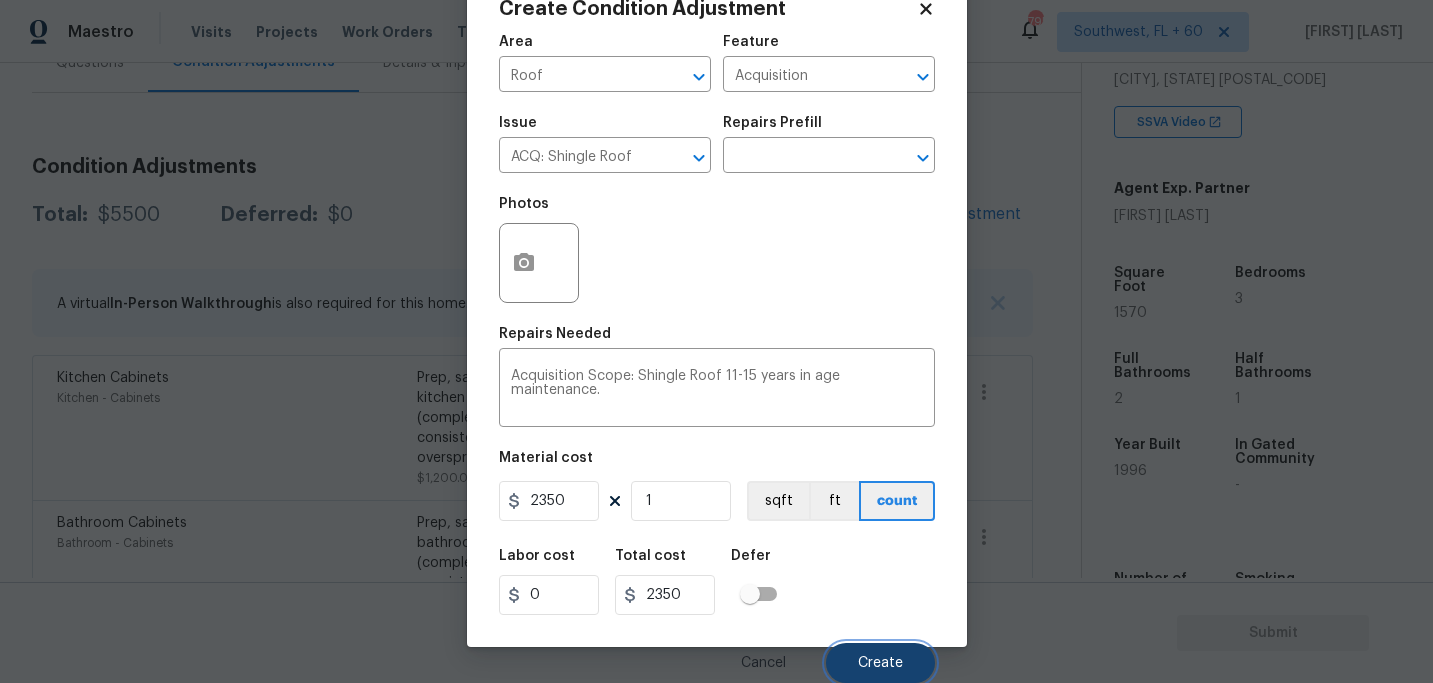 click on "Create" at bounding box center [880, 663] 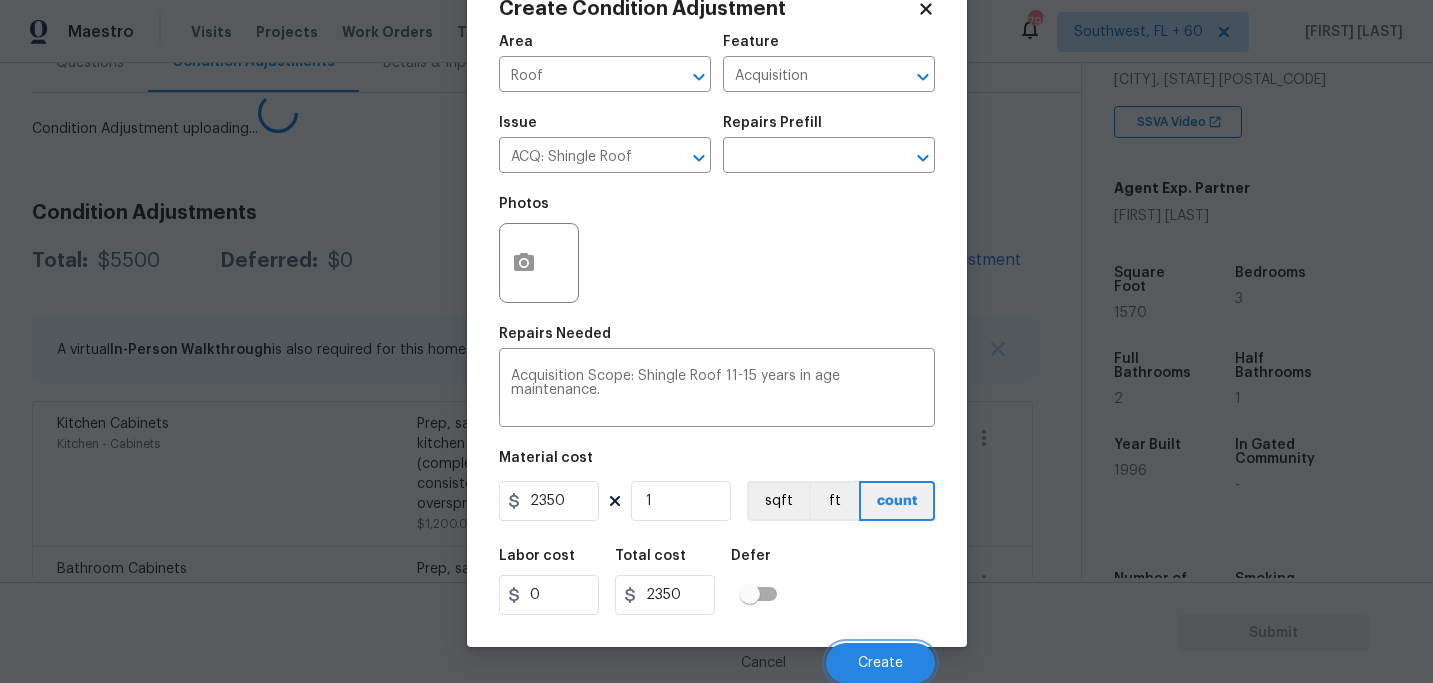 scroll, scrollTop: 57, scrollLeft: 0, axis: vertical 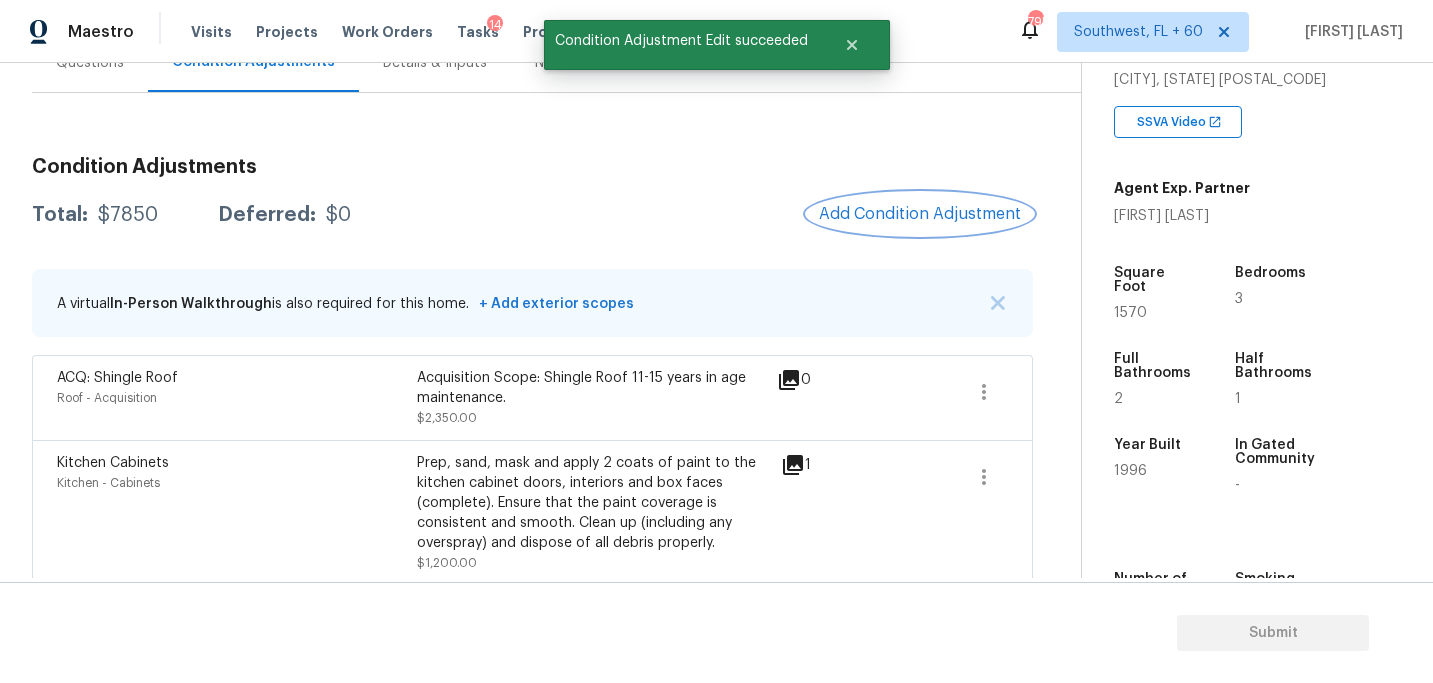 click on "Add Condition Adjustment" at bounding box center [920, 214] 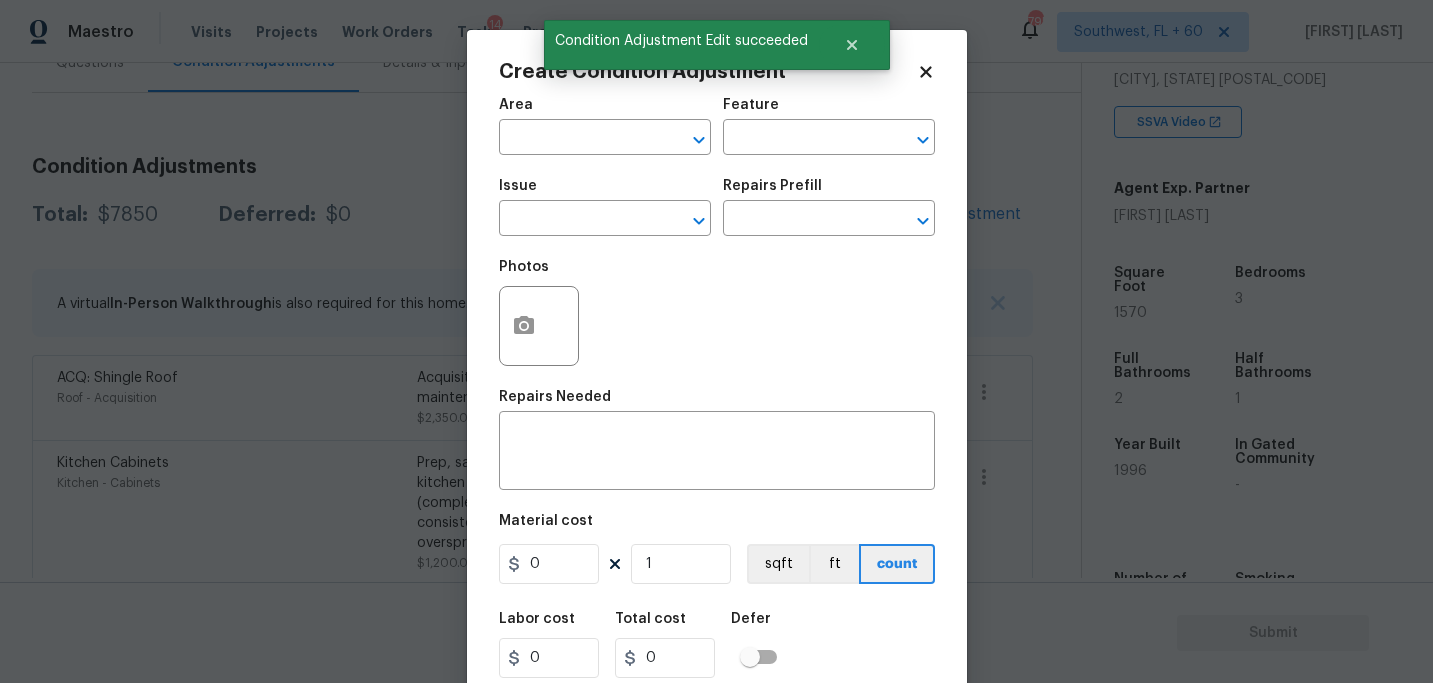 click on "Area ​" at bounding box center [605, 126] 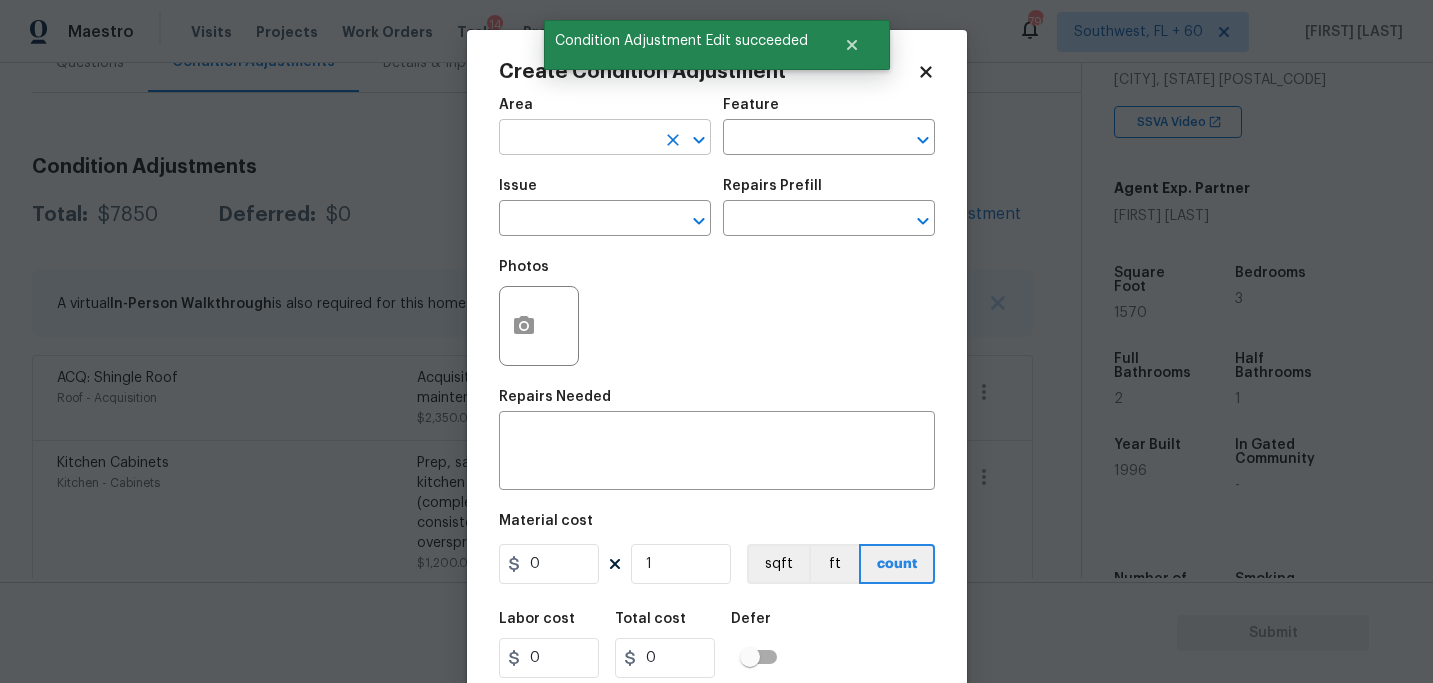 click at bounding box center [577, 139] 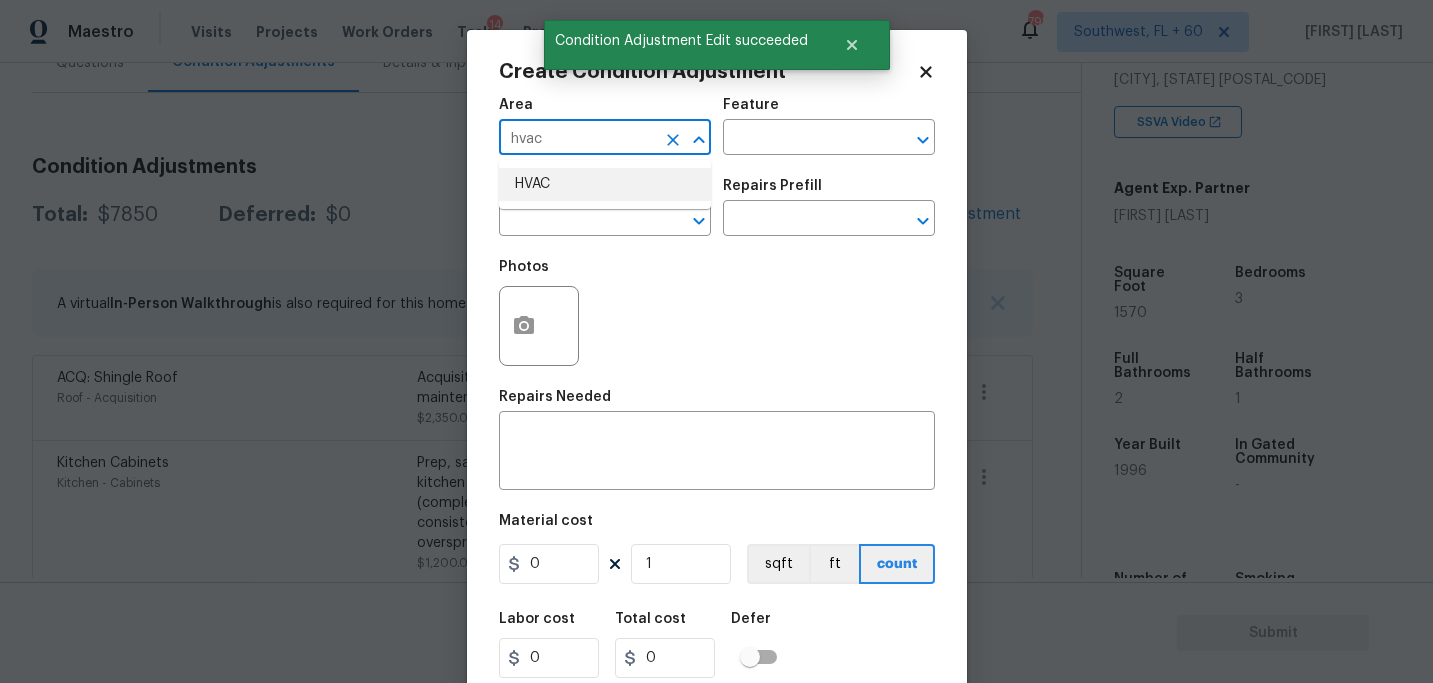 click on "HVAC" at bounding box center (605, 184) 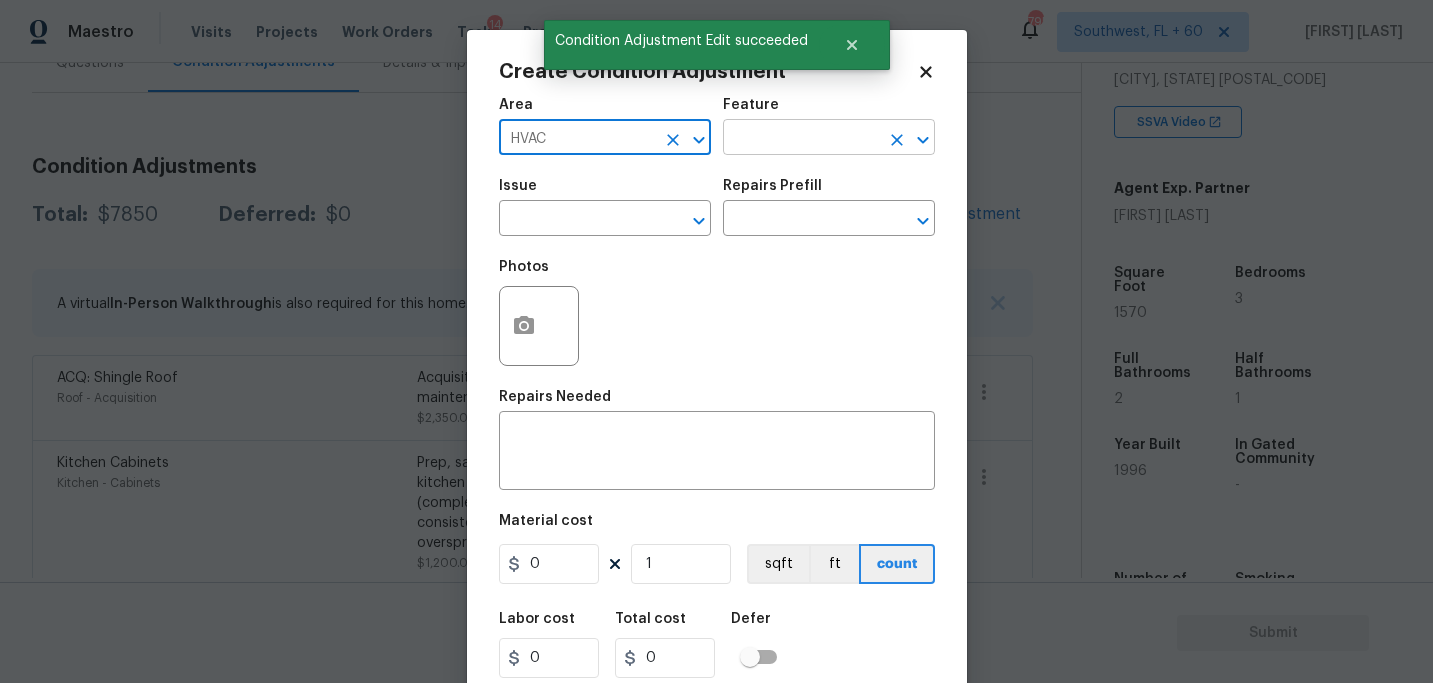 type on "HVAC" 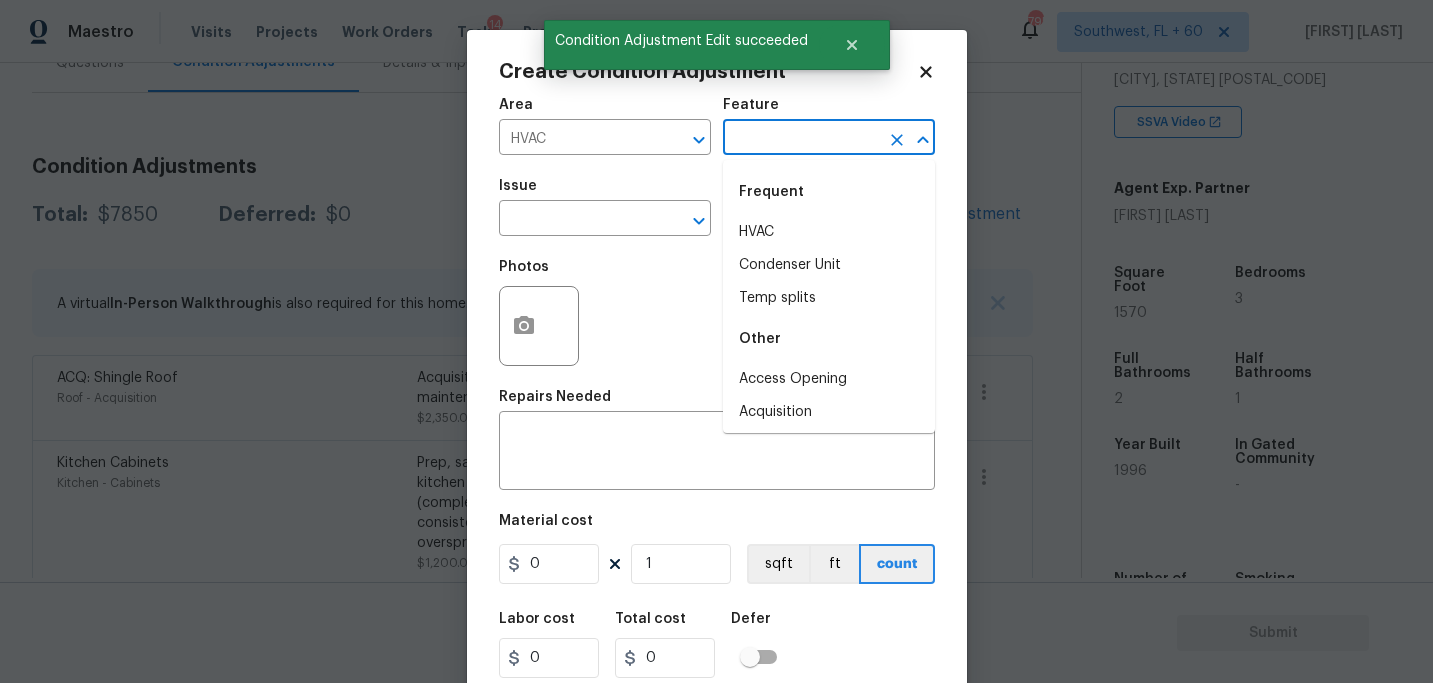 click at bounding box center (801, 139) 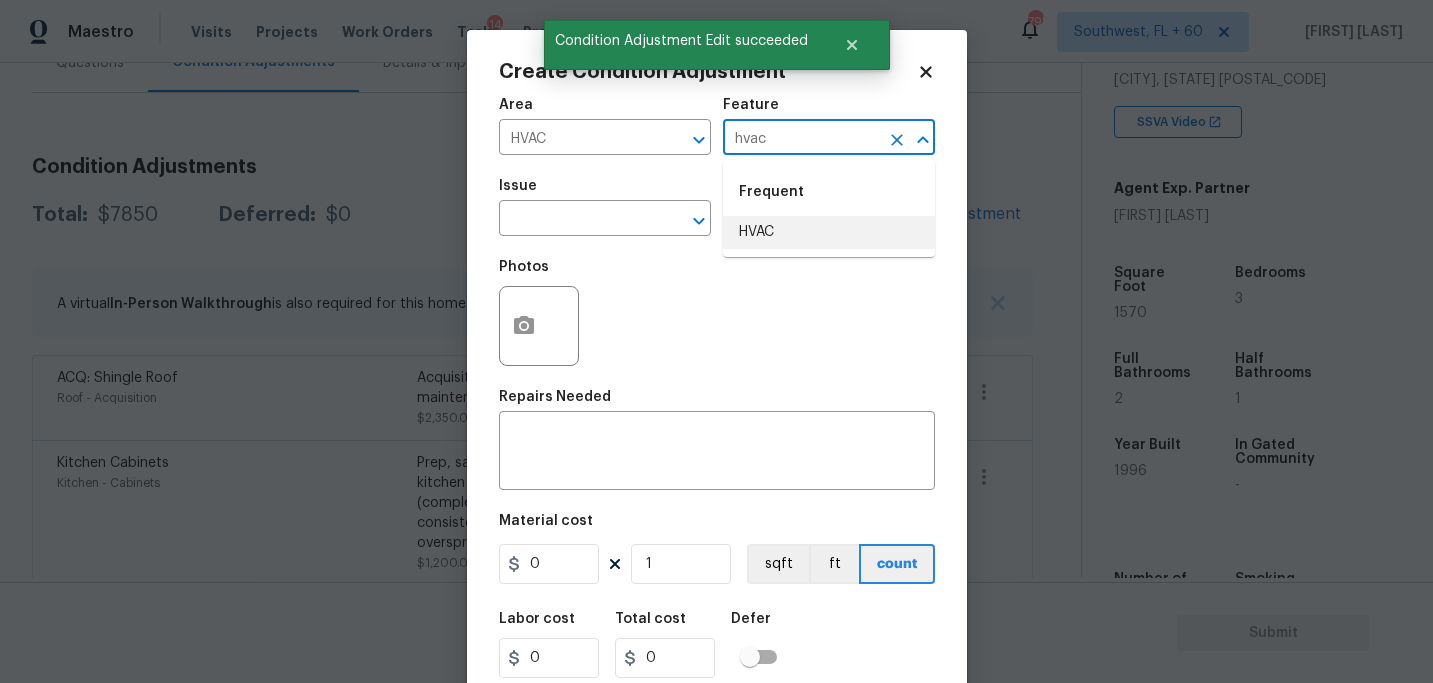 click on "HVAC" at bounding box center (829, 232) 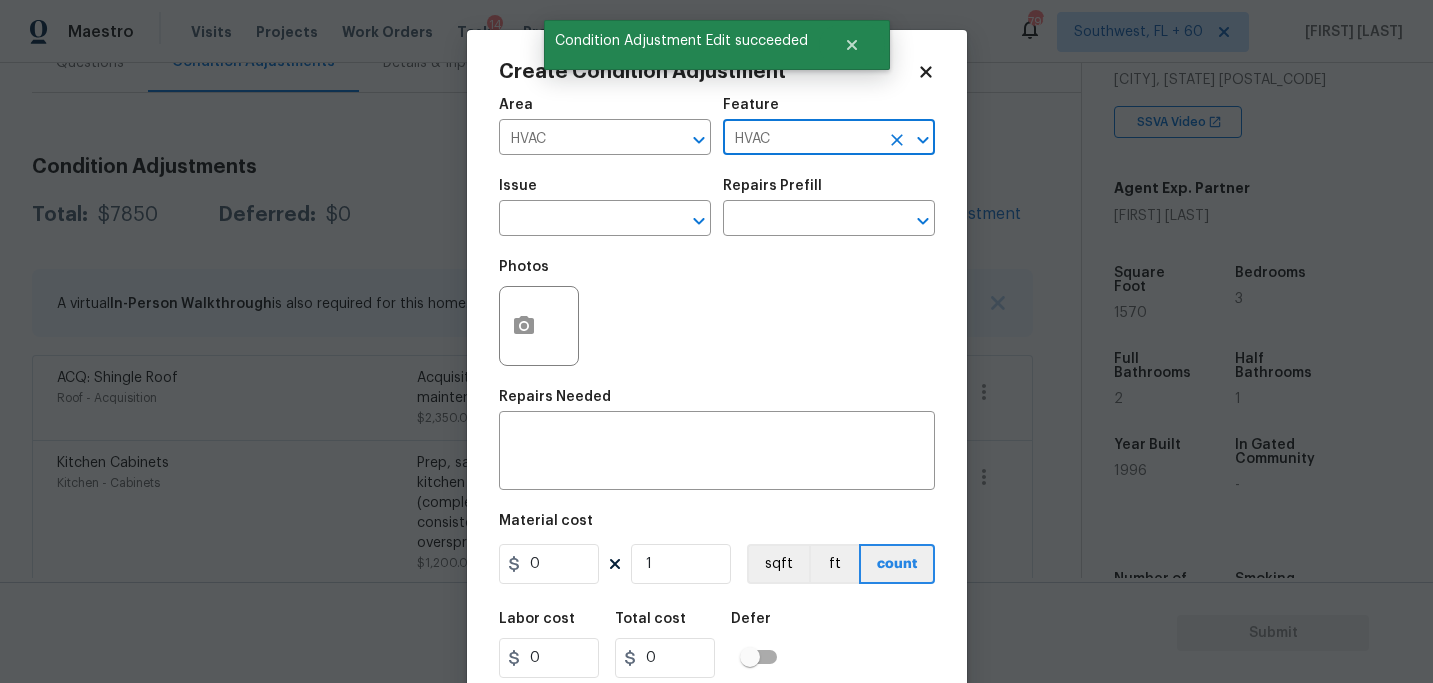 type on "HVAC" 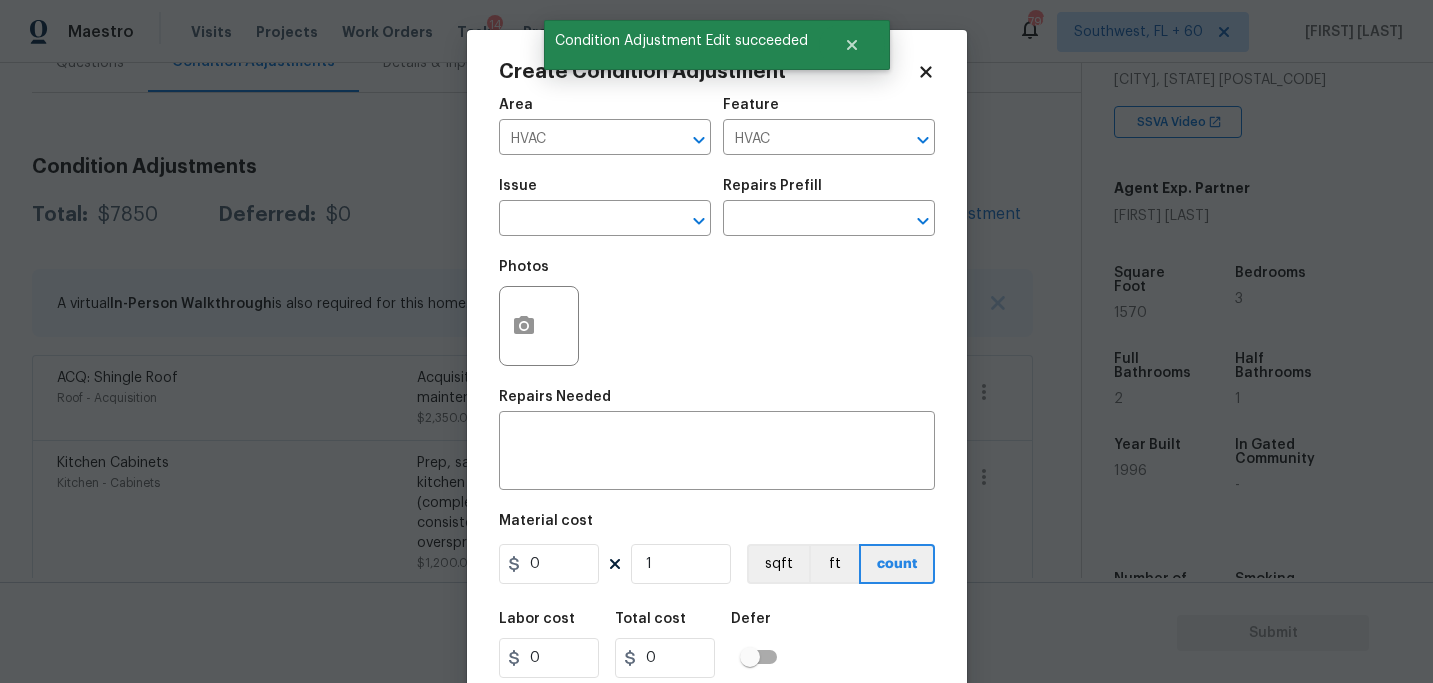 click on "Issue" at bounding box center (605, 192) 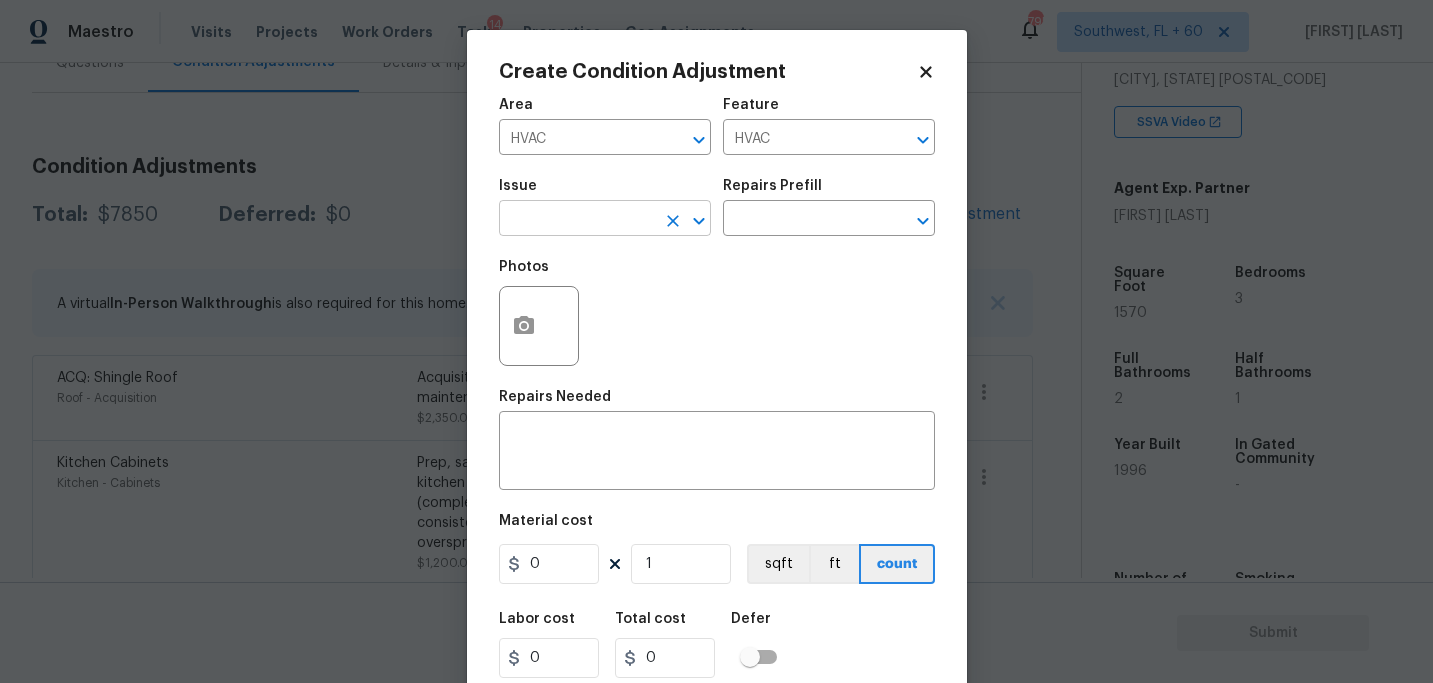click at bounding box center [577, 220] 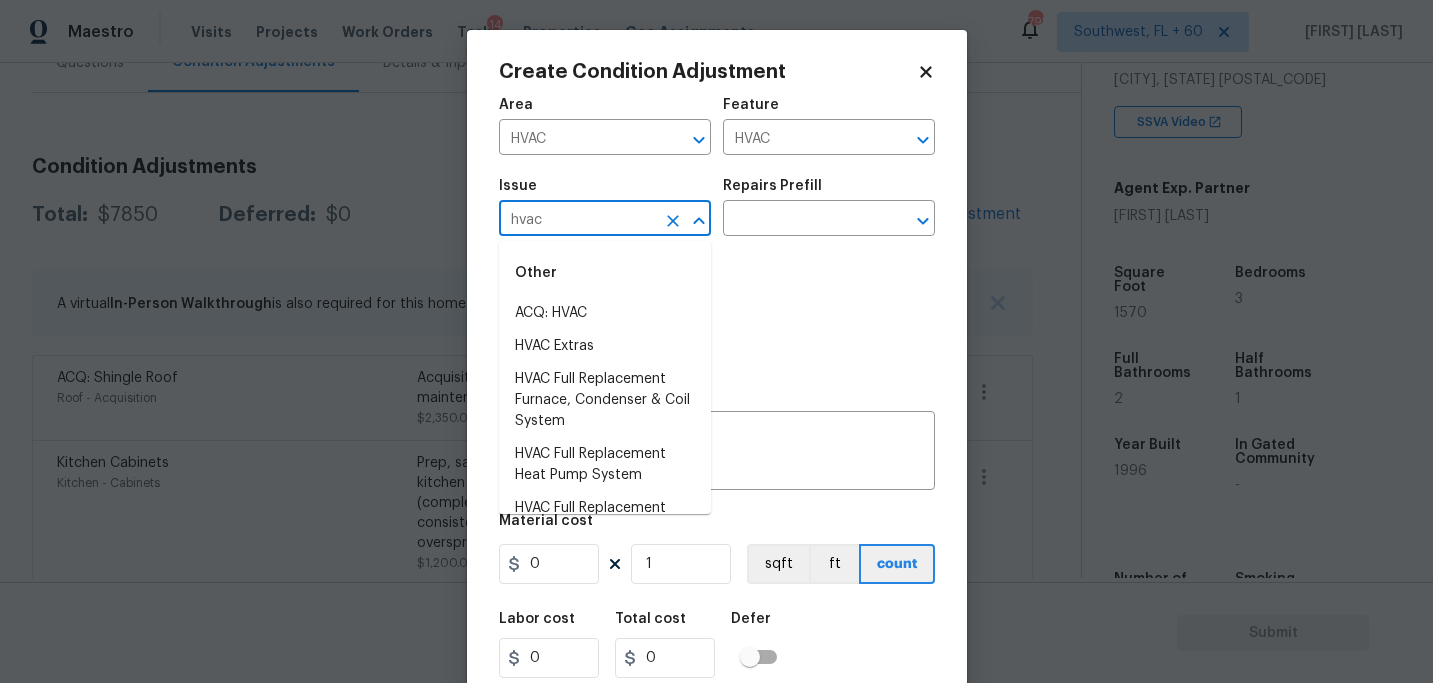 click on "ACQ: HVAC" at bounding box center [605, 313] 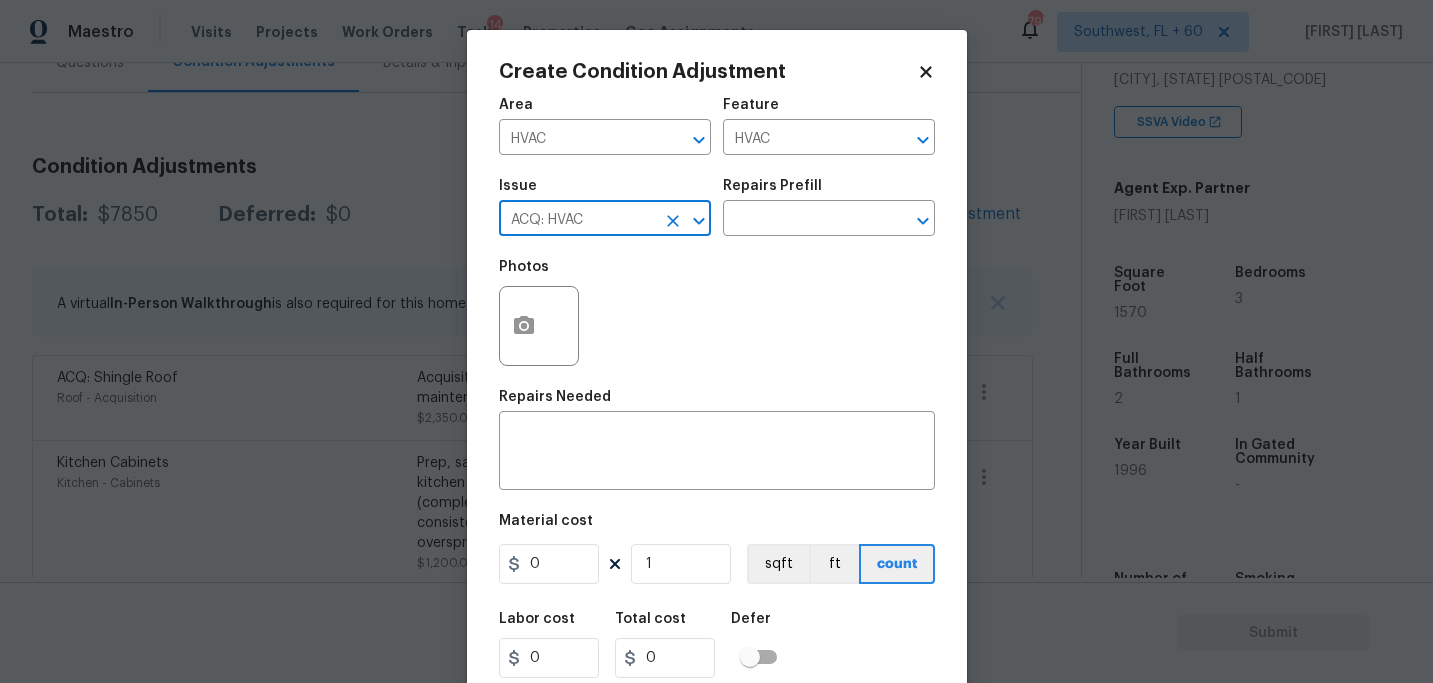 type on "ACQ: HVAC" 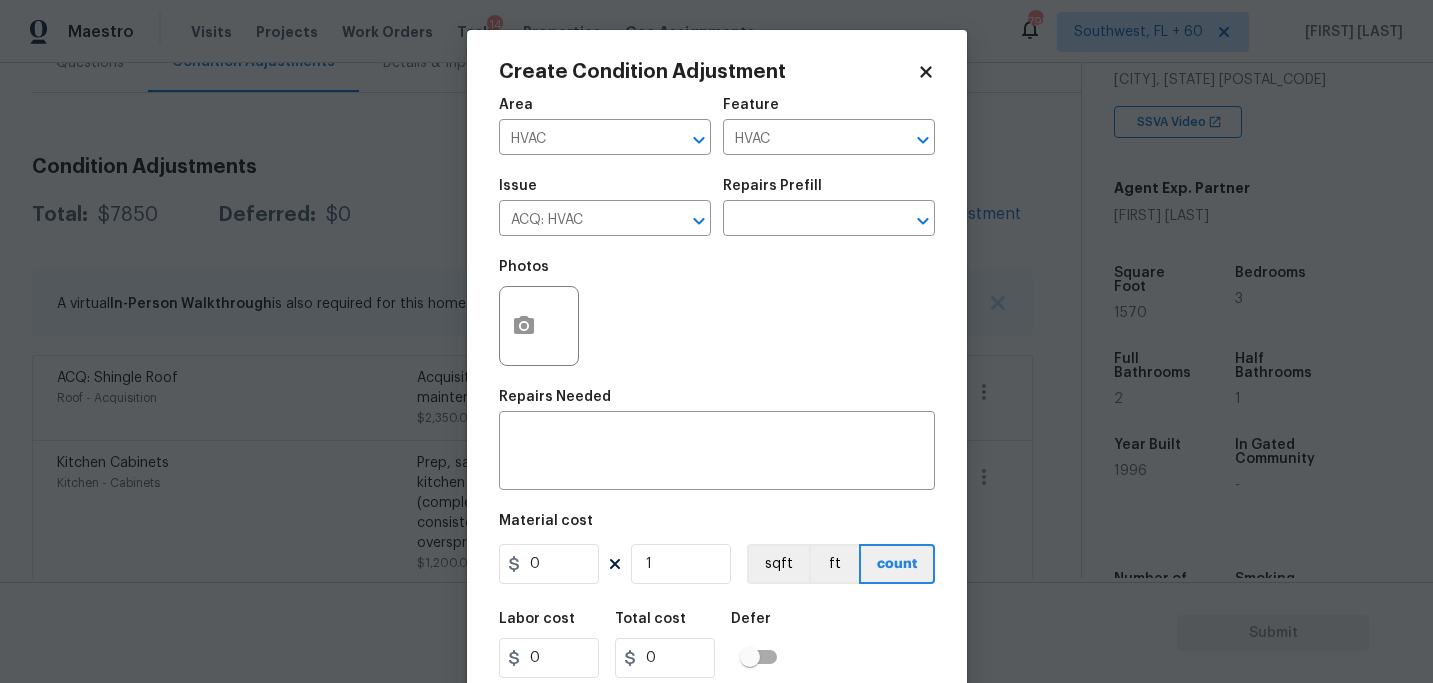 click on "Photos" at bounding box center [717, 313] 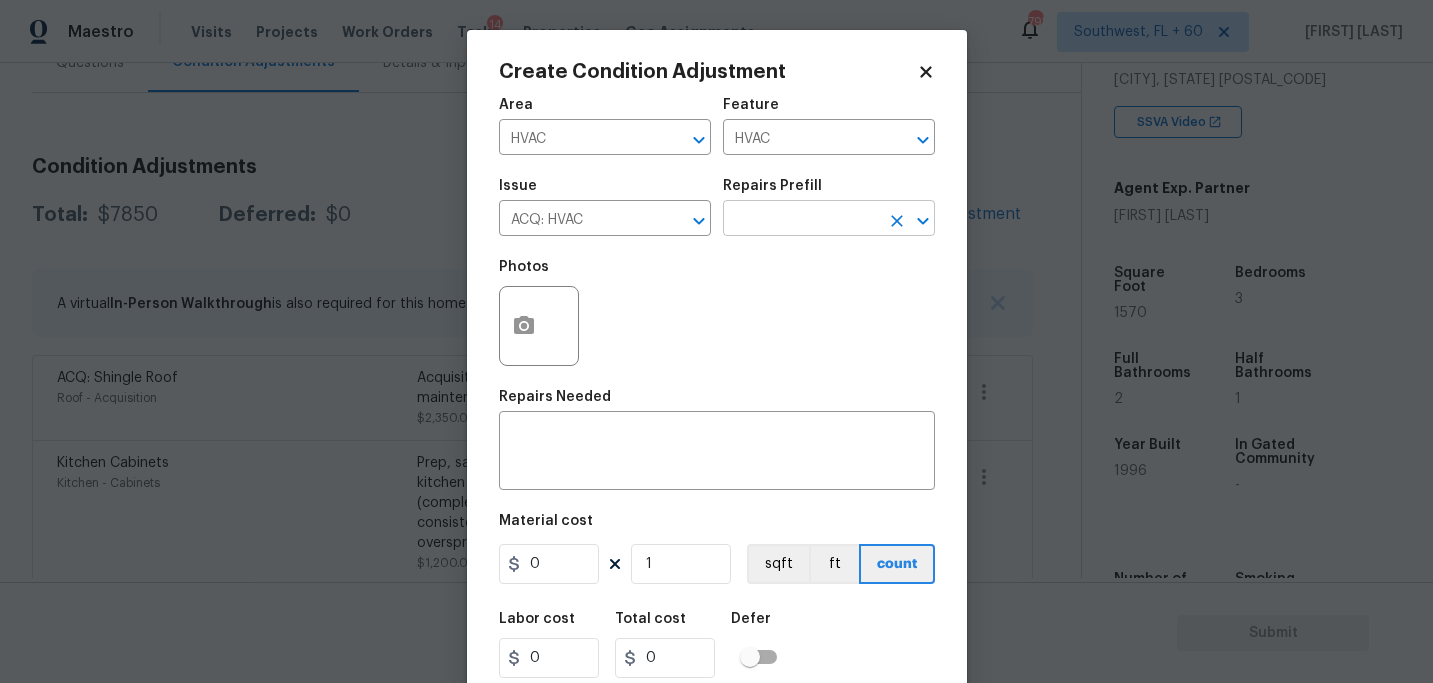 click at bounding box center (801, 220) 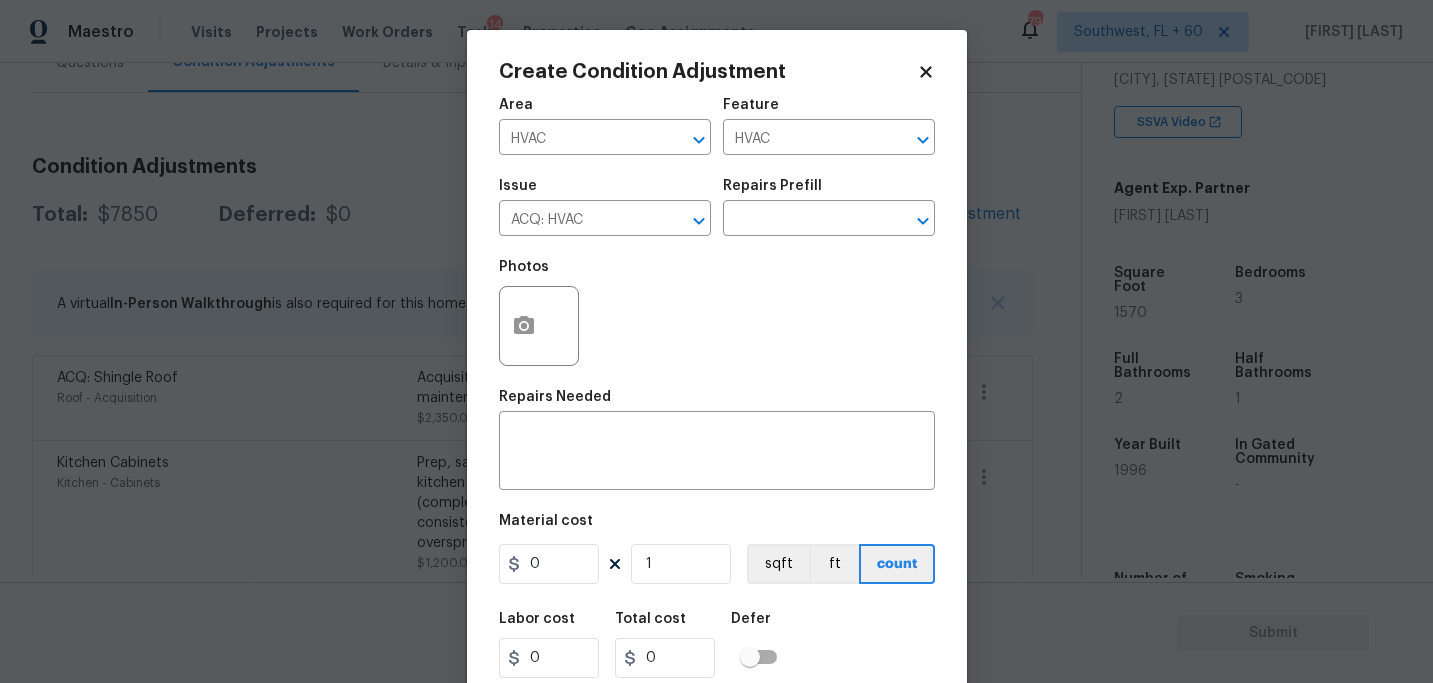 click on "Photos" at bounding box center [717, 313] 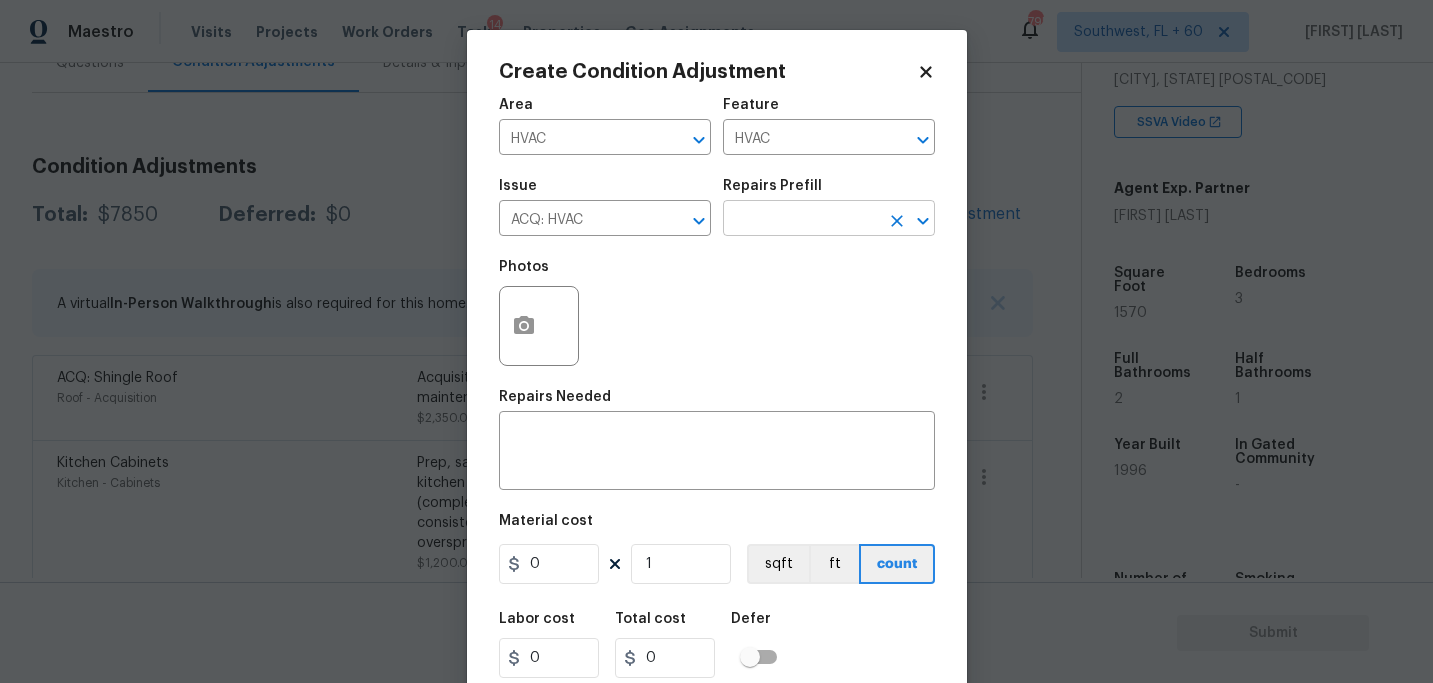 click at bounding box center (801, 220) 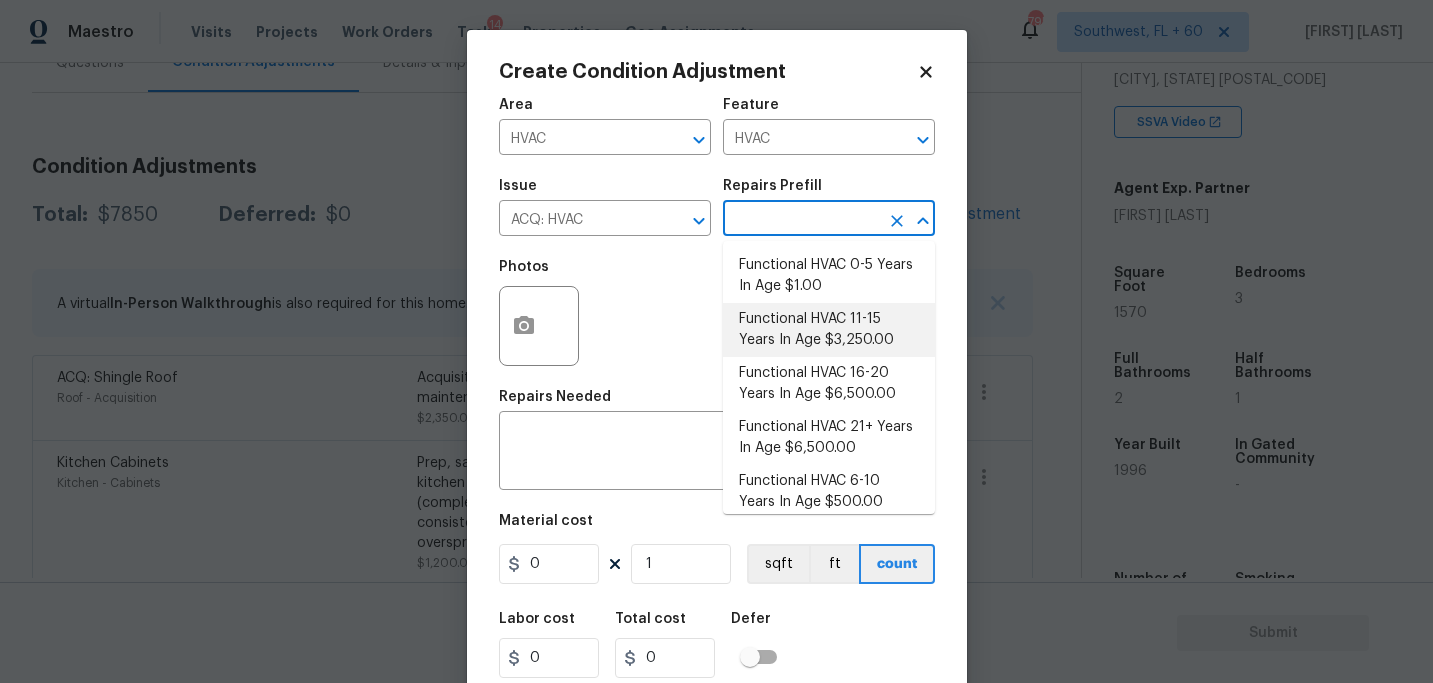 click on "Functional HVAC 11-15 Years In Age $3,250.00" at bounding box center (829, 330) 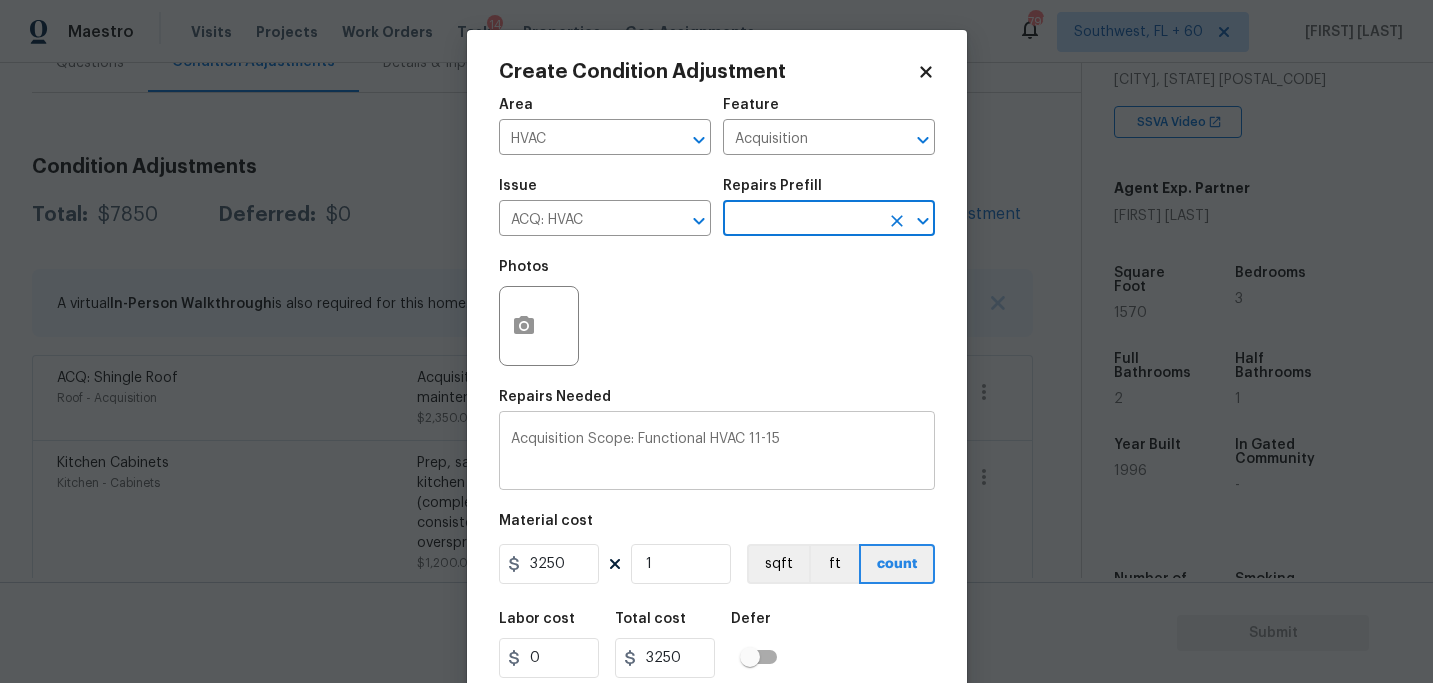 scroll, scrollTop: 64, scrollLeft: 0, axis: vertical 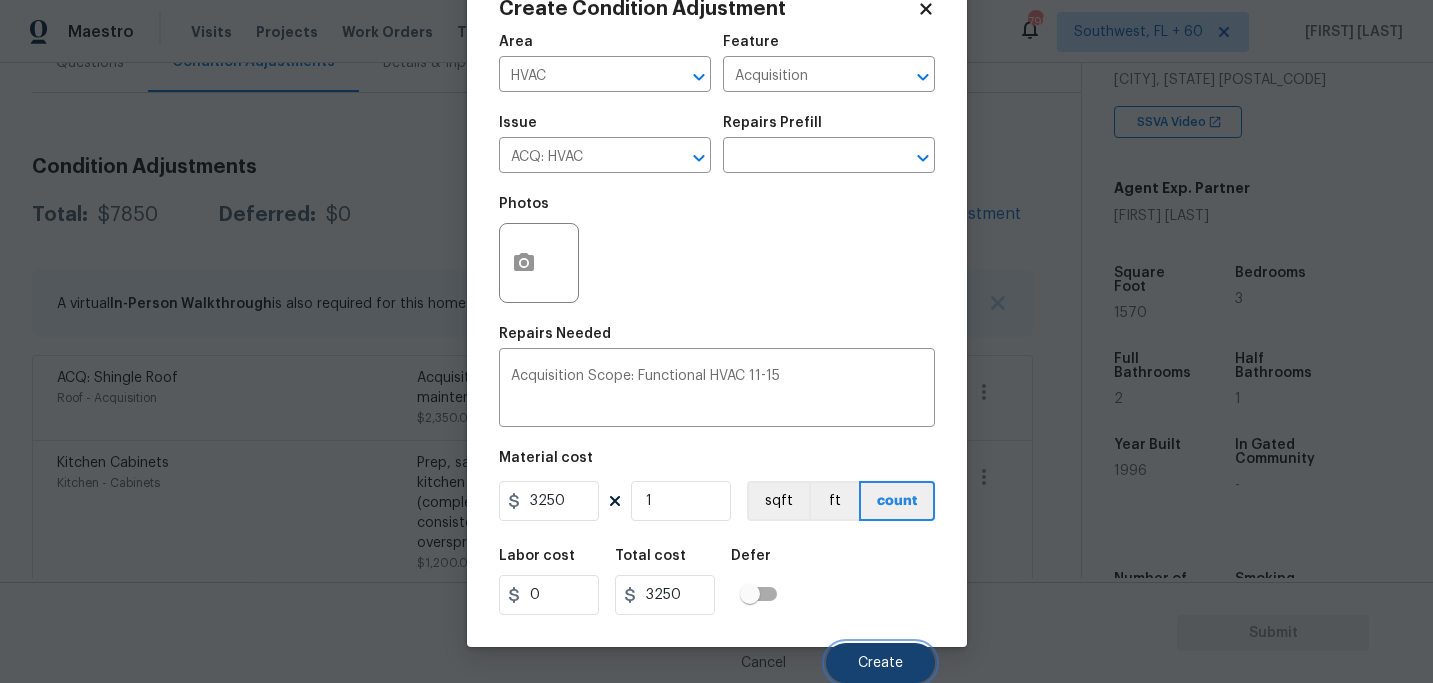 click on "Create" at bounding box center [880, 663] 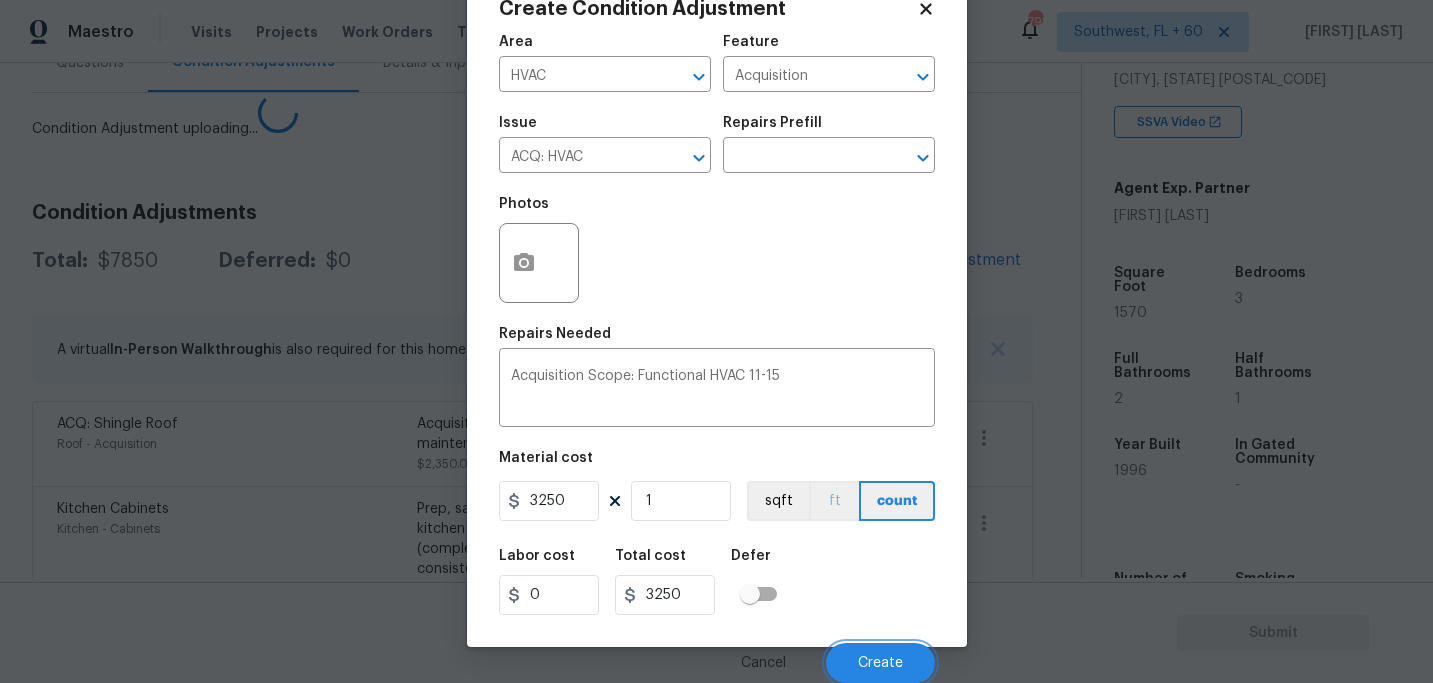 scroll, scrollTop: 57, scrollLeft: 0, axis: vertical 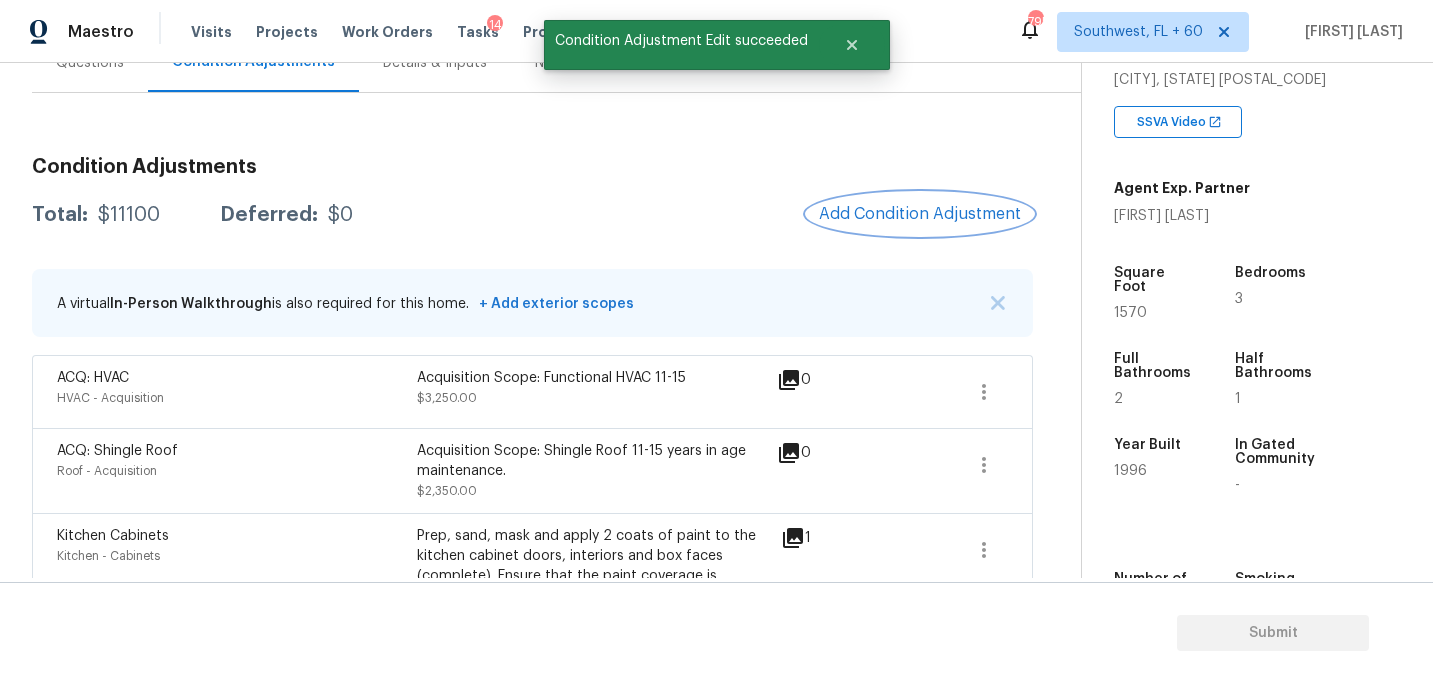 click on "Add Condition Adjustment" at bounding box center (920, 214) 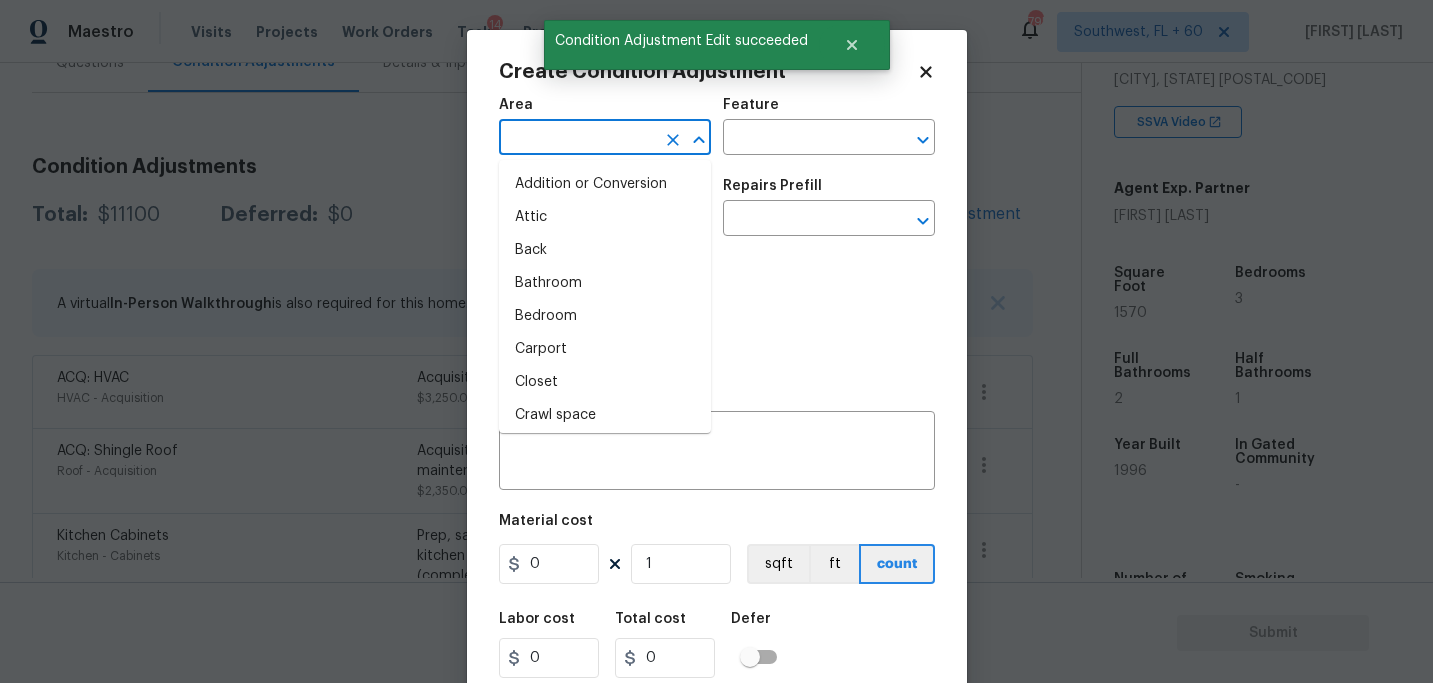 click at bounding box center (577, 139) 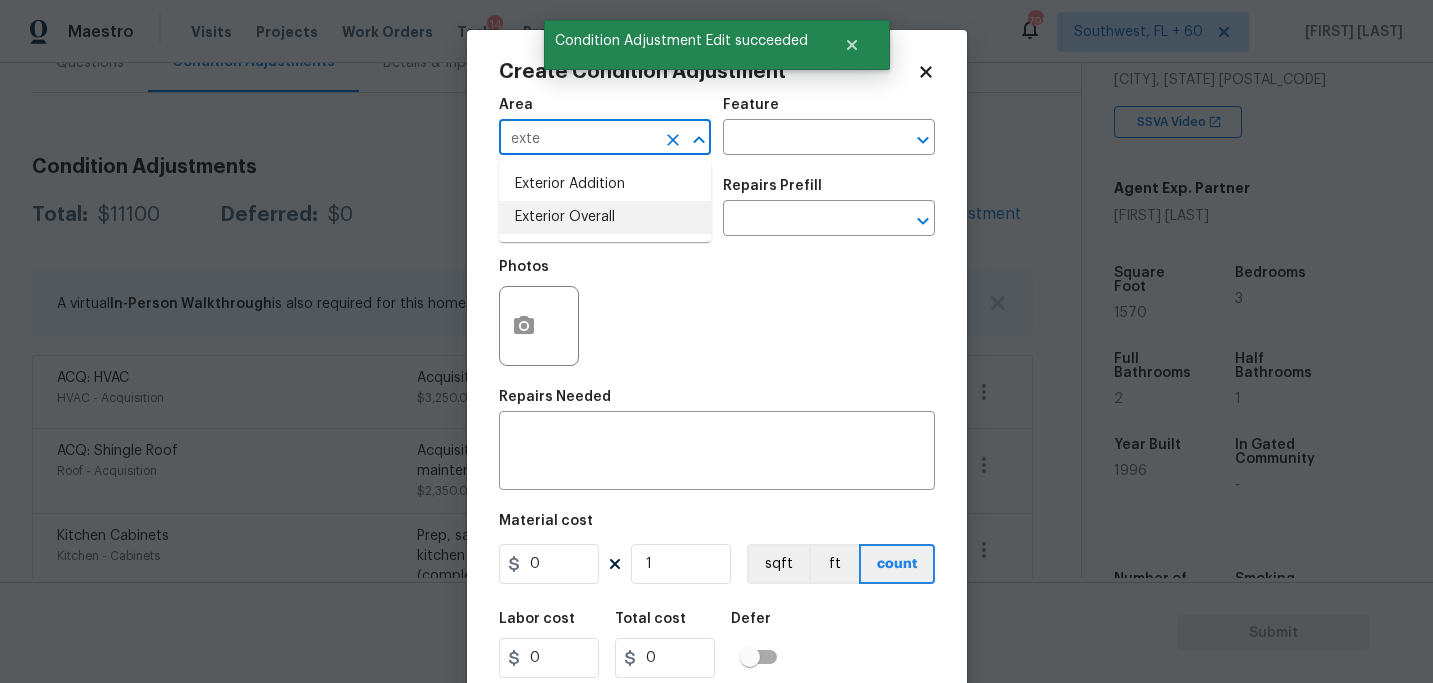 click on "Exterior Overall" at bounding box center (605, 217) 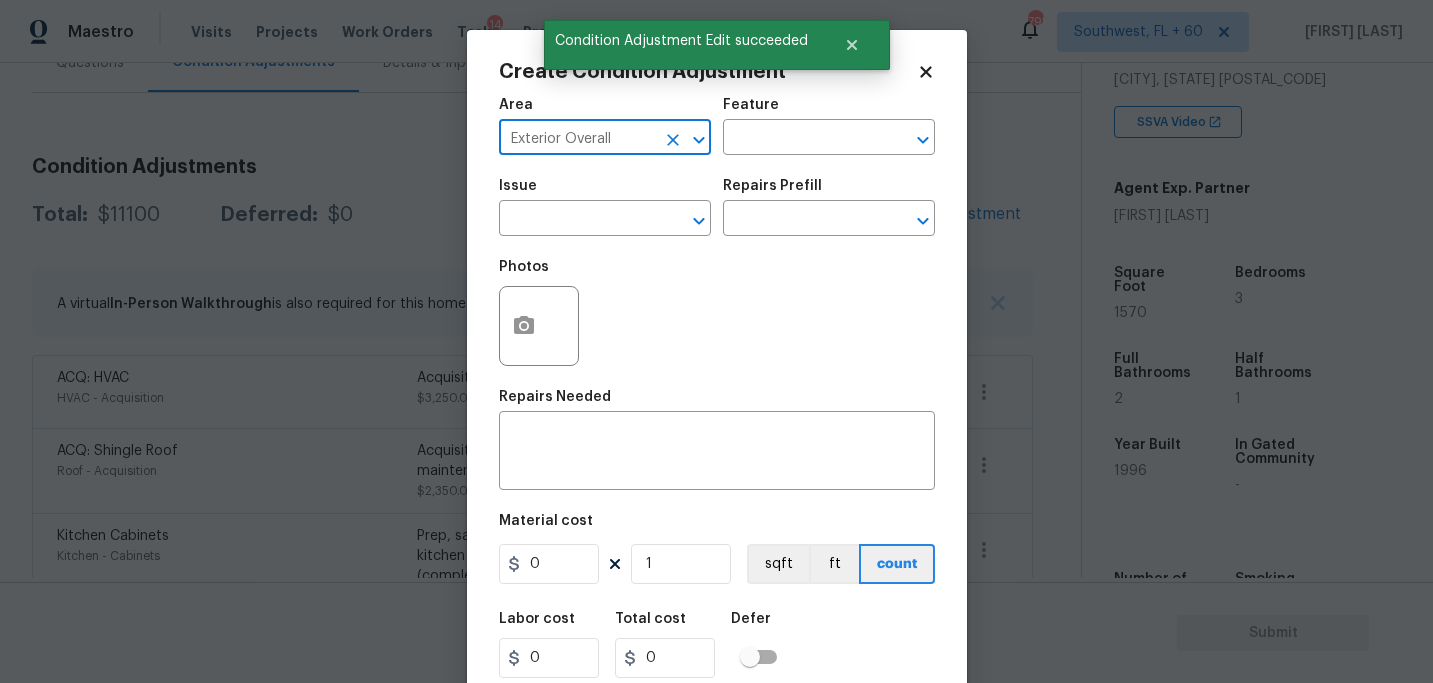 type on "Exterior Overall" 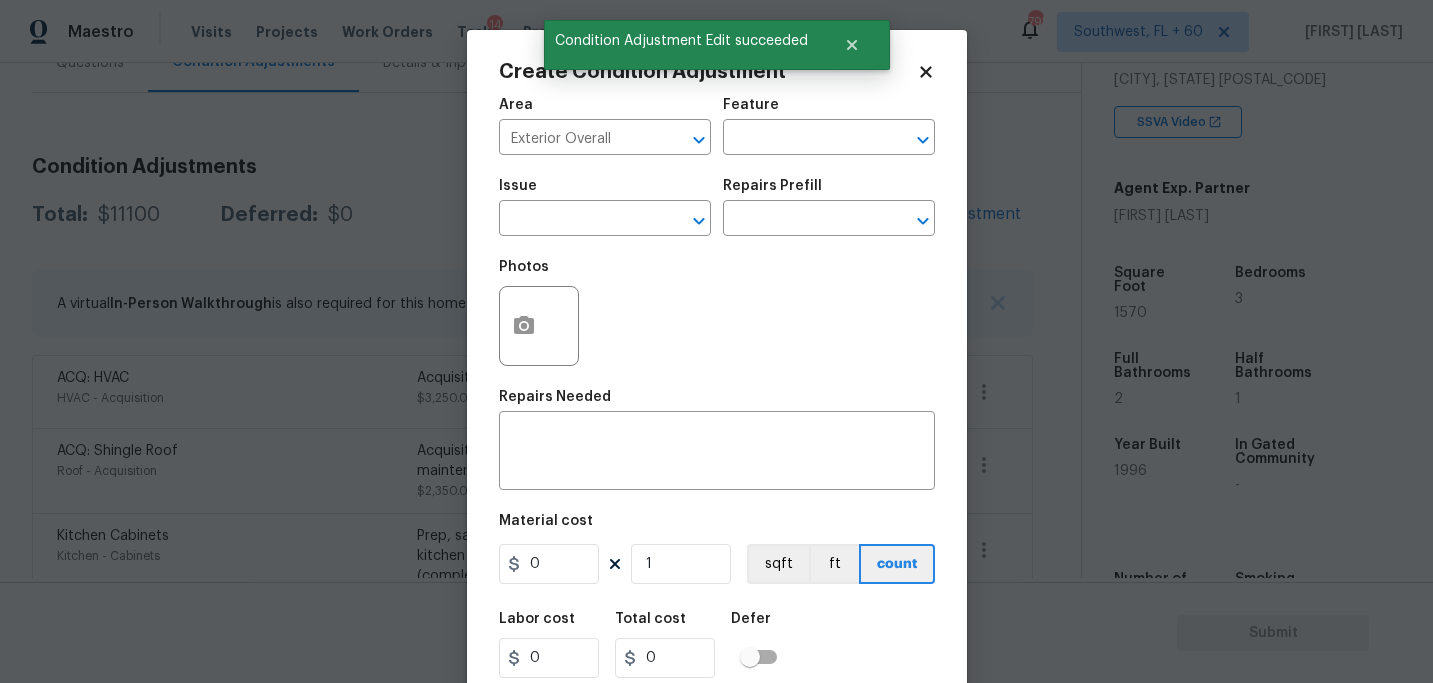 click on "Issue ​ Repairs Prefill ​" at bounding box center [717, 207] 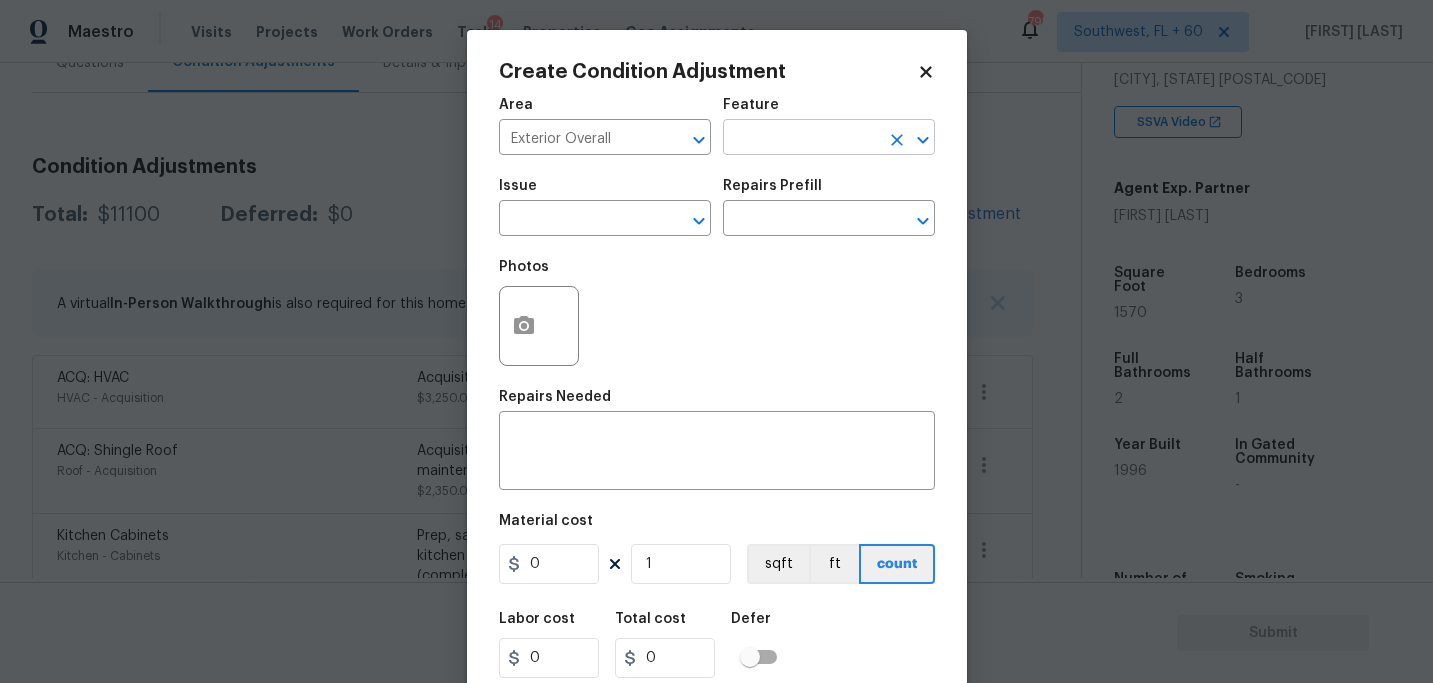 click at bounding box center (801, 139) 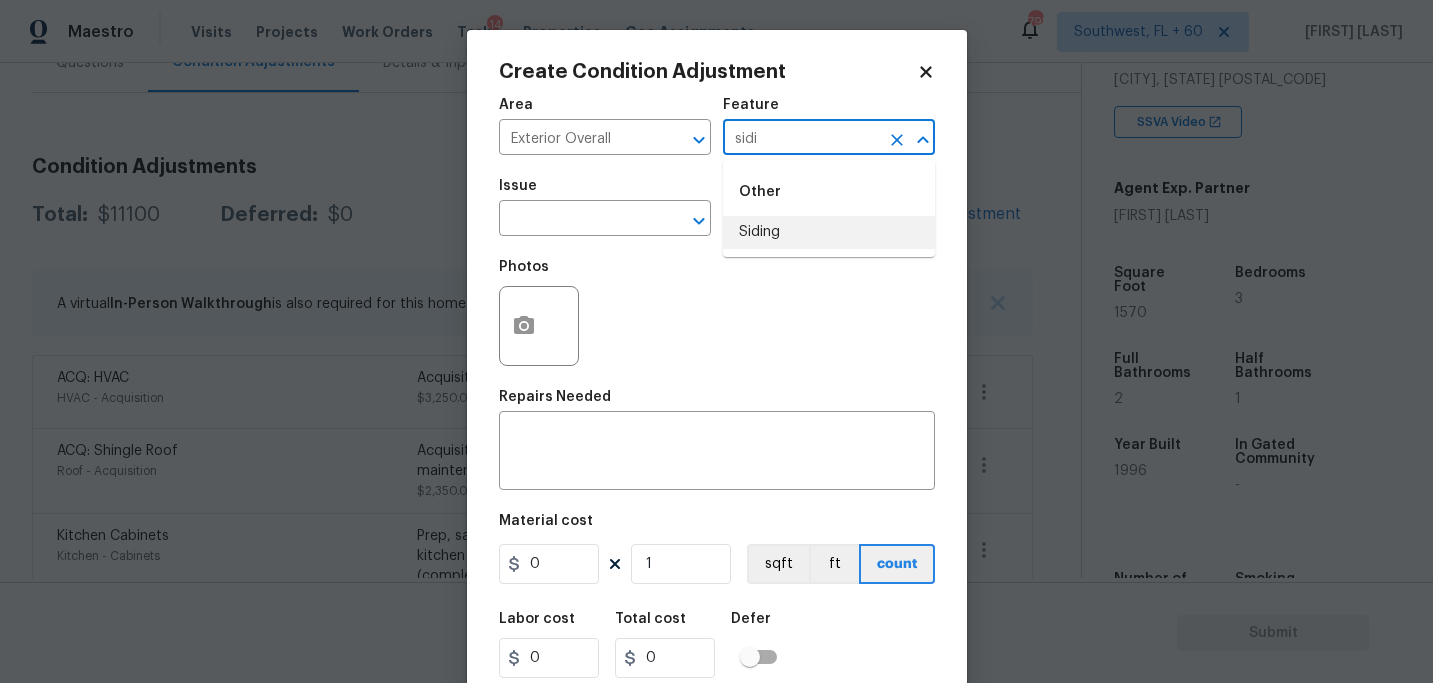 click on "Siding" at bounding box center [829, 232] 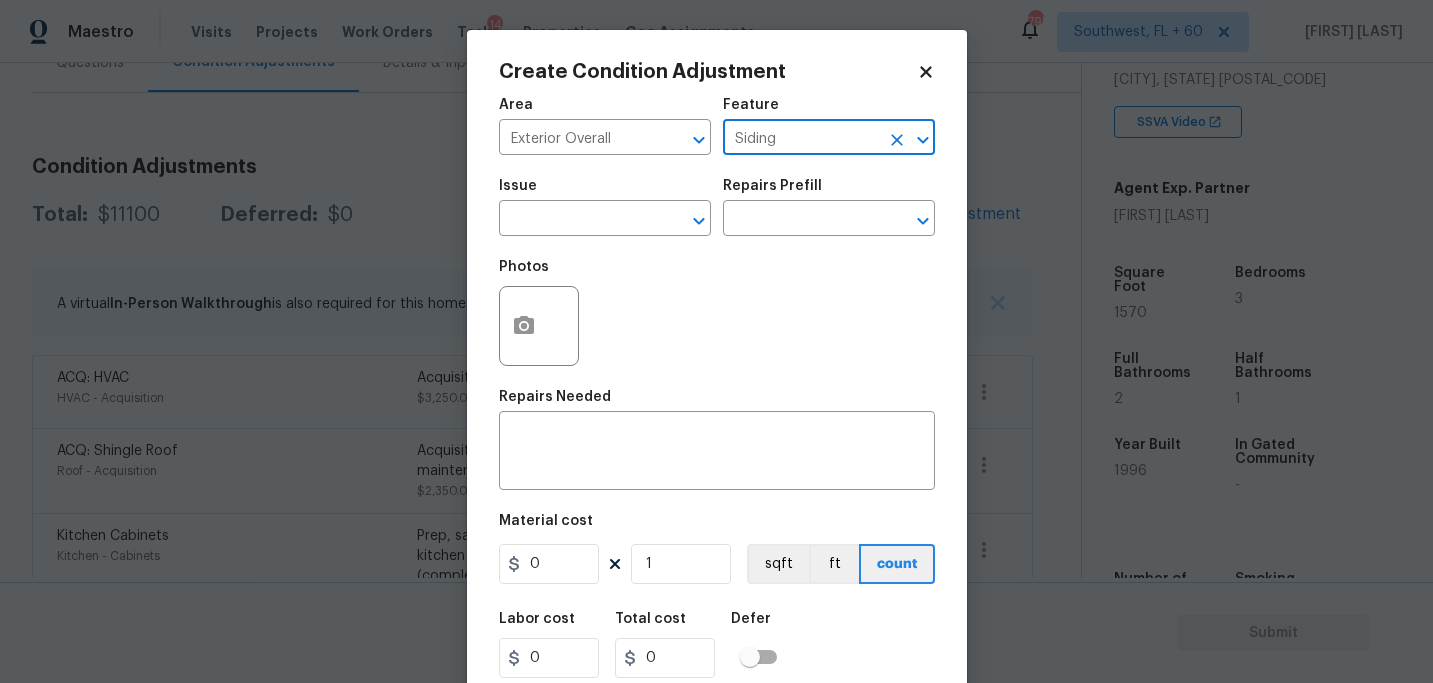type on "Siding" 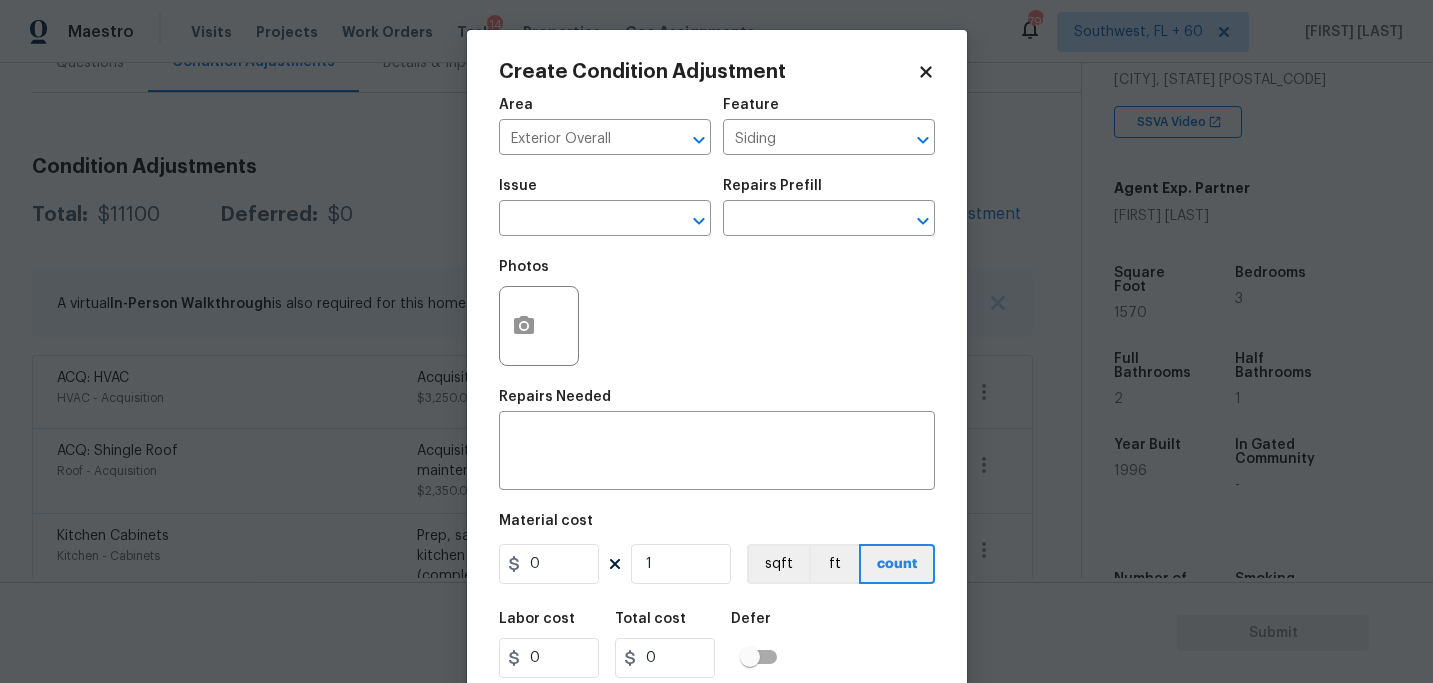 click on "Issue" at bounding box center [605, 192] 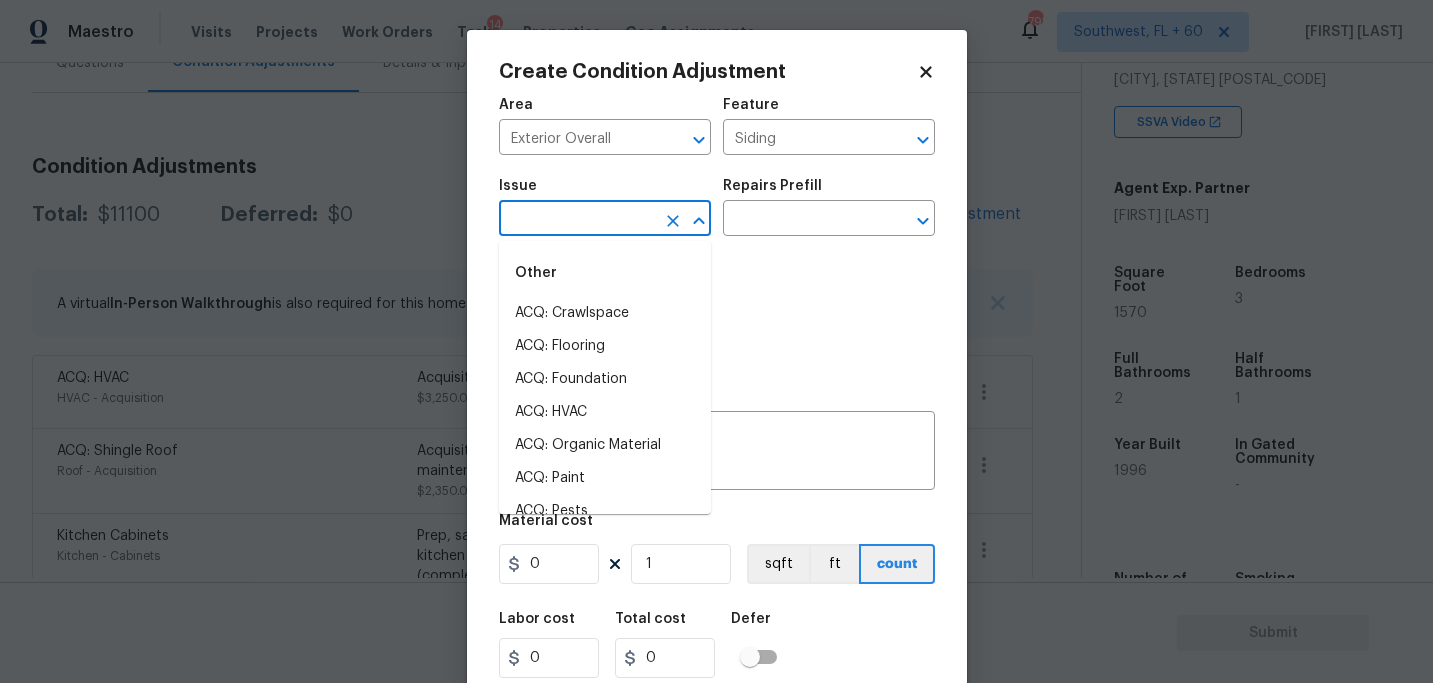 click at bounding box center (577, 220) 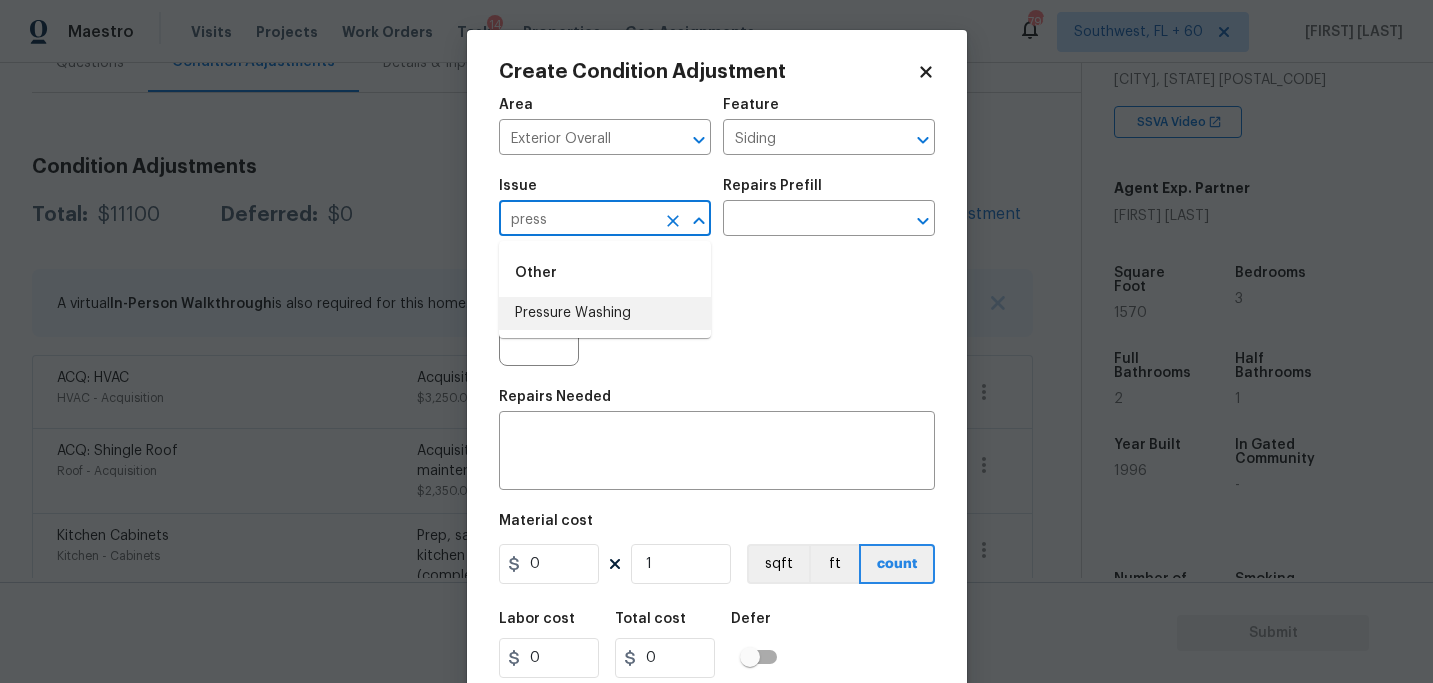 click on "Pressure Washing" at bounding box center [605, 313] 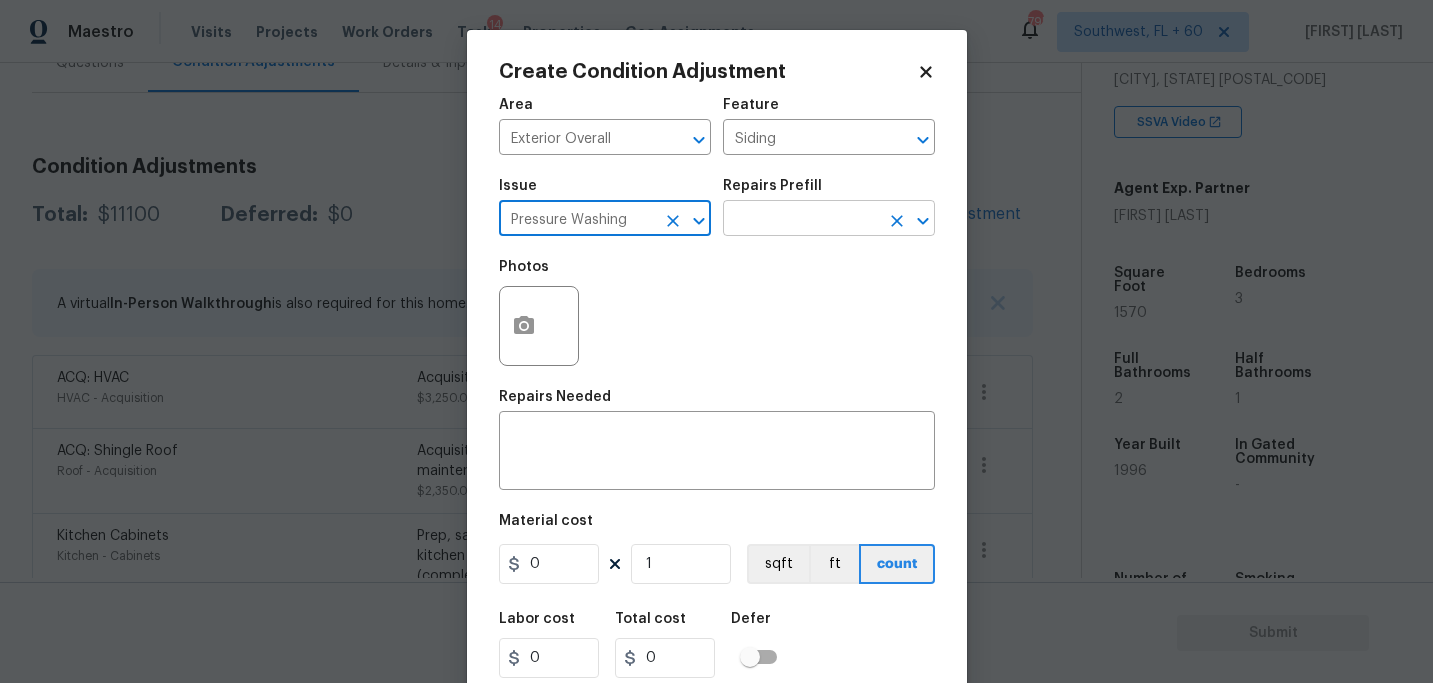 type on "Pressure Washing" 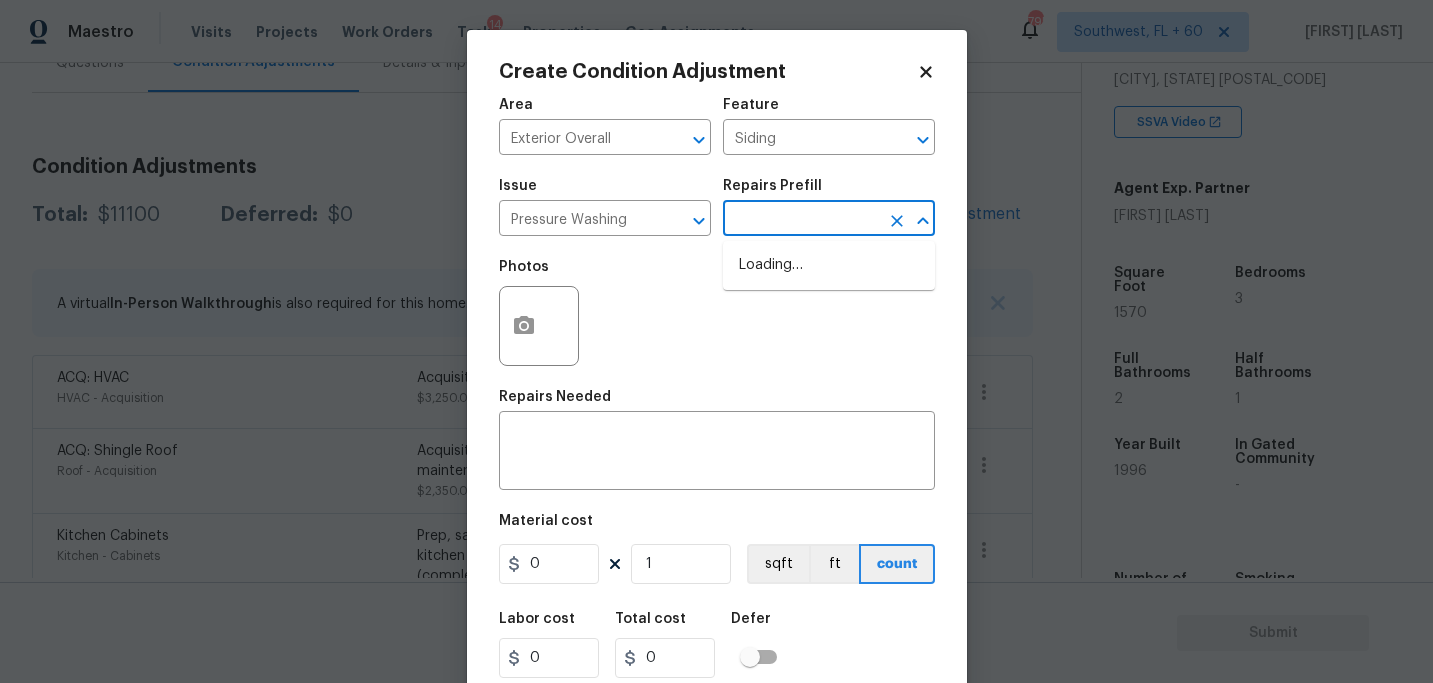 click at bounding box center [801, 220] 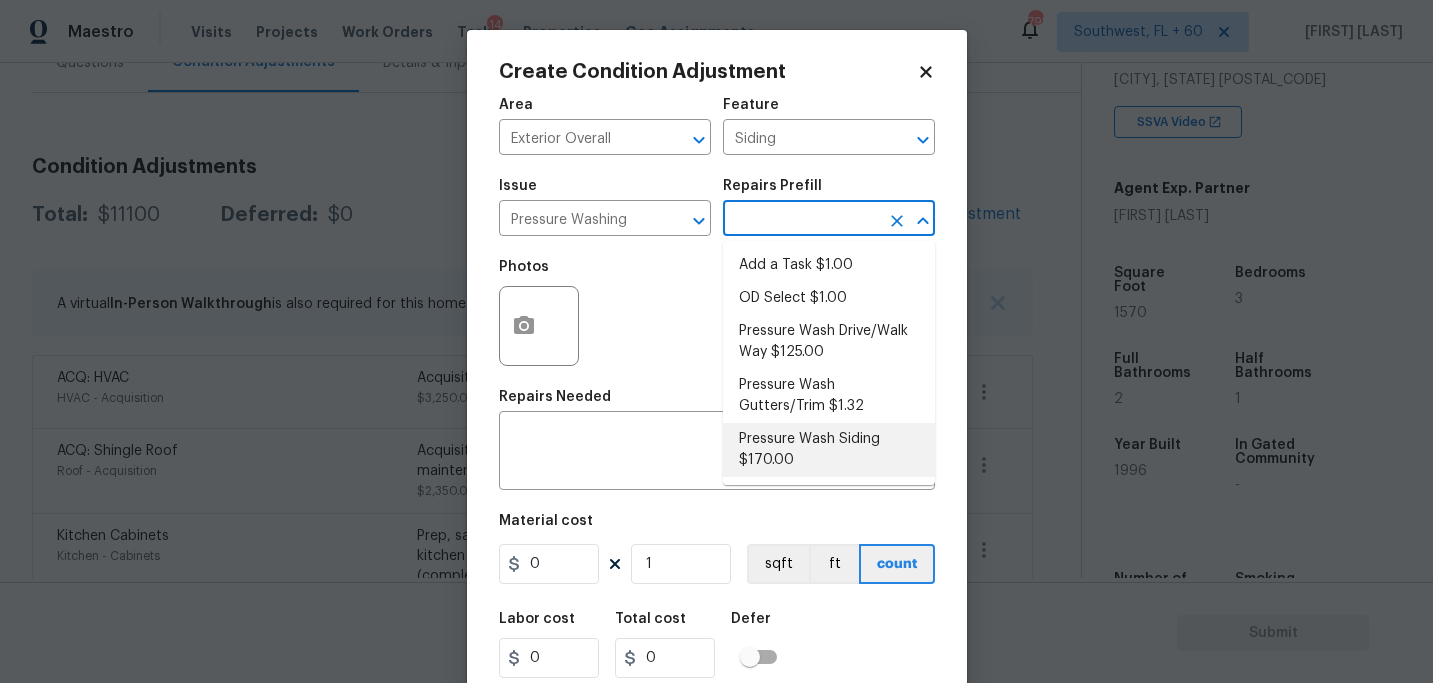 click on "Pressure Wash Siding $170.00" at bounding box center (829, 450) 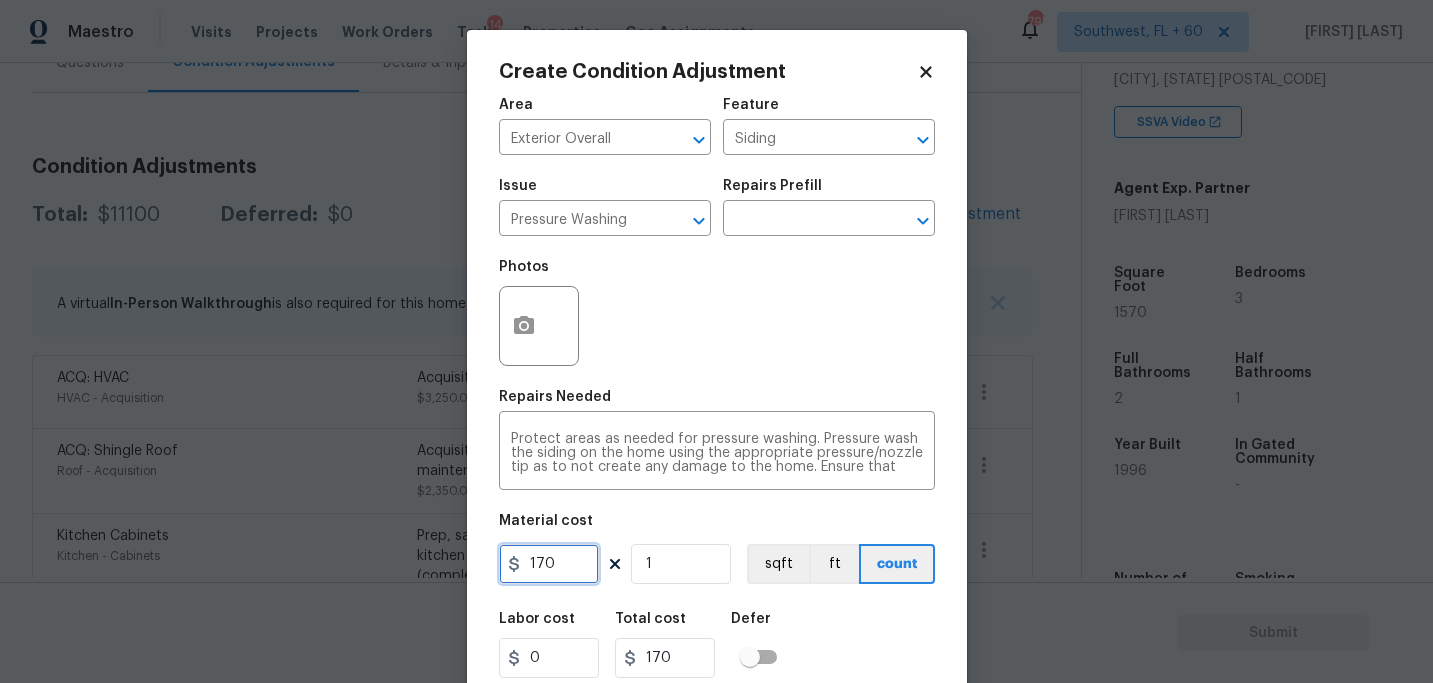 drag, startPoint x: 549, startPoint y: 569, endPoint x: 380, endPoint y: 561, distance: 169.18924 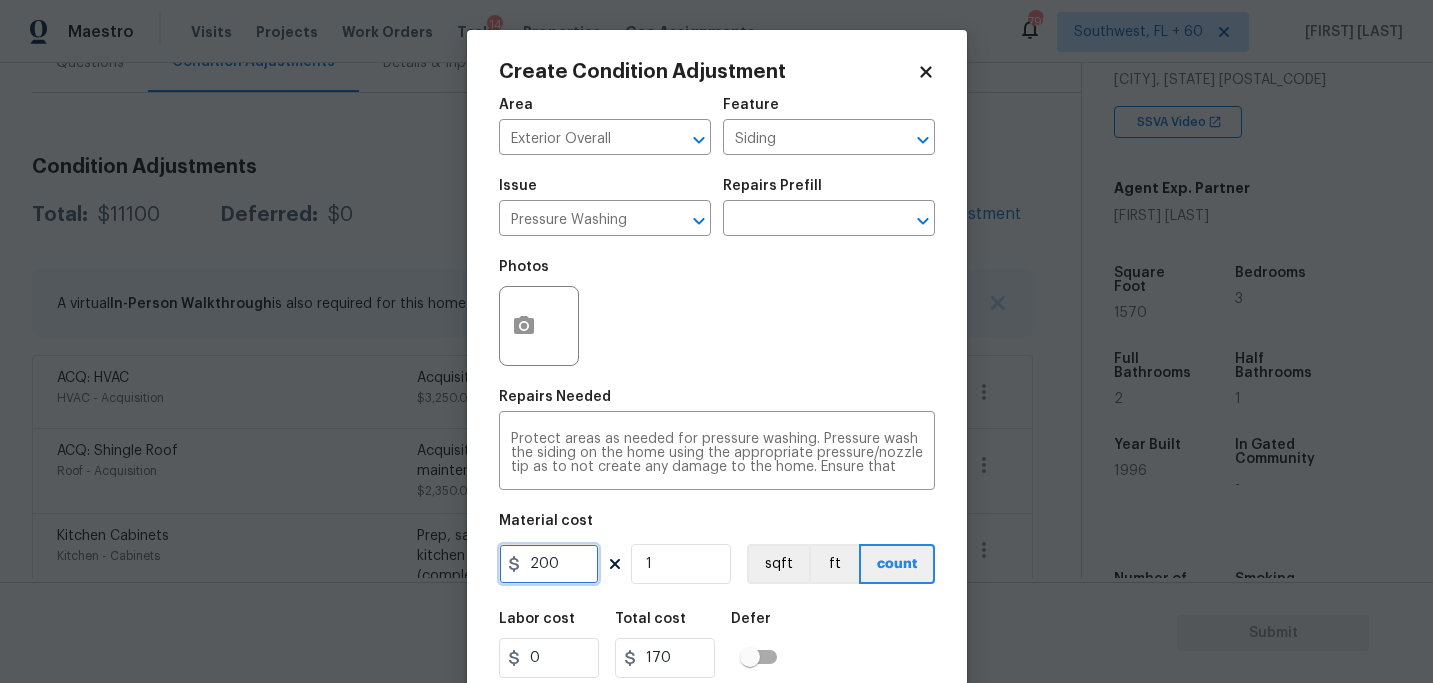 type on "200" 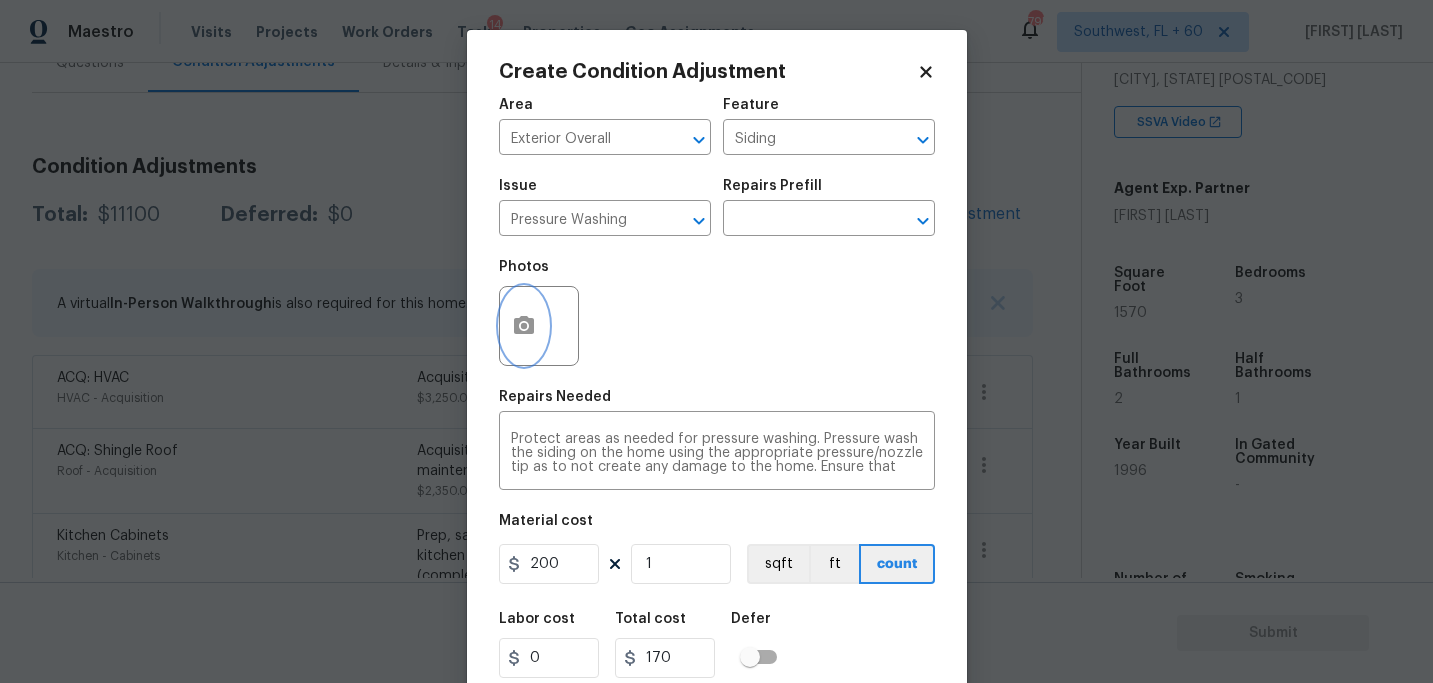 type on "200" 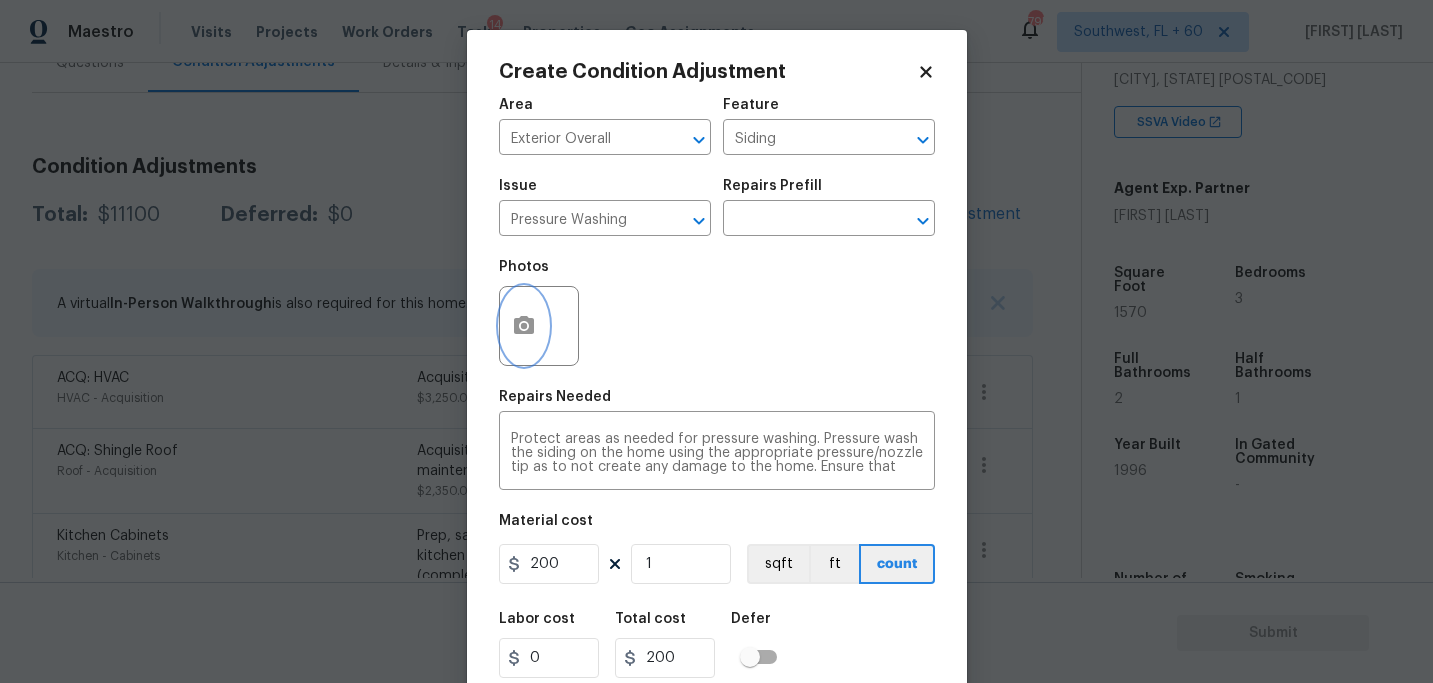 click at bounding box center (524, 326) 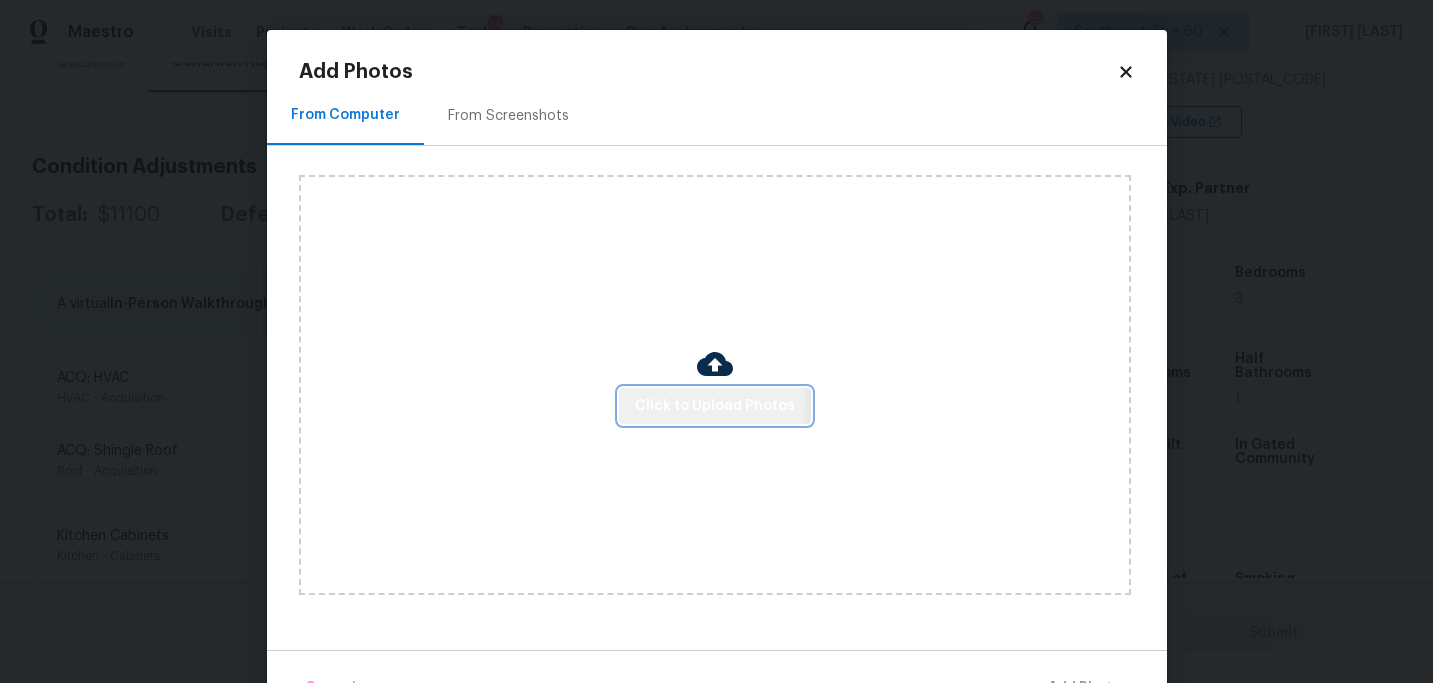 click on "Click to Upload Photos" at bounding box center [715, 406] 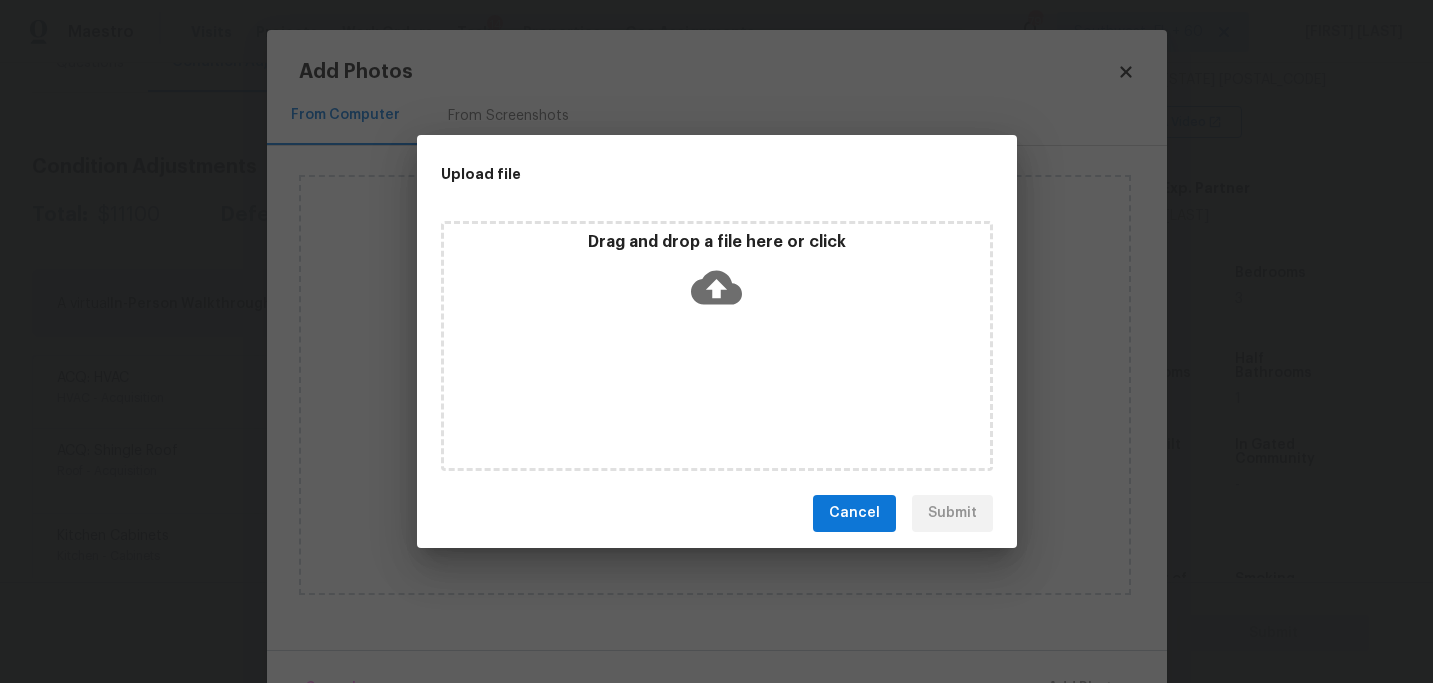 click 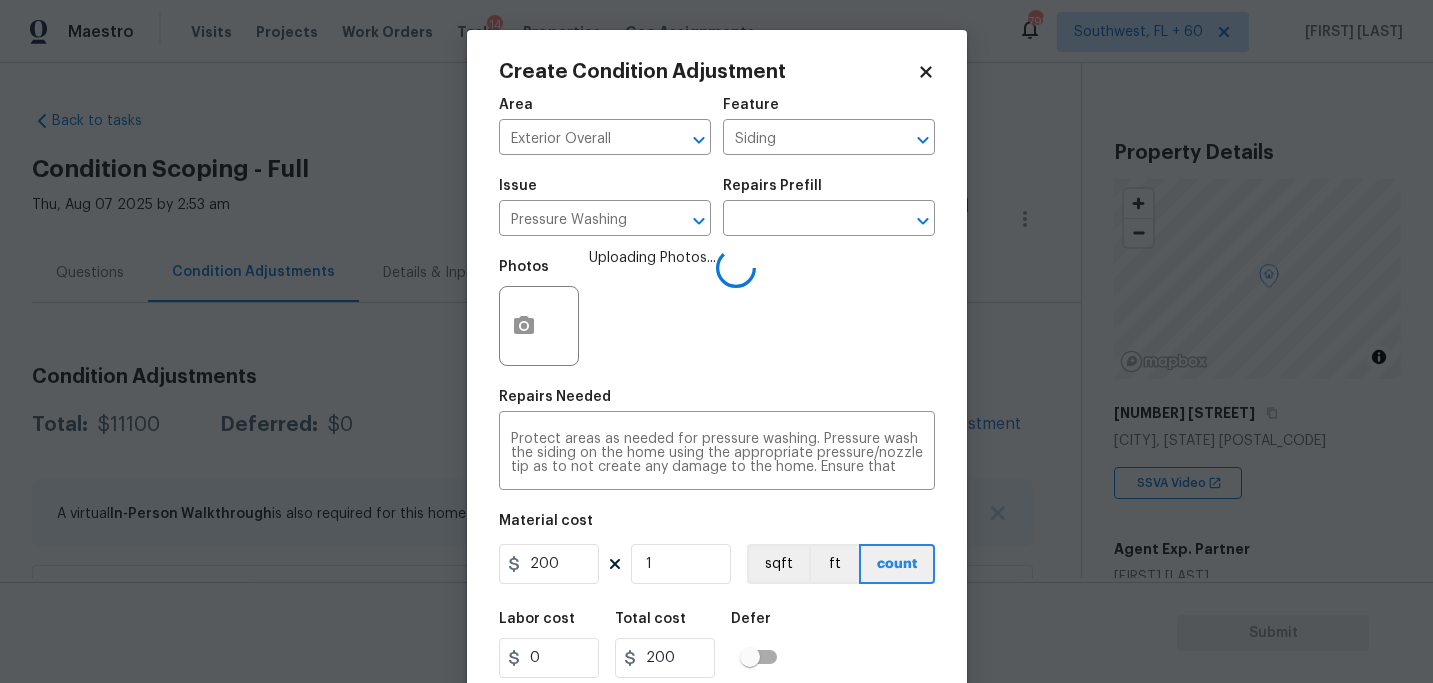 scroll, scrollTop: 0, scrollLeft: 0, axis: both 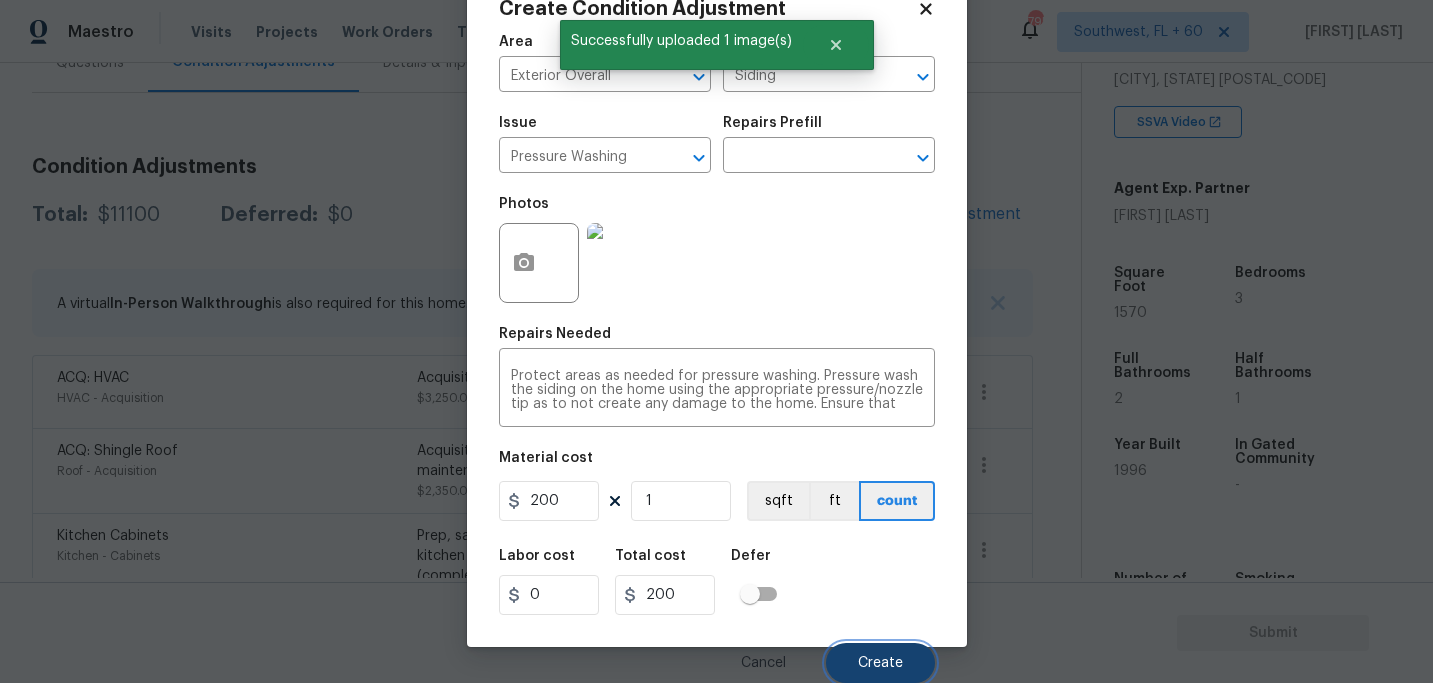 click on "Create" at bounding box center [880, 663] 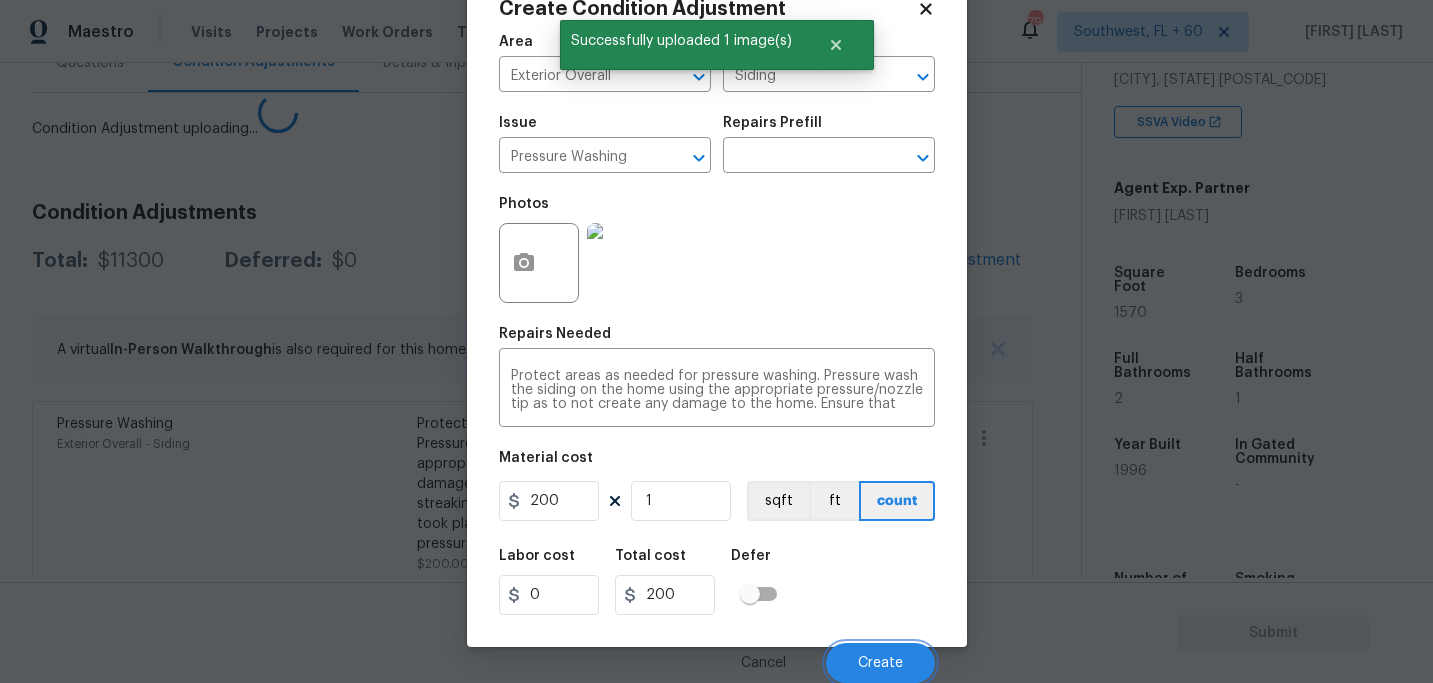 scroll, scrollTop: 57, scrollLeft: 0, axis: vertical 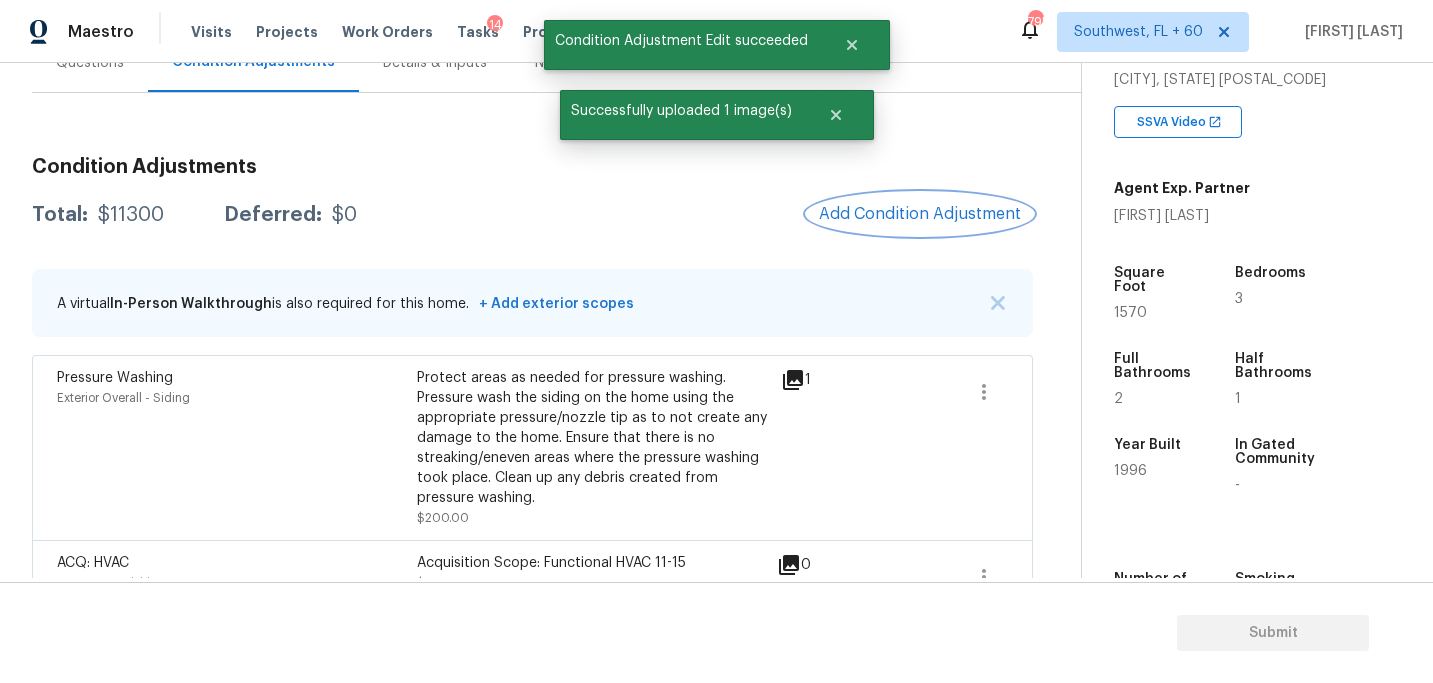 click on "Add Condition Adjustment" at bounding box center (920, 214) 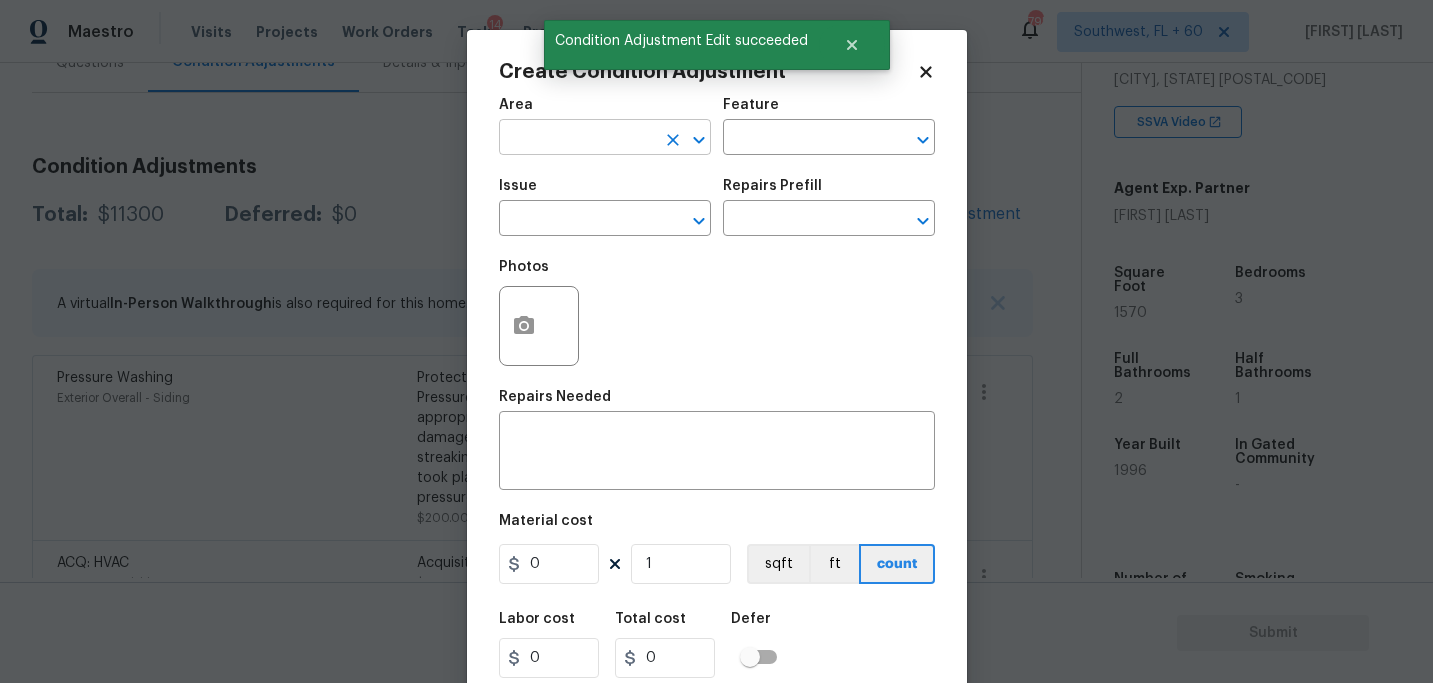 click at bounding box center [577, 139] 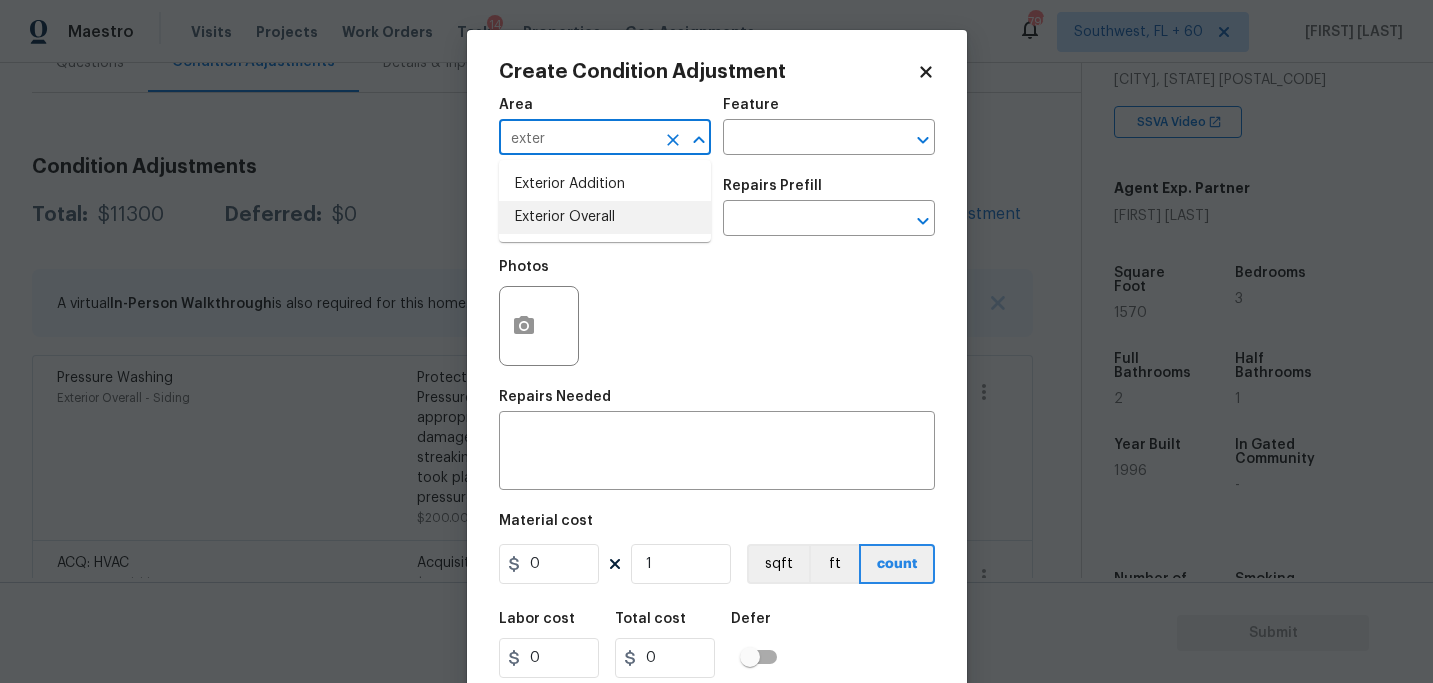 click on "Exterior Overall" at bounding box center (605, 217) 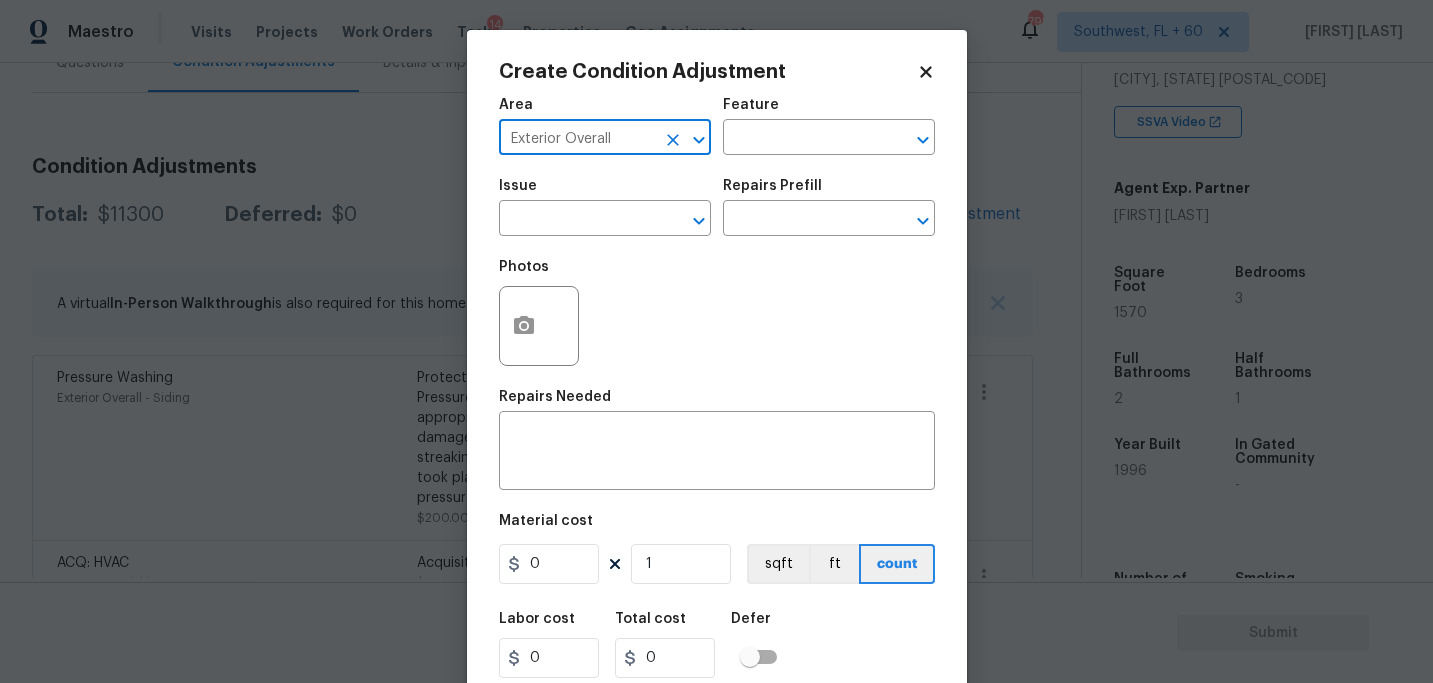 type on "Exterior Overall" 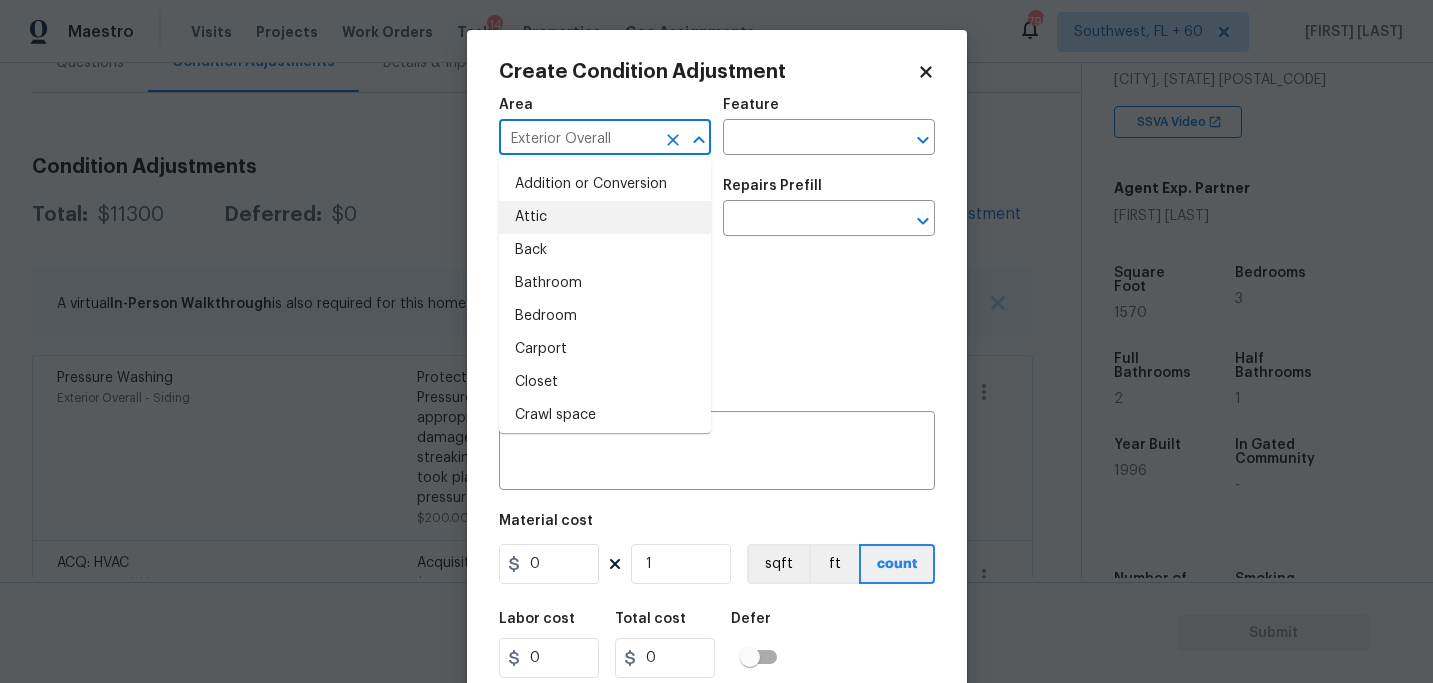 click on "Area Exterior Overall ​ Feature ​" at bounding box center (717, 126) 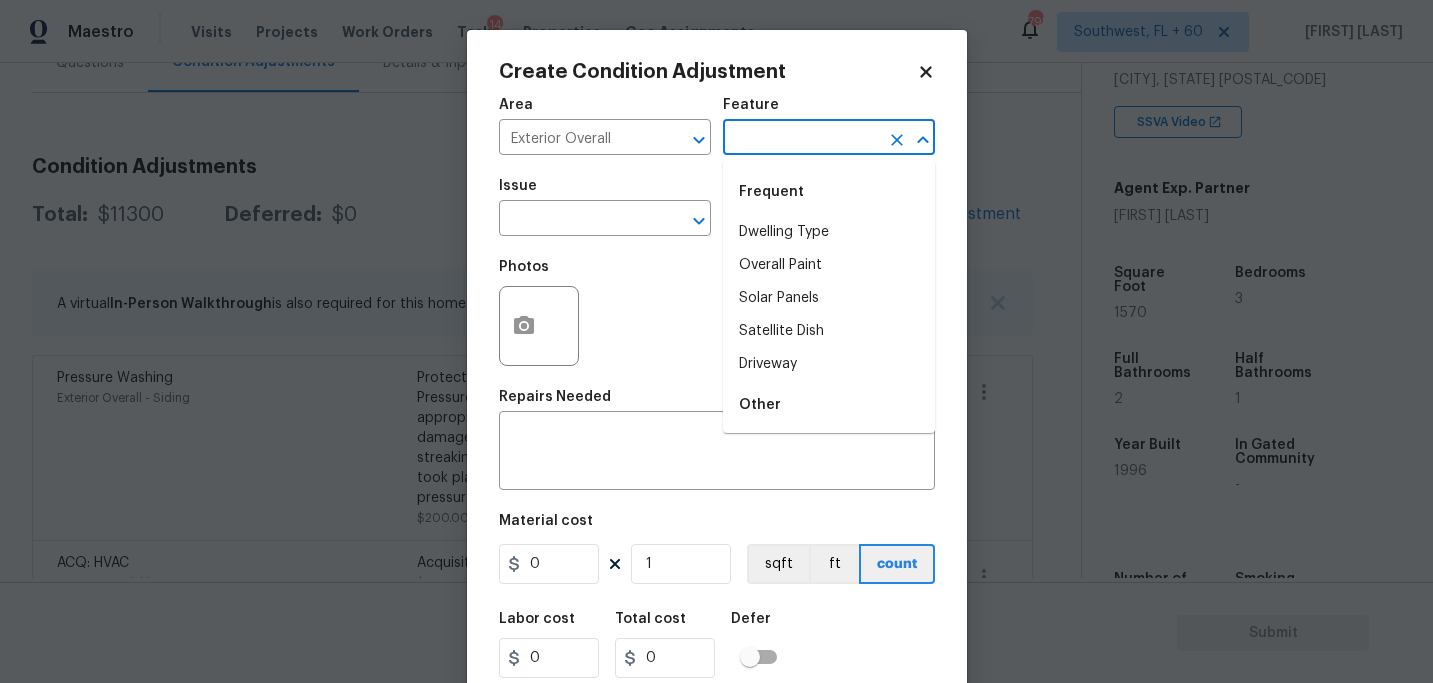 click at bounding box center [801, 139] 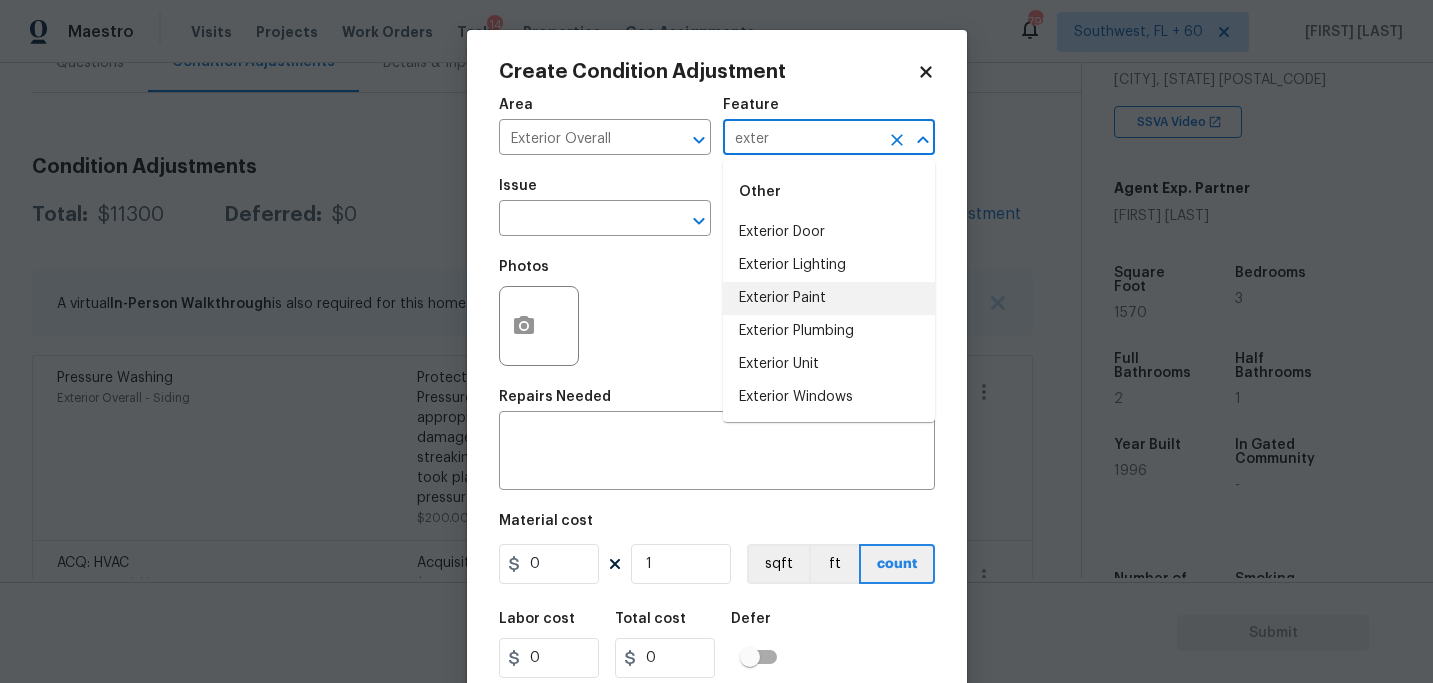 click on "Exterior Paint" at bounding box center (829, 298) 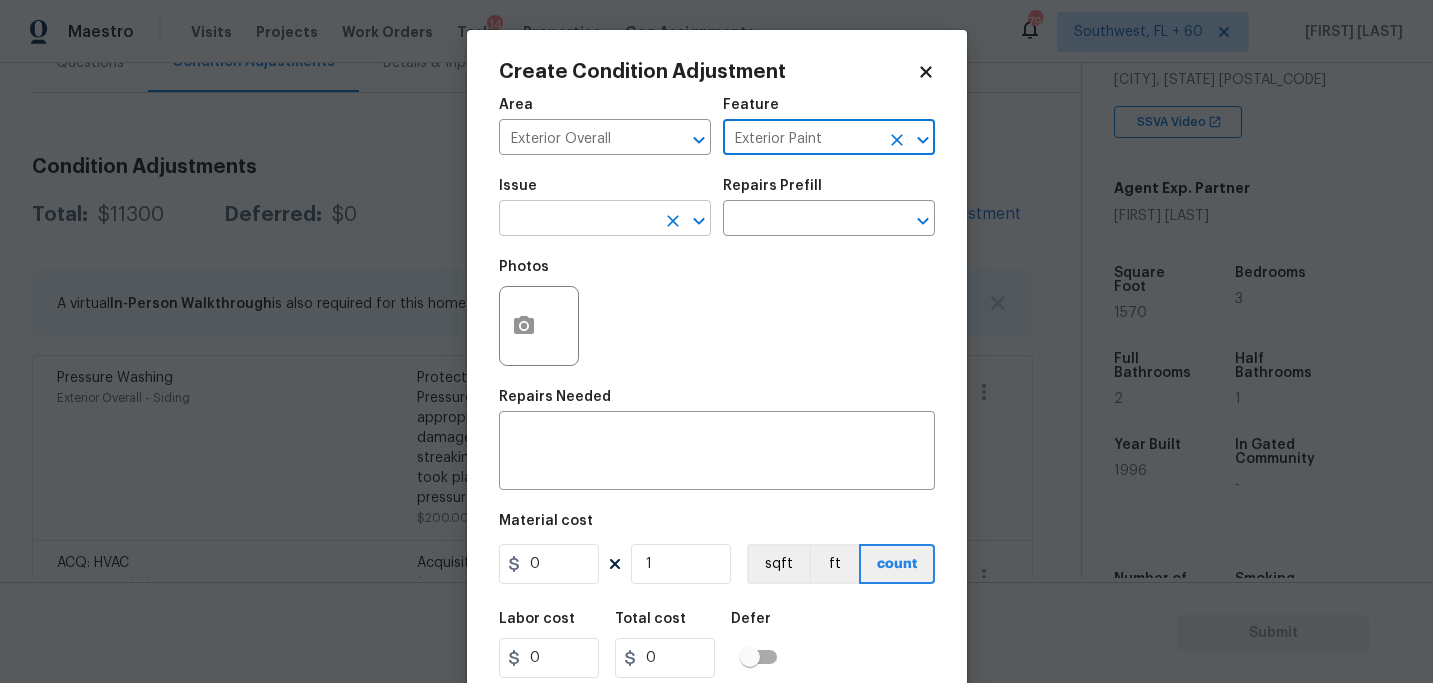 type on "Exterior Paint" 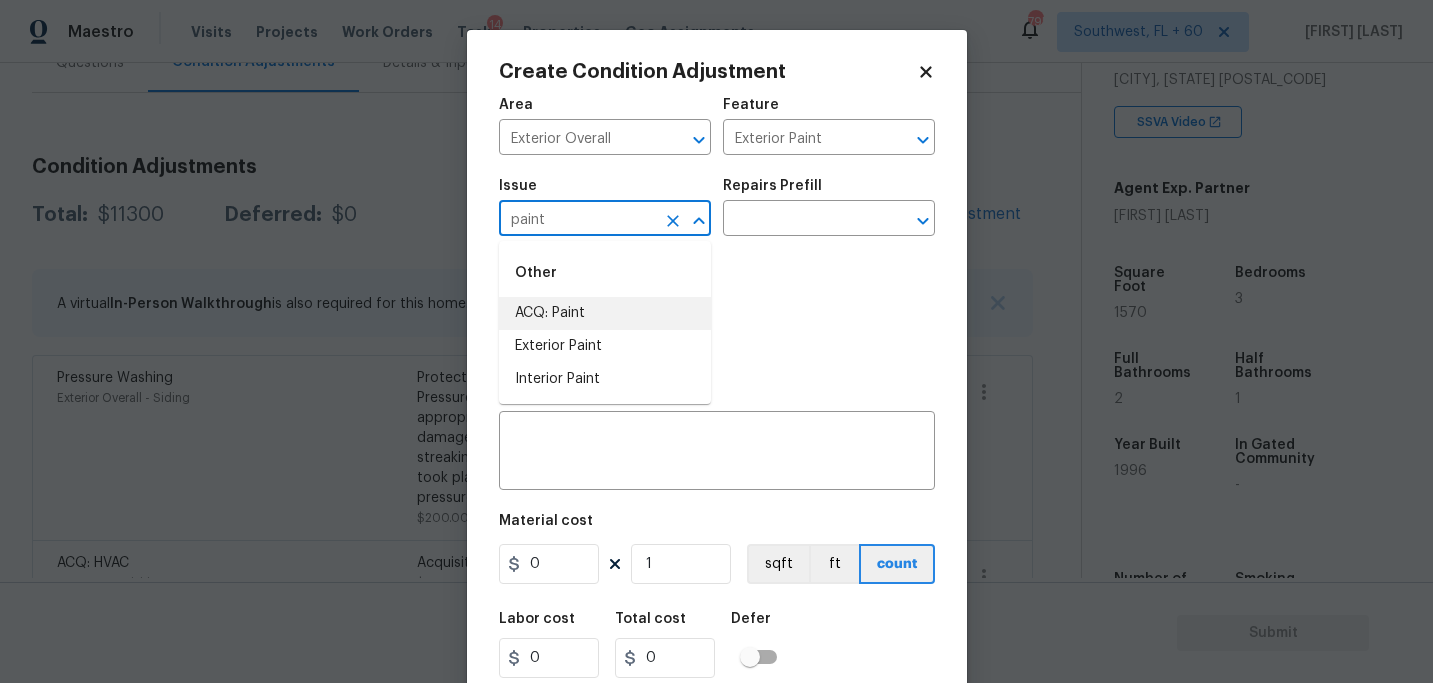 click on "ACQ: Paint" at bounding box center [605, 313] 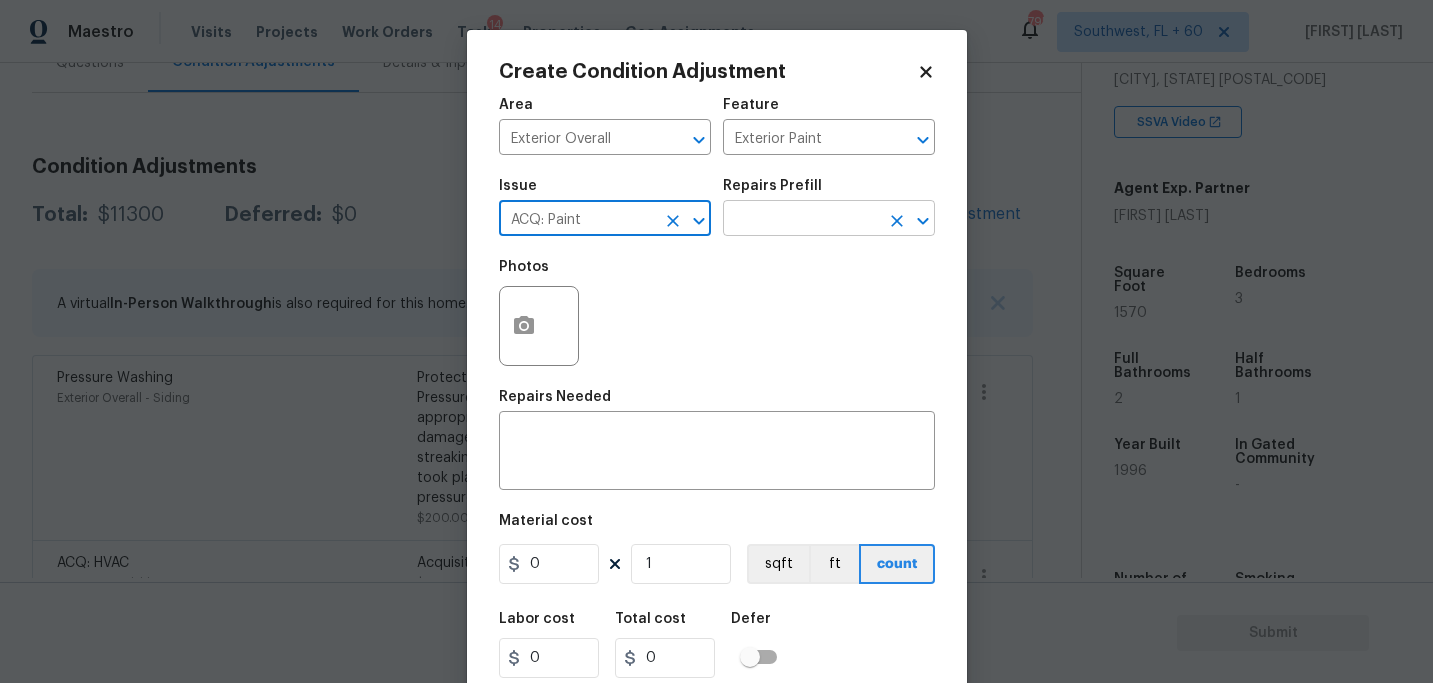 type on "ACQ: Paint" 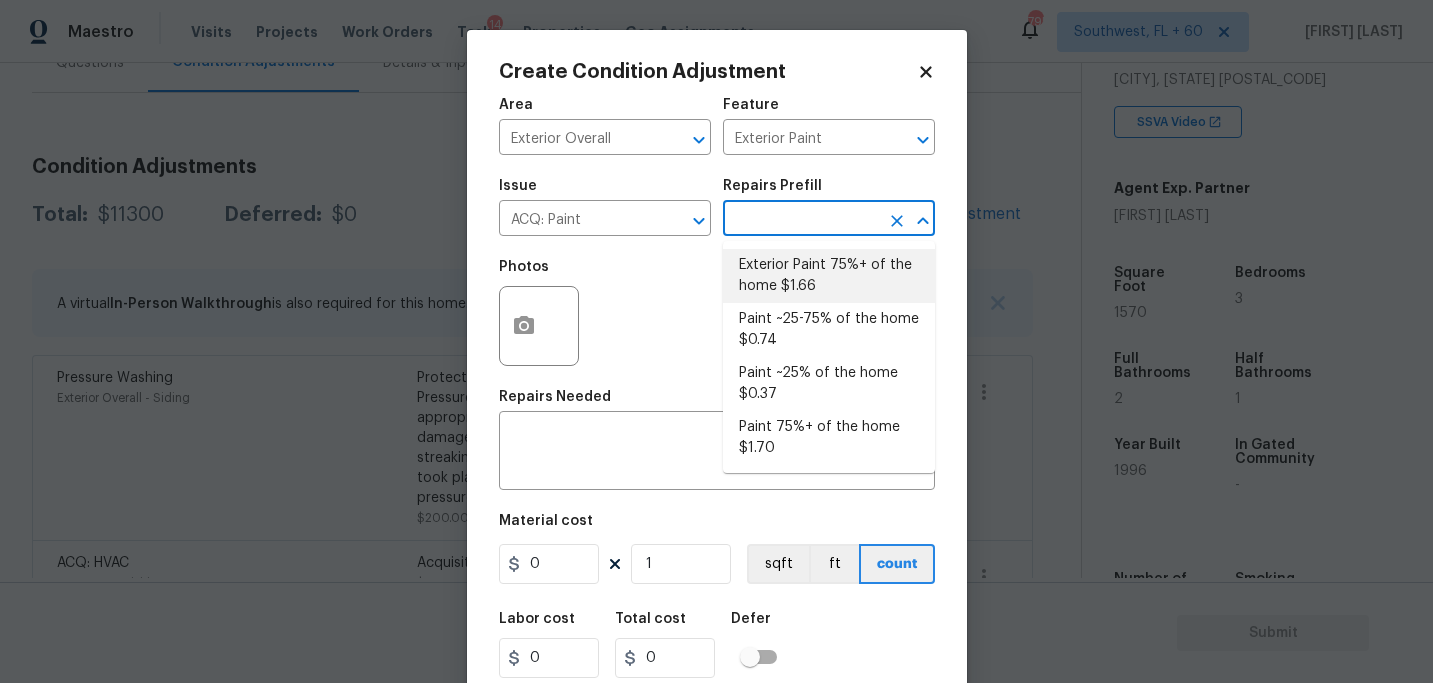 click on "Exterior Paint 75%+ of the home $1.66" at bounding box center (829, 276) 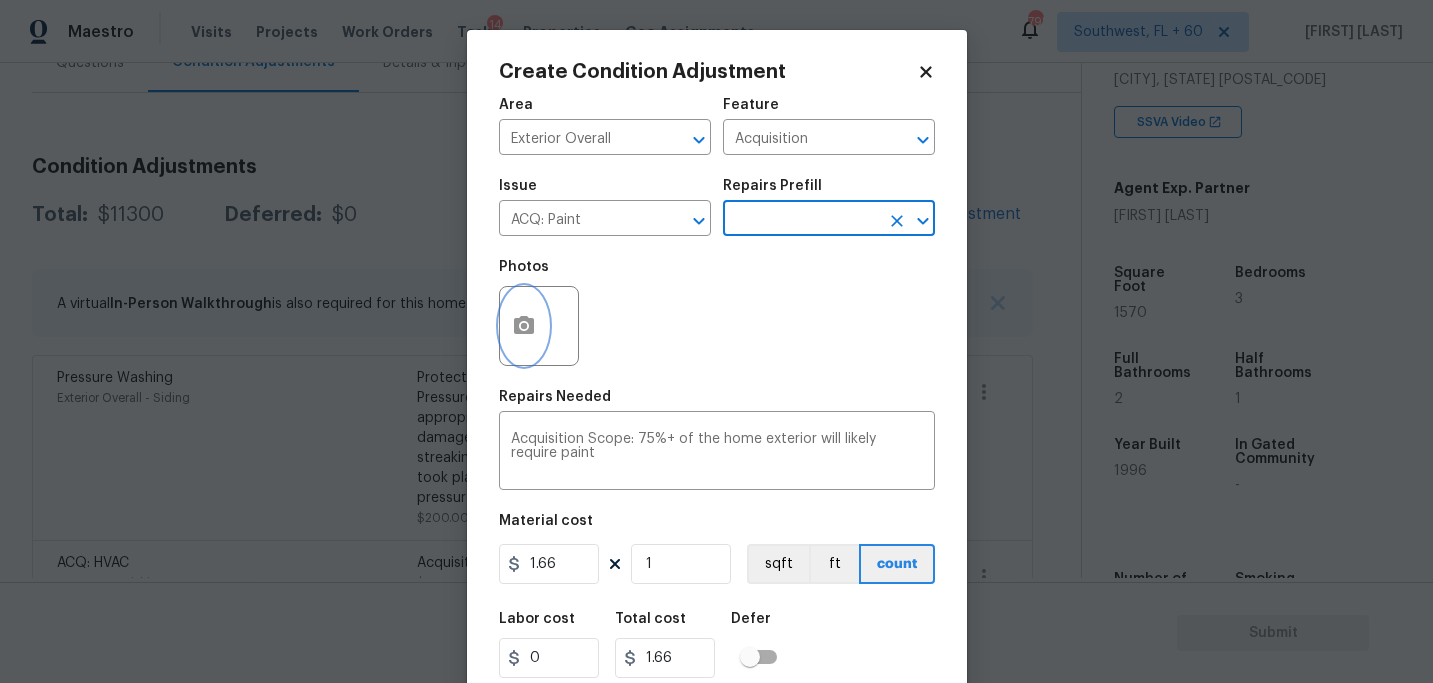 click 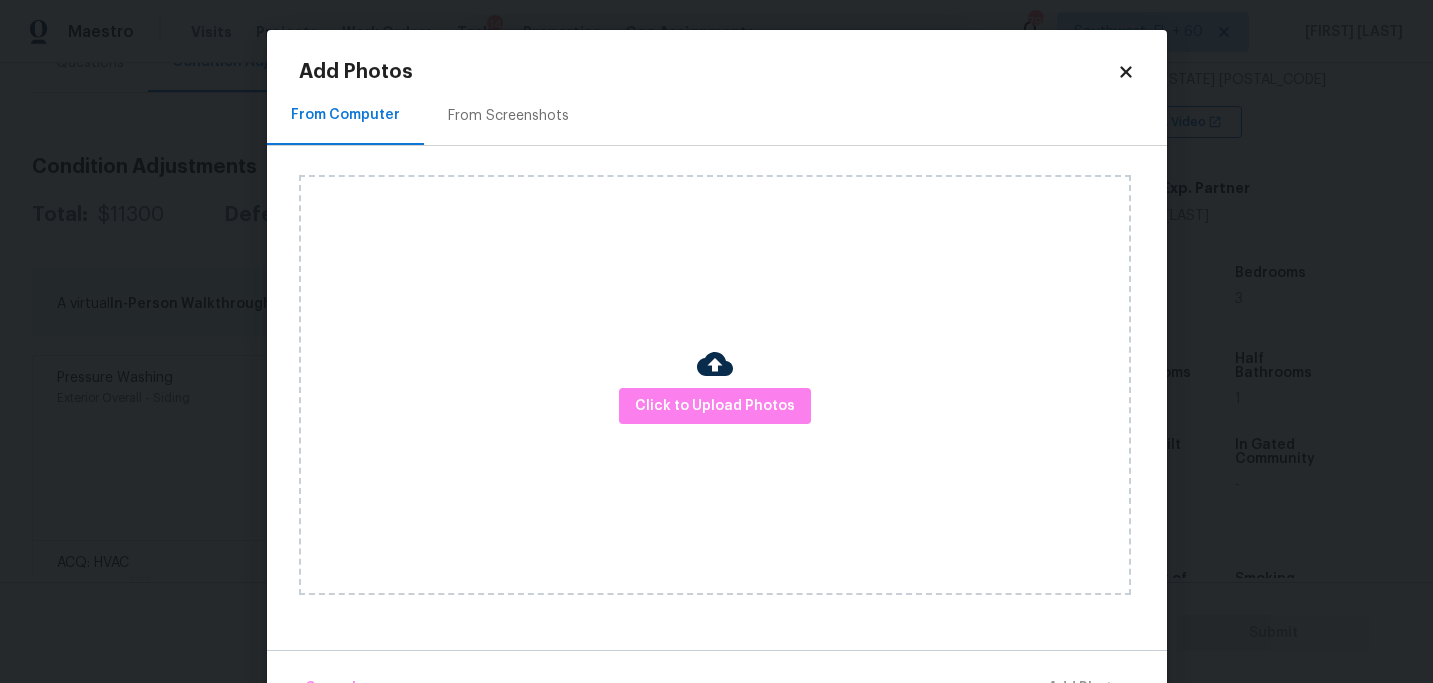 click on "Click to Upload Photos" at bounding box center [715, 385] 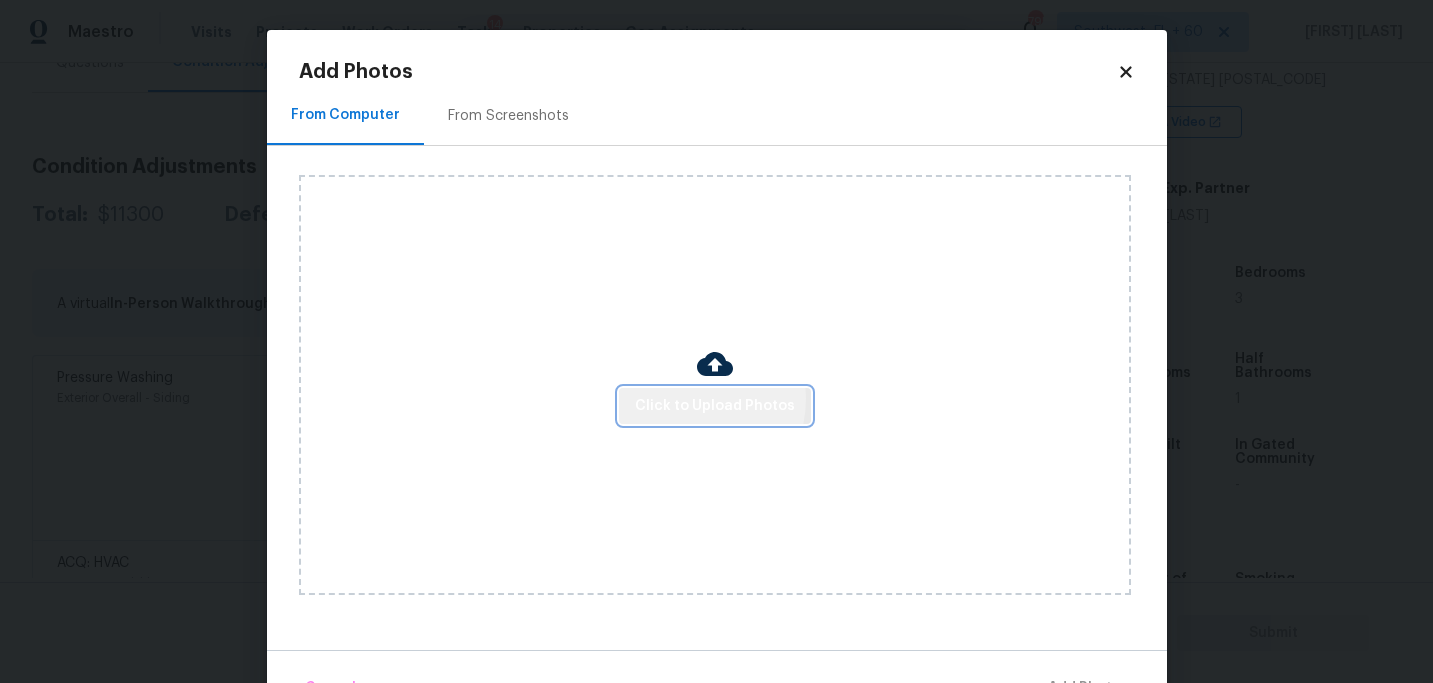 click on "Click to Upload Photos" at bounding box center [715, 406] 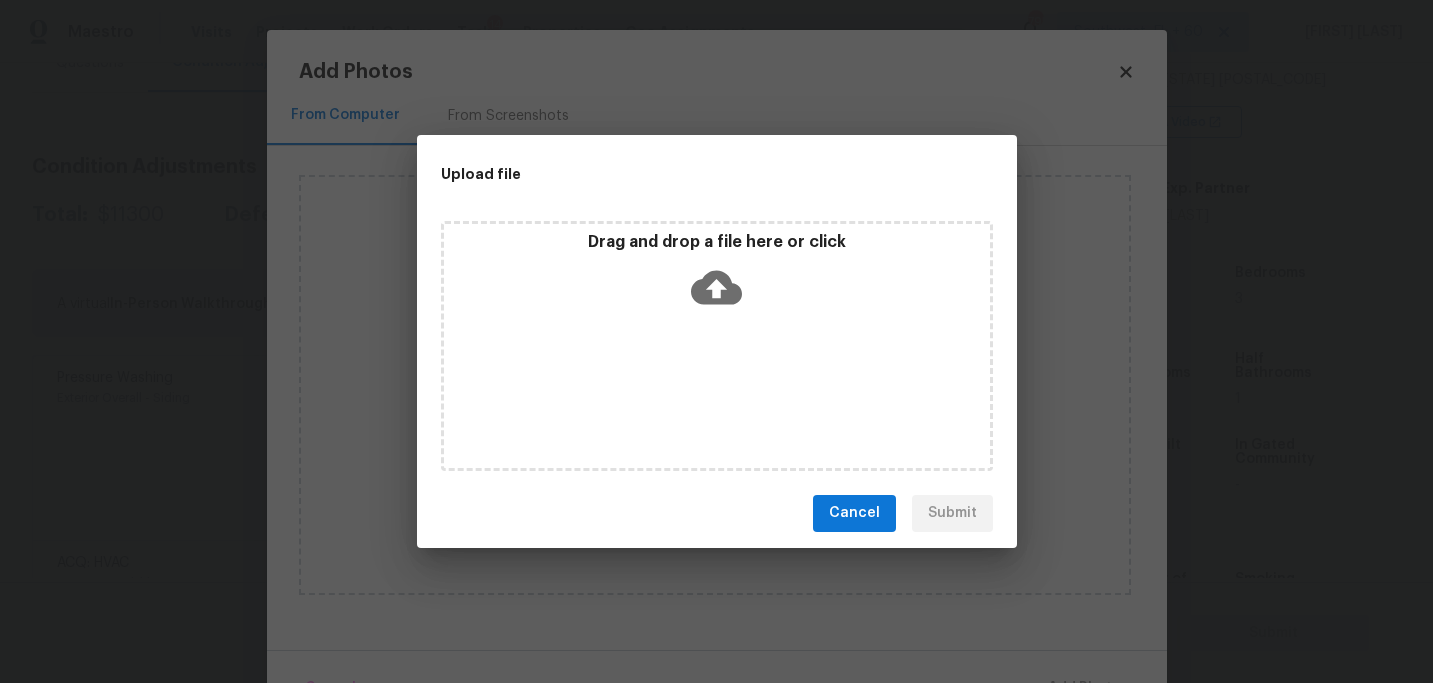 click on "Drag and drop a file here or click" at bounding box center (717, 346) 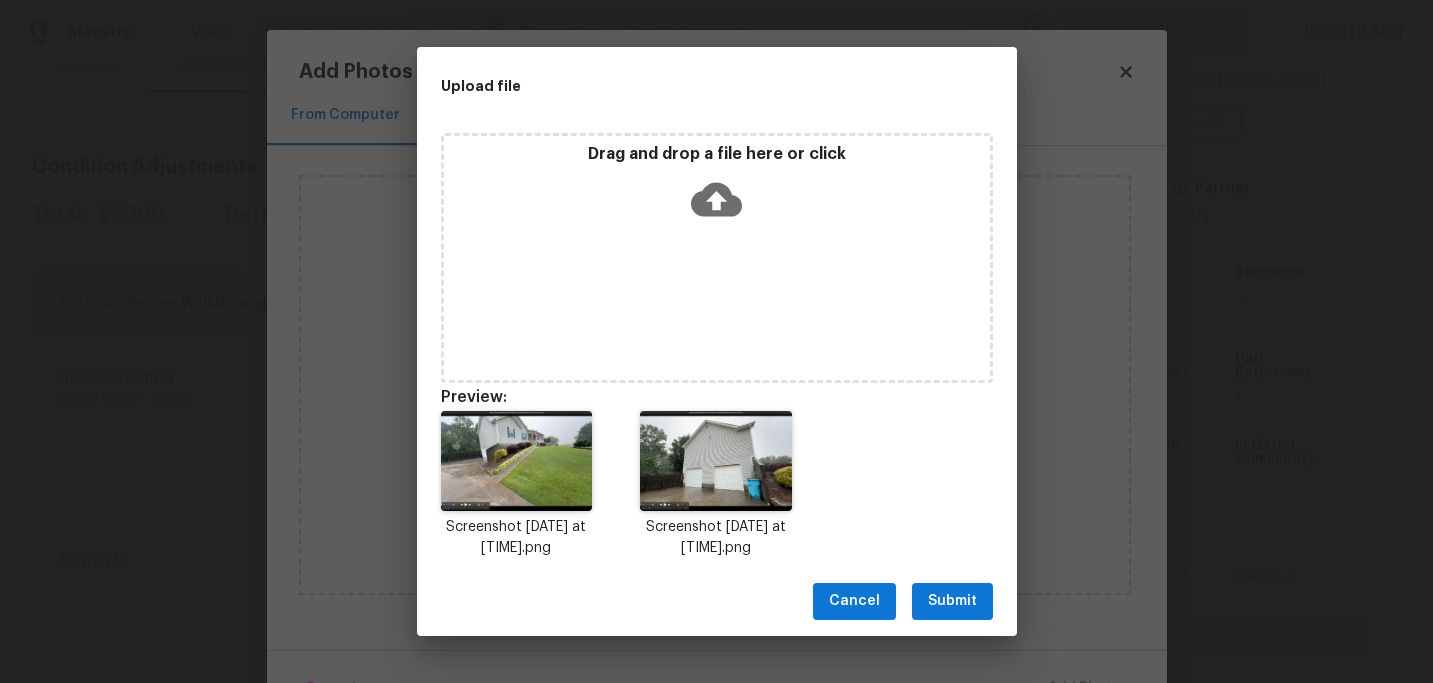 click on "Submit" at bounding box center (952, 601) 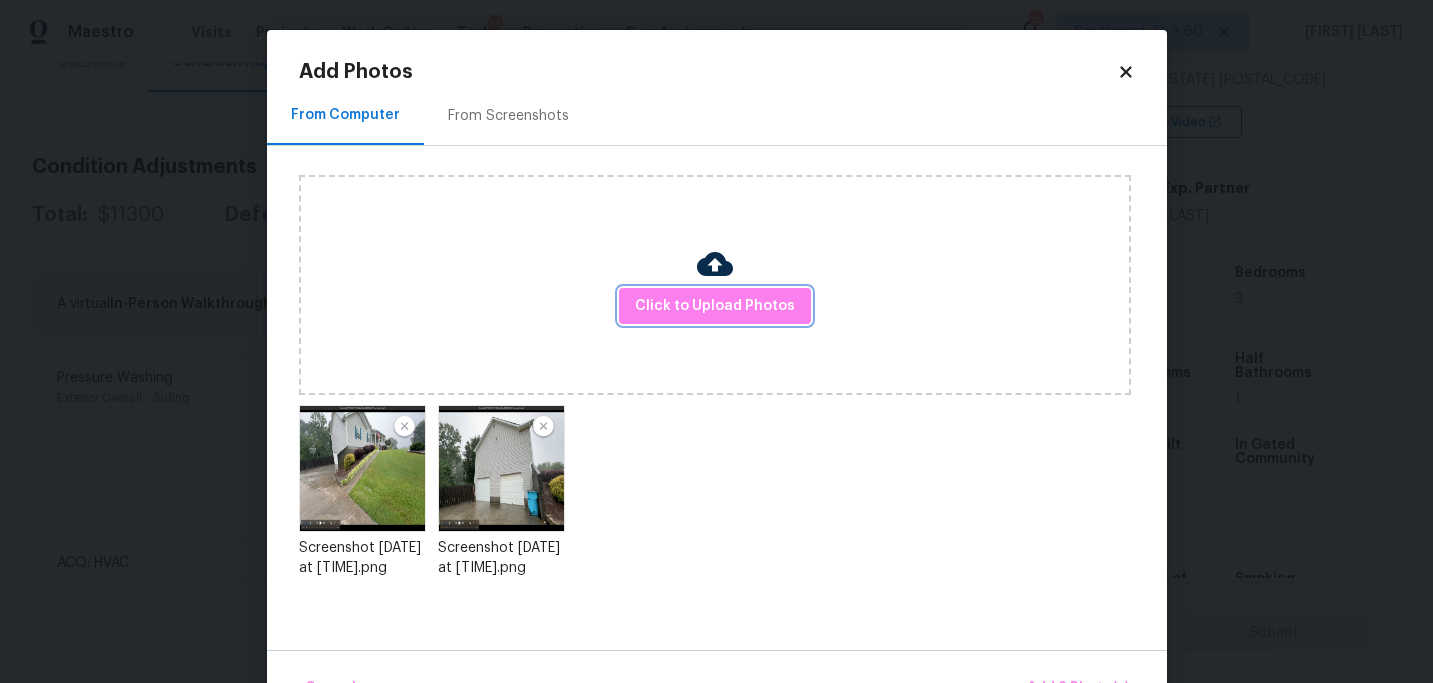 scroll, scrollTop: 57, scrollLeft: 0, axis: vertical 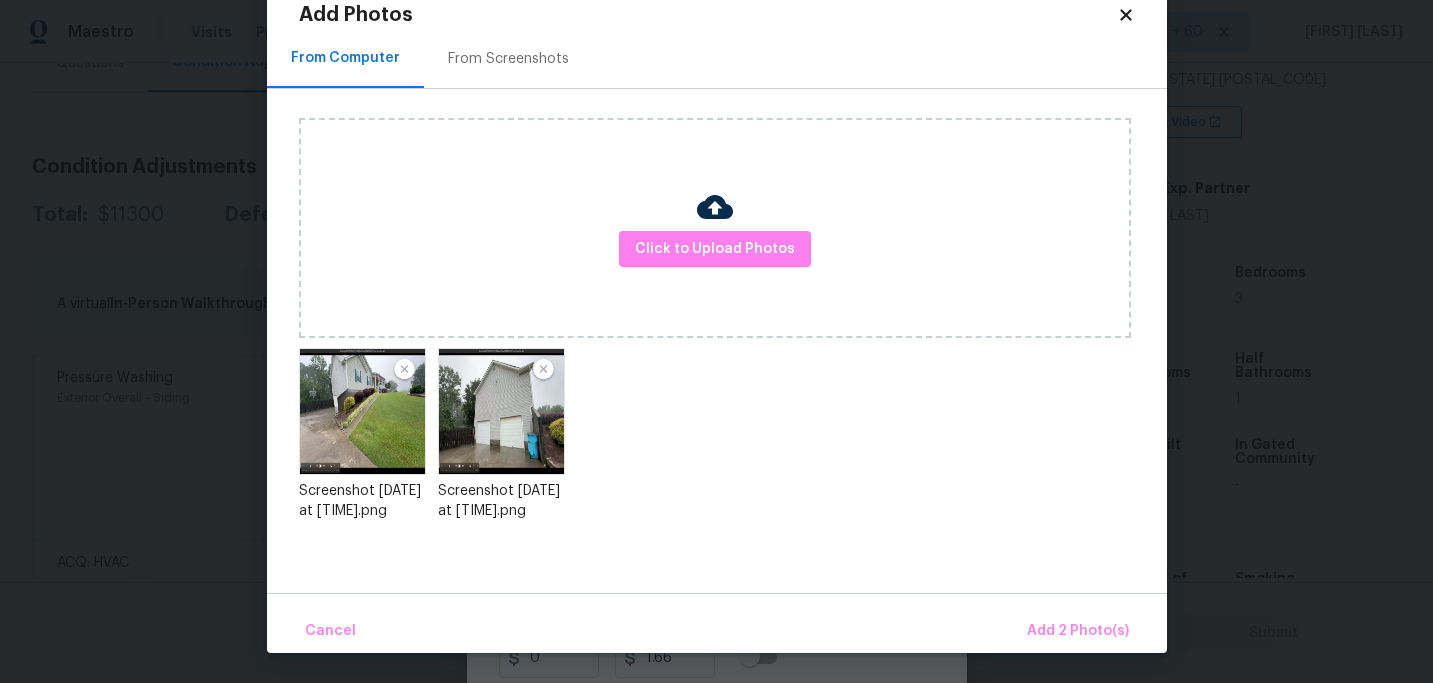 click on "Cancel Add 2 Photo(s)" at bounding box center (717, 623) 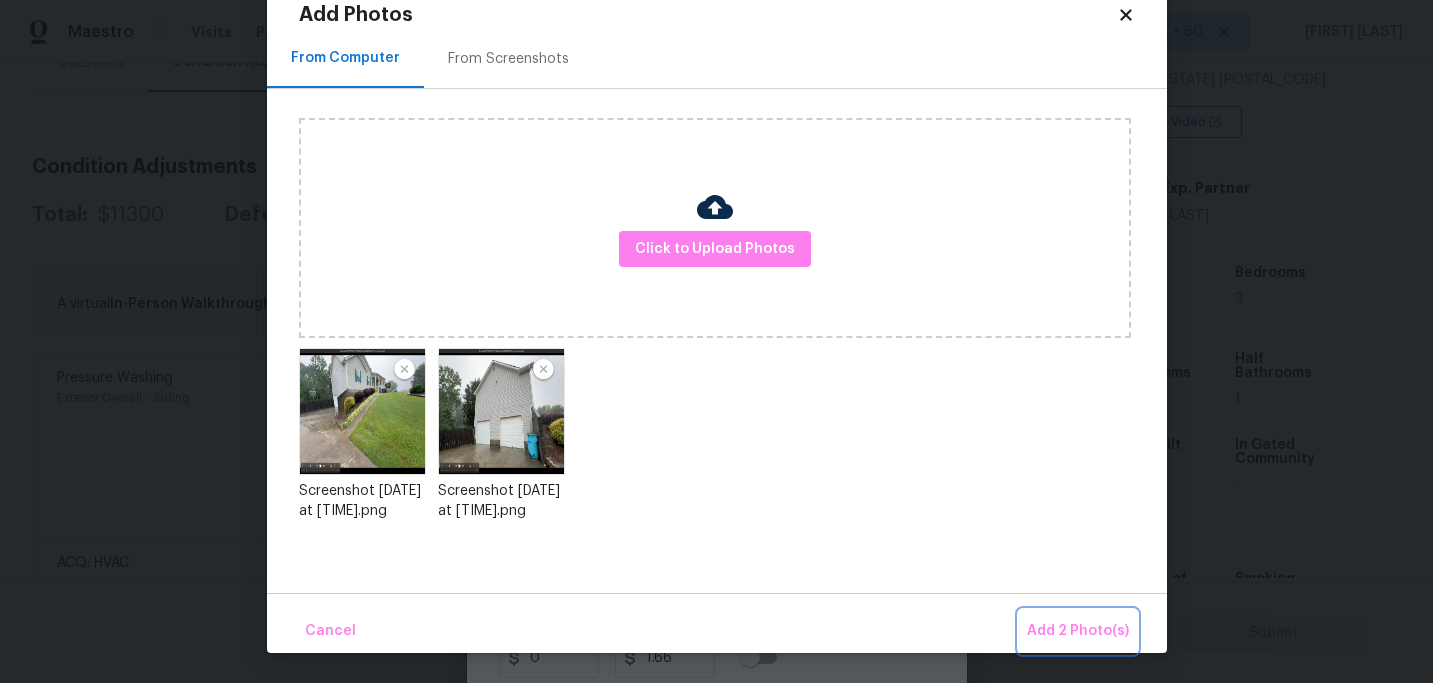 click on "Add 2 Photo(s)" at bounding box center [1078, 631] 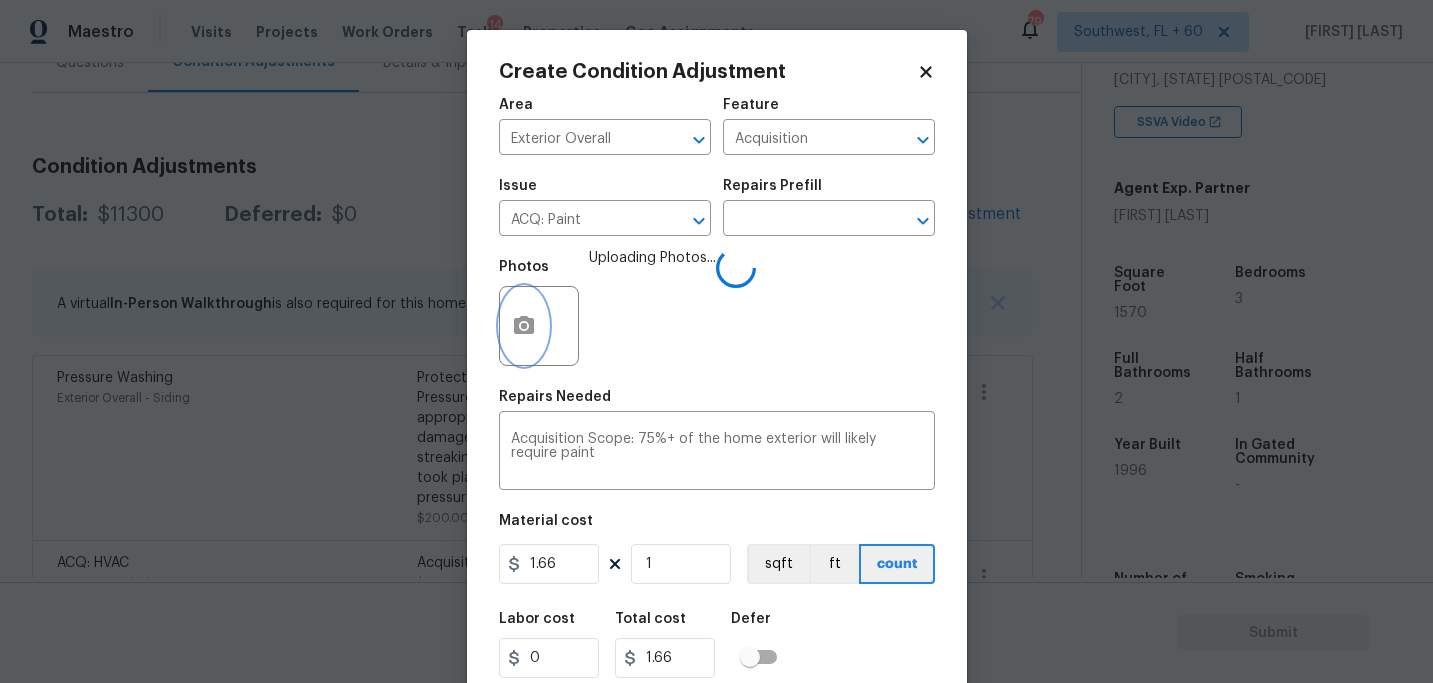 scroll, scrollTop: 0, scrollLeft: 0, axis: both 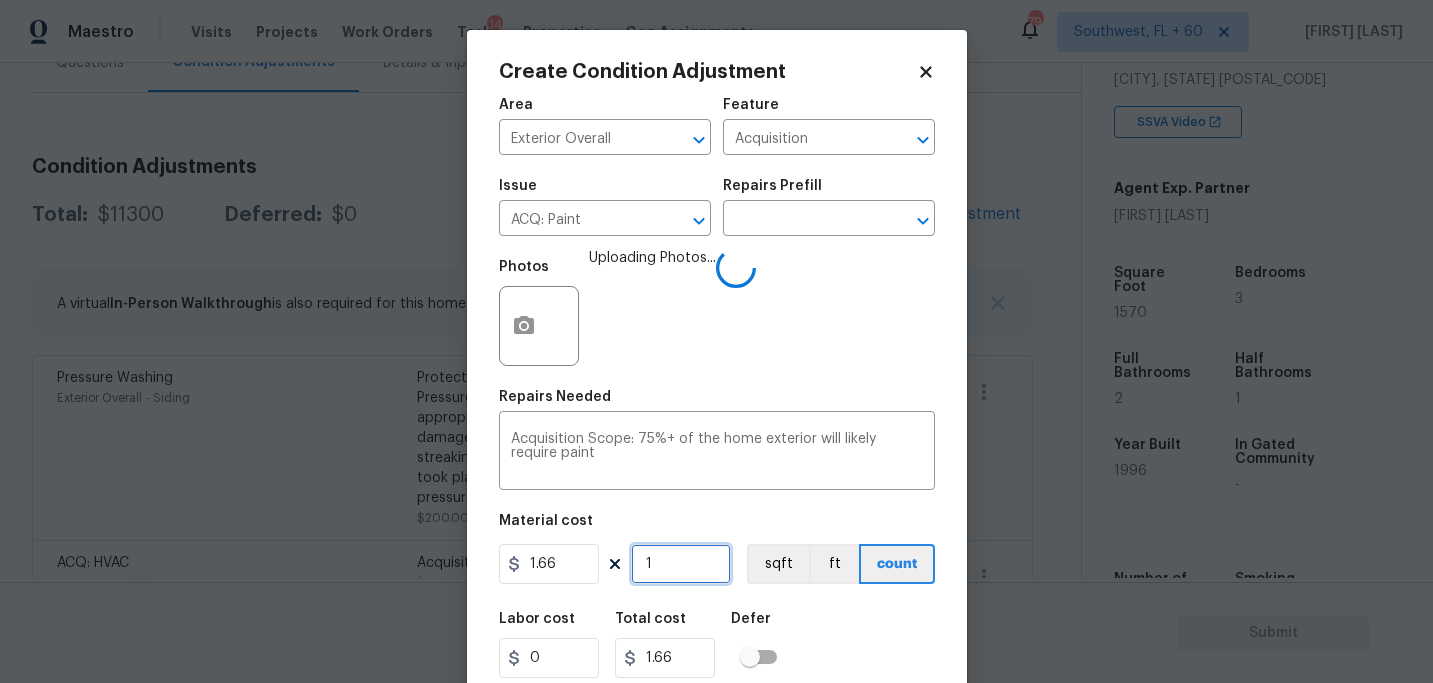 click on "1" at bounding box center (681, 564) 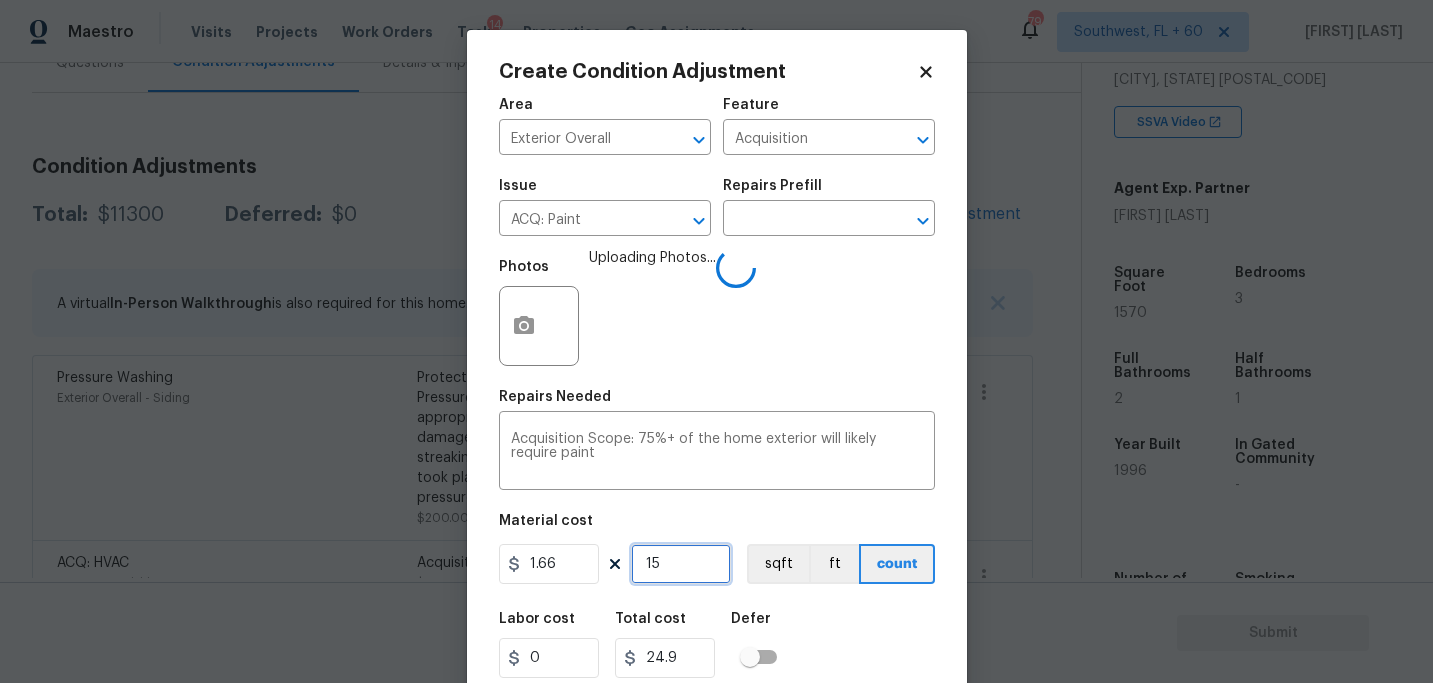 type on "157" 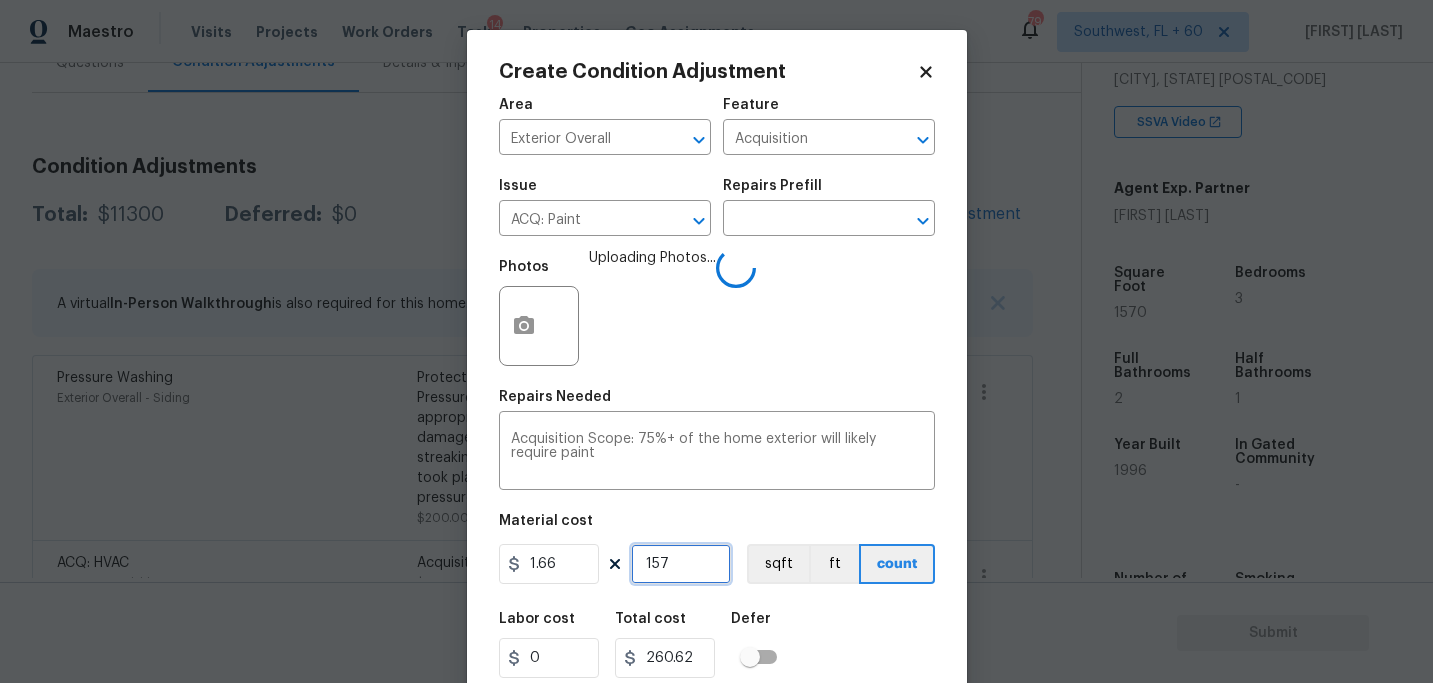 type on "1570" 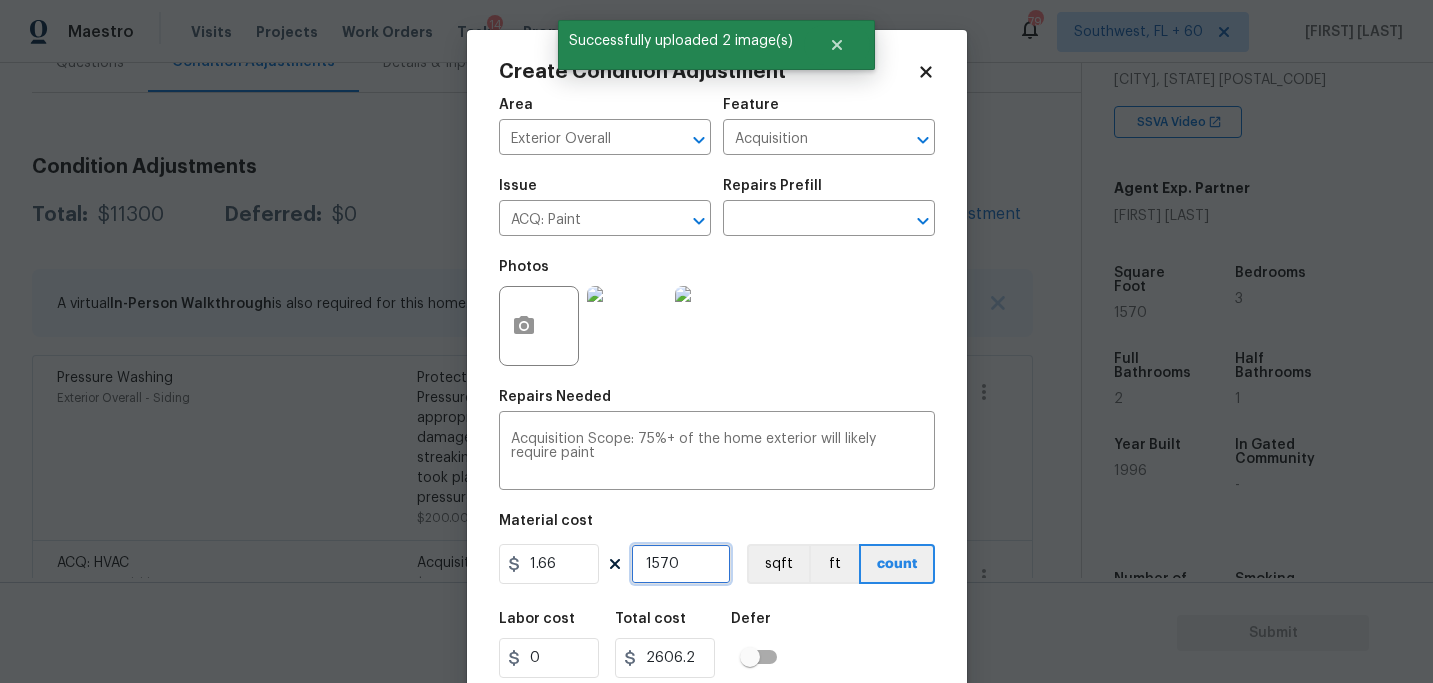 click on "1570" at bounding box center (681, 564) 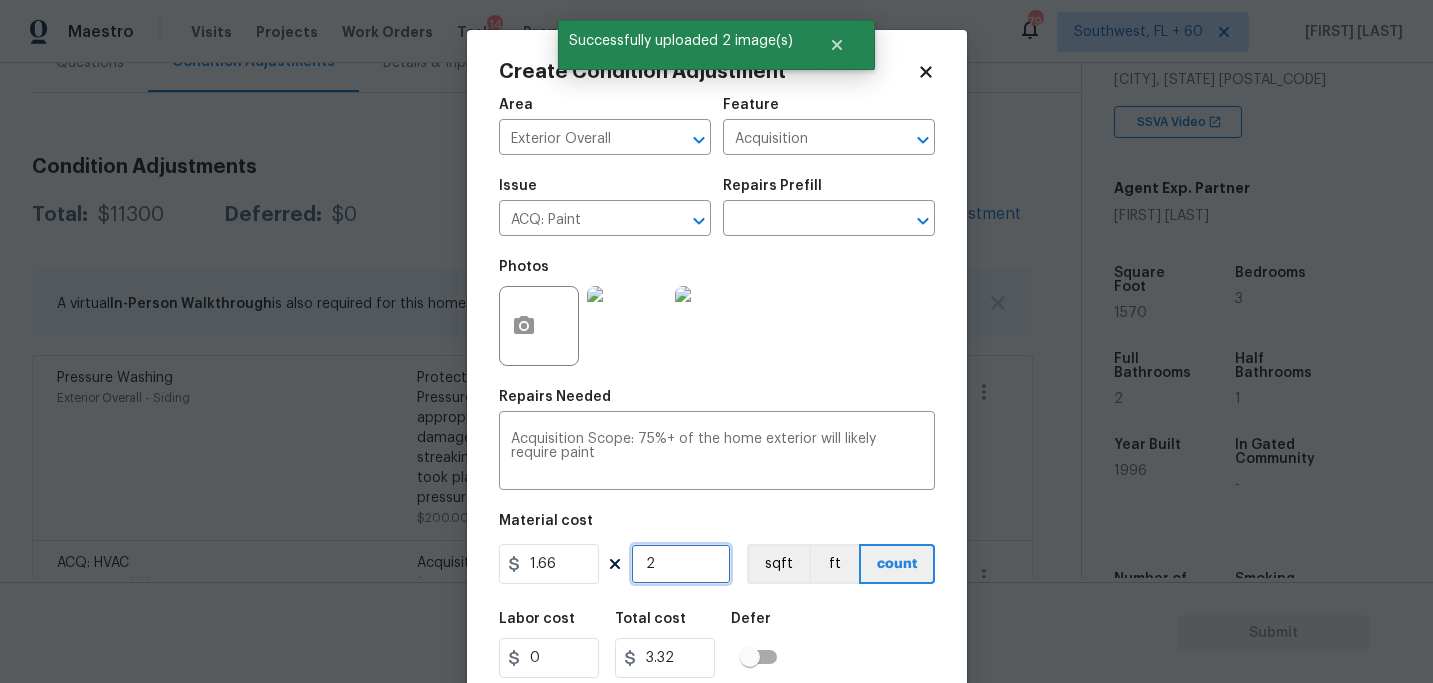 type on "25" 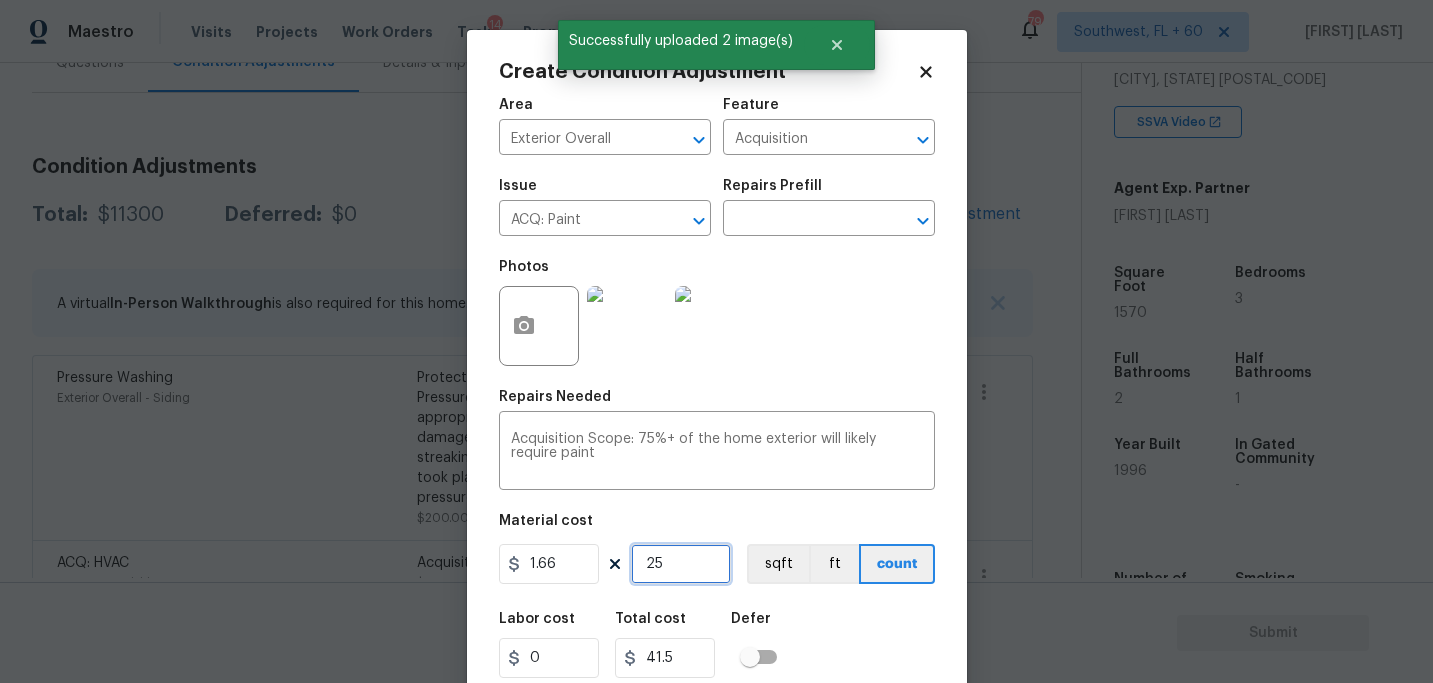 type on "250" 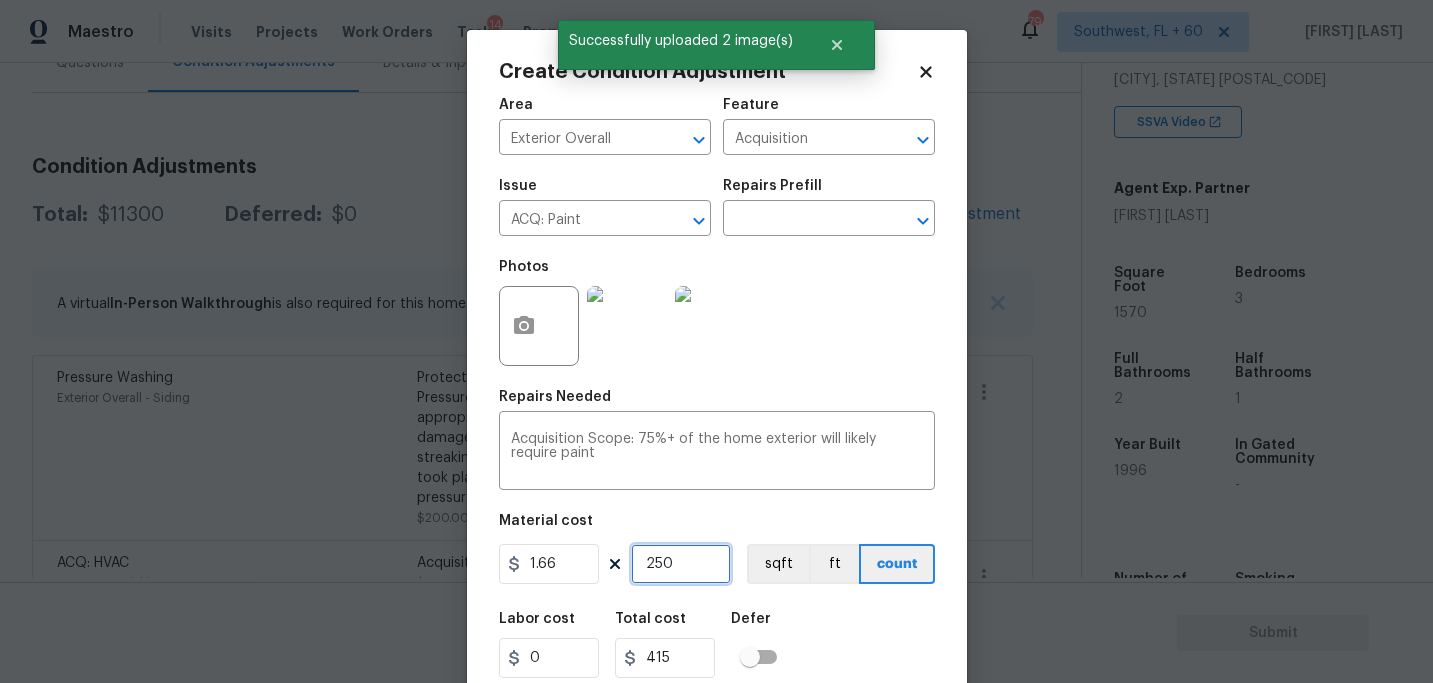 type on "2500" 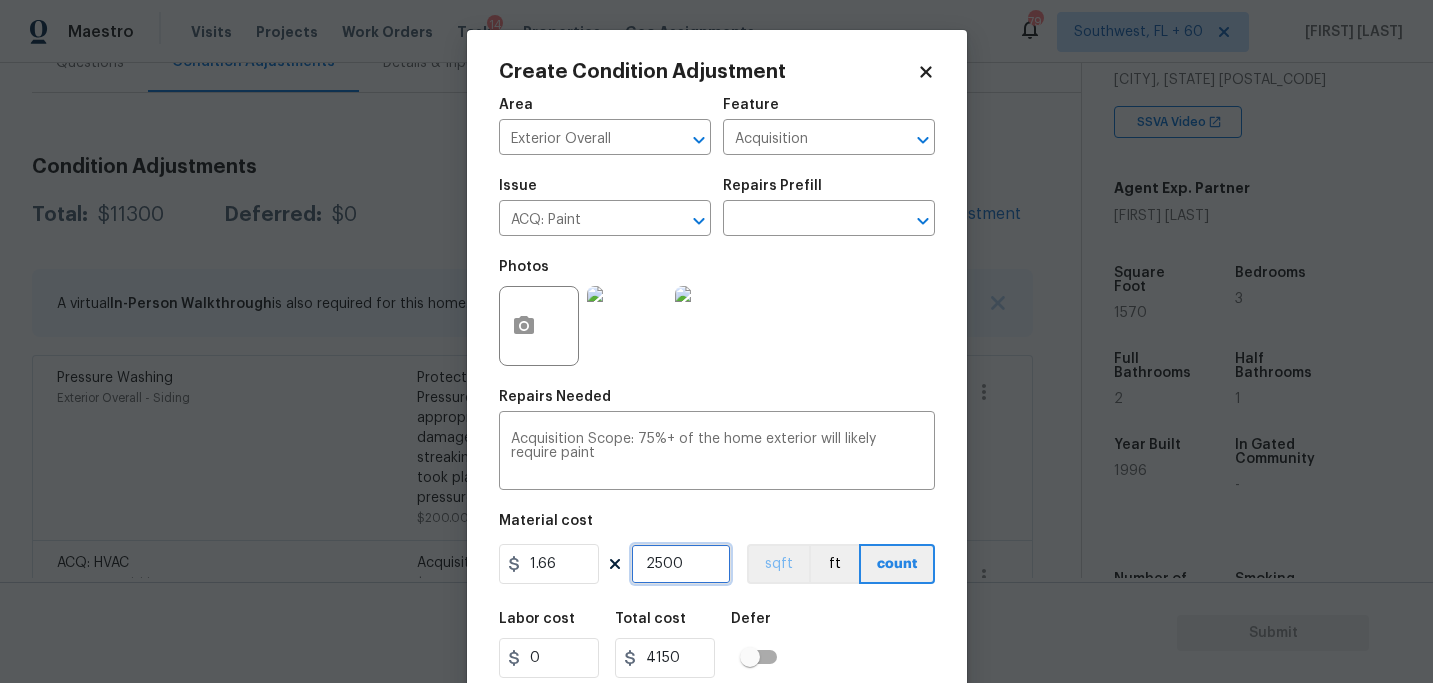 type on "2500" 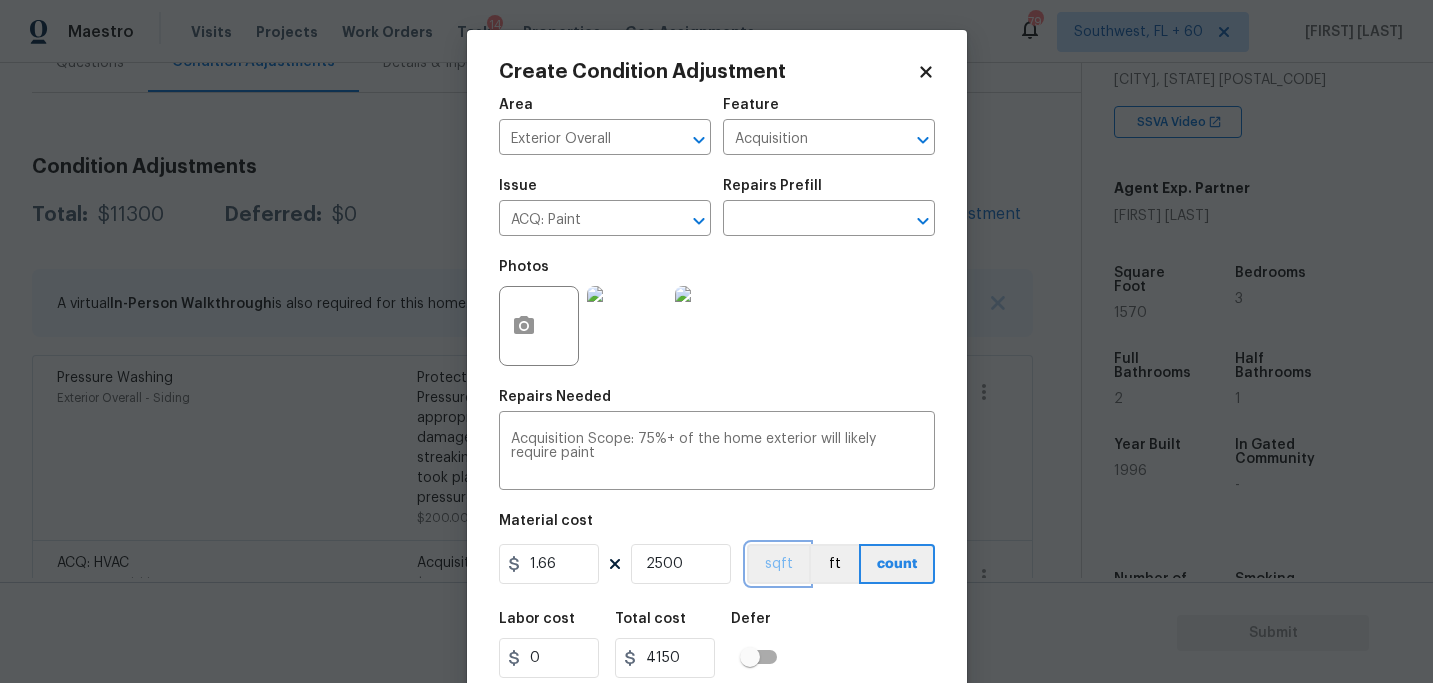 click on "sqft" at bounding box center [778, 564] 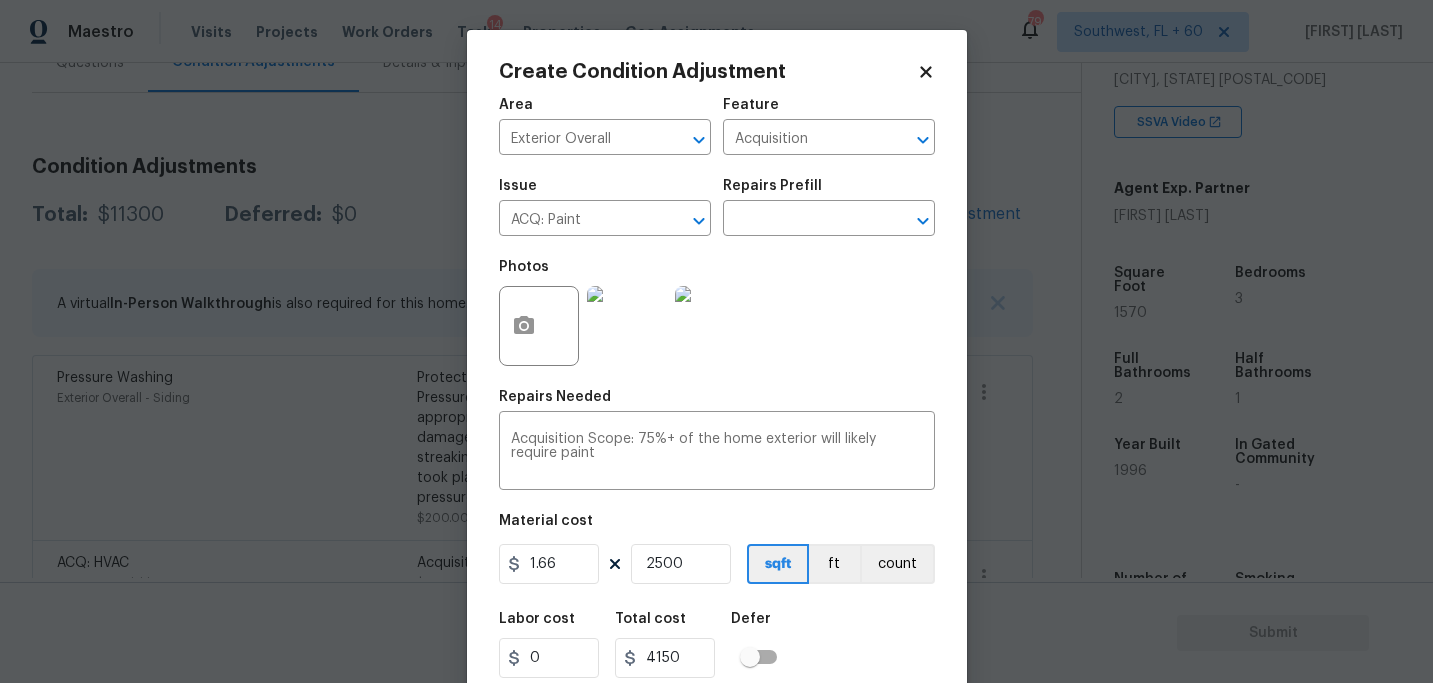 click on "Labor cost 0 Total cost 4150 Defer" at bounding box center (717, 645) 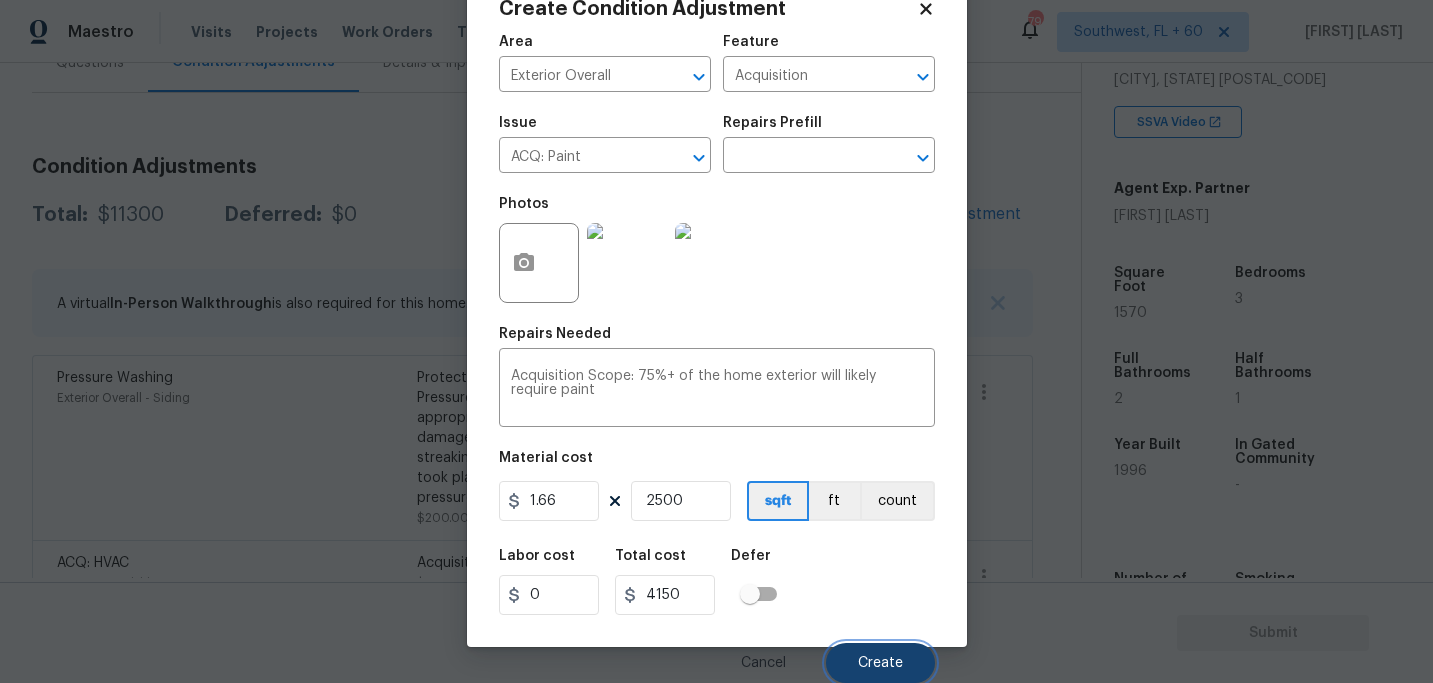 click on "Create" at bounding box center (880, 663) 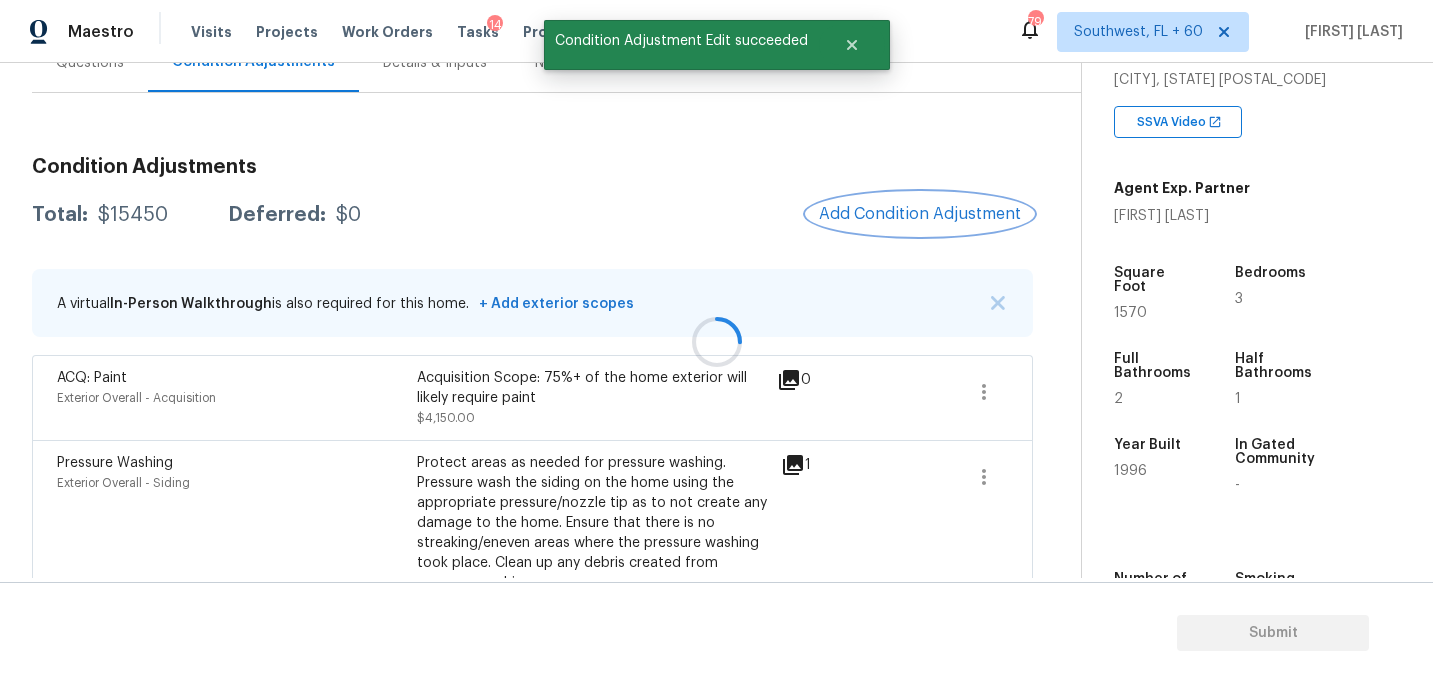 scroll, scrollTop: 0, scrollLeft: 0, axis: both 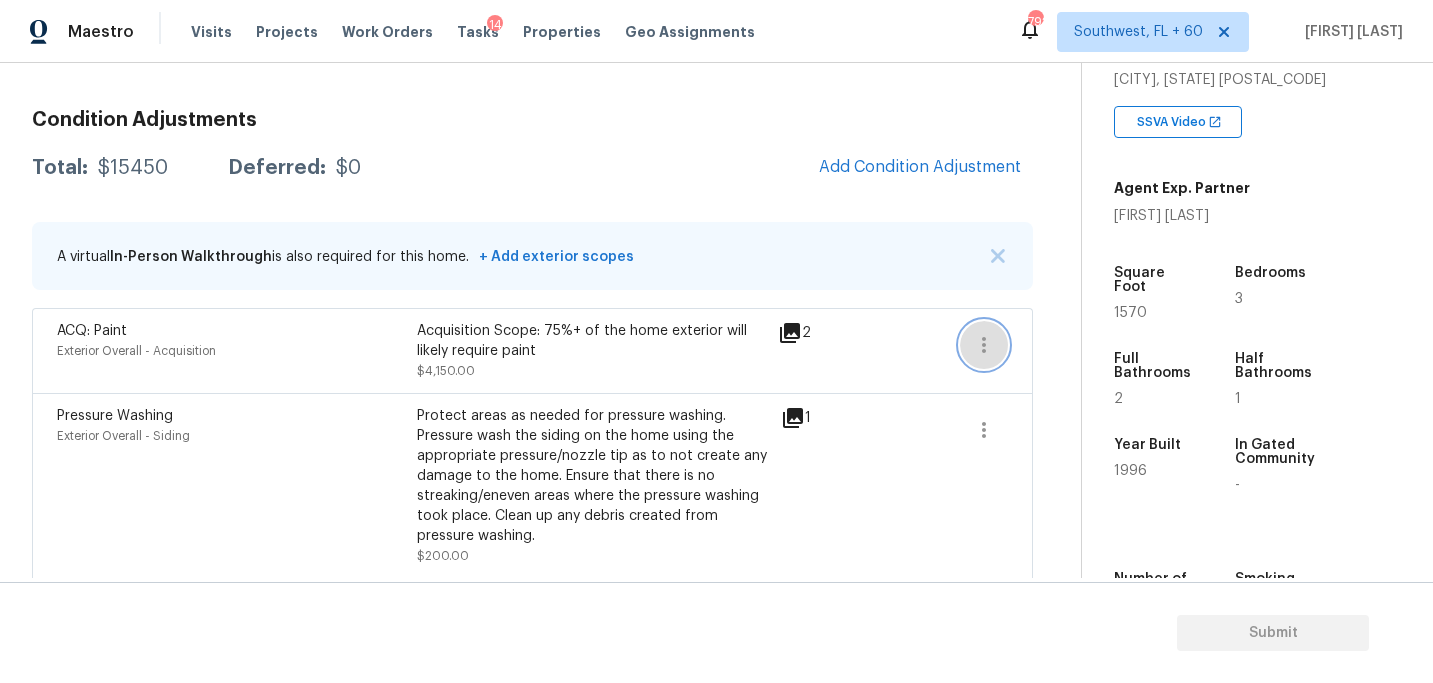 click at bounding box center [984, 345] 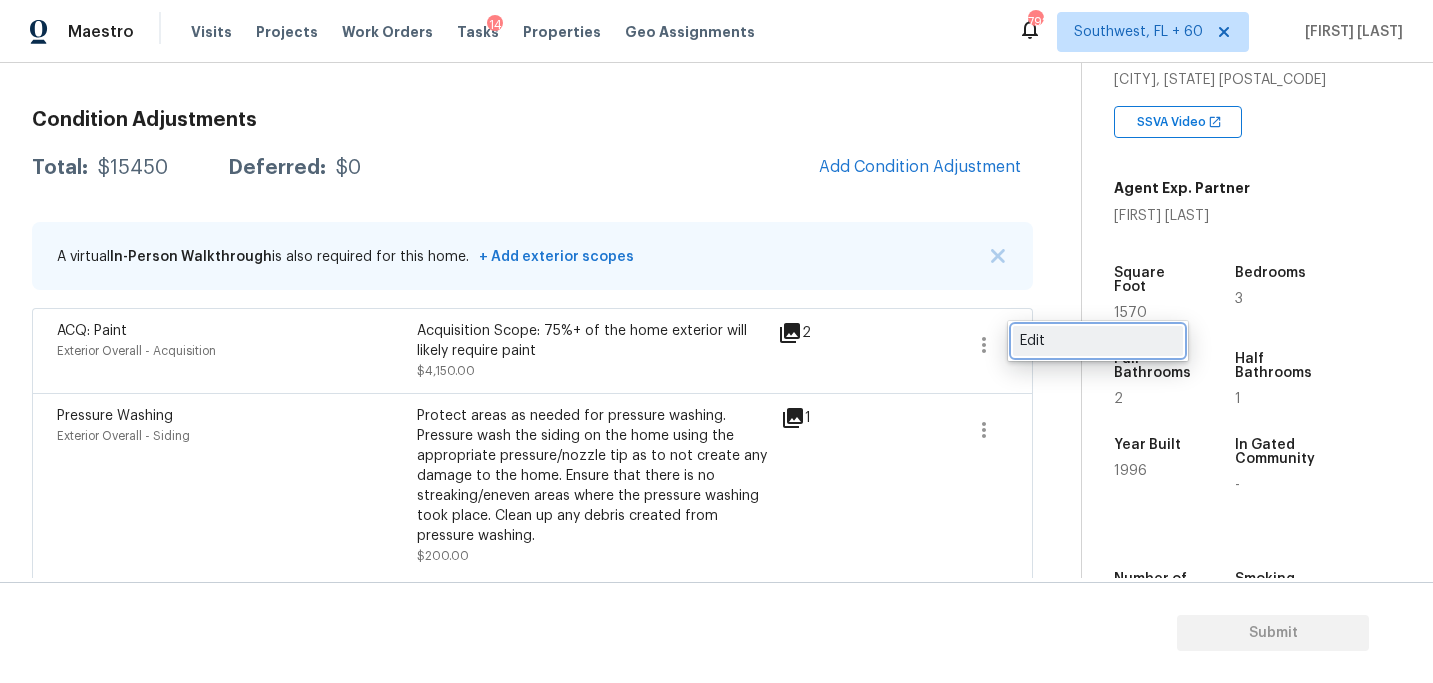 click on "Edit" at bounding box center [1098, 341] 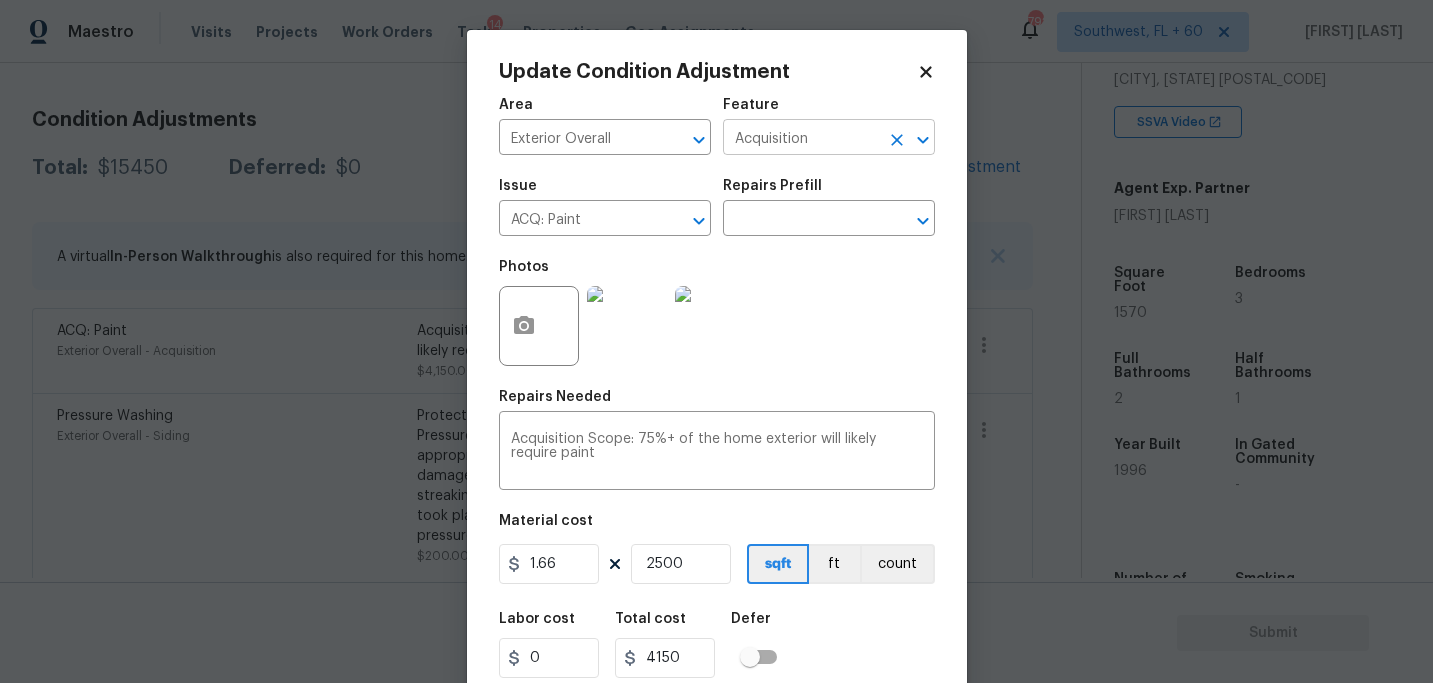click 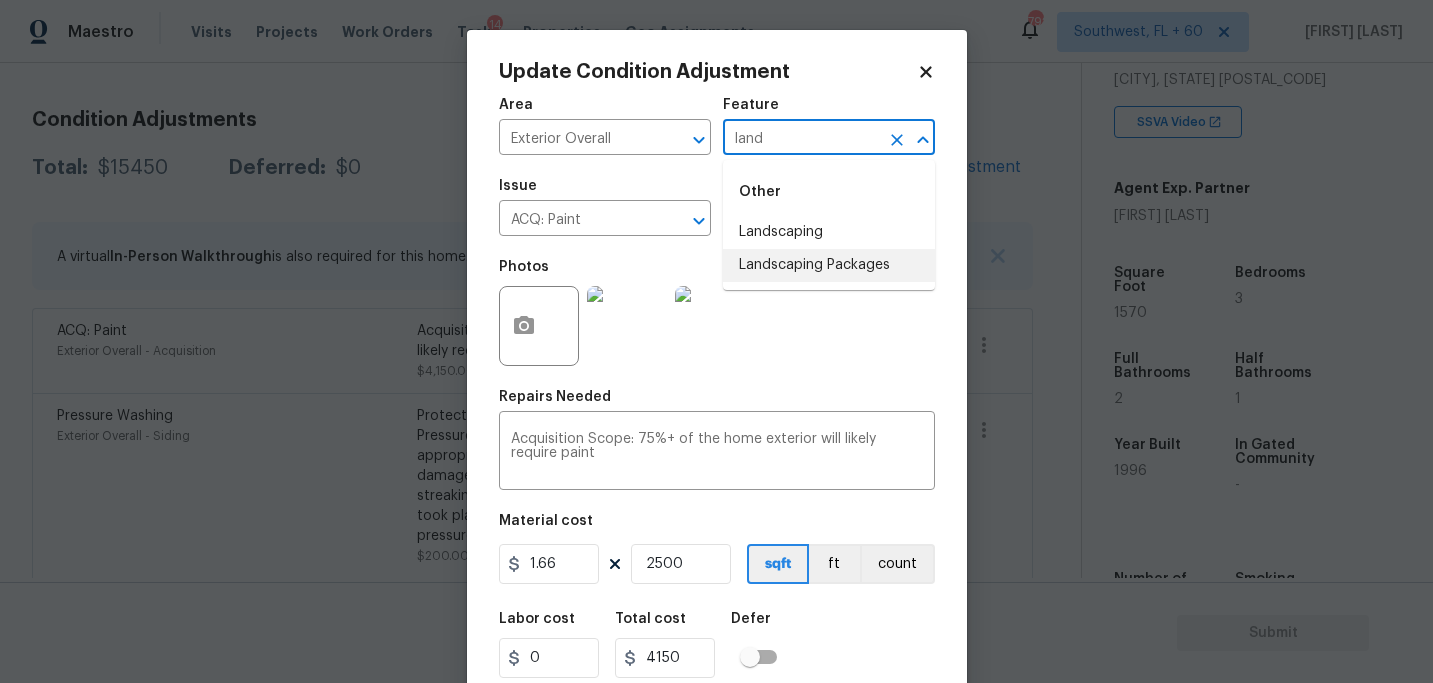 click on "Landscaping Packages" at bounding box center [829, 265] 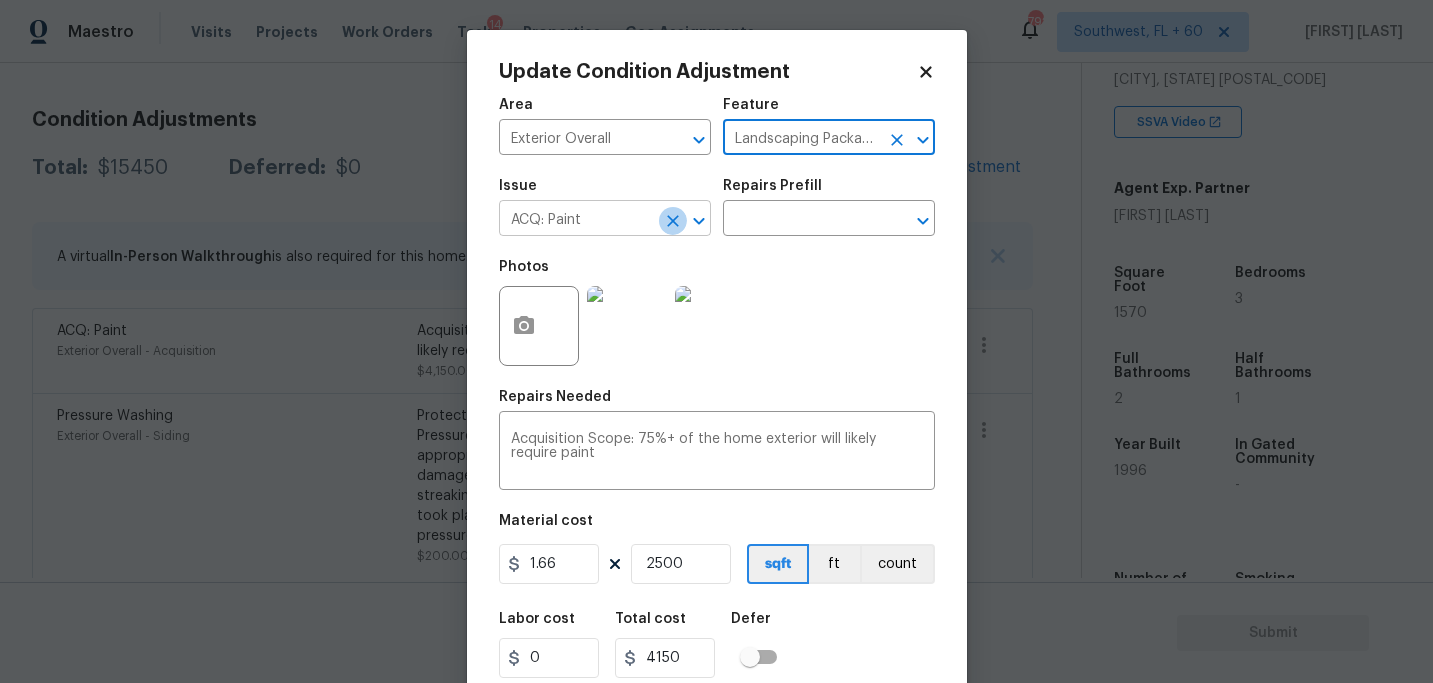 click 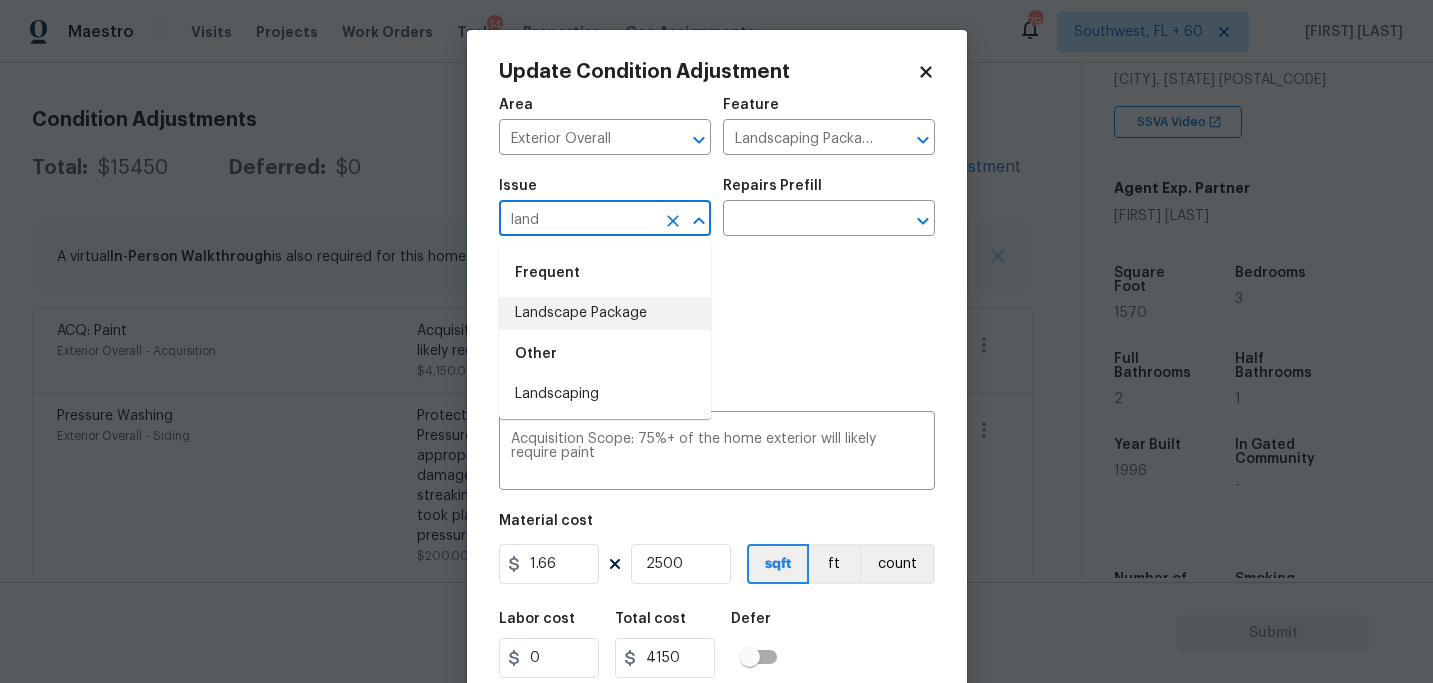 click on "Landscape Package" at bounding box center (605, 313) 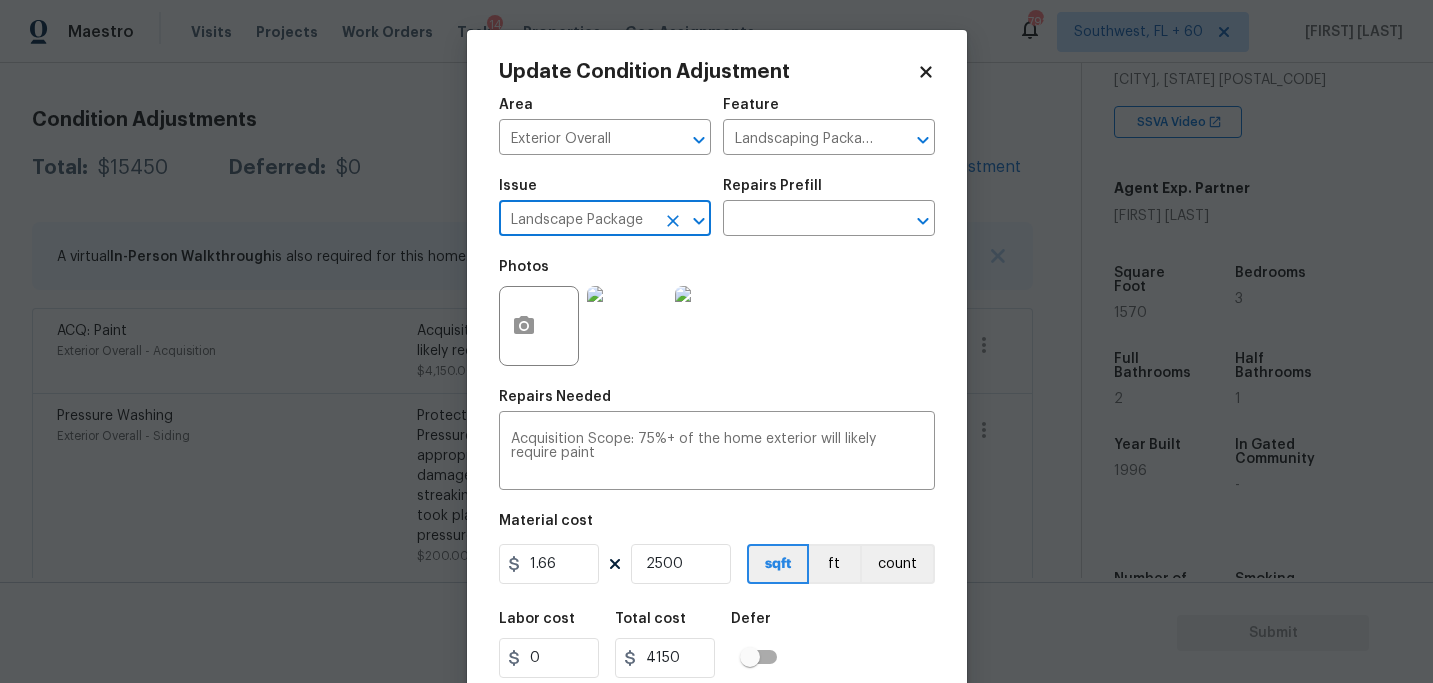 type on "Landscape Package" 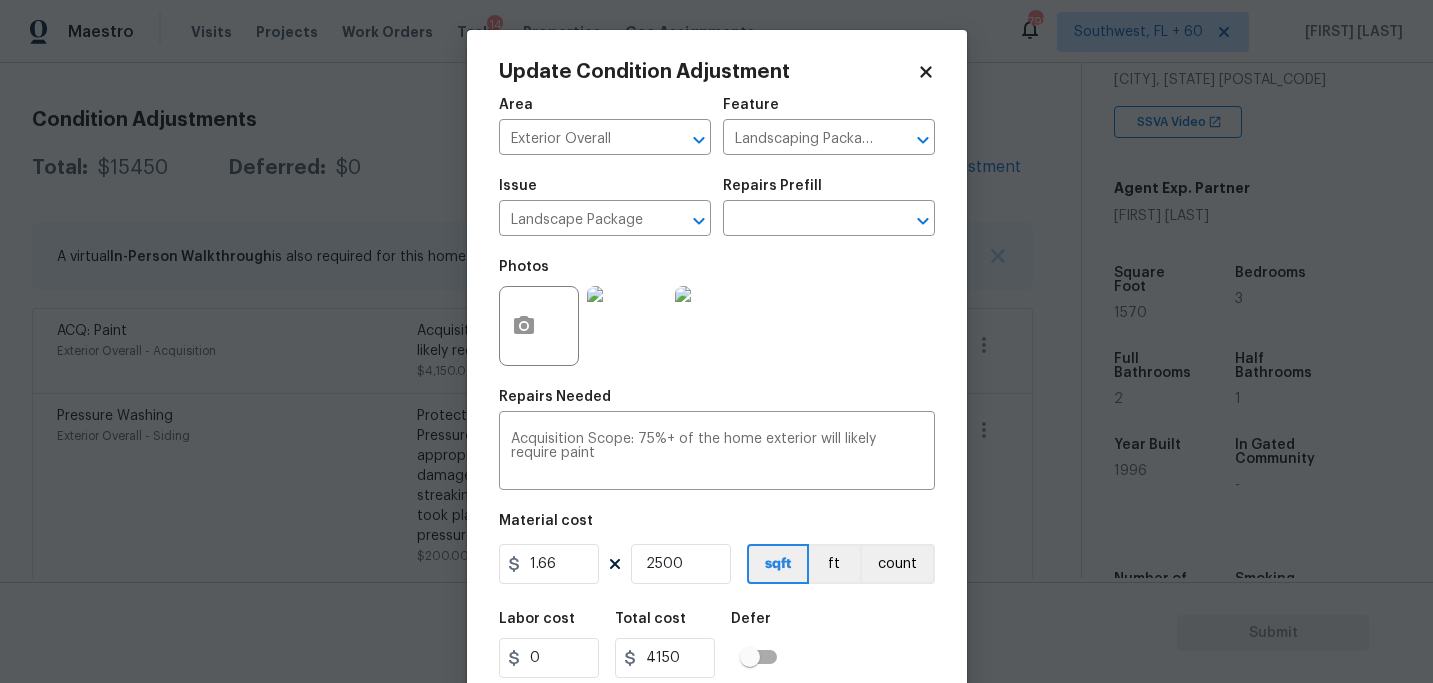 click on "Issue Landscape Package ​ Repairs Prefill ​" at bounding box center (717, 207) 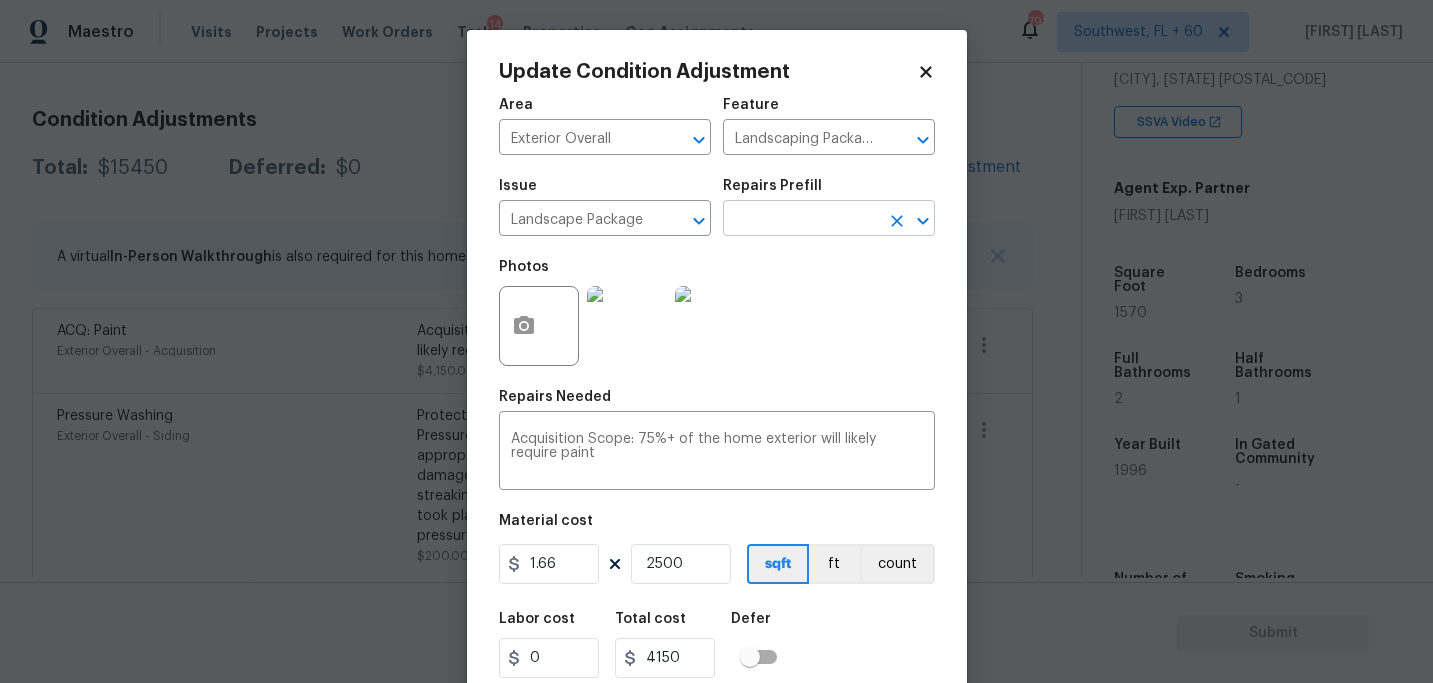 click at bounding box center [801, 220] 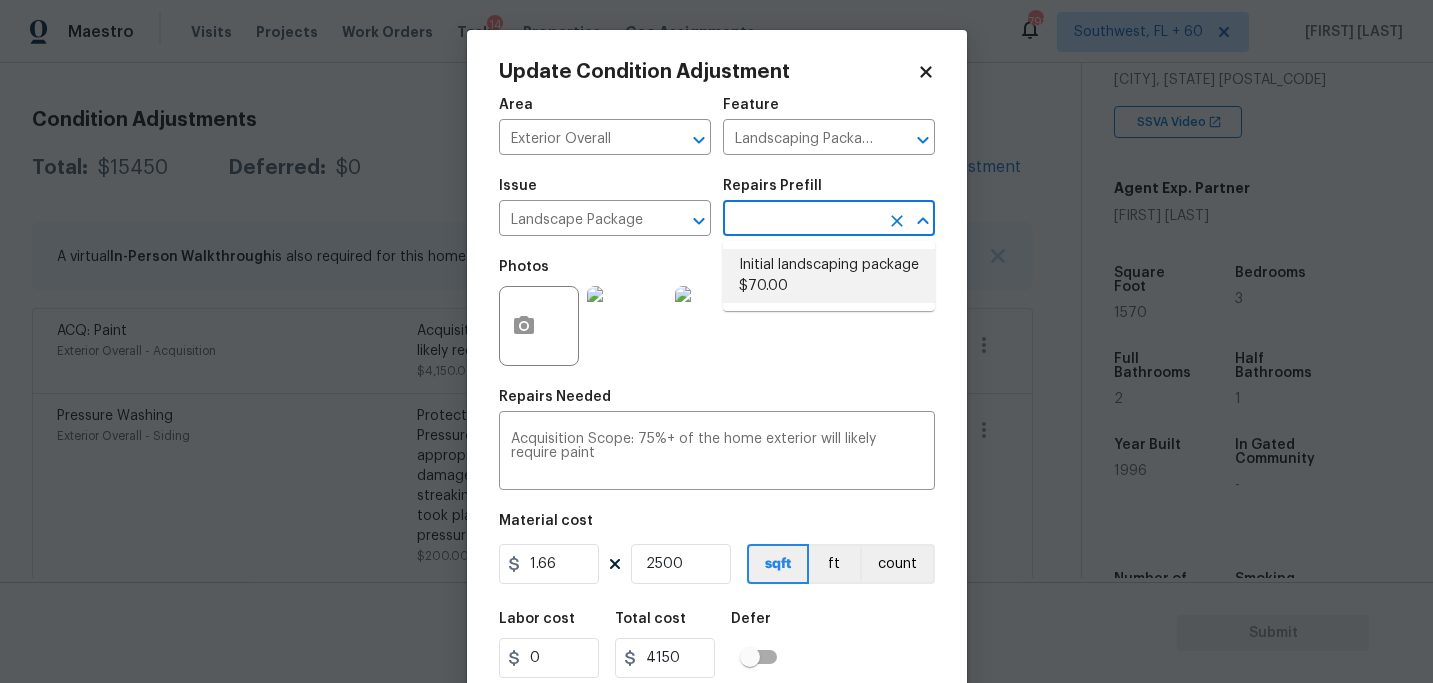 click on "Initial landscaping package $70.00" at bounding box center (829, 276) 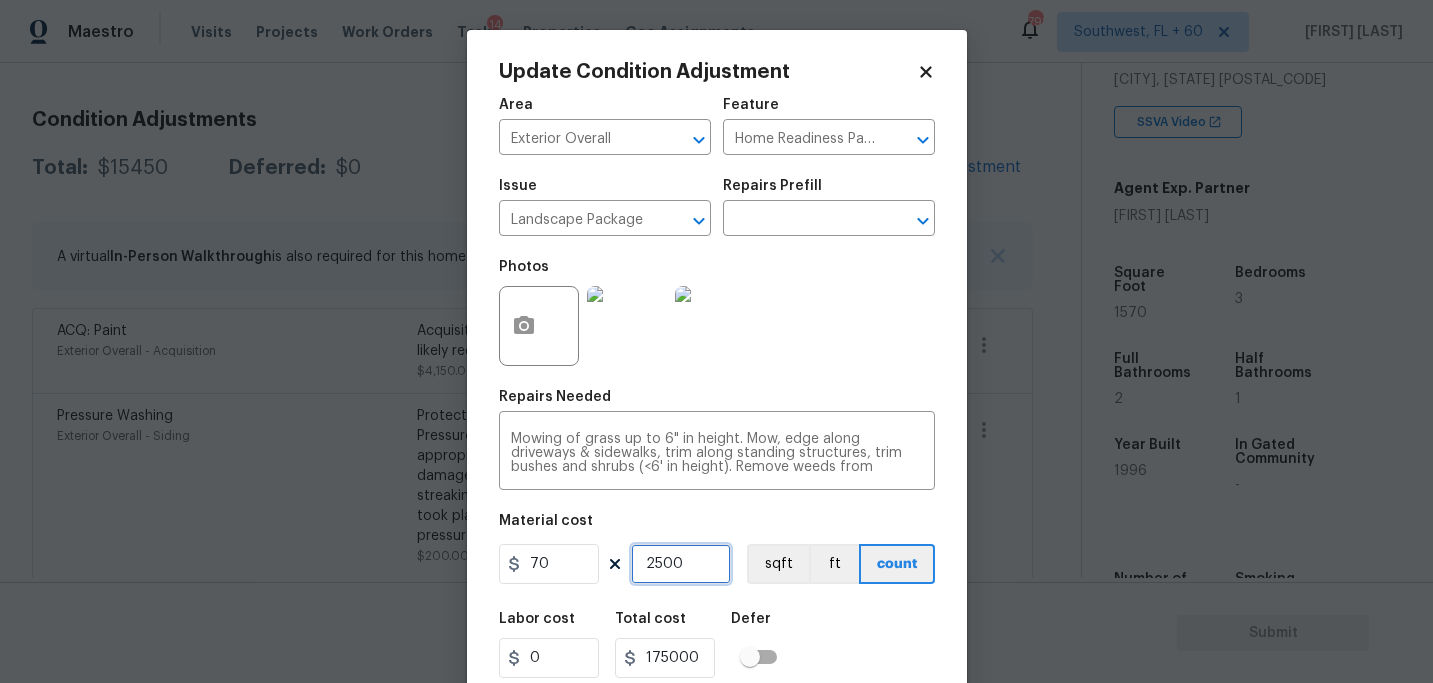 drag, startPoint x: 690, startPoint y: 570, endPoint x: 495, endPoint y: 570, distance: 195 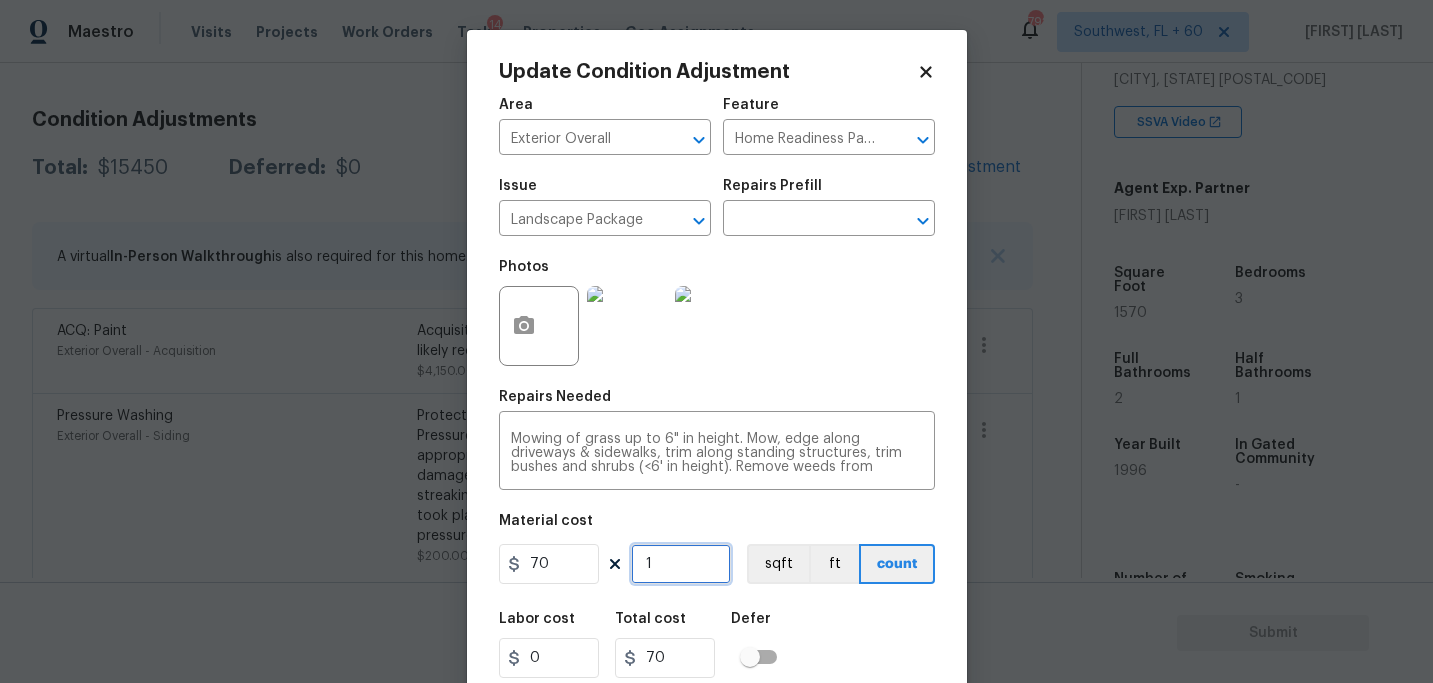 type on "1" 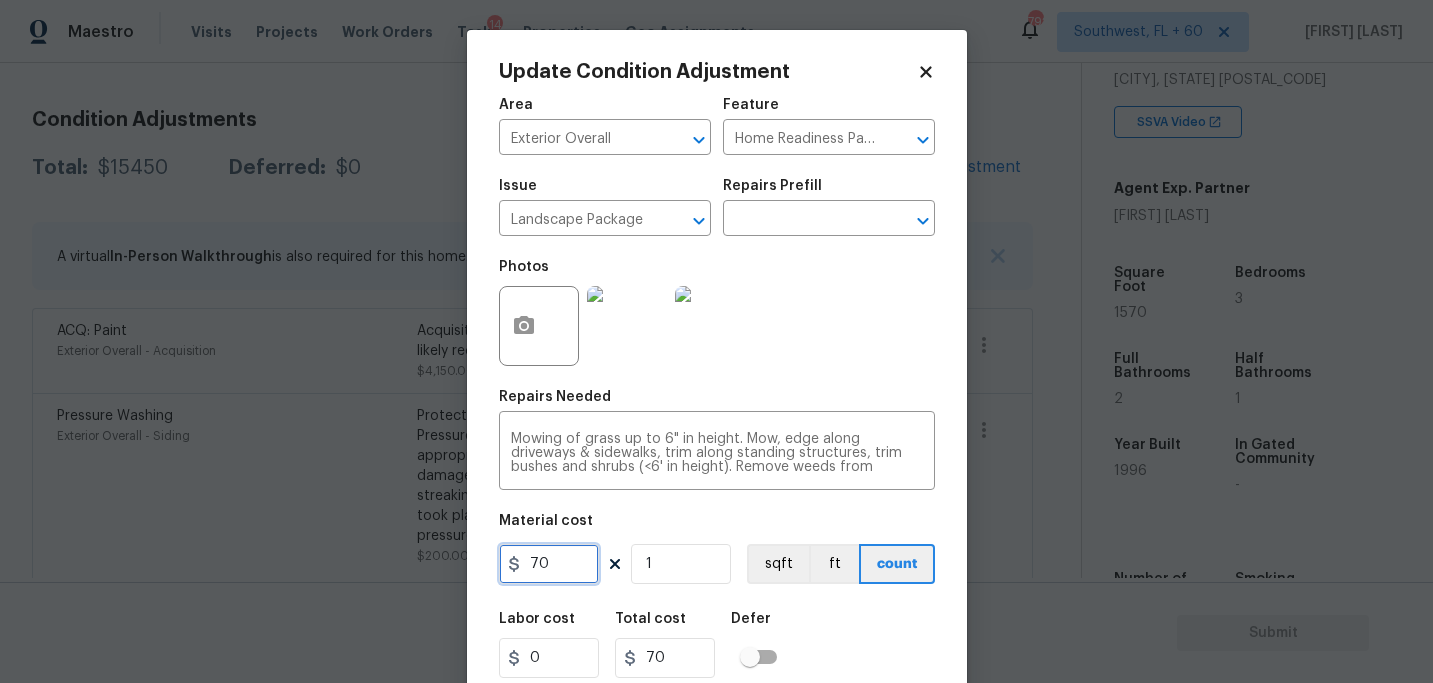click on "70" at bounding box center [549, 564] 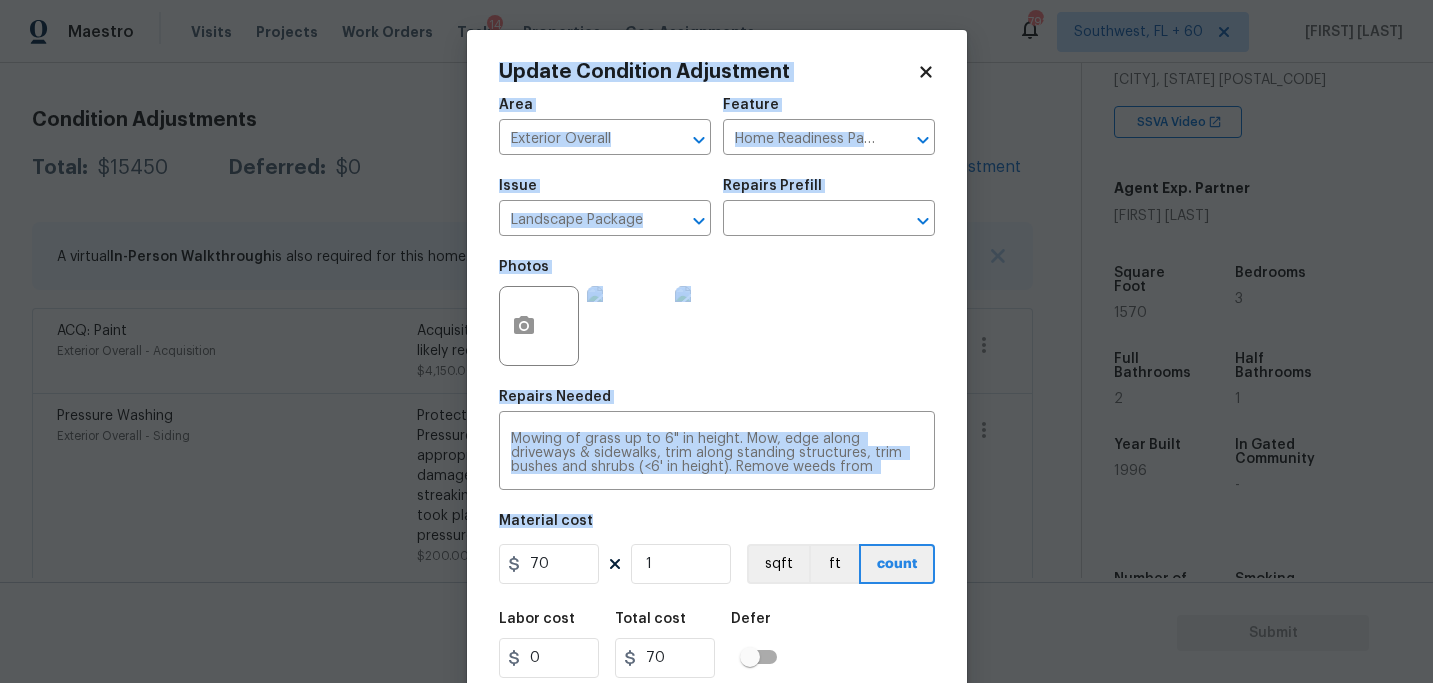drag, startPoint x: 466, startPoint y: 548, endPoint x: 373, endPoint y: 546, distance: 93.0215 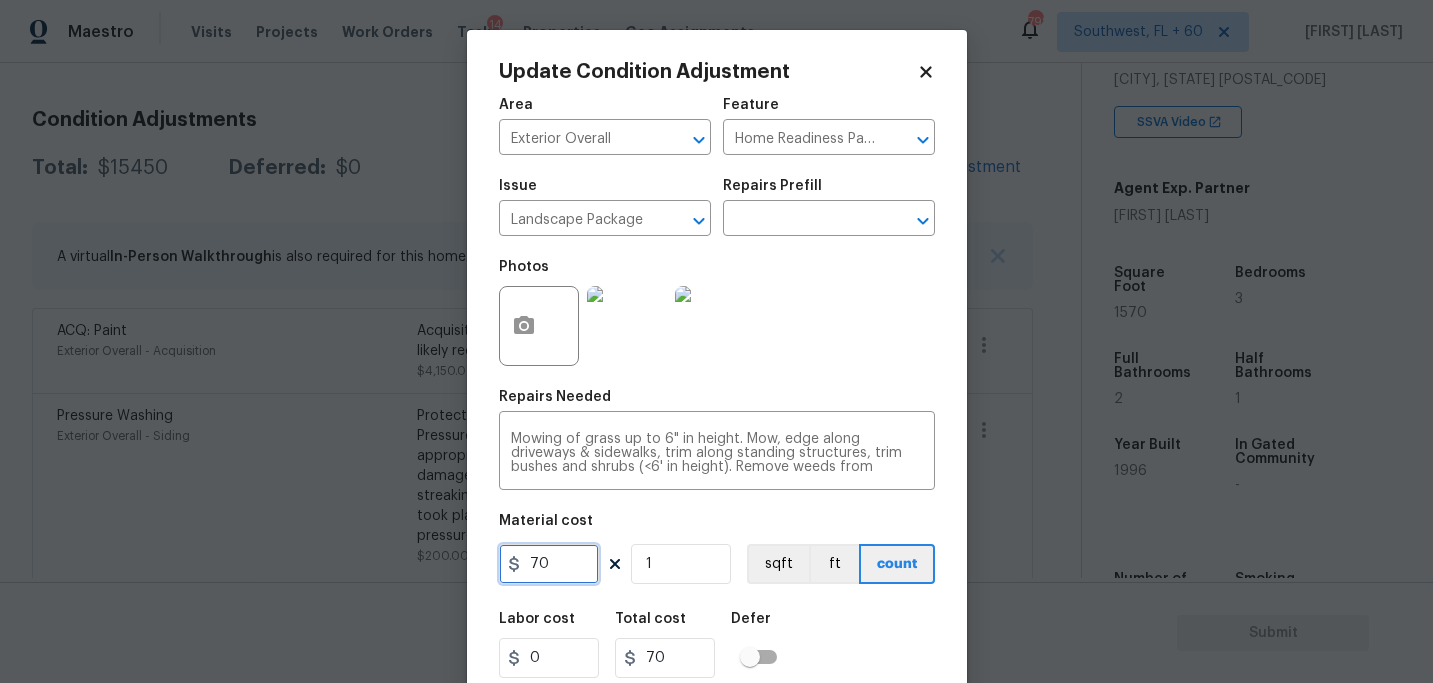 click on "70" at bounding box center (549, 564) 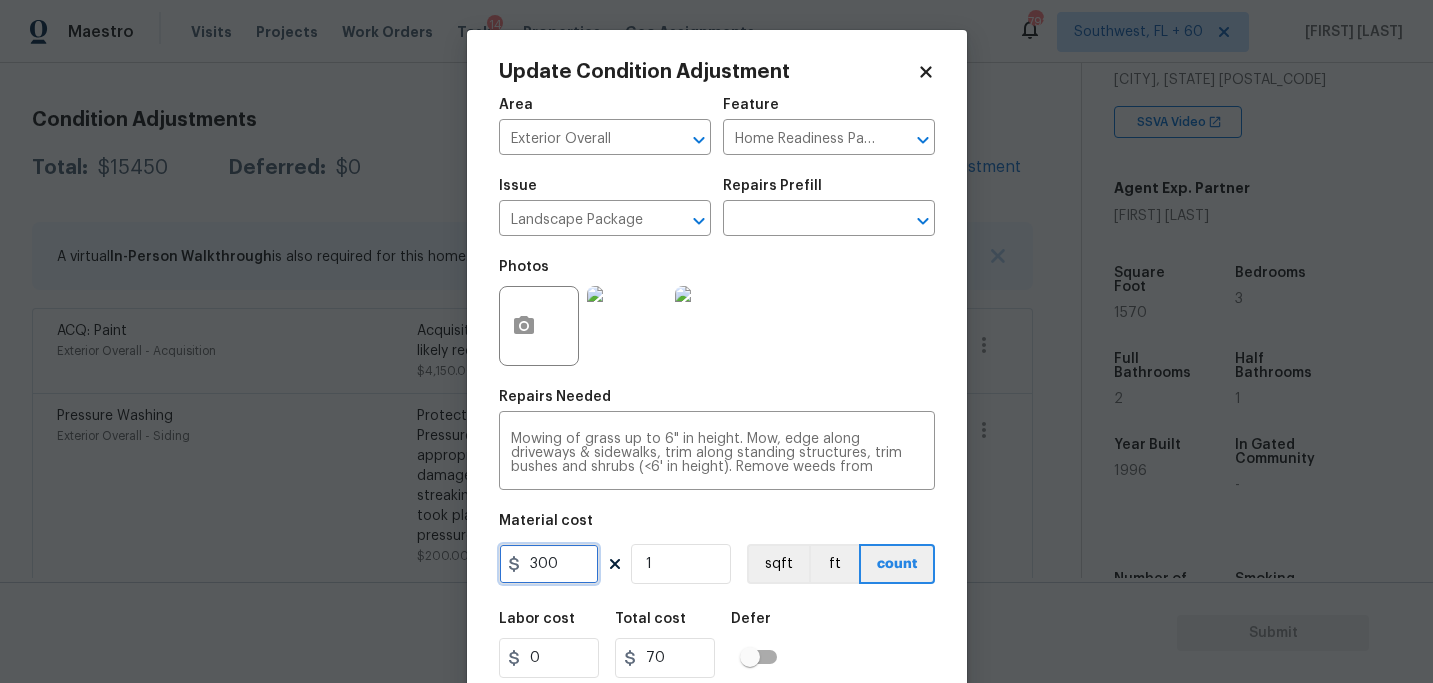 type on "300" 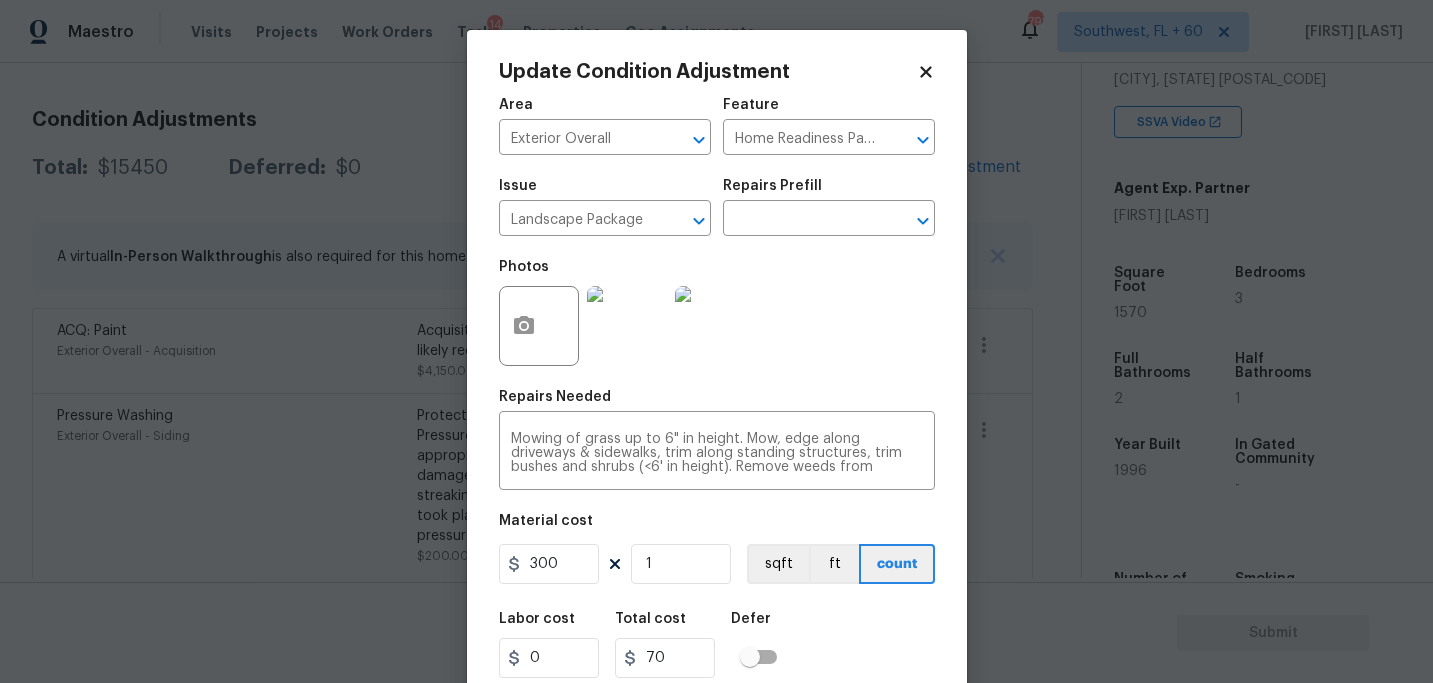 type on "300" 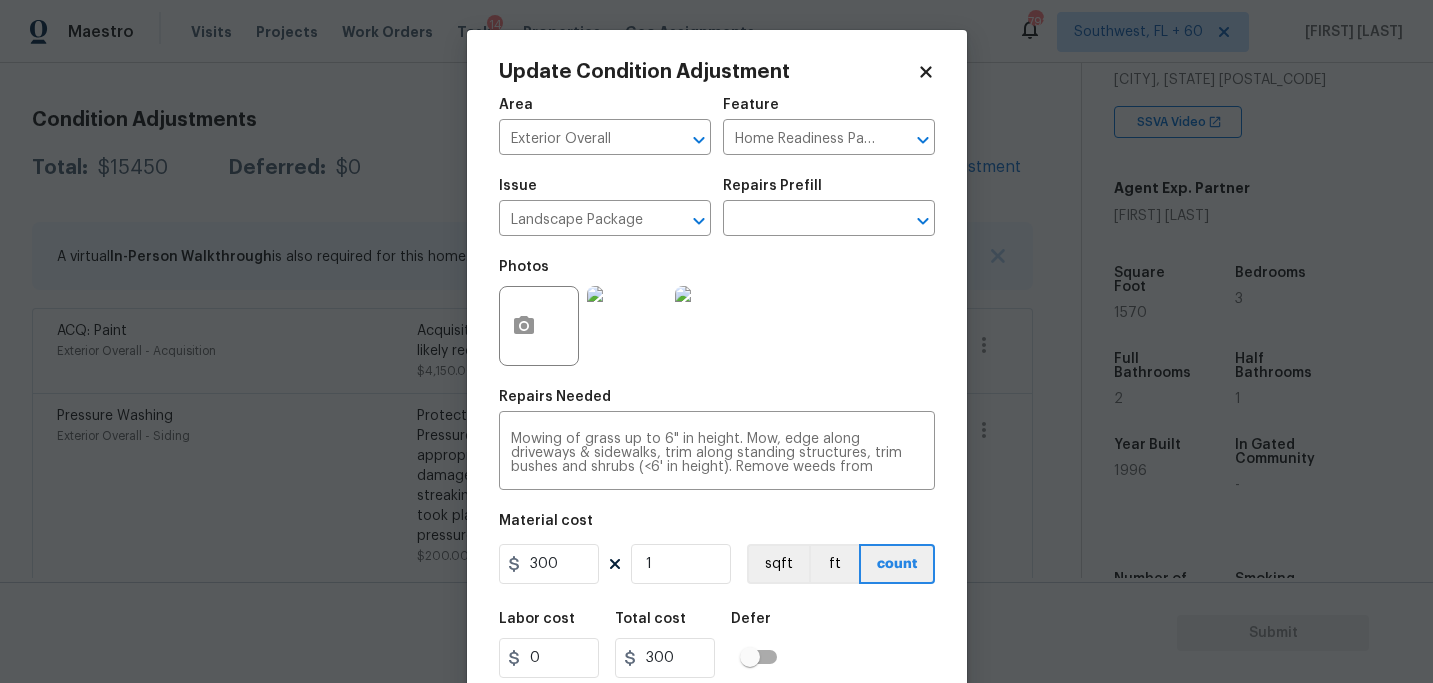 click on "Labor cost 0 Total cost 300 Defer" at bounding box center (717, 645) 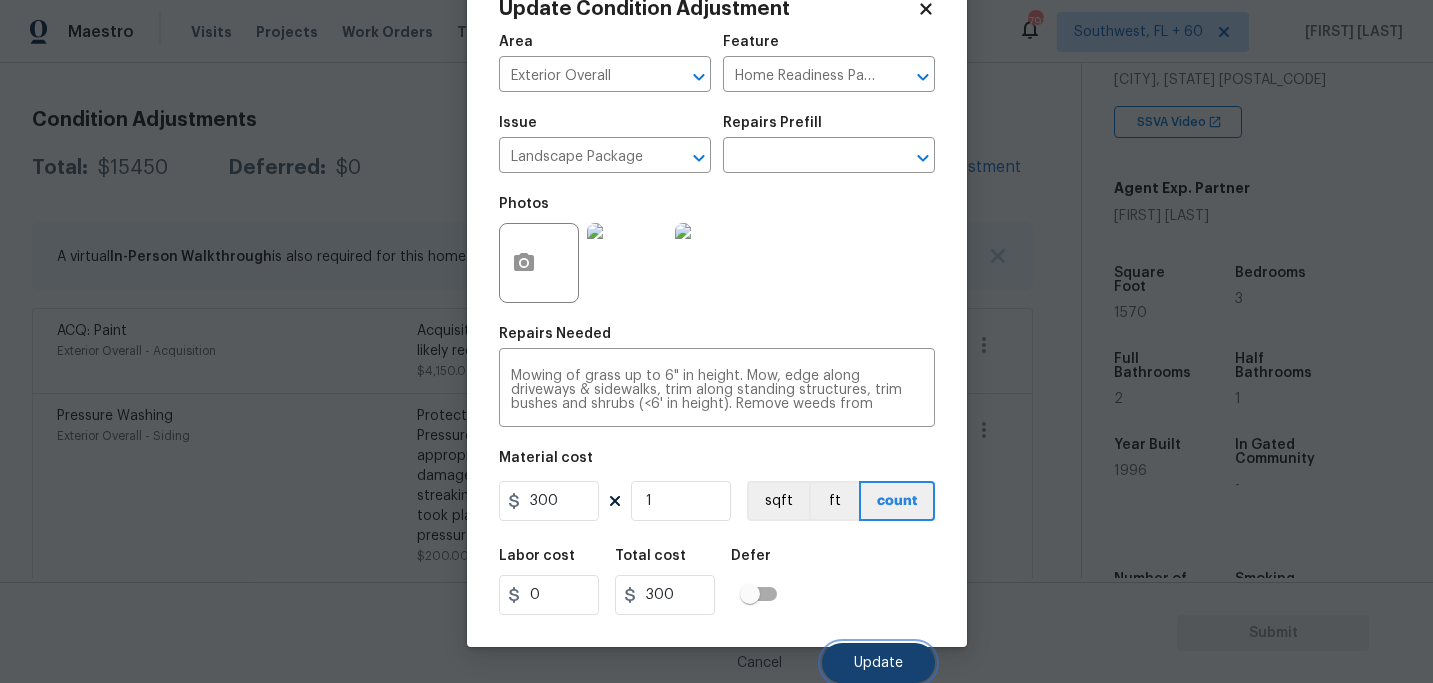 click on "Update" at bounding box center (878, 663) 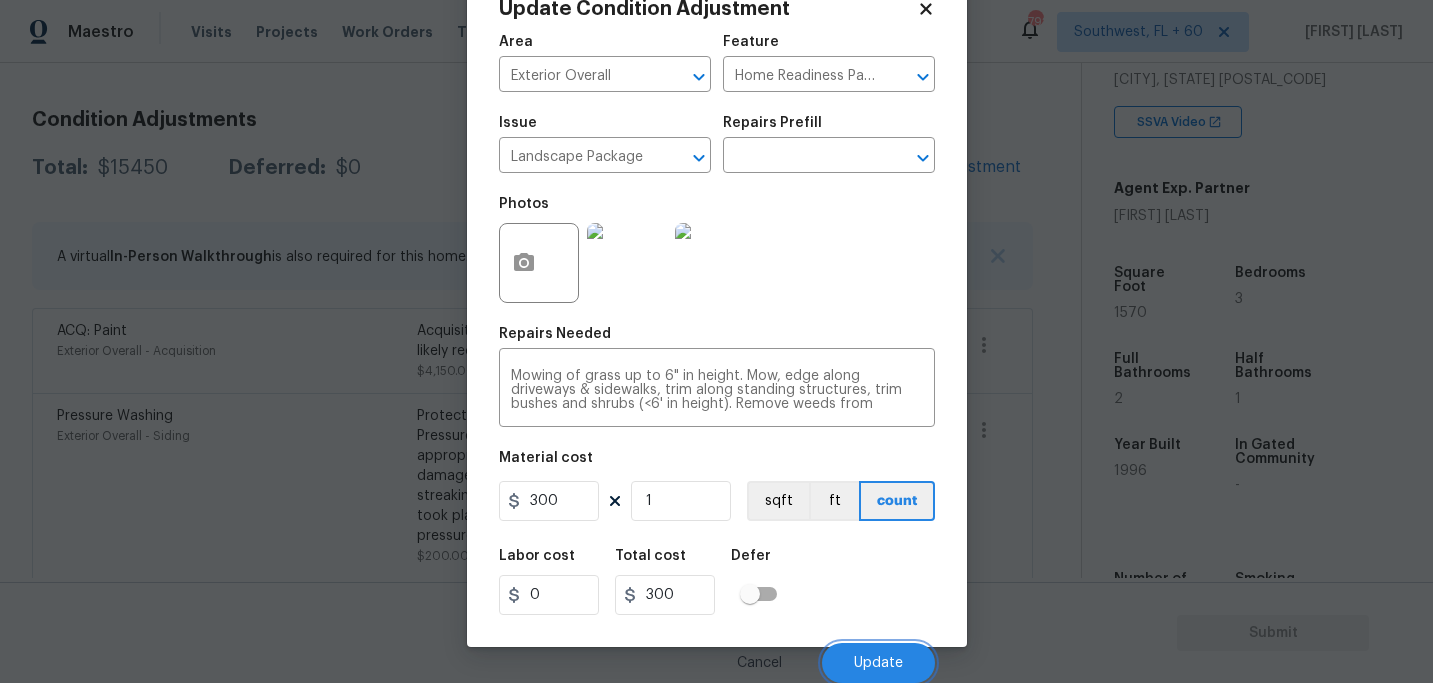 scroll, scrollTop: 257, scrollLeft: 0, axis: vertical 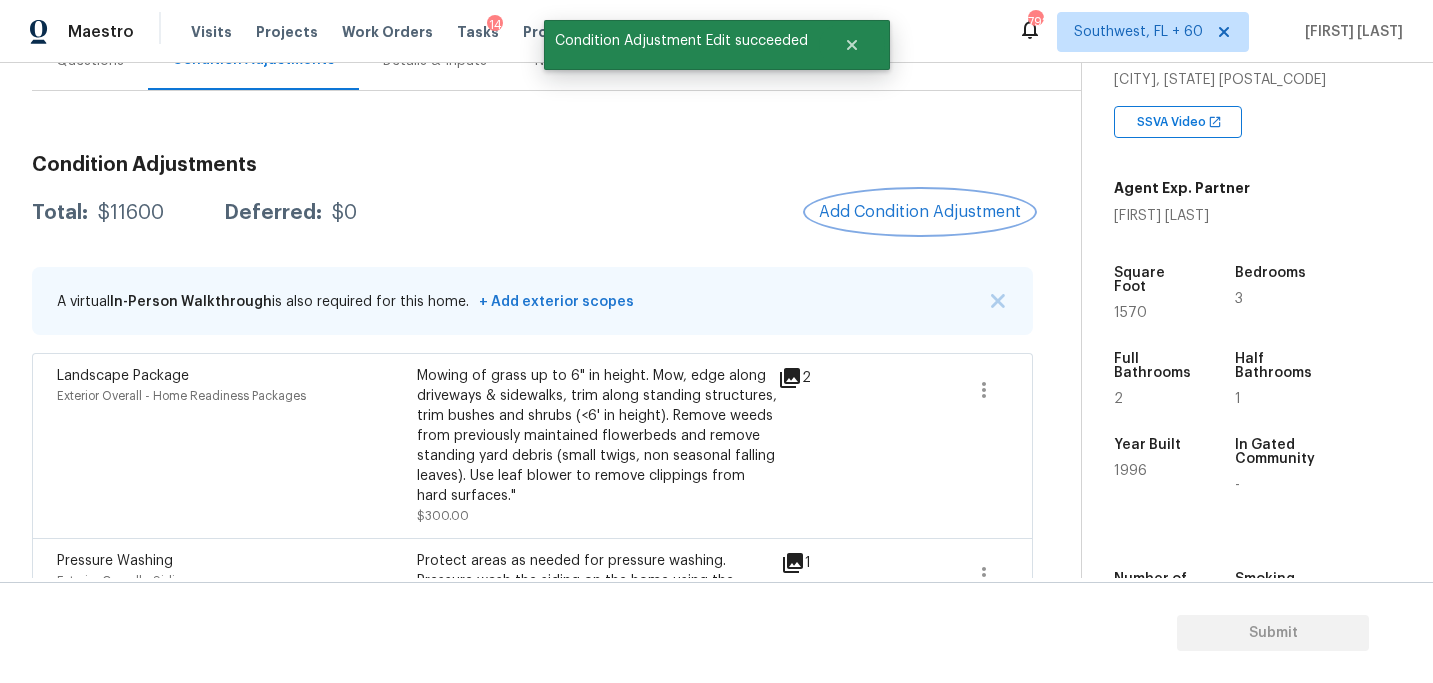 click on "Add Condition Adjustment" at bounding box center (920, 212) 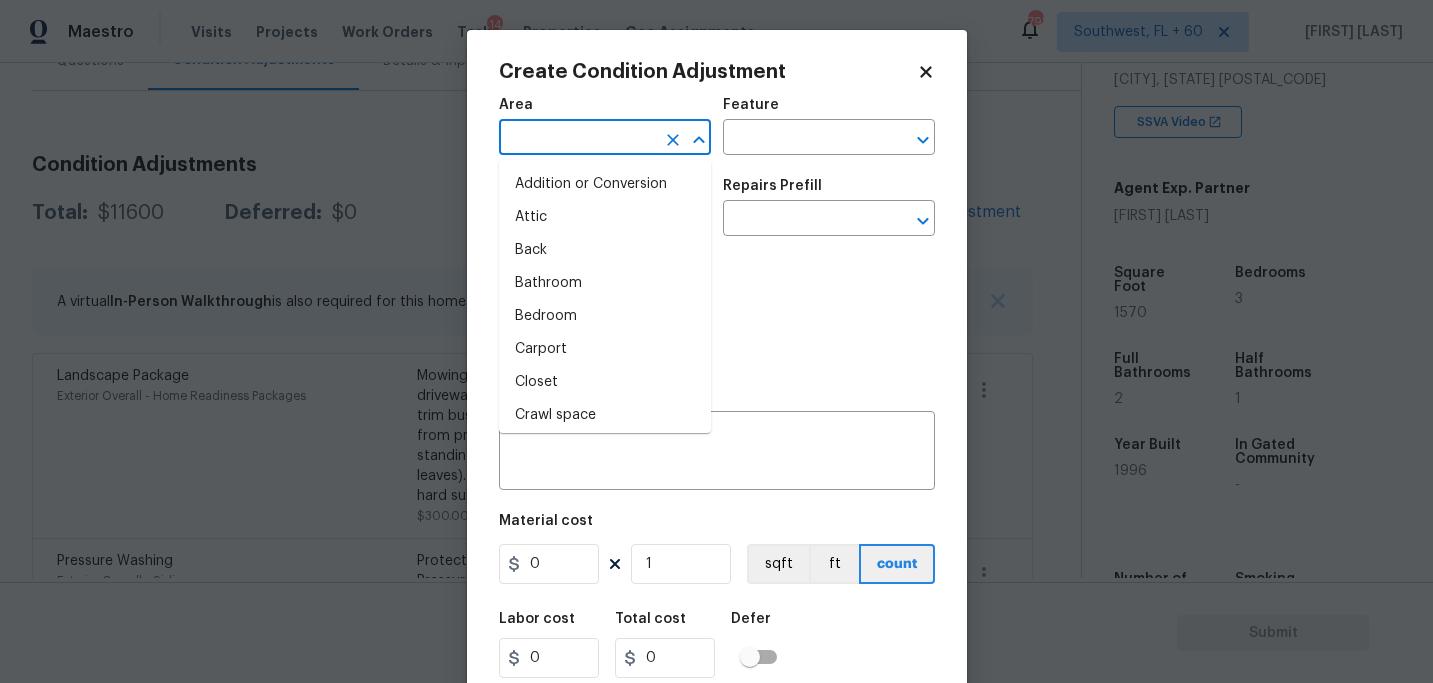 click at bounding box center [577, 139] 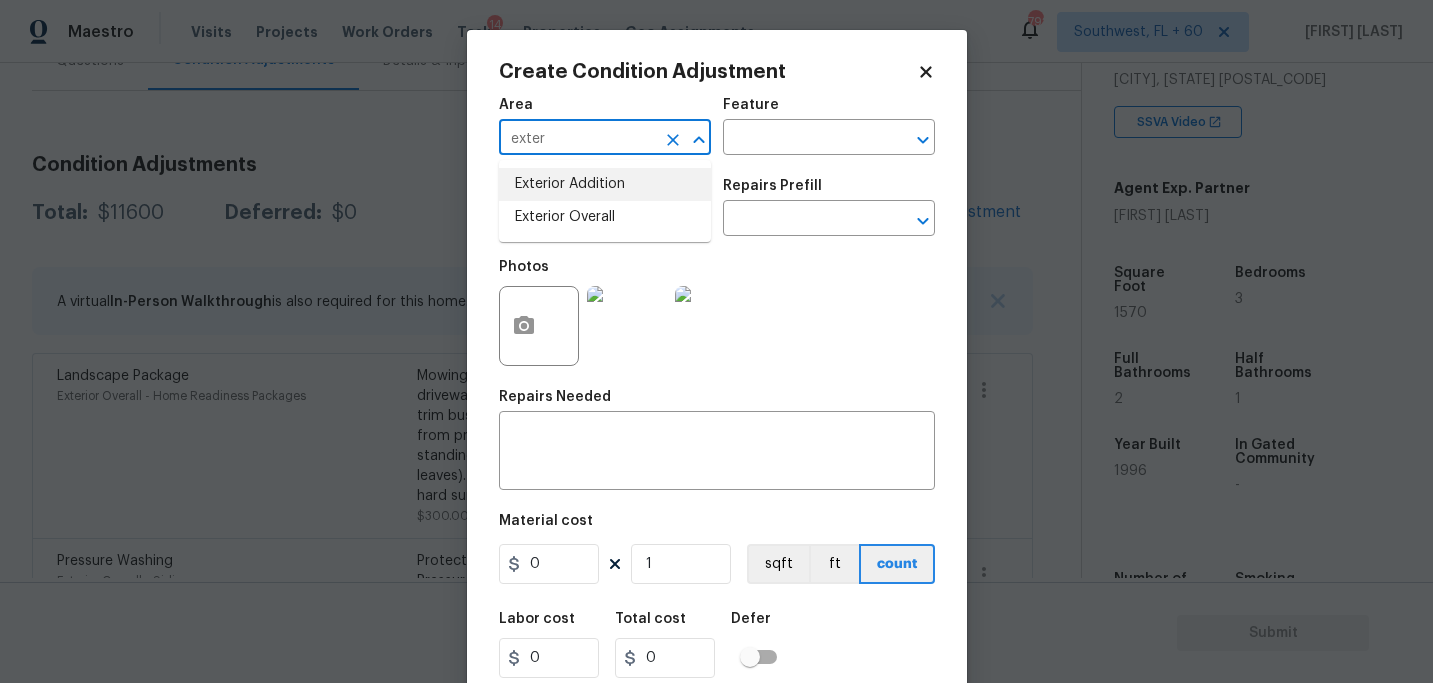 click on "Exterior Addition" at bounding box center (605, 184) 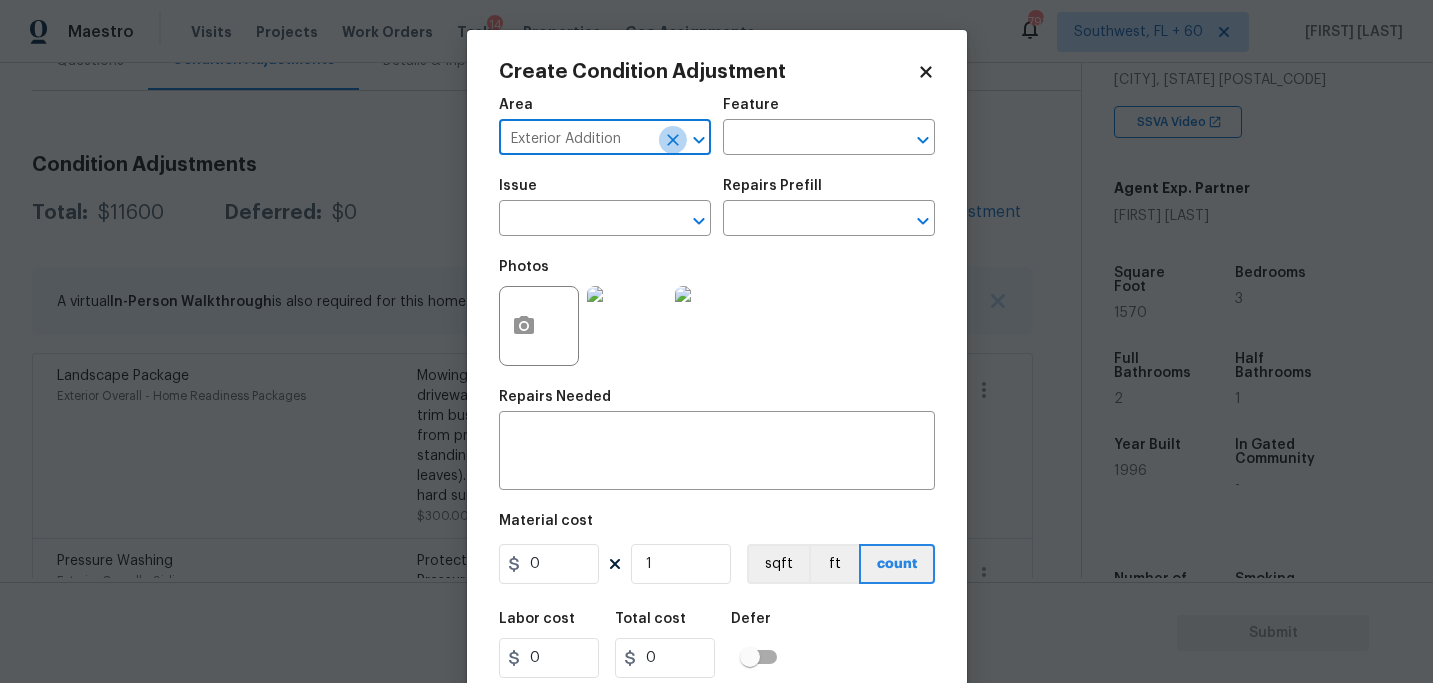 click at bounding box center [673, 140] 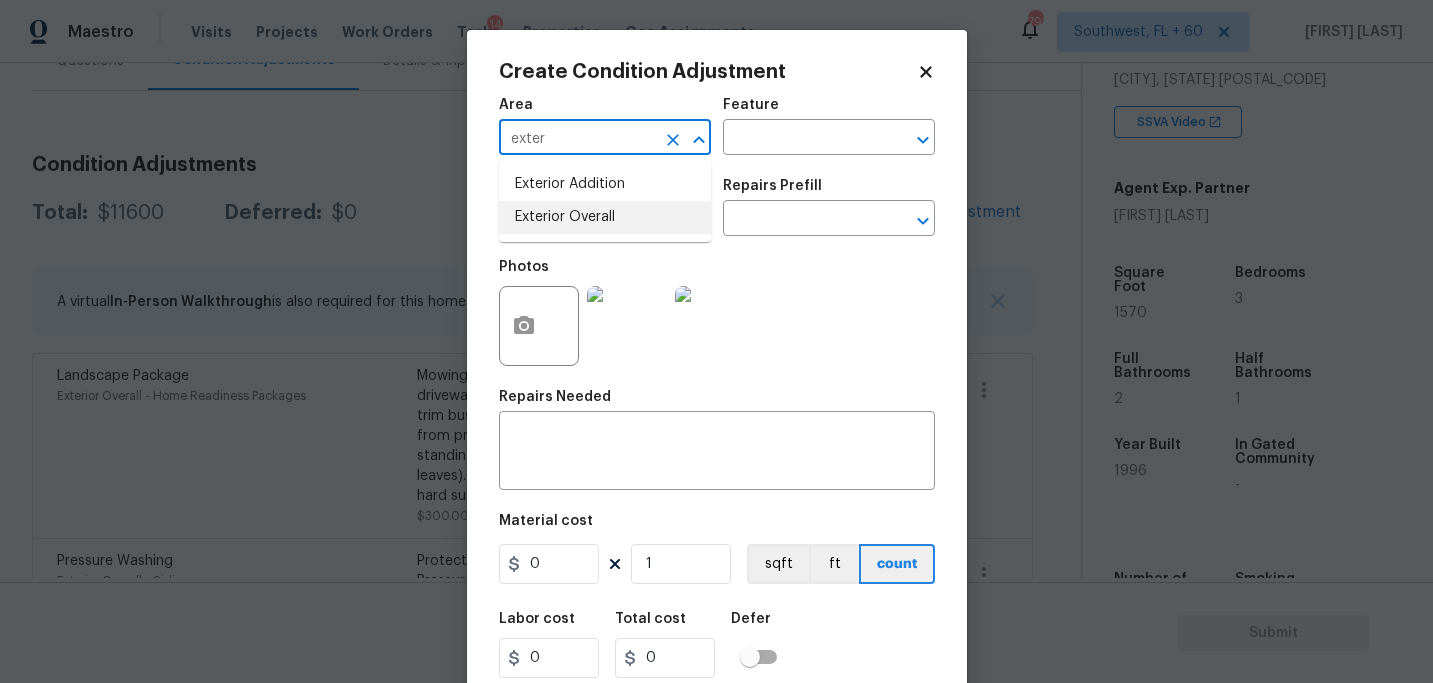 click on "Exterior Overall" at bounding box center [605, 217] 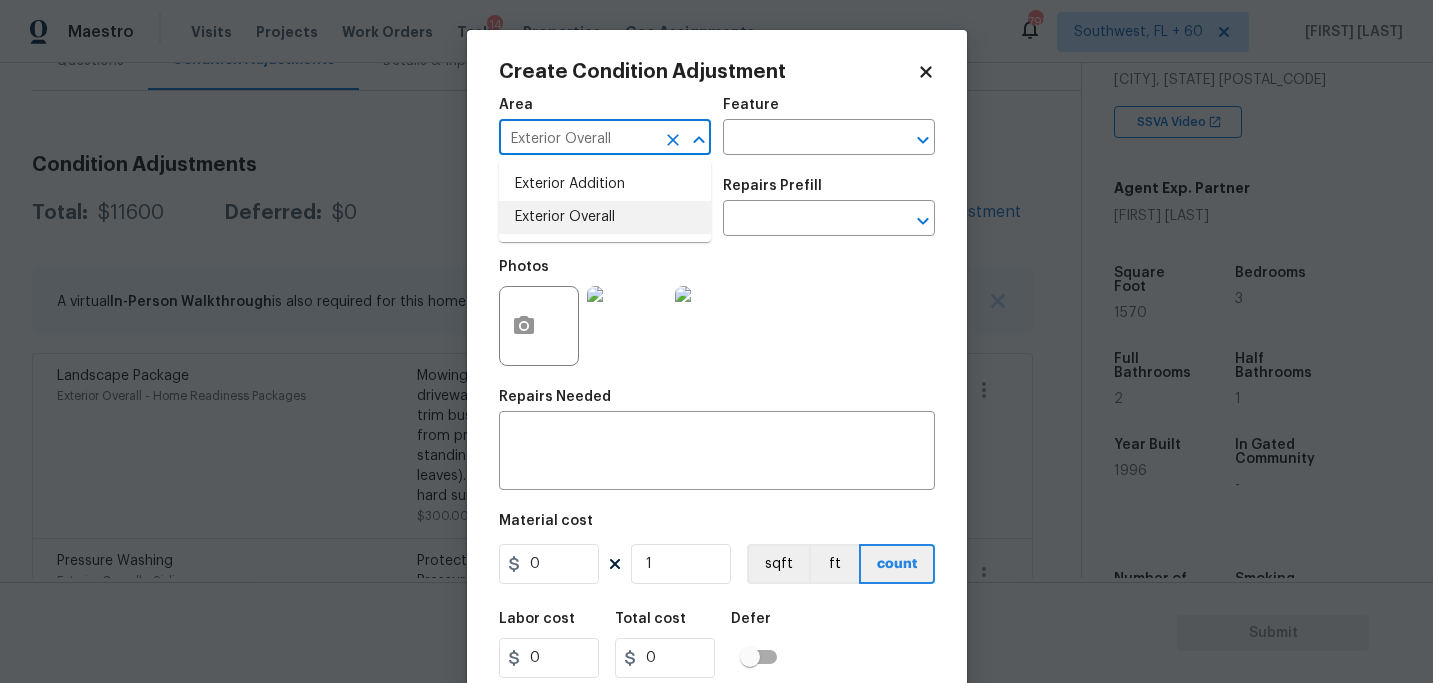 type on "Exterior Overall" 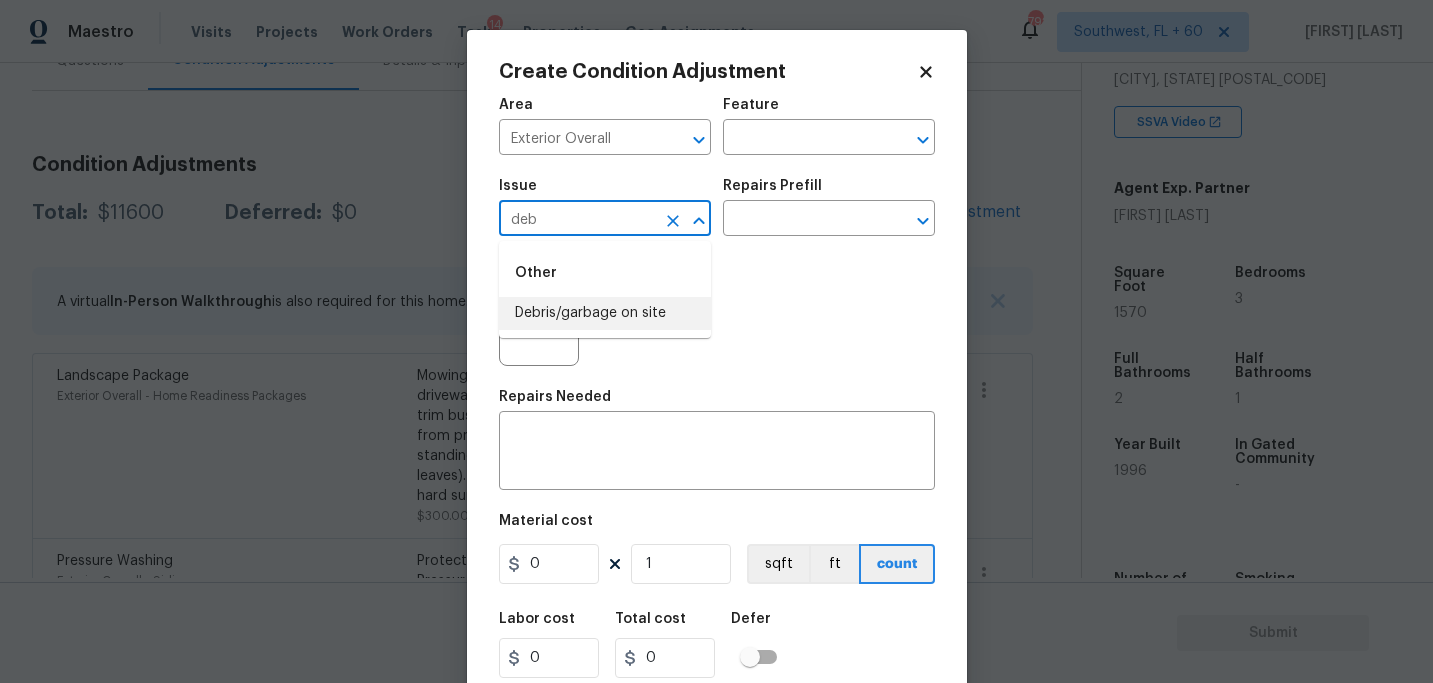 click on "Debris/garbage on site" at bounding box center [605, 313] 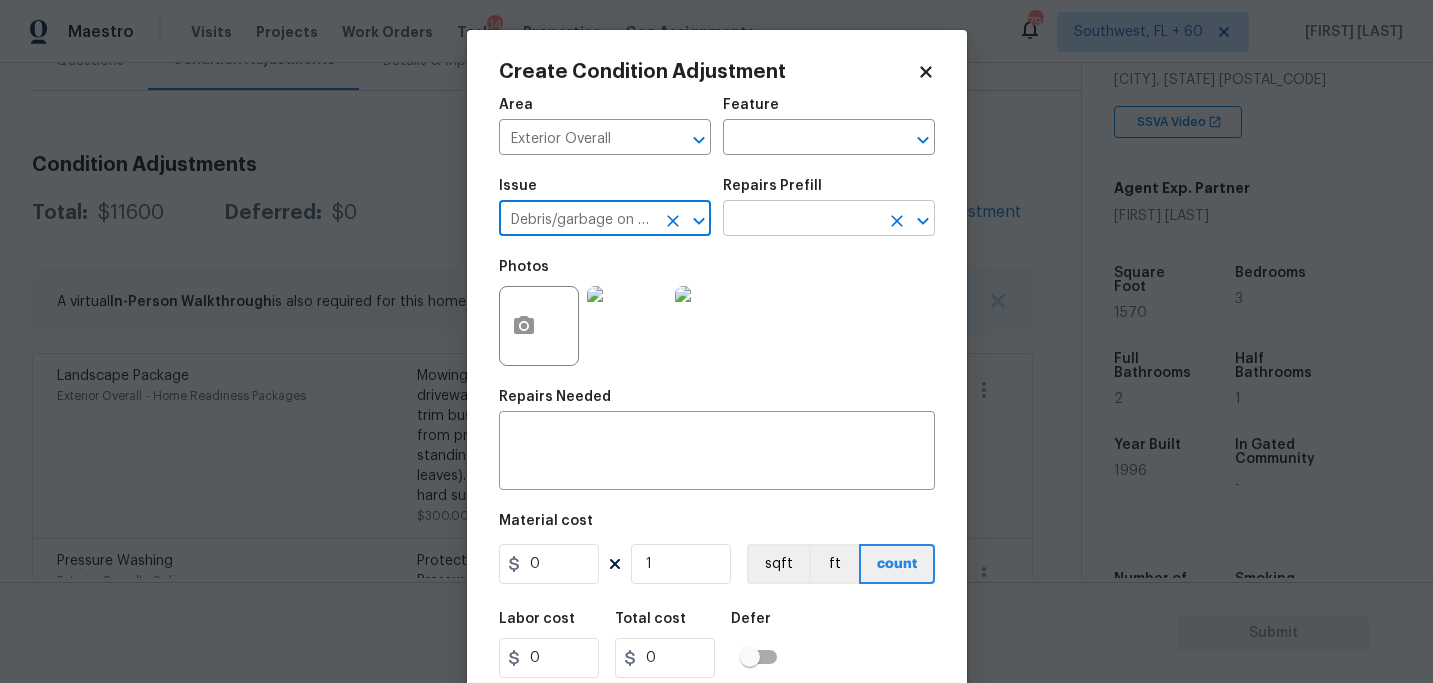 type on "Debris/garbage on site" 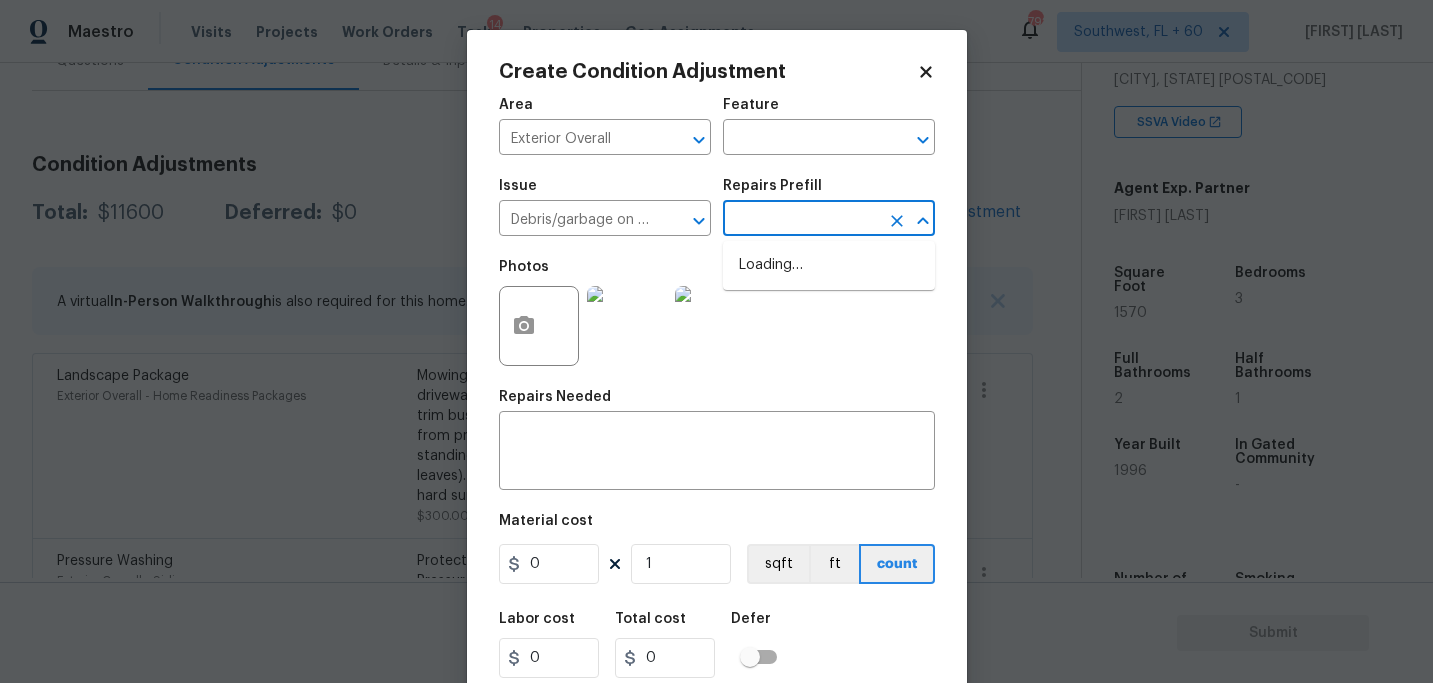 click at bounding box center (801, 220) 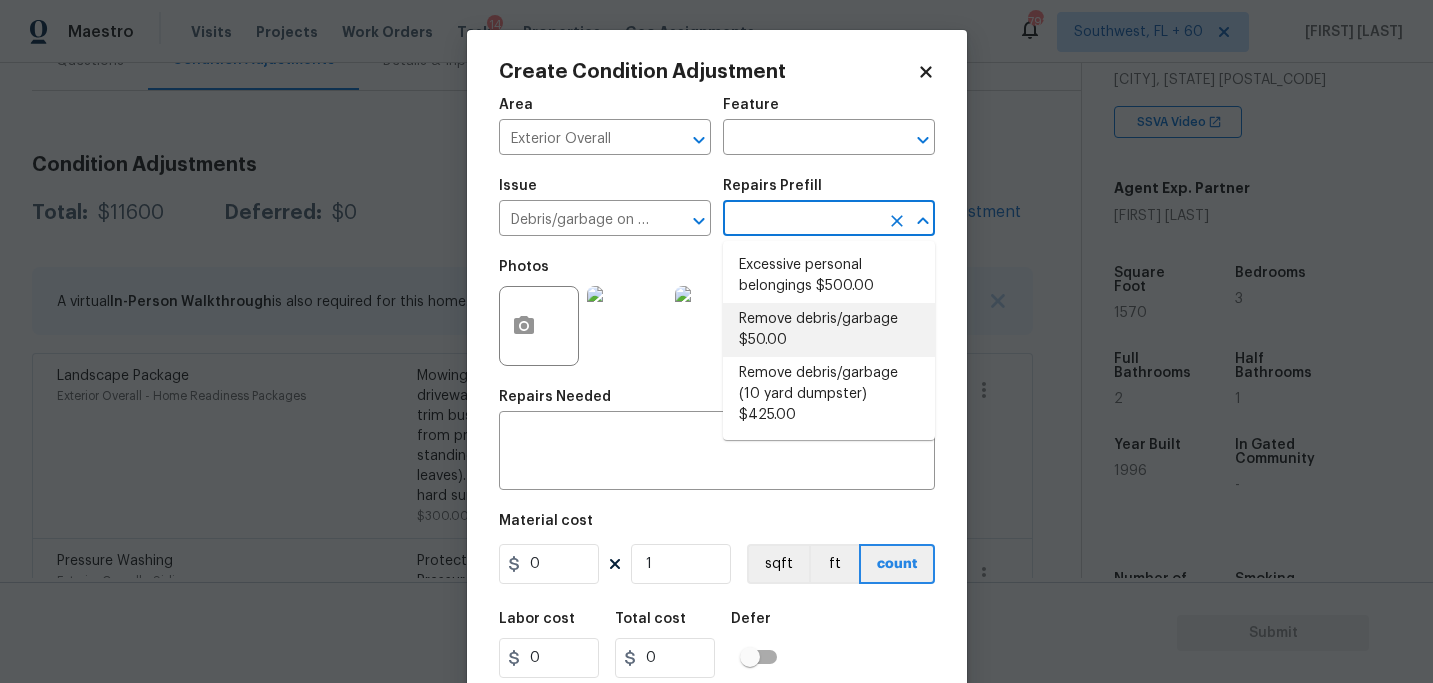 click on "Remove debris/garbage $50.00" at bounding box center [829, 330] 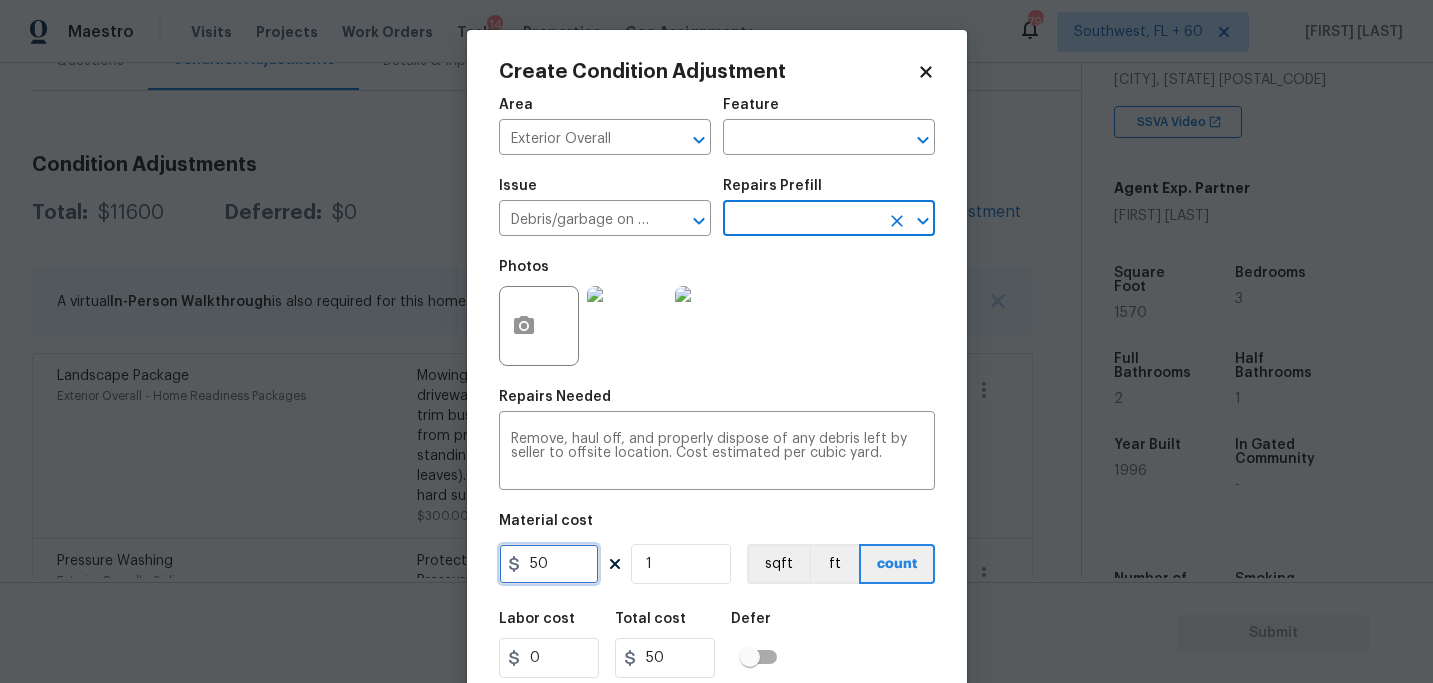 click on "50" at bounding box center (549, 564) 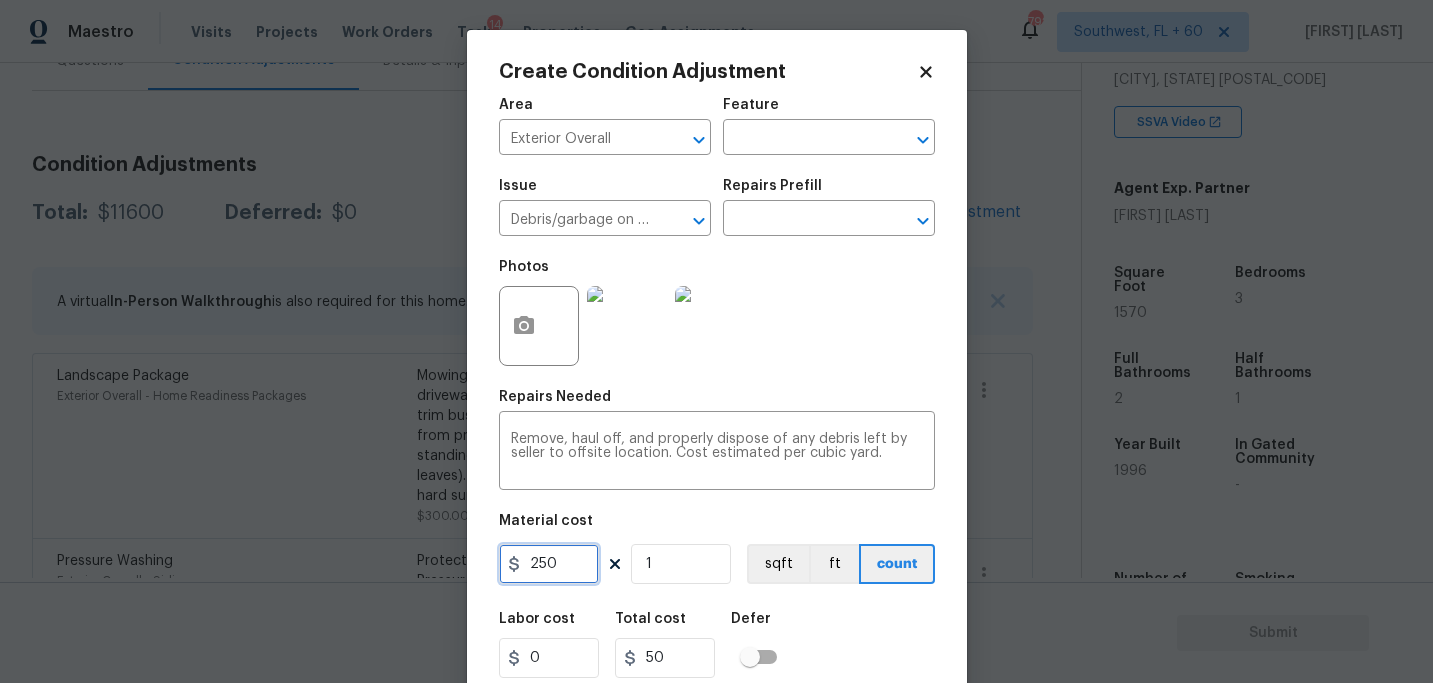 type on "250" 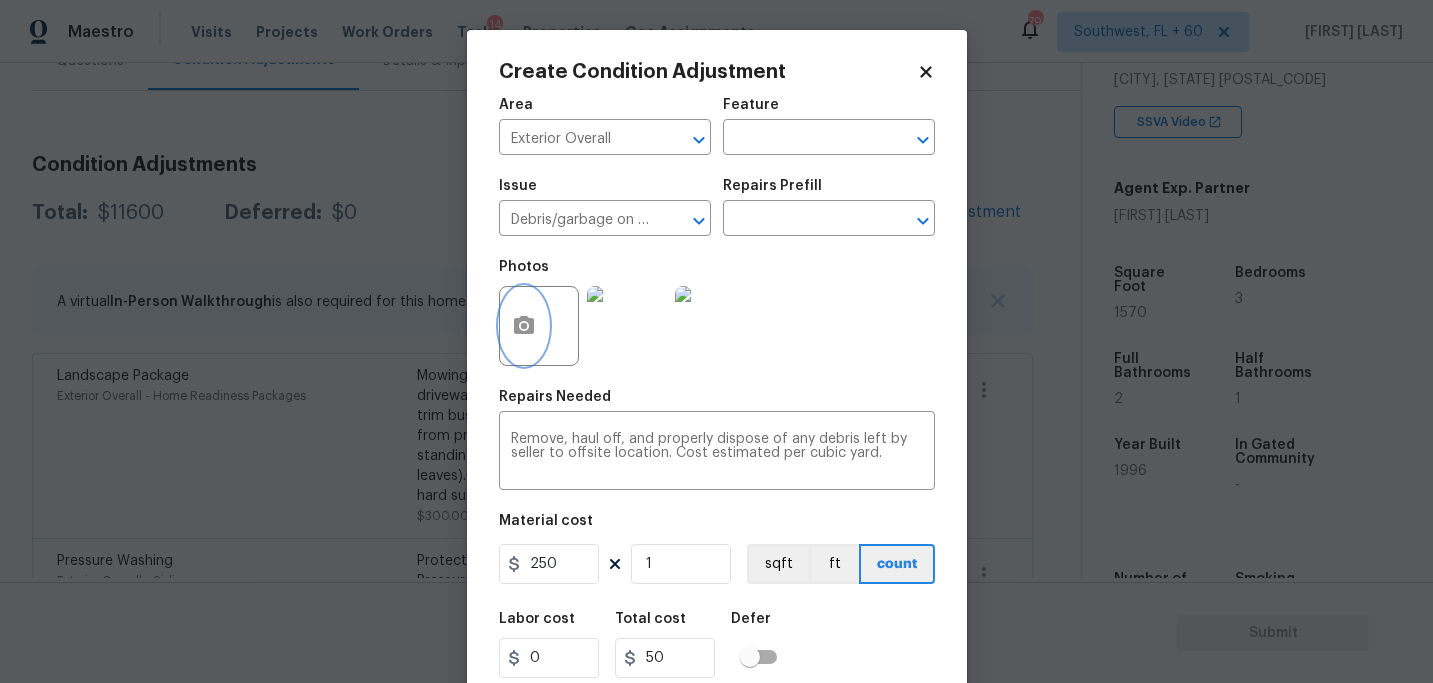 type on "250" 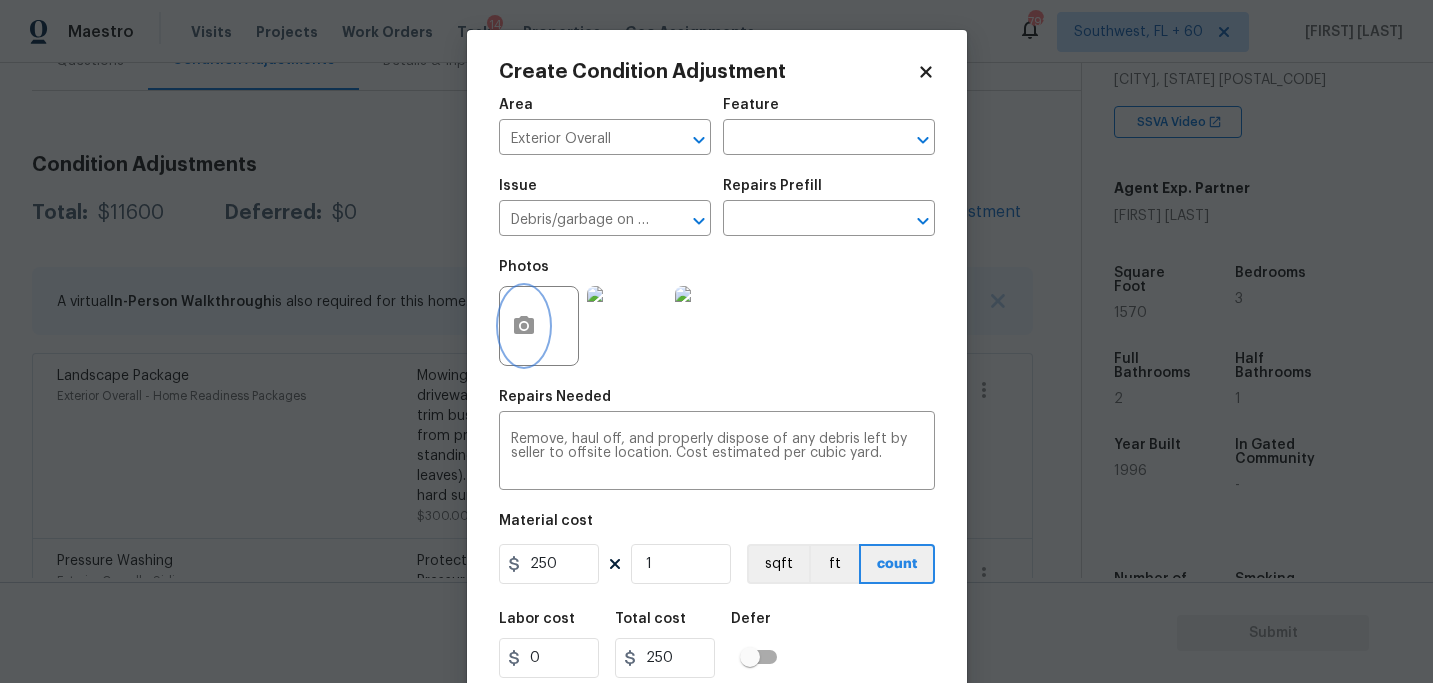 click at bounding box center (524, 326) 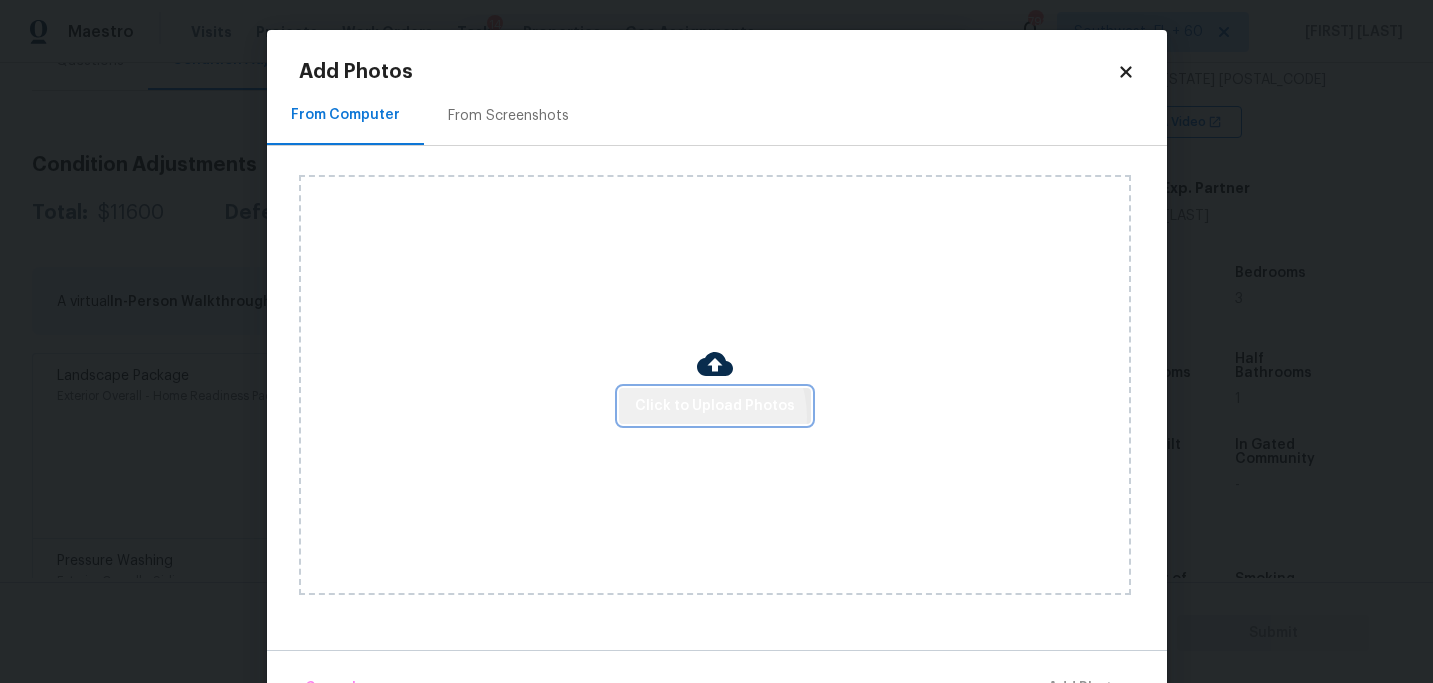 click on "Click to Upload Photos" at bounding box center [715, 406] 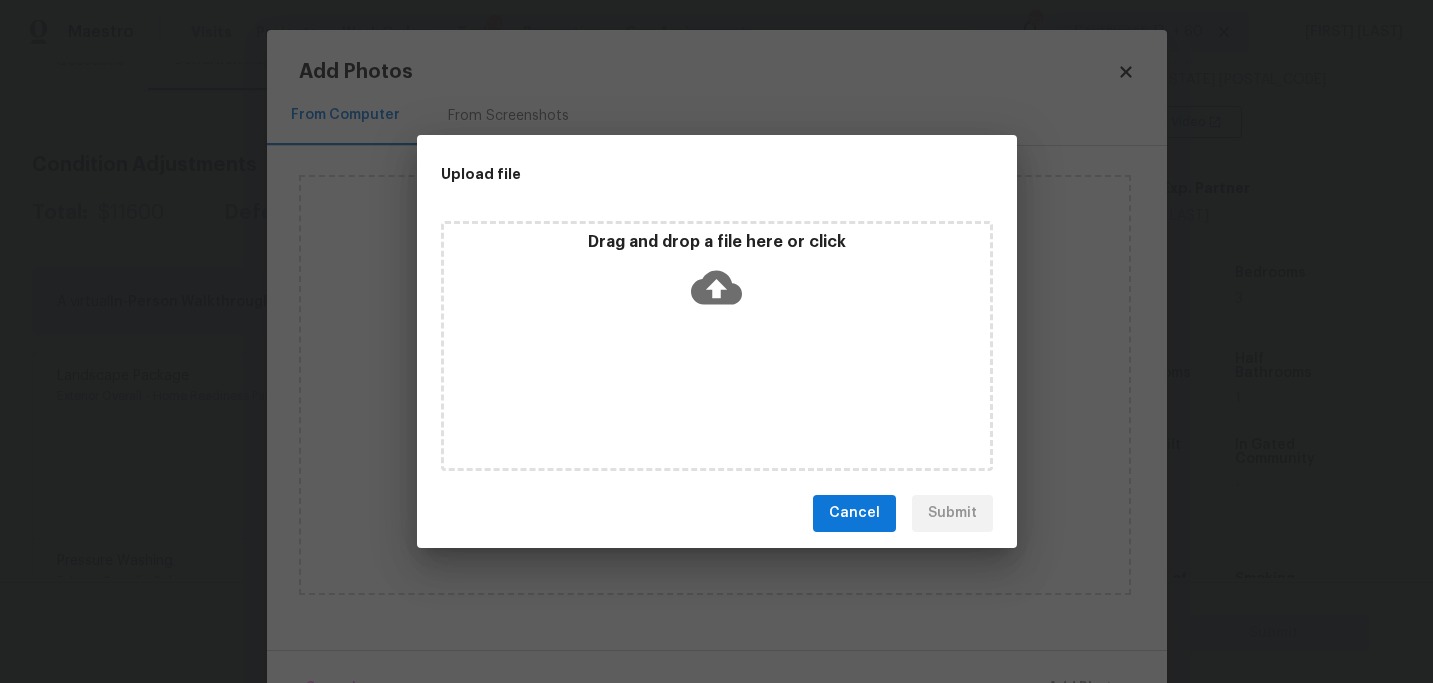 click on "Drag and drop a file here or click" at bounding box center [717, 346] 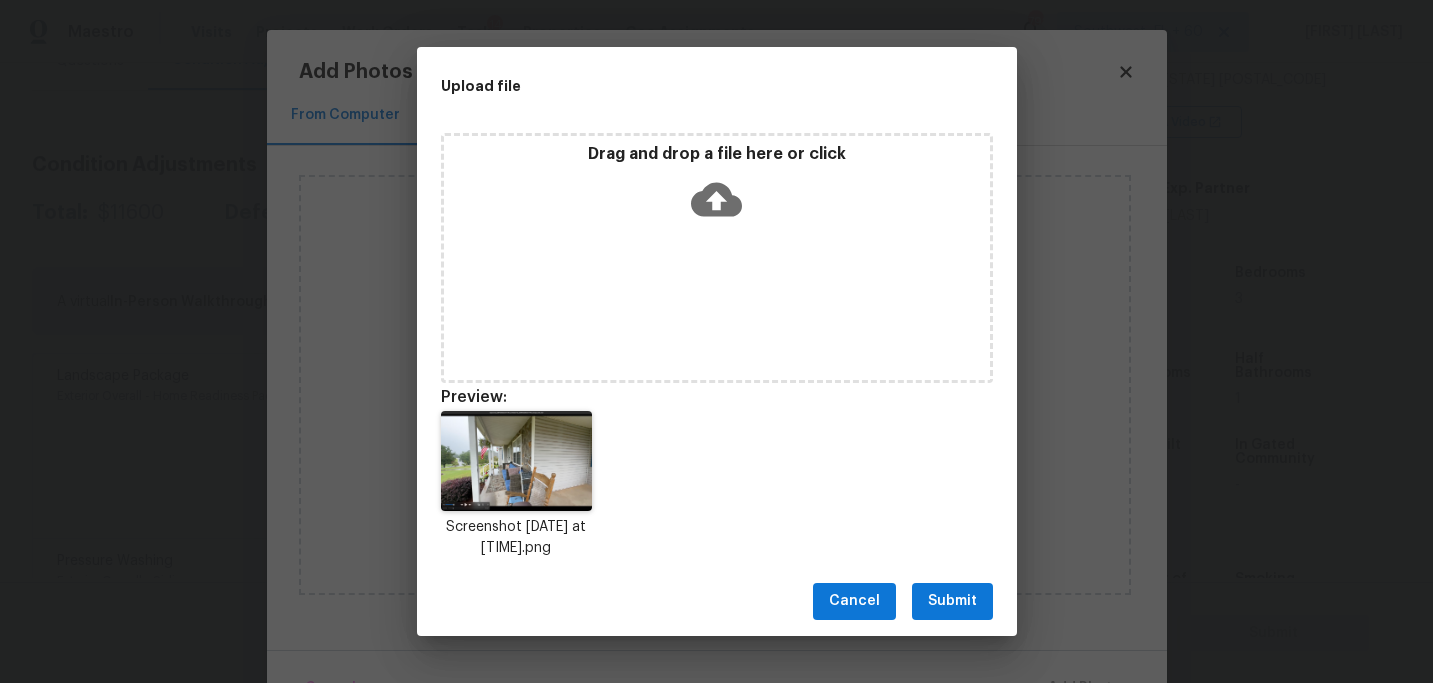 click on "Cancel Submit" at bounding box center (717, 601) 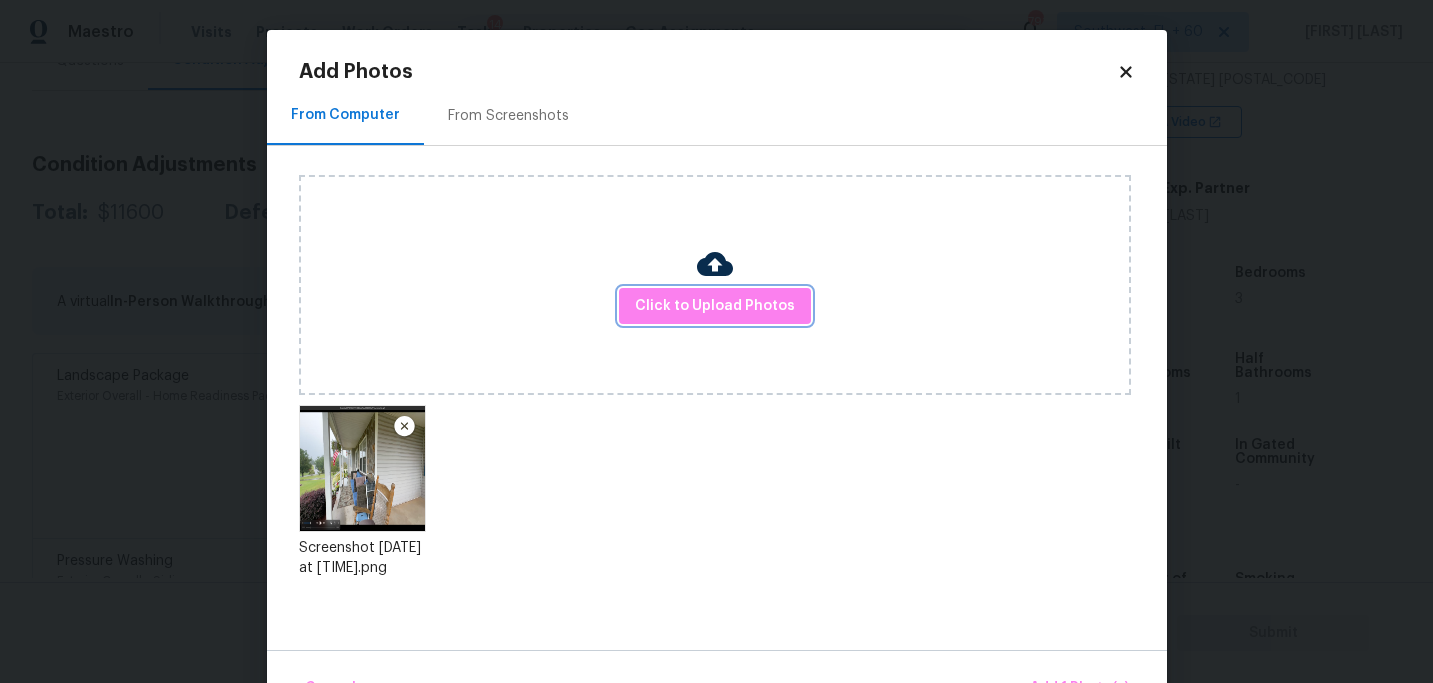 scroll, scrollTop: 57, scrollLeft: 0, axis: vertical 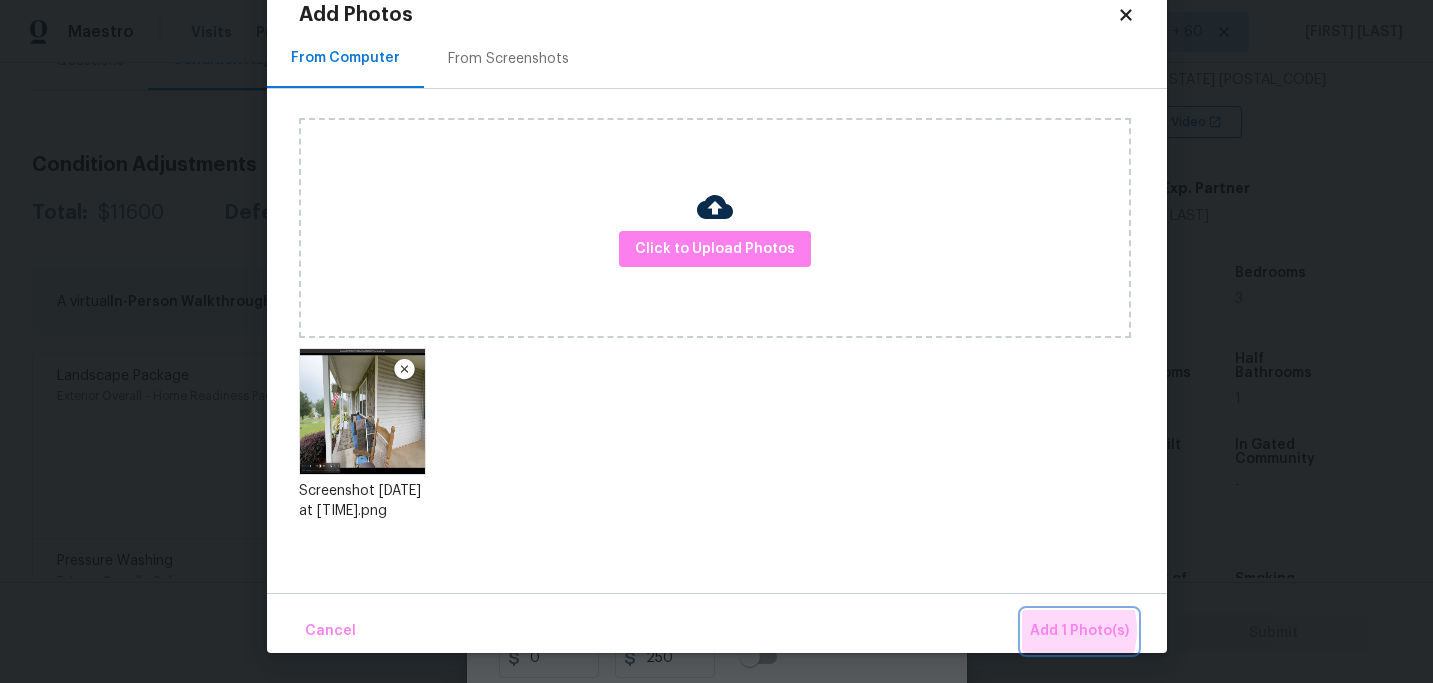 click on "Add 1 Photo(s)" at bounding box center [1079, 631] 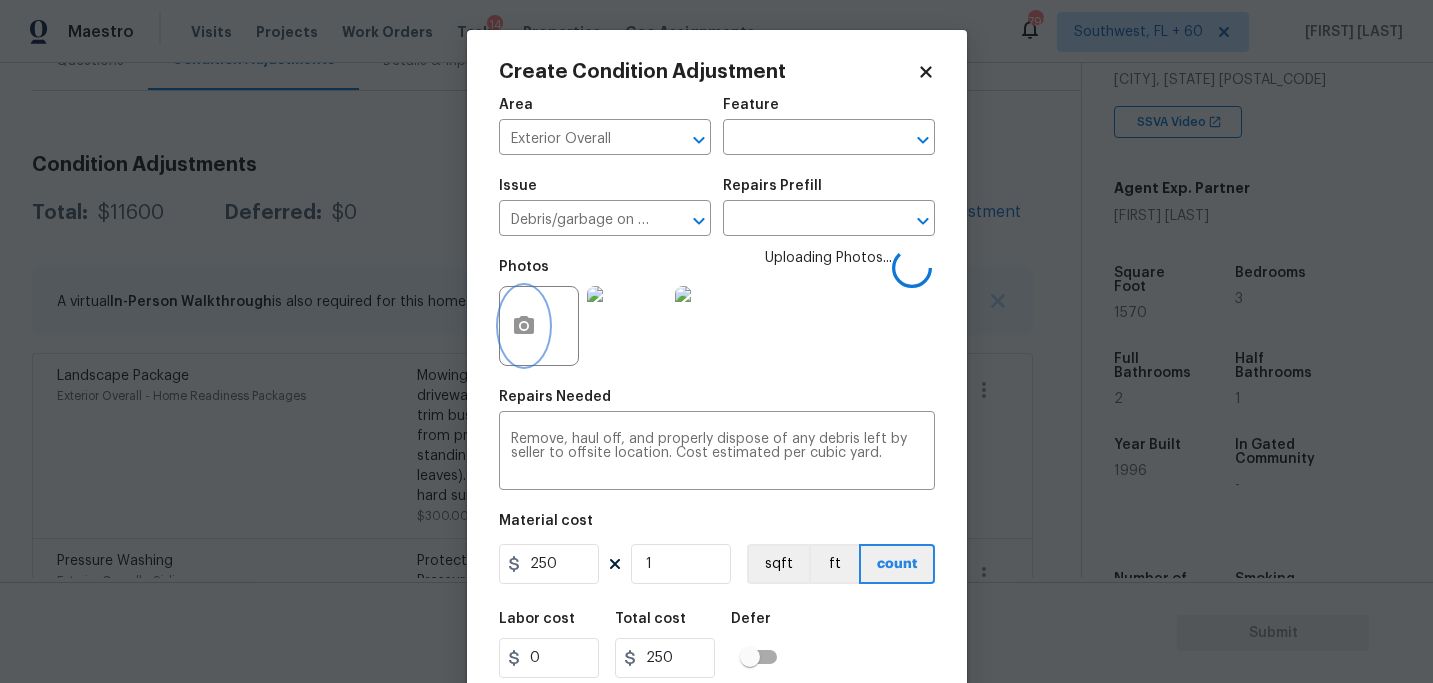 scroll, scrollTop: 0, scrollLeft: 0, axis: both 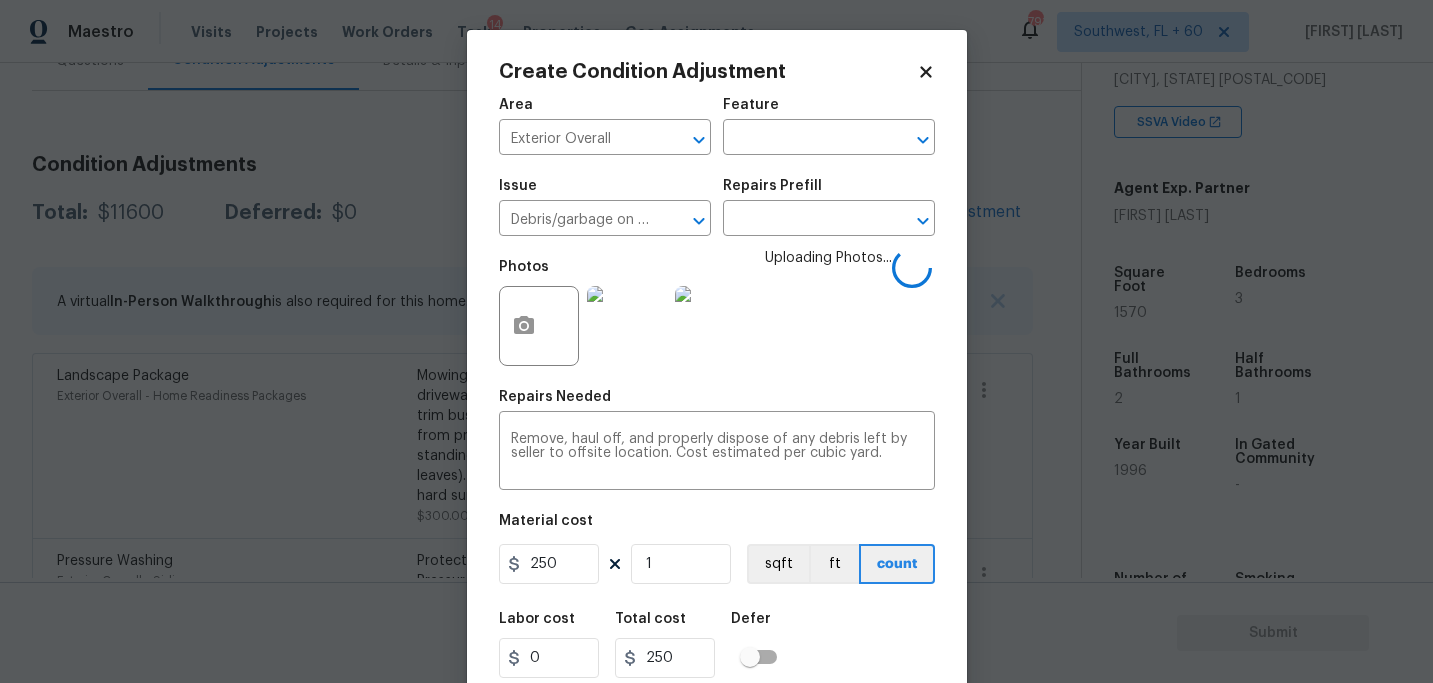 click on "Area Exterior Overall ​ Feature ​ Issue Debris/garbage on site ​ Repairs Prefill ​ Photos Uploading Photos... Repairs Needed Remove, haul off, and properly dispose of any debris left by seller to offsite location. Cost estimated per cubic yard. x ​ Material cost 250 1 sqft ft count Labor cost 0 Total cost 250 Defer Cancel Create" at bounding box center [717, 416] 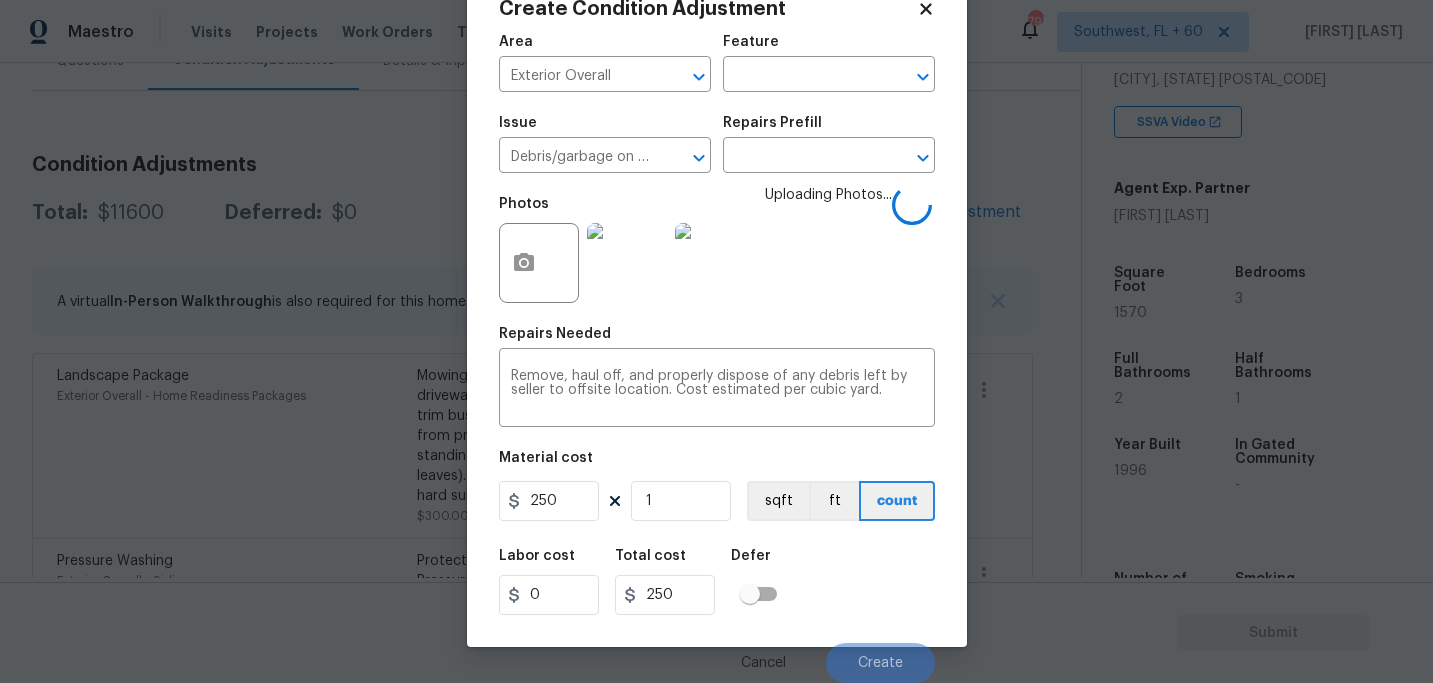click on "Labor cost 0 Total cost 250 Defer" at bounding box center [717, 582] 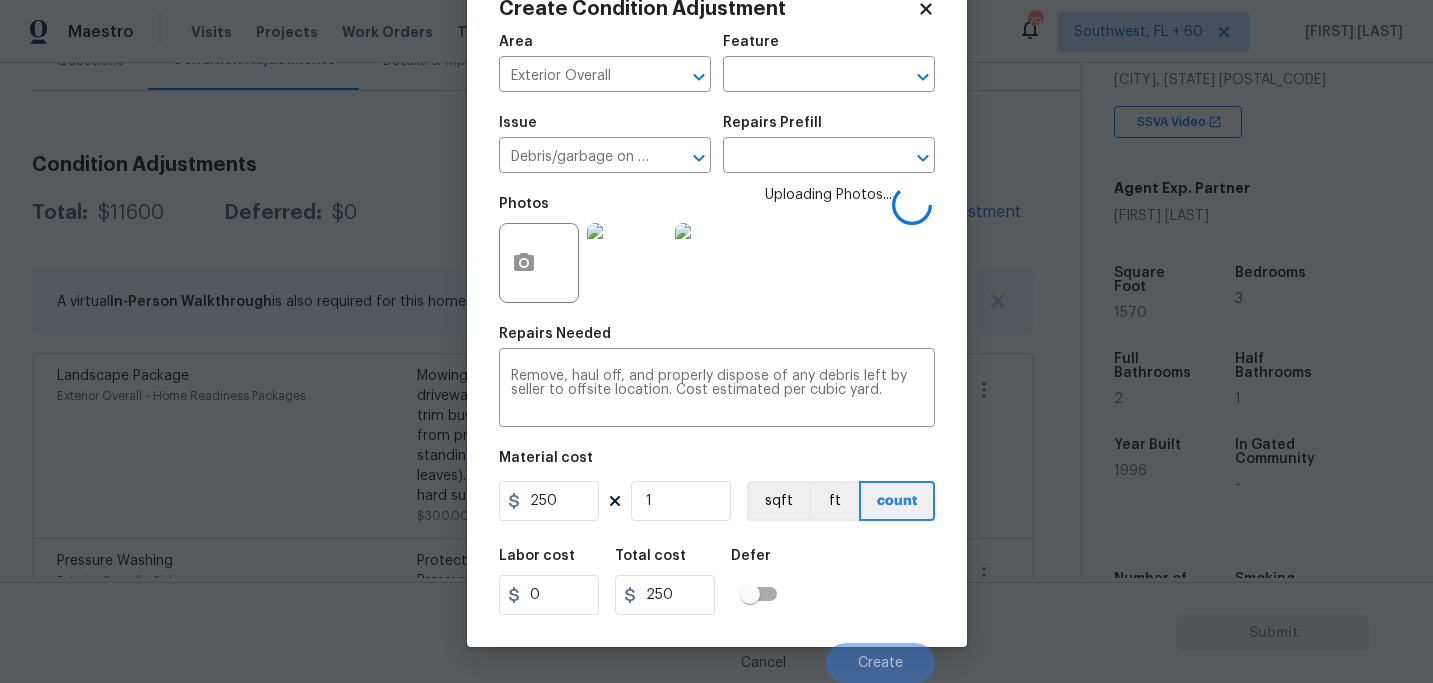 click on "Labor cost 0 Total cost 250 Defer" at bounding box center [717, 582] 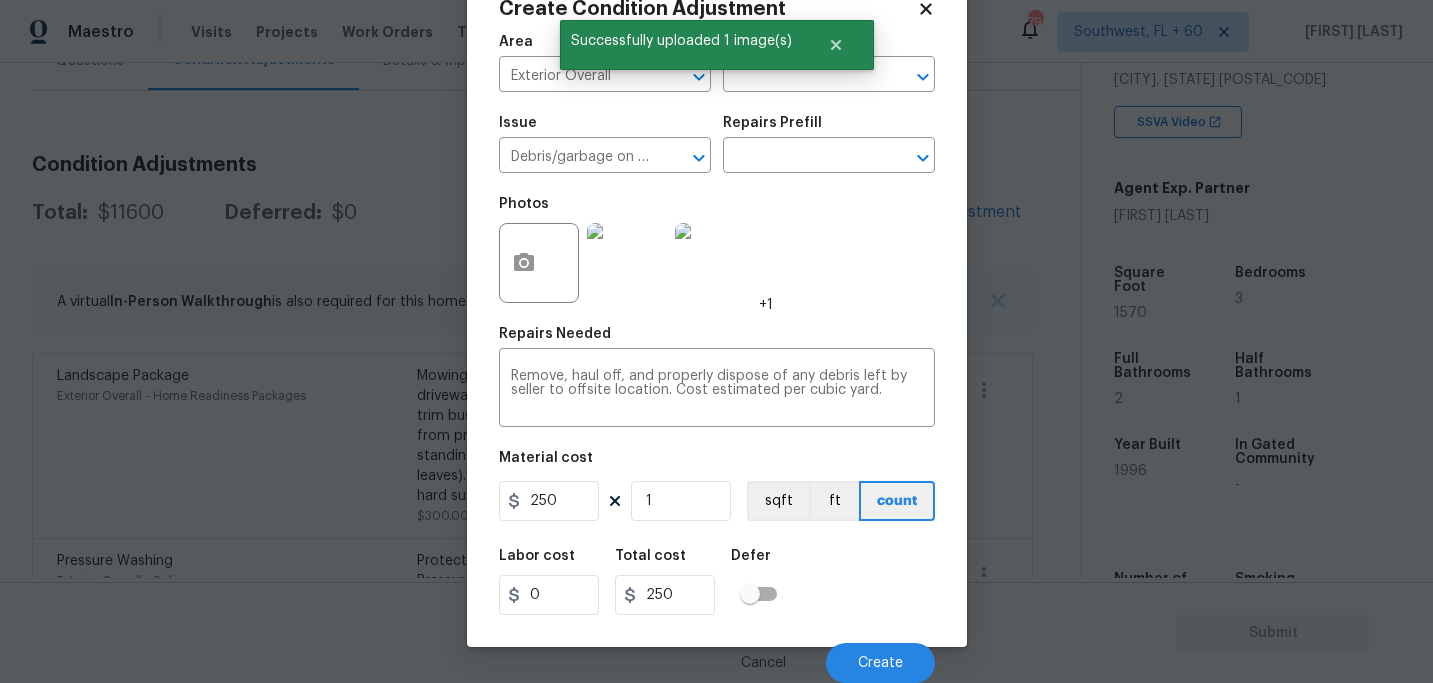 click on "Labor cost 0 Total cost 250 Defer" at bounding box center (717, 582) 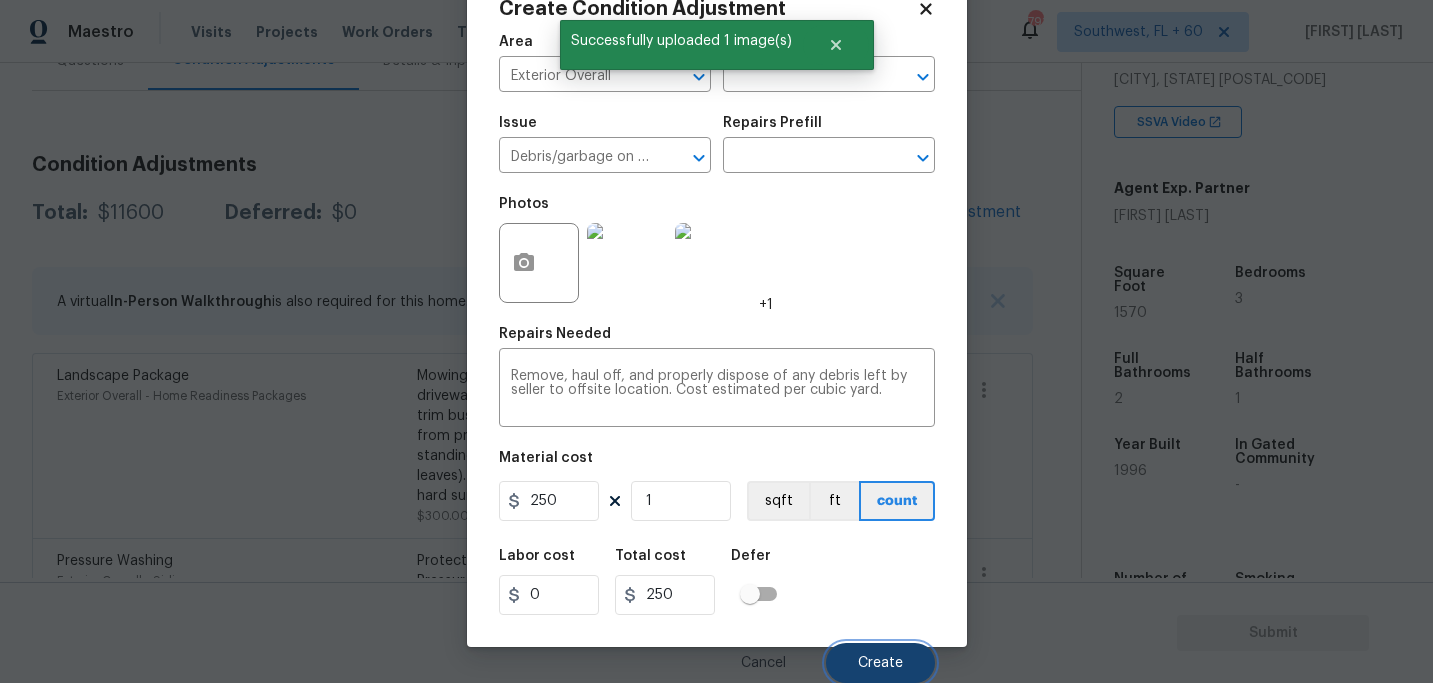 click on "Create" at bounding box center [880, 663] 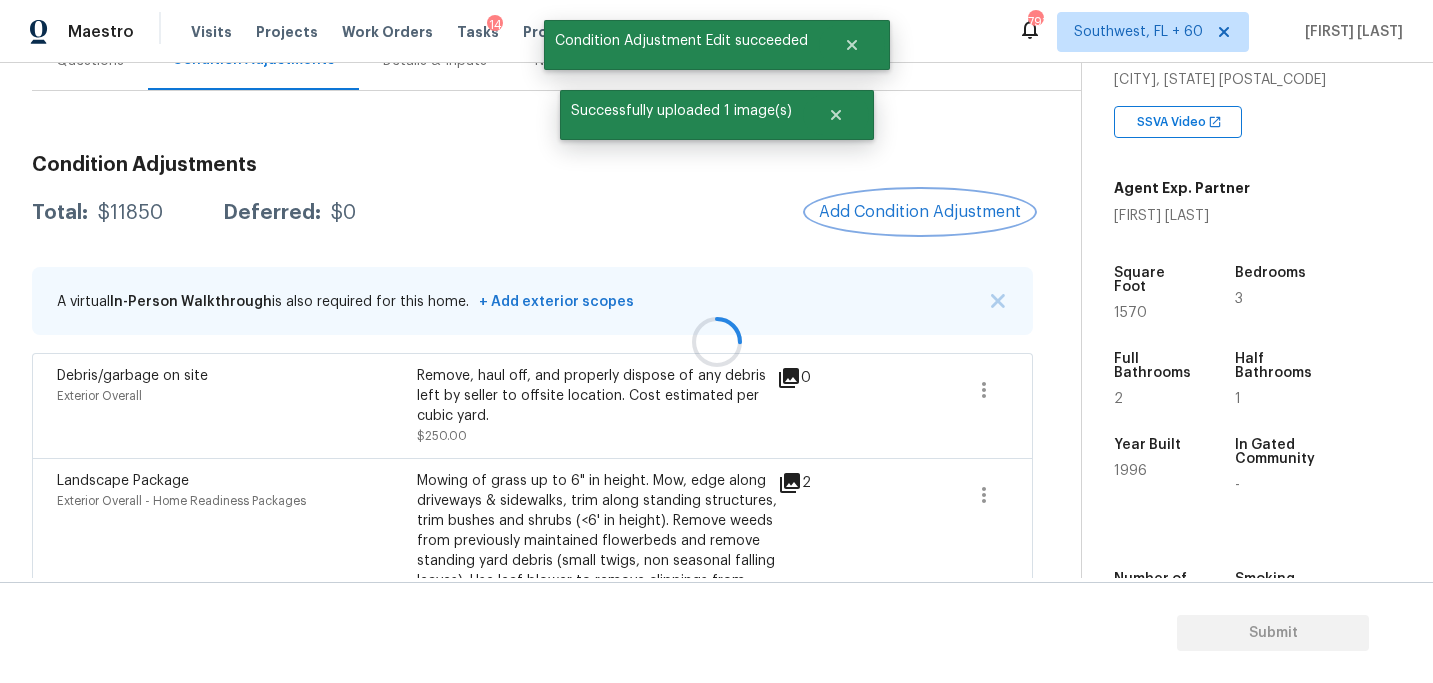 scroll, scrollTop: 0, scrollLeft: 0, axis: both 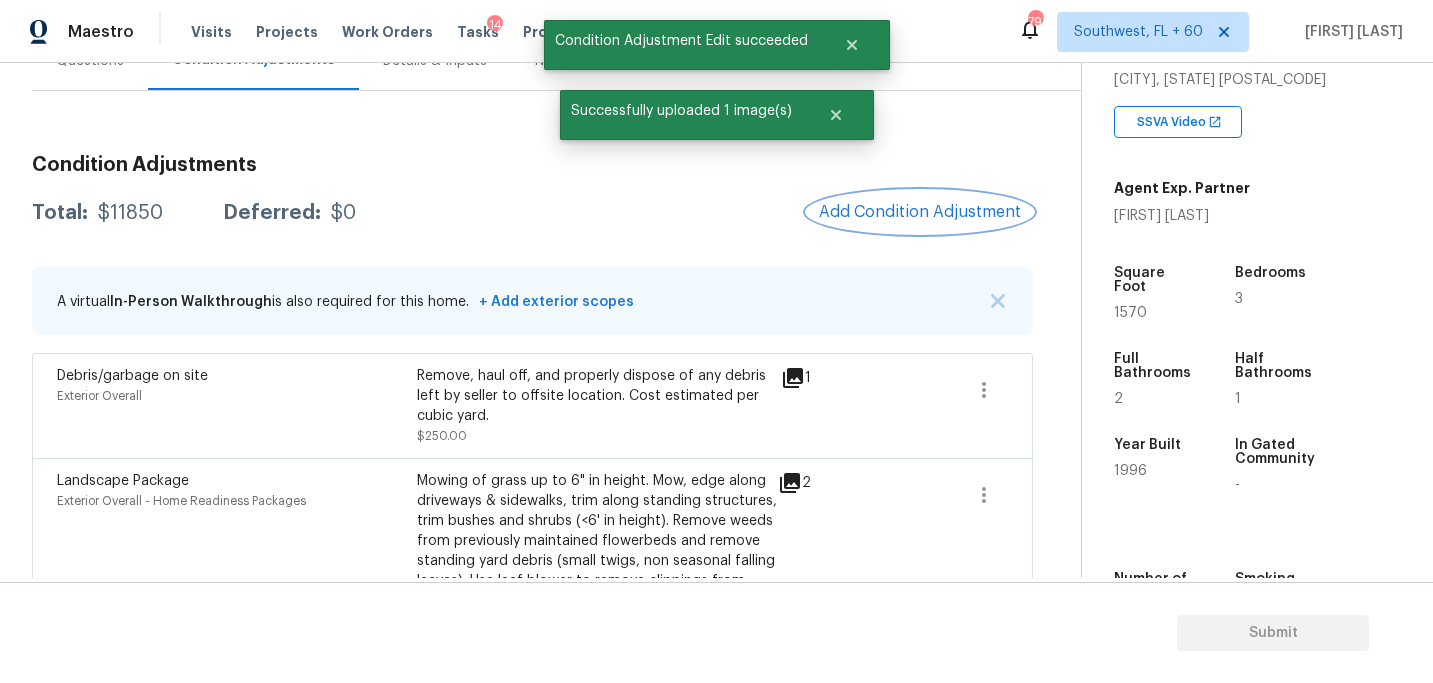 click on "Add Condition Adjustment" at bounding box center [920, 212] 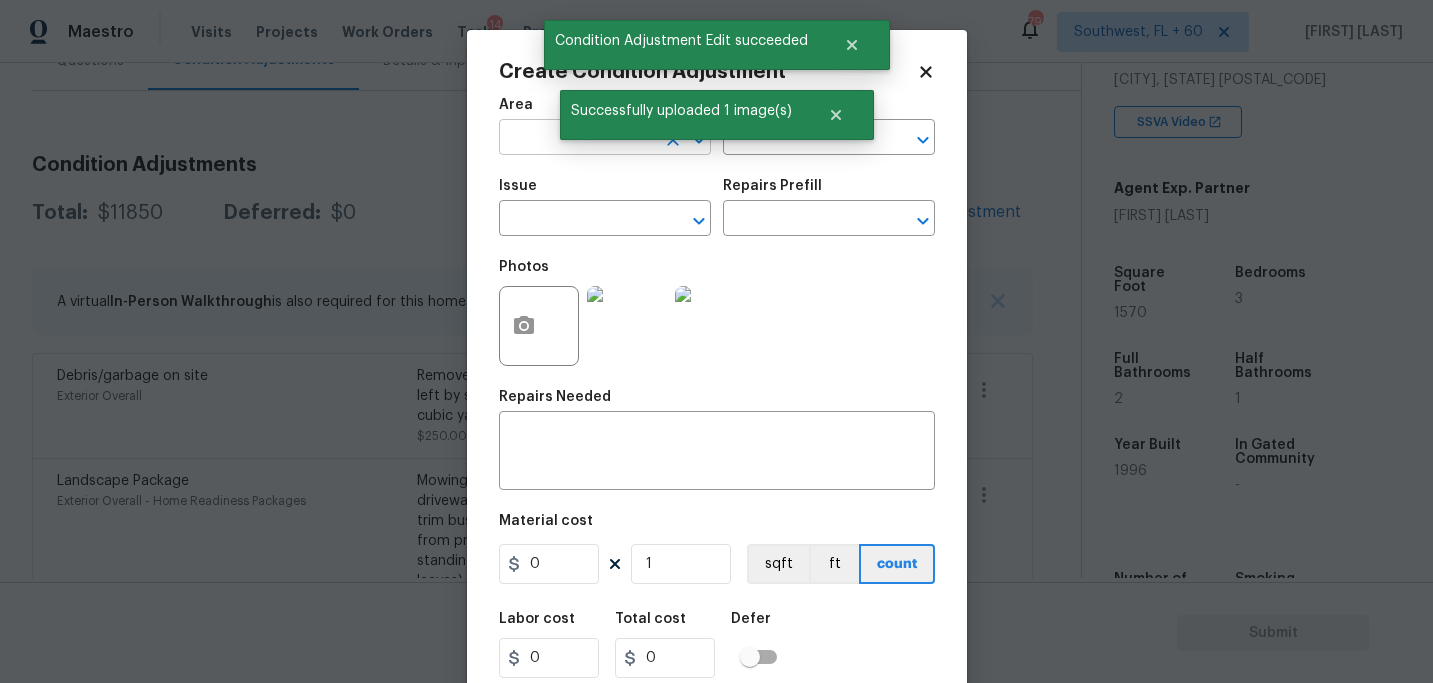 click at bounding box center [577, 139] 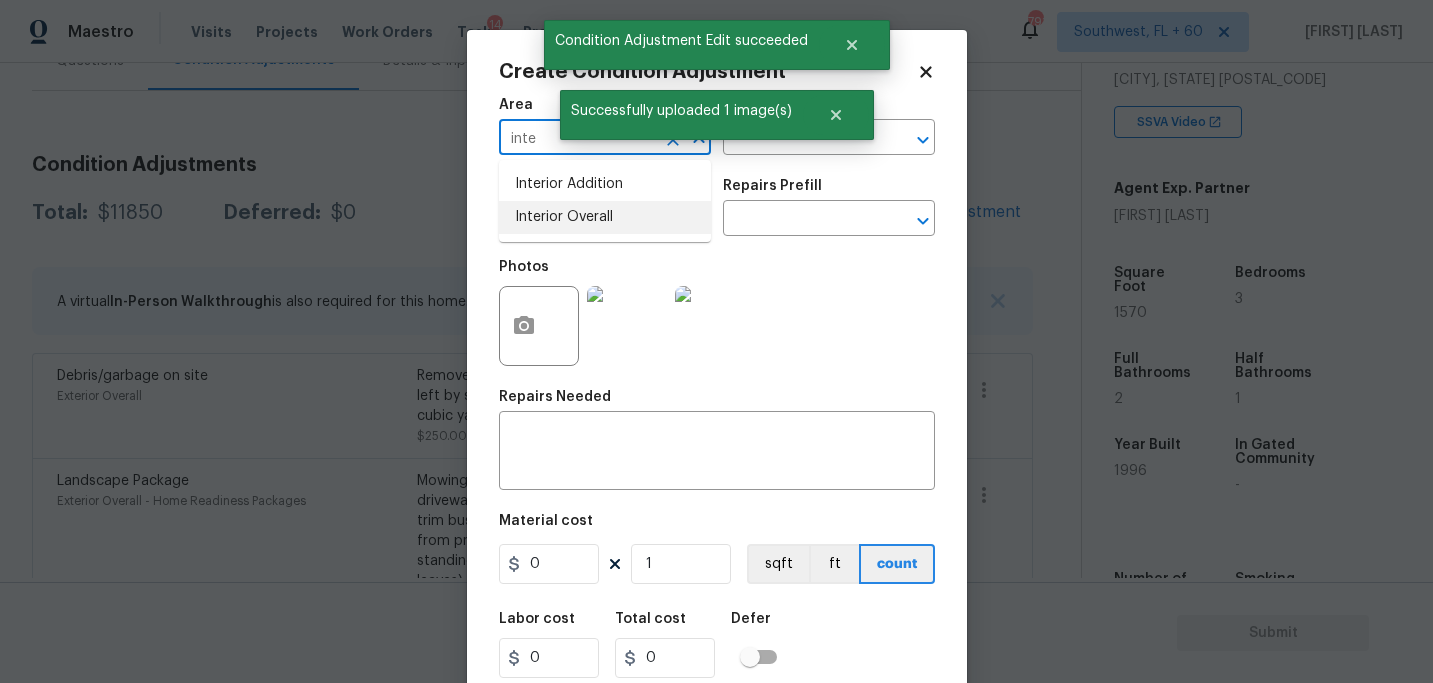 click on "Interior Overall" at bounding box center (605, 217) 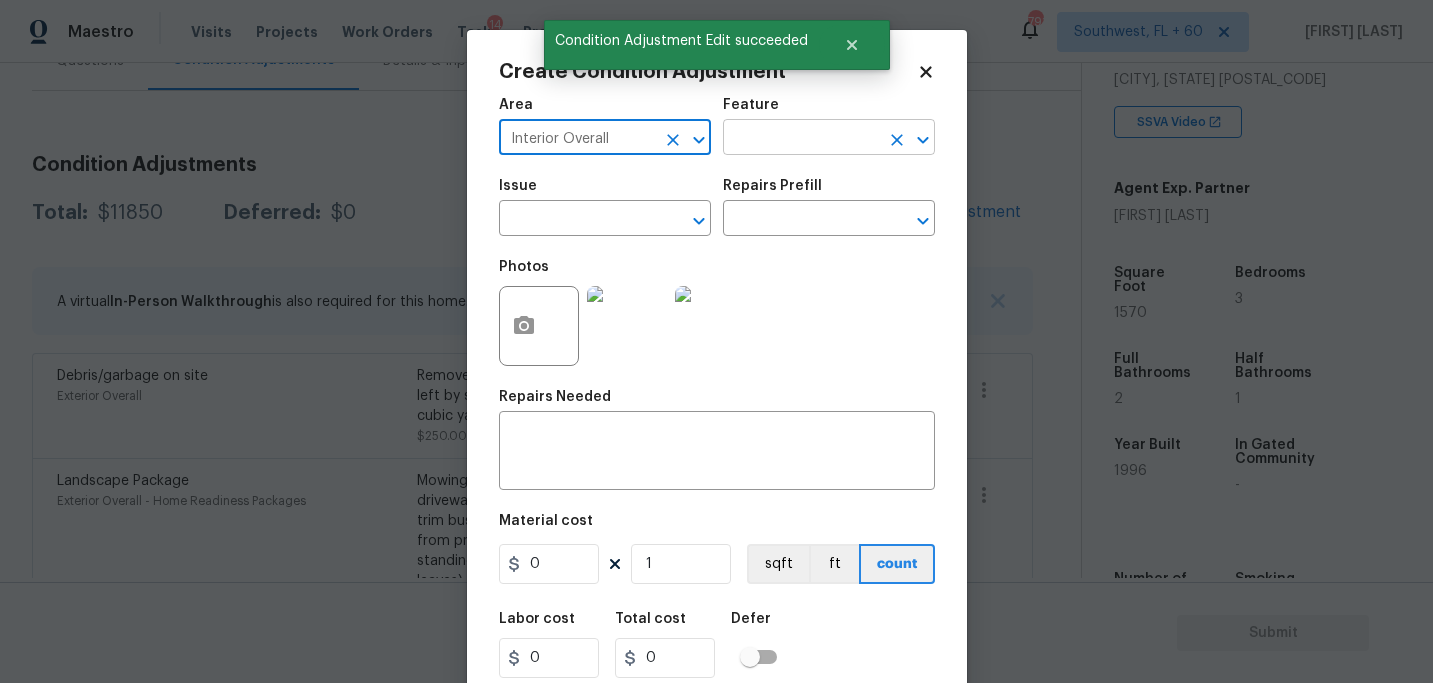 type on "Interior Overall" 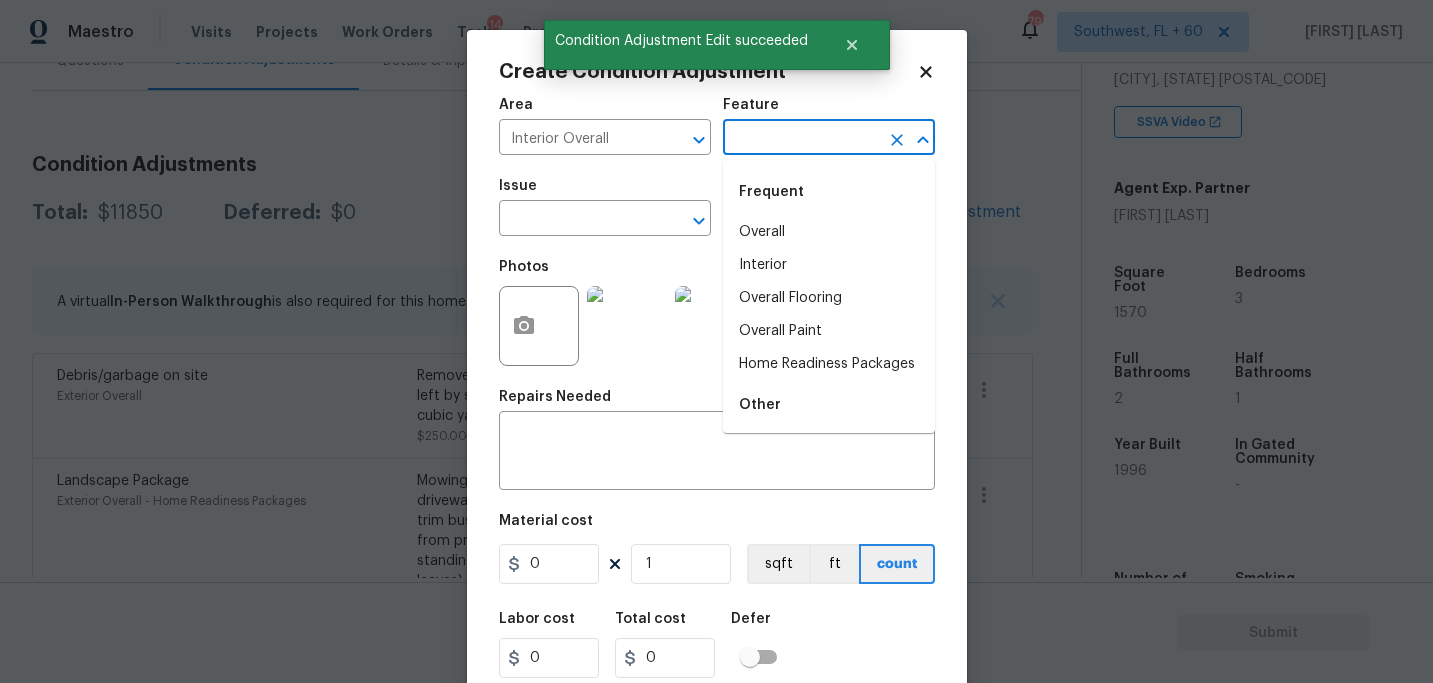 click at bounding box center (801, 139) 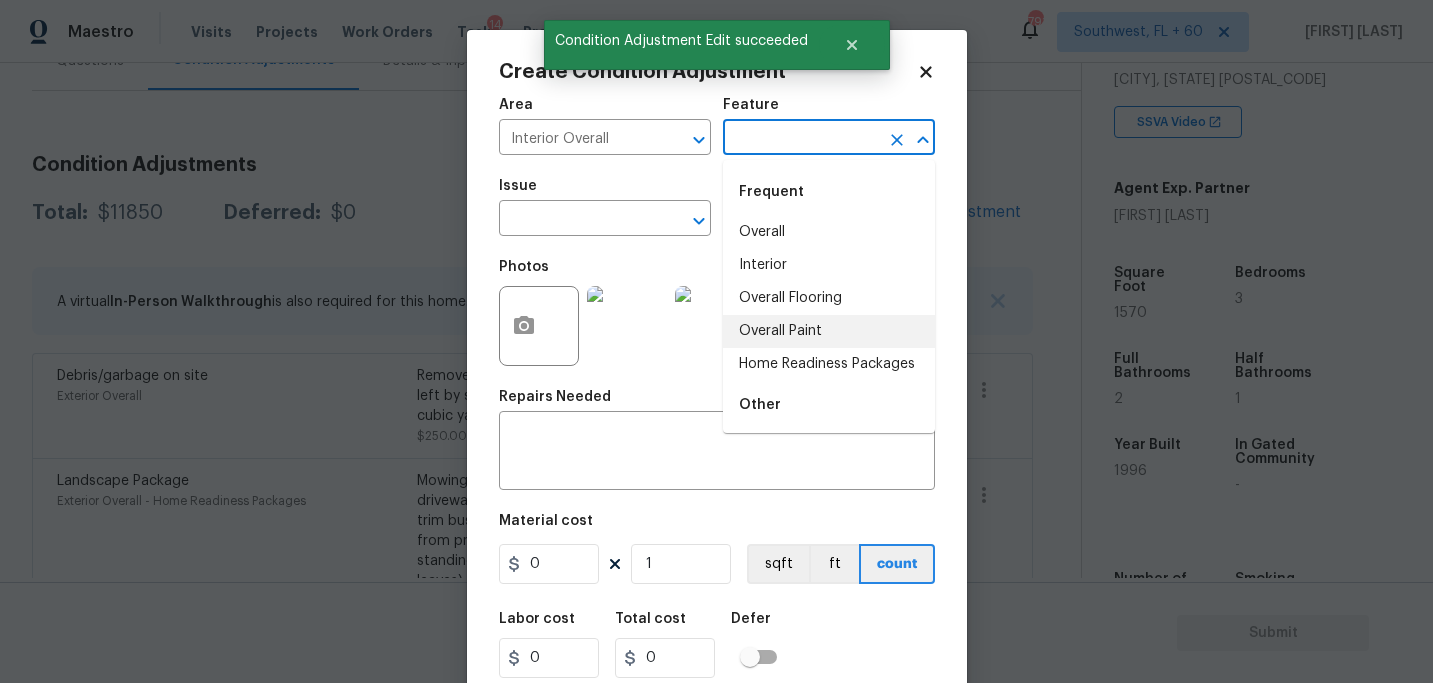 click on "Overall Paint" at bounding box center (829, 331) 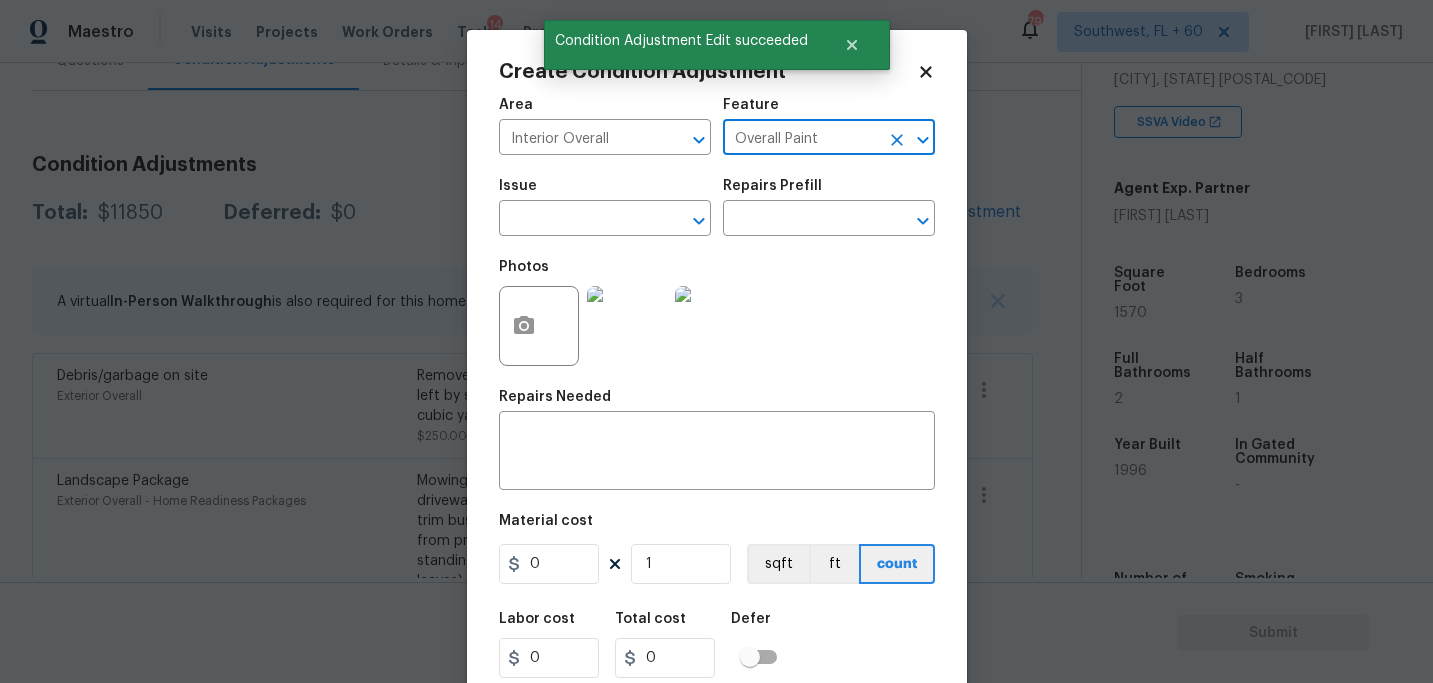 click on "Issue ​" at bounding box center [605, 207] 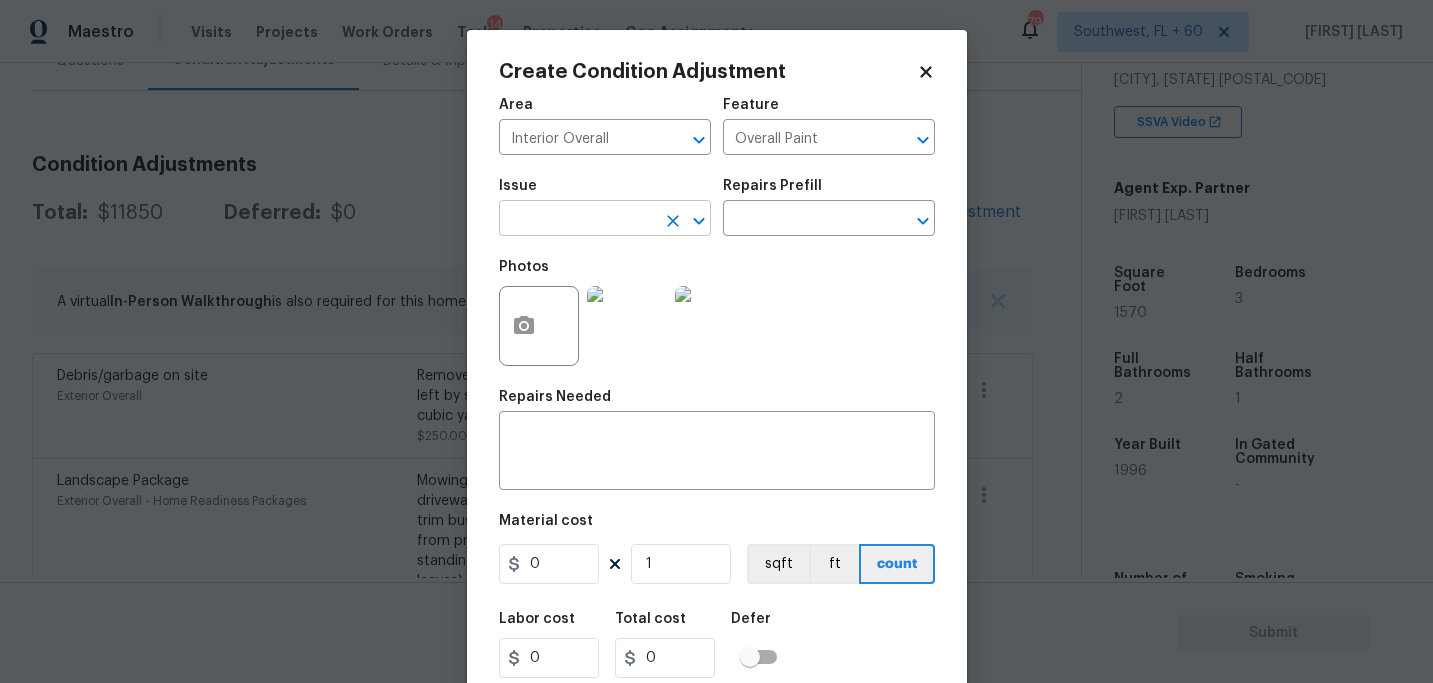 click at bounding box center (577, 220) 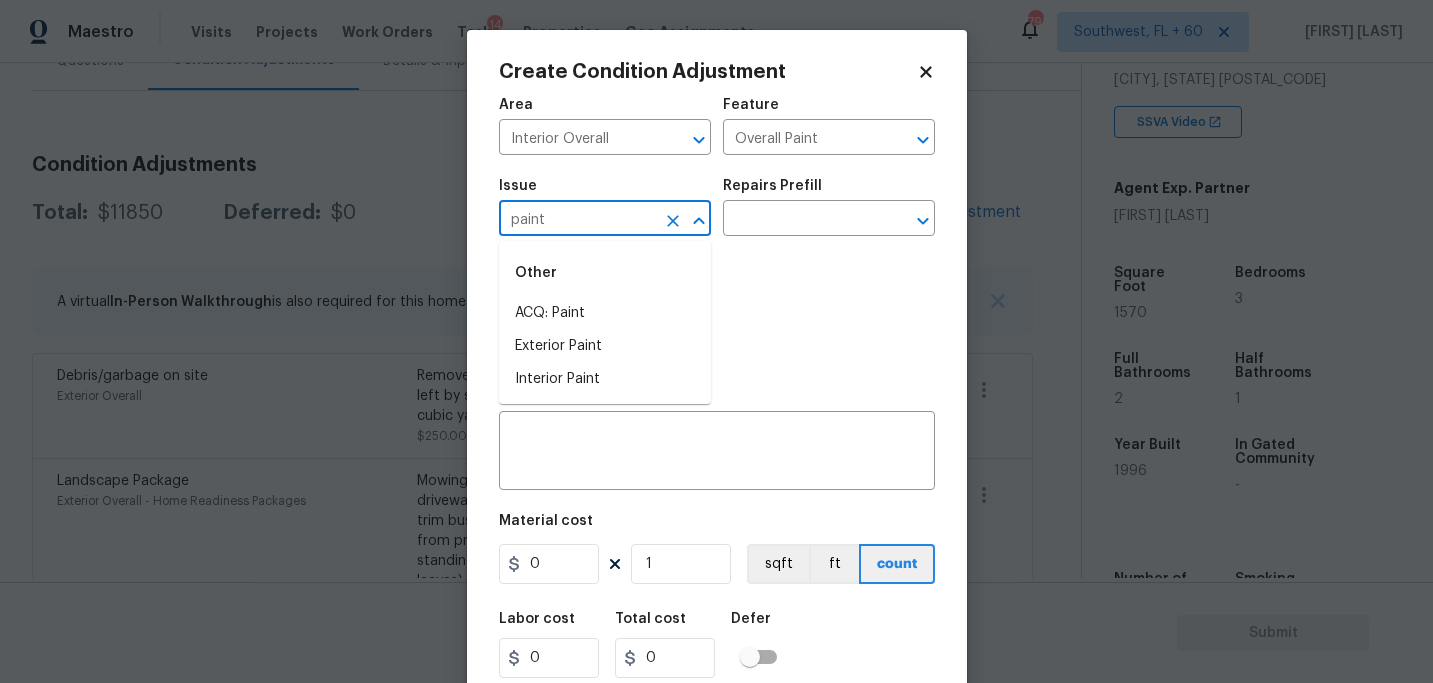 drag, startPoint x: 597, startPoint y: 213, endPoint x: 617, endPoint y: 288, distance: 77.62087 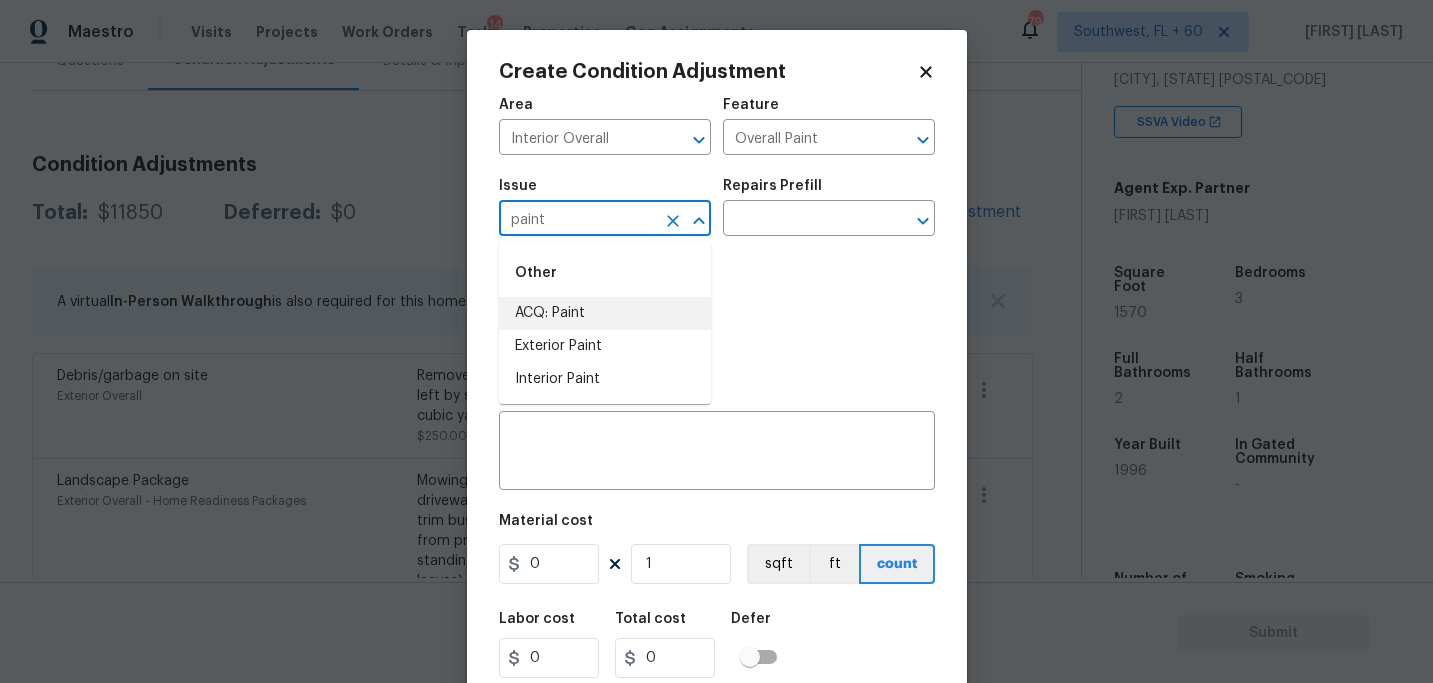 click on "ACQ: Paint" at bounding box center (605, 313) 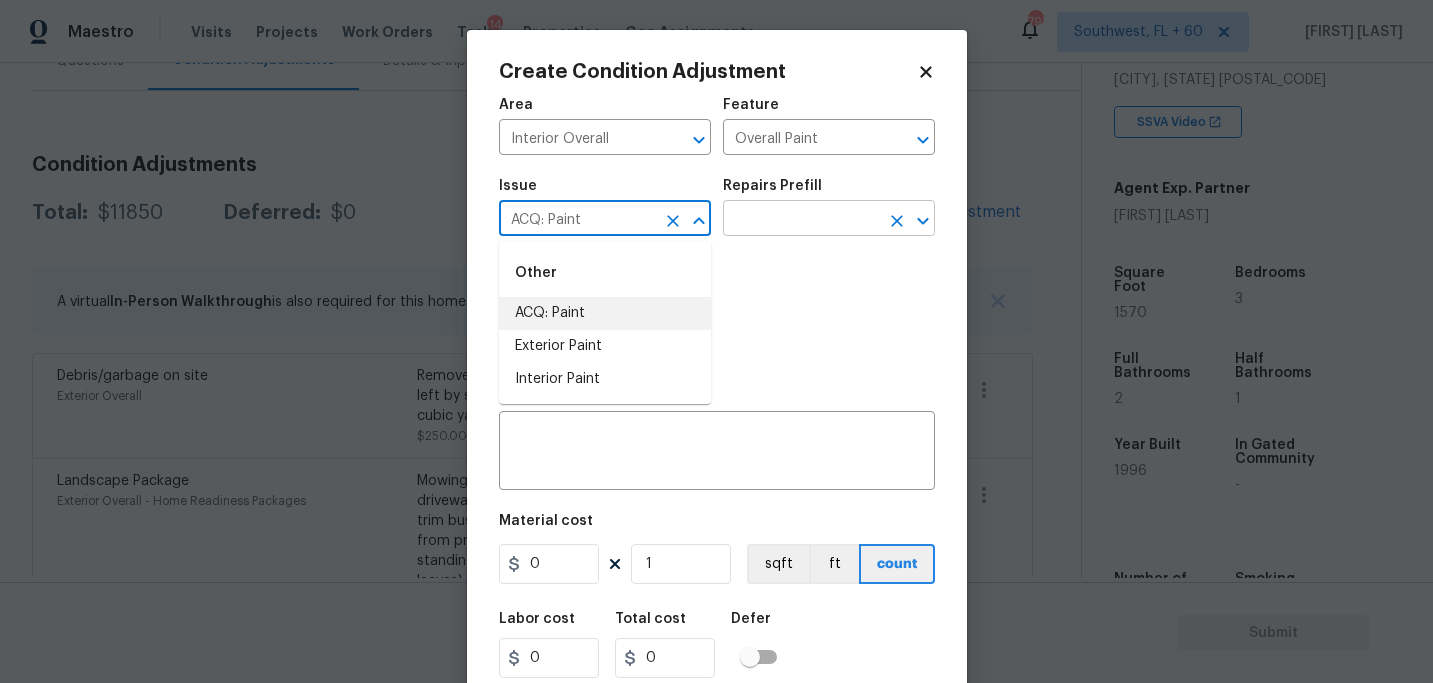 type on "ACQ: Paint" 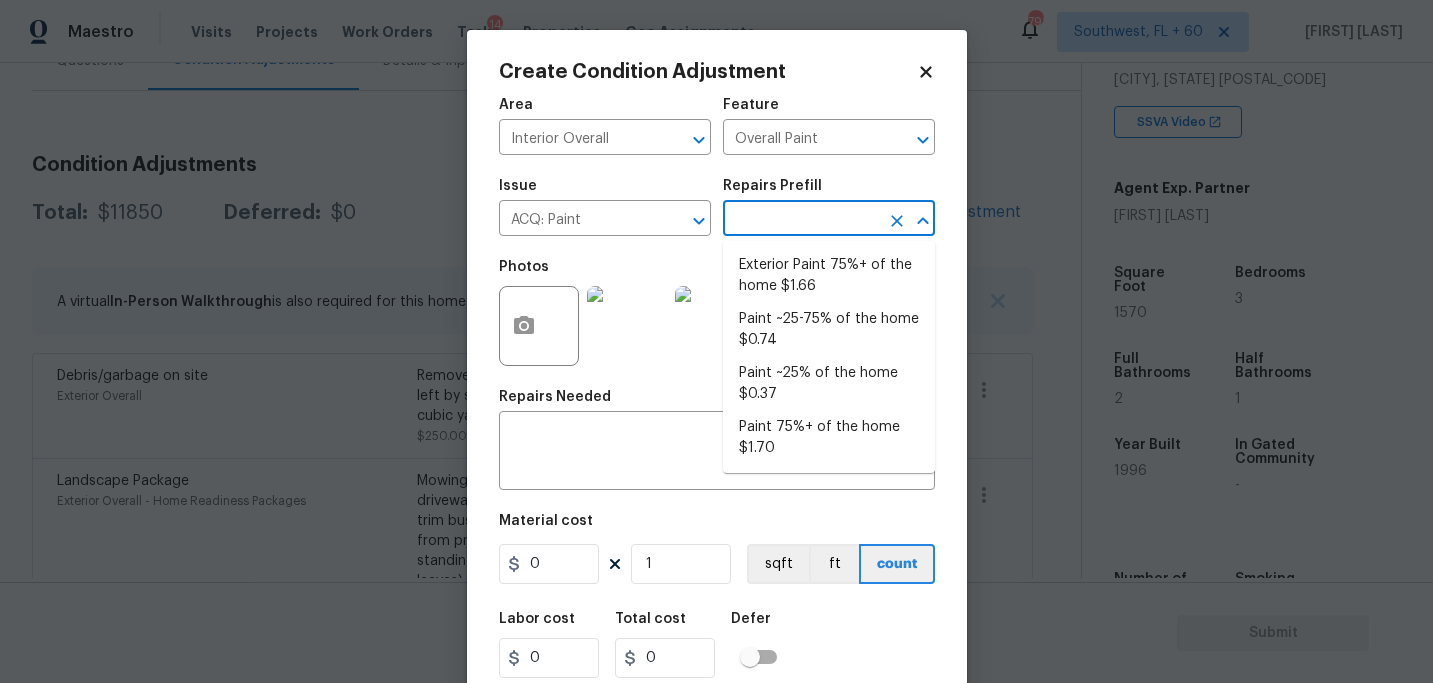 click at bounding box center [801, 220] 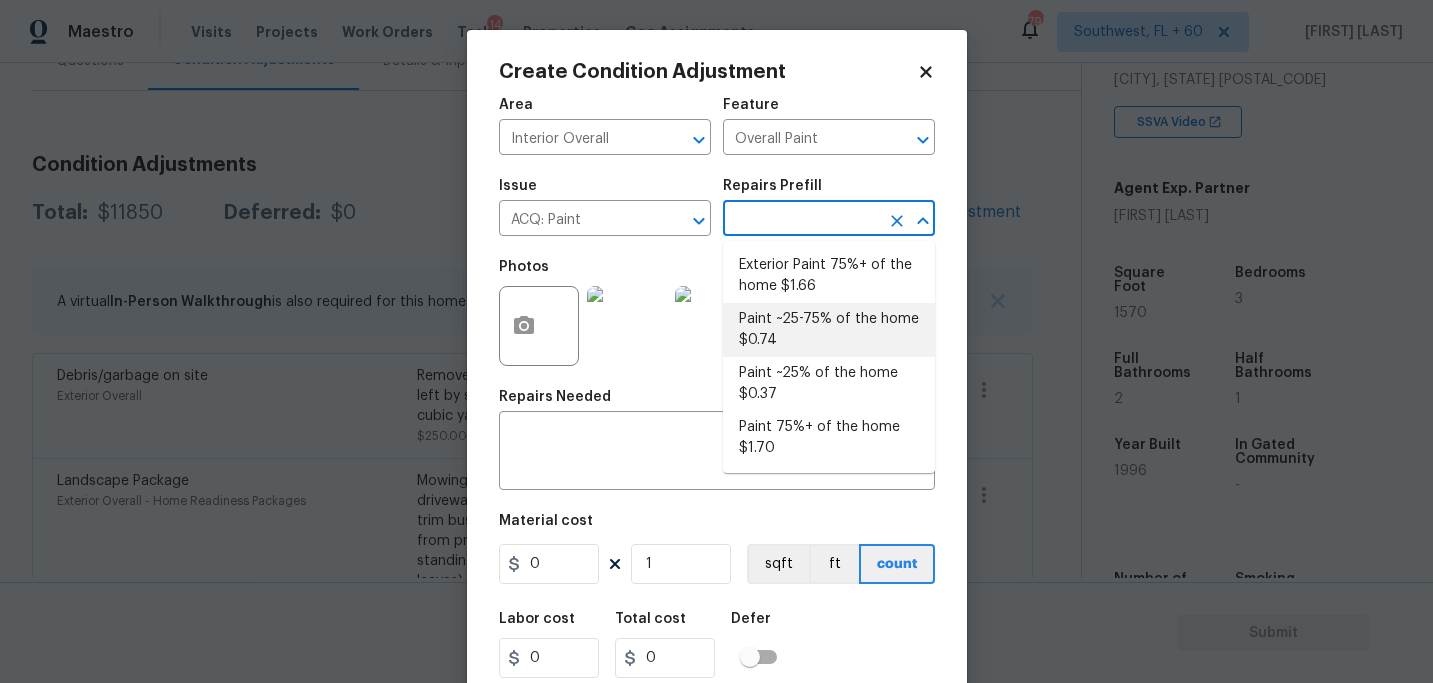 click on "Paint ~25-75% of the home $0.74" at bounding box center (829, 330) 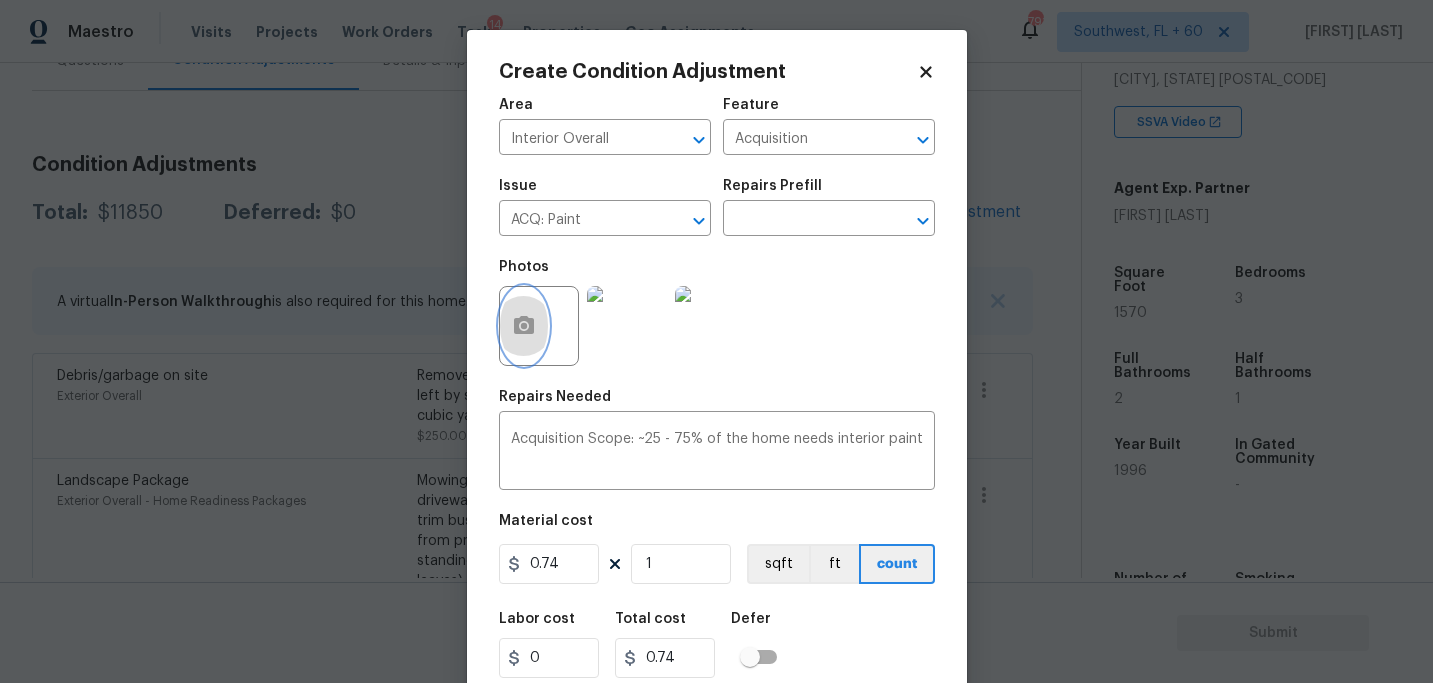 click at bounding box center [524, 326] 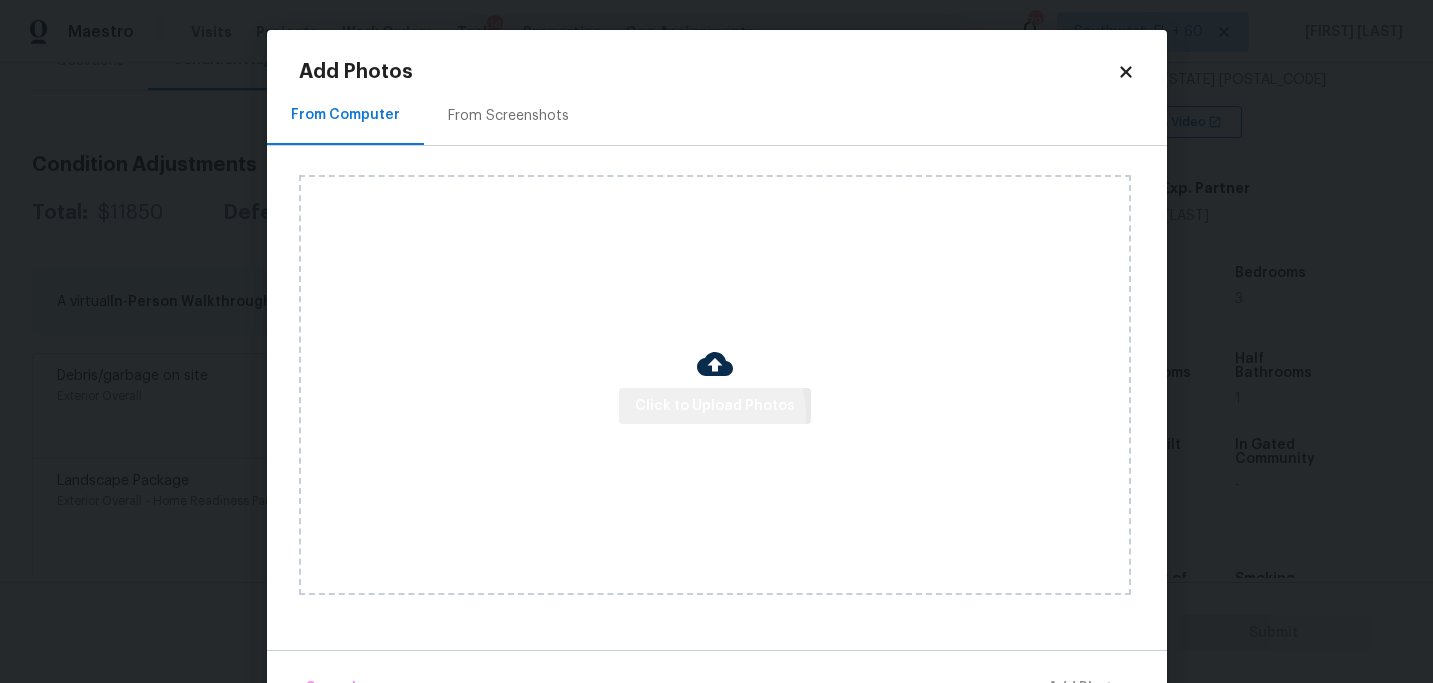 click on "Click to Upload Photos" at bounding box center (715, 406) 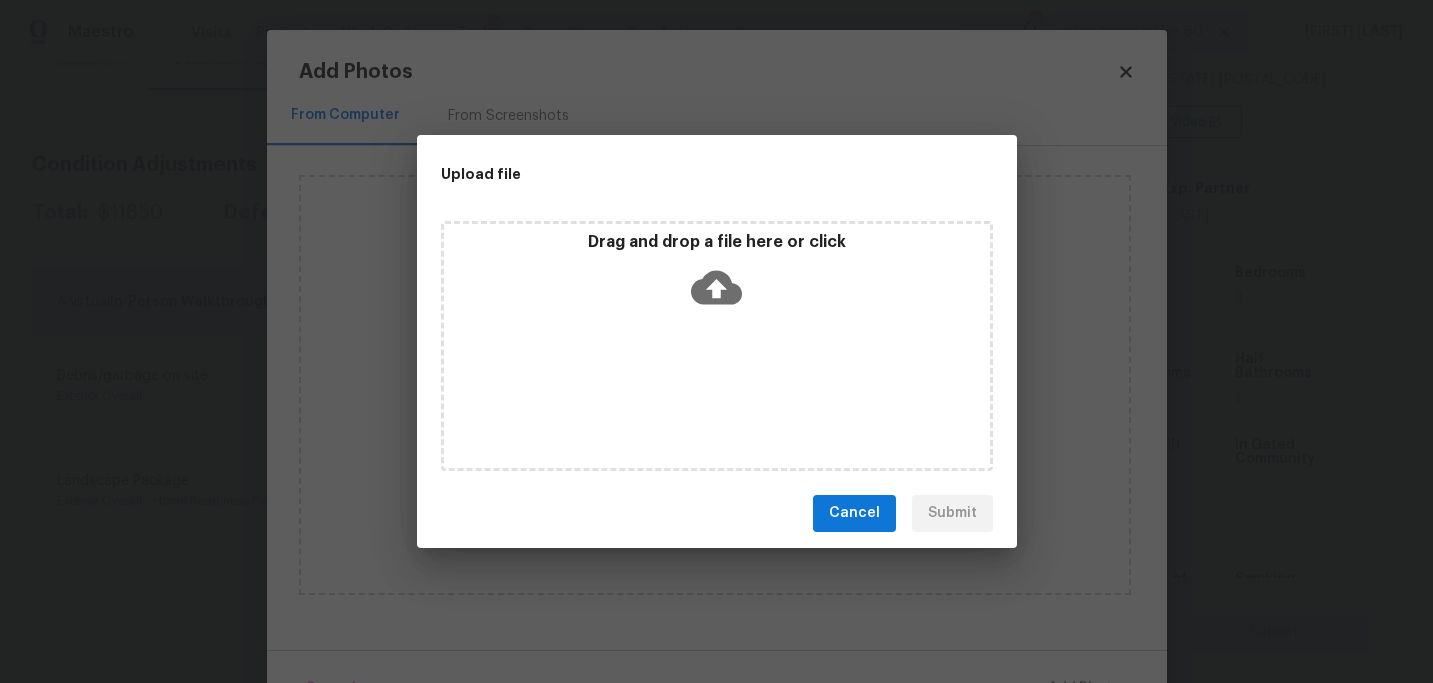 click on "Drag and drop a file here or click" at bounding box center (717, 346) 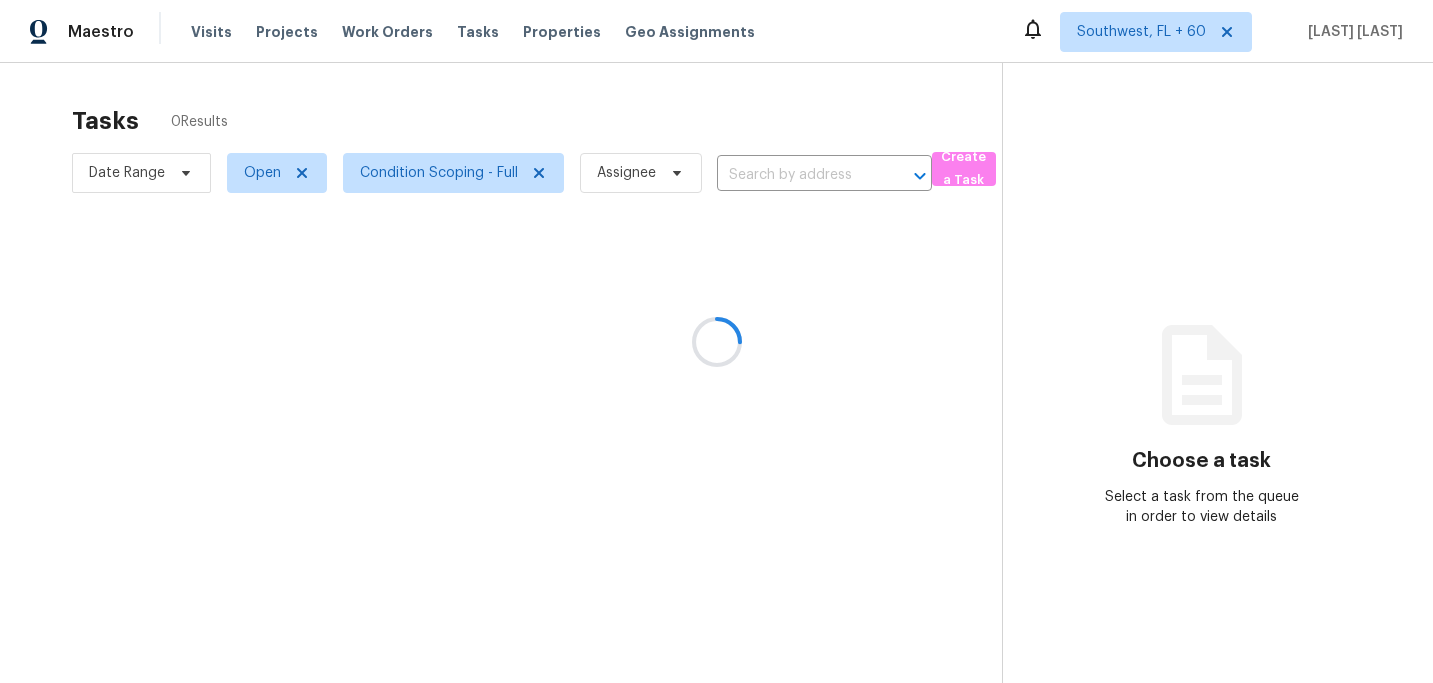 scroll, scrollTop: 0, scrollLeft: 0, axis: both 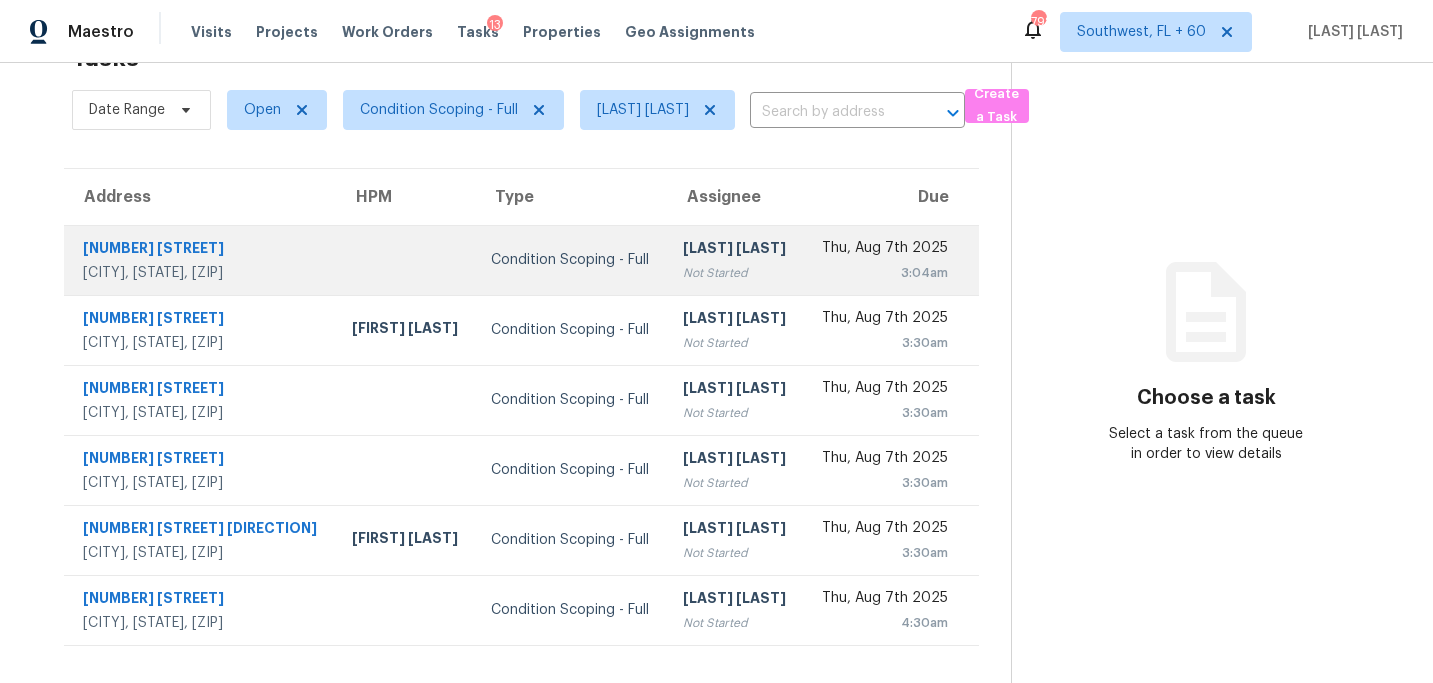click on "Not Started" at bounding box center (735, 273) 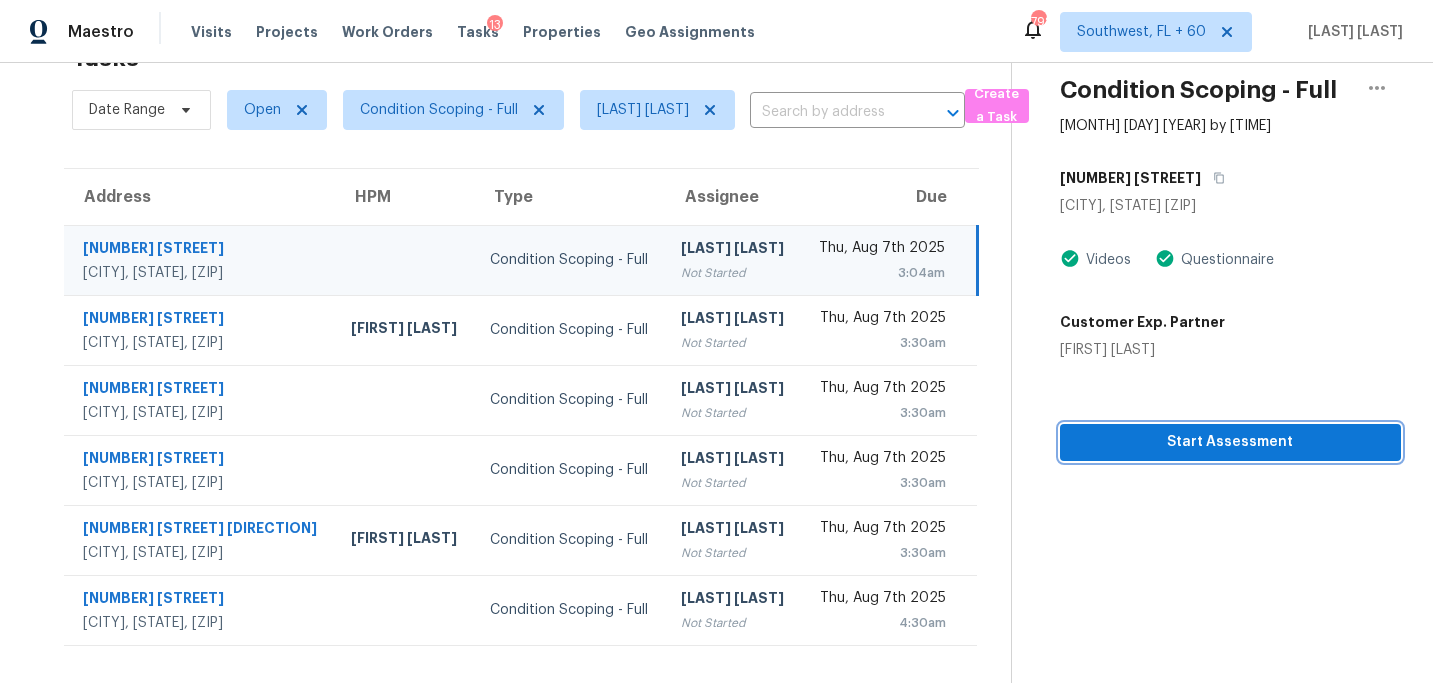 click on "Start Assessment" at bounding box center (1230, 442) 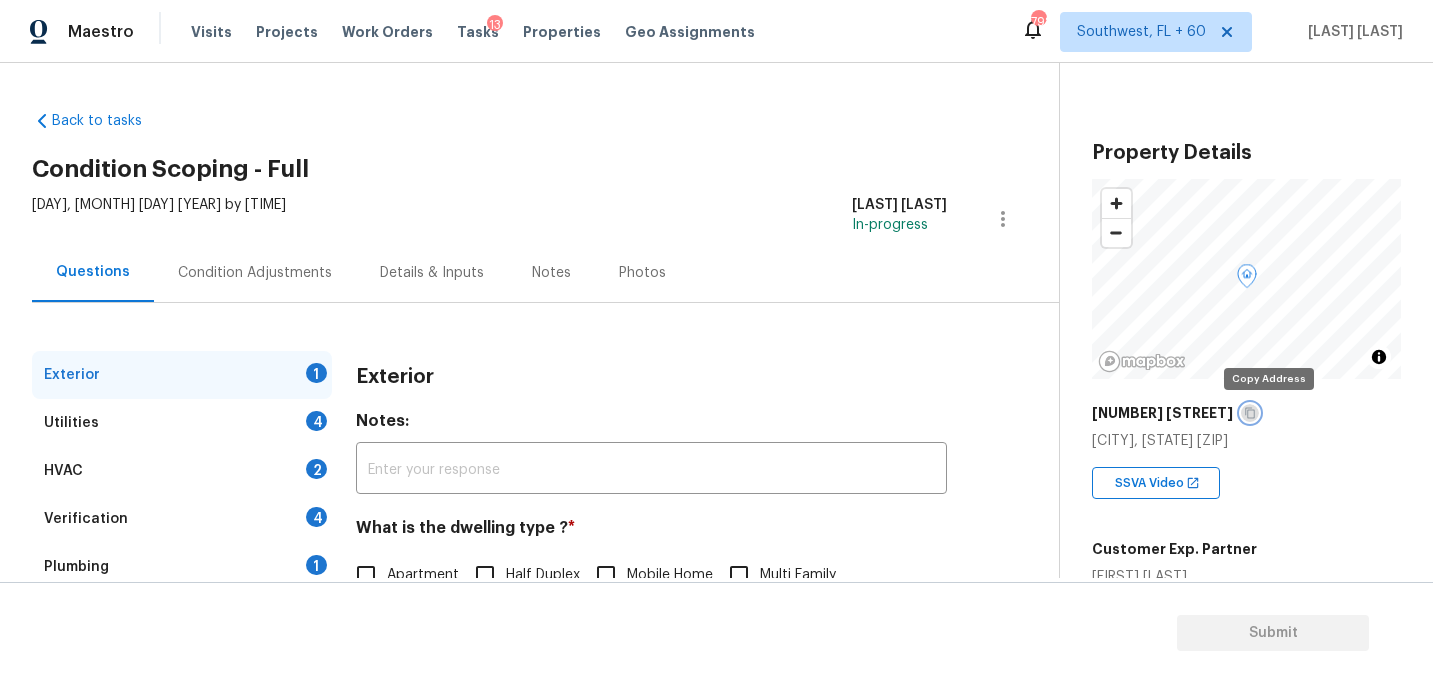 click 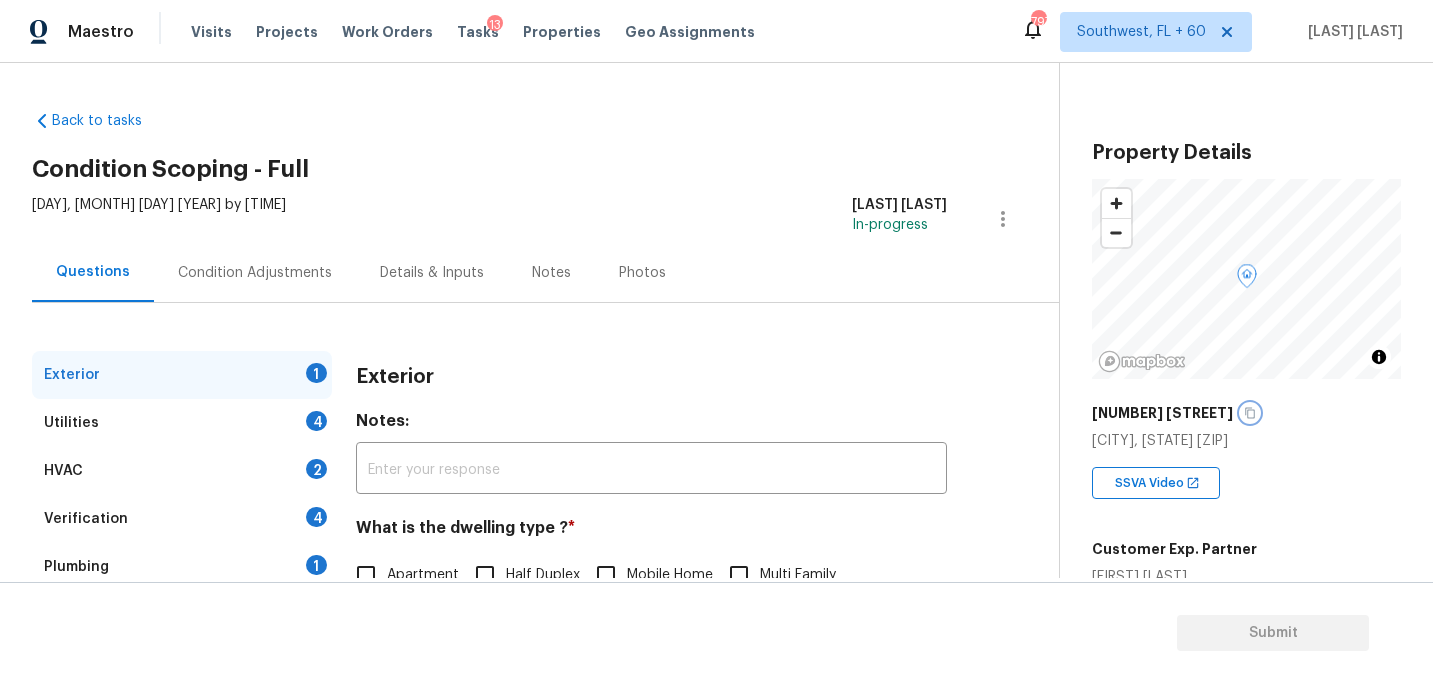 scroll, scrollTop: 266, scrollLeft: 0, axis: vertical 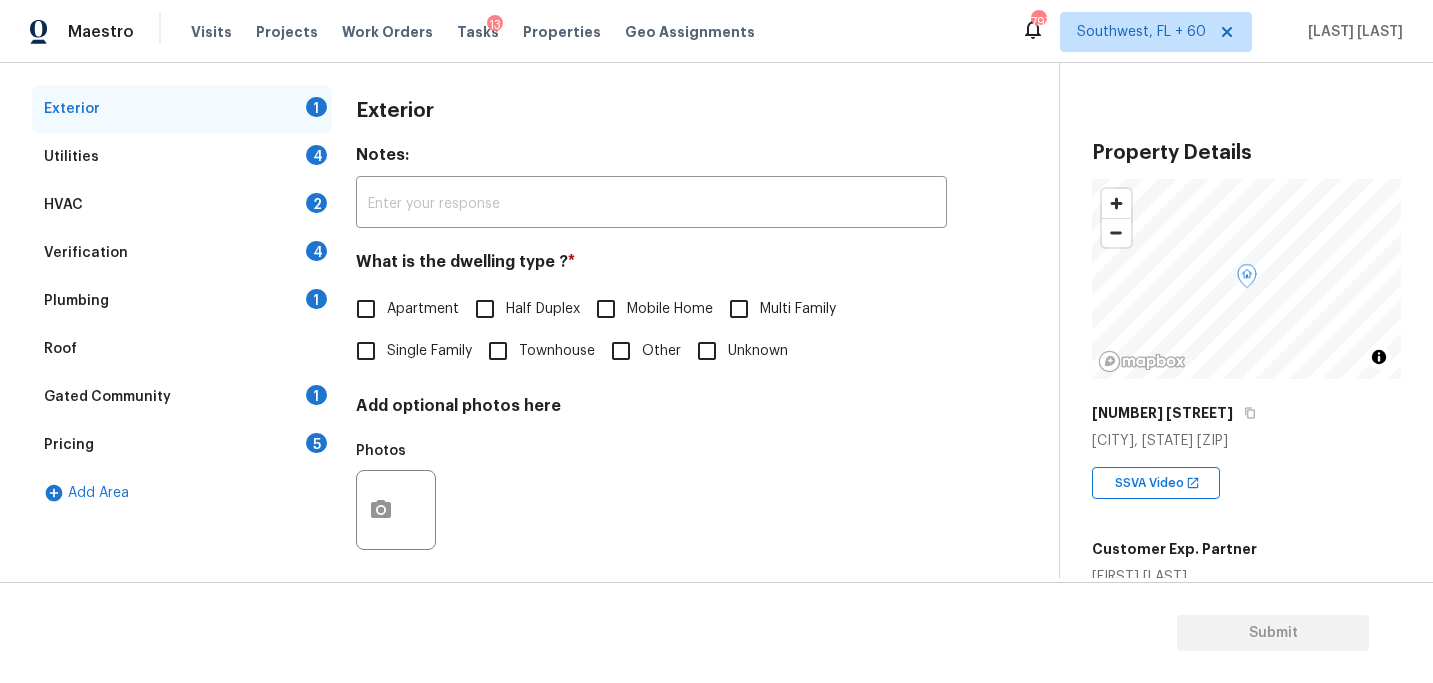click on "Single Family" at bounding box center [429, 351] 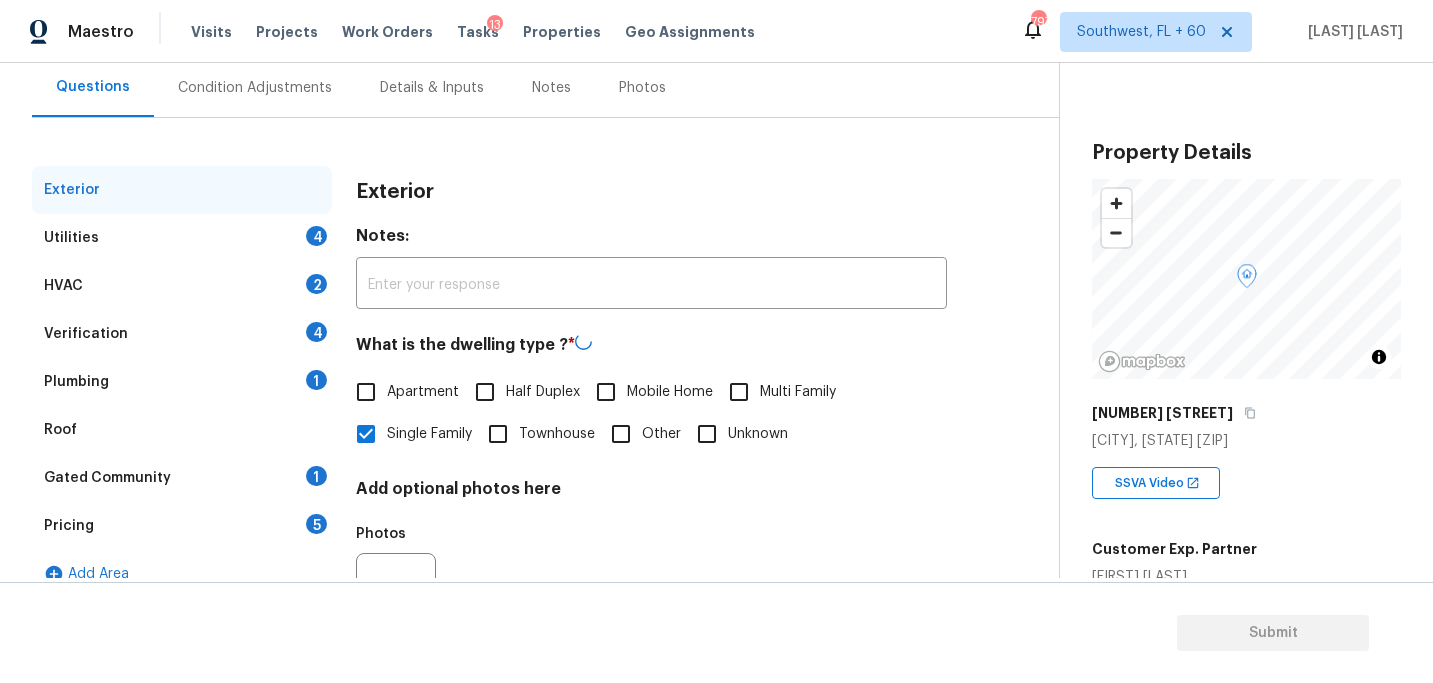 scroll, scrollTop: 118, scrollLeft: 0, axis: vertical 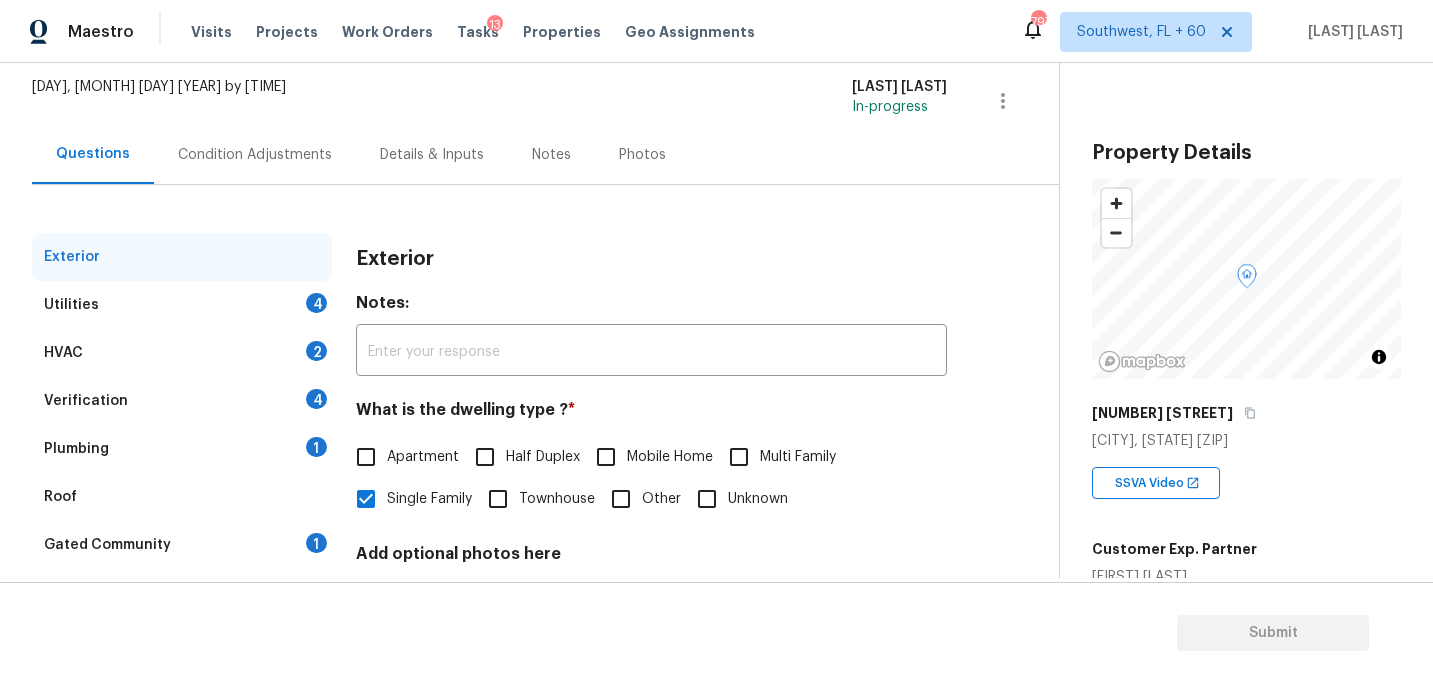 click on "Utilities 4" at bounding box center [182, 305] 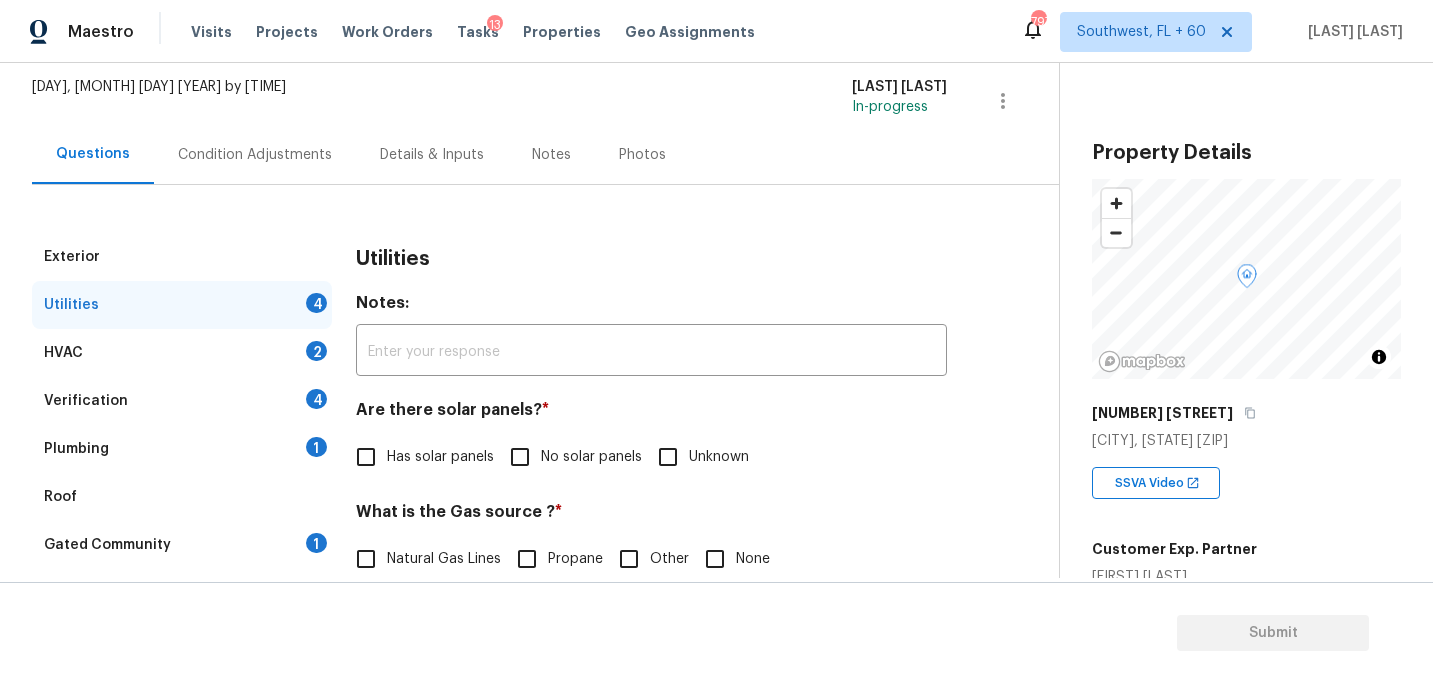 click on "Utilities Notes: ​ Are there solar panels?  * Has solar panels No solar panels Unknown What is the Gas source ?  * Natural Gas Lines Propane Other None Take A Photo Of The Gas Meter (Clear Meter Number) Photos Take A Photo Of The Water Meter (Clear Meter Number) Photos Take A Photo Of The Electric Meter (Clear Meter Number)  * Photos Does the home have a septic tank or sewer service?  * Sewer Septic Unknown" at bounding box center [651, 754] 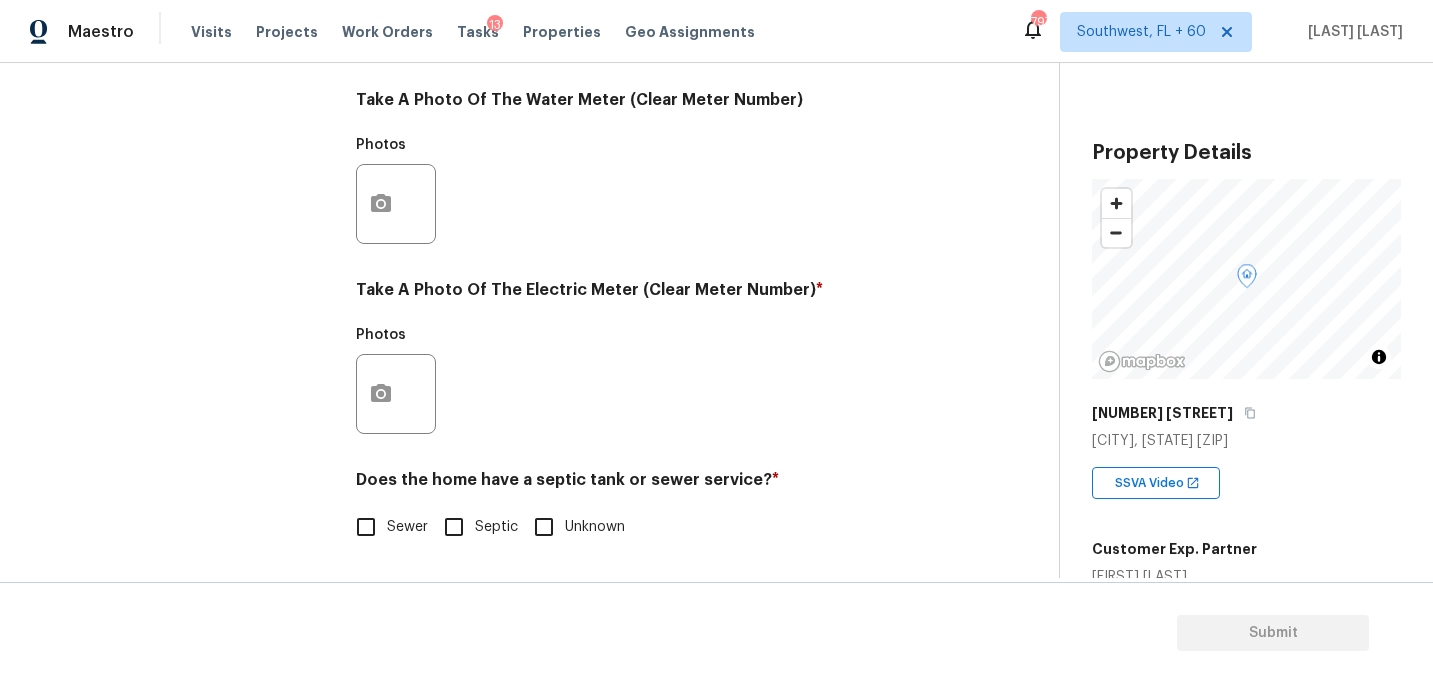 click on "Sewer" at bounding box center (366, 527) 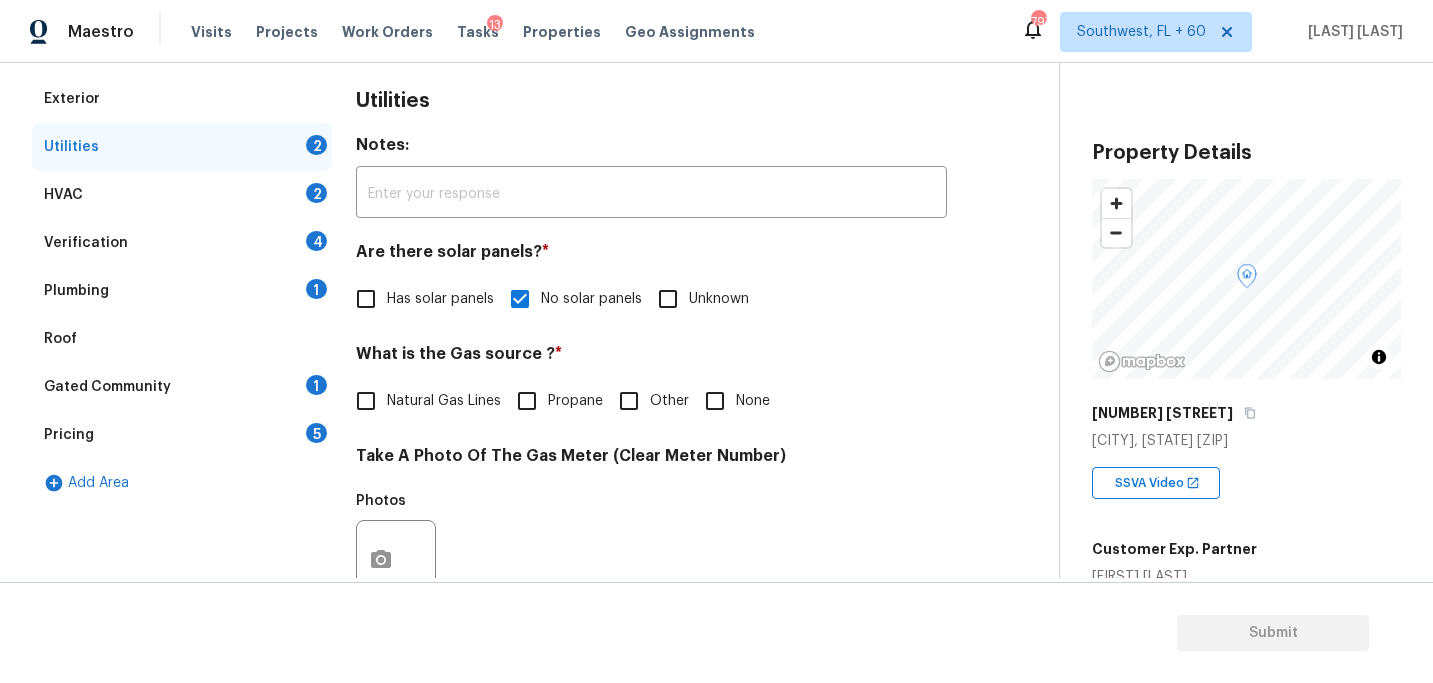 click on "Plumbing 1" at bounding box center (182, 291) 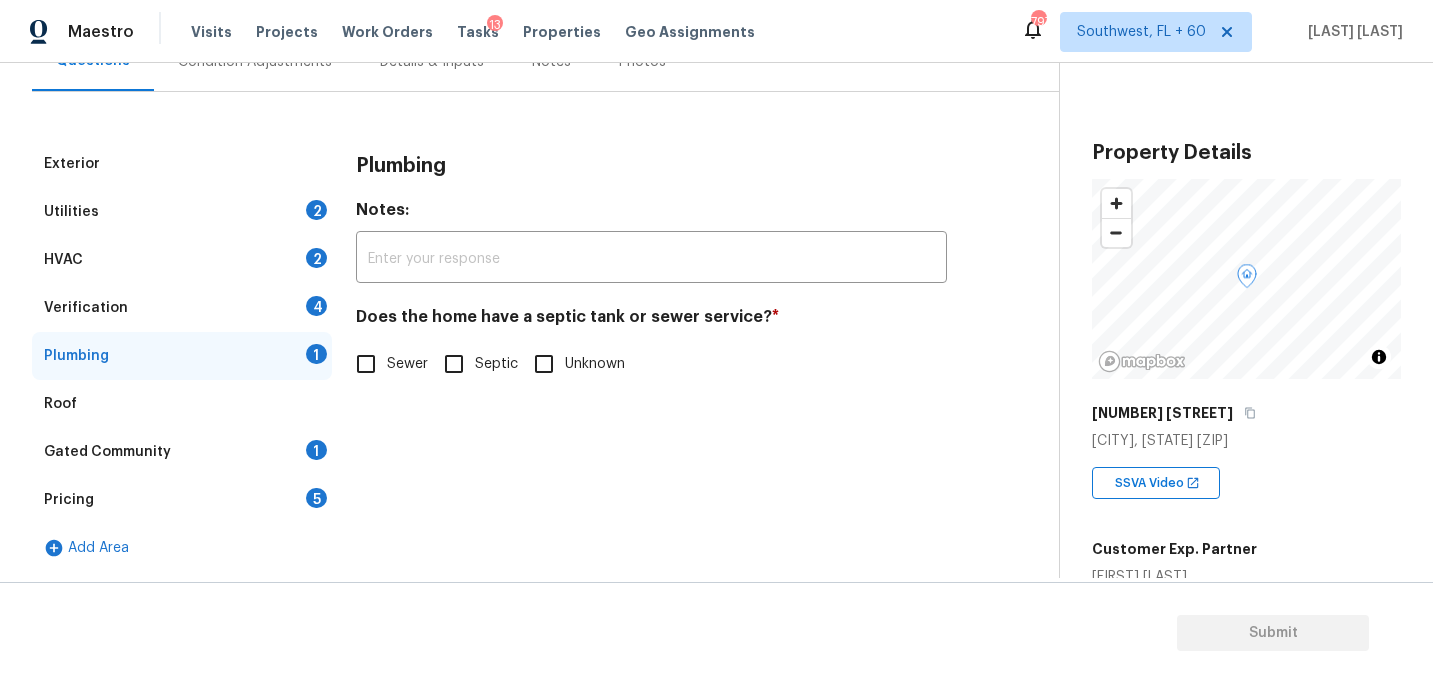 click on "Sewer" at bounding box center [407, 364] 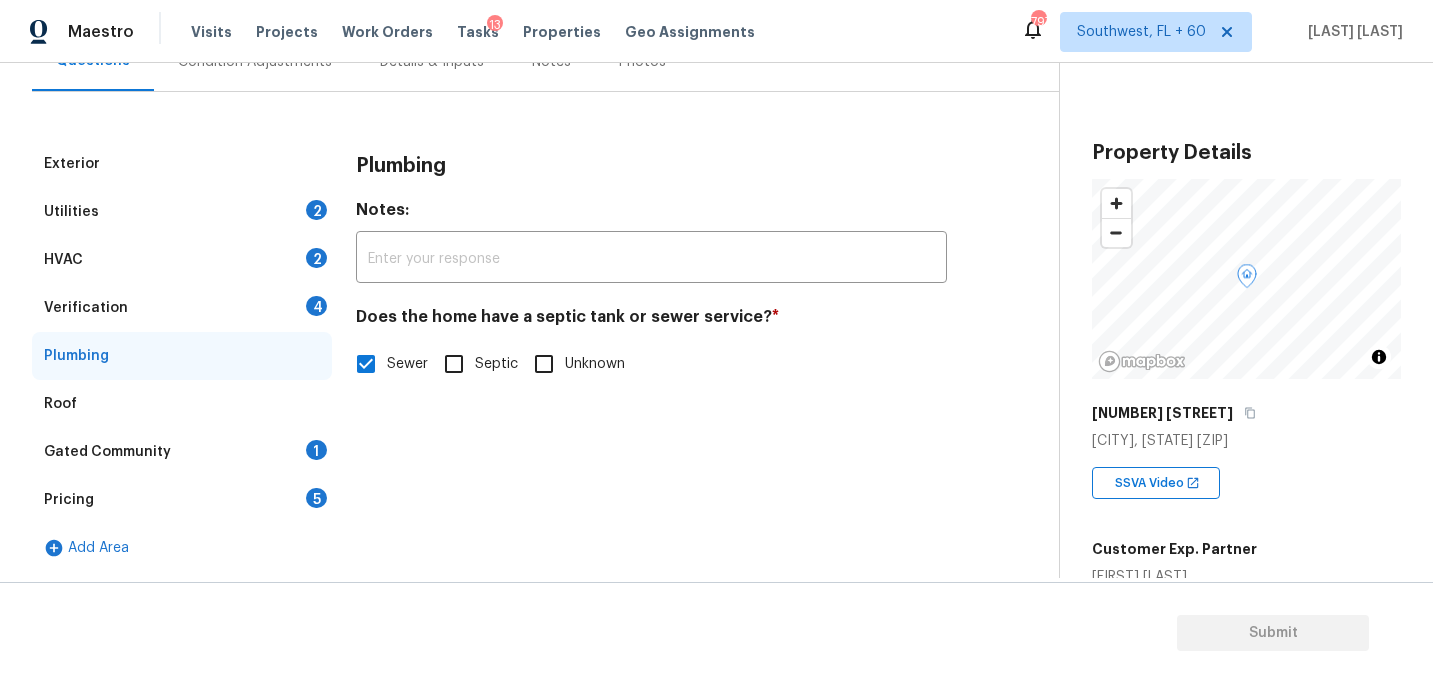 click on "Gated Community 1" at bounding box center (182, 452) 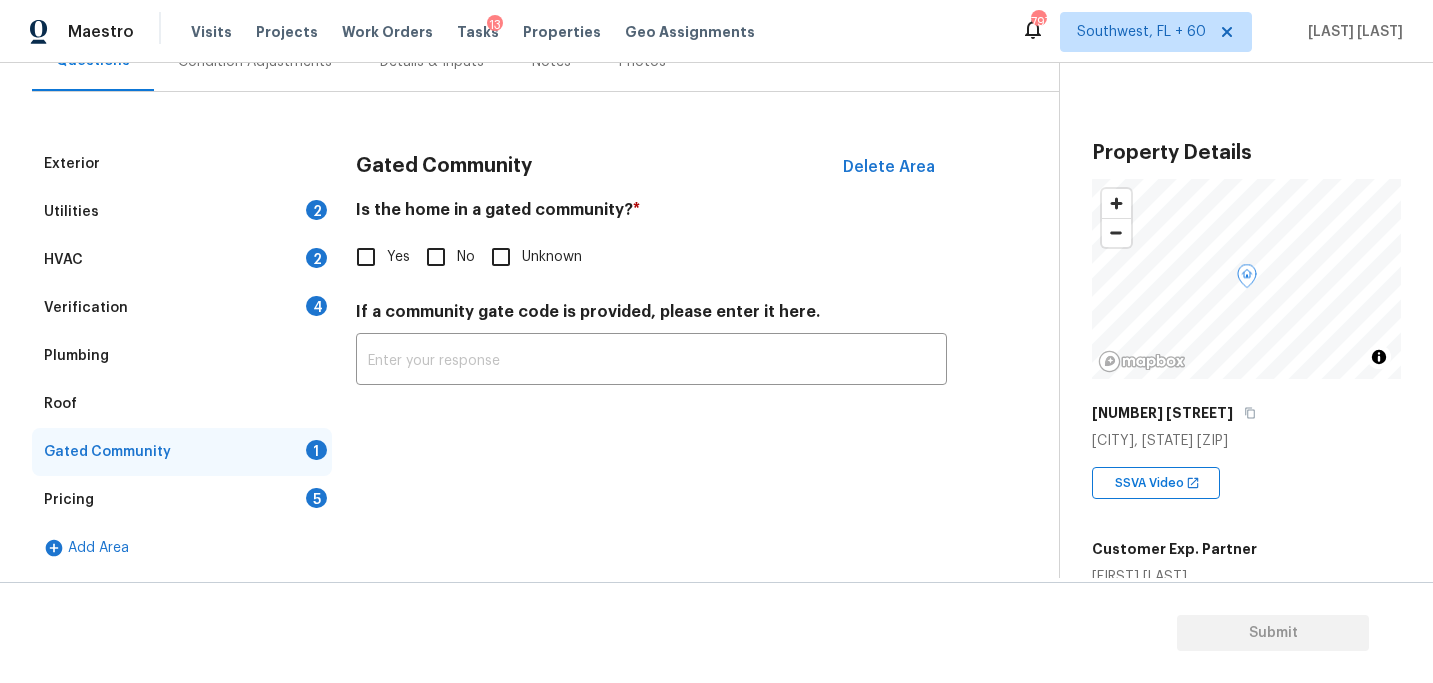 drag, startPoint x: 443, startPoint y: 262, endPoint x: 449, endPoint y: 284, distance: 22.803509 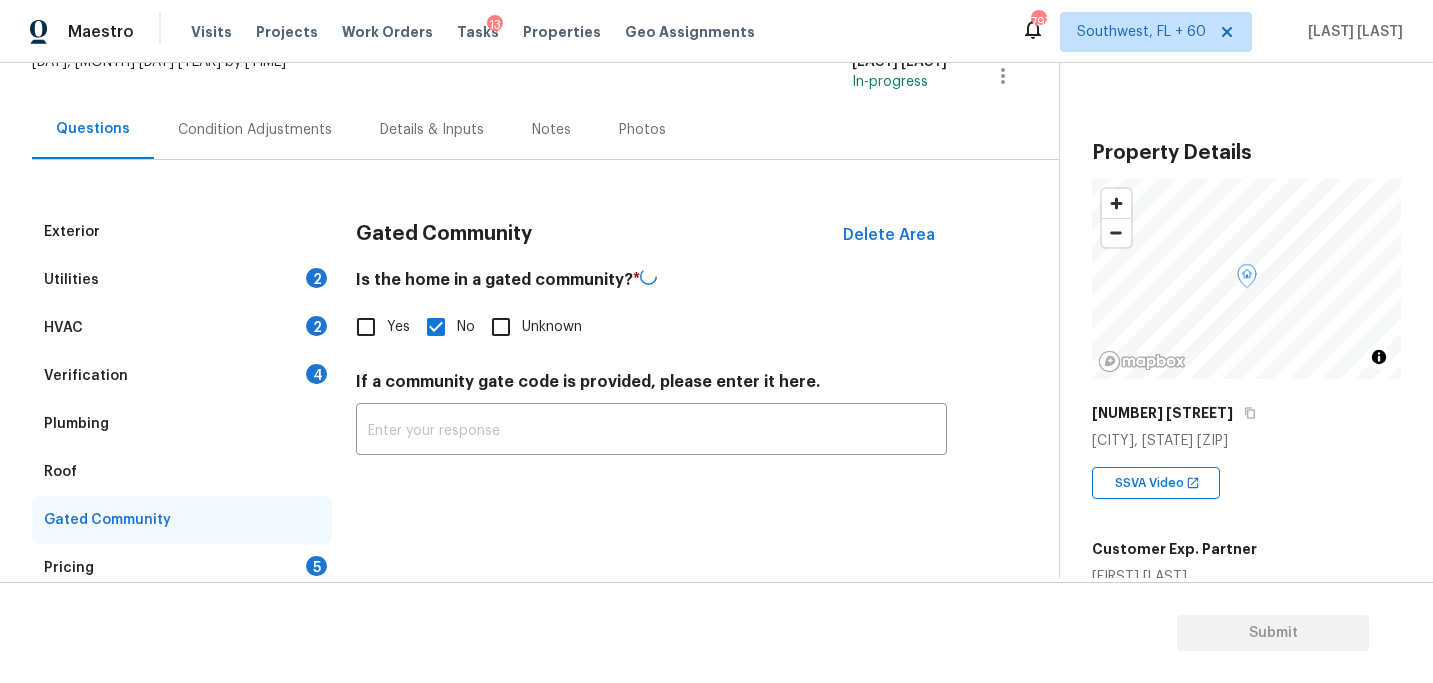 scroll, scrollTop: 83, scrollLeft: 0, axis: vertical 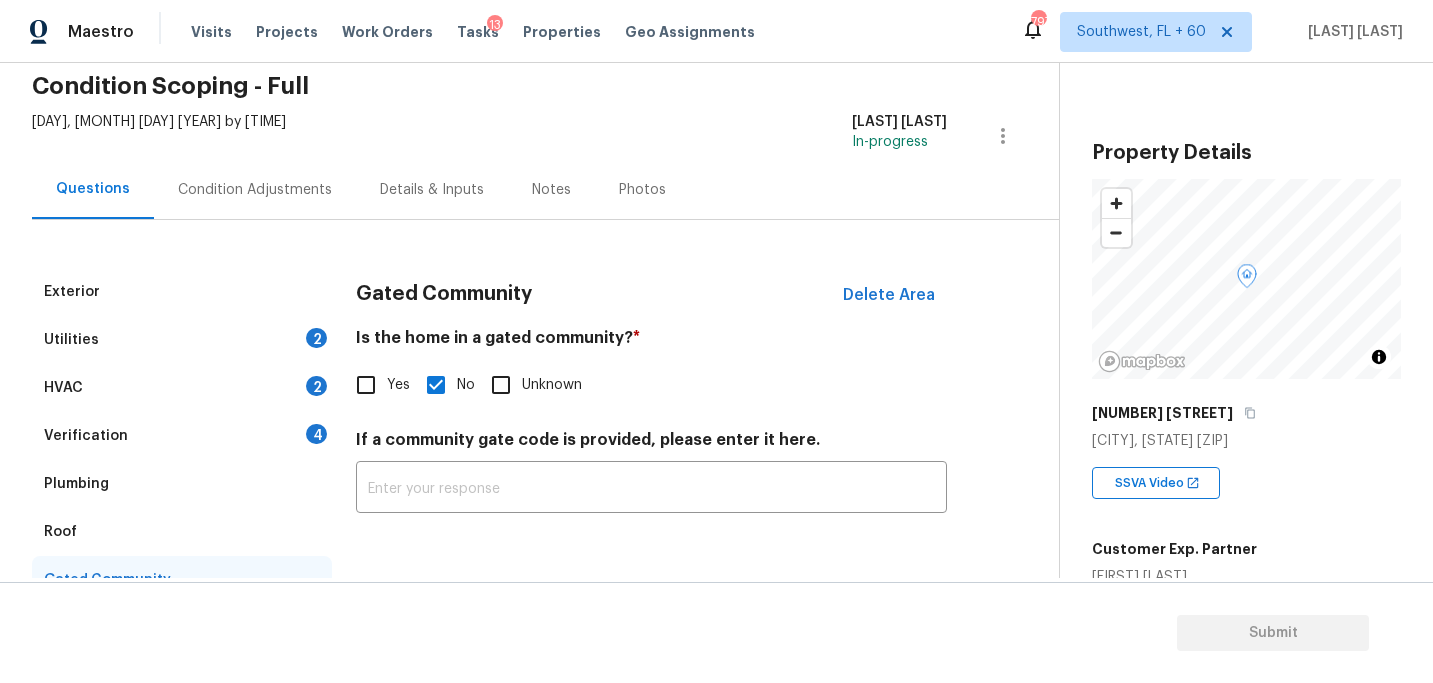 click on "Condition Adjustments" at bounding box center (255, 190) 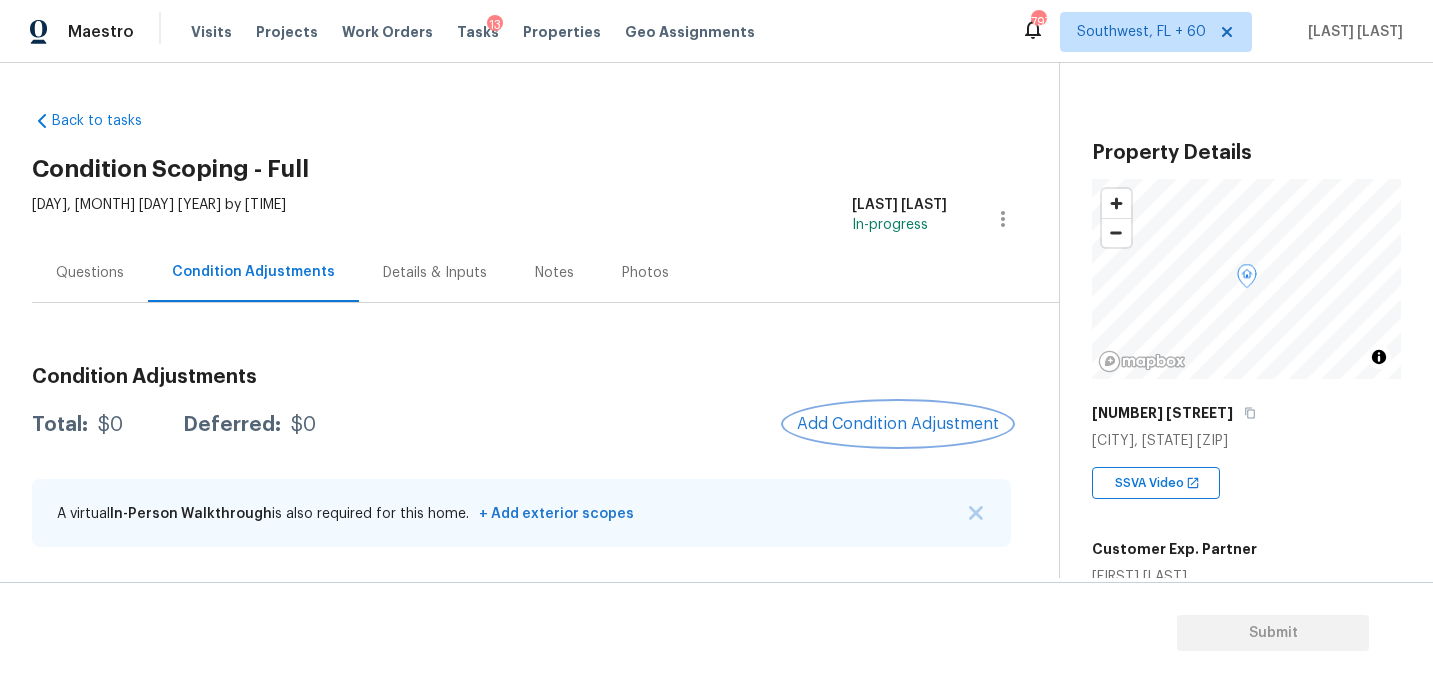 click on "Add Condition Adjustment" at bounding box center (898, 424) 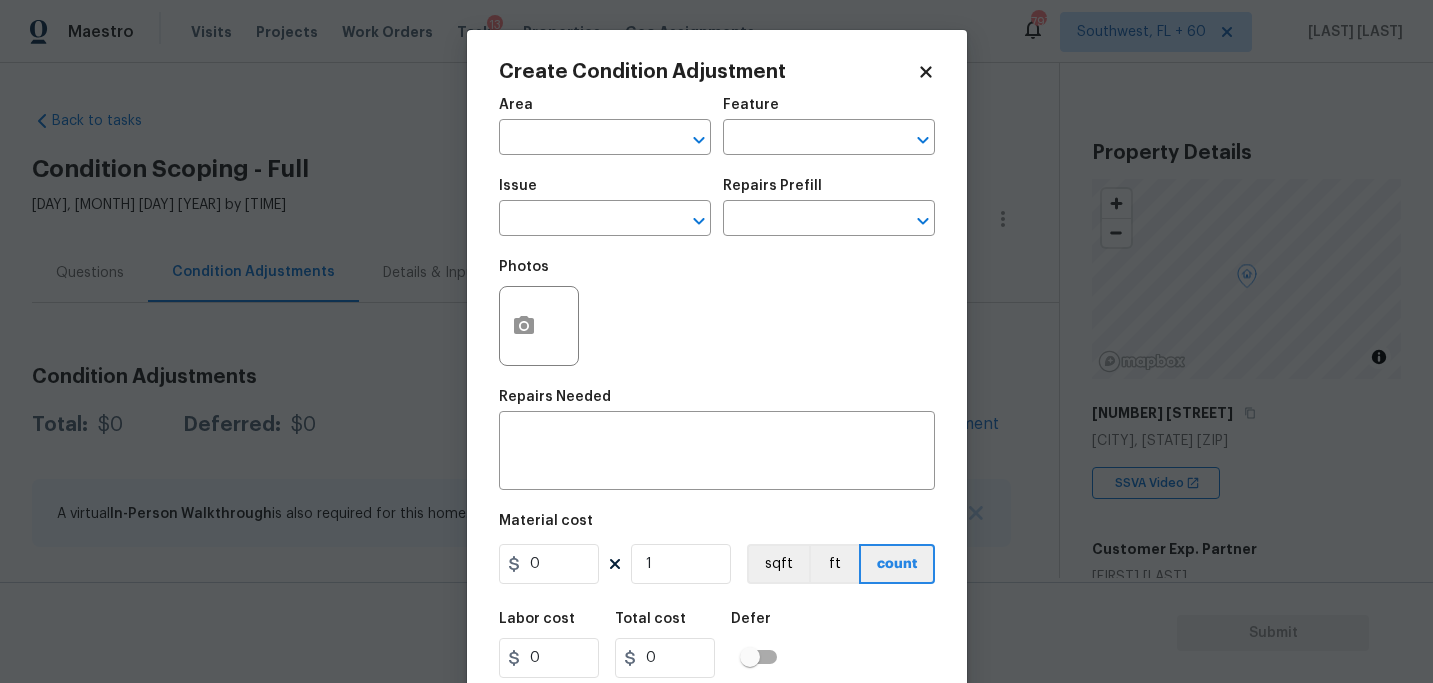 click on "Area ​" at bounding box center (605, 126) 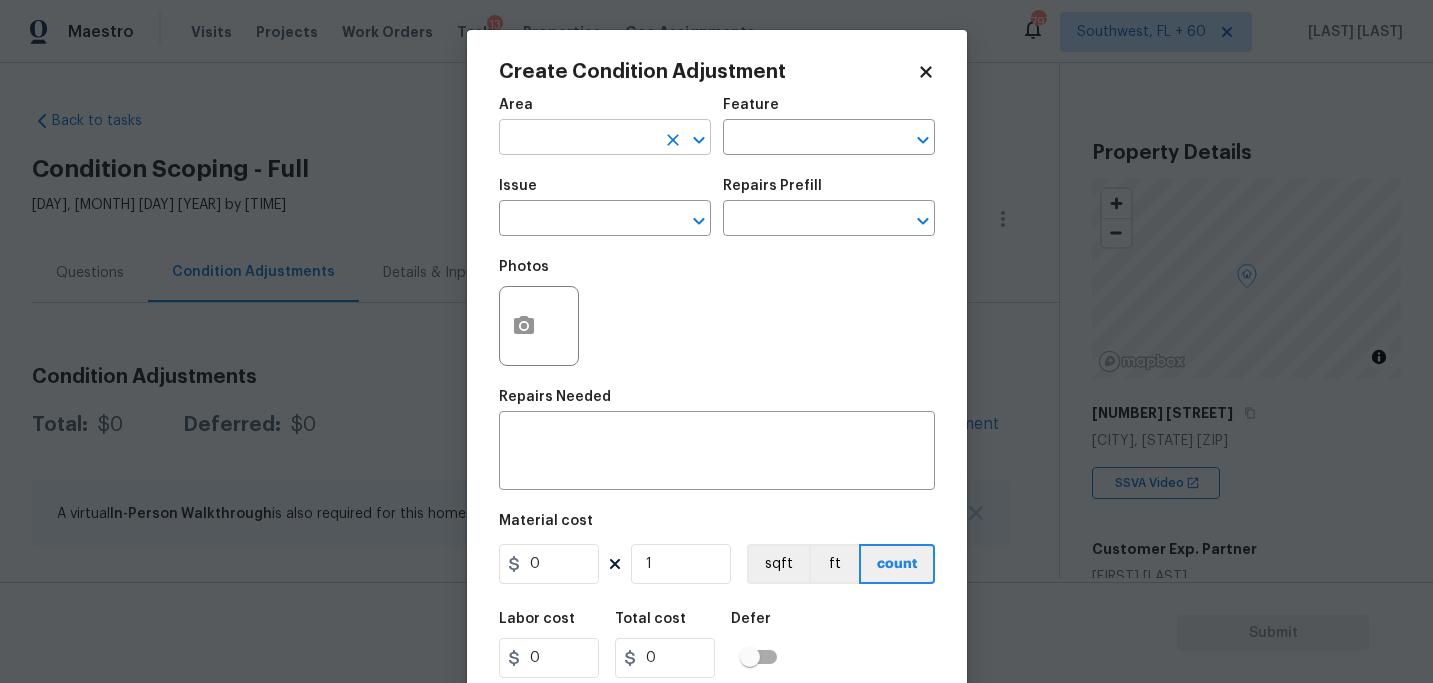 click at bounding box center (577, 139) 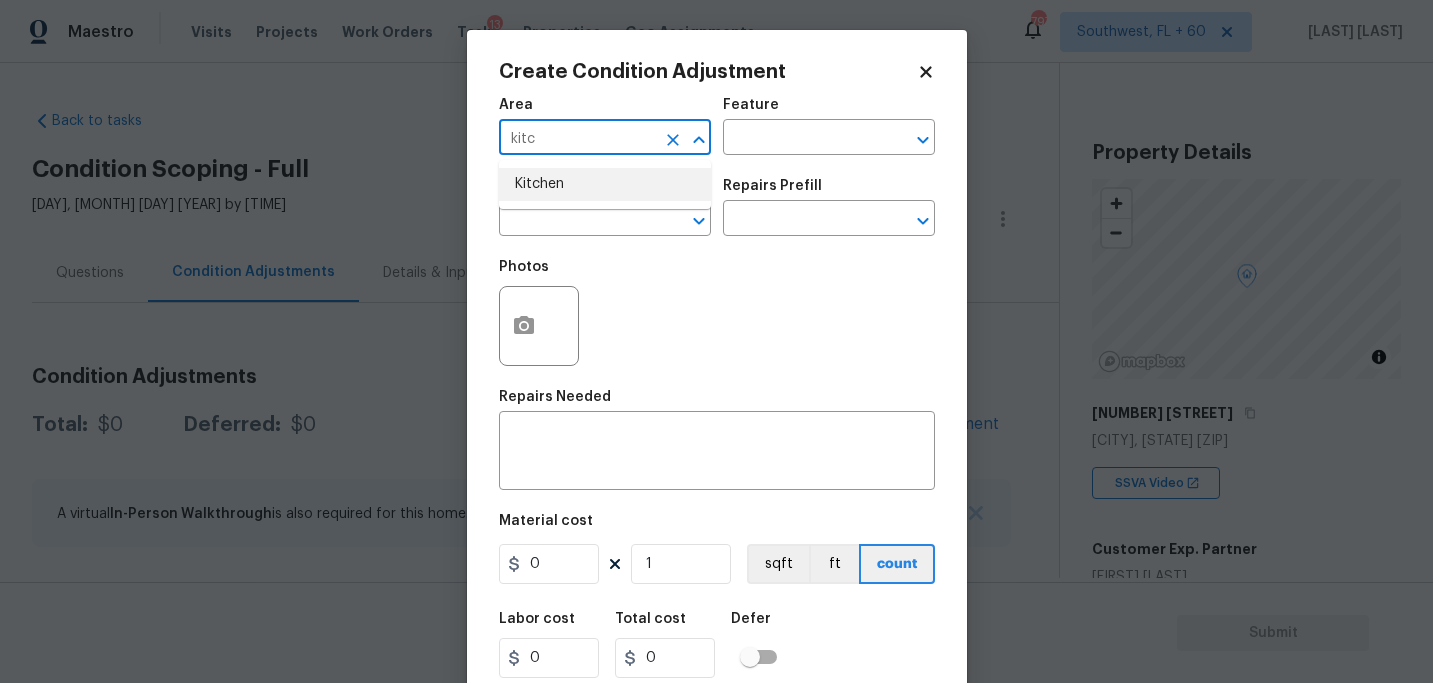 click on "Kitchen" at bounding box center [605, 184] 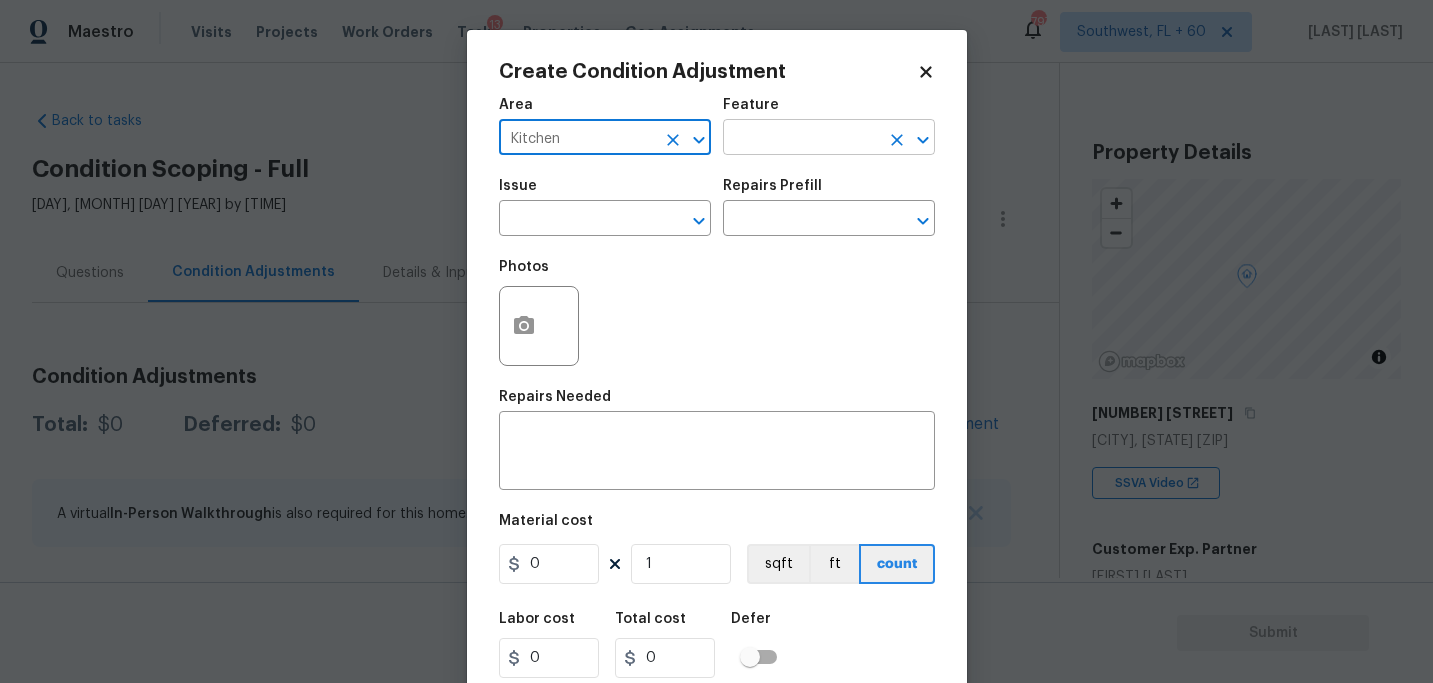 type on "Kitchen" 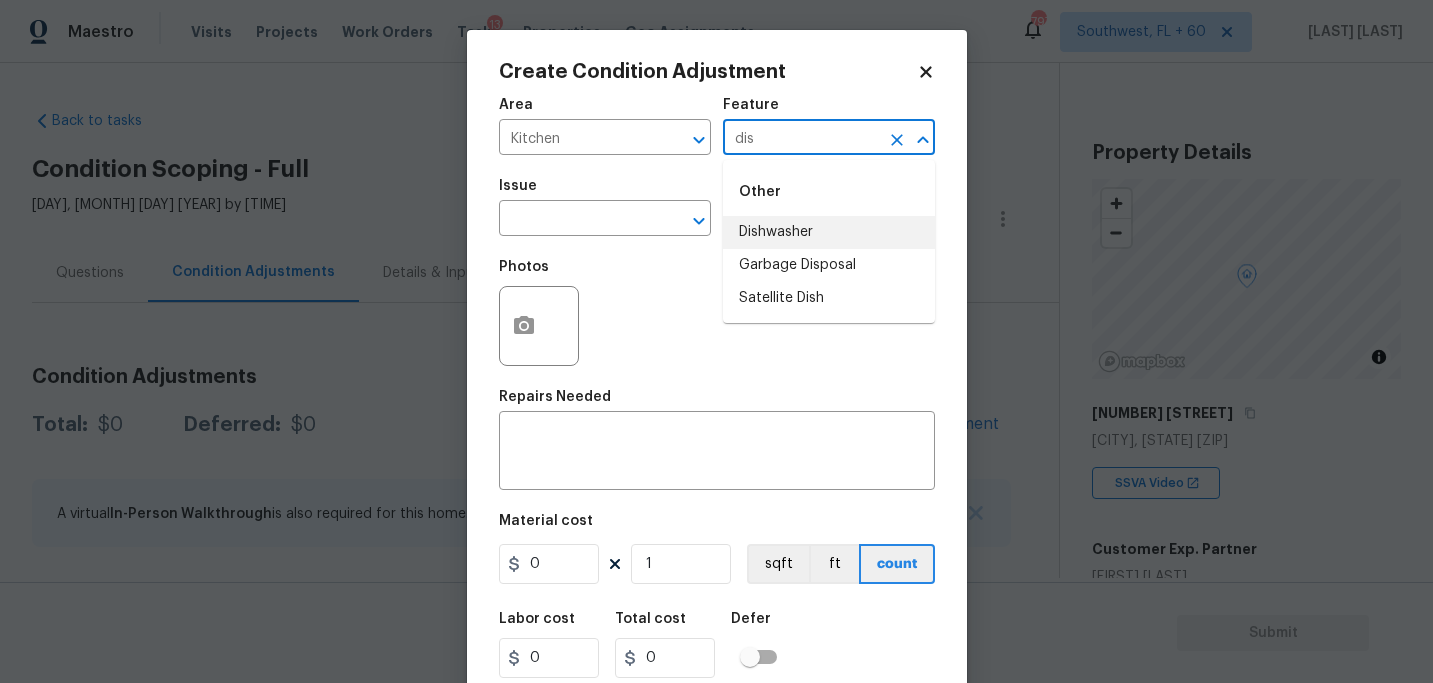 click on "Dishwasher" at bounding box center [829, 232] 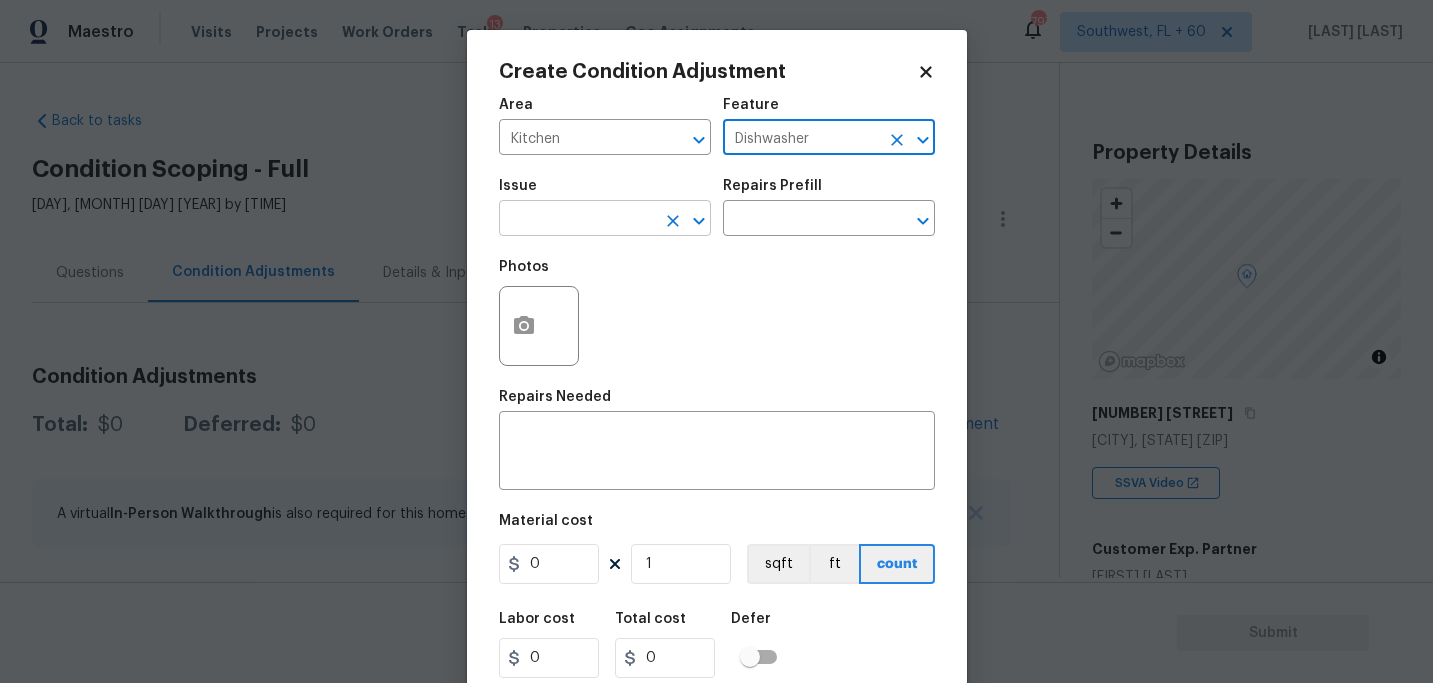 type on "Dishwasher" 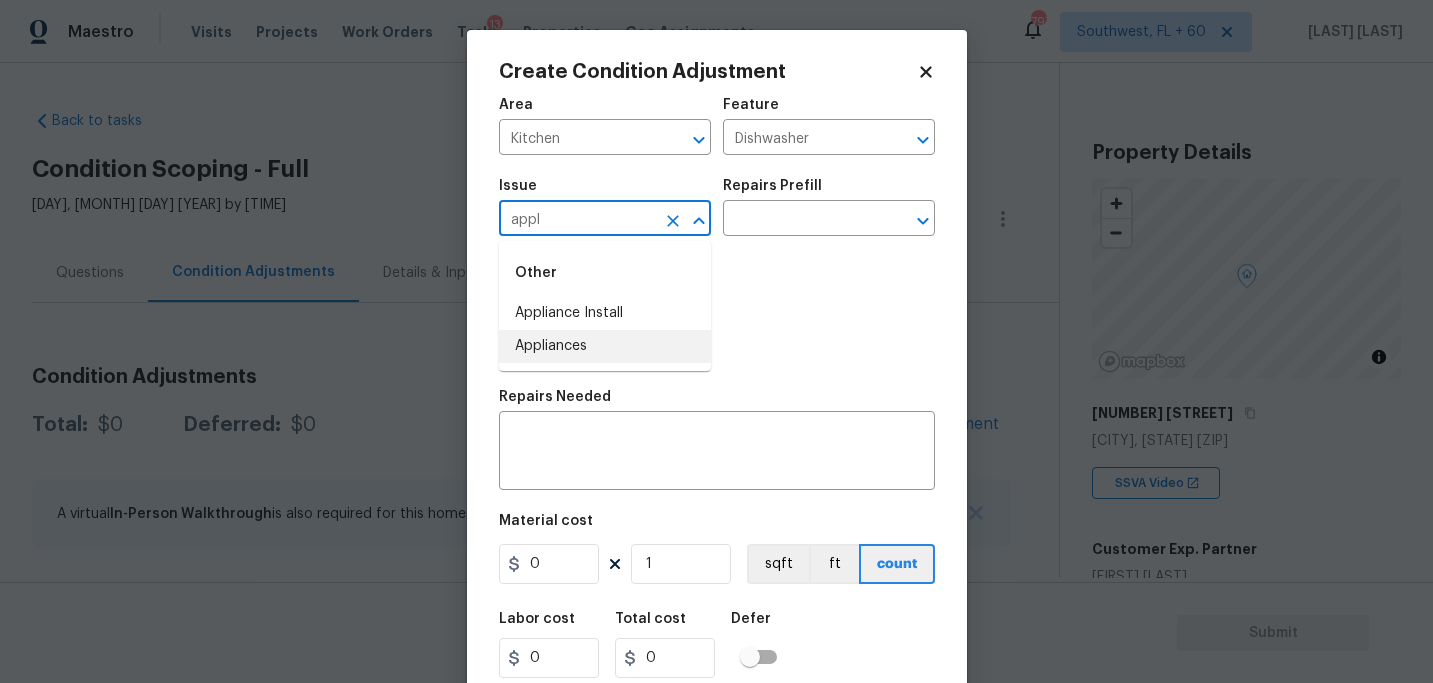 click on "Appliances" at bounding box center [605, 346] 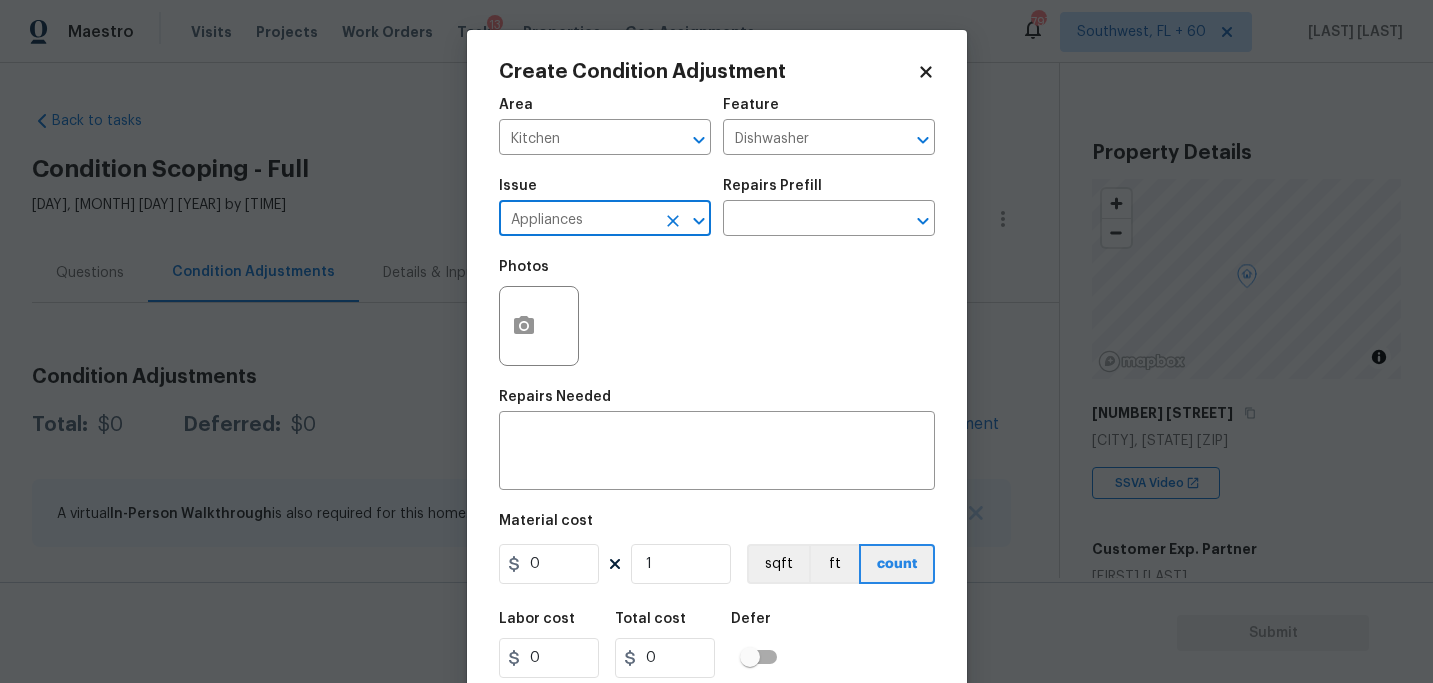 type on "Appliances" 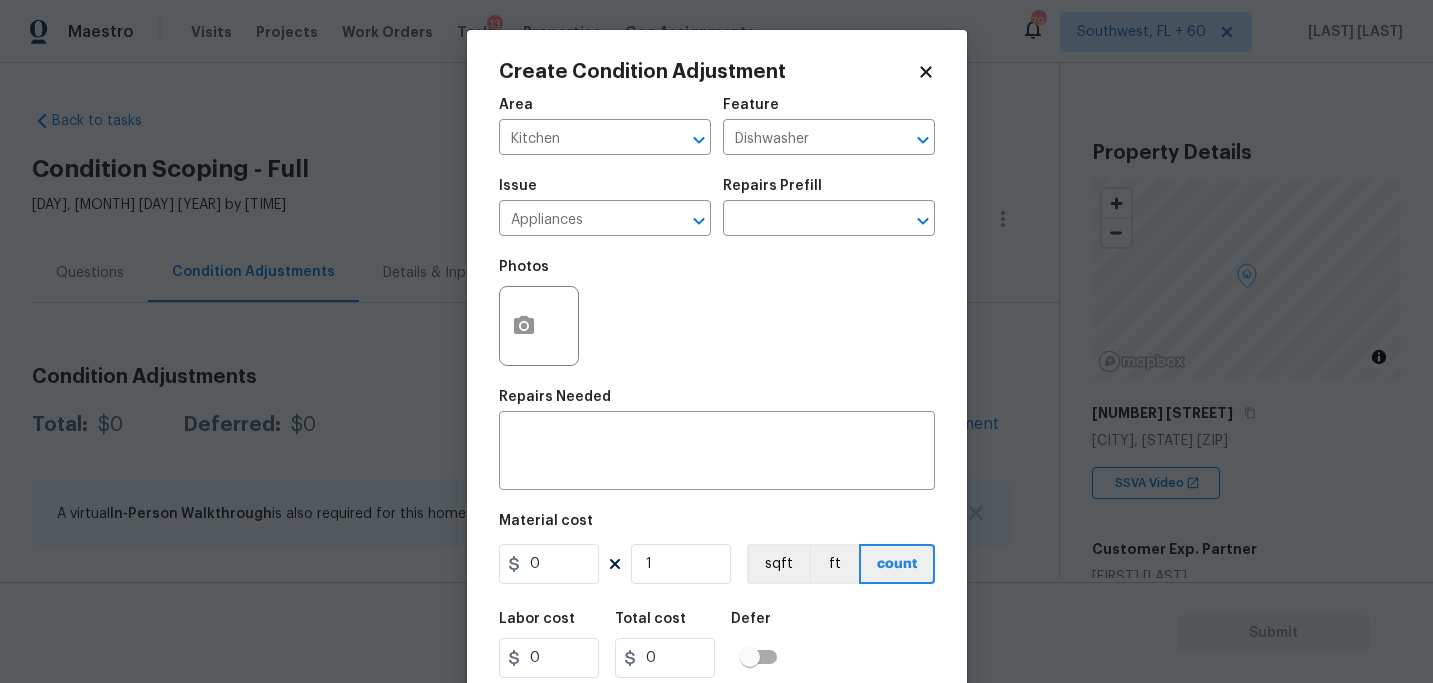 click on "Photos" at bounding box center (717, 313) 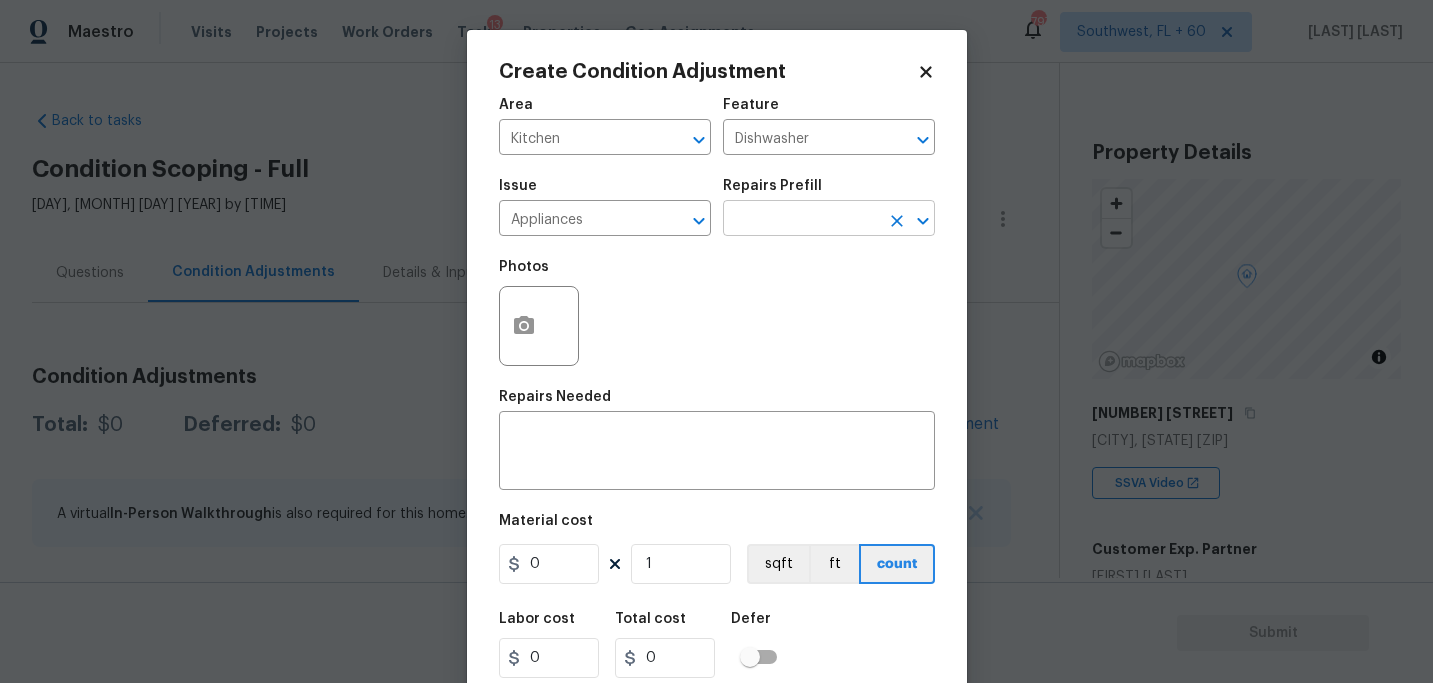 click at bounding box center (801, 220) 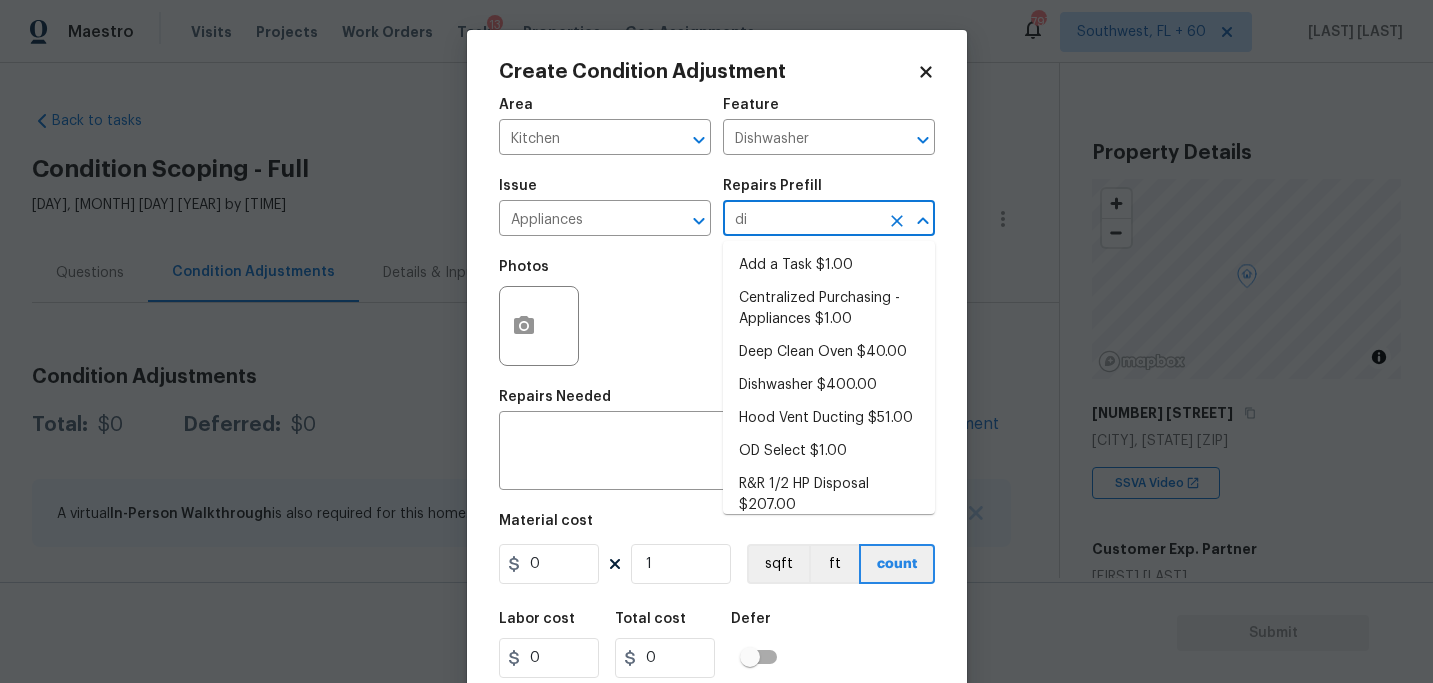 type on "dis" 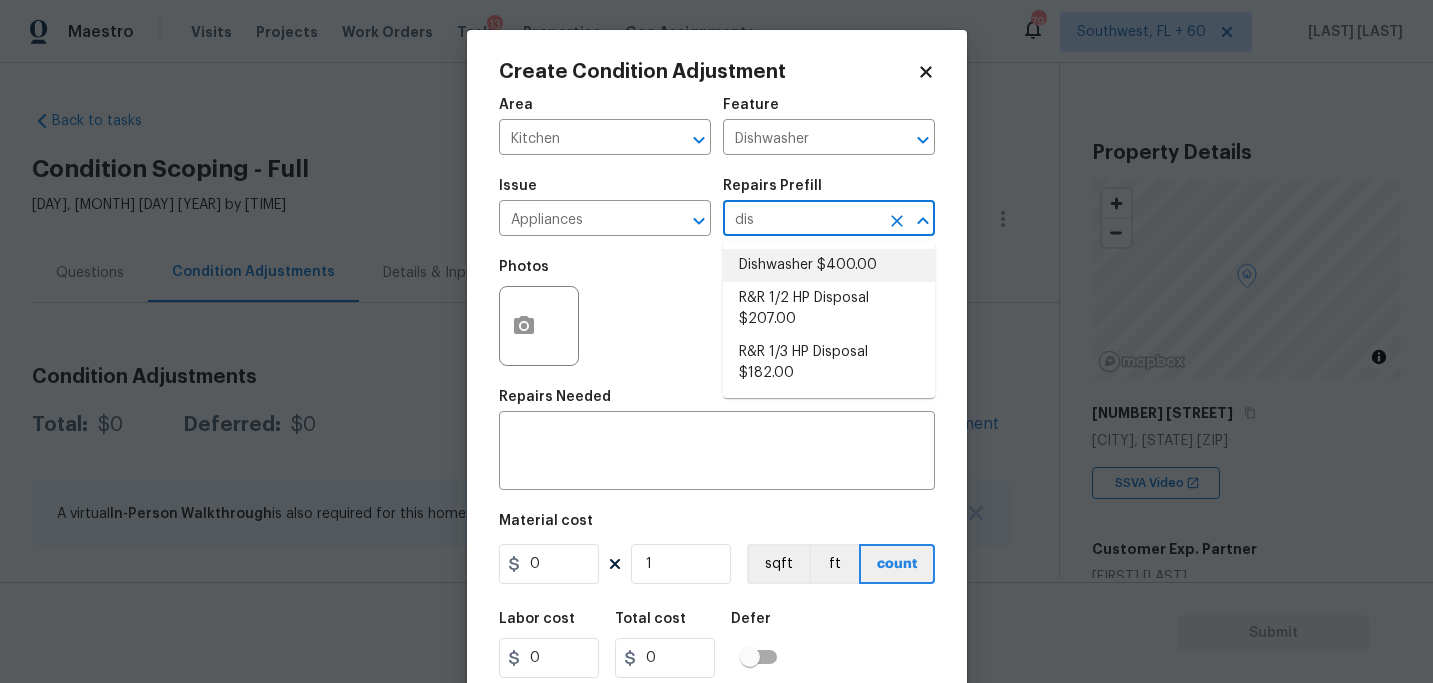 click on "Dishwasher $400.00" at bounding box center (829, 265) 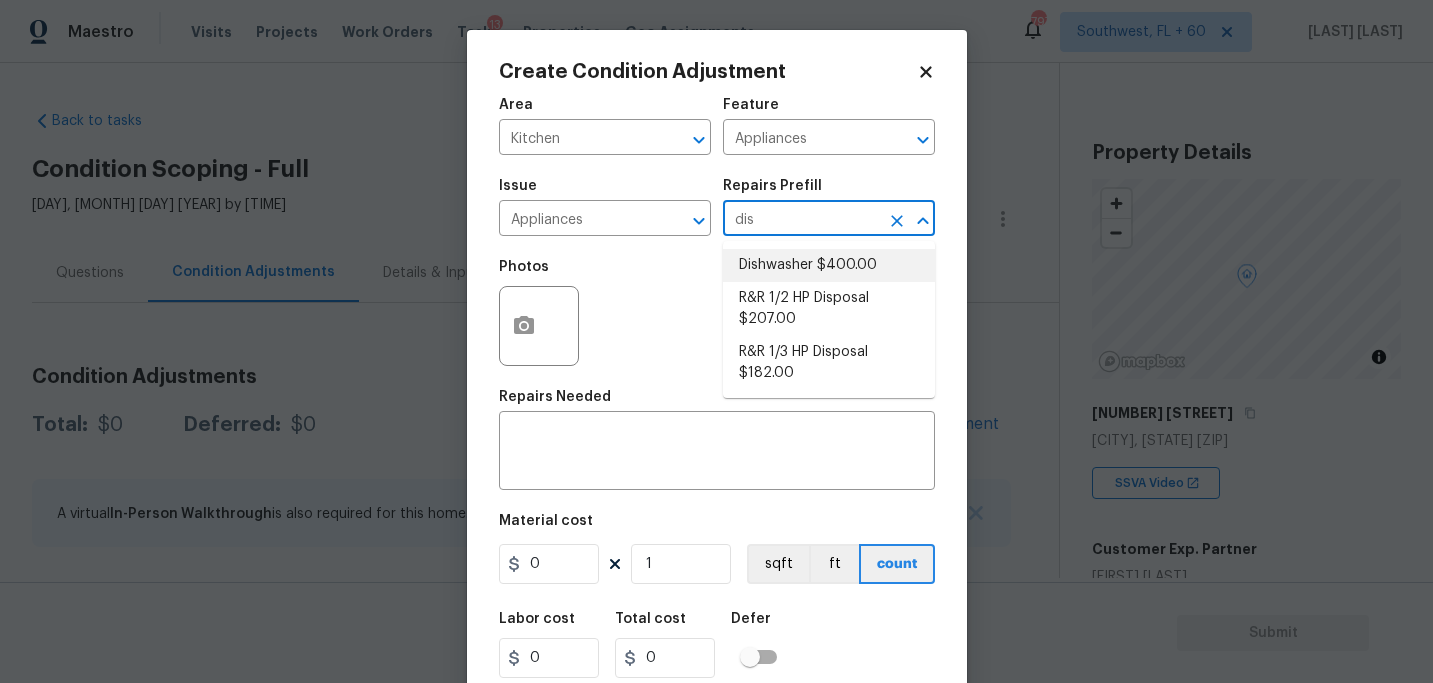 type 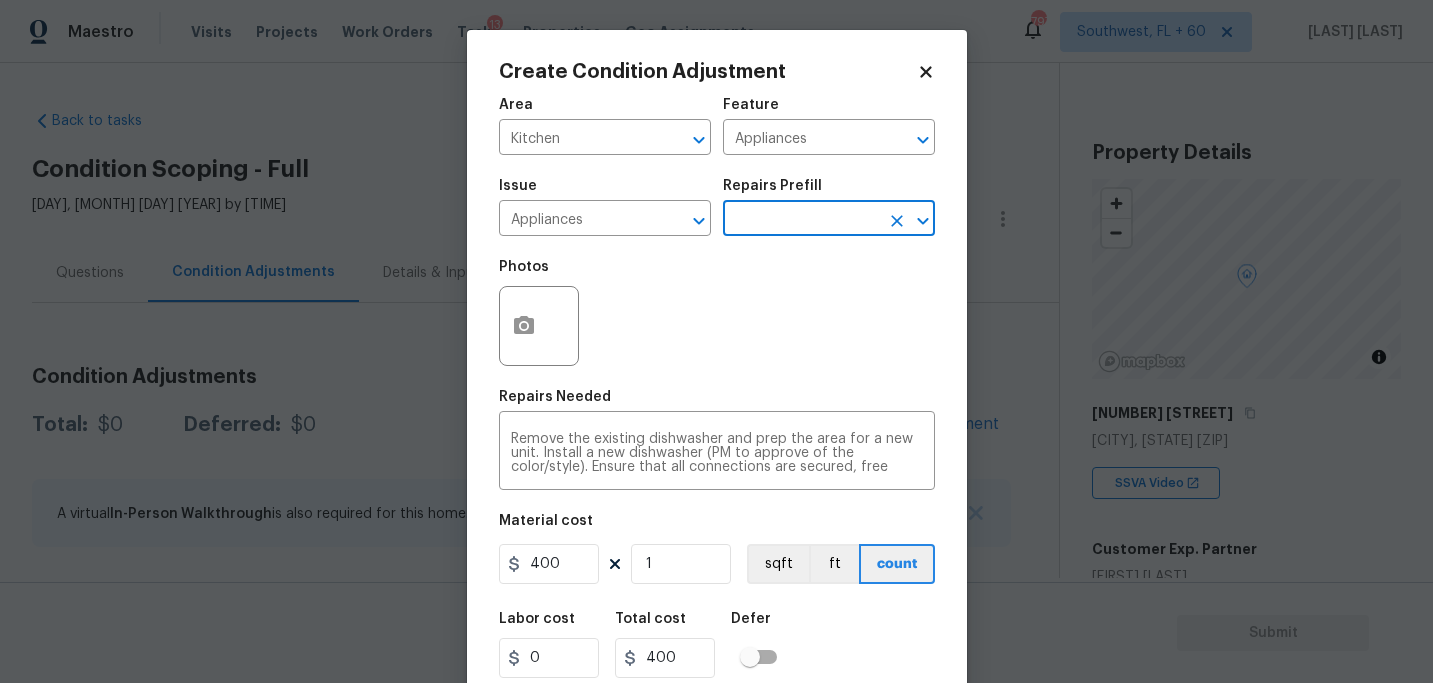 scroll, scrollTop: 64, scrollLeft: 0, axis: vertical 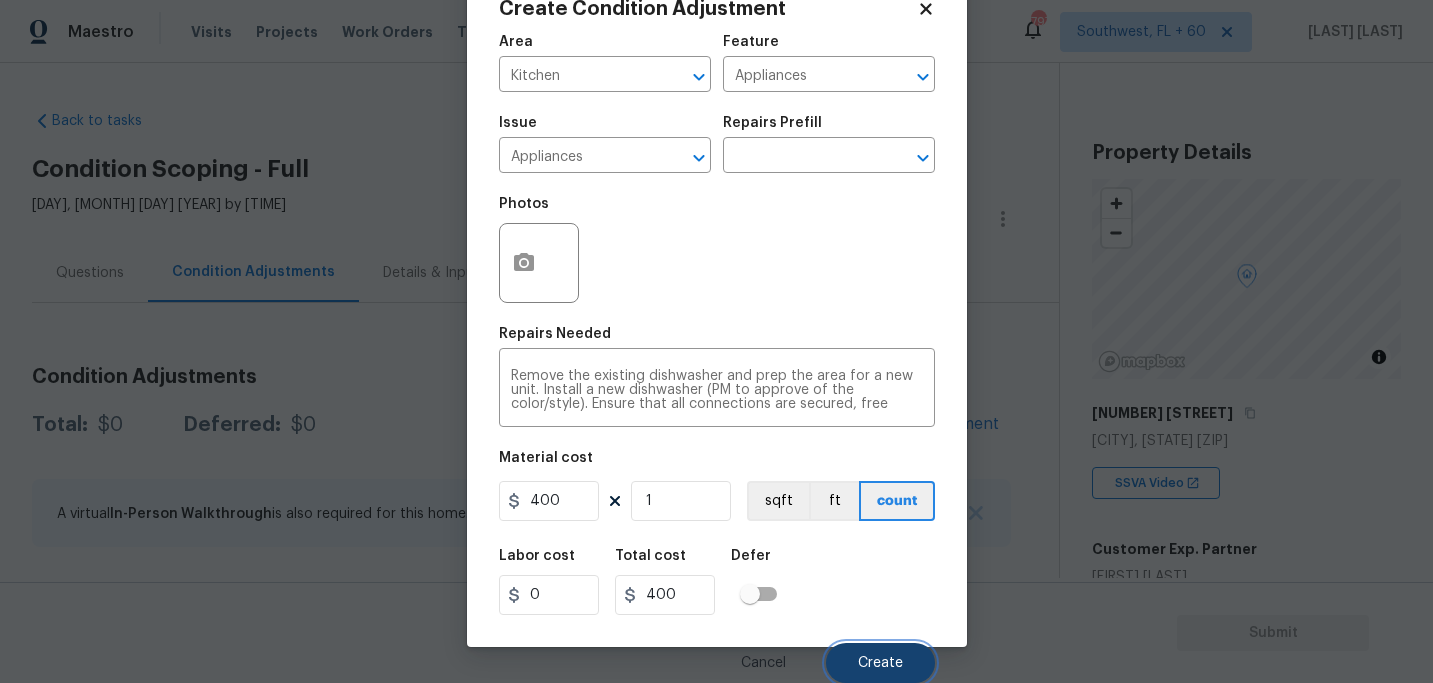 click on "Create" at bounding box center (880, 663) 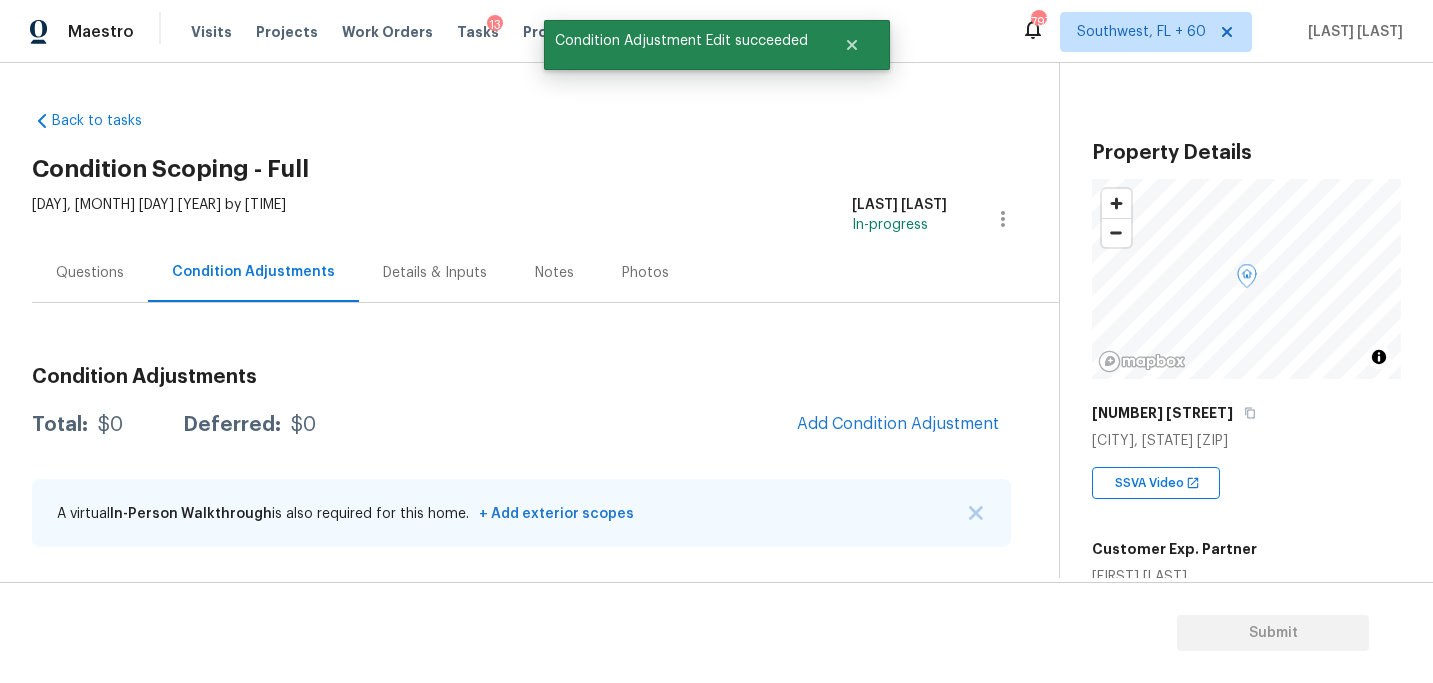 scroll, scrollTop: 57, scrollLeft: 0, axis: vertical 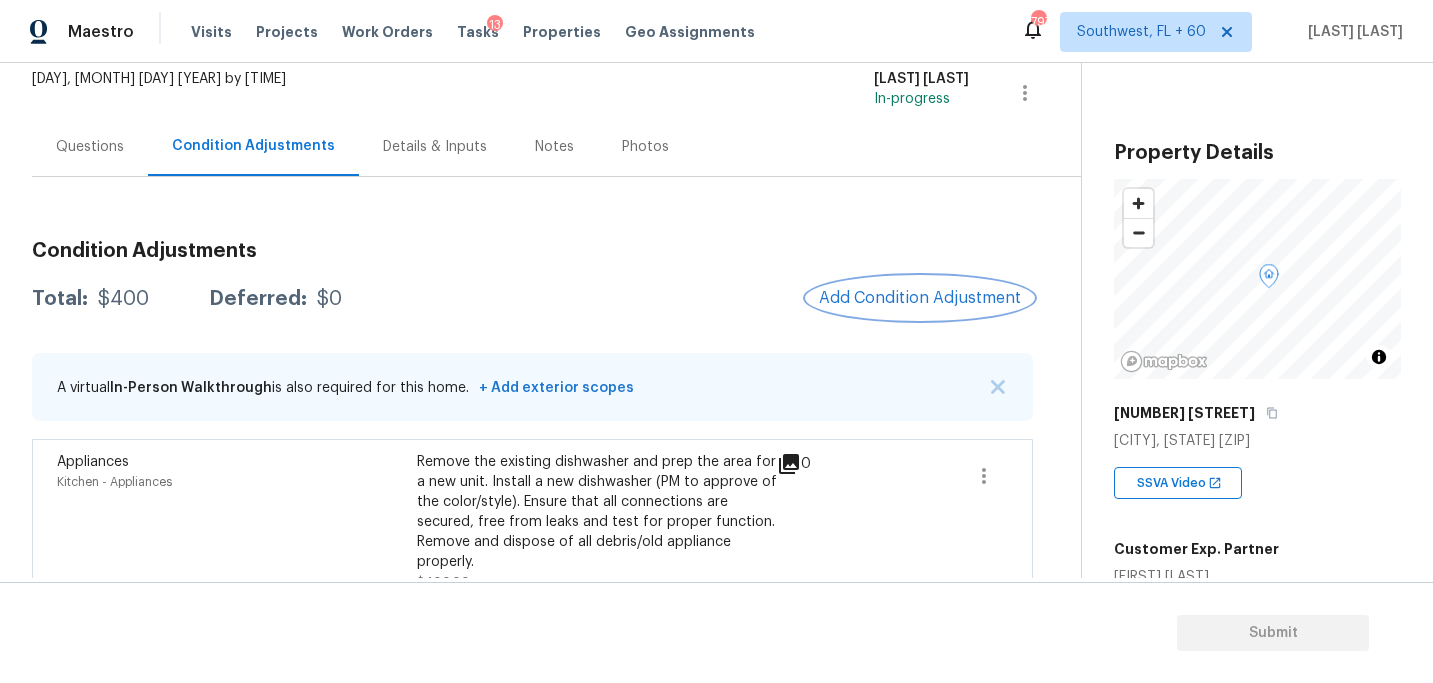 click on "Add Condition Adjustment" at bounding box center [920, 298] 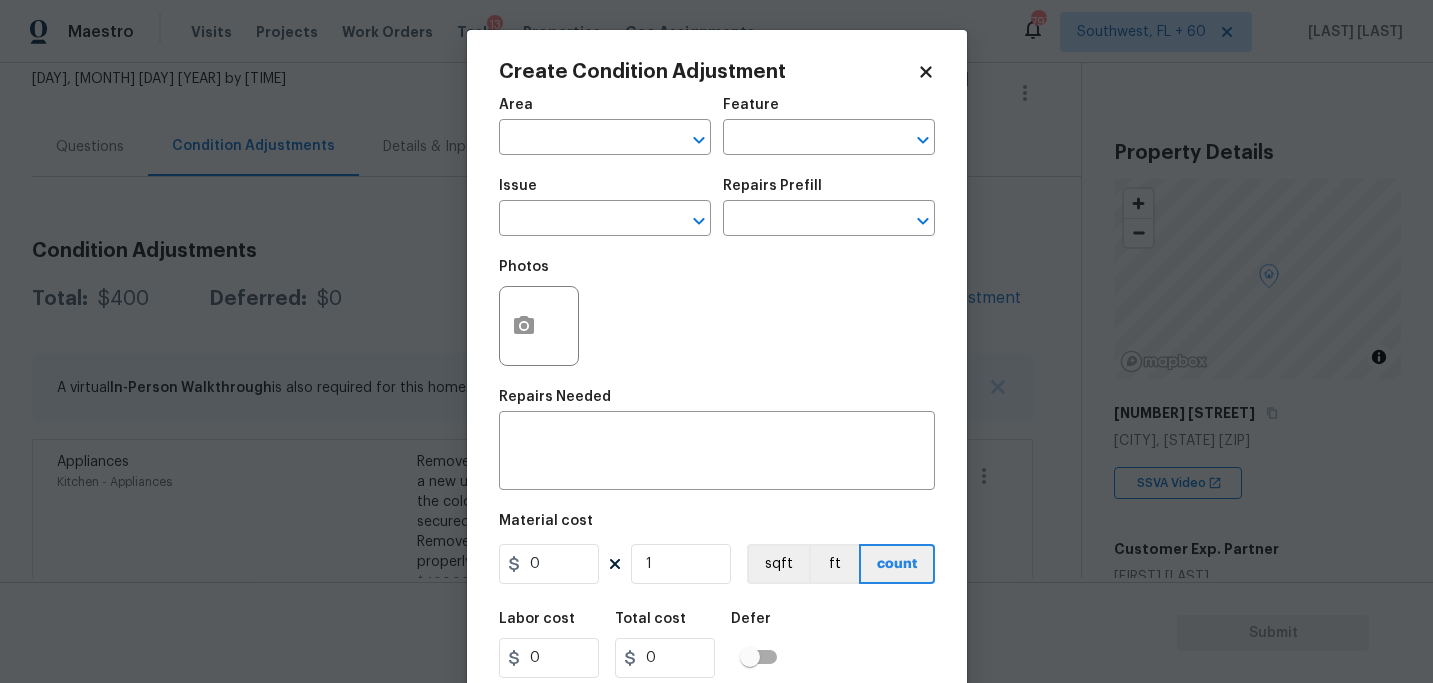 click on "Maestro Visits Projects Work Orders Tasks 13 Properties Geo Assignments 797 Southwest, FL + 60 Sakthivel Chandran Back to tasks Condition Scoping - Full Thu, Aug 07 2025 by 3:04 am   Sakthivel Chandran In-progress Questions Condition Adjustments Details & Inputs Notes Photos Condition Adjustments Total:  $400 Deferred:  $0 Add Condition Adjustment A virtual  In-Person Walkthrough  is also required for this home.   + Add exterior scopes Appliances Kitchen - Appliances Remove the existing dishwasher and prep the area for a new unit. Install a new dishwasher (PM to approve of the color/style). Ensure that all connections are secured, free from leaks and test for proper function. Remove and dispose of all debris/old appliance properly. $400.00   0 Property Details © Mapbox   © OpenStreetMap   Improve this map 3493 SW Englewood St Port Saint Lucie, FL 34953 SSVA Video Customer Exp. Partner Jess Young Square Foot 2236 Bedrooms 4 Full Bathrooms 2 Half Bathrooms - Year Built 2004 In Gated Community - Number of Pets" at bounding box center (716, 341) 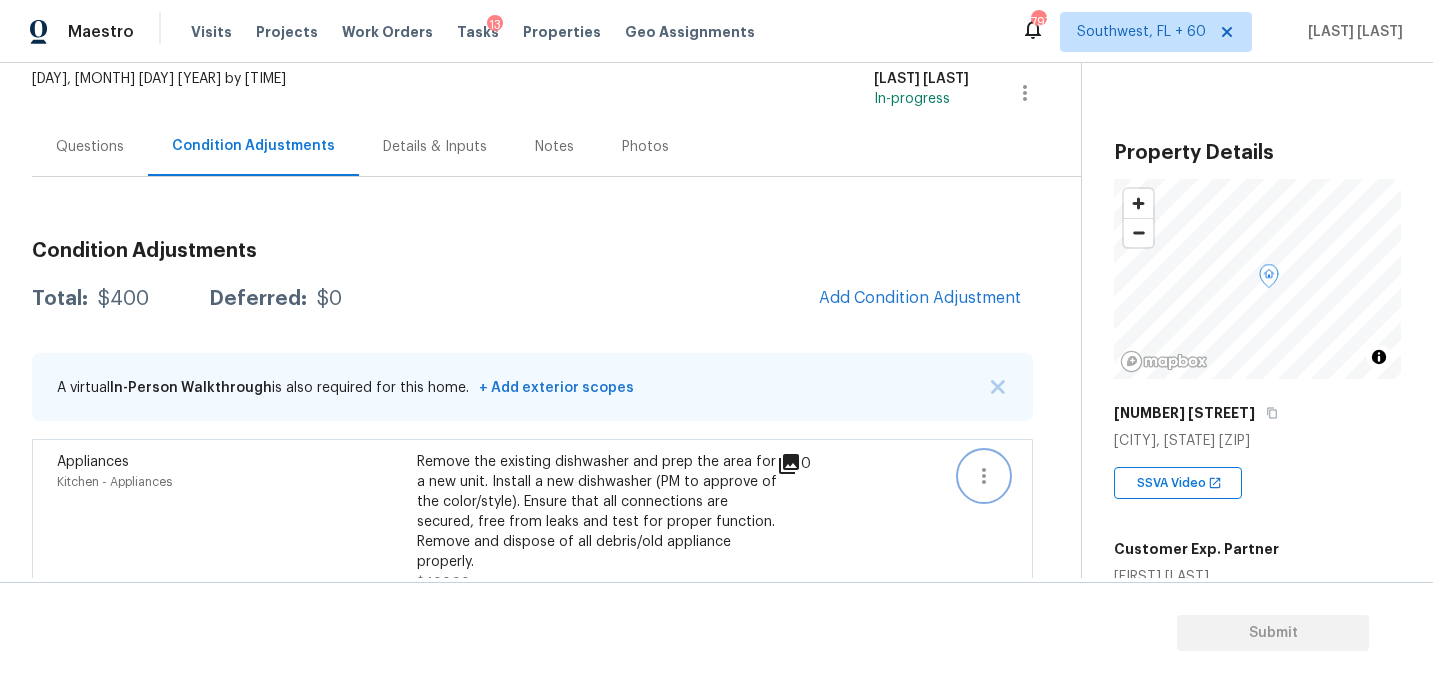 click 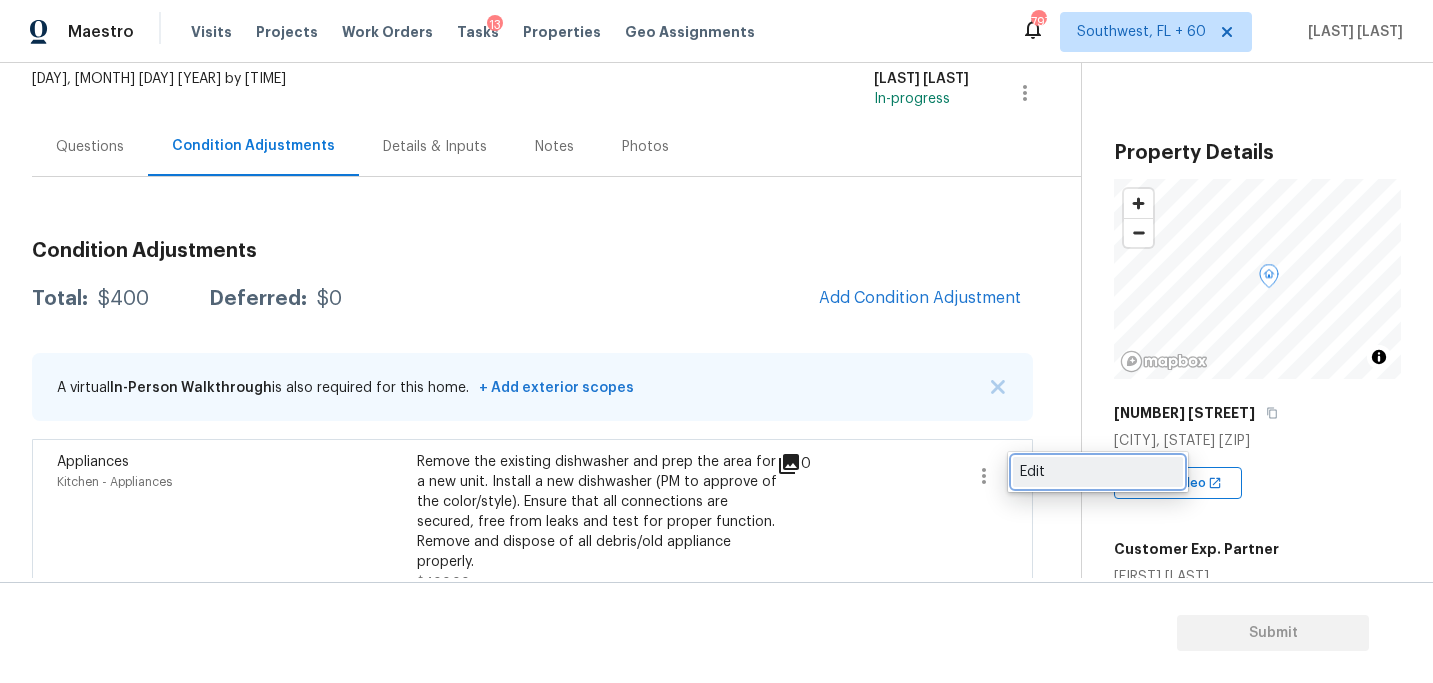 click on "Edit" at bounding box center [1098, 472] 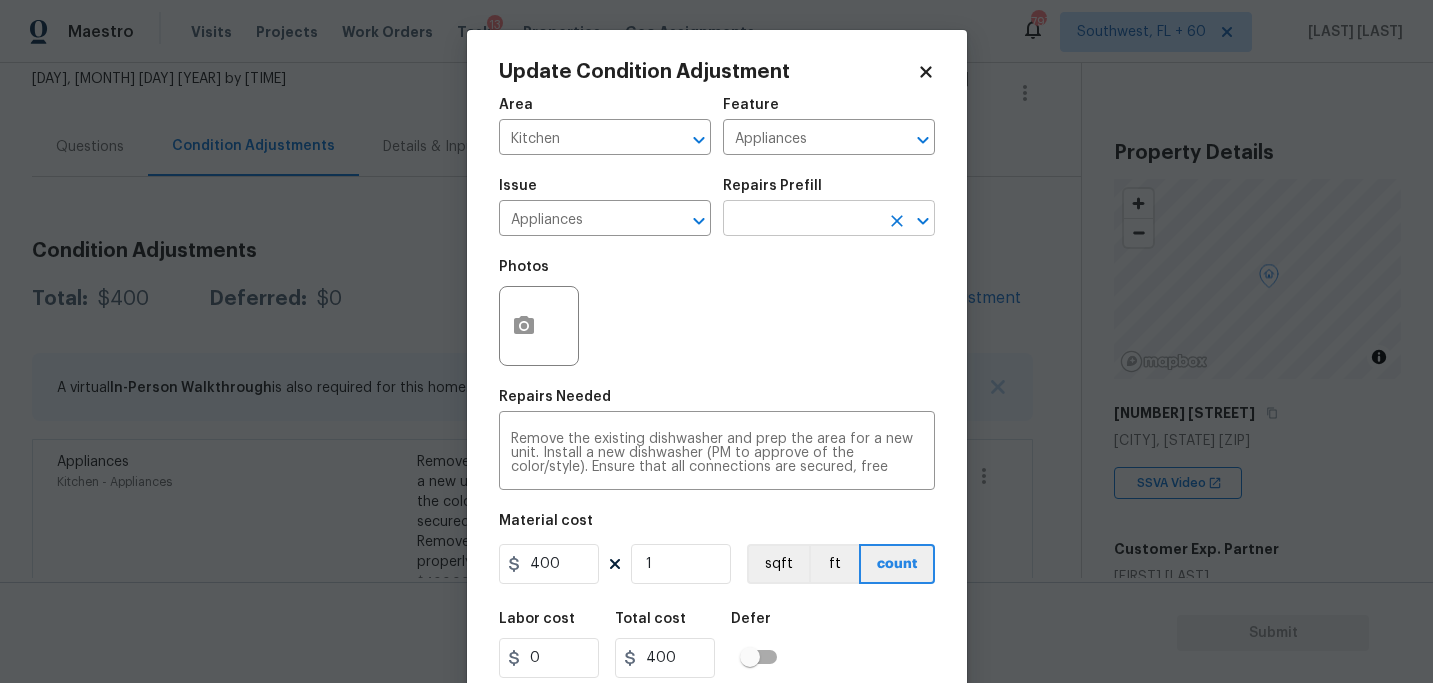 click at bounding box center [801, 220] 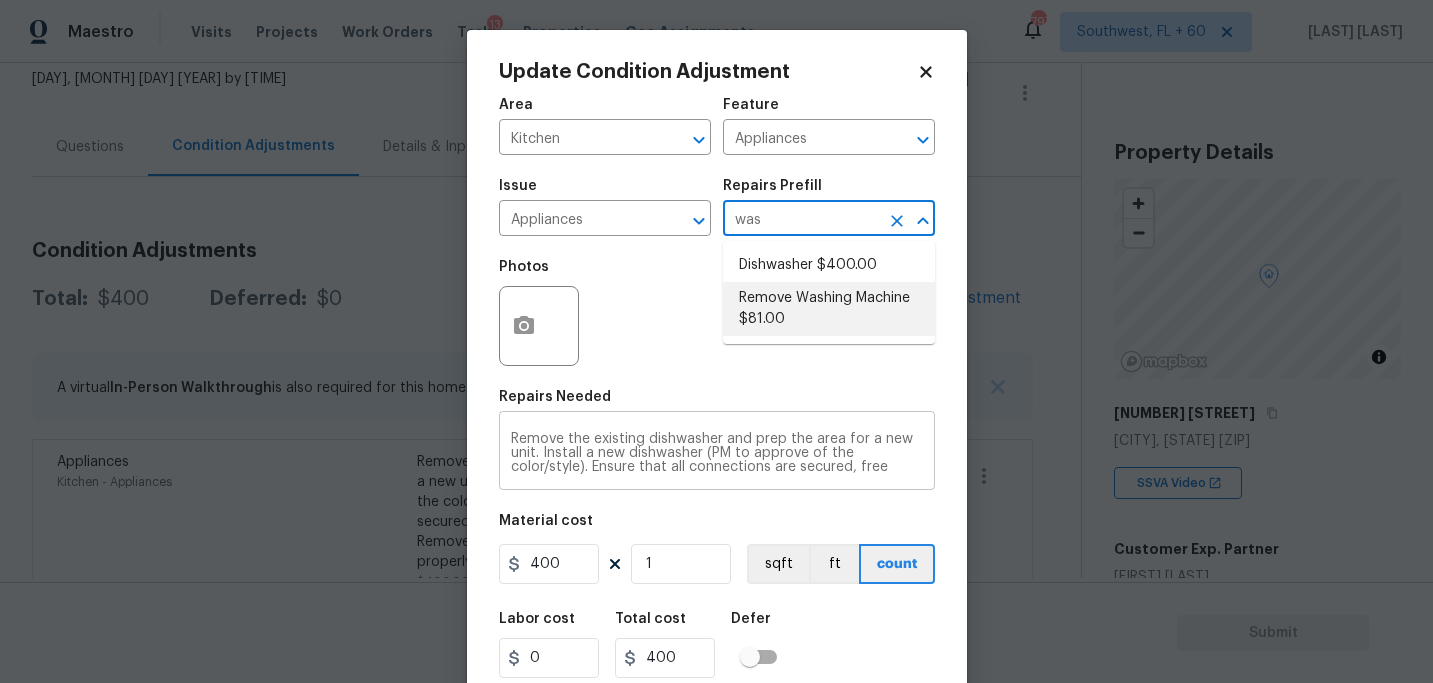 type on "was" 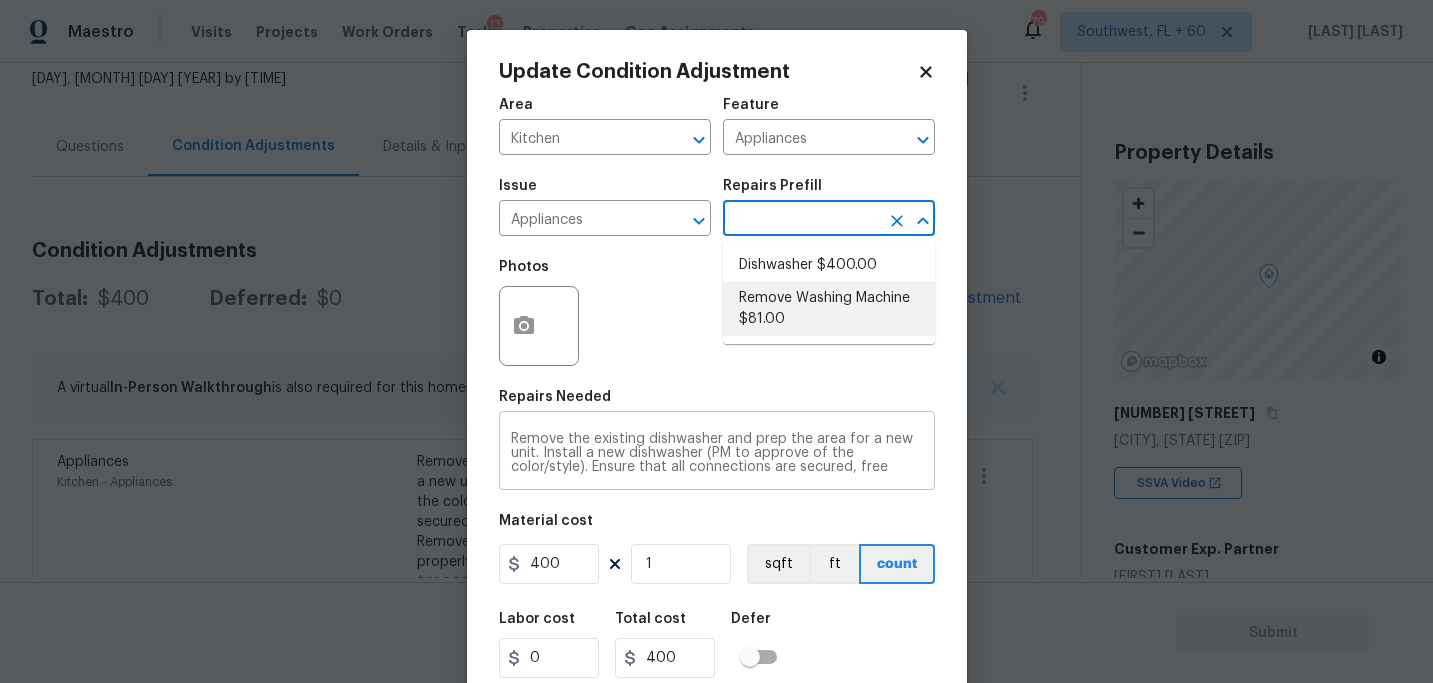 click on "Remove the existing dishwasher and prep the area for a new unit. Install a new dishwasher (PM to approve of the color/style). Ensure that all connections are secured, free from leaks and test for proper function. Remove and dispose of all debris/old appliance properly." at bounding box center (717, 453) 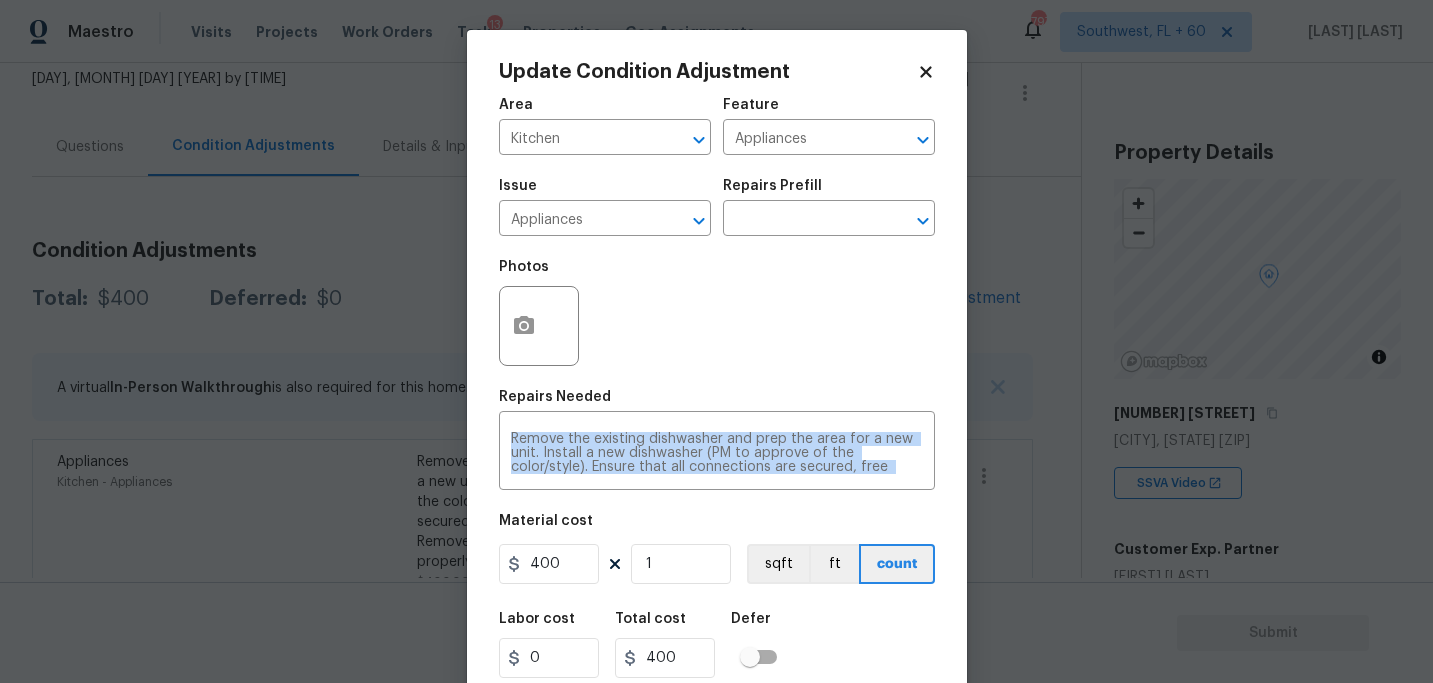 drag, startPoint x: 509, startPoint y: 438, endPoint x: 925, endPoint y: 500, distance: 420.59482 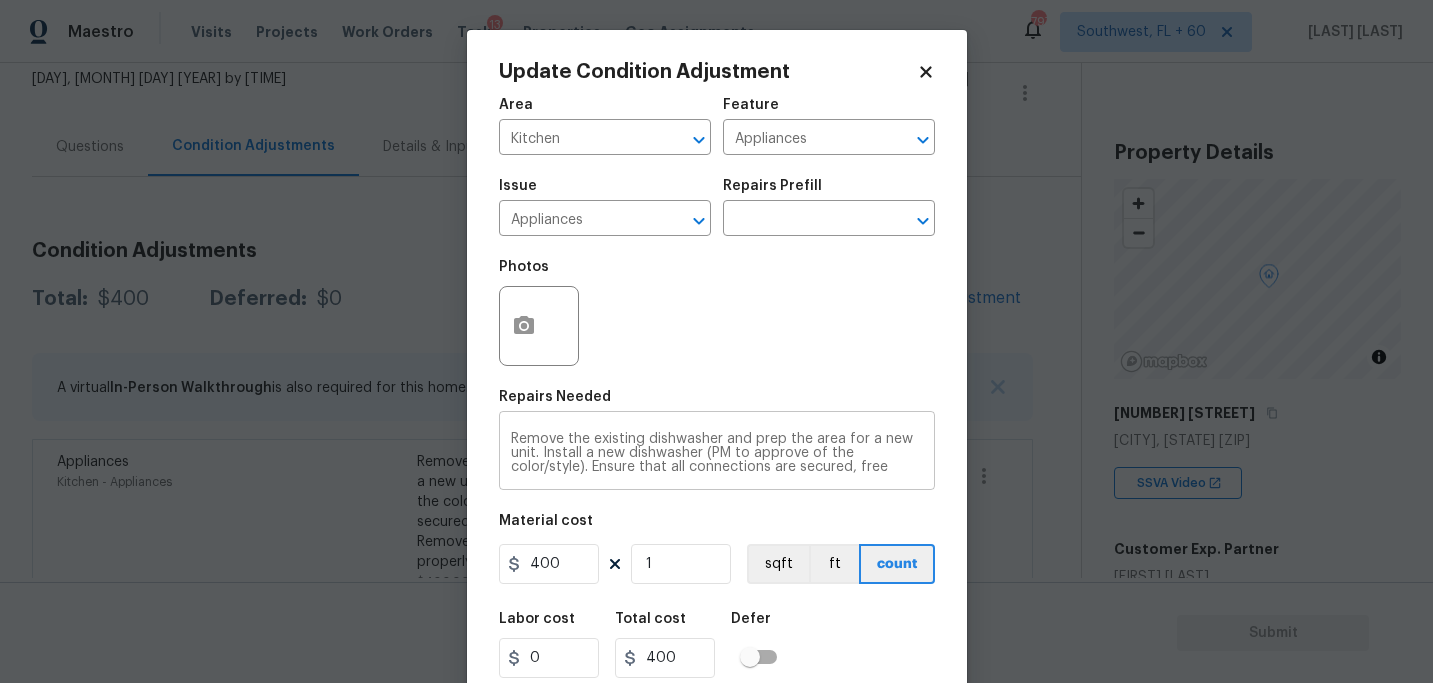 click on "Remove the existing dishwasher and prep the area for a new unit. Install a new dishwasher (PM to approve of the color/style). Ensure that all connections are secured, free from leaks and test for proper function. Remove and dispose of all debris/old appliance properly." at bounding box center [717, 453] 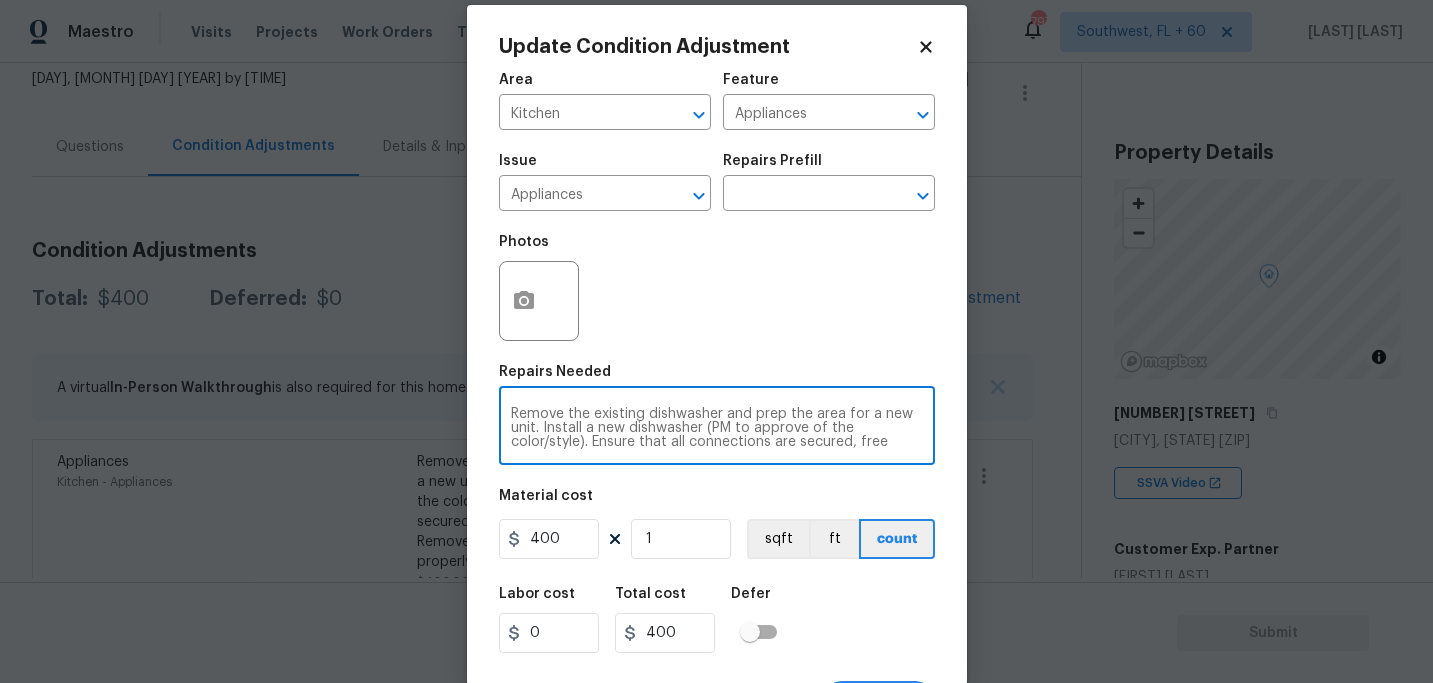 scroll, scrollTop: 64, scrollLeft: 0, axis: vertical 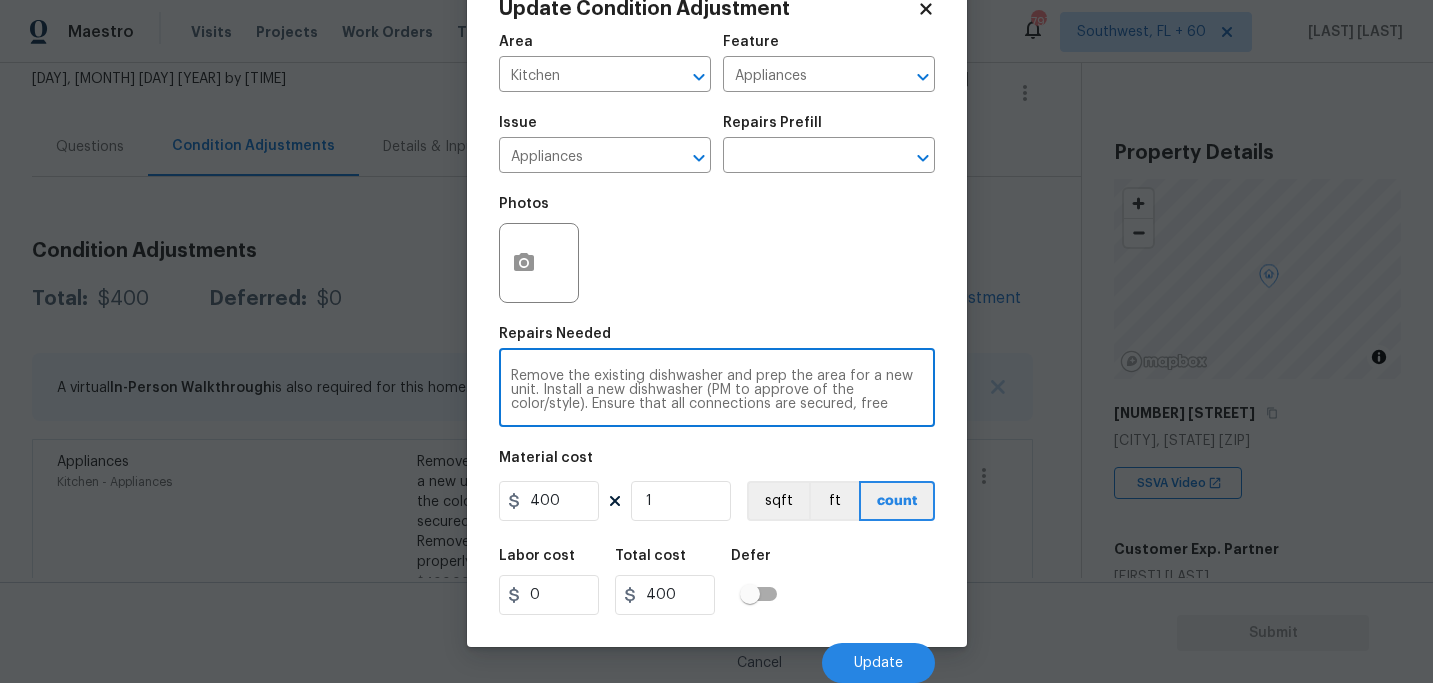 drag, startPoint x: 512, startPoint y: 375, endPoint x: 563, endPoint y: 382, distance: 51.47815 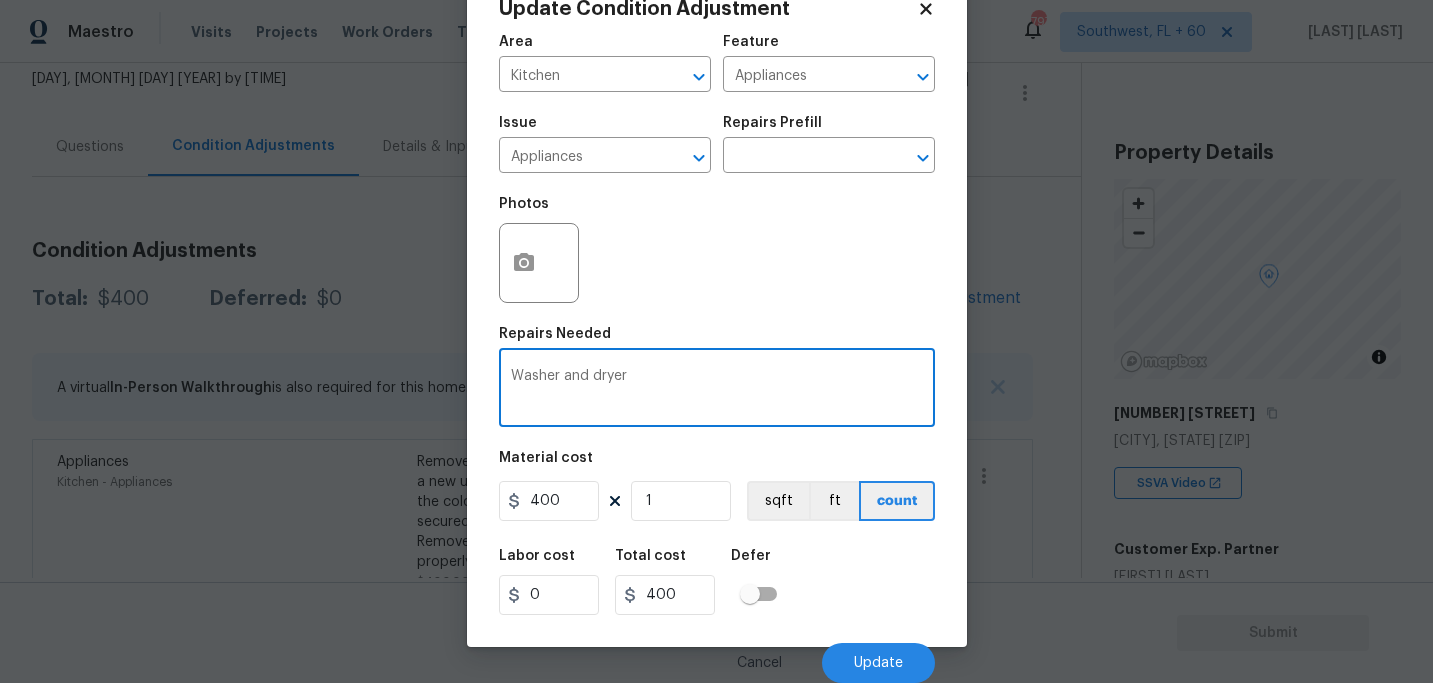 type on "Washer and dryer" 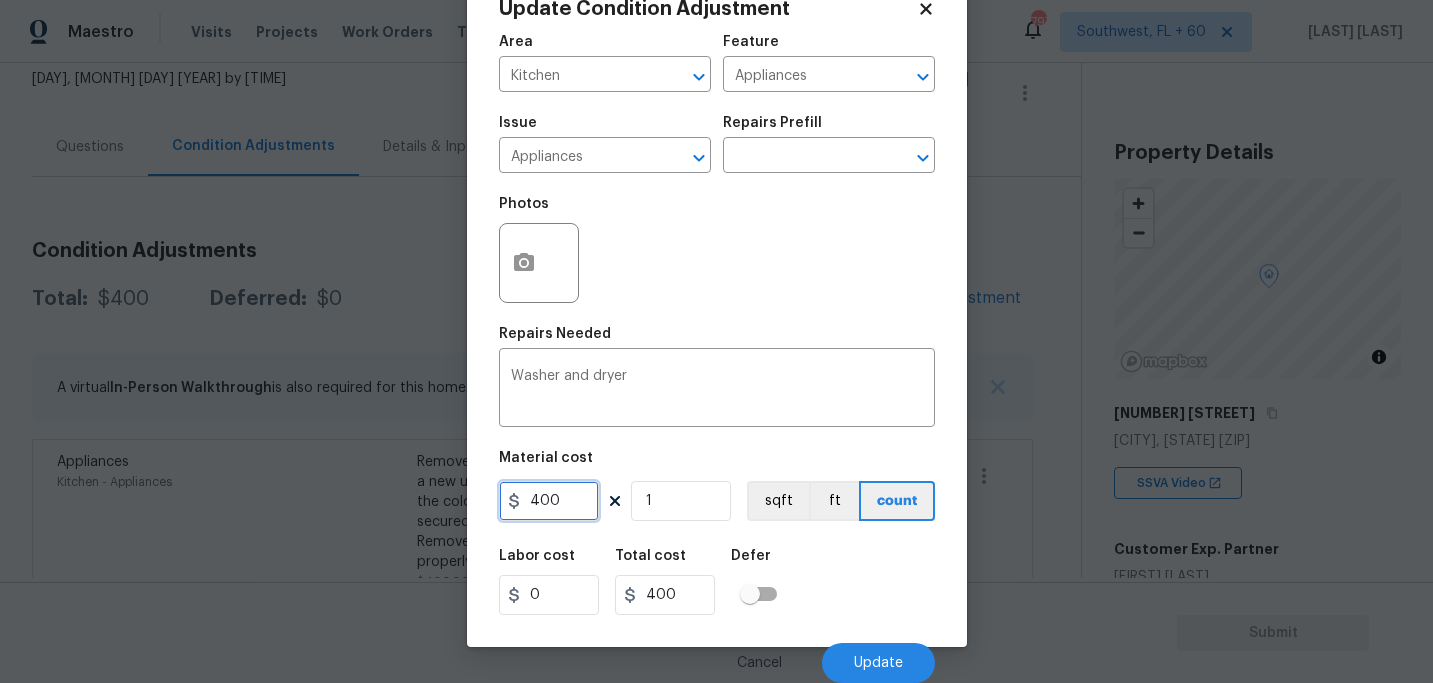 drag, startPoint x: 570, startPoint y: 513, endPoint x: 410, endPoint y: 510, distance: 160.02812 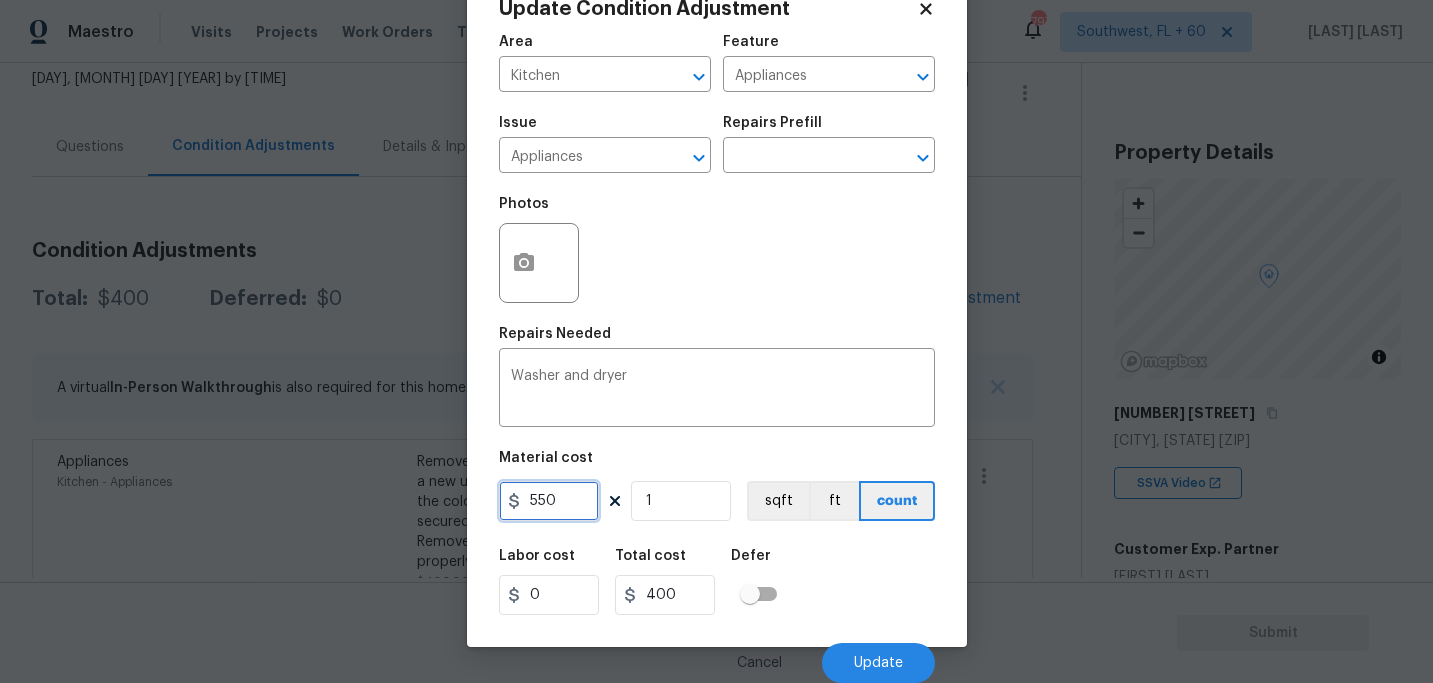 type on "550" 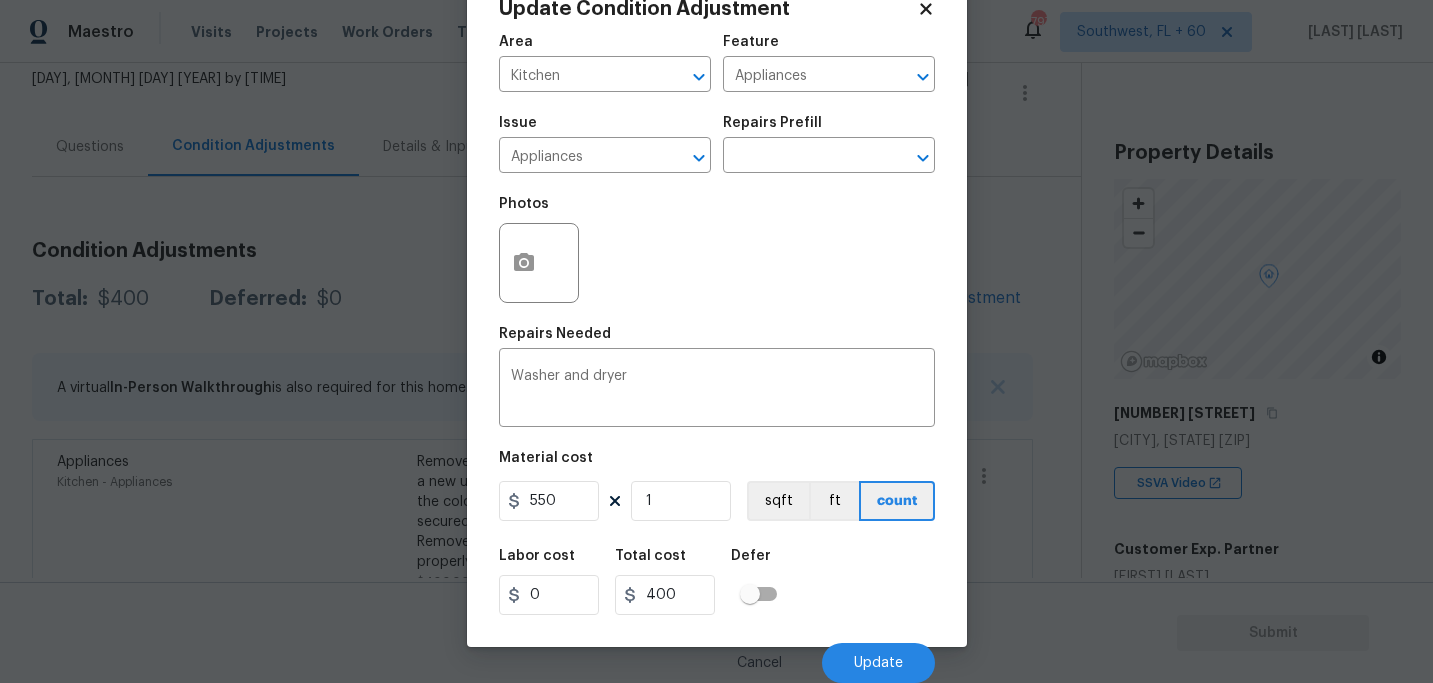 type on "550" 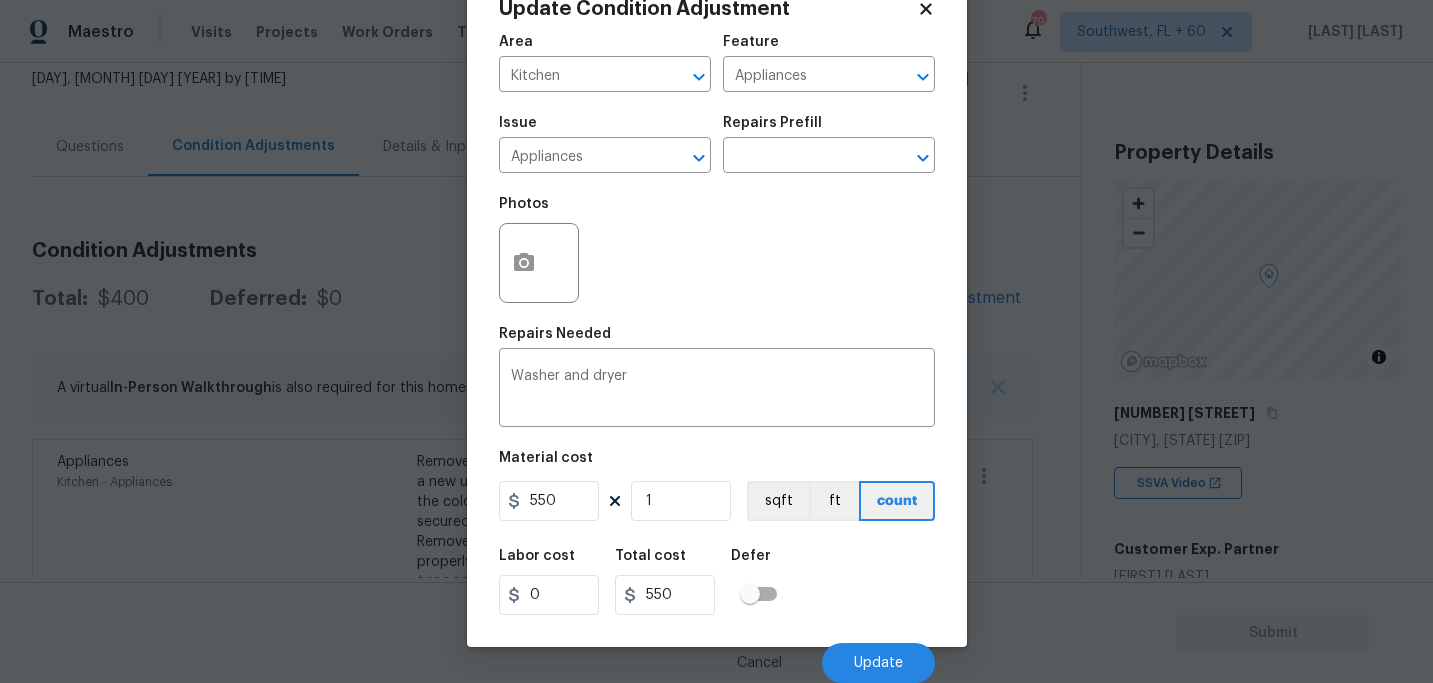 click on "Labor cost 0 Total cost 550 Defer" at bounding box center [717, 582] 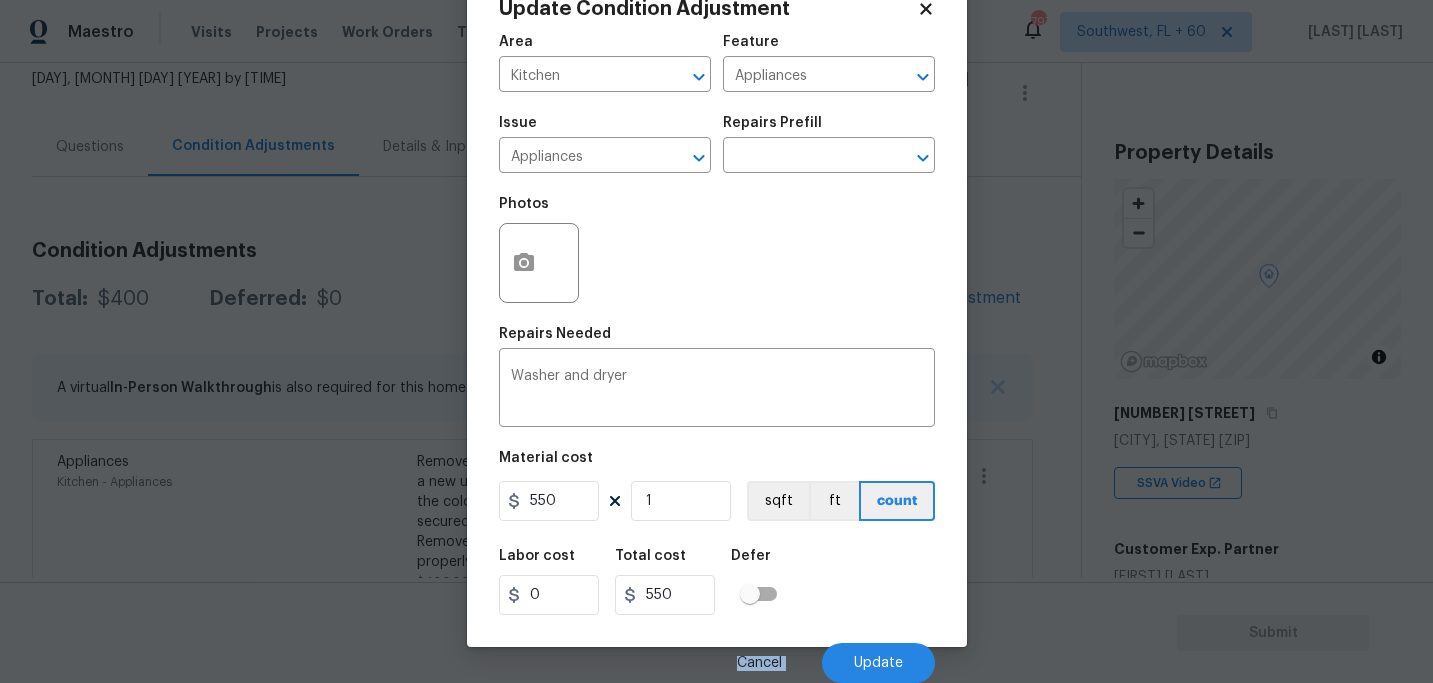 click on "Cancel Update" at bounding box center [717, 655] 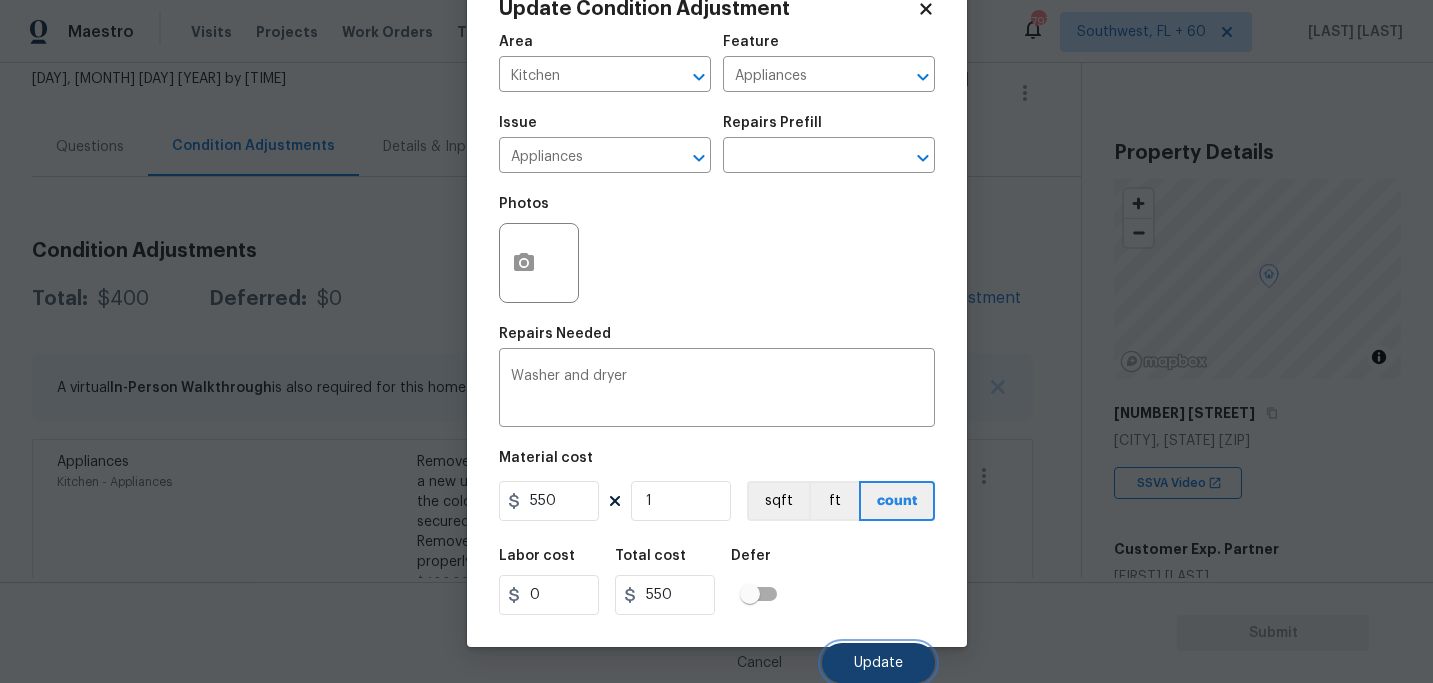 click on "Update" at bounding box center [878, 663] 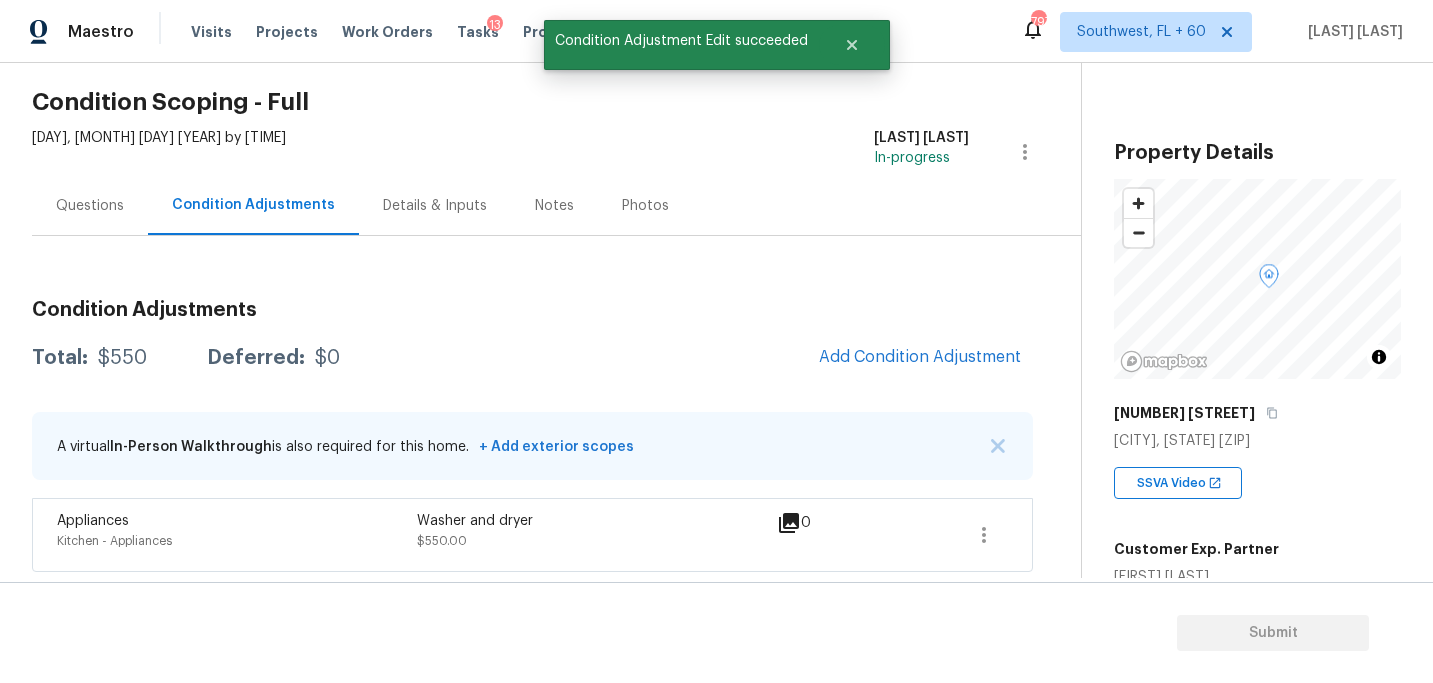 scroll, scrollTop: 67, scrollLeft: 0, axis: vertical 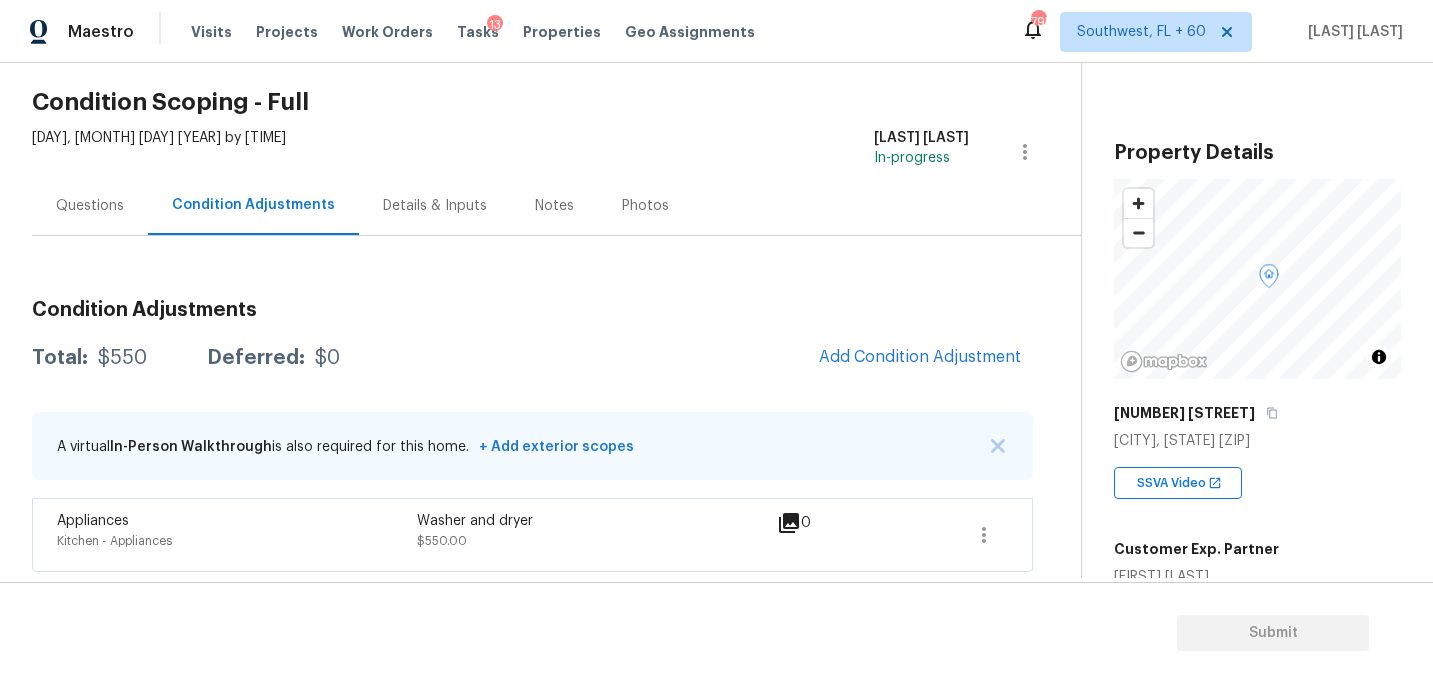 click on "Questions" at bounding box center (90, 205) 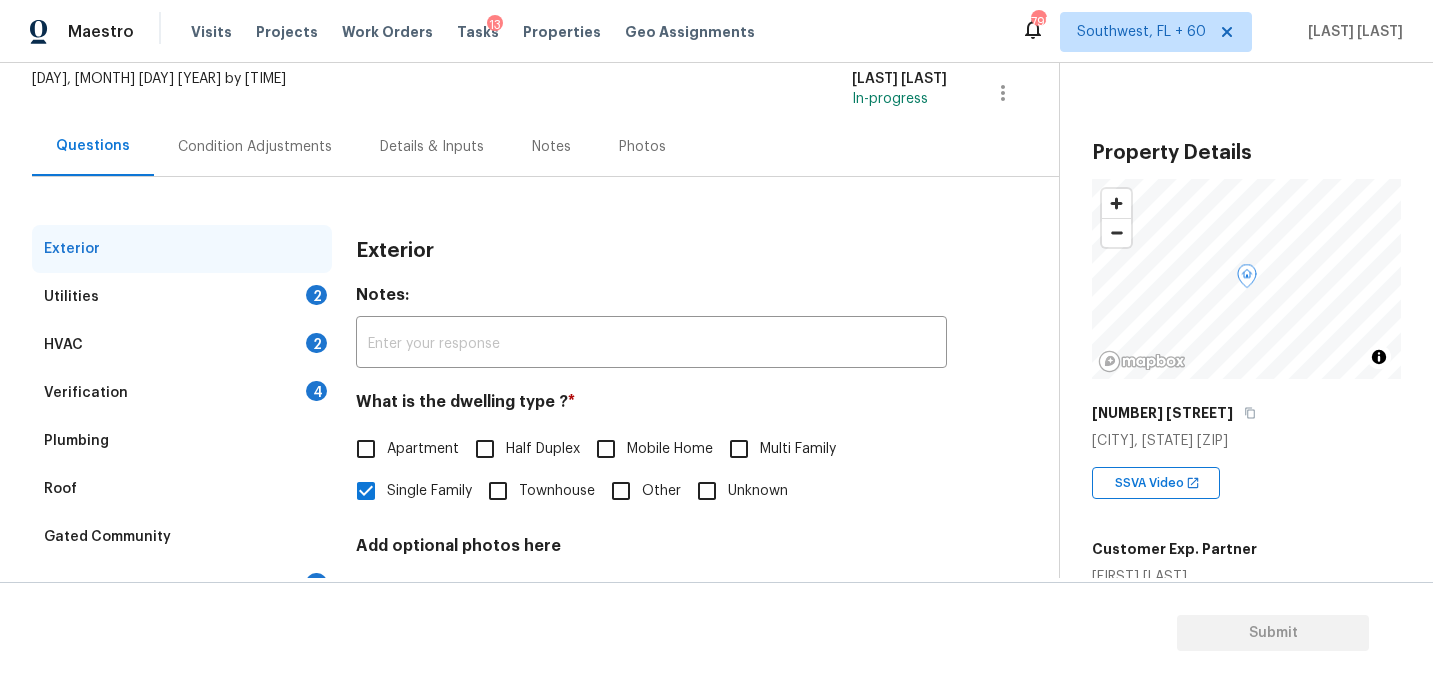 scroll, scrollTop: 137, scrollLeft: 0, axis: vertical 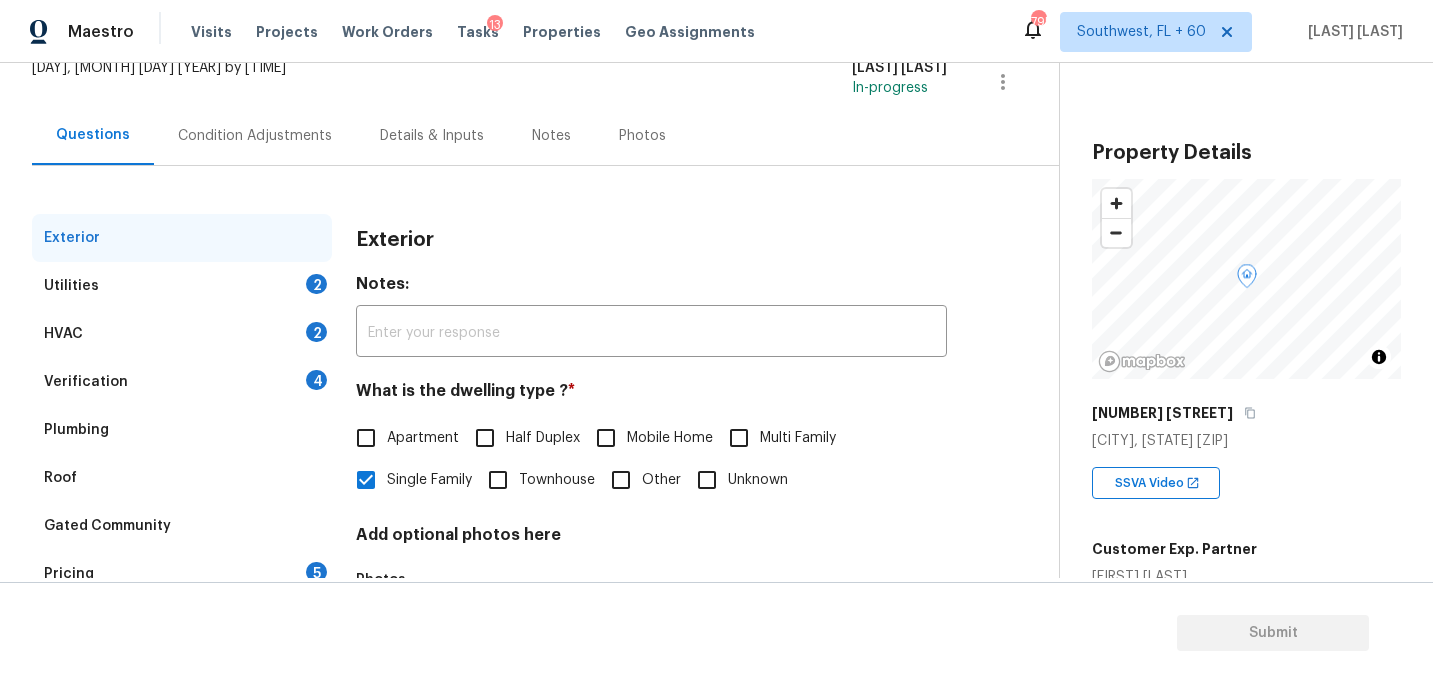 click on "Condition Adjustments" at bounding box center (255, 136) 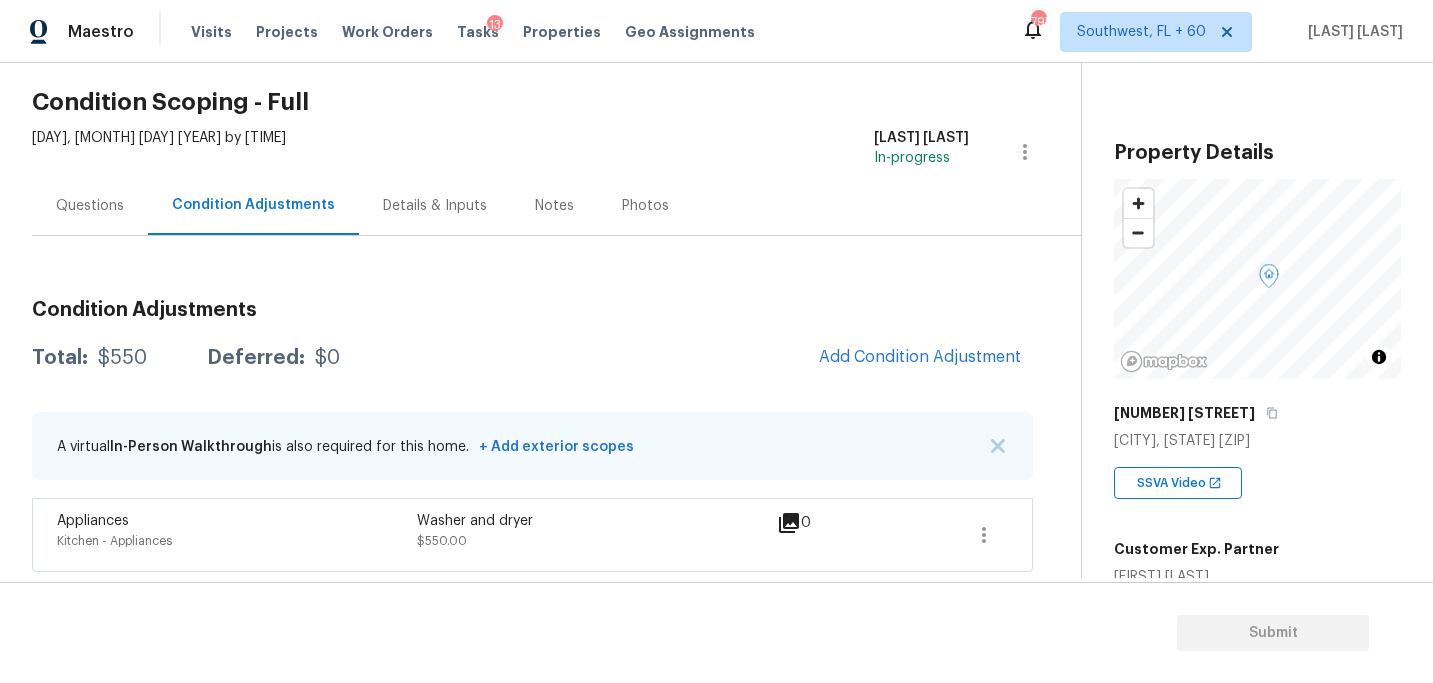 click on "Questions" at bounding box center (90, 205) 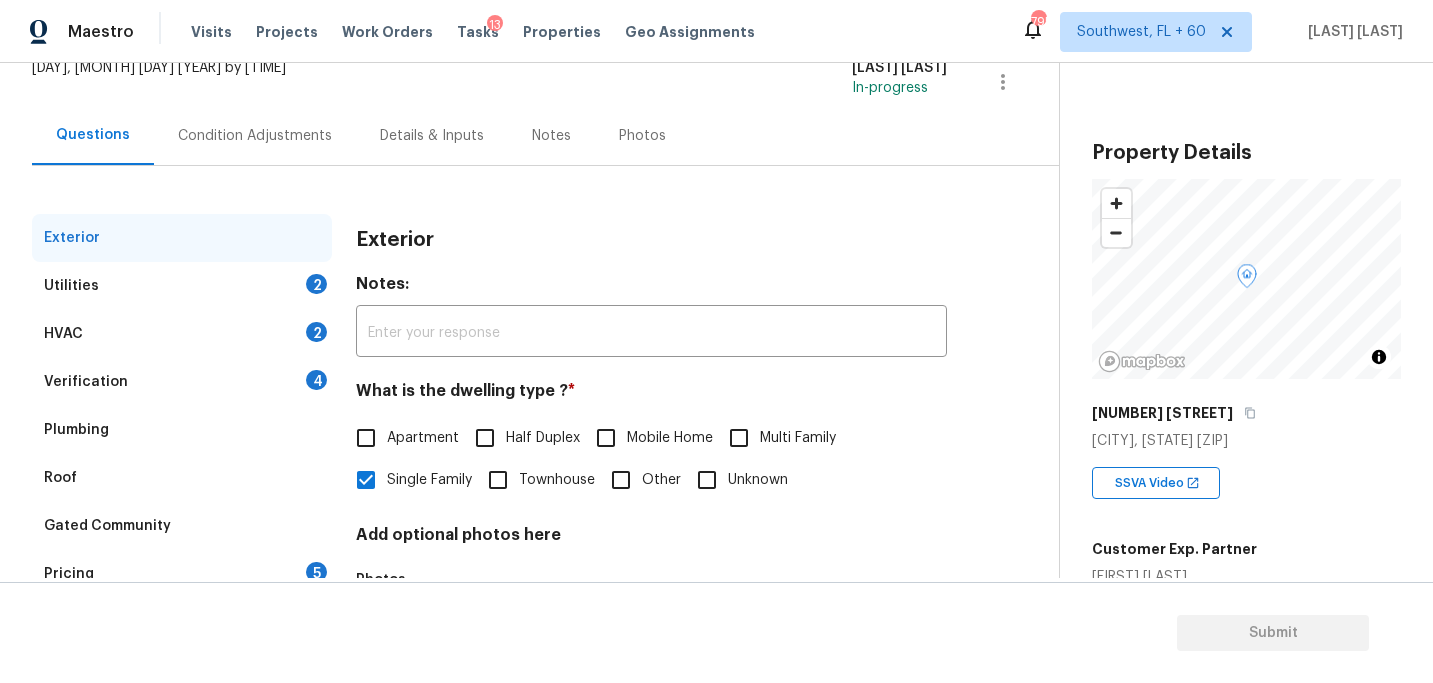 click on "Exterior" at bounding box center (182, 238) 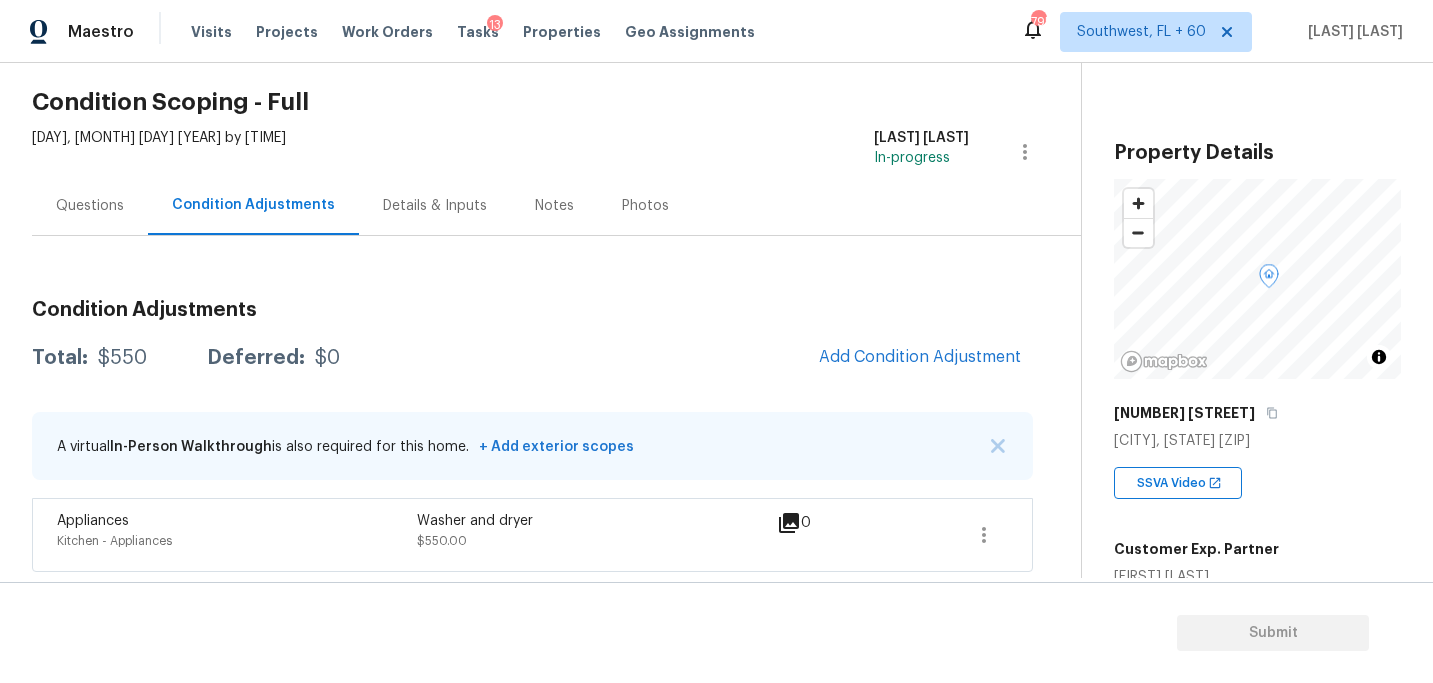 scroll, scrollTop: 67, scrollLeft: 0, axis: vertical 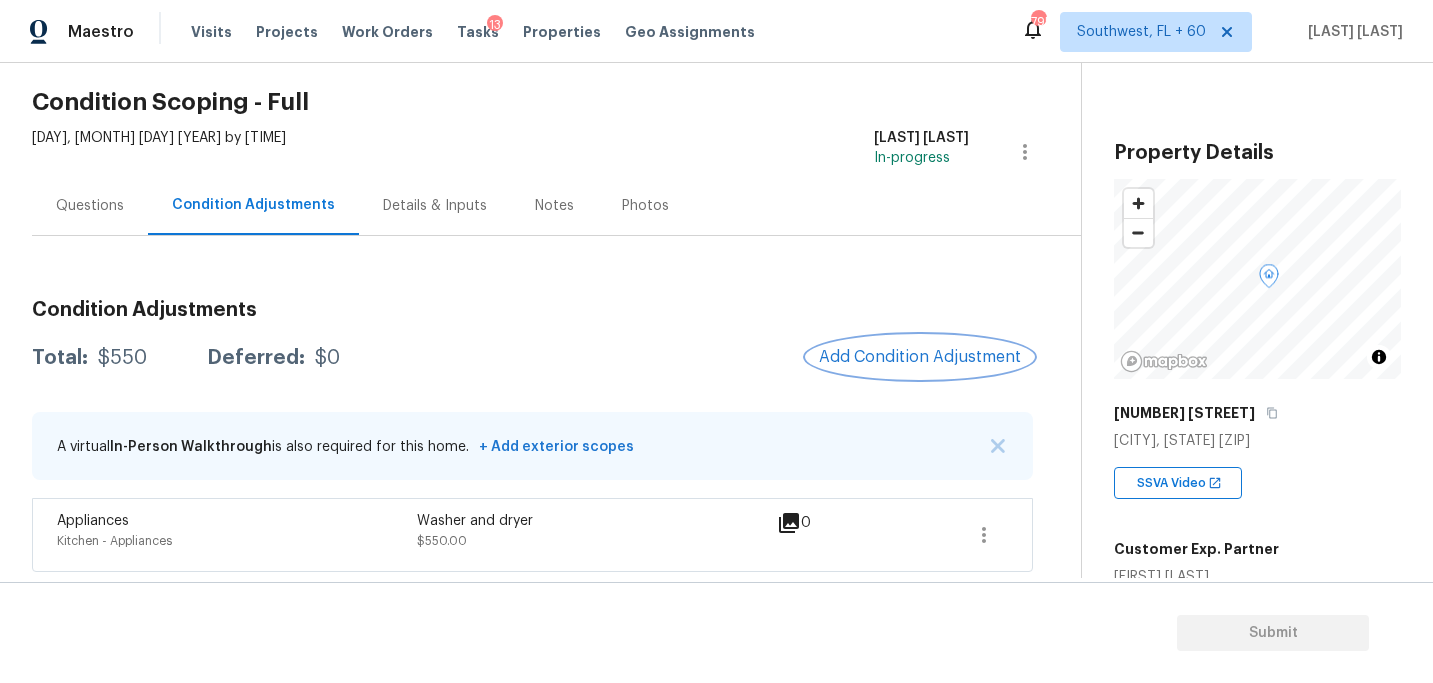 click on "Add Condition Adjustment" at bounding box center [920, 357] 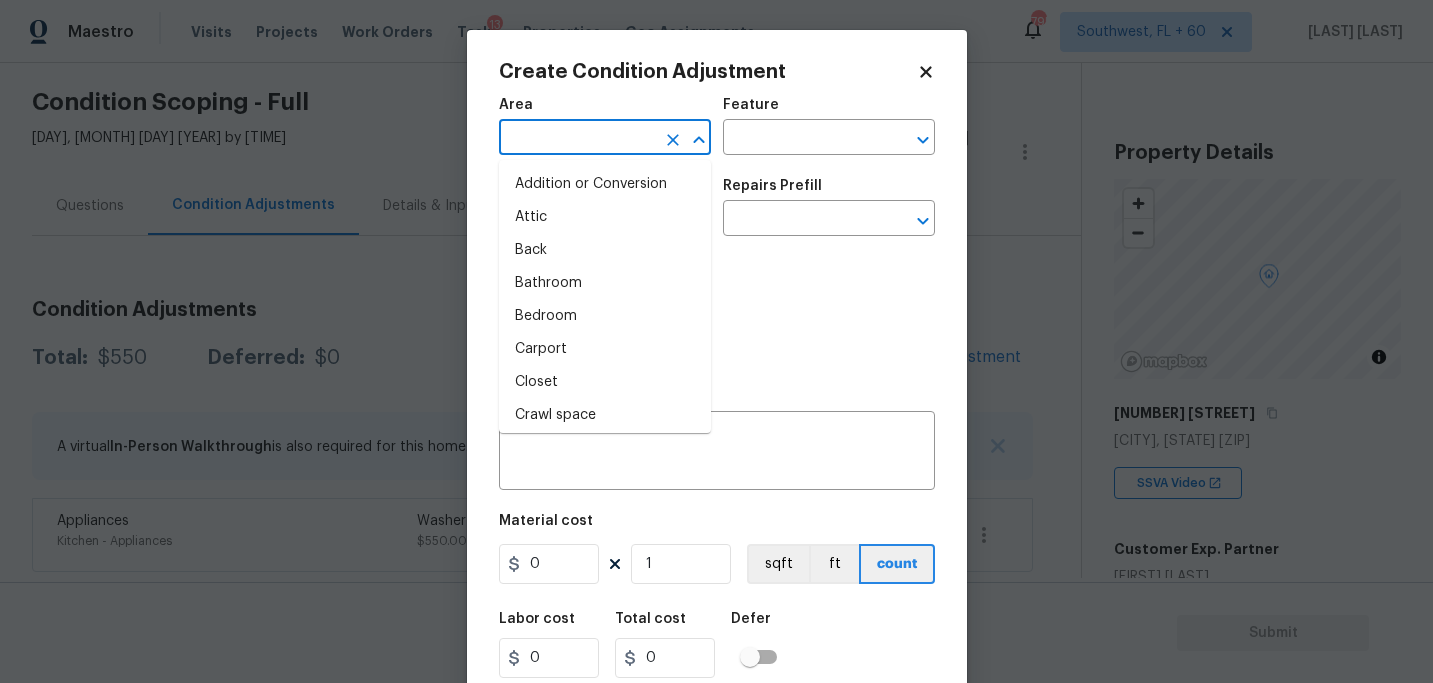 click at bounding box center (577, 139) 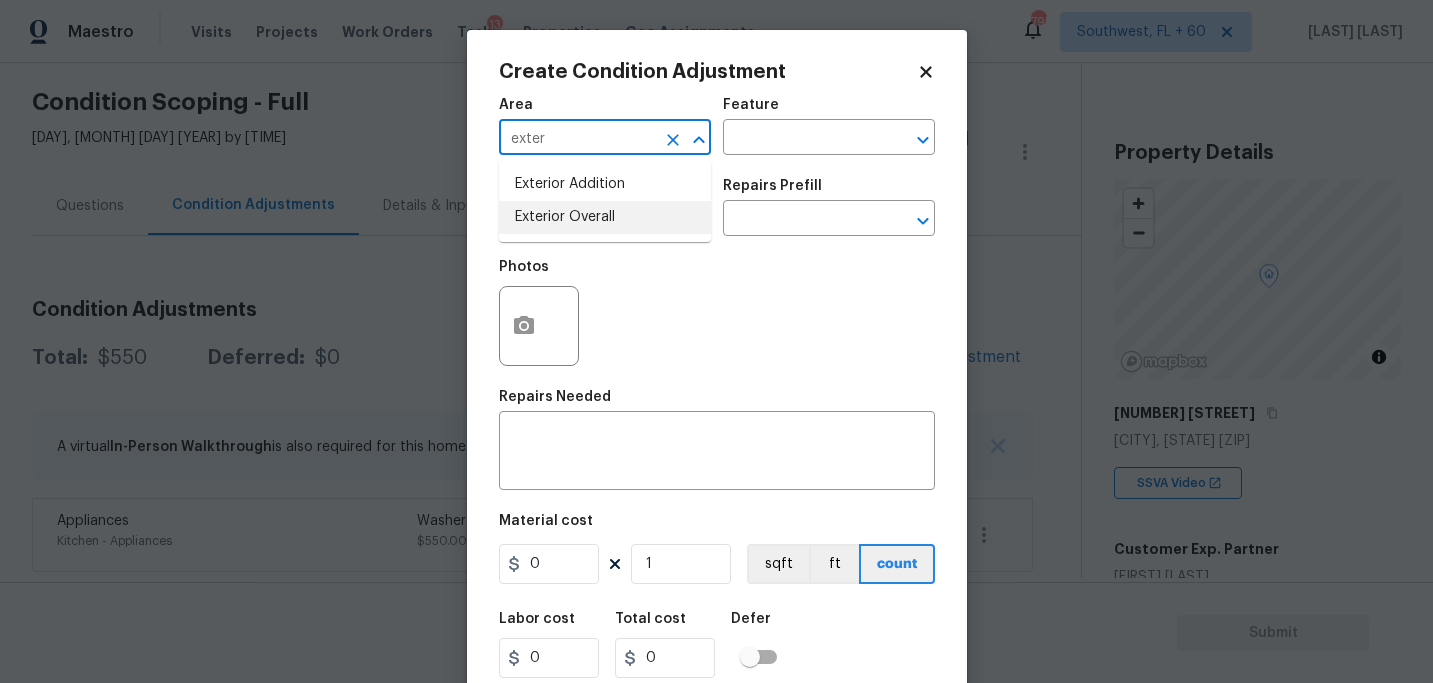 click on "Exterior Overall" at bounding box center [605, 217] 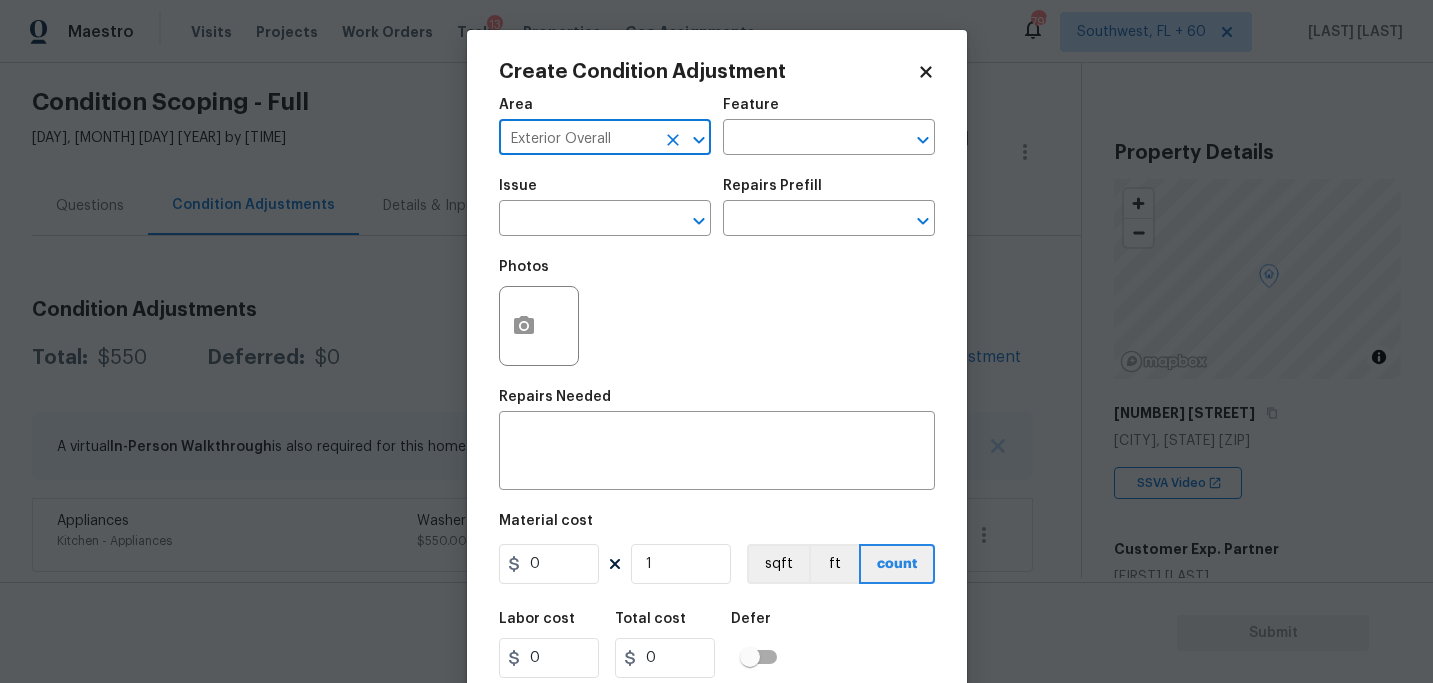 type on "Exterior Overall" 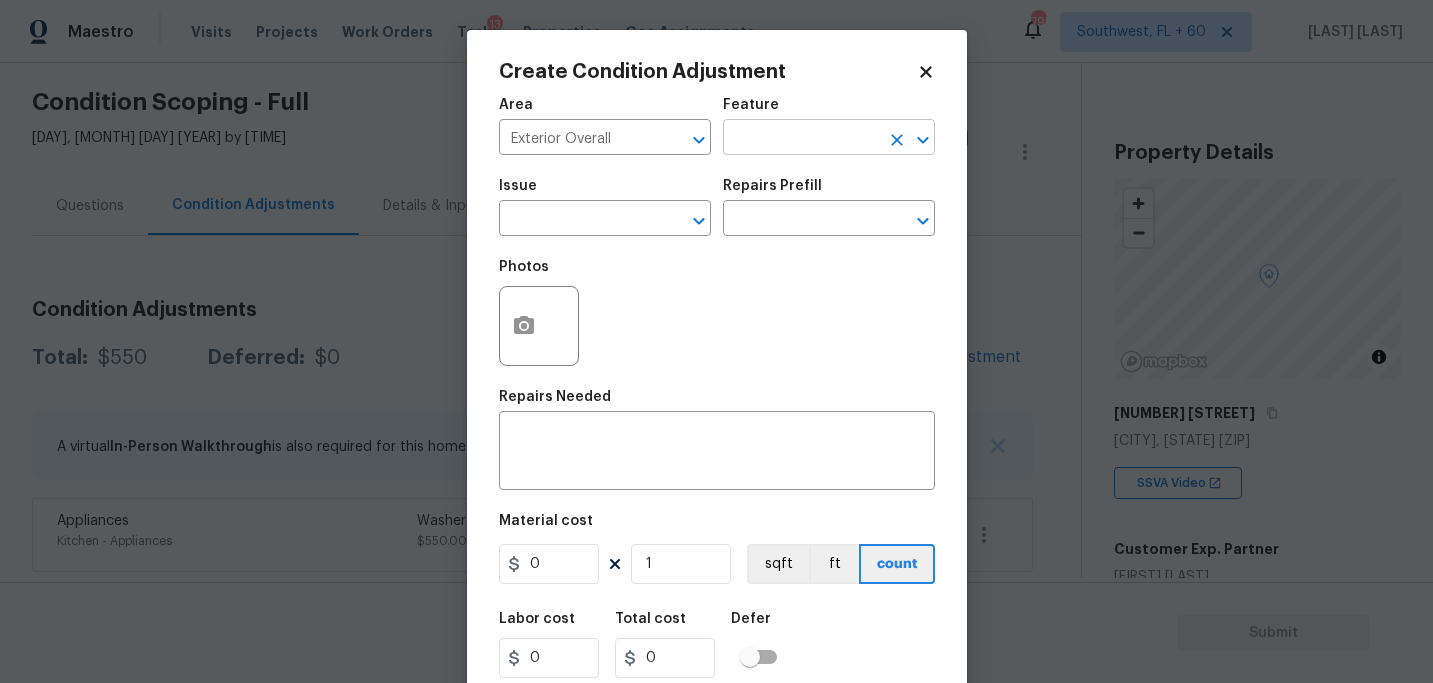 click at bounding box center (801, 139) 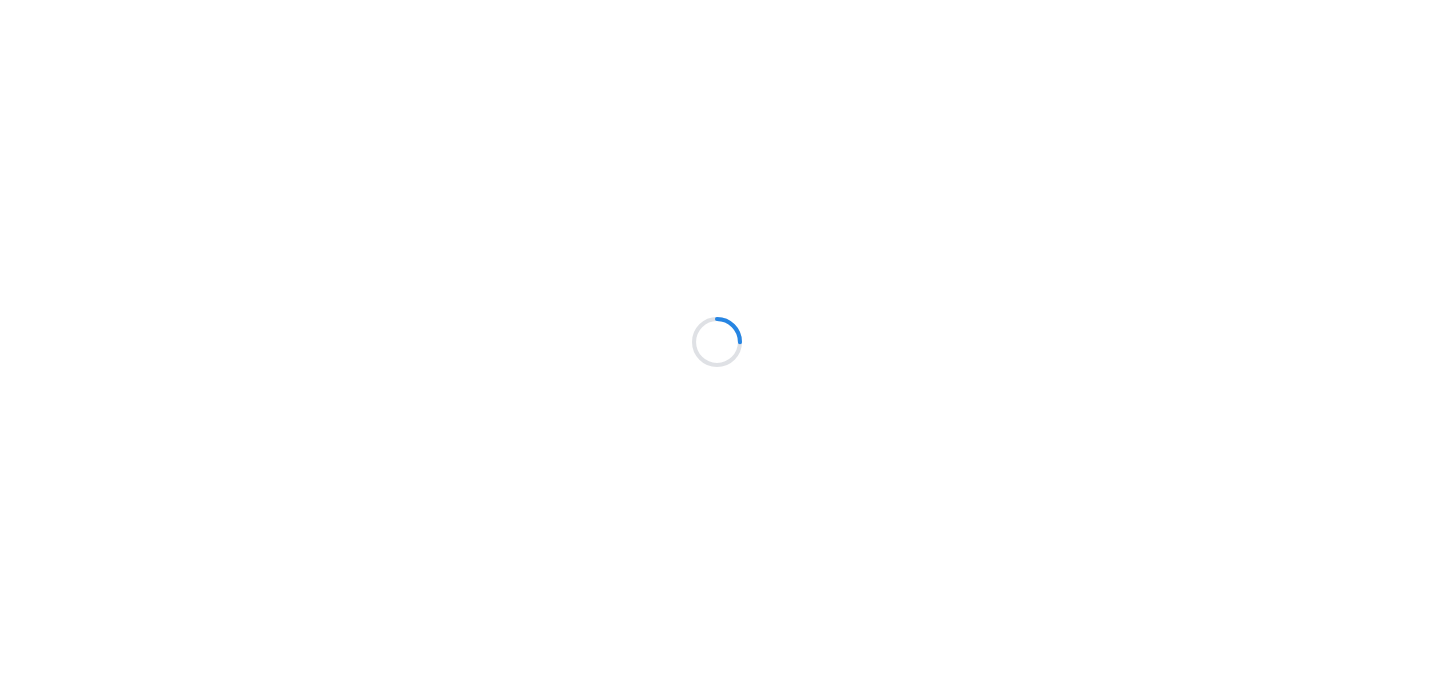 scroll, scrollTop: 0, scrollLeft: 0, axis: both 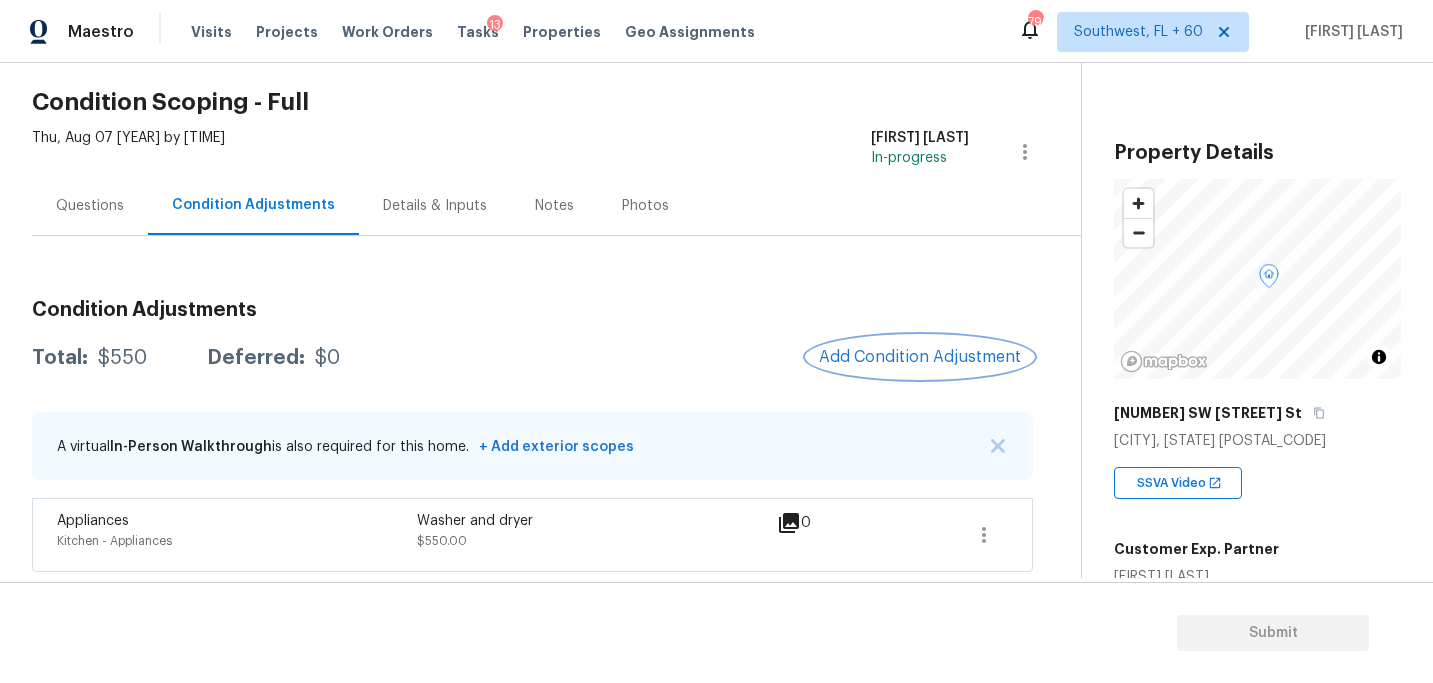 click on "Add Condition Adjustment" at bounding box center (920, 357) 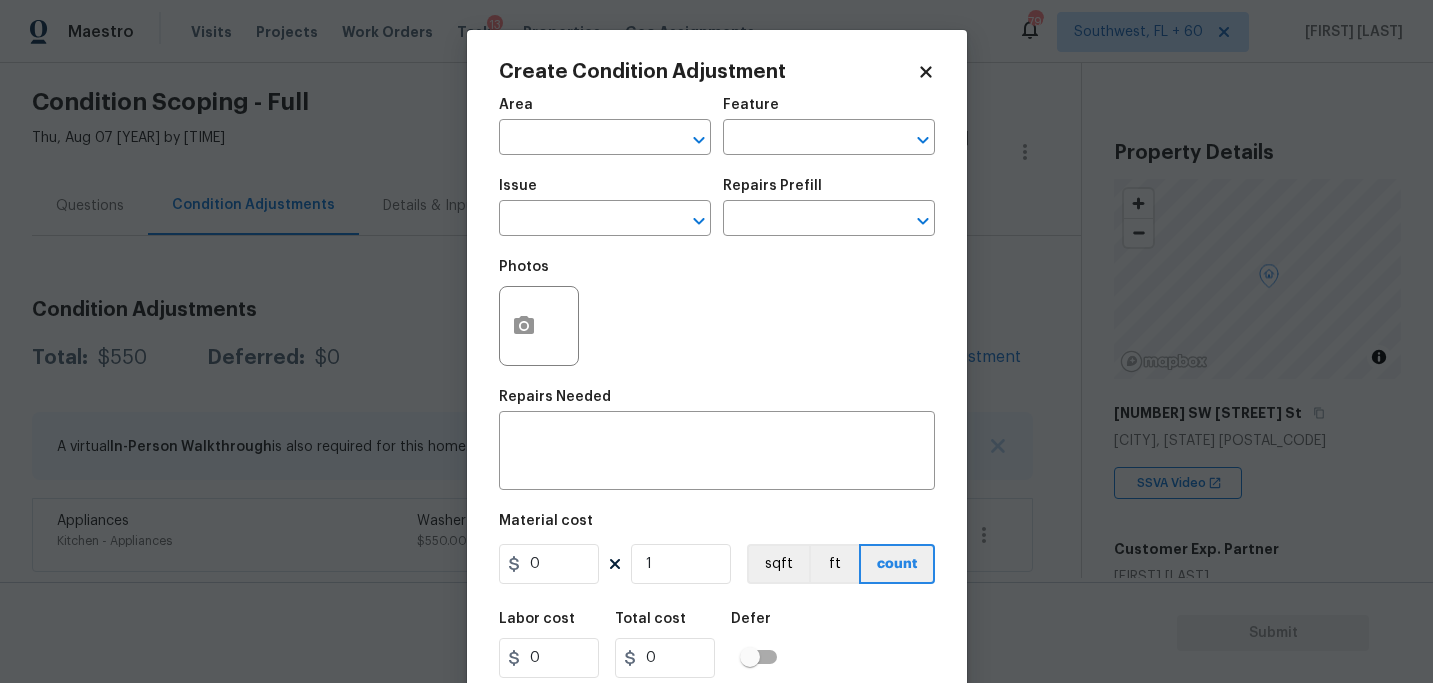 click on "Area ​" at bounding box center [605, 126] 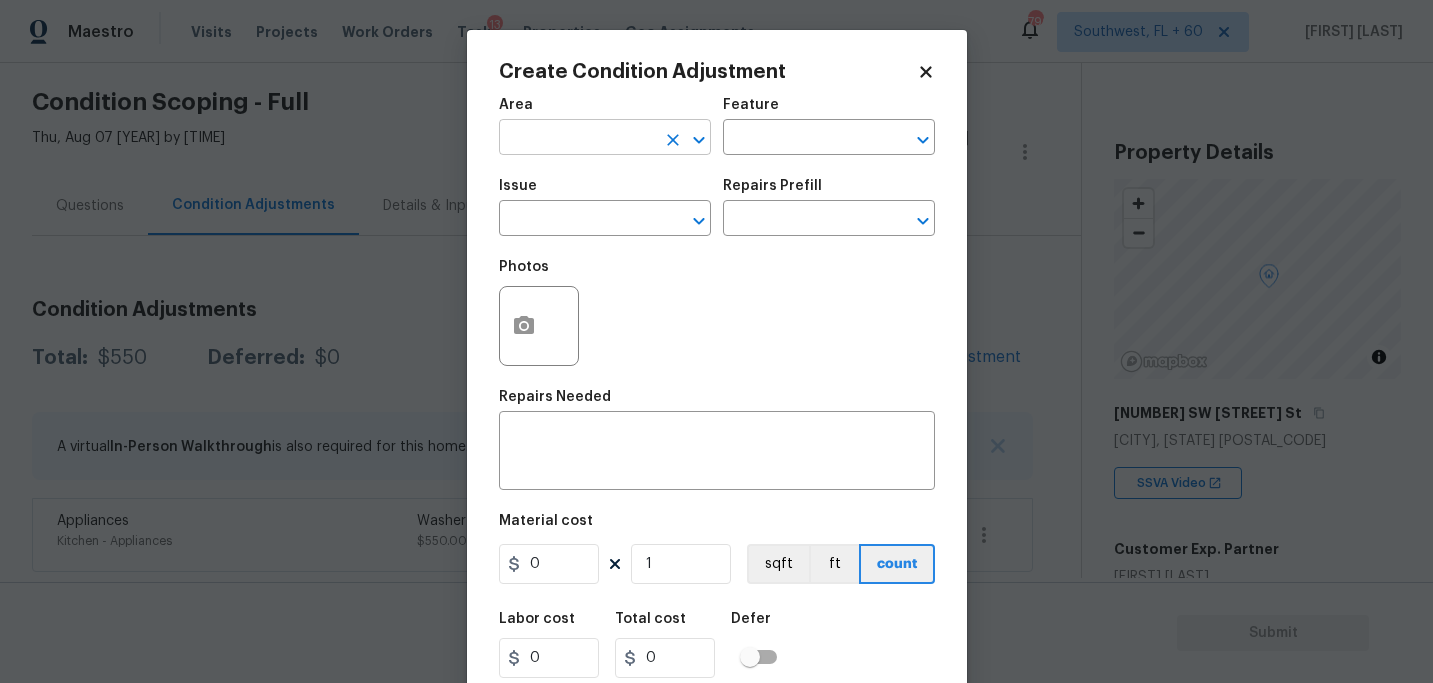 click at bounding box center (577, 139) 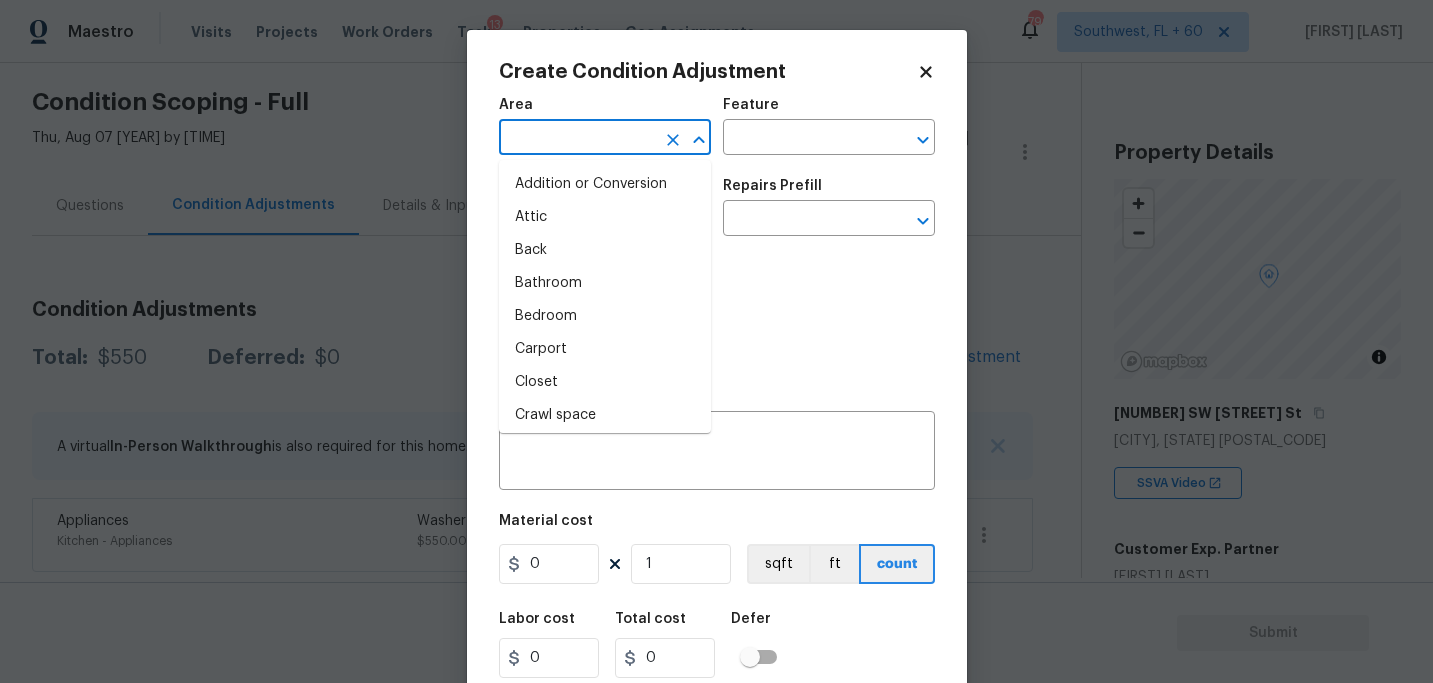 type on "e" 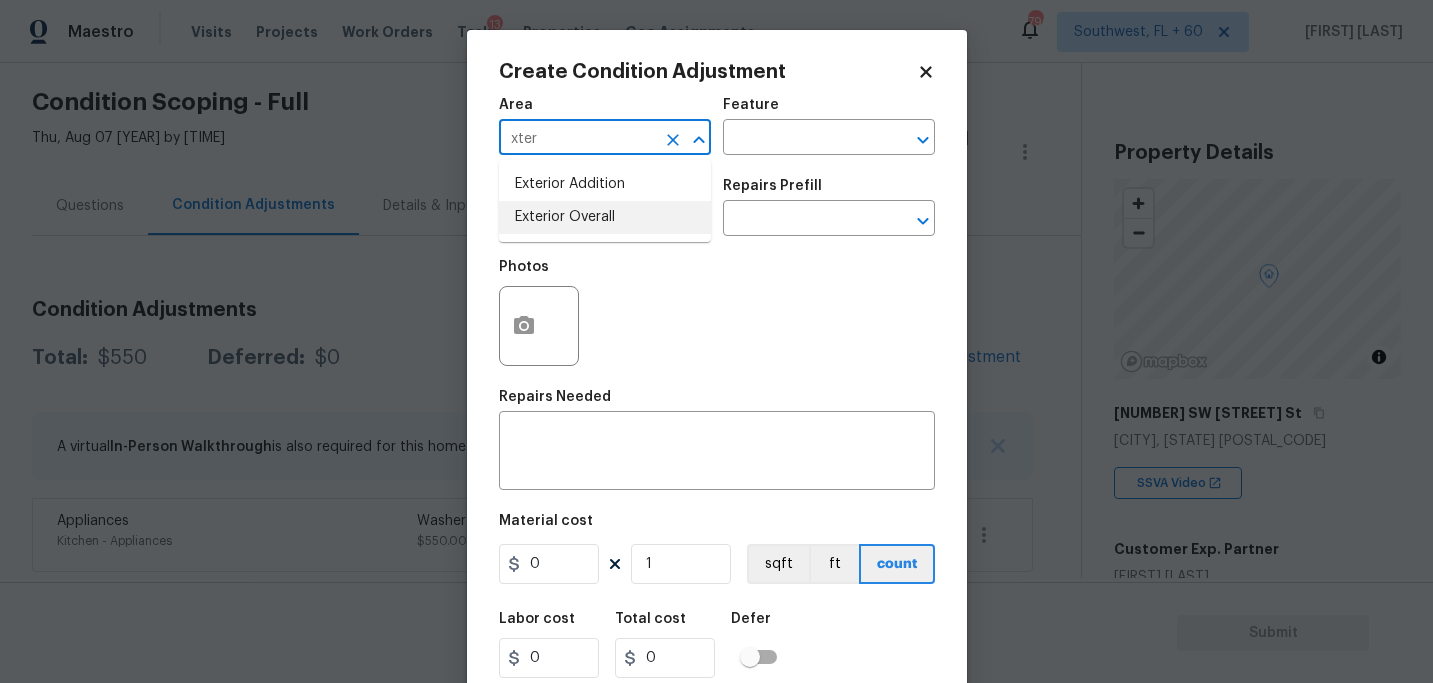 click on "Exterior Overall" at bounding box center (605, 217) 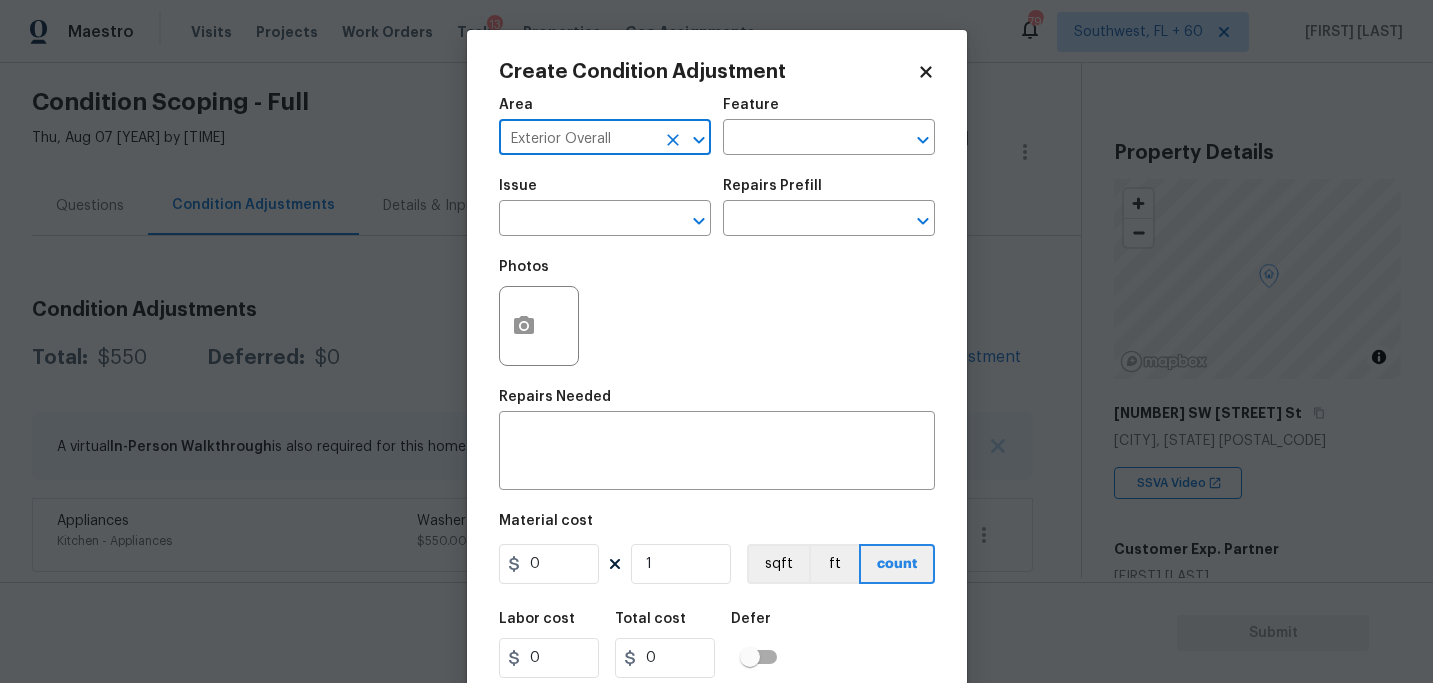 type on "Exterior Overall" 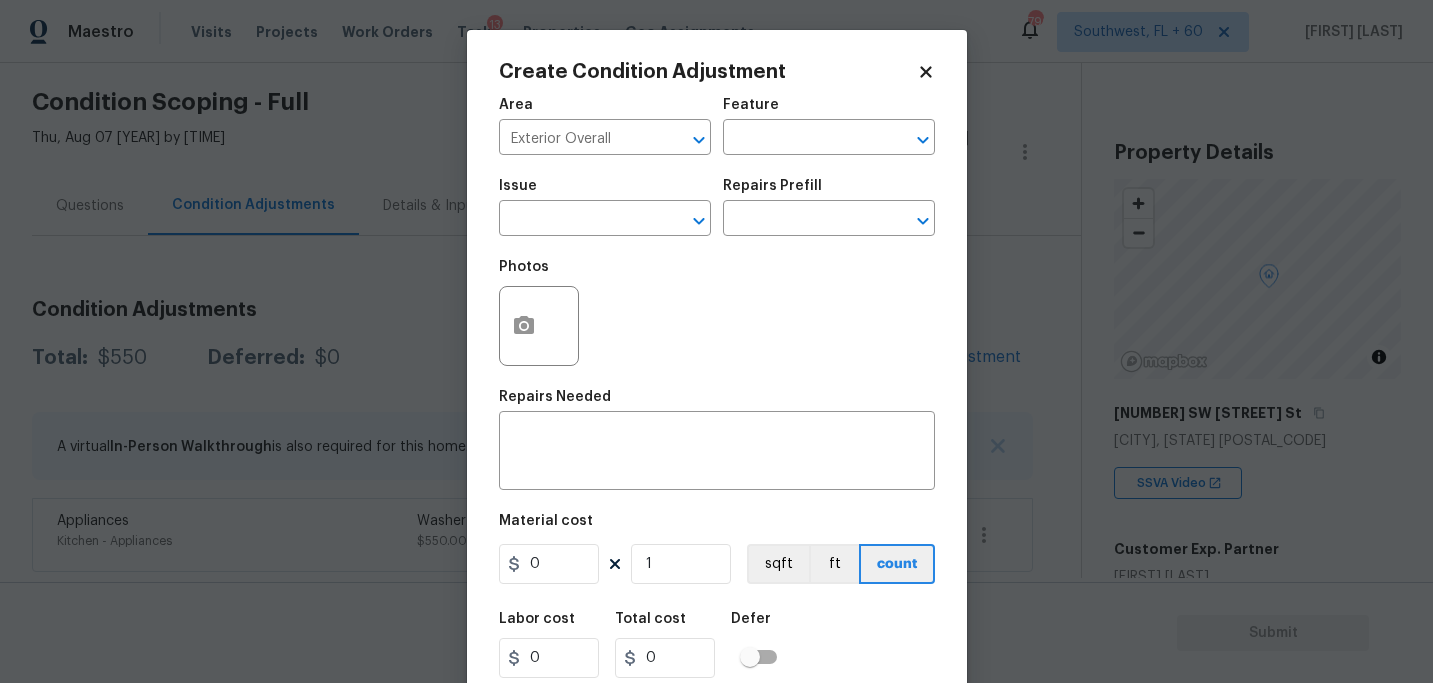 click on "Repairs Prefill" at bounding box center [772, 186] 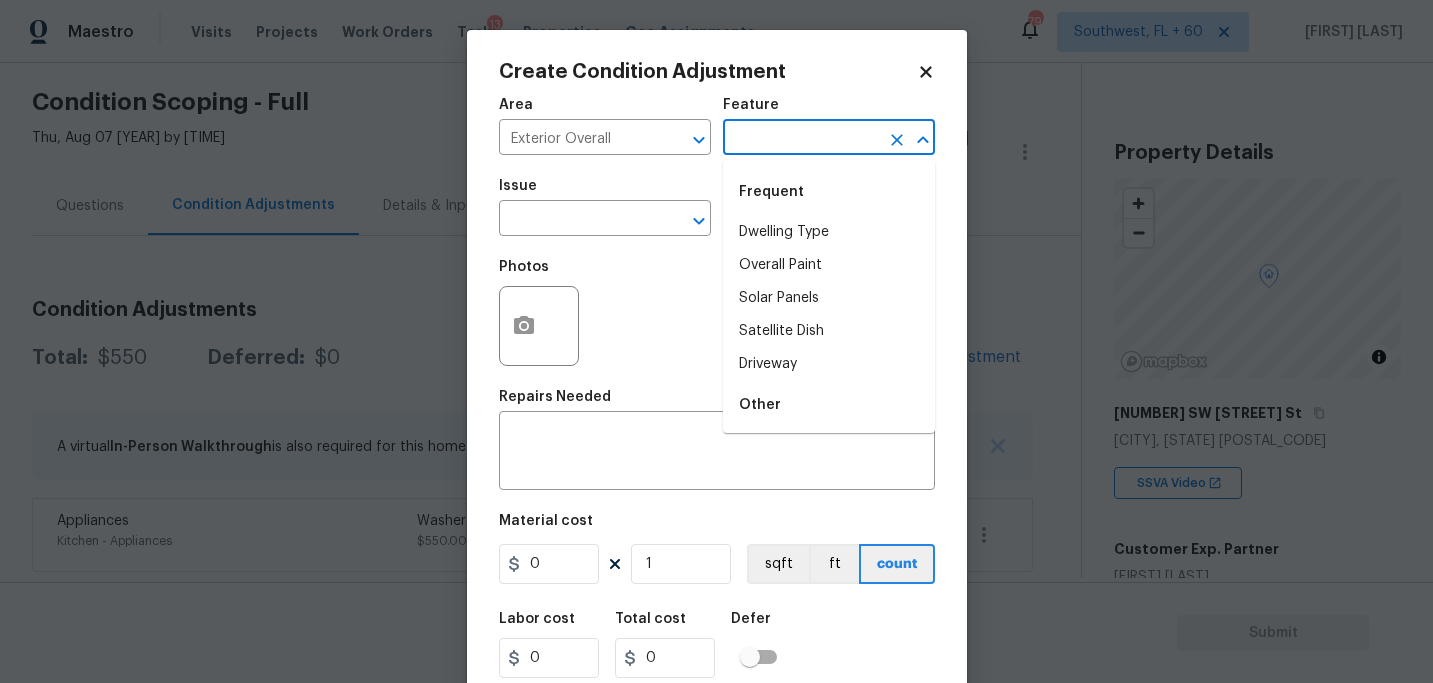 click at bounding box center (801, 139) 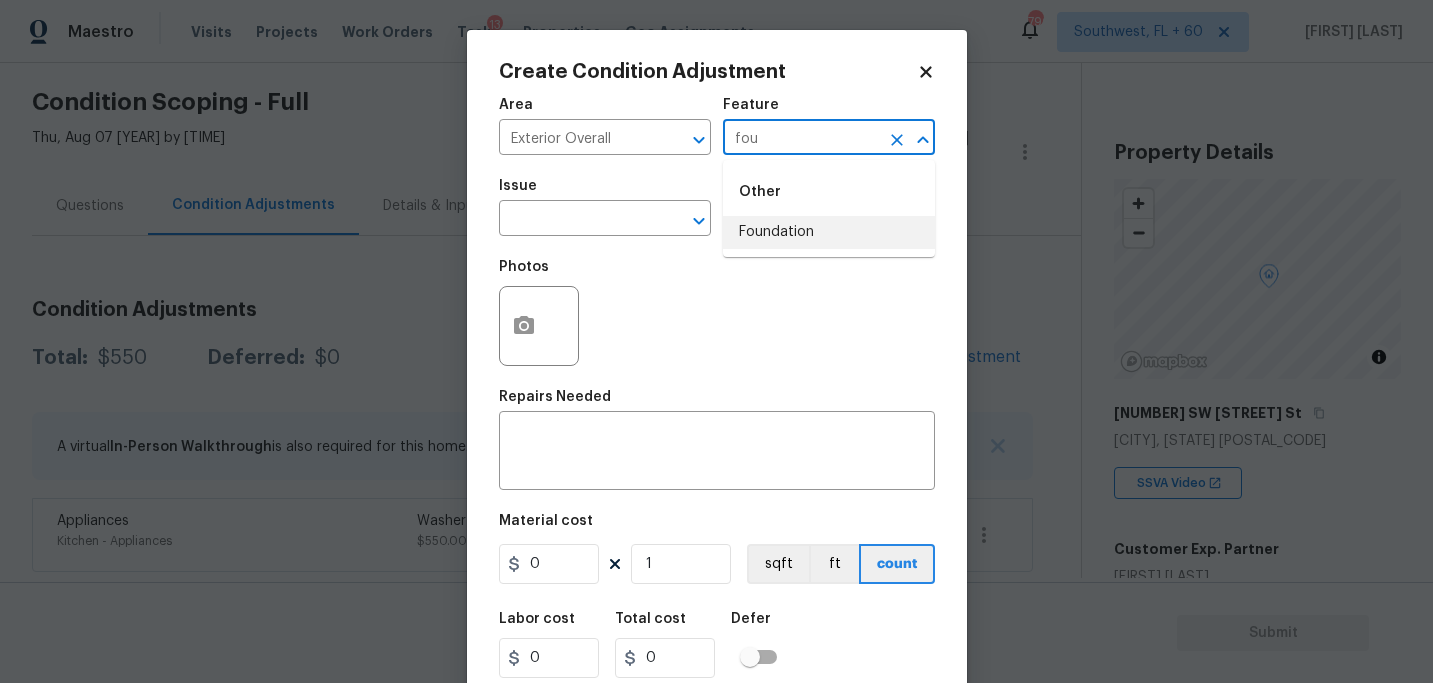 click on "Foundation" at bounding box center (829, 232) 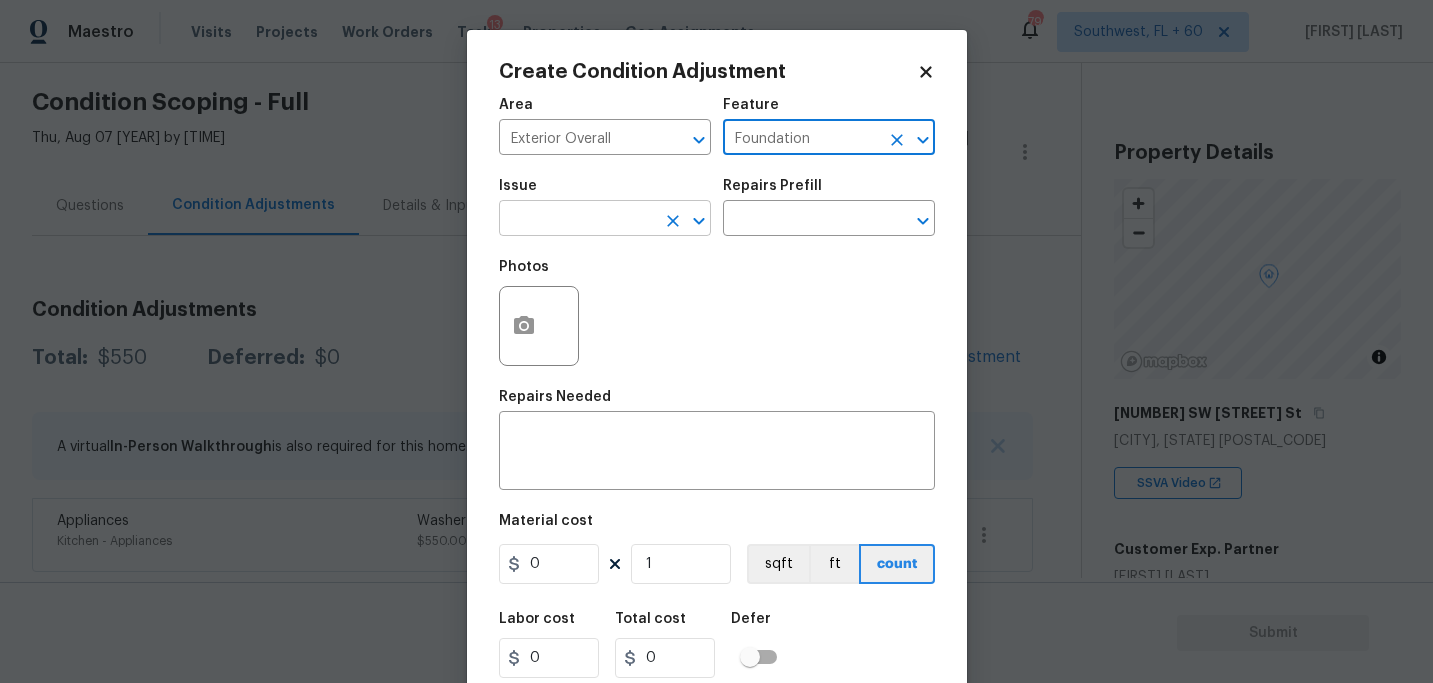 type on "Foundation" 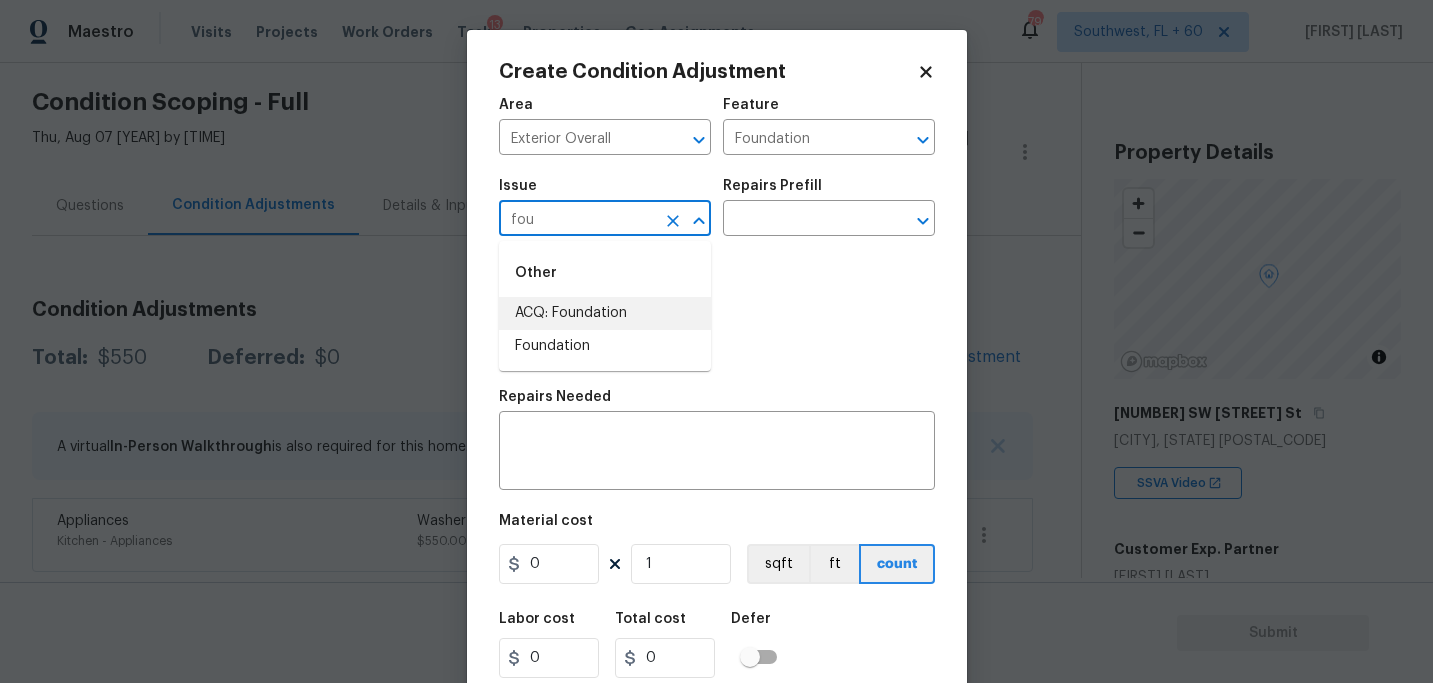 click on "ACQ: Foundation" at bounding box center [605, 313] 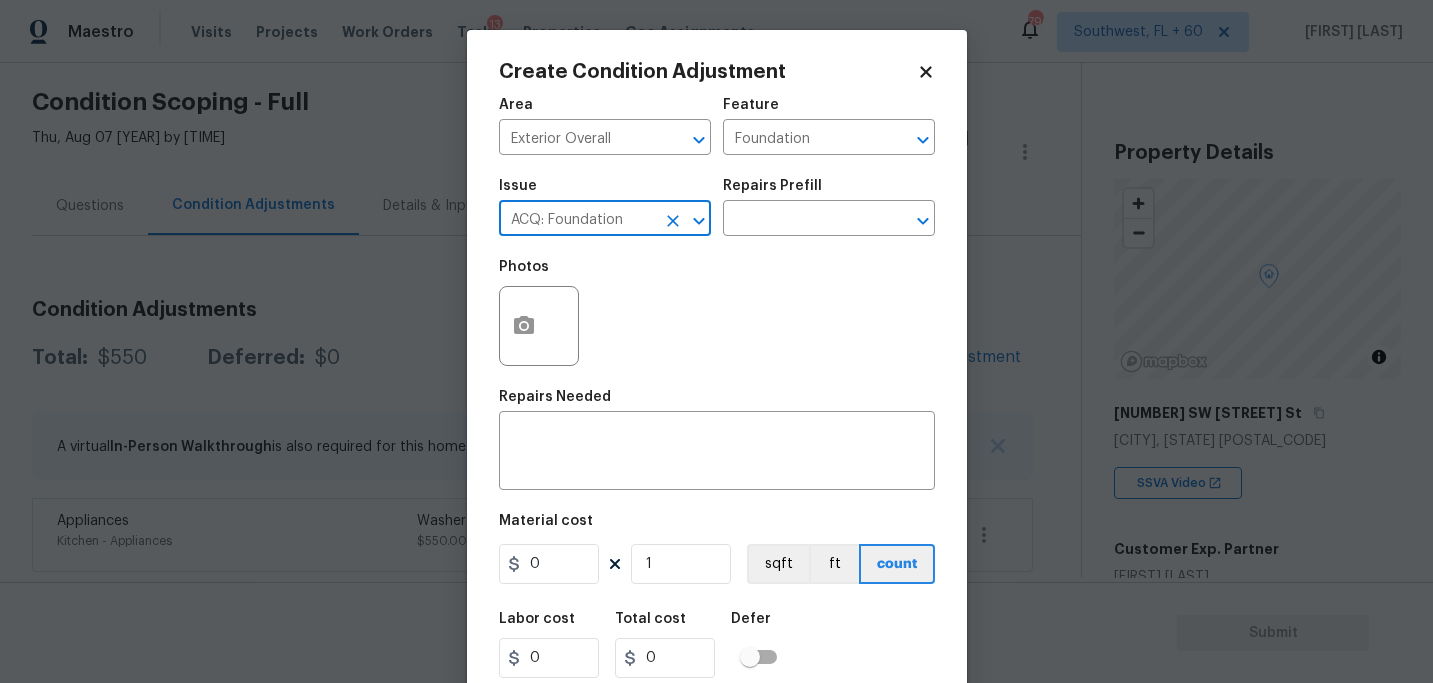 type on "ACQ: Foundation" 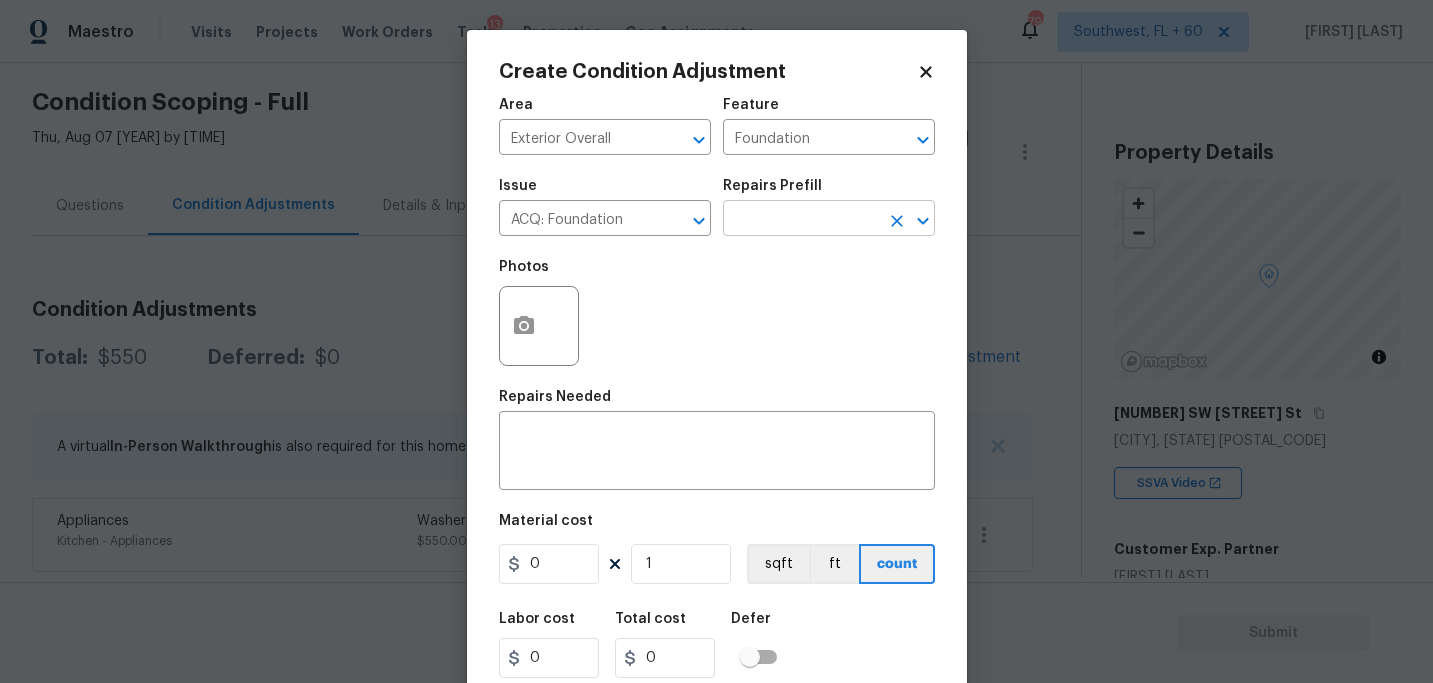 click at bounding box center [801, 220] 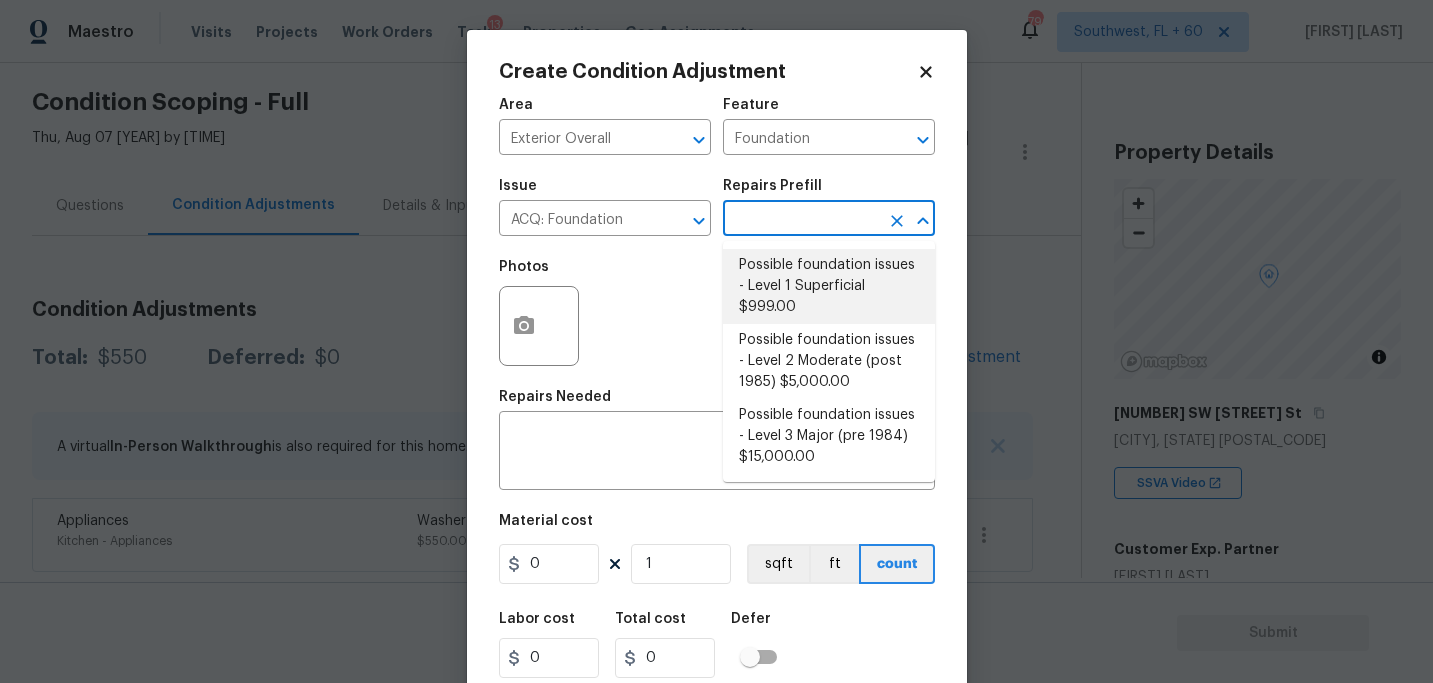 click on "Possible foundation issues - Level 1 Superficial $999.00" at bounding box center (829, 286) 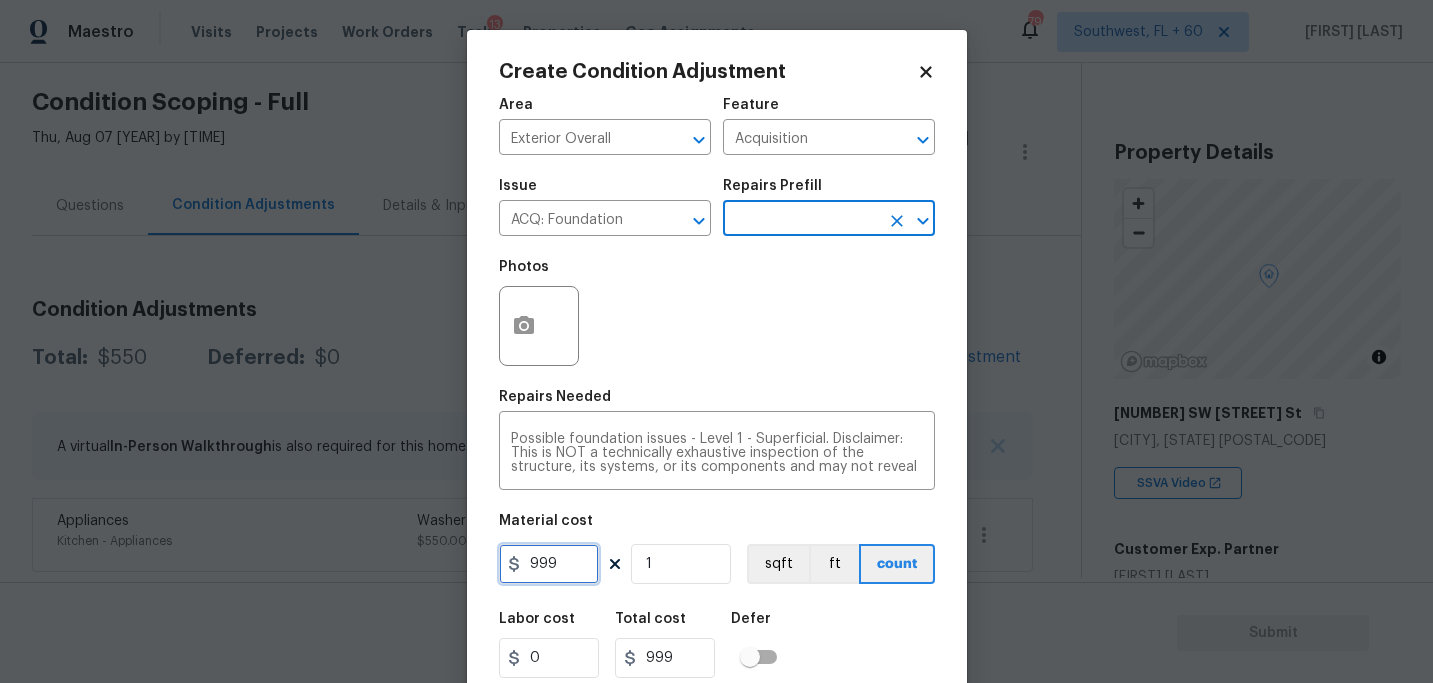click on "999" at bounding box center (549, 564) 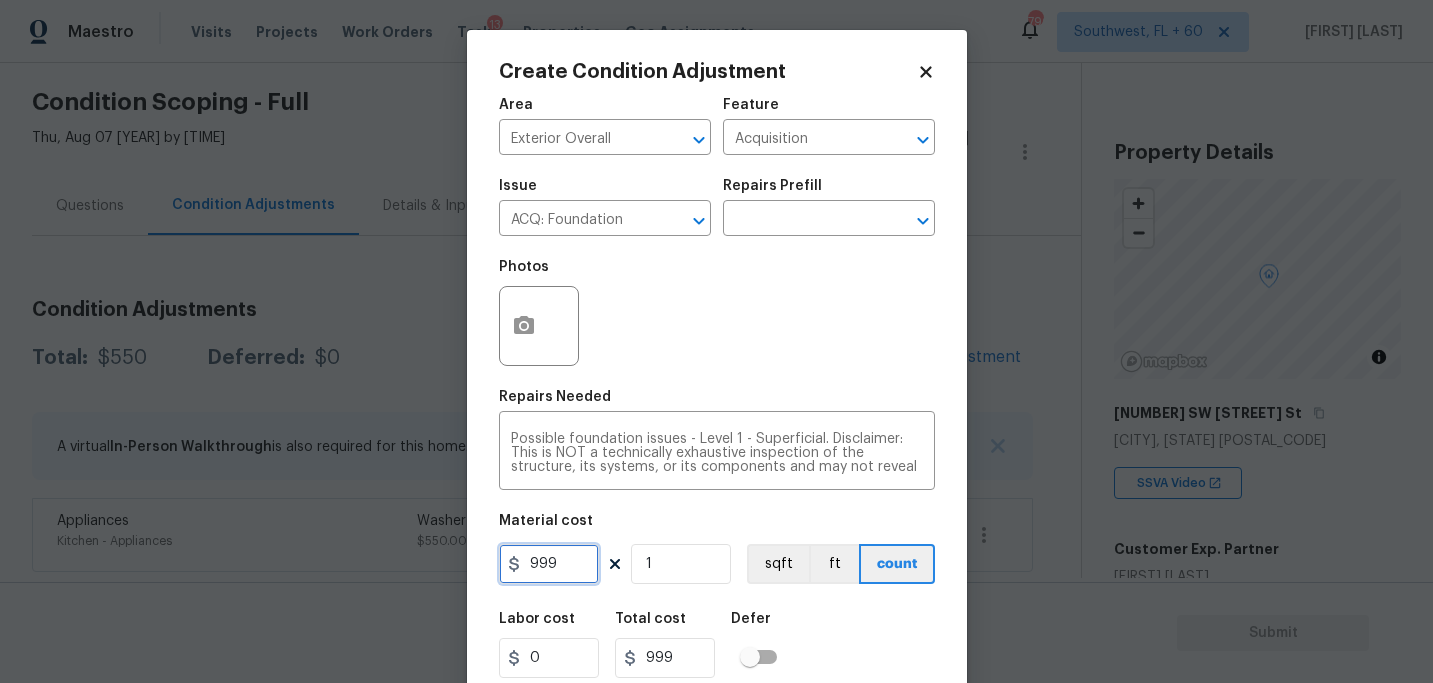 drag, startPoint x: 563, startPoint y: 567, endPoint x: 430, endPoint y: 567, distance: 133 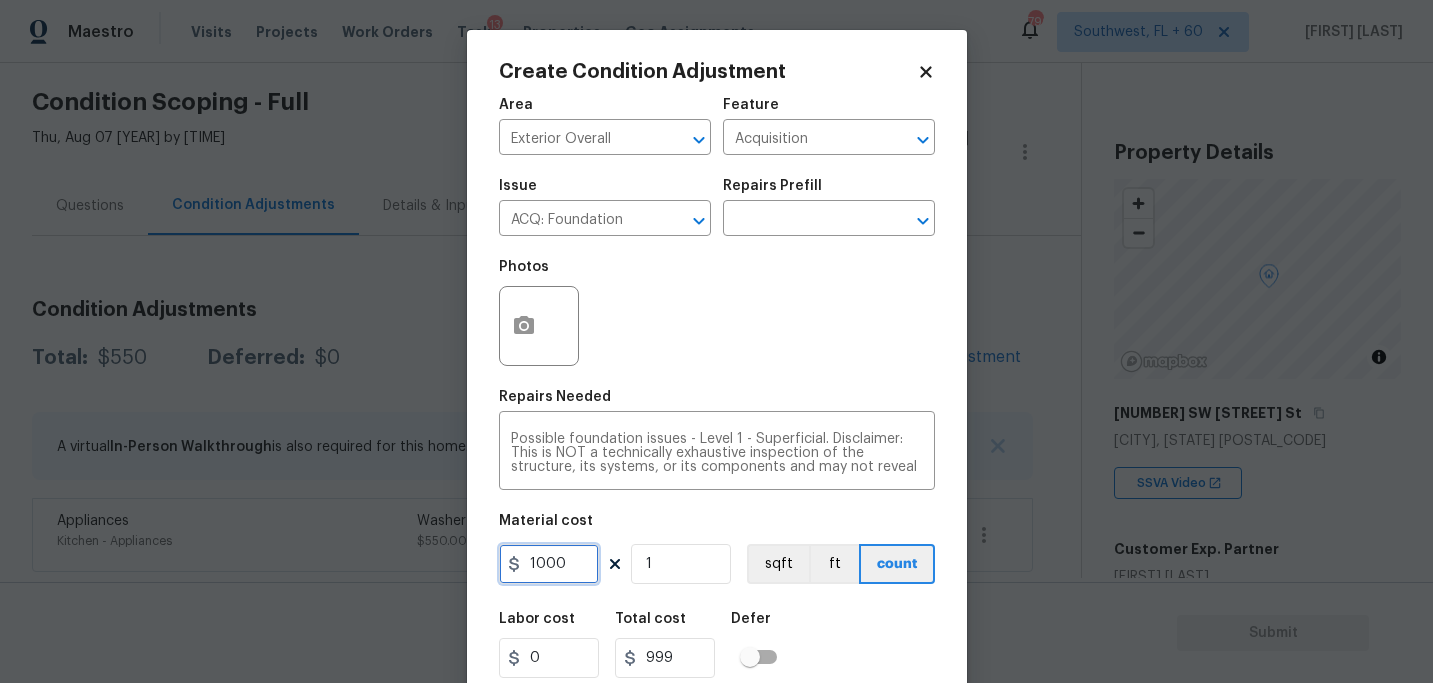 type on "1000" 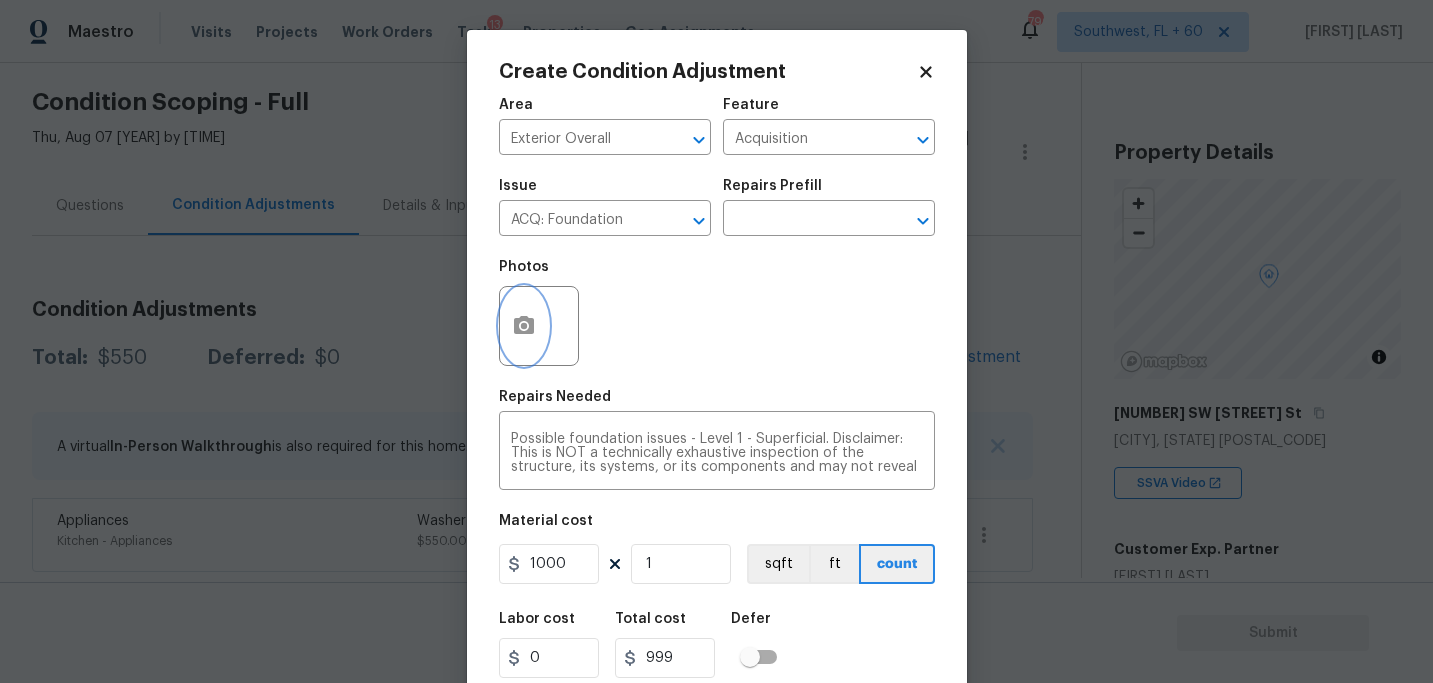 type on "1000" 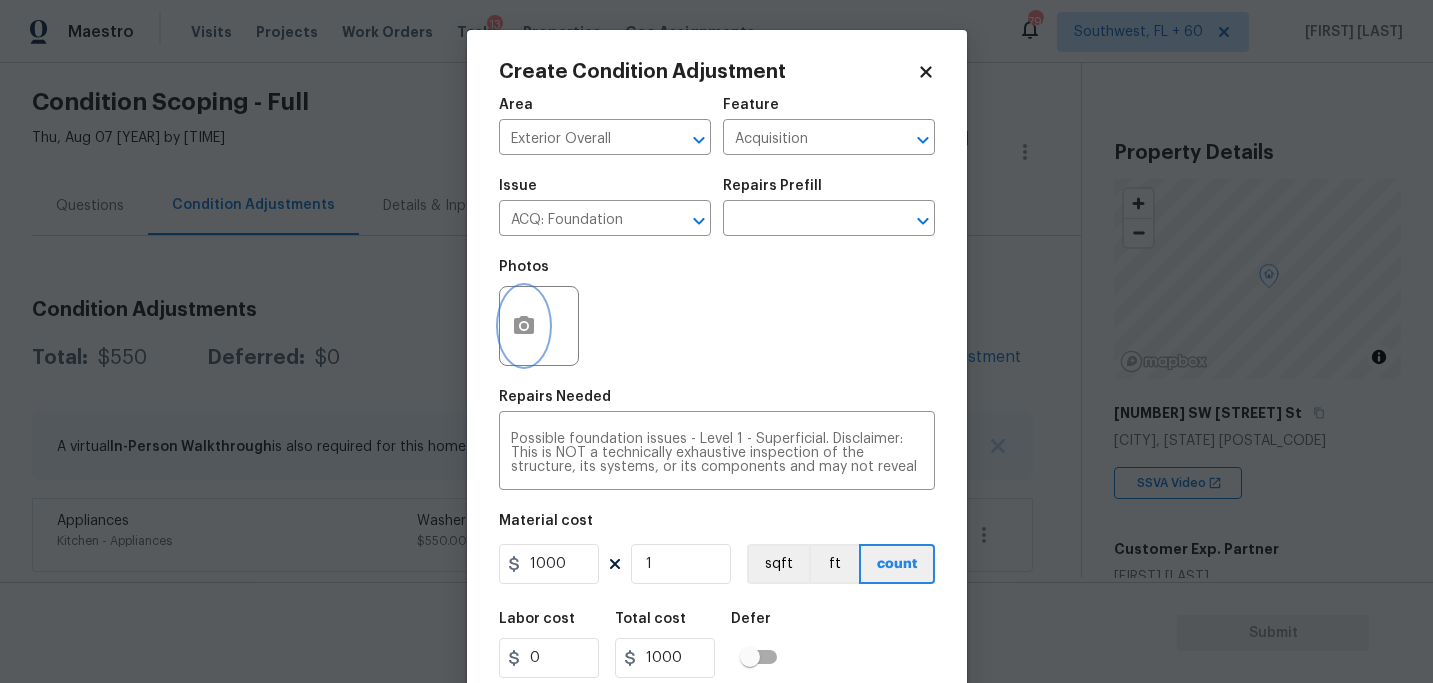click 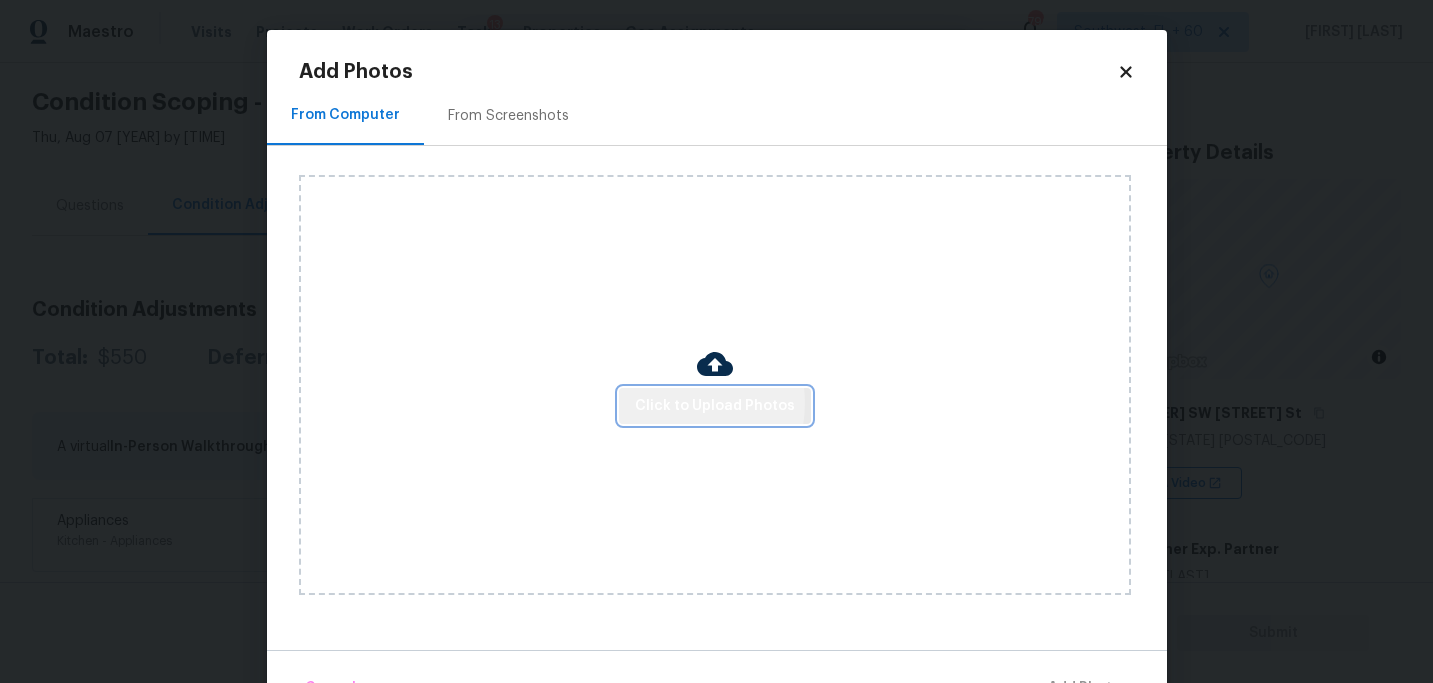 click on "Click to Upload Photos" at bounding box center (715, 406) 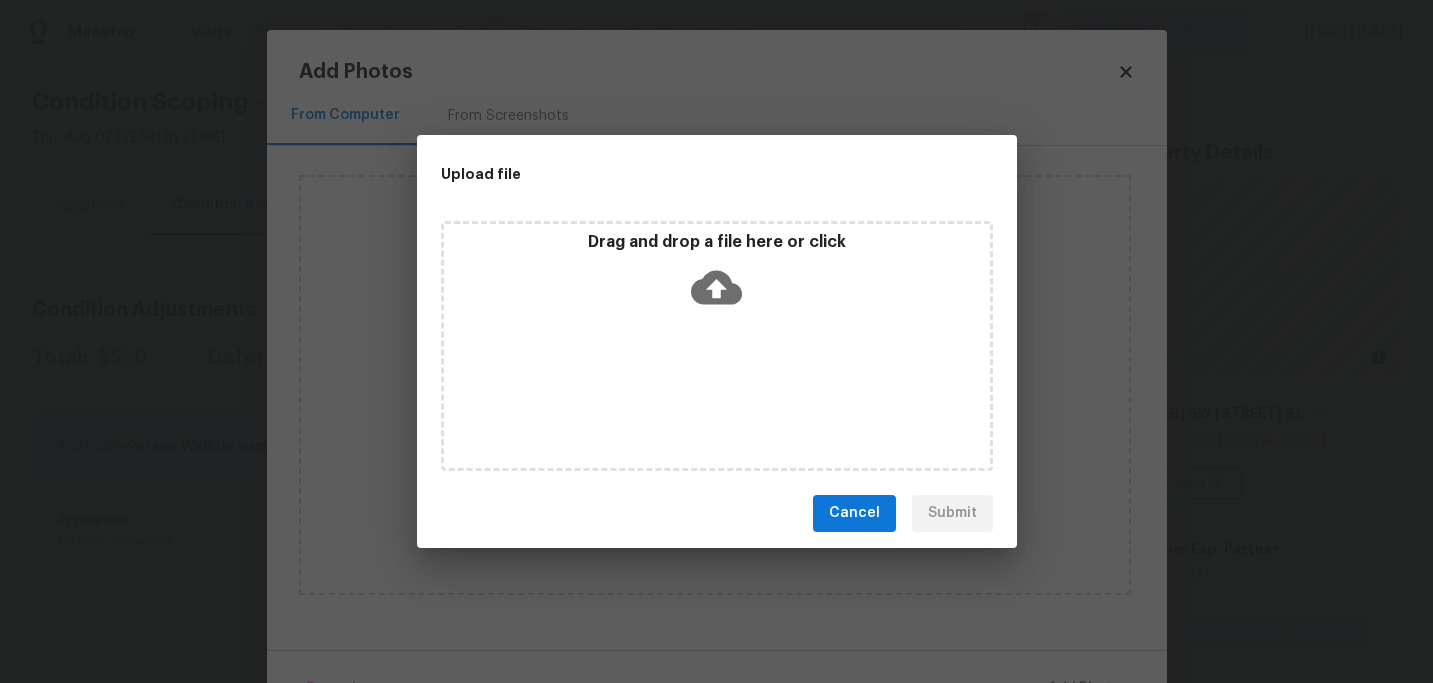 click 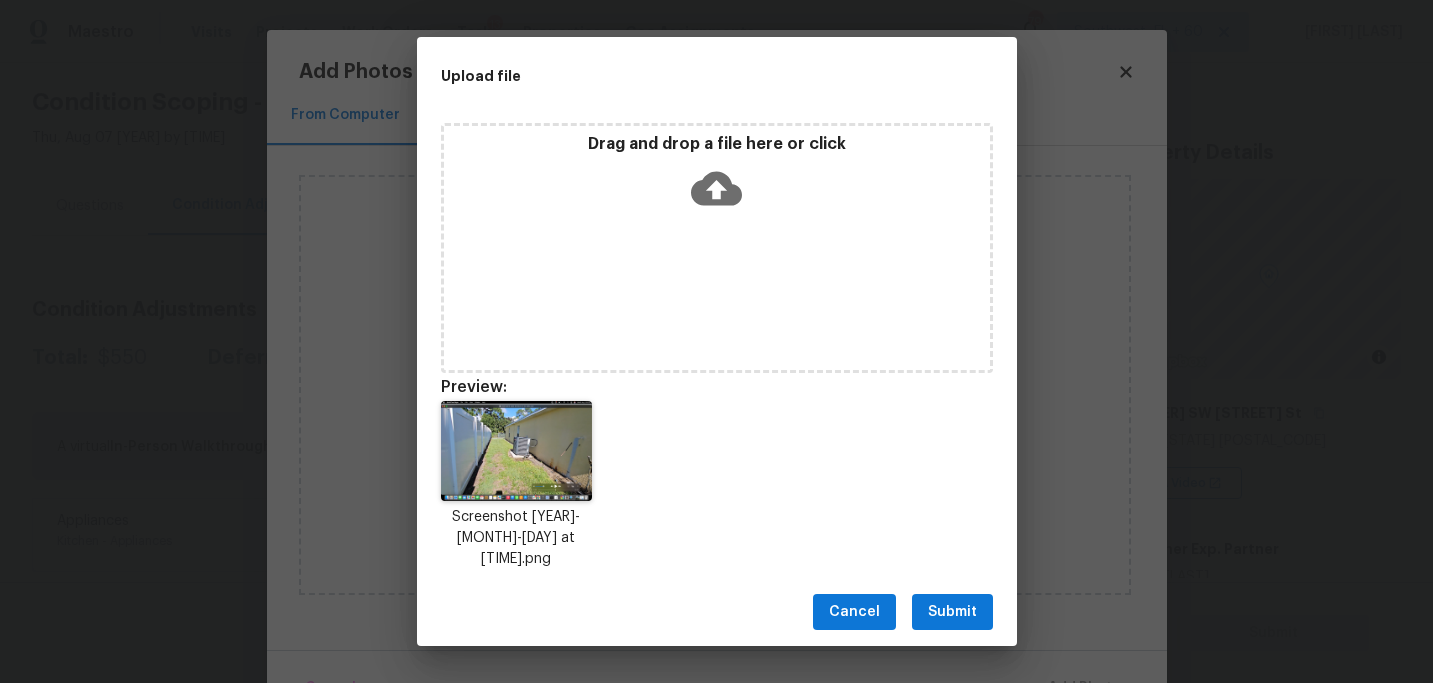 click on "Submit" at bounding box center (952, 612) 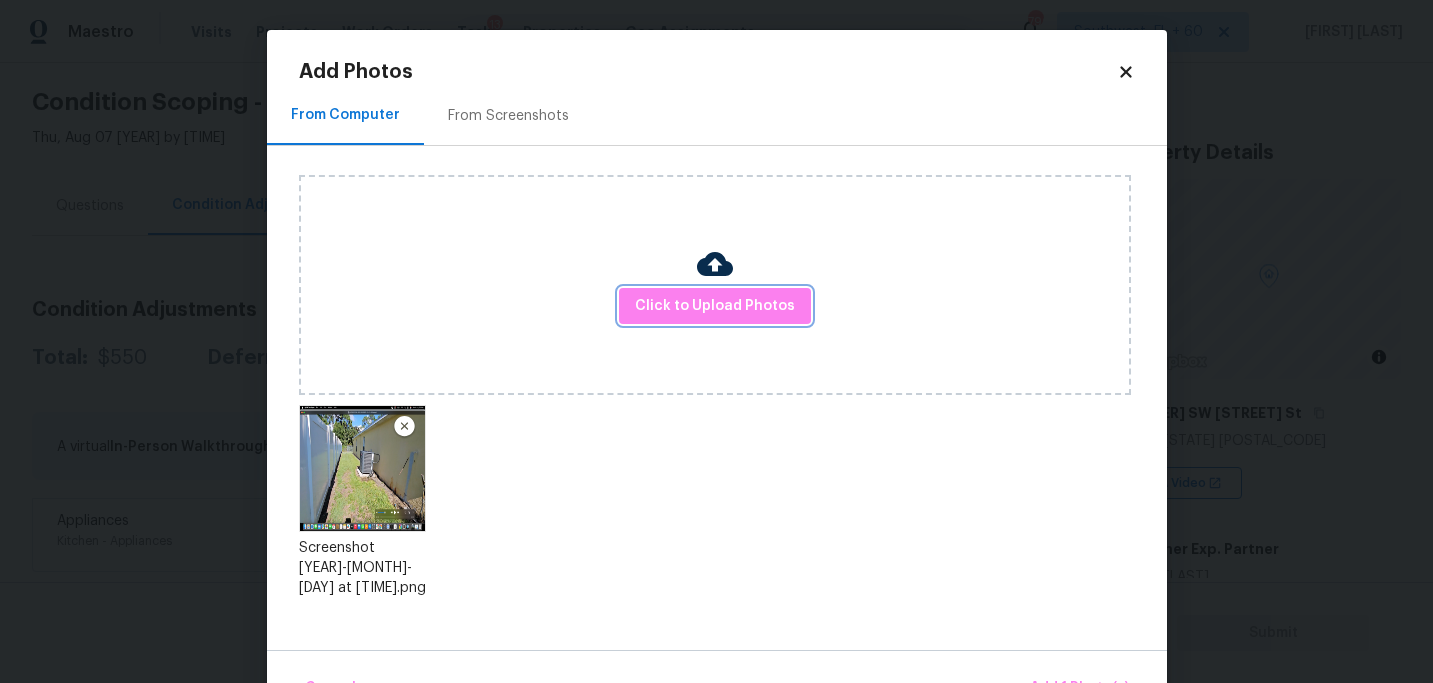 scroll, scrollTop: 57, scrollLeft: 0, axis: vertical 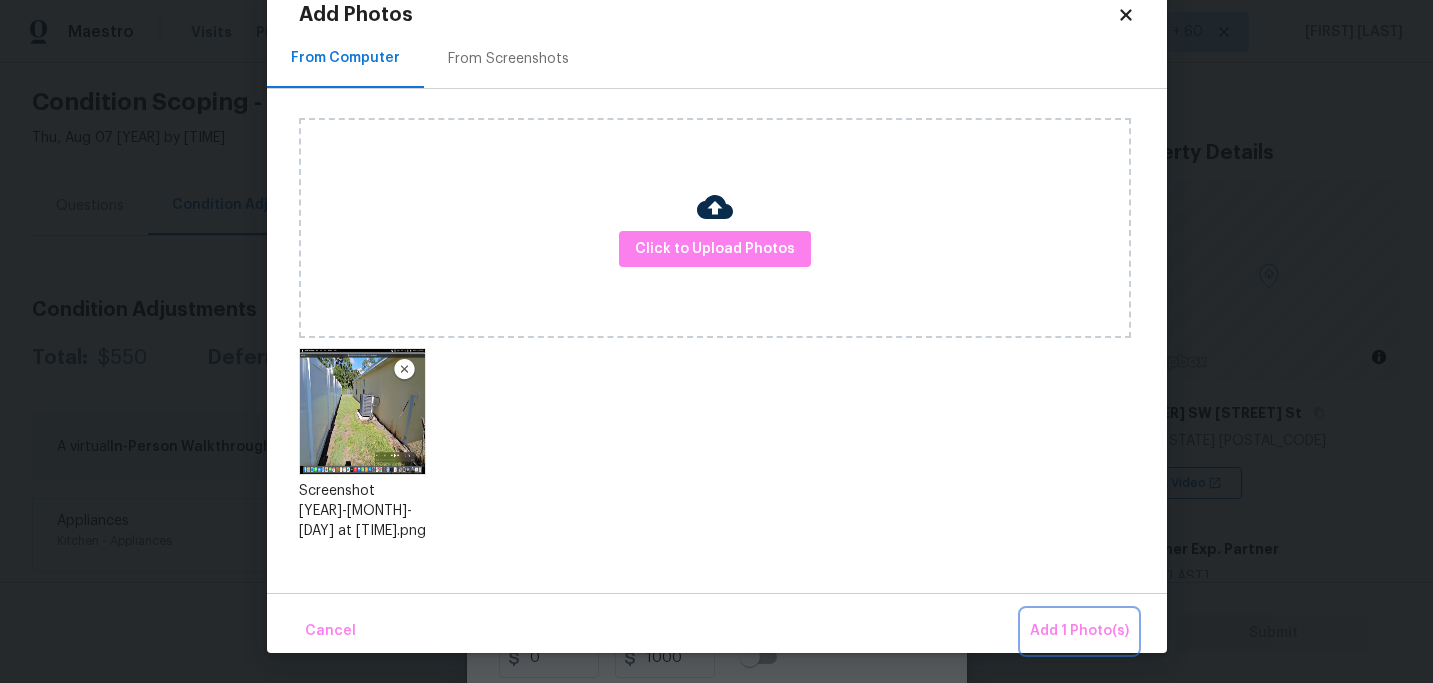 click on "Add 1 Photo(s)" at bounding box center [1079, 631] 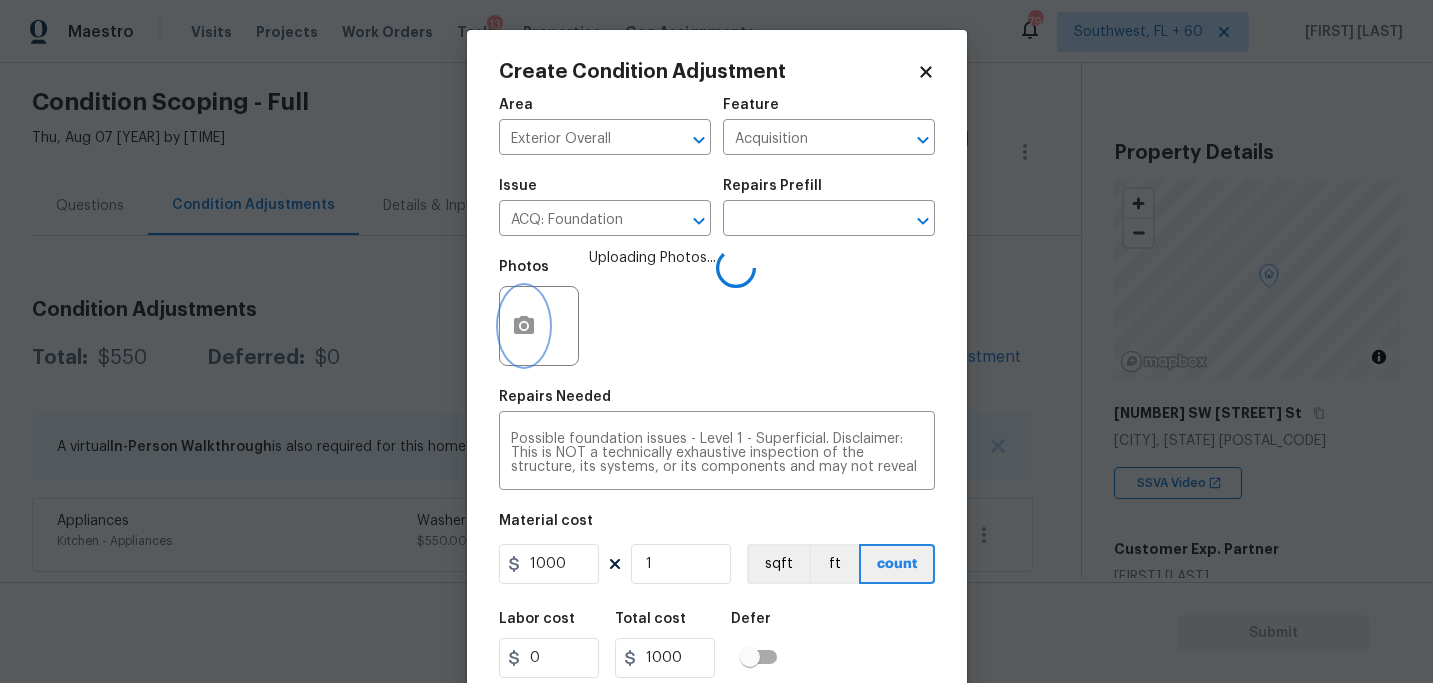 scroll, scrollTop: 0, scrollLeft: 0, axis: both 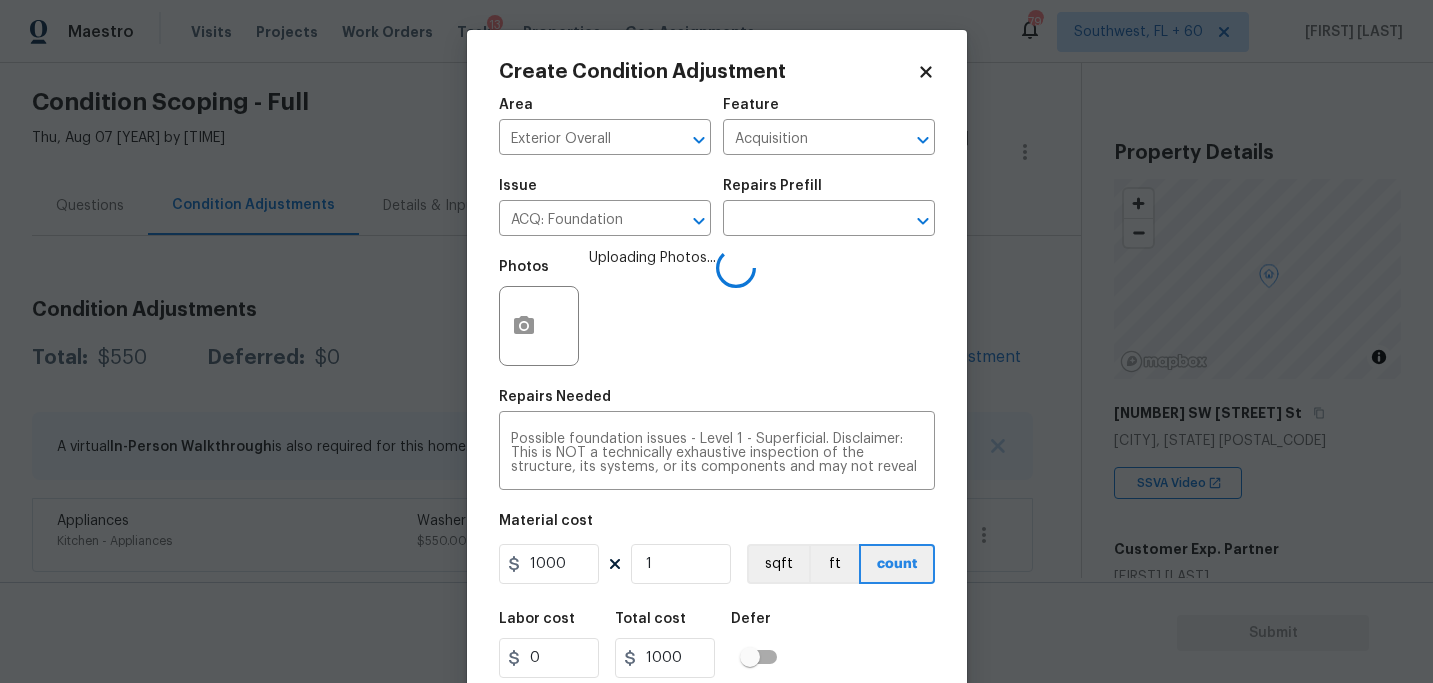 click on "Labor cost 0 Total cost 1000 Defer" at bounding box center [717, 645] 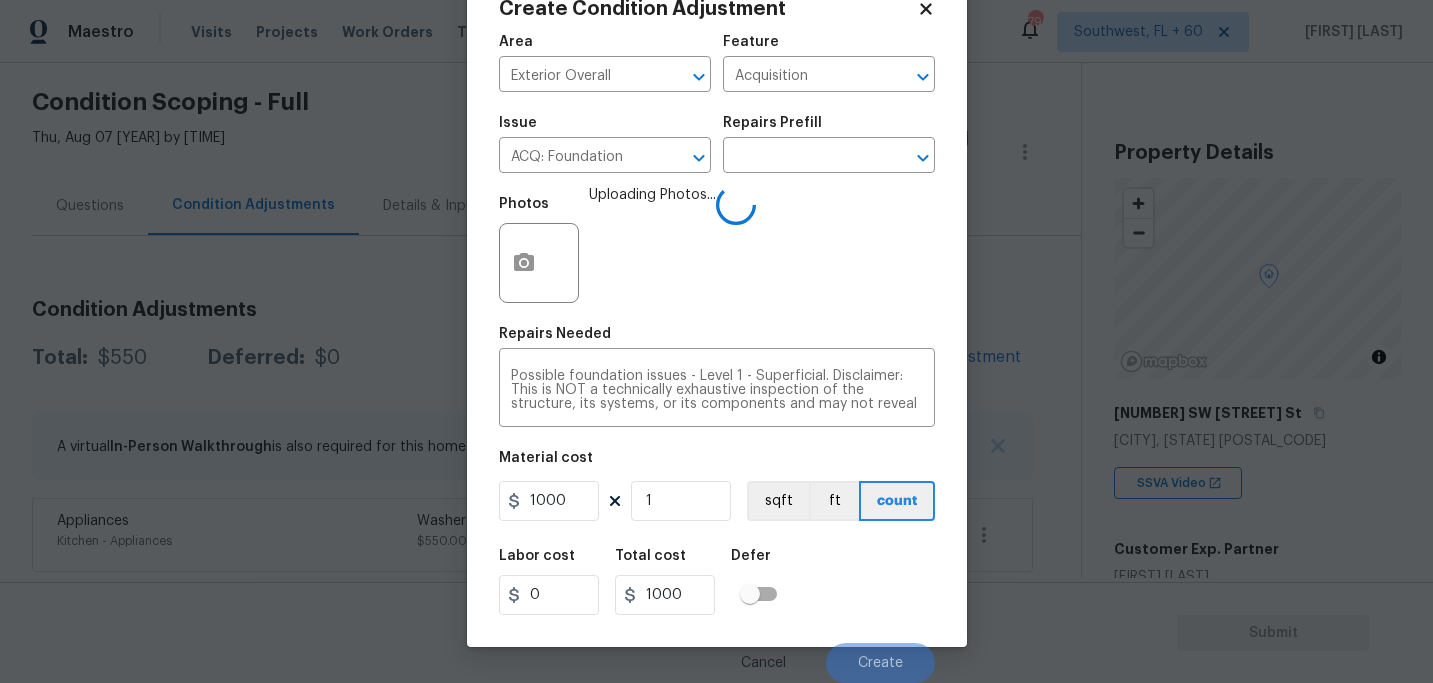 click on "Labor cost 0 Total cost 1000 Defer" at bounding box center (717, 582) 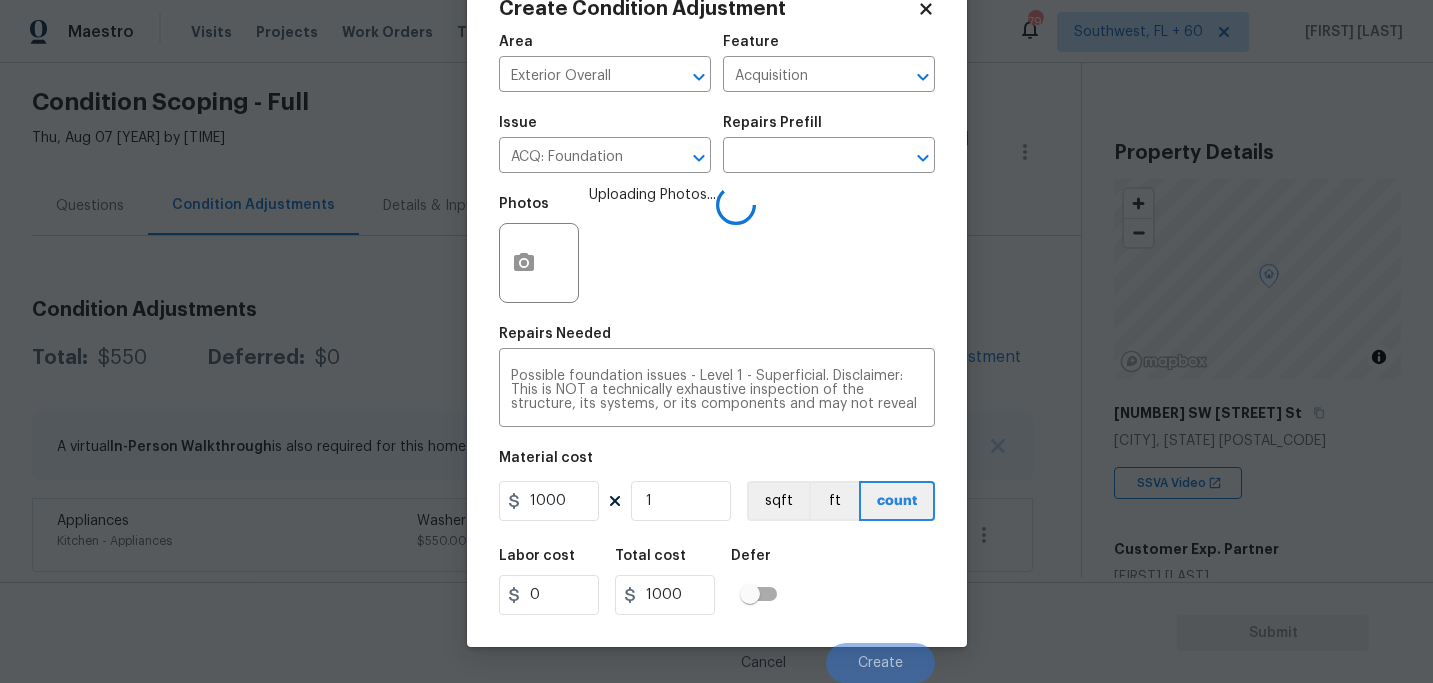 click on "Labor cost 0 Total cost 1000 Defer" at bounding box center (717, 582) 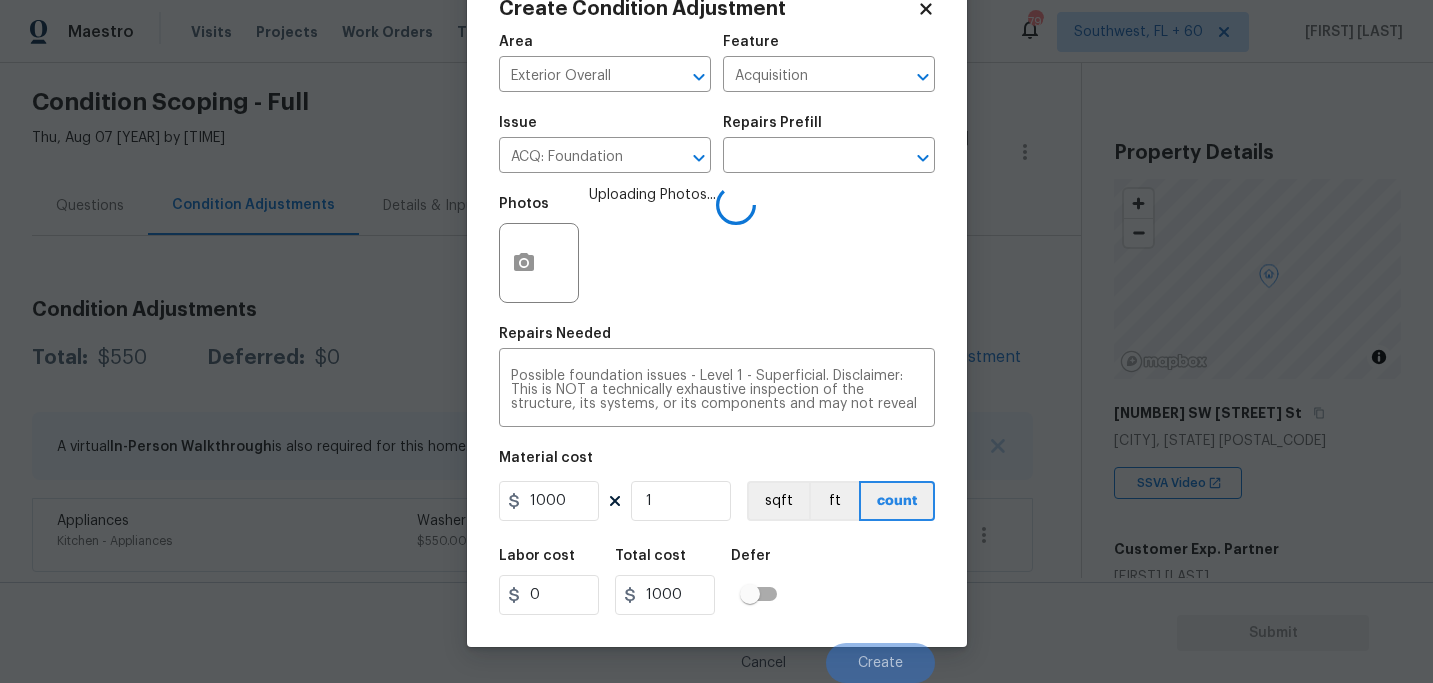 click on "Labor cost 0 Total cost 1000 Defer" at bounding box center [717, 582] 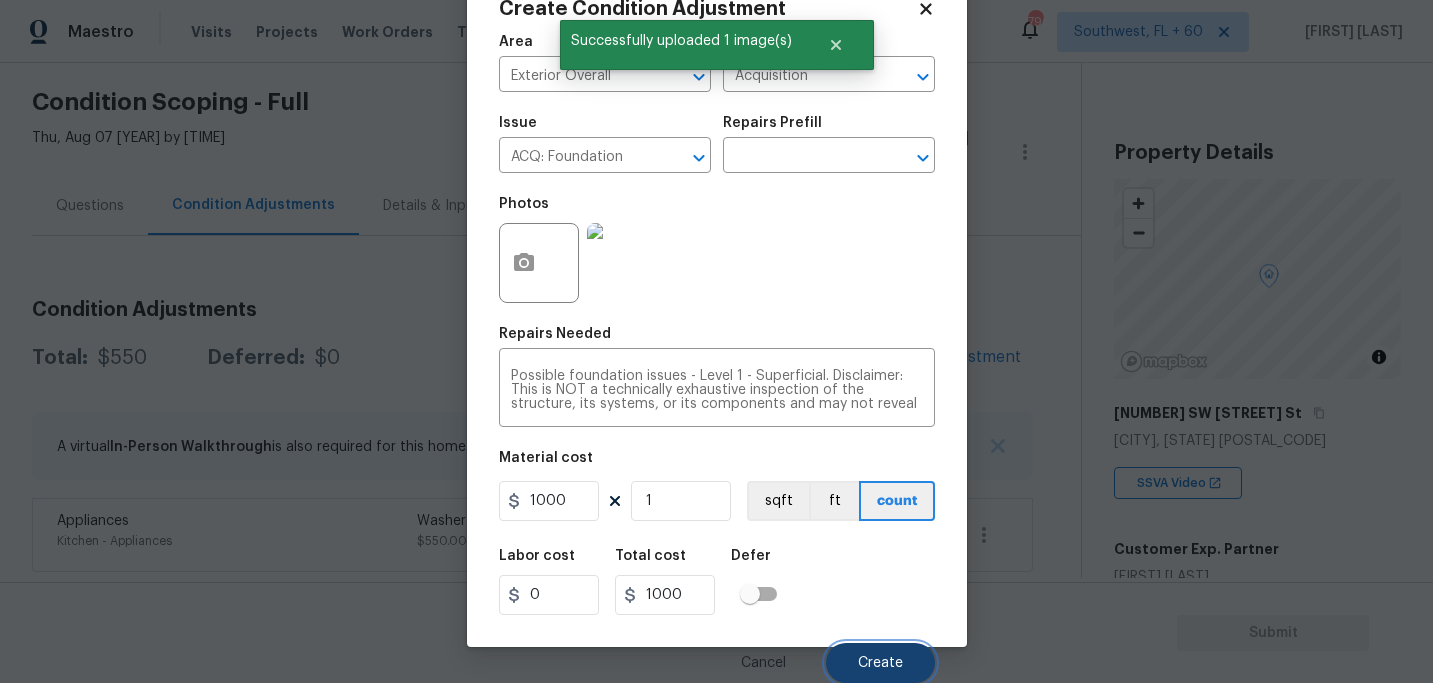 click on "Create" at bounding box center (880, 663) 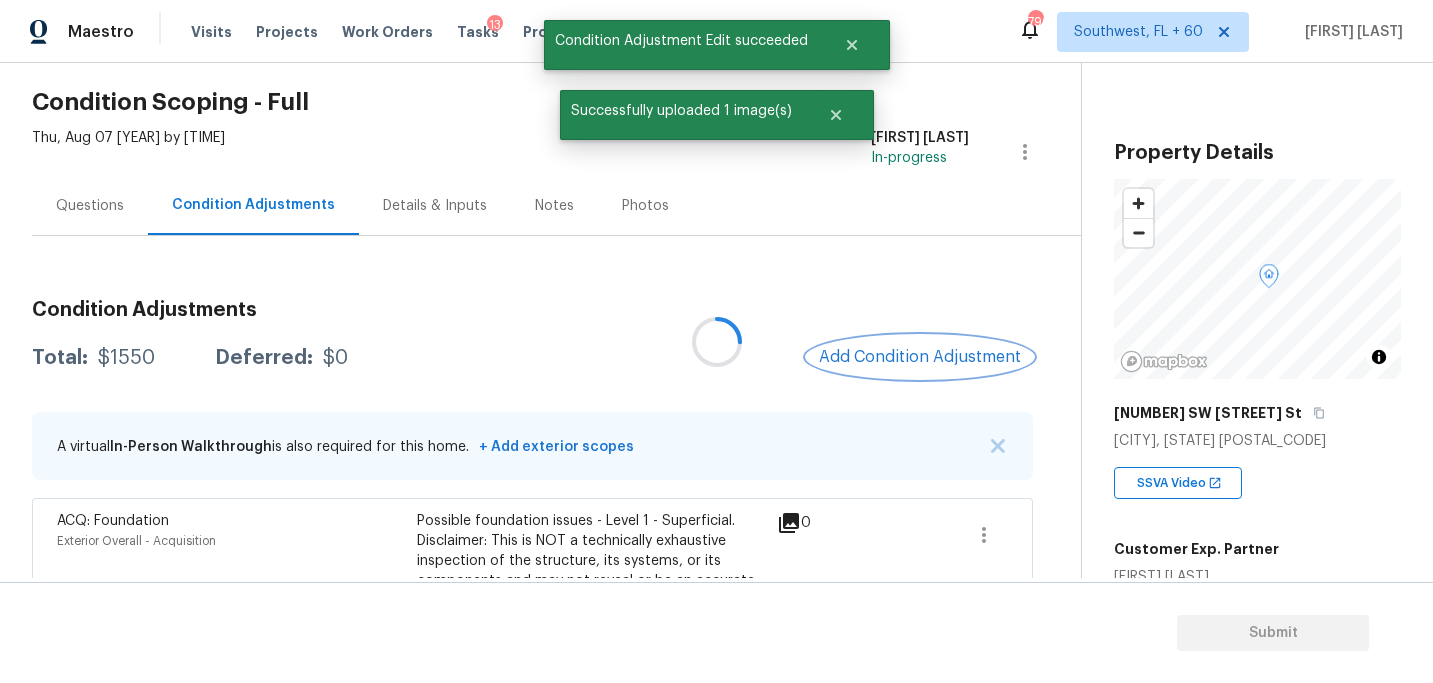 scroll, scrollTop: 0, scrollLeft: 0, axis: both 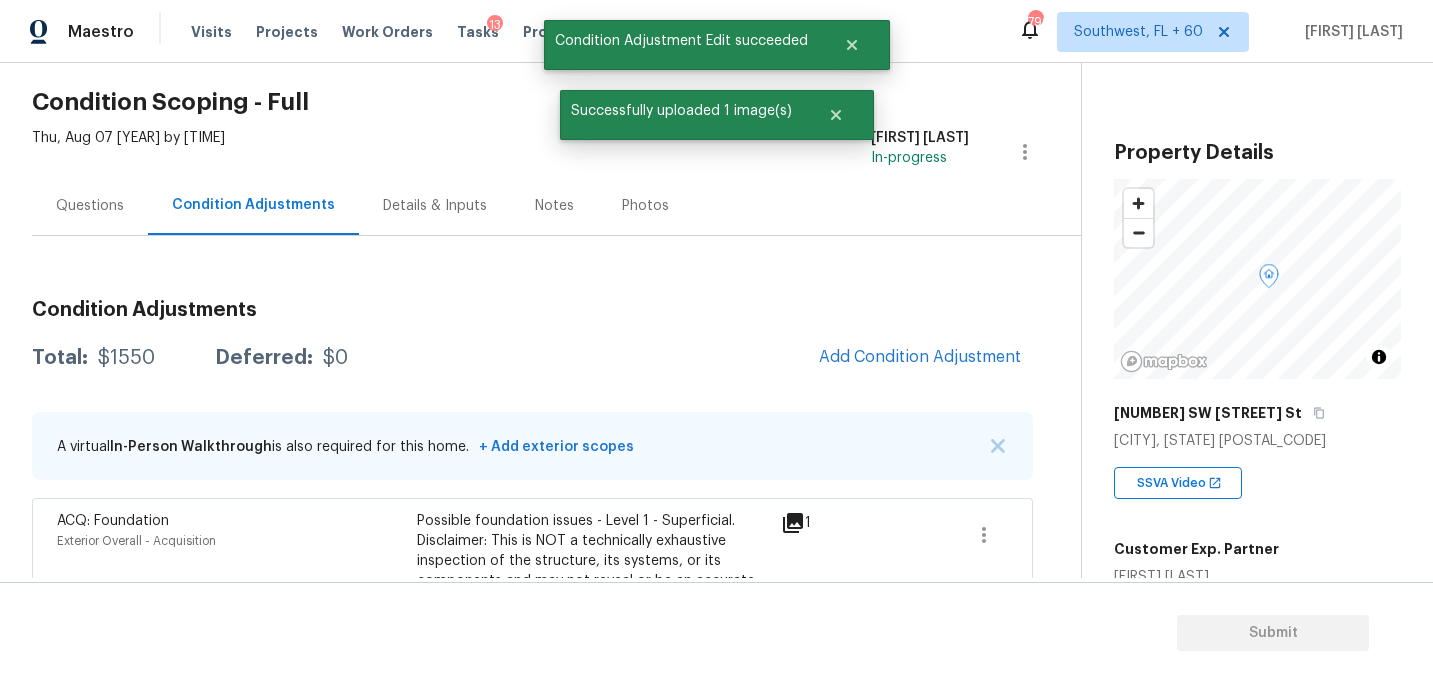 click on "Questions" at bounding box center (90, 205) 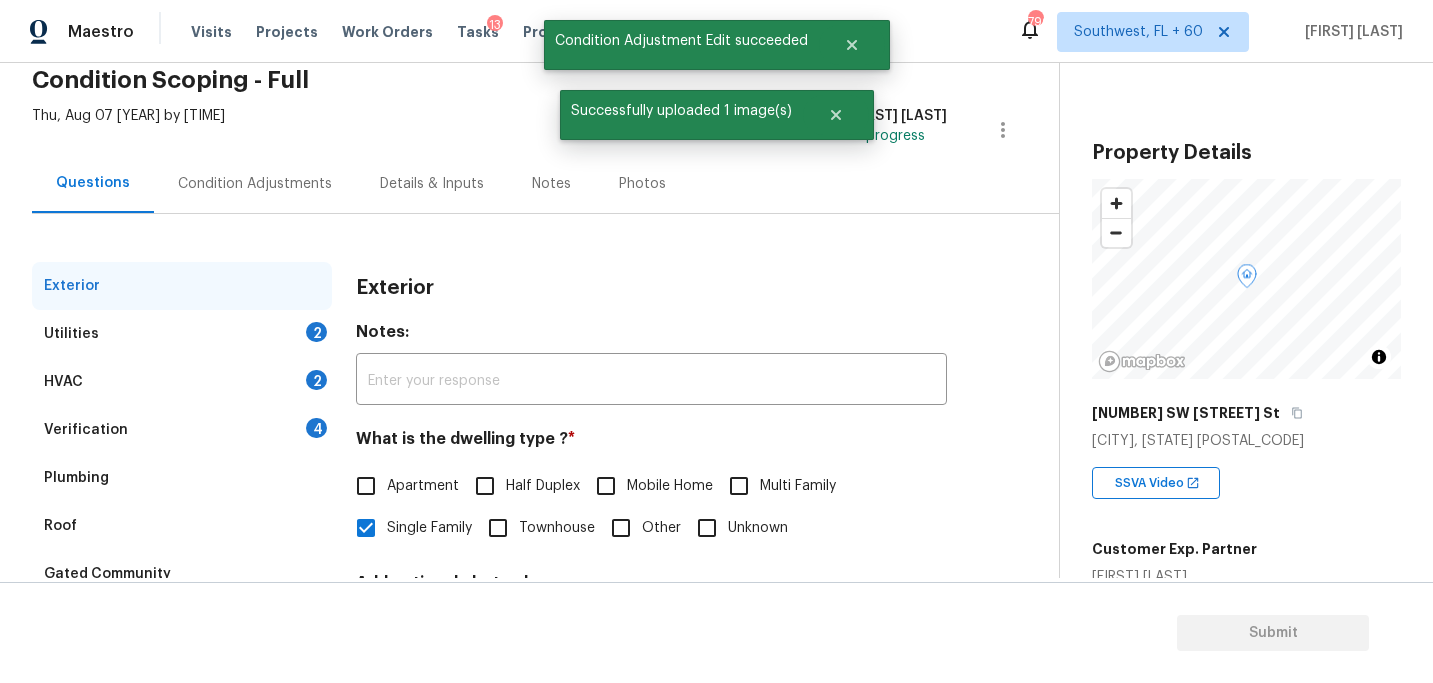 scroll, scrollTop: 145, scrollLeft: 0, axis: vertical 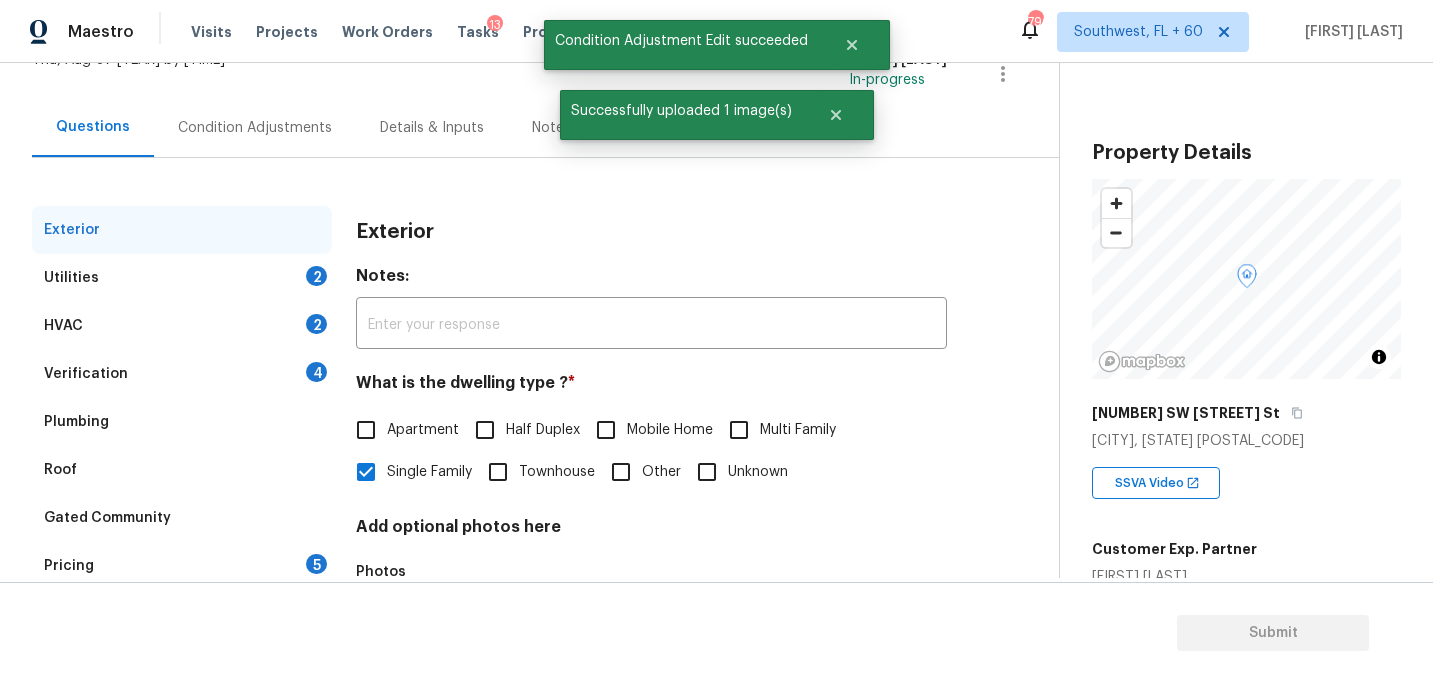 click on "Verification 4" at bounding box center [182, 374] 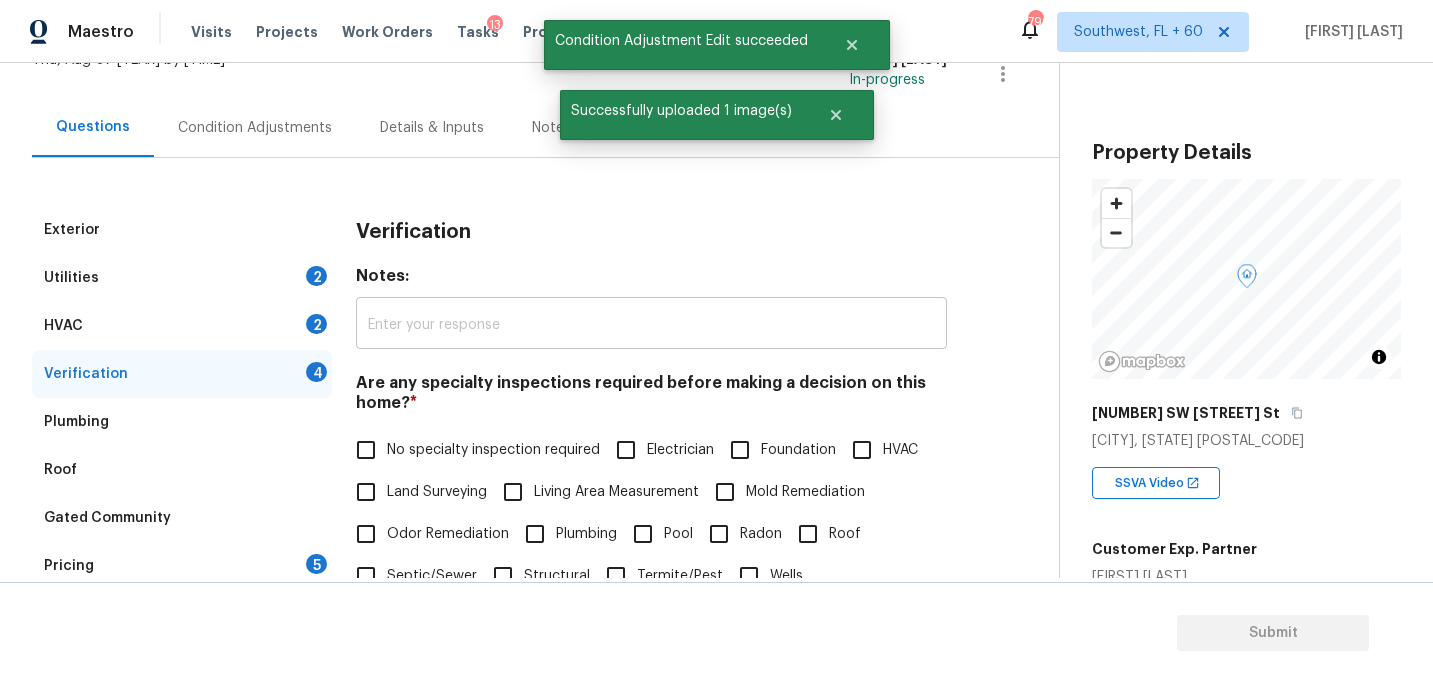 scroll, scrollTop: 386, scrollLeft: 0, axis: vertical 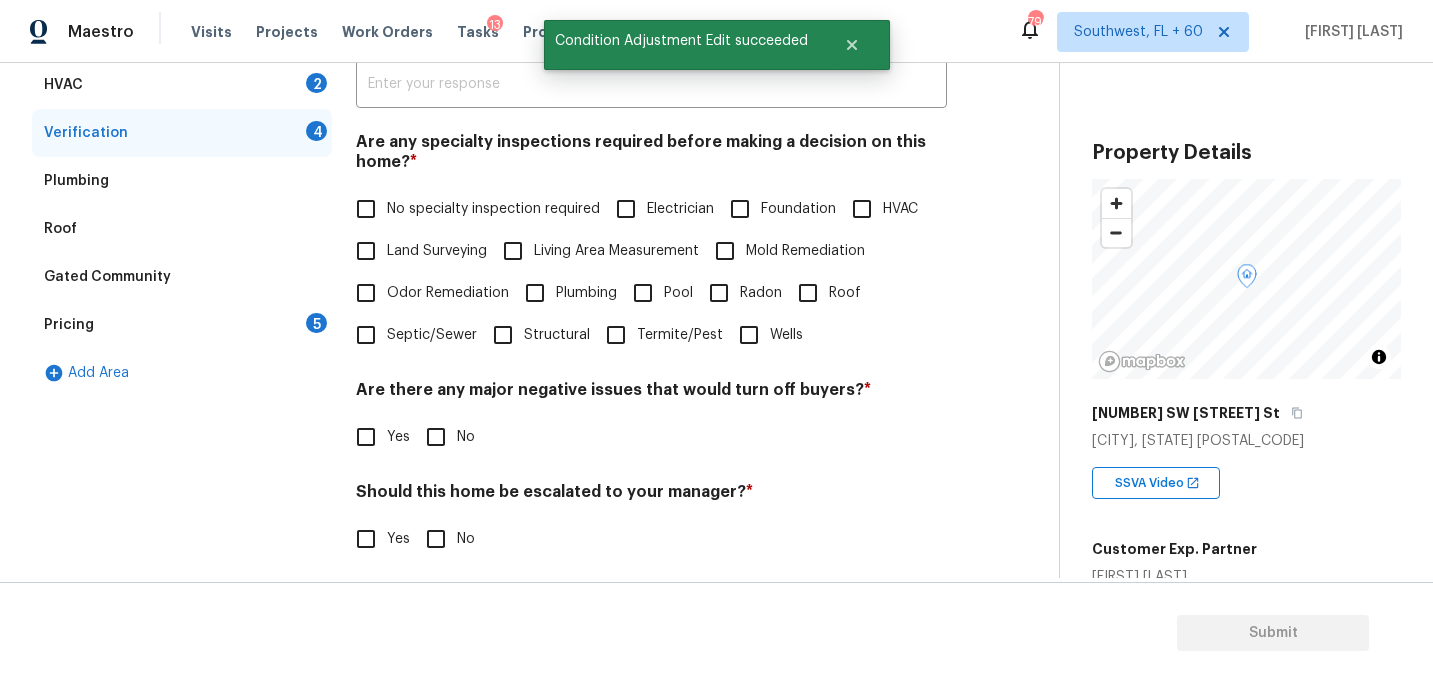 click on "Foundation" at bounding box center (777, 209) 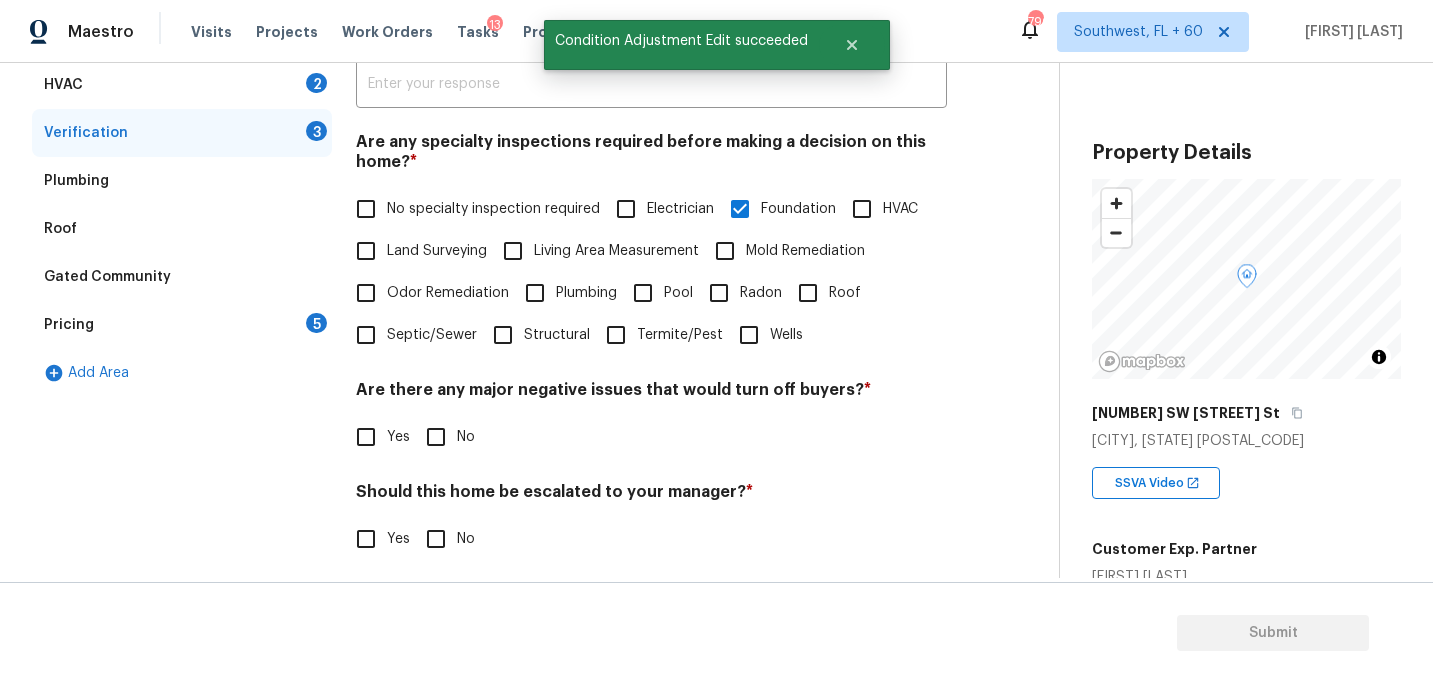 scroll, scrollTop: 520, scrollLeft: 0, axis: vertical 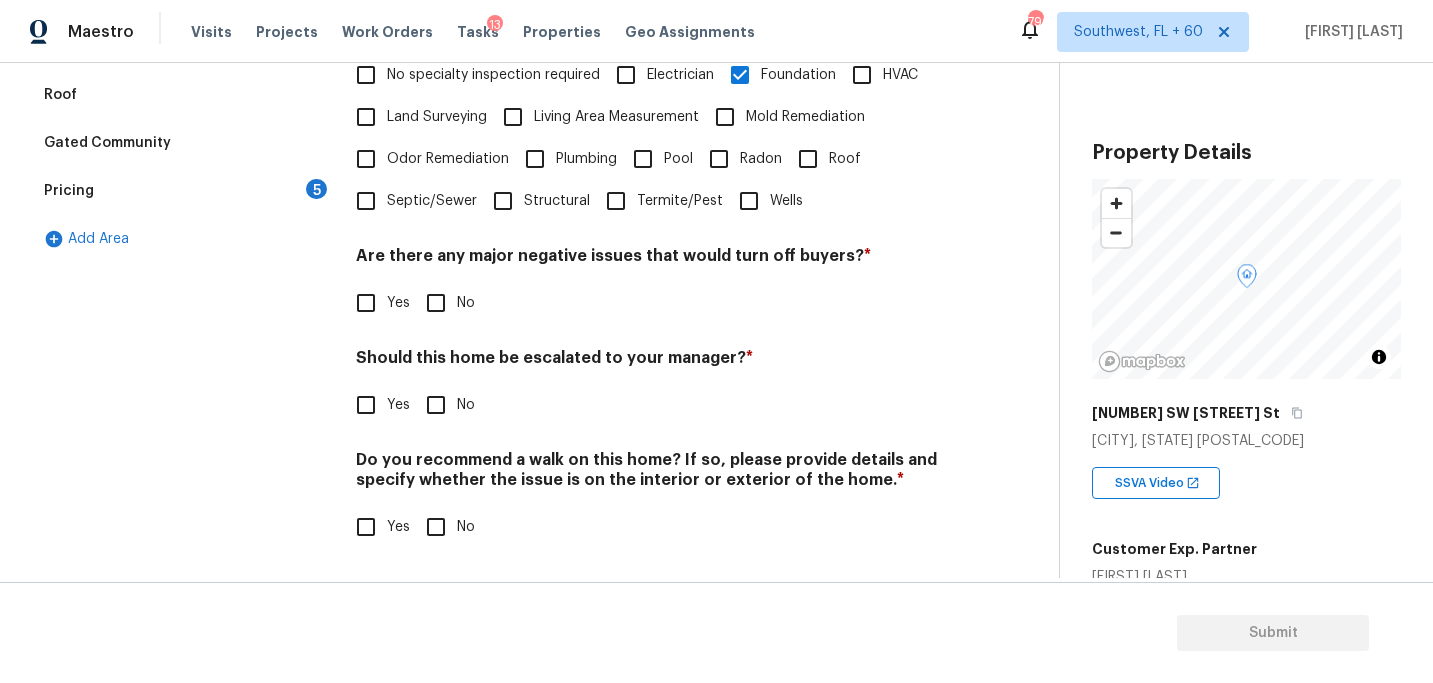click on "No" at bounding box center [436, 303] 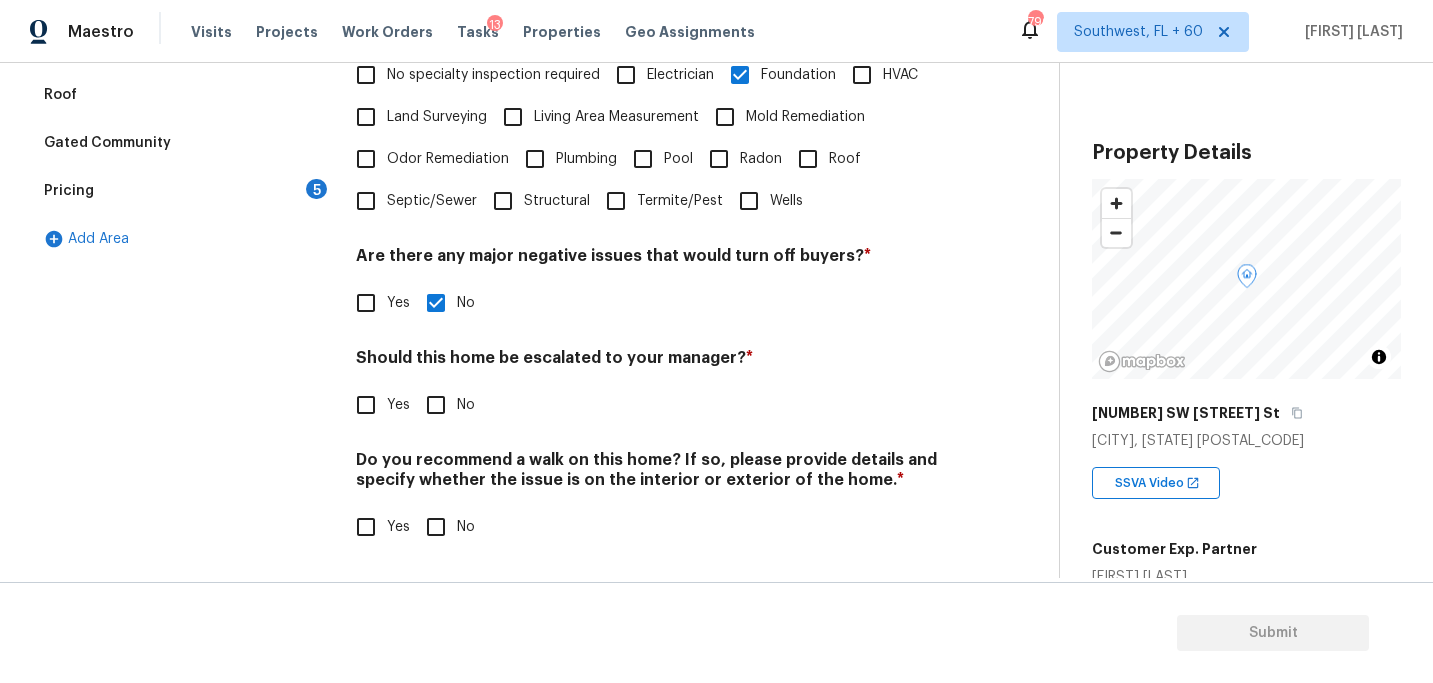 click on "No" at bounding box center [436, 527] 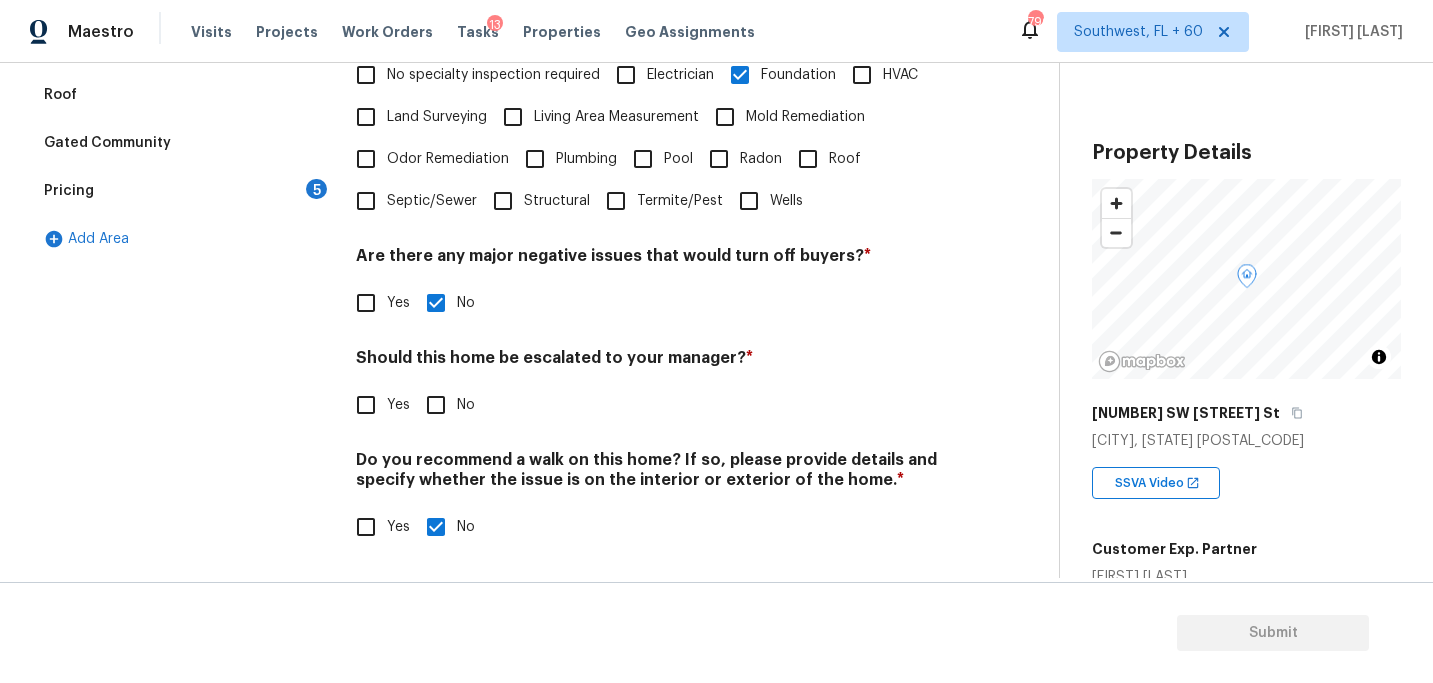 click on "Yes" at bounding box center [366, 405] 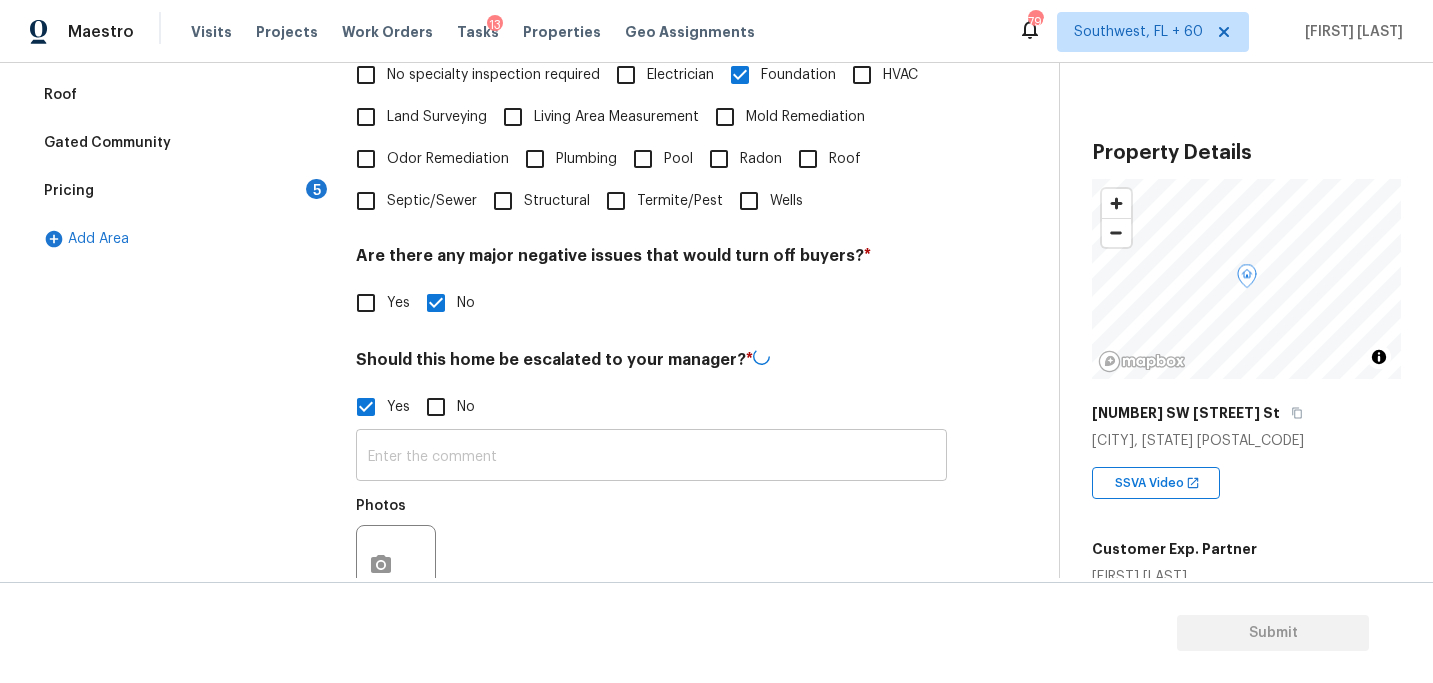 click at bounding box center (651, 457) 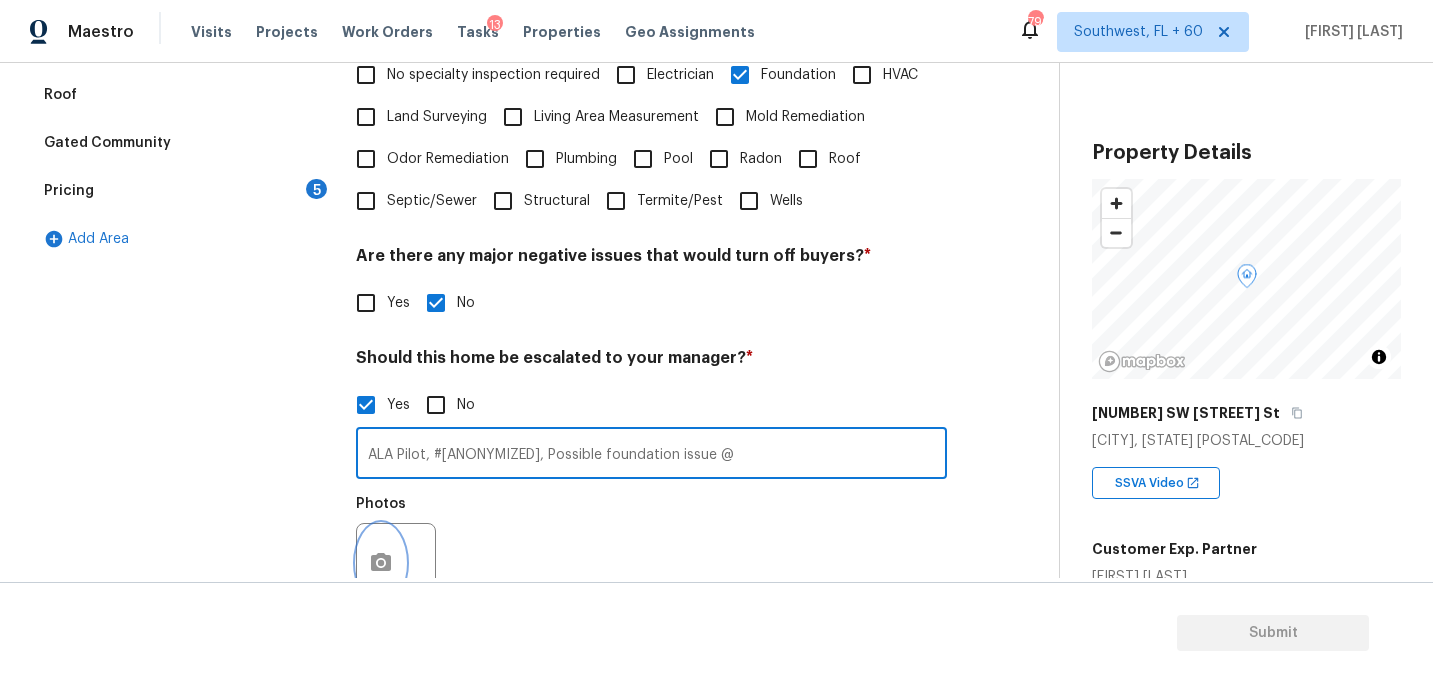 click at bounding box center [381, 563] 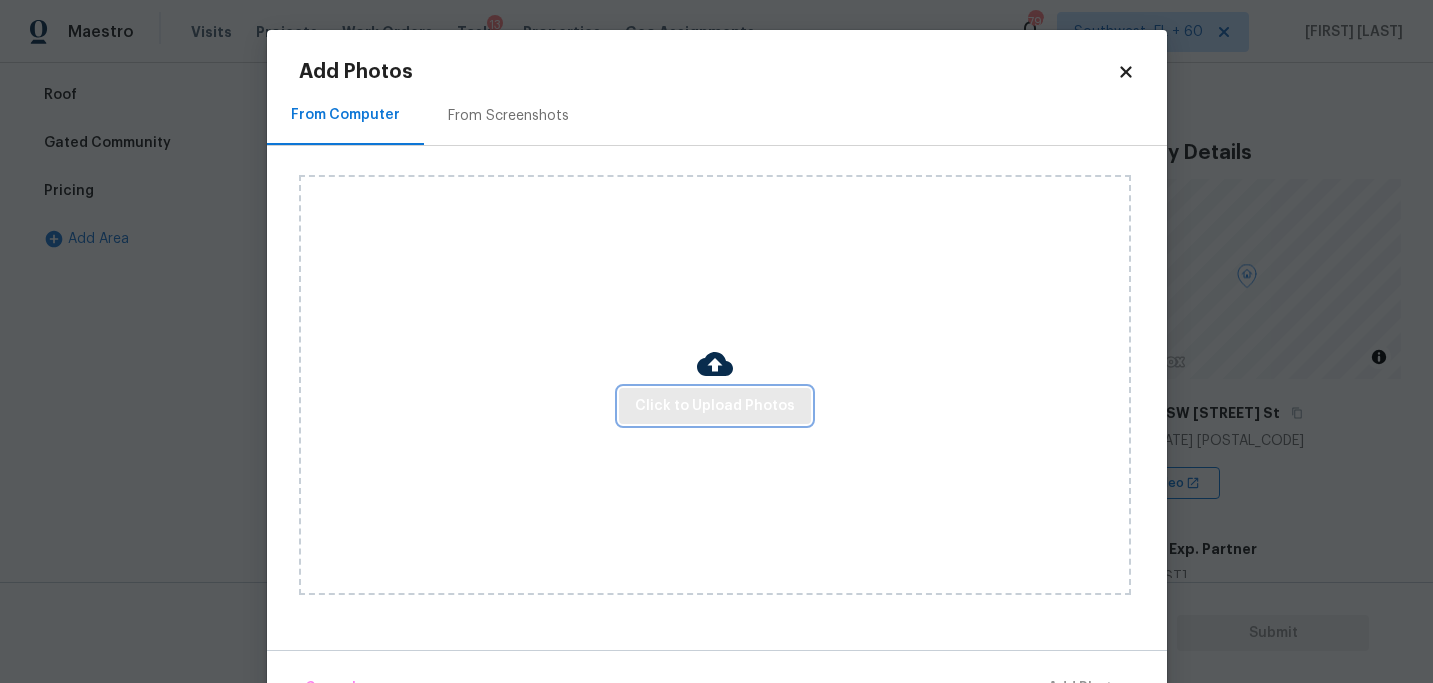 click on "Click to Upload Photos" at bounding box center (715, 406) 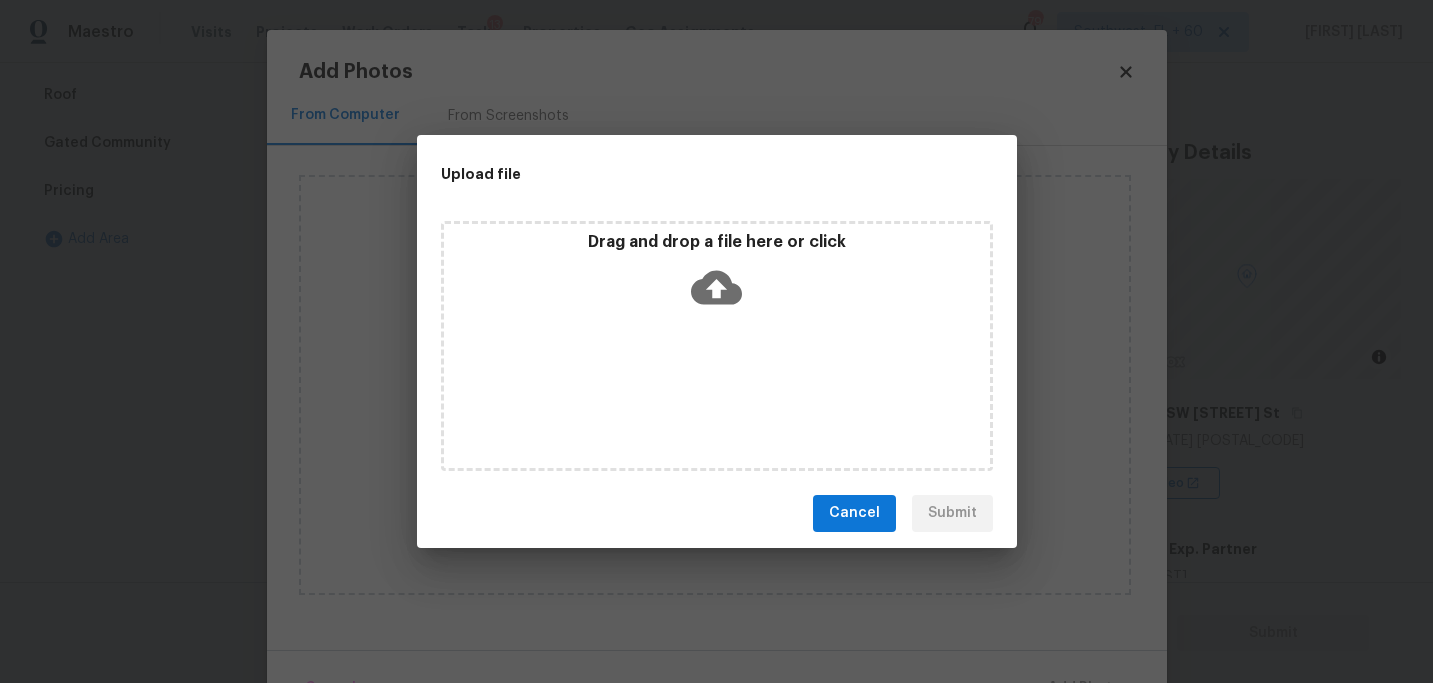 click on "Drag and drop a file here or click" at bounding box center [717, 346] 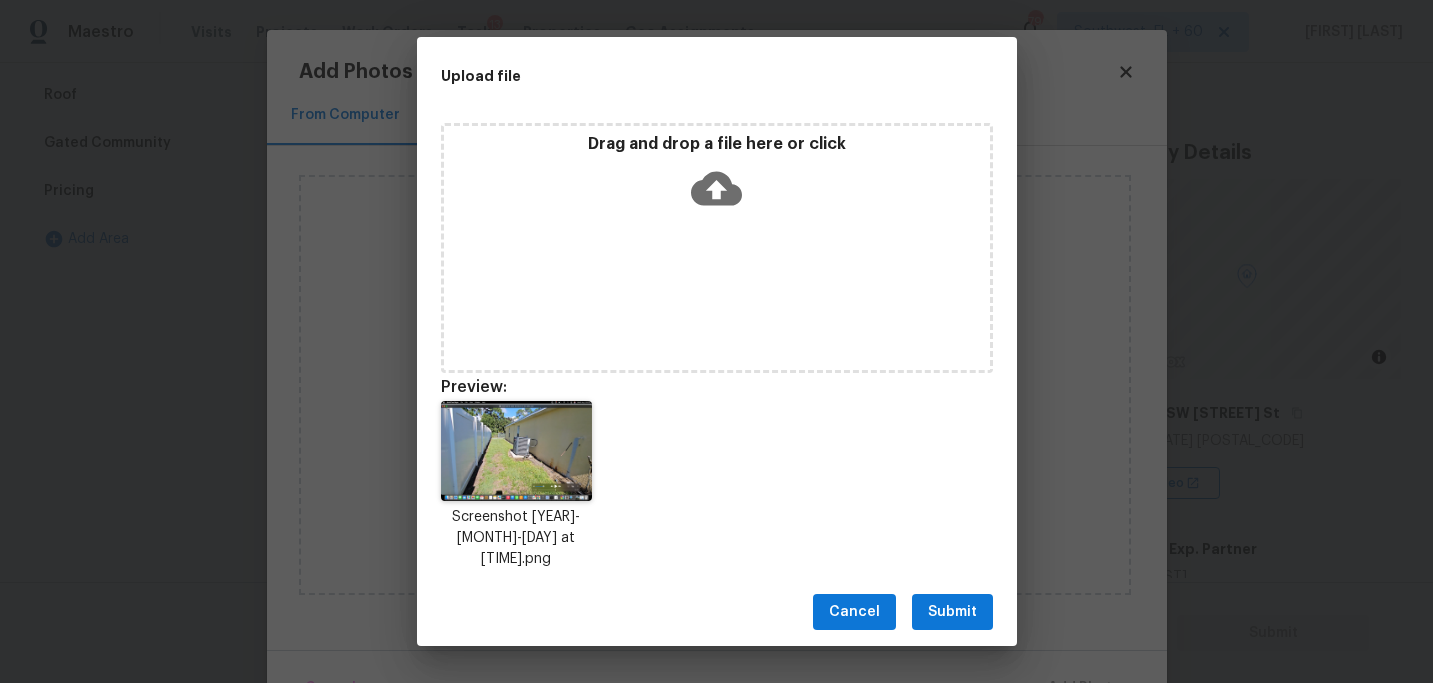 click on "Submit" at bounding box center (952, 612) 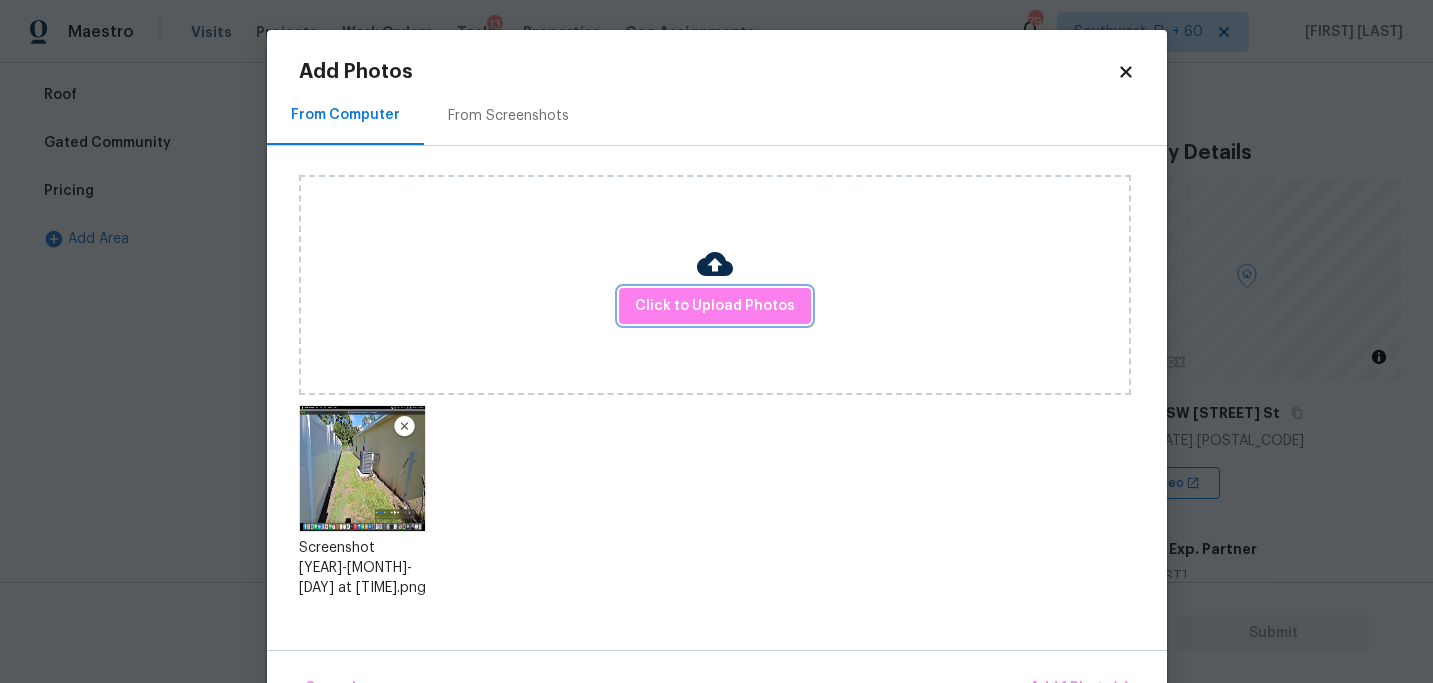 scroll, scrollTop: 57, scrollLeft: 0, axis: vertical 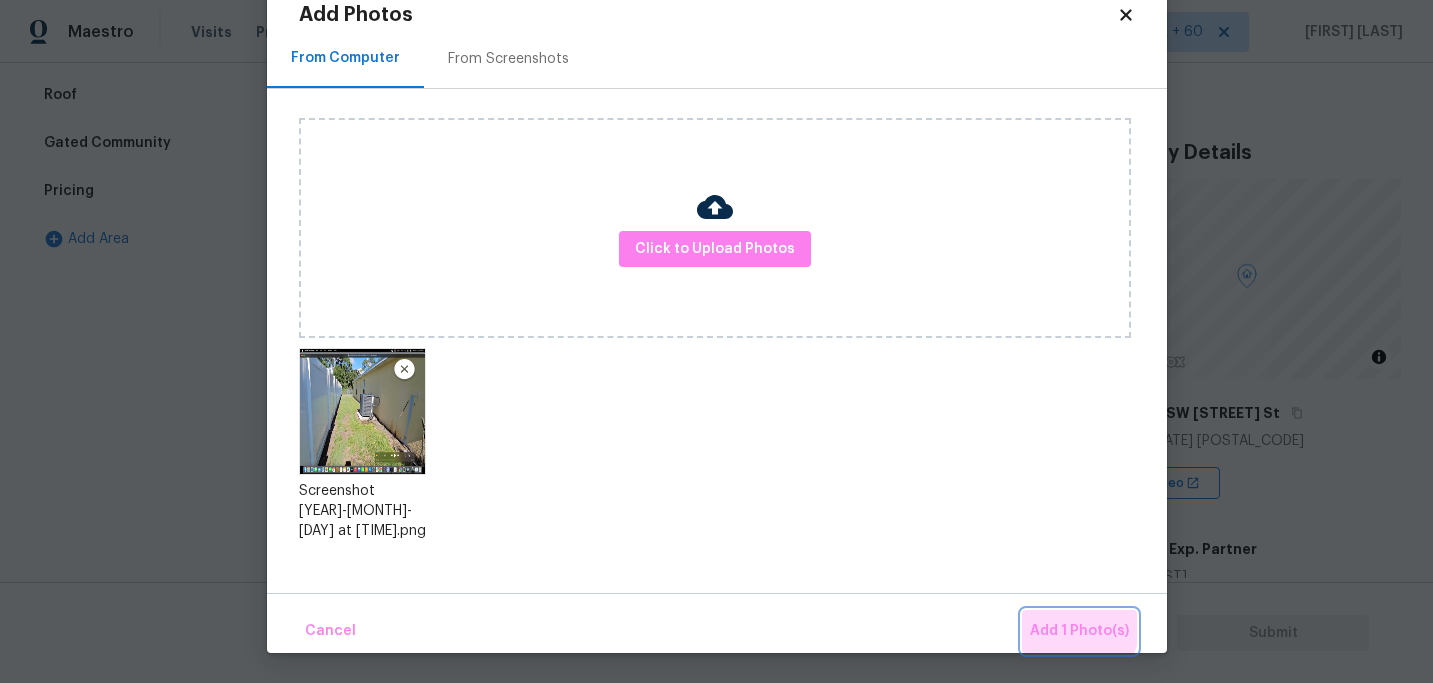 click on "Add 1 Photo(s)" at bounding box center (1079, 631) 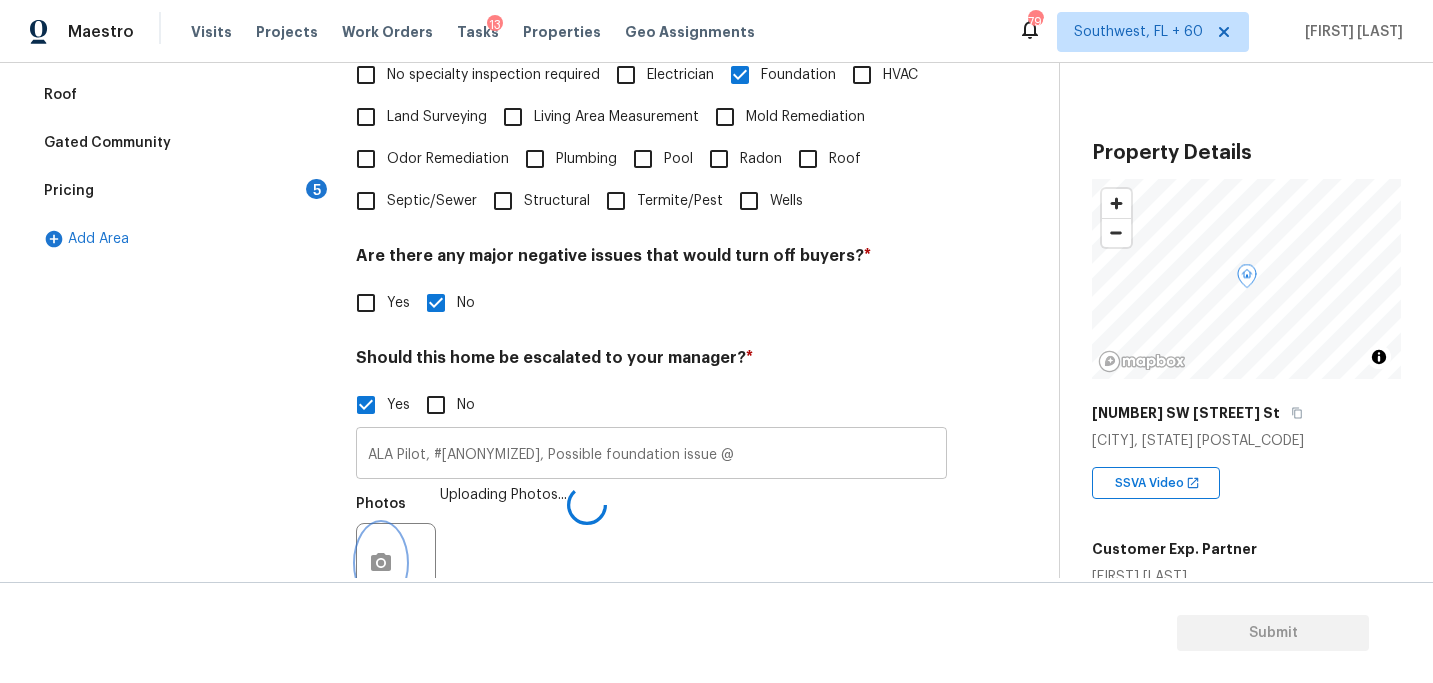 scroll, scrollTop: 545, scrollLeft: 0, axis: vertical 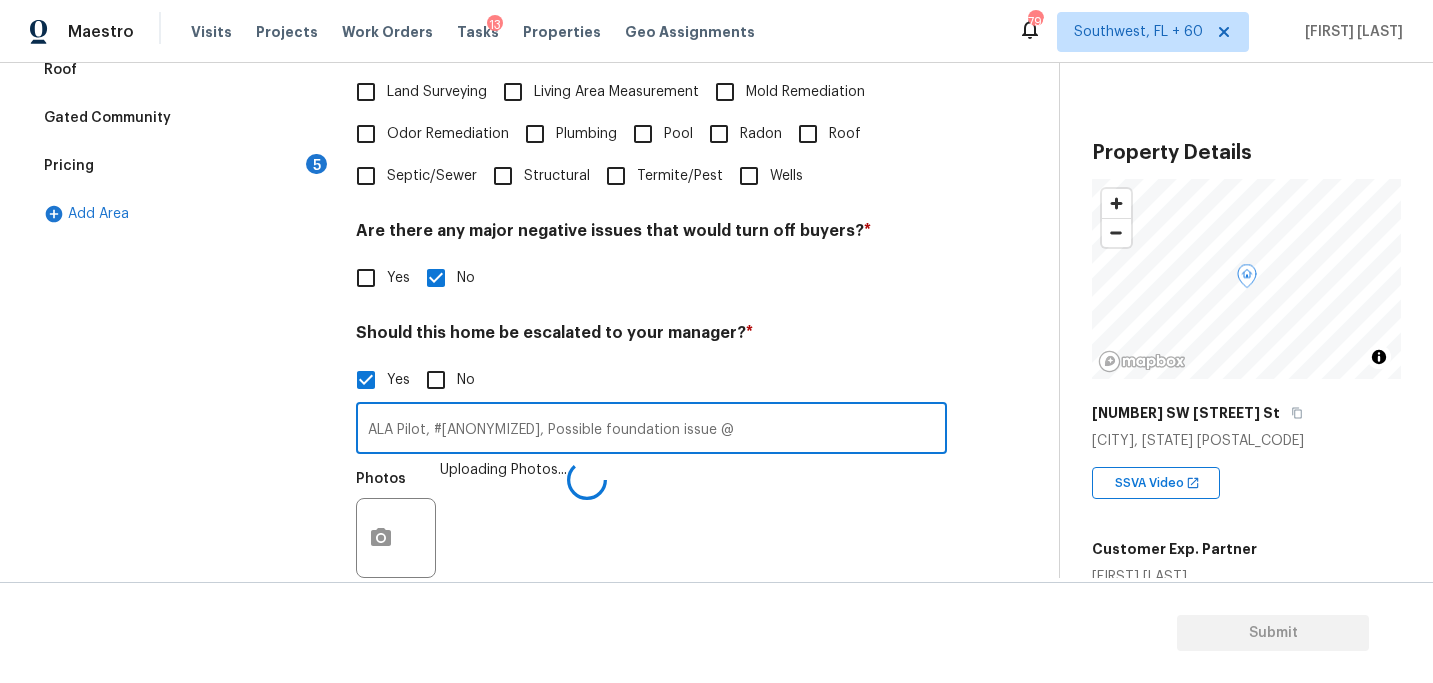 click on "ALA Pilot, #Kicthentable, Possible foundation issue @" at bounding box center (651, 430) 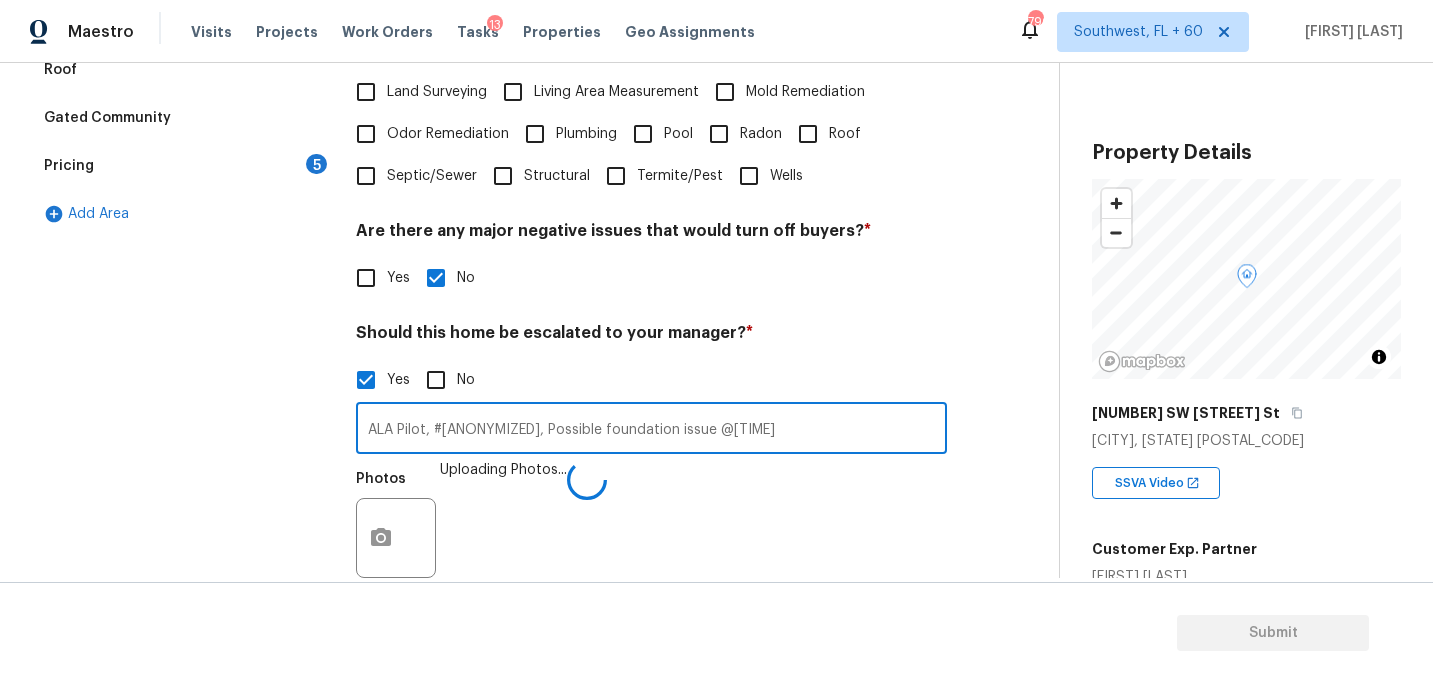 type on "ALA Pilot, #Kicthentable, Possible foundation issue @01:00" 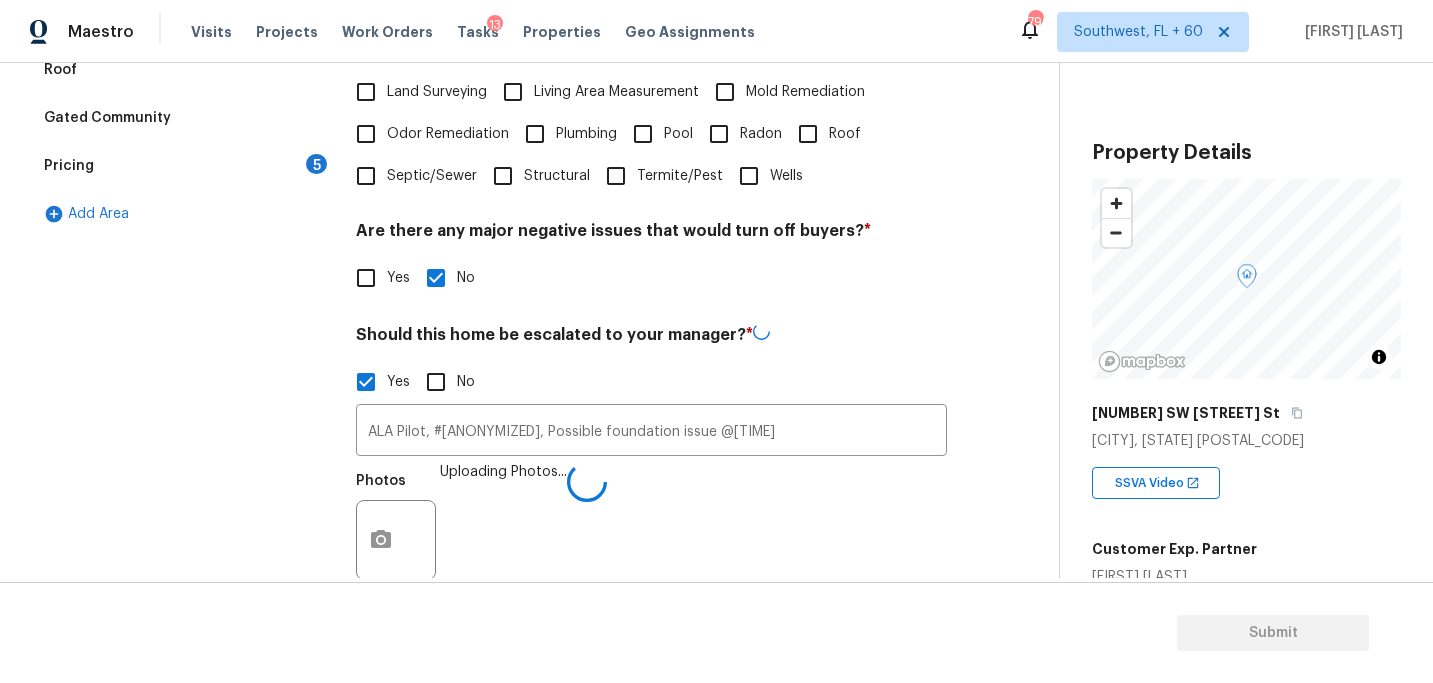 click on "Photos Uploading Photos..." at bounding box center (651, 527) 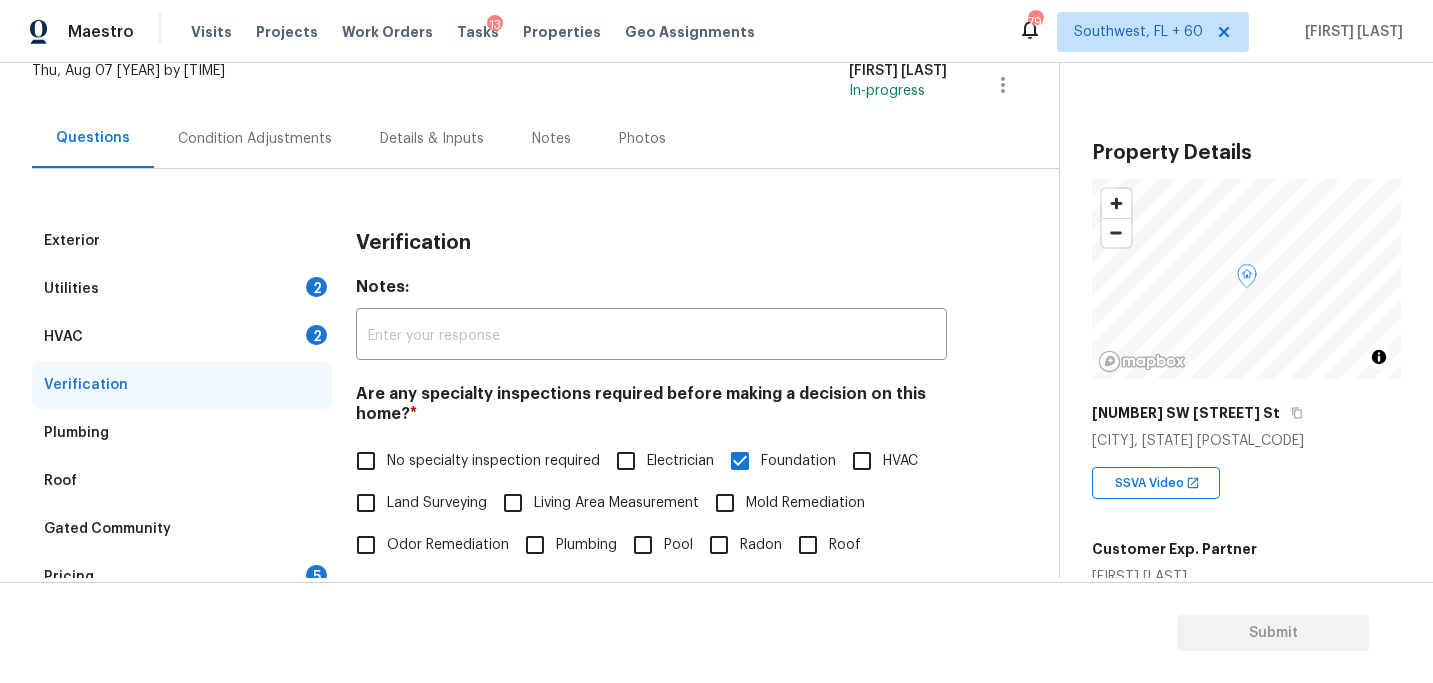 click on "Condition Adjustments" at bounding box center [255, 139] 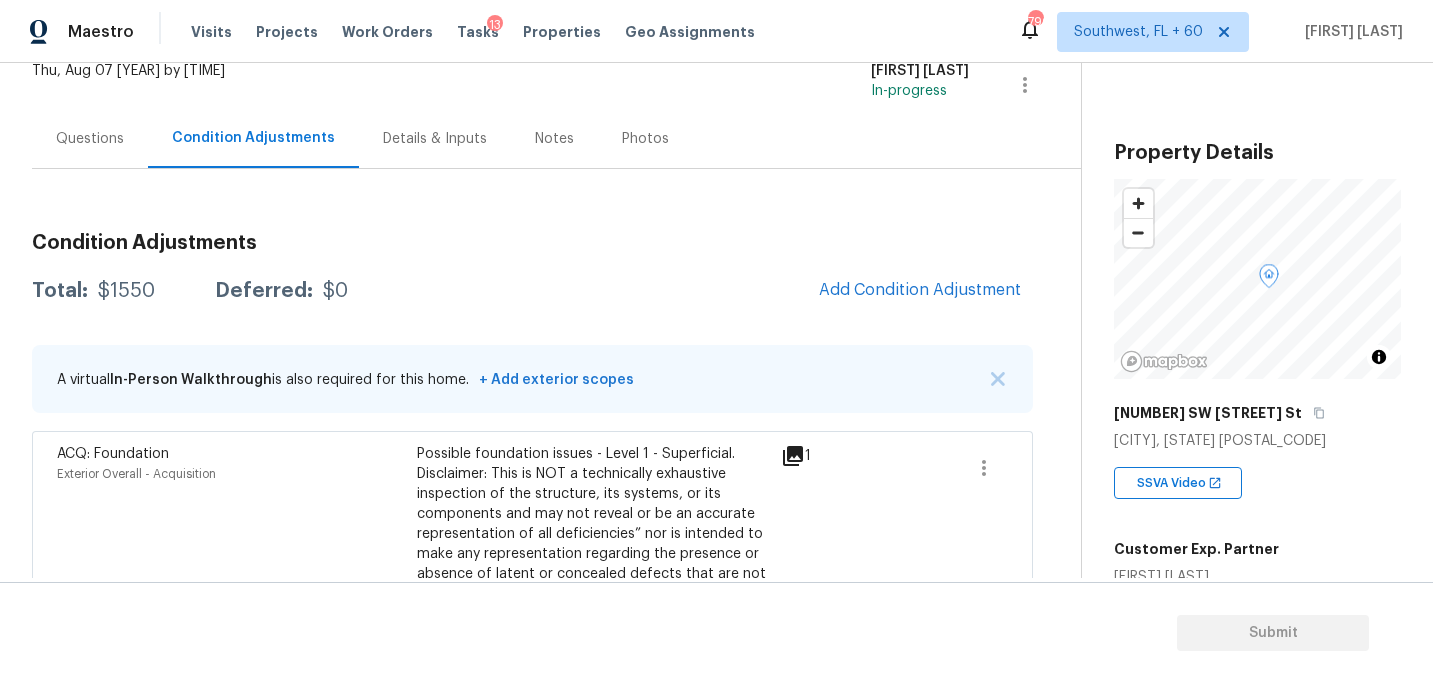 scroll, scrollTop: 254, scrollLeft: 0, axis: vertical 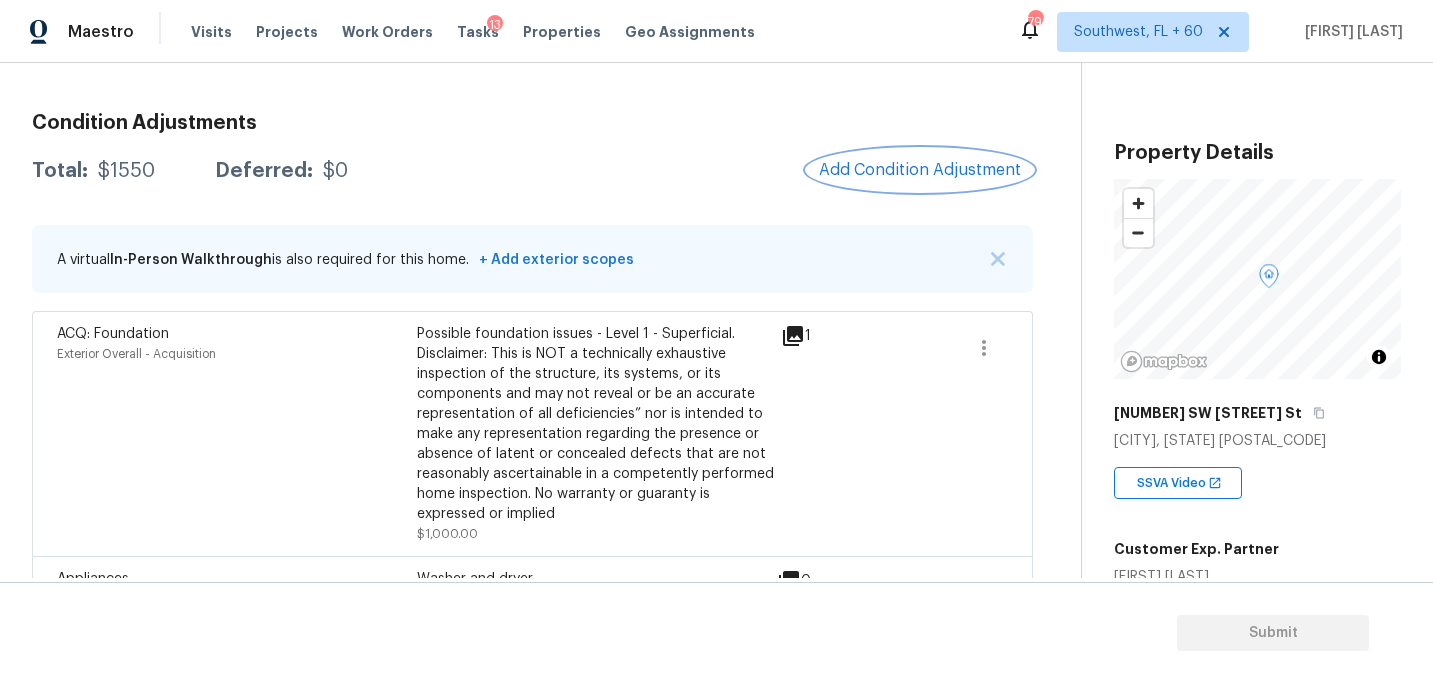 click on "Add Condition Adjustment" at bounding box center (920, 170) 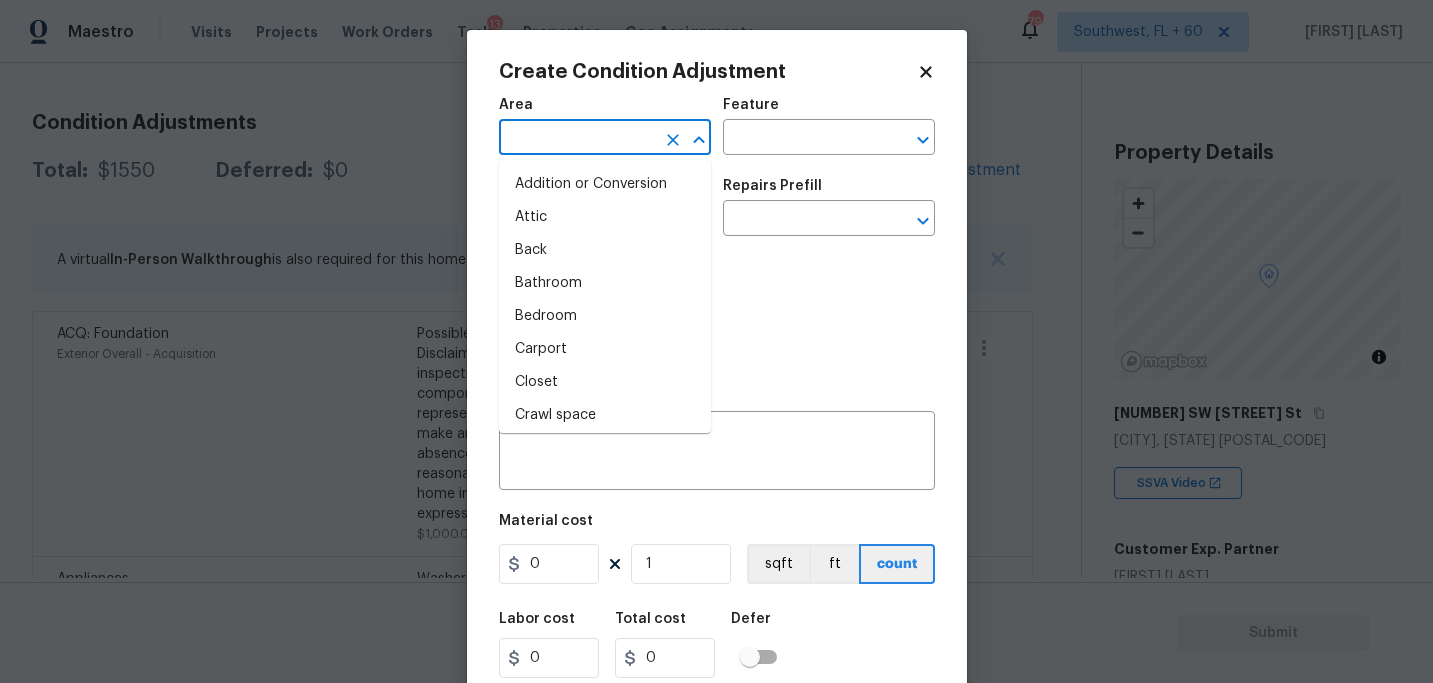 click at bounding box center (577, 139) 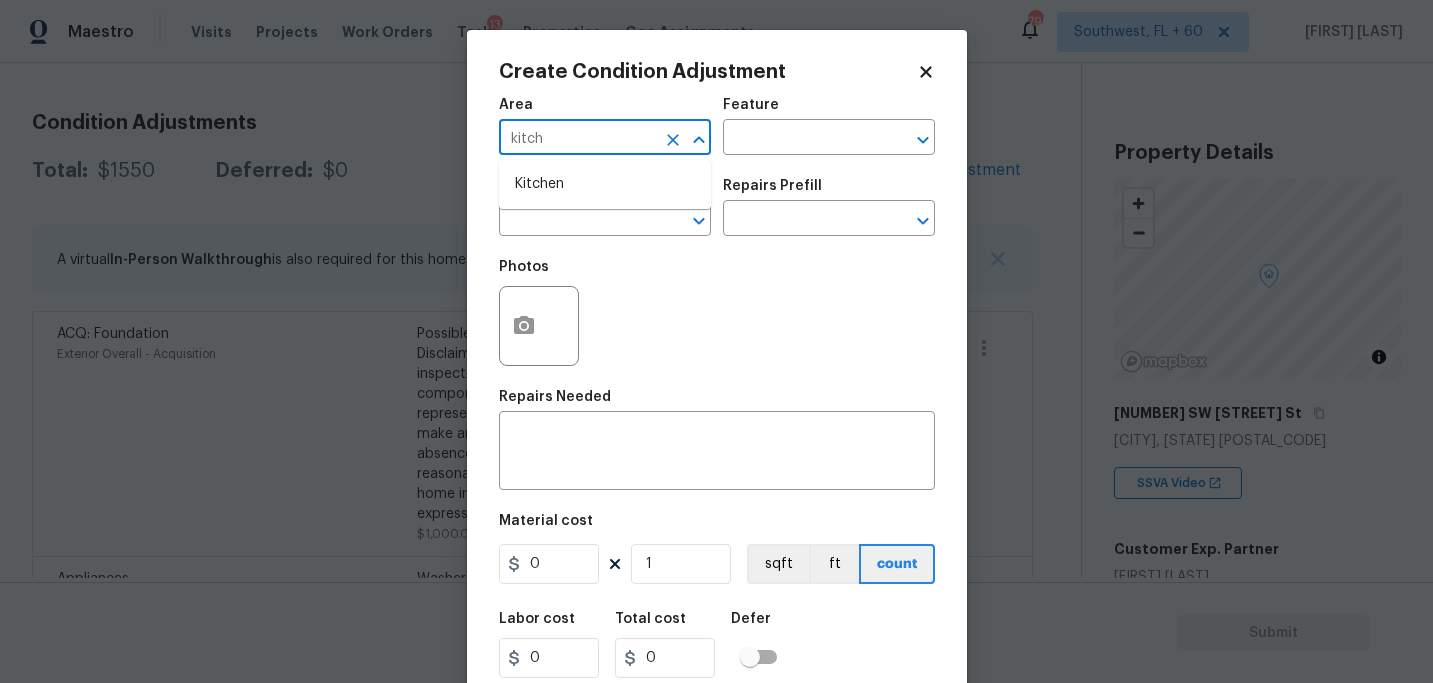 click on "Kitchen" at bounding box center (605, 184) 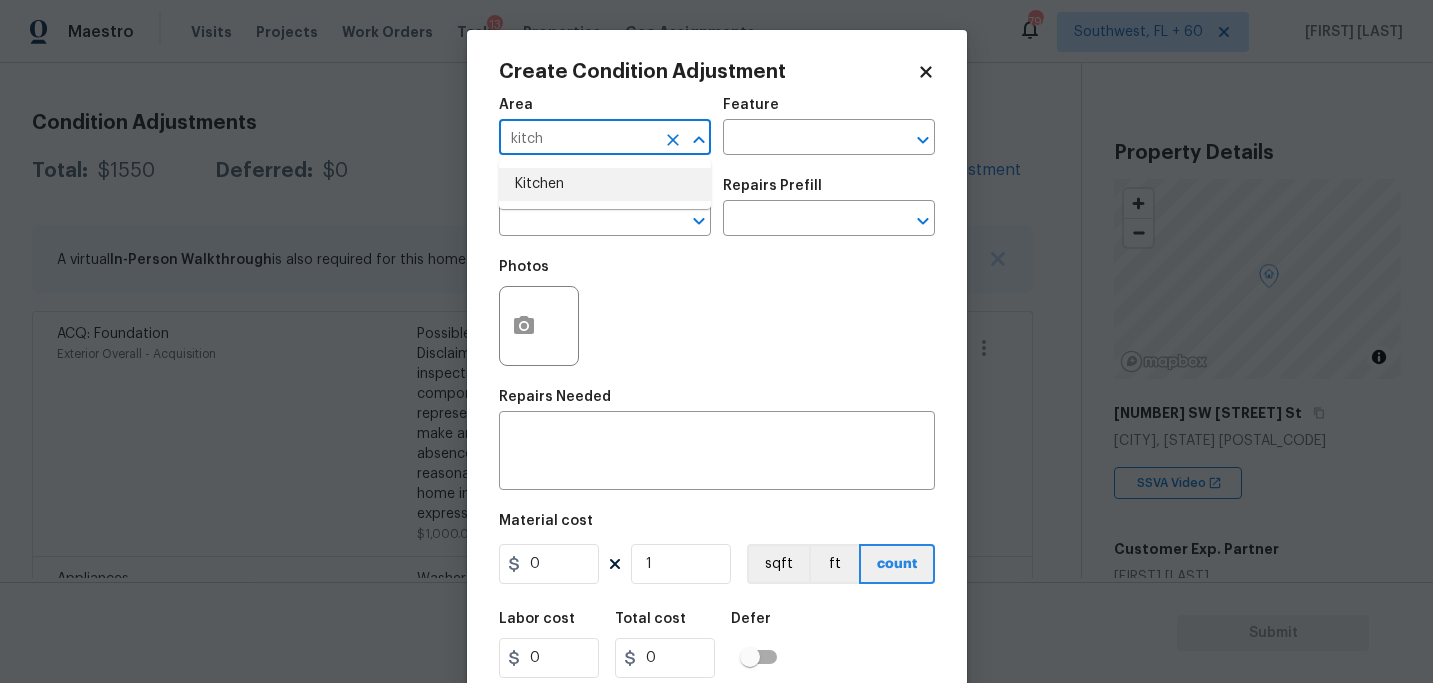 click on "Kitchen" at bounding box center (605, 184) 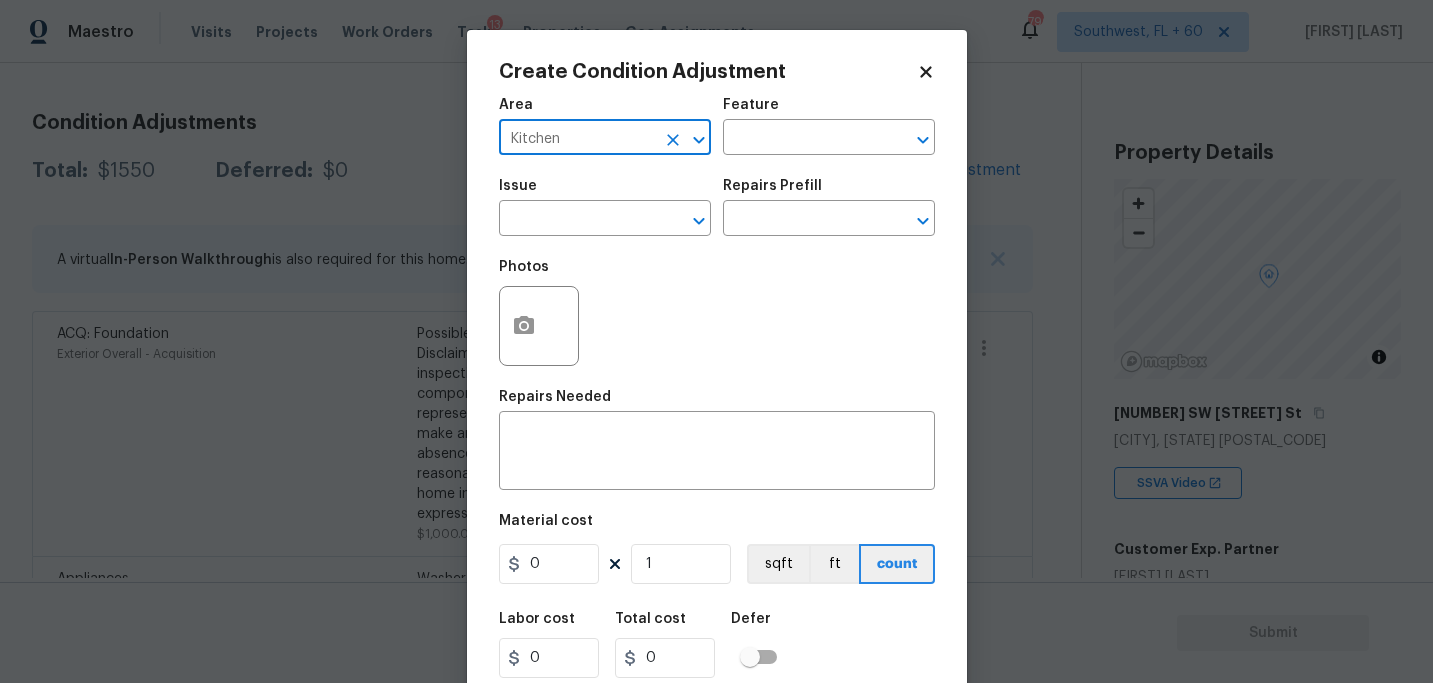 type on "Kitchen" 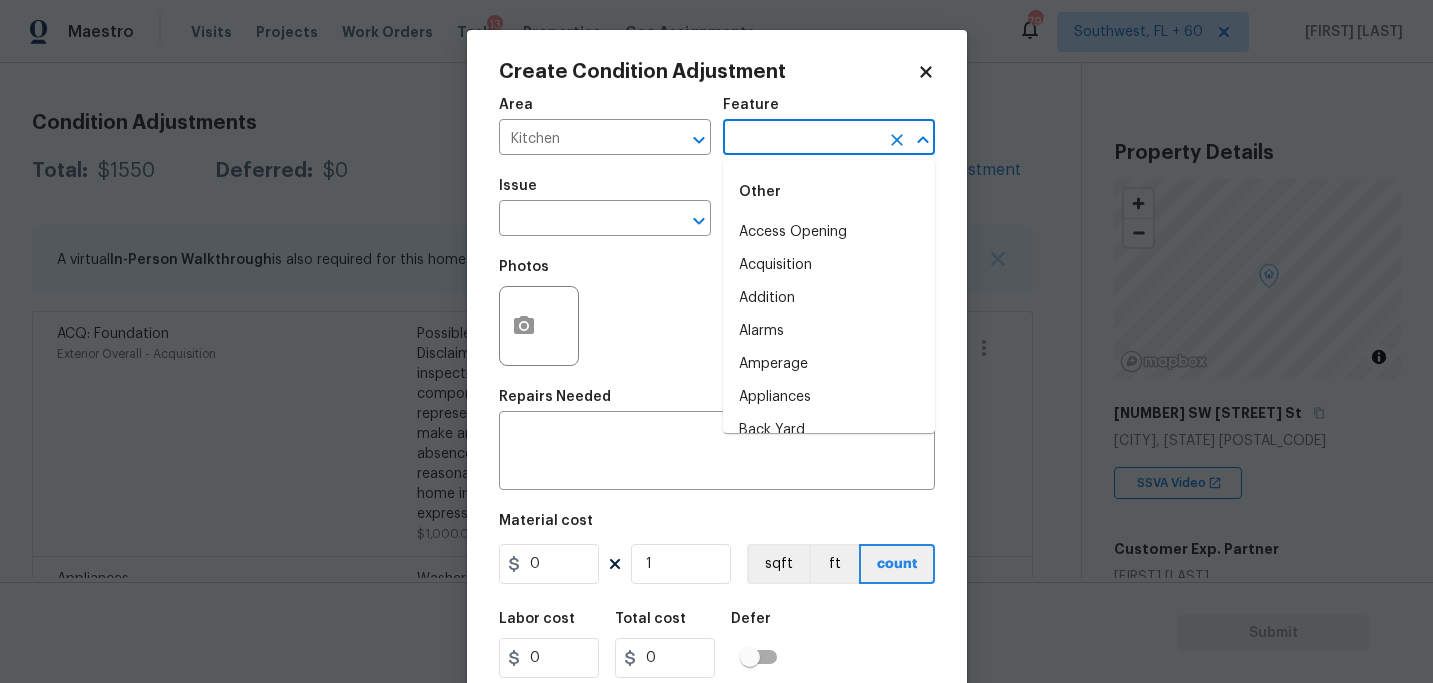 click at bounding box center (801, 139) 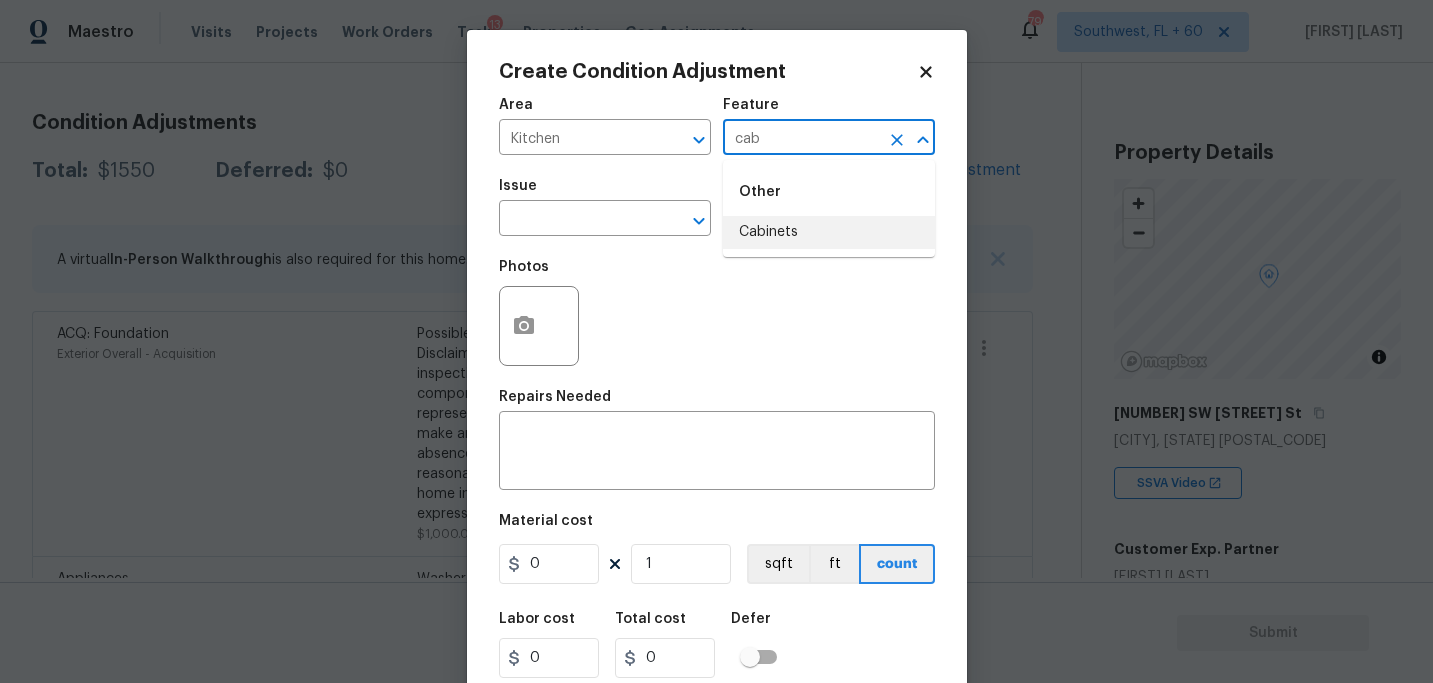 click on "Cabinets" at bounding box center [829, 232] 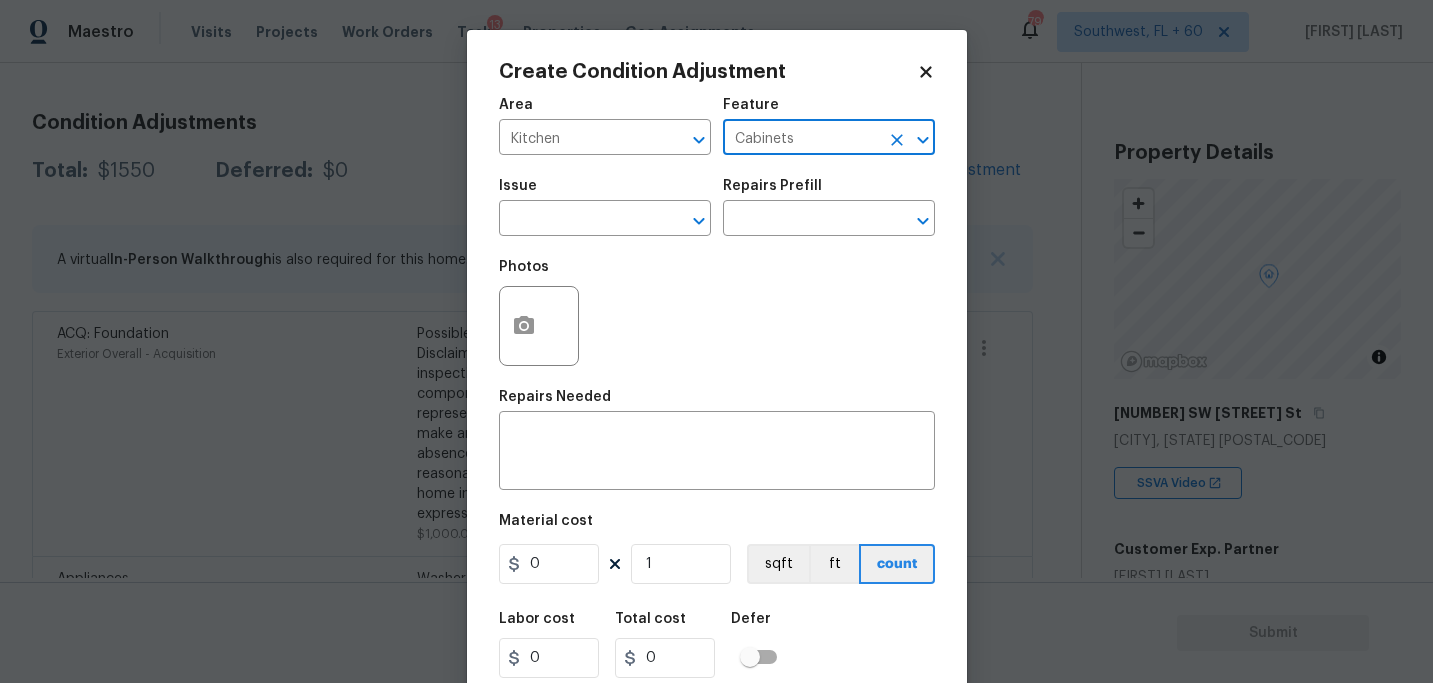 type on "Cabinets" 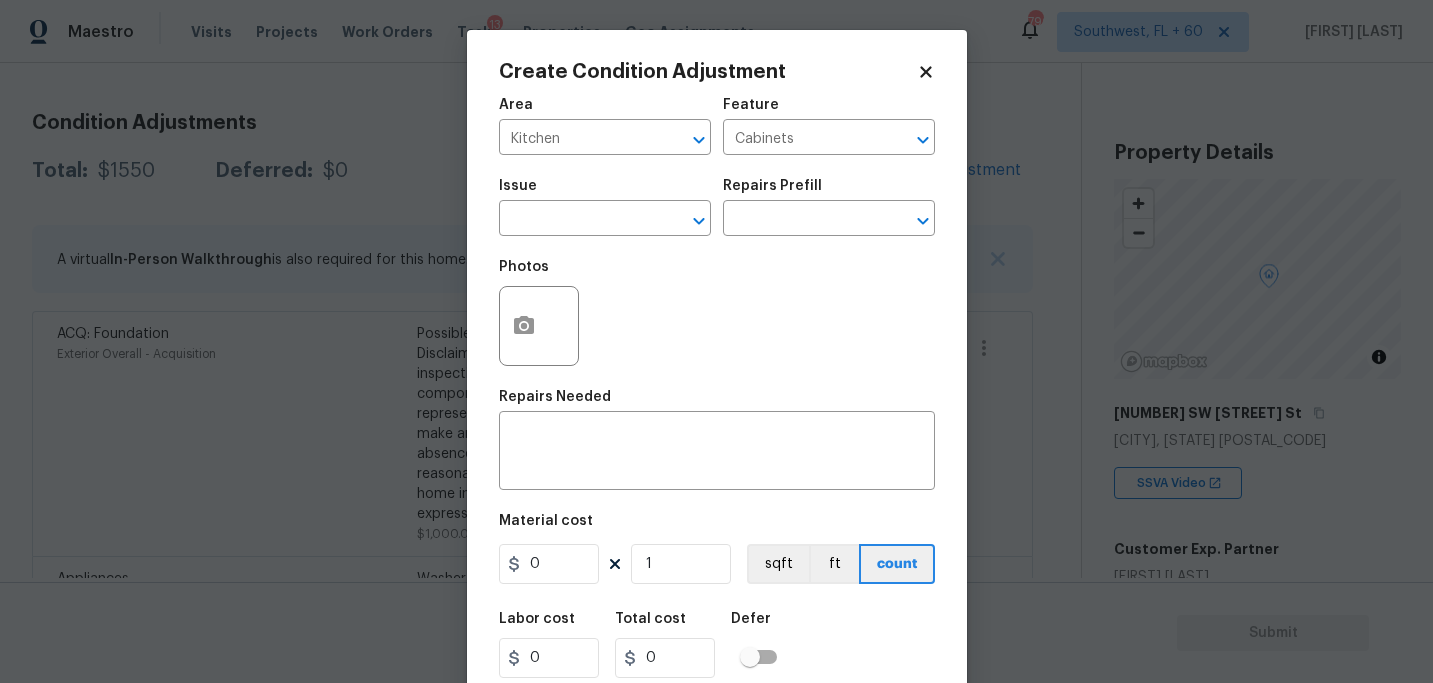 click on "Issue" at bounding box center (605, 192) 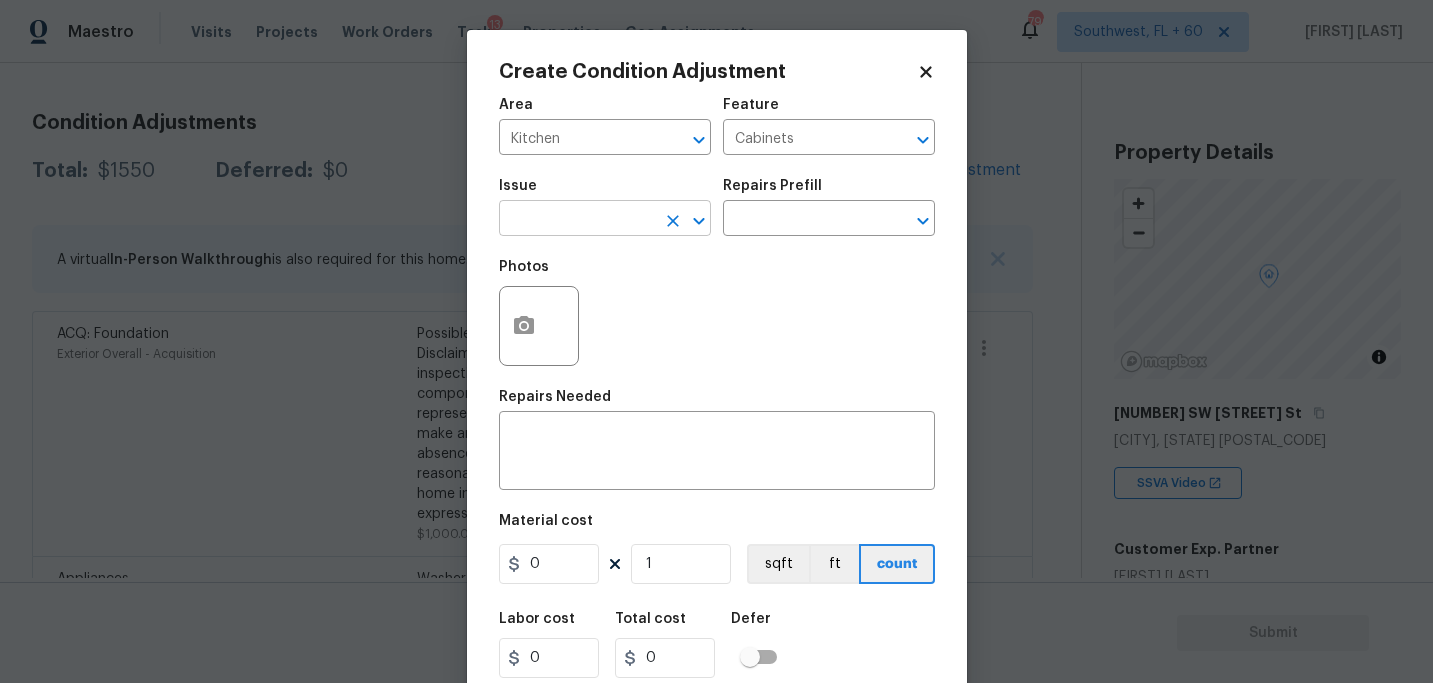 click at bounding box center (577, 220) 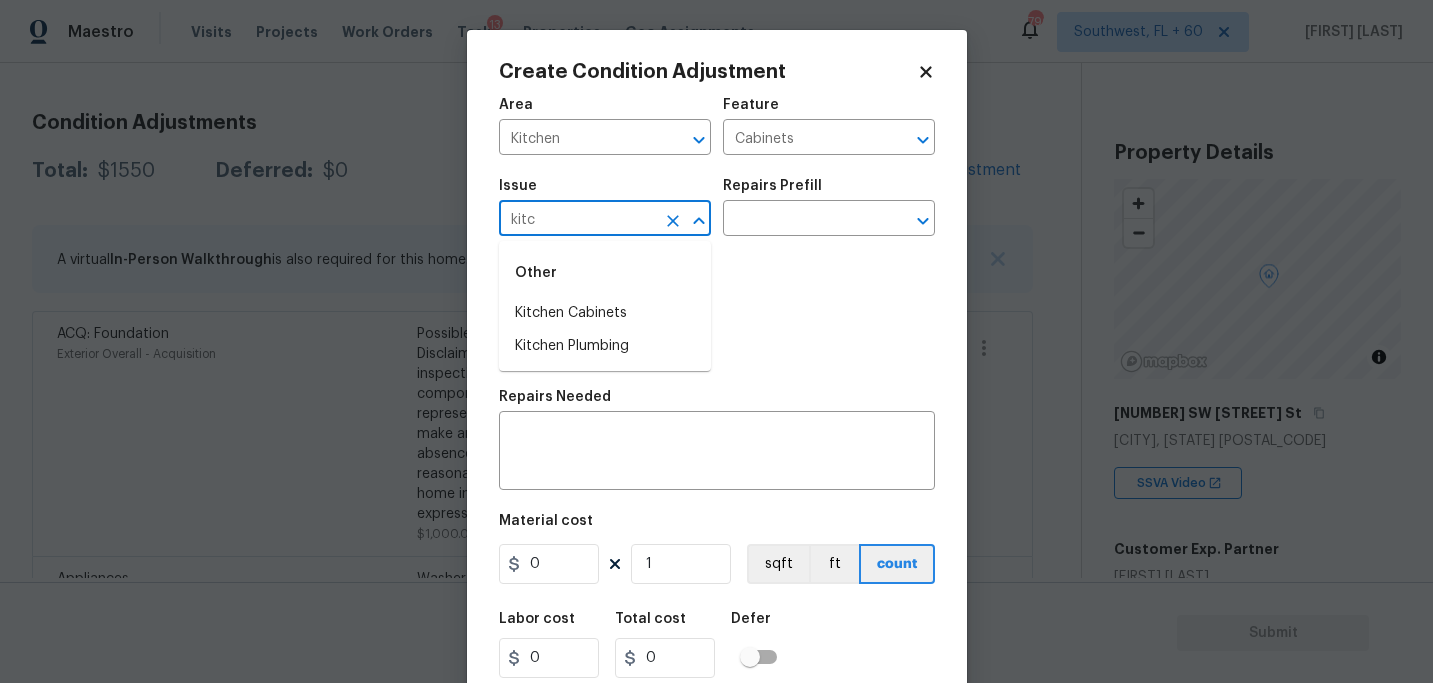 click on "Kitchen Cabinets" at bounding box center (605, 313) 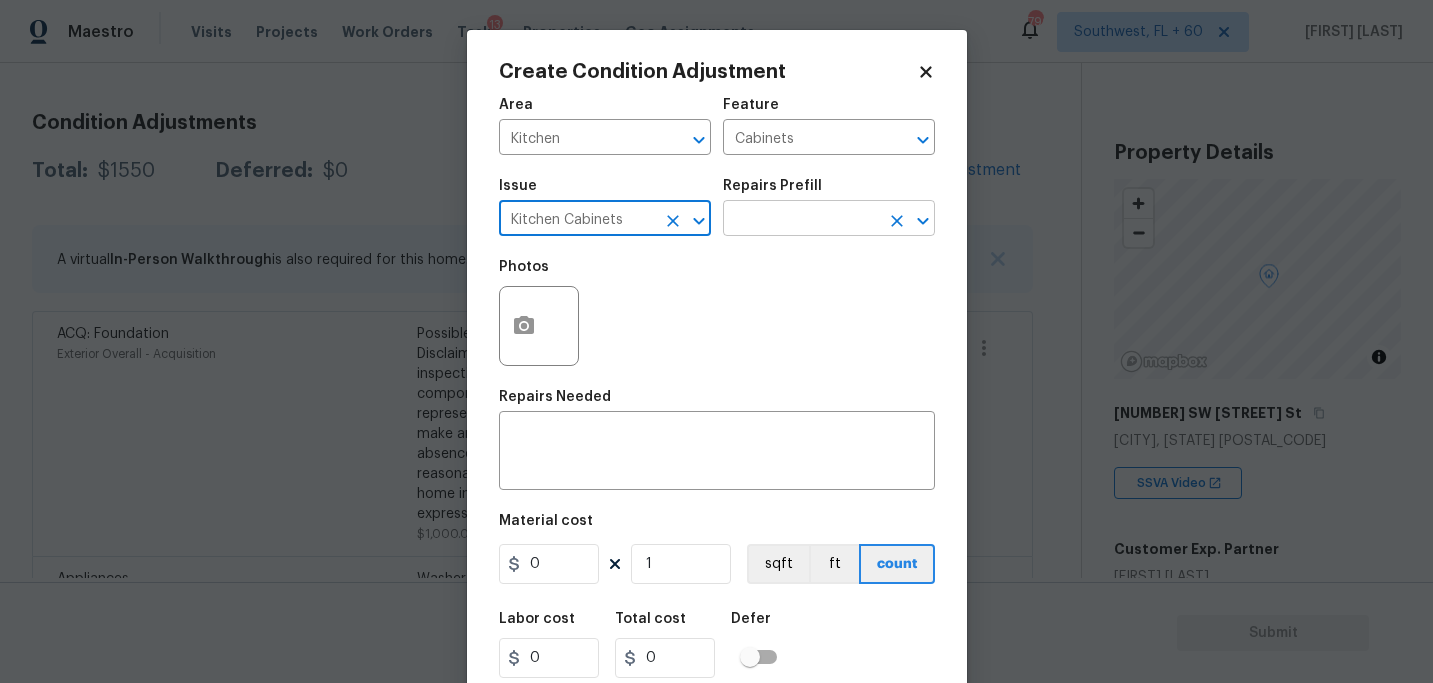 type on "Kitchen Cabinets" 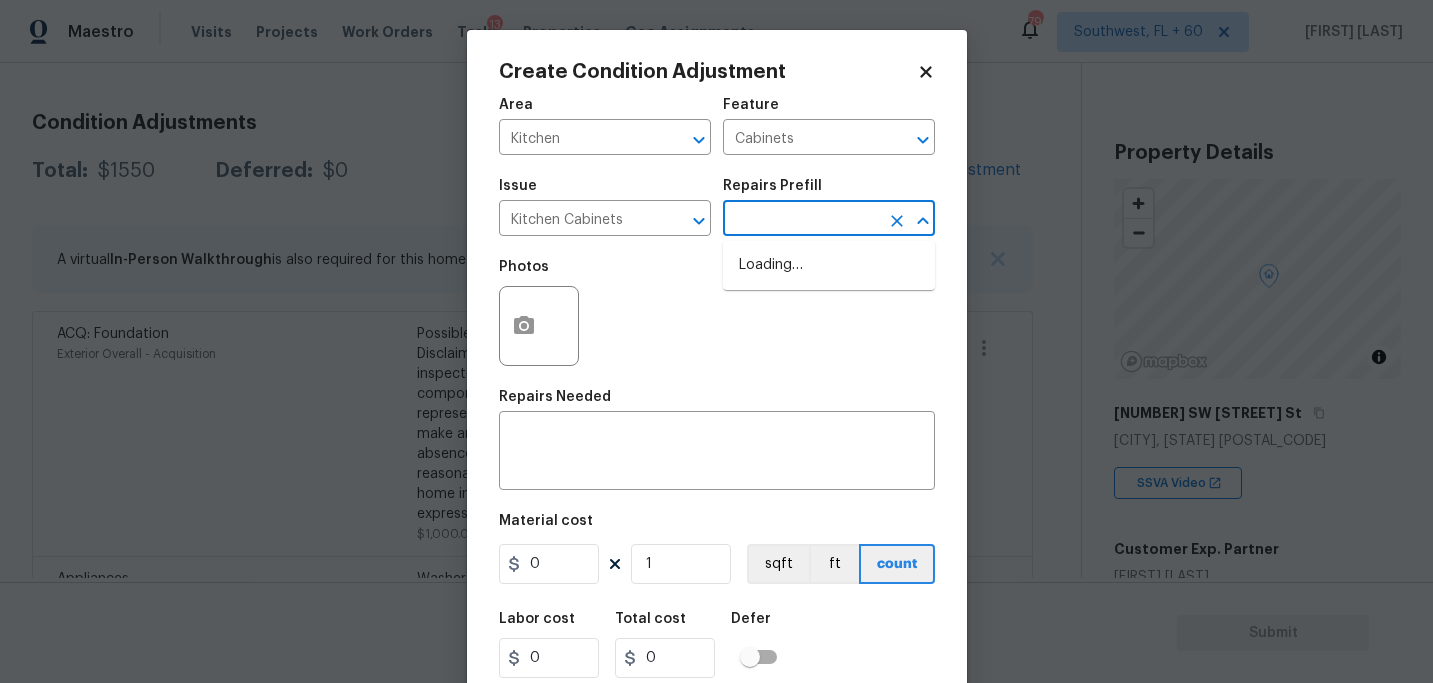 click at bounding box center [801, 220] 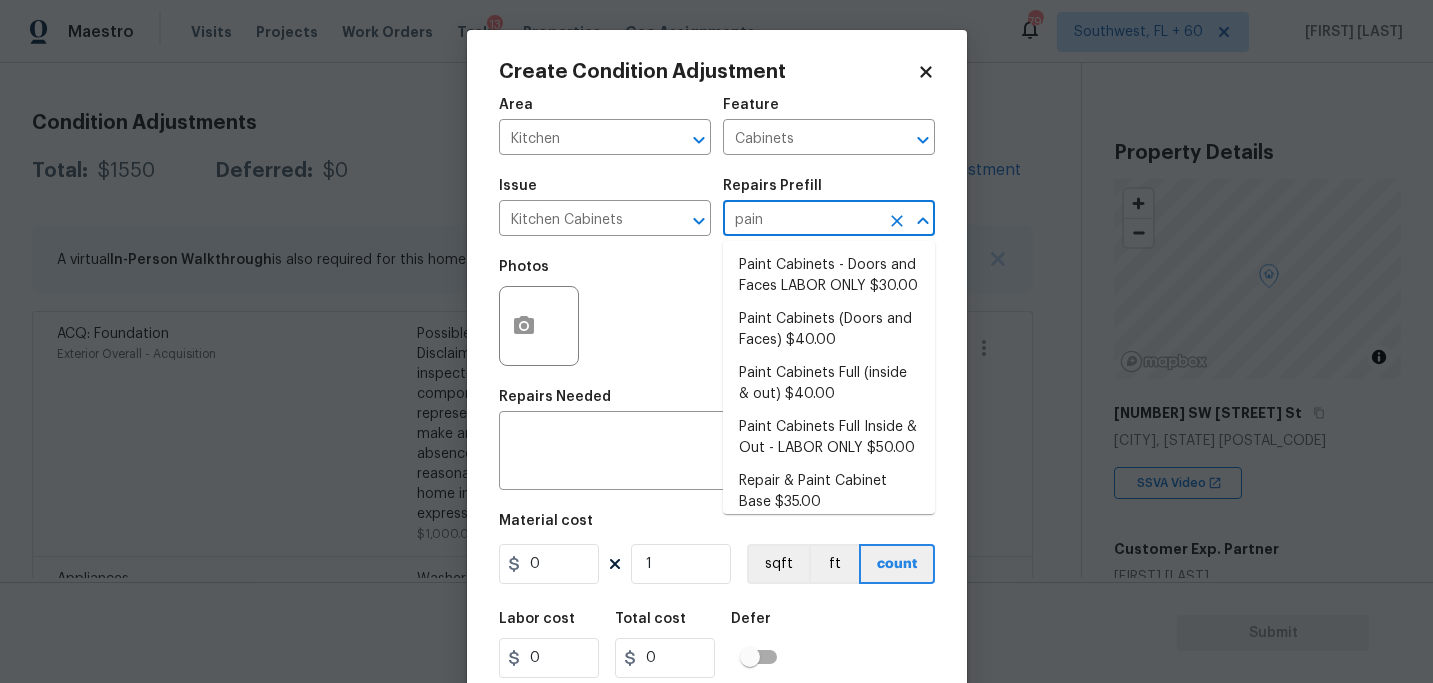 type on "paint" 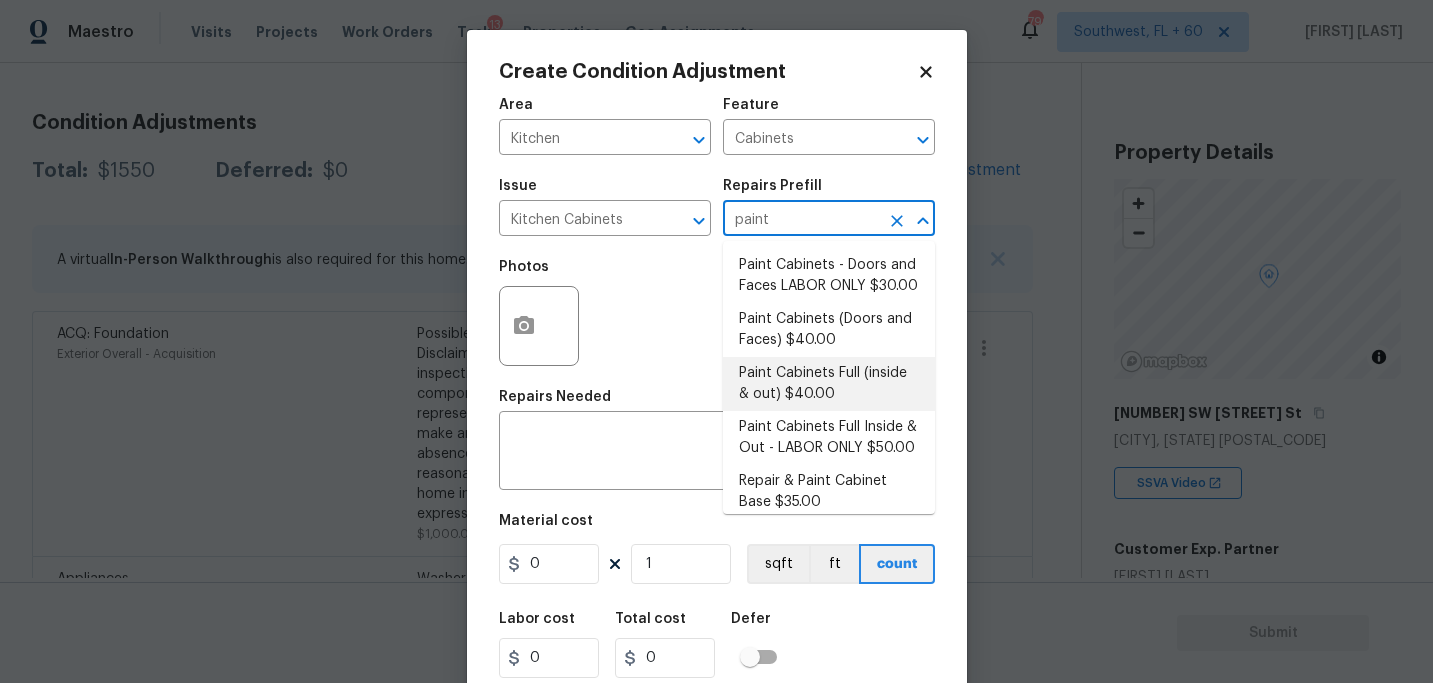 click on "Paint Cabinets Full (inside & out) $40.00" at bounding box center [829, 384] 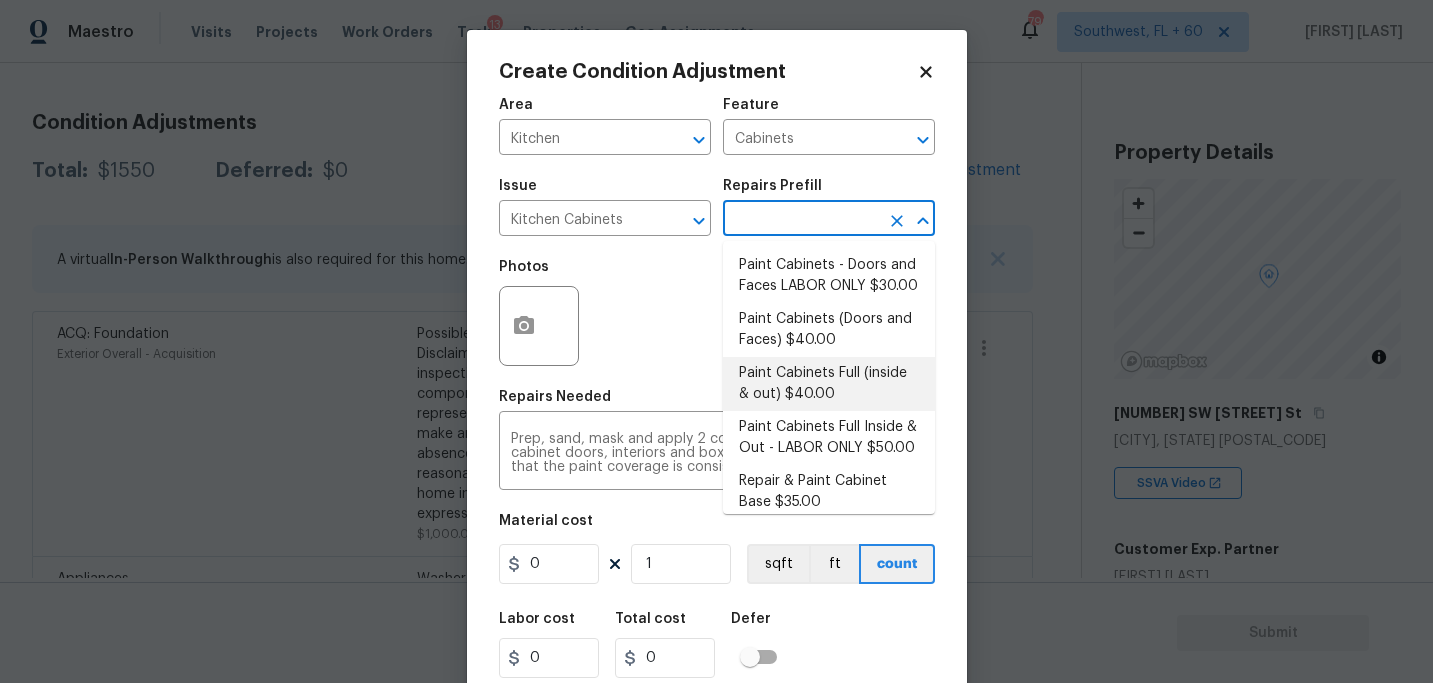 type on "40" 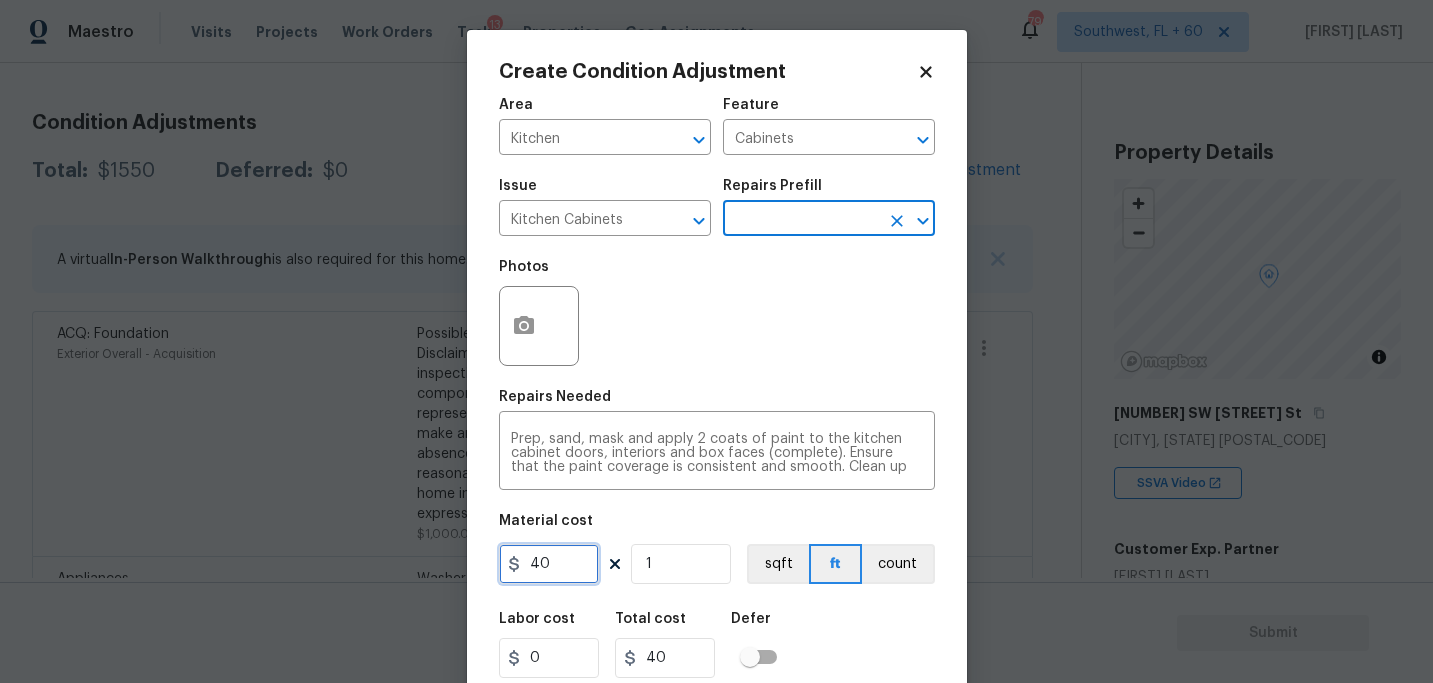 drag, startPoint x: 559, startPoint y: 571, endPoint x: 323, endPoint y: 571, distance: 236 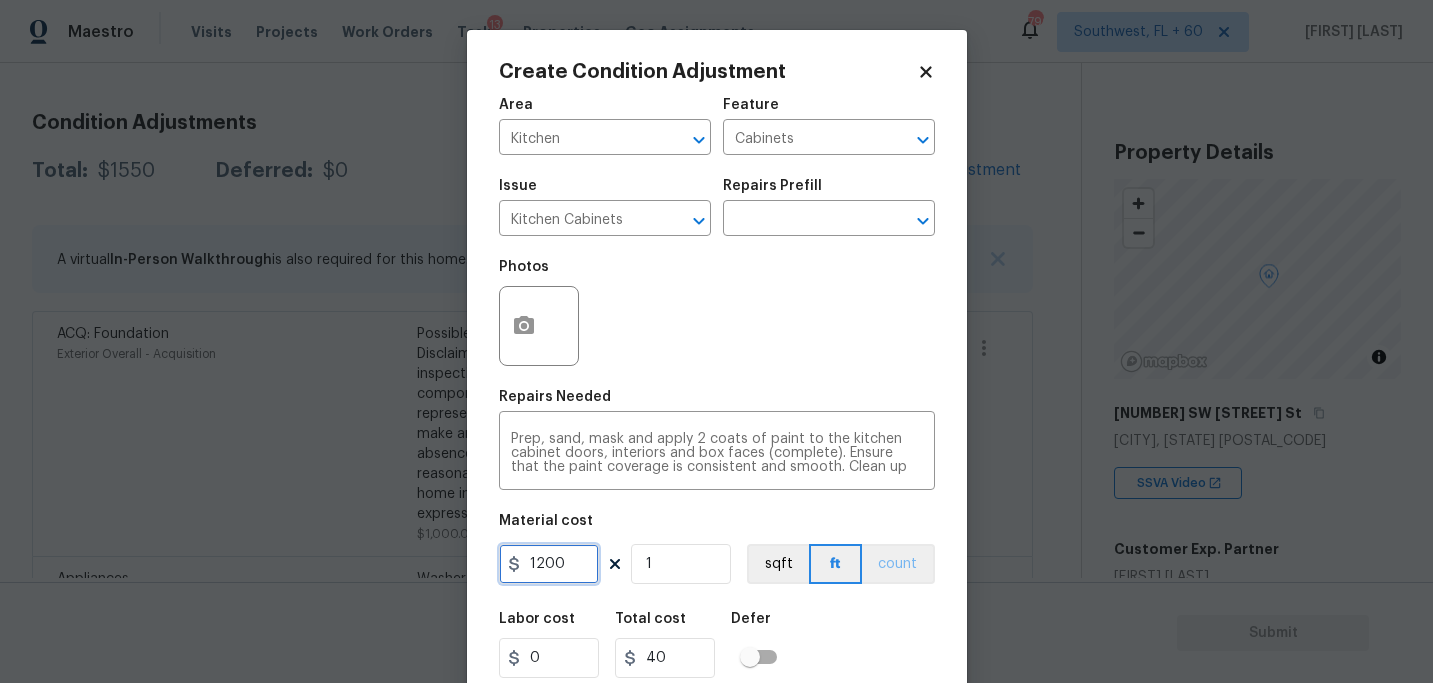 type on "1200" 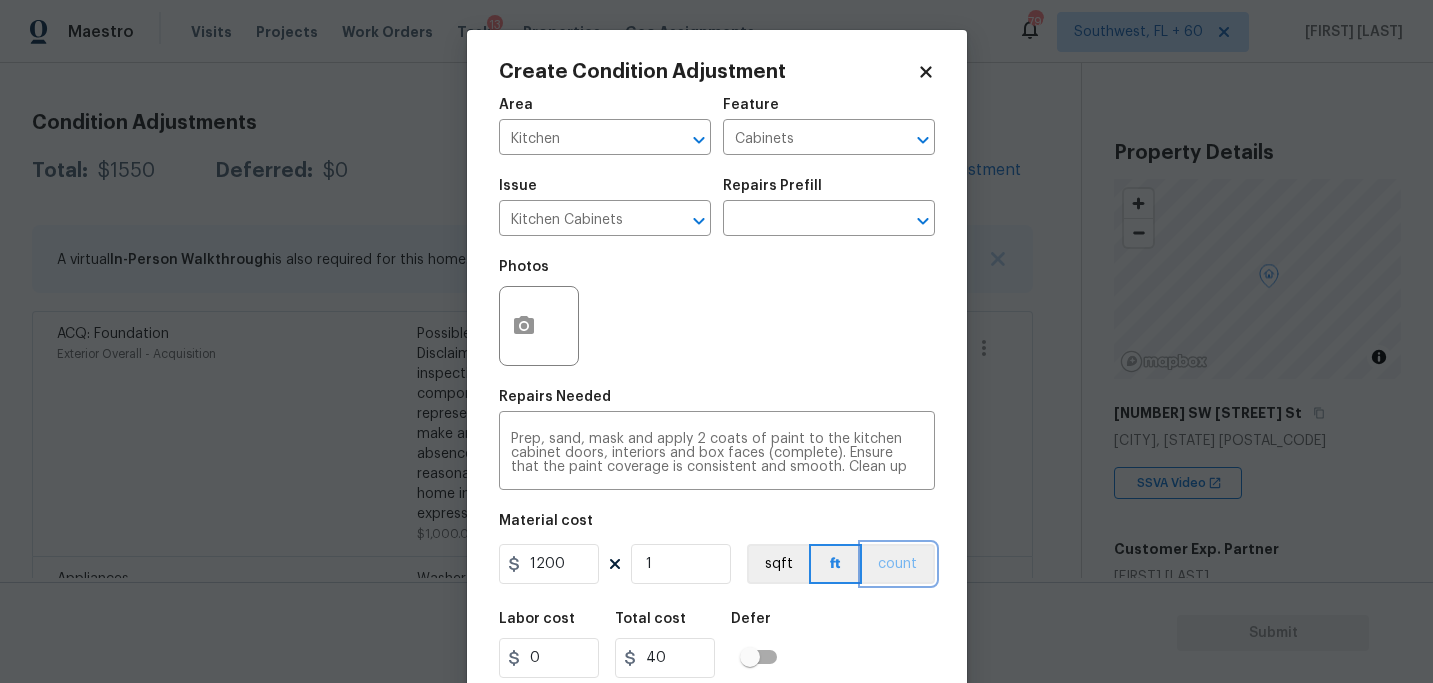 type on "1200" 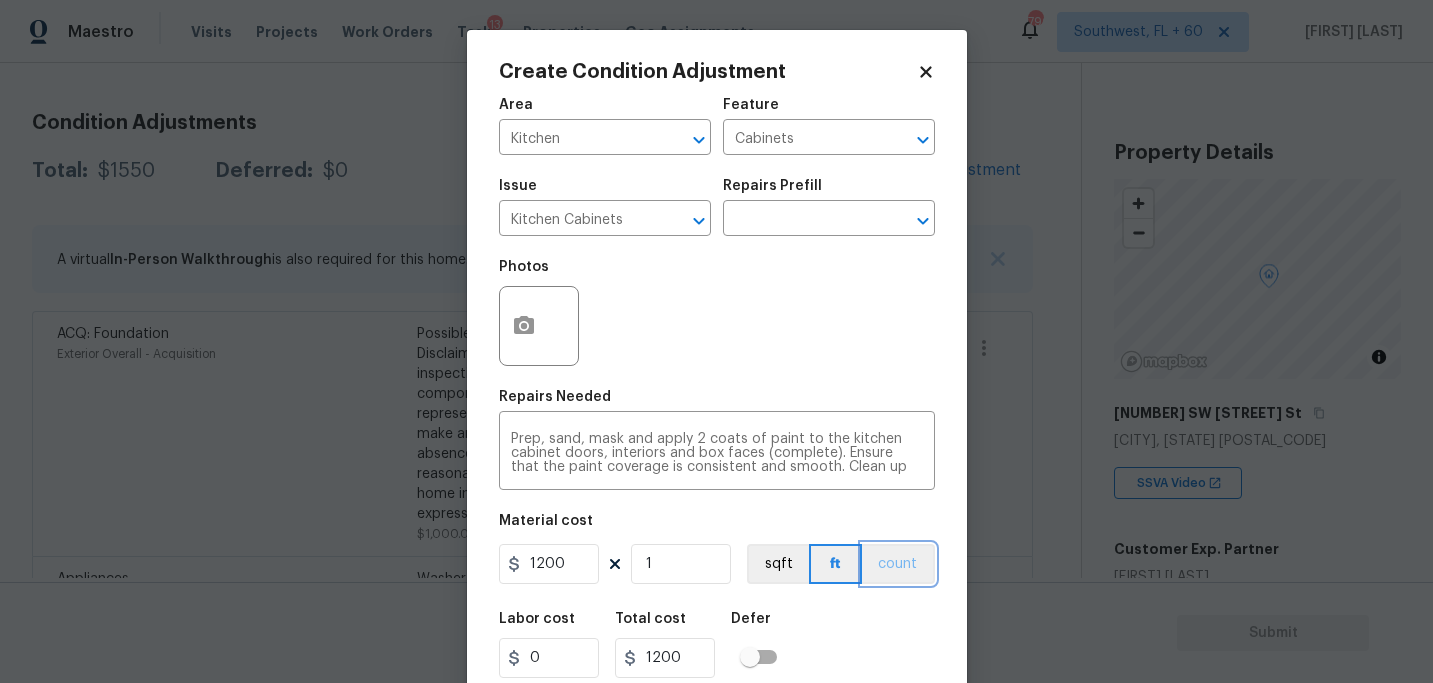 click on "count" at bounding box center [898, 564] 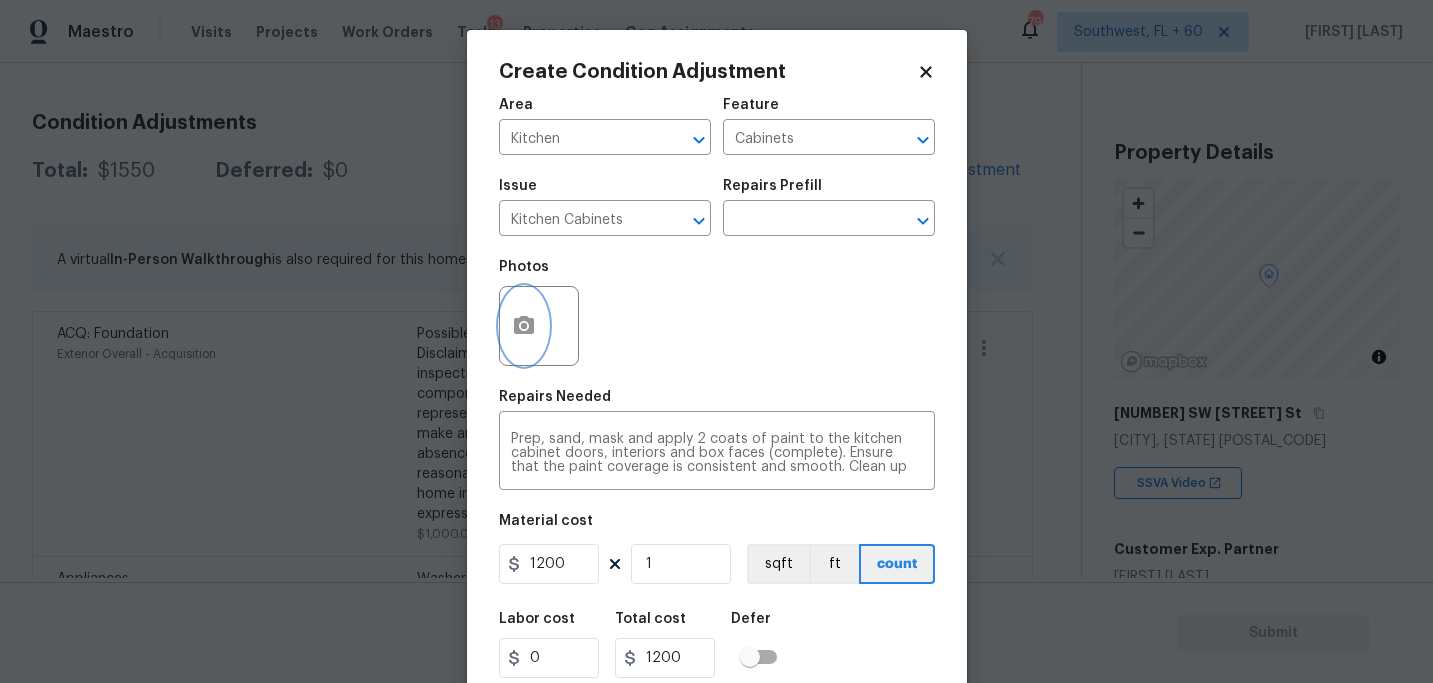 click at bounding box center [524, 326] 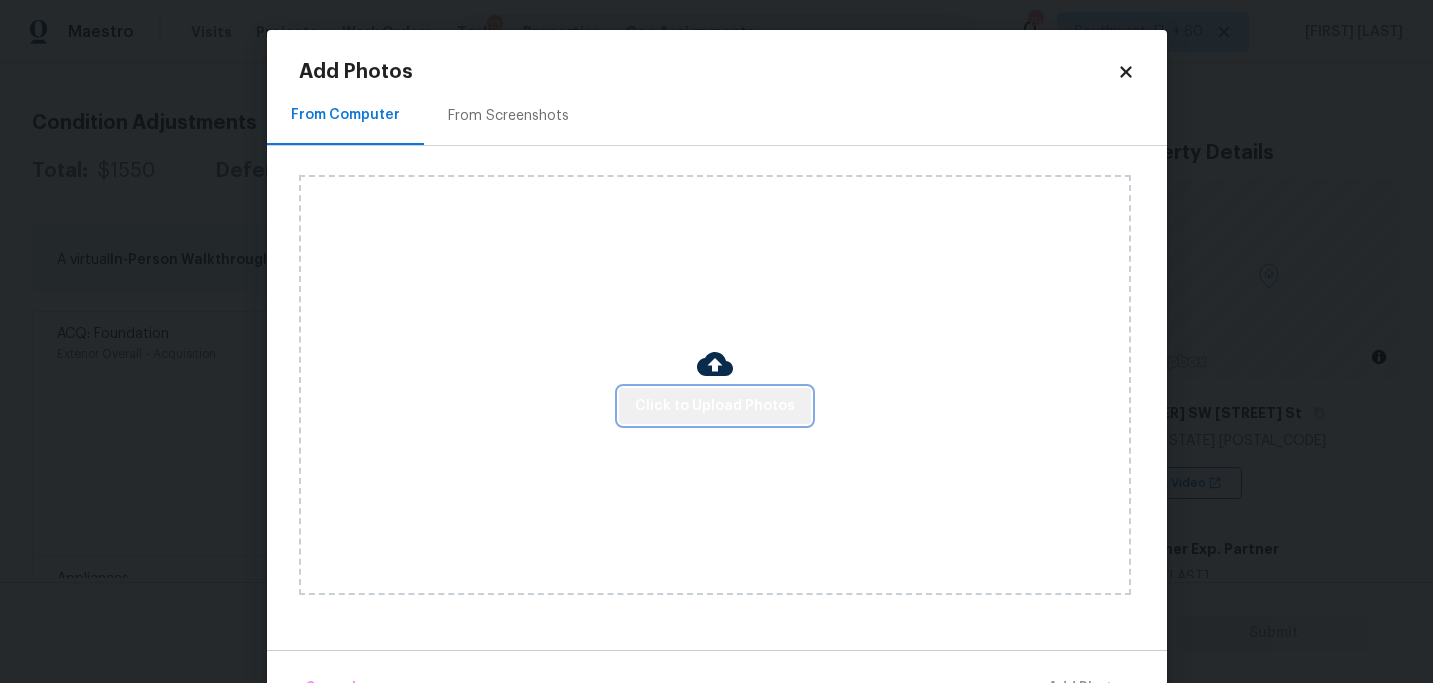 click on "Click to Upload Photos" at bounding box center (715, 406) 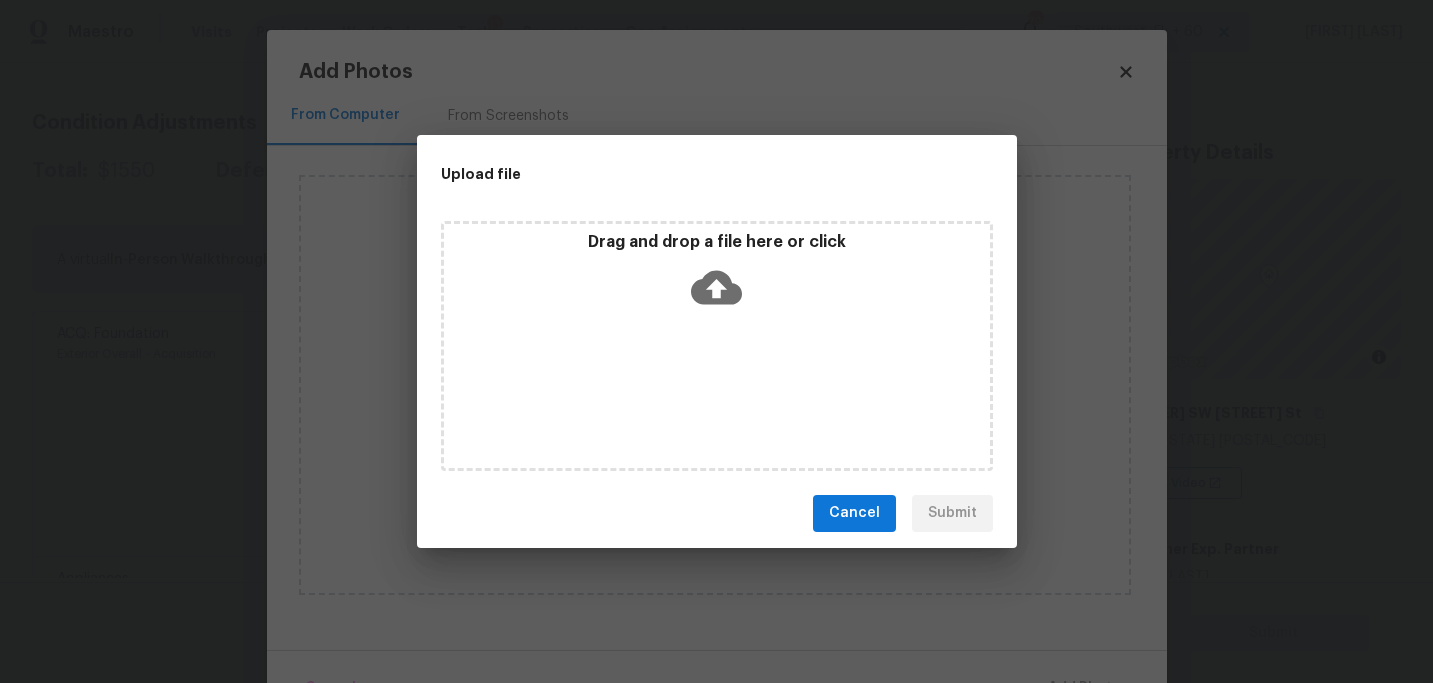 click on "Drag and drop a file here or click" at bounding box center (717, 346) 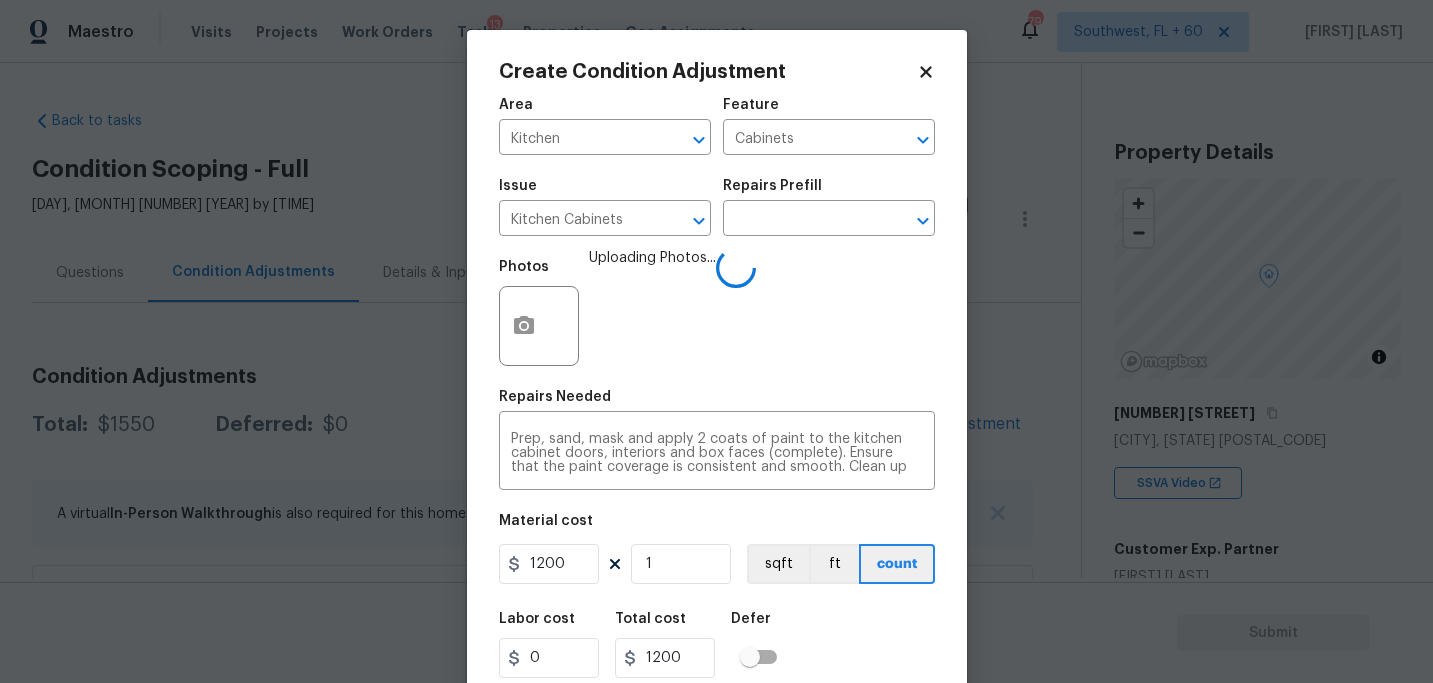 click on "Labor cost 0 Total cost 1200 Defer" at bounding box center (717, 645) 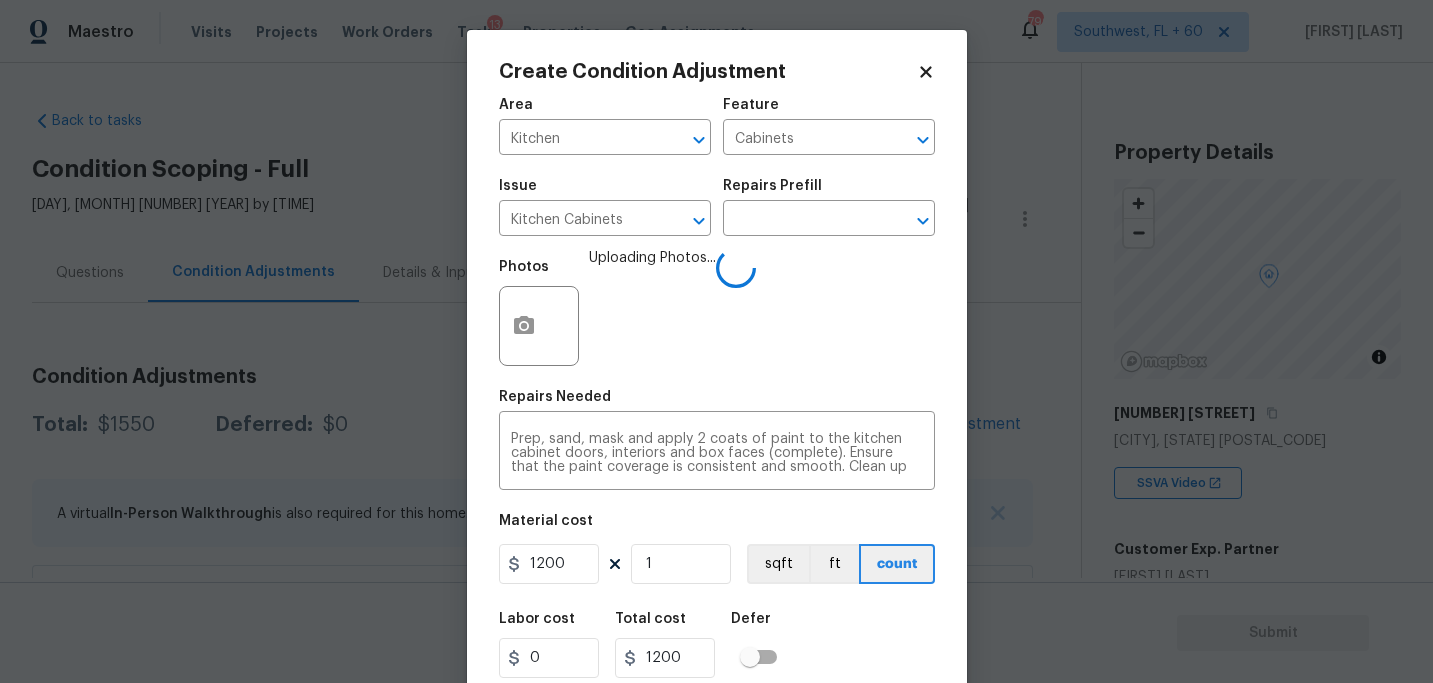 scroll, scrollTop: 0, scrollLeft: 0, axis: both 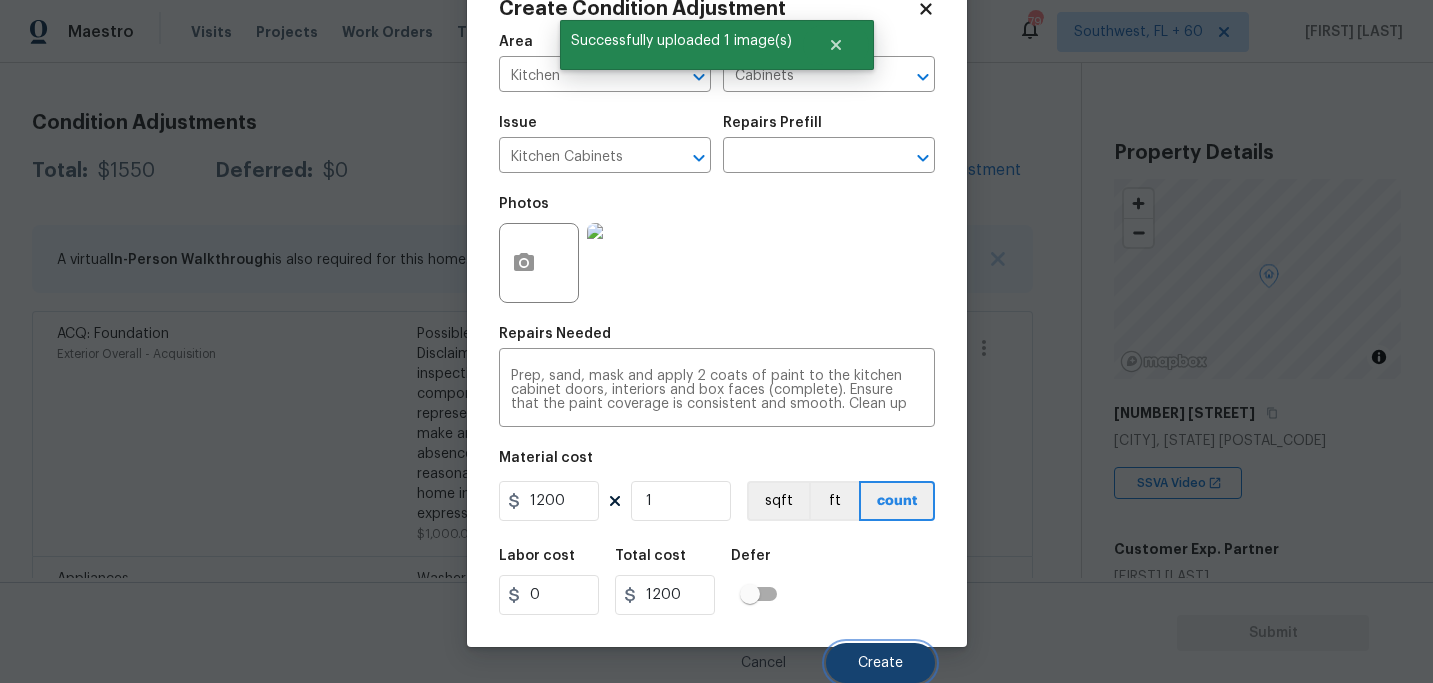 click on "Create" at bounding box center [880, 663] 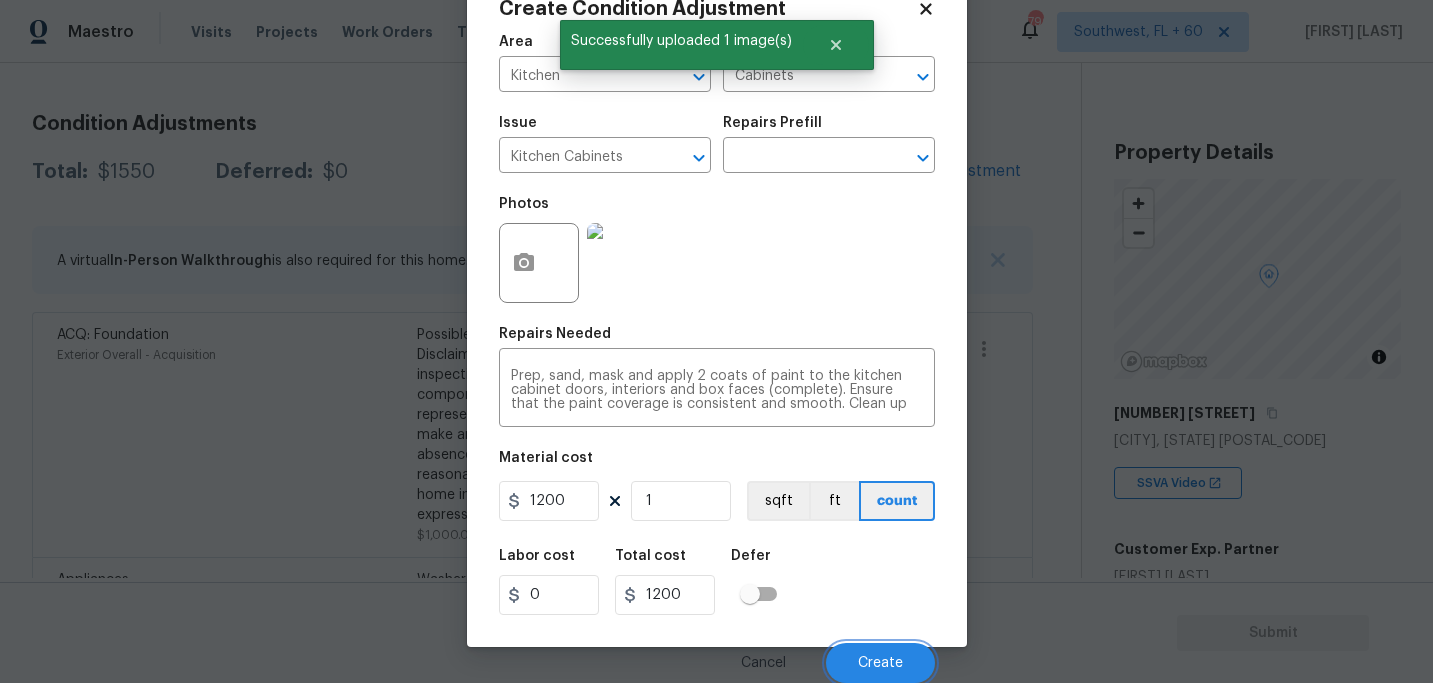 scroll, scrollTop: 254, scrollLeft: 0, axis: vertical 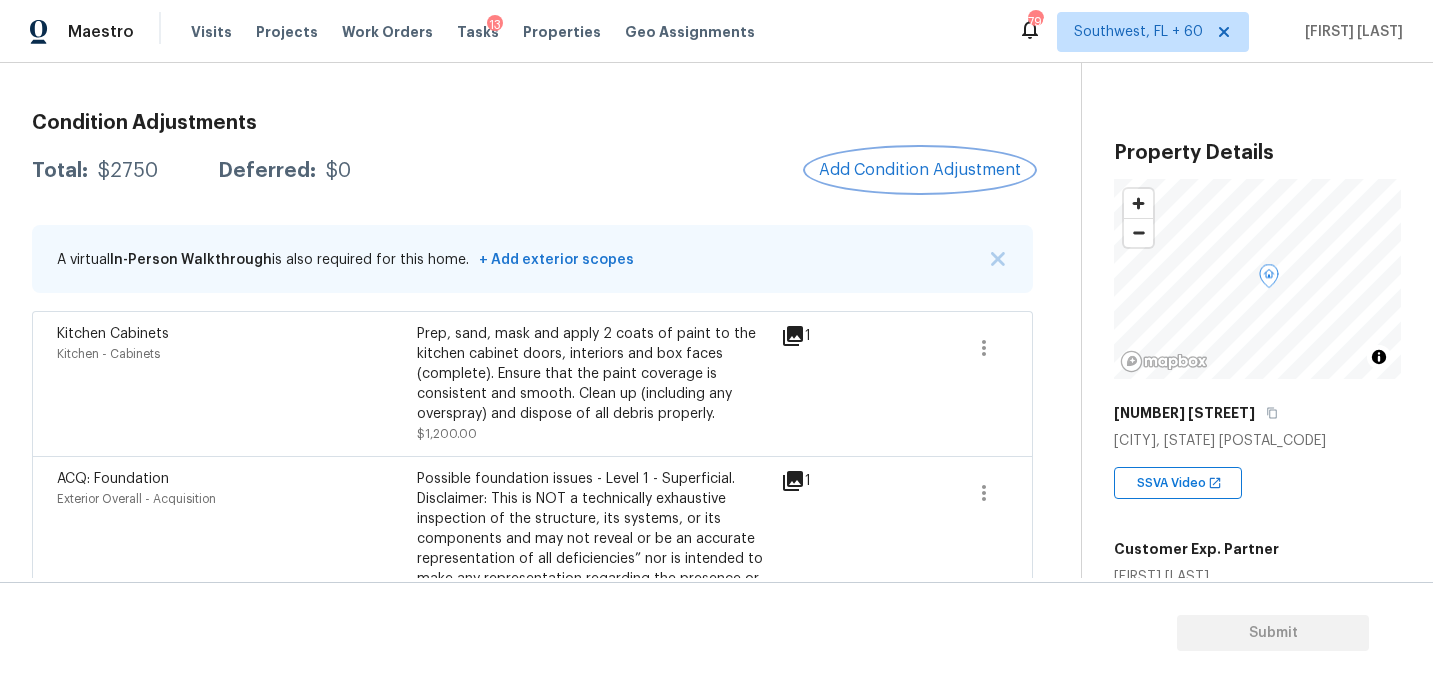 click on "Add Condition Adjustment" at bounding box center [920, 170] 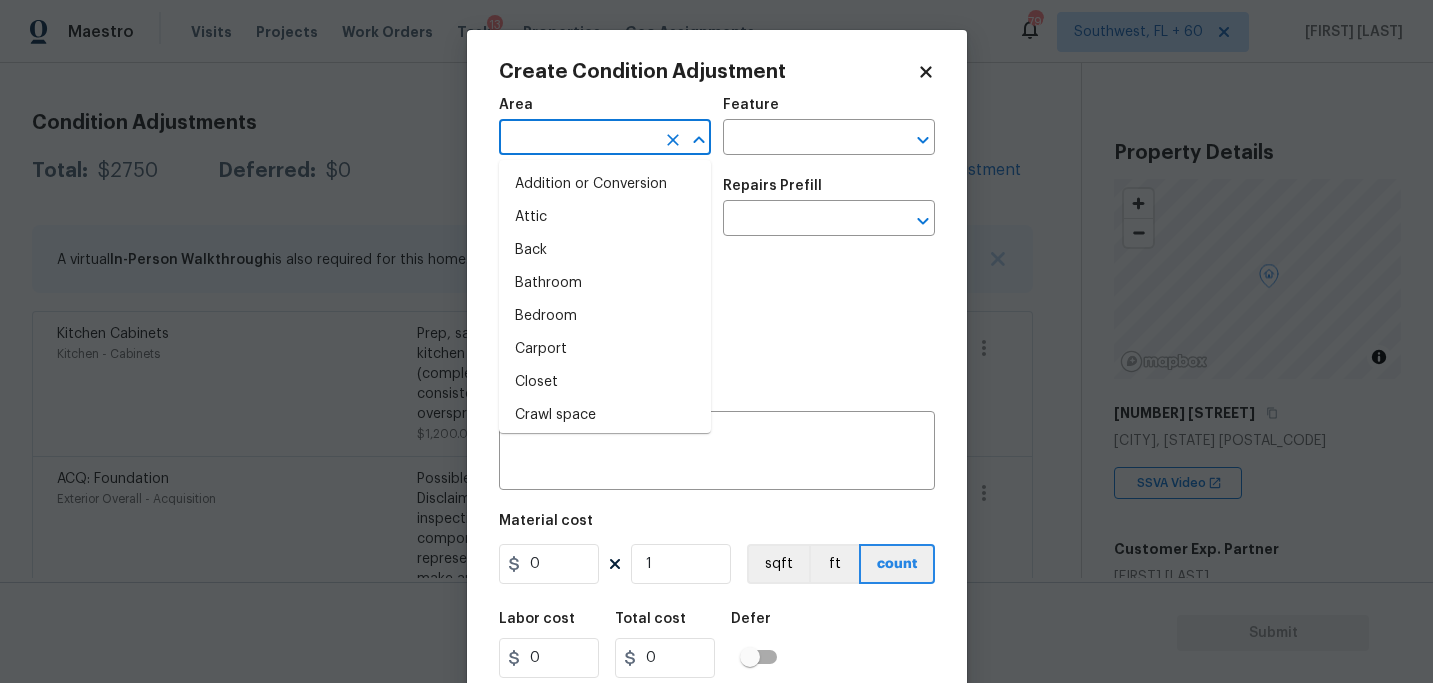 click at bounding box center (577, 139) 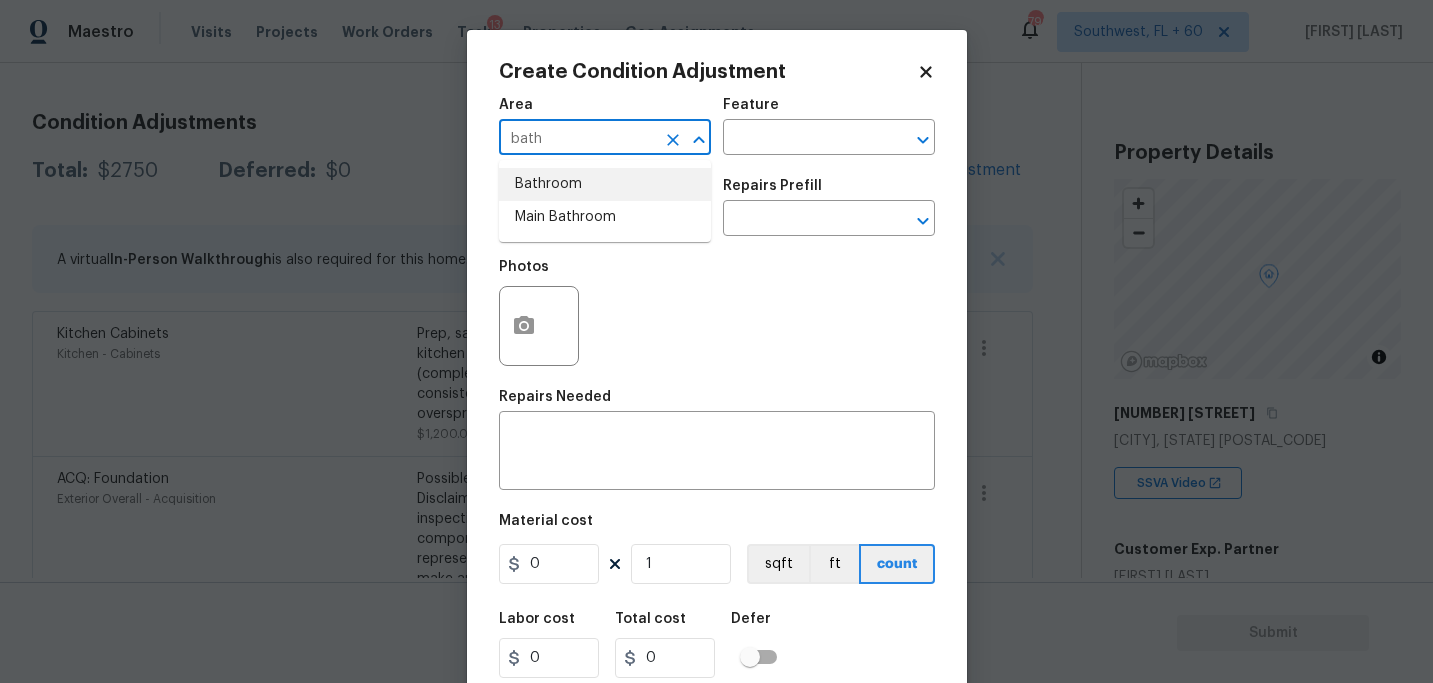 click on "Bathroom" at bounding box center (605, 184) 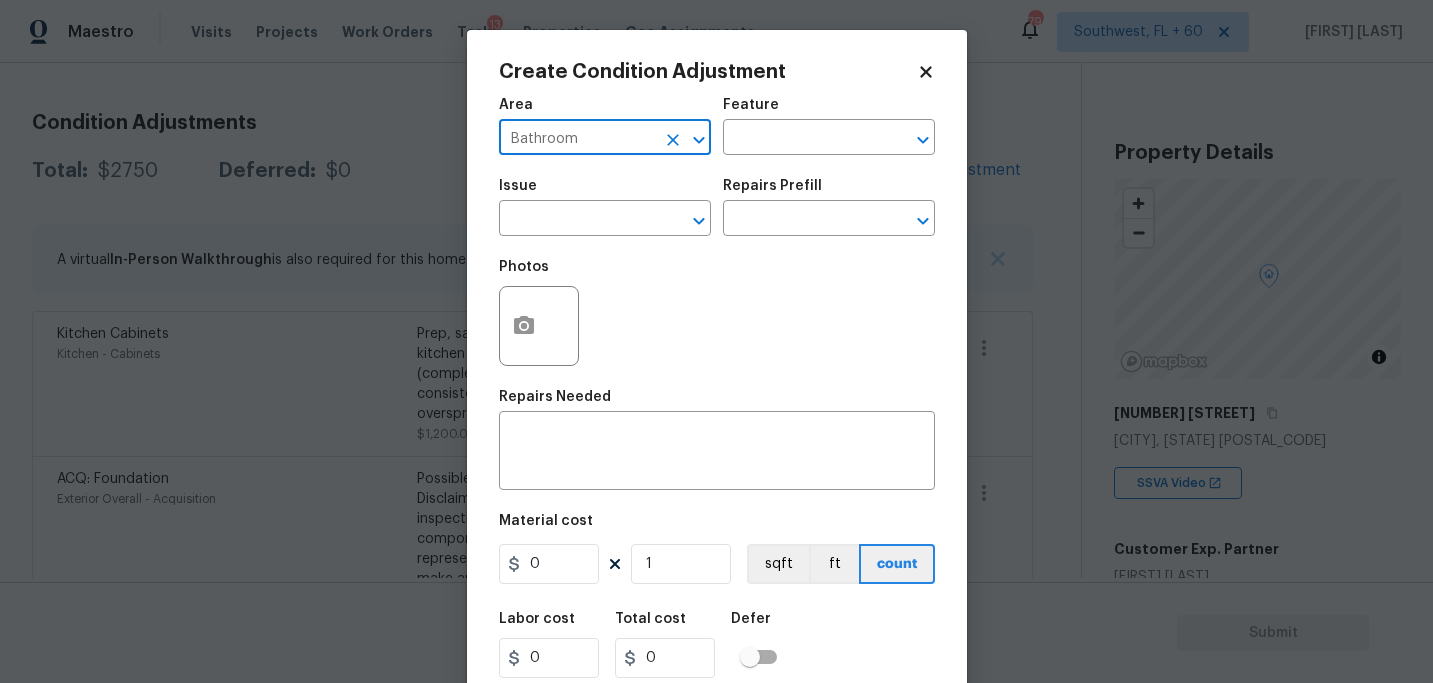 type on "Bathroom" 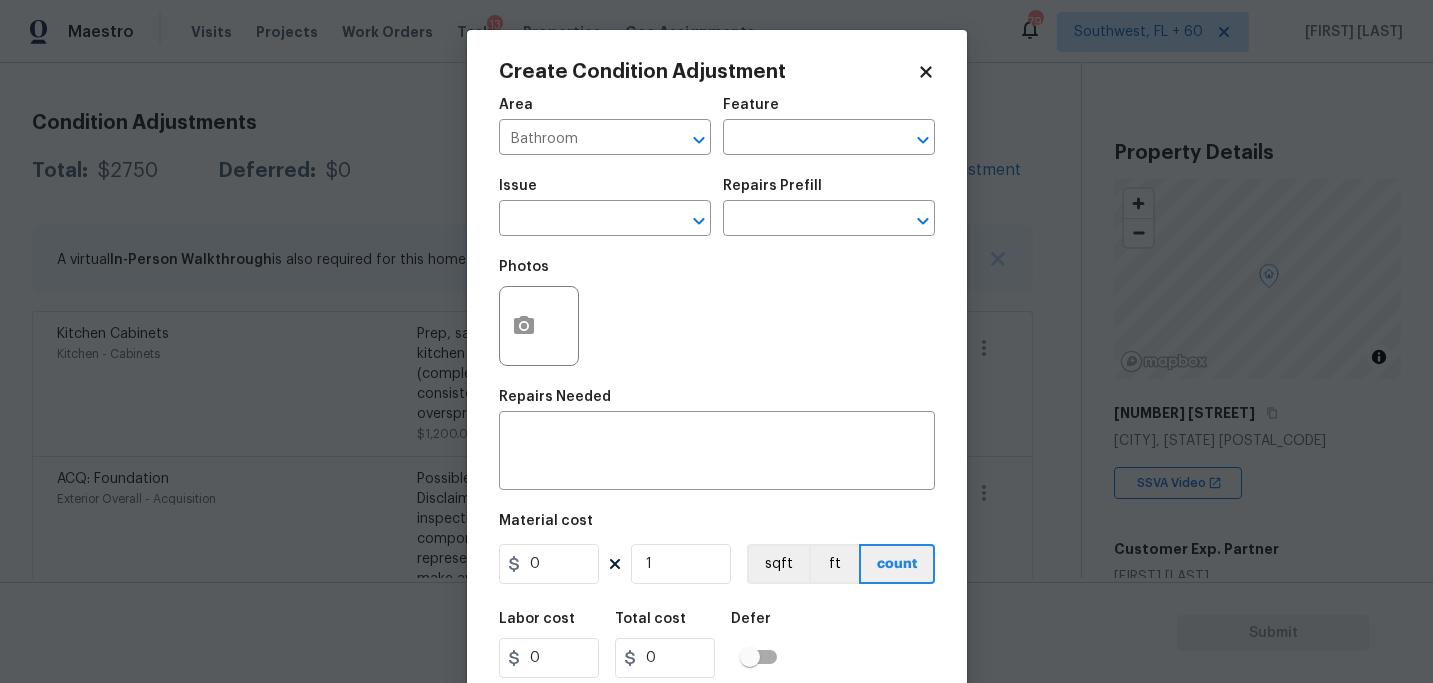 click on "Feature" at bounding box center [829, 111] 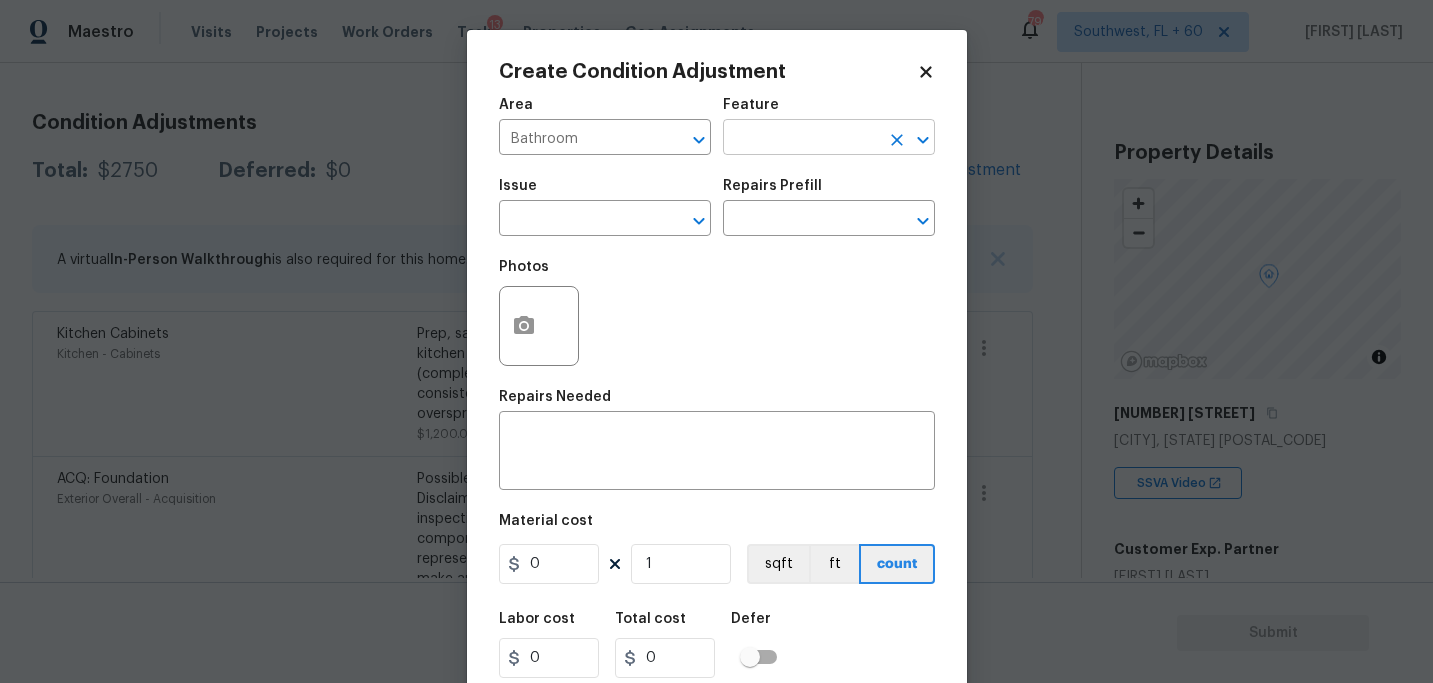 click at bounding box center (801, 139) 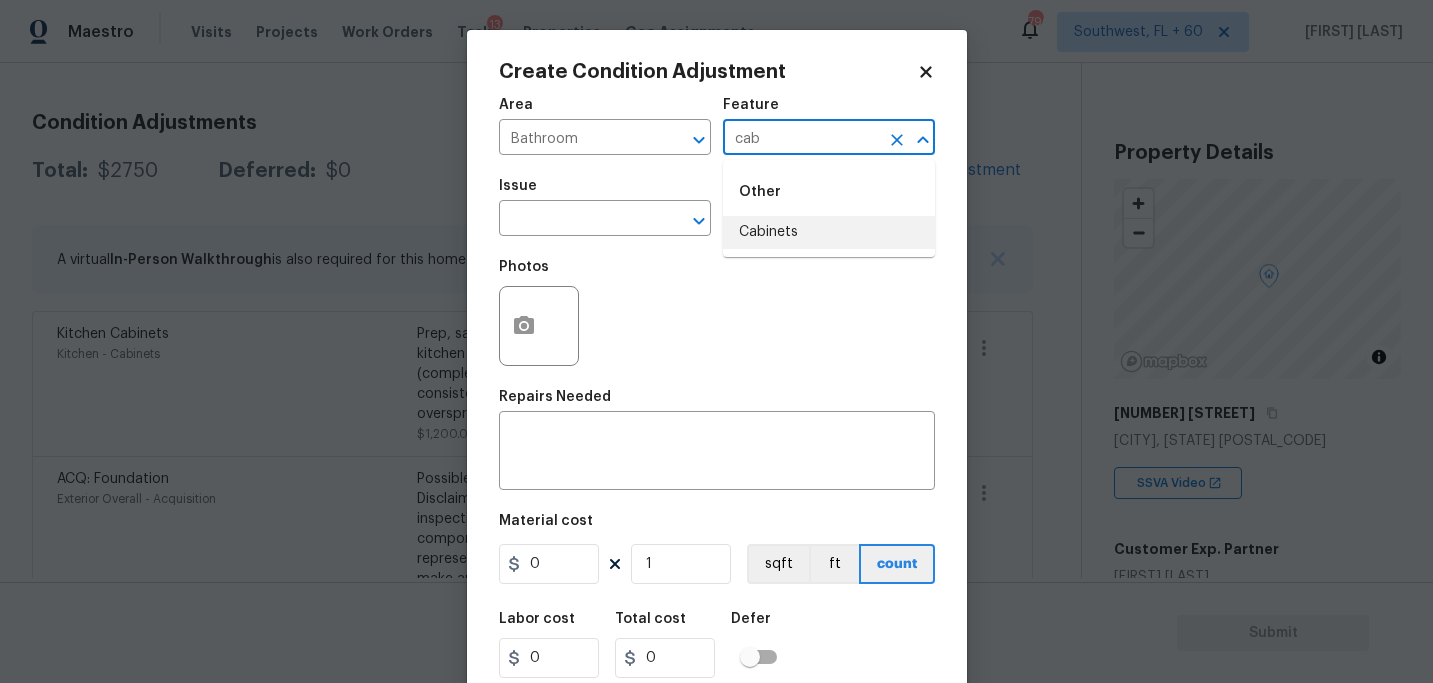 click on "Cabinets" at bounding box center [829, 232] 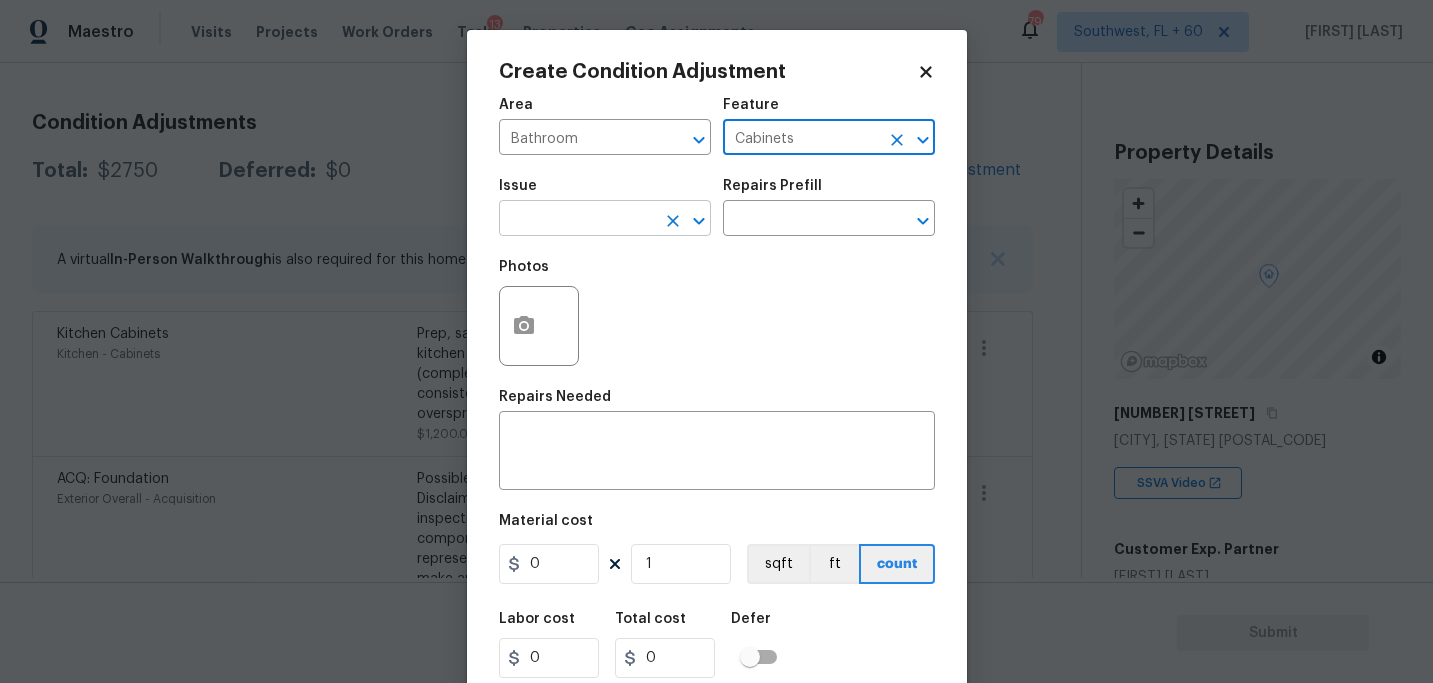 type on "Cabinets" 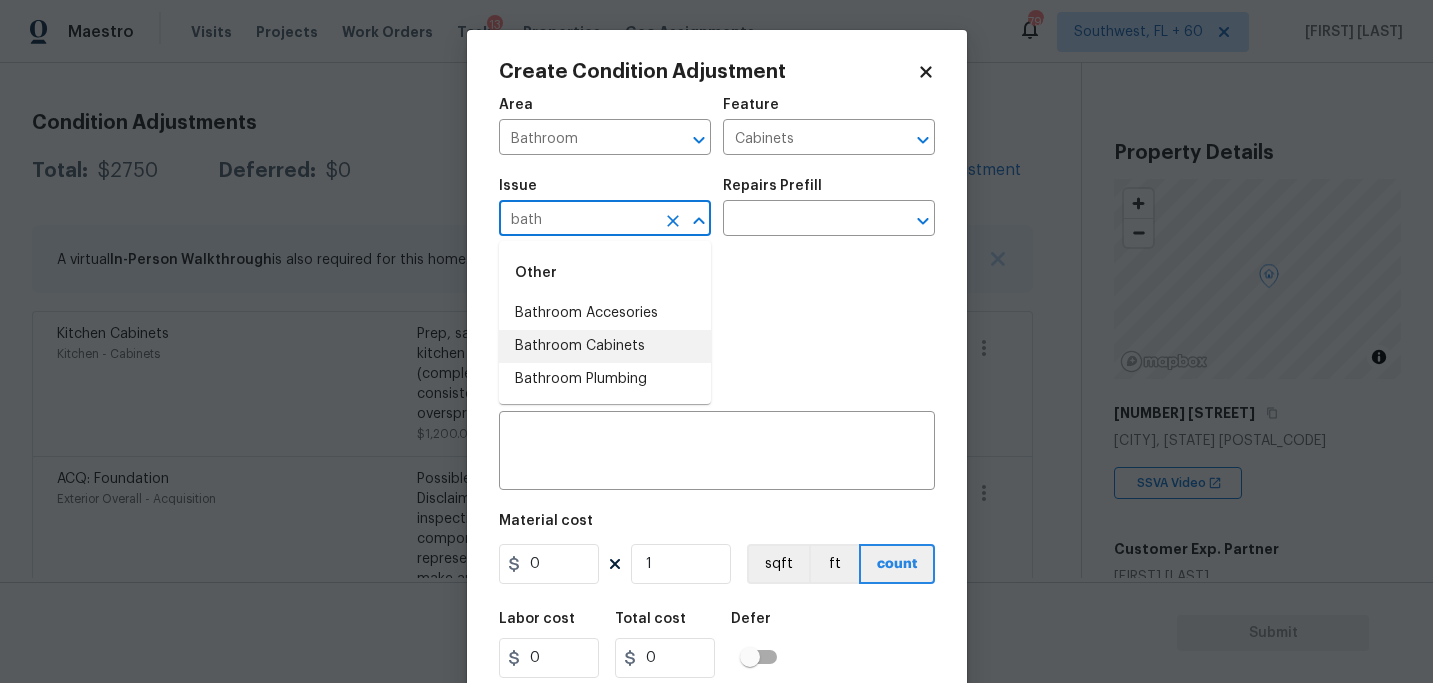 click on "Bathroom Cabinets" at bounding box center [605, 346] 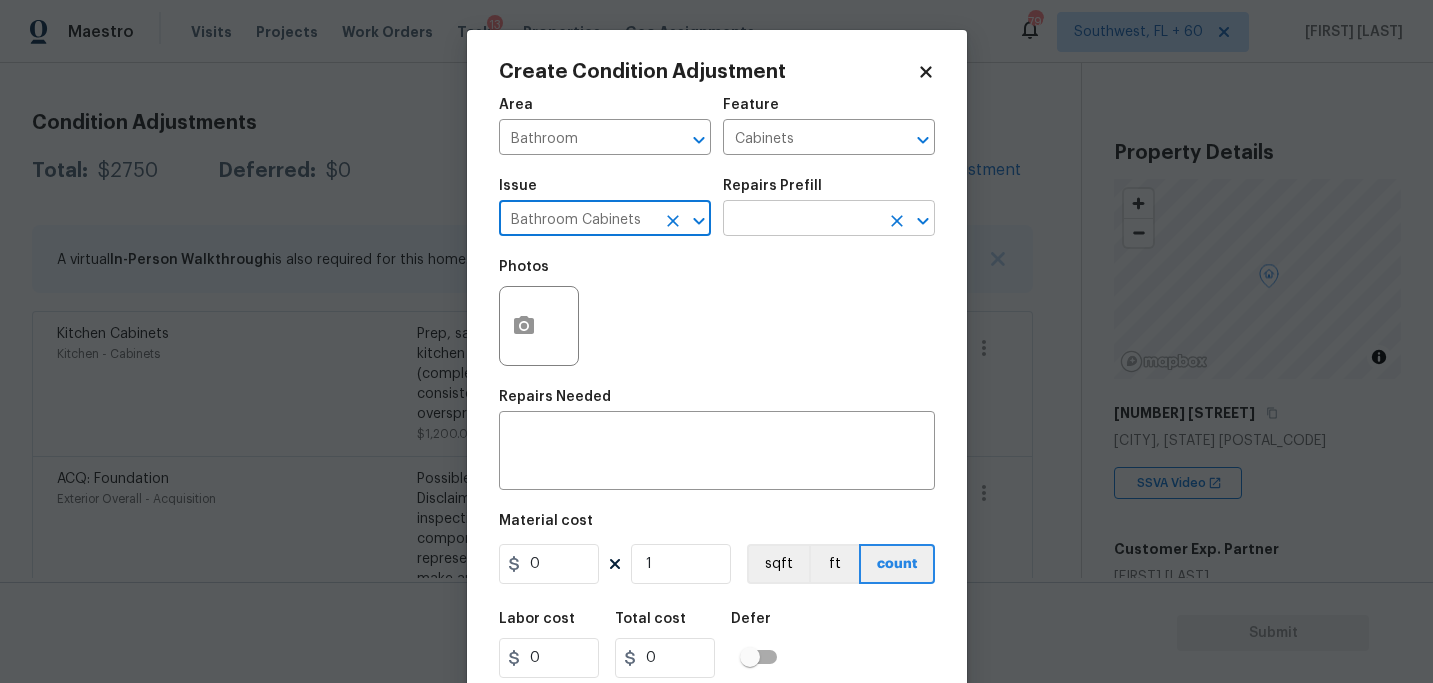 type on "Bathroom Cabinets" 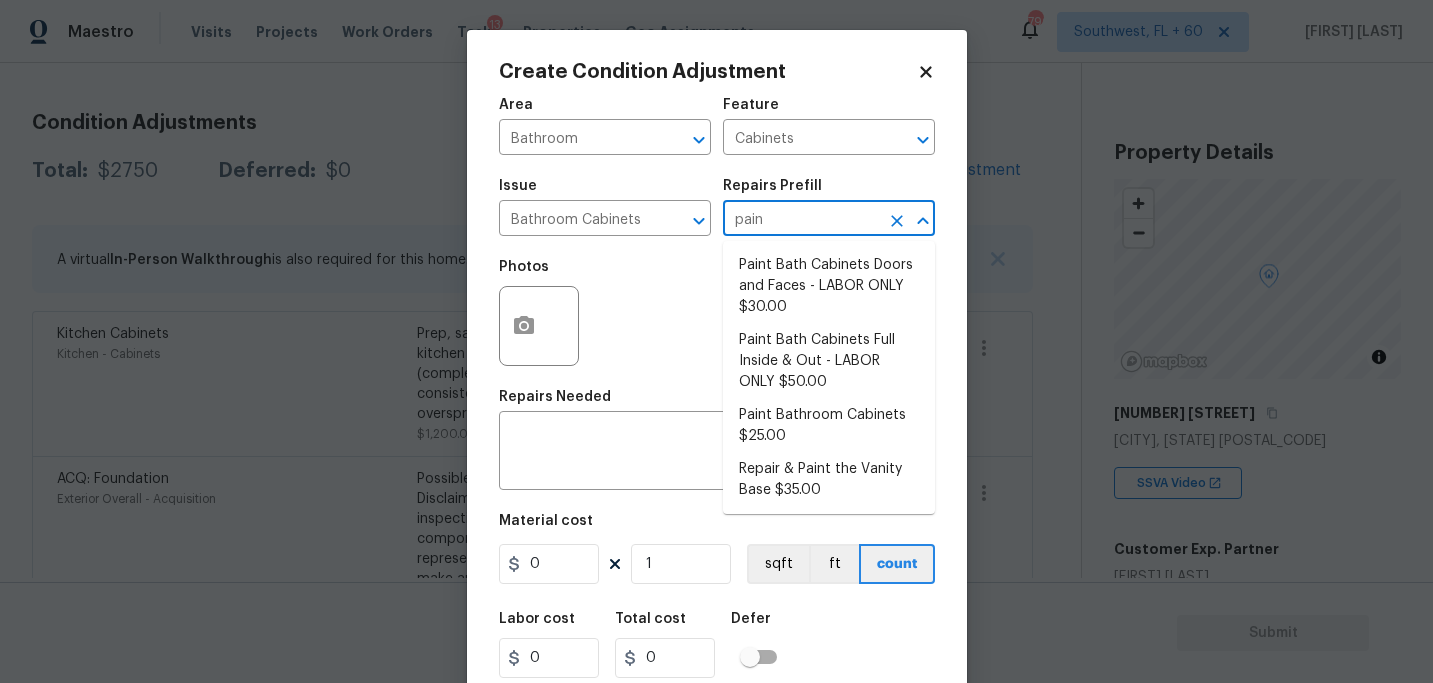type on "paint" 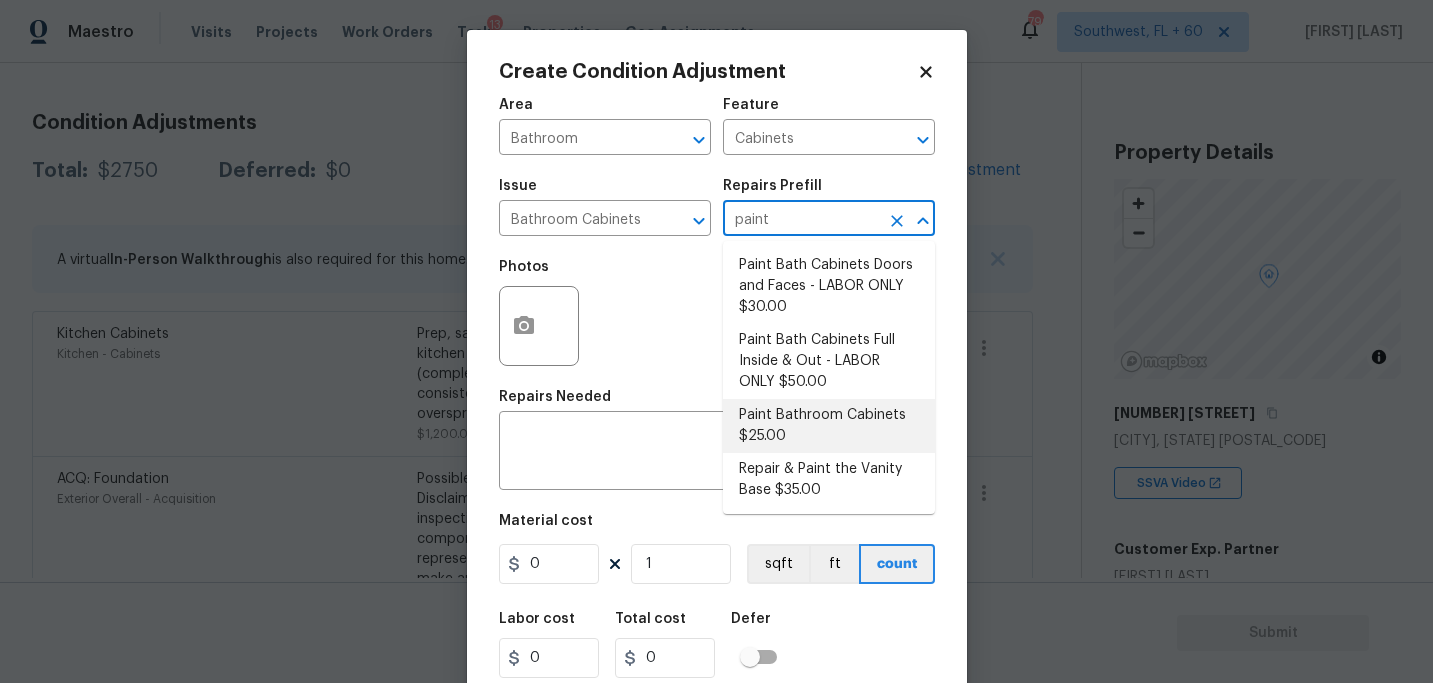 click on "Paint Bathroom Cabinets $25.00" at bounding box center [829, 426] 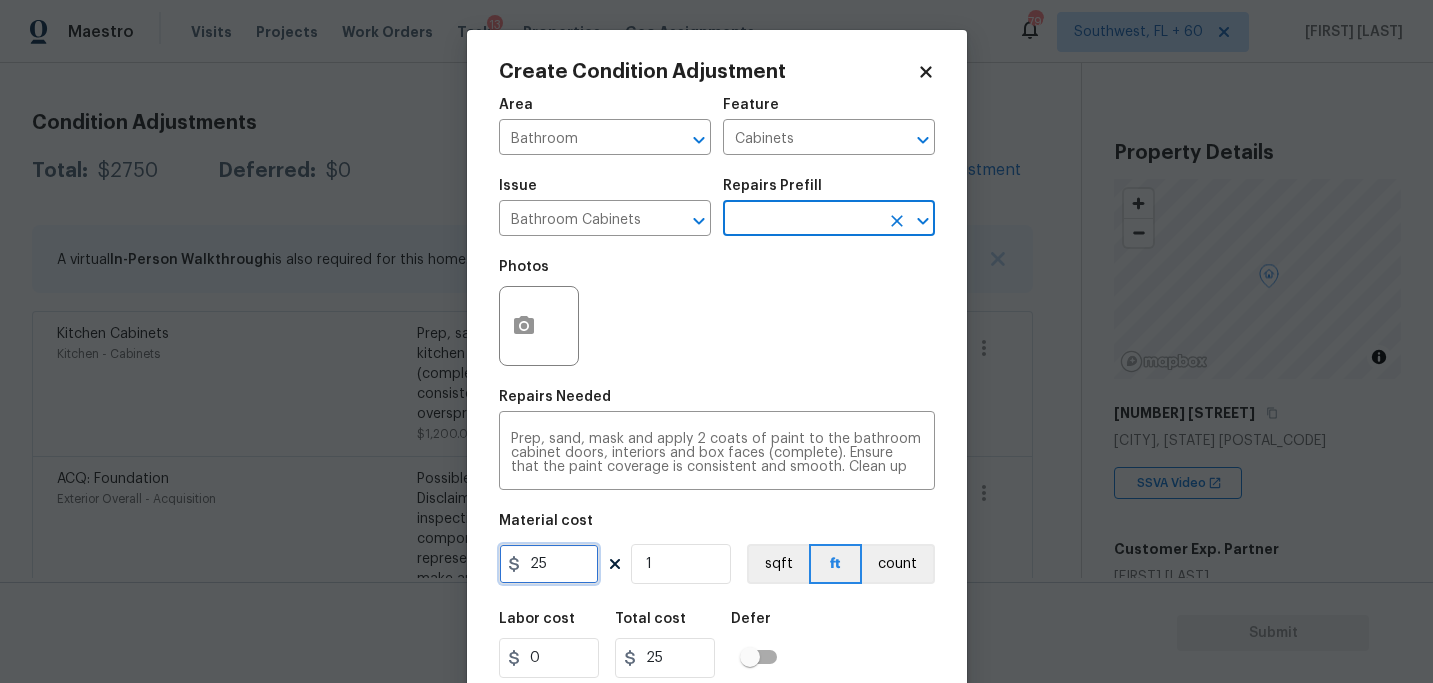 drag, startPoint x: 583, startPoint y: 561, endPoint x: 339, endPoint y: 511, distance: 249.07027 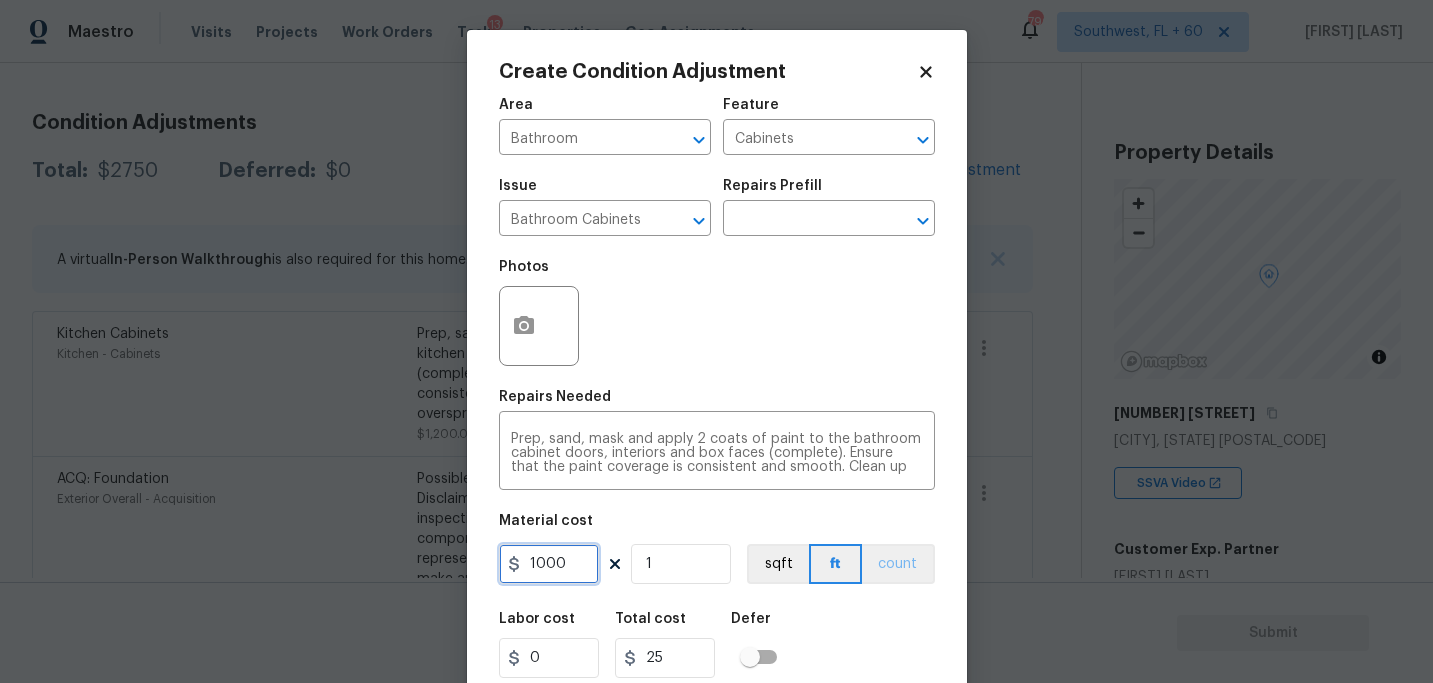 type on "1000" 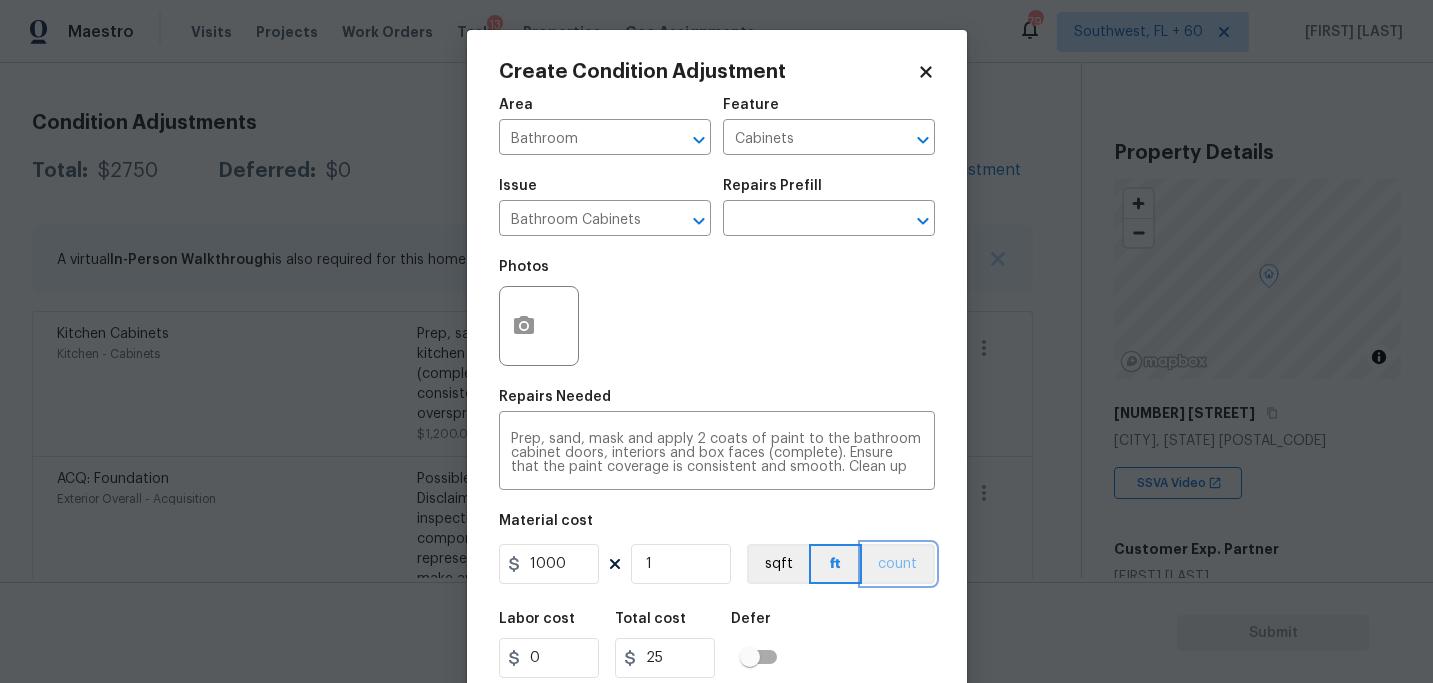 type on "1000" 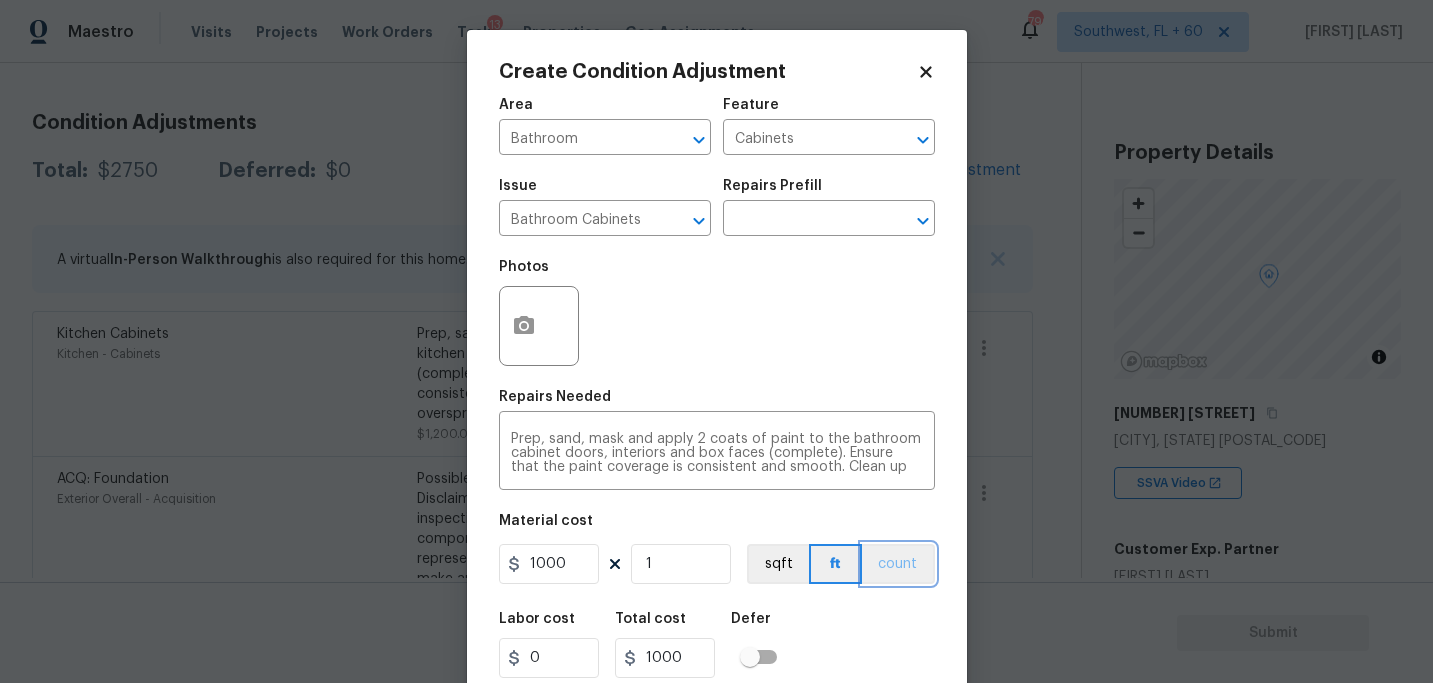 click on "count" at bounding box center (898, 564) 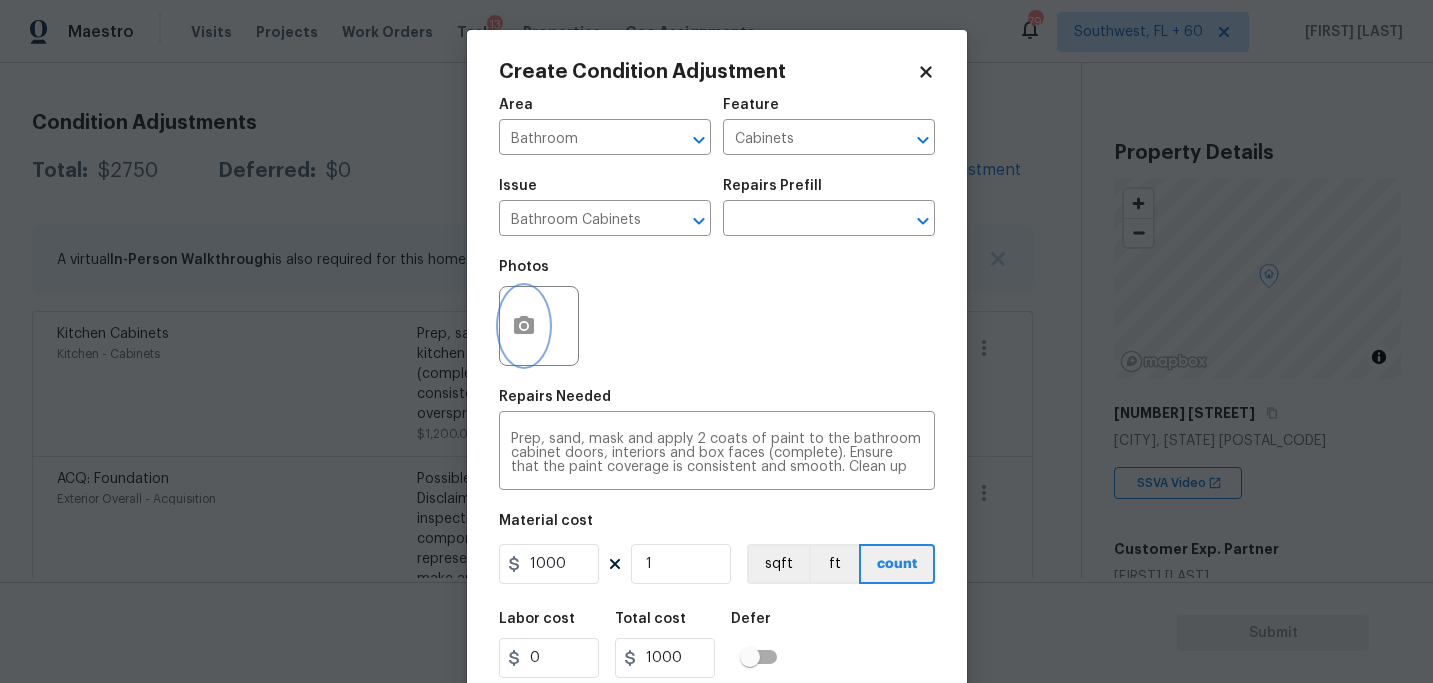 click 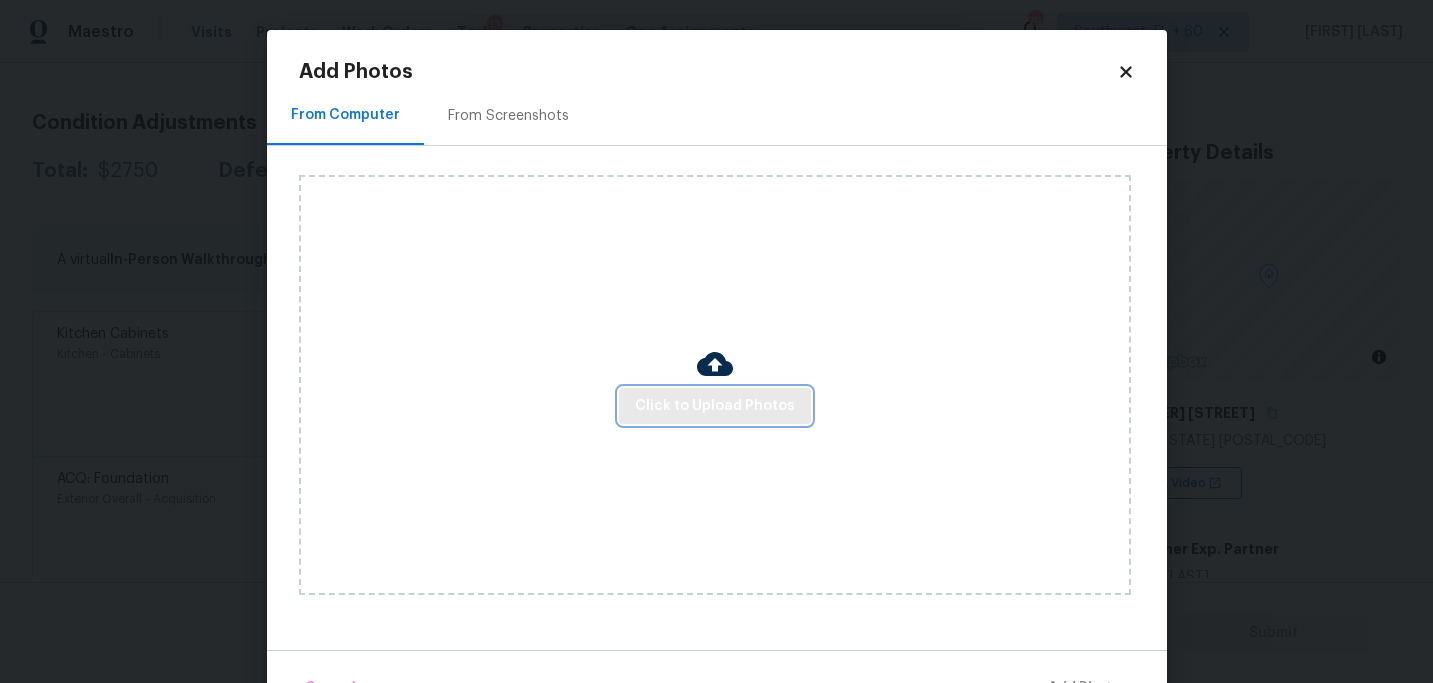 click on "Click to Upload Photos" at bounding box center [715, 406] 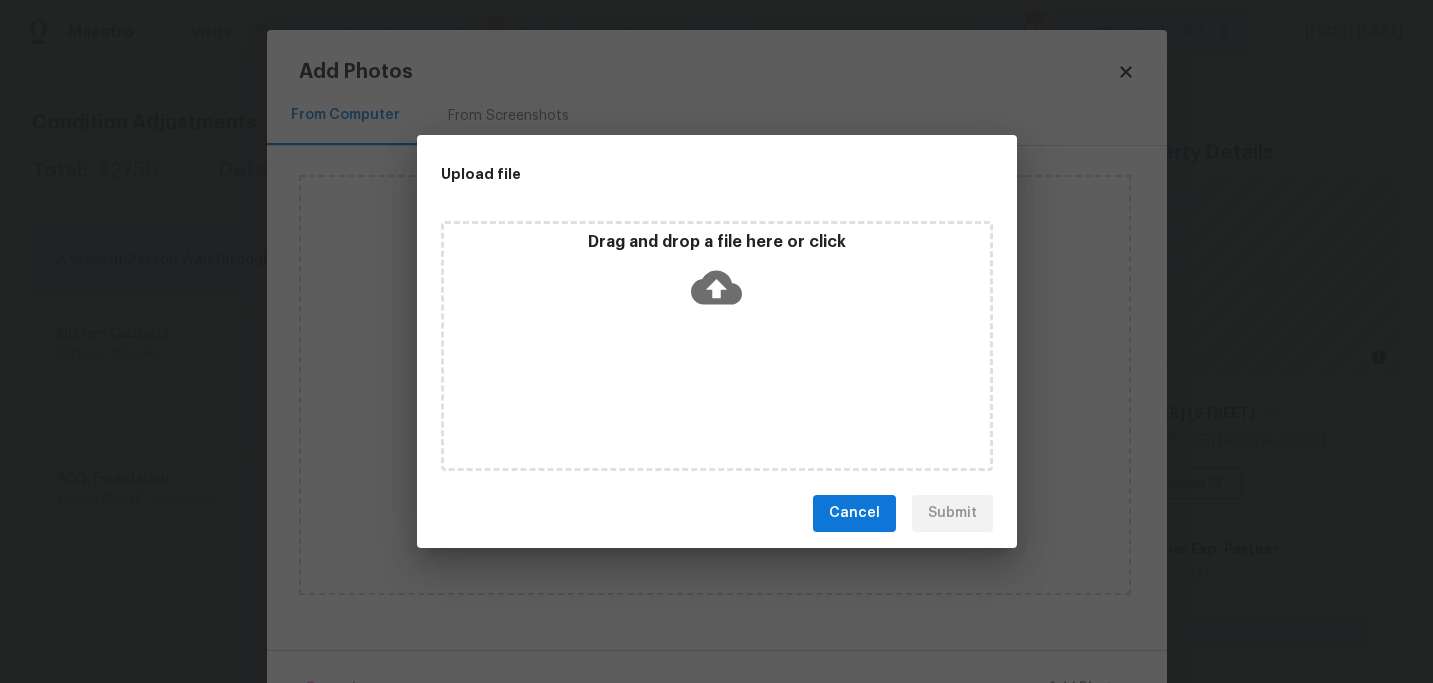 click 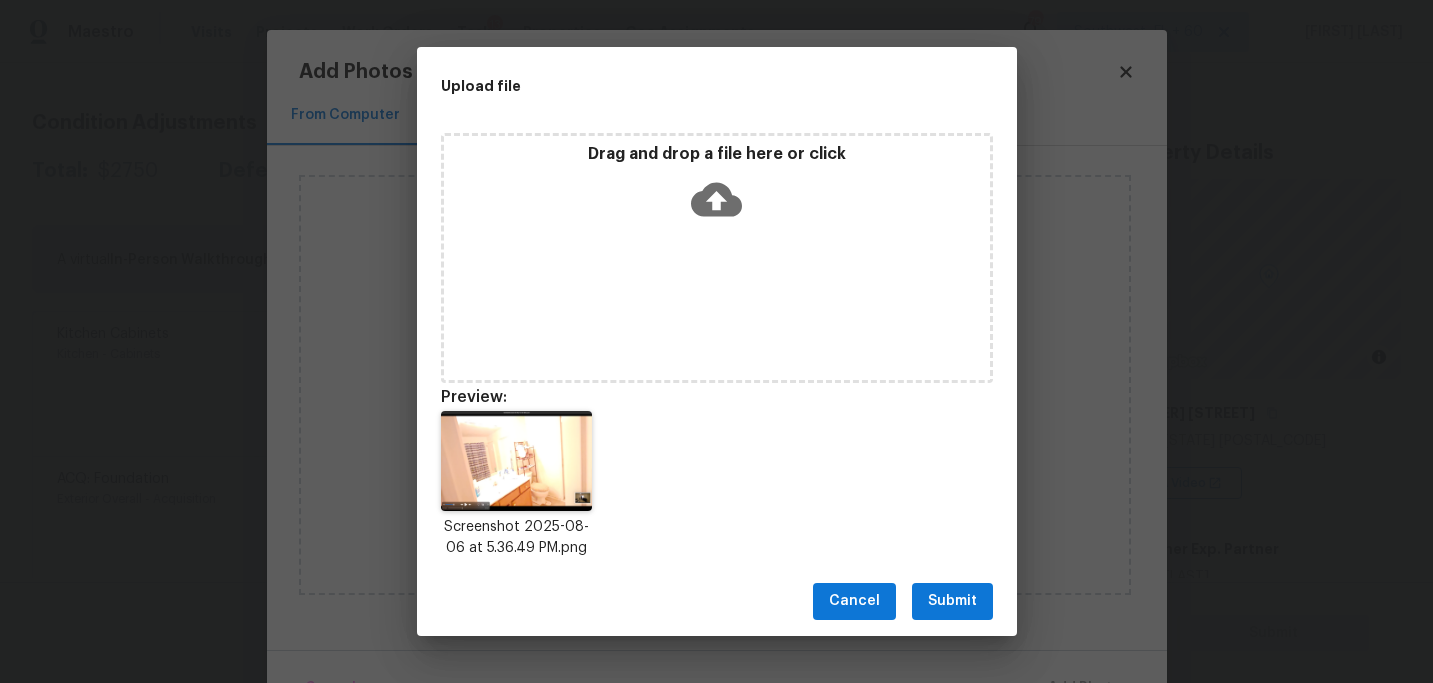 click on "Submit" at bounding box center (952, 601) 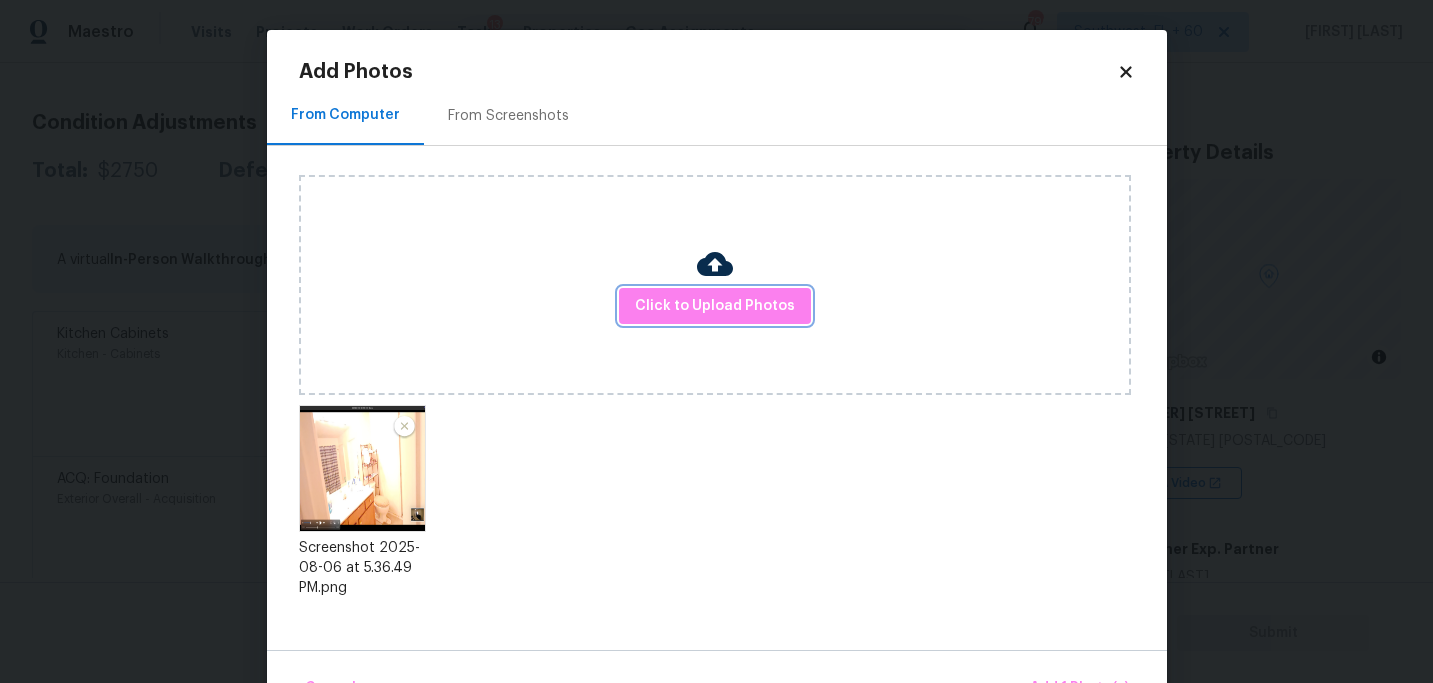 scroll, scrollTop: 57, scrollLeft: 0, axis: vertical 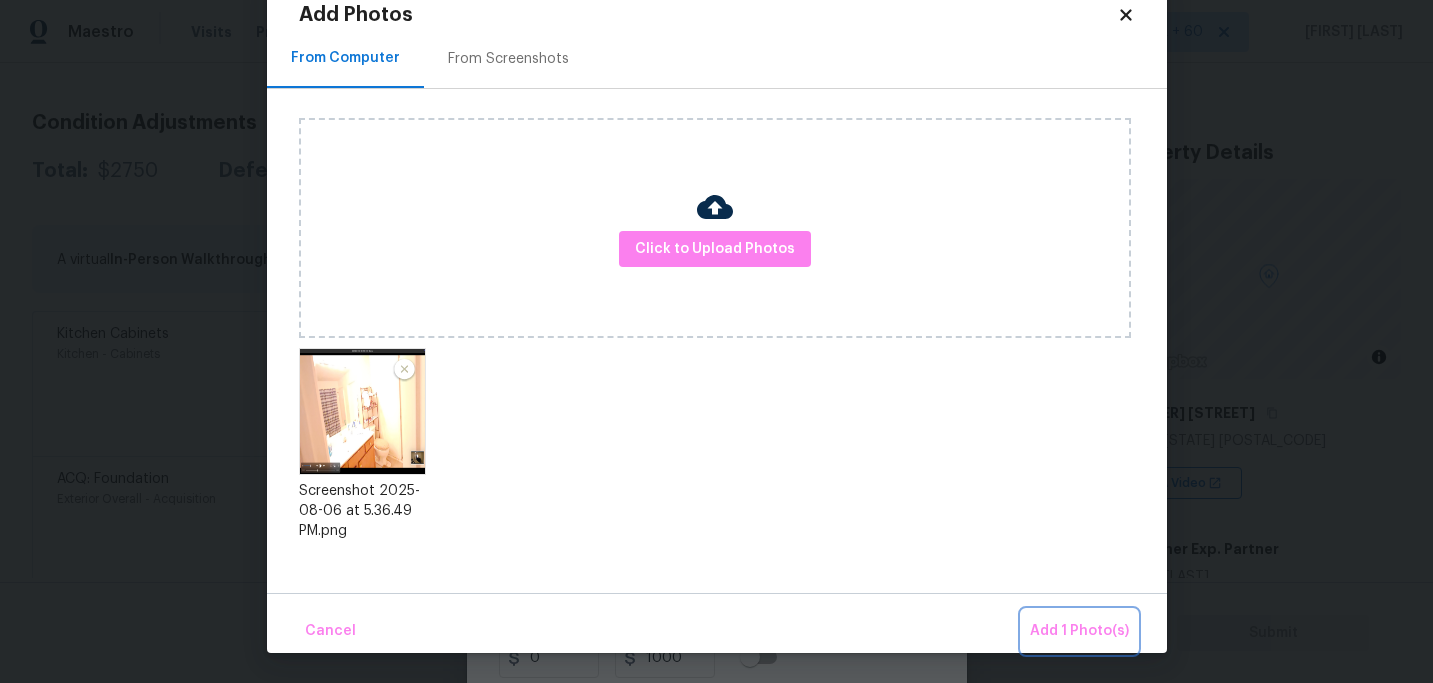 click on "Add 1 Photo(s)" at bounding box center (1079, 631) 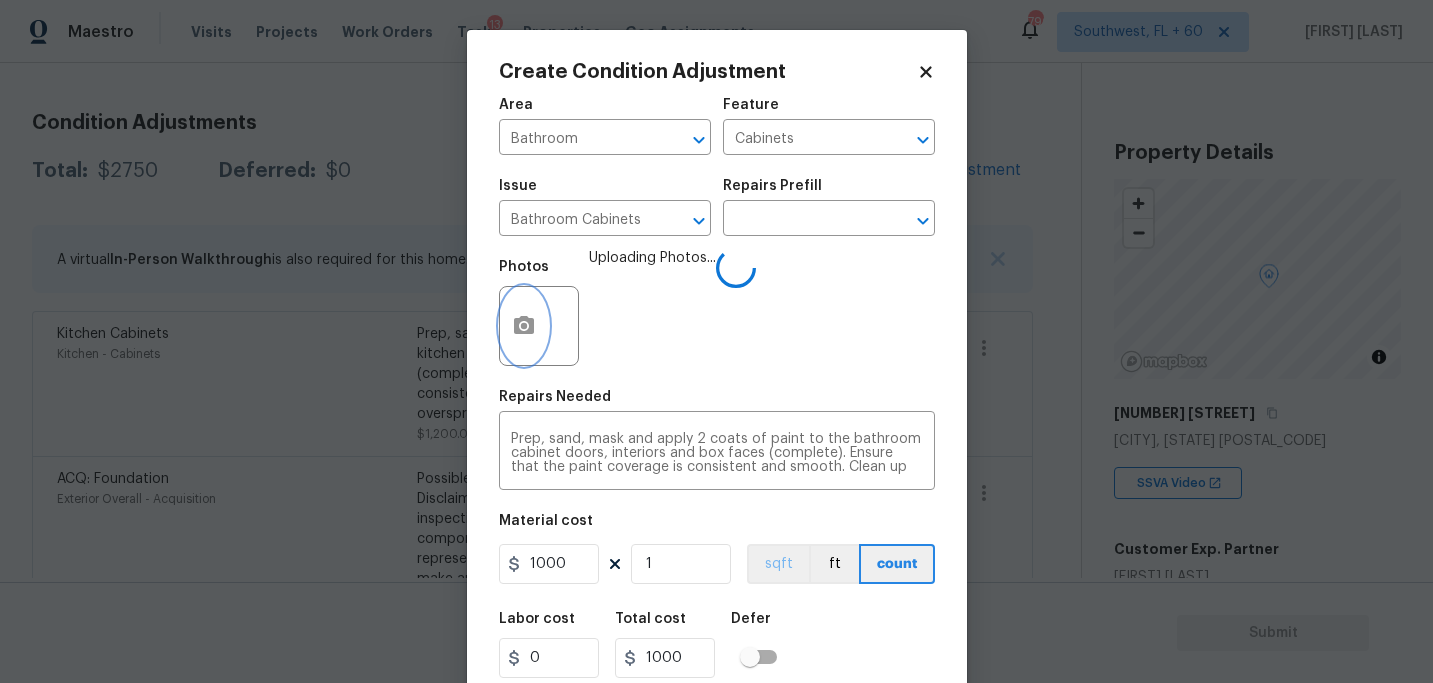 scroll, scrollTop: 0, scrollLeft: 0, axis: both 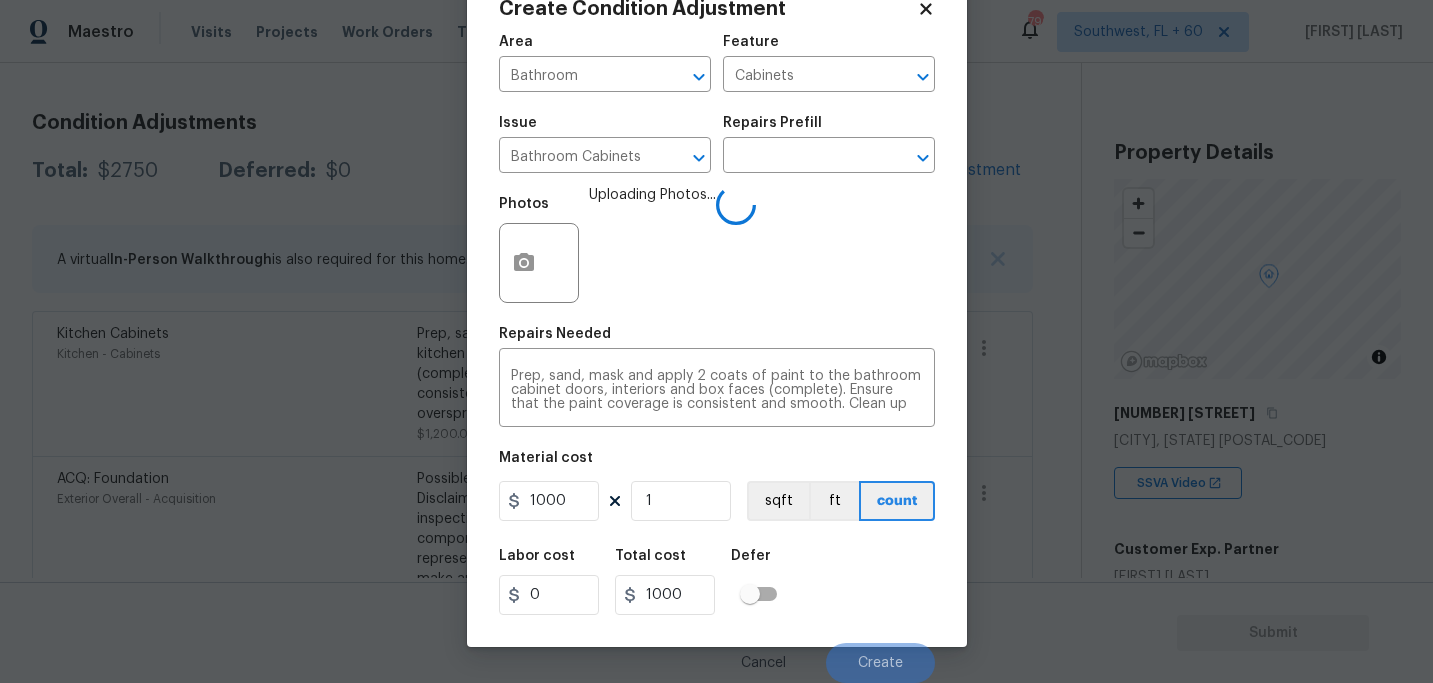 click on "Labor cost 0 Total cost 1000 Defer" at bounding box center (717, 582) 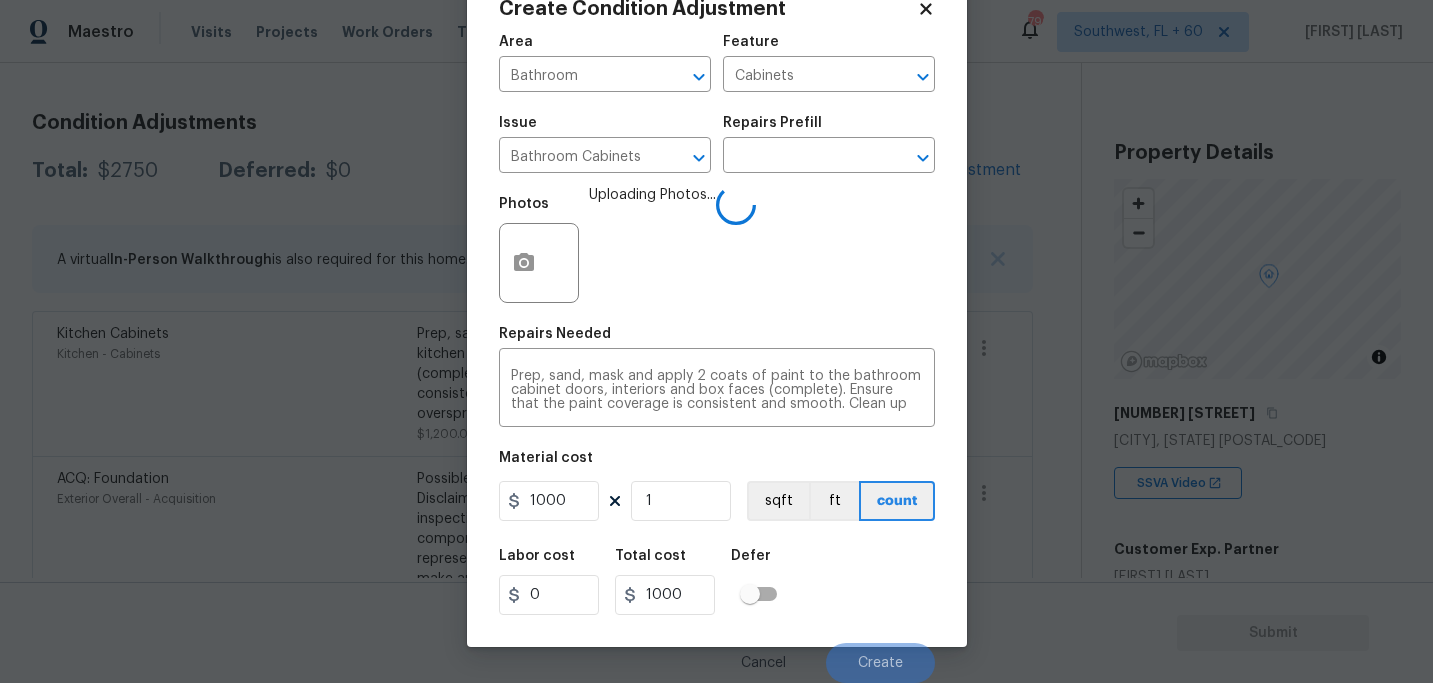 click on "Labor cost 0 Total cost 1000 Defer" at bounding box center (717, 582) 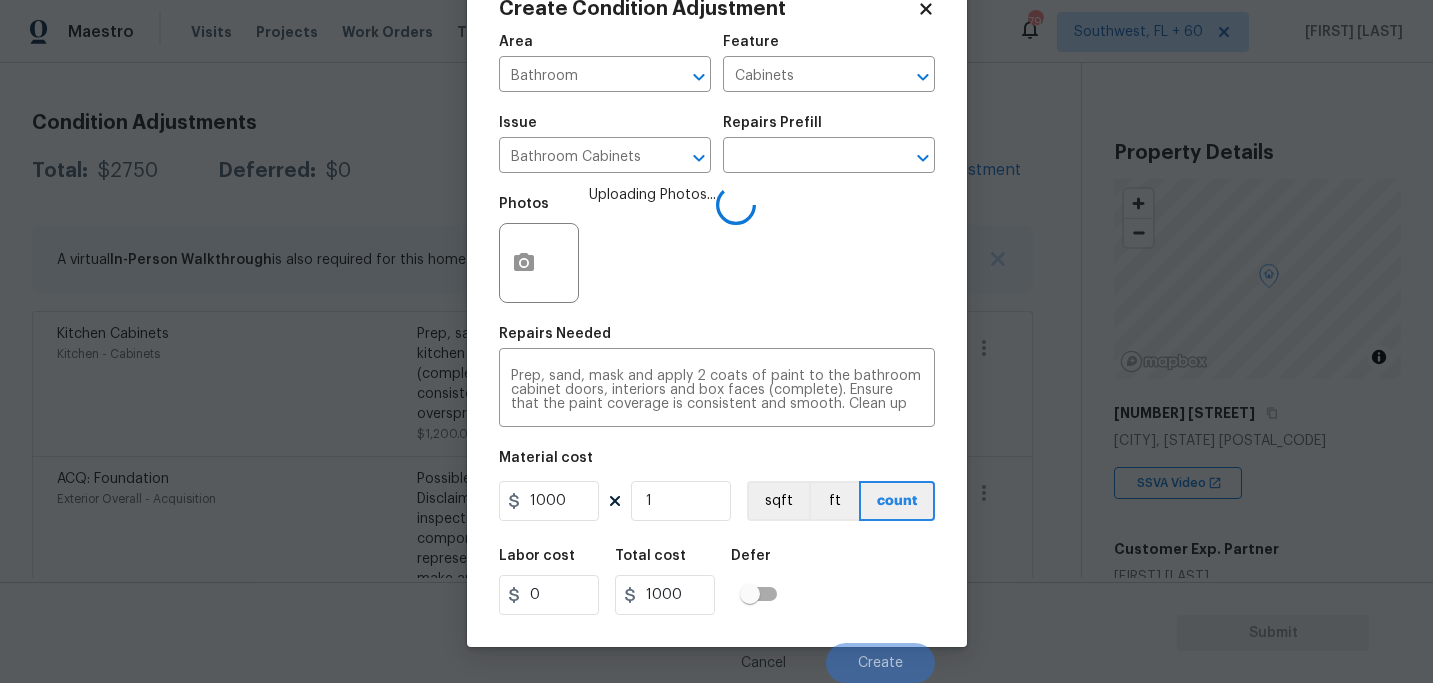 click on "Labor cost 0 Total cost 1000 Defer" at bounding box center (717, 582) 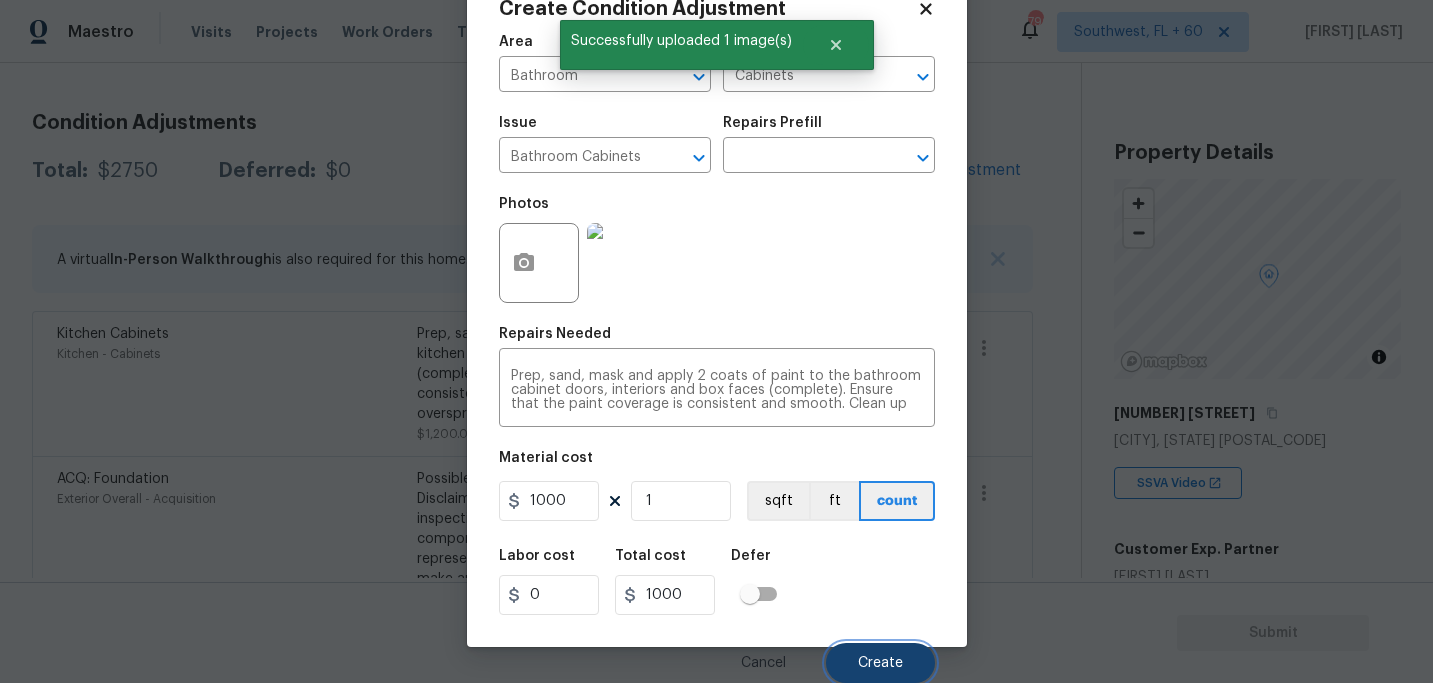 click on "Create" at bounding box center (880, 663) 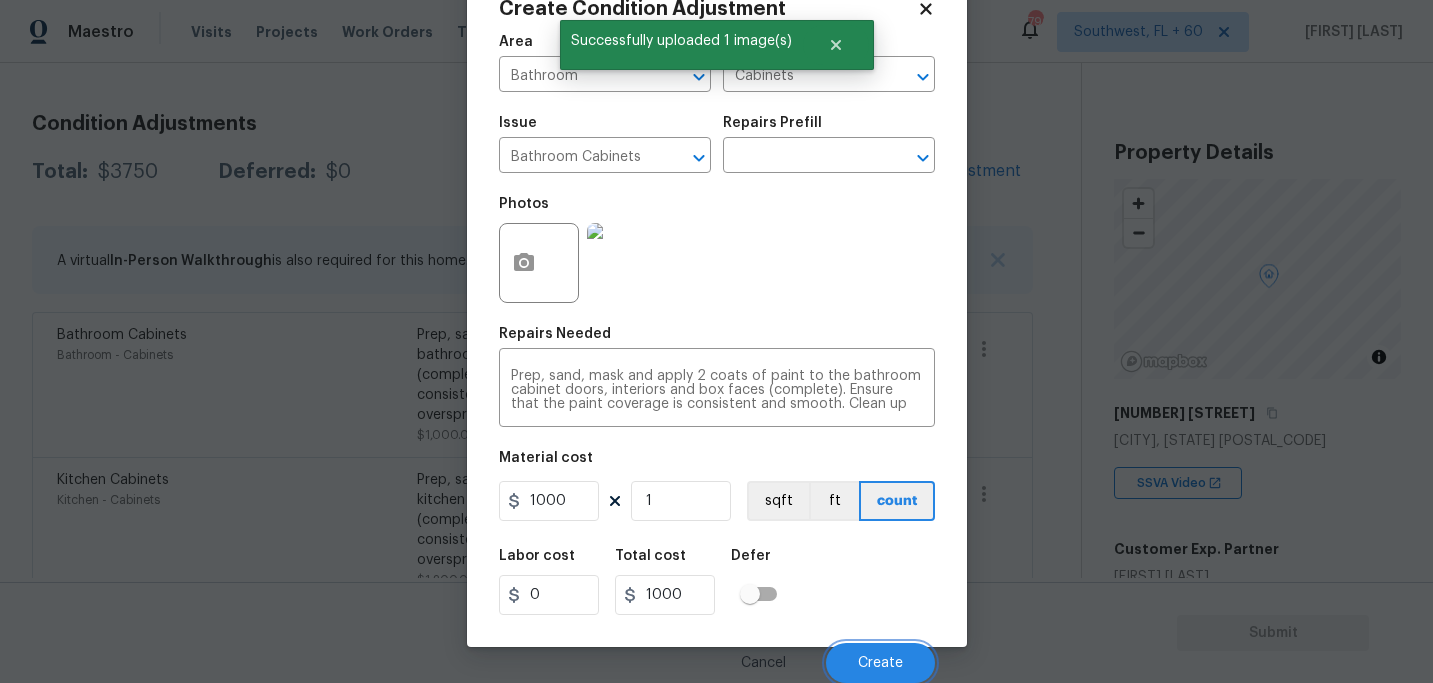 scroll, scrollTop: 254, scrollLeft: 0, axis: vertical 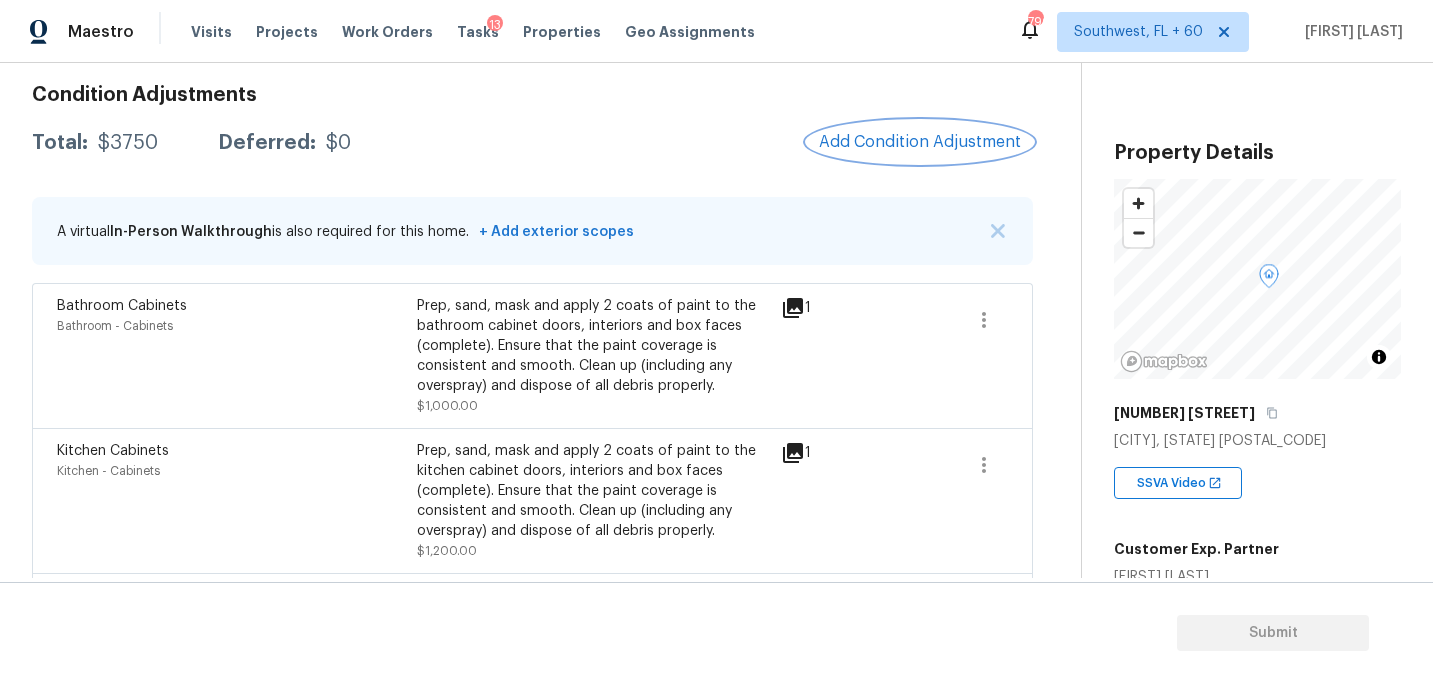 click on "Add Condition Adjustment" at bounding box center [920, 142] 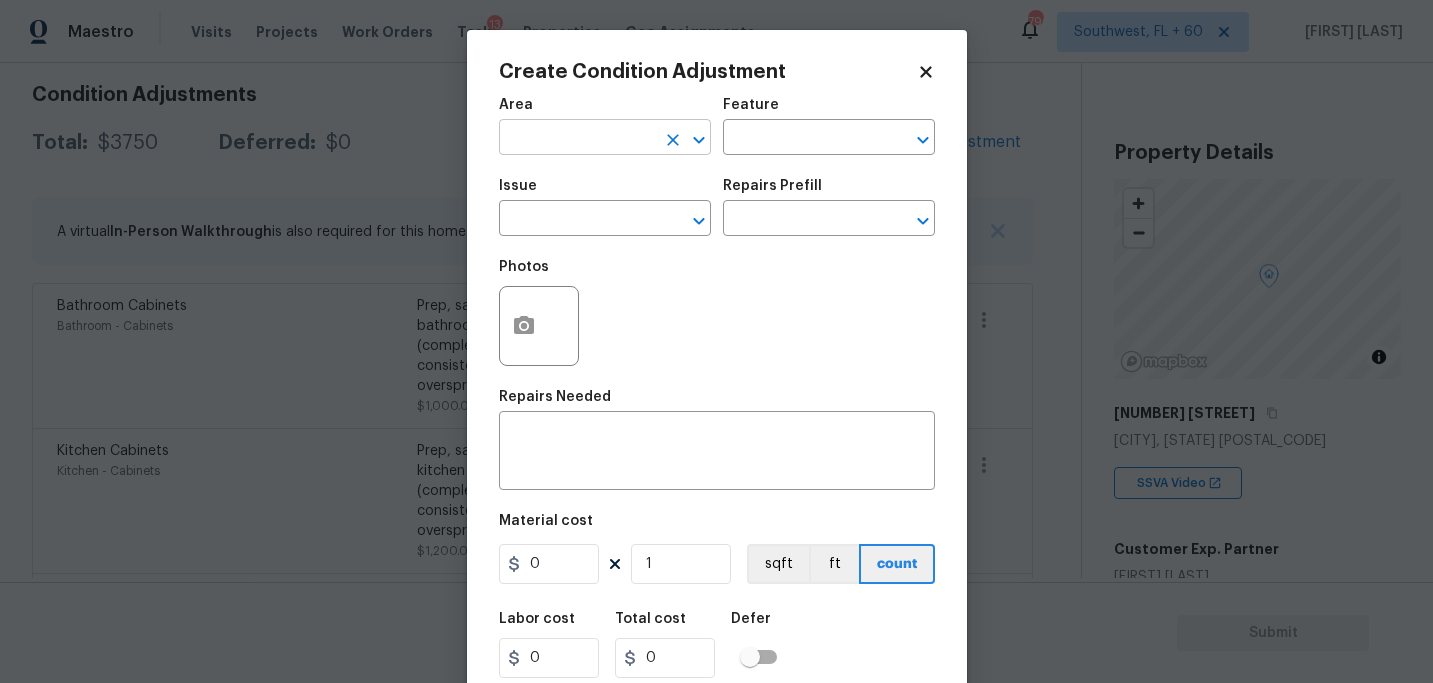 click at bounding box center [577, 139] 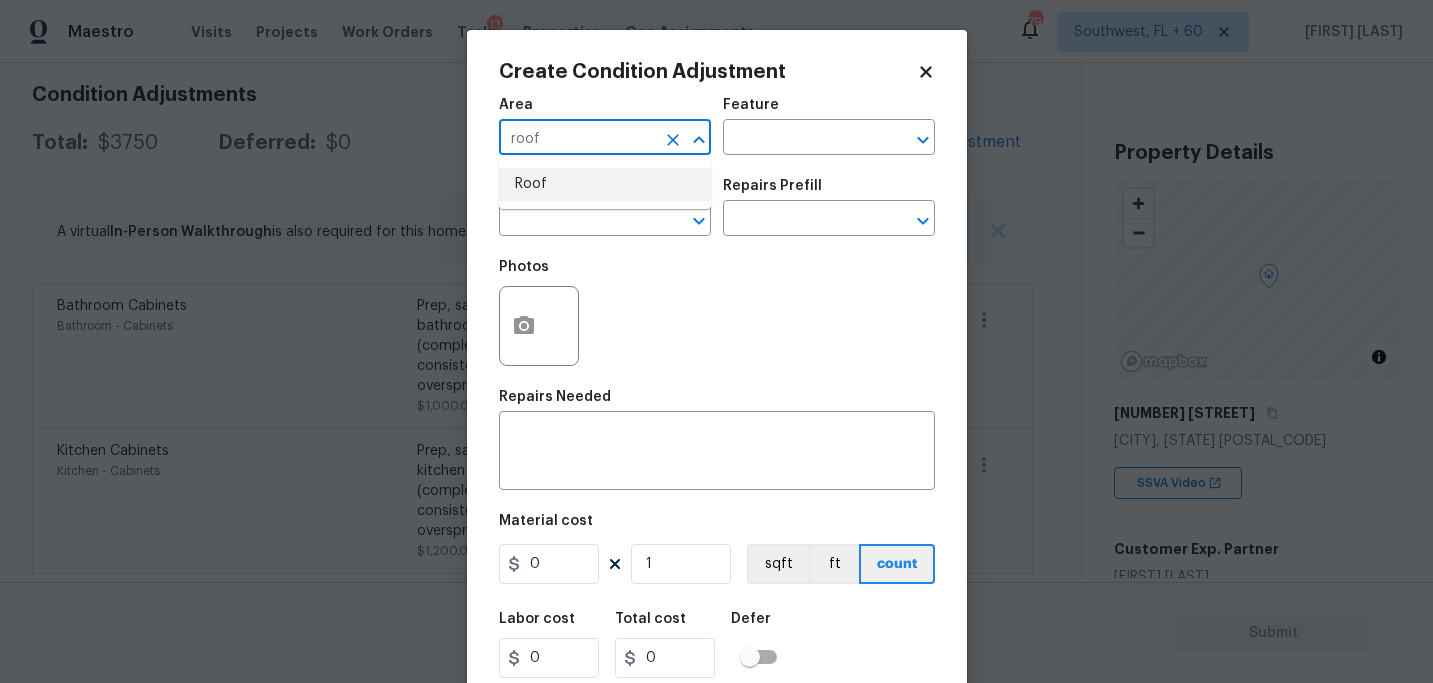 click on "Roof" at bounding box center [605, 184] 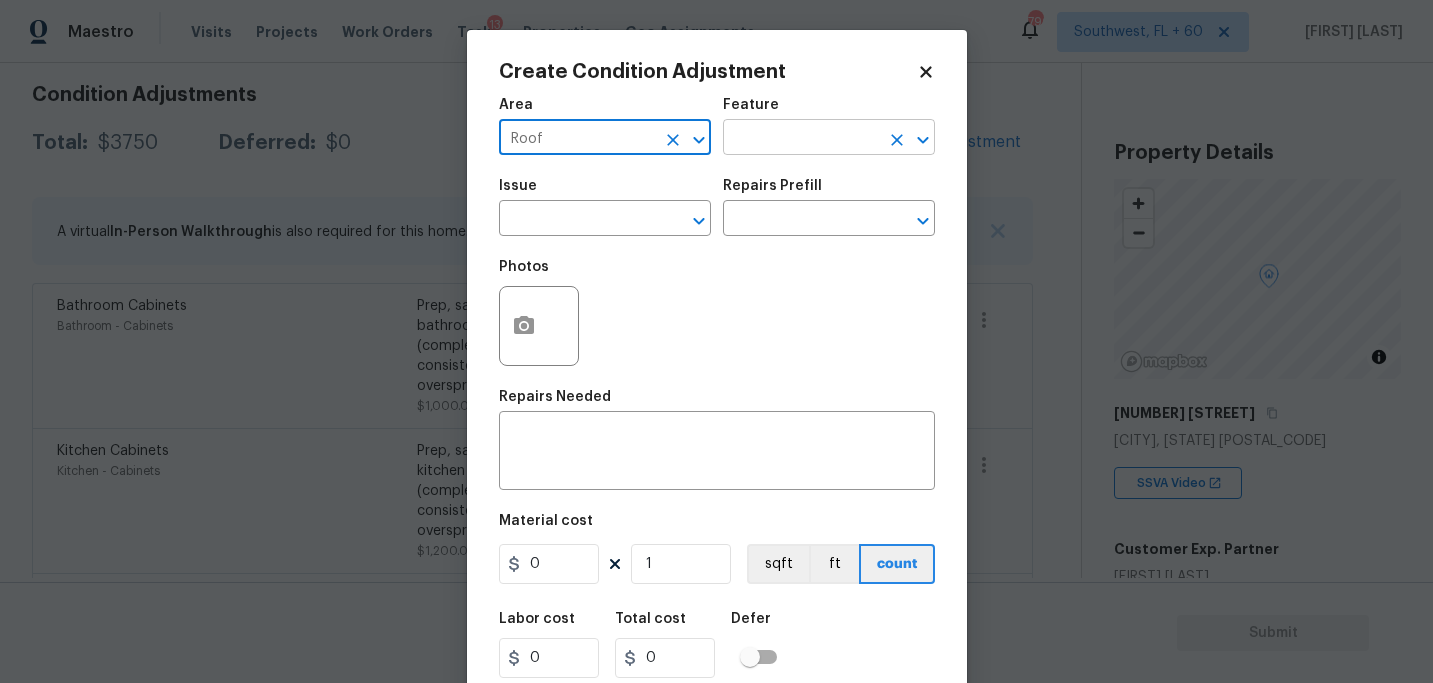 type on "Roof" 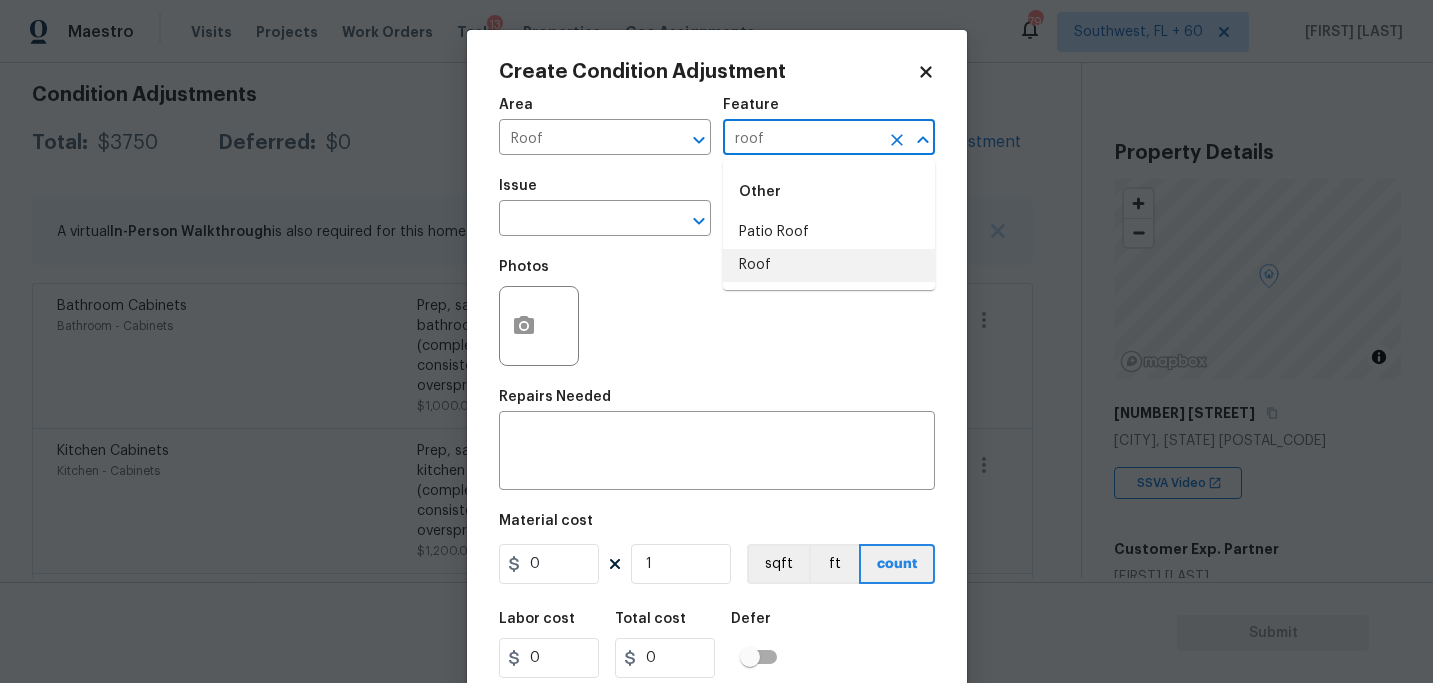 click on "Roof" at bounding box center (829, 265) 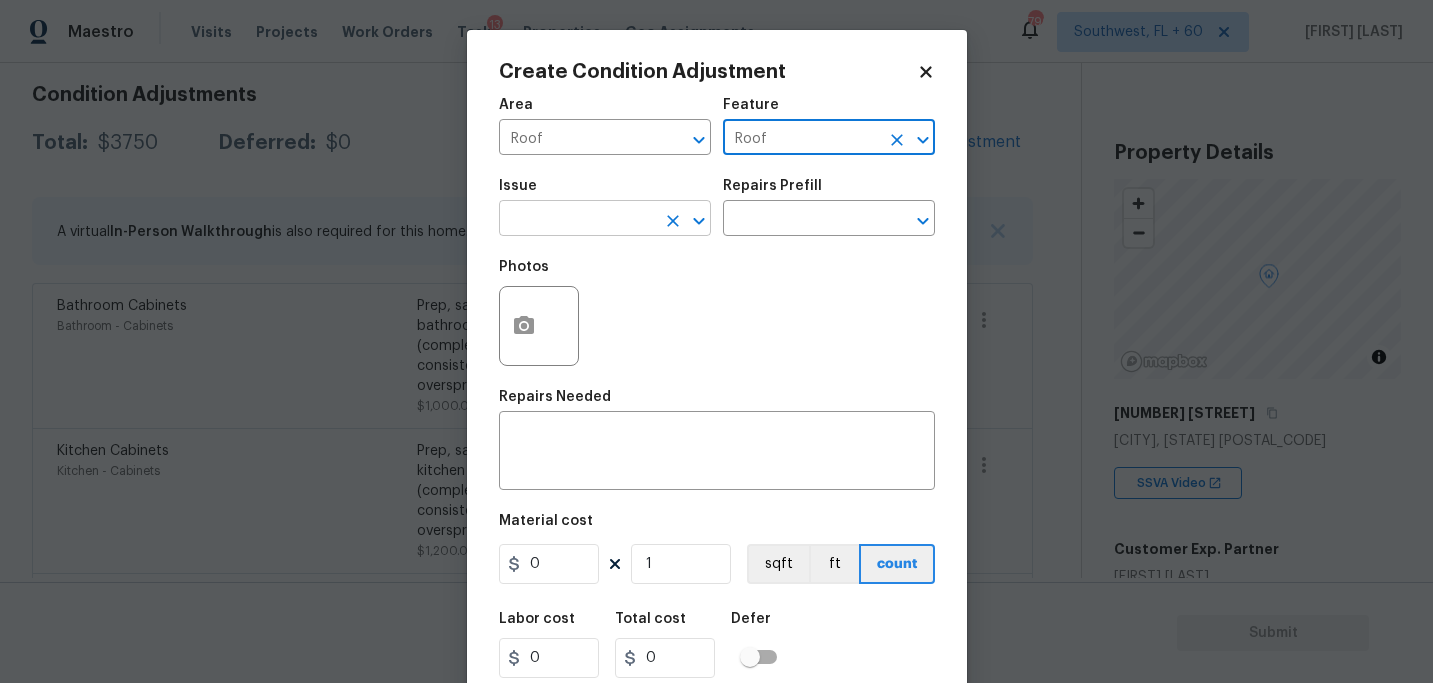 type on "Roof" 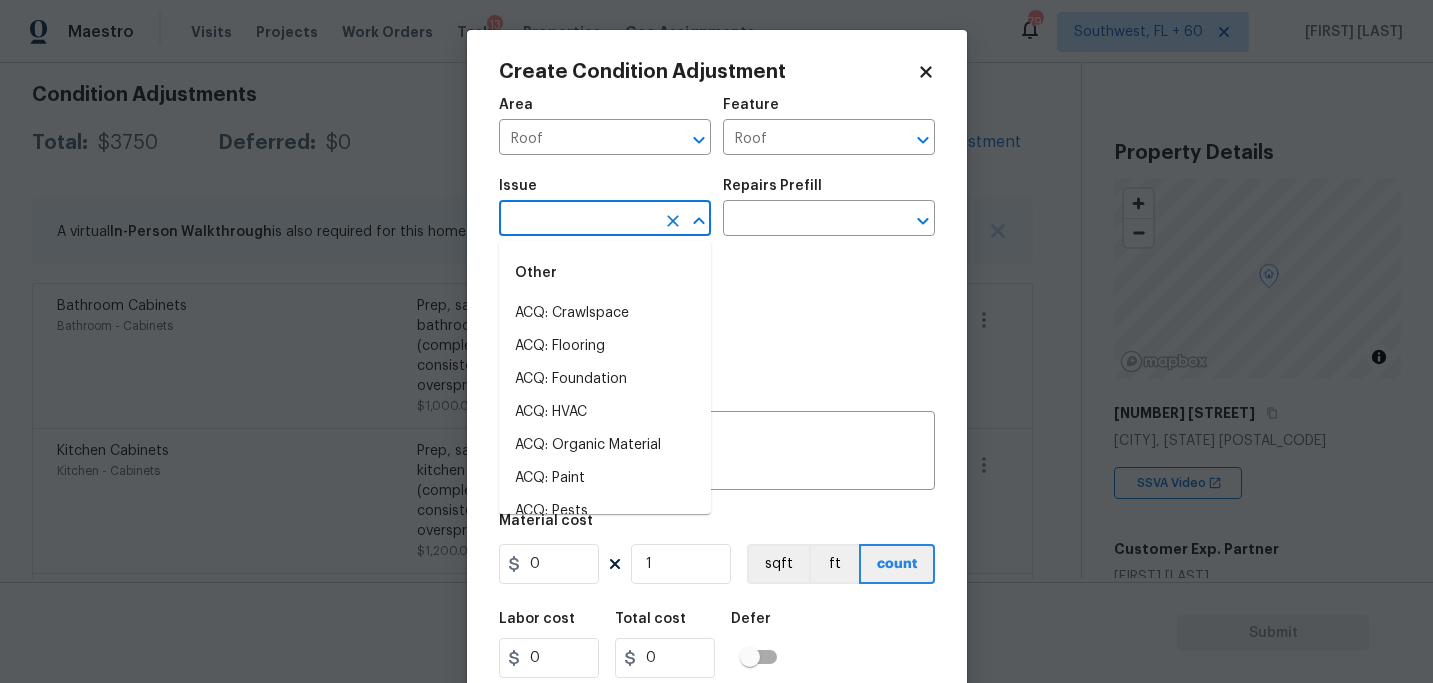 click at bounding box center [577, 220] 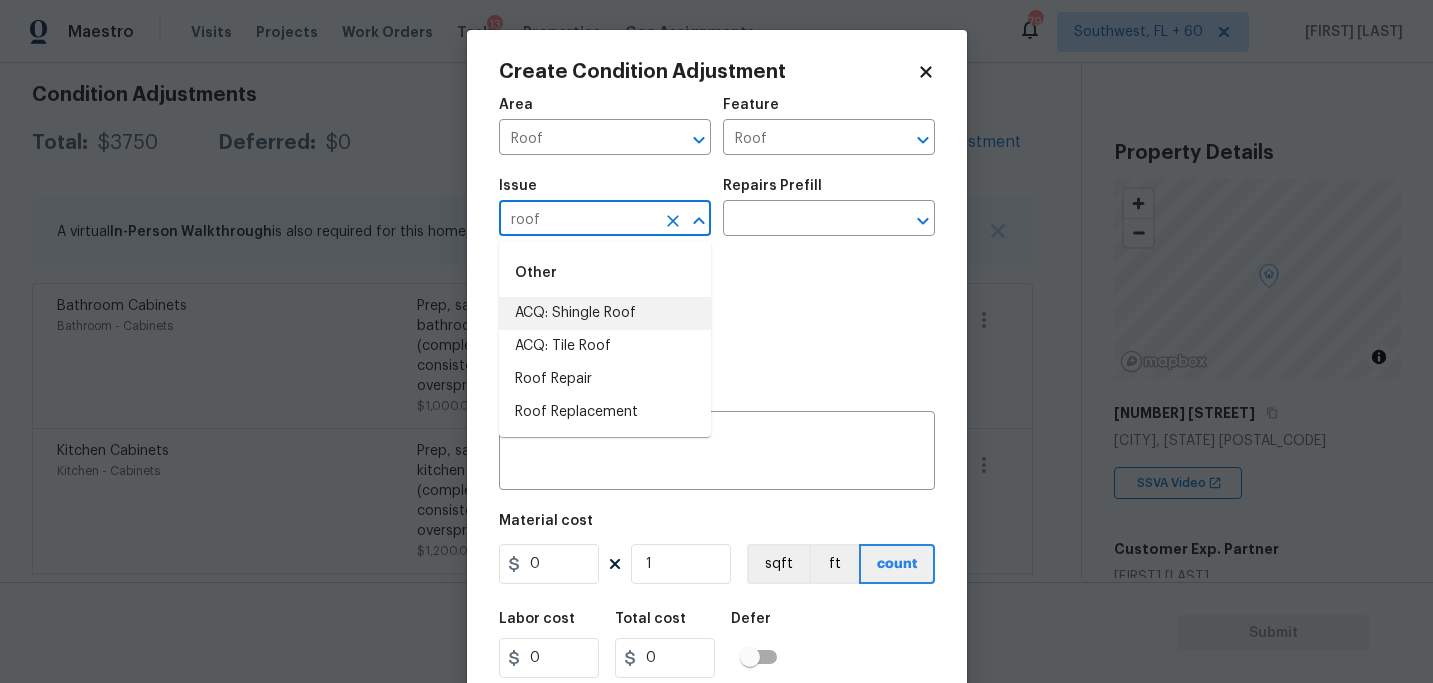 click on "ACQ: Shingle Roof" at bounding box center [605, 313] 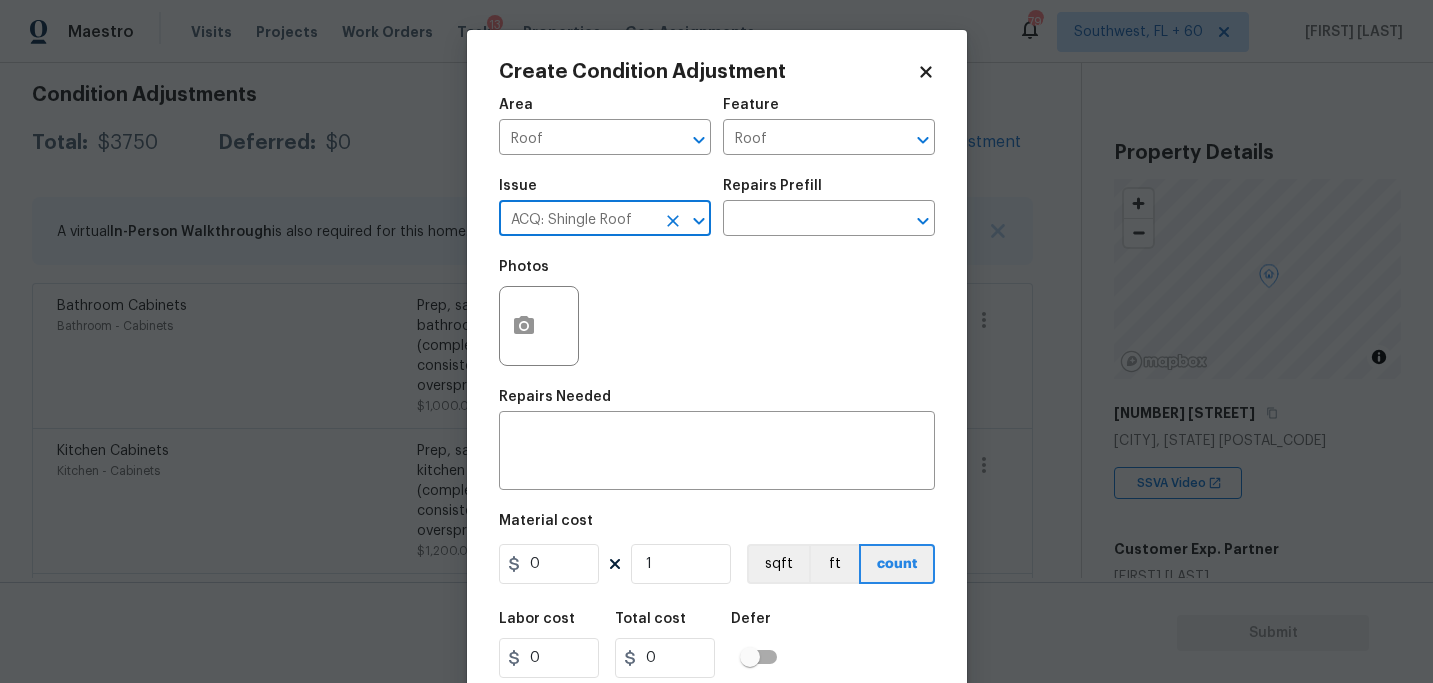 type on "ACQ: Shingle Roof" 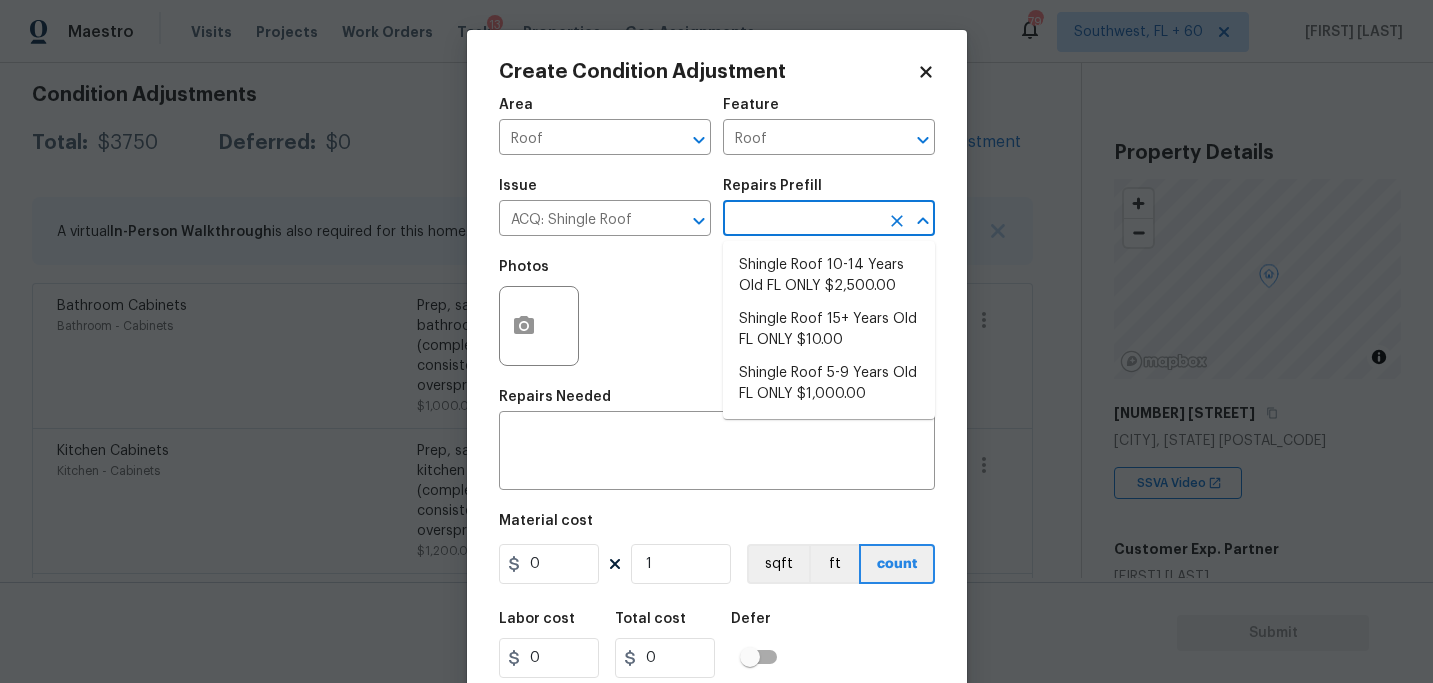 click at bounding box center [801, 220] 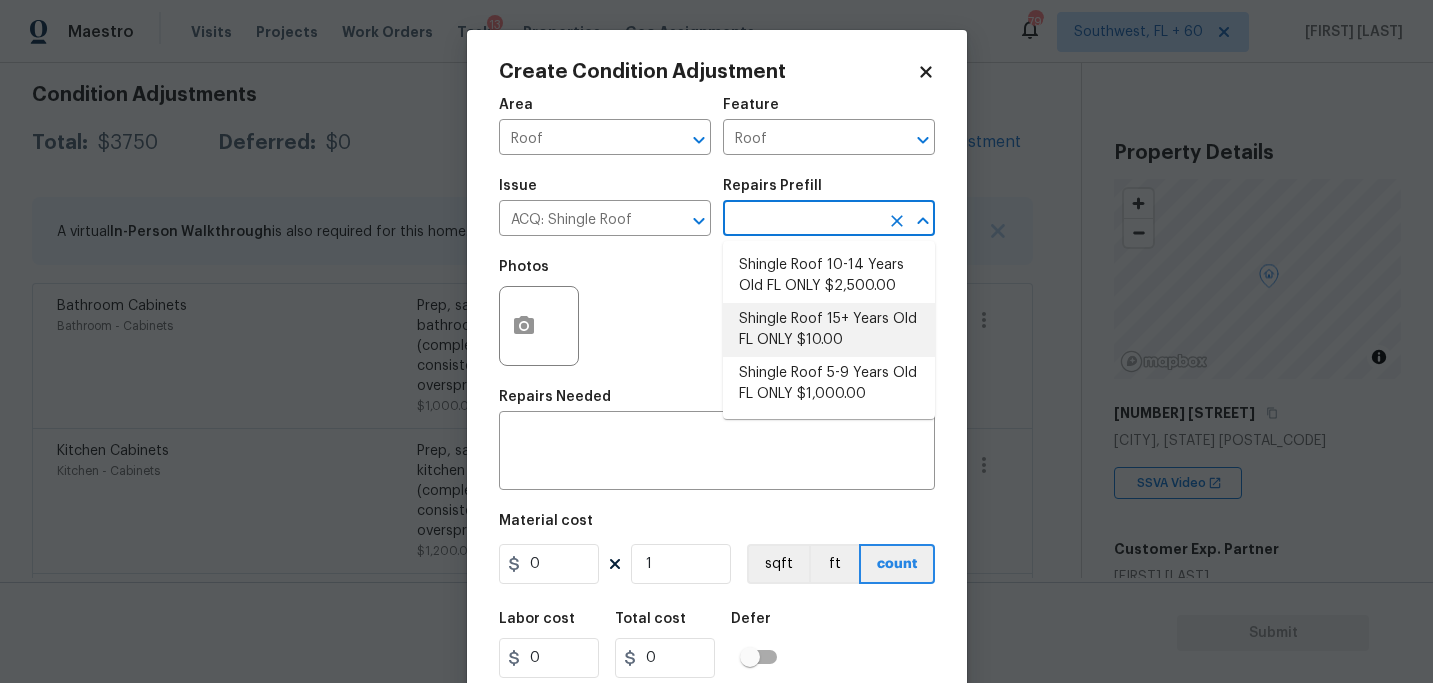 click on "Shingle Roof 15+ Years Old FL ONLY $10.00" at bounding box center [829, 330] 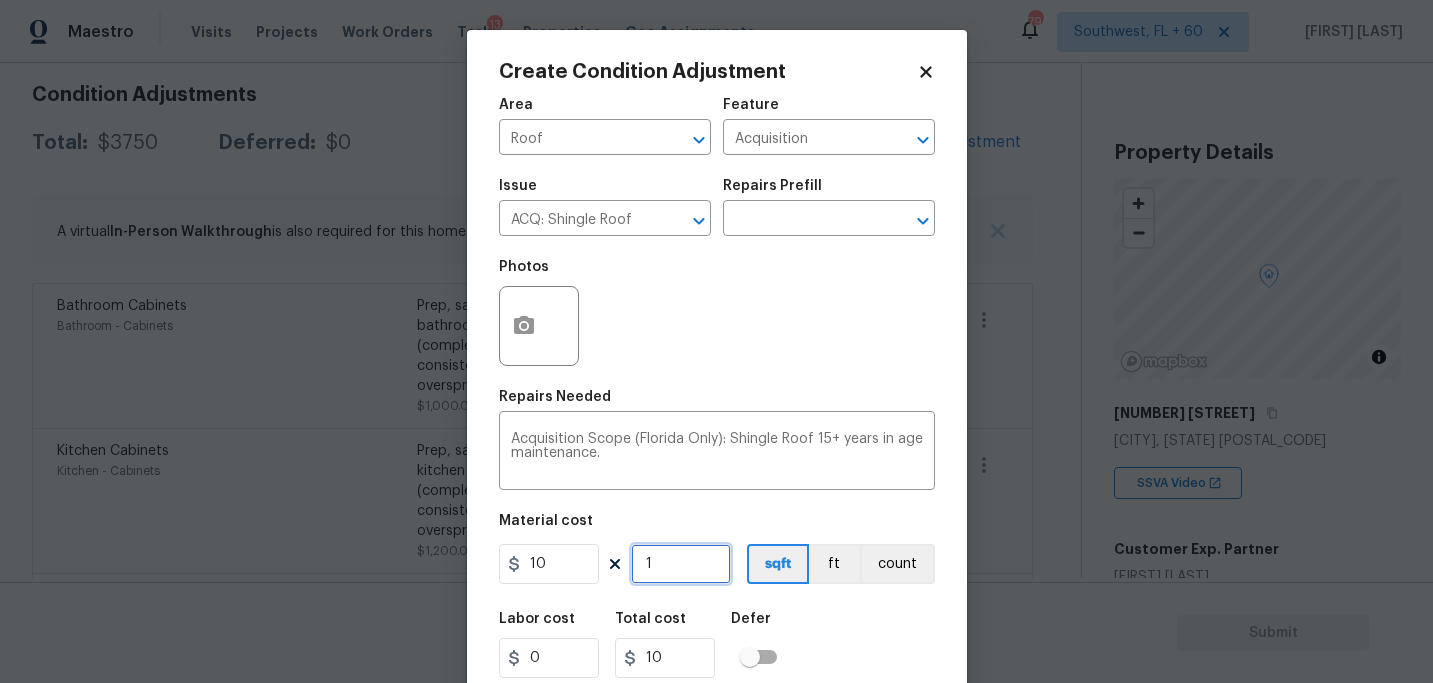 click on "1" at bounding box center (681, 564) 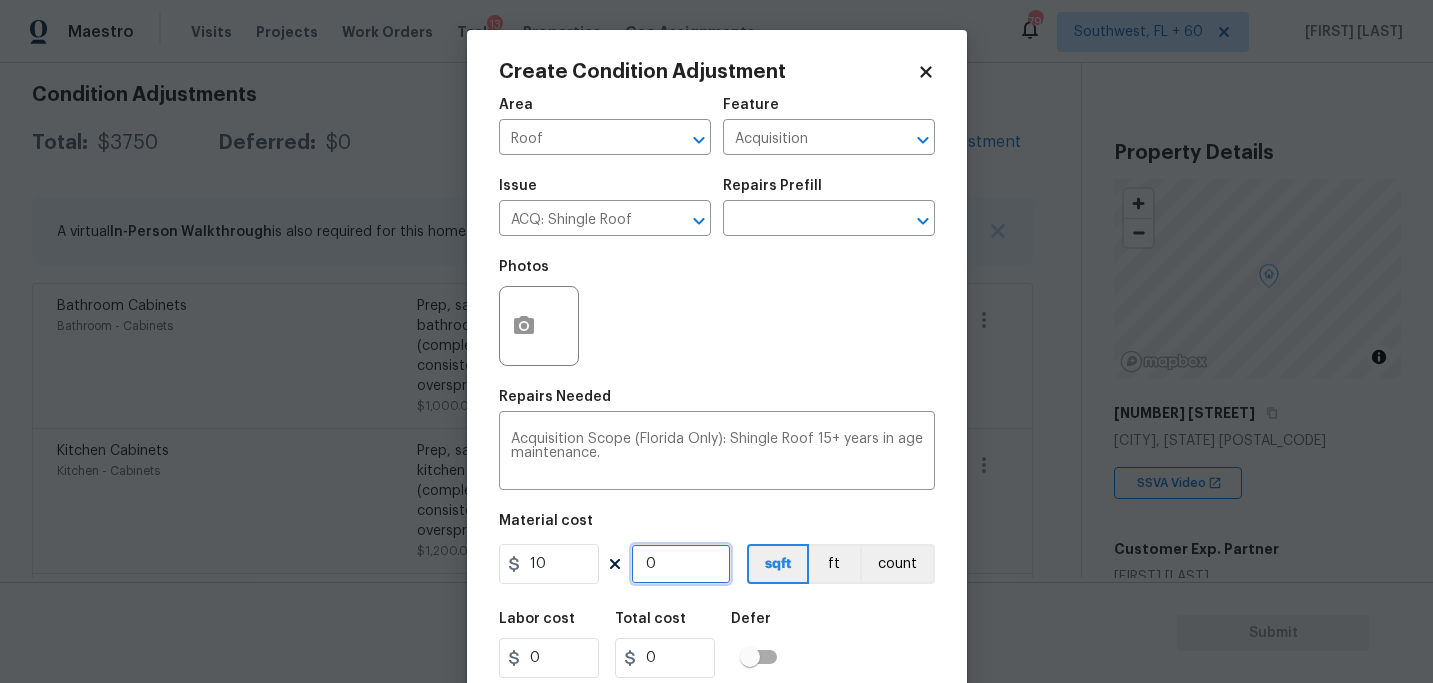 type on "2" 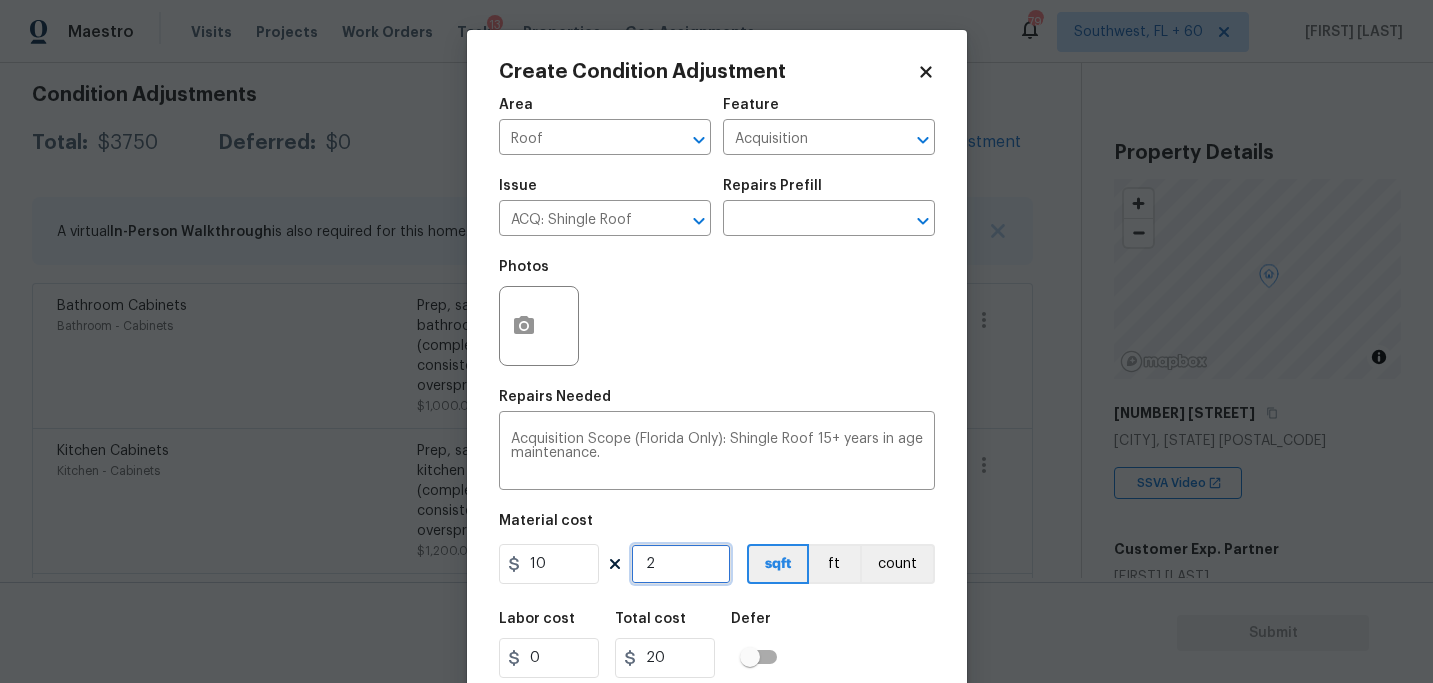 type on "22" 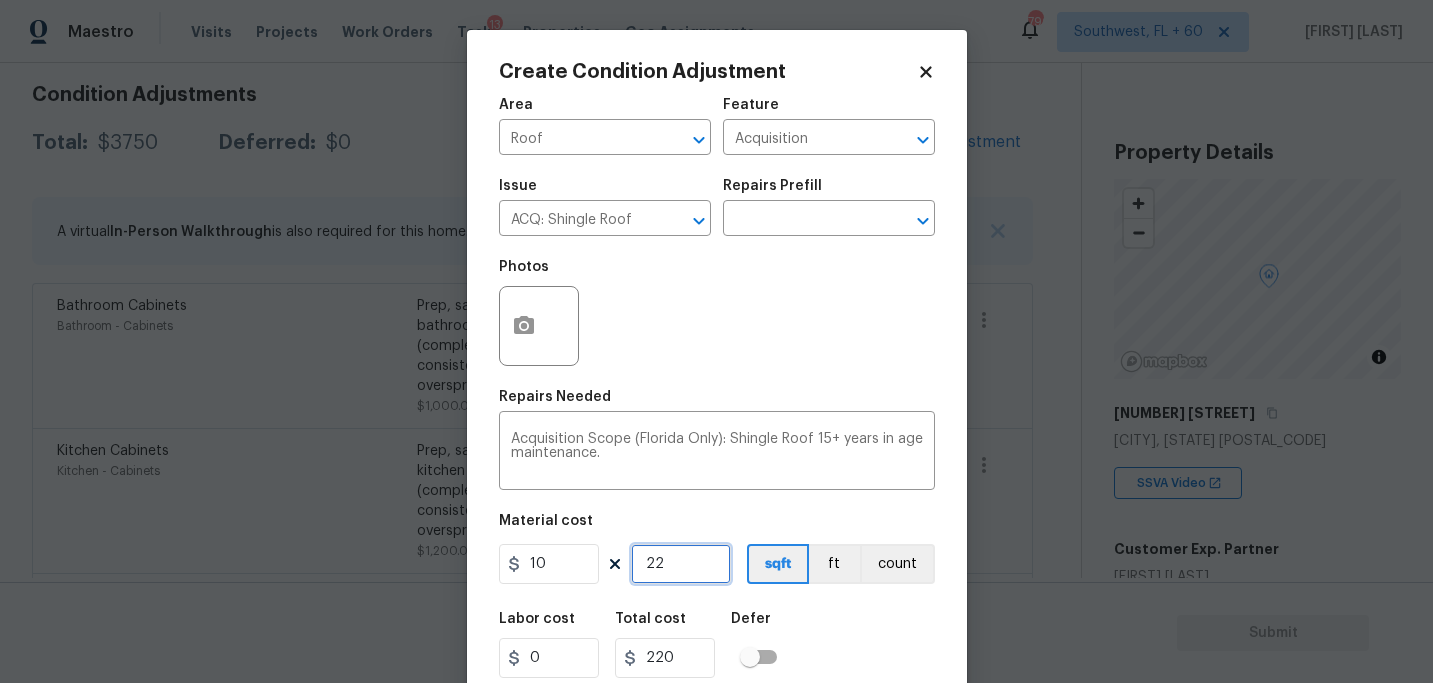 type on "223" 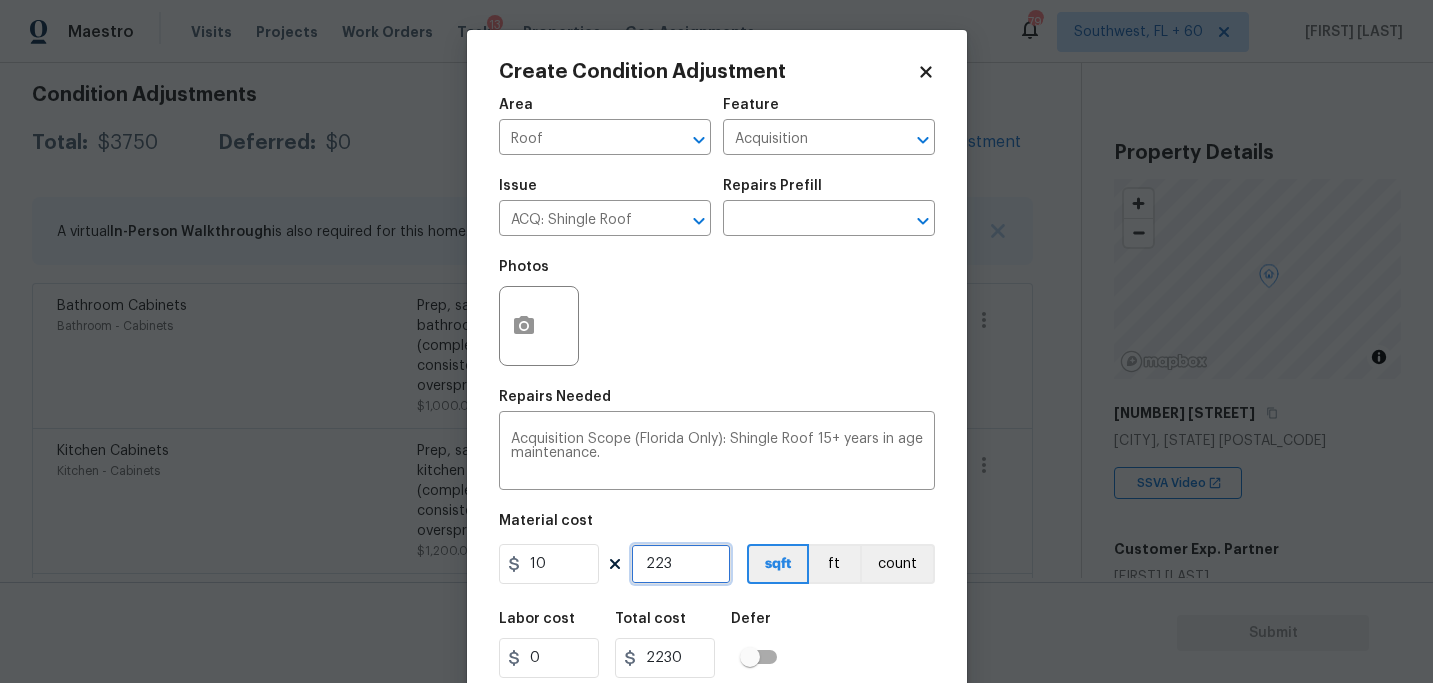 type on "2236" 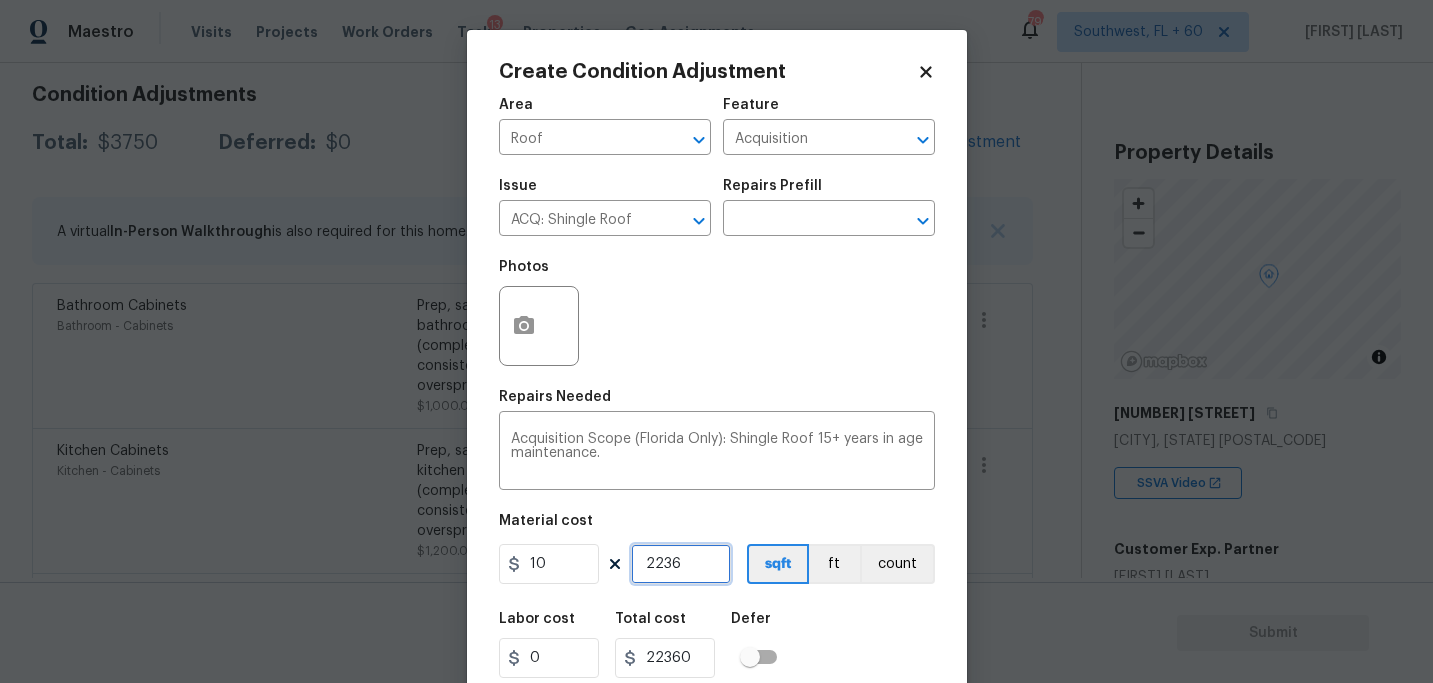 type on "2236" 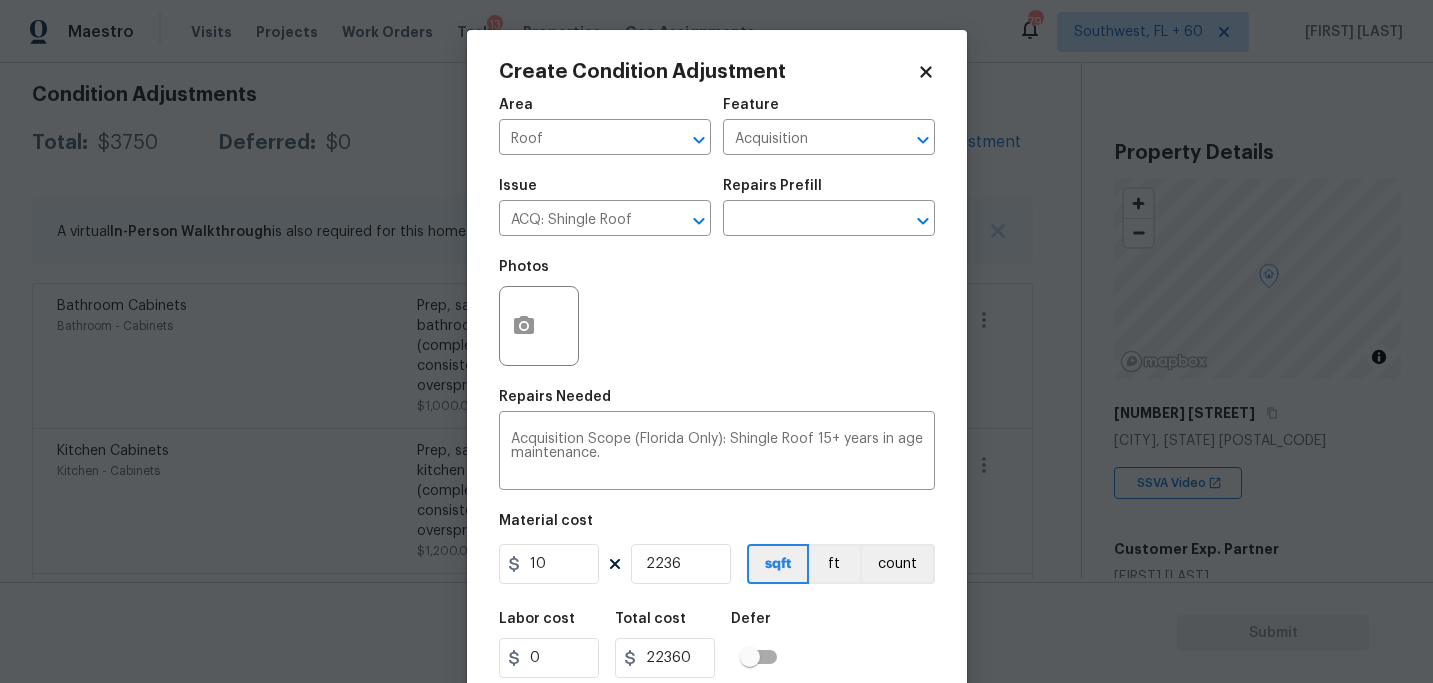 click on "Labor cost 0 Total cost 22360 Defer" at bounding box center [717, 645] 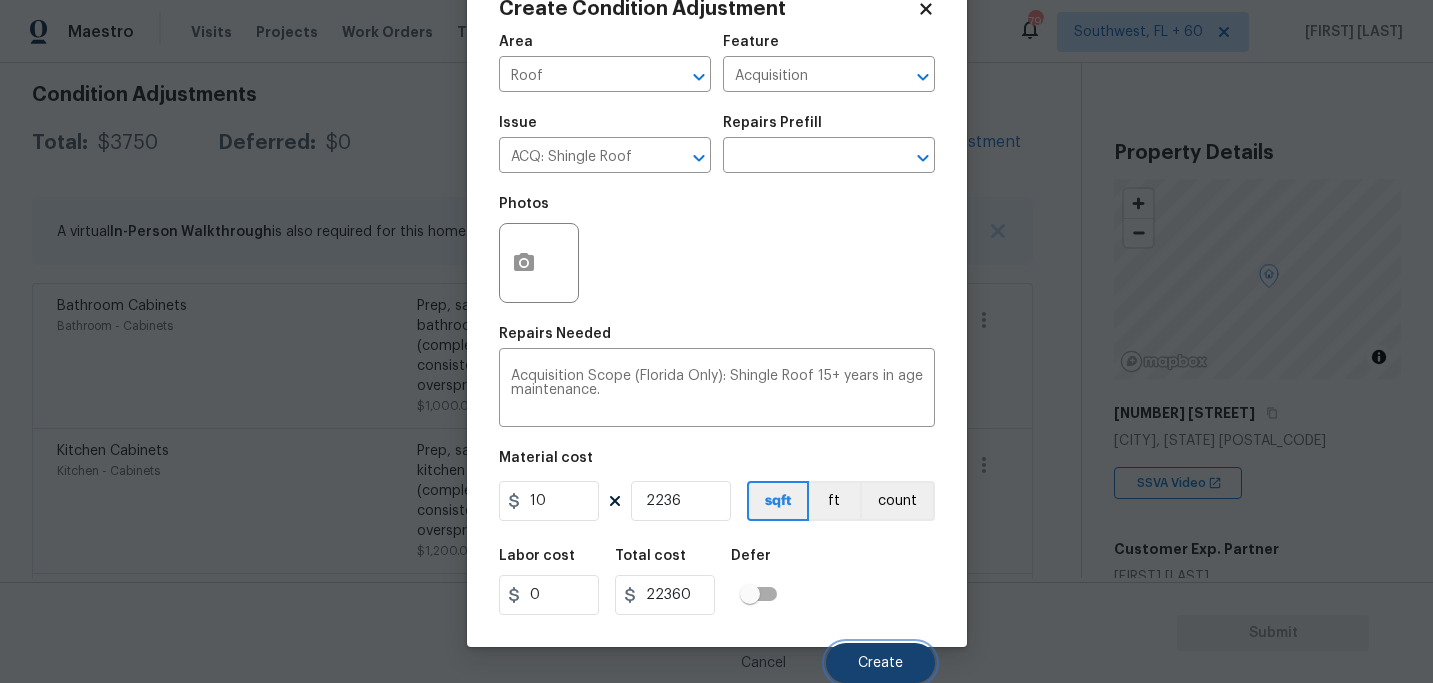 click on "Create" at bounding box center (880, 663) 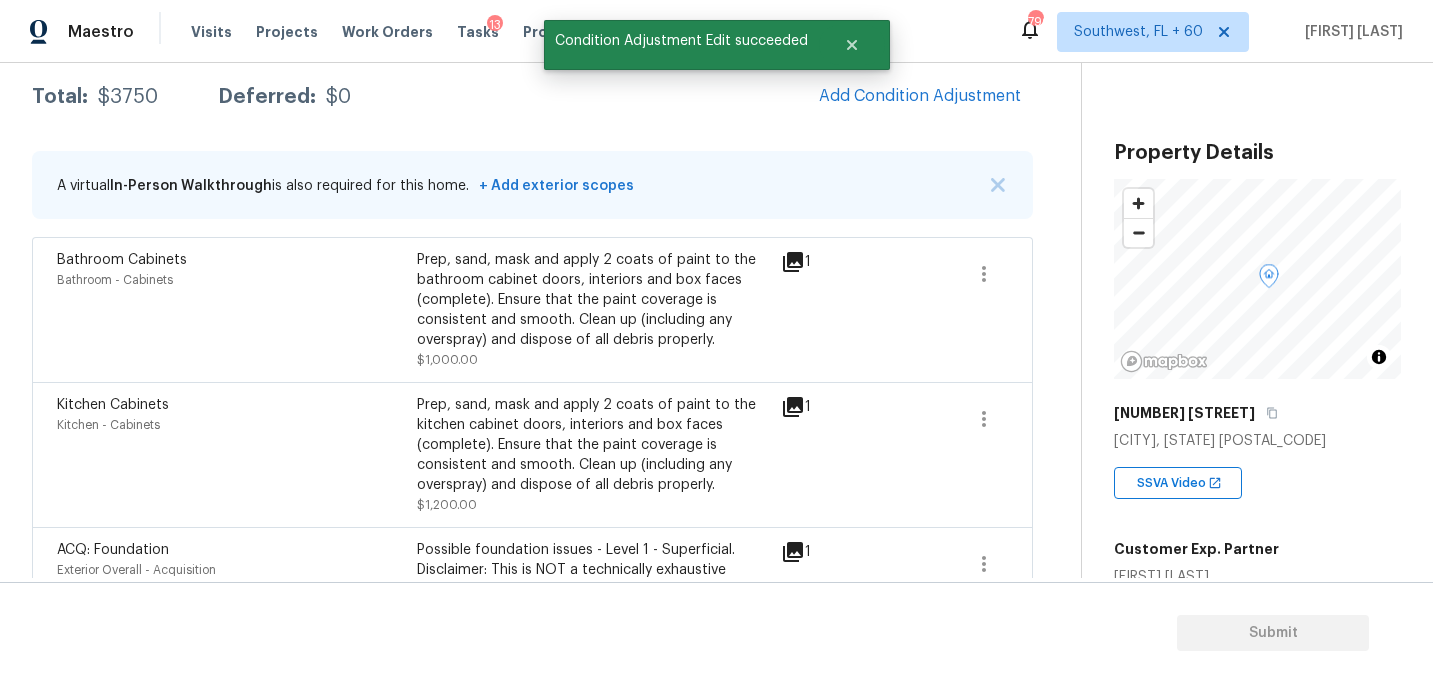 scroll, scrollTop: 282, scrollLeft: 0, axis: vertical 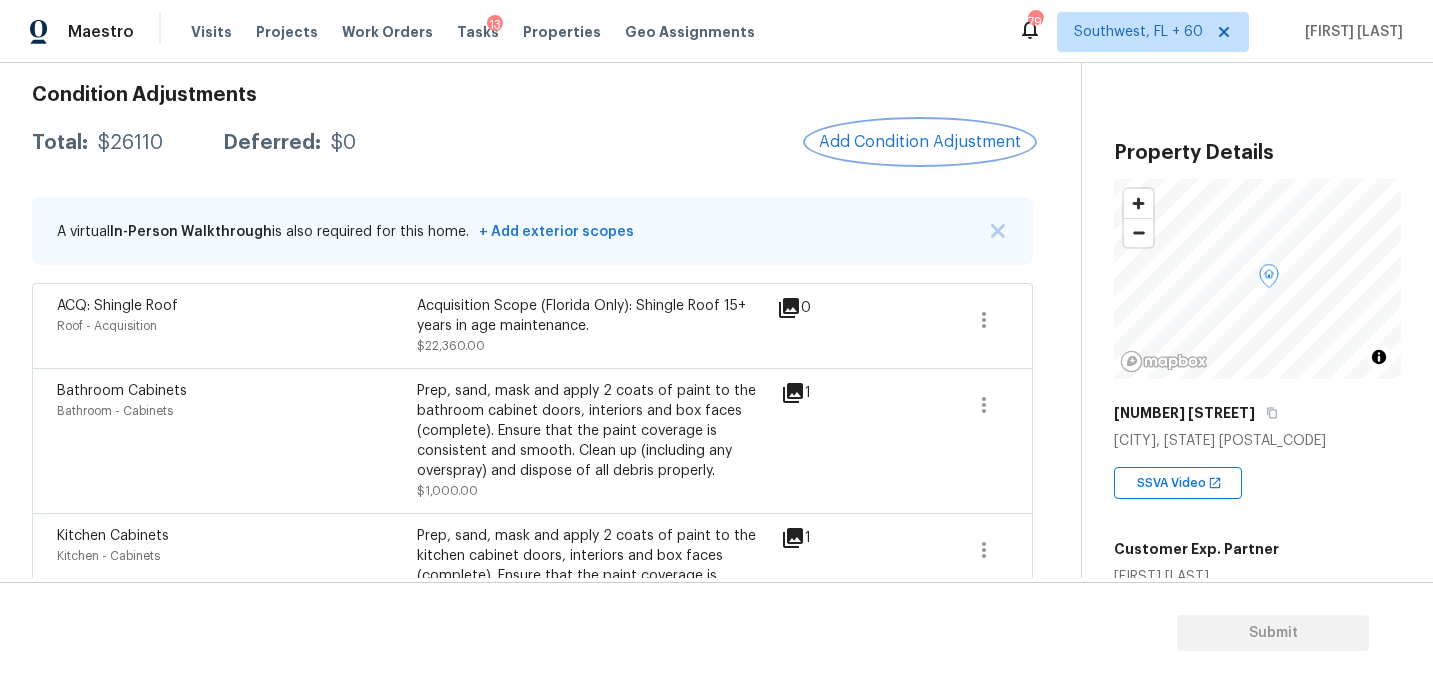 click on "Add Condition Adjustment" at bounding box center (920, 142) 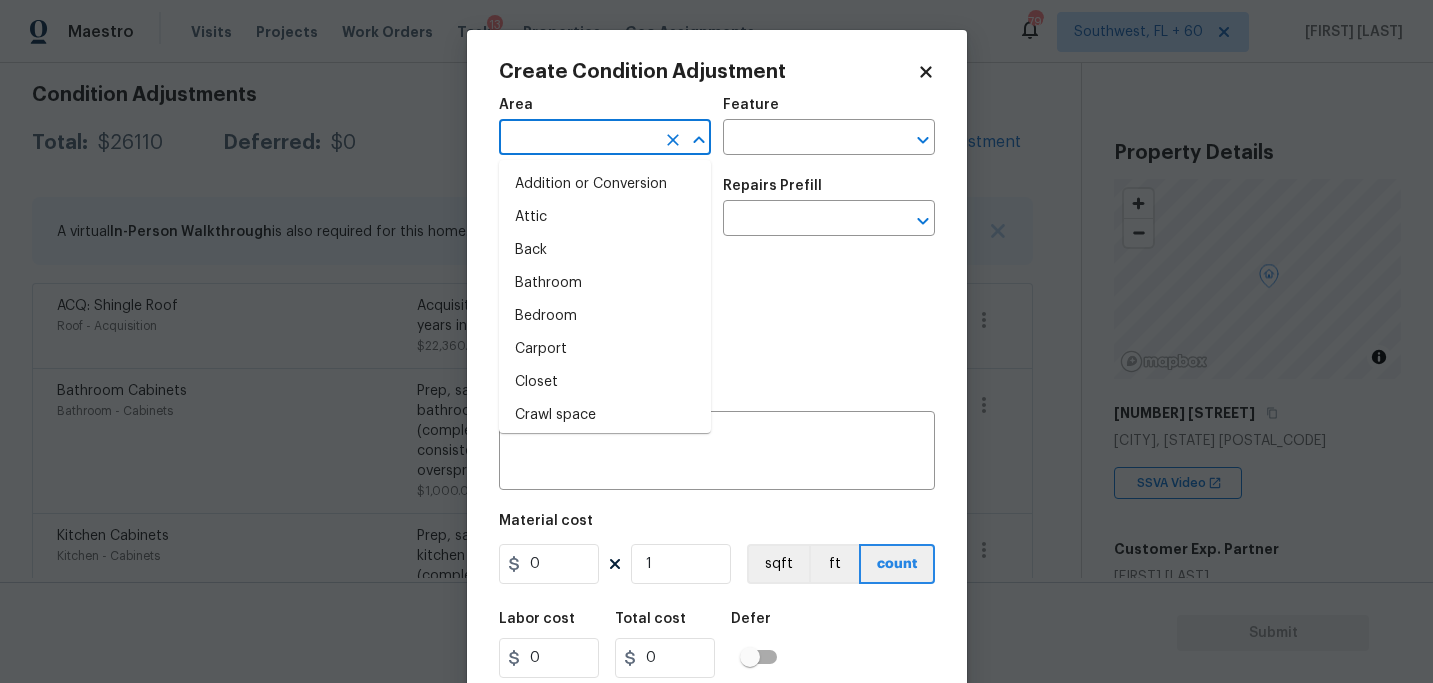 click at bounding box center [577, 139] 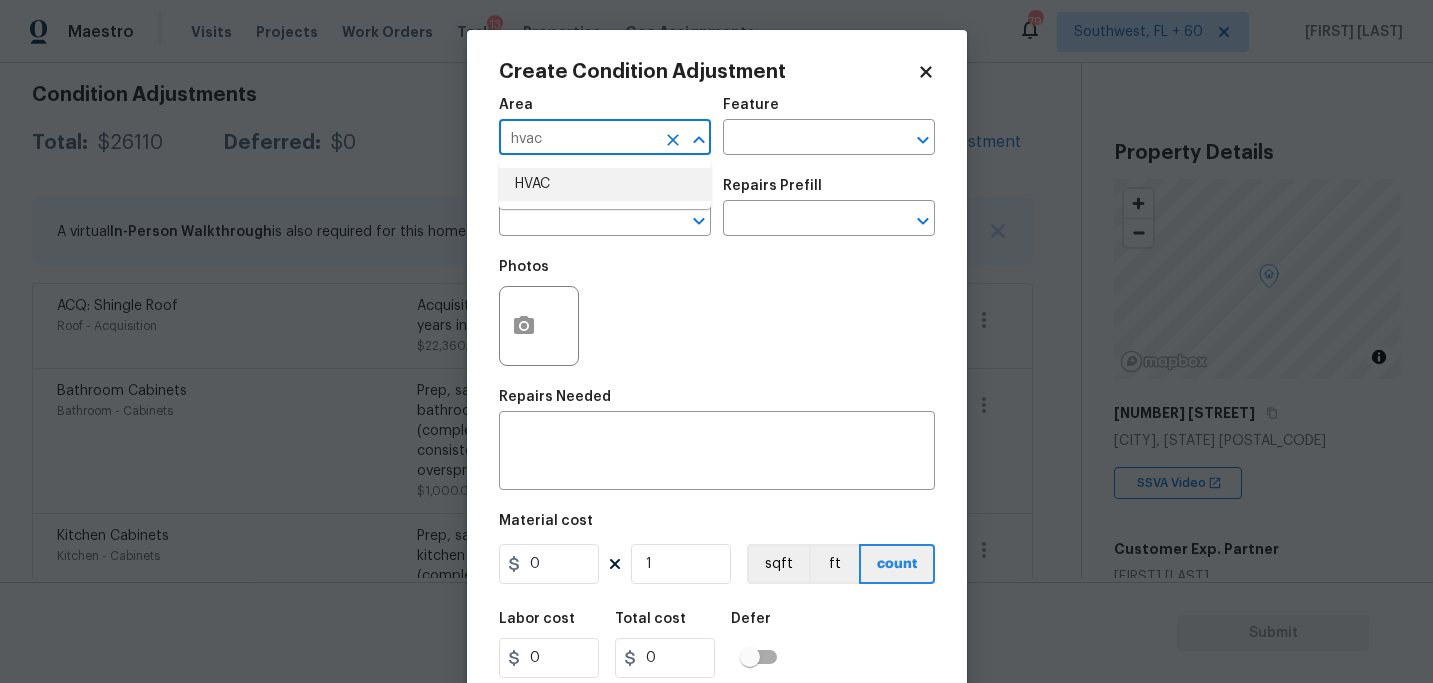 click on "HVAC" at bounding box center [605, 184] 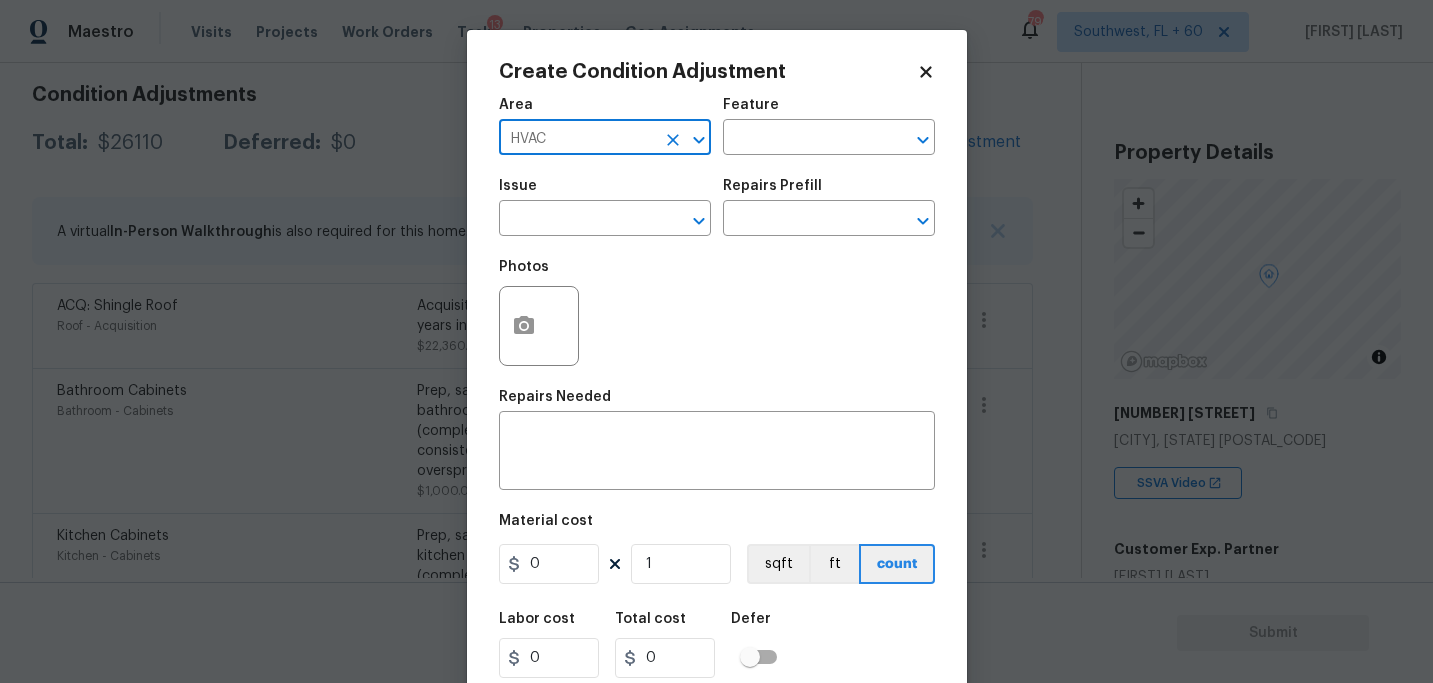 type on "HVAC" 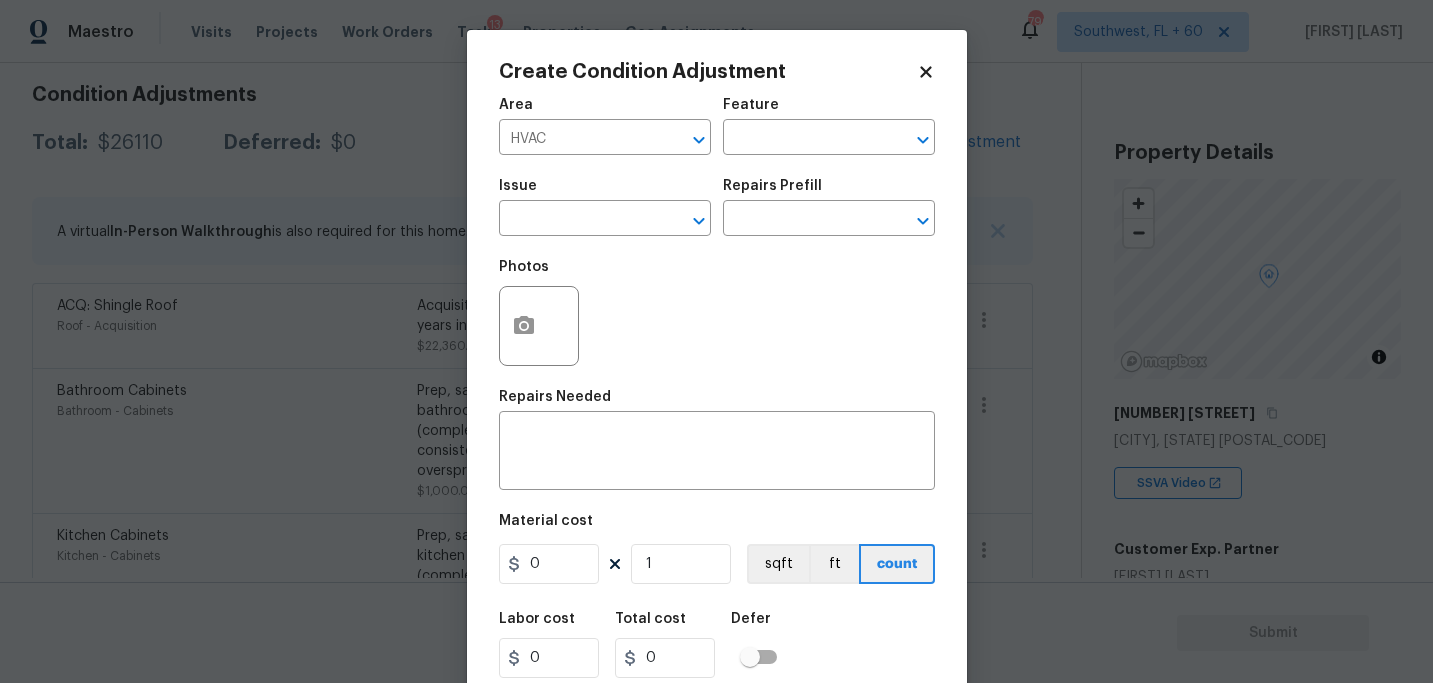 click on "Area HVAC ​ Feature ​" at bounding box center (717, 126) 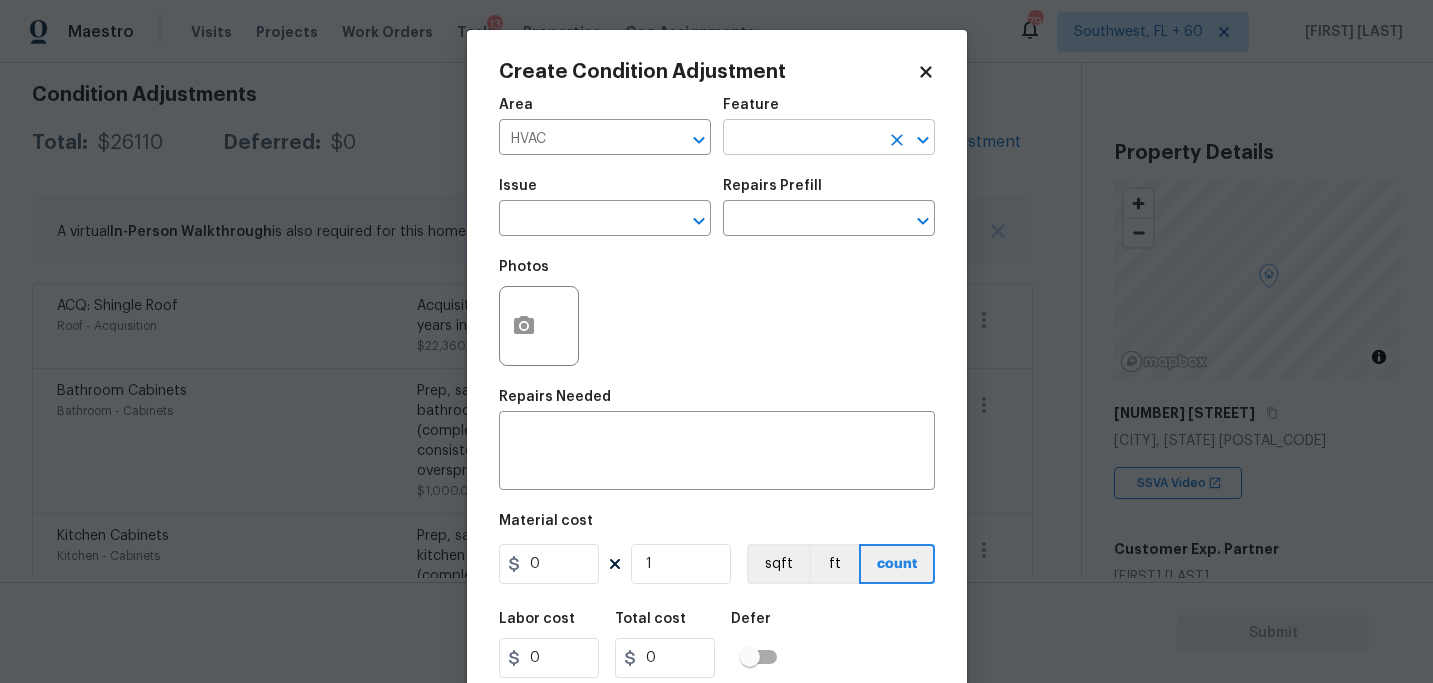 click at bounding box center (801, 139) 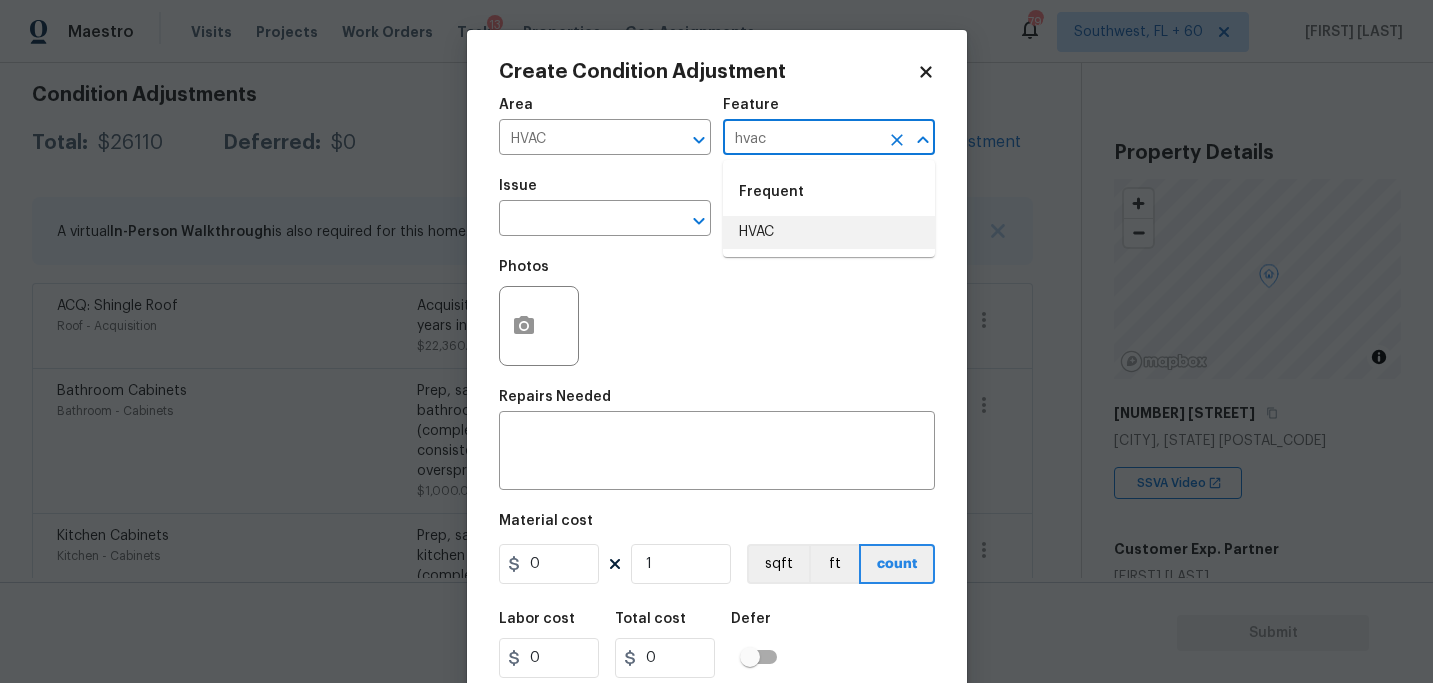 click on "HVAC" at bounding box center (829, 232) 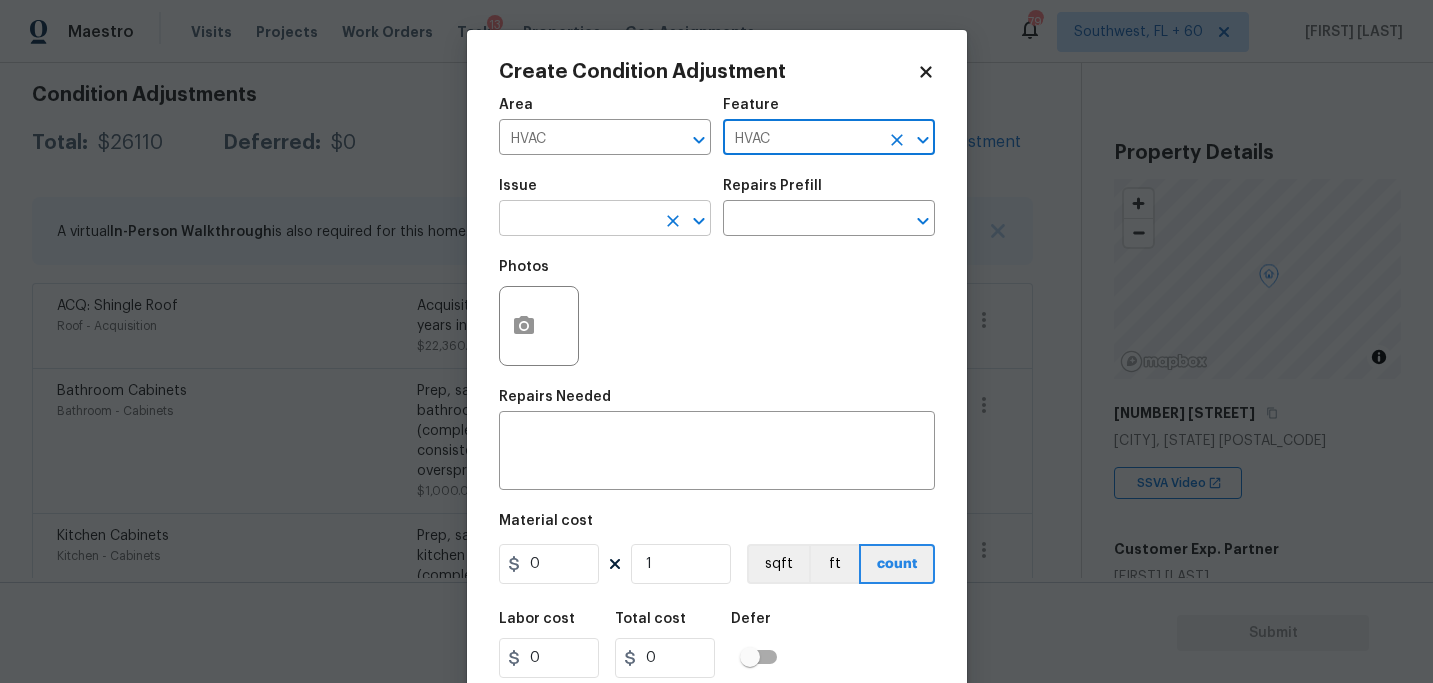 type on "HVAC" 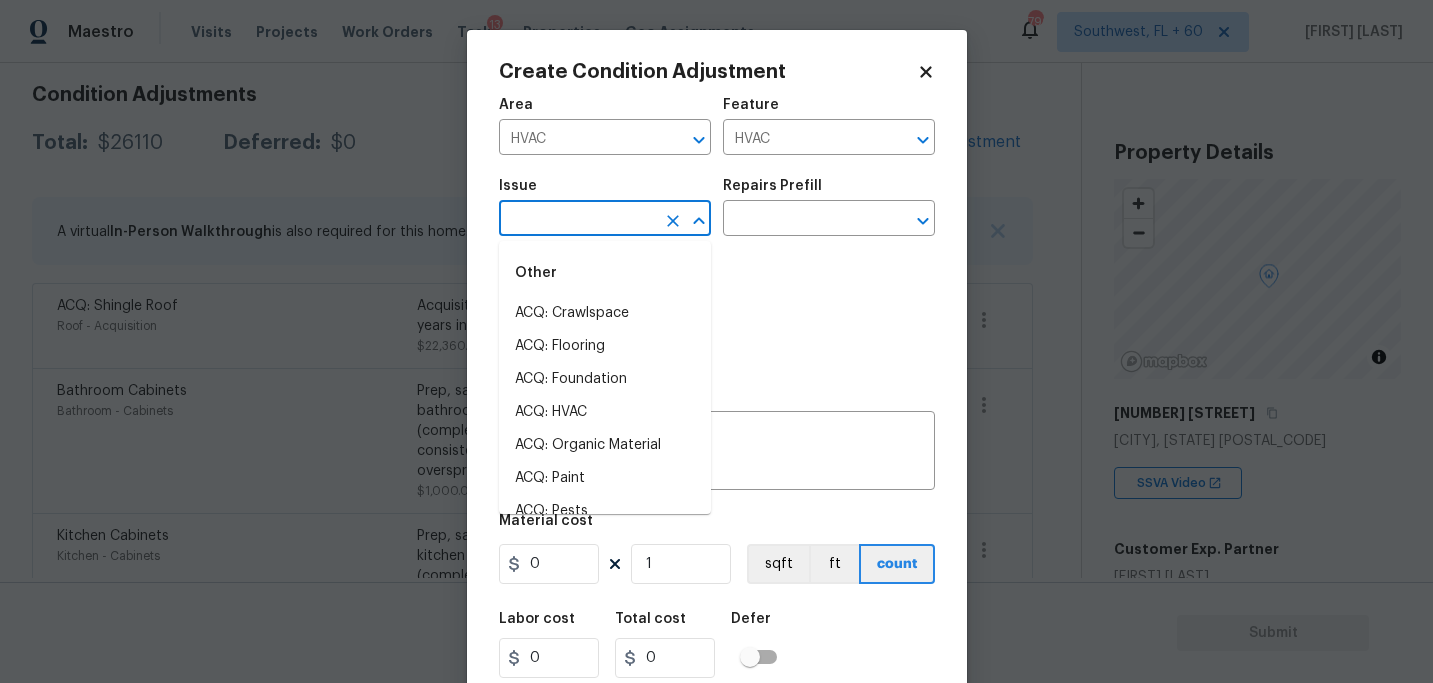 click at bounding box center (577, 220) 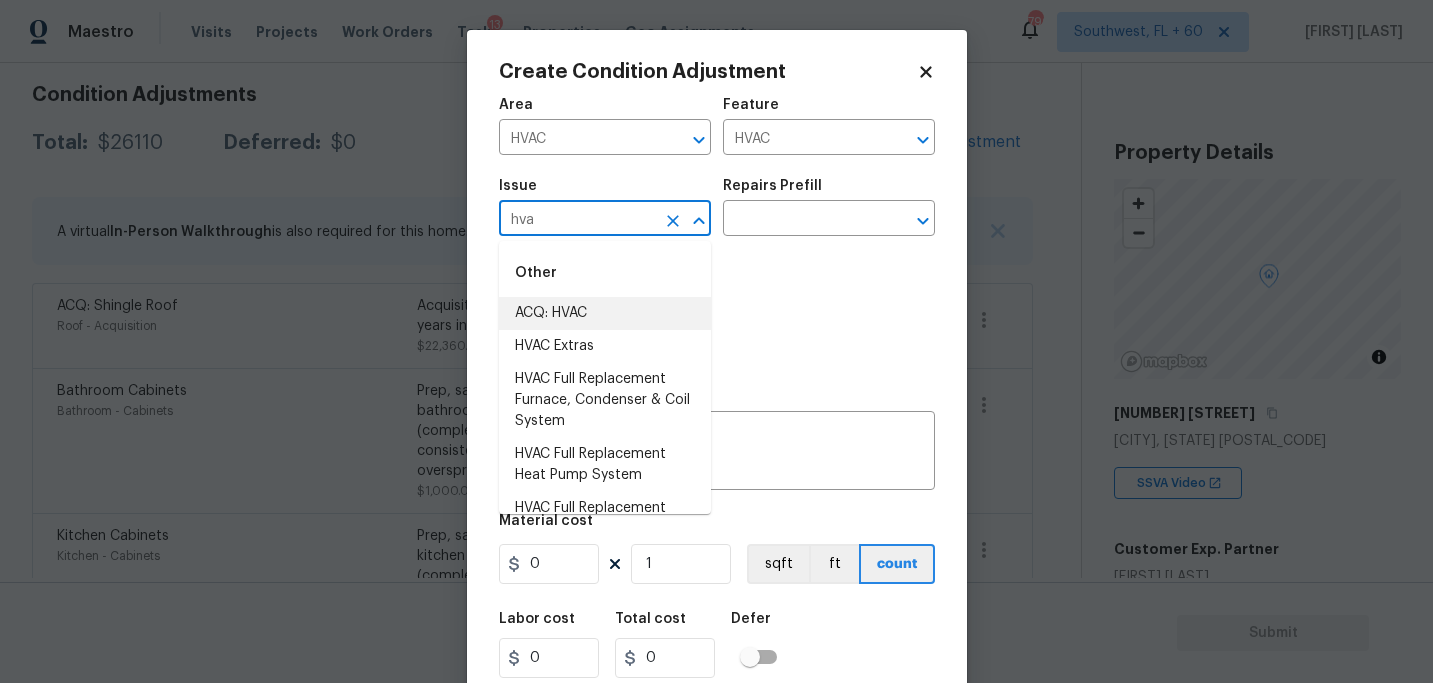 drag, startPoint x: 608, startPoint y: 315, endPoint x: 625, endPoint y: 304, distance: 20.248457 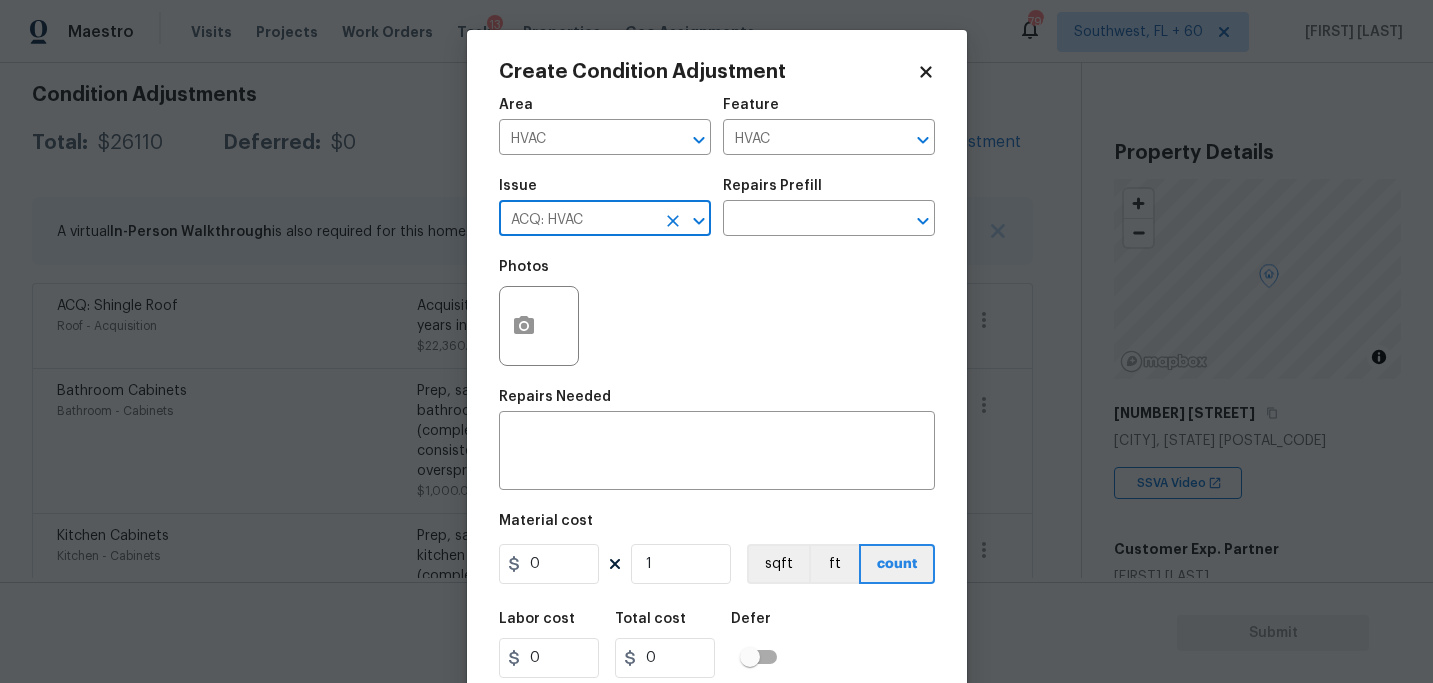 type on "ACQ: HVAC" 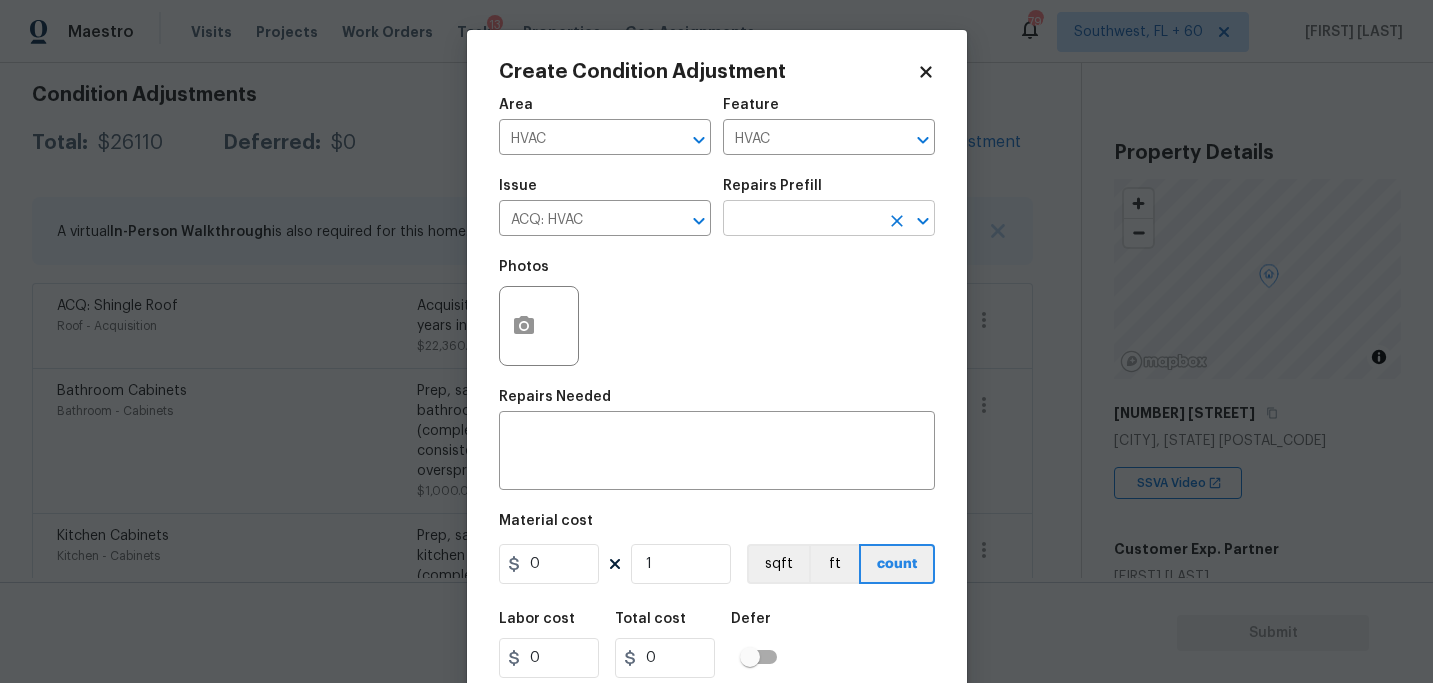 click at bounding box center [801, 220] 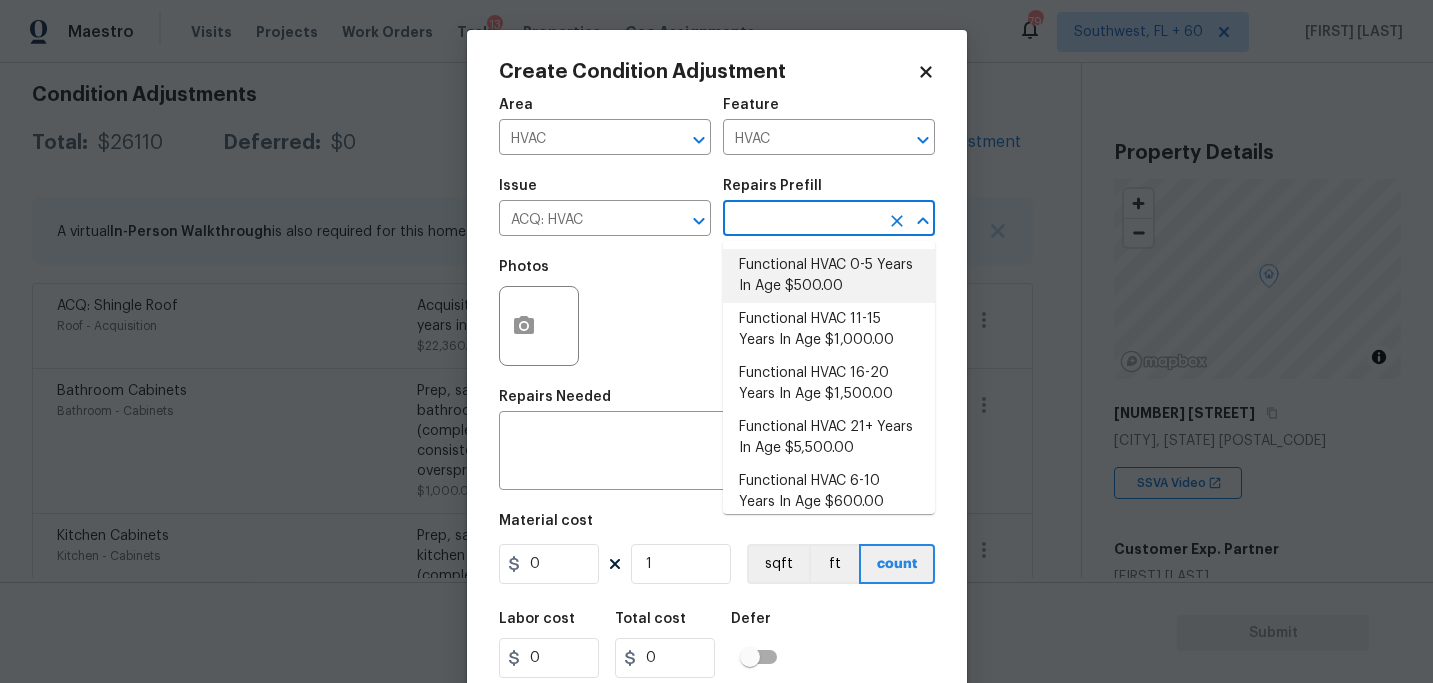 click on "Functional HVAC 0-5 Years In Age $500.00" at bounding box center [829, 276] 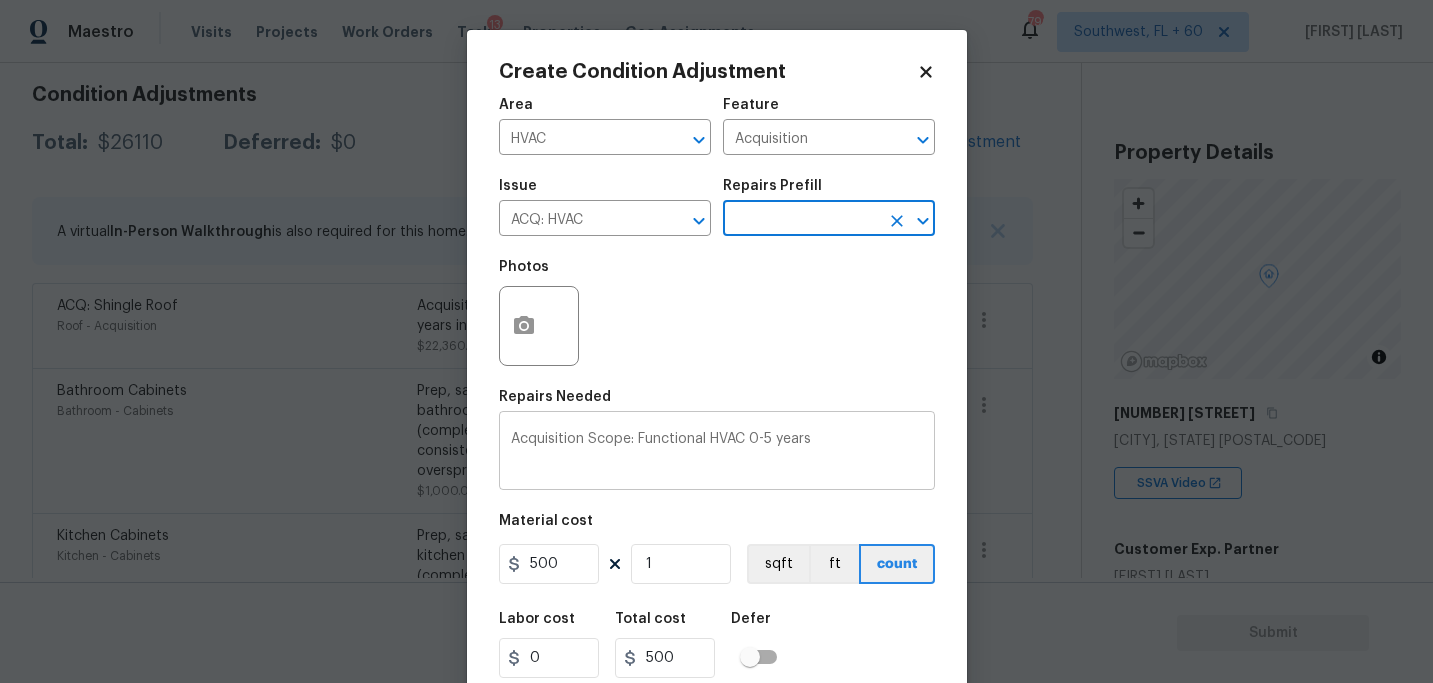 scroll, scrollTop: 64, scrollLeft: 0, axis: vertical 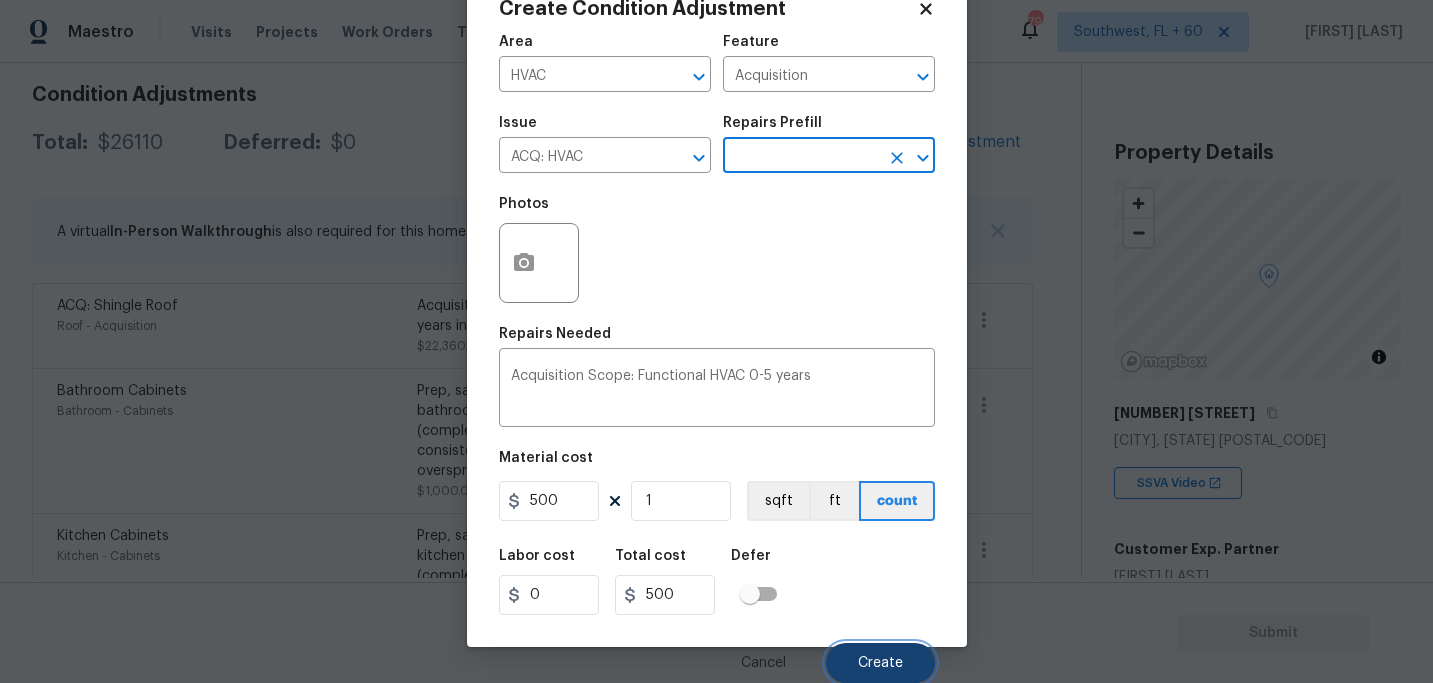 click on "Create" at bounding box center [880, 663] 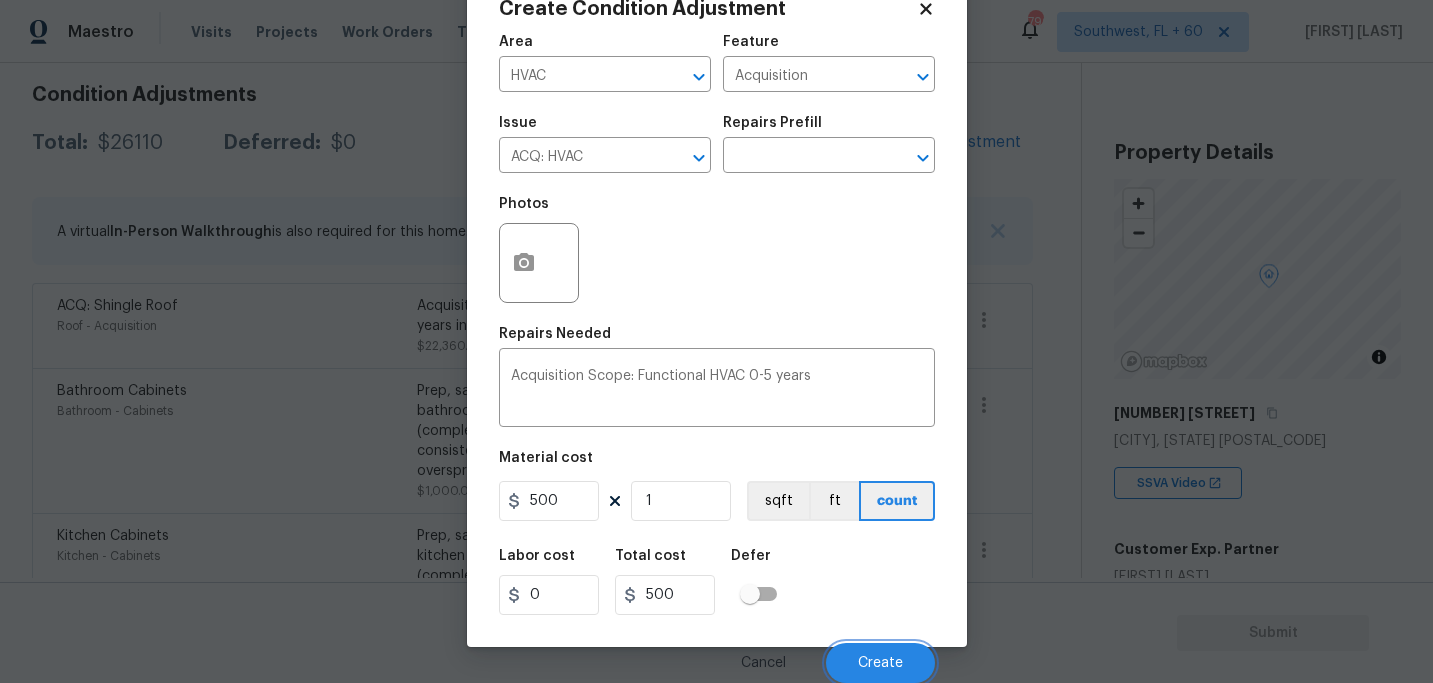 scroll, scrollTop: 282, scrollLeft: 0, axis: vertical 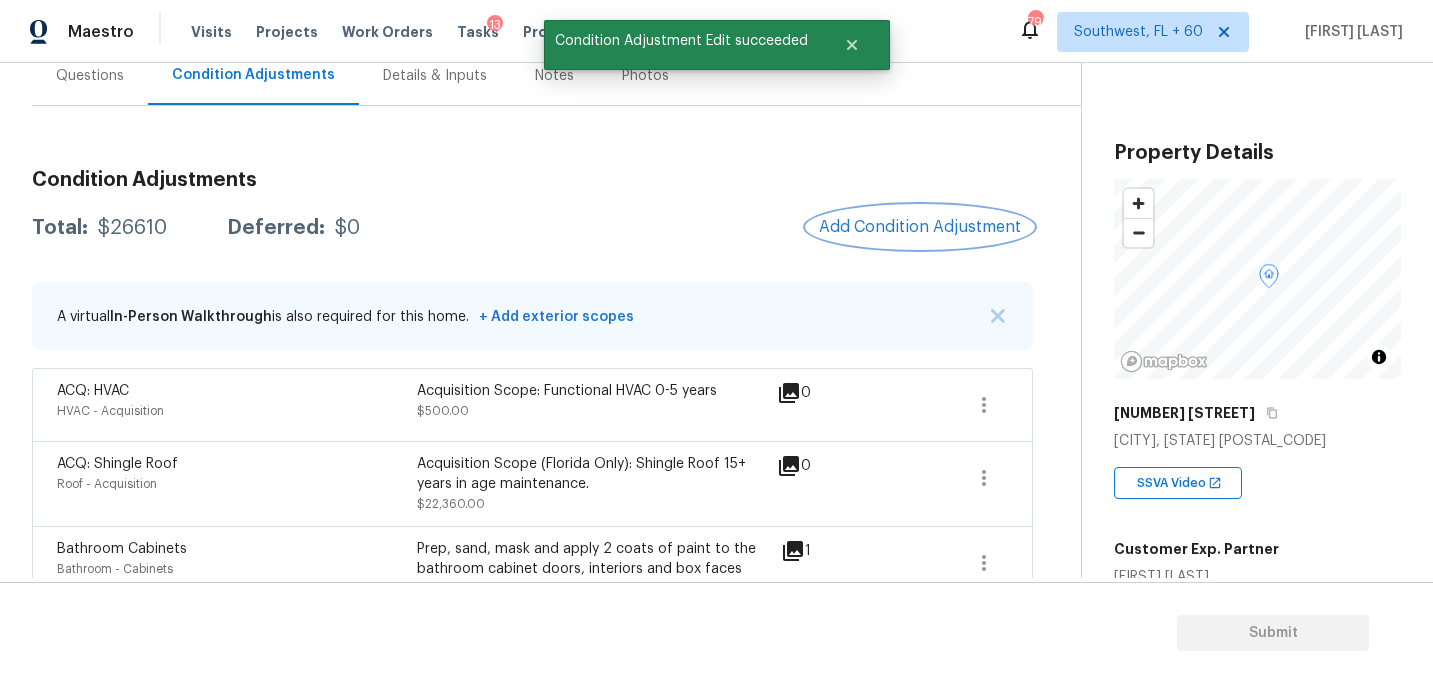 click on "Add Condition Adjustment" at bounding box center [920, 227] 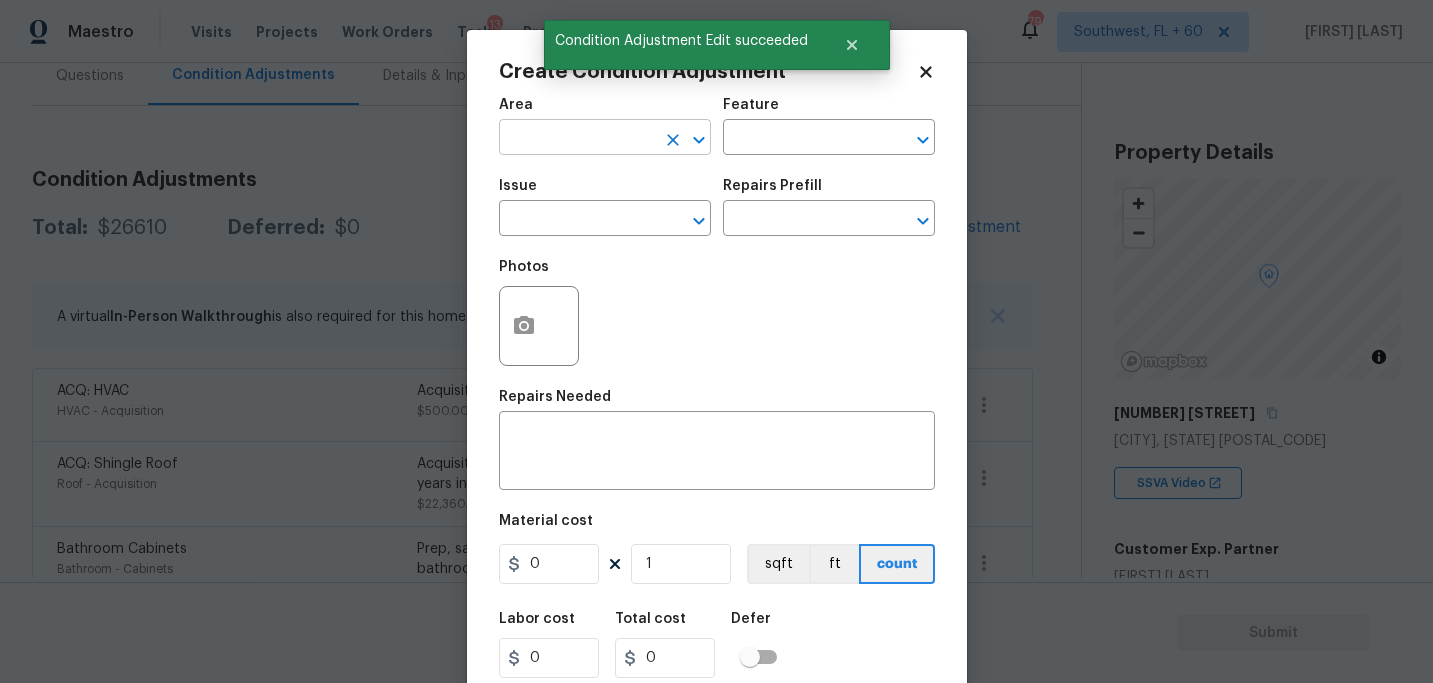 click at bounding box center (577, 139) 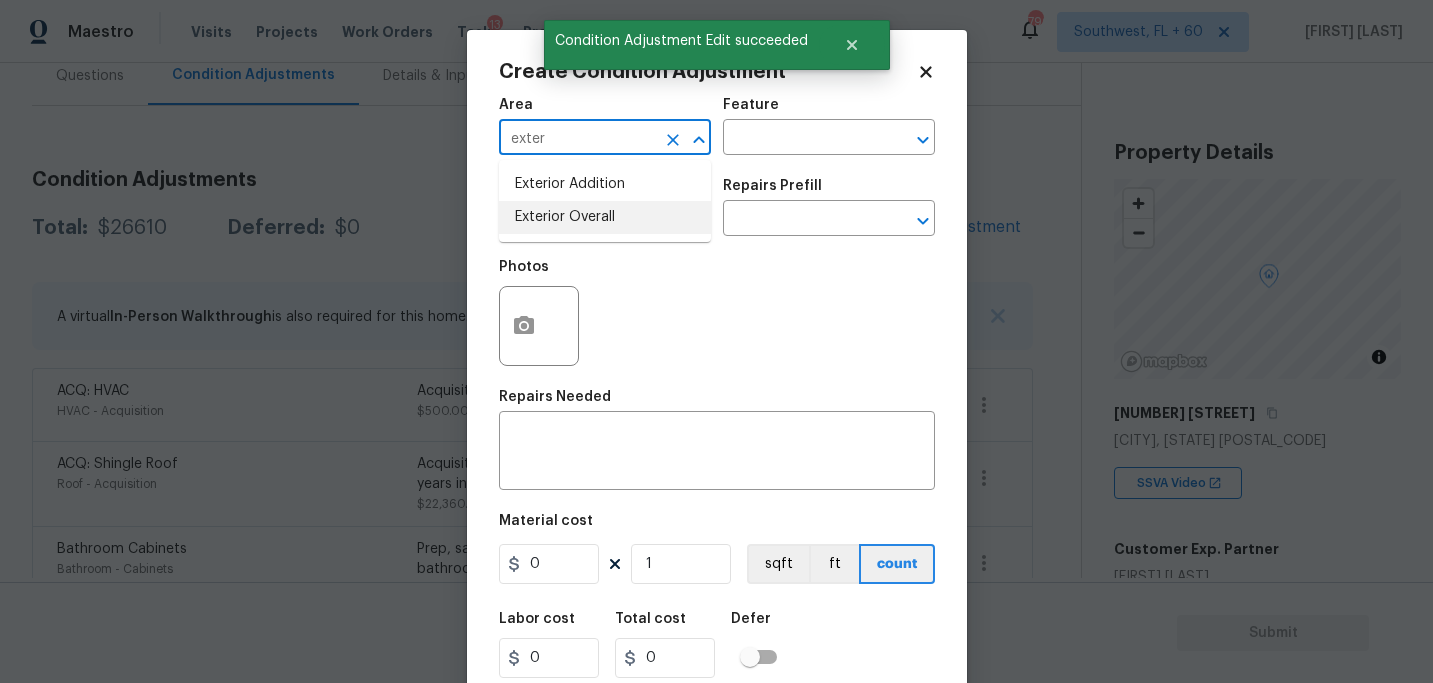 click on "Exterior Overall" at bounding box center (605, 217) 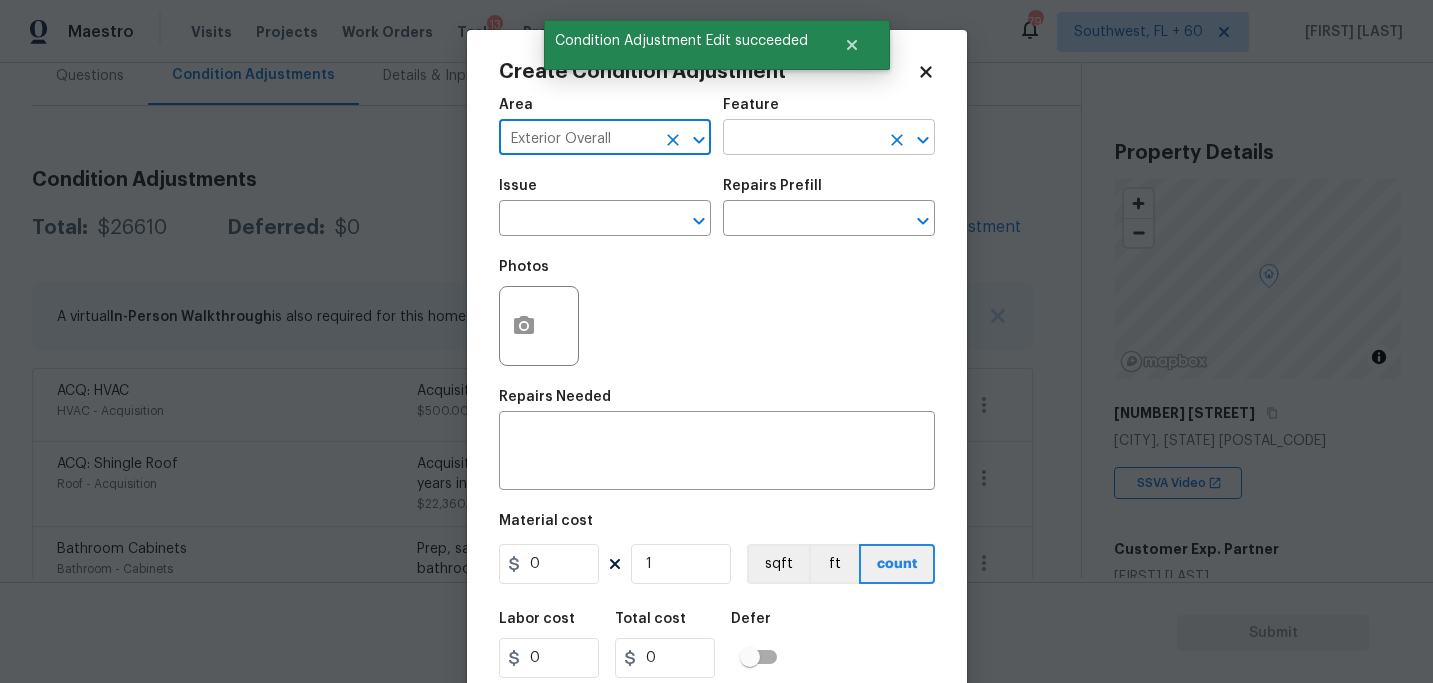type on "Exterior Overall" 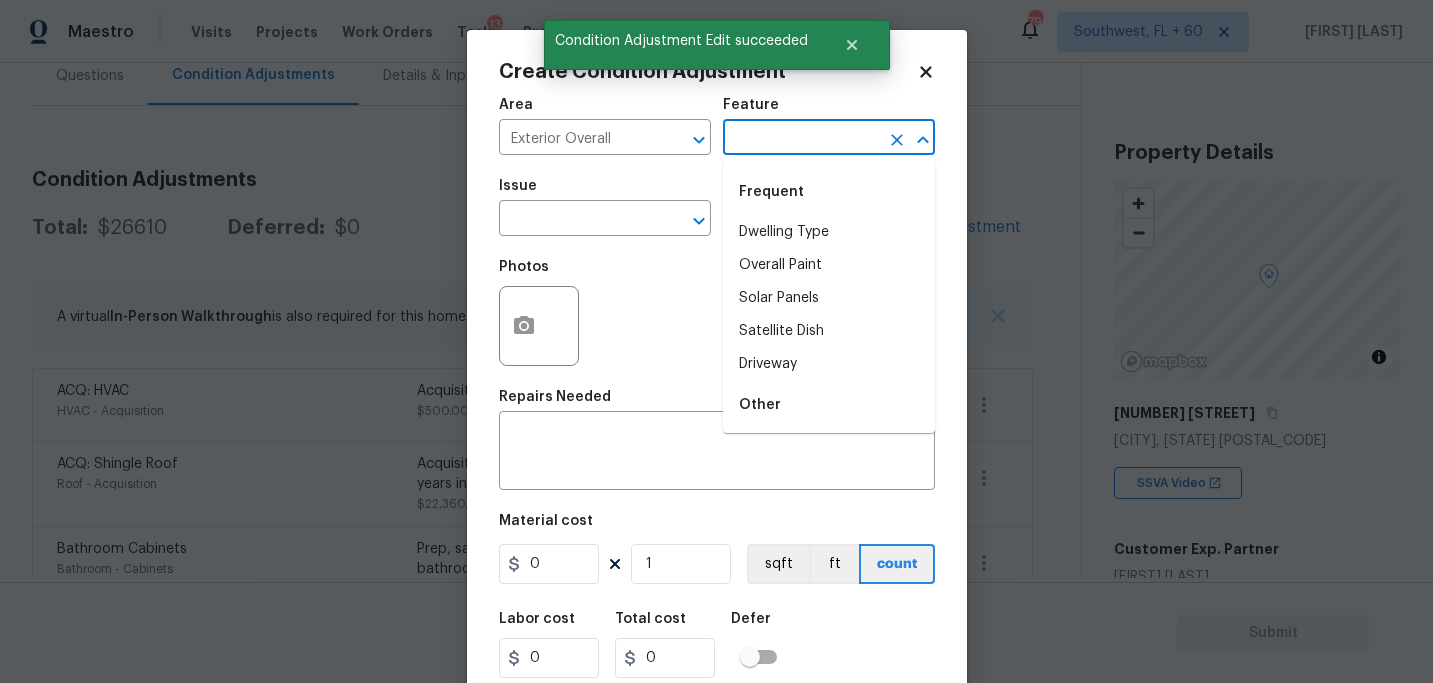 click at bounding box center [801, 139] 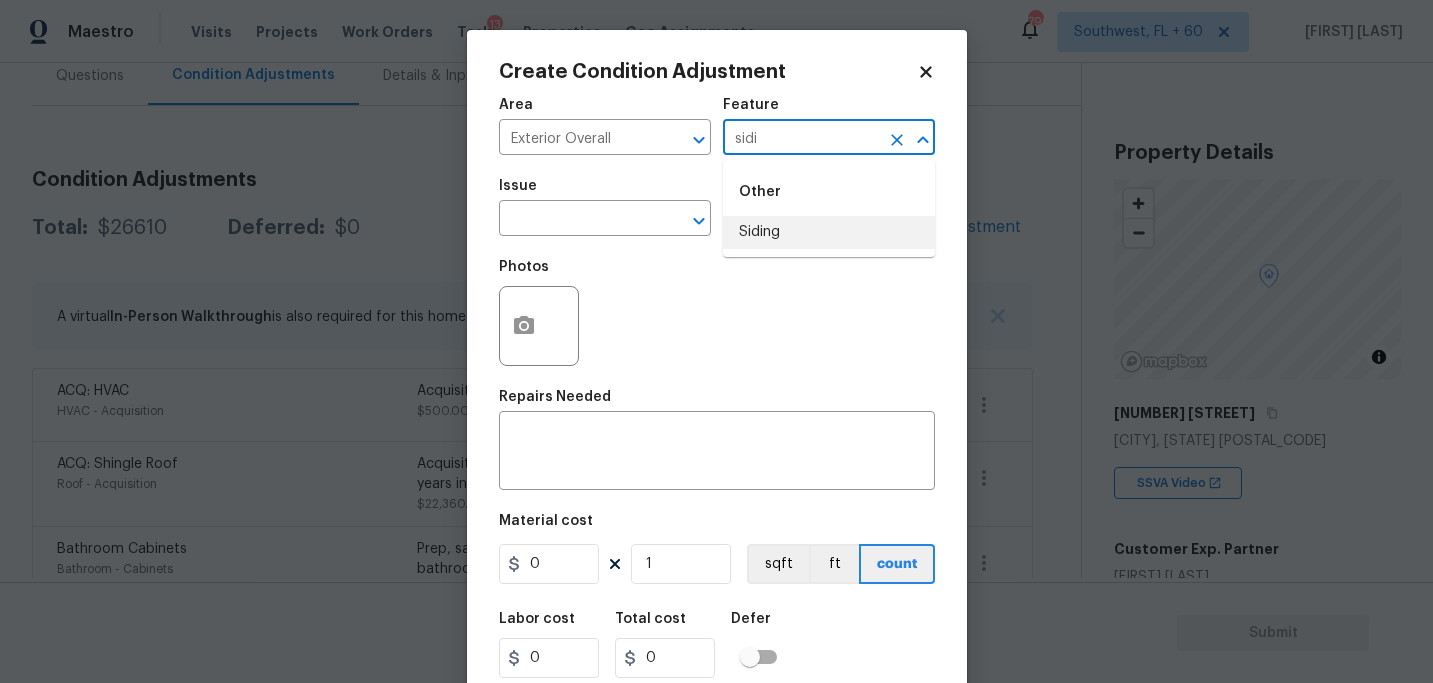 click on "Siding" at bounding box center (829, 232) 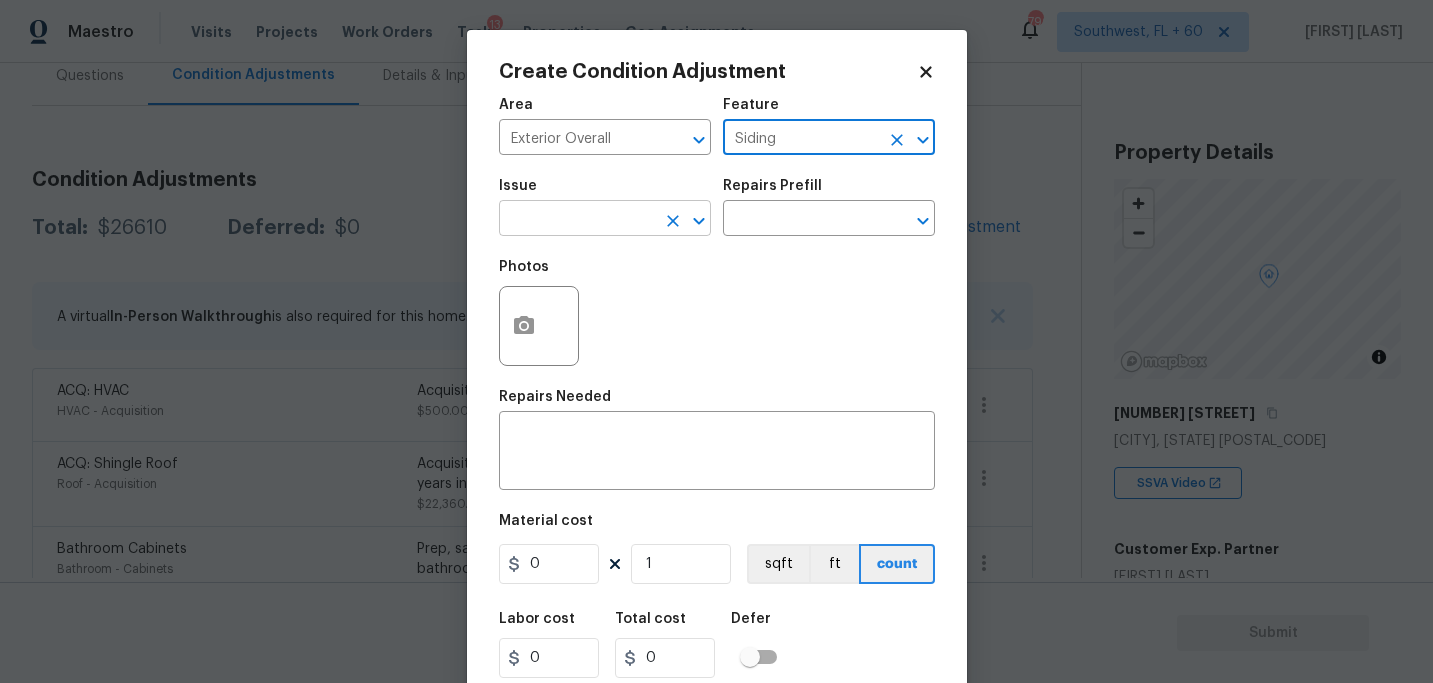 type on "Siding" 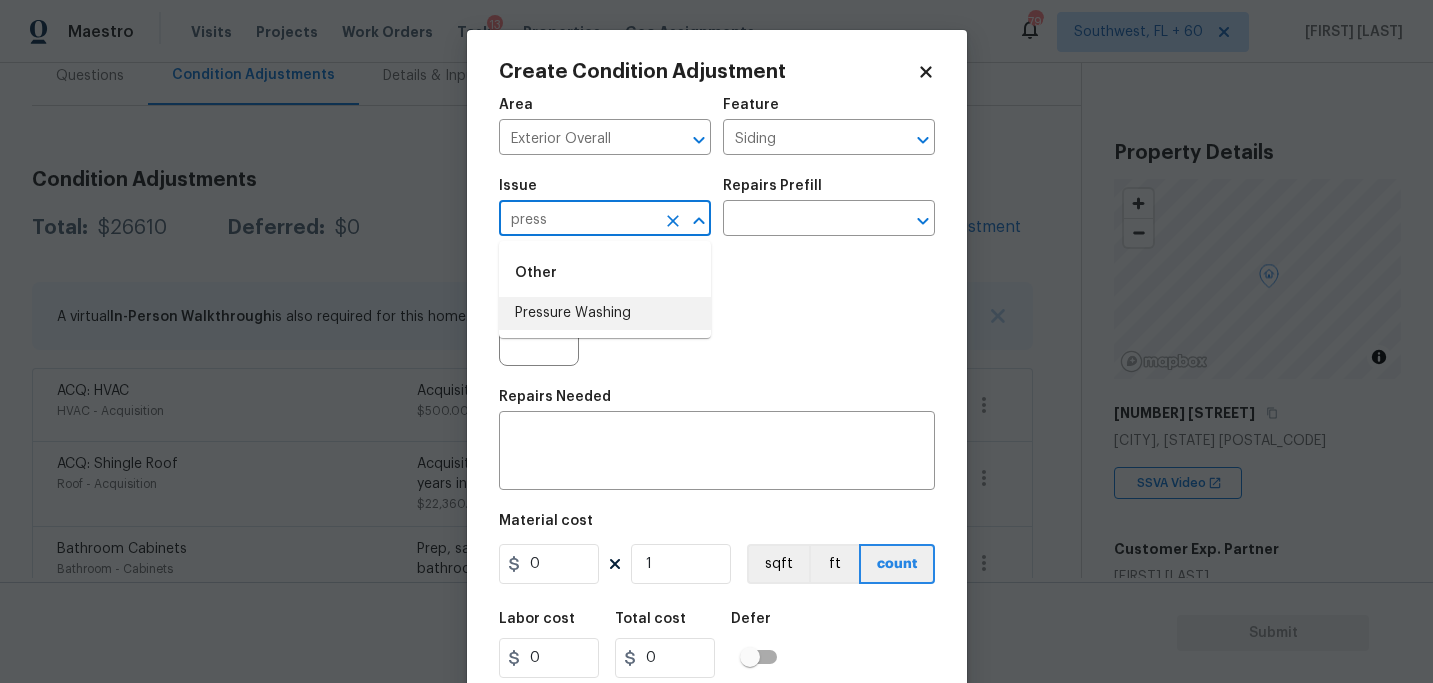 click on "Pressure Washing" at bounding box center (605, 313) 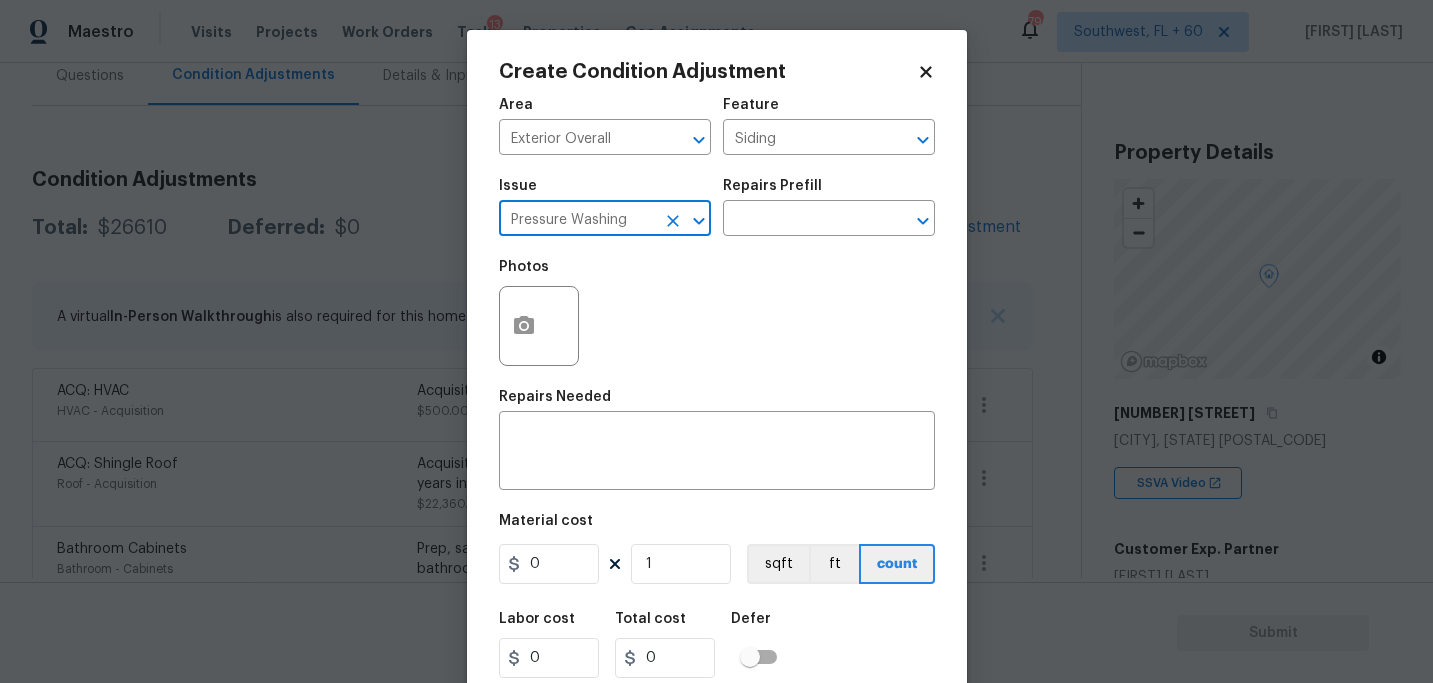 type on "Pressure Washing" 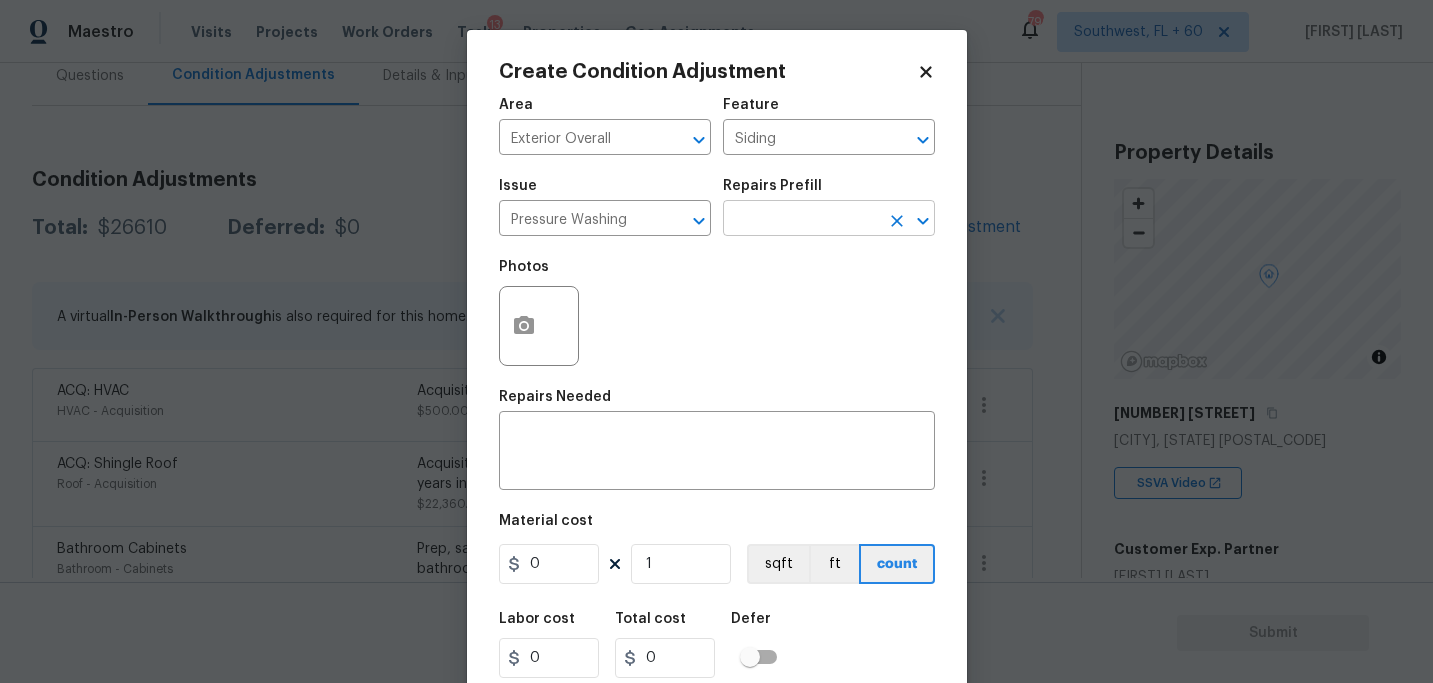 click at bounding box center [801, 220] 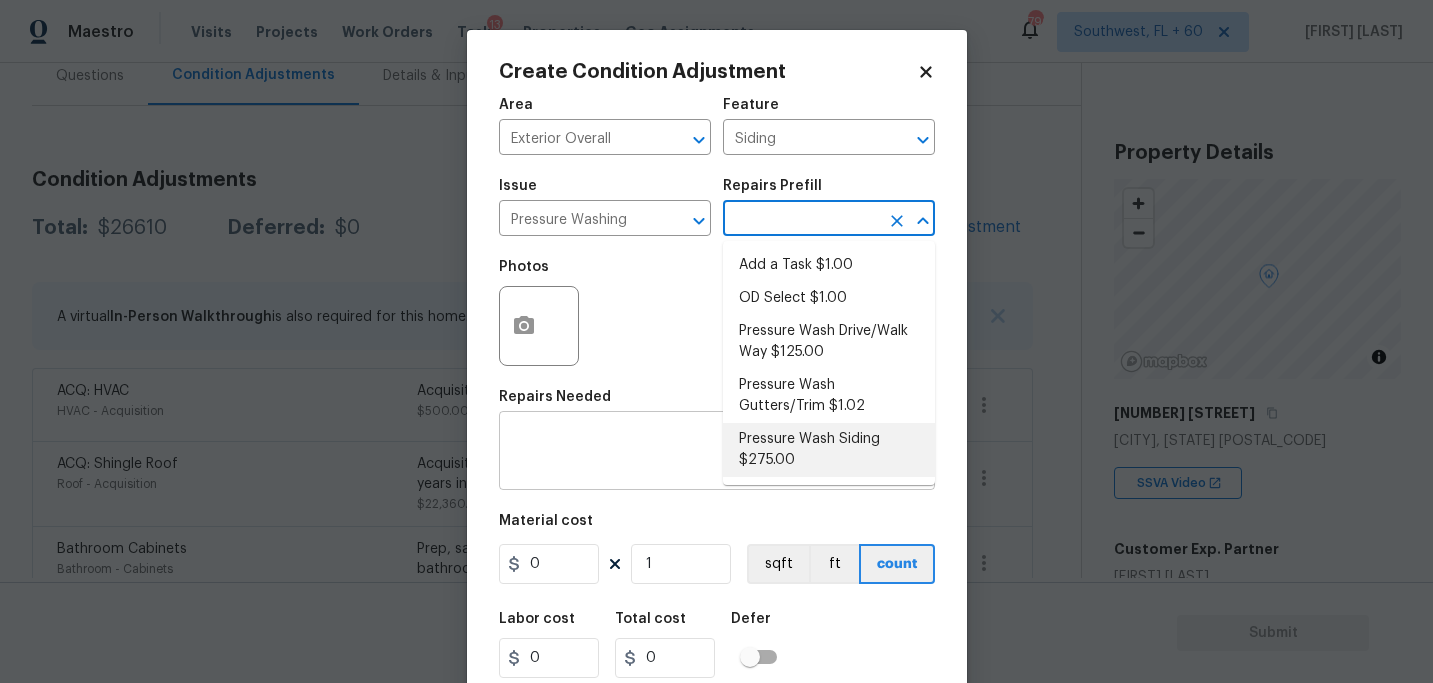 click on "Pressure Wash Siding $275.00" at bounding box center (829, 450) 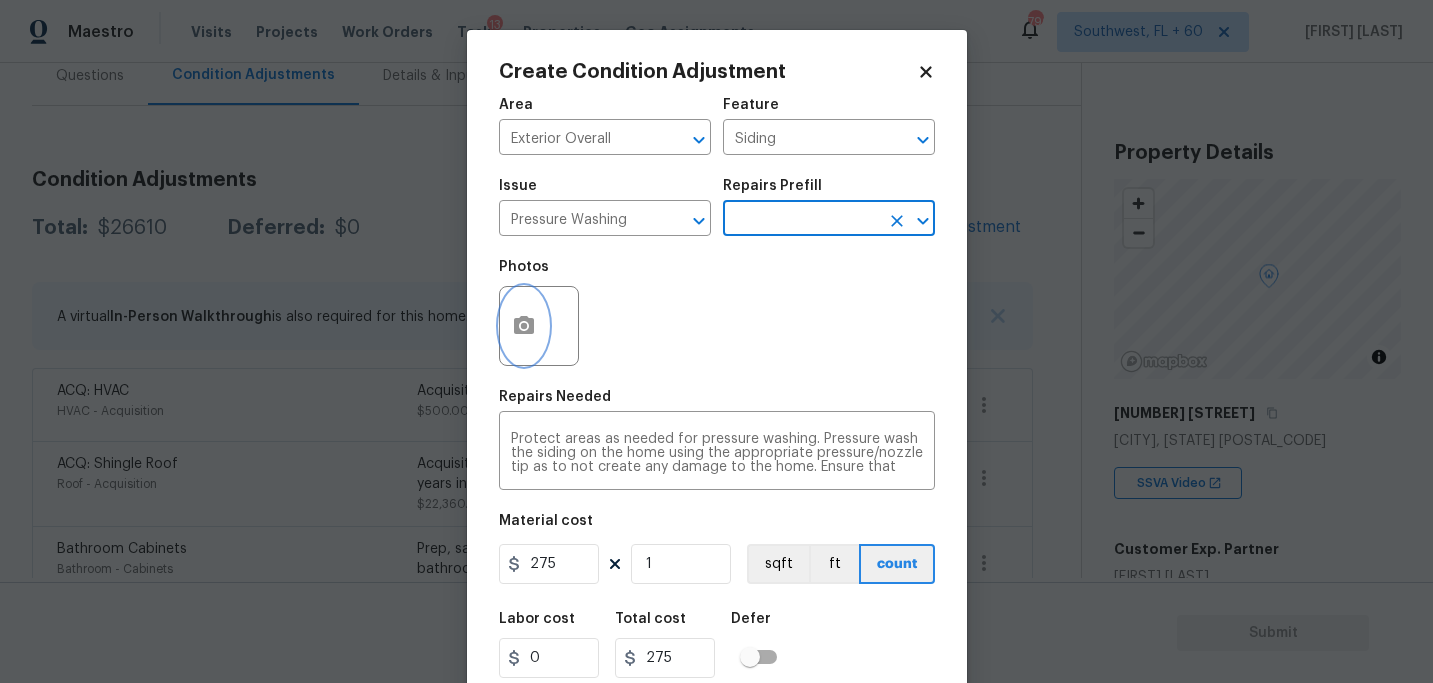 click 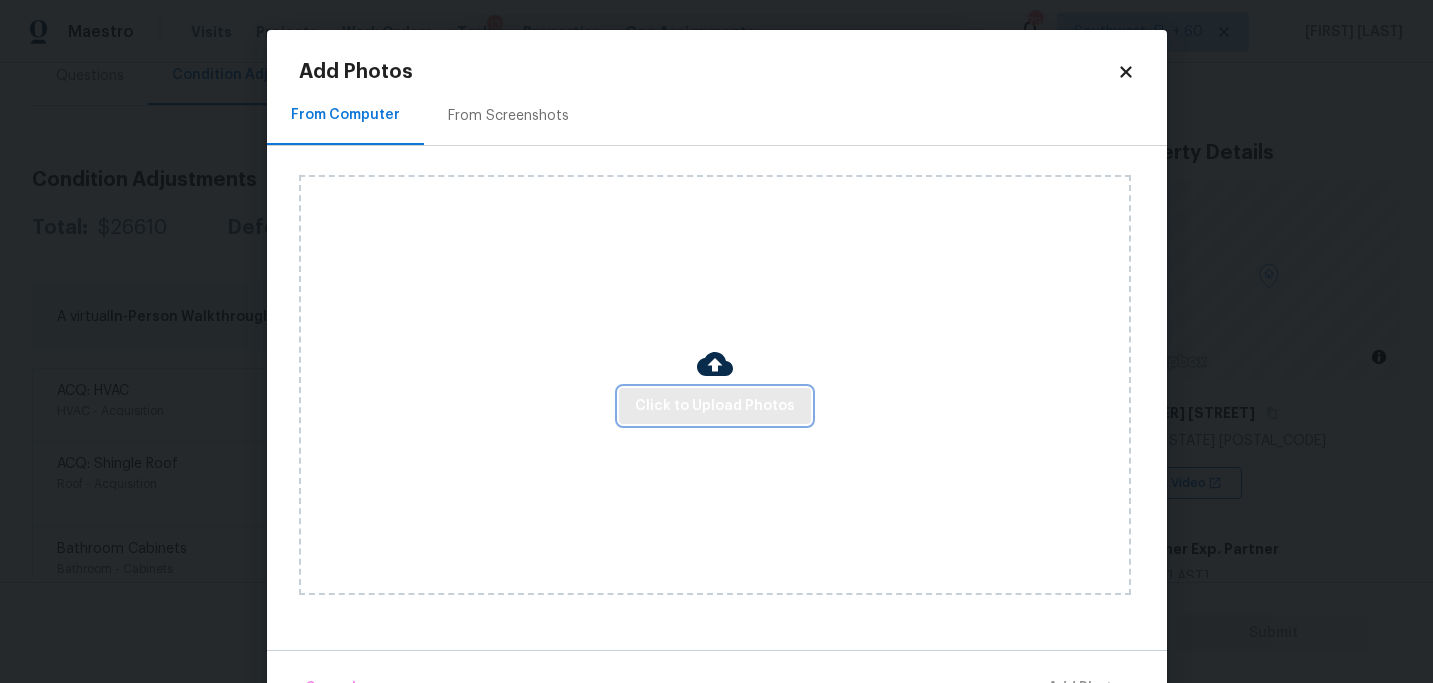 click on "Click to Upload Photos" at bounding box center (715, 406) 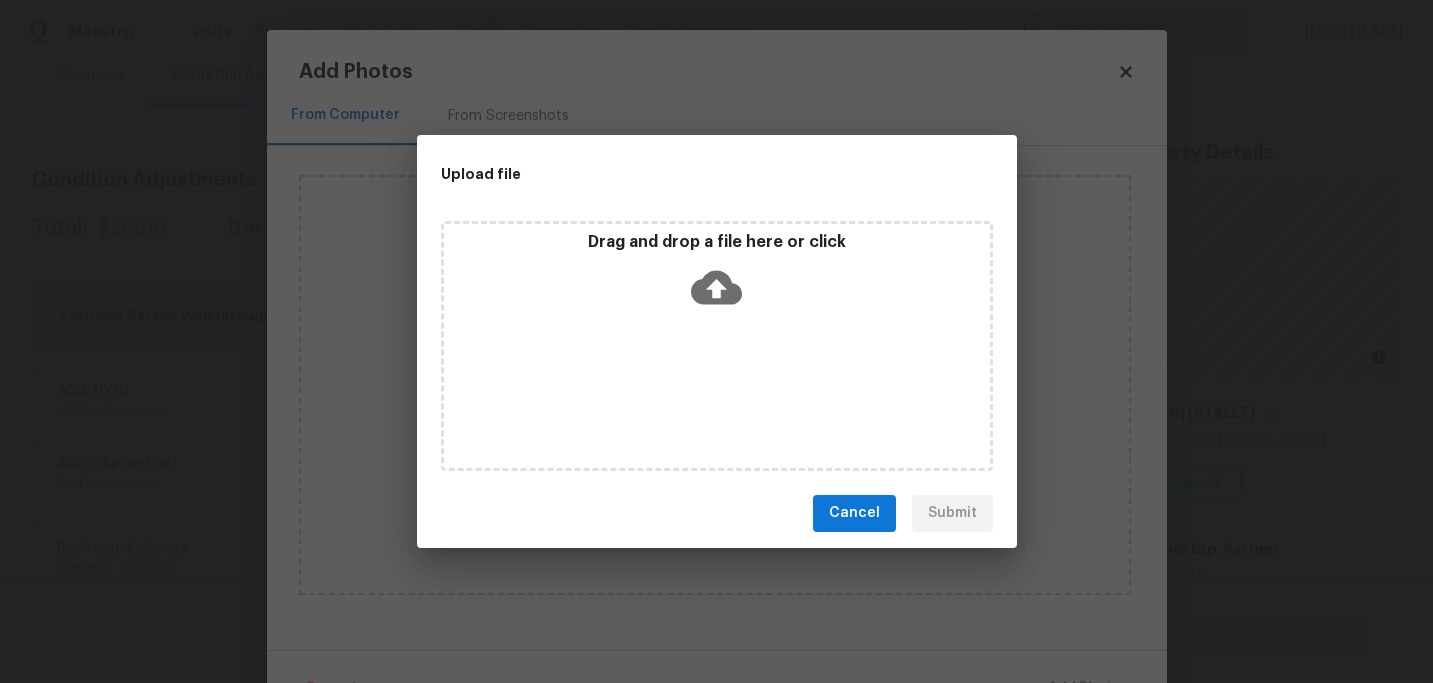 click on "Drag and drop a file here or click" at bounding box center [717, 346] 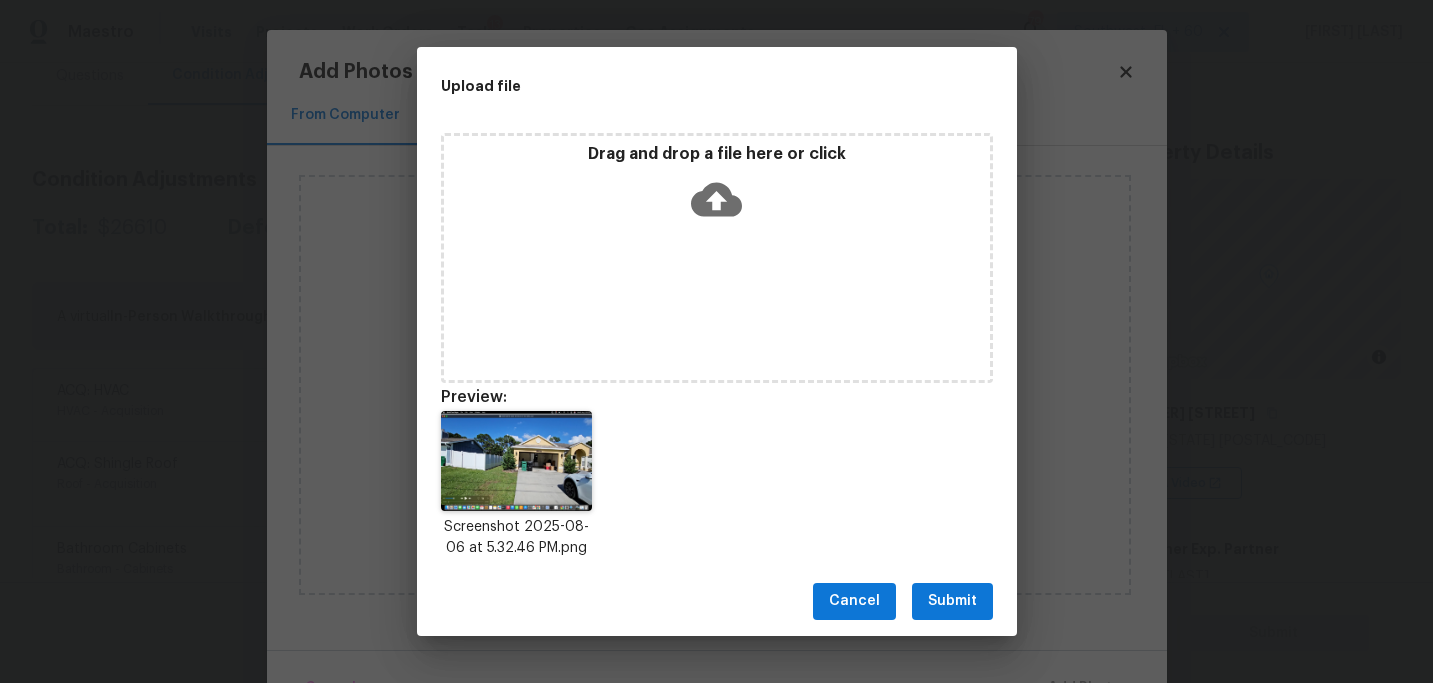 click on "Submit" at bounding box center (952, 601) 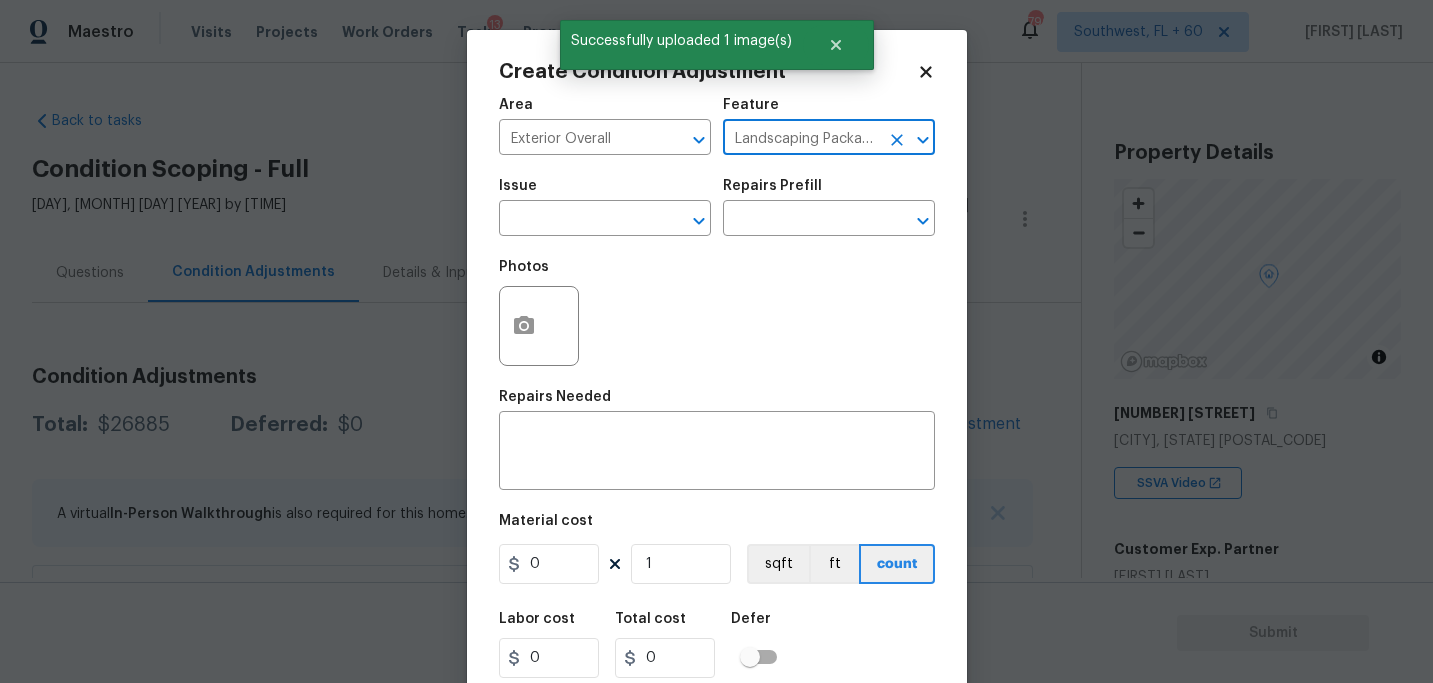 scroll, scrollTop: 0, scrollLeft: 0, axis: both 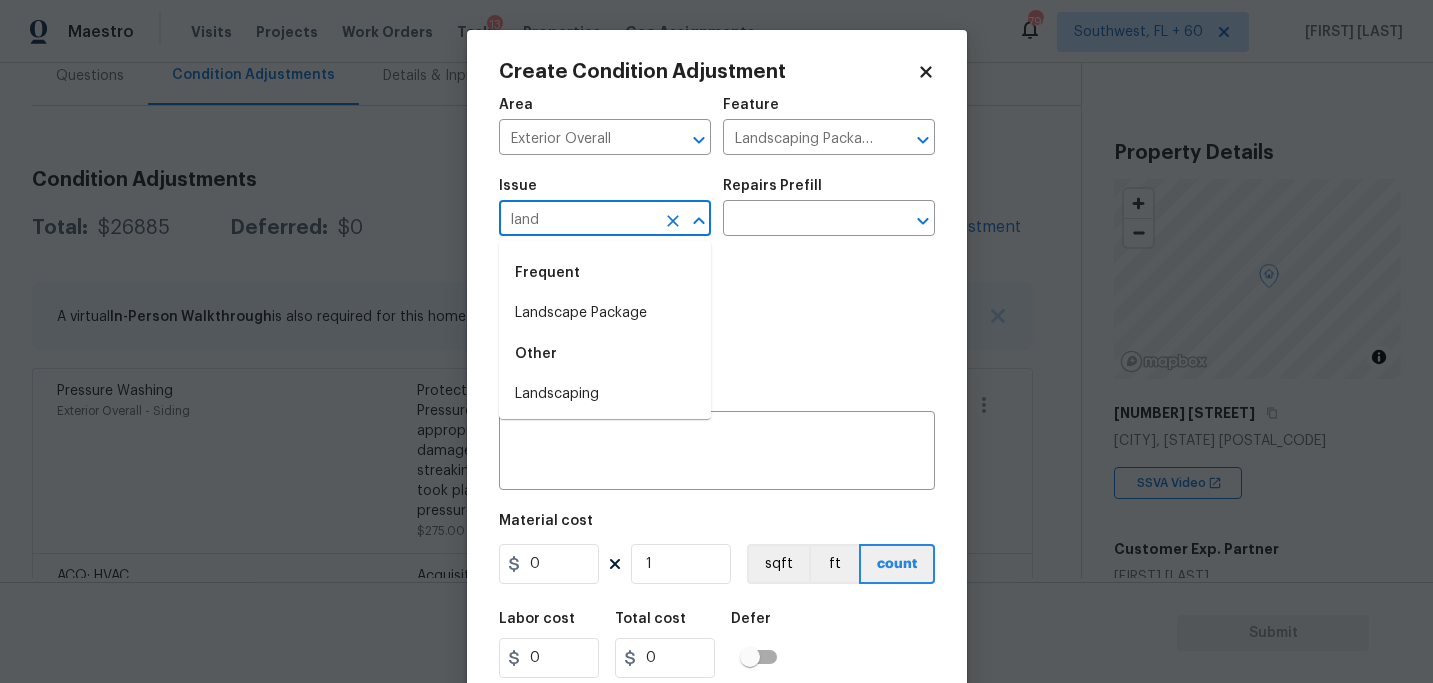 click on "Landscape Package" at bounding box center (605, 313) 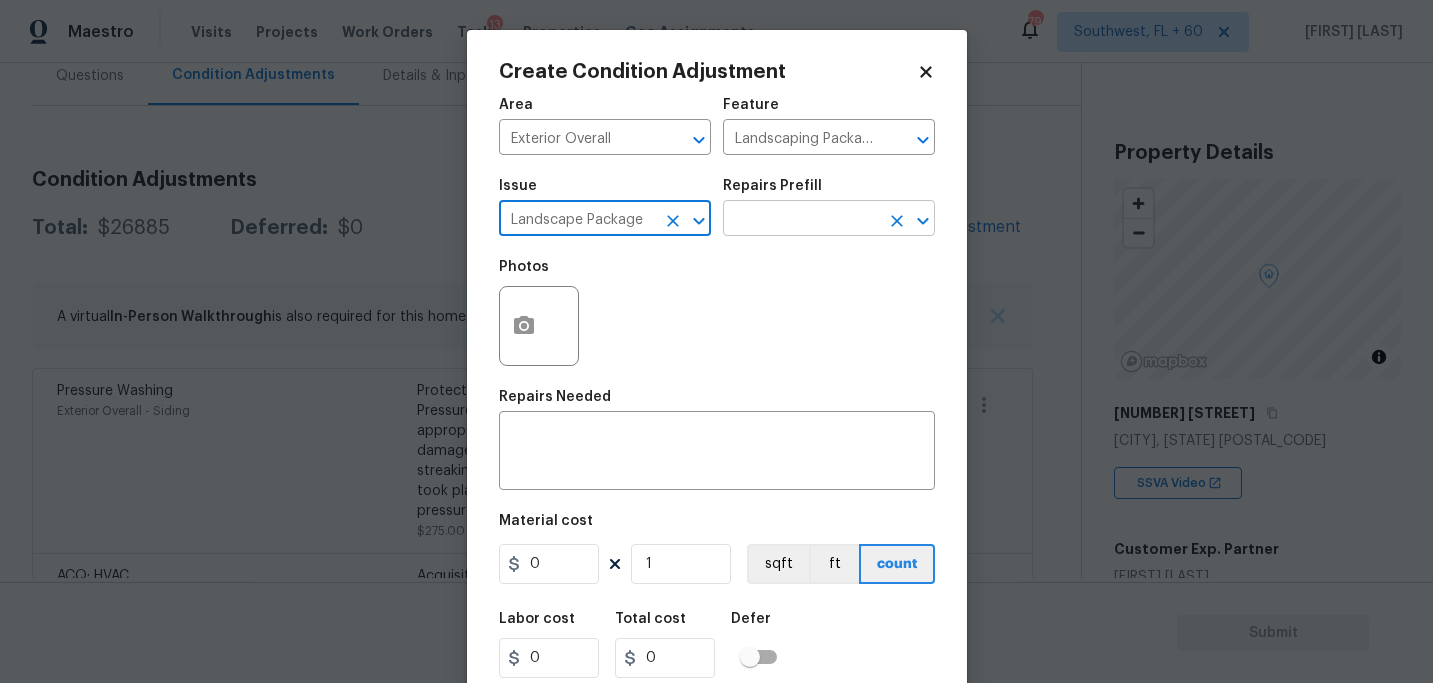 type on "Landscape Package" 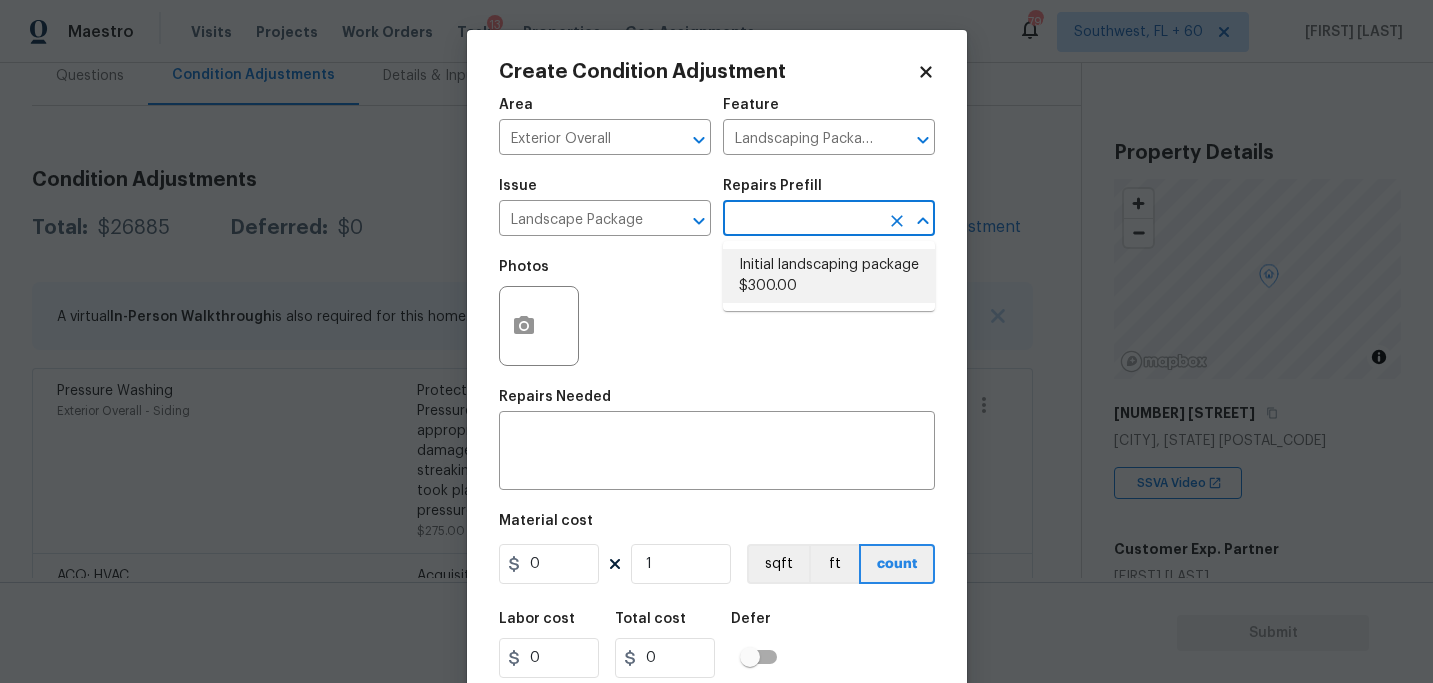 click on "Initial landscaping package $300.00" at bounding box center (829, 276) 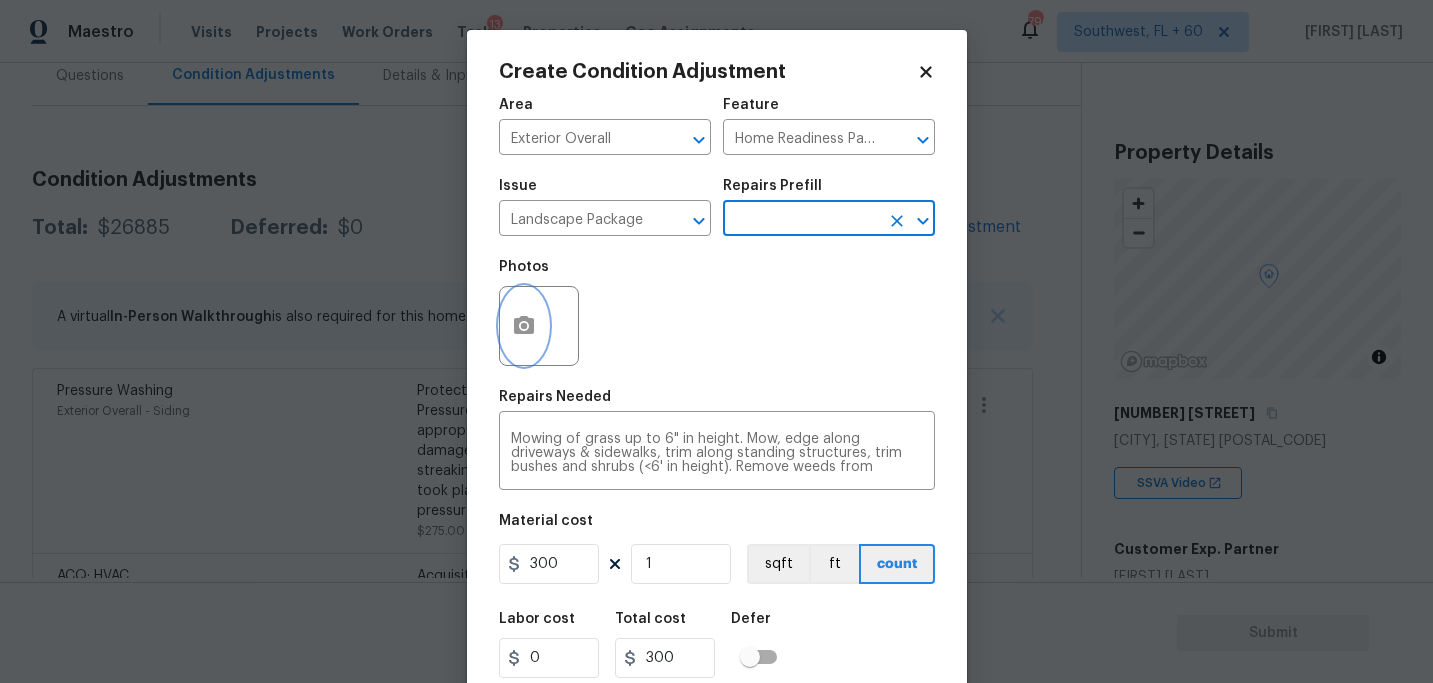 click 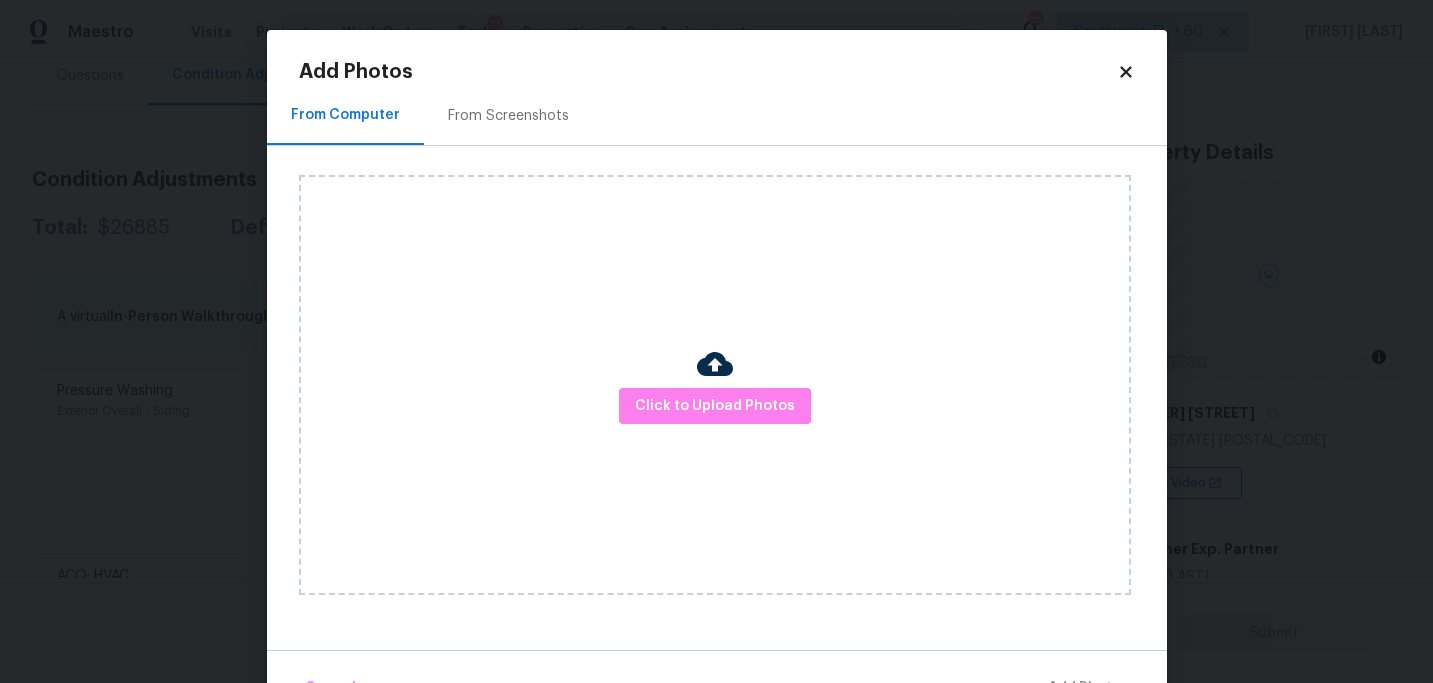 click on "Click to Upload Photos" at bounding box center [715, 385] 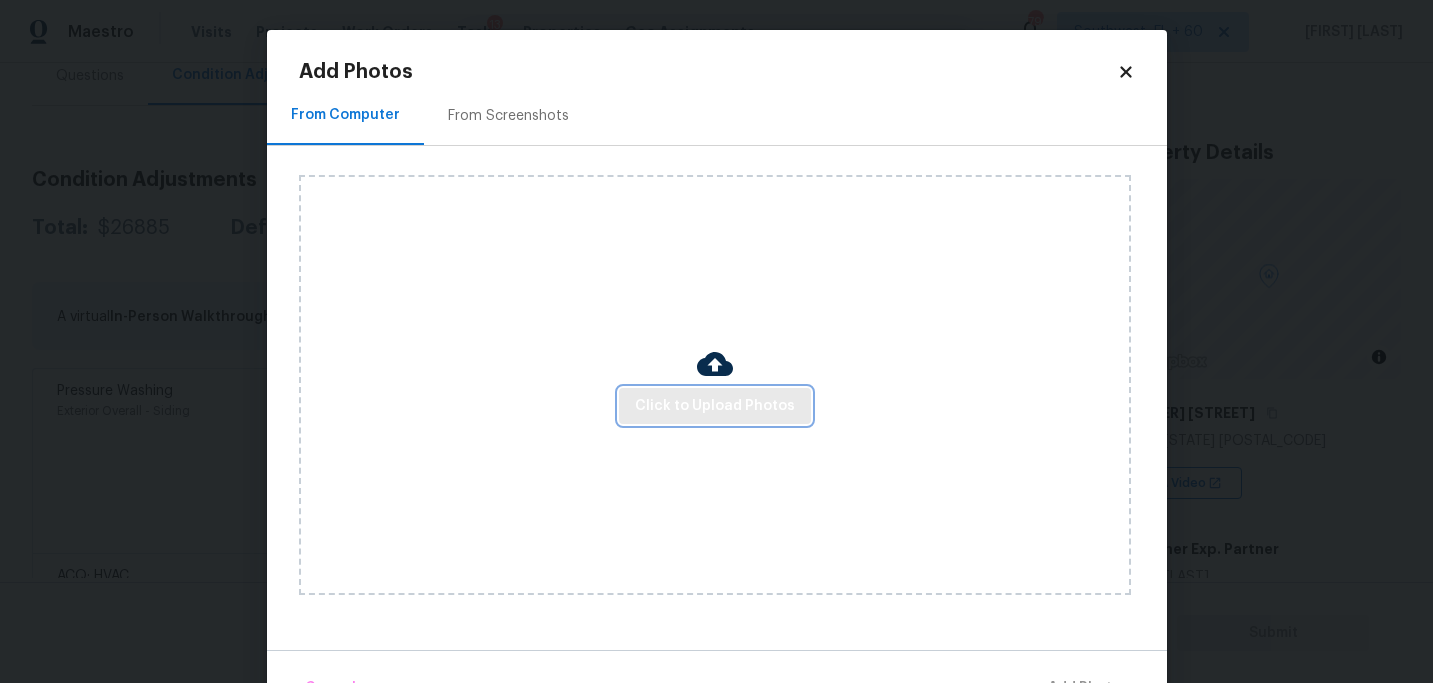 click on "Click to Upload Photos" at bounding box center [715, 406] 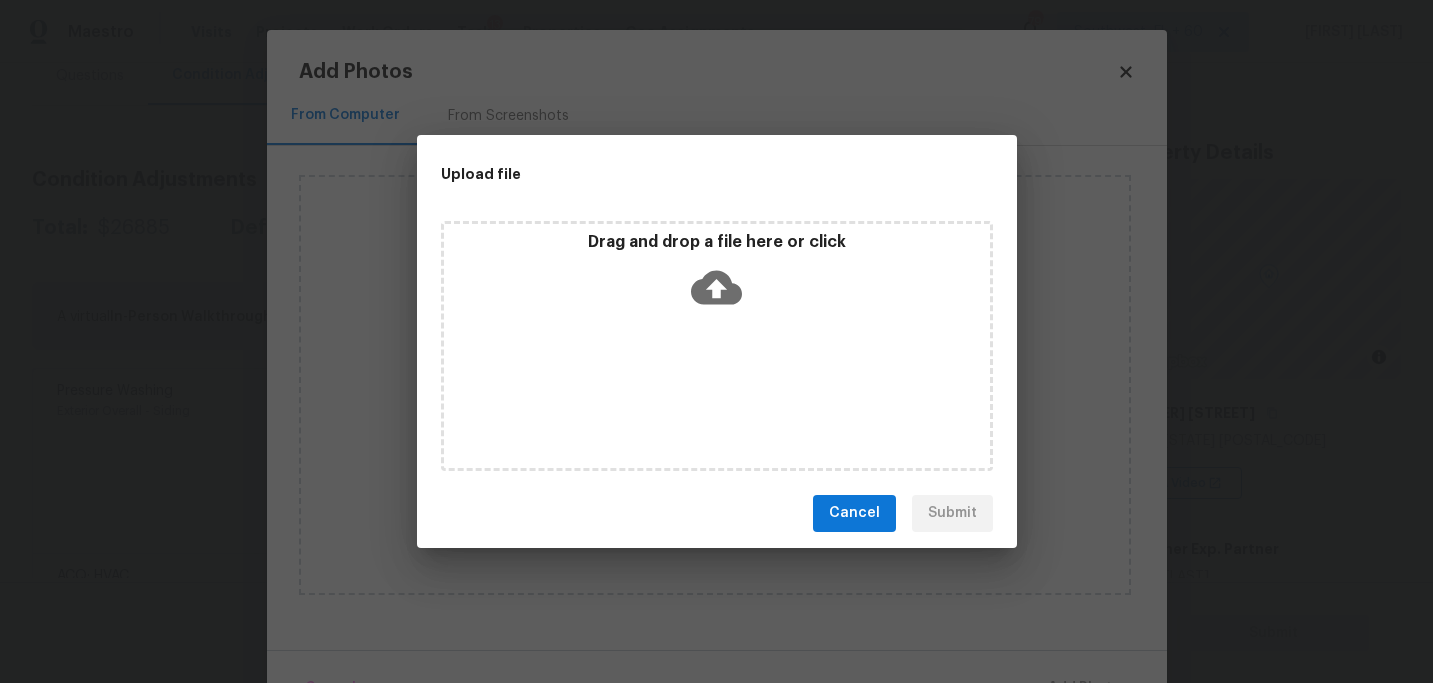 click on "Drag and drop a file here or click" at bounding box center [717, 346] 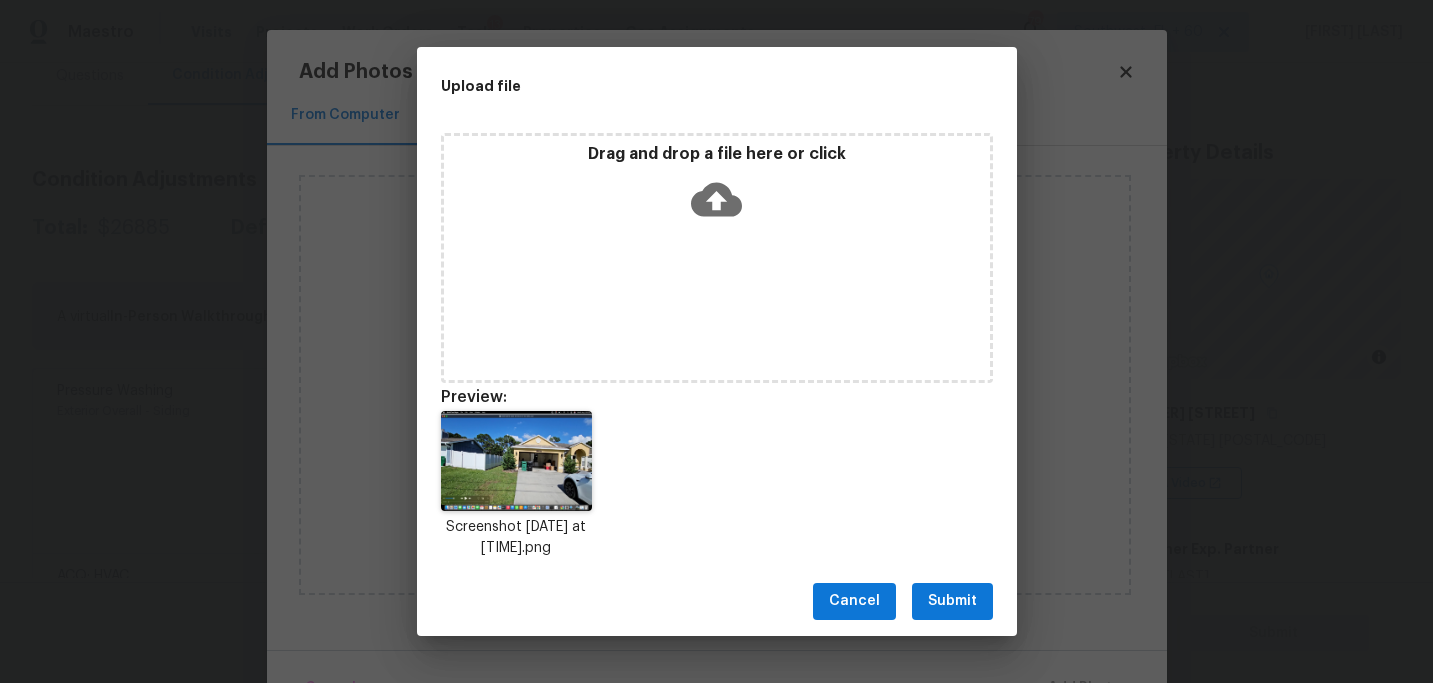 click on "Submit" at bounding box center (952, 601) 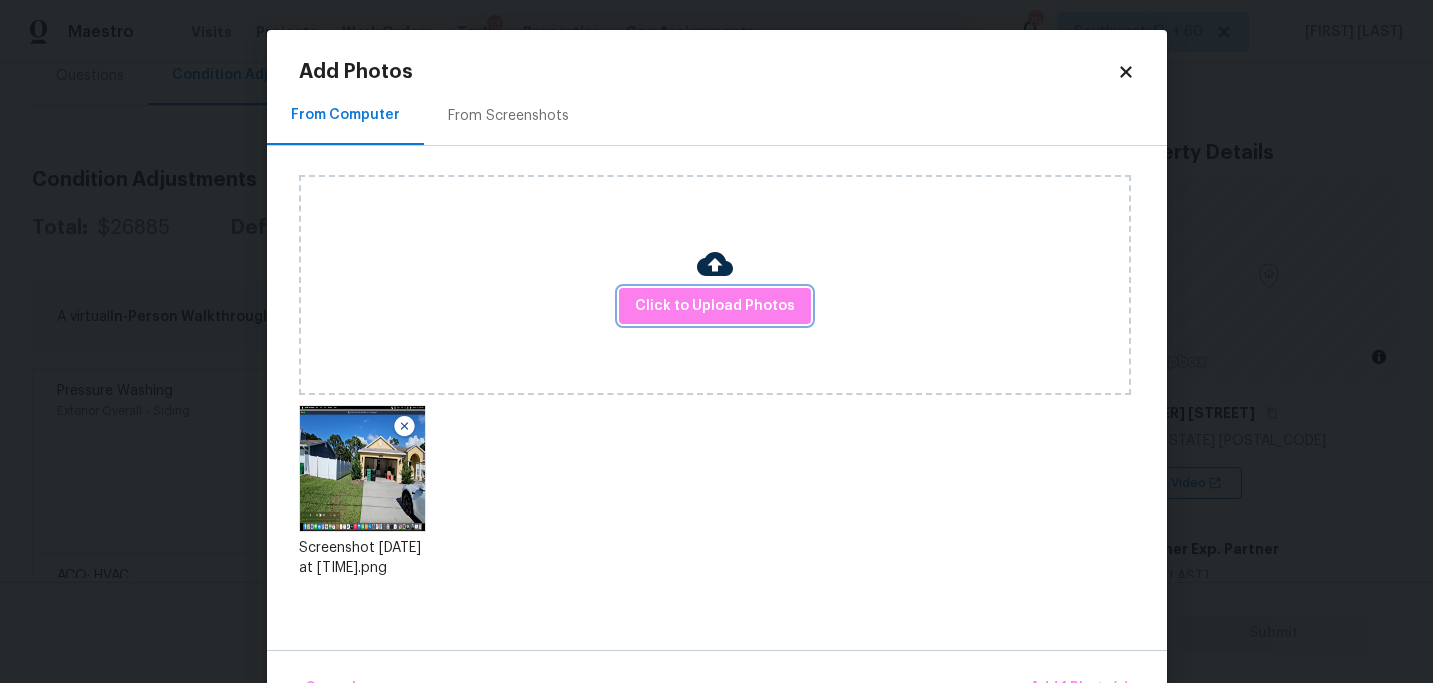 scroll, scrollTop: 57, scrollLeft: 0, axis: vertical 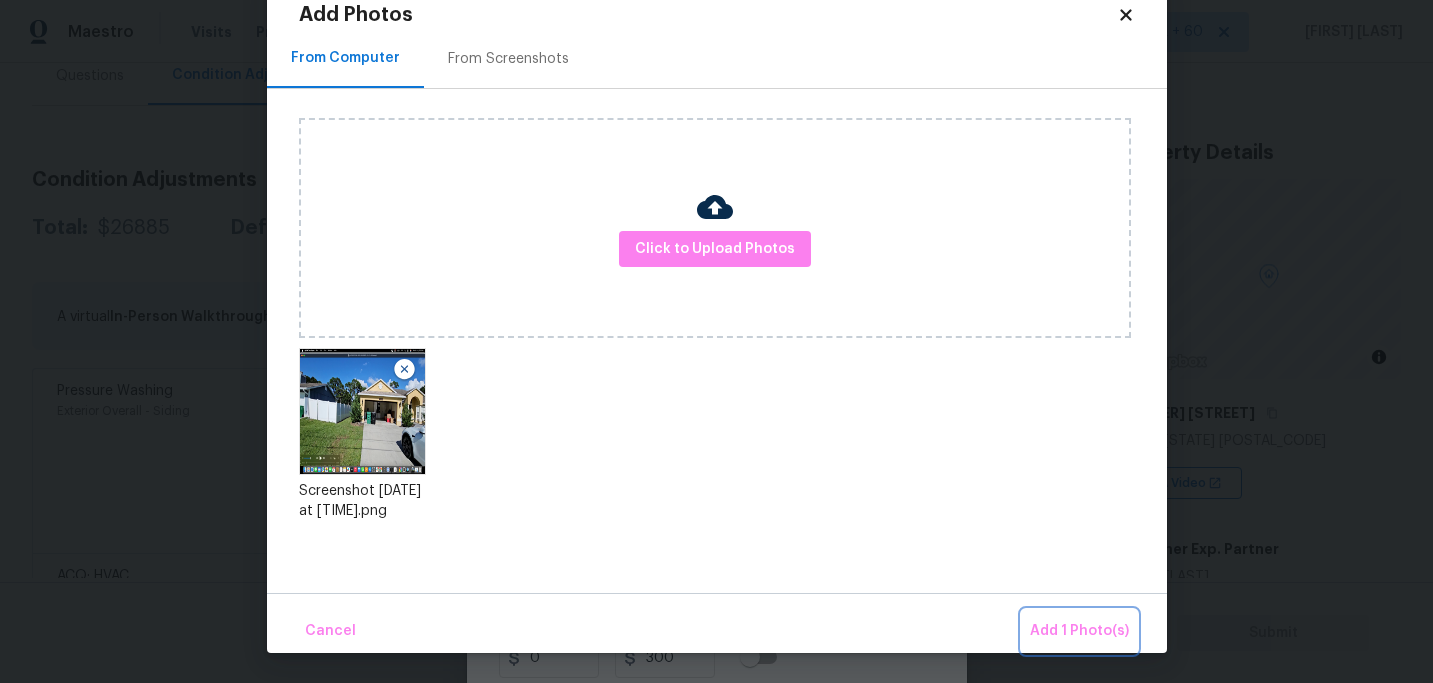 click on "Add 1 Photo(s)" at bounding box center (1079, 631) 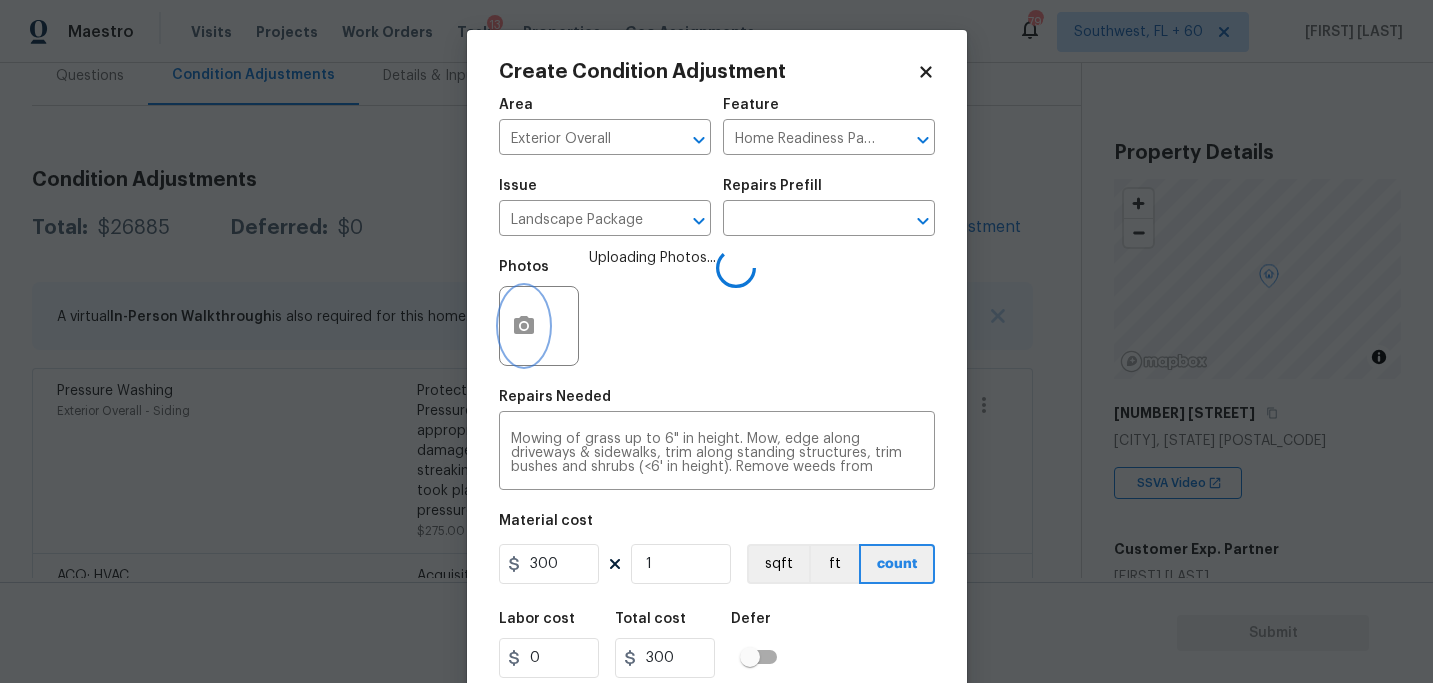 scroll, scrollTop: 0, scrollLeft: 0, axis: both 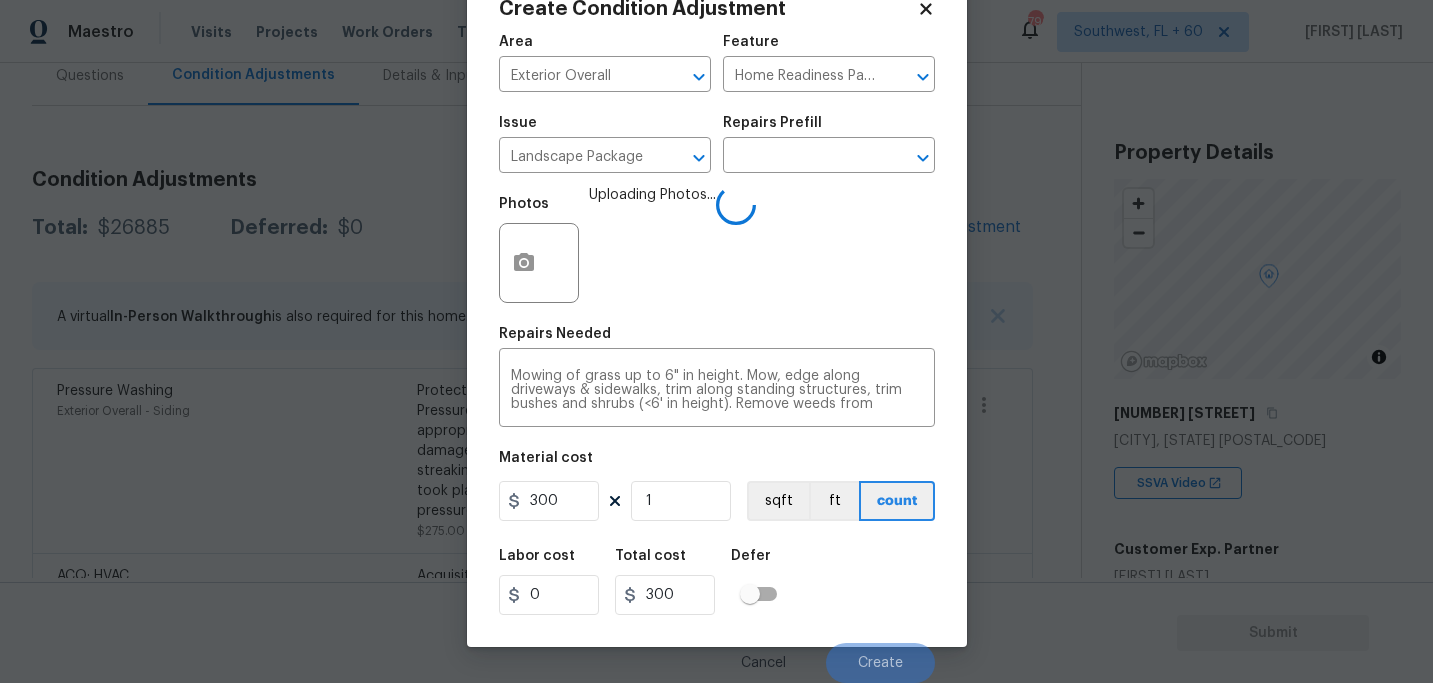 click on "Labor cost 0 Total cost 300 Defer" at bounding box center (717, 582) 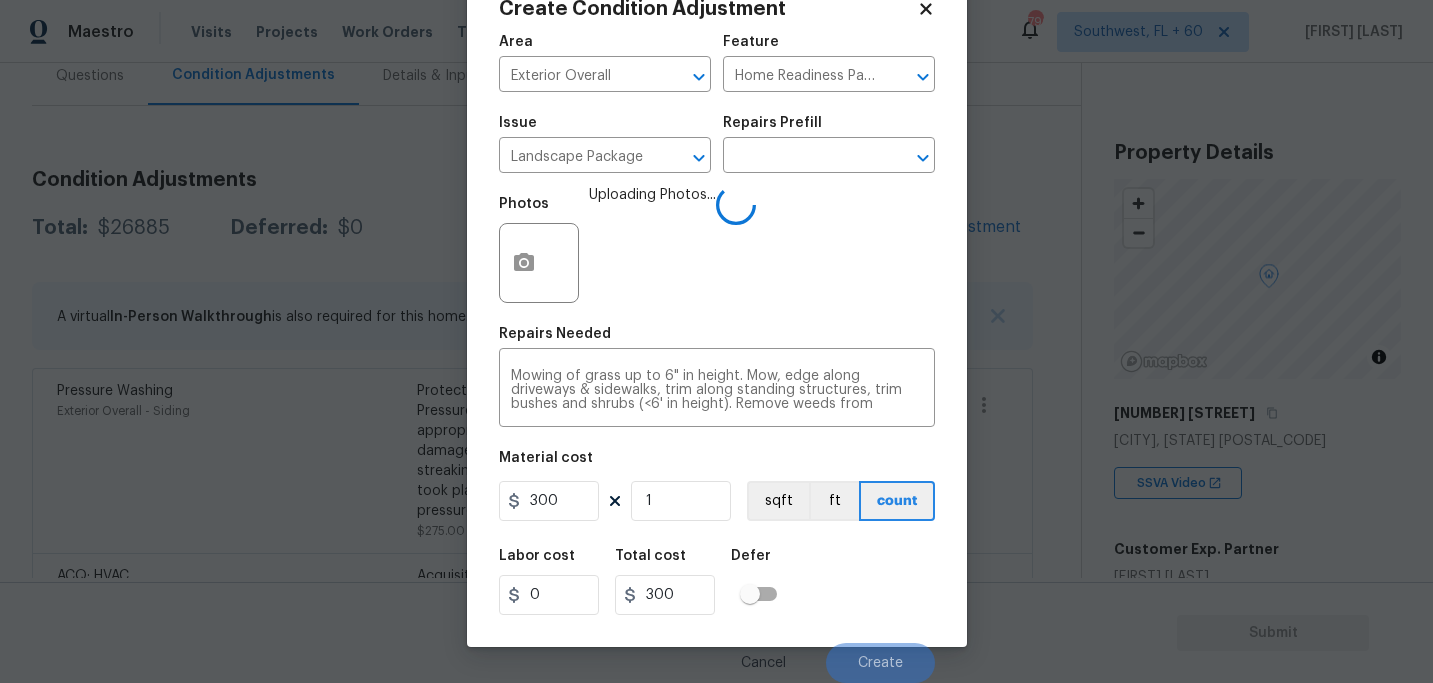 click on "Labor cost 0 Total cost 300 Defer" at bounding box center [717, 582] 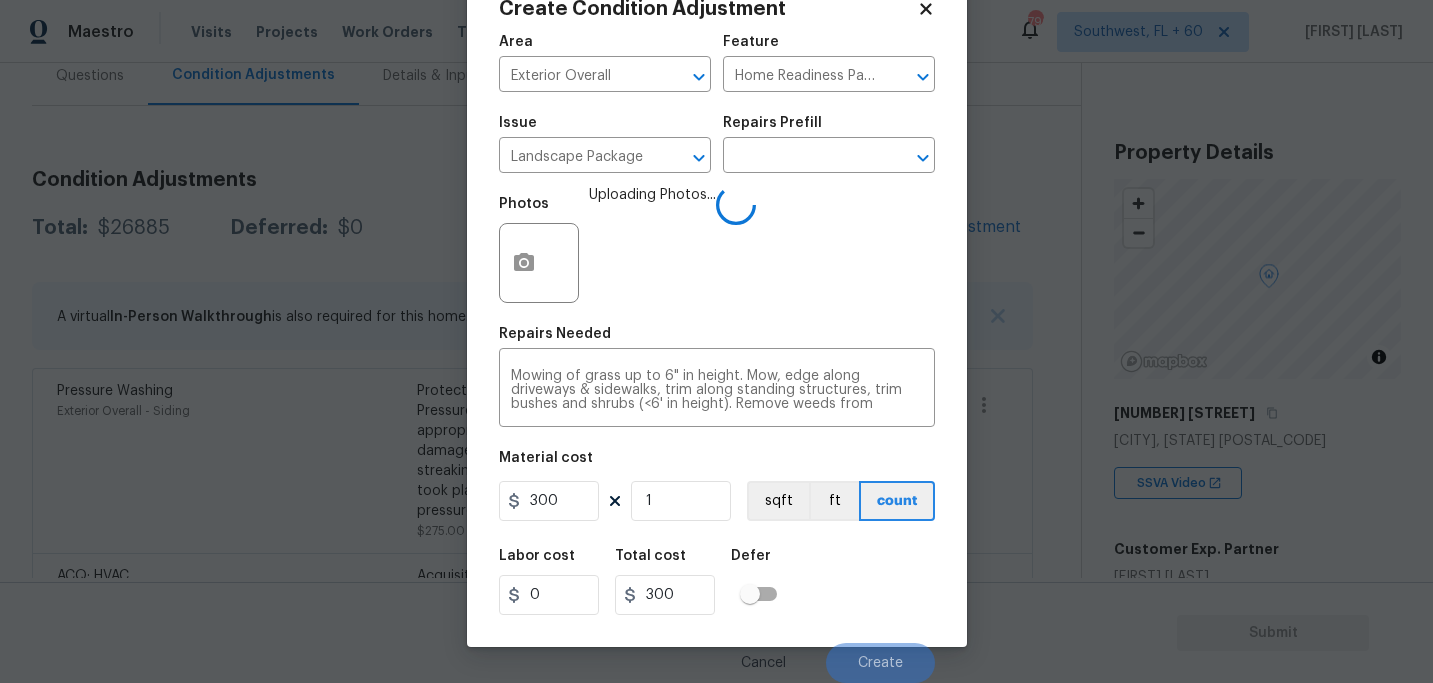 click on "Labor cost 0 Total cost 300 Defer" at bounding box center [717, 582] 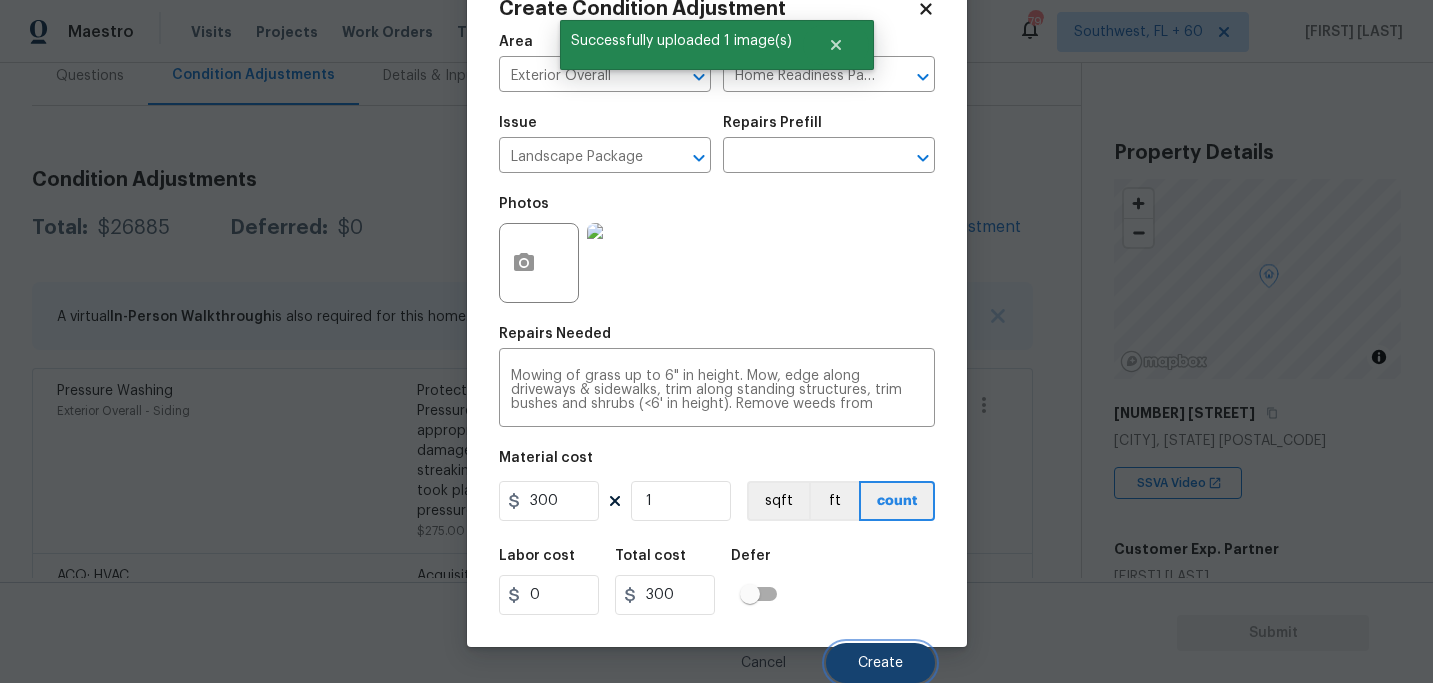 click on "Create" at bounding box center (880, 663) 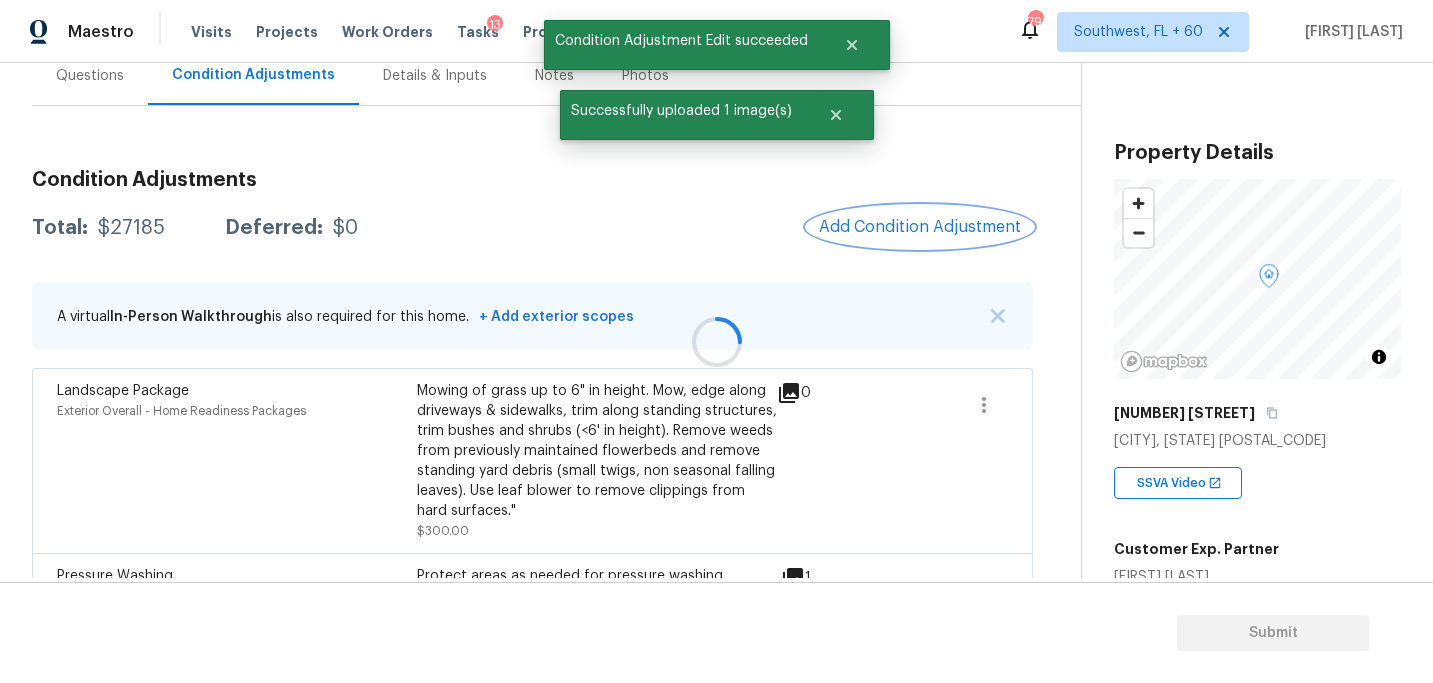 scroll, scrollTop: 0, scrollLeft: 0, axis: both 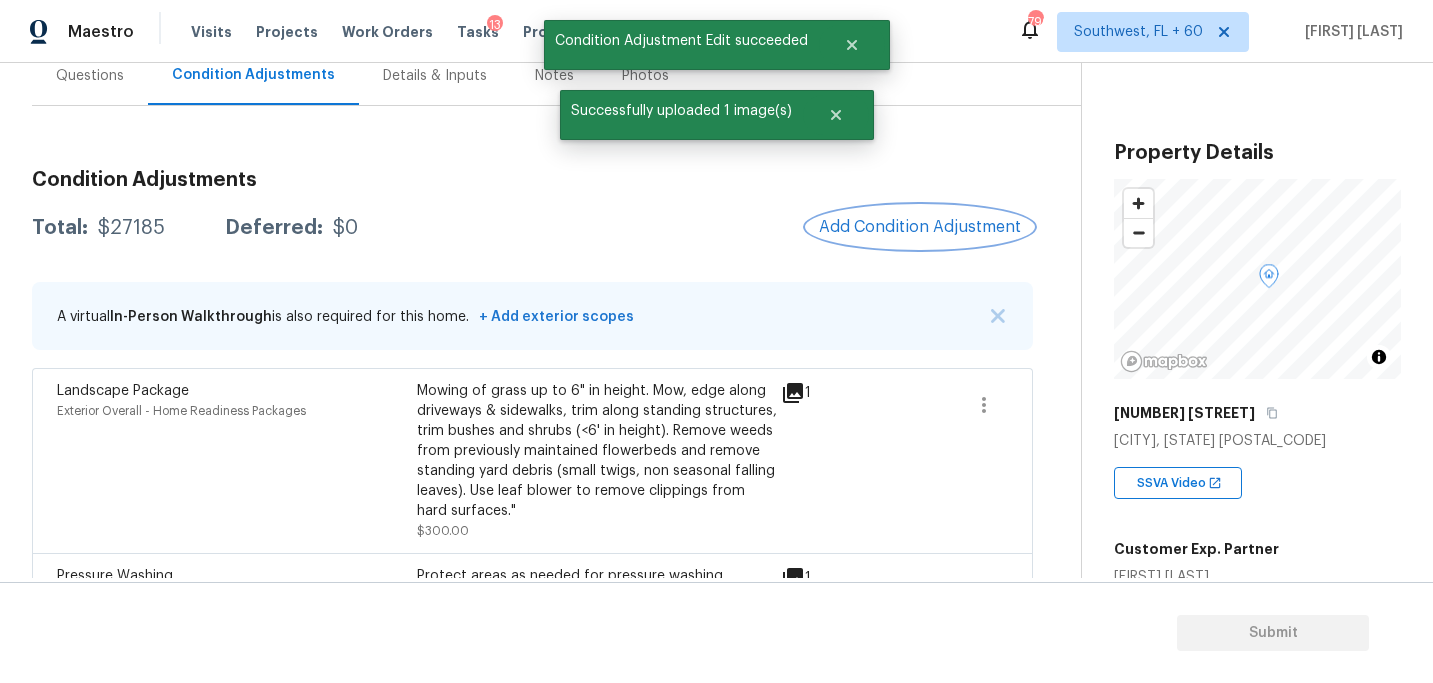 click on "Add Condition Adjustment" at bounding box center (920, 227) 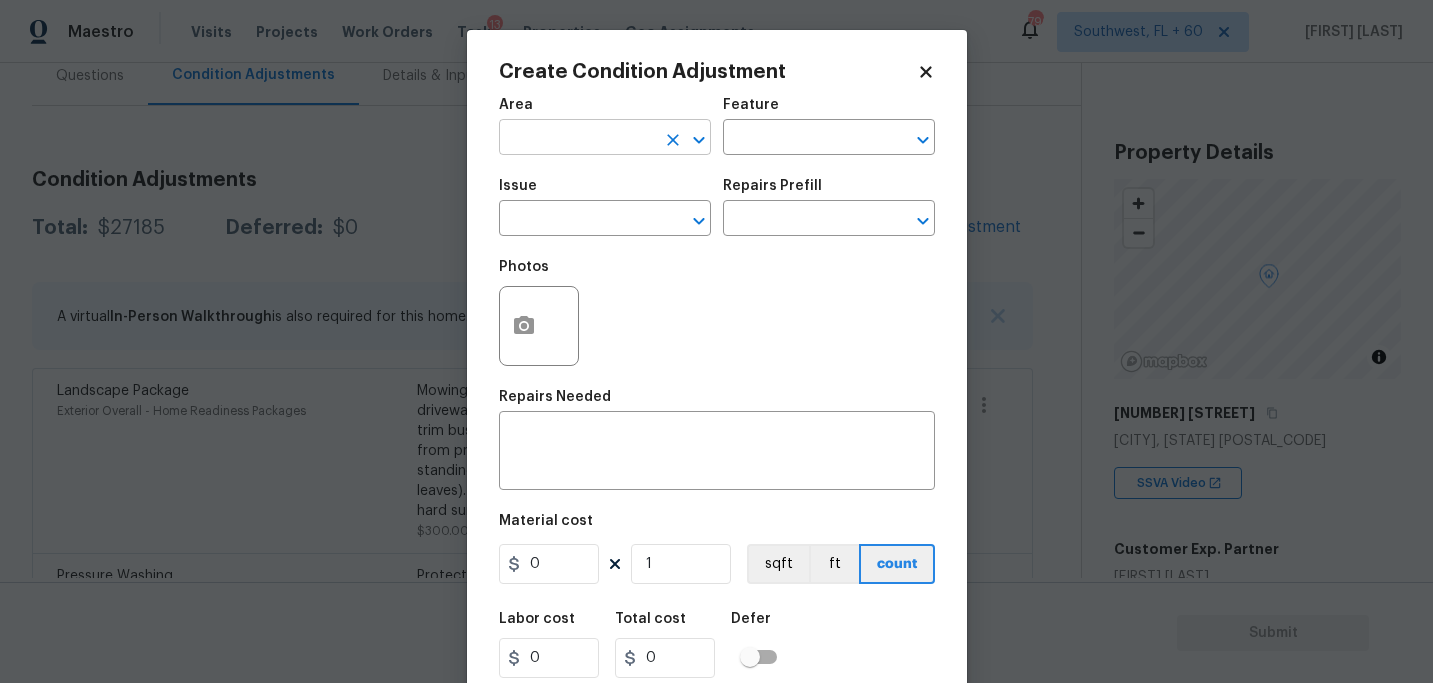 click at bounding box center [577, 139] 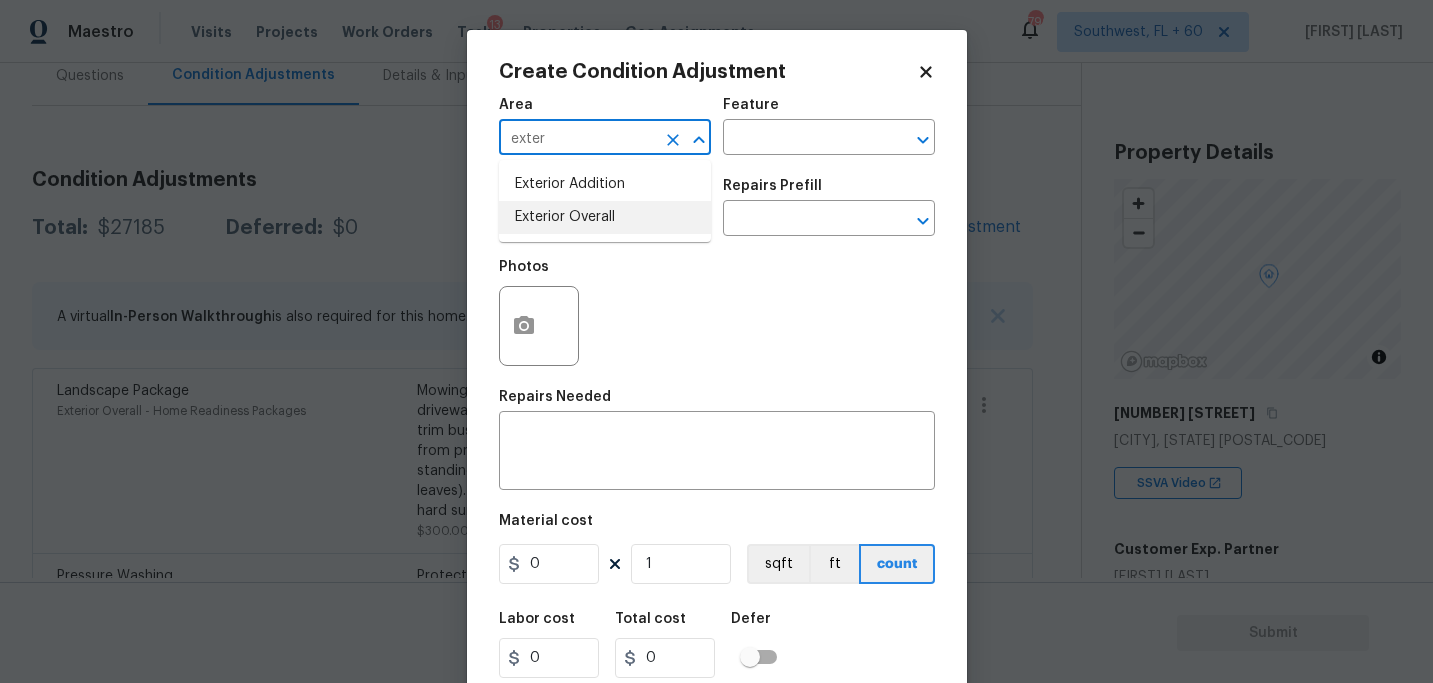 click on "Exterior Overall" at bounding box center [605, 217] 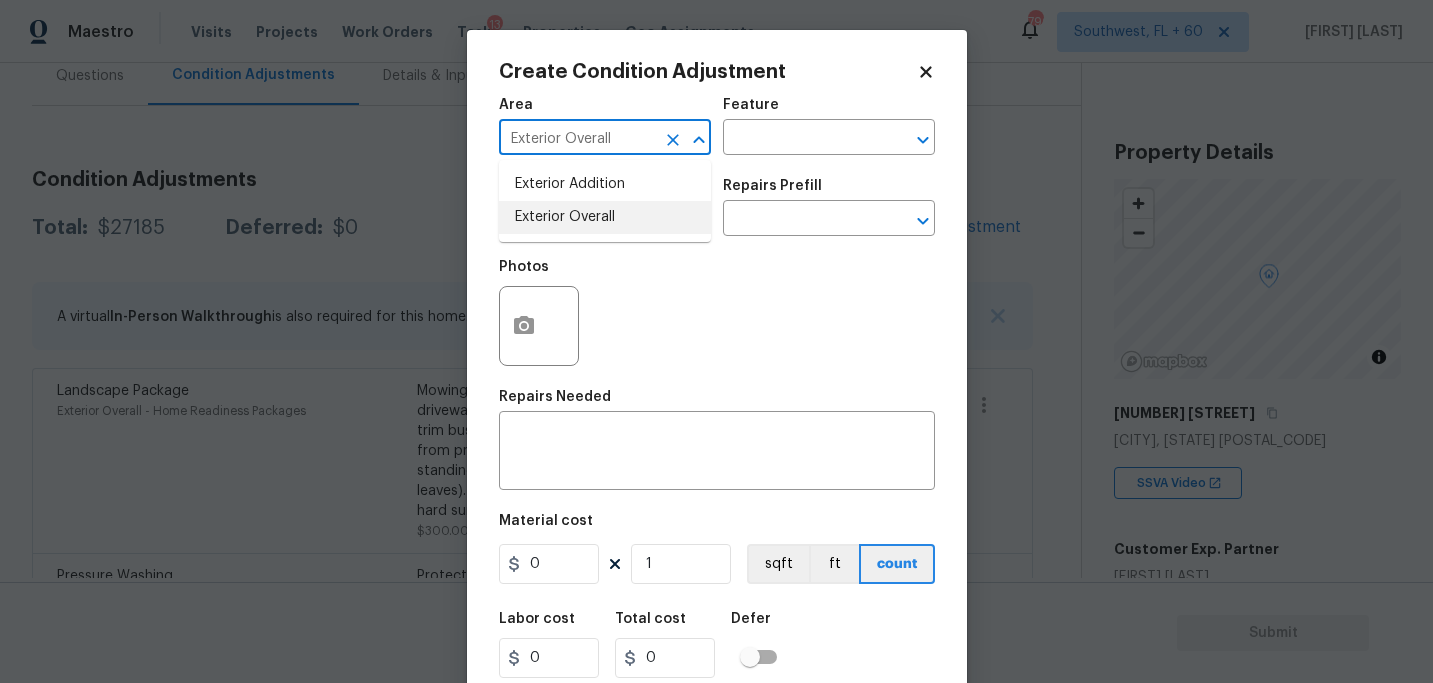 type on "Exterior Overall" 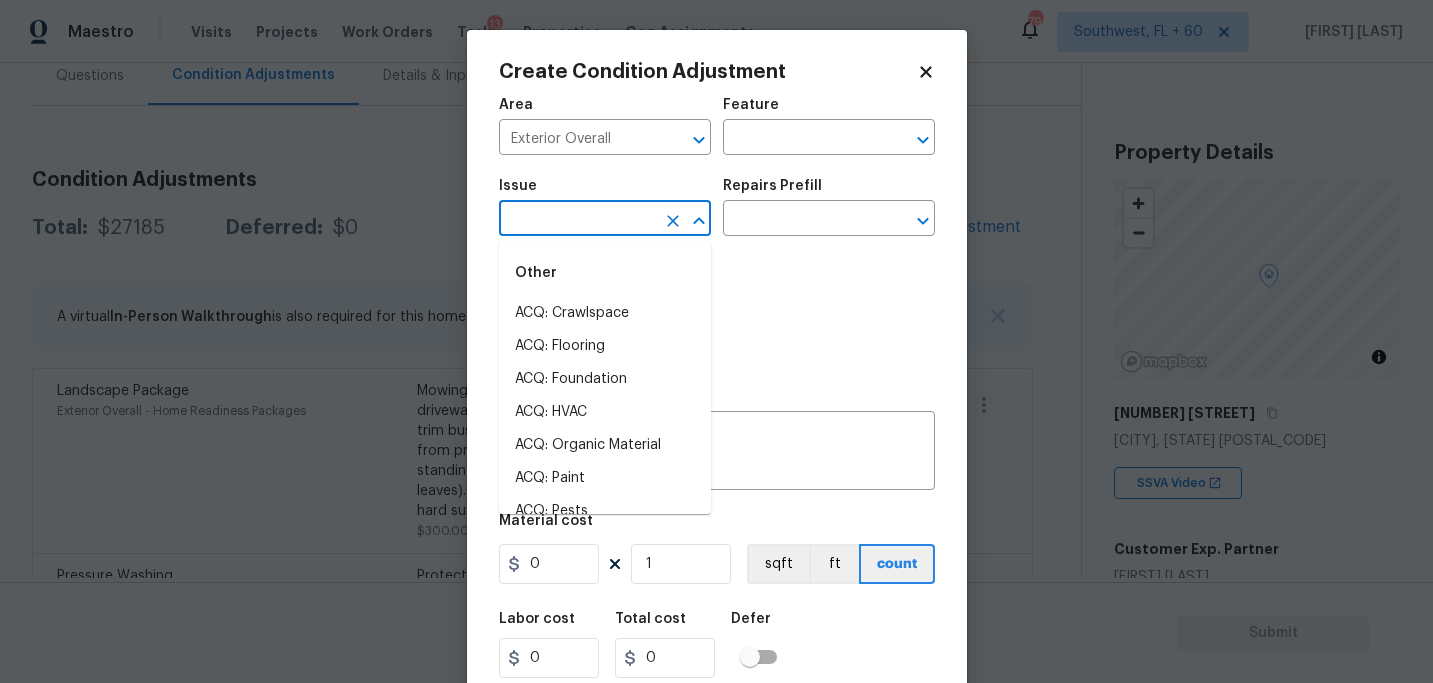 click at bounding box center (577, 220) 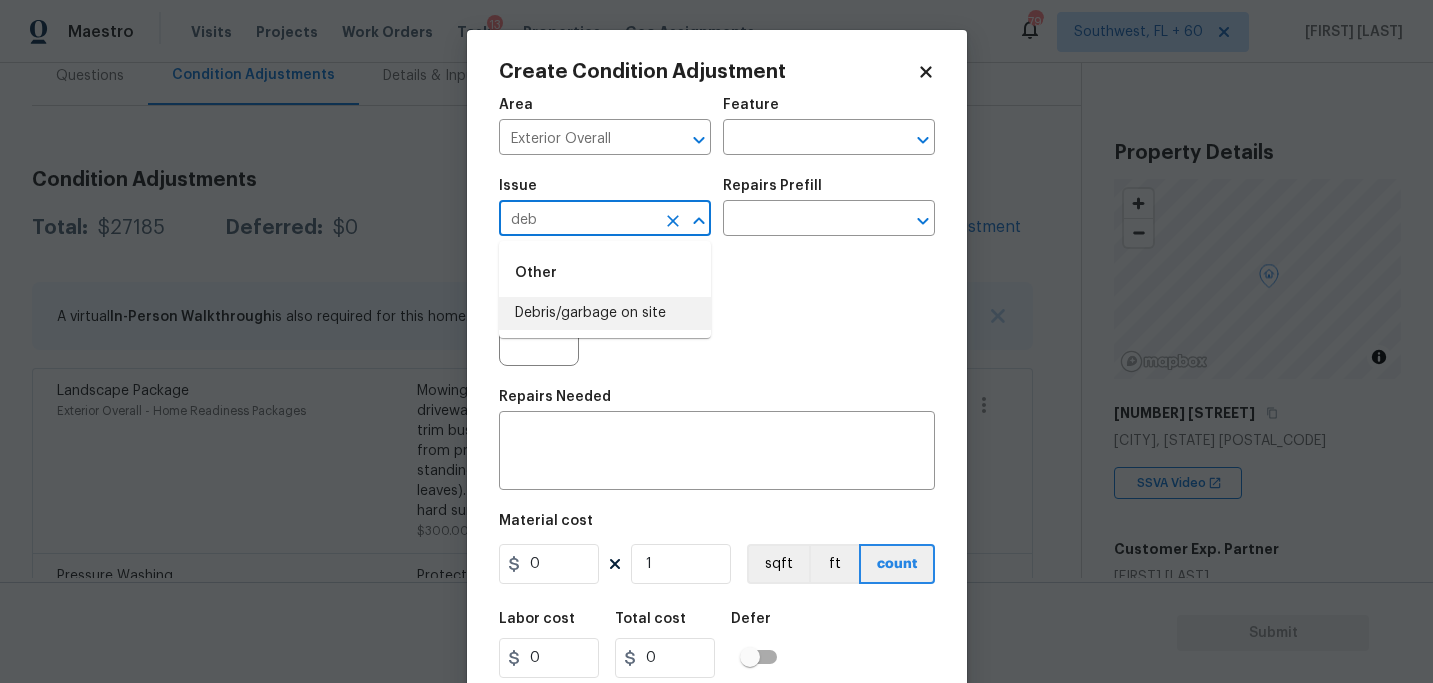 click on "Debris/garbage on site" at bounding box center (605, 313) 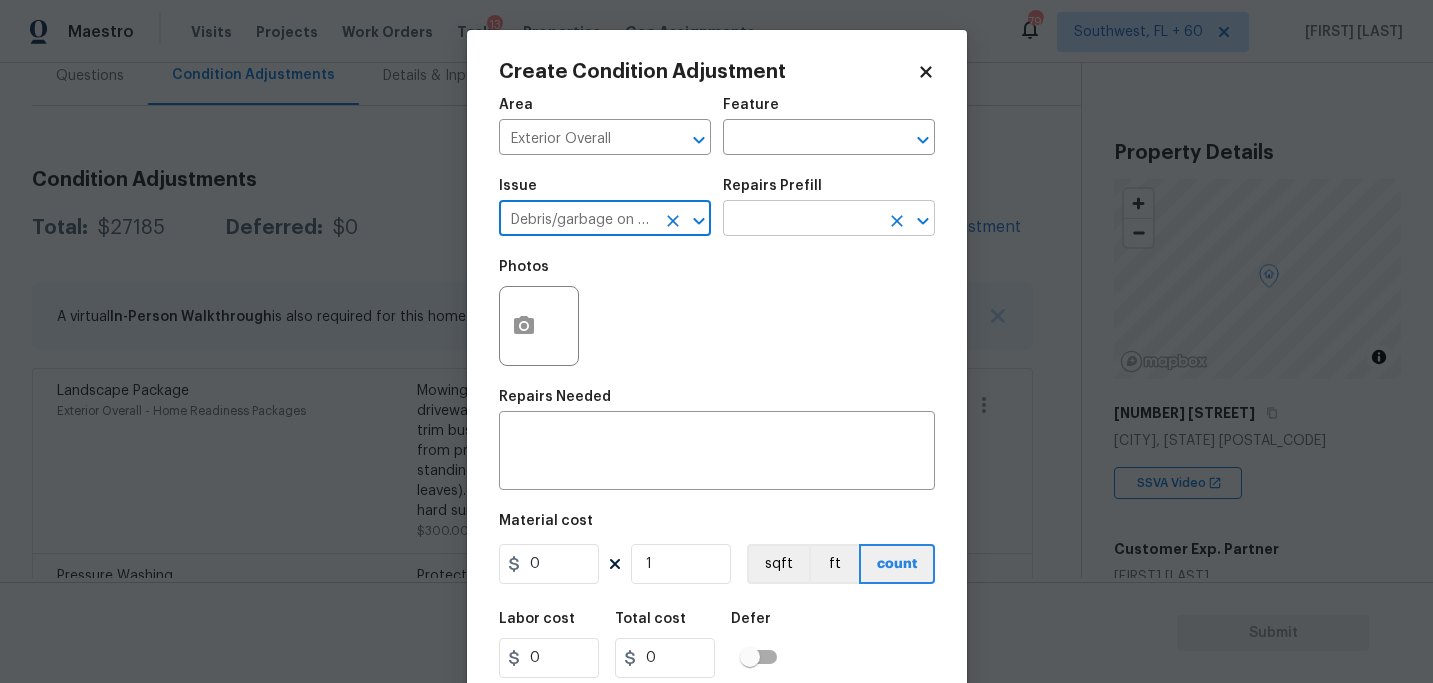 type on "Debris/garbage on site" 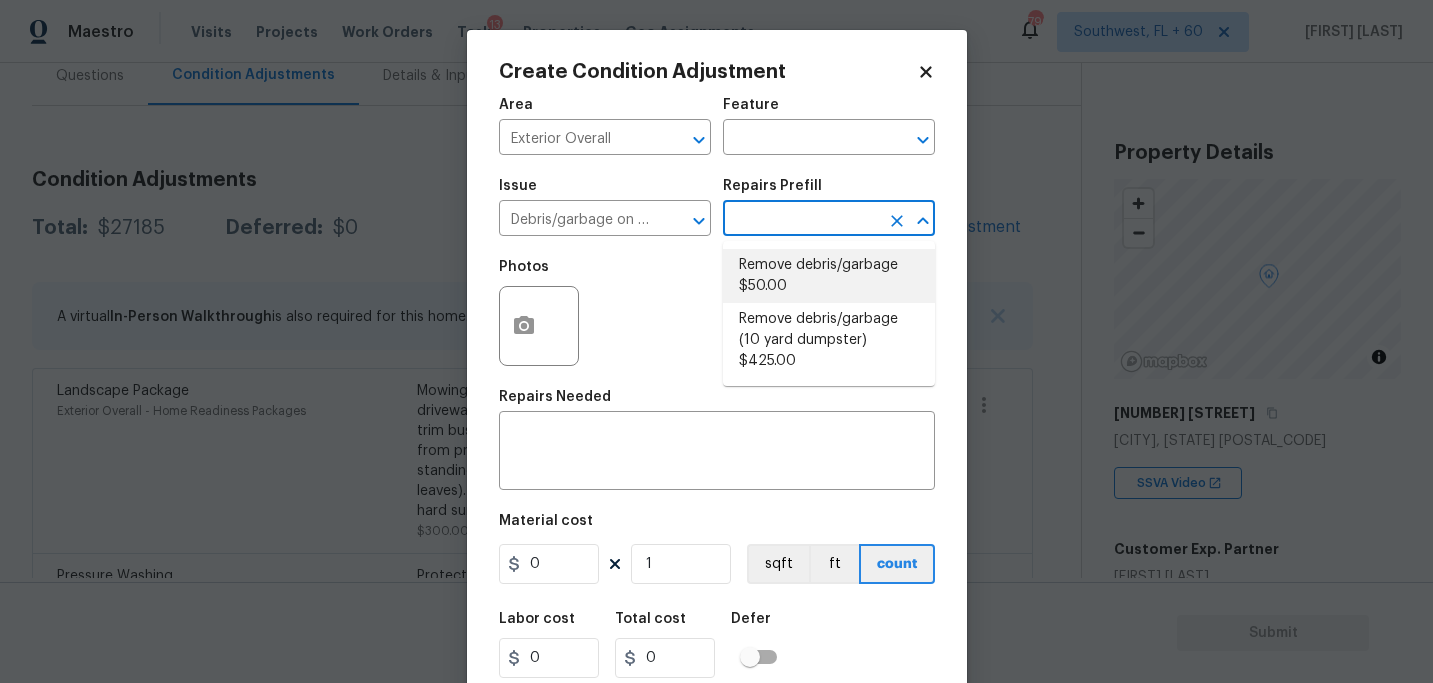 click on "Remove debris/garbage $50.00" at bounding box center (829, 276) 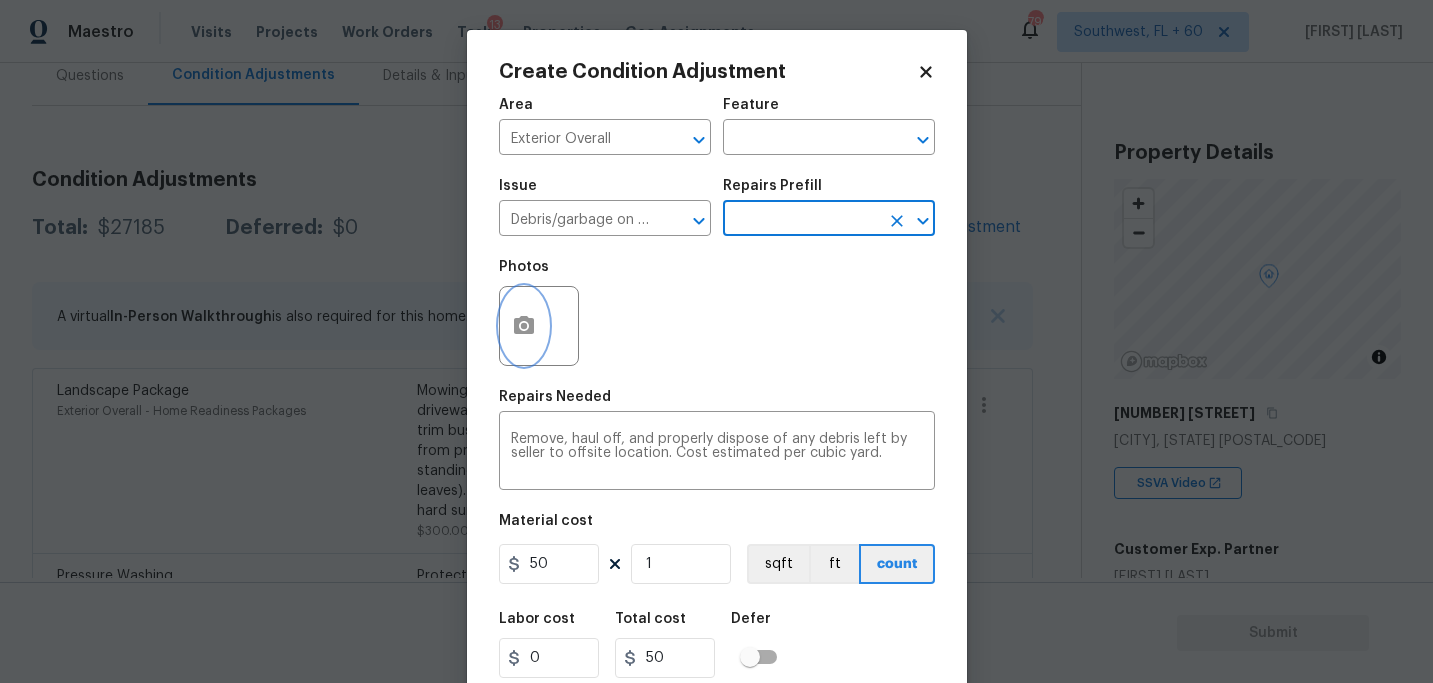click 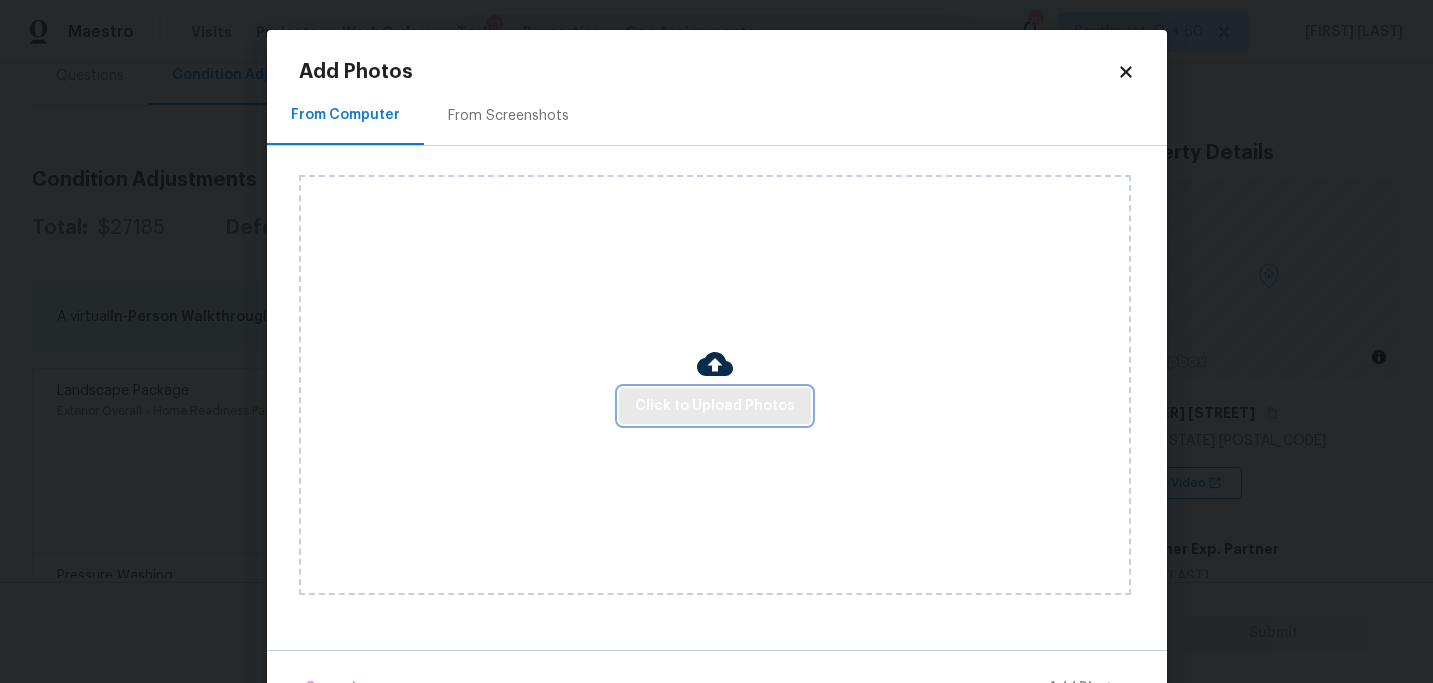 click on "Click to Upload Photos" at bounding box center [715, 406] 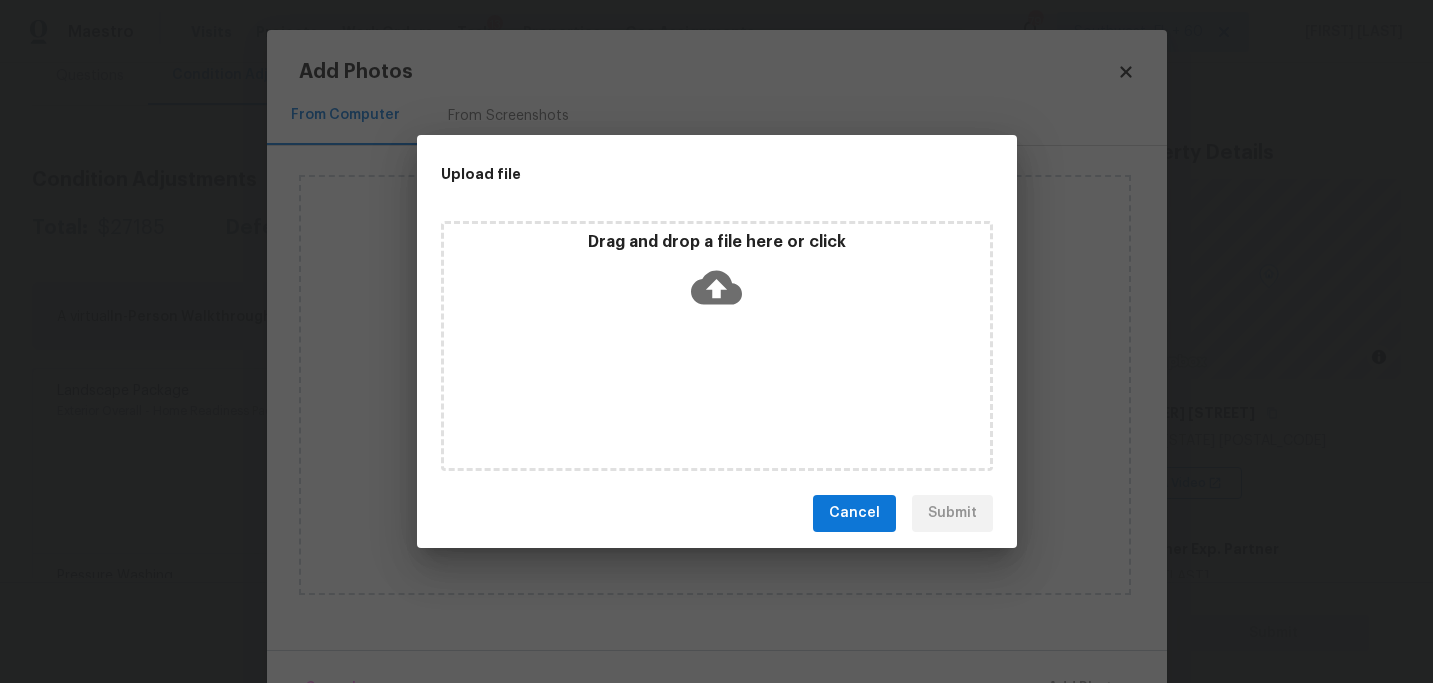 click on "Drag and drop a file here or click" at bounding box center [717, 346] 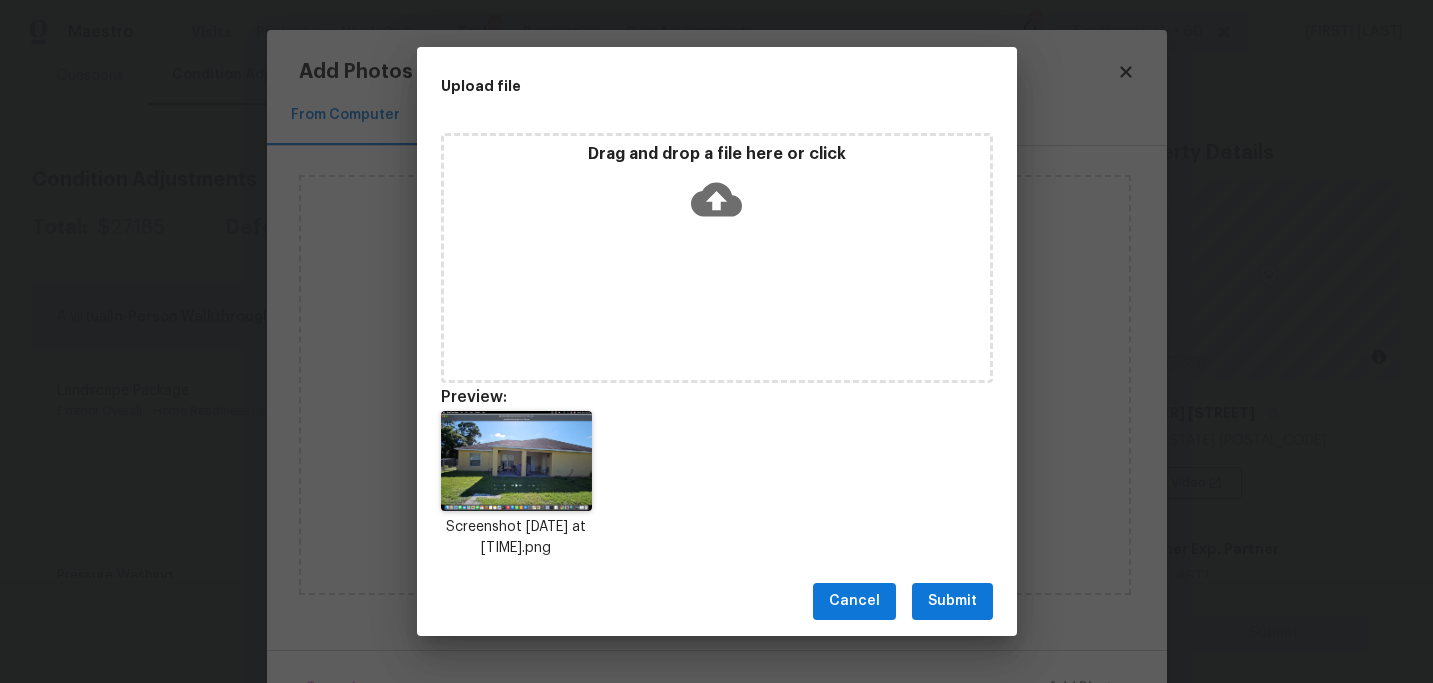 click on "Submit" at bounding box center [952, 601] 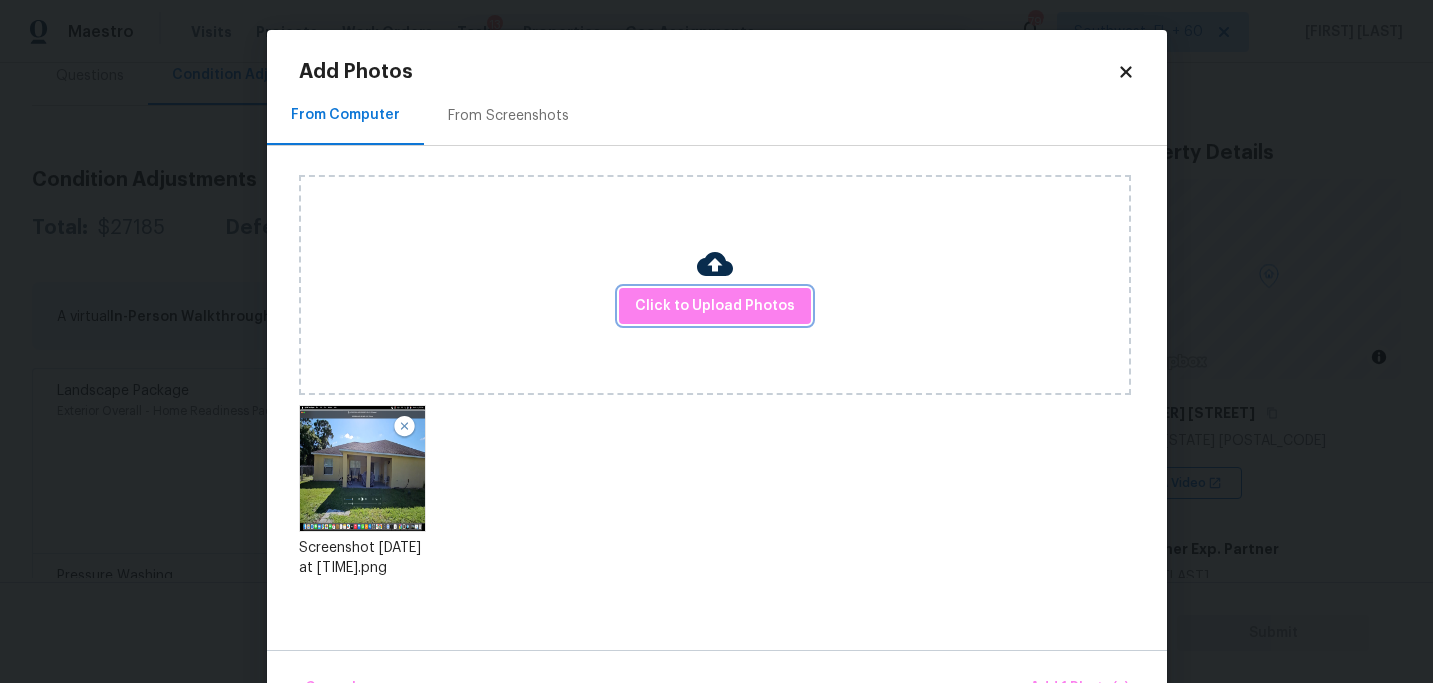 scroll, scrollTop: 57, scrollLeft: 0, axis: vertical 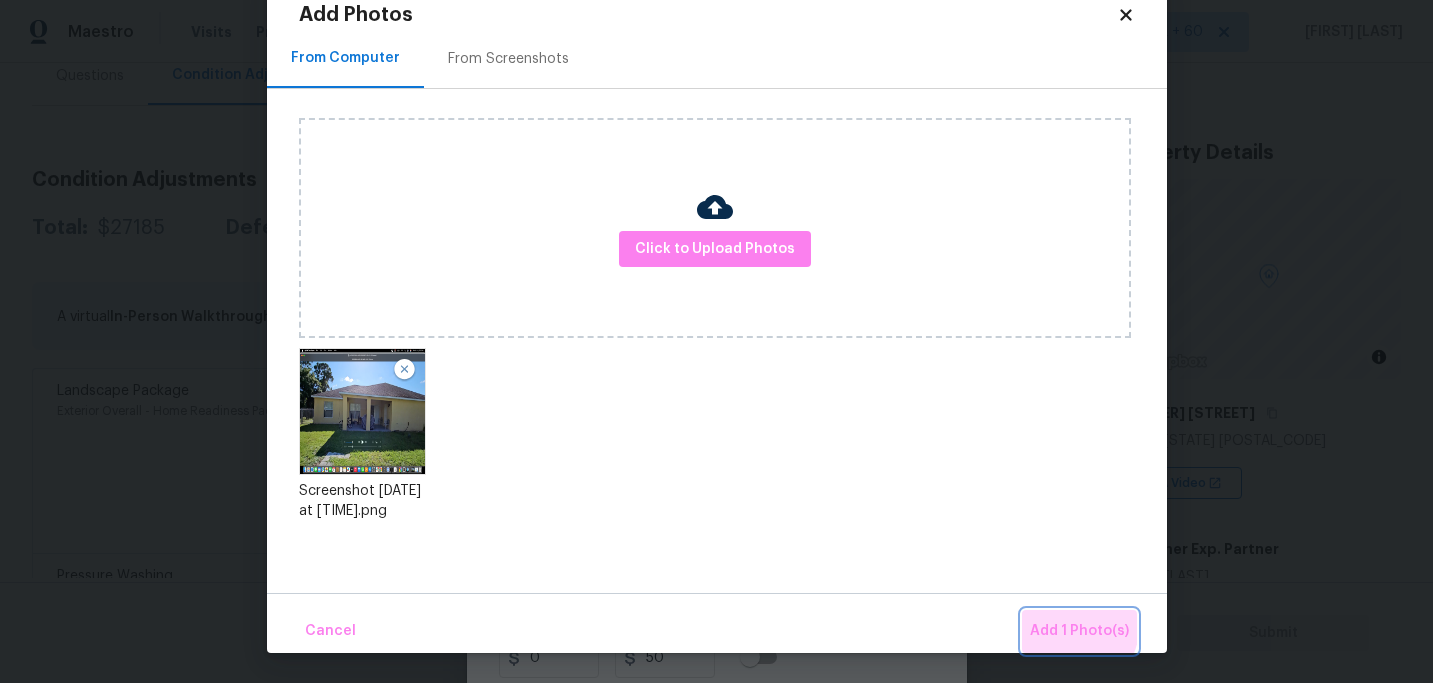 click on "Add 1 Photo(s)" at bounding box center [1079, 631] 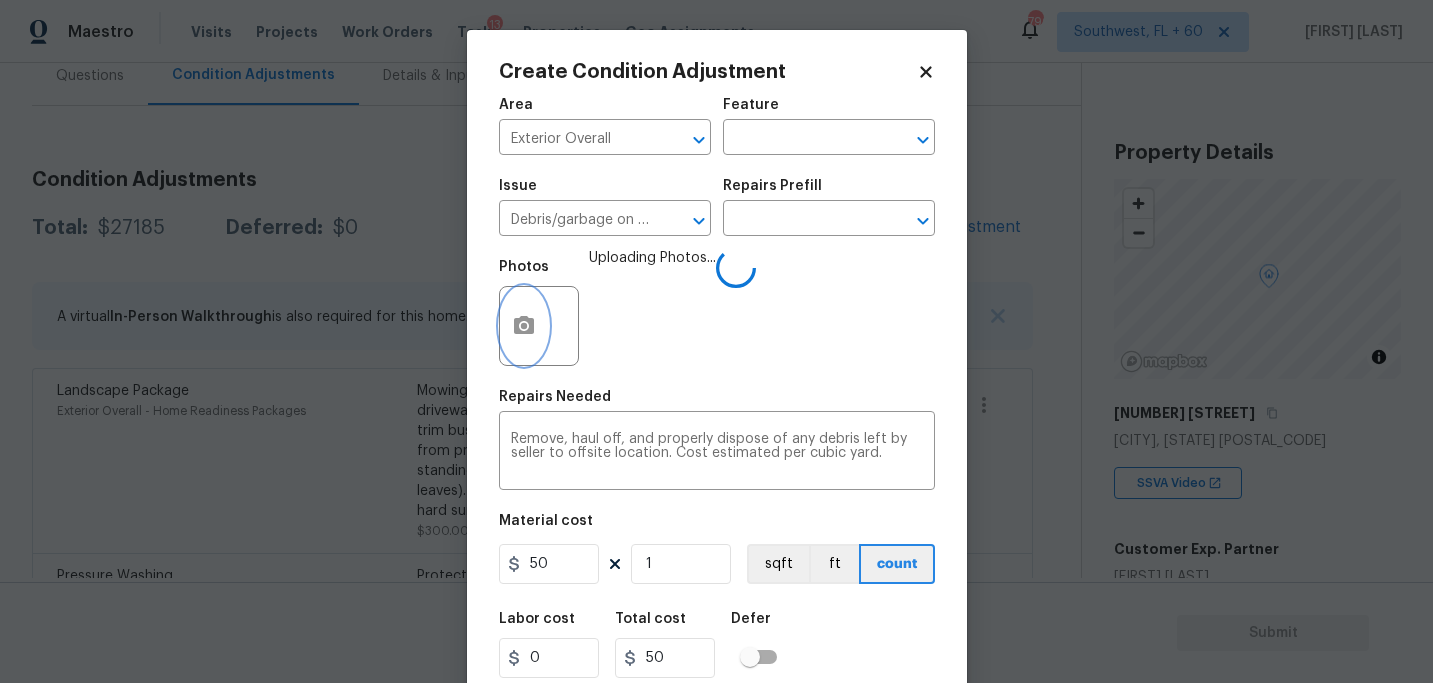 scroll, scrollTop: 0, scrollLeft: 0, axis: both 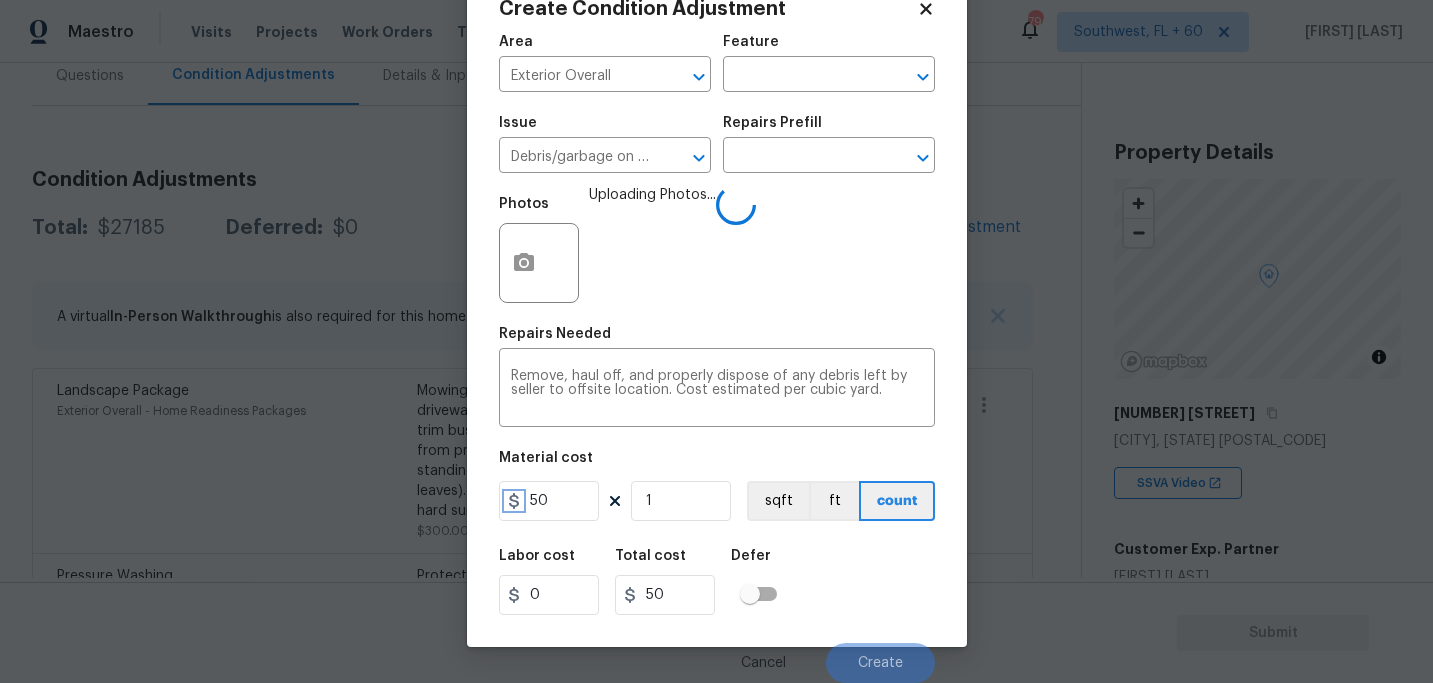click 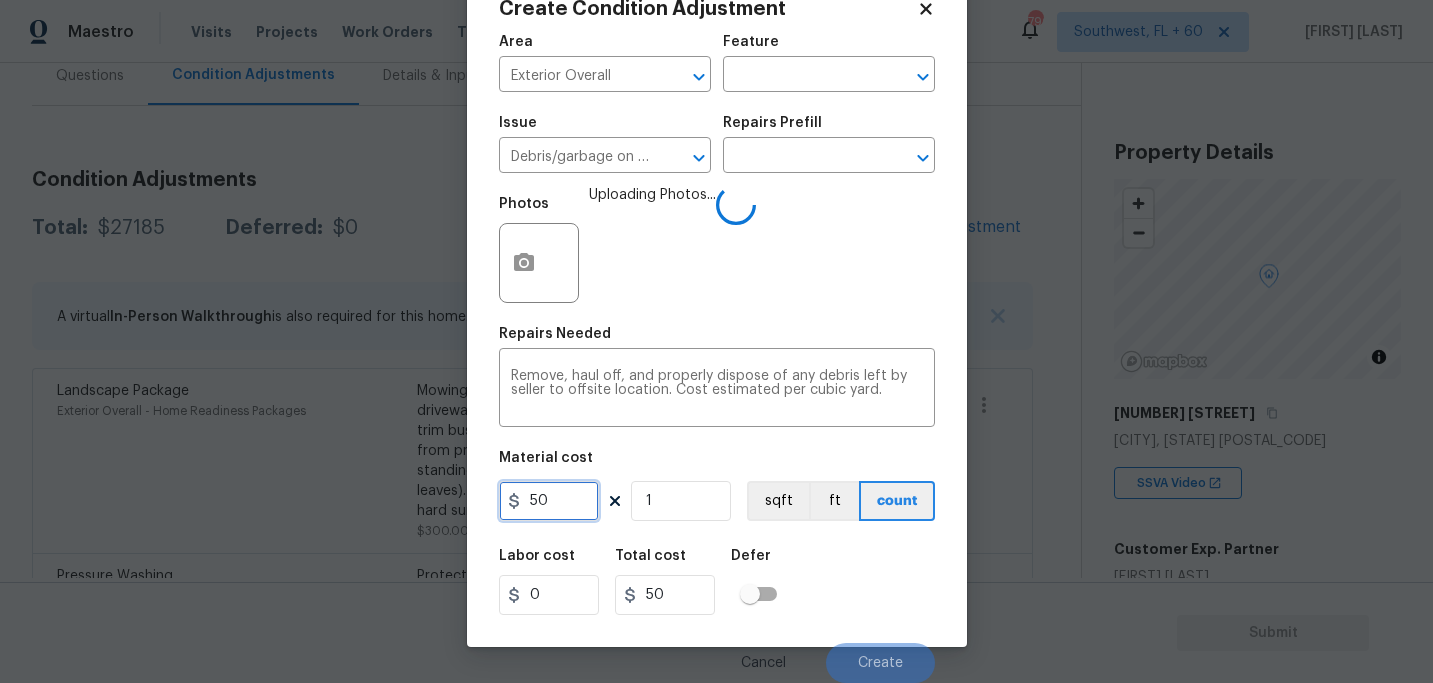 click on "50" at bounding box center [549, 501] 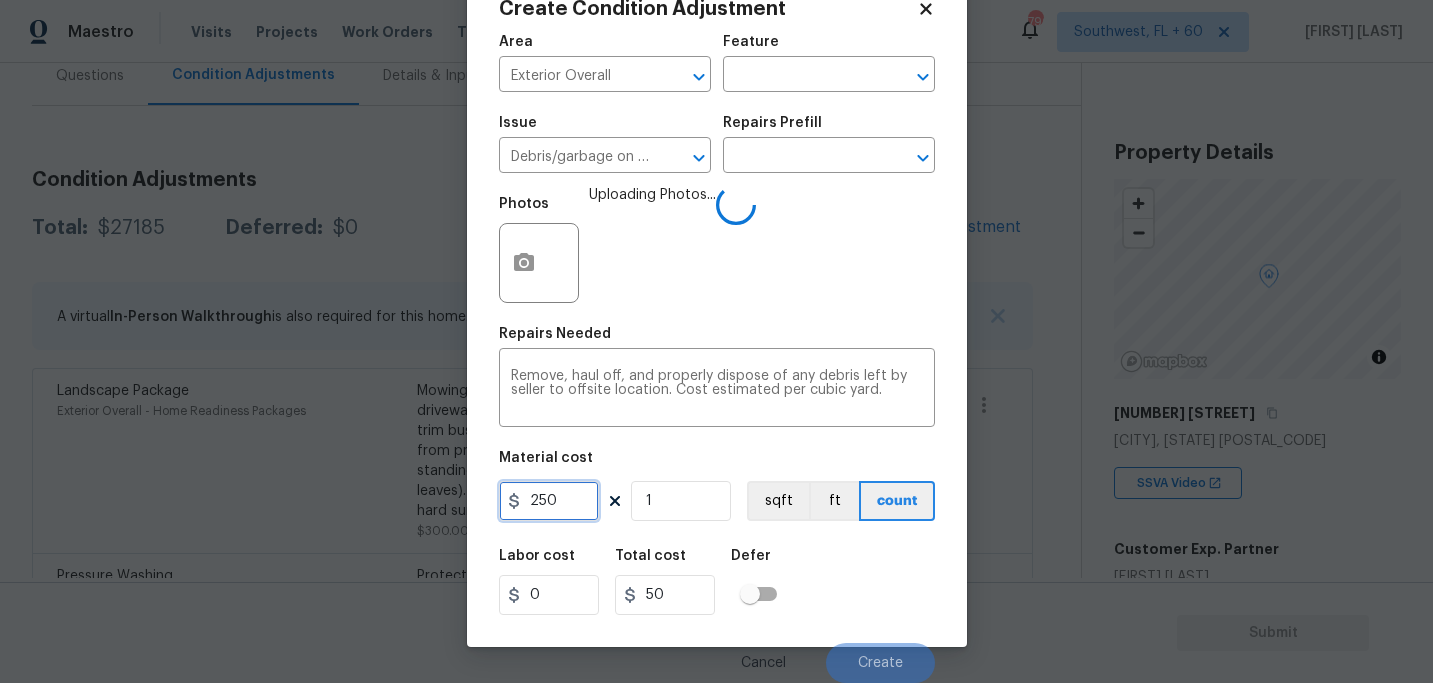 type on "250" 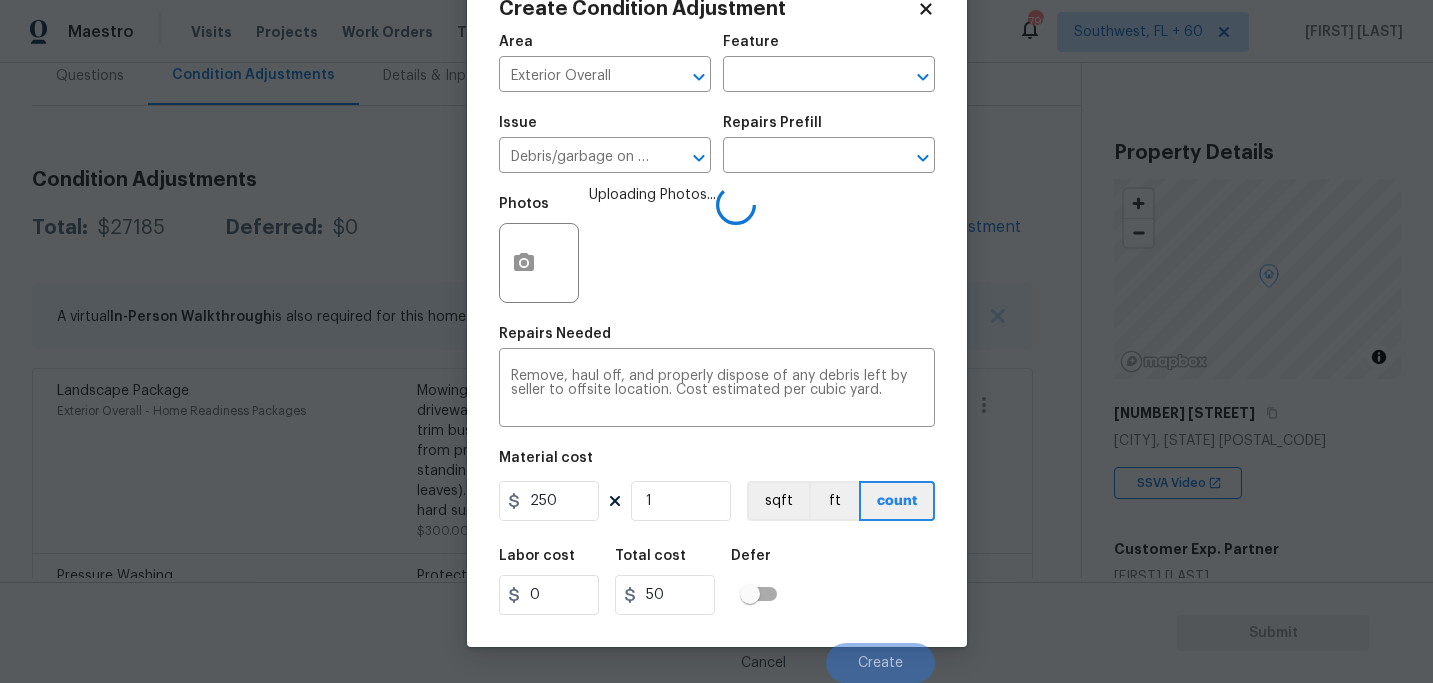 type on "250" 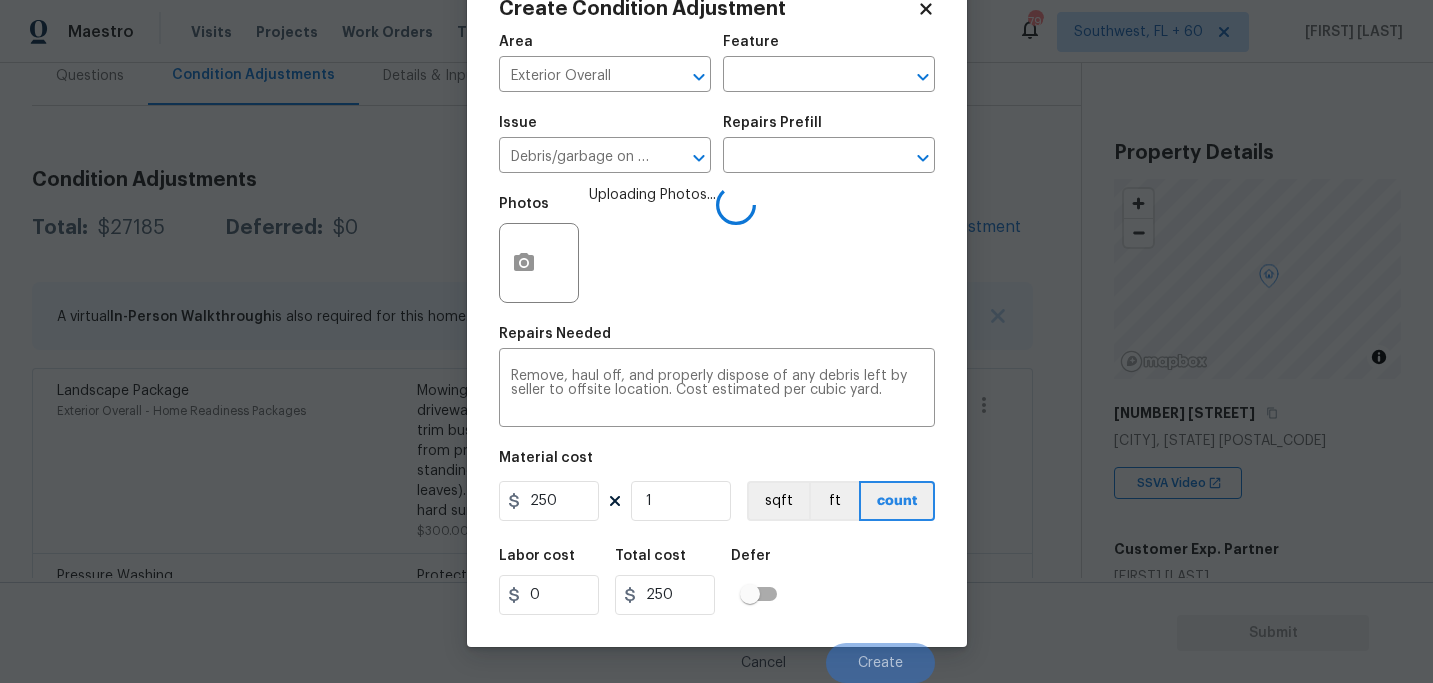 click on "Labor cost 0 Total cost 250 Defer" at bounding box center (717, 582) 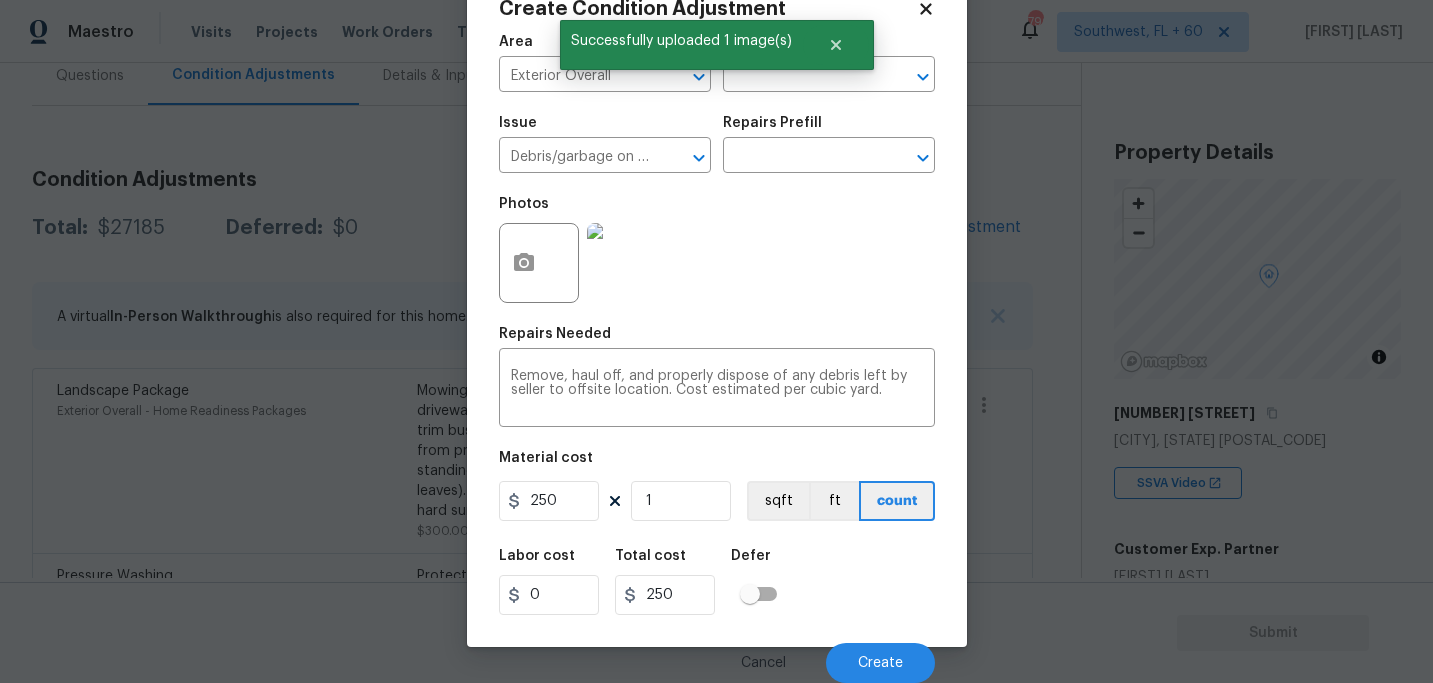 click on "Labor cost 0 Total cost 250 Defer" at bounding box center (717, 582) 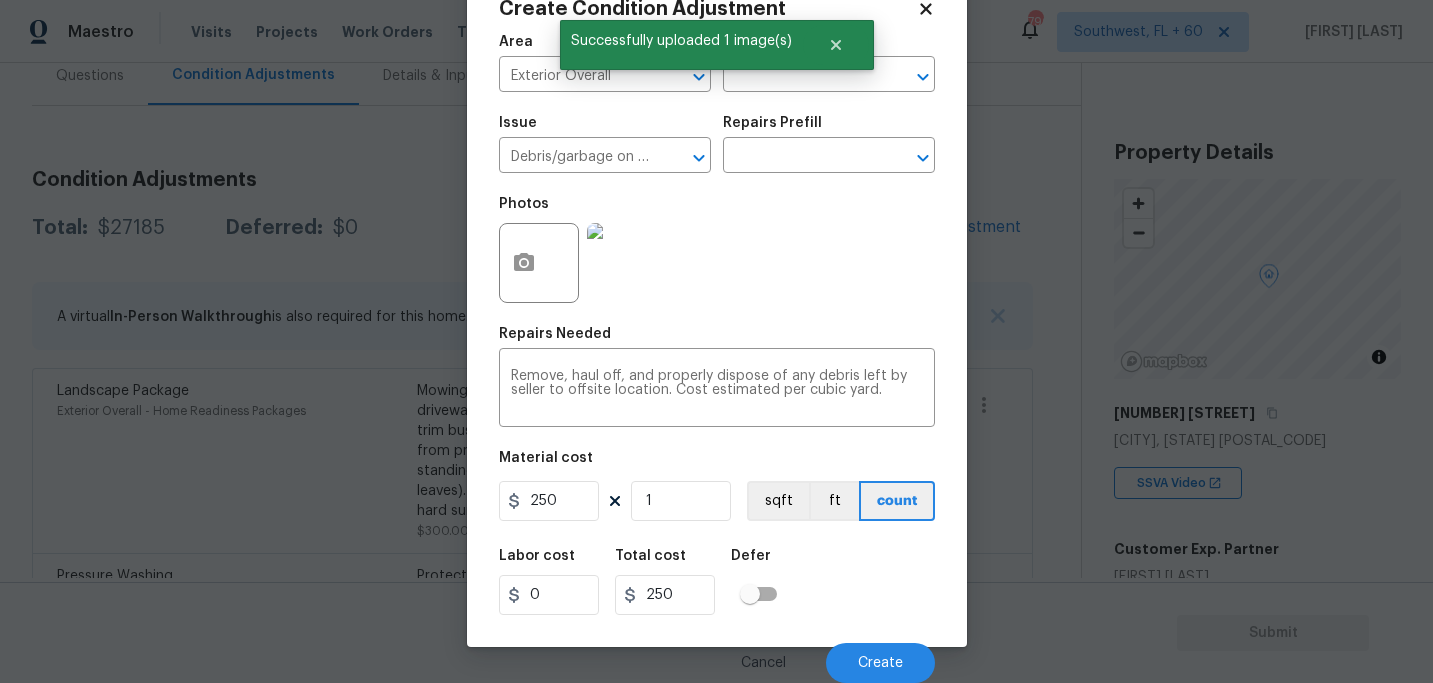 click on "Labor cost 0 Total cost 250 Defer" at bounding box center (717, 582) 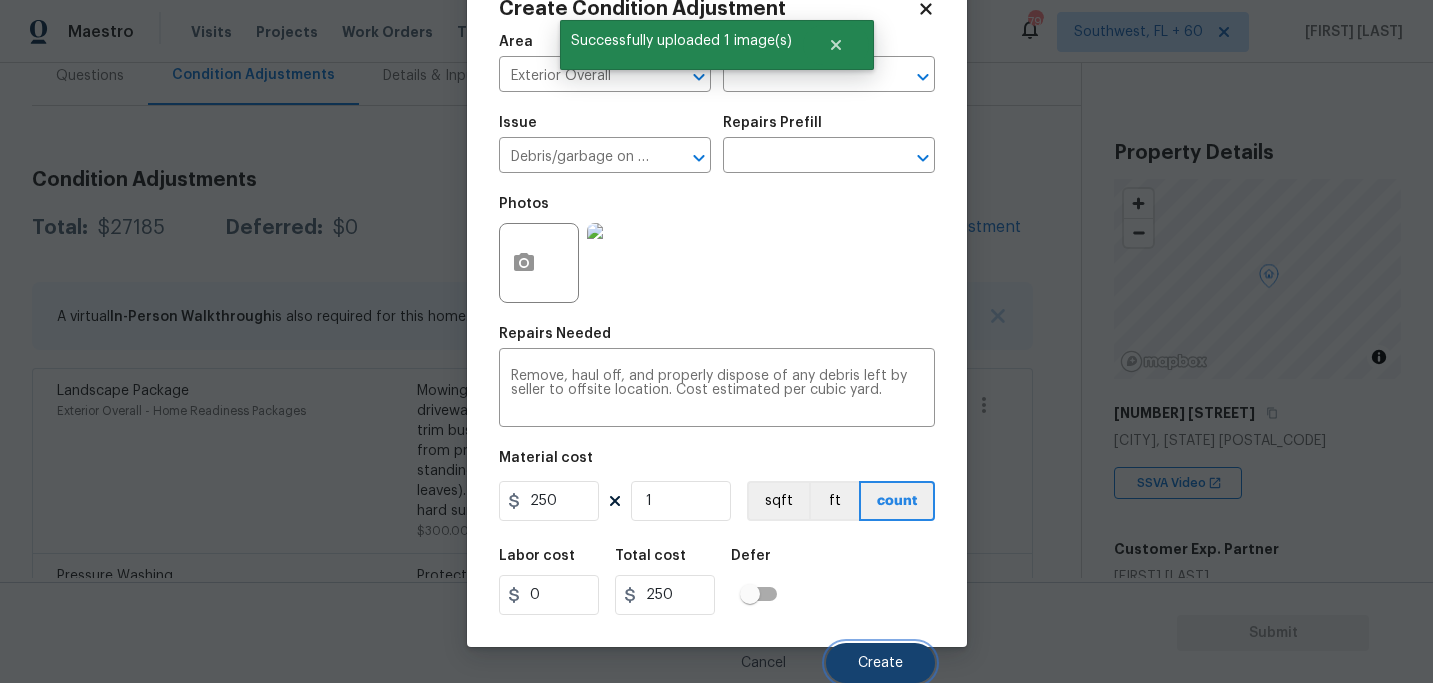 click on "Create" at bounding box center [880, 663] 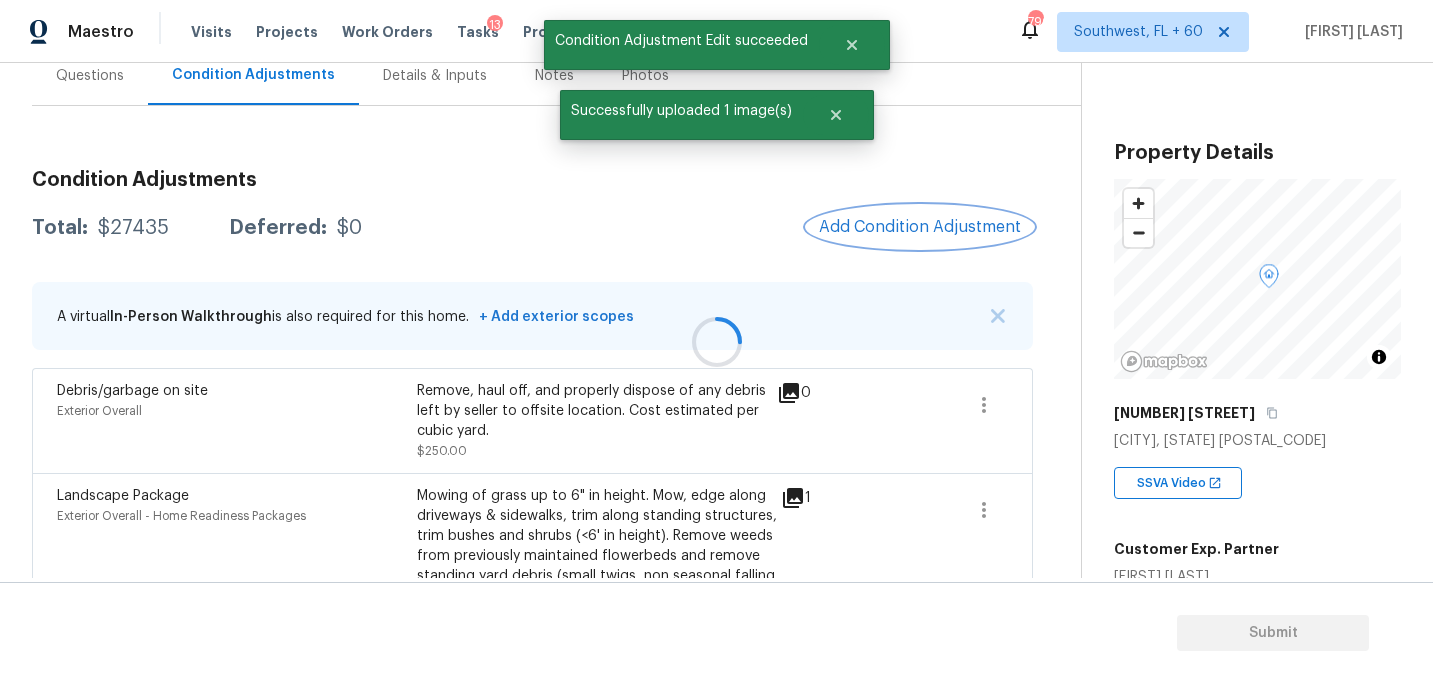 scroll, scrollTop: 0, scrollLeft: 0, axis: both 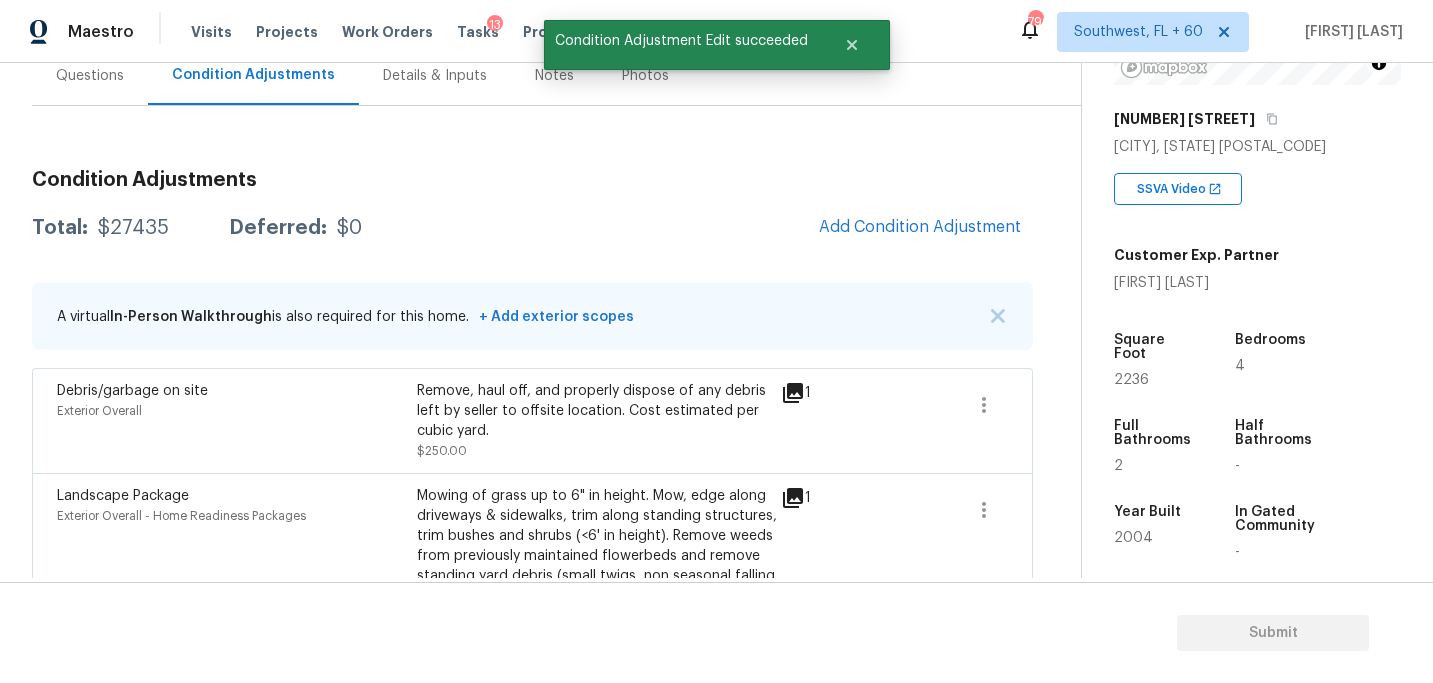 click on "Condition Adjustments Total:  $27435 Deferred:  $0 Add Condition Adjustment A virtual  In-Person Walkthrough  is also required for this home.   + Add exterior scopes Debris/garbage on site Exterior Overall Remove, haul off, and properly dispose of any debris left by seller to offsite location. Cost estimated per cubic yard. $250.00   1 Landscape Package Exterior Overall - Home Readiness Packages Mowing of grass up to 6" in height. Mow, edge along driveways & sidewalks, trim along standing structures, trim bushes and shrubs (<6' in height). Remove weeds from previously maintained flowerbeds and remove standing yard debris (small twigs, non seasonal falling leaves).  Use leaf blower to remove clippings from hard surfaces." $300.00   1 Pressure Washing Exterior Overall - Siding $275.00   1 ACQ: HVAC HVAC - Acquisition Acquisition Scope: Functional HVAC 0-5 years $500.00   0 ACQ: Shingle Roof Roof - Acquisition Acquisition Scope (Florida Only): Shingle Roof 15+ years in age maintenance. $22,360.00   0 $1,000.00" at bounding box center [532, 882] 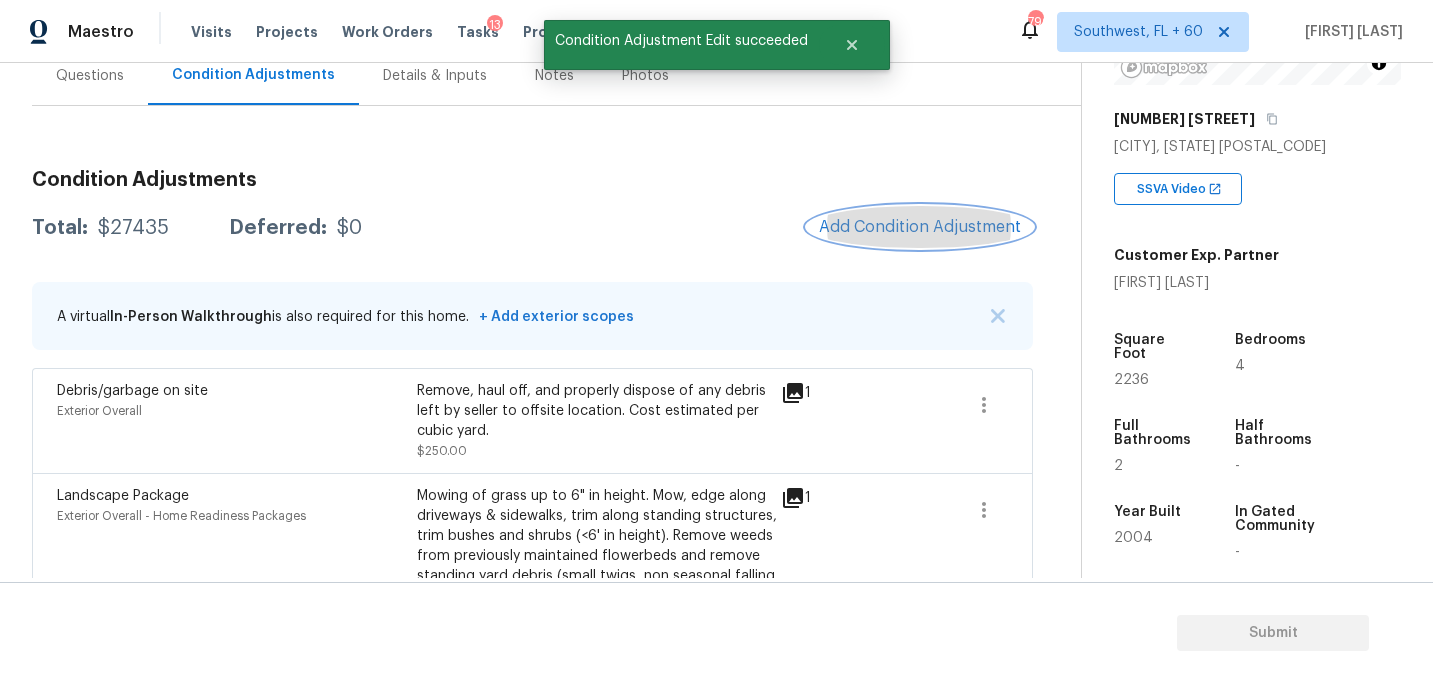 click on "Add Condition Adjustment" at bounding box center (920, 227) 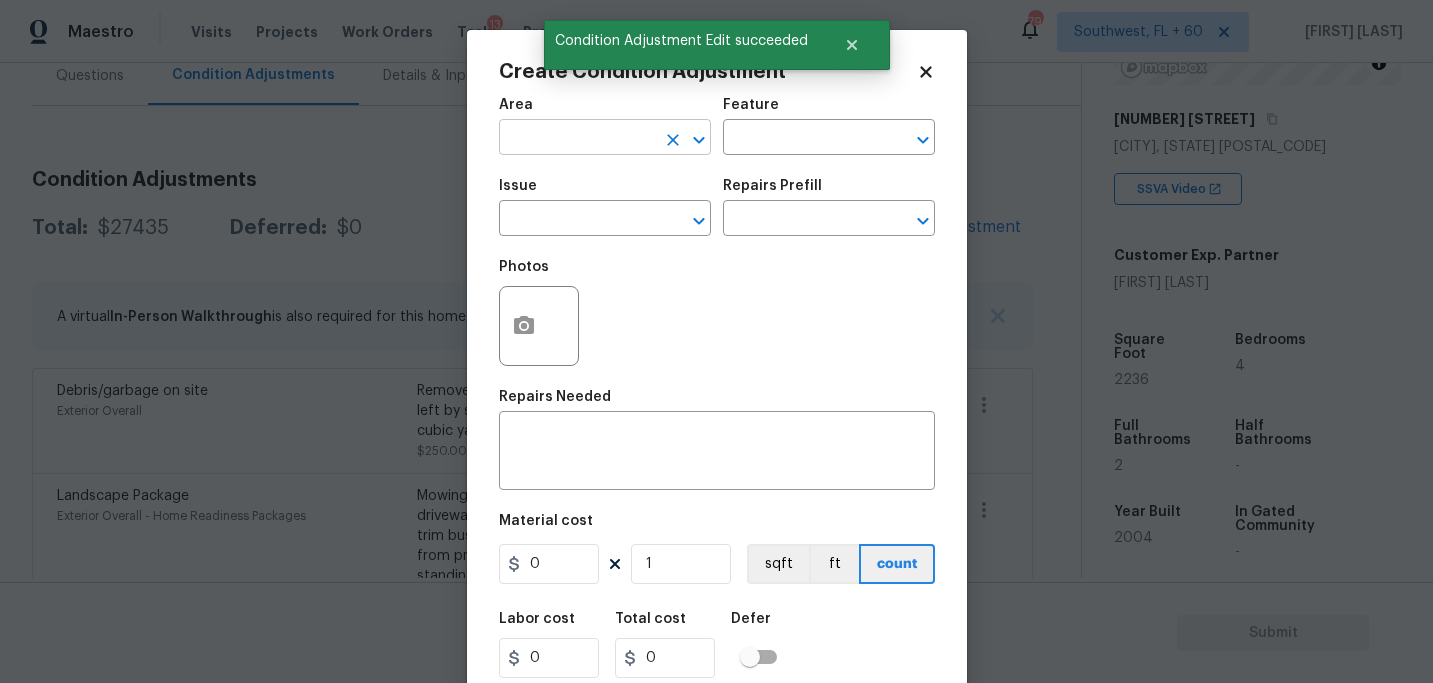 click at bounding box center (577, 139) 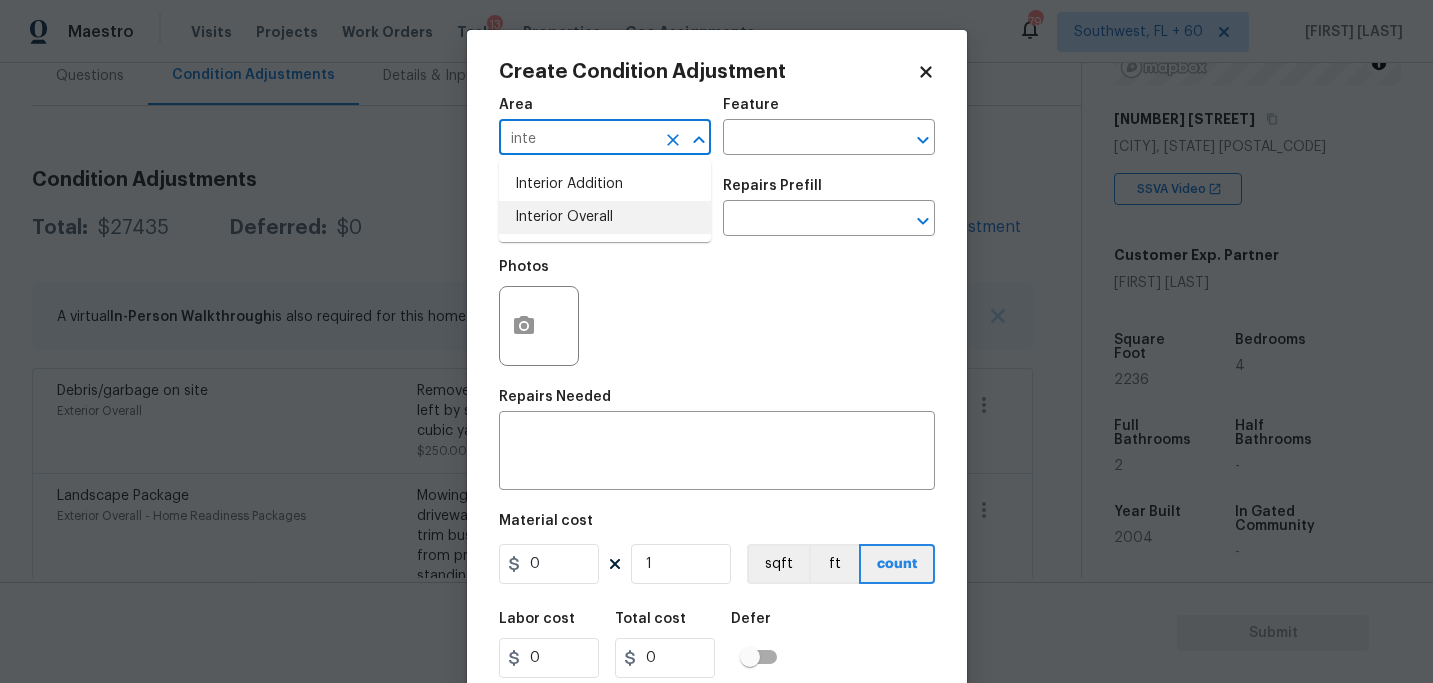 click on "Interior Overall" at bounding box center (605, 217) 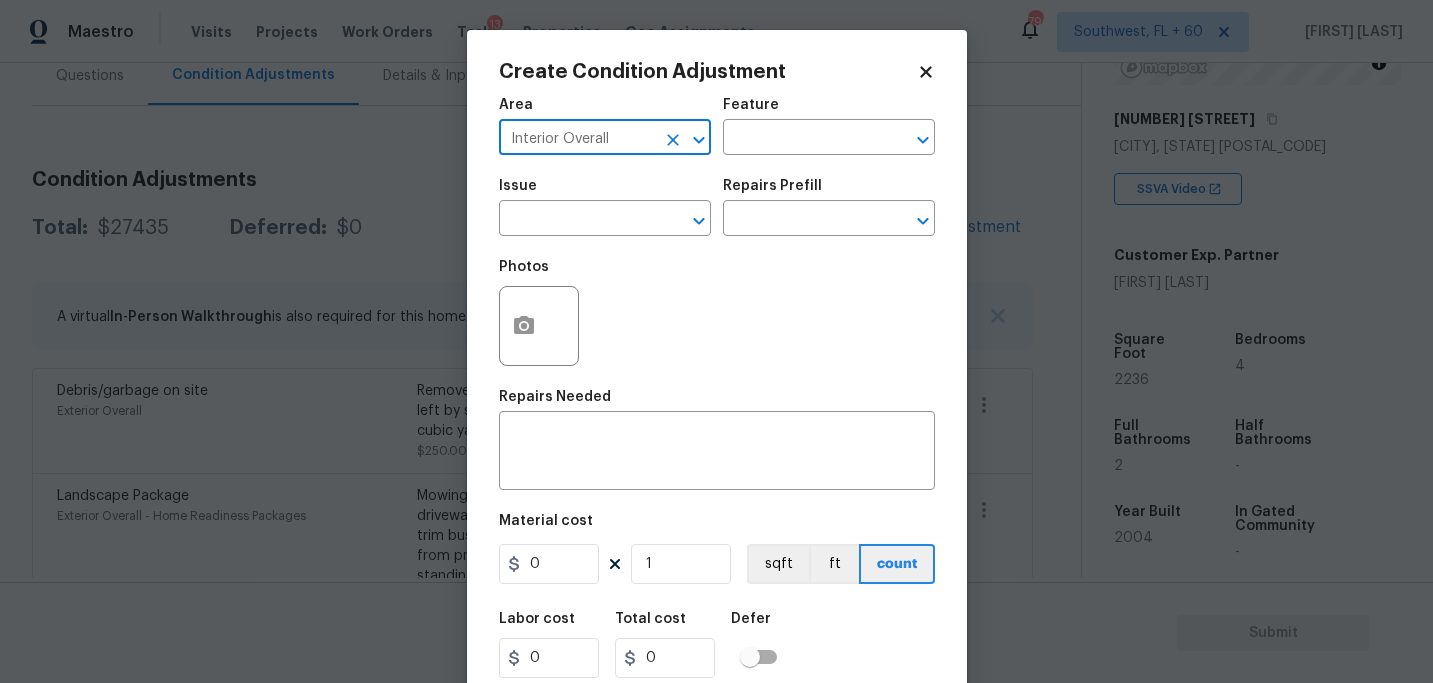 type on "Interior Overall" 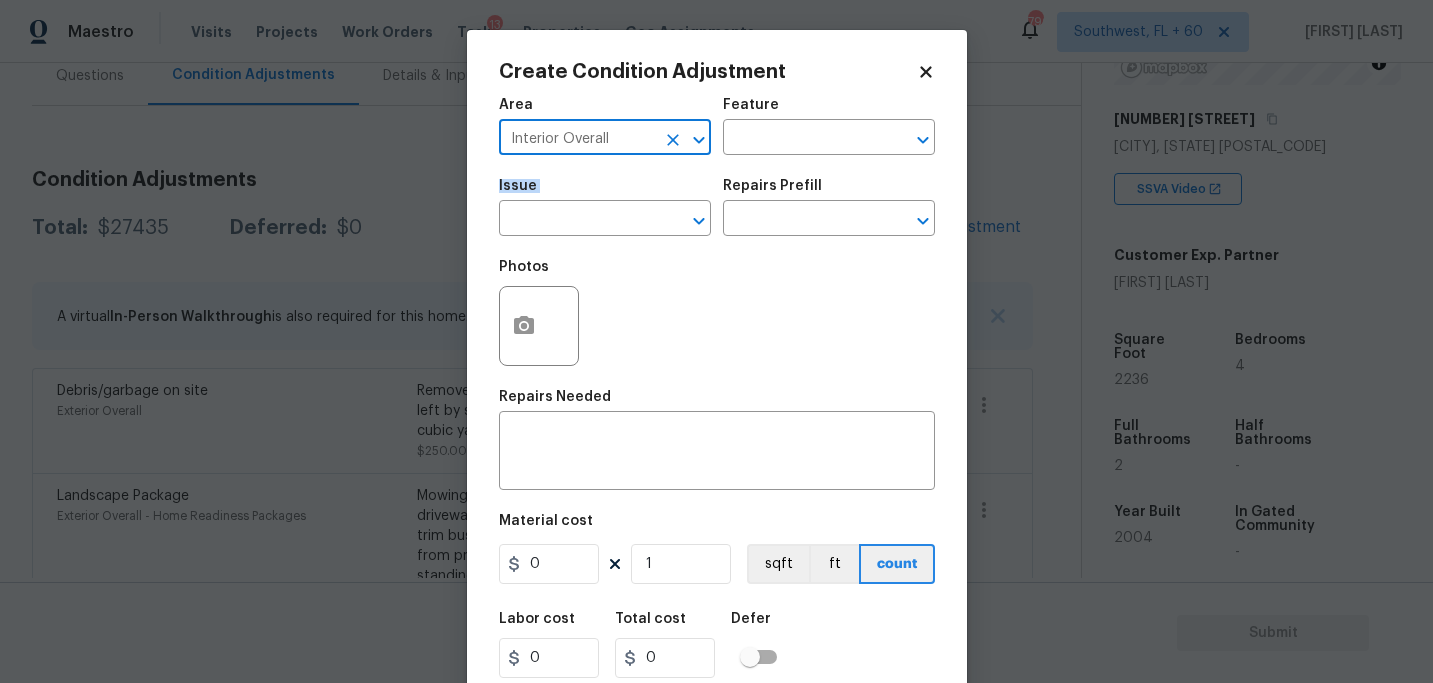 click on "Area Interior Overall ​ Feature ​ Issue ​ Repairs Prefill ​" at bounding box center (717, 167) 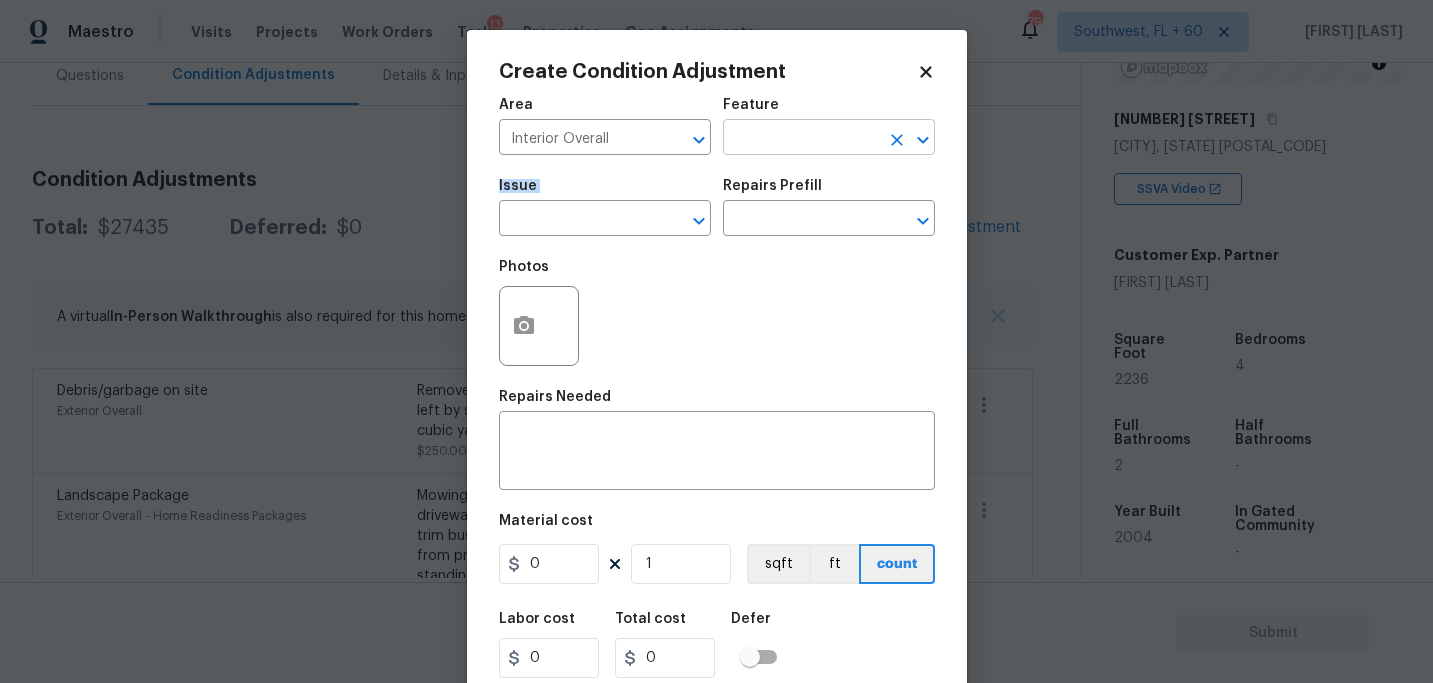 click at bounding box center (801, 139) 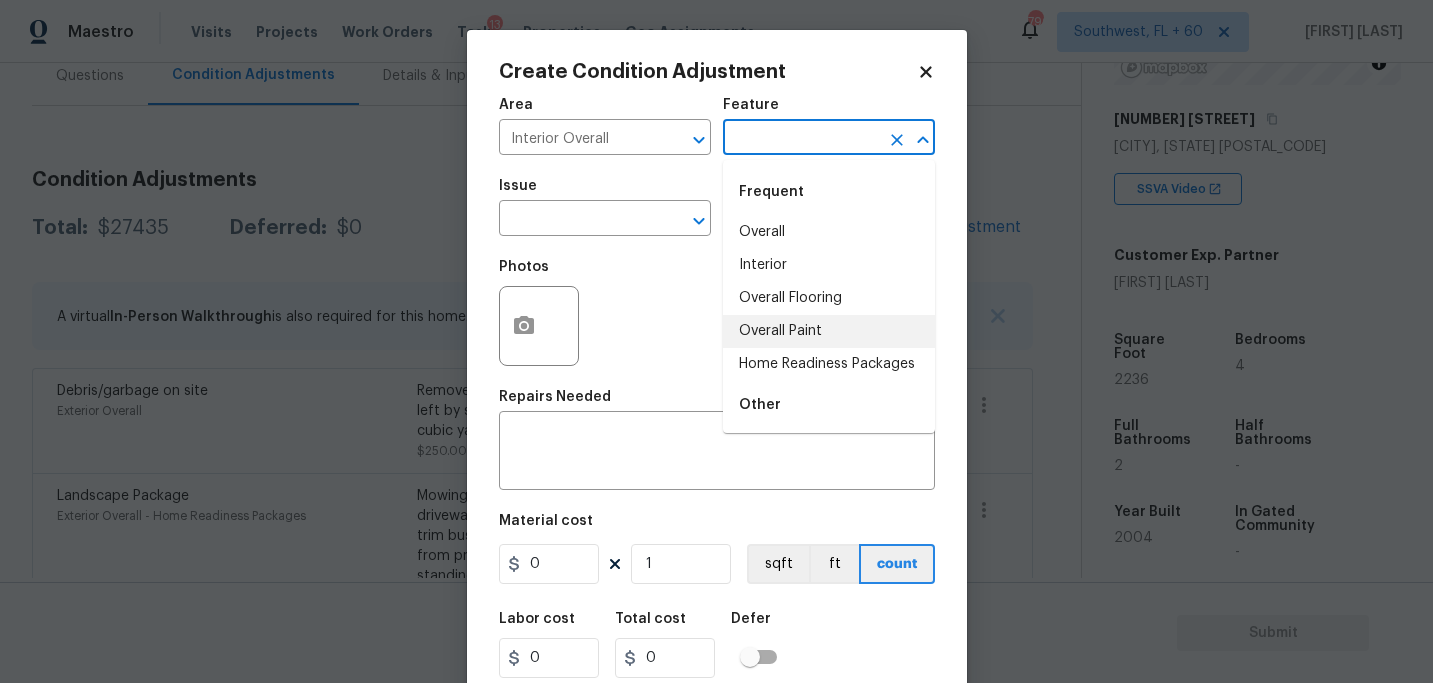click on "Overall Paint" at bounding box center [829, 331] 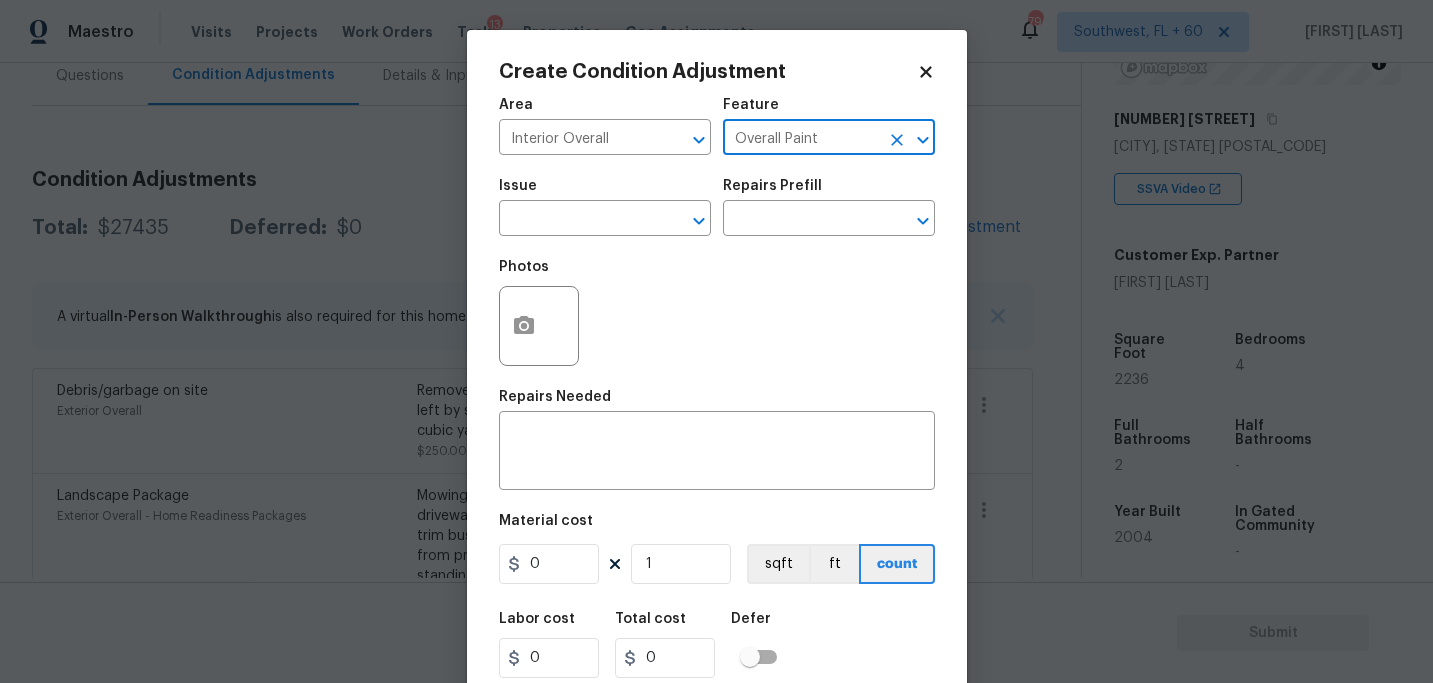 click on "Issue ​" at bounding box center (605, 207) 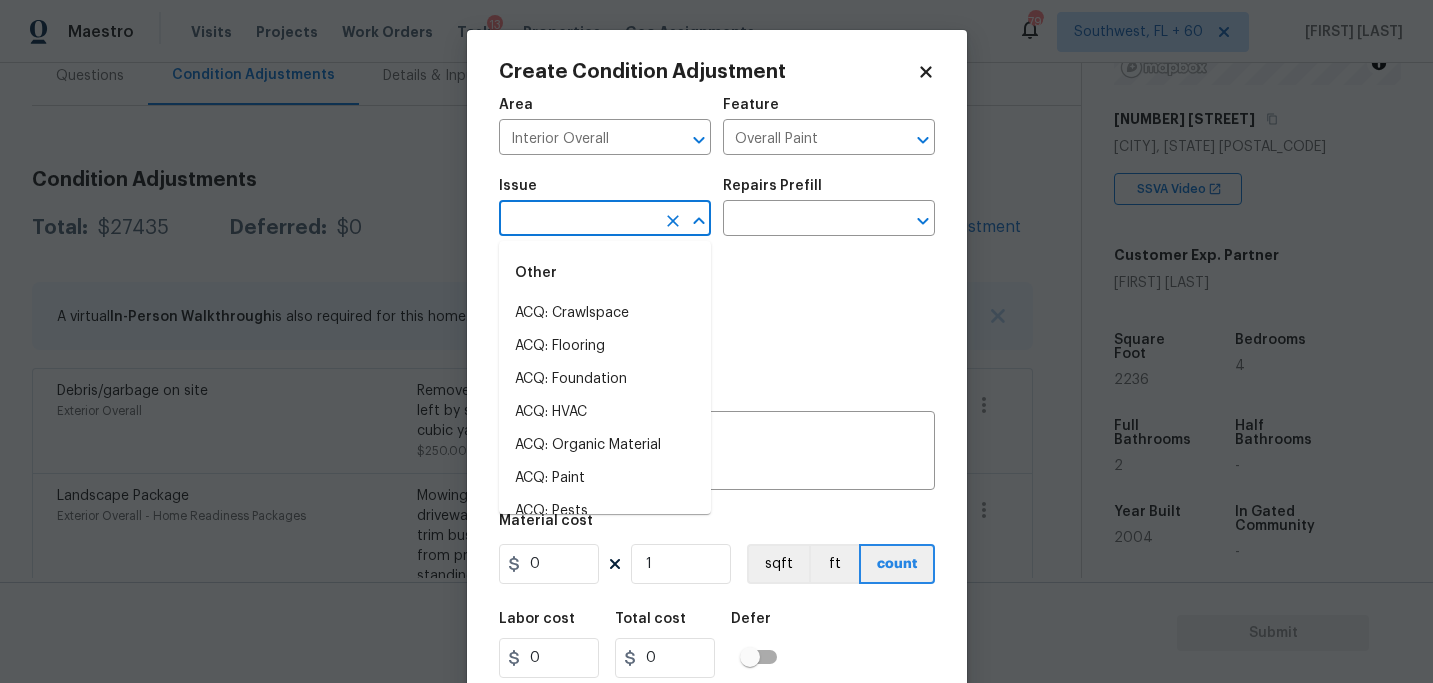 click at bounding box center [577, 220] 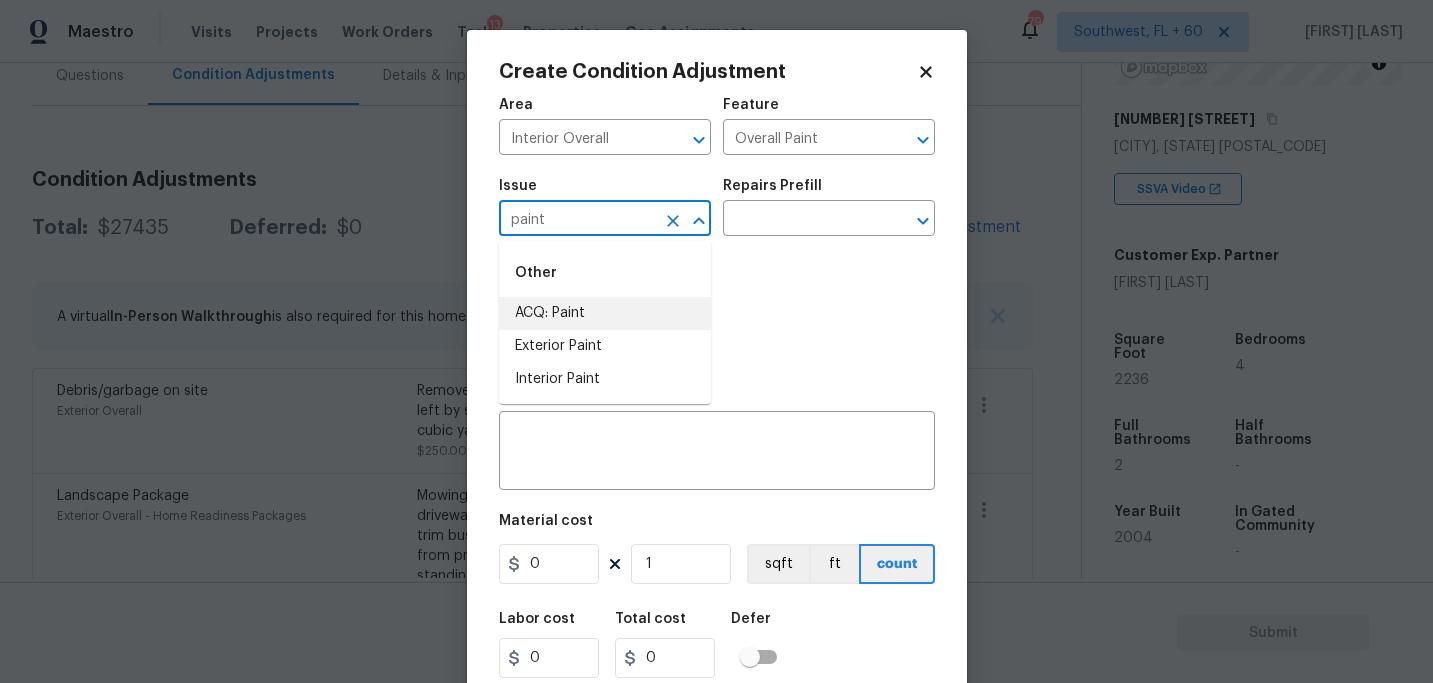click on "ACQ: Paint" at bounding box center (605, 313) 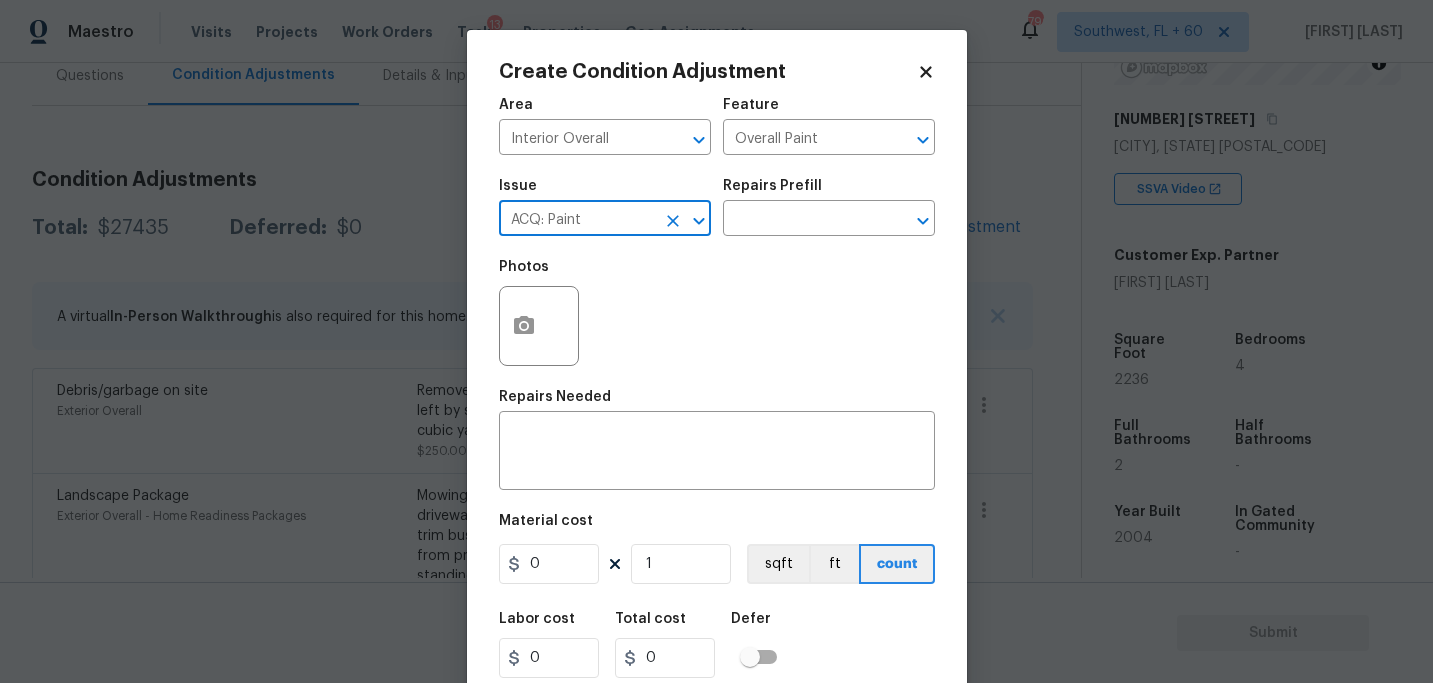 type on "ACQ: Paint" 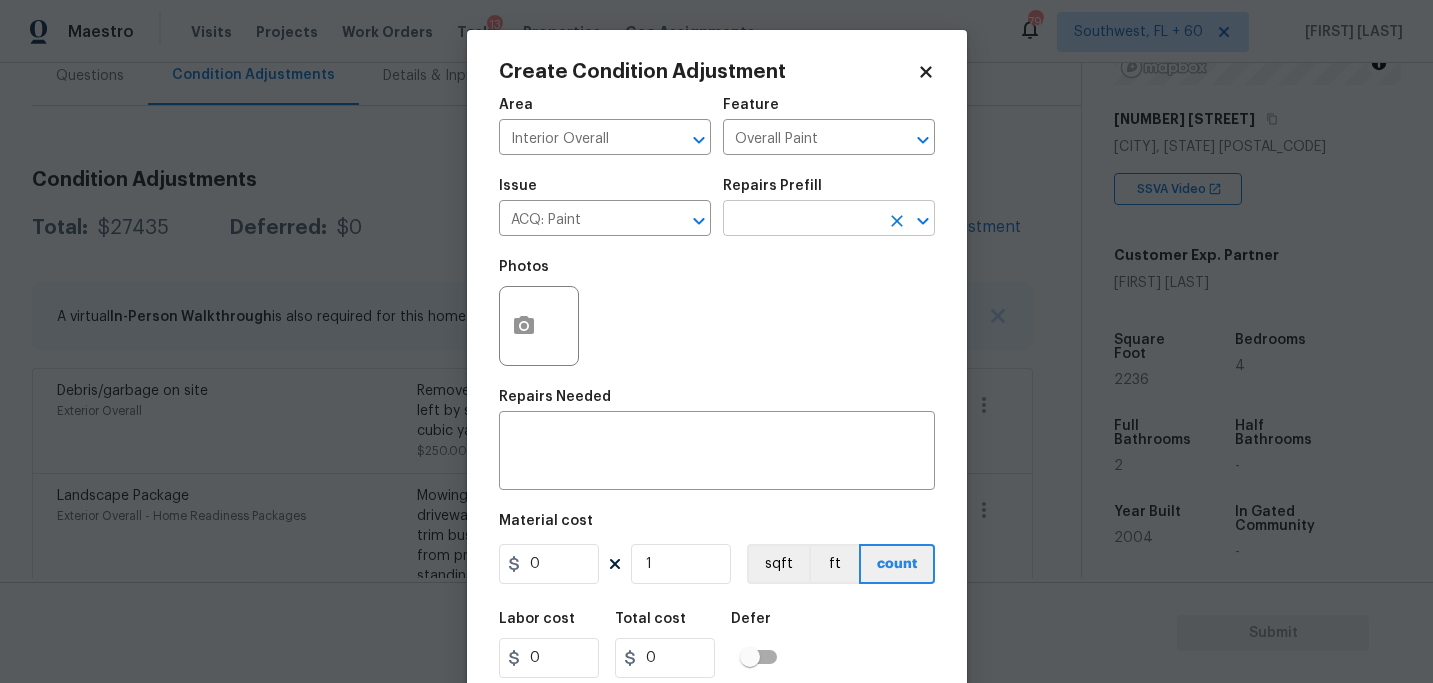click at bounding box center [801, 220] 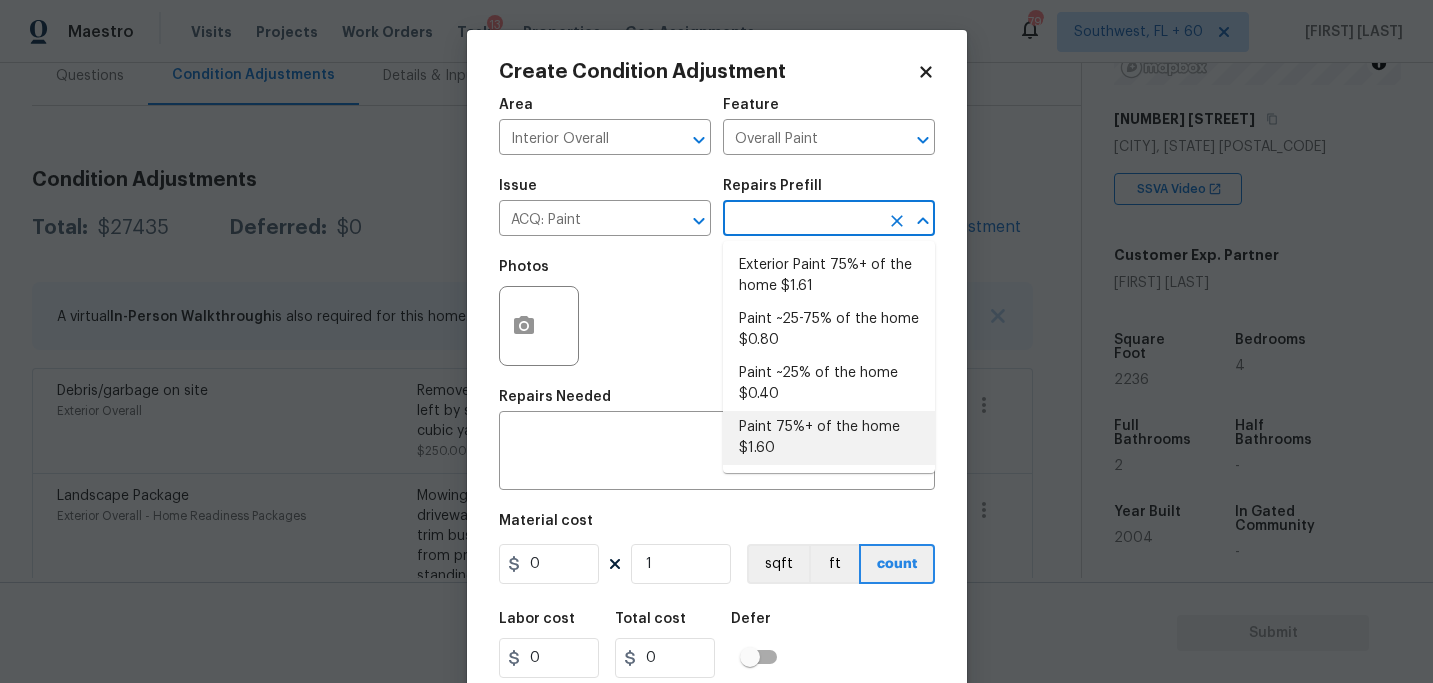 click on "Paint 75%+ of the home $1.60" at bounding box center [829, 438] 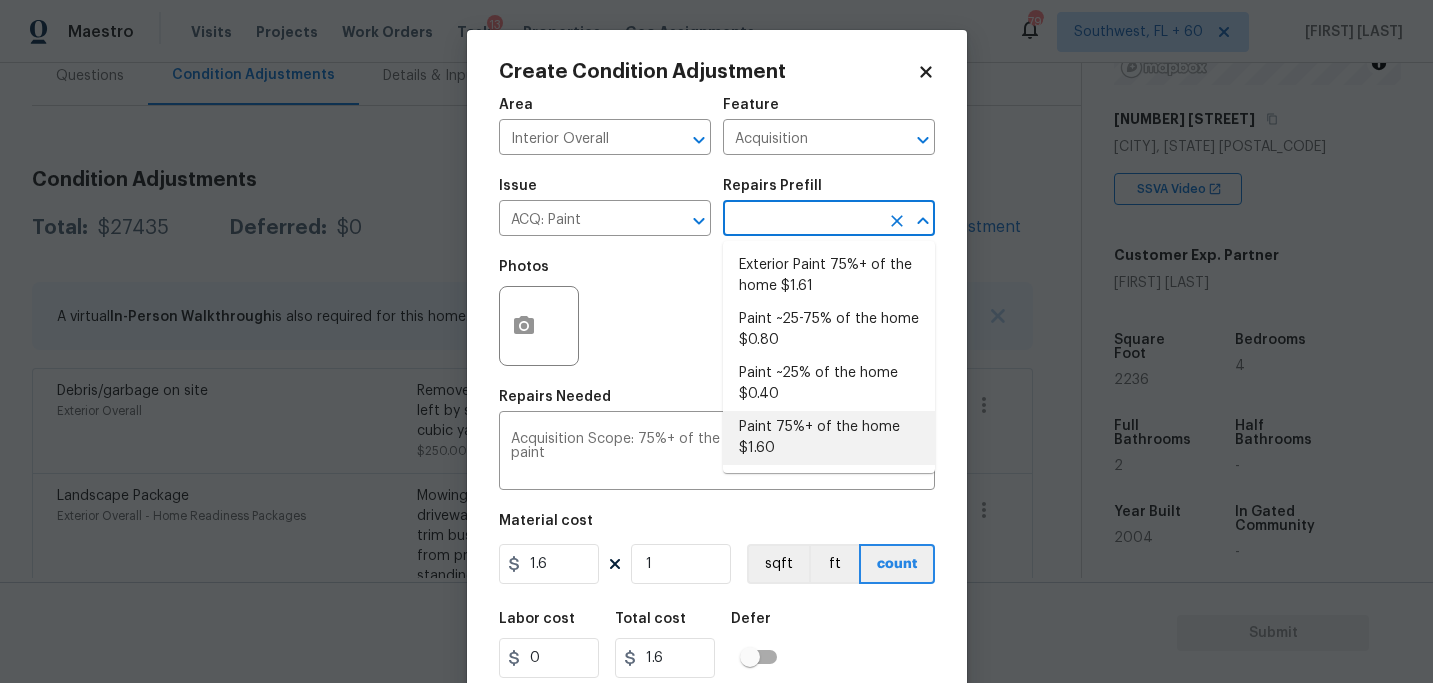 click at bounding box center [801, 220] 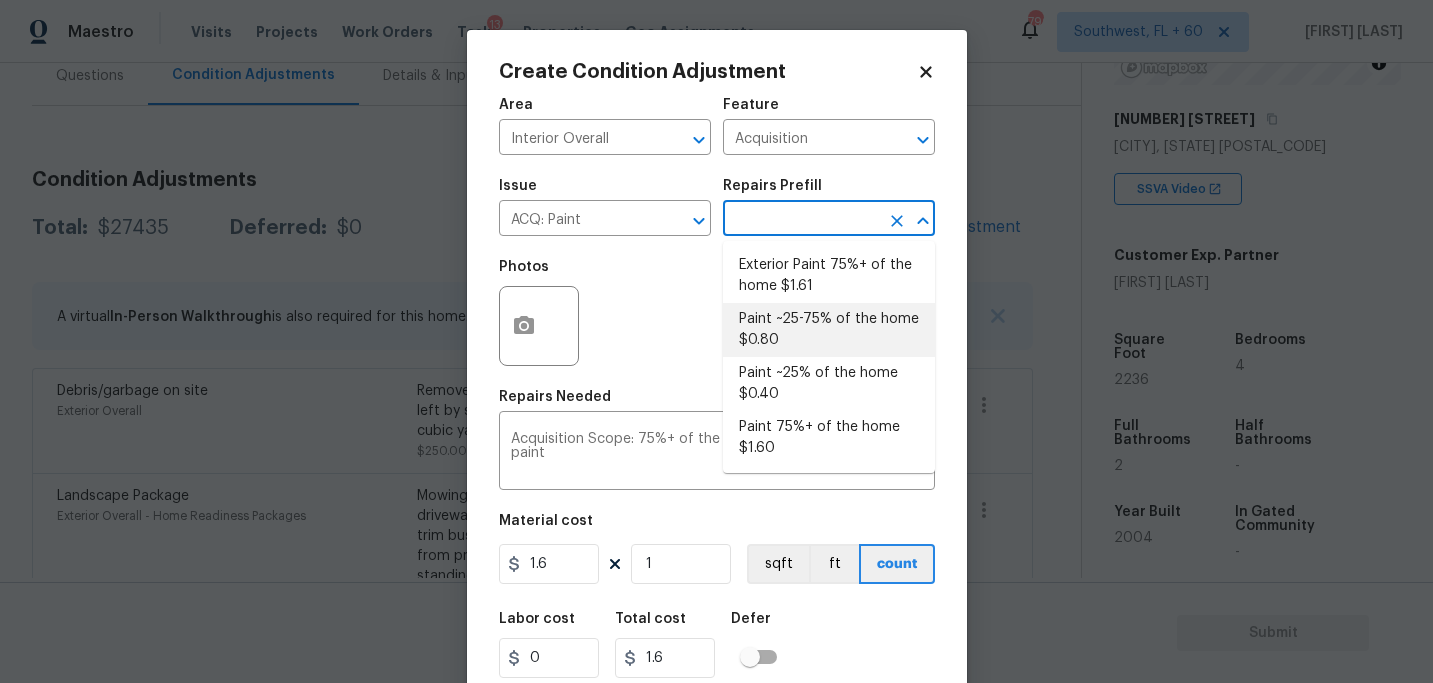 click on "Paint ~25-75% of the home $0.80" at bounding box center [829, 330] 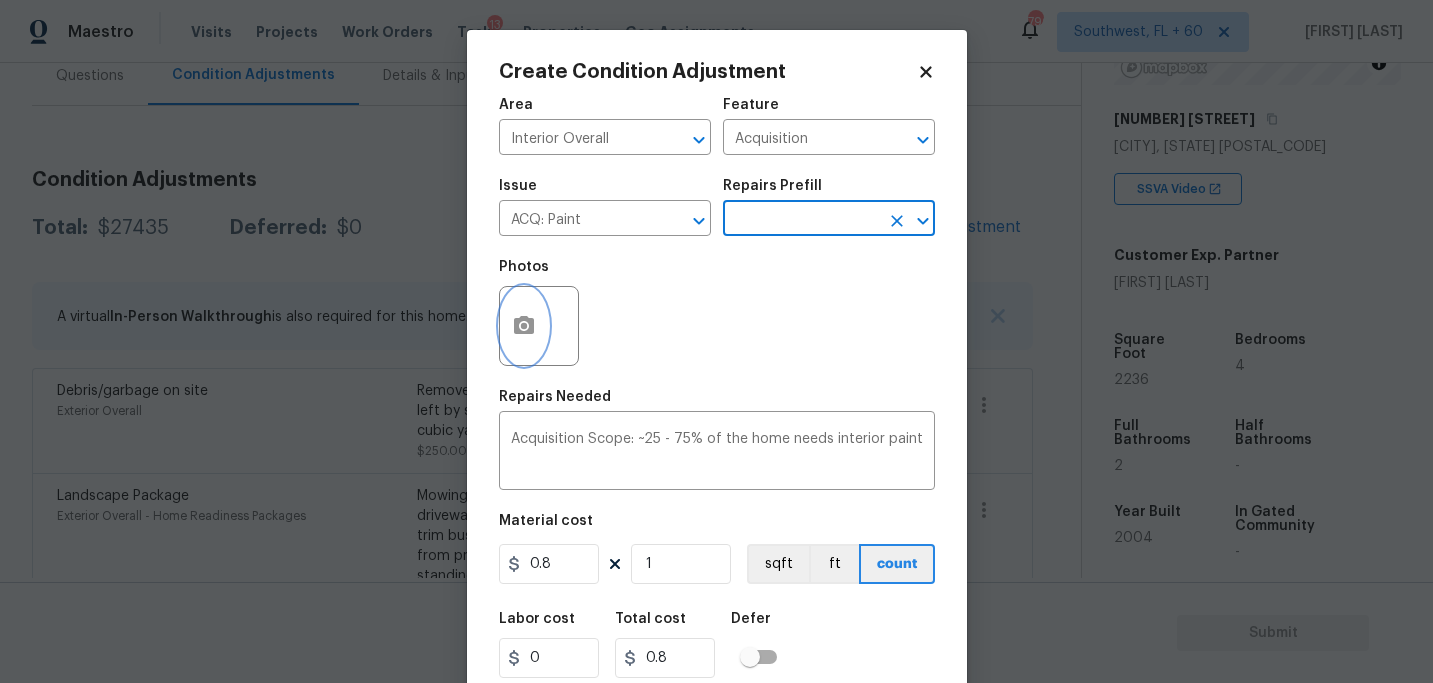 click at bounding box center (524, 326) 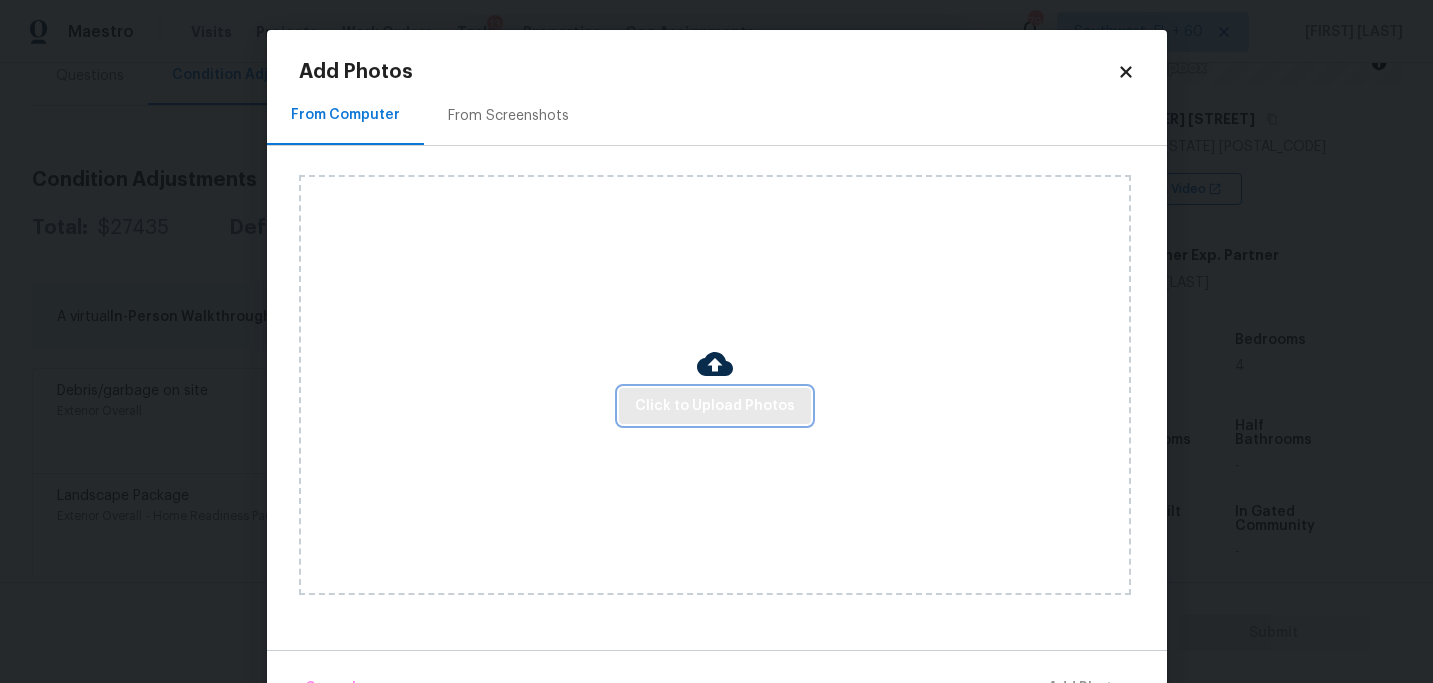 click on "Click to Upload Photos" at bounding box center (715, 406) 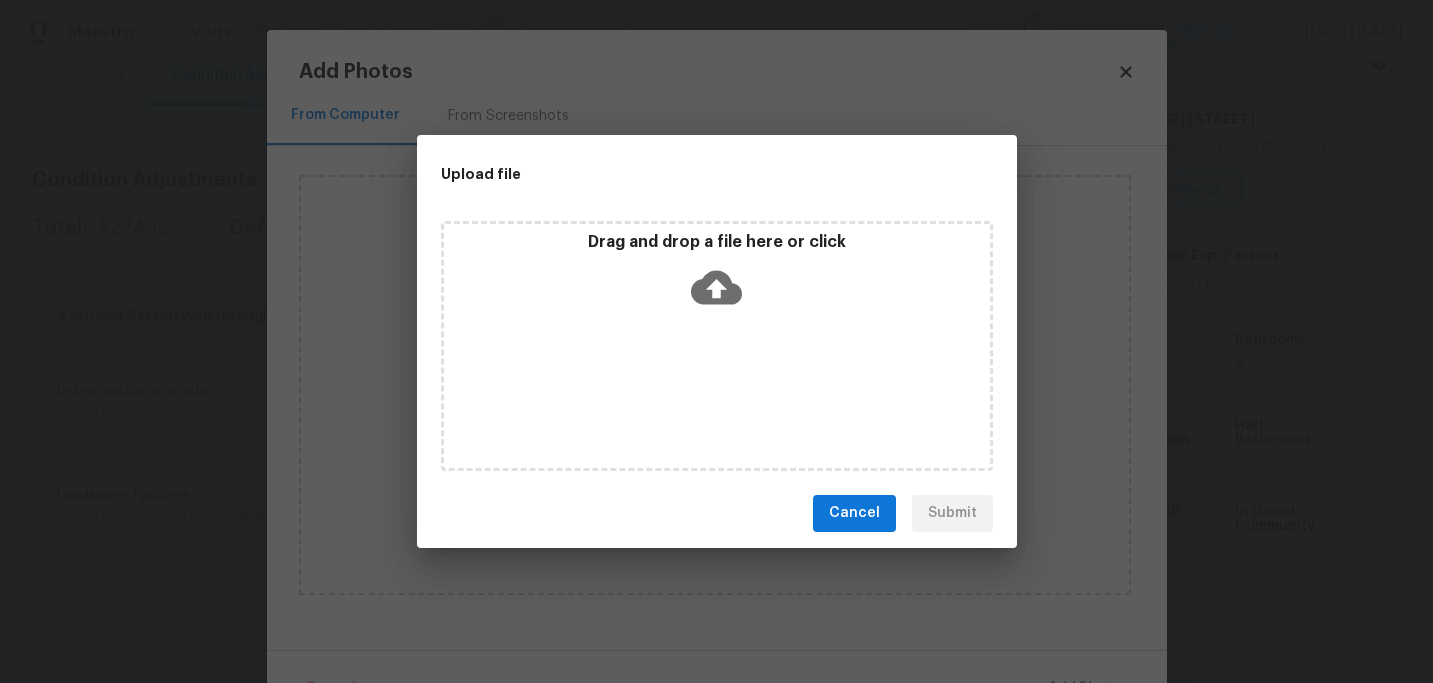 click on "Drag and drop a file here or click" at bounding box center (717, 346) 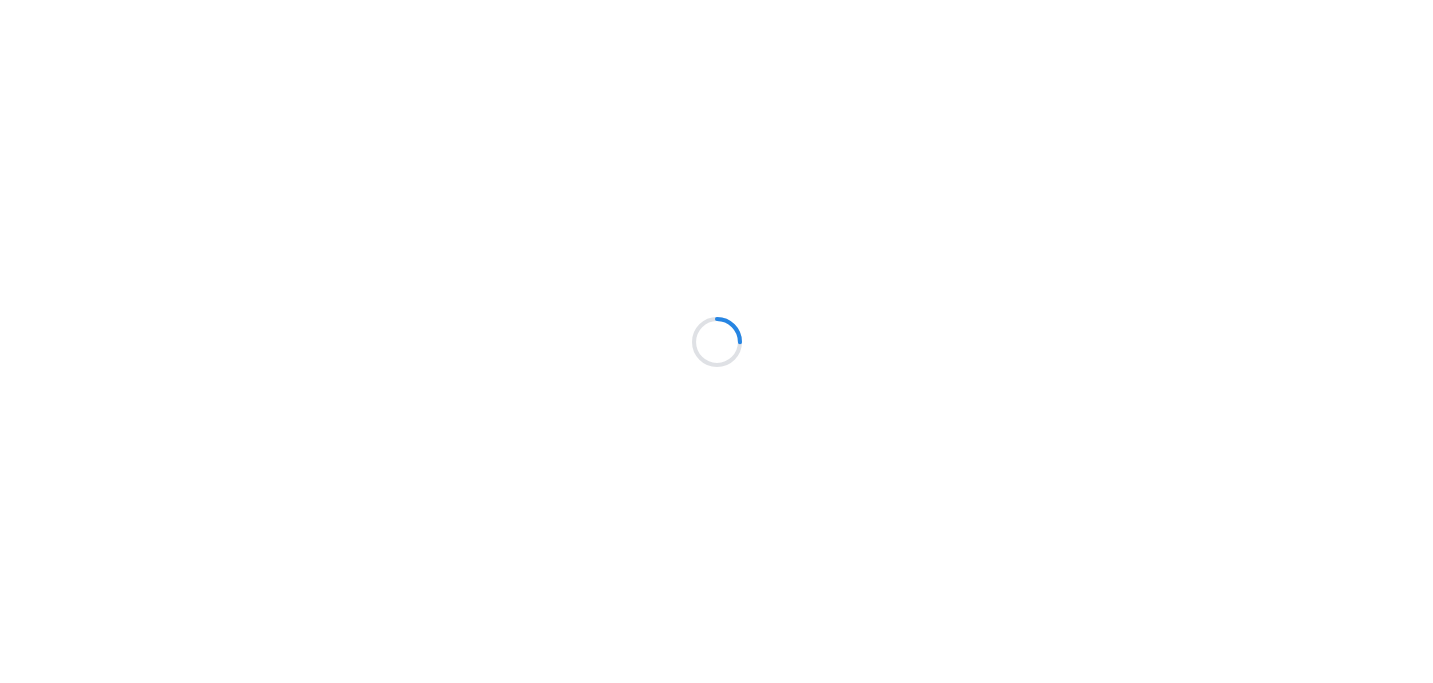 scroll, scrollTop: 0, scrollLeft: 0, axis: both 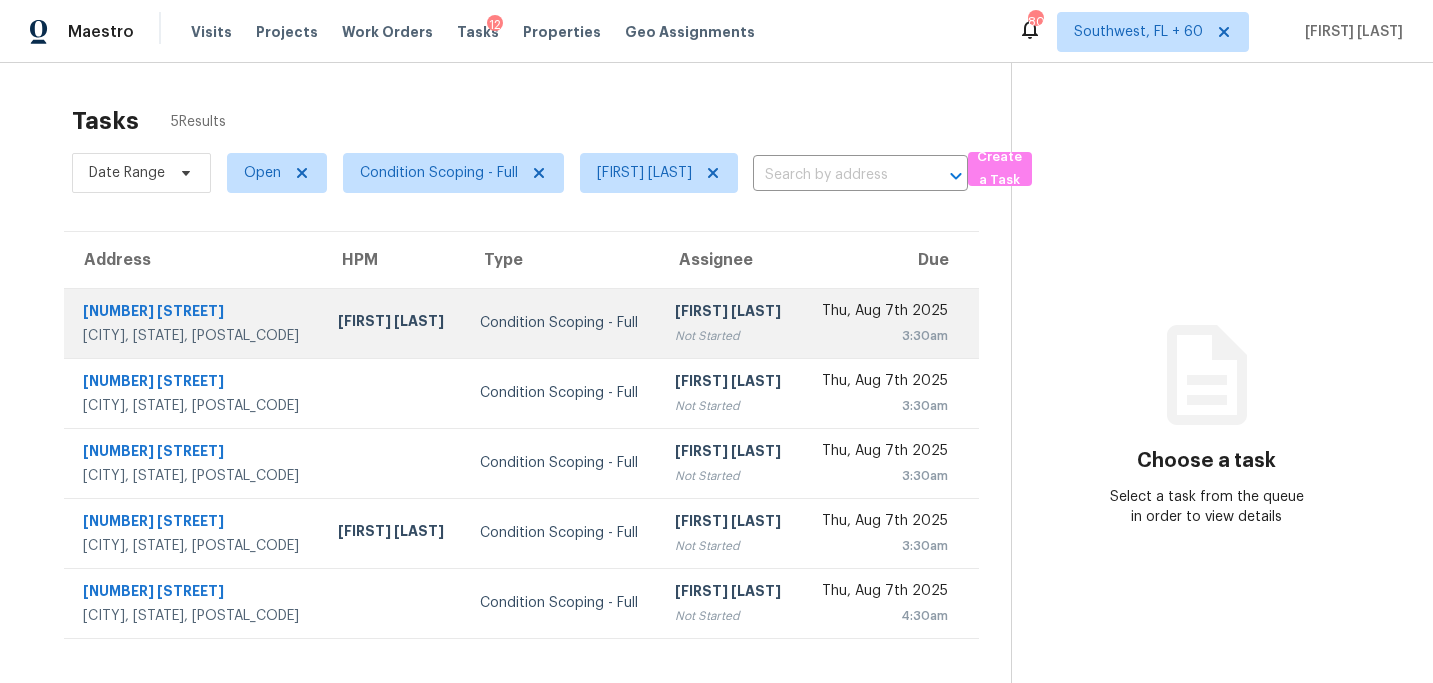 click on "Not Started" at bounding box center (730, 336) 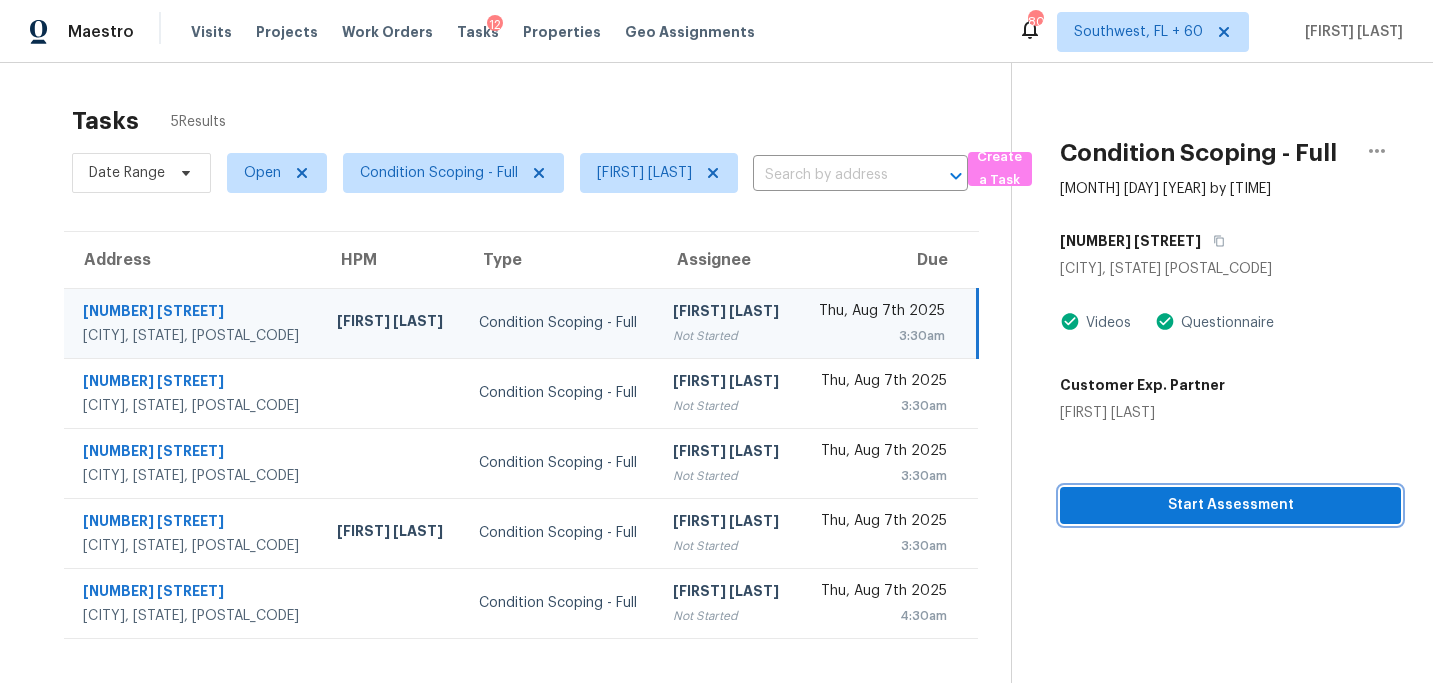click on "Start Assessment" at bounding box center [1230, 505] 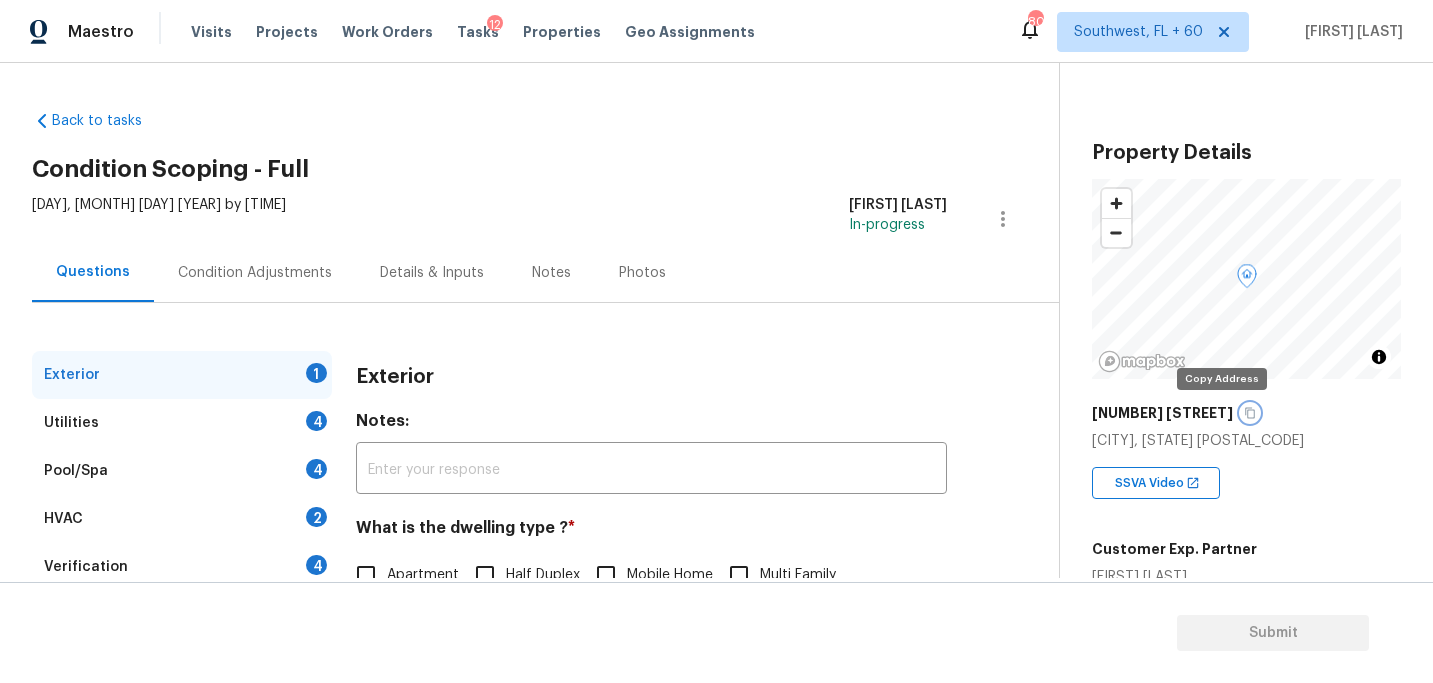 click at bounding box center (1250, 413) 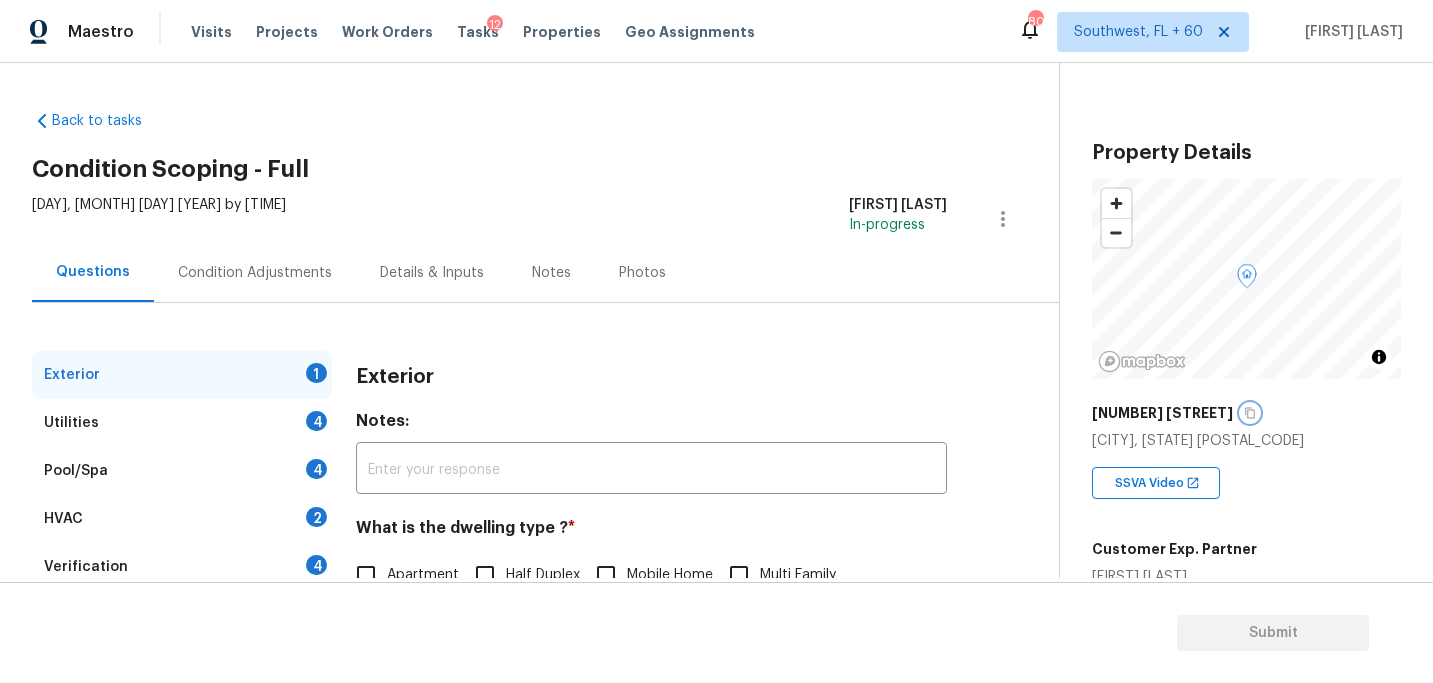 scroll, scrollTop: 70, scrollLeft: 0, axis: vertical 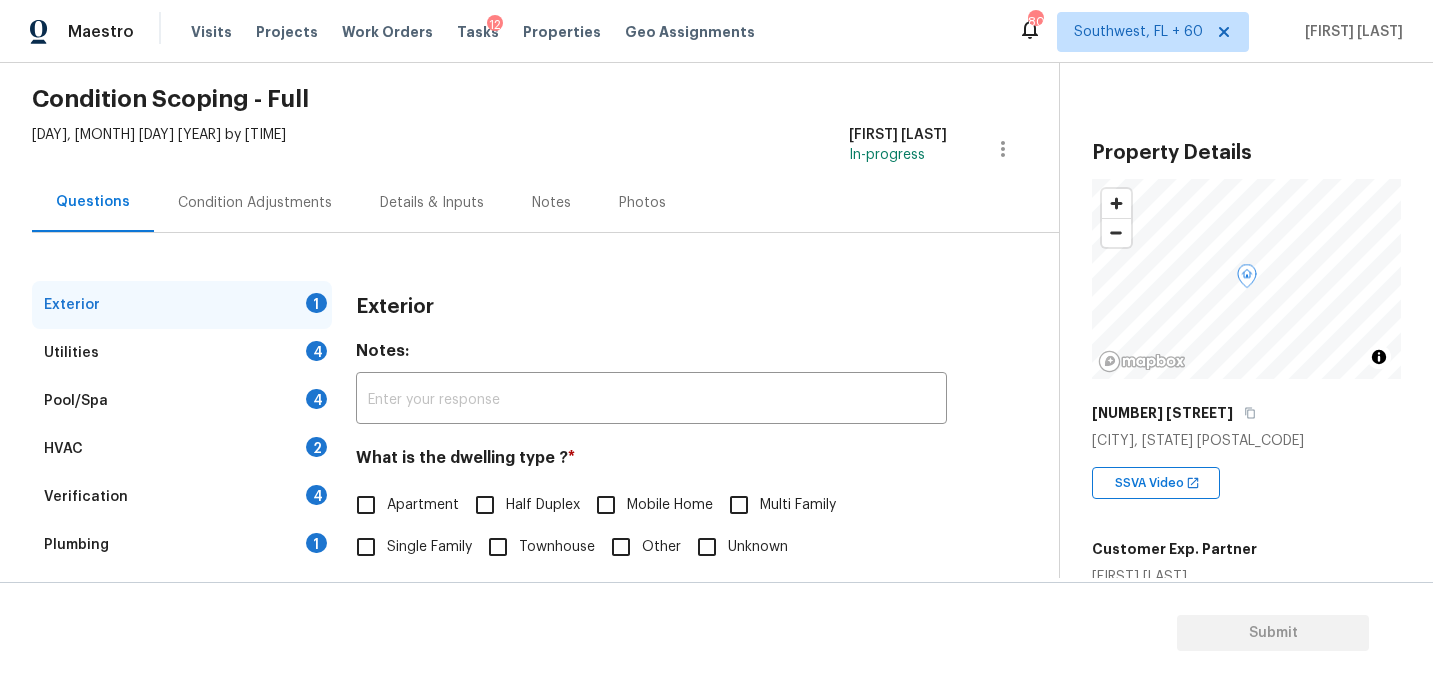 click on "Single Family" at bounding box center [429, 547] 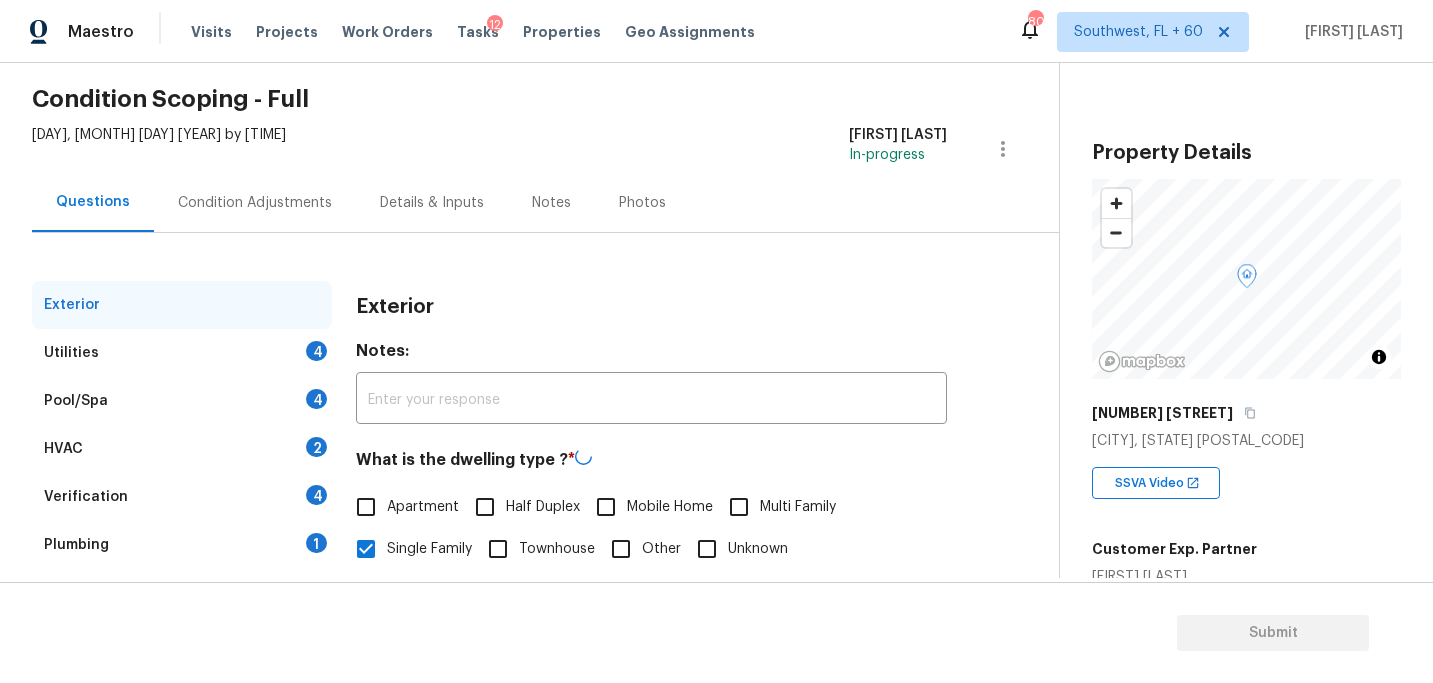 click on "Utilities 4" at bounding box center (182, 353) 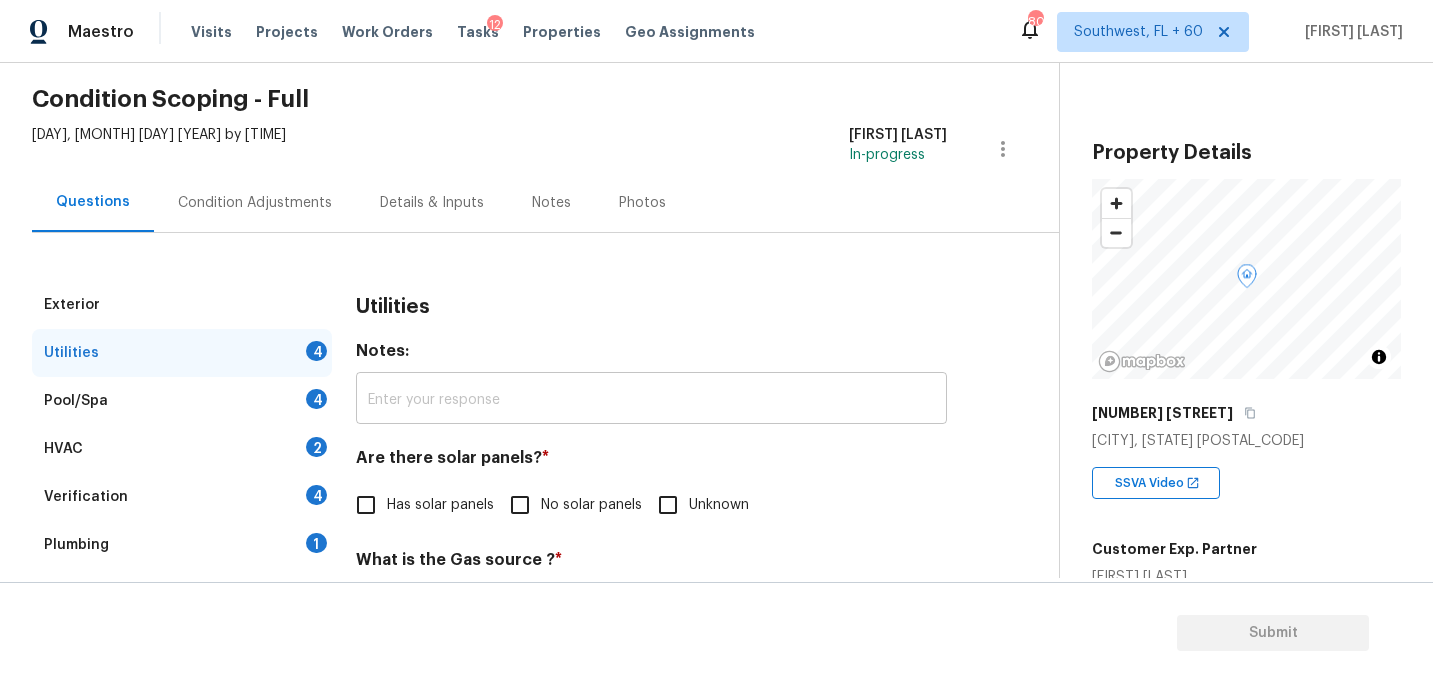 scroll, scrollTop: 269, scrollLeft: 0, axis: vertical 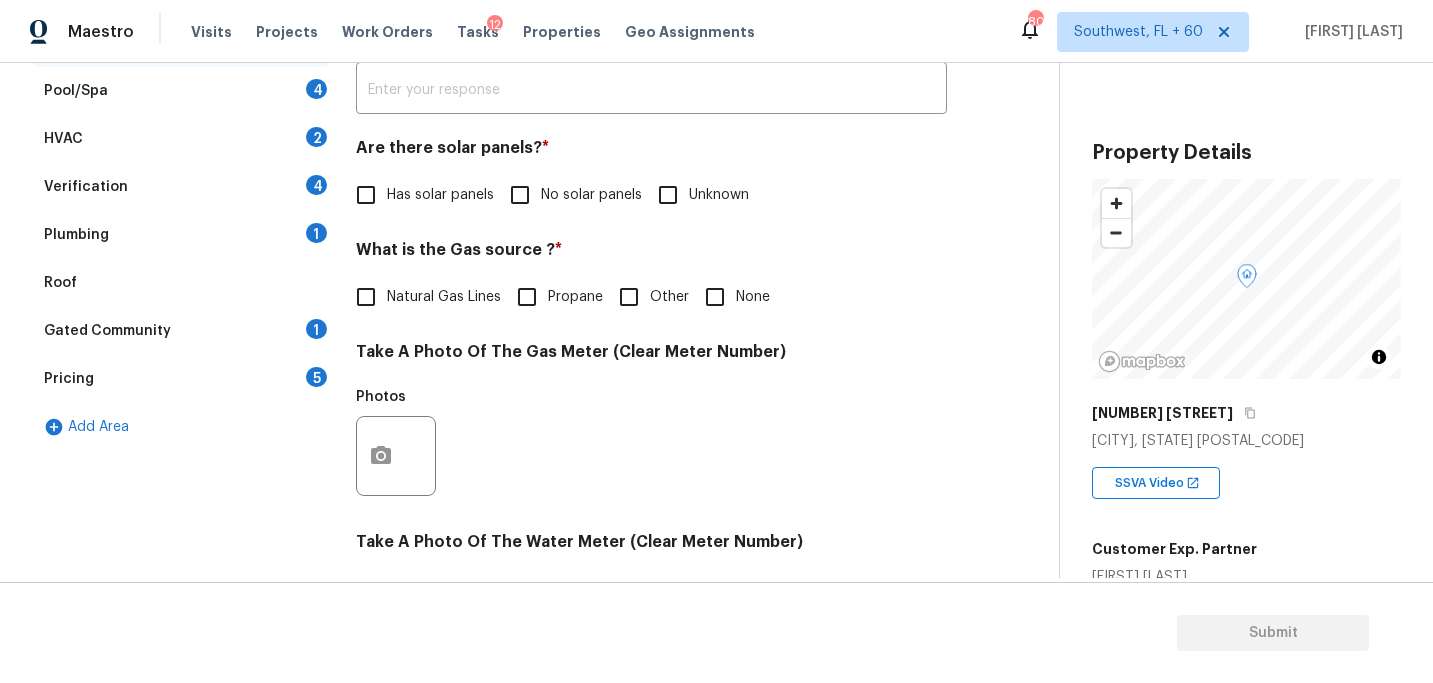 click on "No solar panels" at bounding box center [570, 195] 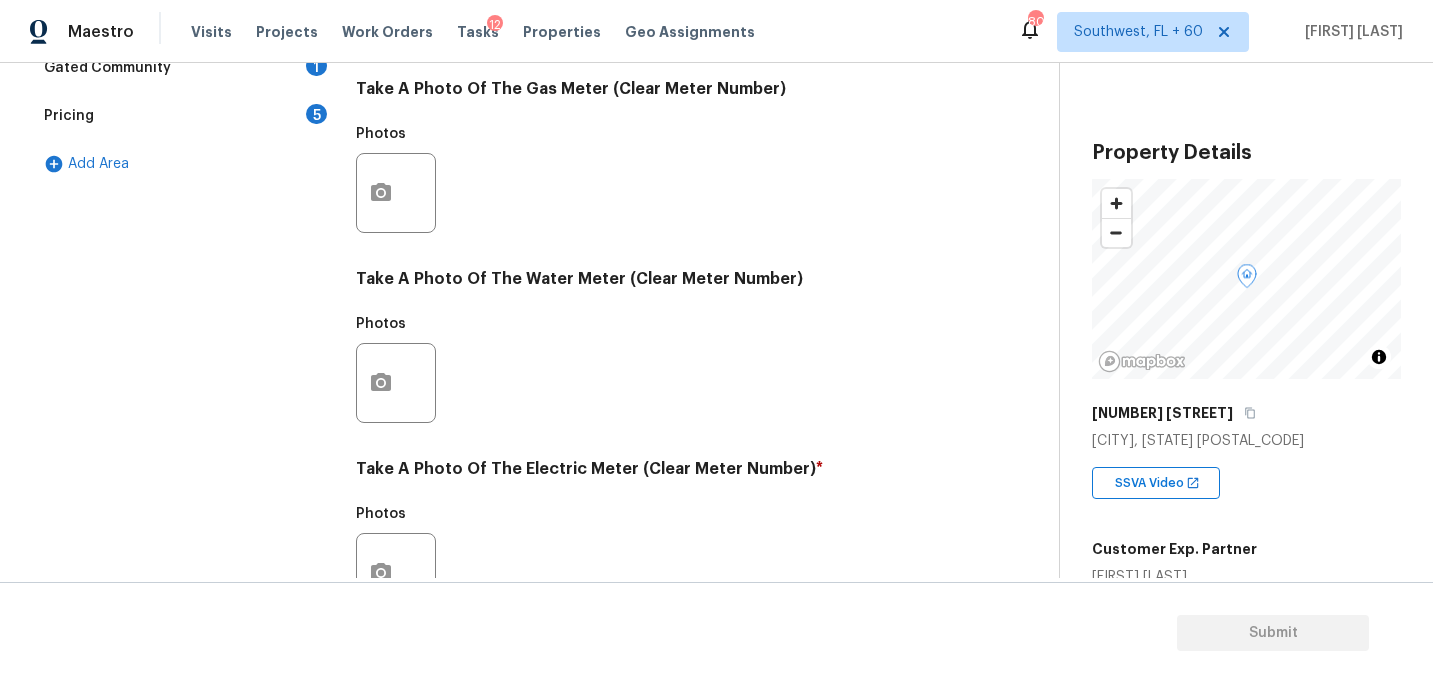 scroll, scrollTop: 822, scrollLeft: 0, axis: vertical 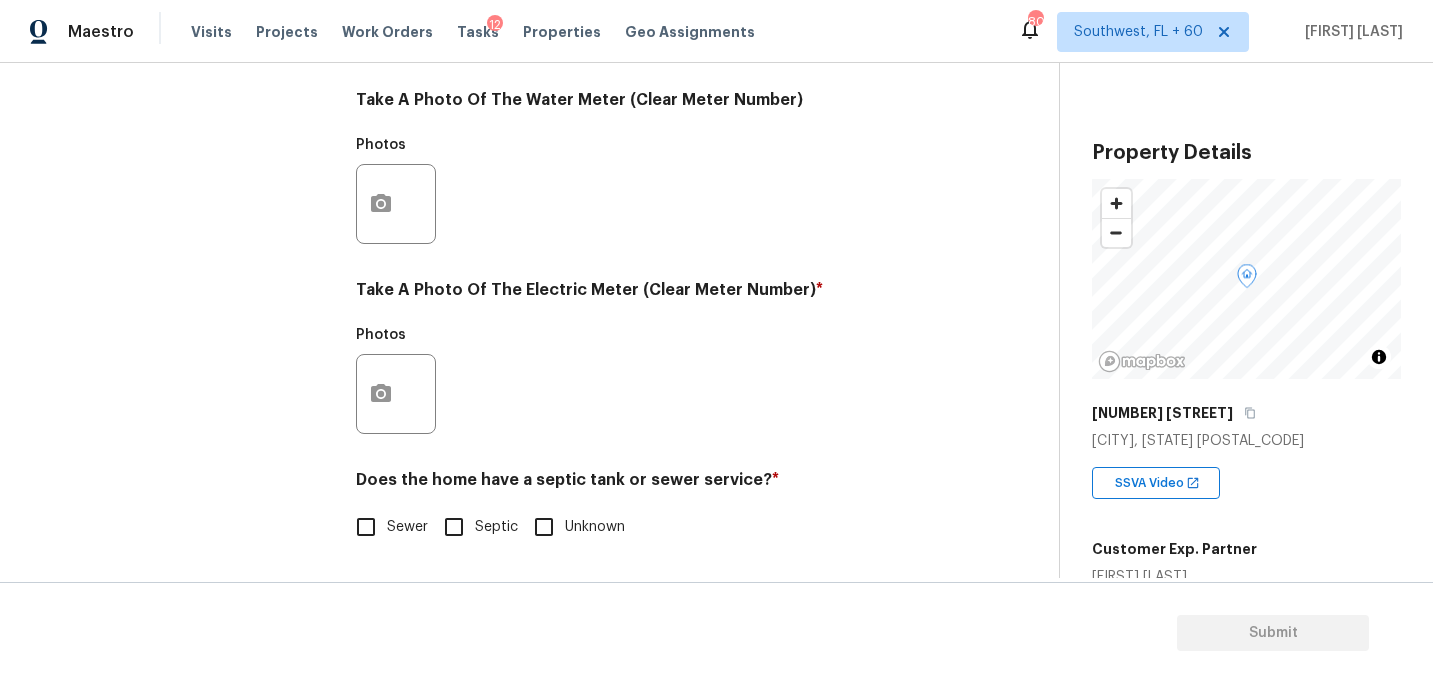 click on "Sewer" at bounding box center (386, 527) 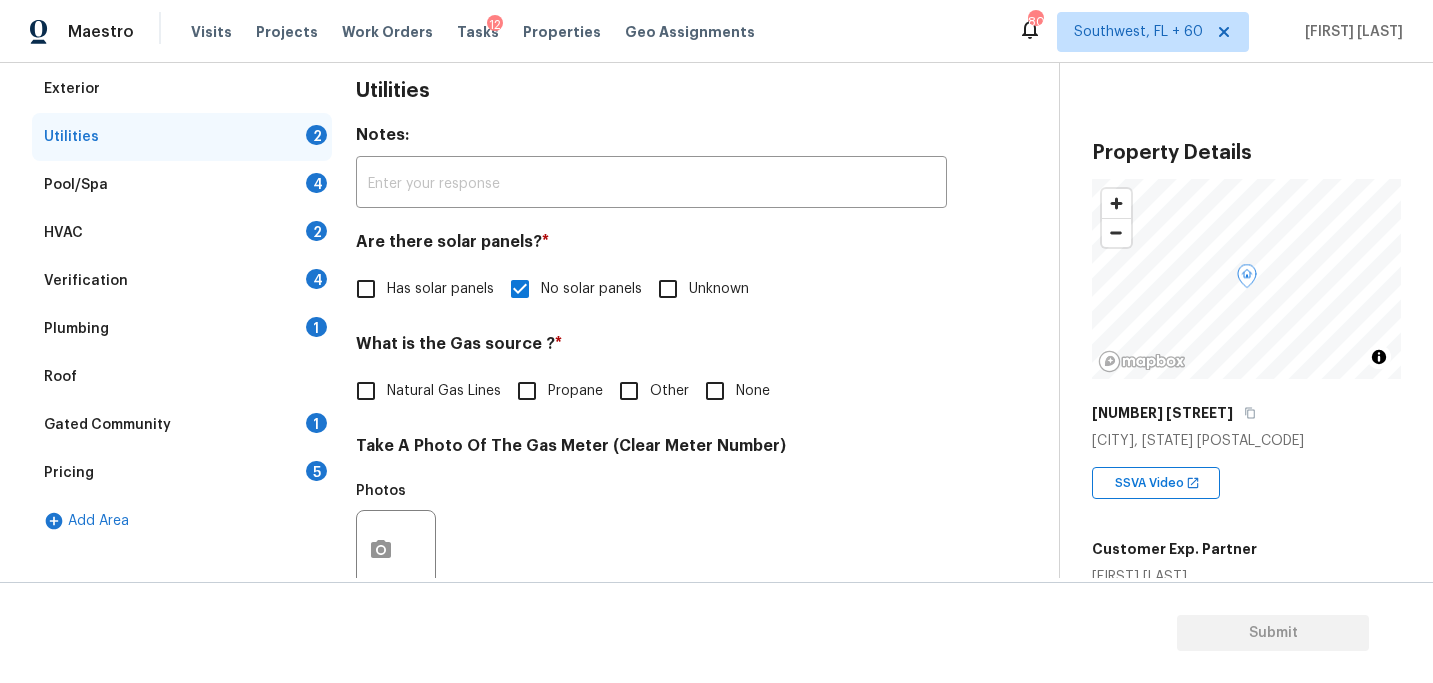 click on "Plumbing 1" at bounding box center [182, 329] 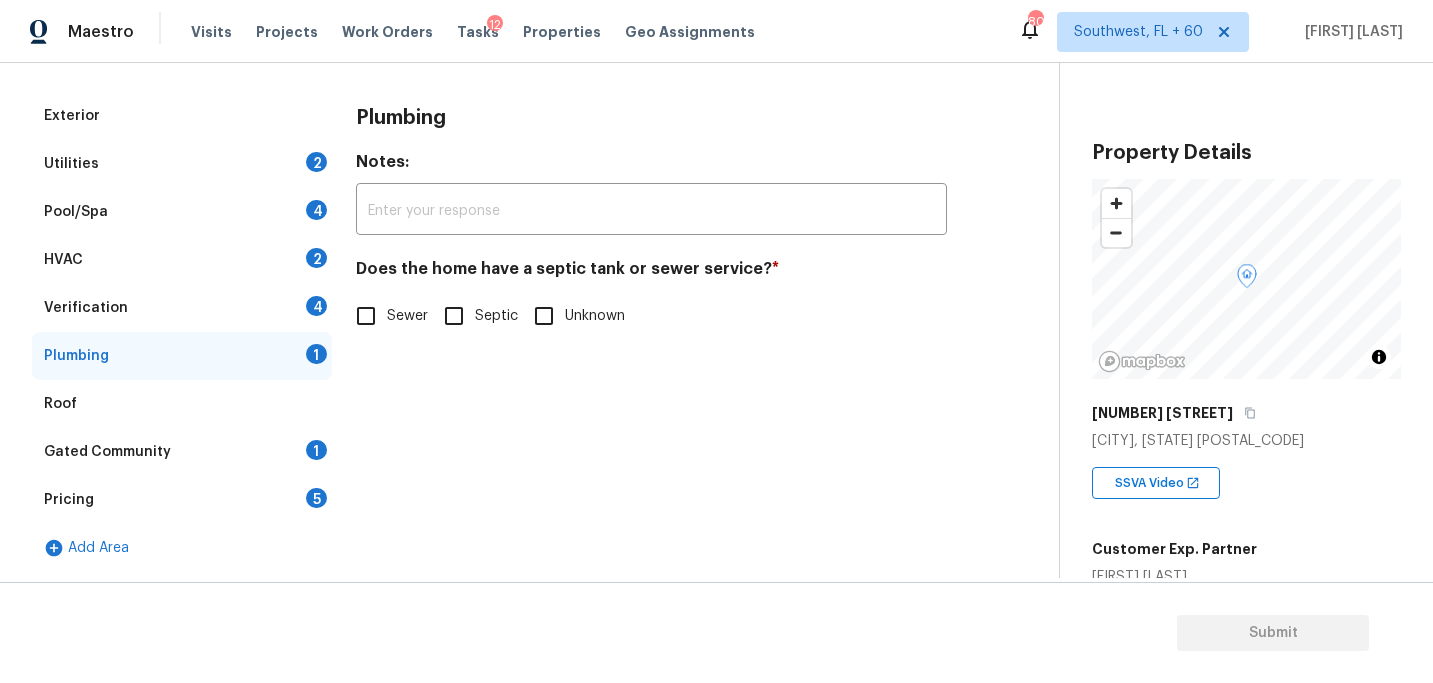 click on "Plumbing Notes: ​ Does the home have a septic tank or sewer service?  * Sewer Septic Unknown" at bounding box center (651, 226) 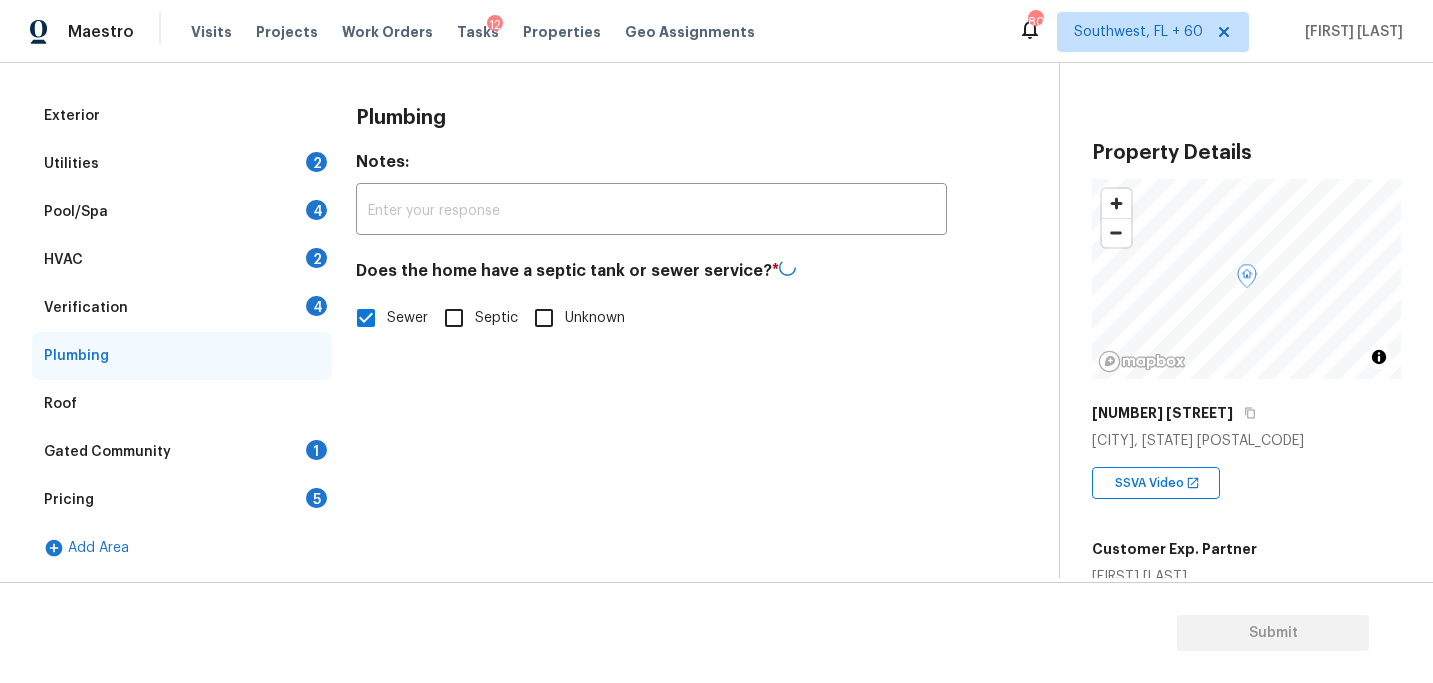 click on "Gated Community 1" at bounding box center (182, 452) 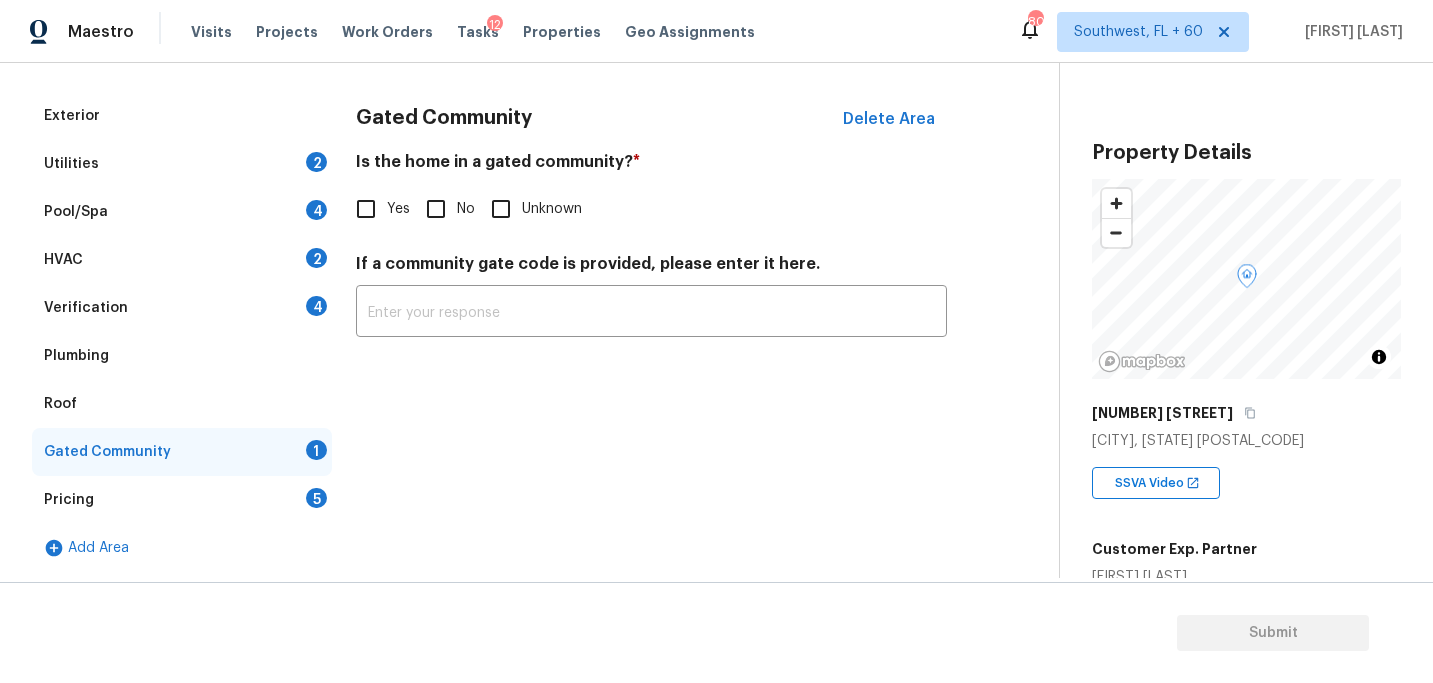 click on "No" at bounding box center [436, 209] 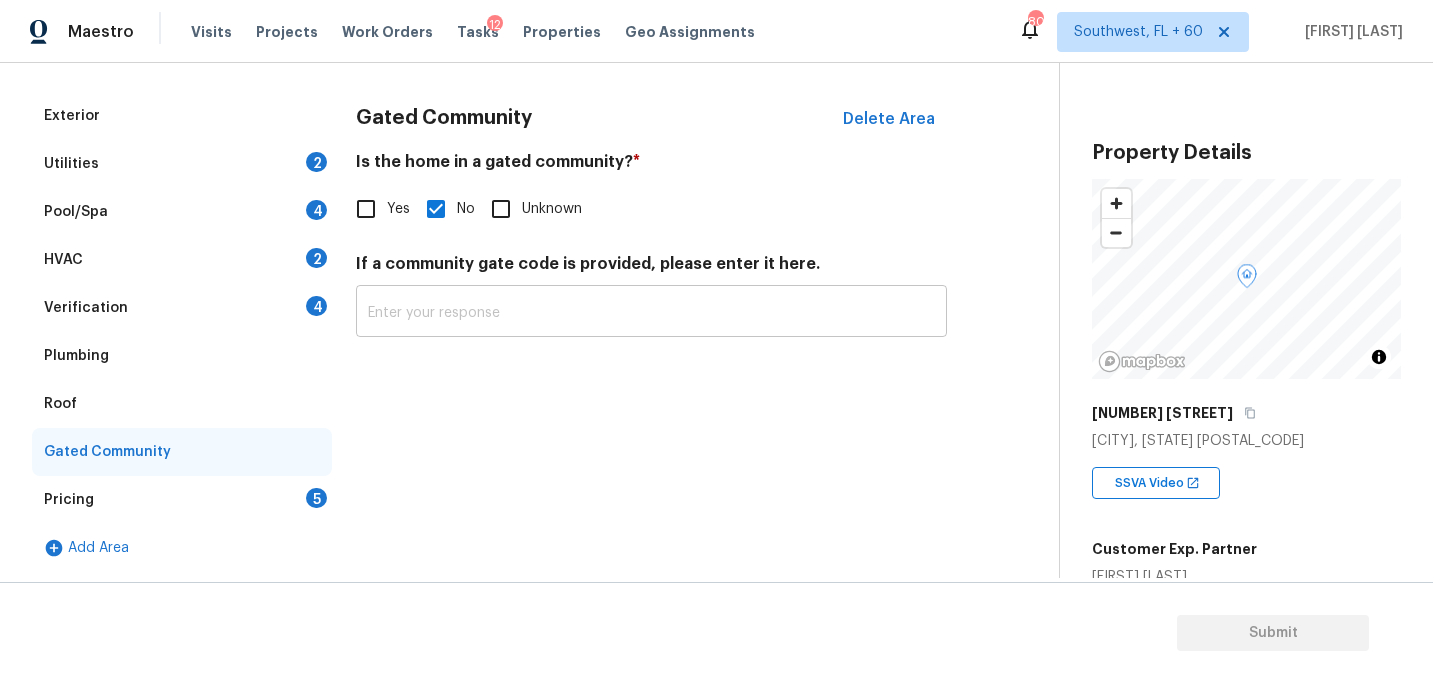 scroll, scrollTop: 171, scrollLeft: 0, axis: vertical 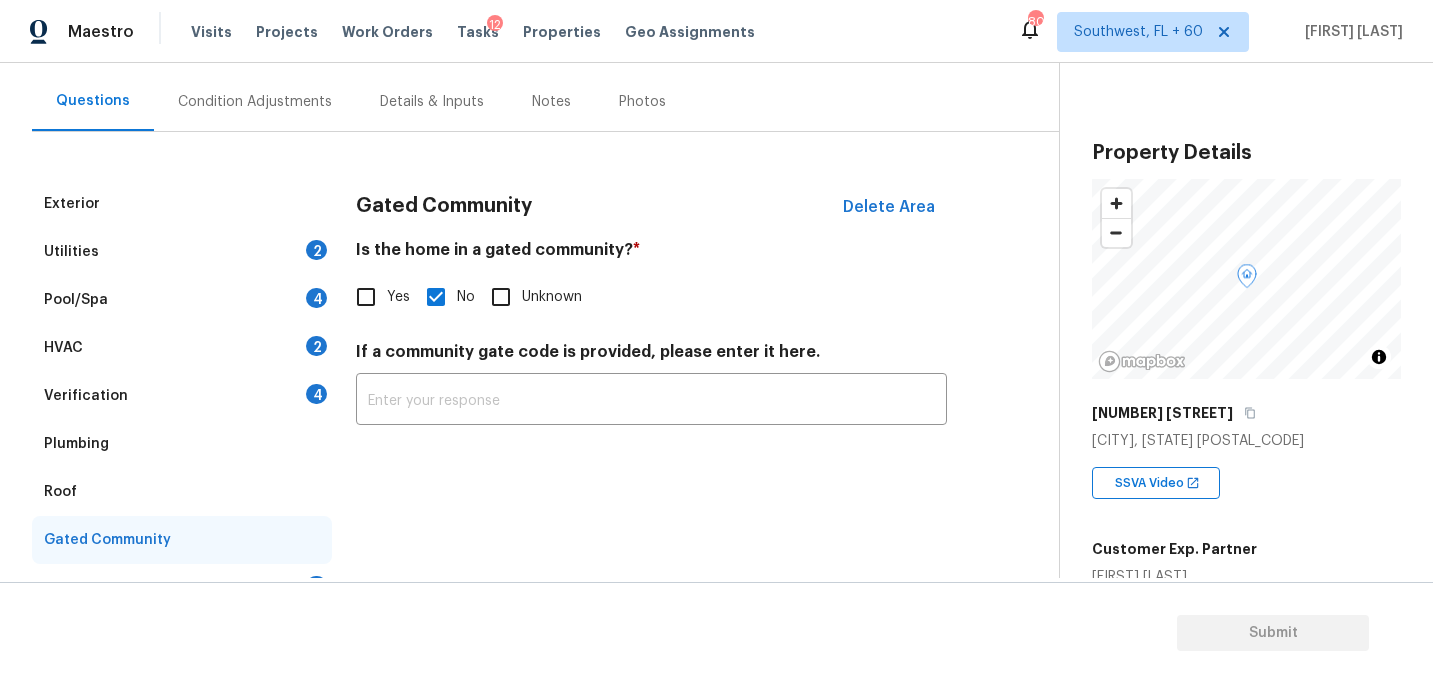 click on "Condition Adjustments" at bounding box center (255, 101) 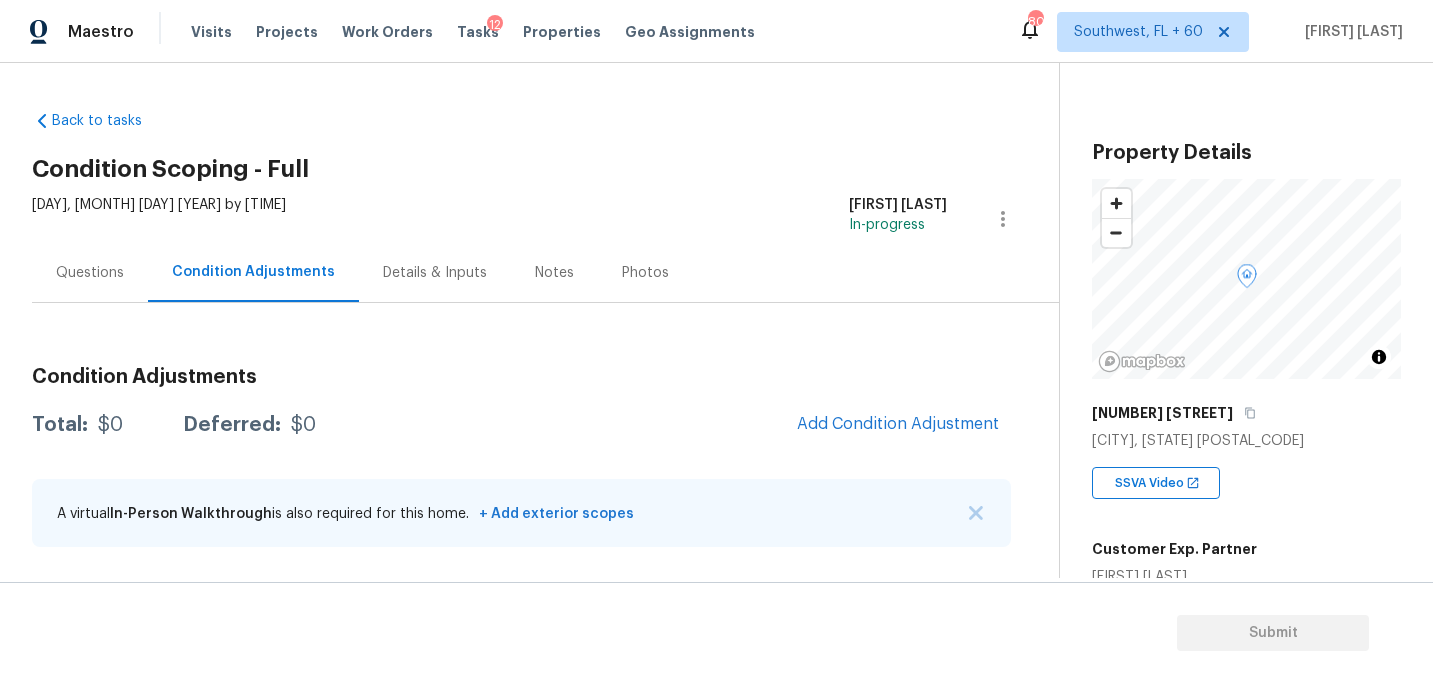 click on "Questions" at bounding box center (90, 272) 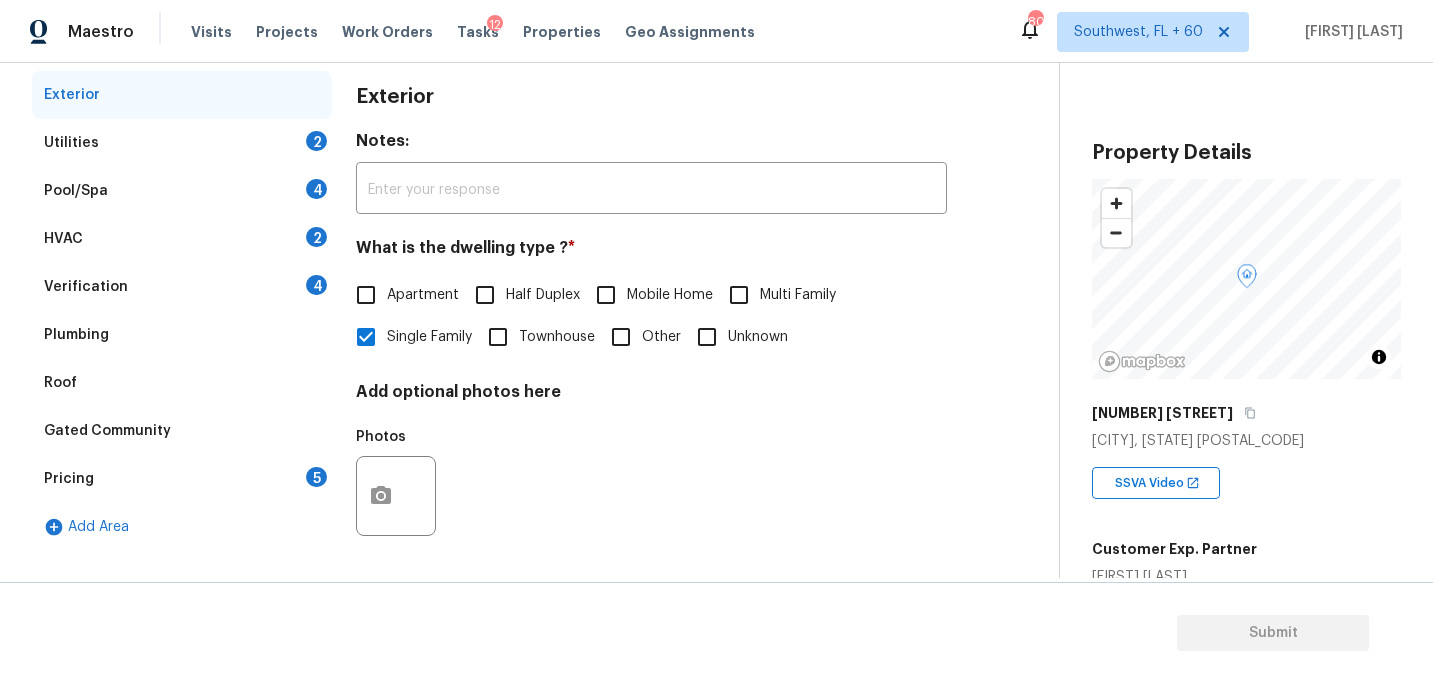 scroll, scrollTop: 7, scrollLeft: 0, axis: vertical 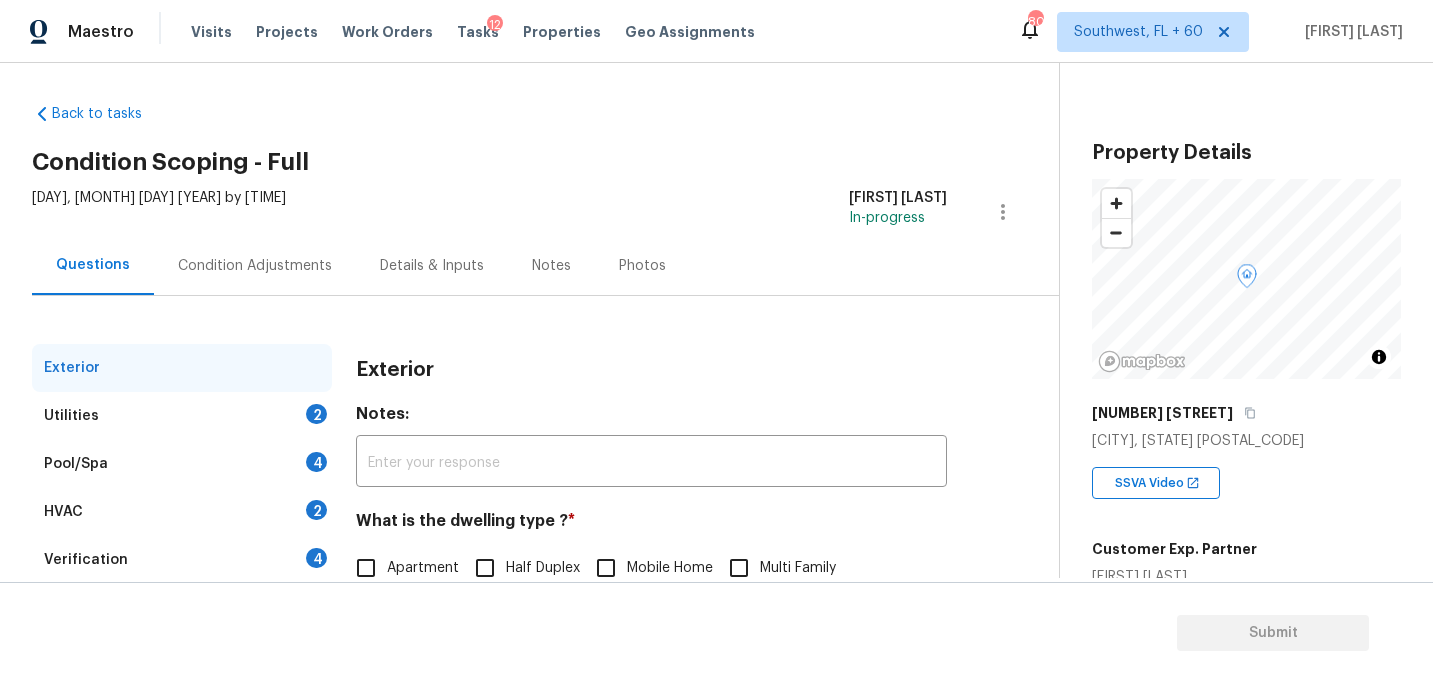 click on "Condition Adjustments" at bounding box center (255, 266) 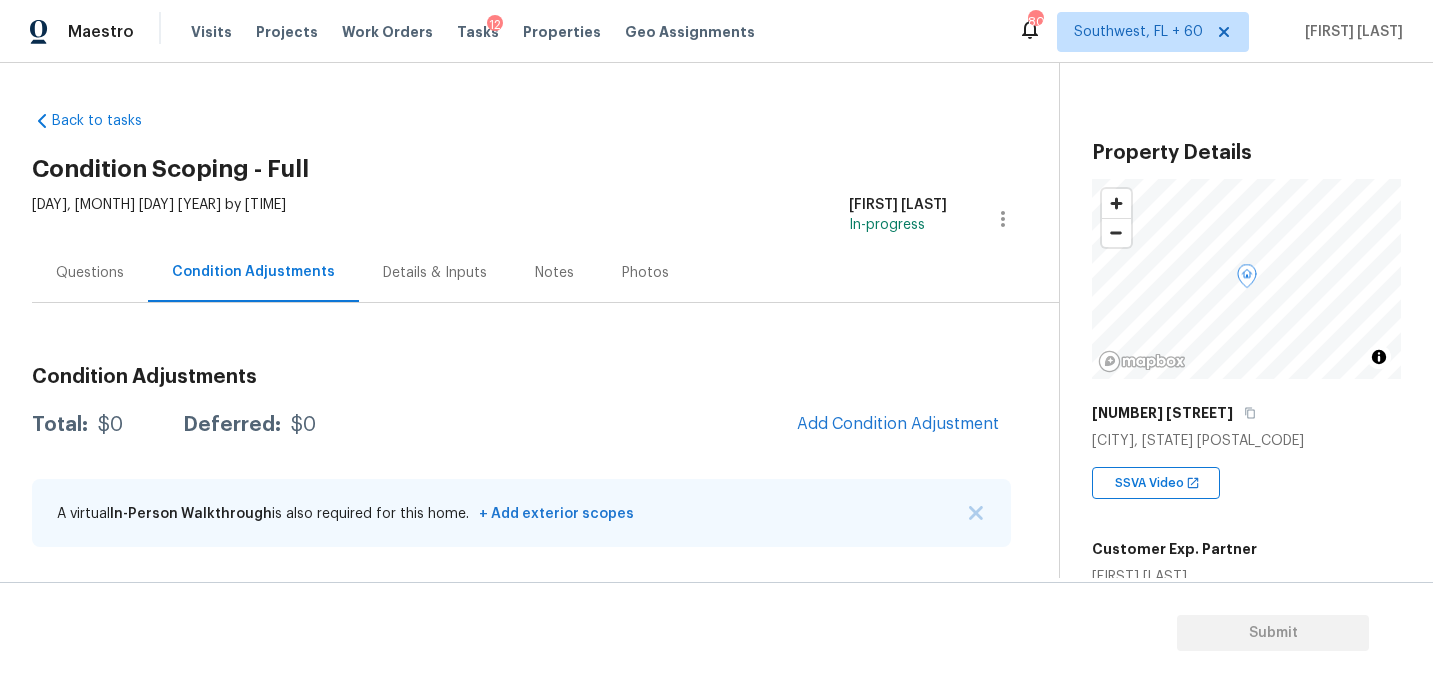 click on "Questions" at bounding box center [90, 272] 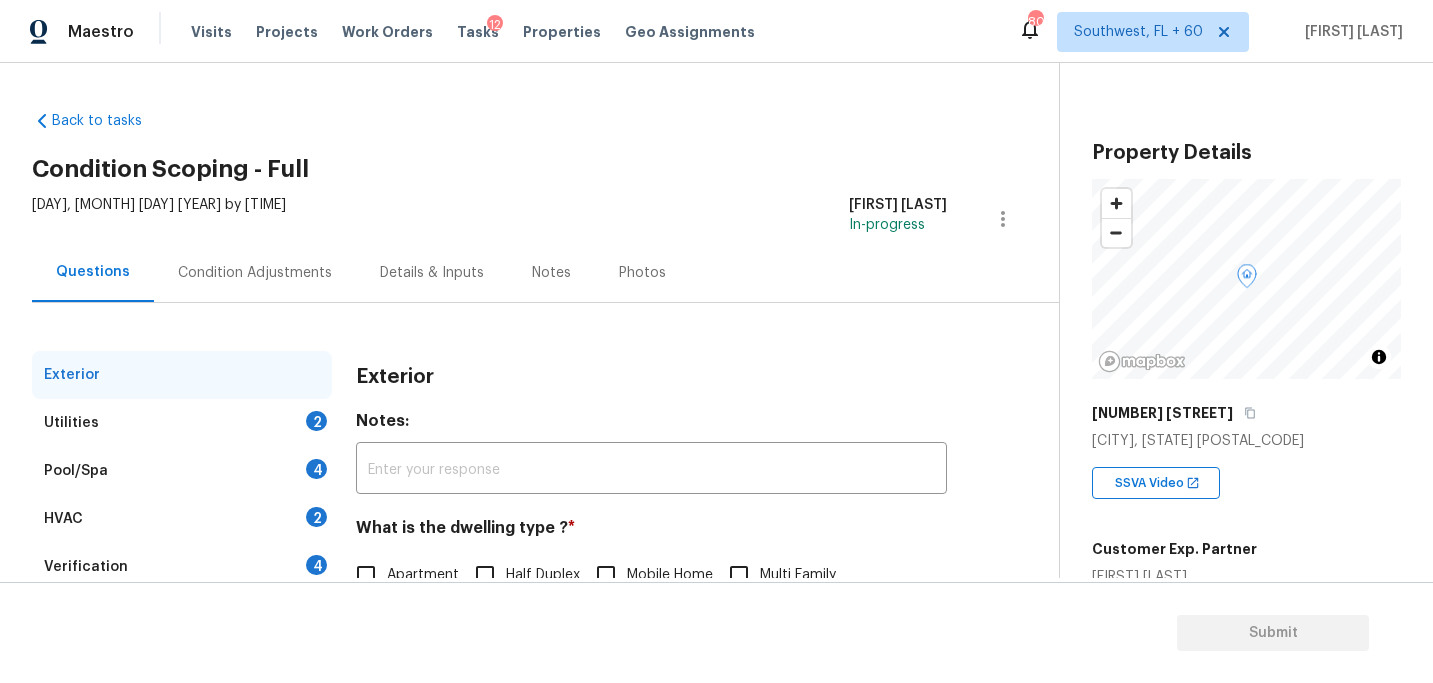 click on "Condition Adjustments" at bounding box center (255, 273) 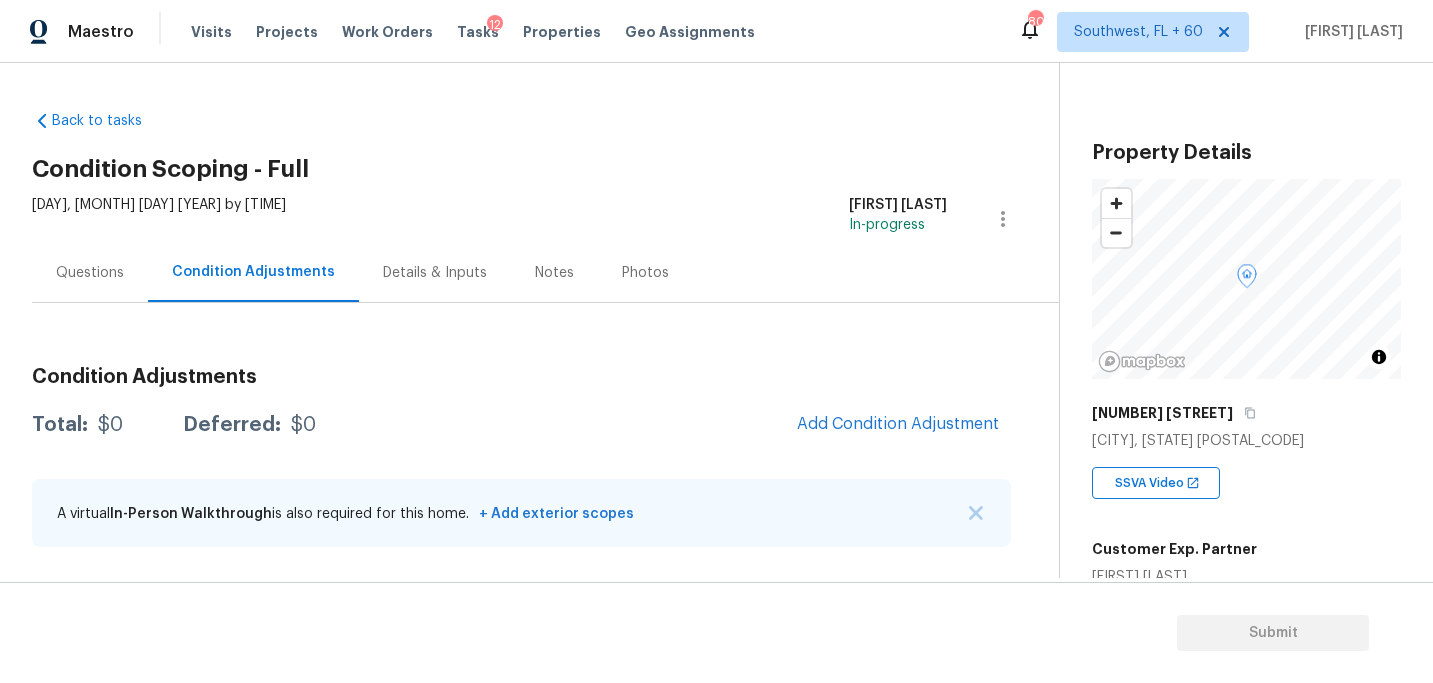 click on "Questions" at bounding box center (90, 273) 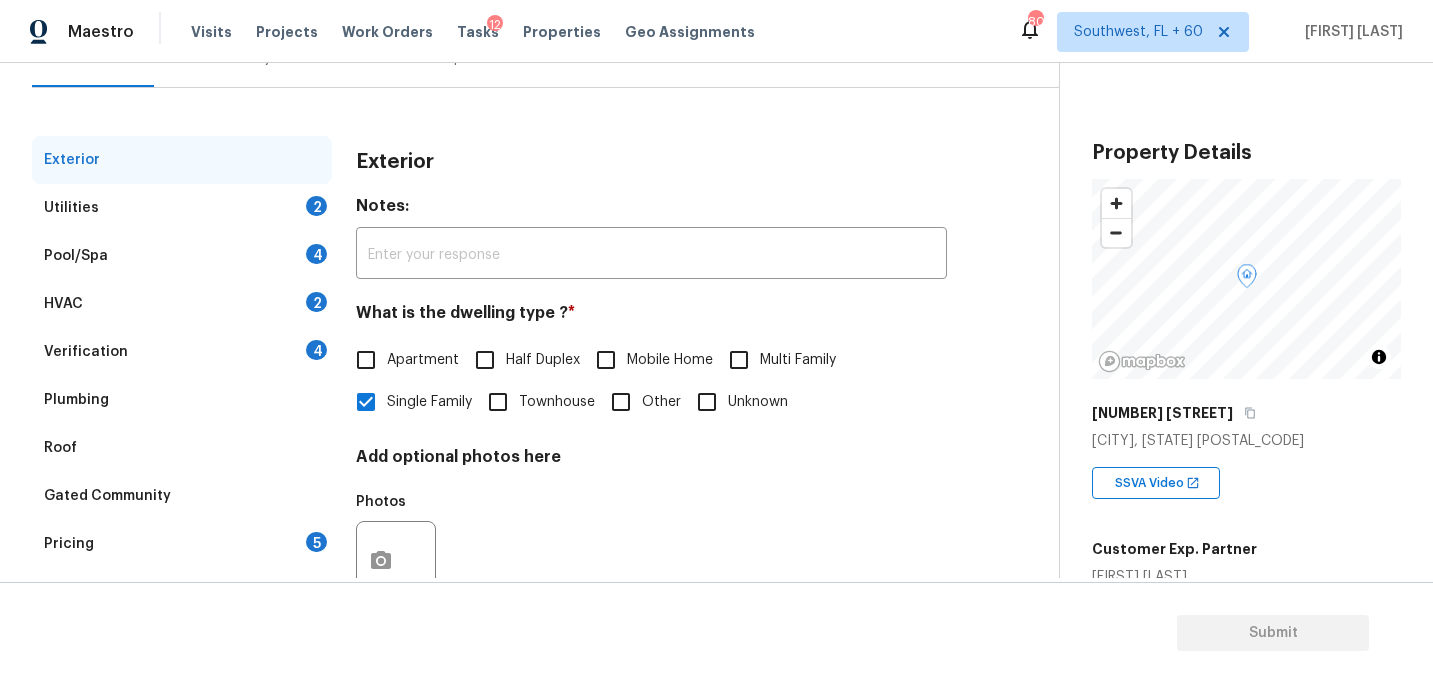 scroll, scrollTop: 55, scrollLeft: 0, axis: vertical 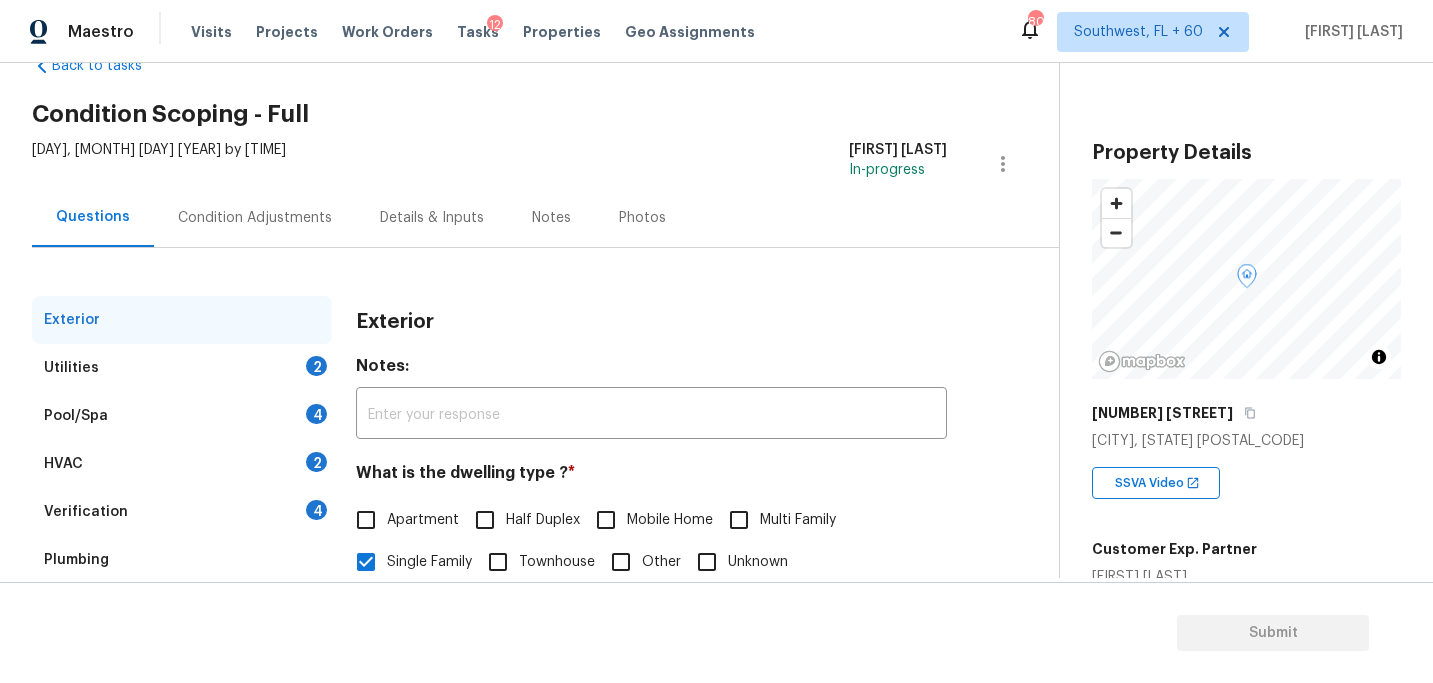 click on "Condition Adjustments" at bounding box center (255, 218) 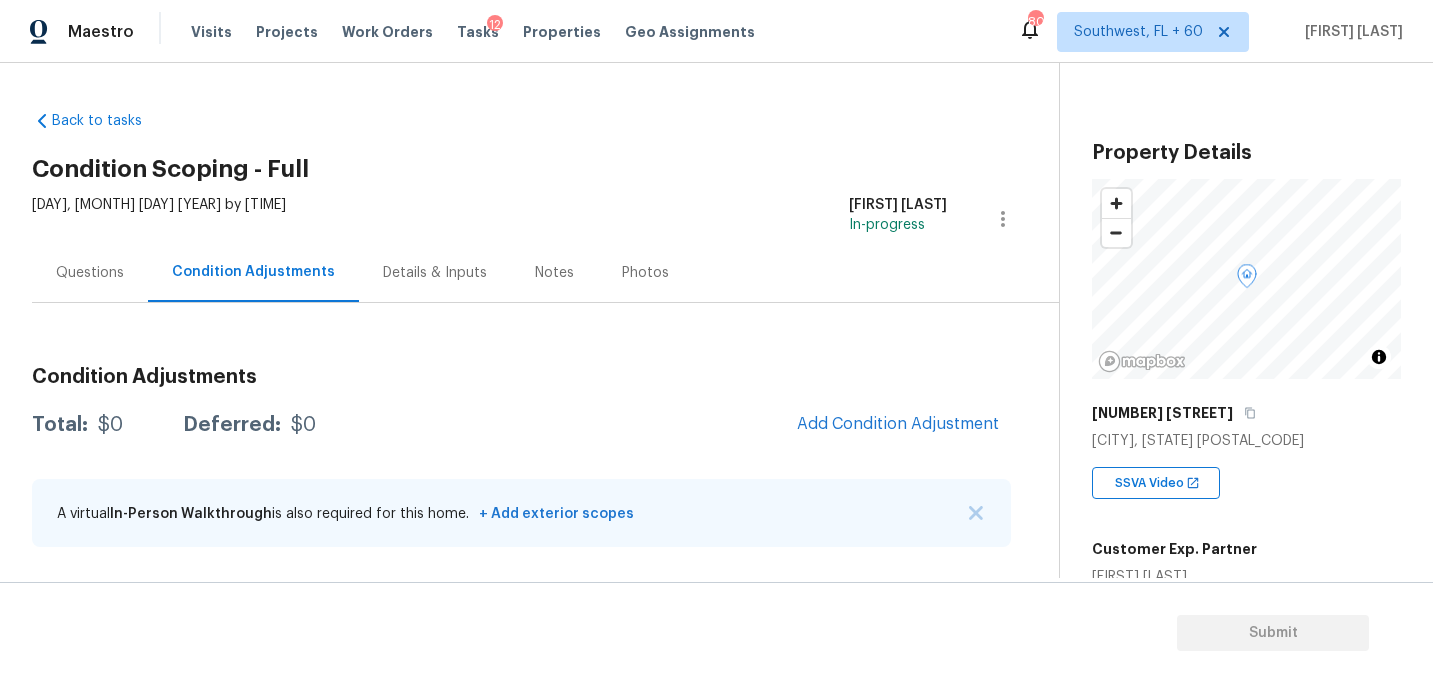 click on "Questions" at bounding box center [90, 273] 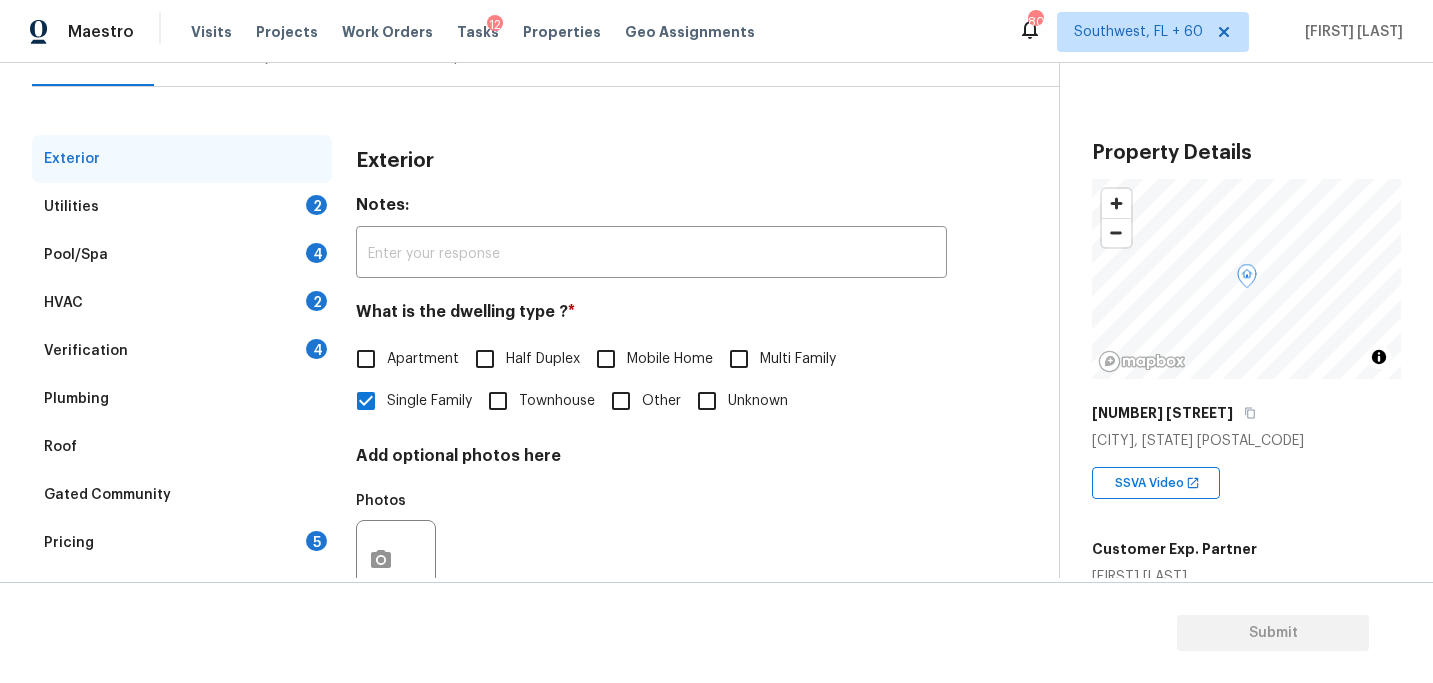 click on "Utilities 2" at bounding box center (182, 207) 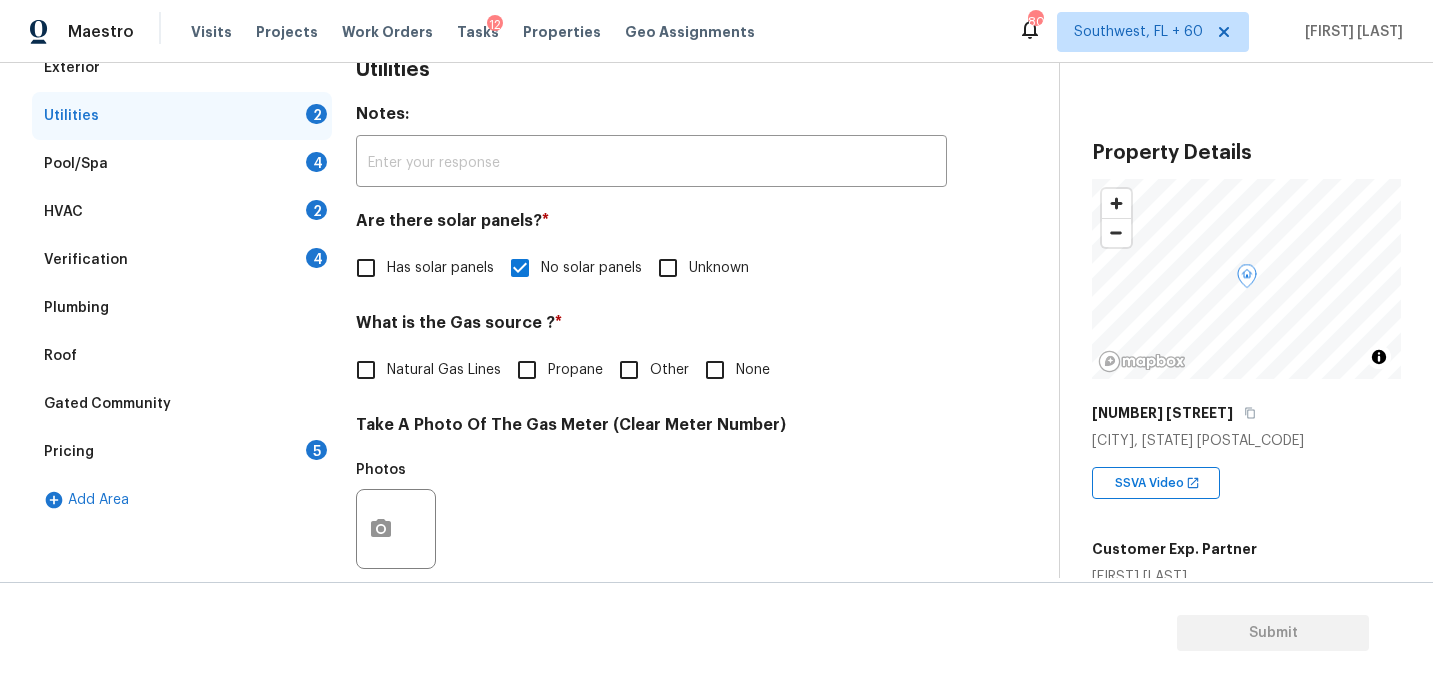 scroll, scrollTop: 95, scrollLeft: 0, axis: vertical 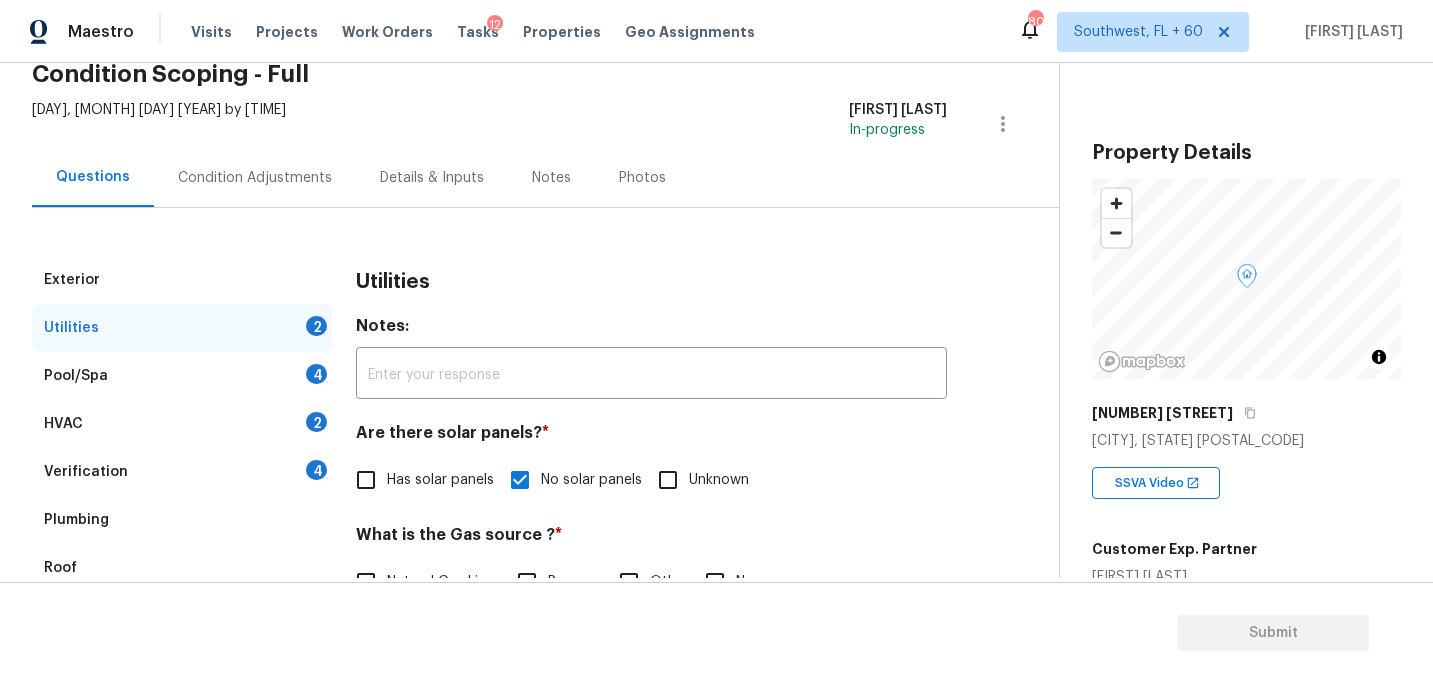 click on "Condition Adjustments" at bounding box center (255, 178) 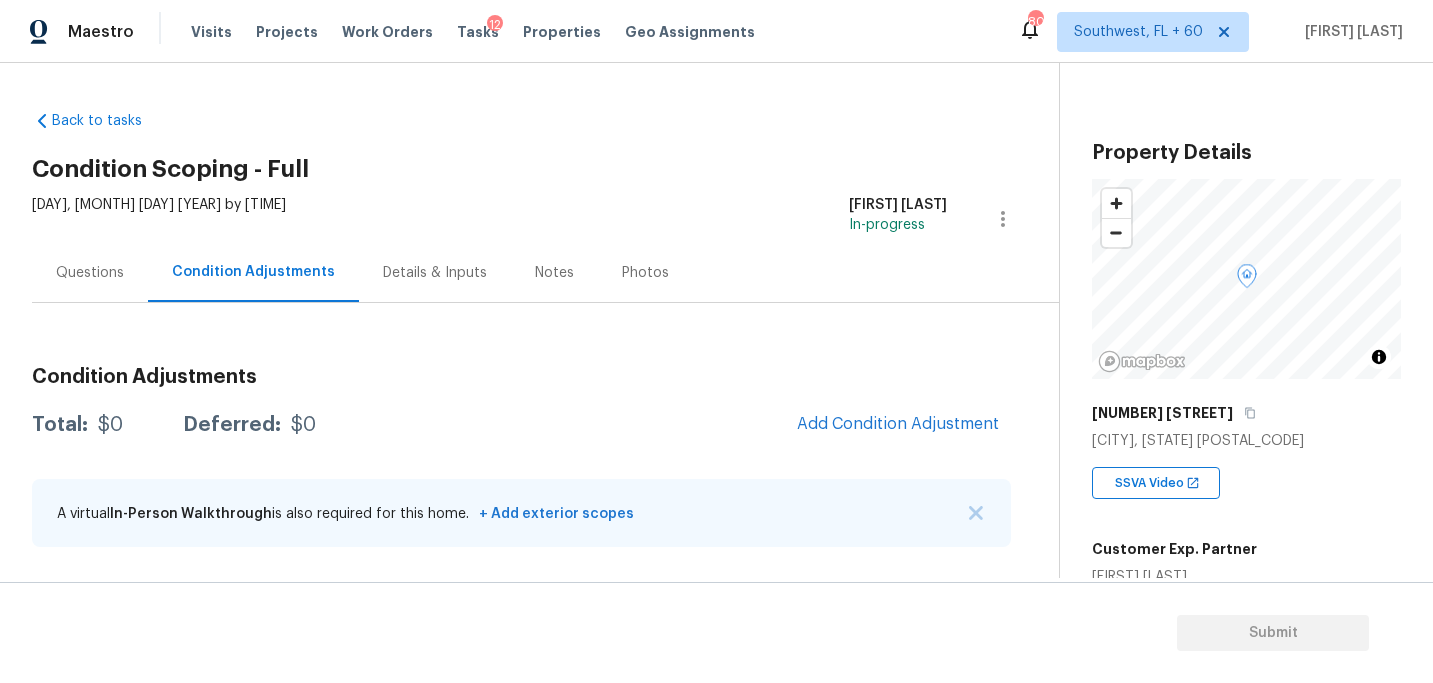 scroll, scrollTop: 0, scrollLeft: 0, axis: both 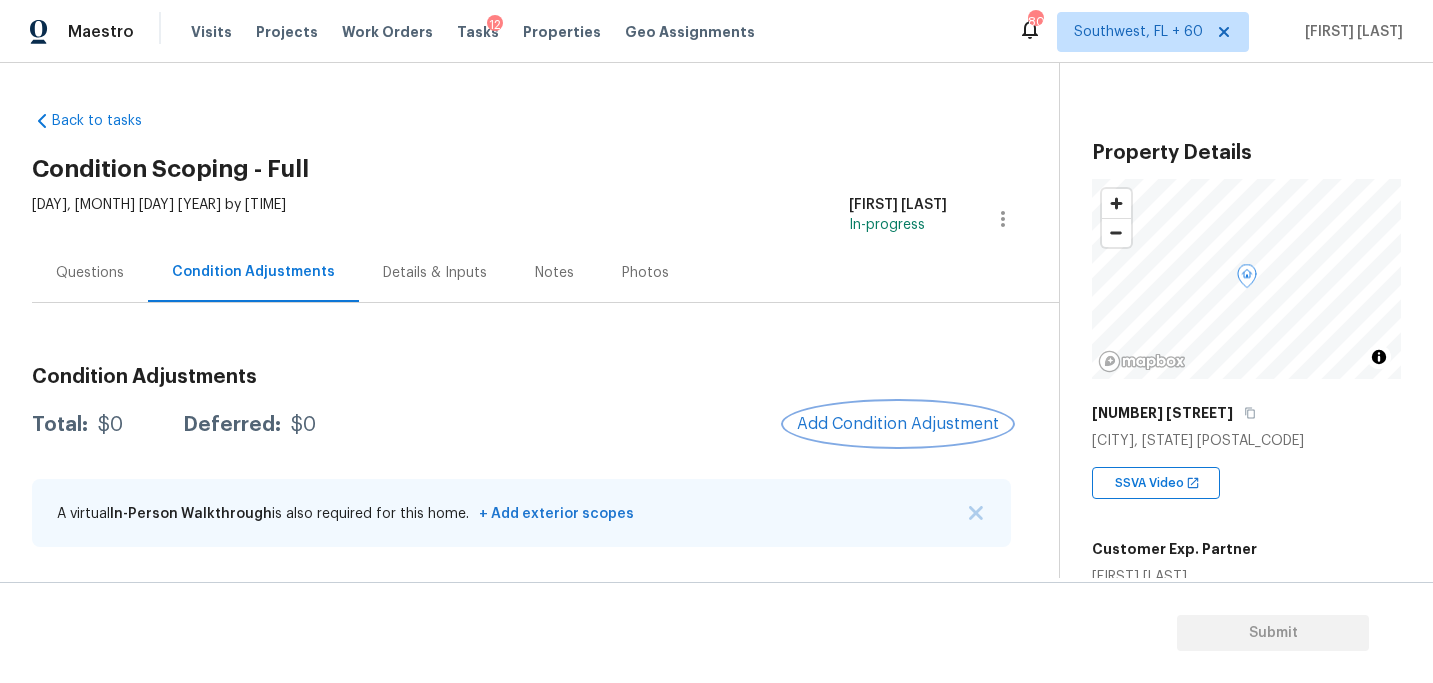 click on "Add Condition Adjustment" at bounding box center (898, 424) 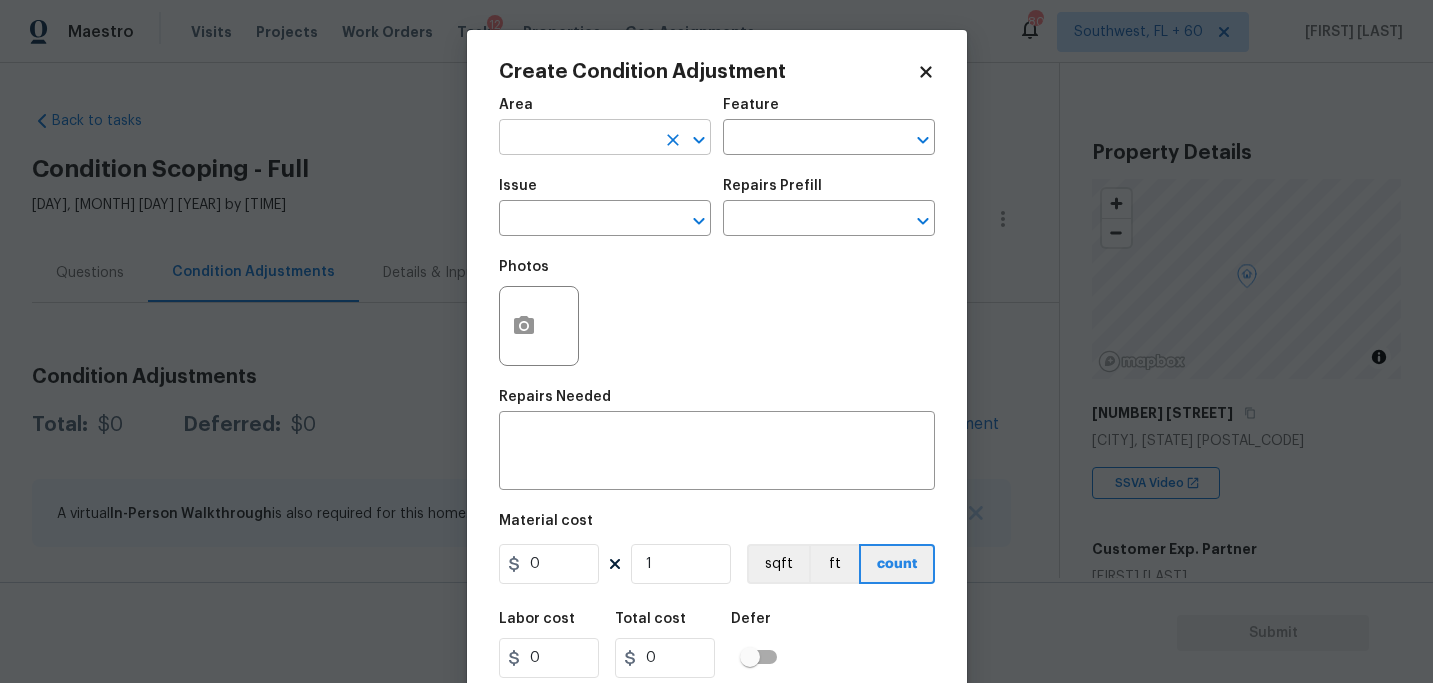 click at bounding box center (577, 139) 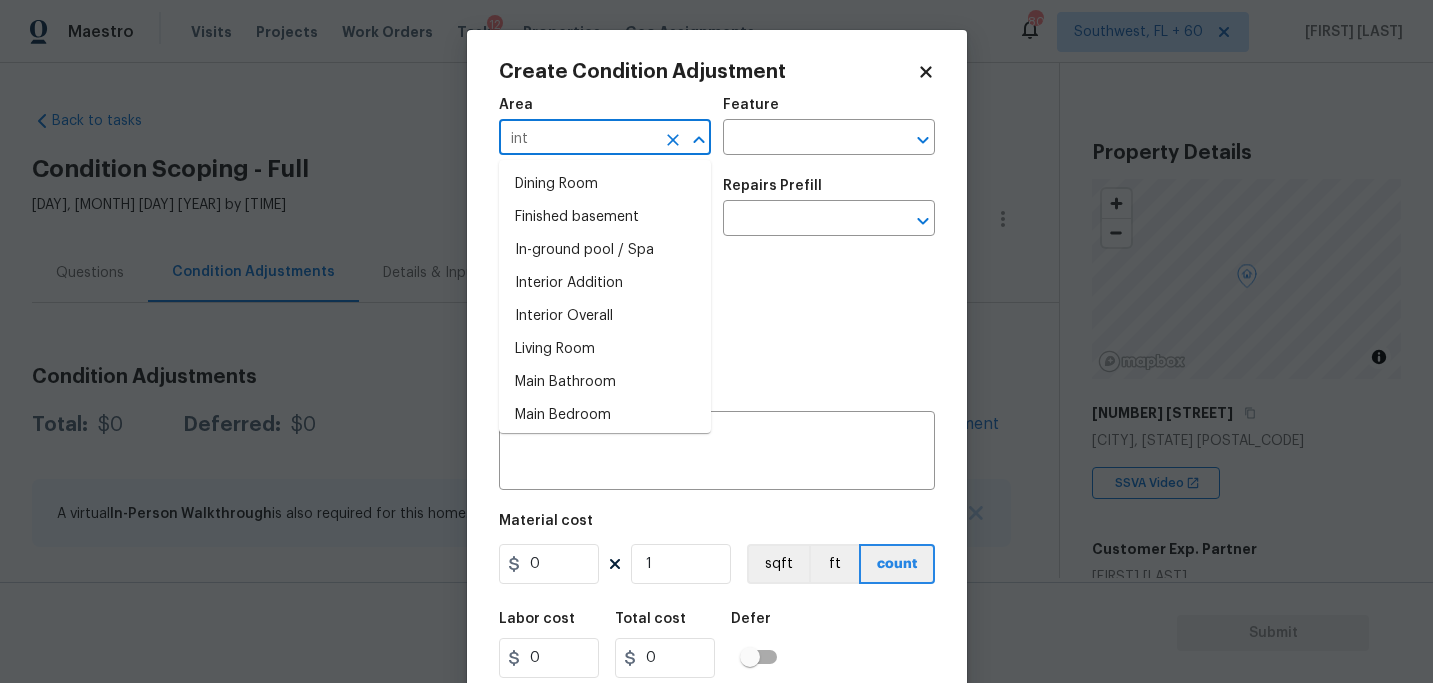 type on "inte" 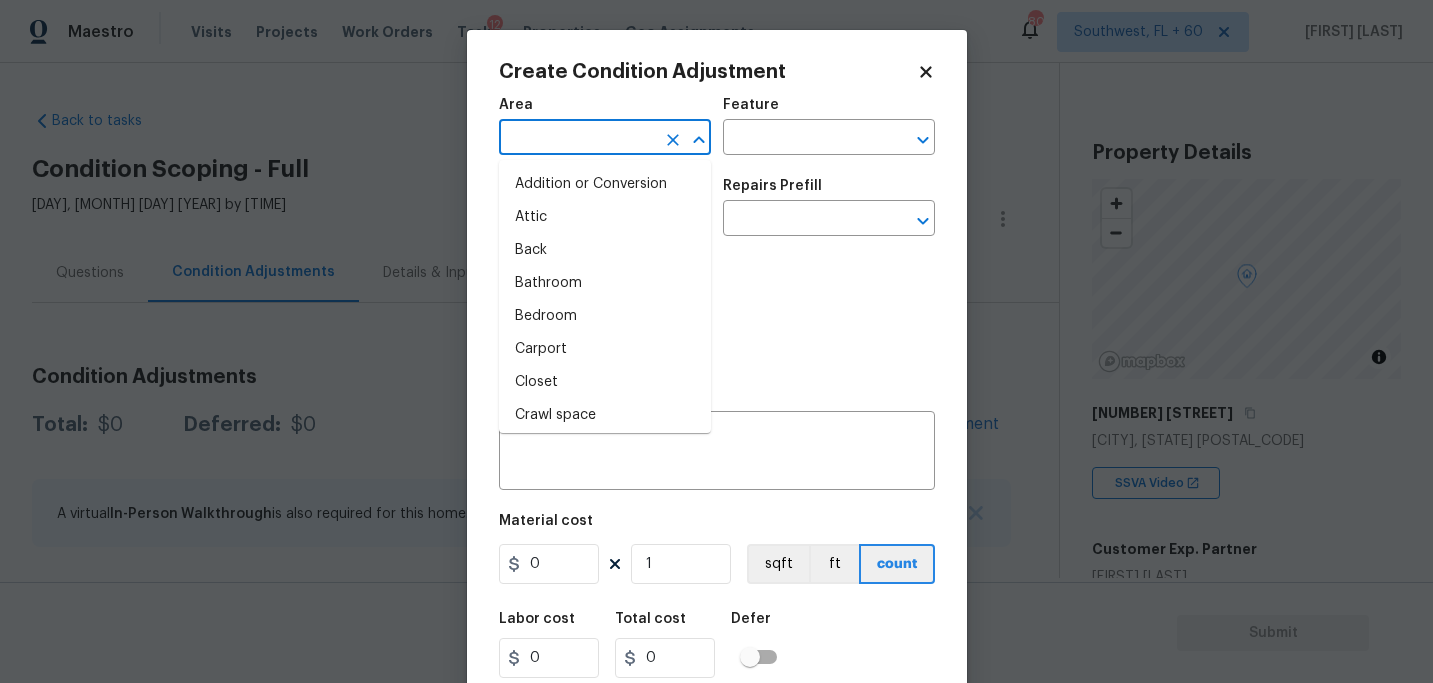 click on "Attic" at bounding box center (605, 217) 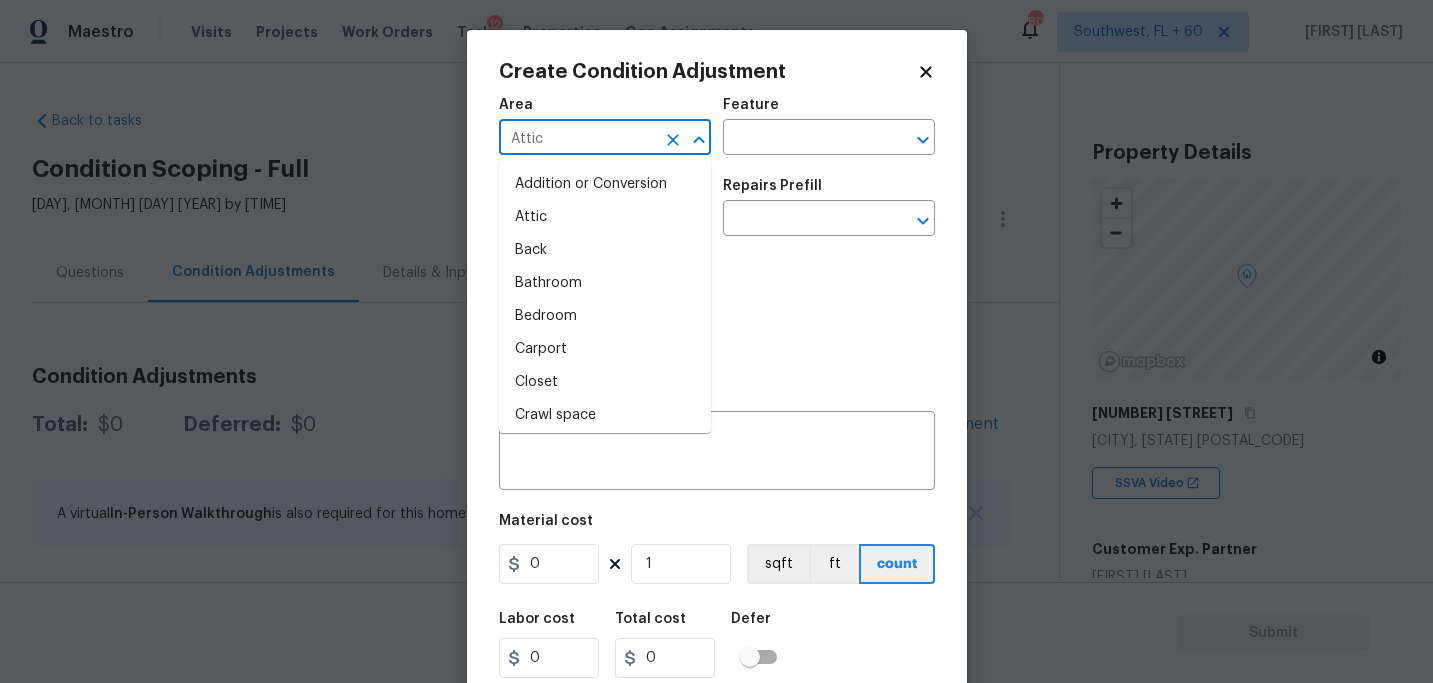 type on "Attic" 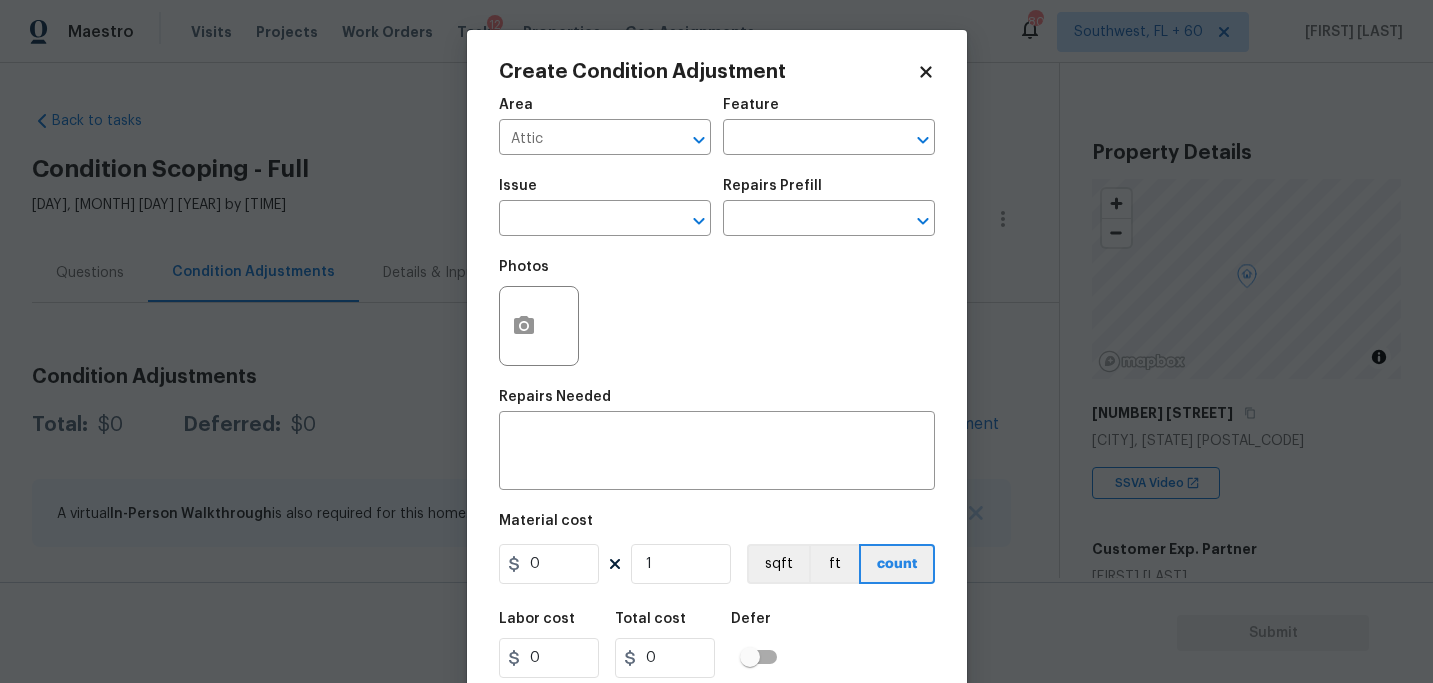 click on "Feature" at bounding box center (829, 111) 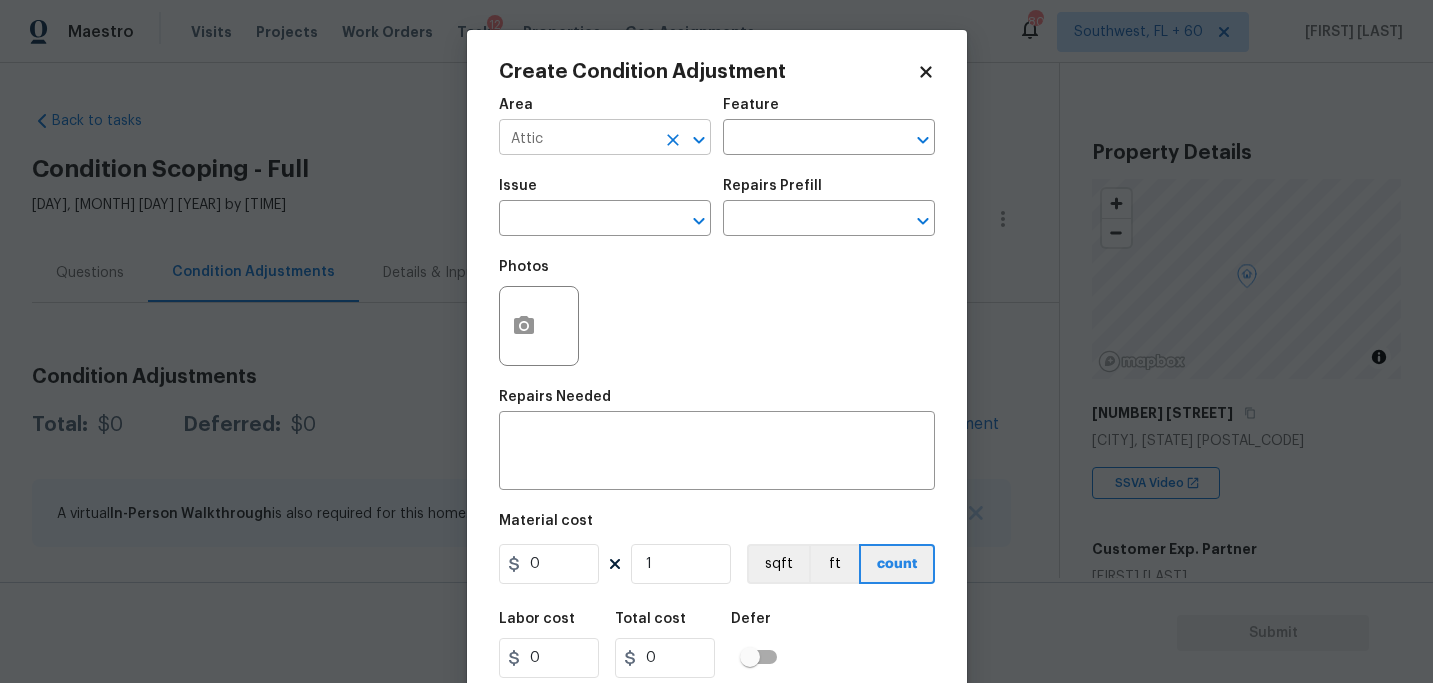 click 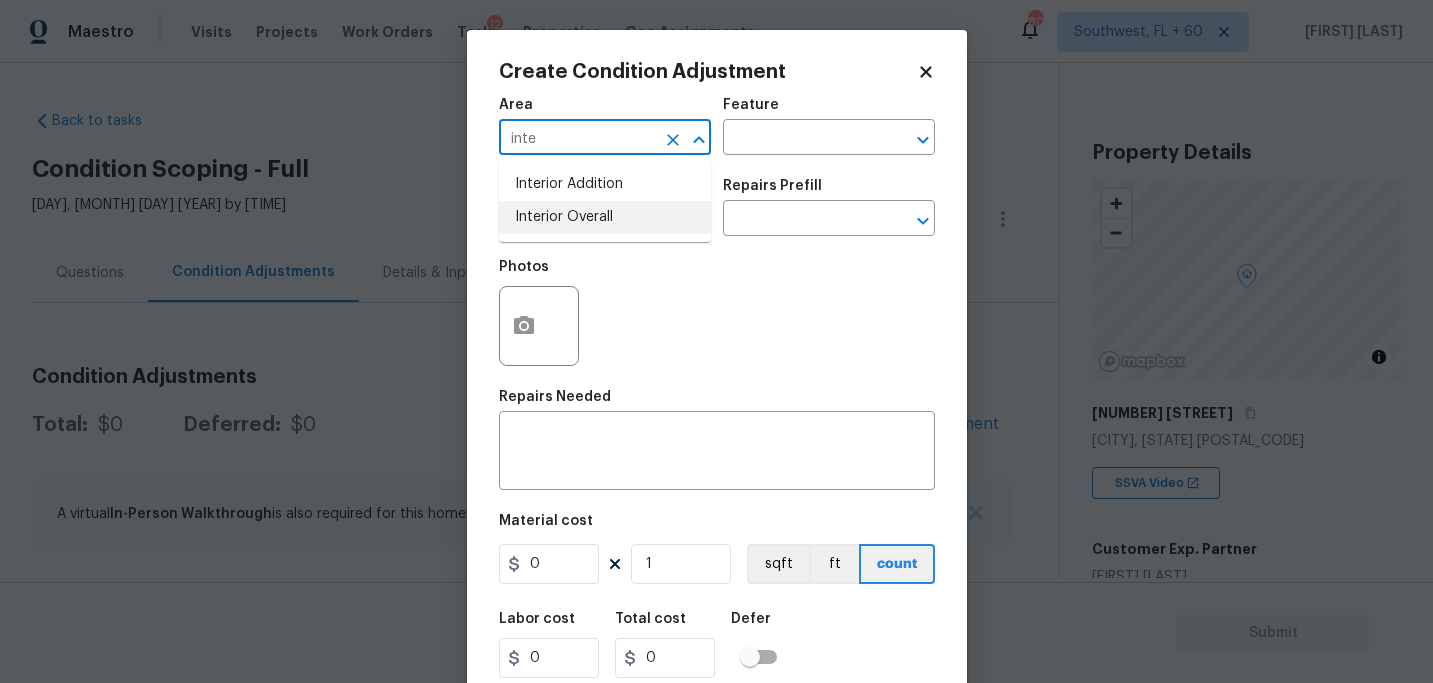 click on "Interior Overall" at bounding box center (605, 217) 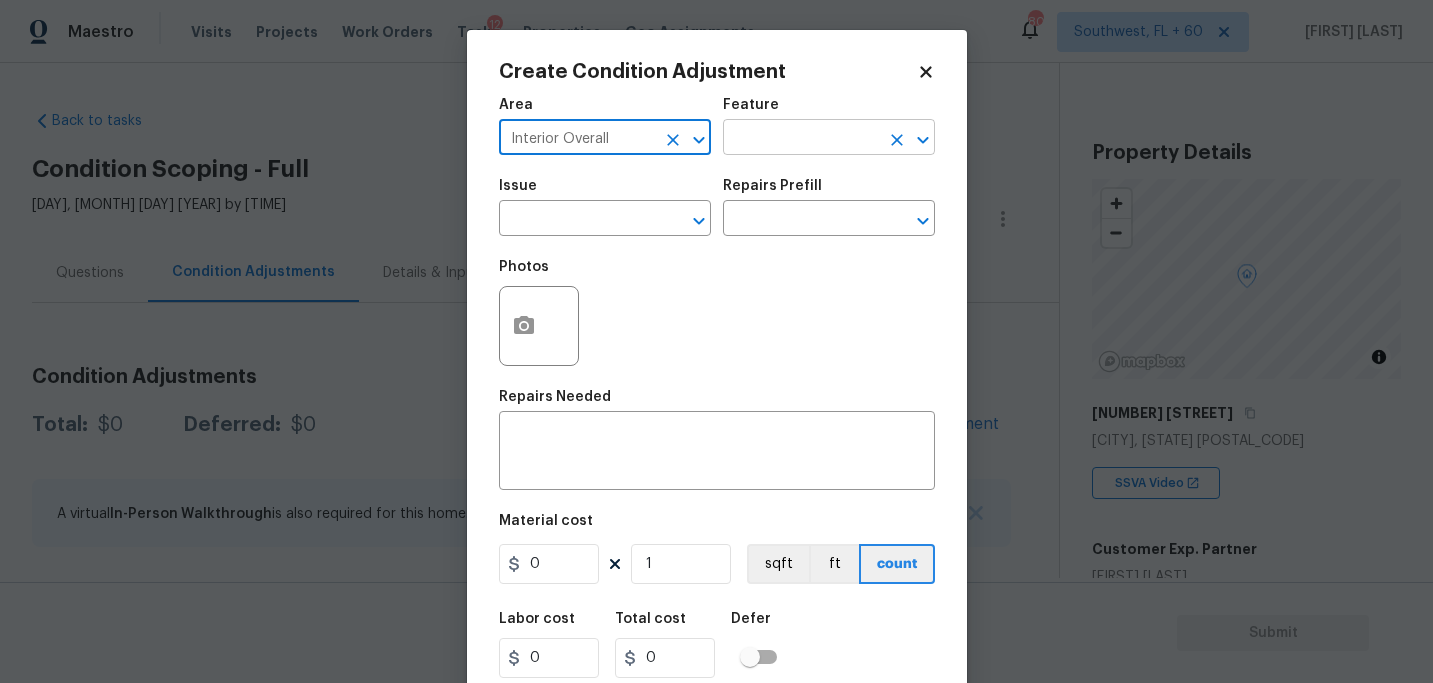 type on "Interior Overall" 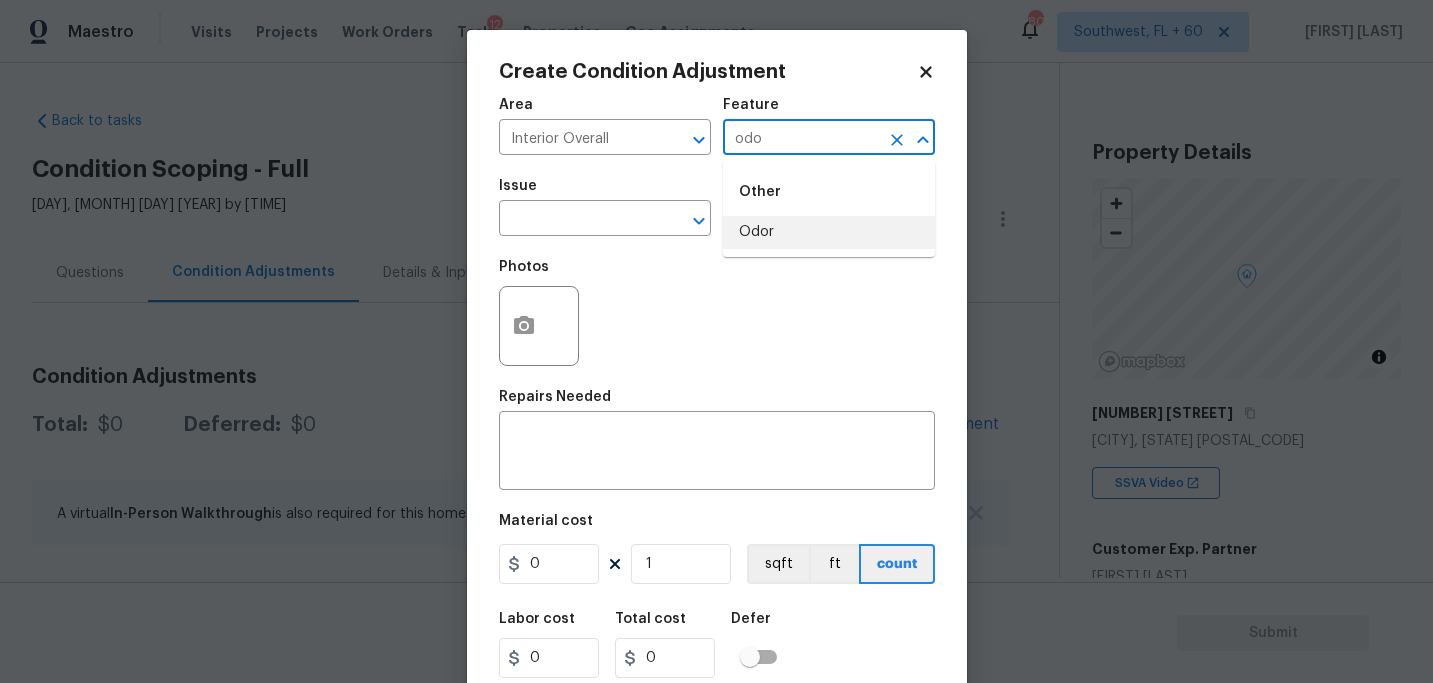 click on "Odor" at bounding box center (829, 232) 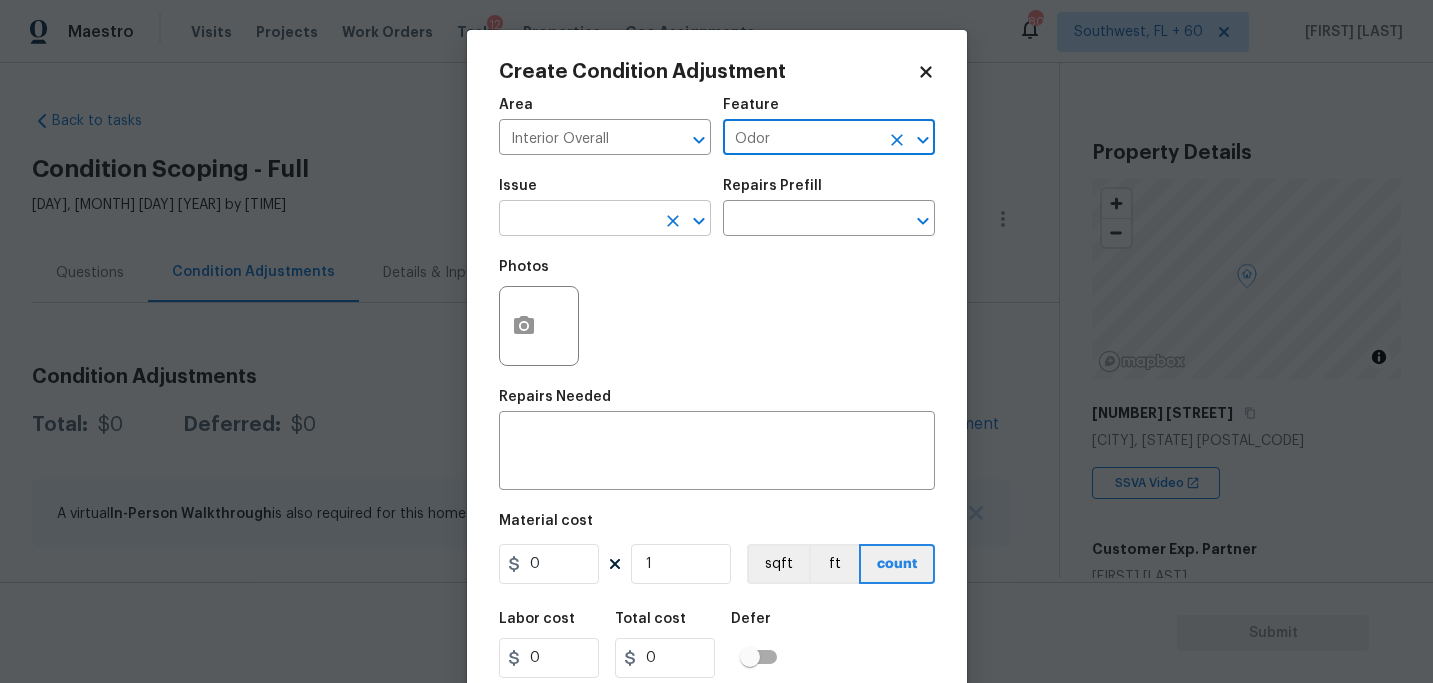 type on "Odor" 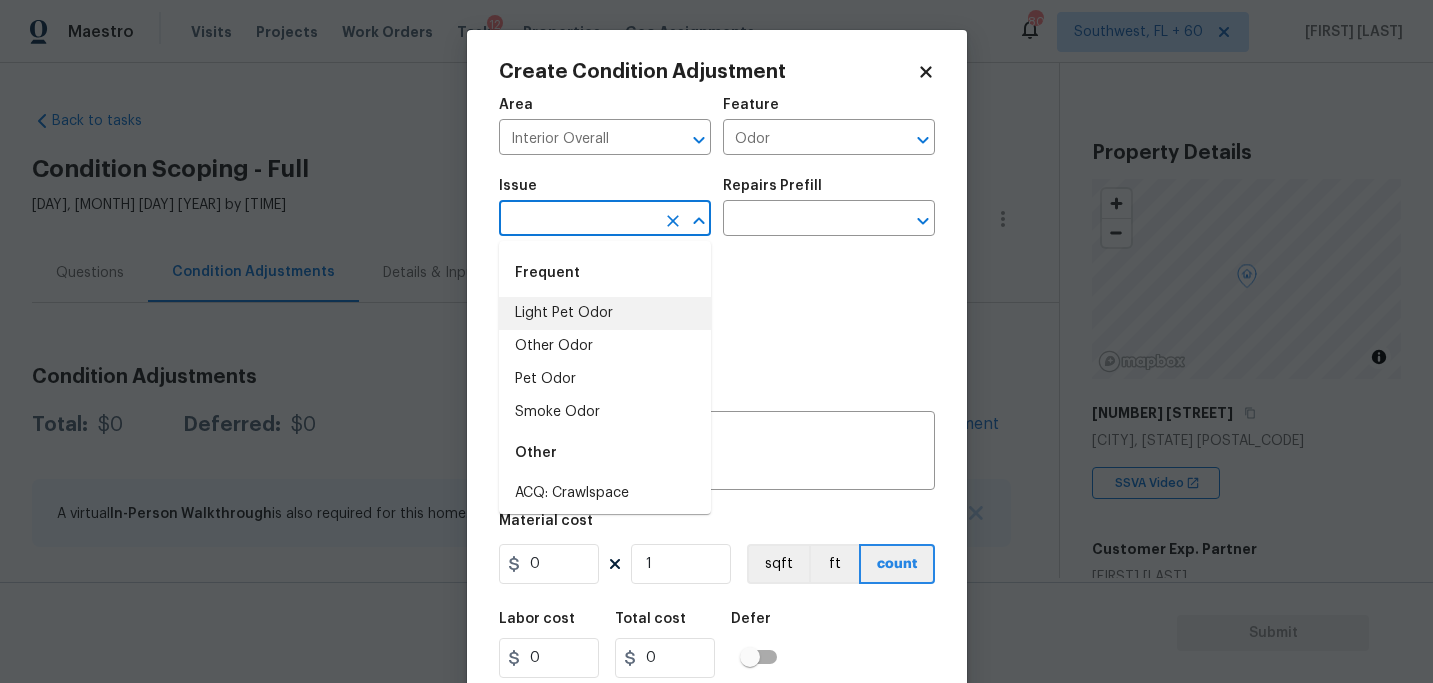 click on "Light Pet Odor" at bounding box center [605, 313] 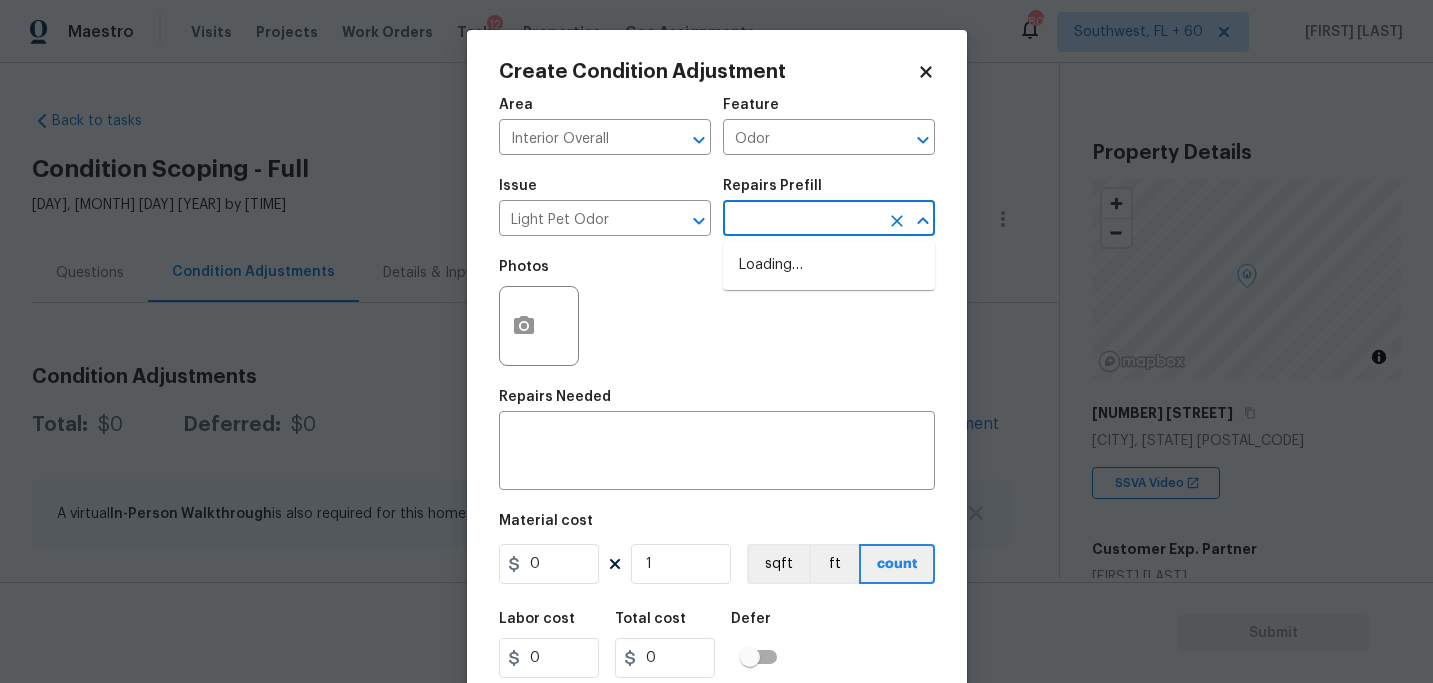 click at bounding box center [801, 220] 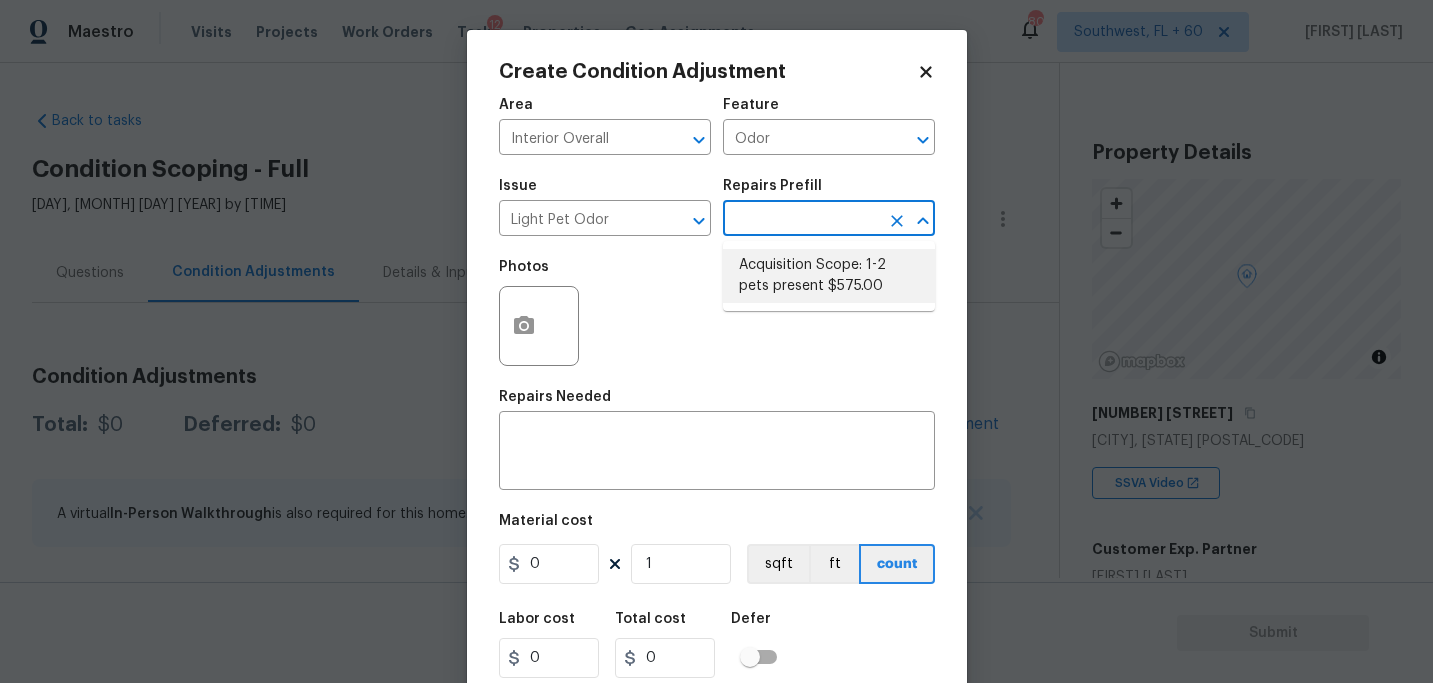 click on "Acquisition Scope: 1-2 pets present $575.00" at bounding box center (829, 276) 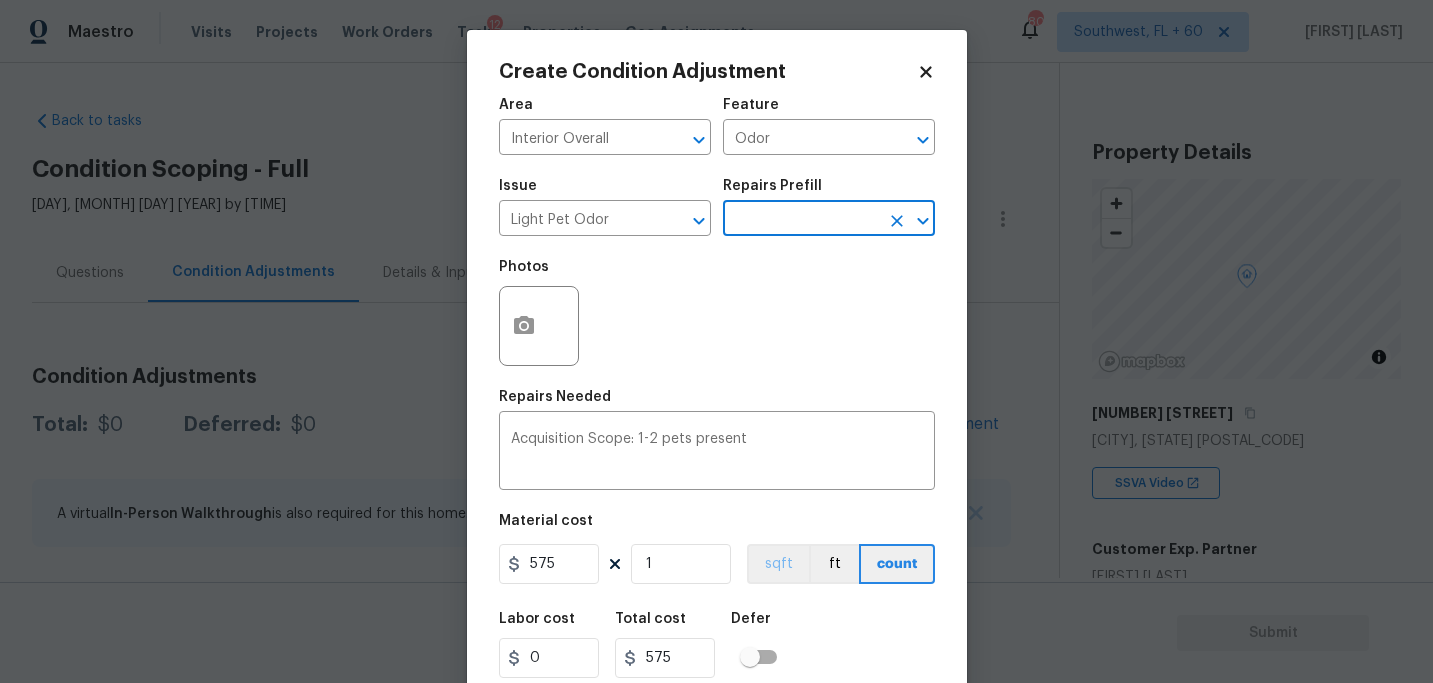 scroll, scrollTop: 64, scrollLeft: 0, axis: vertical 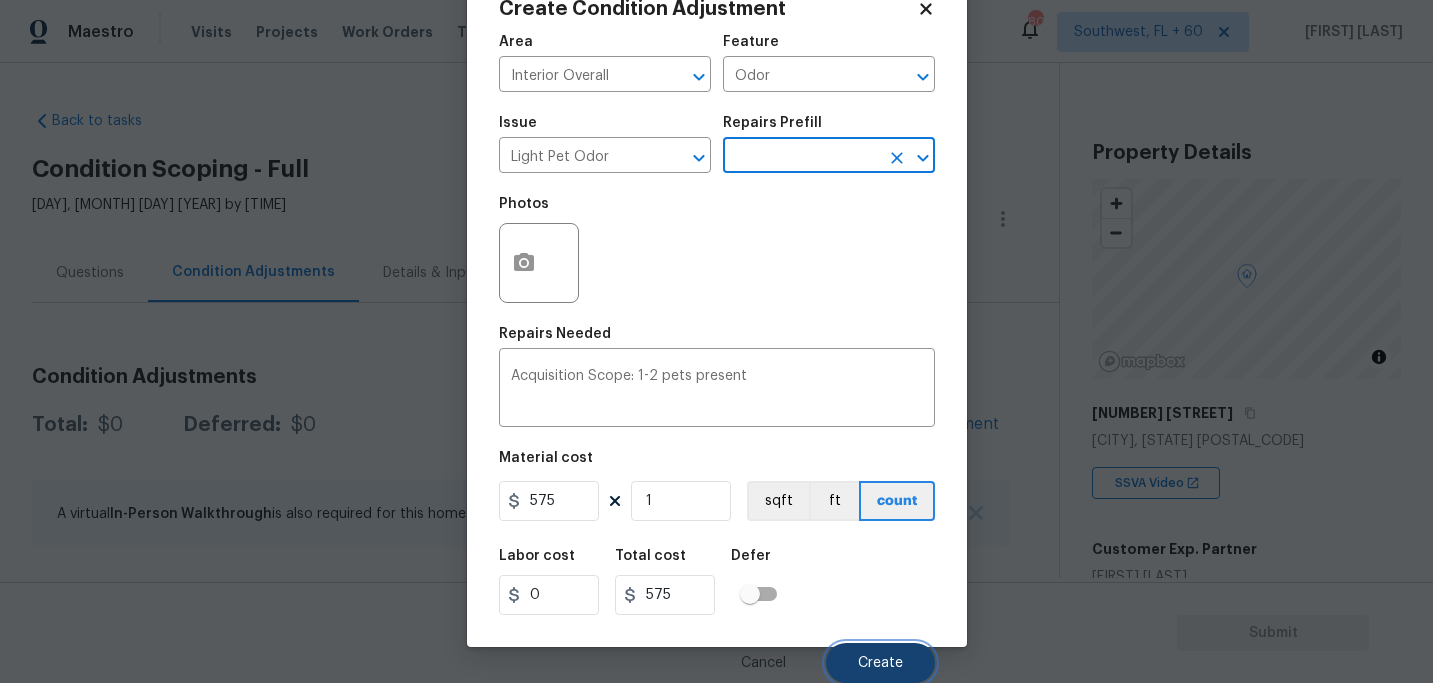click on "Create" at bounding box center (880, 663) 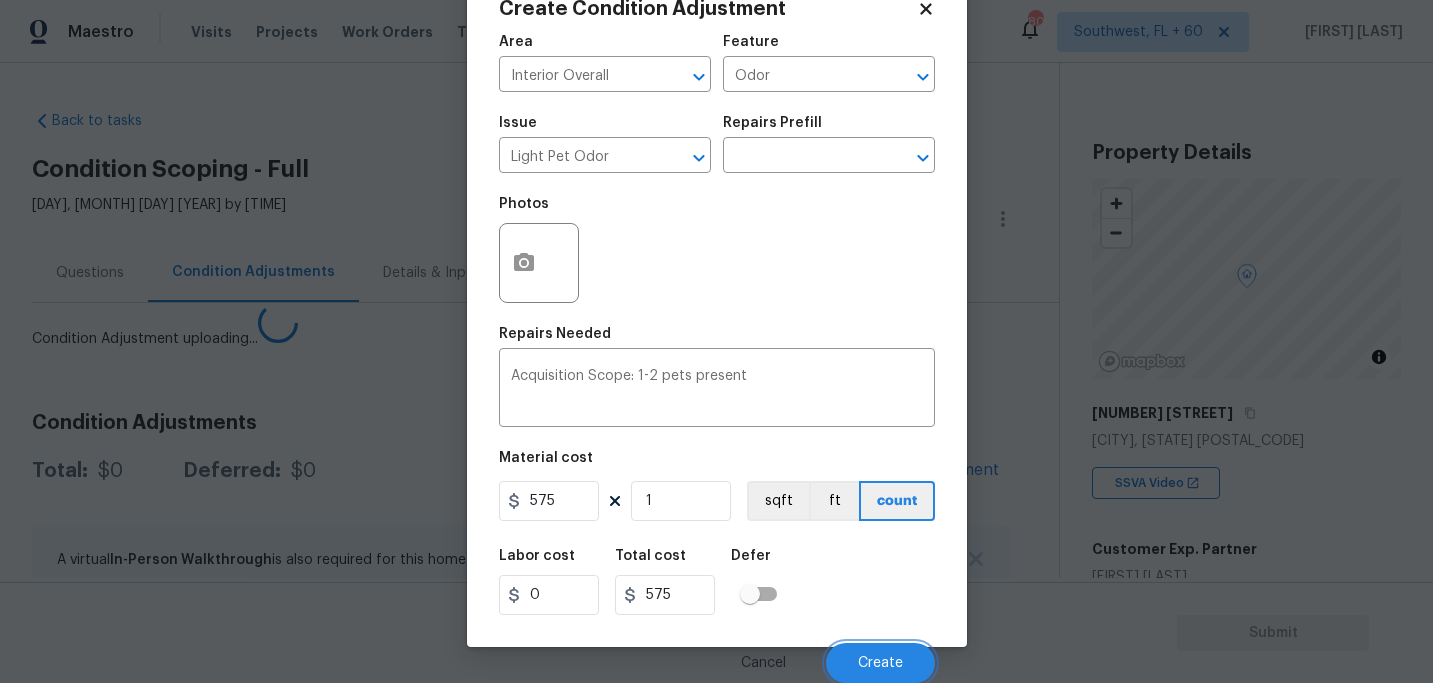 scroll, scrollTop: 57, scrollLeft: 0, axis: vertical 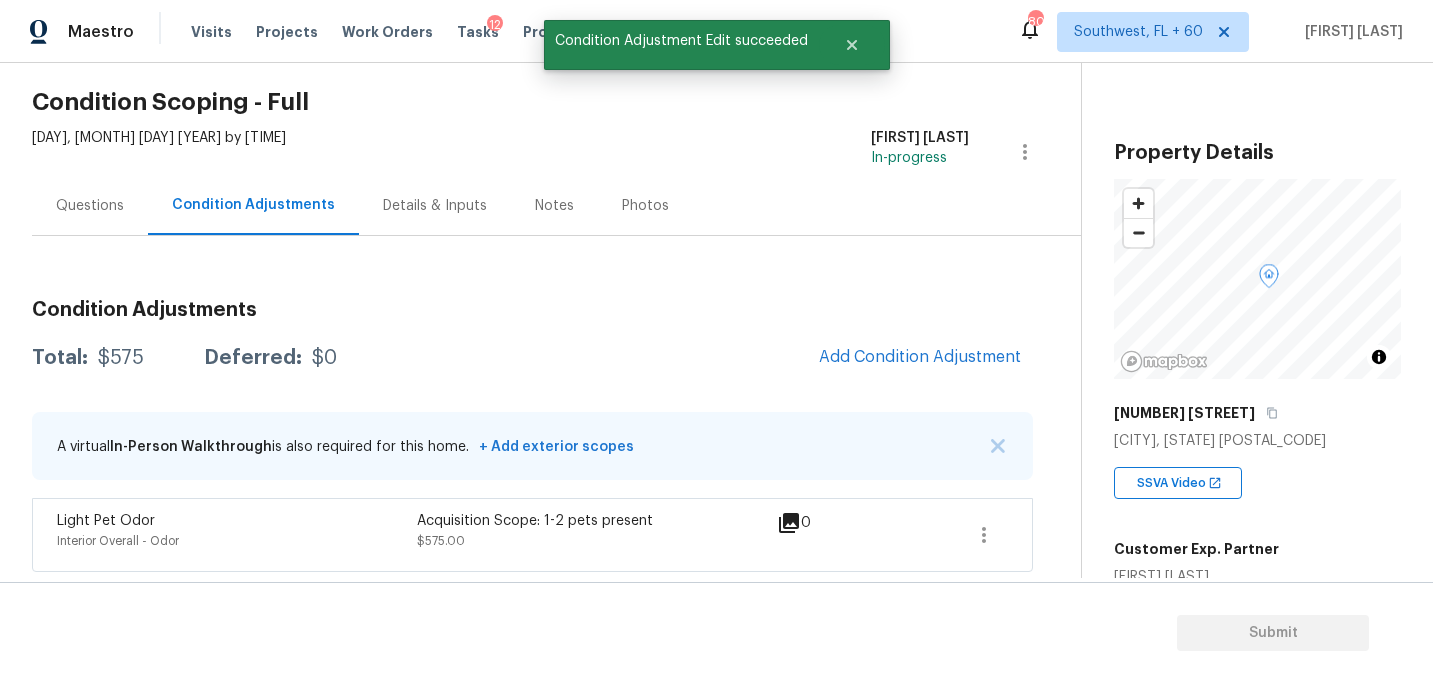 click on "Questions" at bounding box center [90, 205] 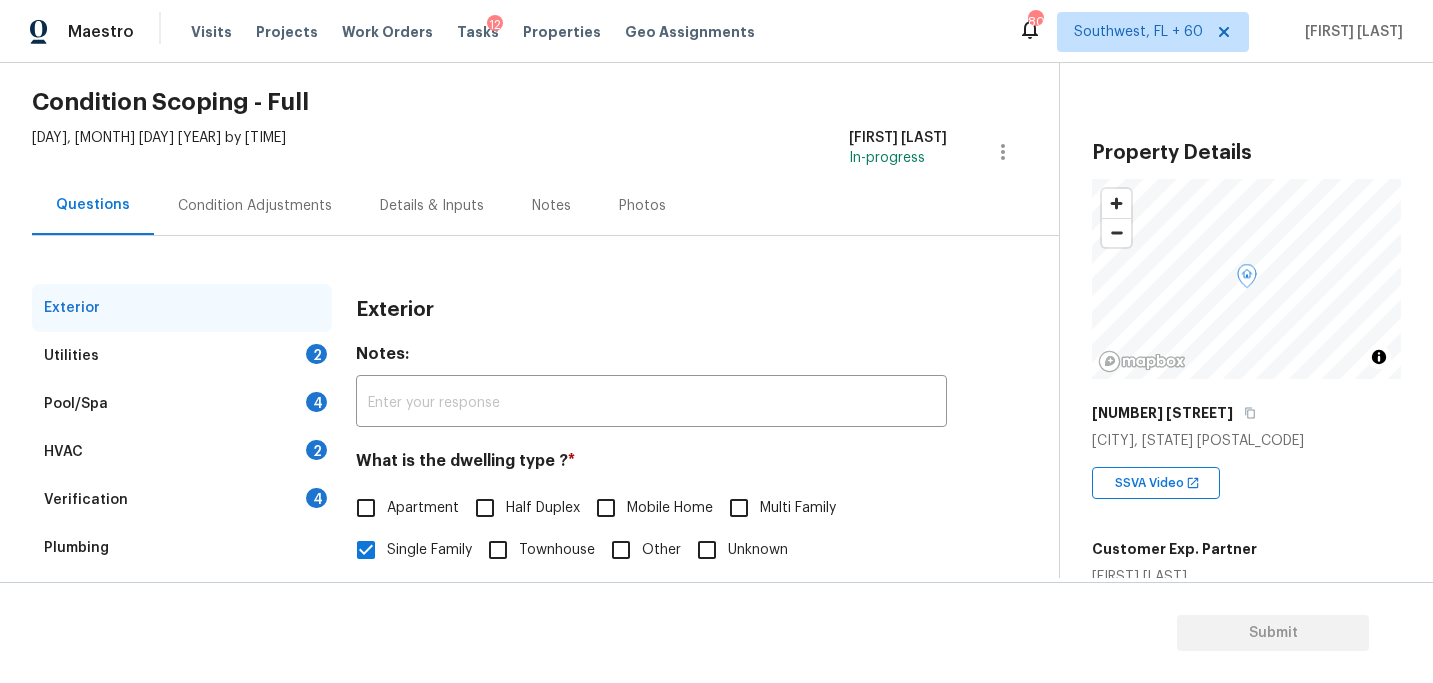 click on "Condition Adjustments" at bounding box center (255, 206) 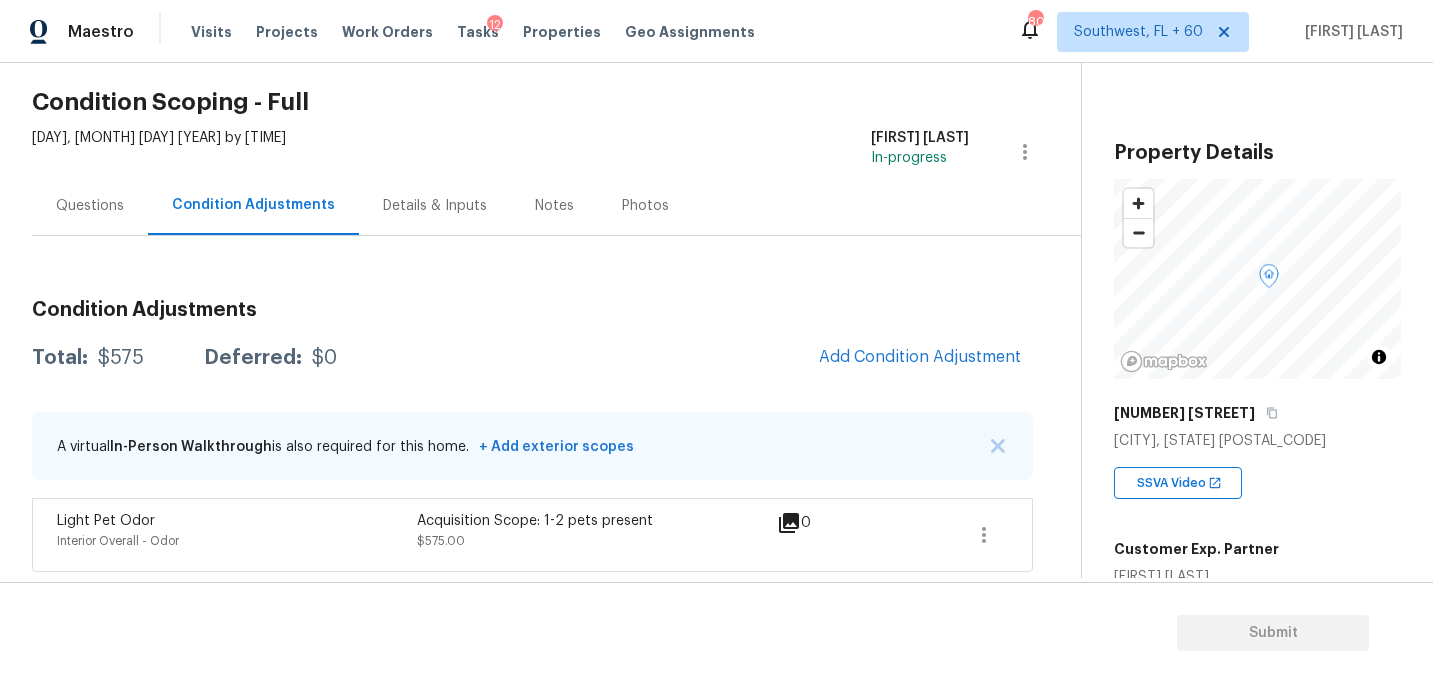 click on "Submit" at bounding box center [716, 633] 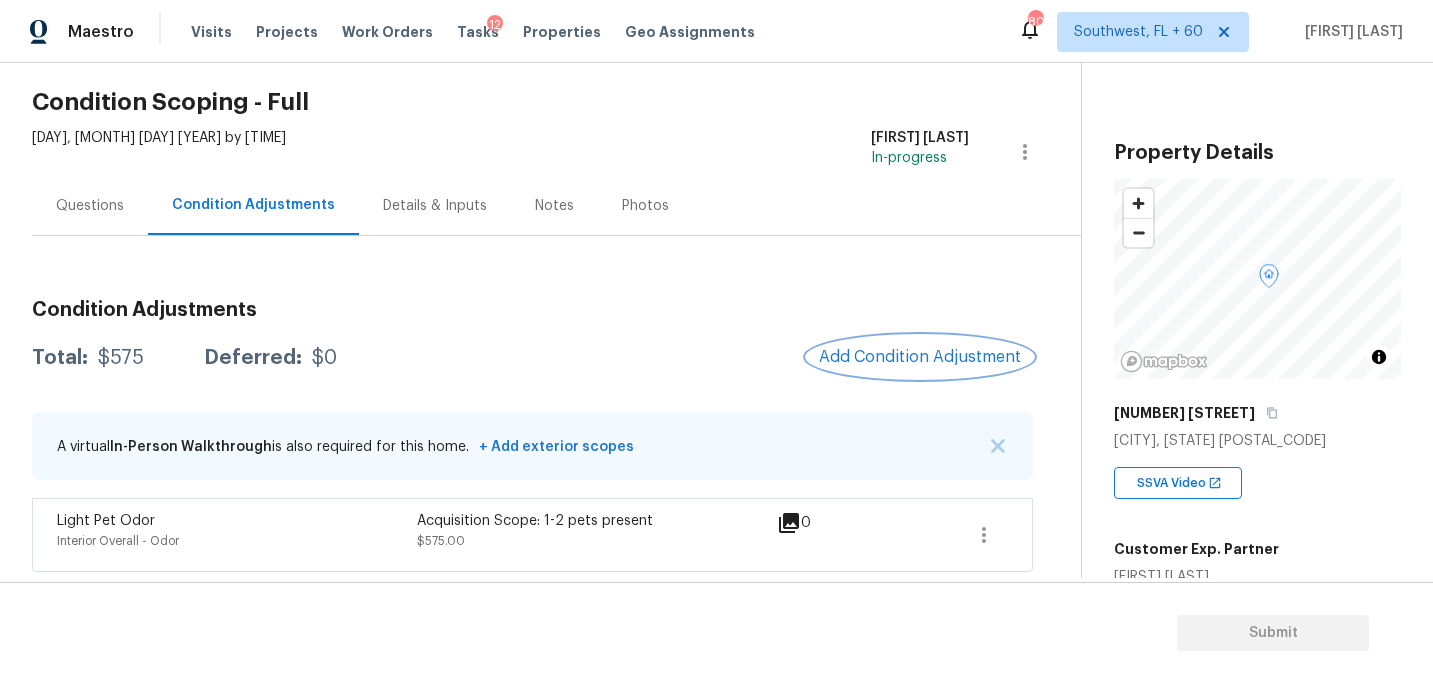 click on "Add Condition Adjustment" at bounding box center [920, 357] 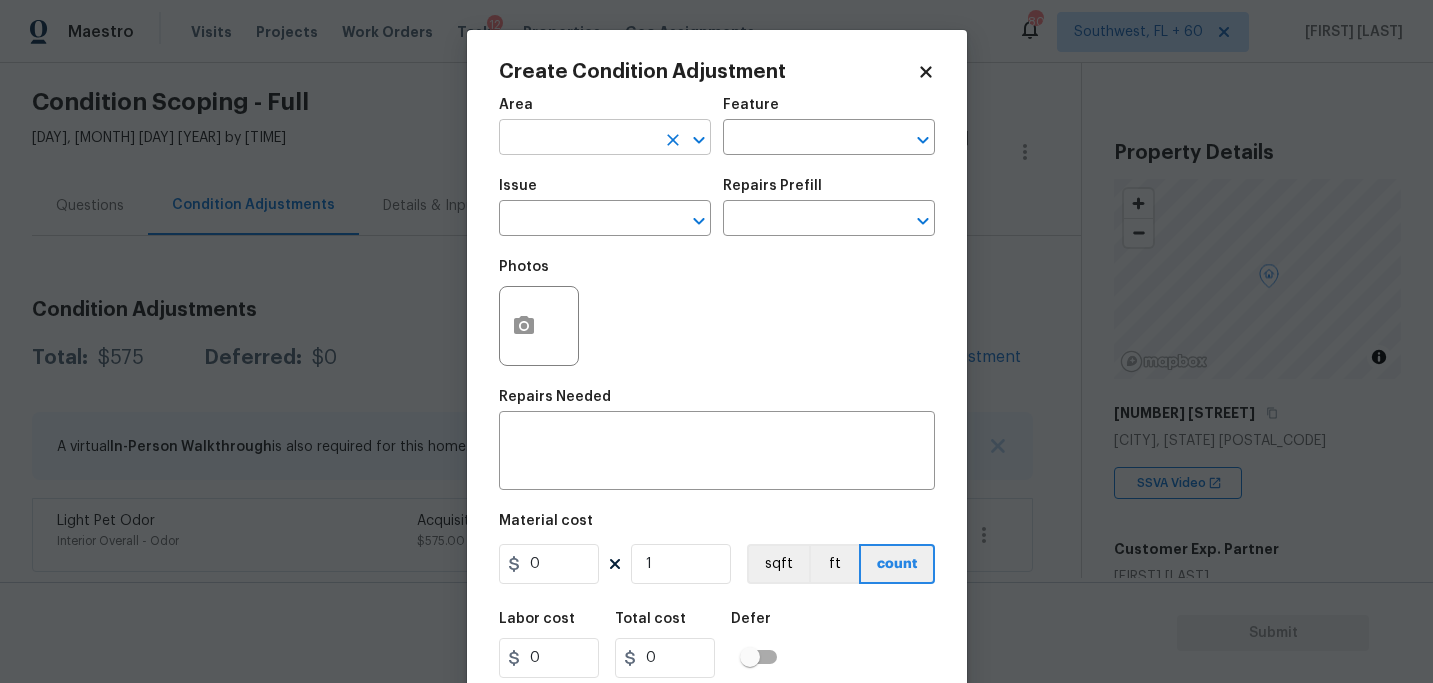 click at bounding box center [577, 139] 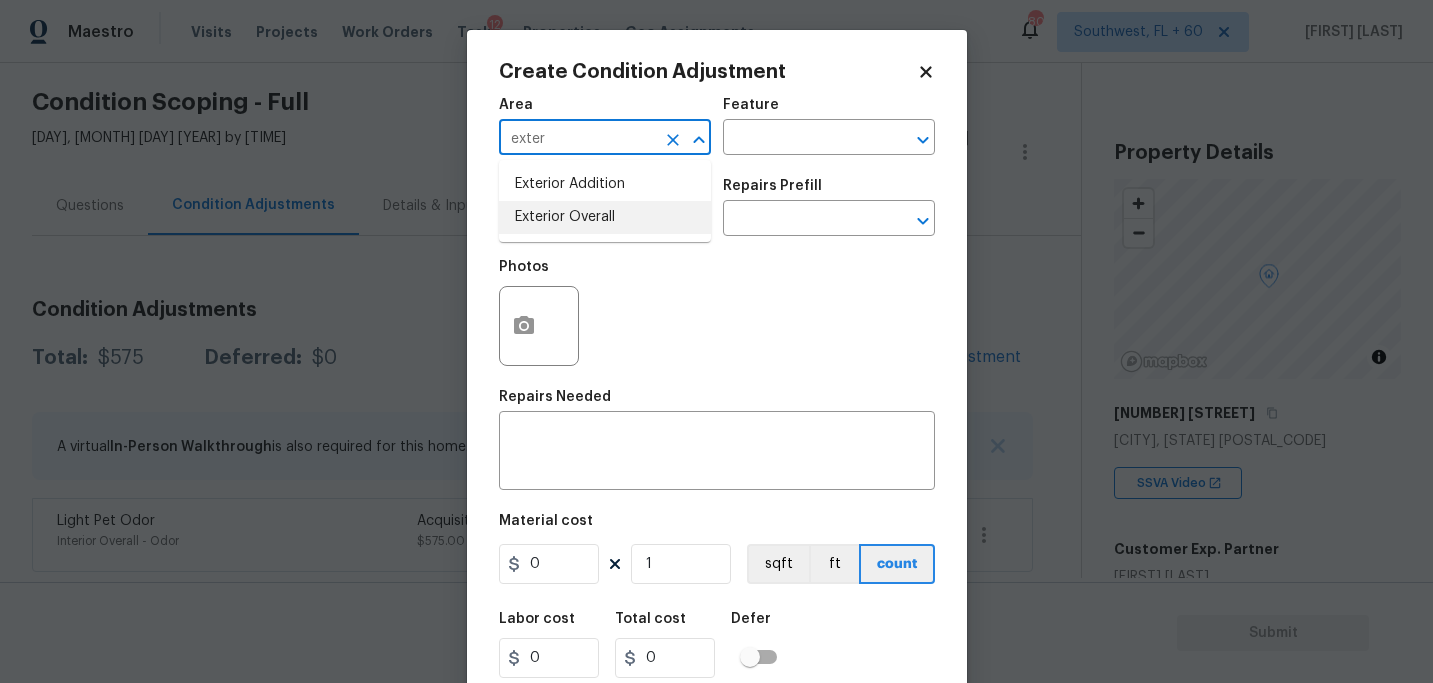 click on "Exterior Overall" at bounding box center [605, 217] 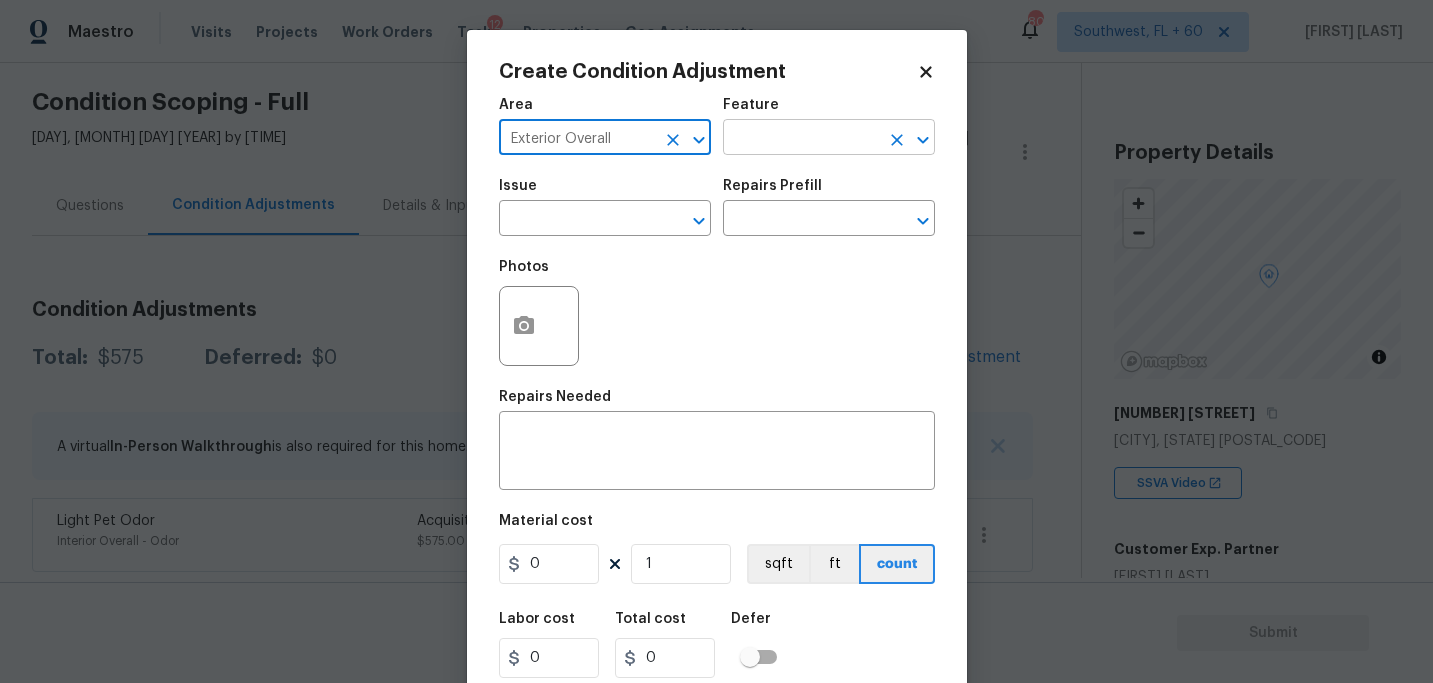 type on "Exterior Overall" 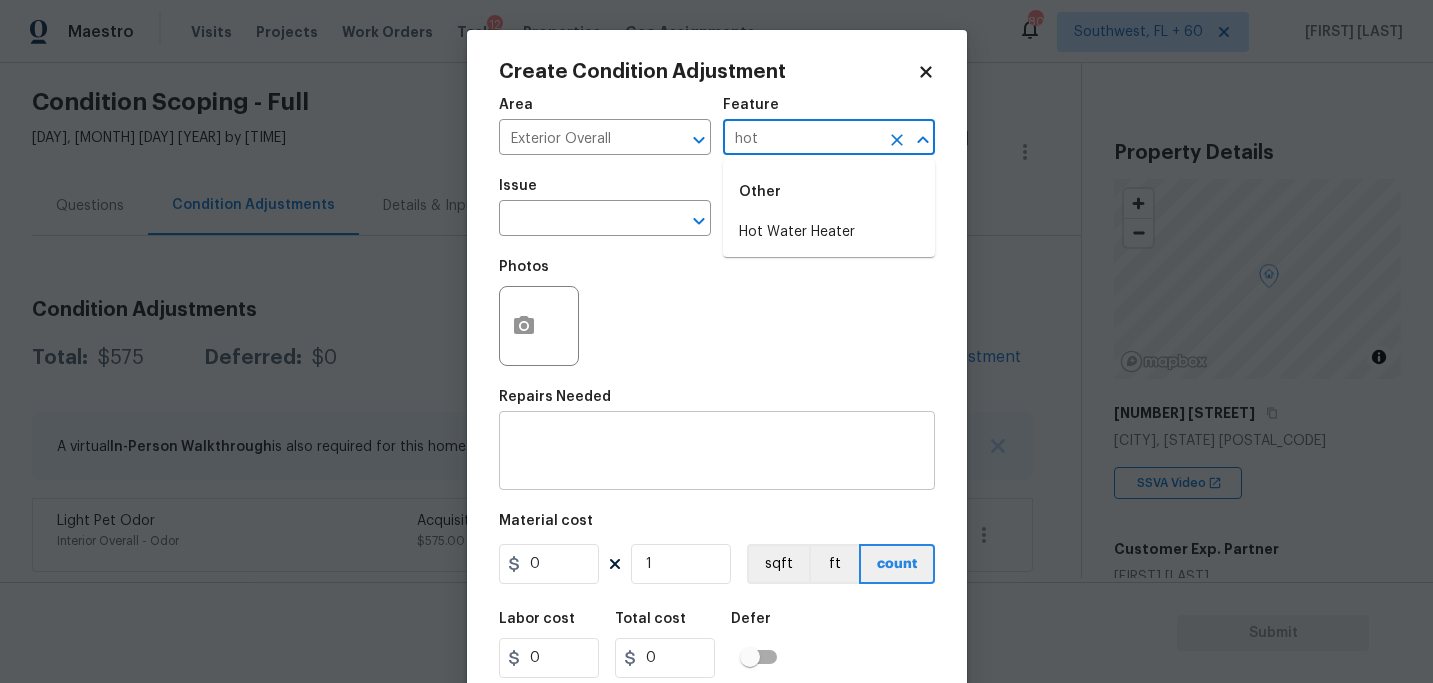 type on "hot" 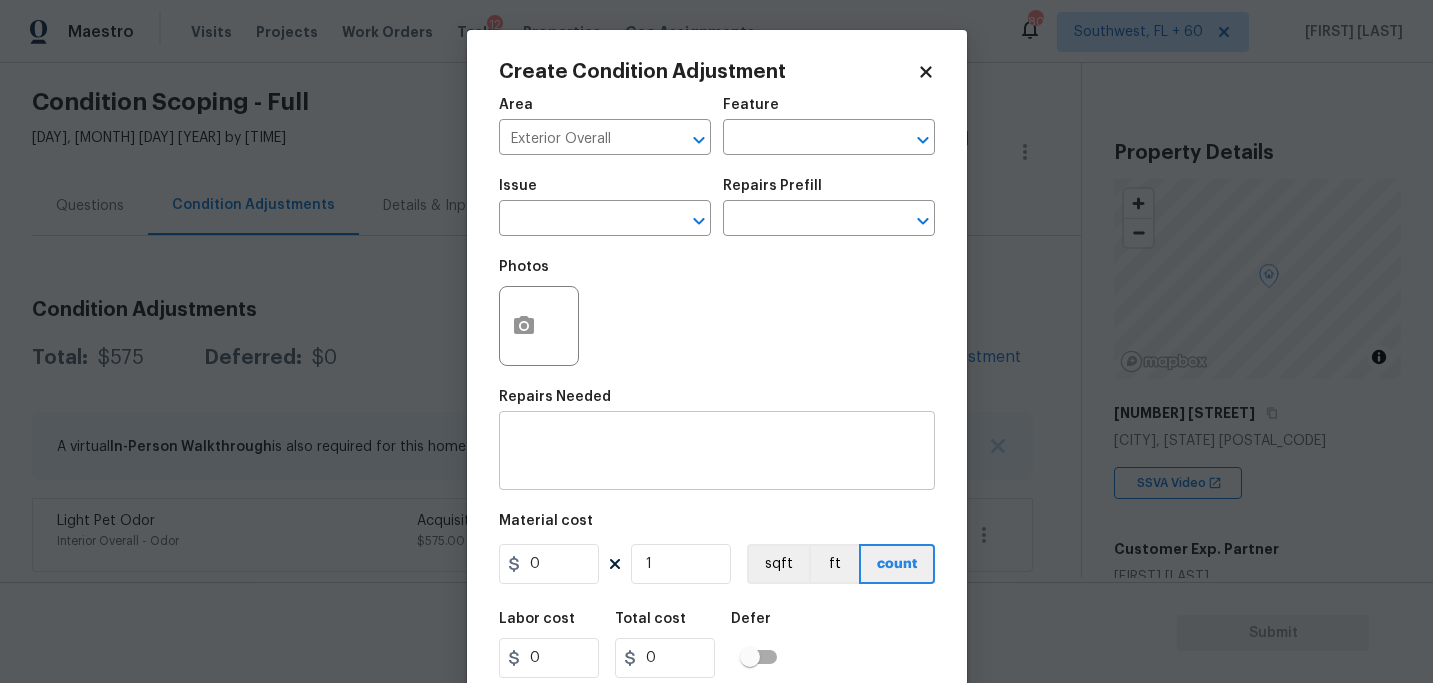 click on "x ​" at bounding box center (717, 453) 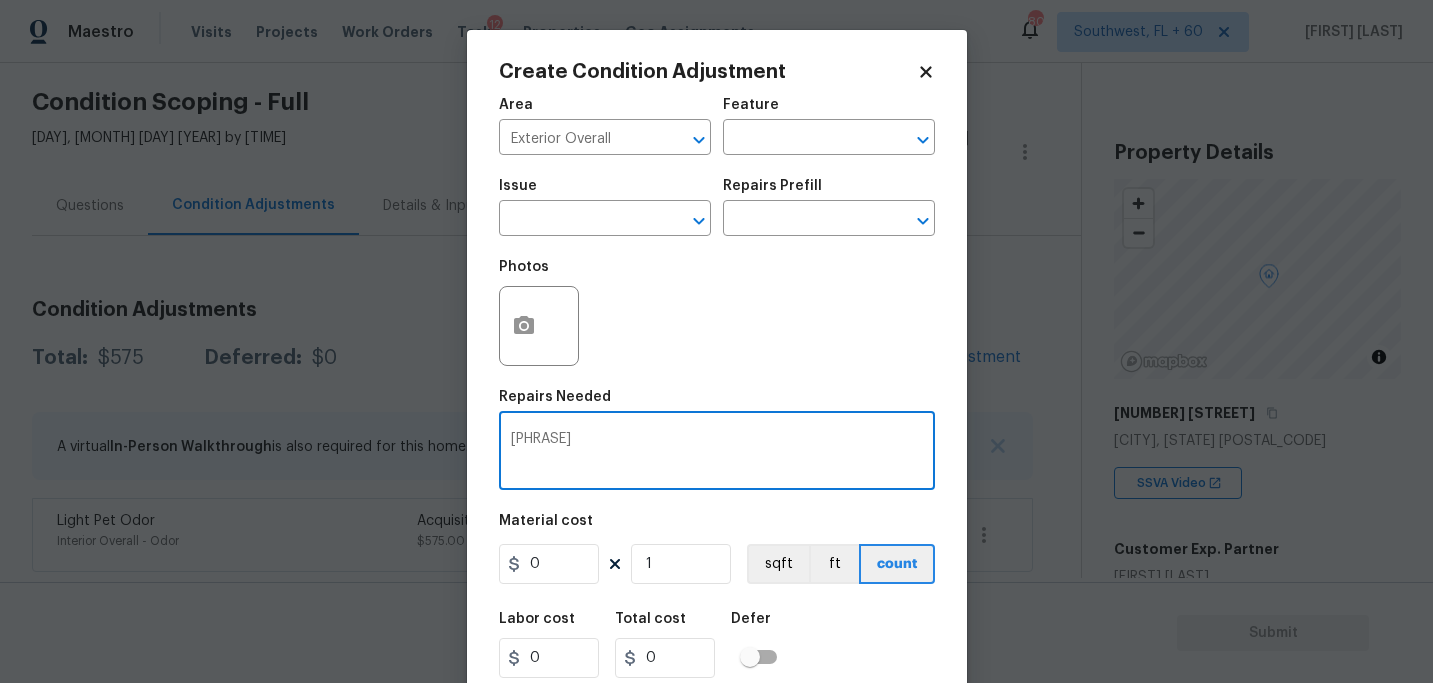type on "Hot tub remove" 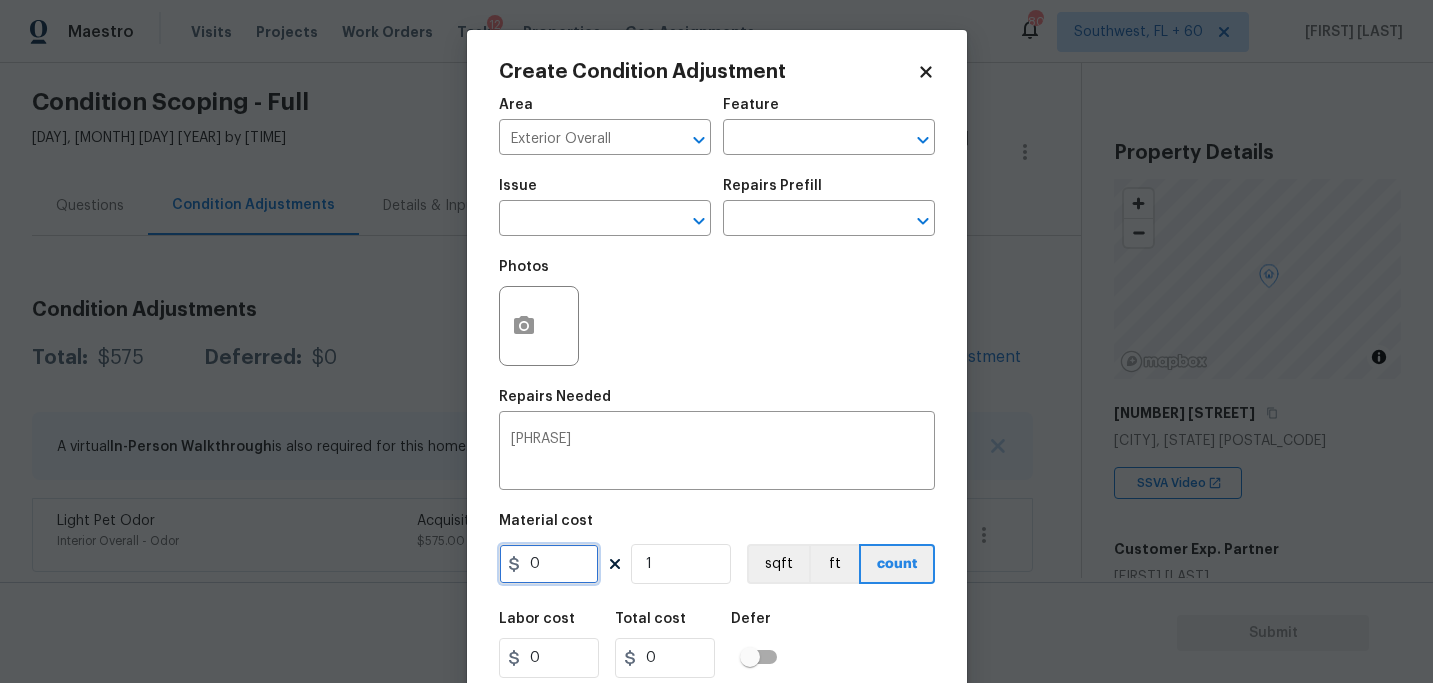drag, startPoint x: 576, startPoint y: 556, endPoint x: 424, endPoint y: 562, distance: 152.11838 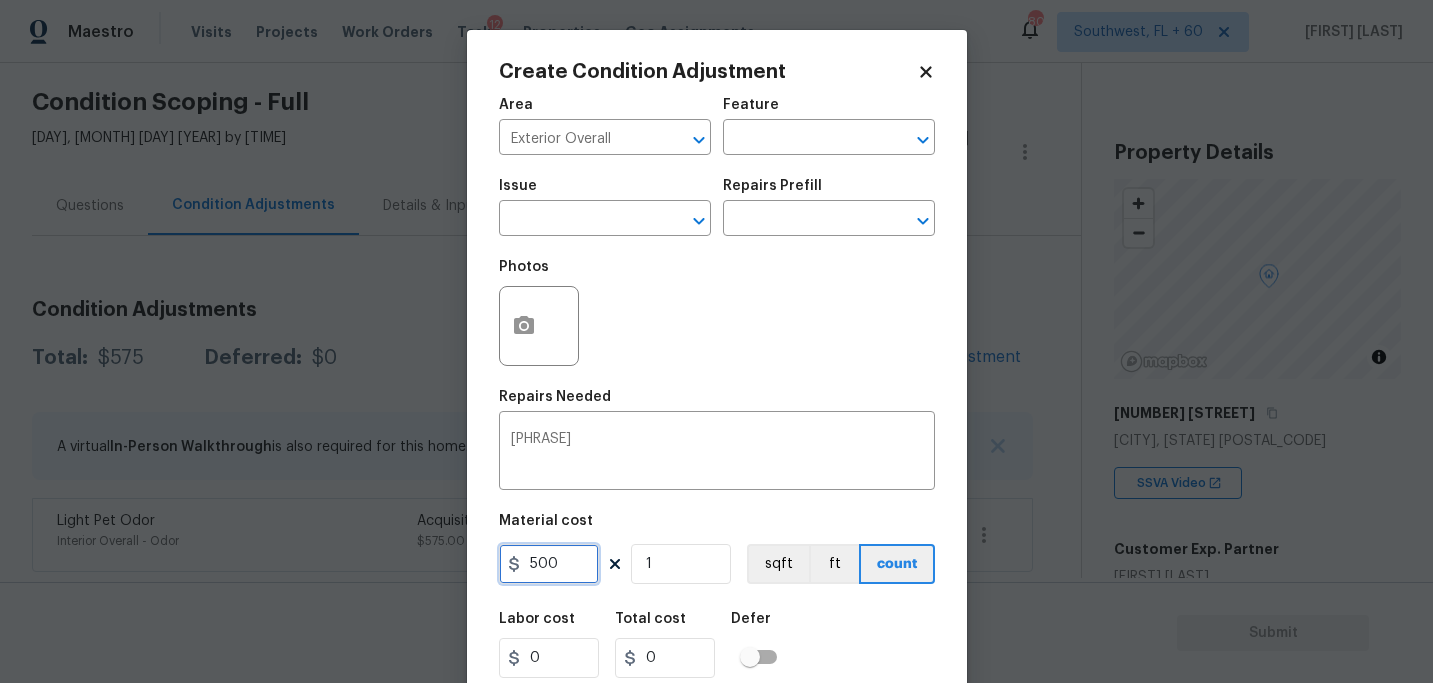 type on "500" 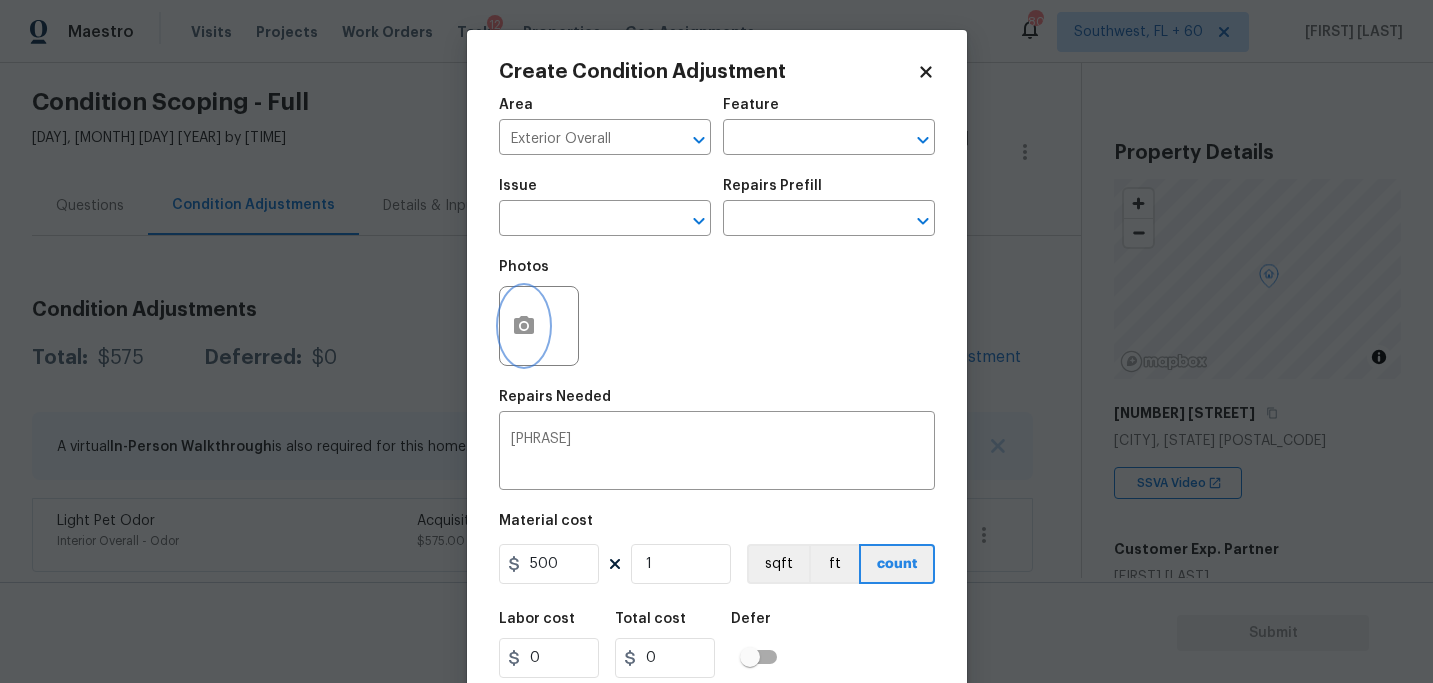 type on "500" 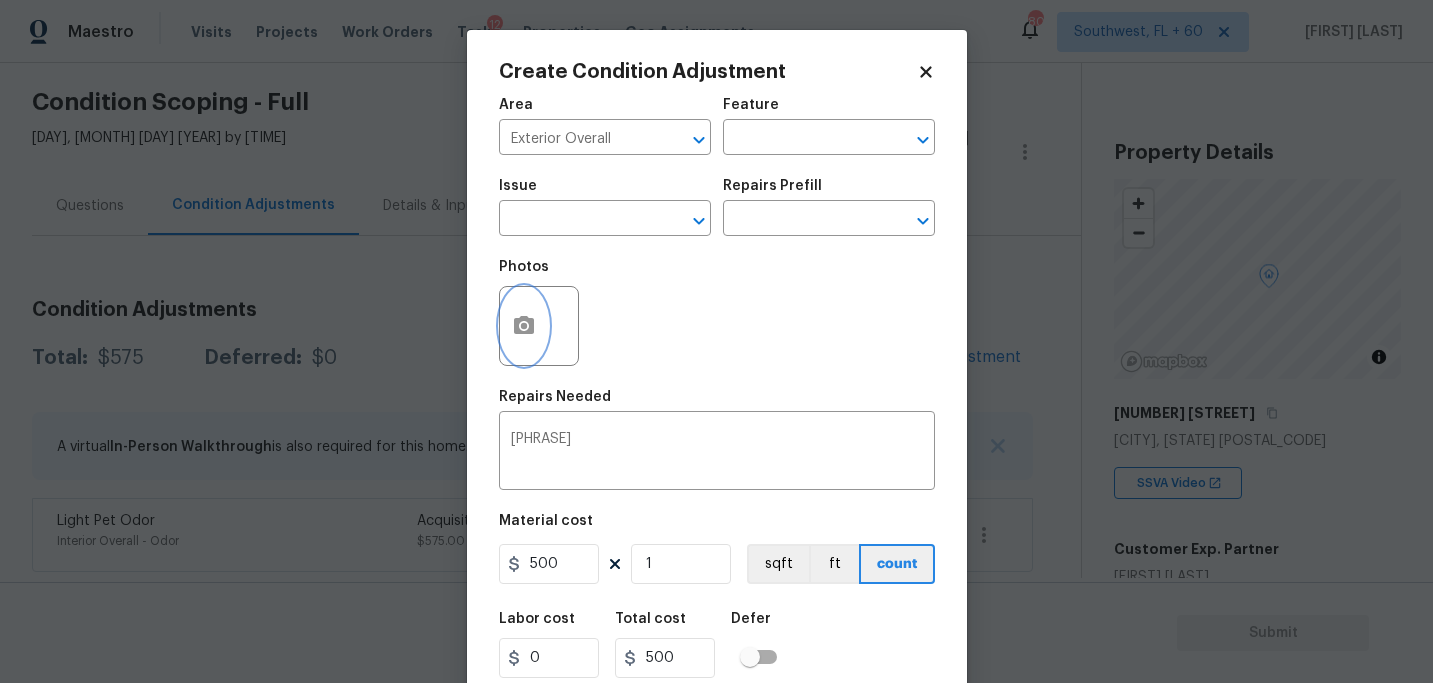 click 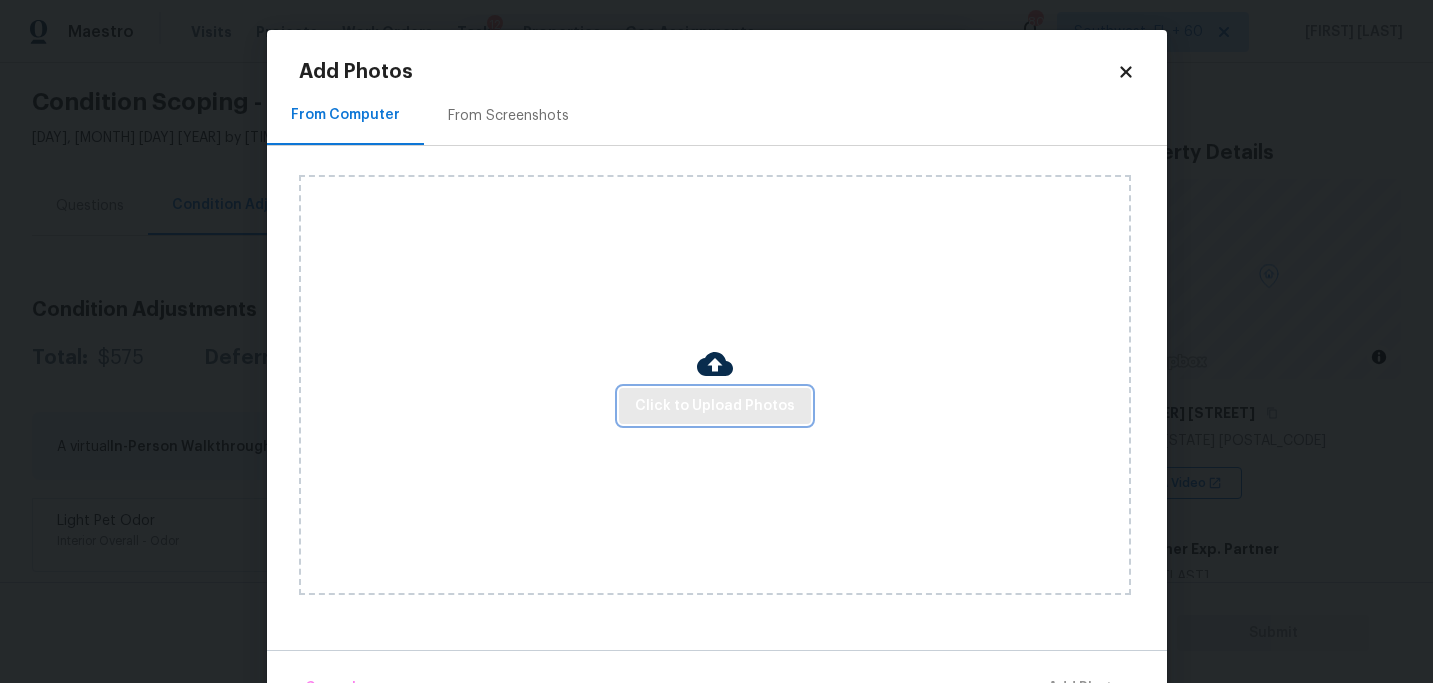 click on "Click to Upload Photos" at bounding box center [715, 406] 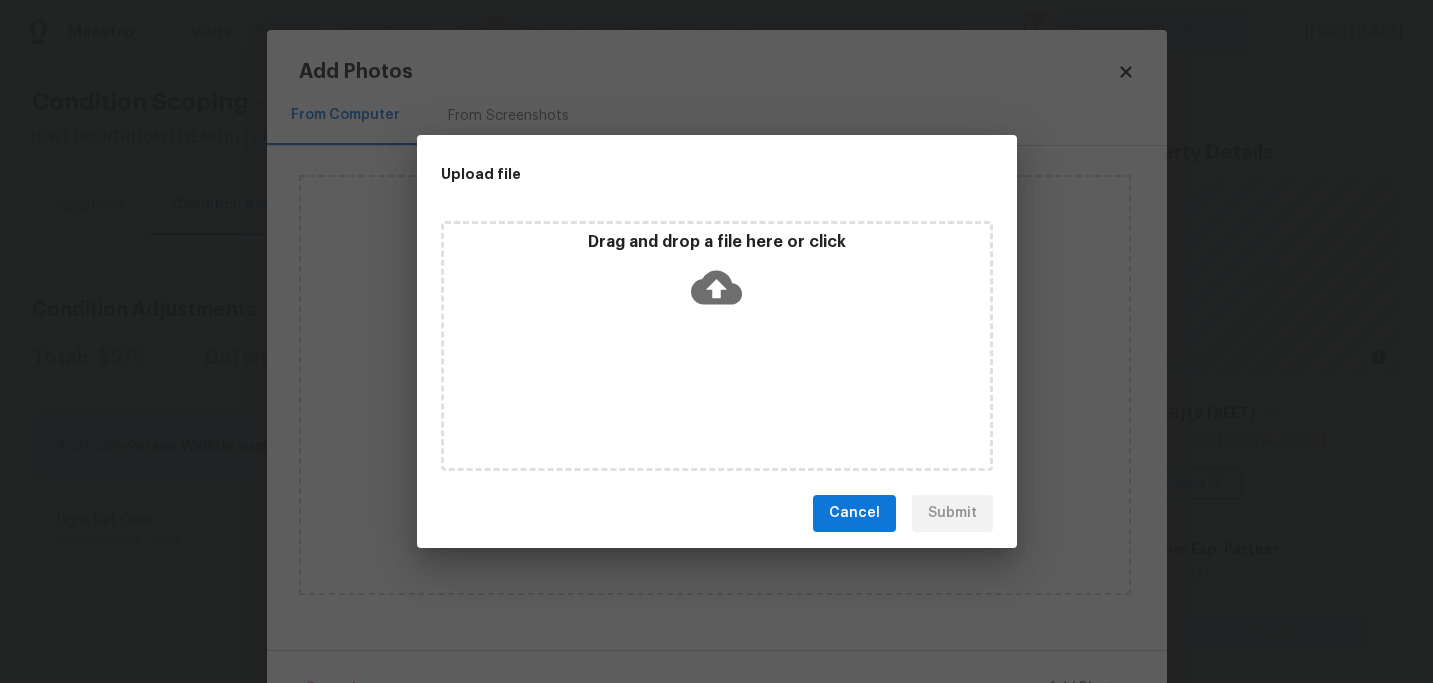 click on "Drag and drop a file here or click" at bounding box center (717, 346) 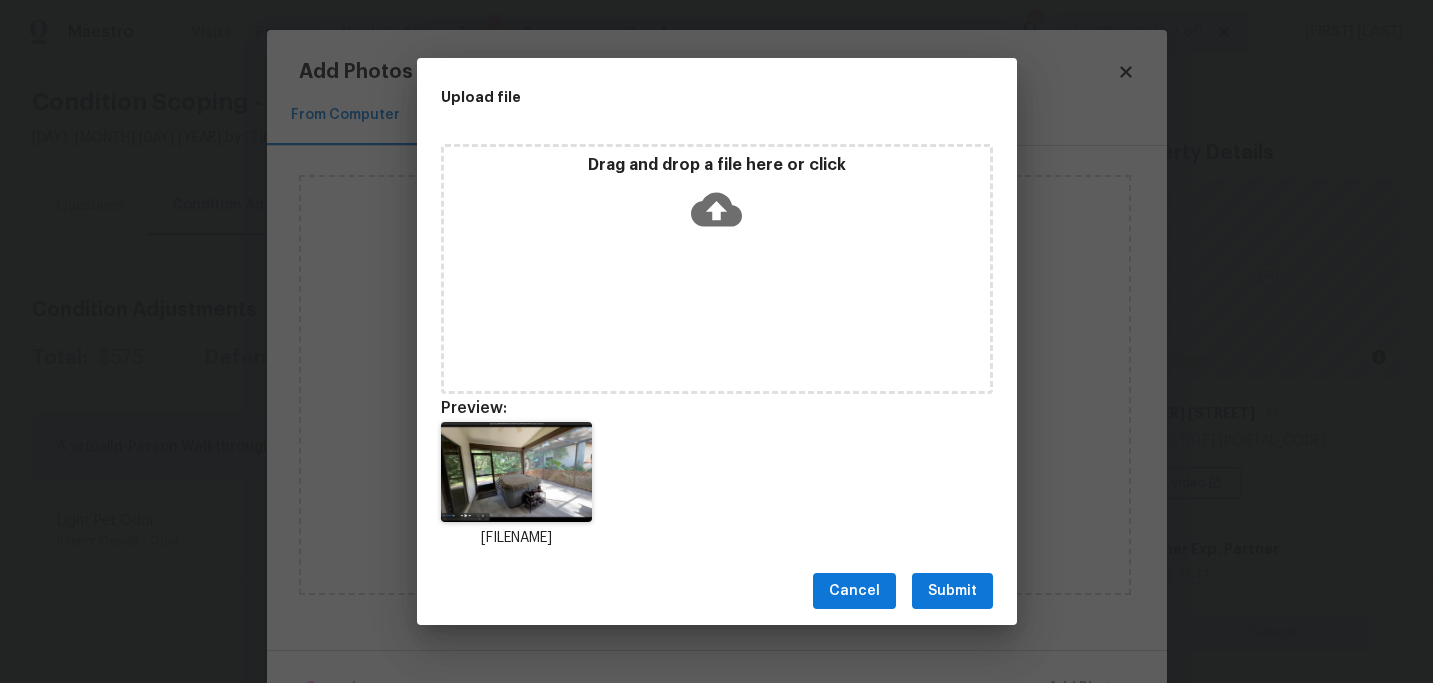 click on "Submit" at bounding box center [952, 591] 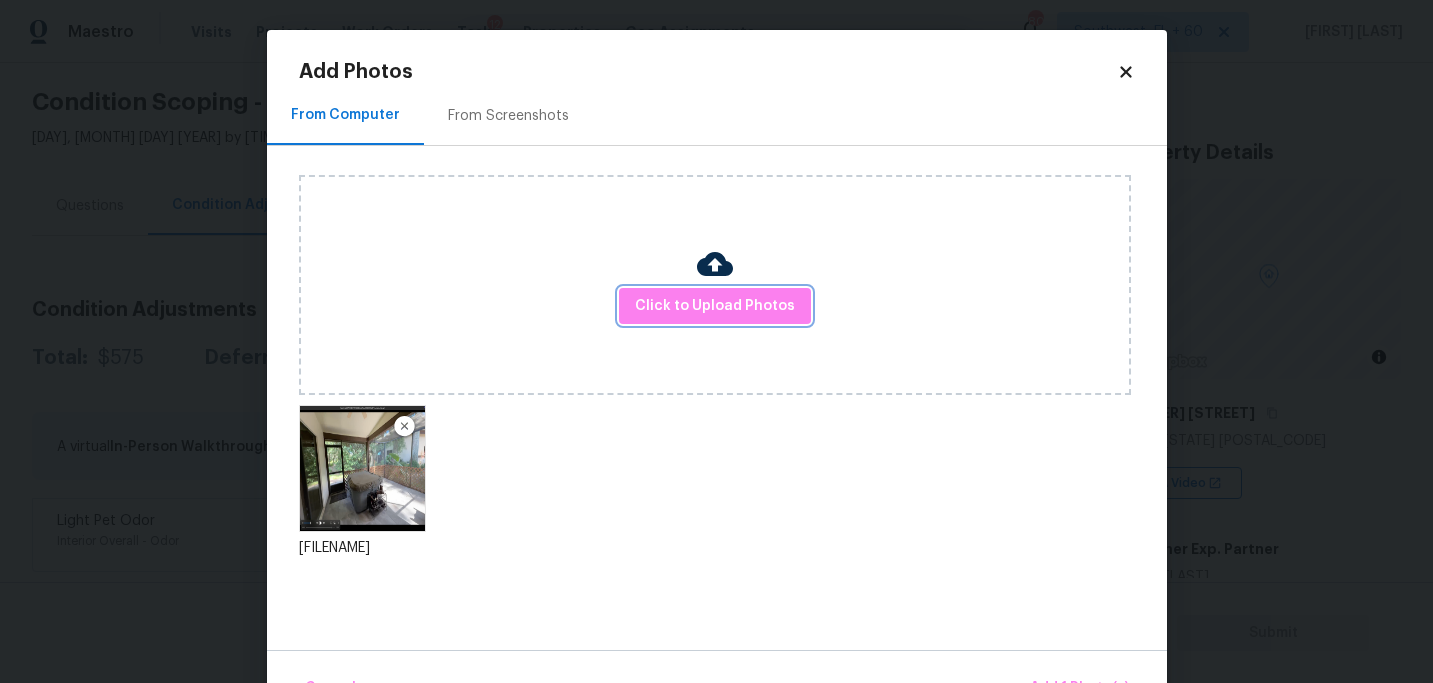 scroll, scrollTop: 57, scrollLeft: 0, axis: vertical 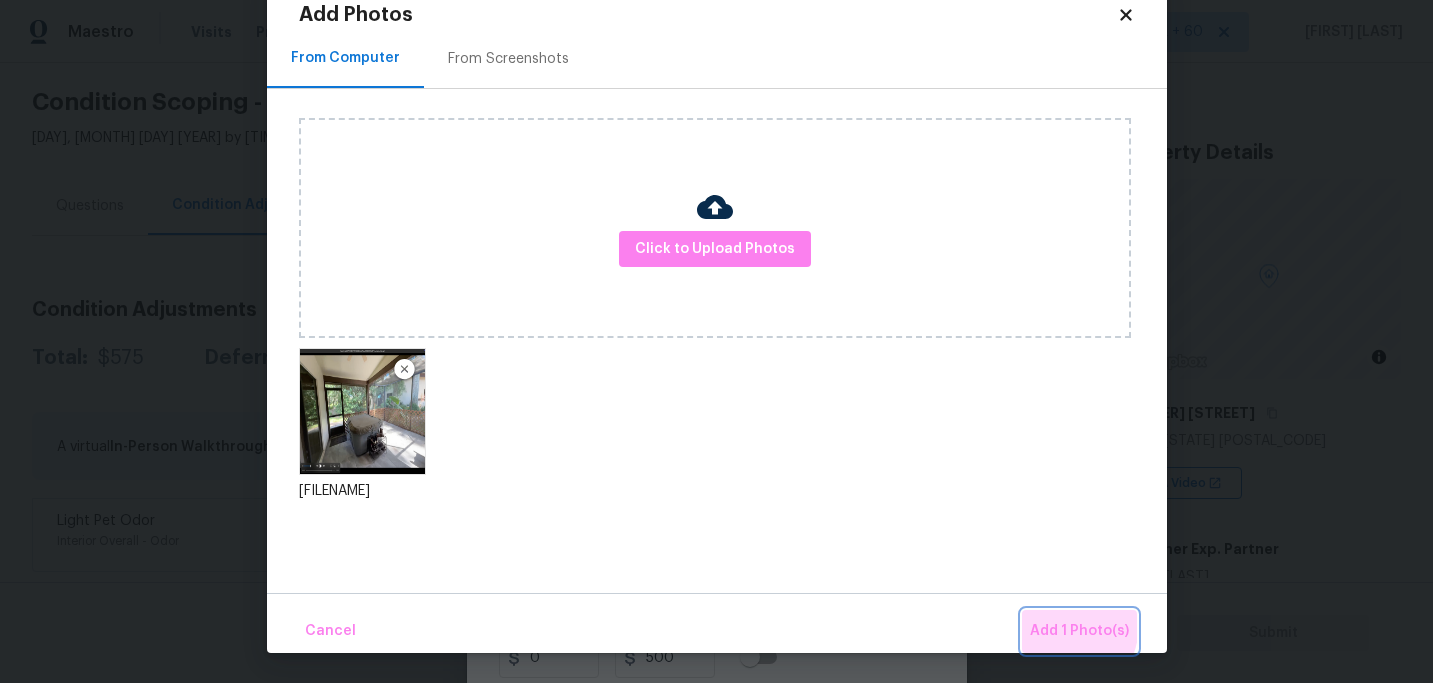 click on "Add 1 Photo(s)" at bounding box center (1079, 631) 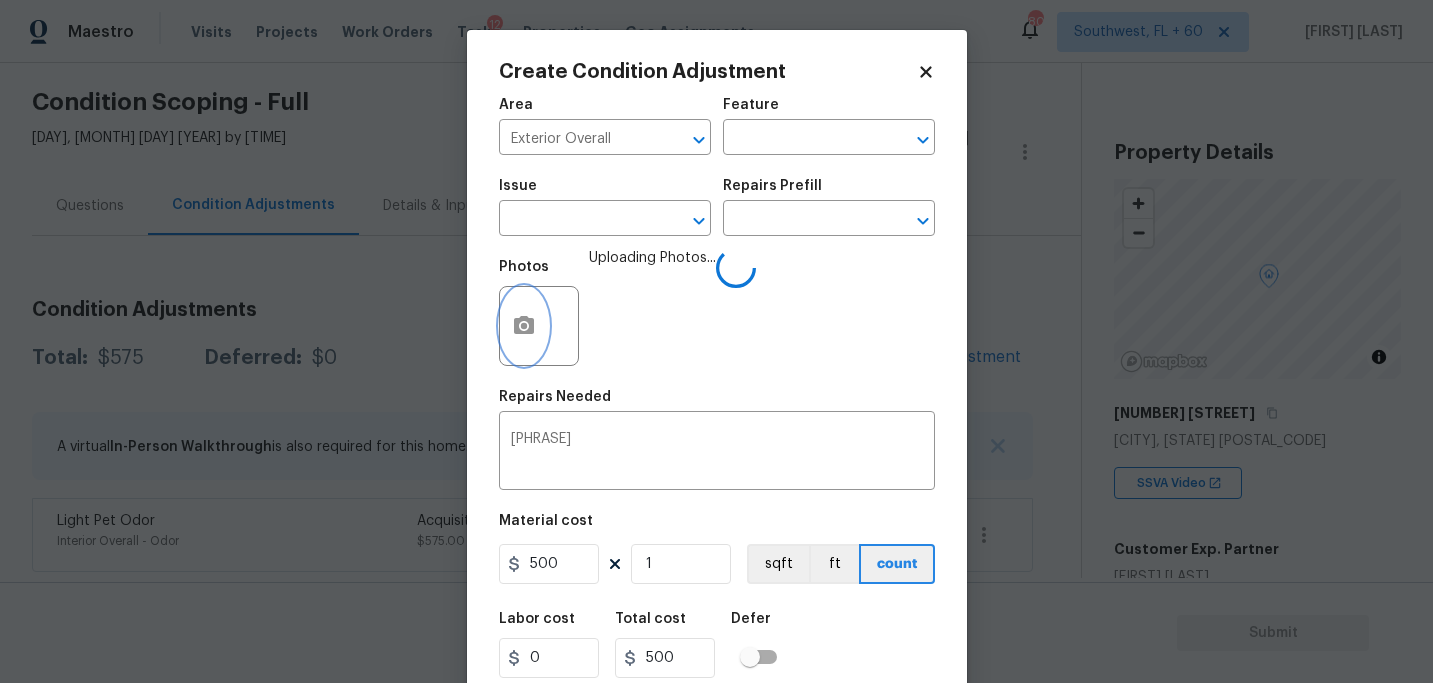 scroll, scrollTop: 0, scrollLeft: 0, axis: both 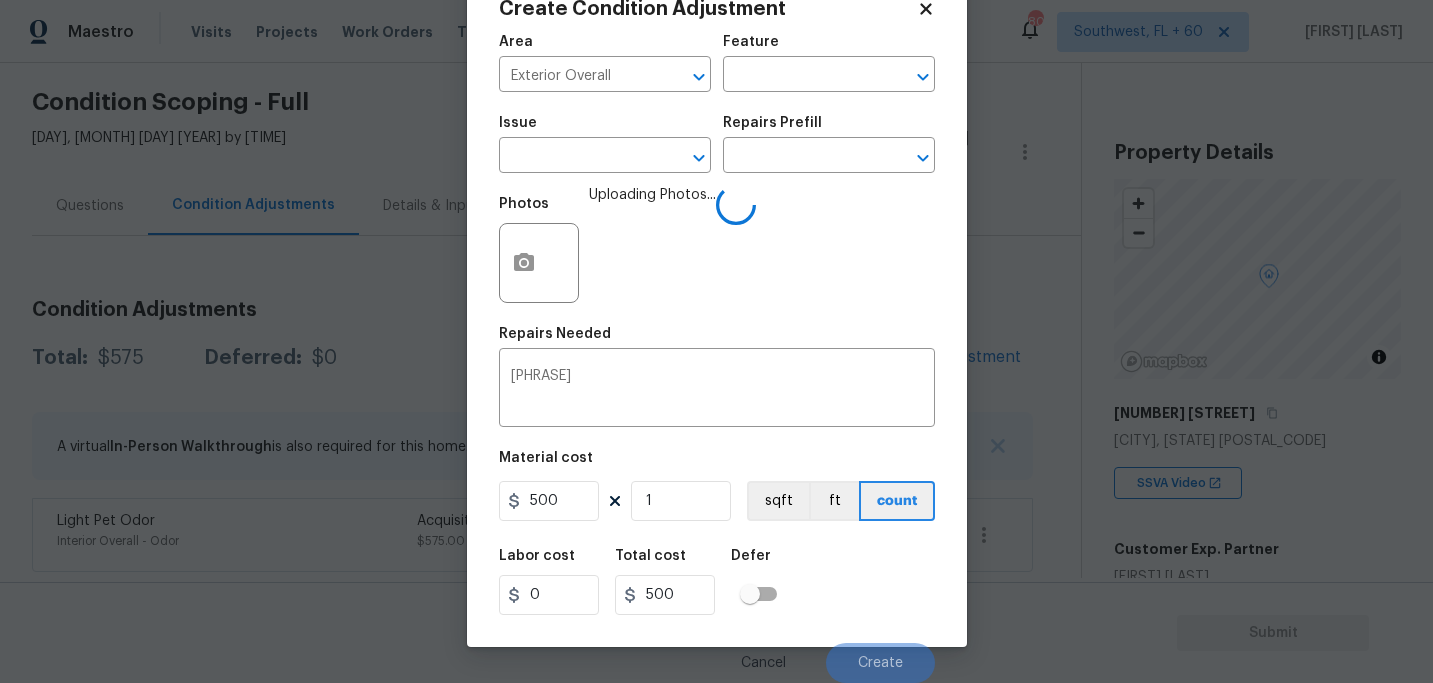 click on "Labor cost 0 Total cost 500 Defer" at bounding box center [717, 582] 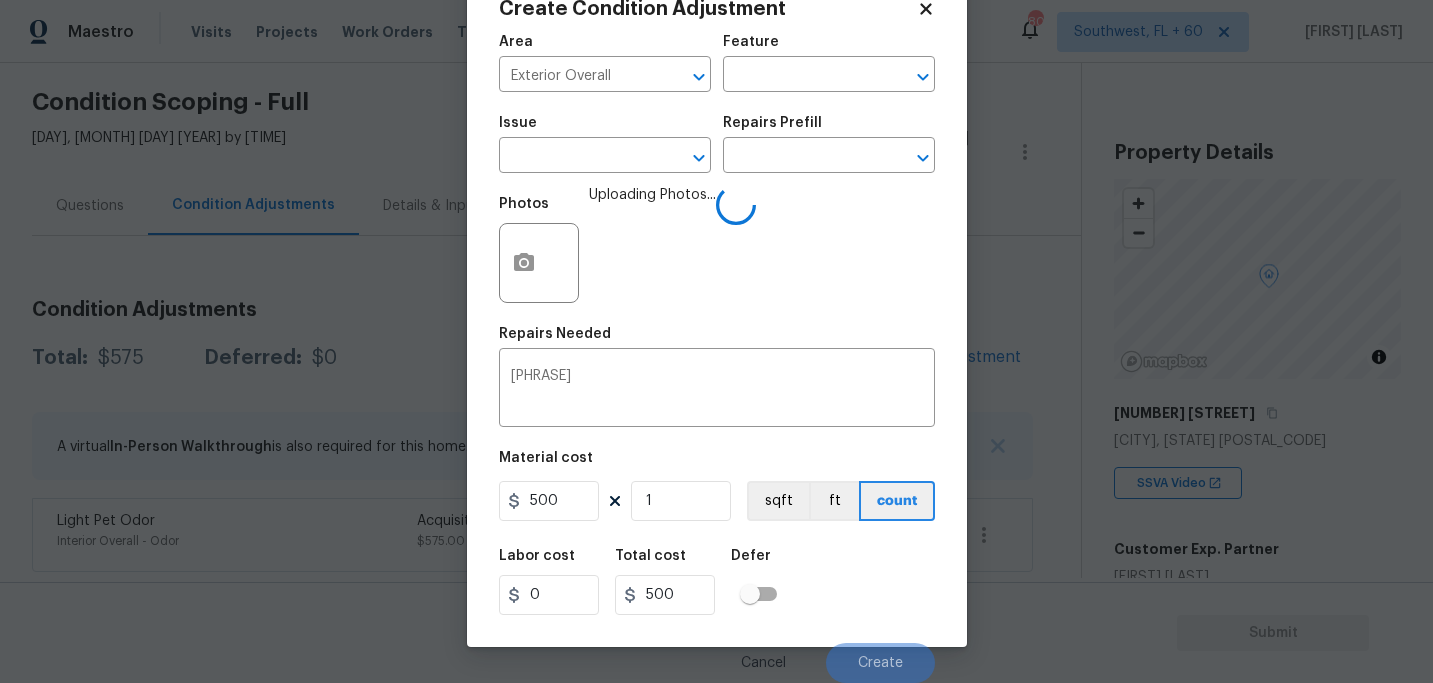 click on "Labor cost 0 Total cost 500 Defer" at bounding box center [717, 582] 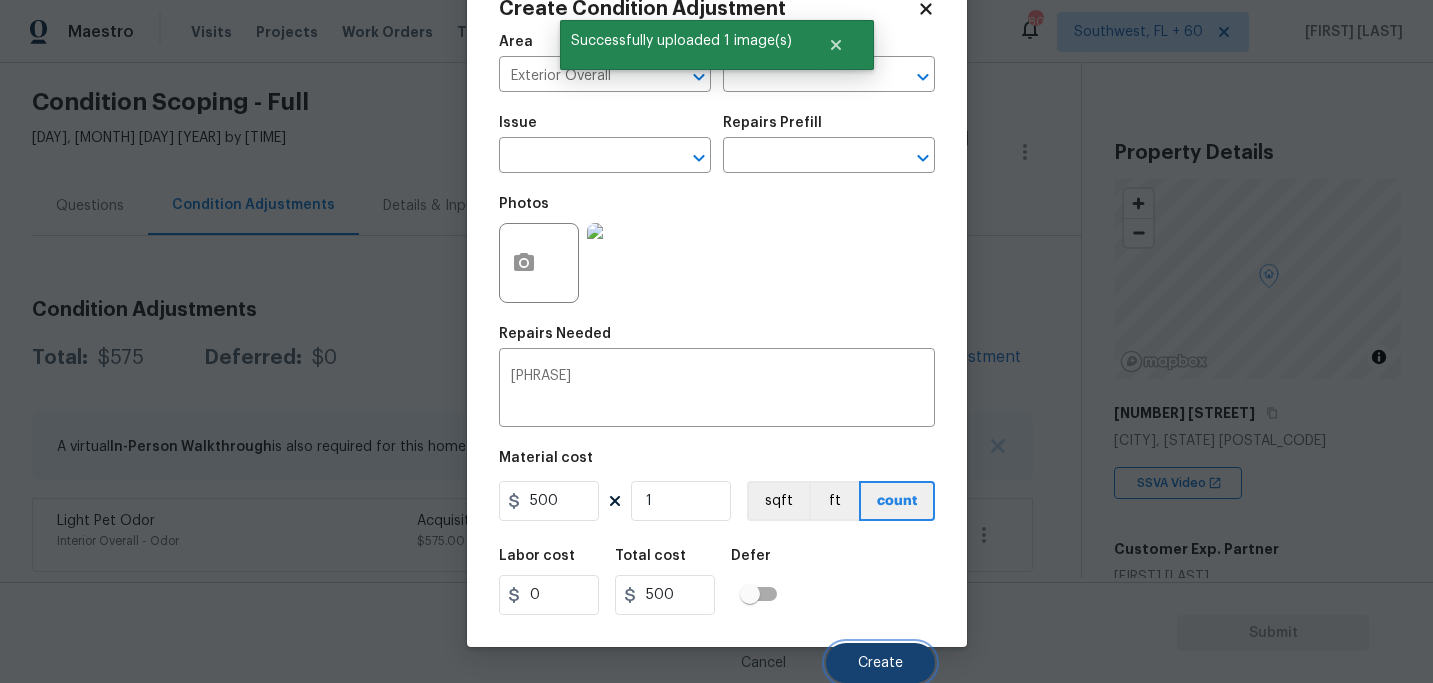 click on "Create" at bounding box center [880, 663] 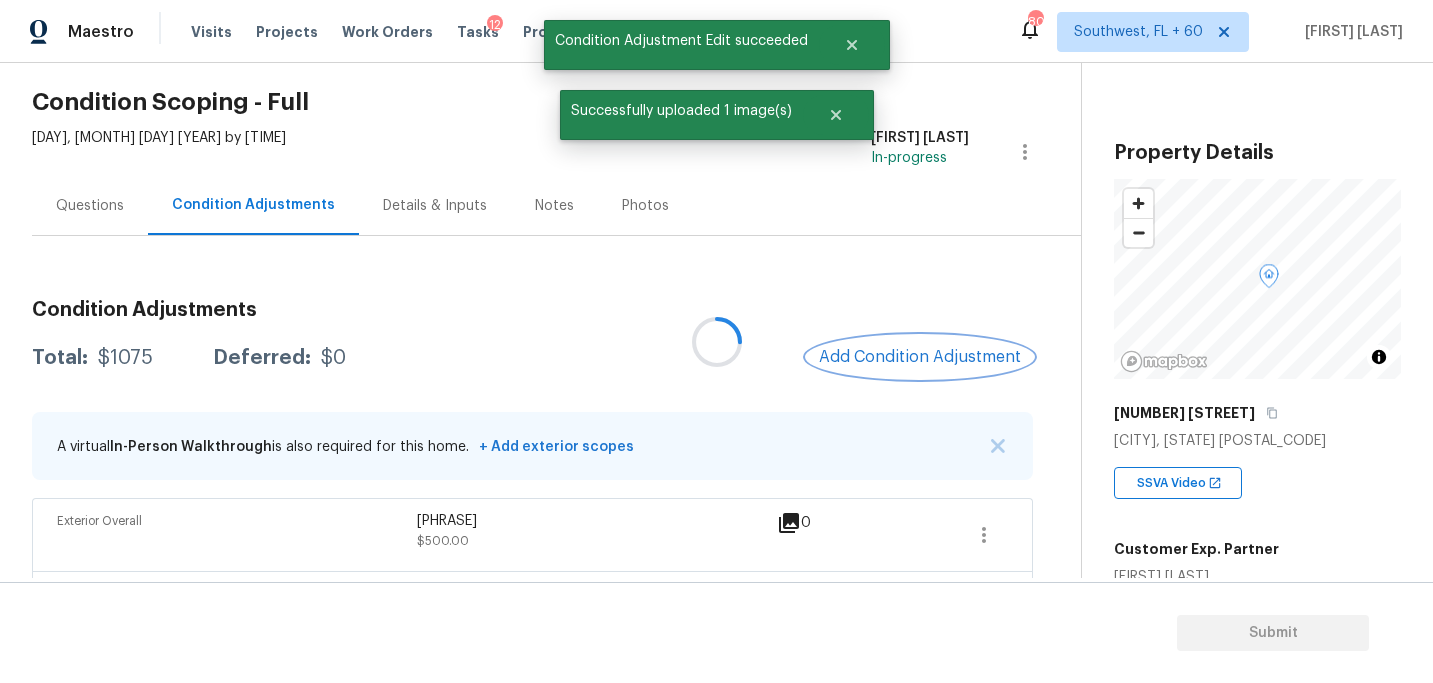 scroll, scrollTop: 0, scrollLeft: 0, axis: both 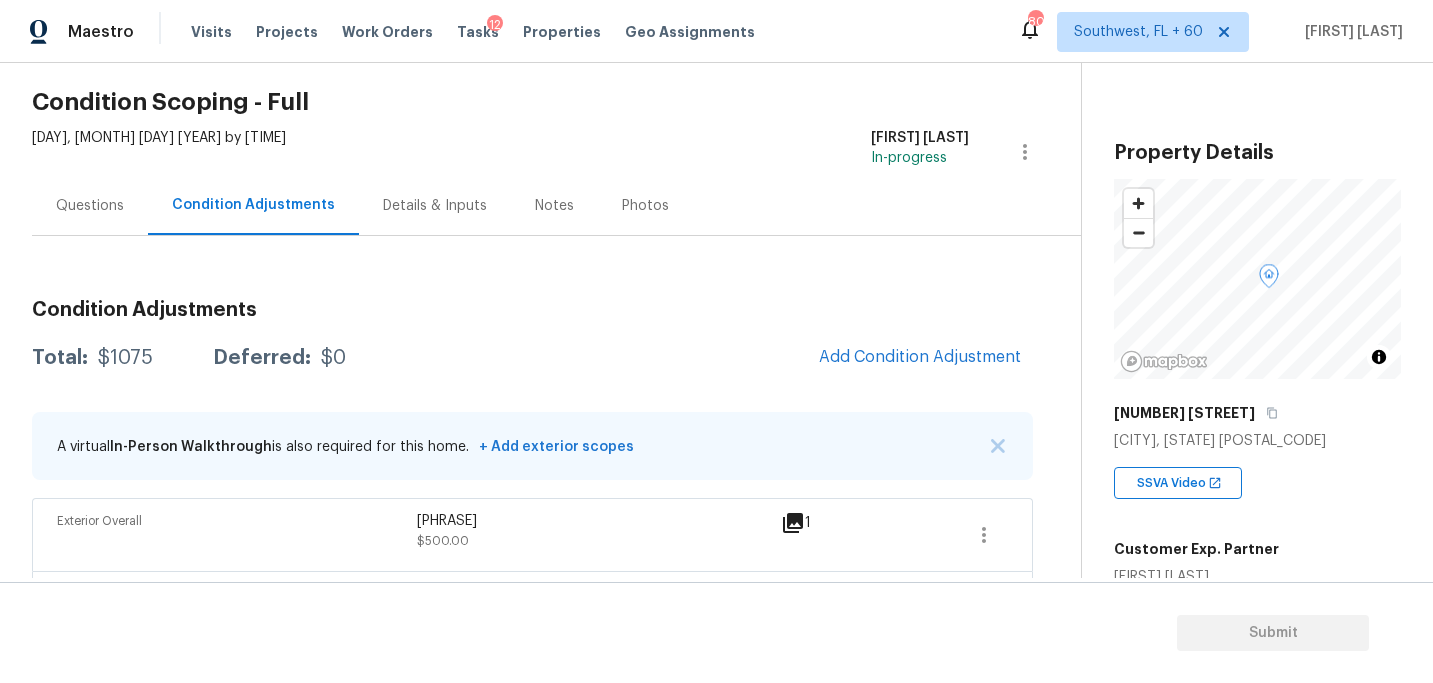 click on "Questions" at bounding box center [90, 206] 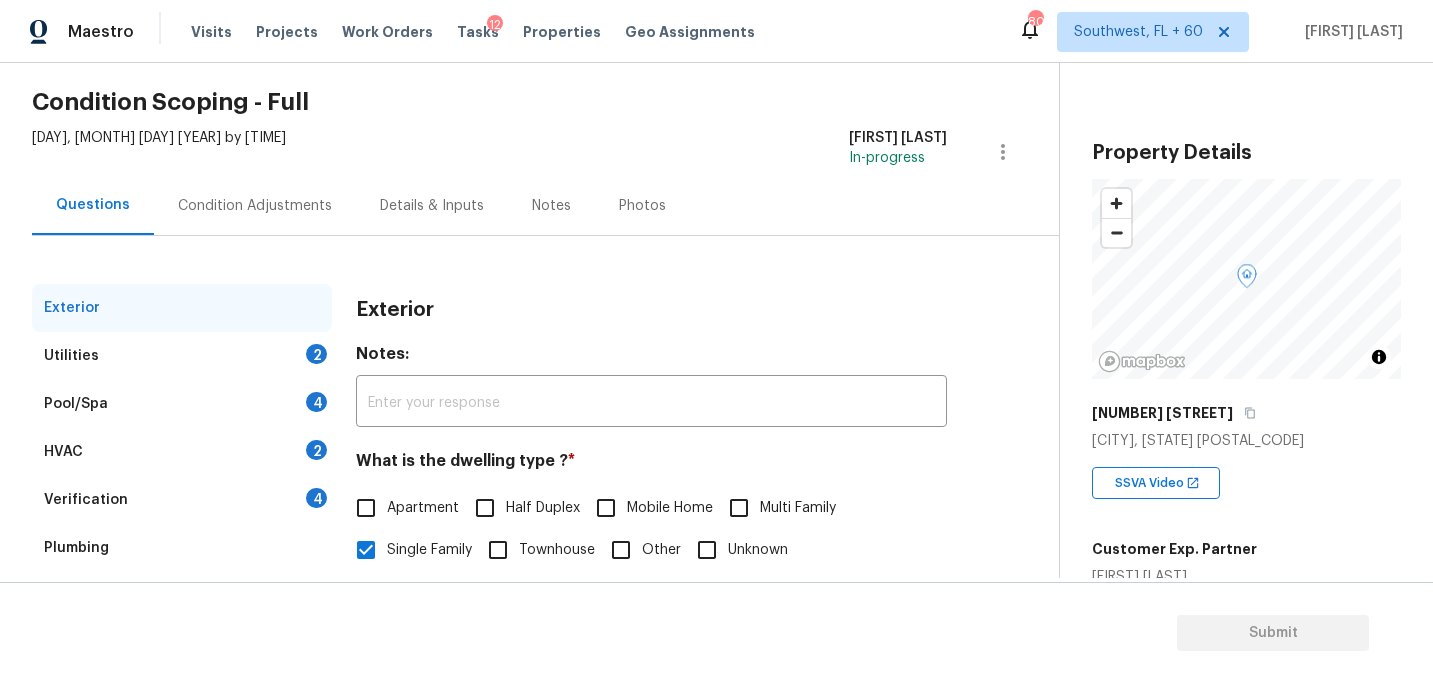 scroll, scrollTop: 226, scrollLeft: 0, axis: vertical 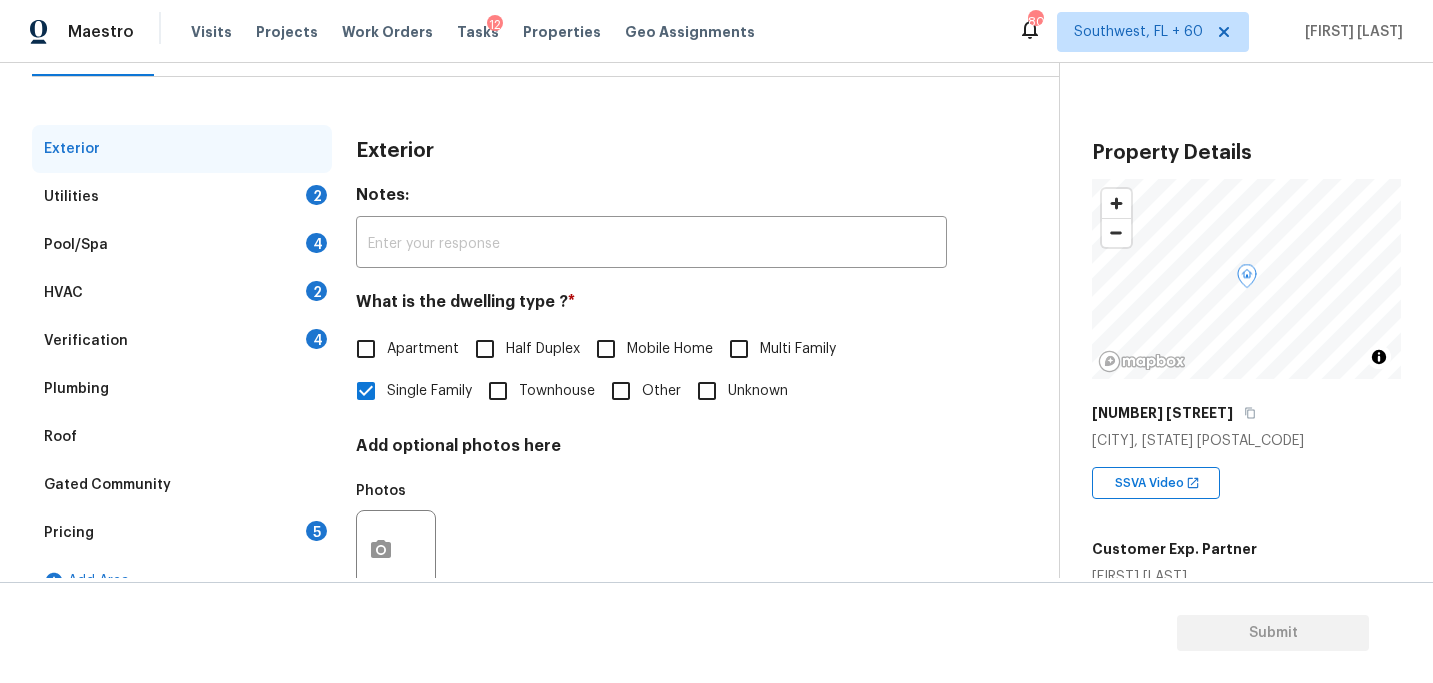 click on "Pricing 5" at bounding box center [182, 533] 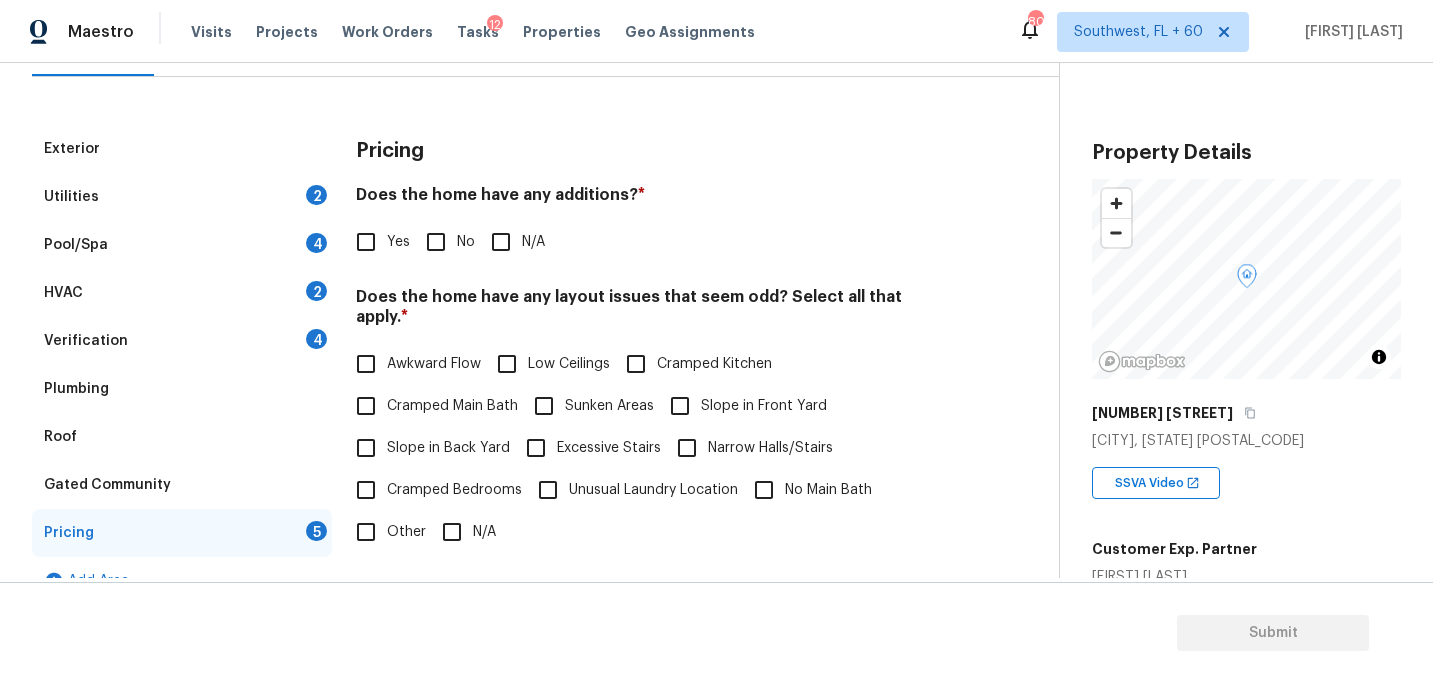 click on "Yes" at bounding box center (366, 242) 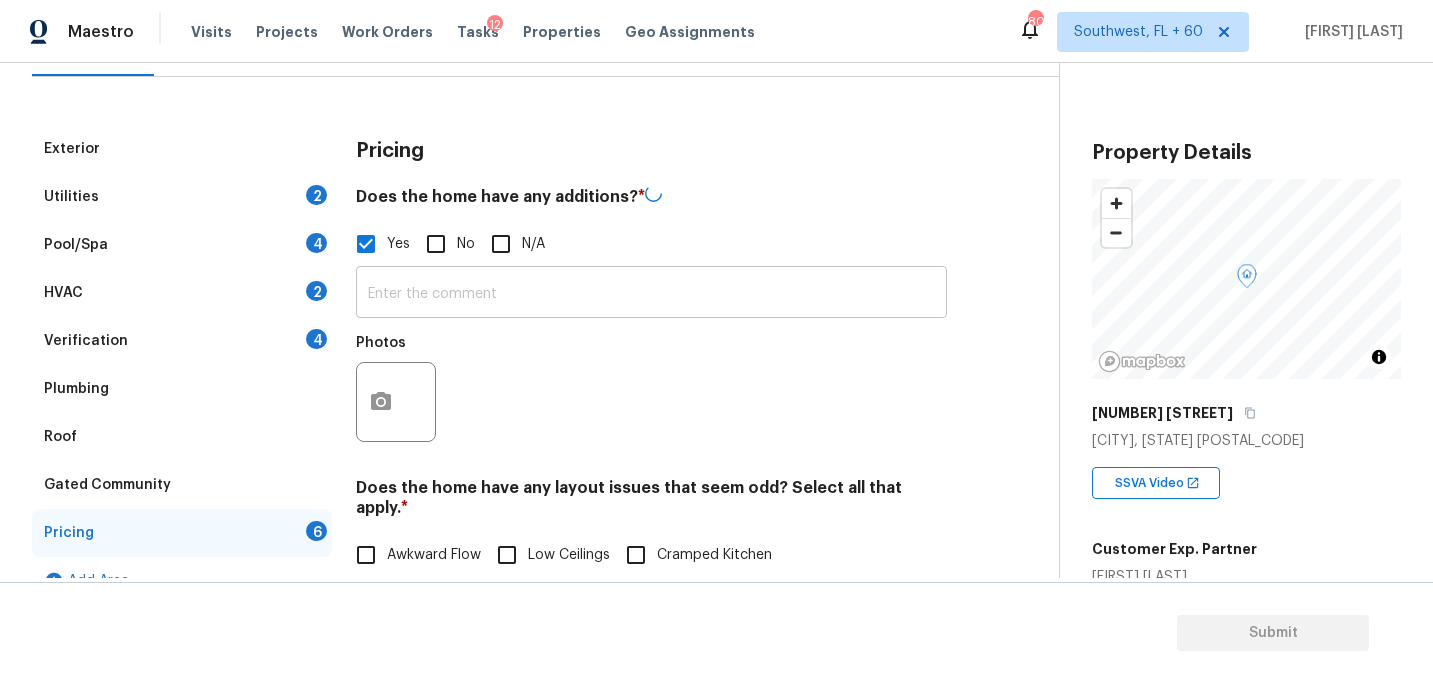 click at bounding box center (651, 294) 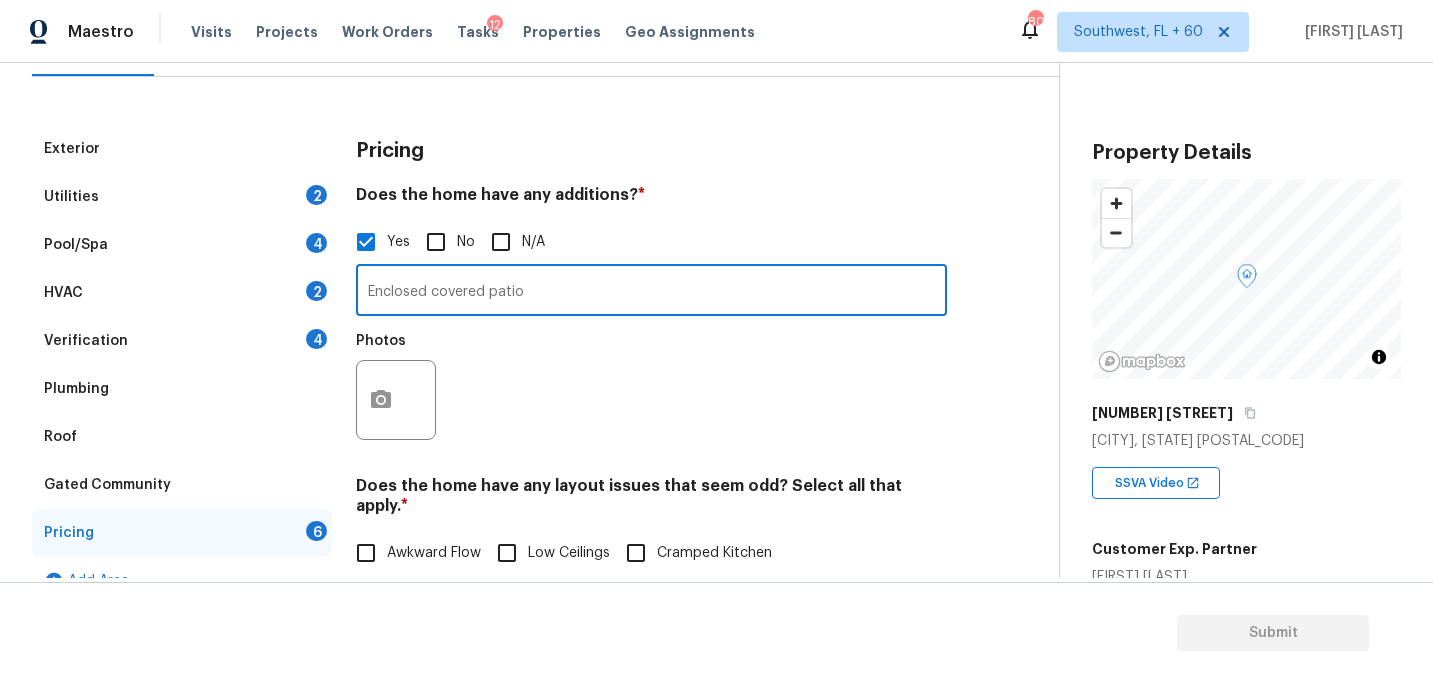 type on "Enclosed covered patio" 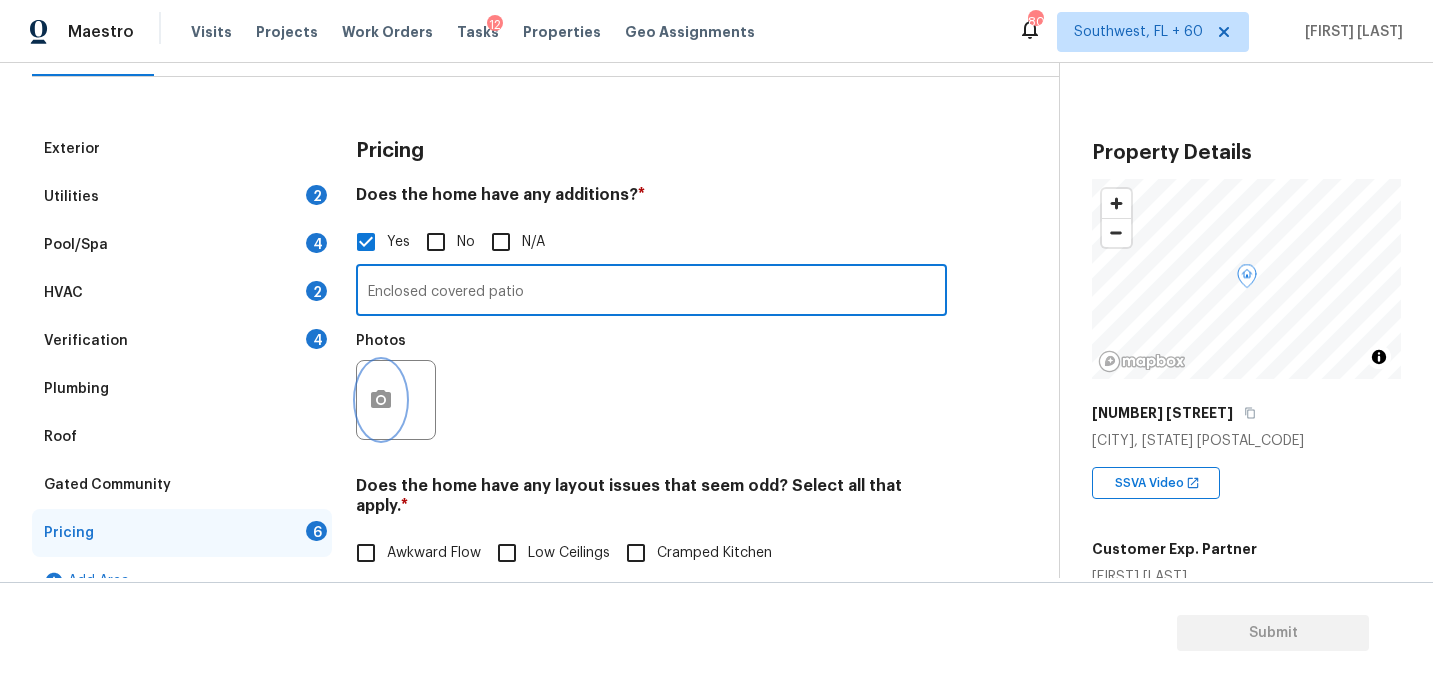 click 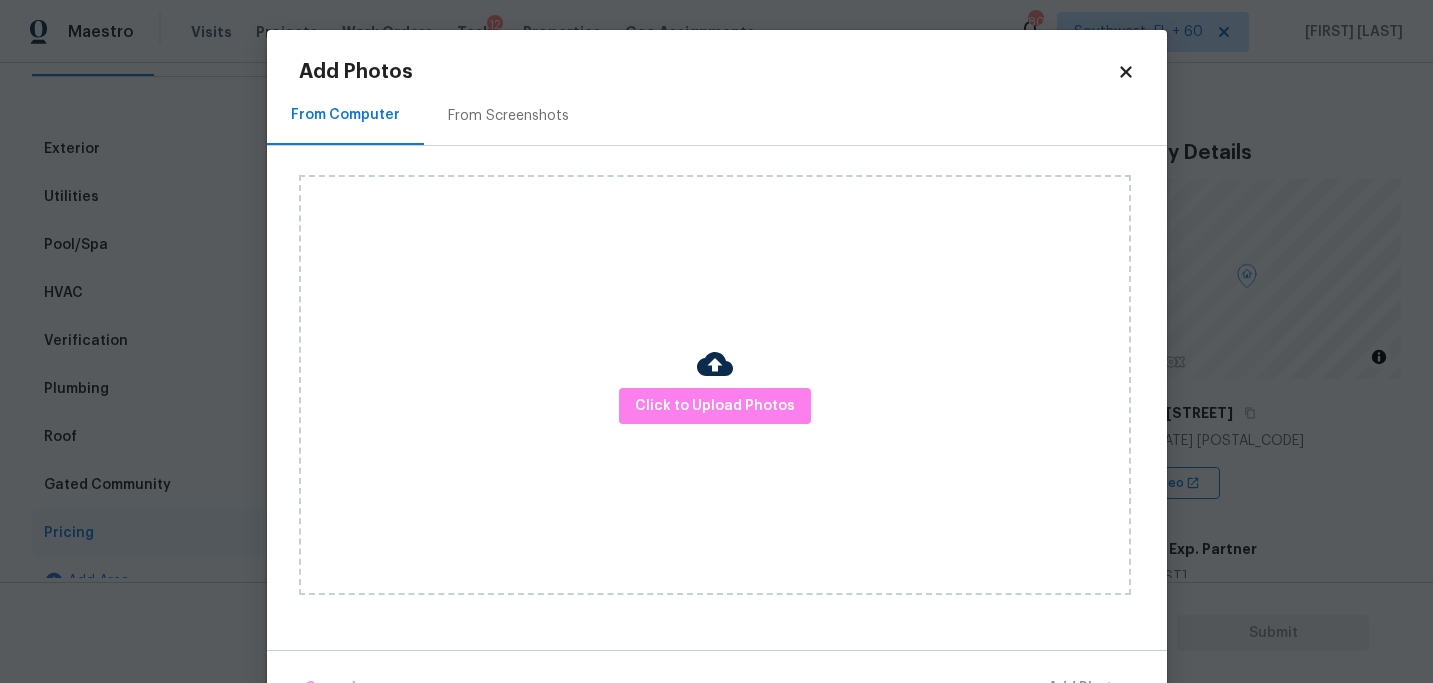 click on "Click to Upload Photos" at bounding box center (715, 385) 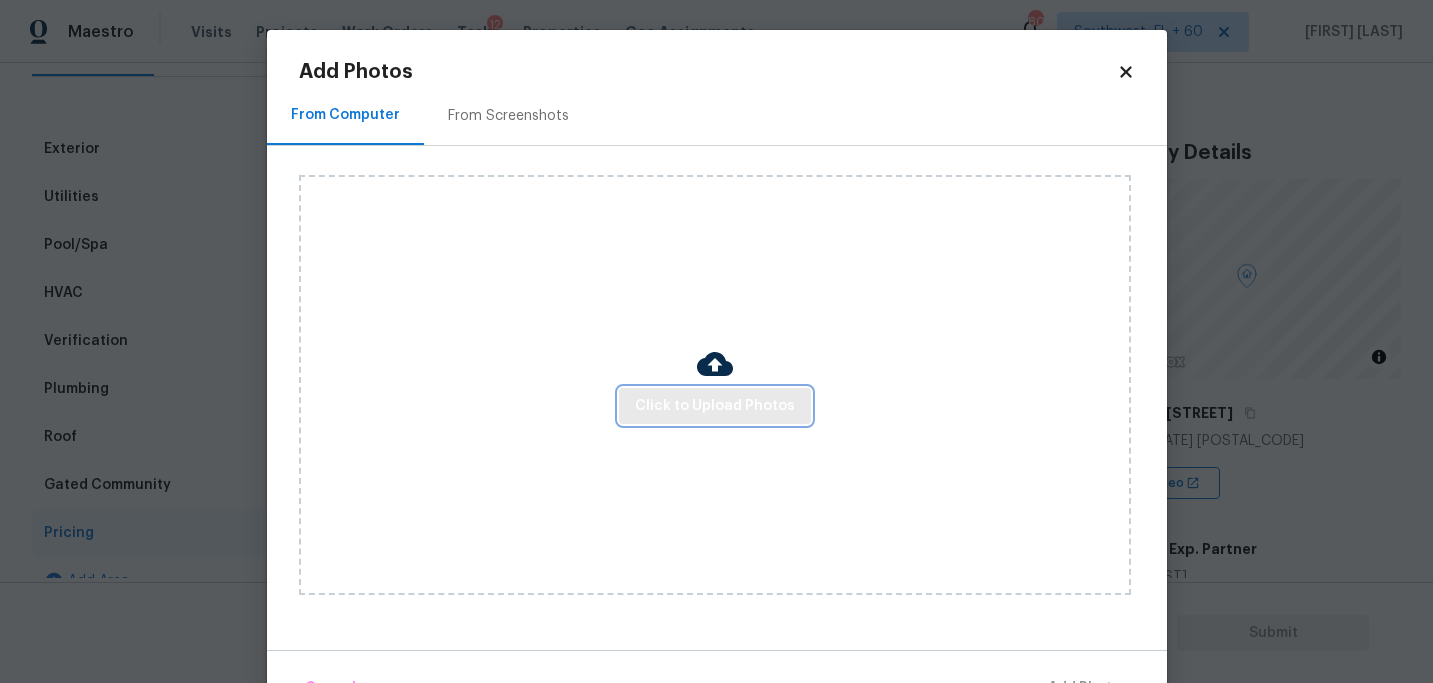click on "Click to Upload Photos" at bounding box center (715, 406) 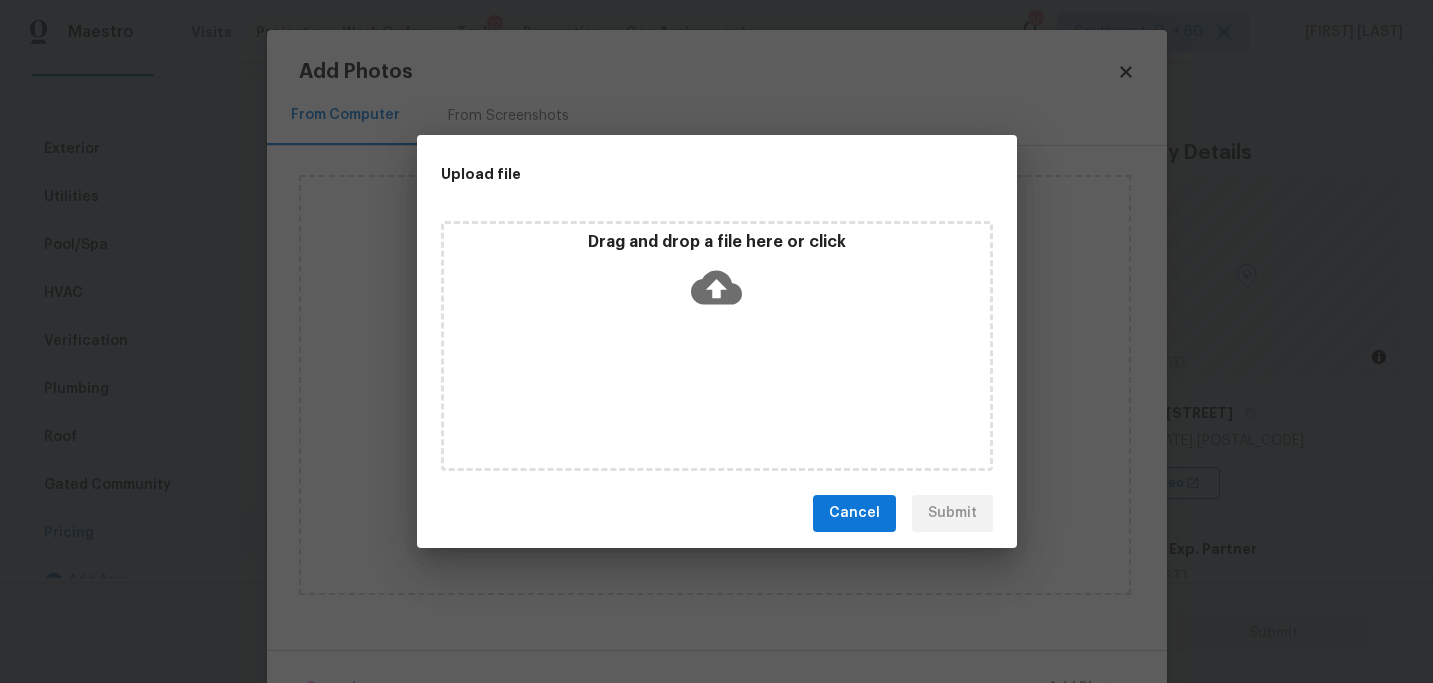 click on "Drag and drop a file here or click" at bounding box center [717, 346] 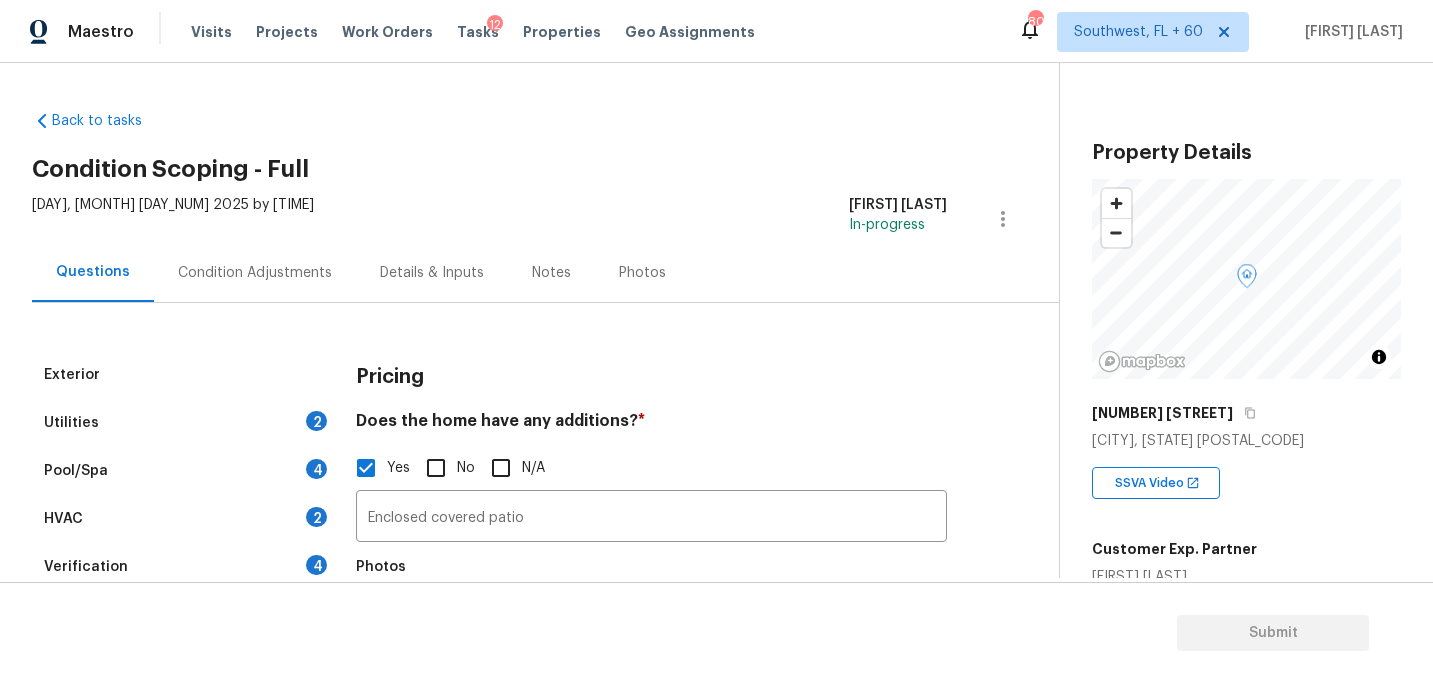 scroll, scrollTop: 0, scrollLeft: 0, axis: both 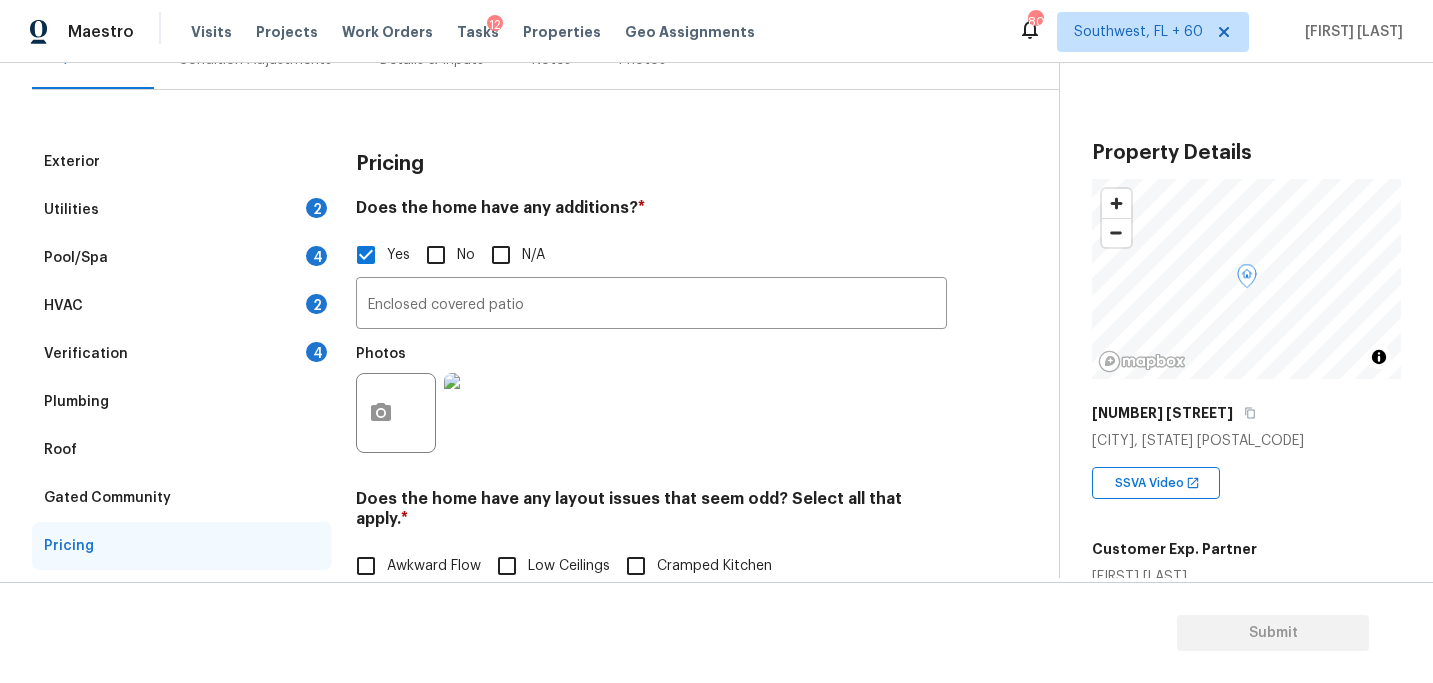 click on "Pricing" at bounding box center [651, 164] 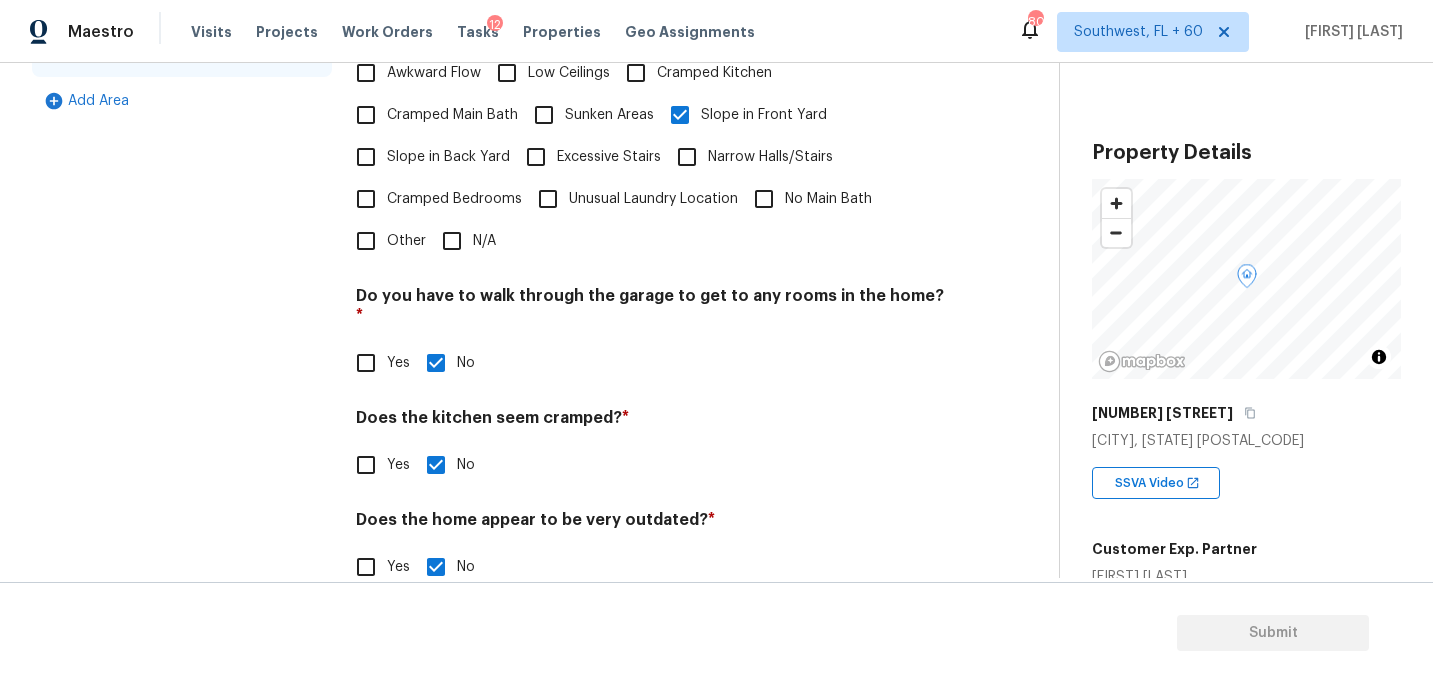scroll, scrollTop: 128, scrollLeft: 0, axis: vertical 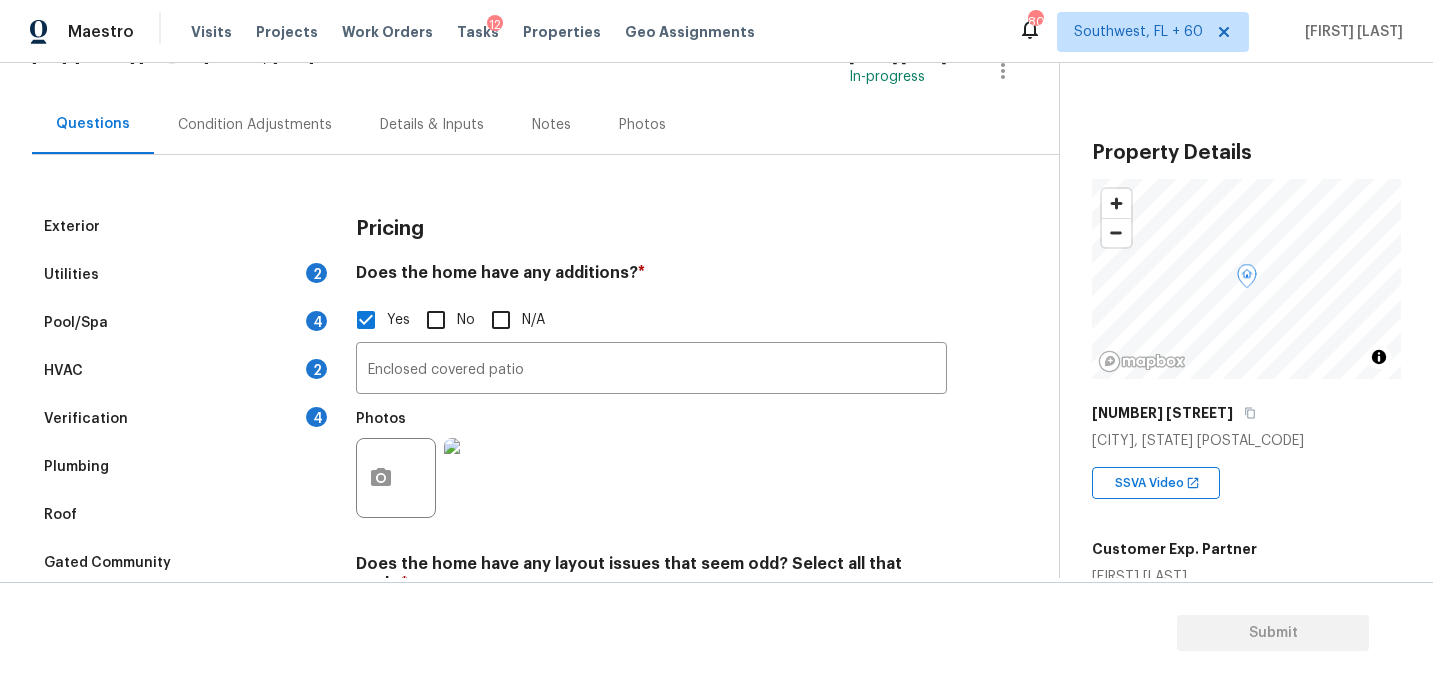 click on "Utilities 2" at bounding box center (182, 275) 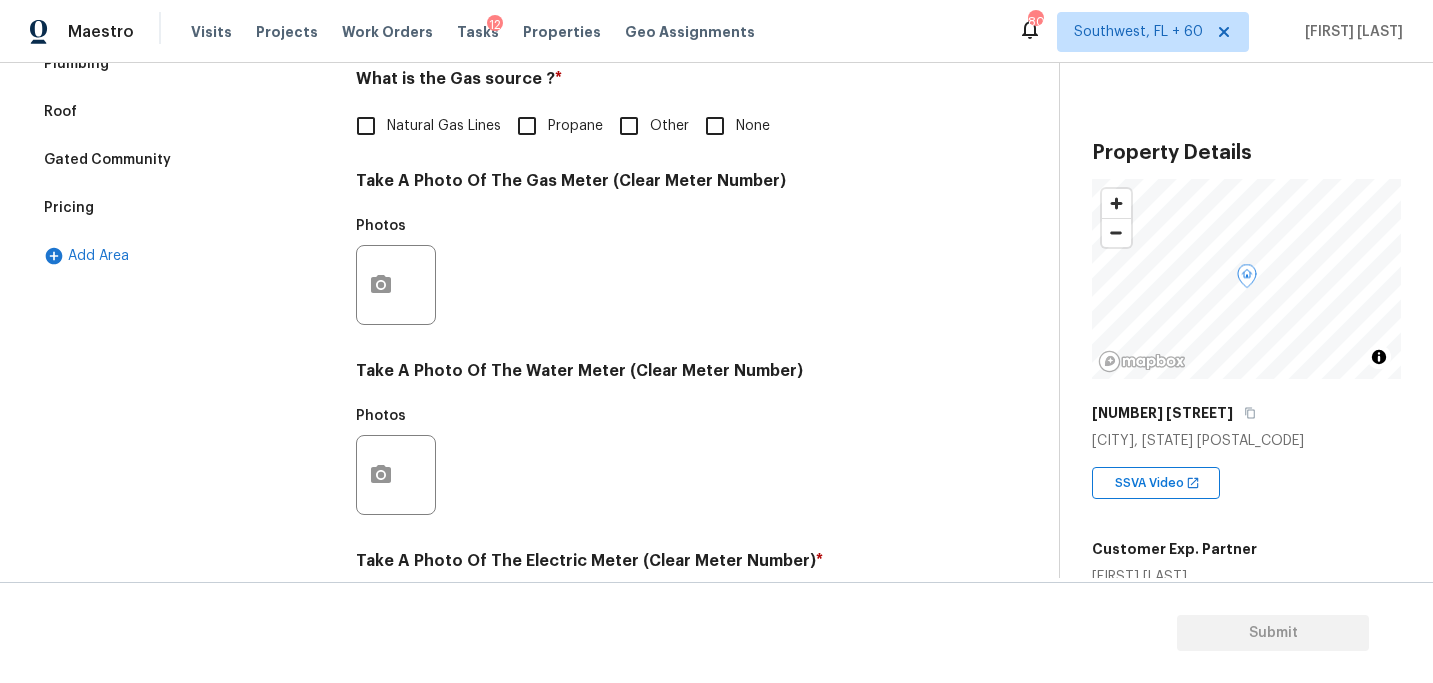 scroll, scrollTop: 374, scrollLeft: 0, axis: vertical 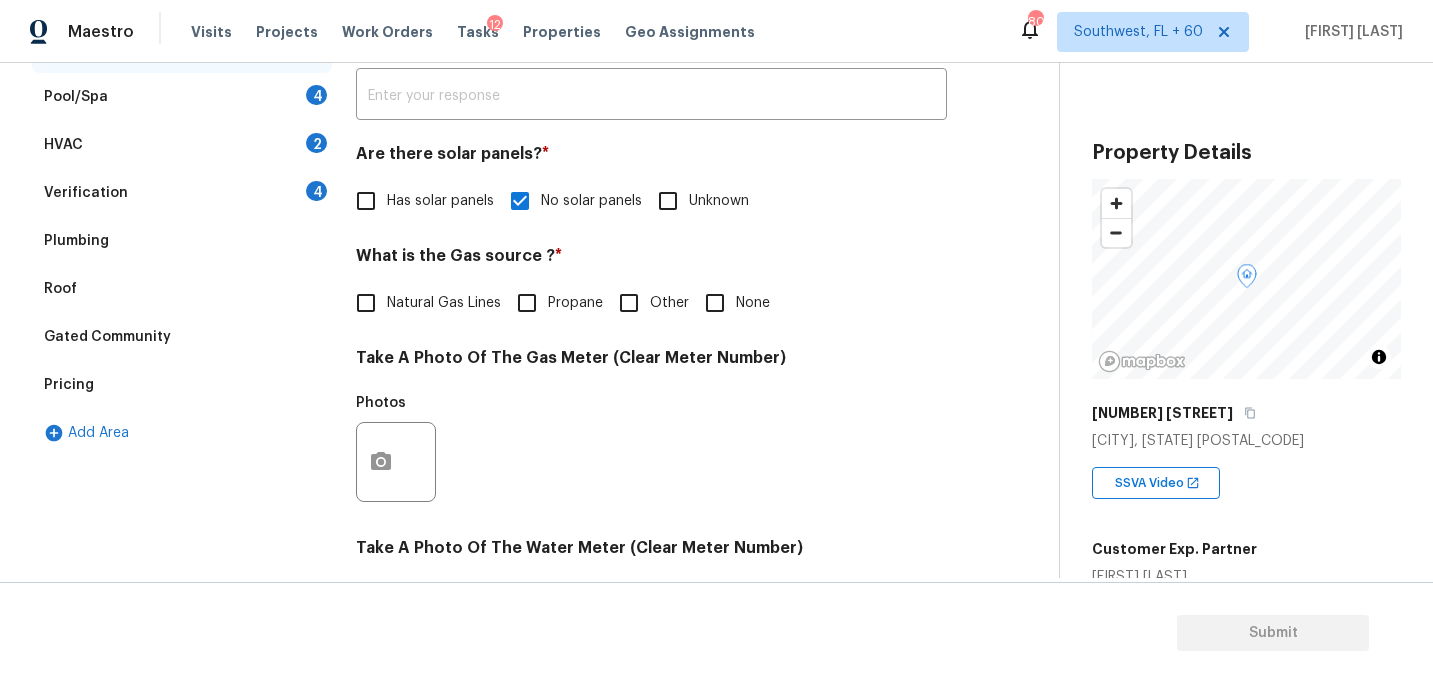click on "None" at bounding box center [753, 303] 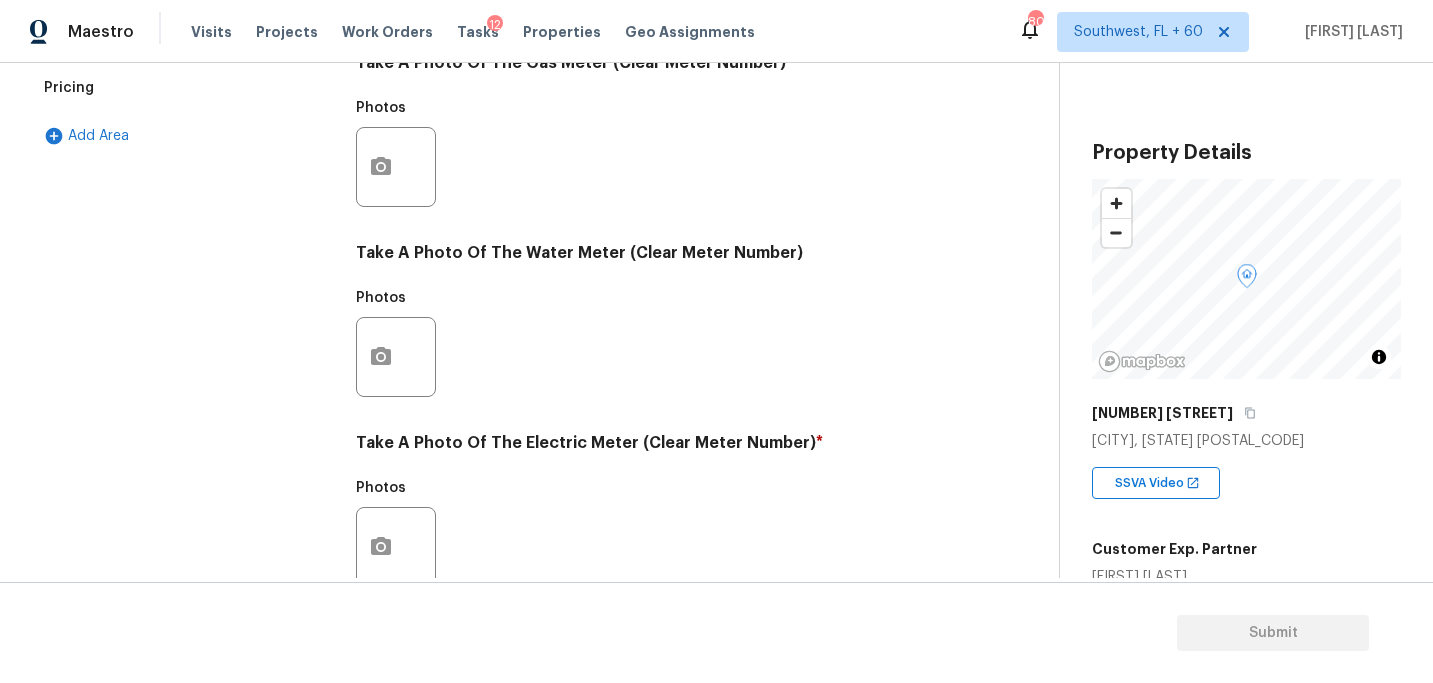 scroll, scrollTop: 822, scrollLeft: 0, axis: vertical 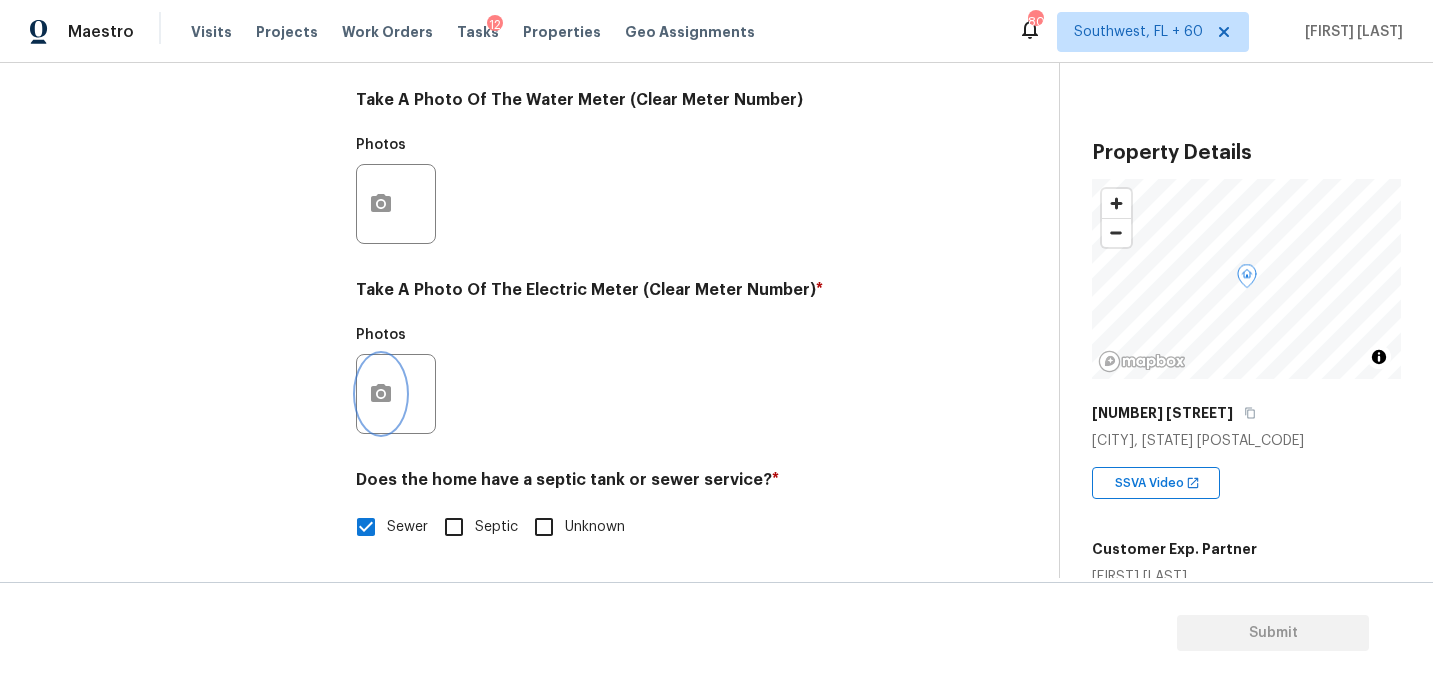click at bounding box center (381, 394) 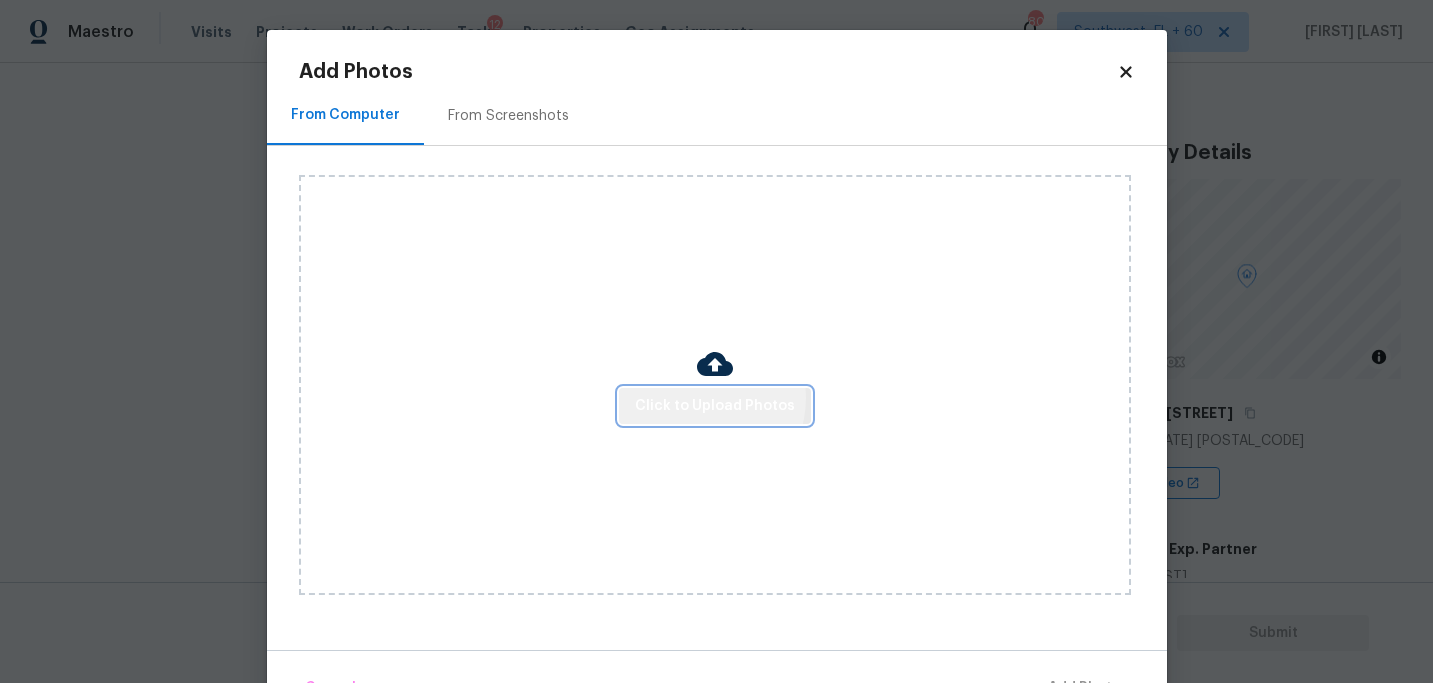click on "Click to Upload Photos" at bounding box center (715, 406) 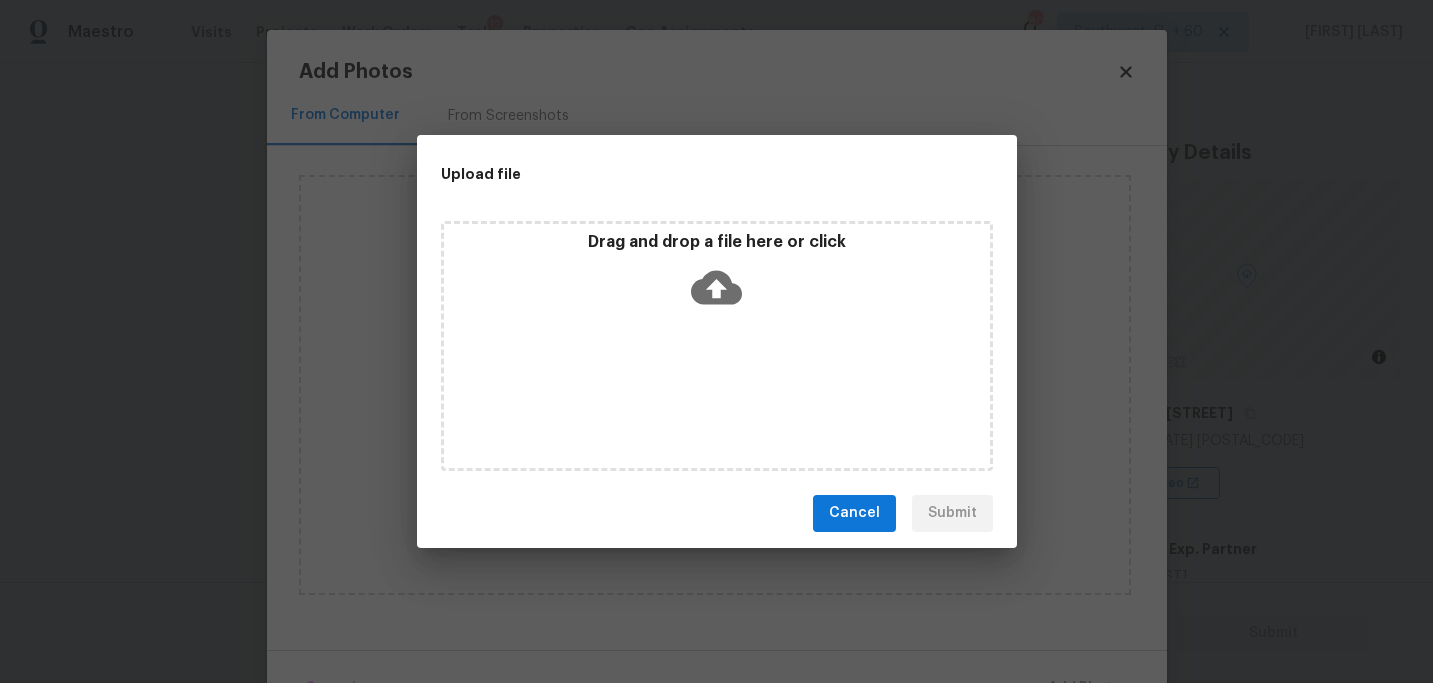 click on "Drag and drop a file here or click" at bounding box center [717, 346] 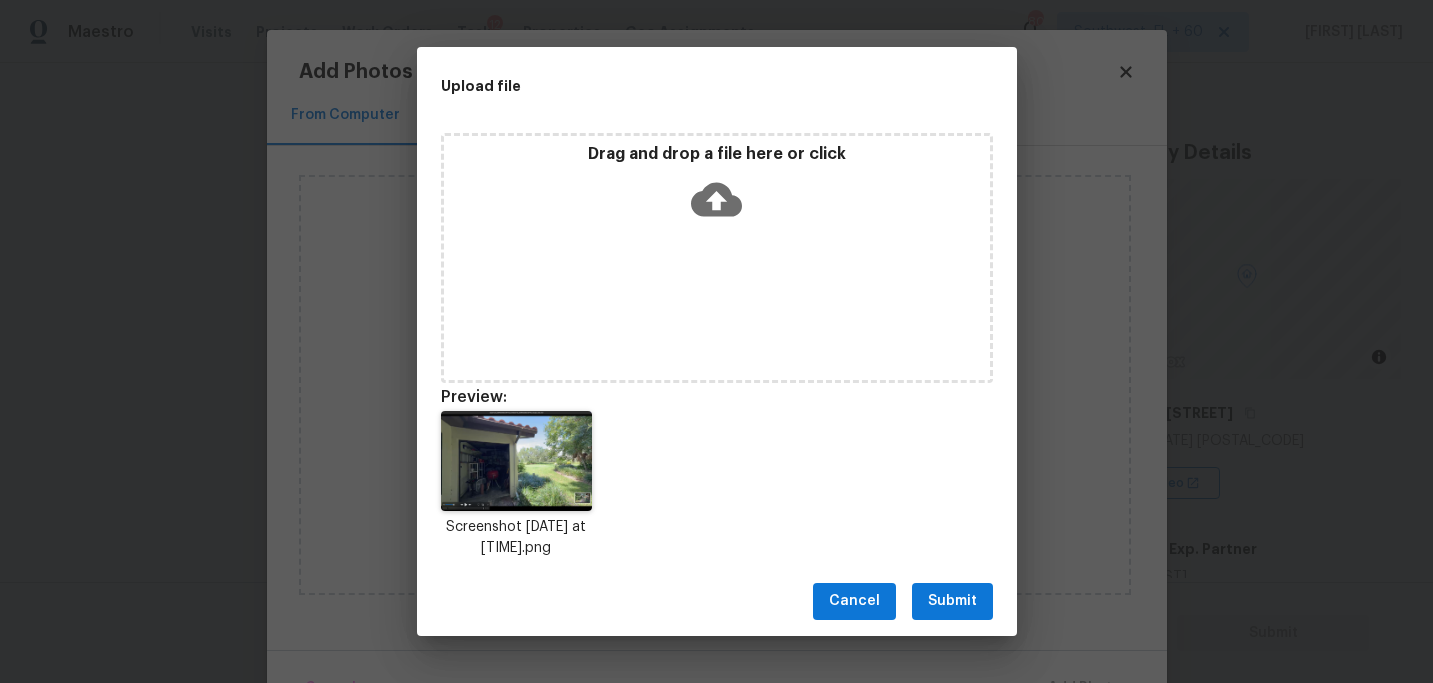click on "Submit" at bounding box center [952, 601] 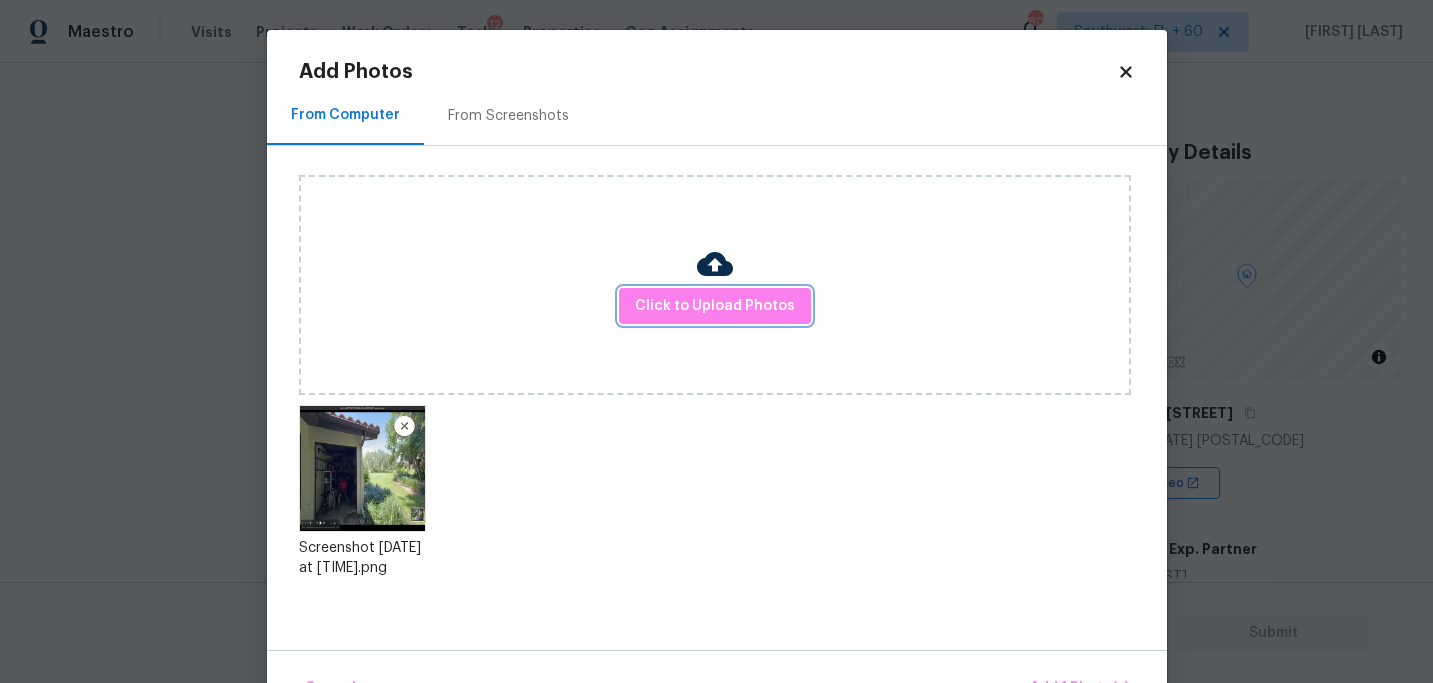 scroll, scrollTop: 57, scrollLeft: 0, axis: vertical 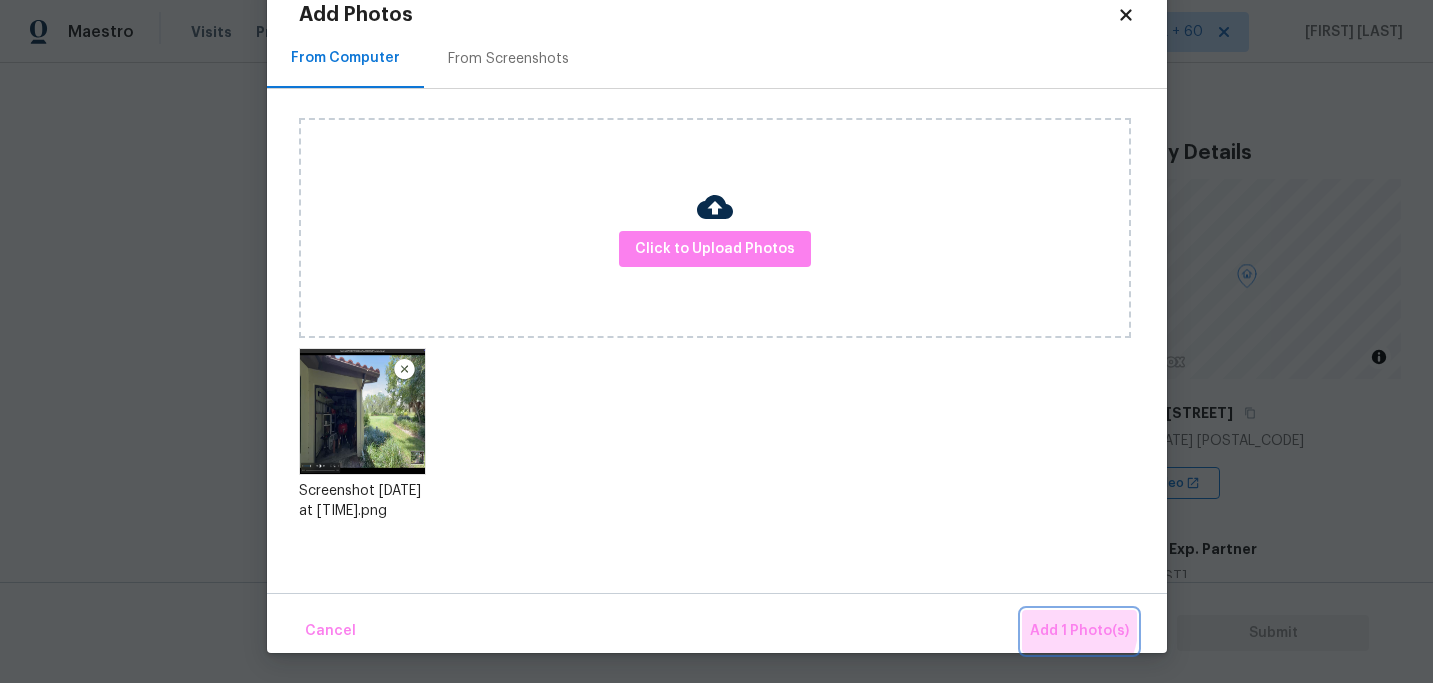 click on "Add 1 Photo(s)" at bounding box center (1079, 631) 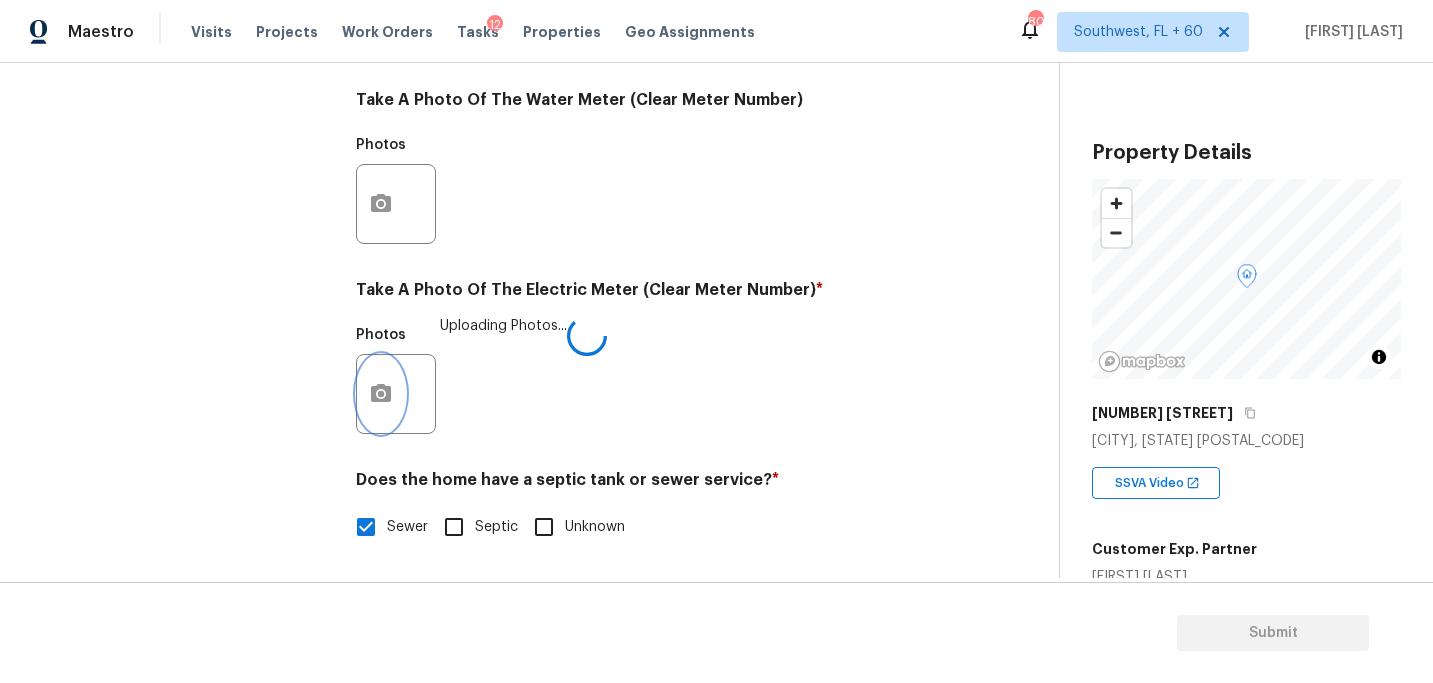 scroll, scrollTop: 0, scrollLeft: 0, axis: both 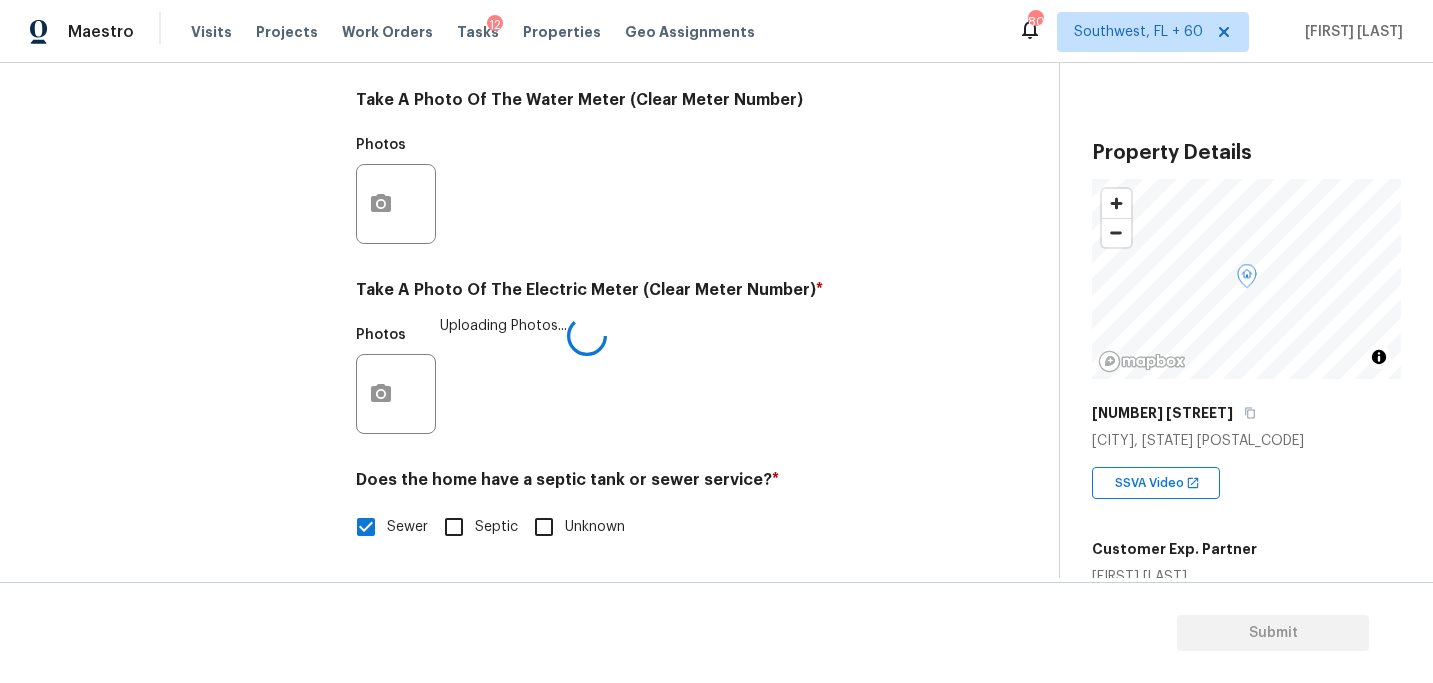 click on "Photos Uploading Photos..." at bounding box center [651, 381] 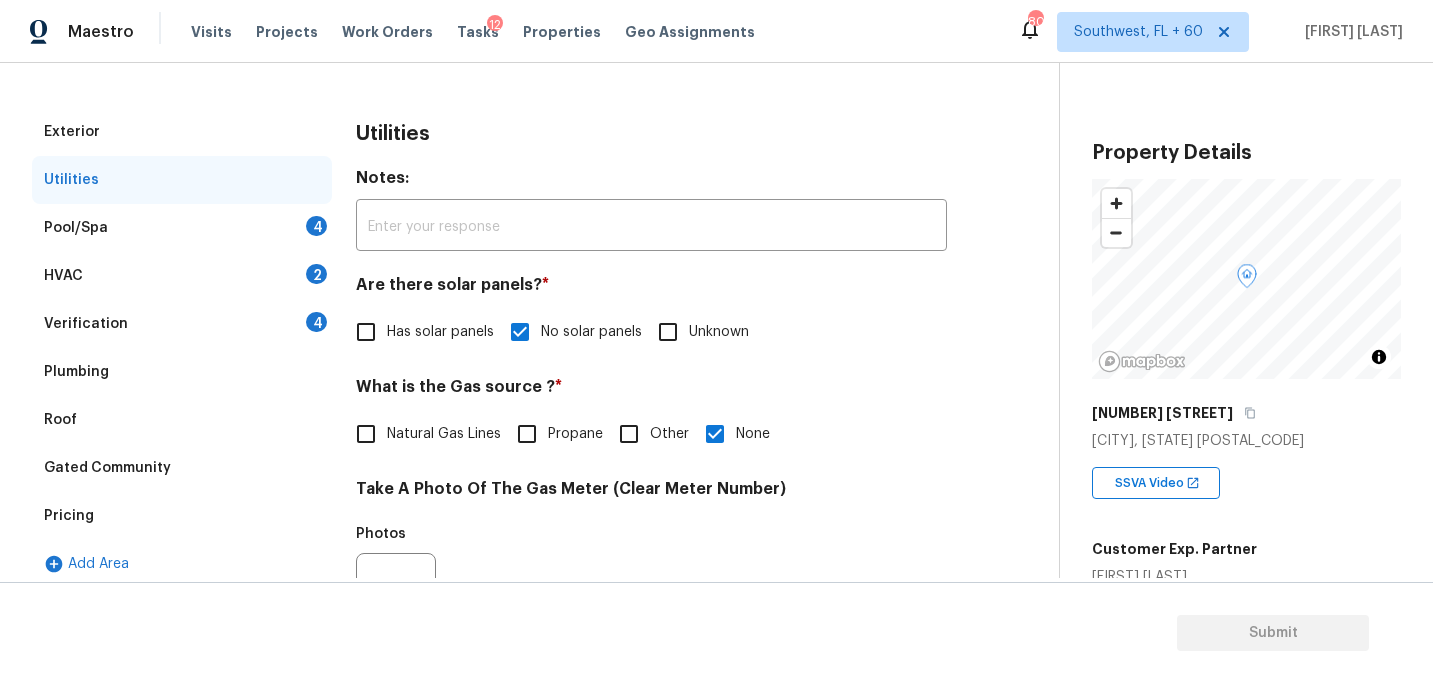 scroll, scrollTop: 214, scrollLeft: 0, axis: vertical 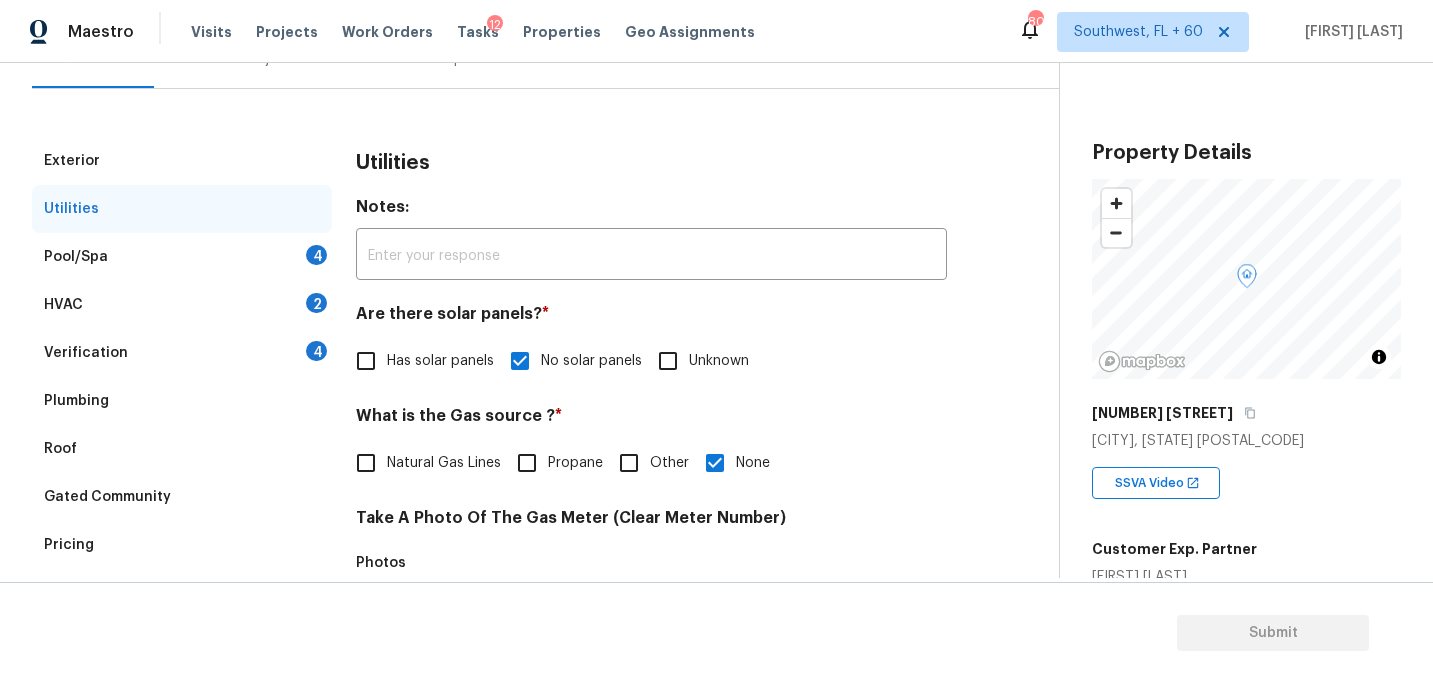 click on "Pool/Spa 4" at bounding box center [182, 257] 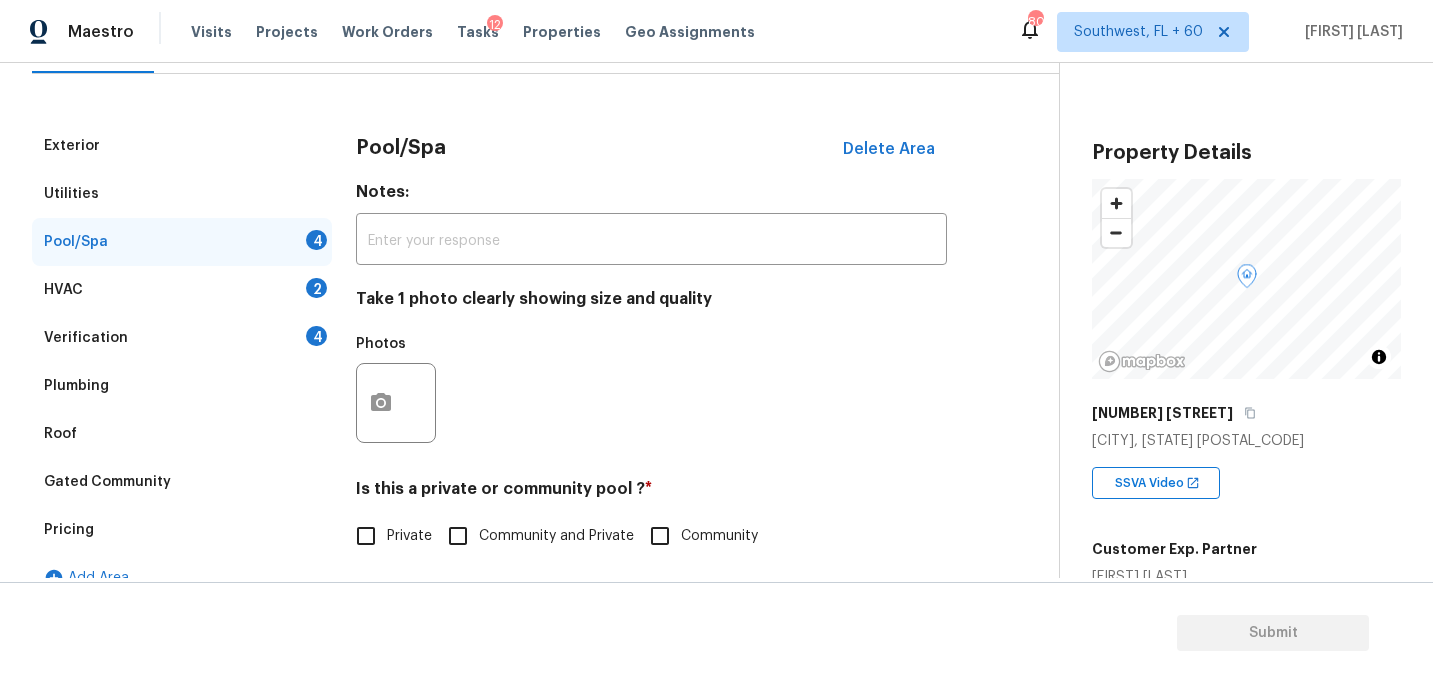 scroll, scrollTop: 222, scrollLeft: 0, axis: vertical 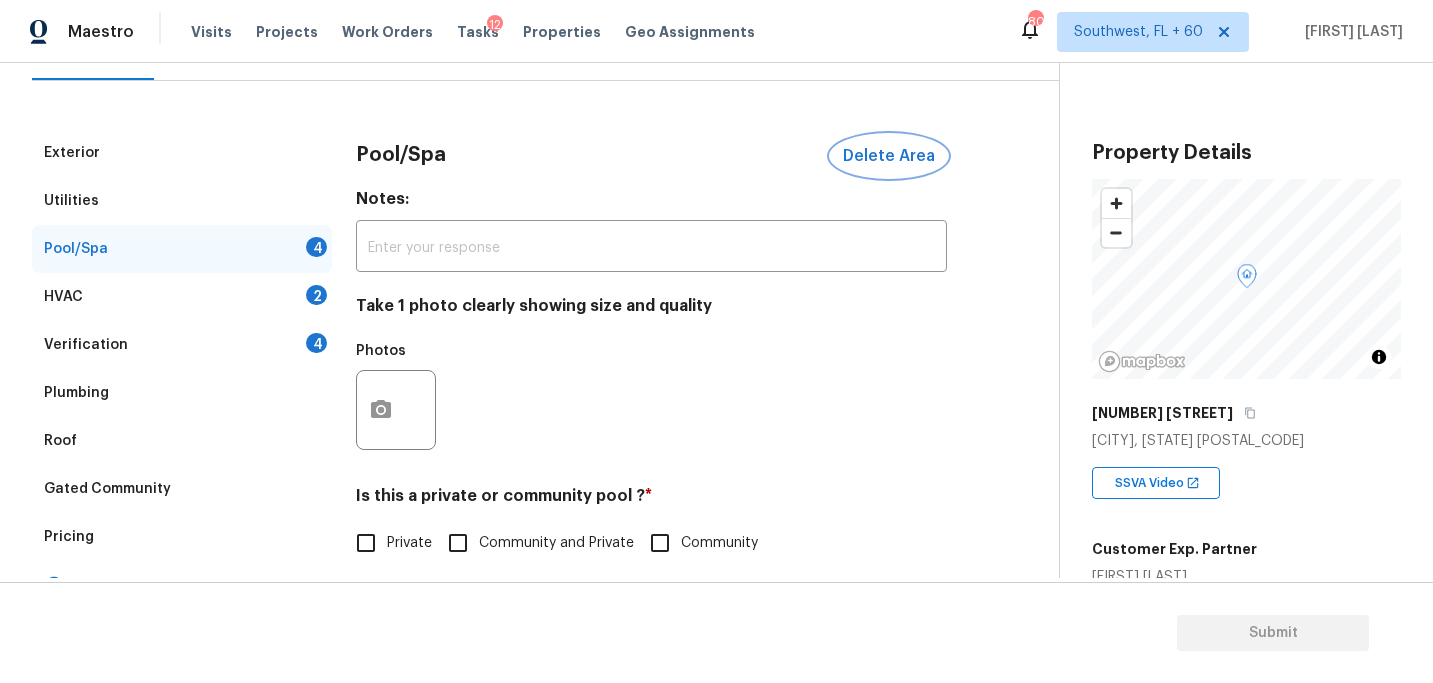 click on "Delete Area" at bounding box center (889, 156) 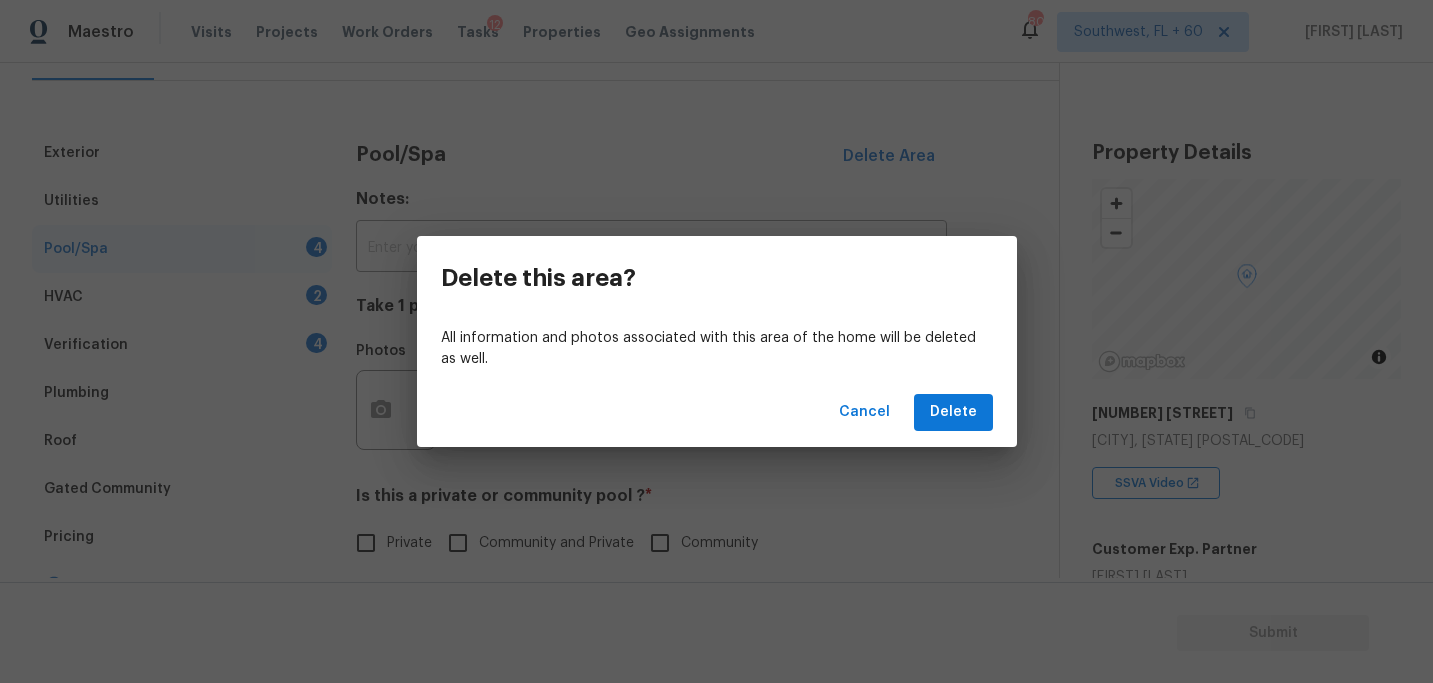 click on "Cancel Delete" at bounding box center (717, 412) 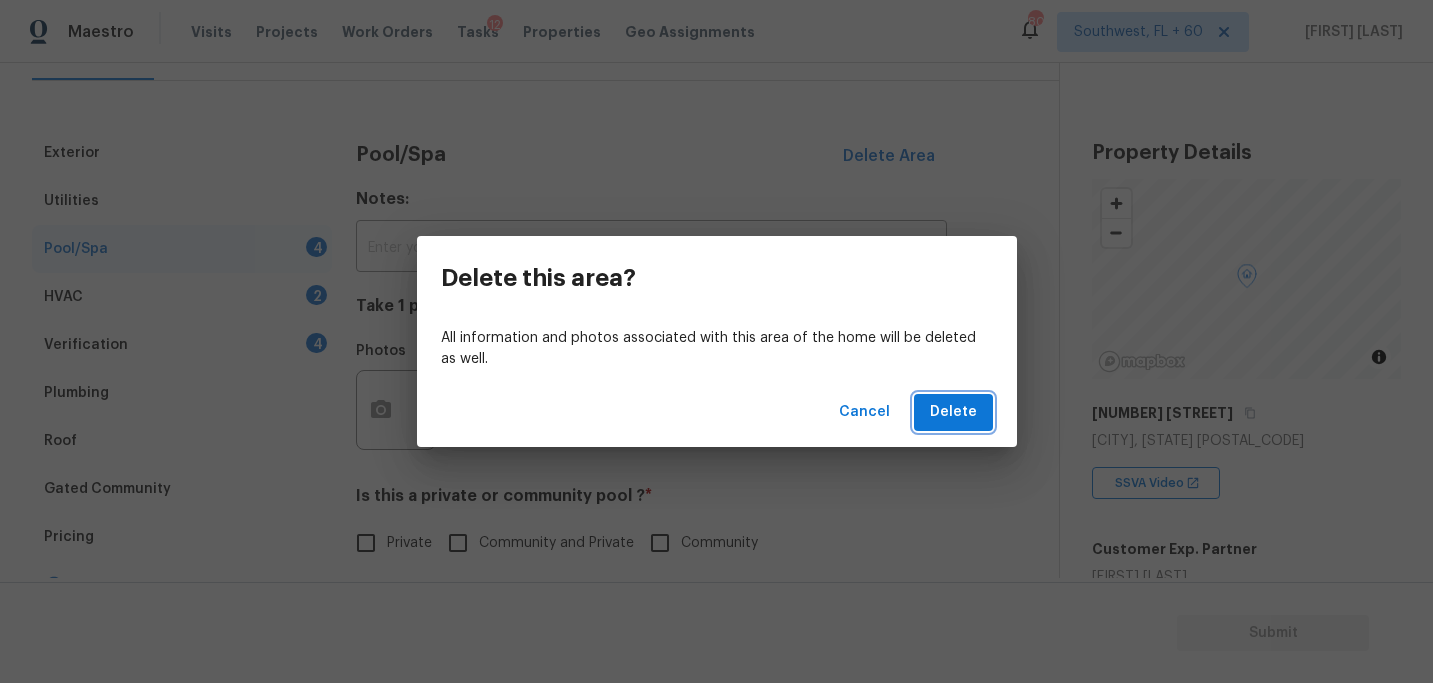 click on "Delete" at bounding box center [953, 412] 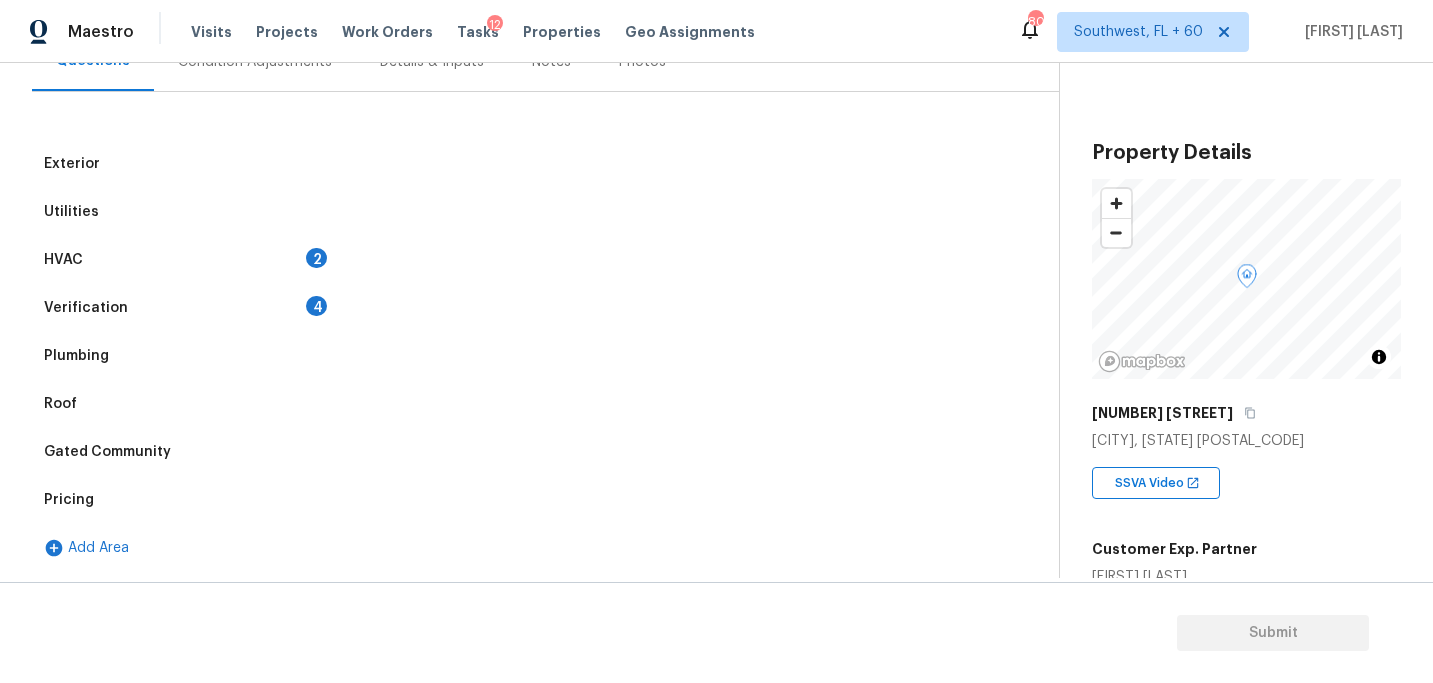 click on "HVAC 2" at bounding box center (182, 260) 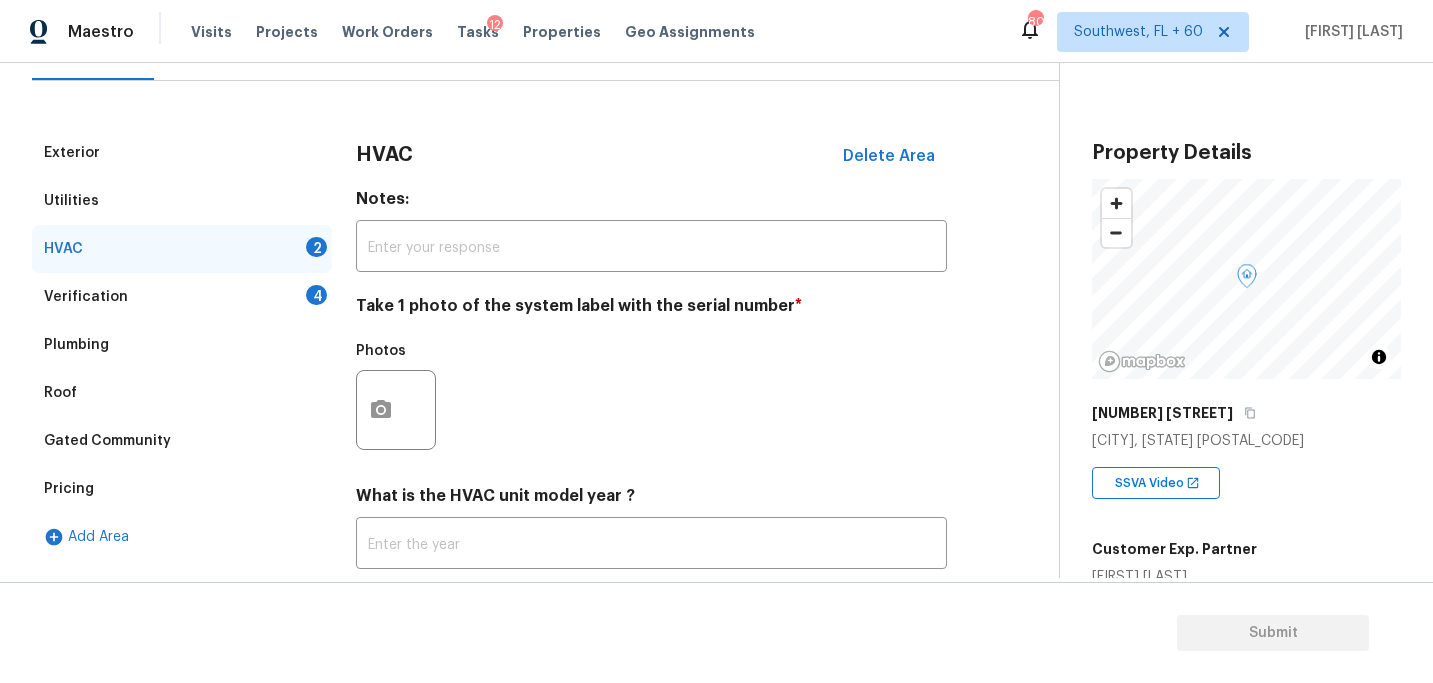 scroll, scrollTop: 335, scrollLeft: 0, axis: vertical 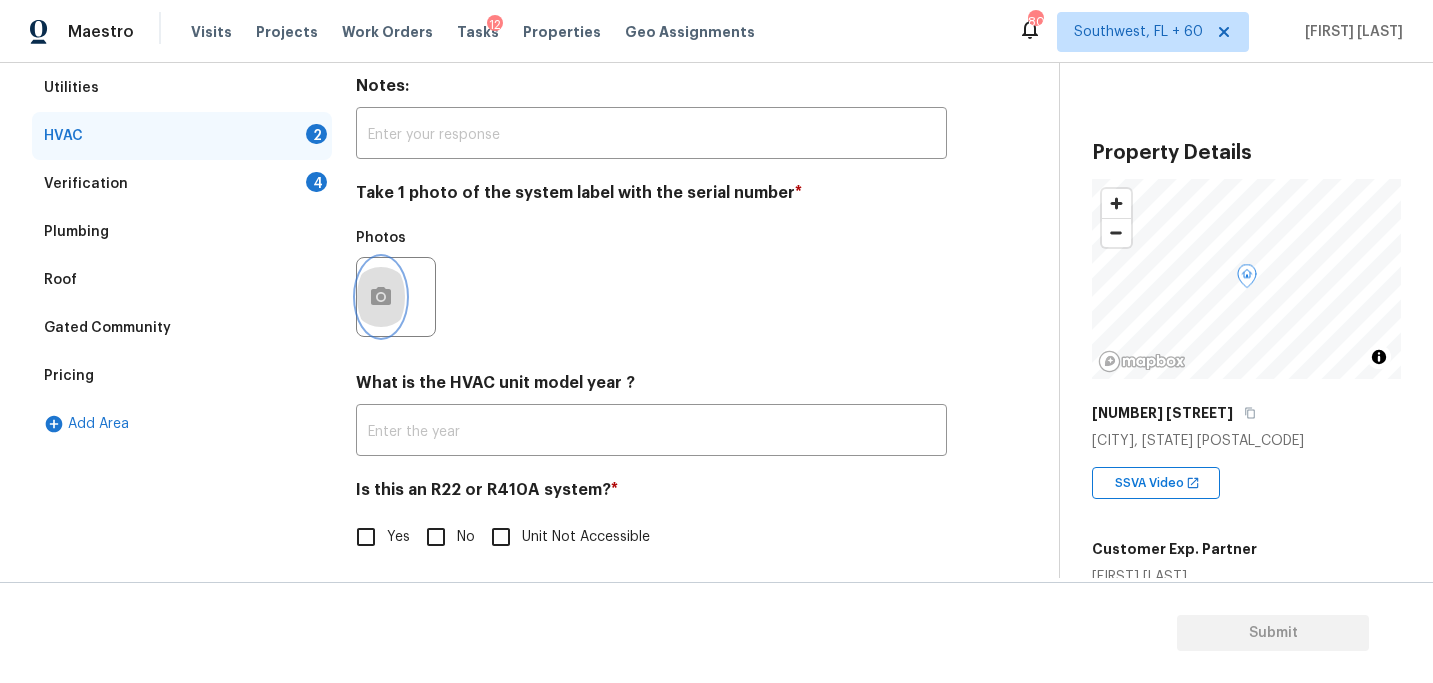 click 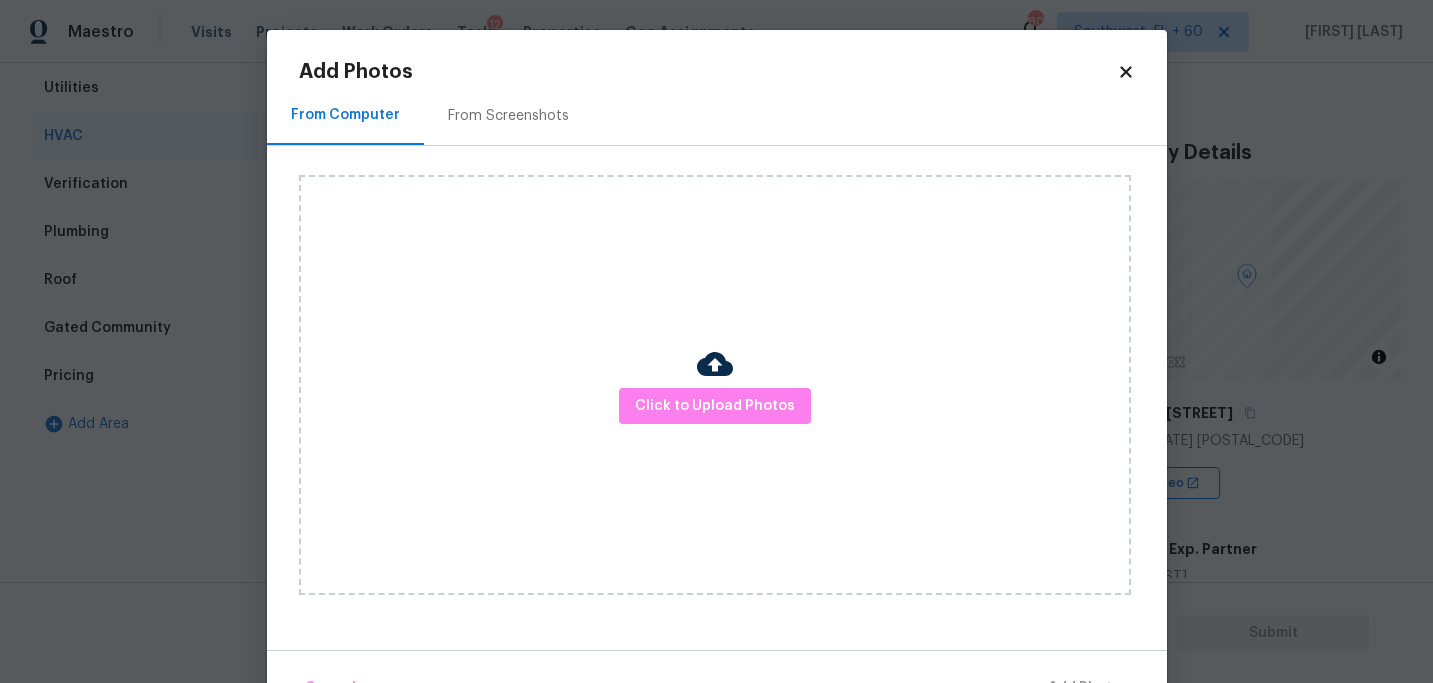 click on "Click to Upload Photos" at bounding box center (715, 385) 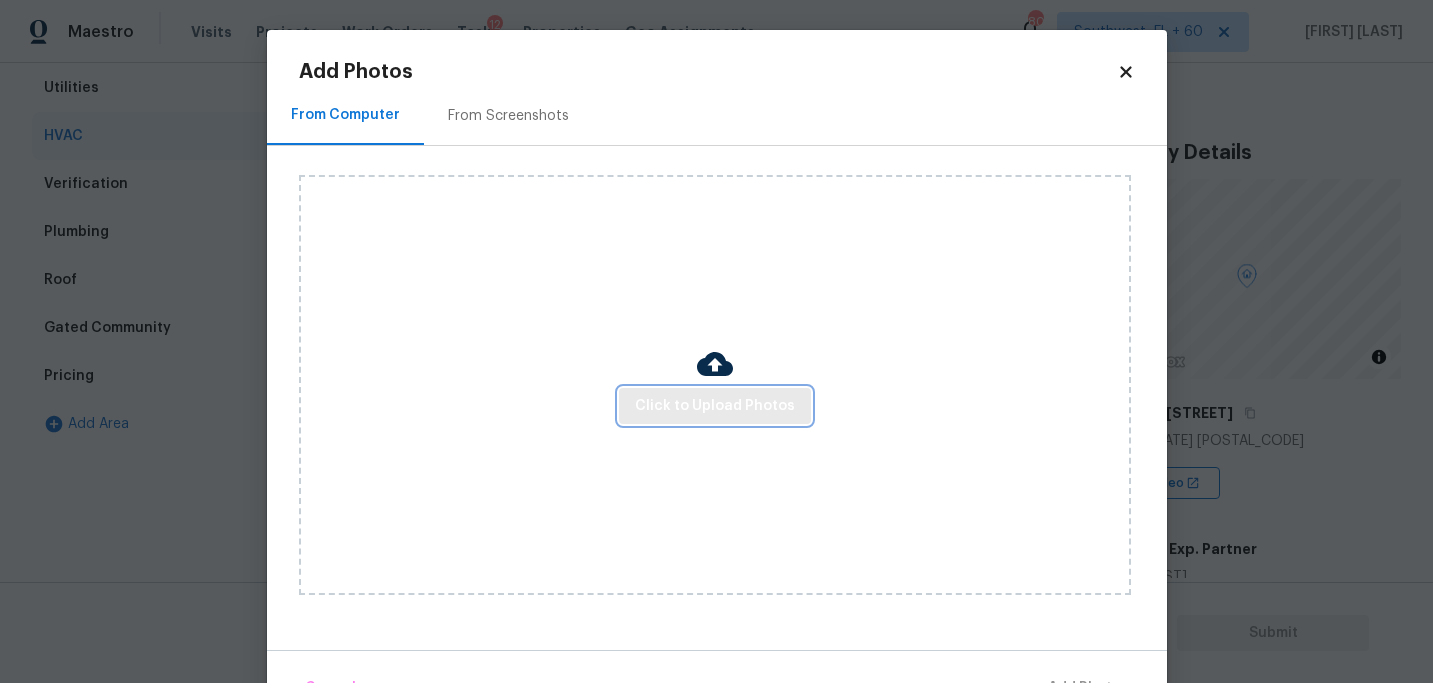 click on "Click to Upload Photos" at bounding box center (715, 406) 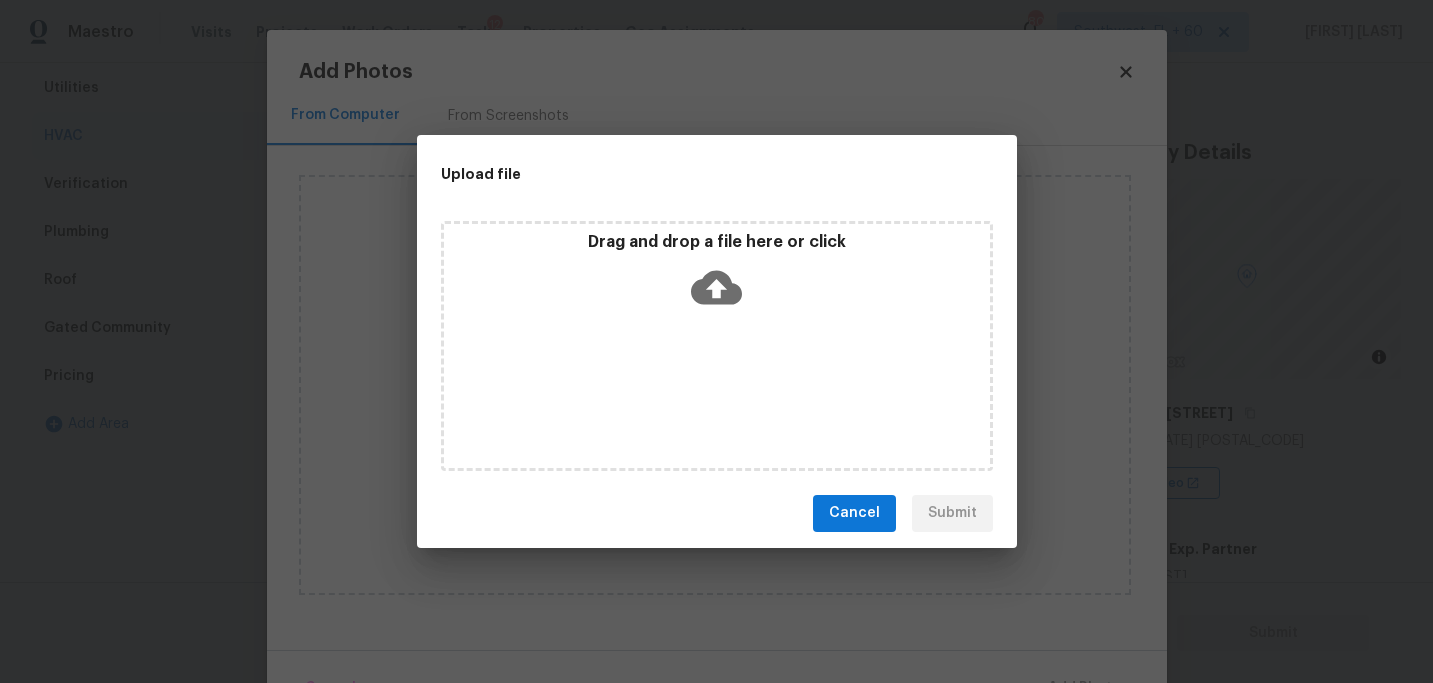 click on "Drag and drop a file here or click" at bounding box center [717, 346] 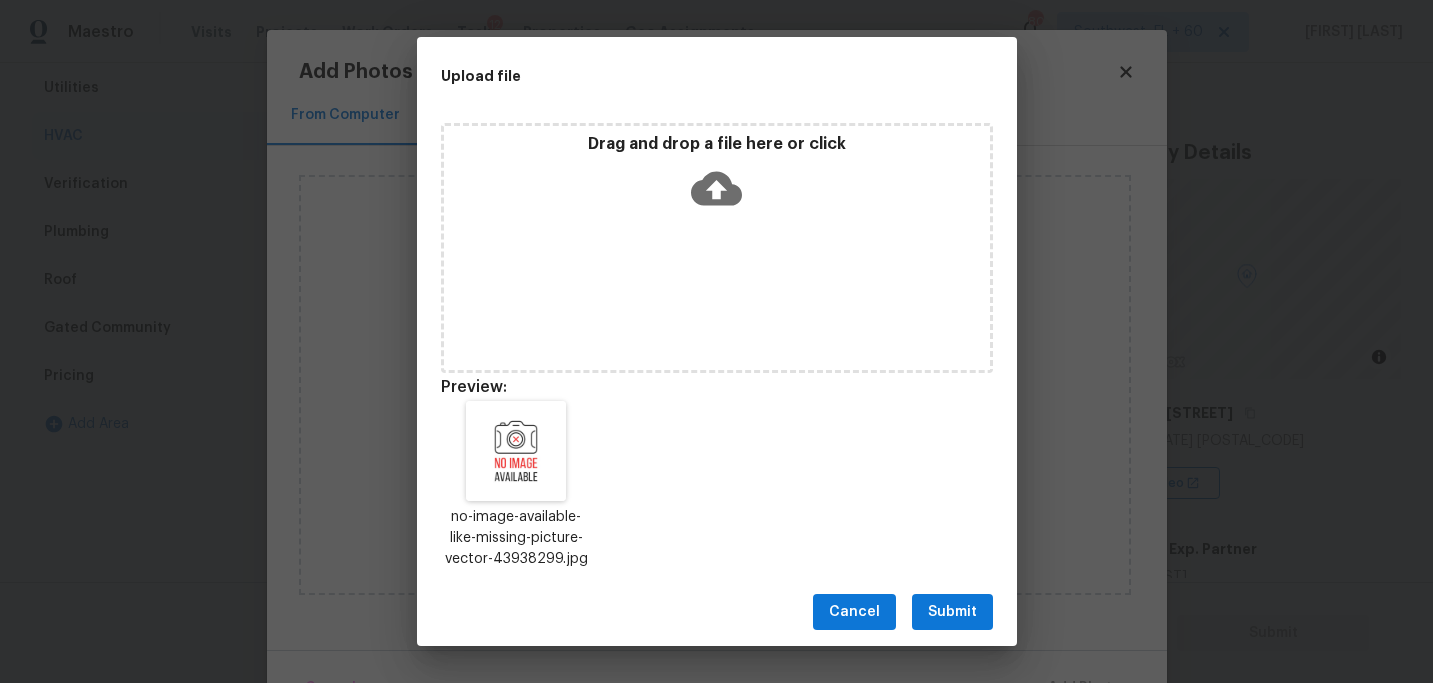click on "Submit" at bounding box center (952, 612) 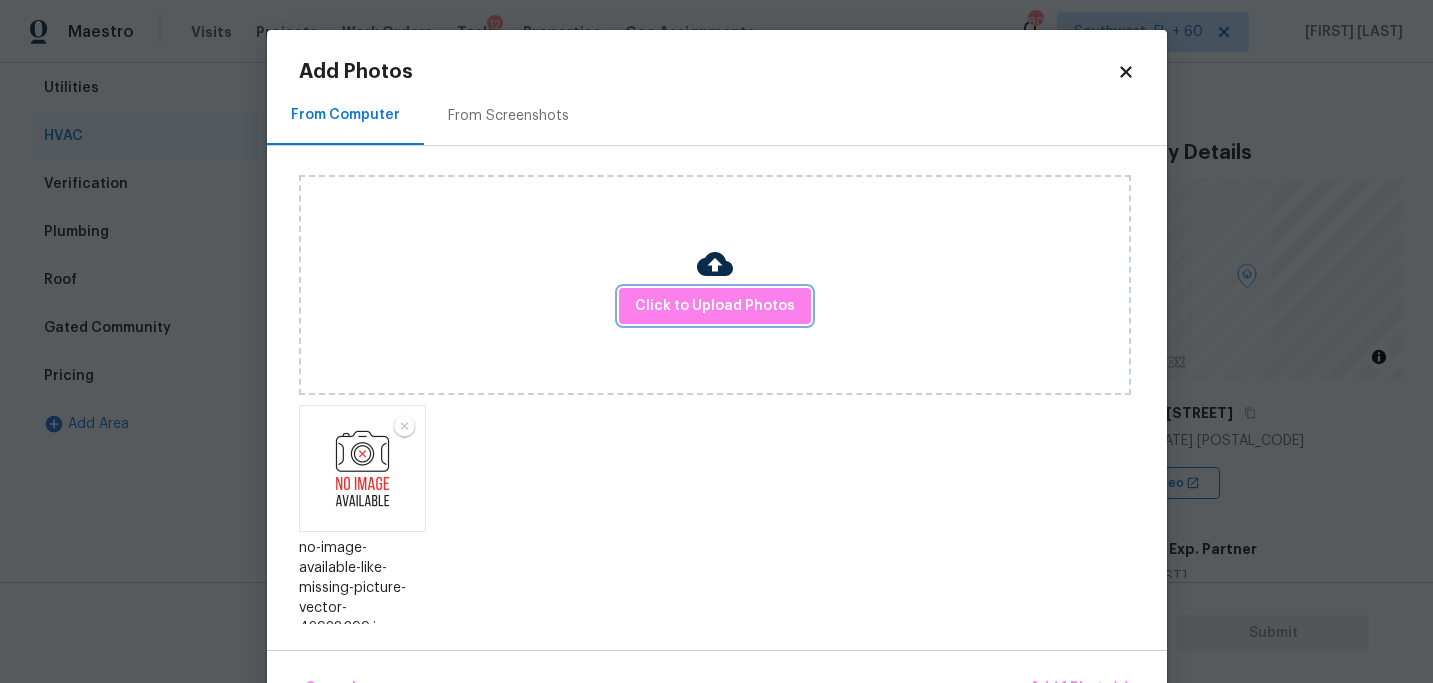 scroll, scrollTop: 13, scrollLeft: 0, axis: vertical 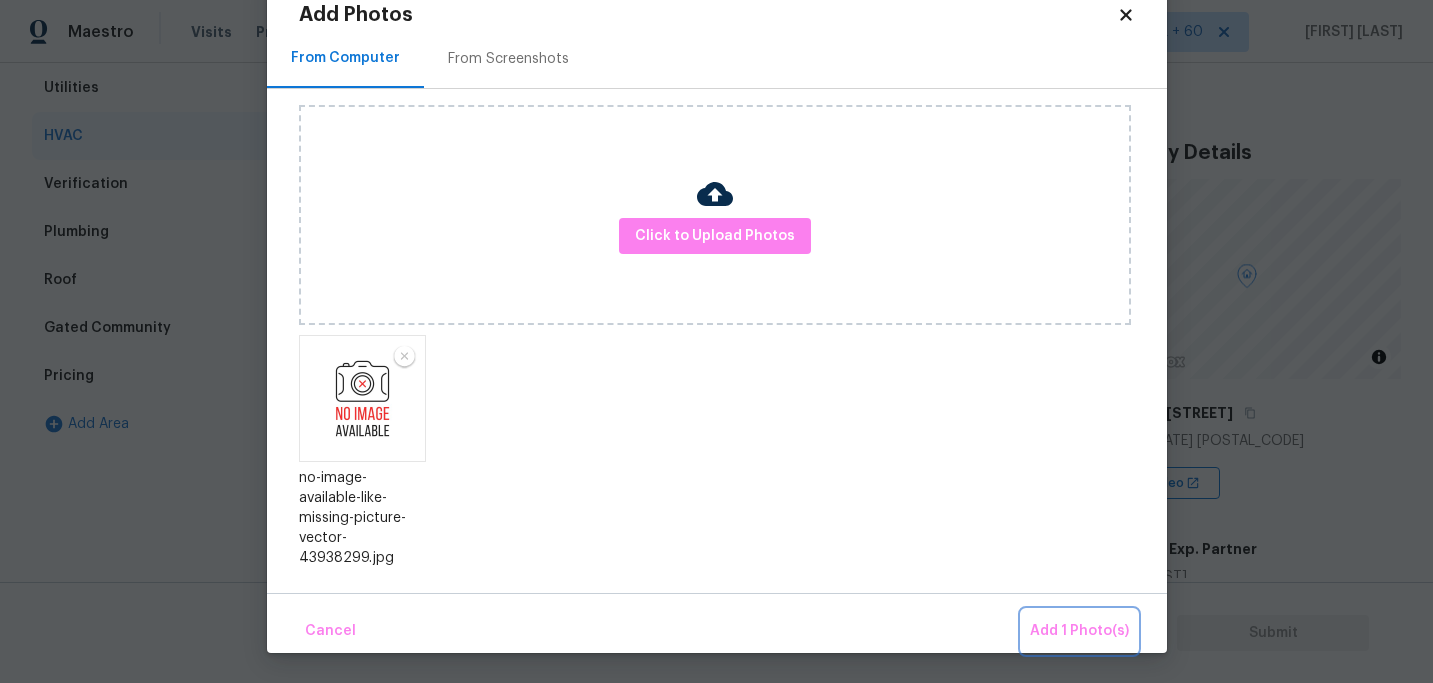 click on "Add 1 Photo(s)" at bounding box center [1079, 631] 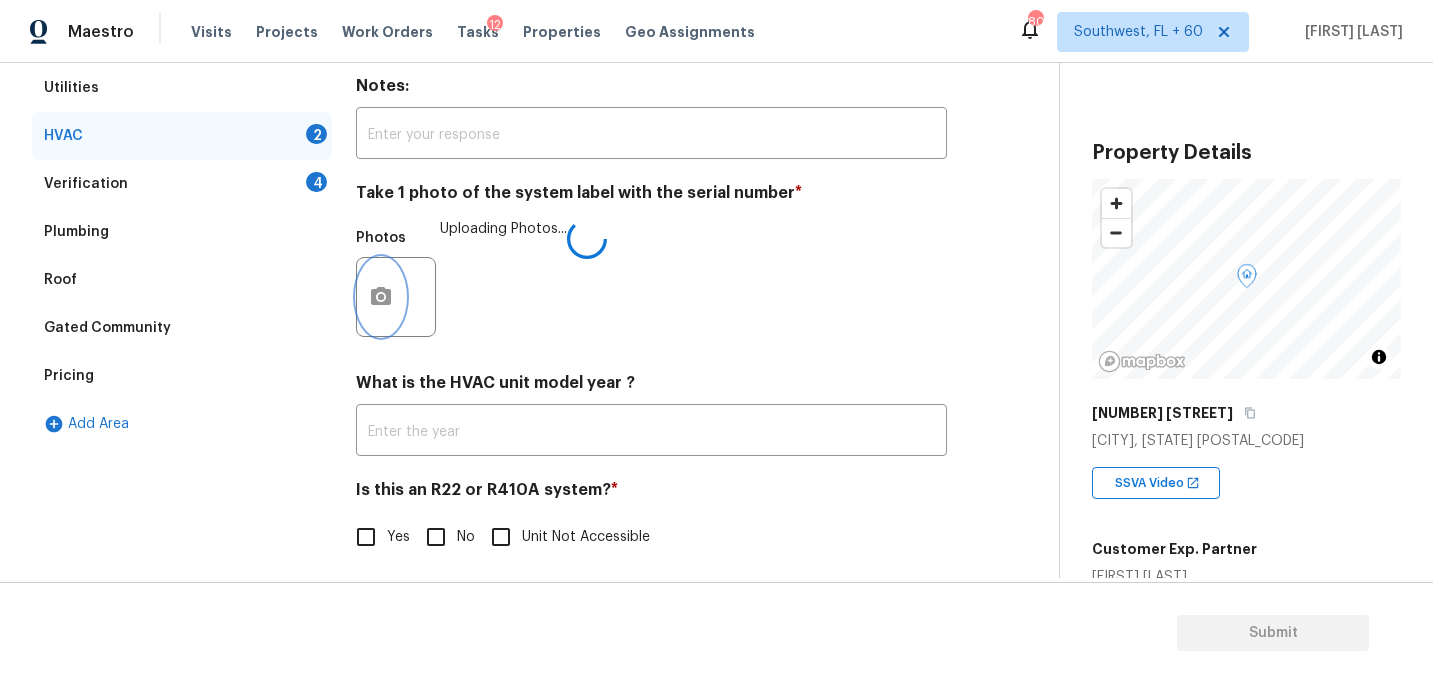 scroll, scrollTop: 0, scrollLeft: 0, axis: both 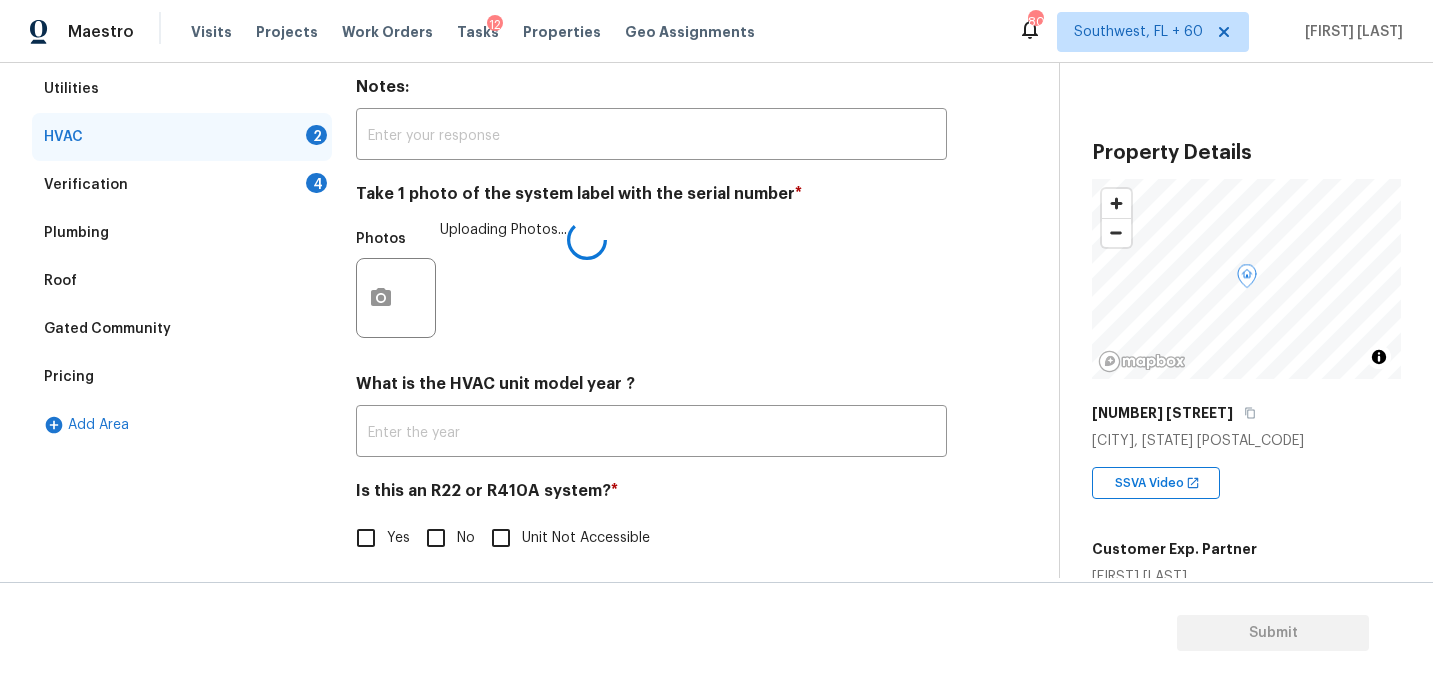 click on "No" at bounding box center (436, 538) 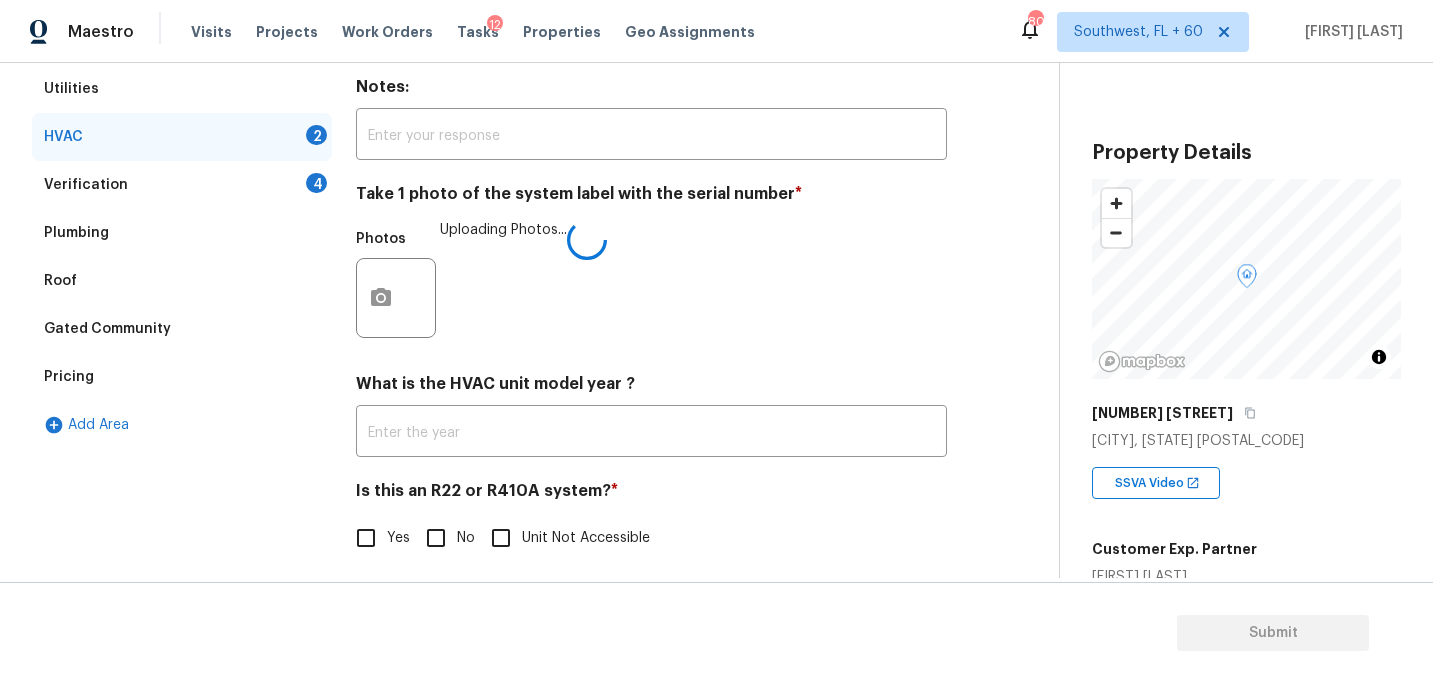 checkbox on "true" 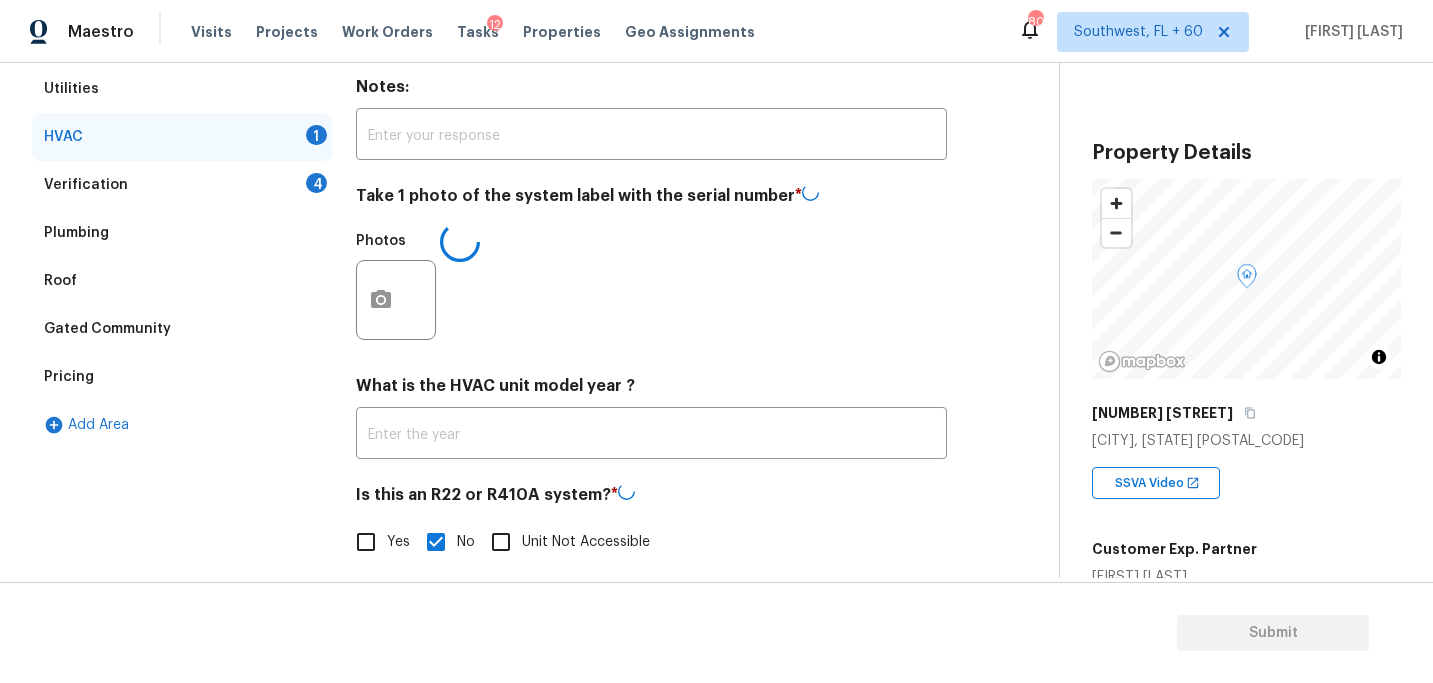 click on "Is this an R22 or R410A system?  *" at bounding box center (651, 498) 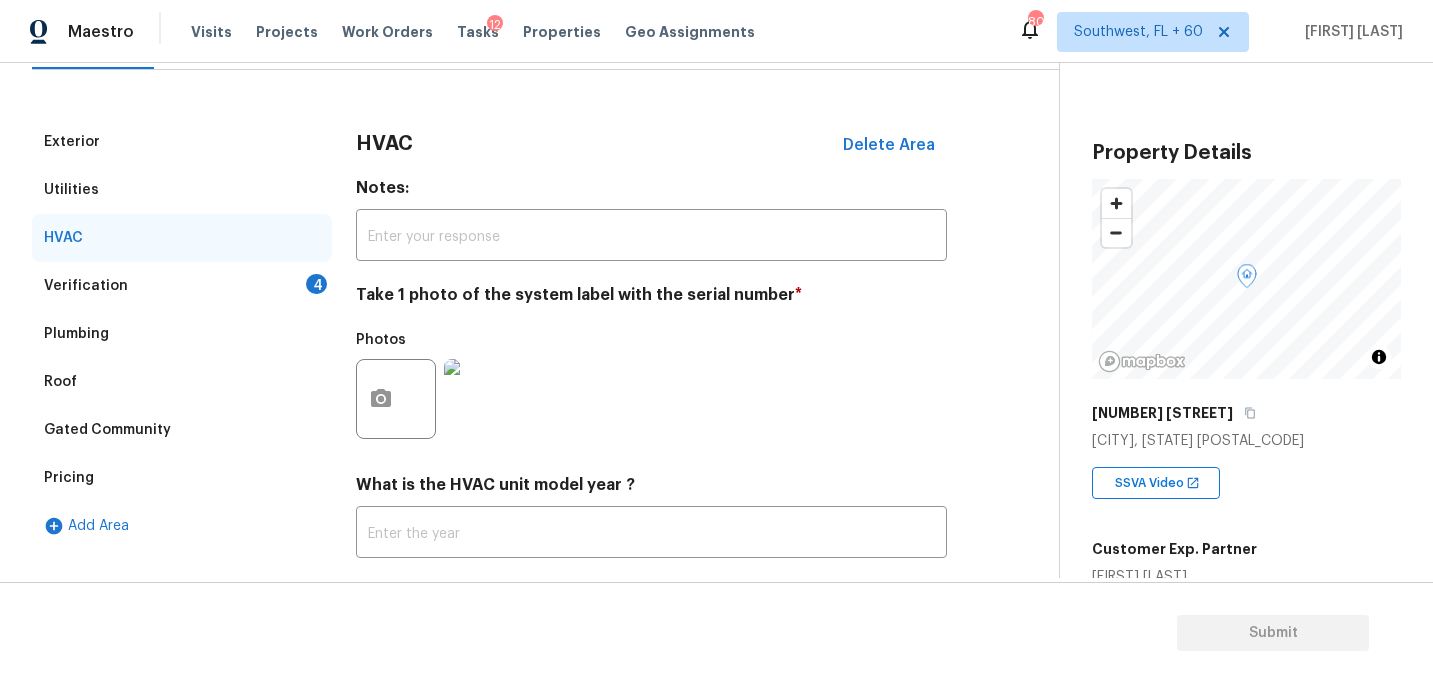 click on "Verification 4" at bounding box center [182, 286] 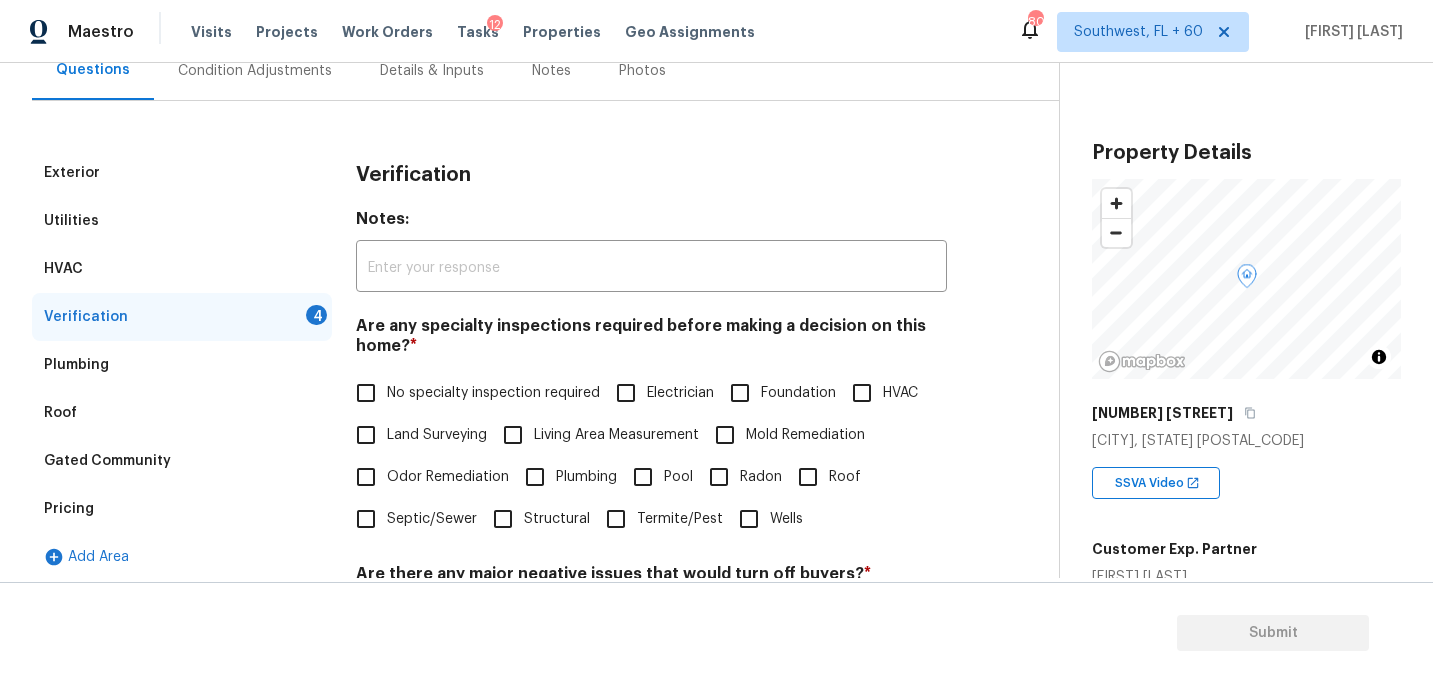 click on "No specialty inspection required" at bounding box center (493, 393) 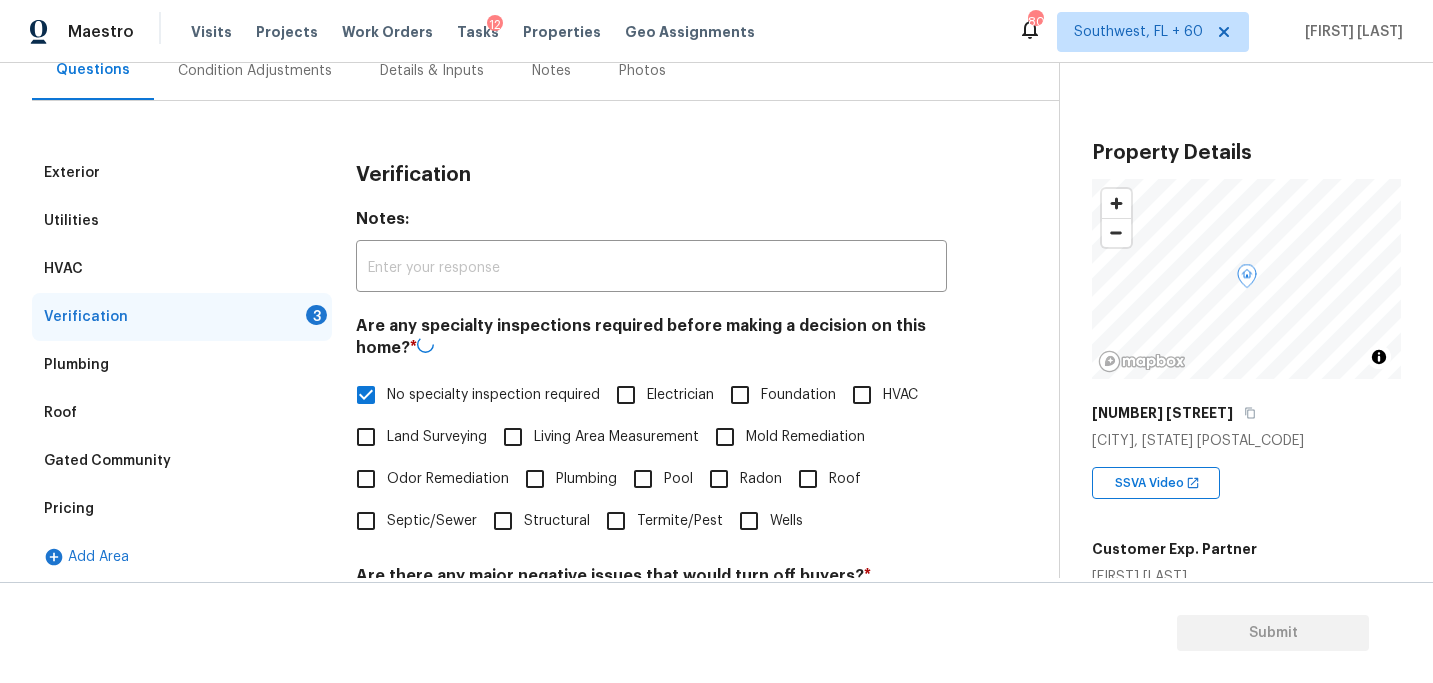 scroll, scrollTop: 520, scrollLeft: 0, axis: vertical 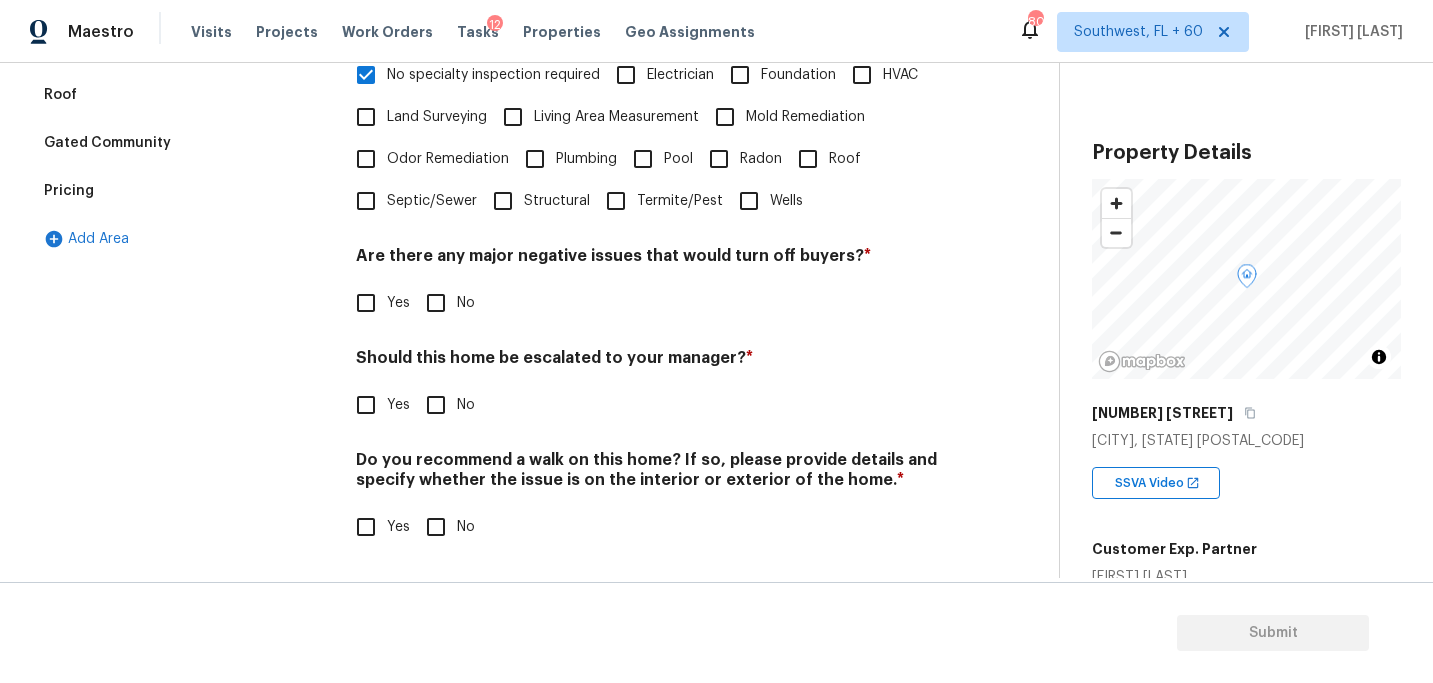 click on "No" at bounding box center (436, 303) 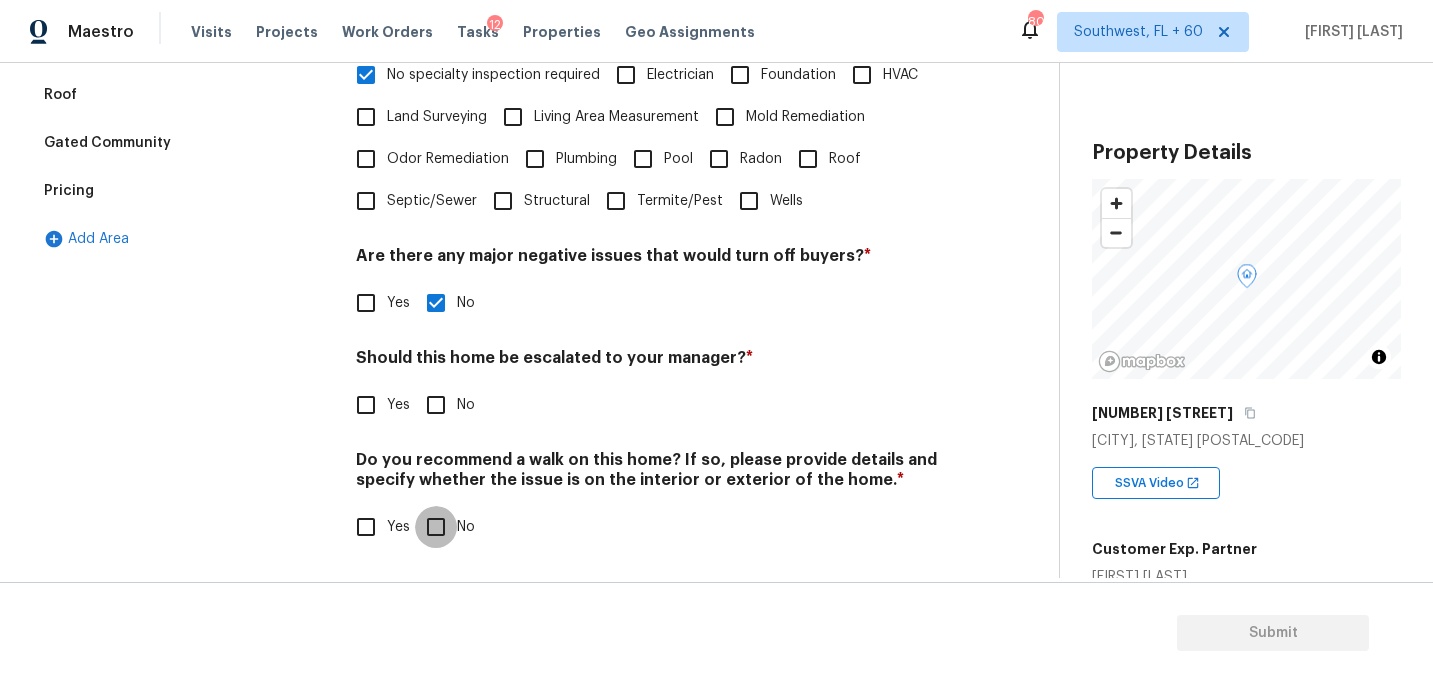 click on "No" at bounding box center [436, 527] 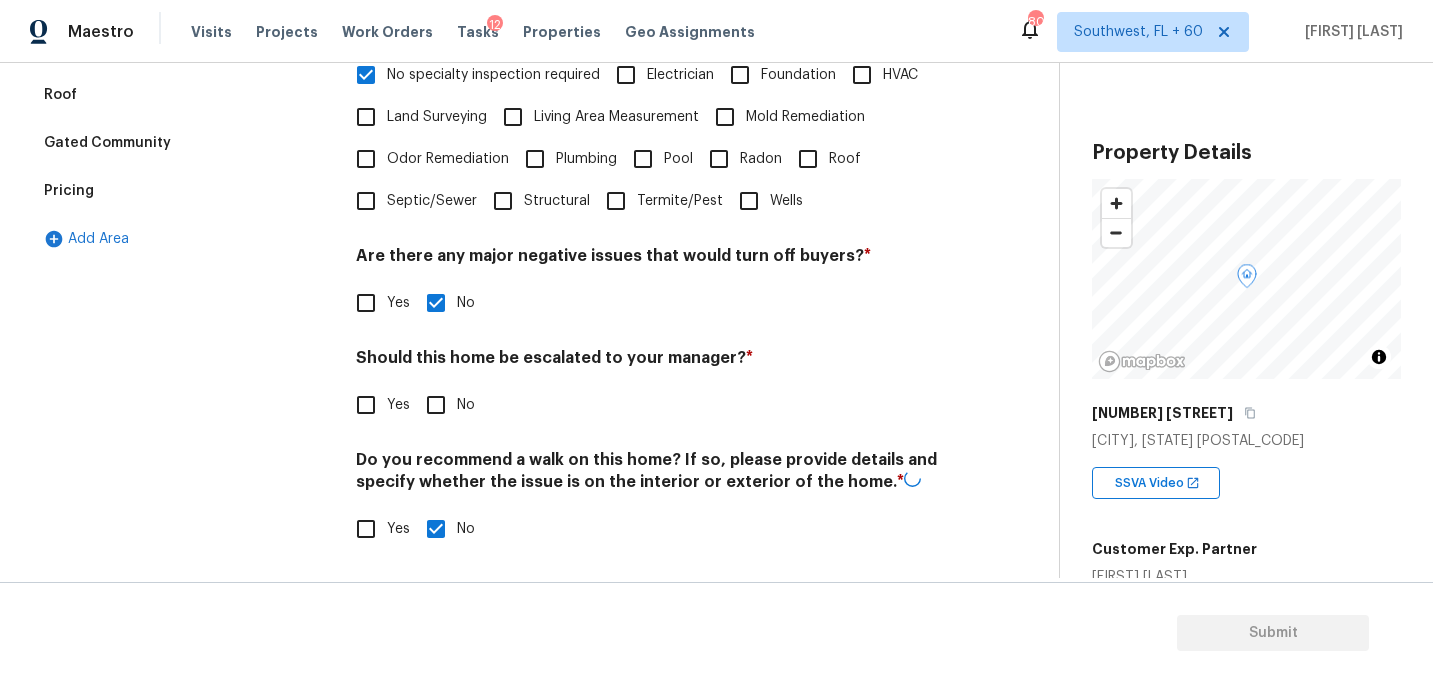 click on "Yes" at bounding box center [366, 405] 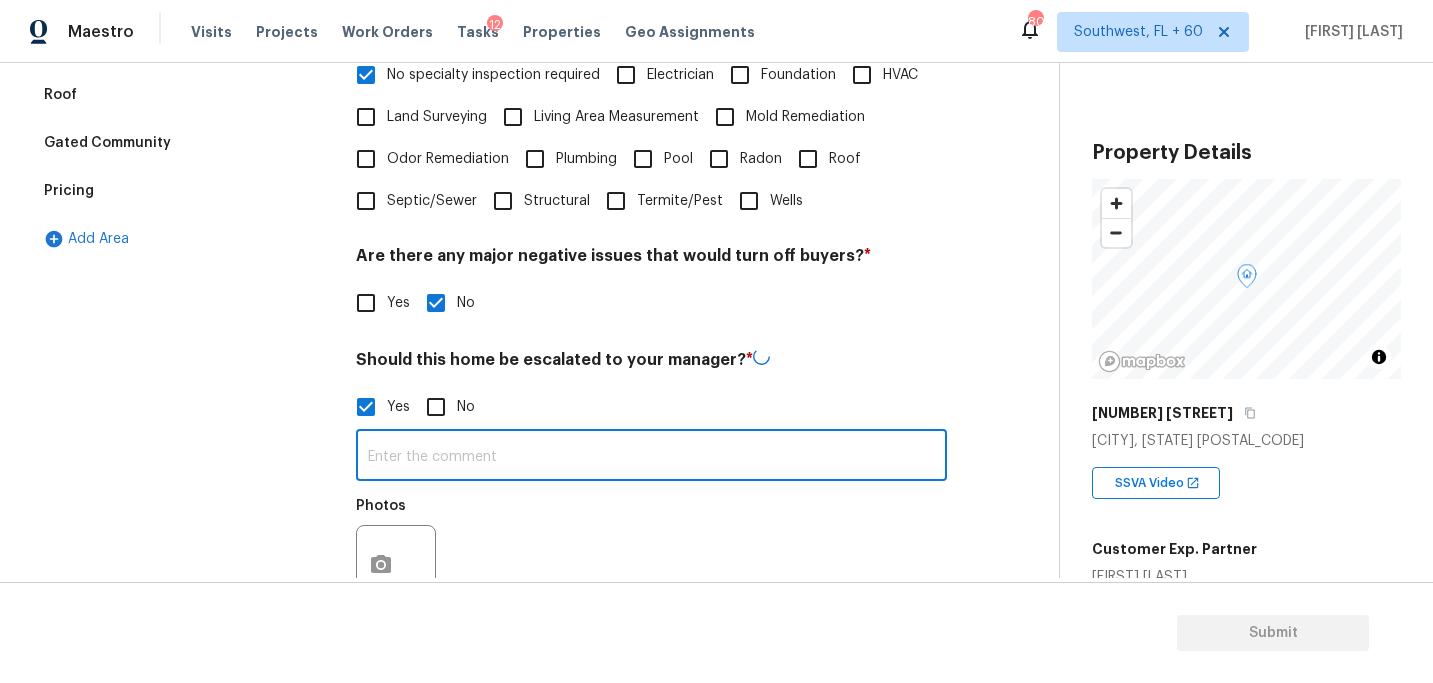 click at bounding box center (651, 457) 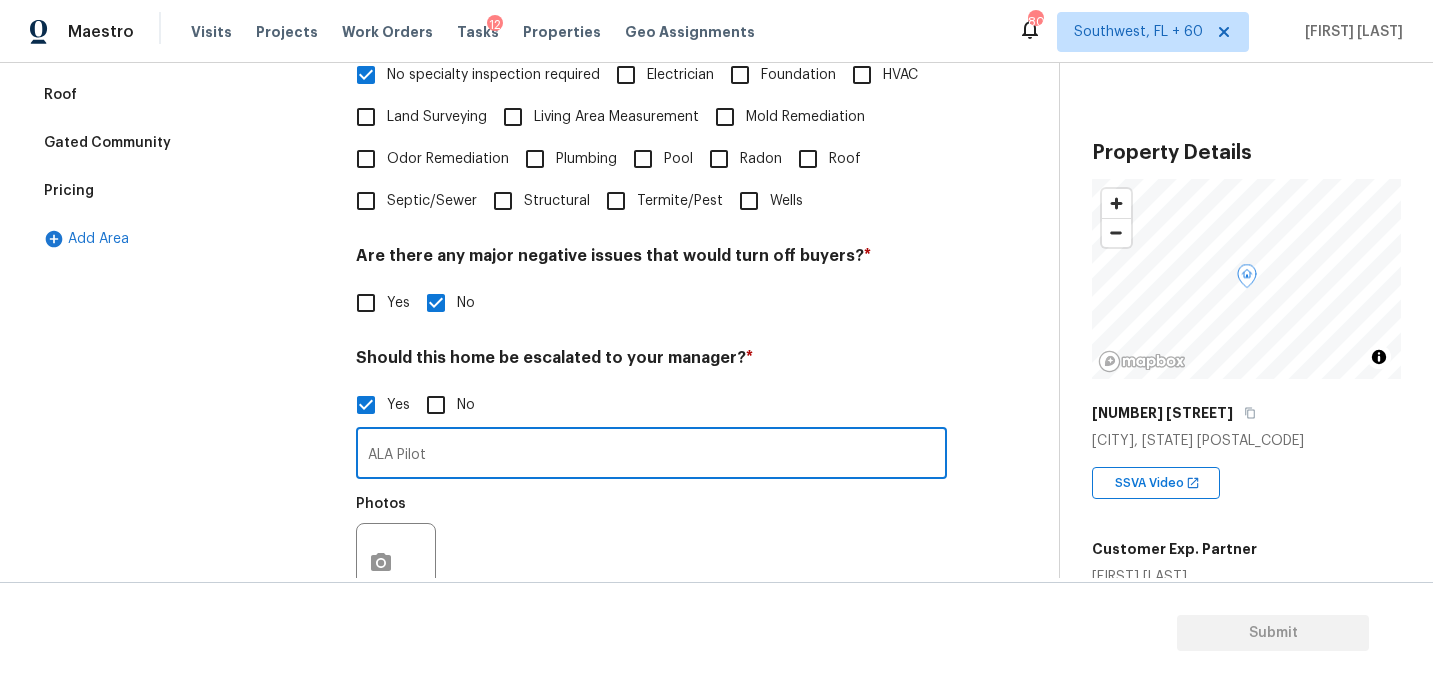 scroll, scrollTop: 704, scrollLeft: 0, axis: vertical 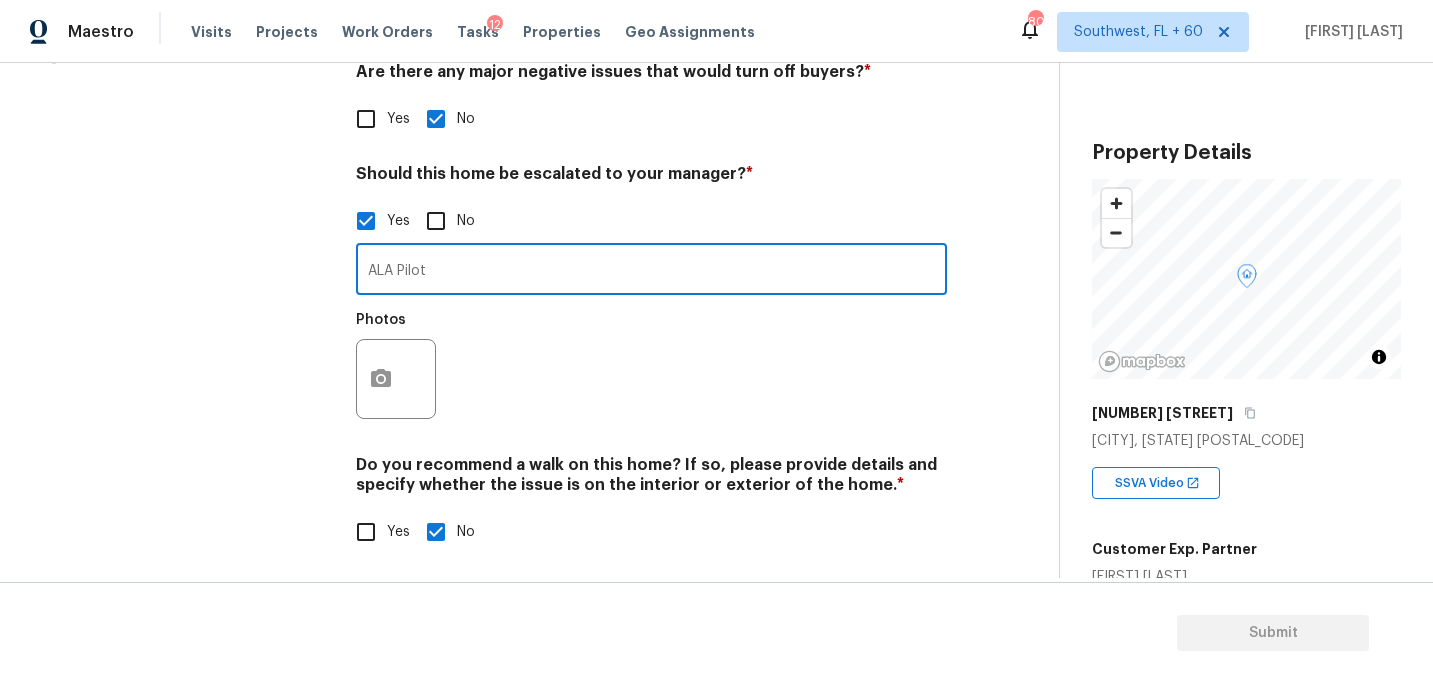 type on "ALA Pilot" 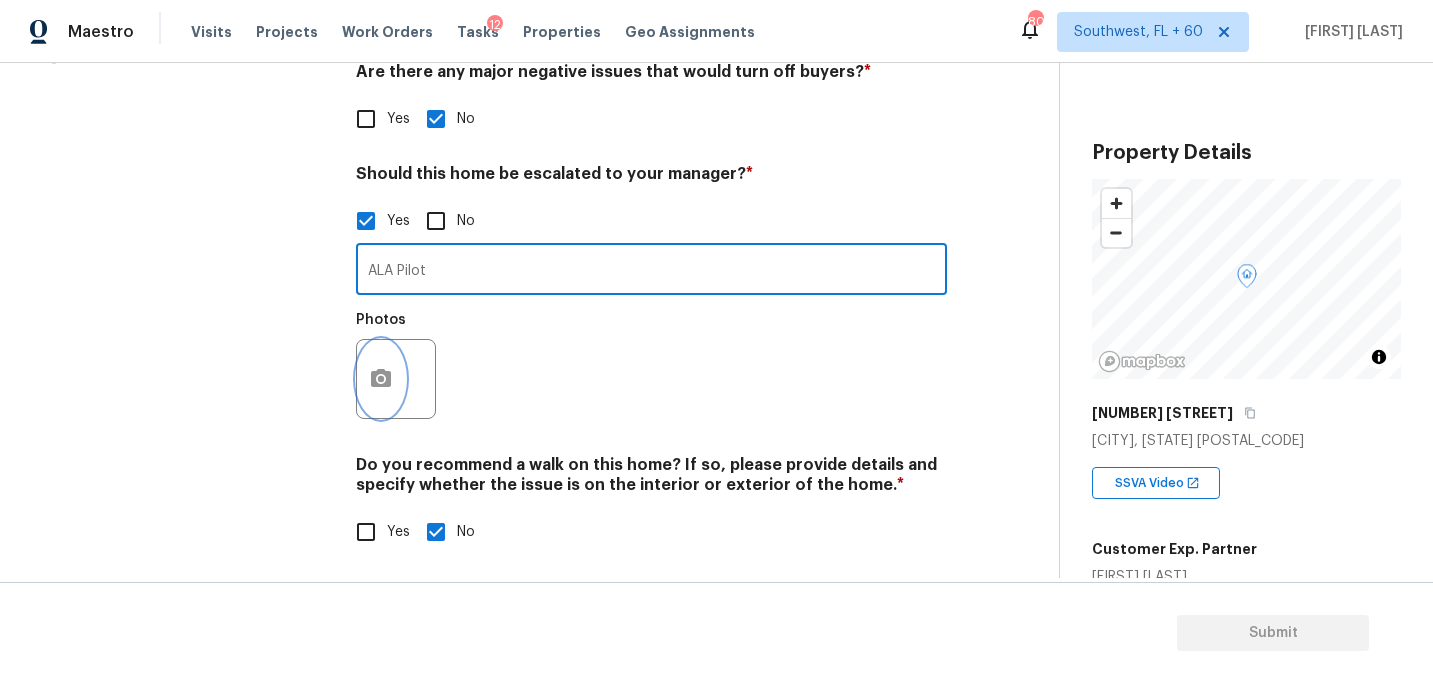 click at bounding box center [381, 379] 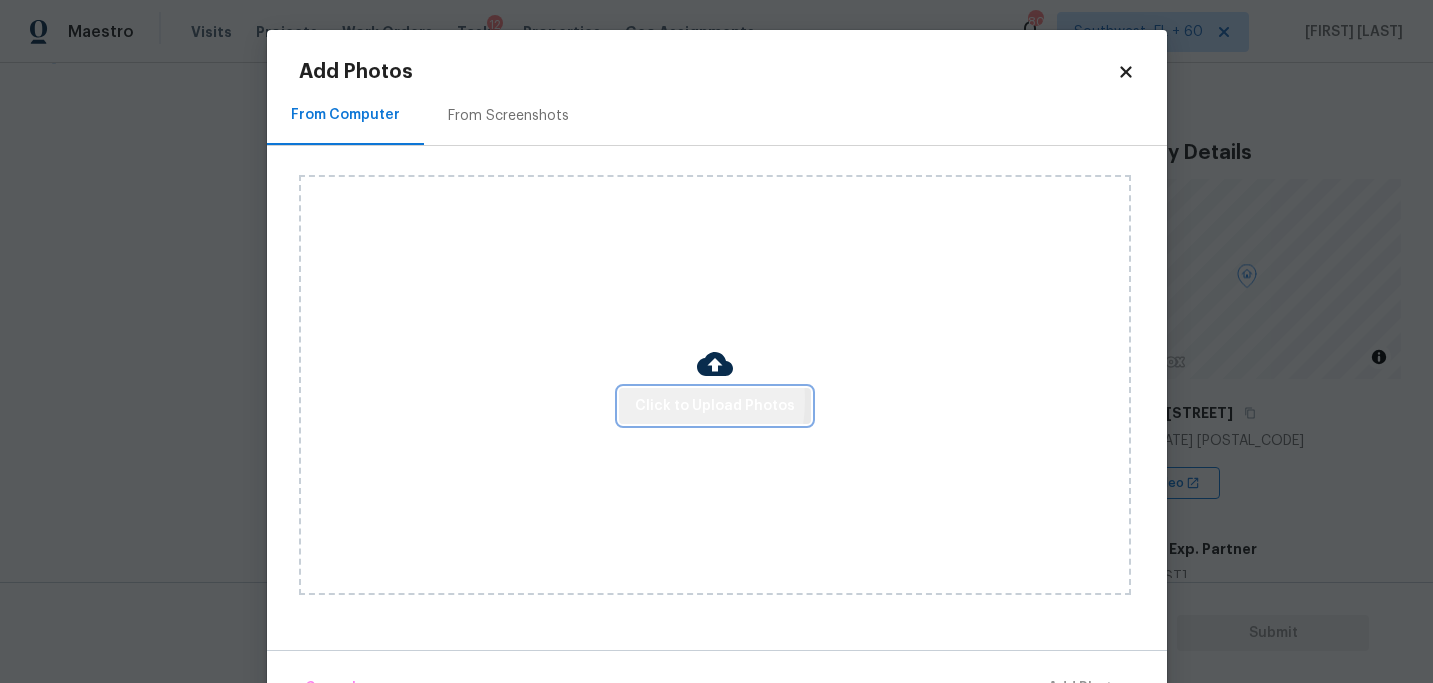 click on "Click to Upload Photos" at bounding box center (715, 406) 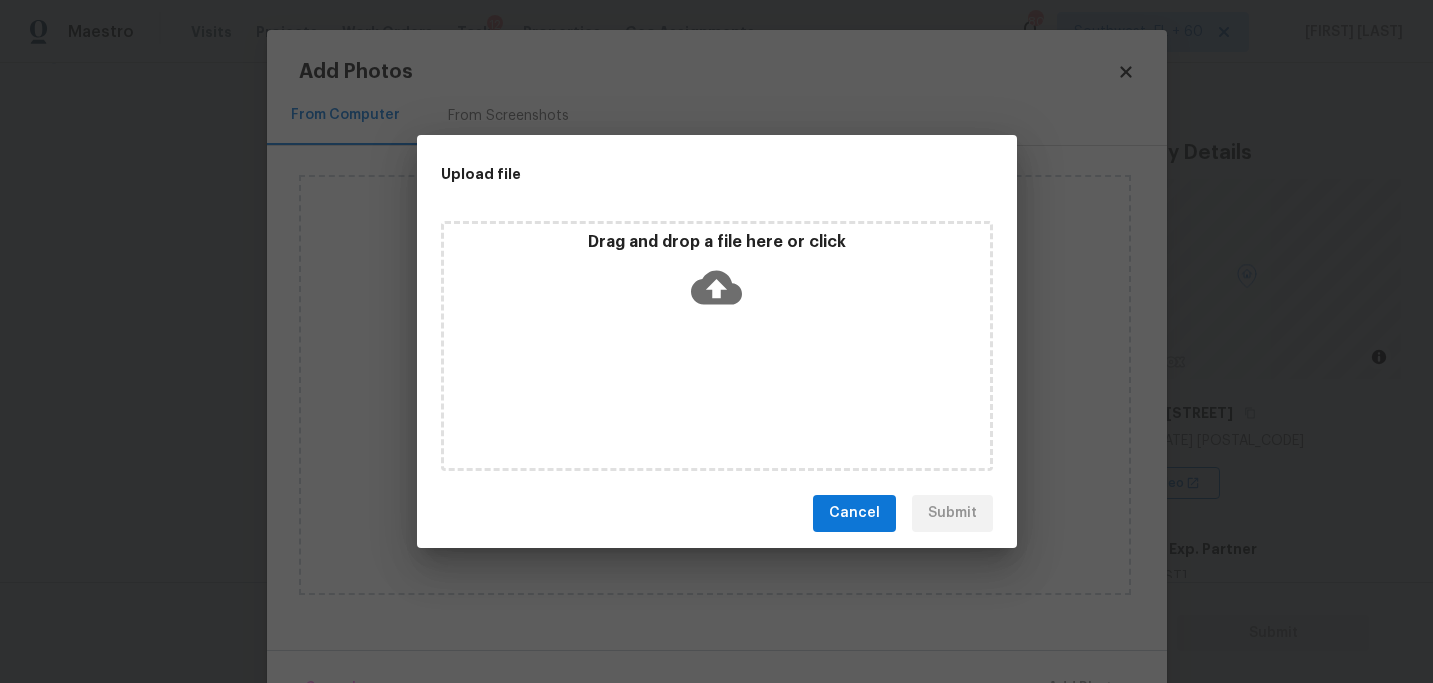 click 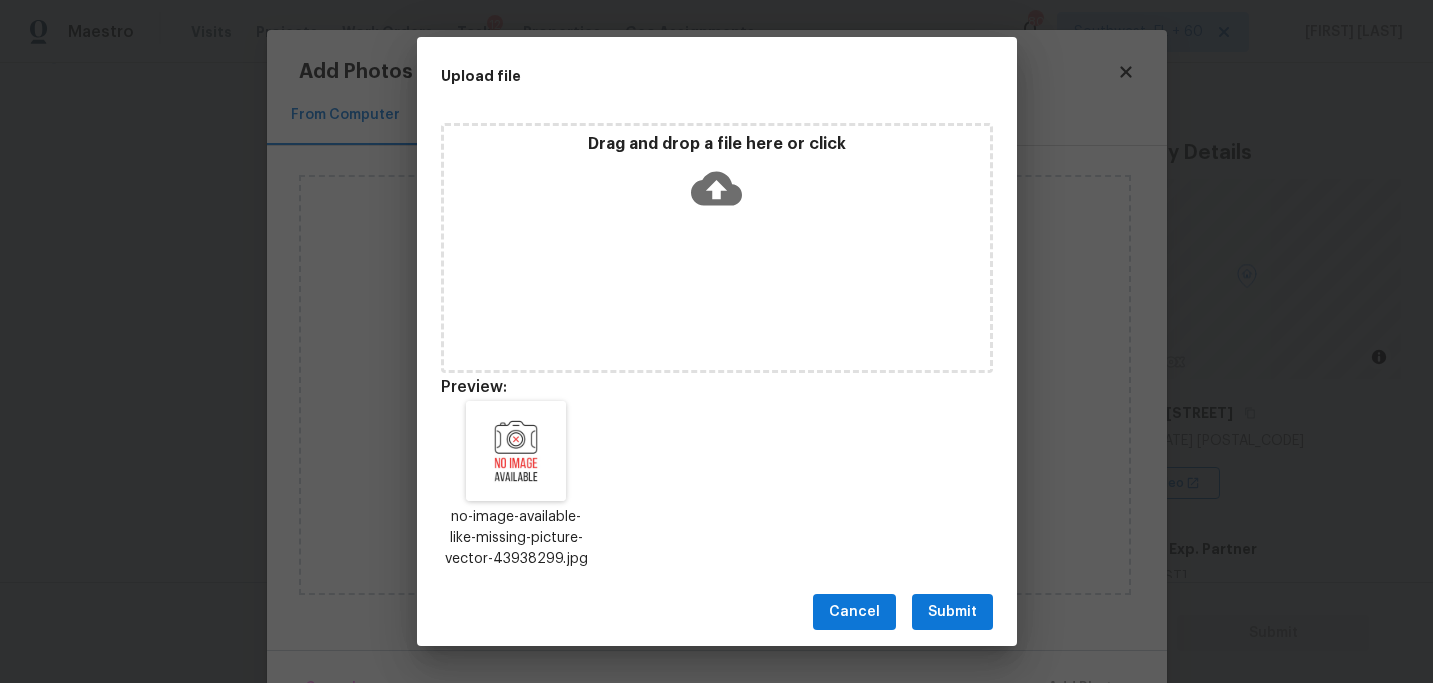 click on "Submit" at bounding box center [952, 612] 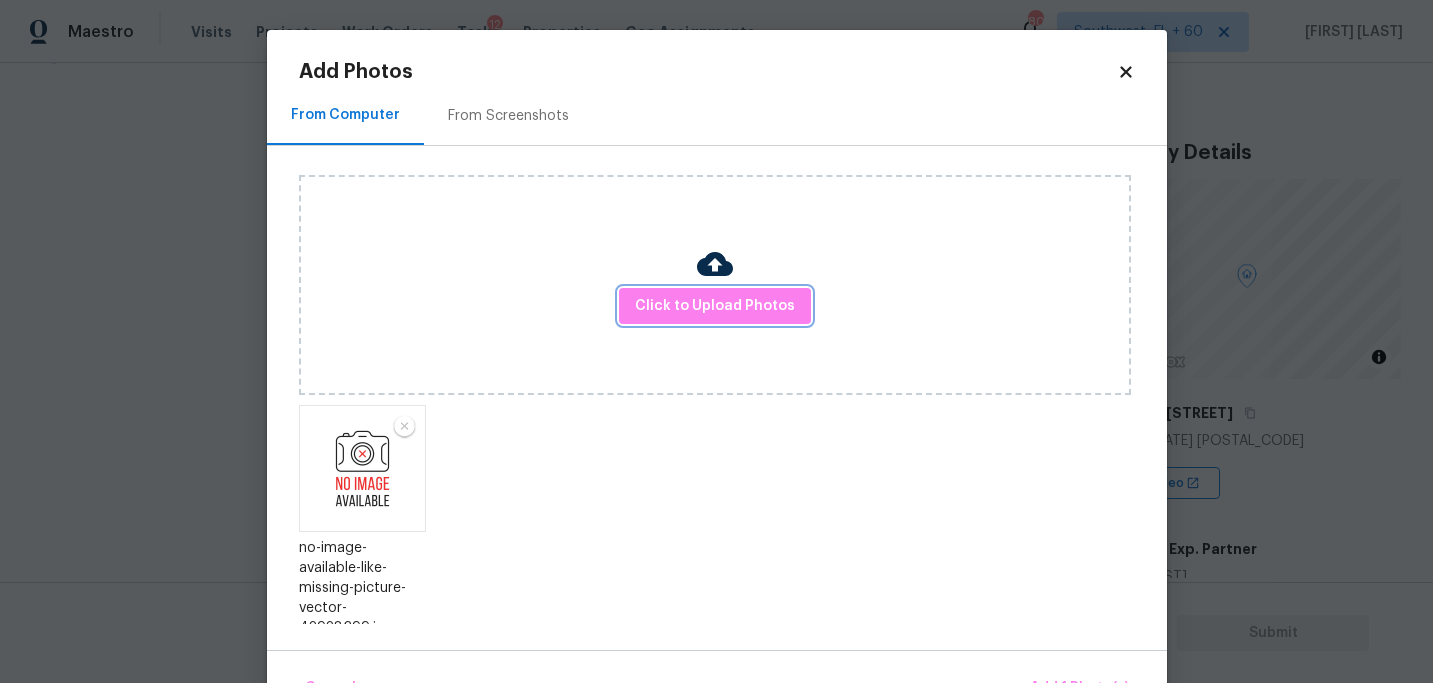 scroll, scrollTop: 13, scrollLeft: 0, axis: vertical 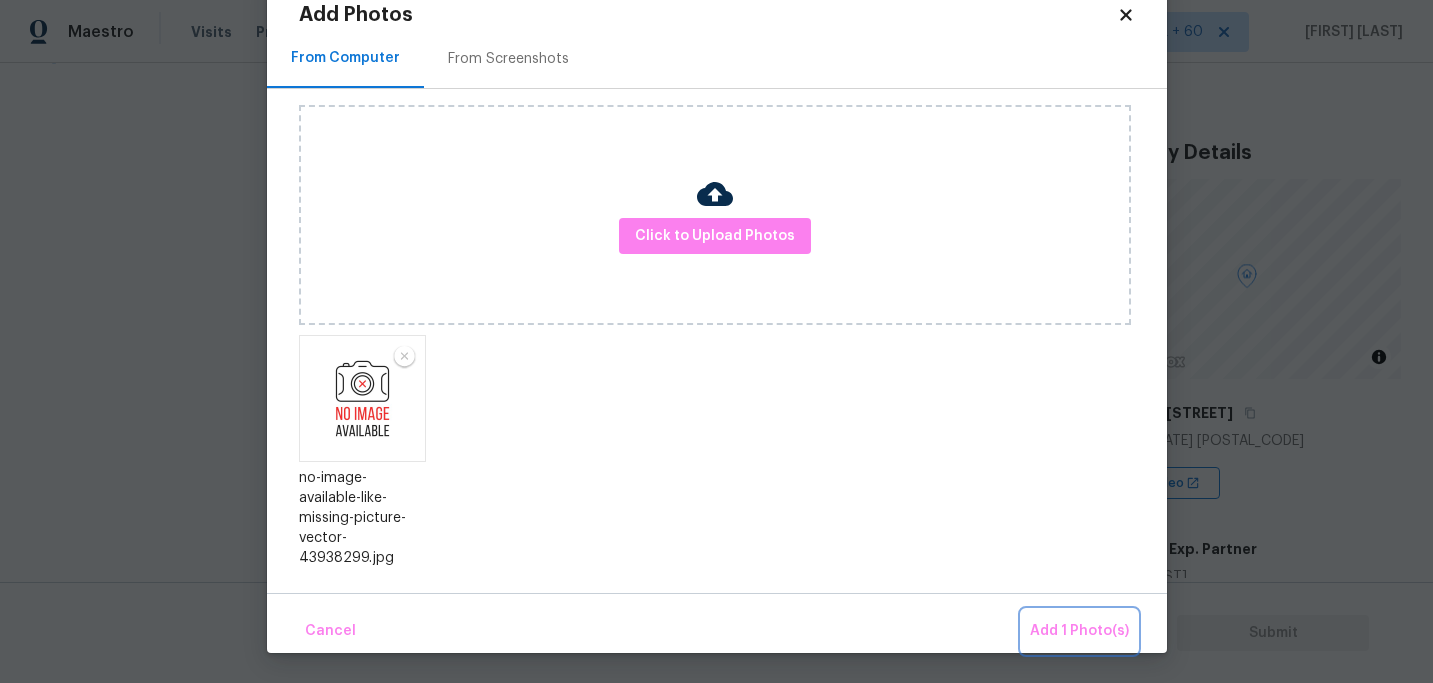 click on "Add 1 Photo(s)" at bounding box center [1079, 631] 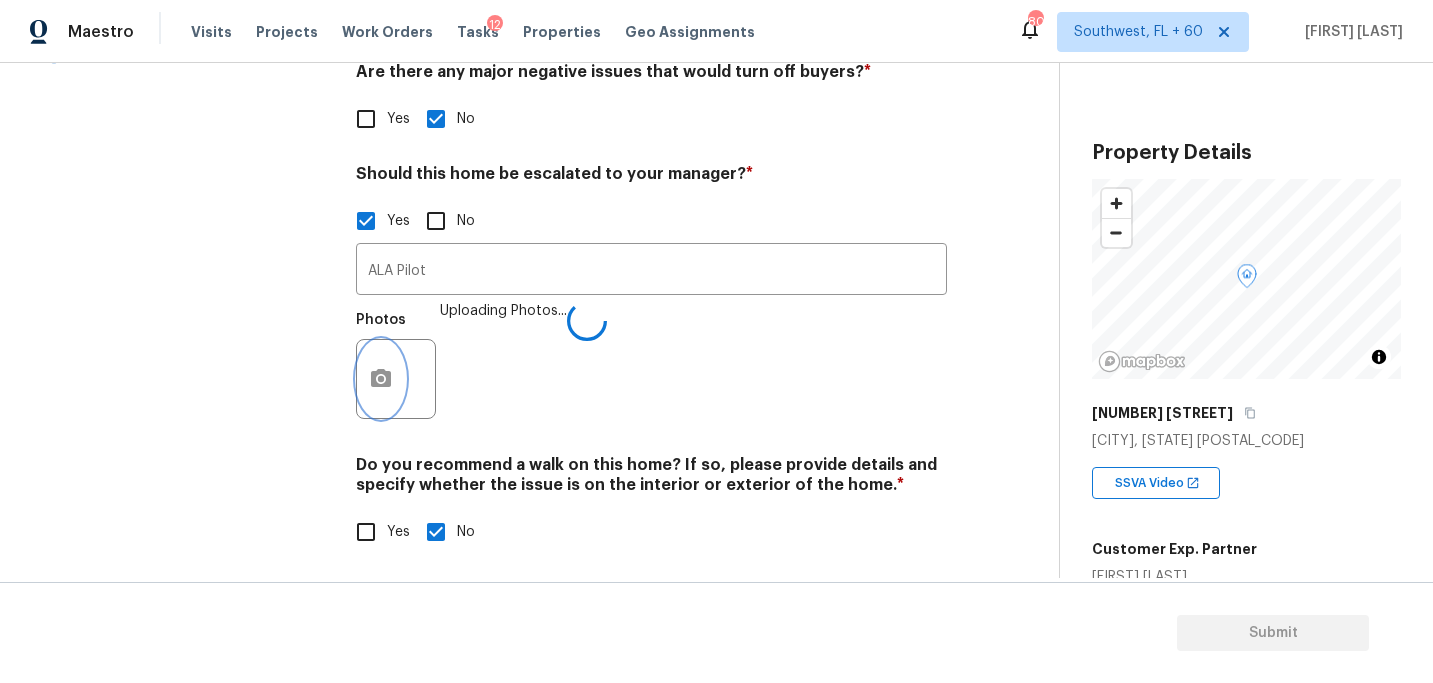 scroll, scrollTop: 0, scrollLeft: 0, axis: both 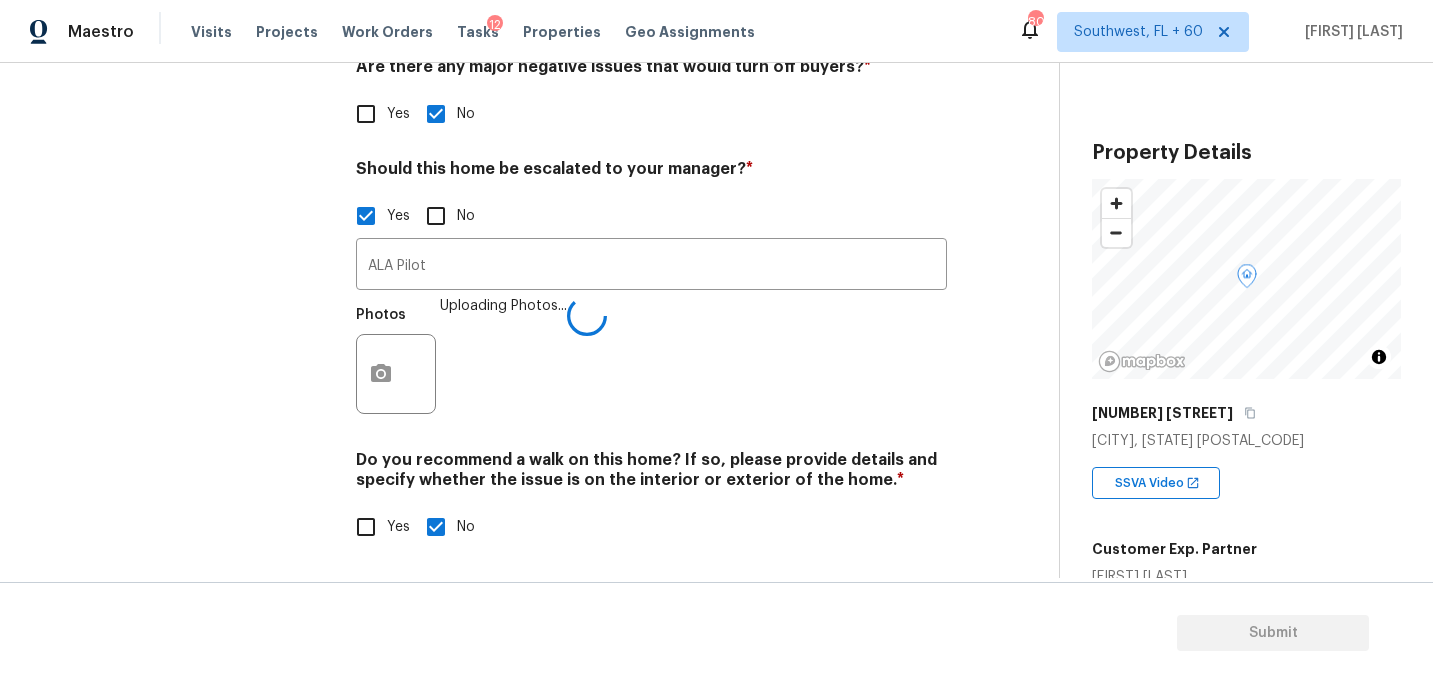 click on "Photos Uploading Photos..." at bounding box center (651, 361) 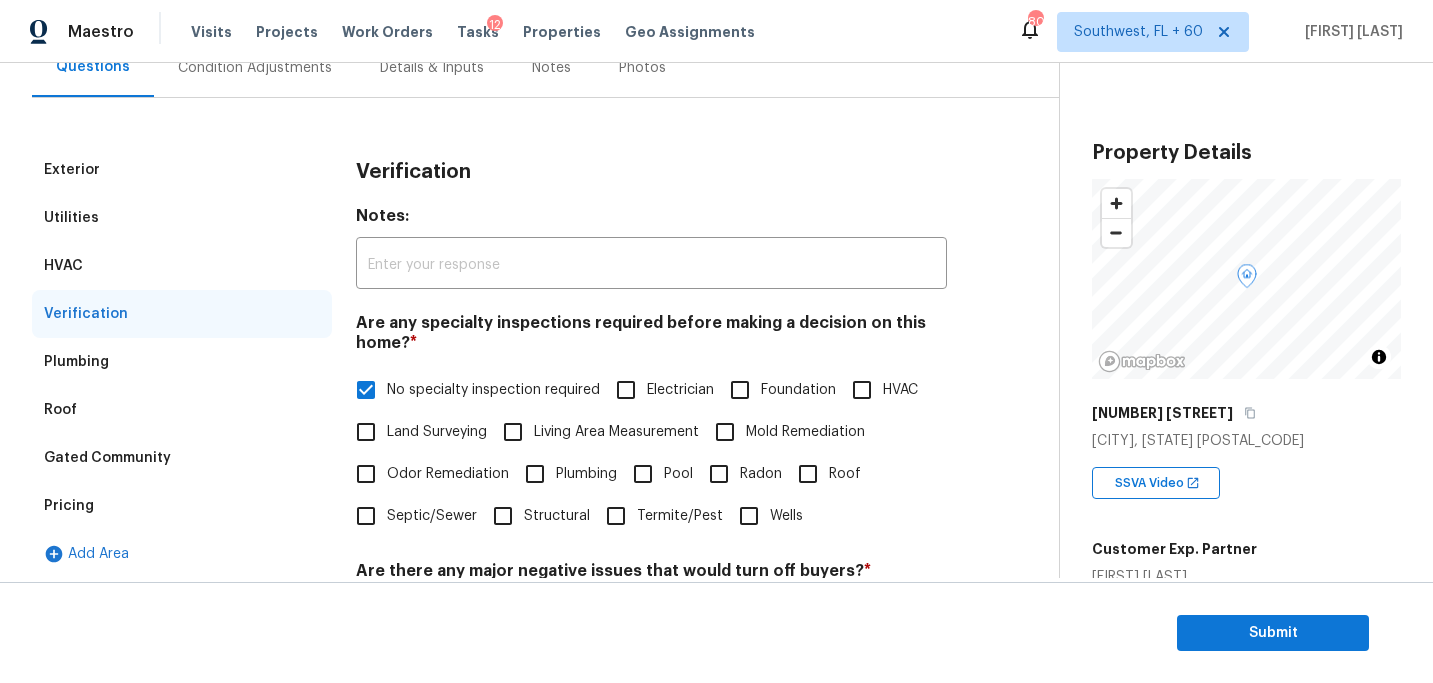 scroll, scrollTop: 92, scrollLeft: 0, axis: vertical 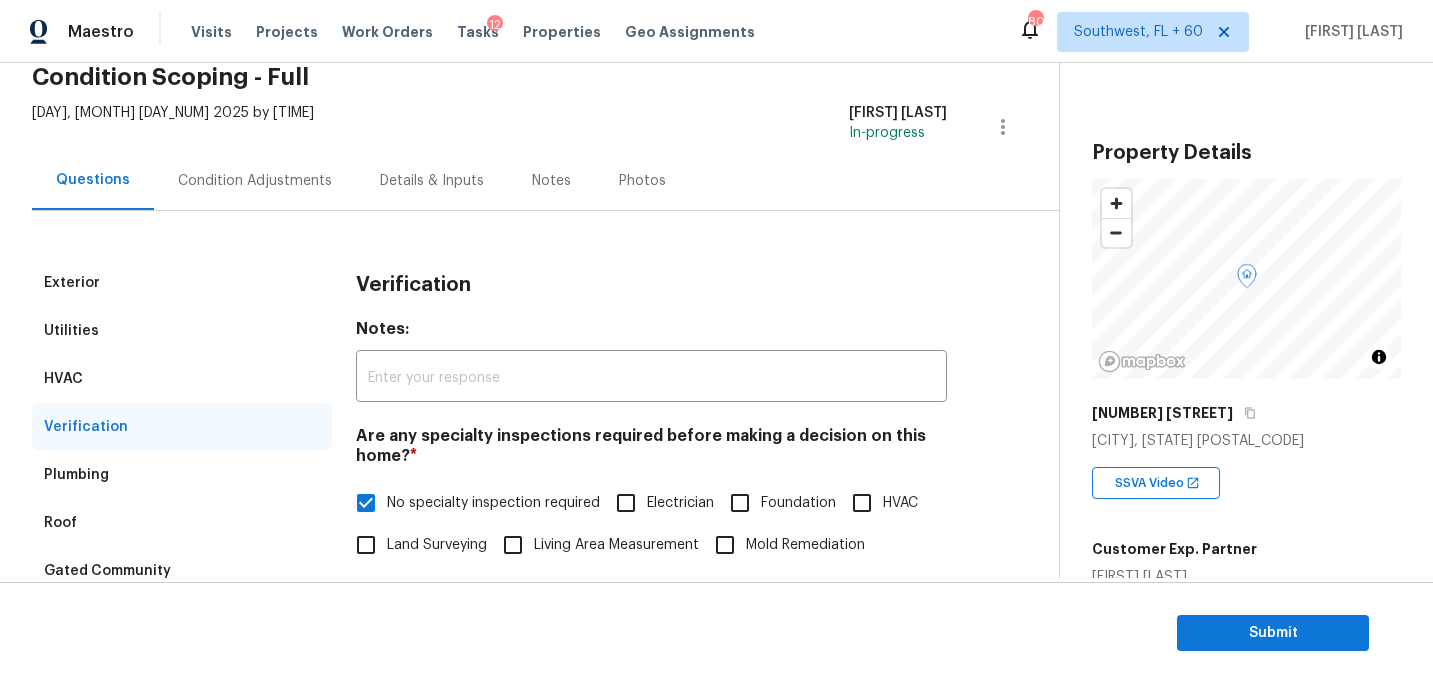 click on "Condition Adjustments" at bounding box center (255, 180) 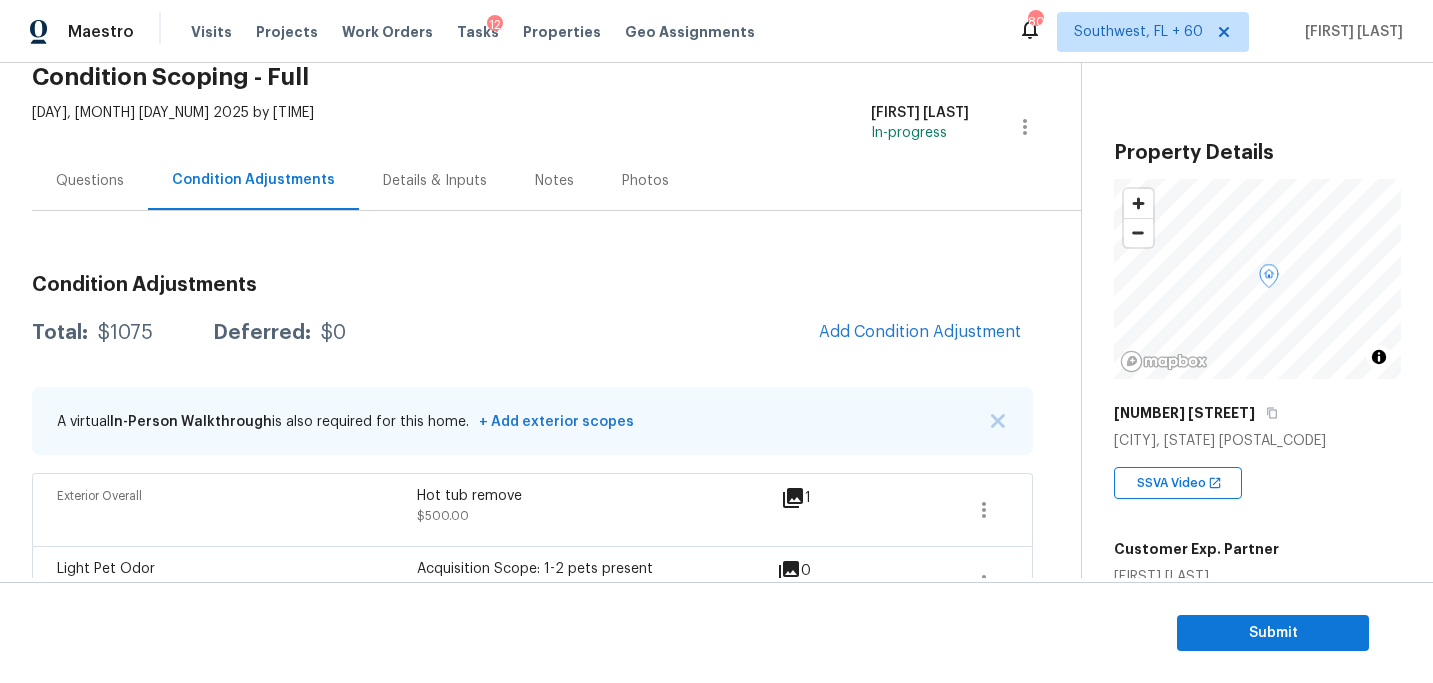 scroll, scrollTop: 140, scrollLeft: 0, axis: vertical 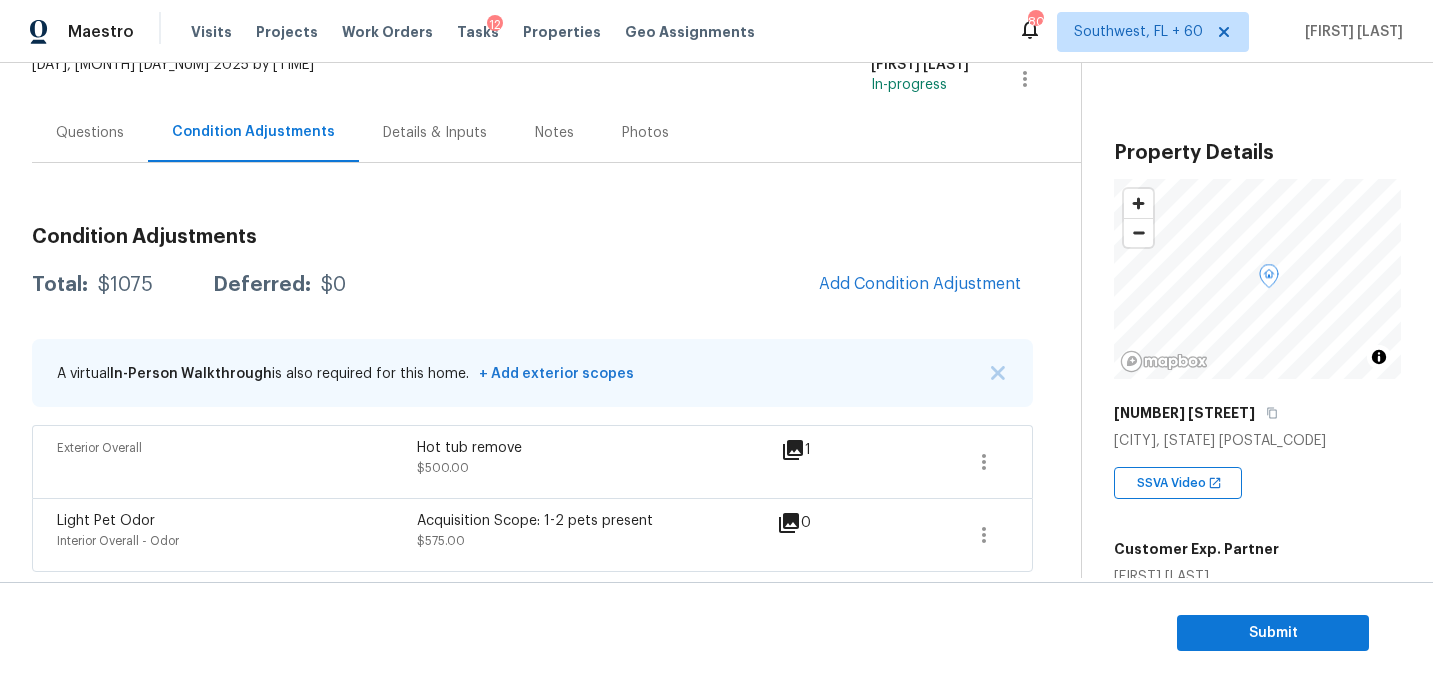 click on "Questions" at bounding box center [90, 132] 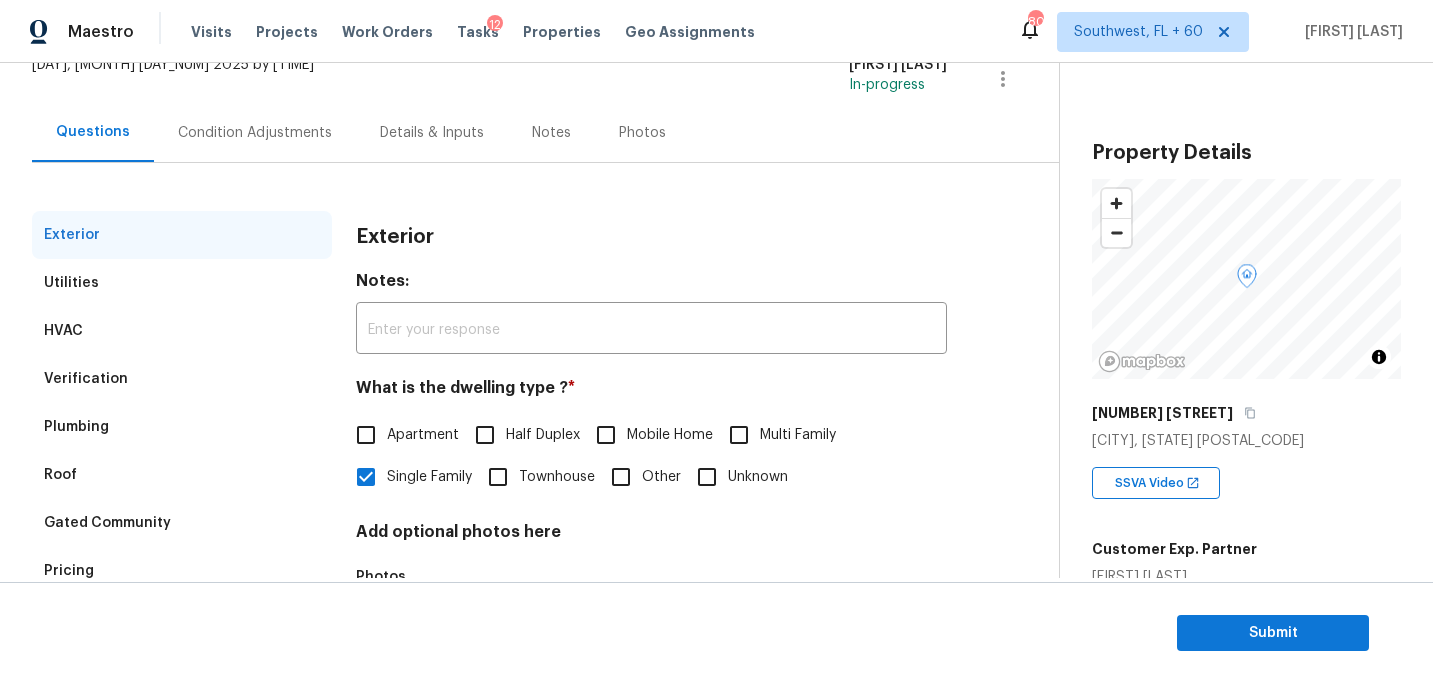 click on "Condition Adjustments" at bounding box center [255, 133] 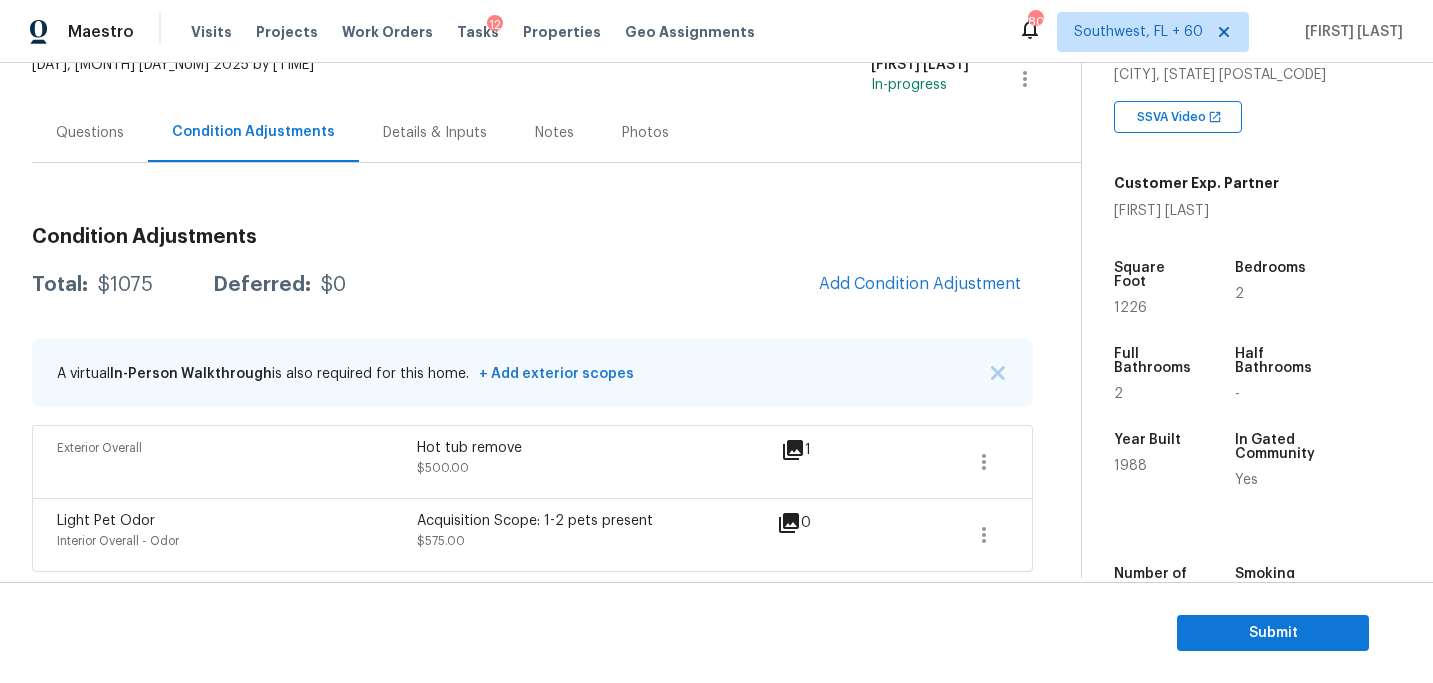 scroll, scrollTop: 370, scrollLeft: 0, axis: vertical 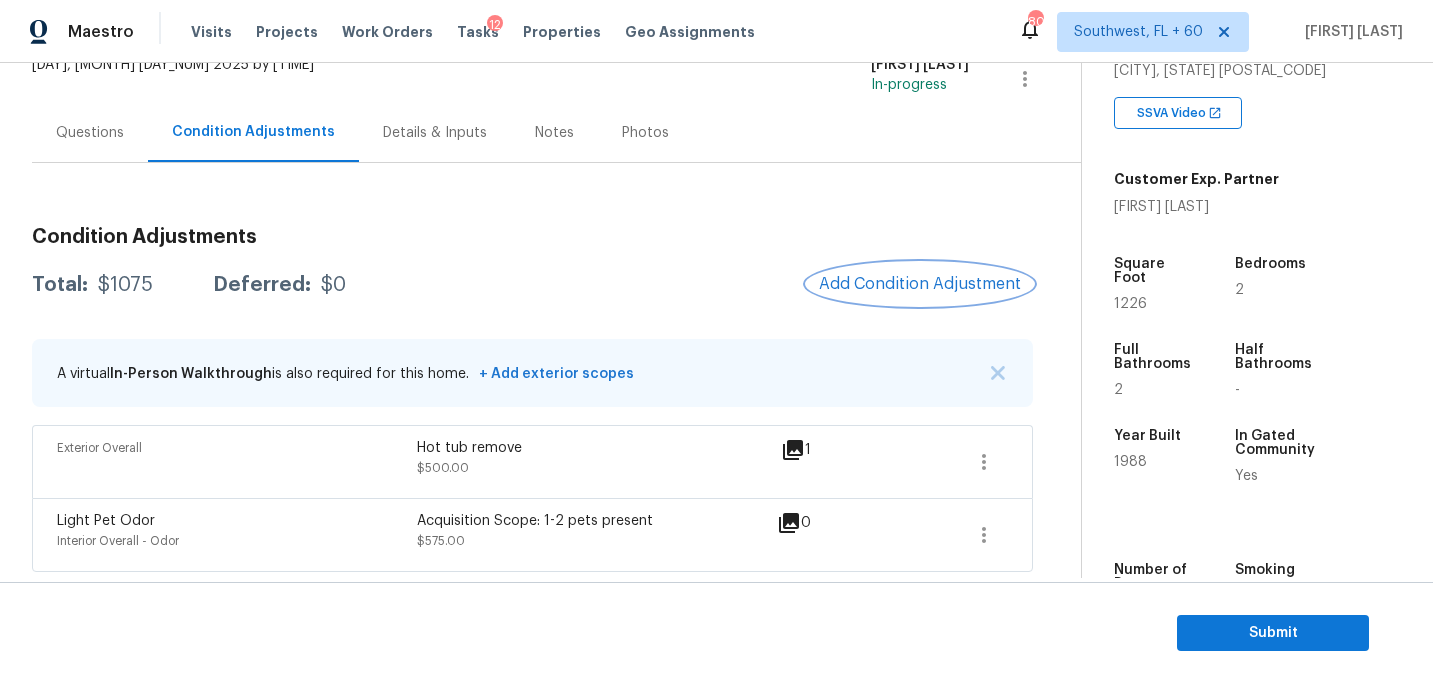 click on "Add Condition Adjustment" at bounding box center [920, 284] 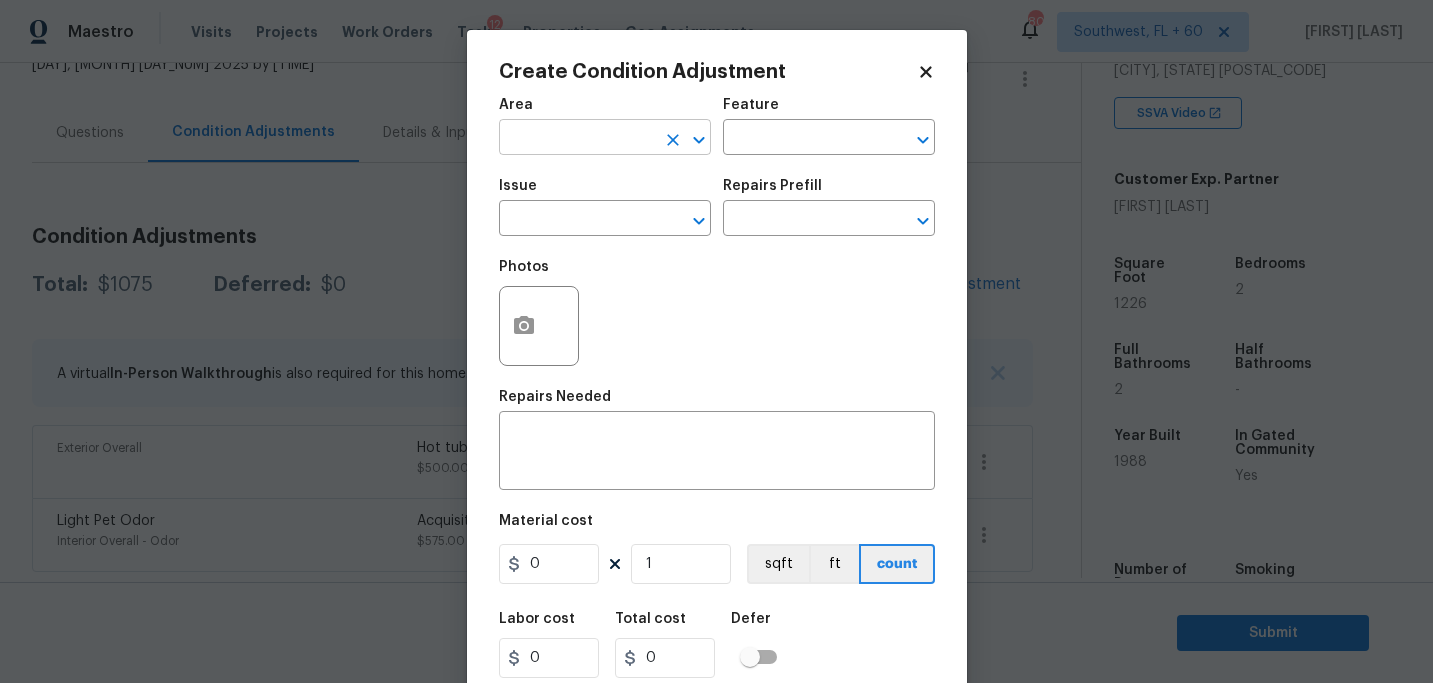 click at bounding box center [577, 139] 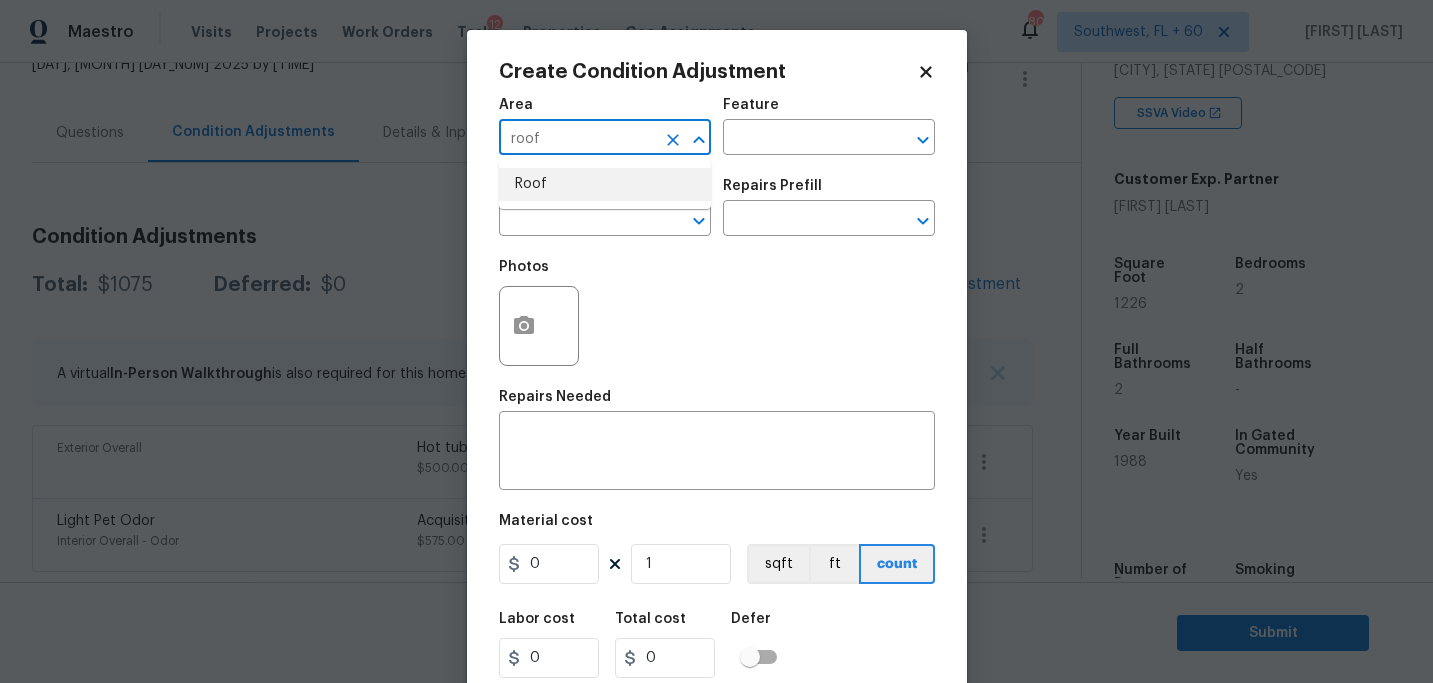 click on "Roof" at bounding box center (605, 184) 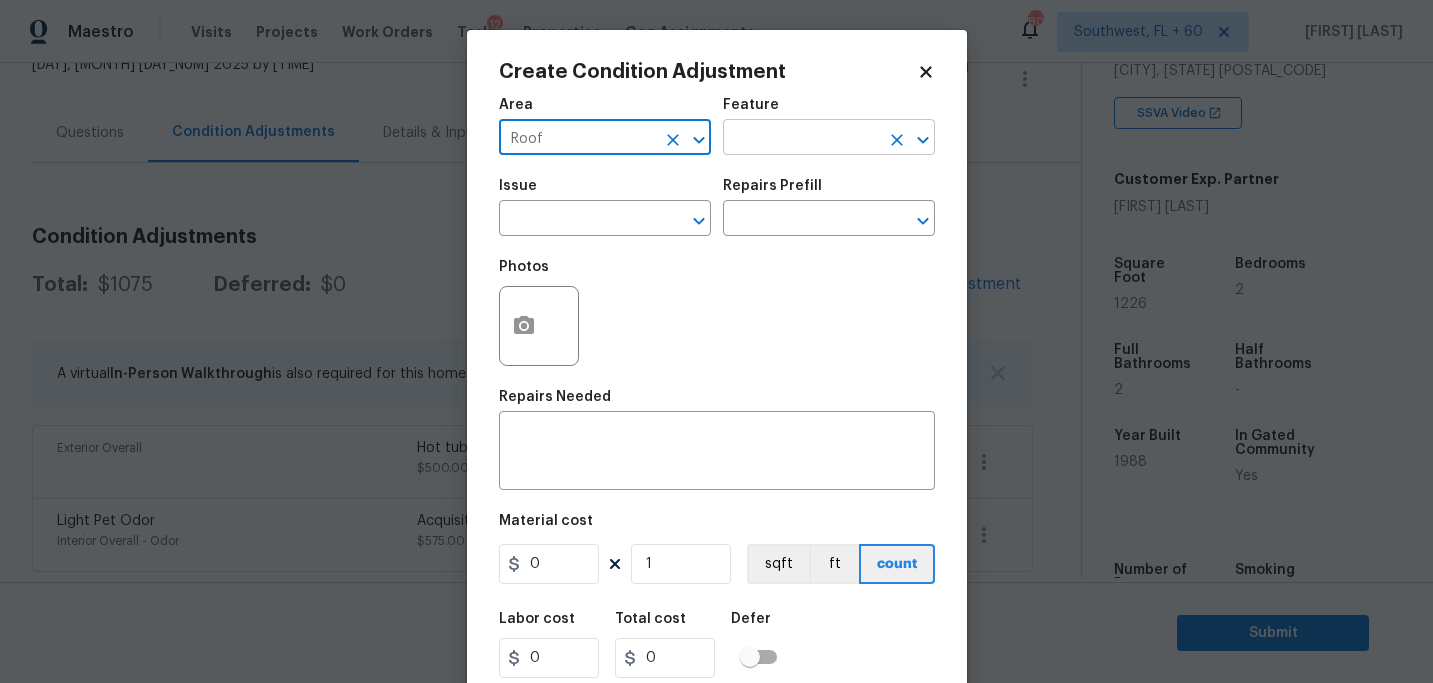 type on "Roof" 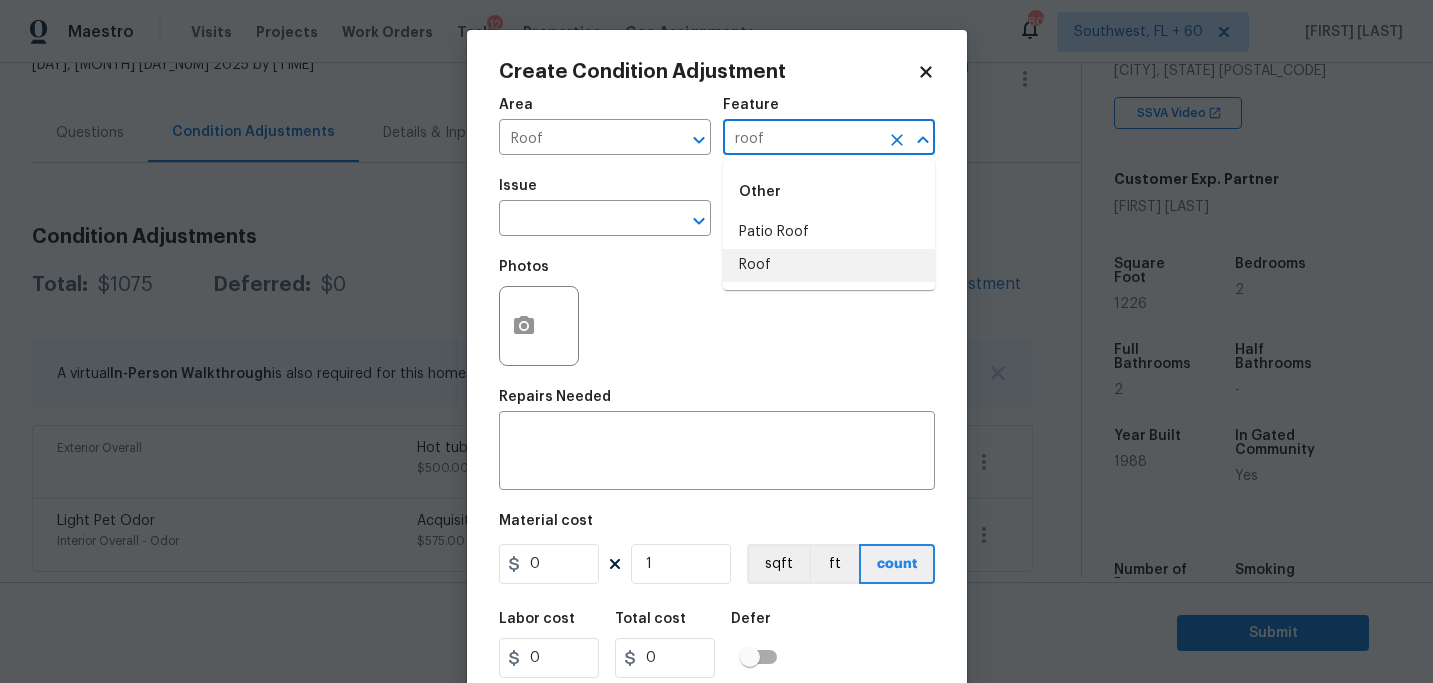 click on "Roof" at bounding box center (829, 265) 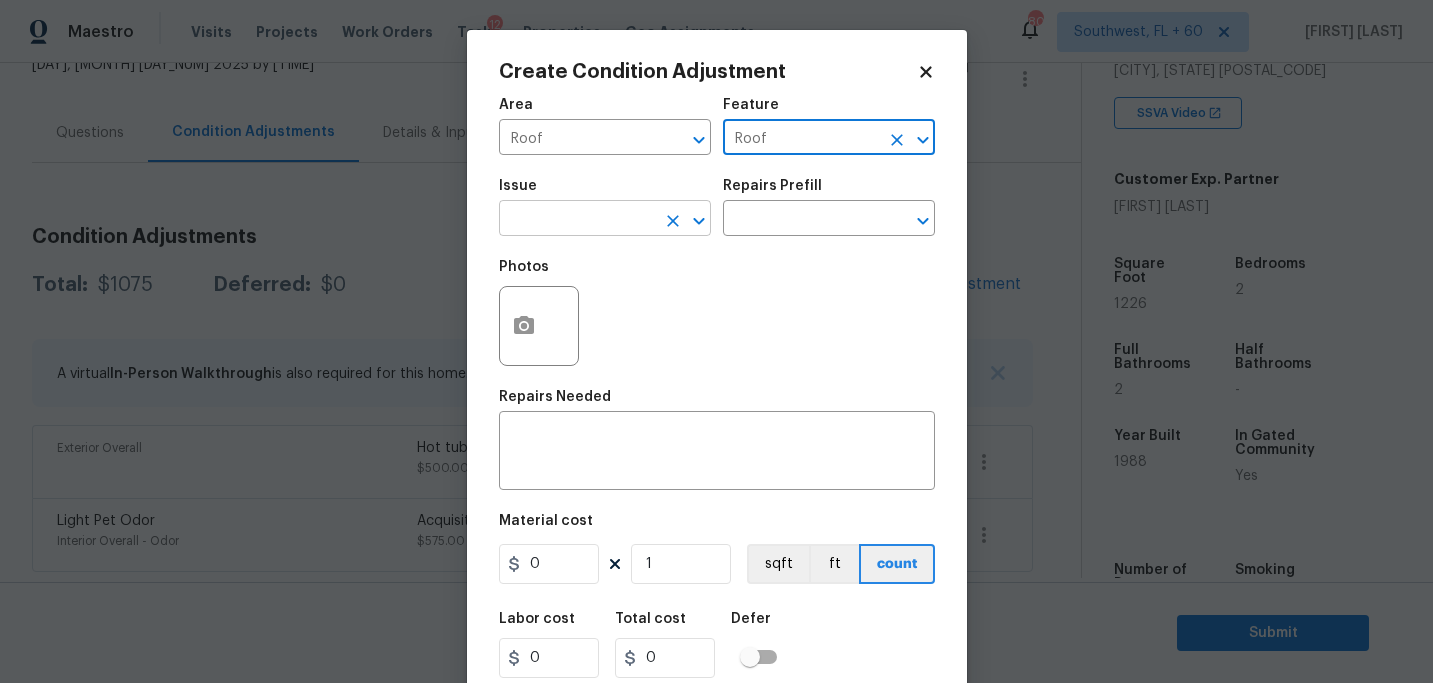 type on "Roof" 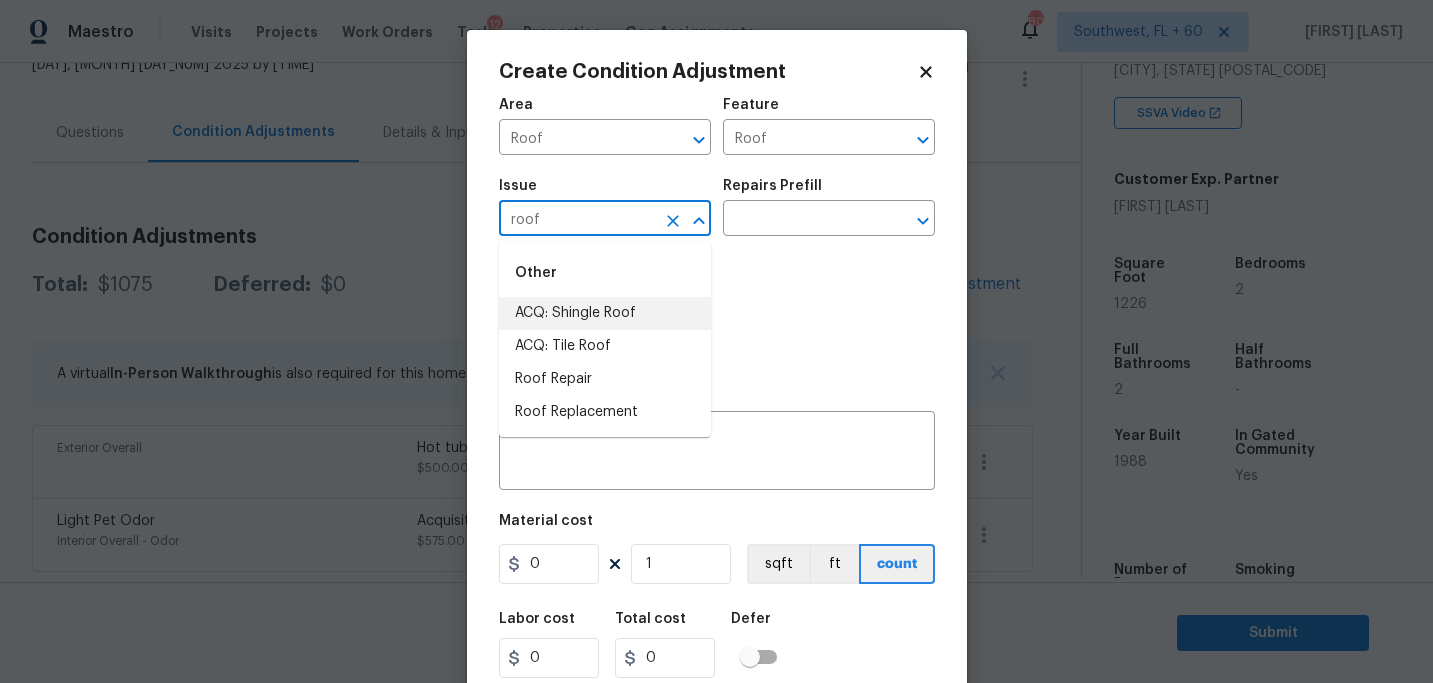 click on "ACQ: Shingle Roof" at bounding box center (605, 313) 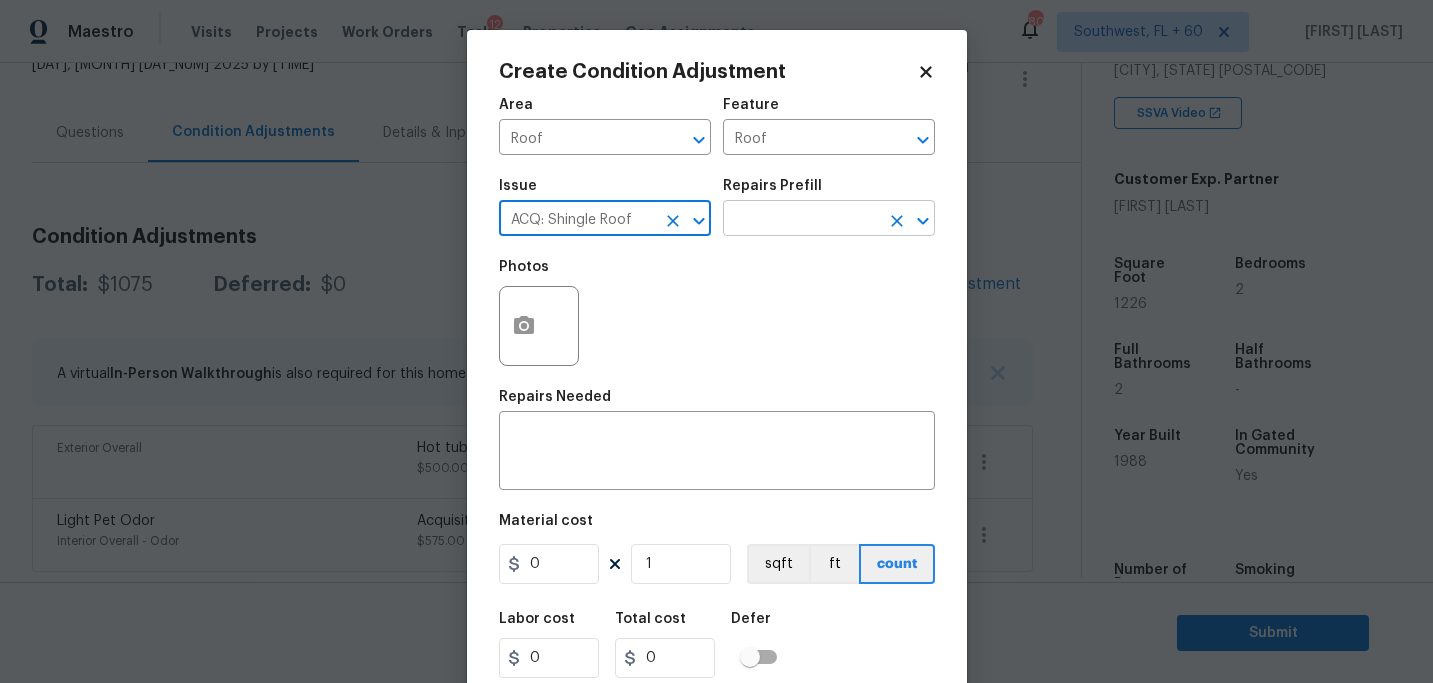 type on "ACQ: Shingle Roof" 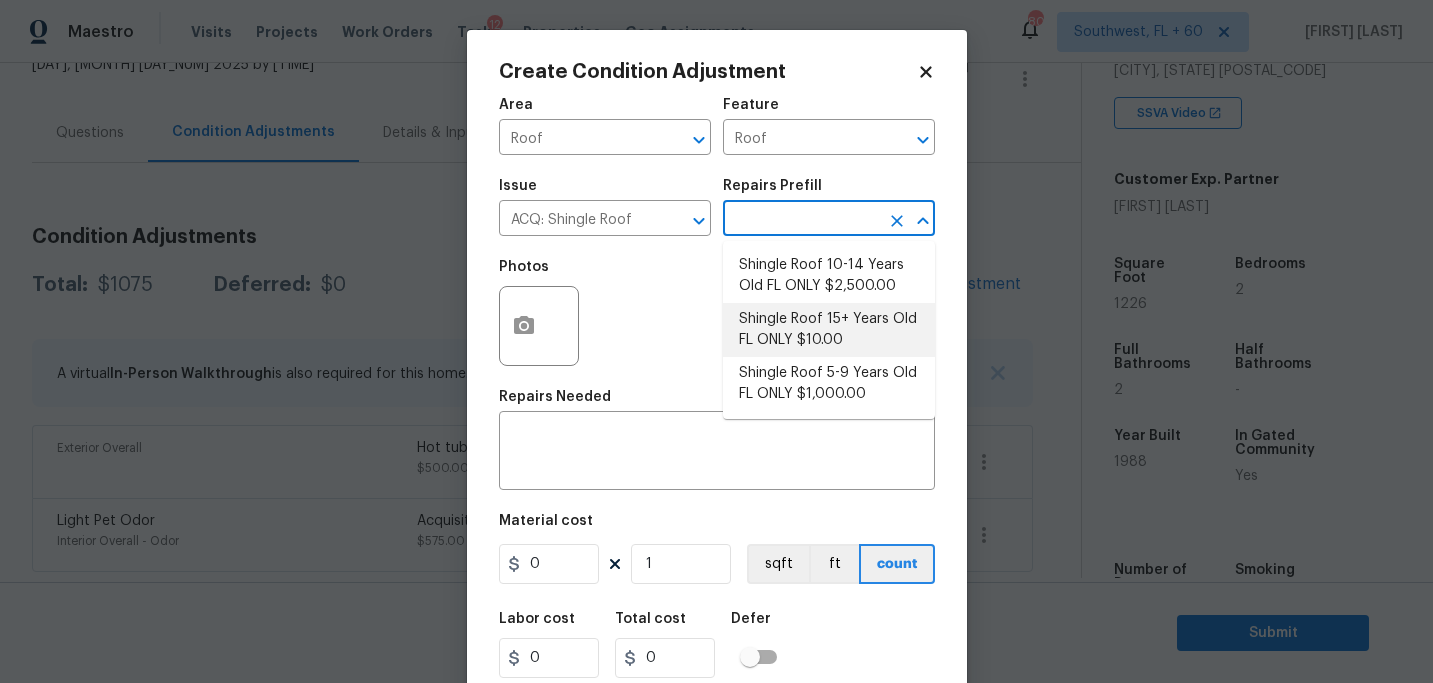 click on "Shingle Roof 15+ Years Old FL ONLY $10.00" at bounding box center [829, 330] 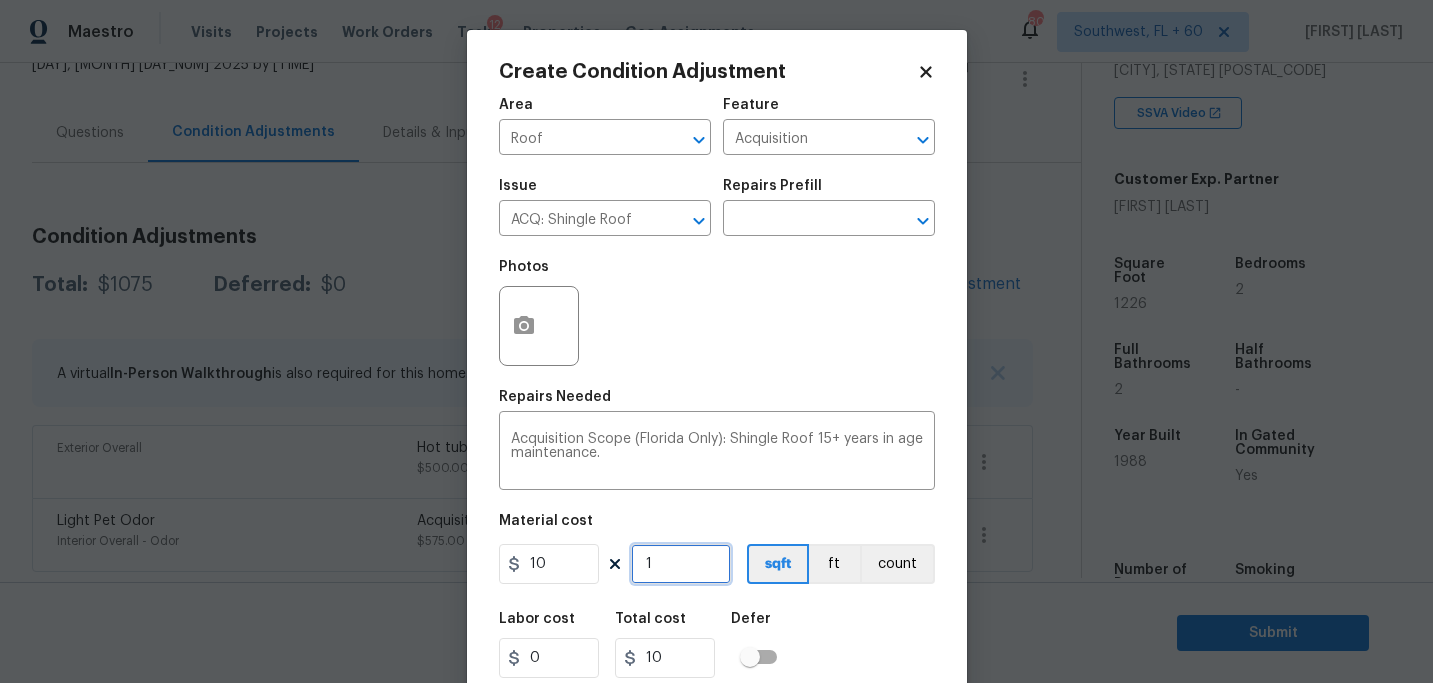 click on "1" at bounding box center (681, 564) 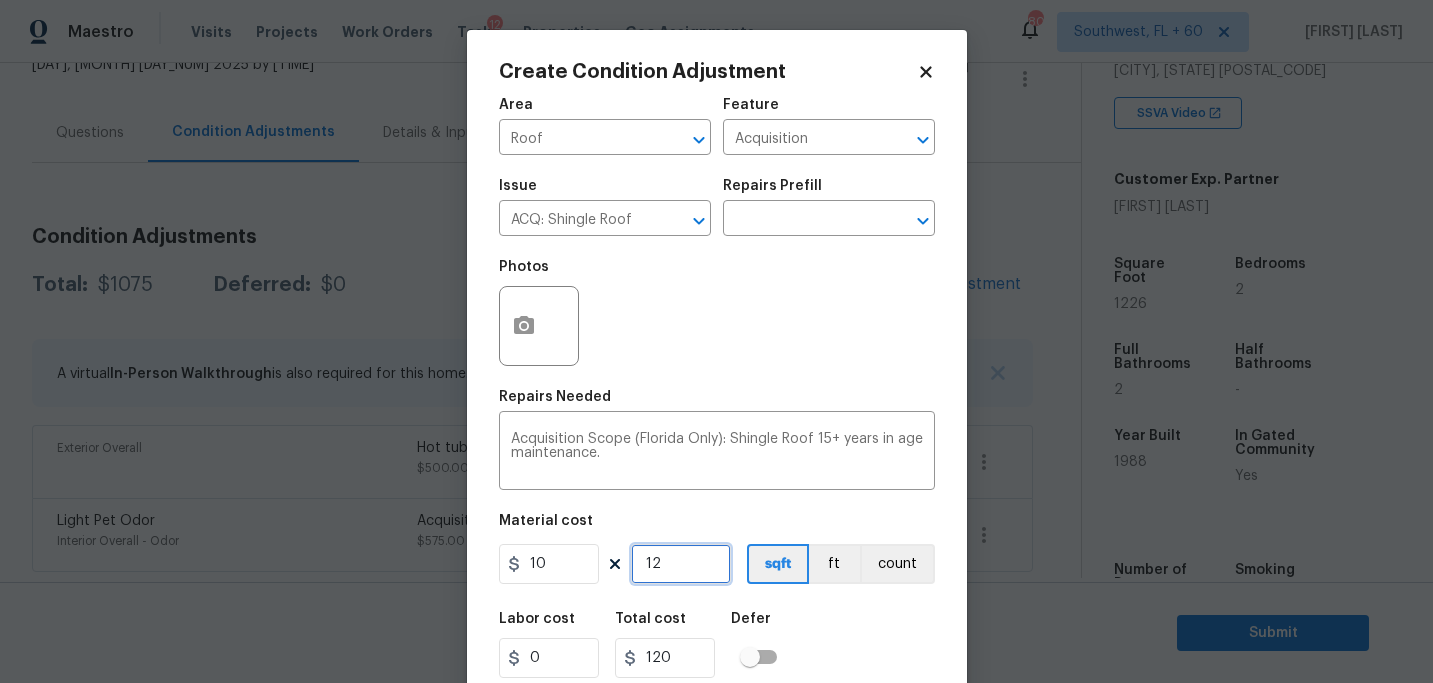 type on "122" 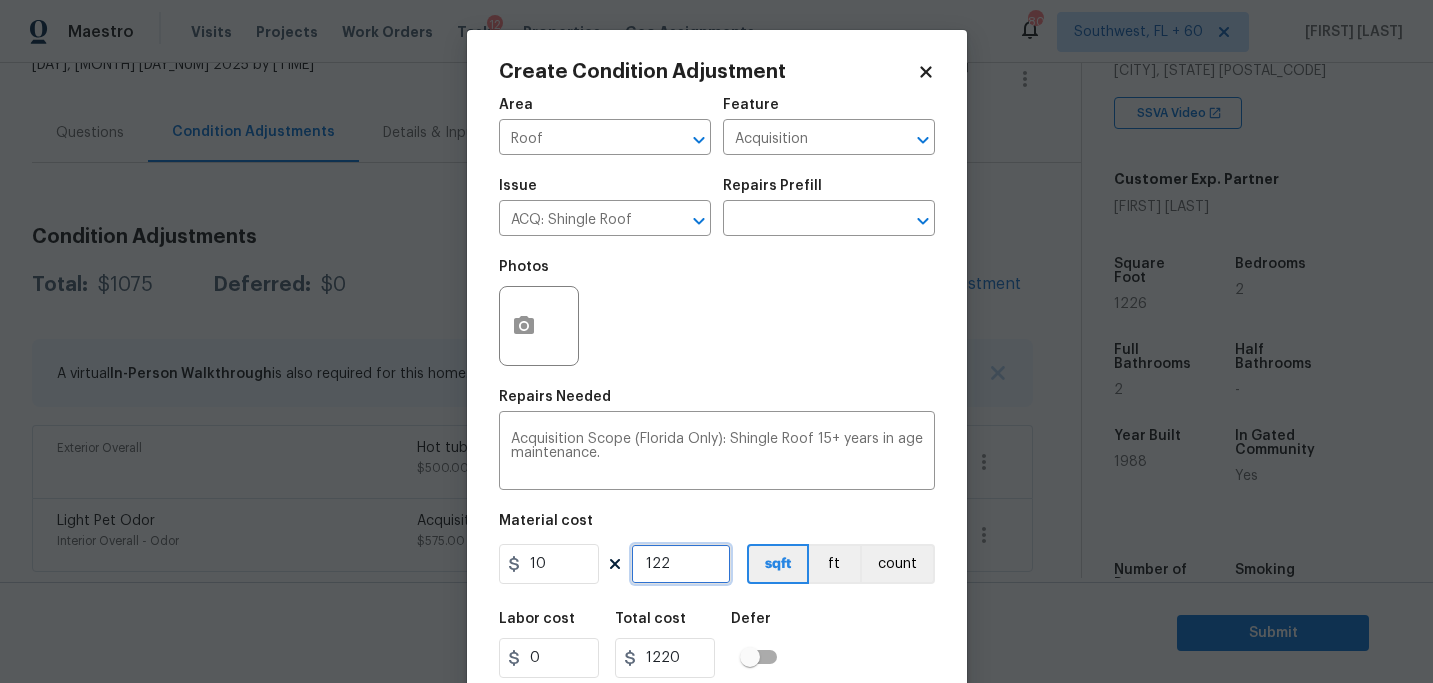 type on "1226" 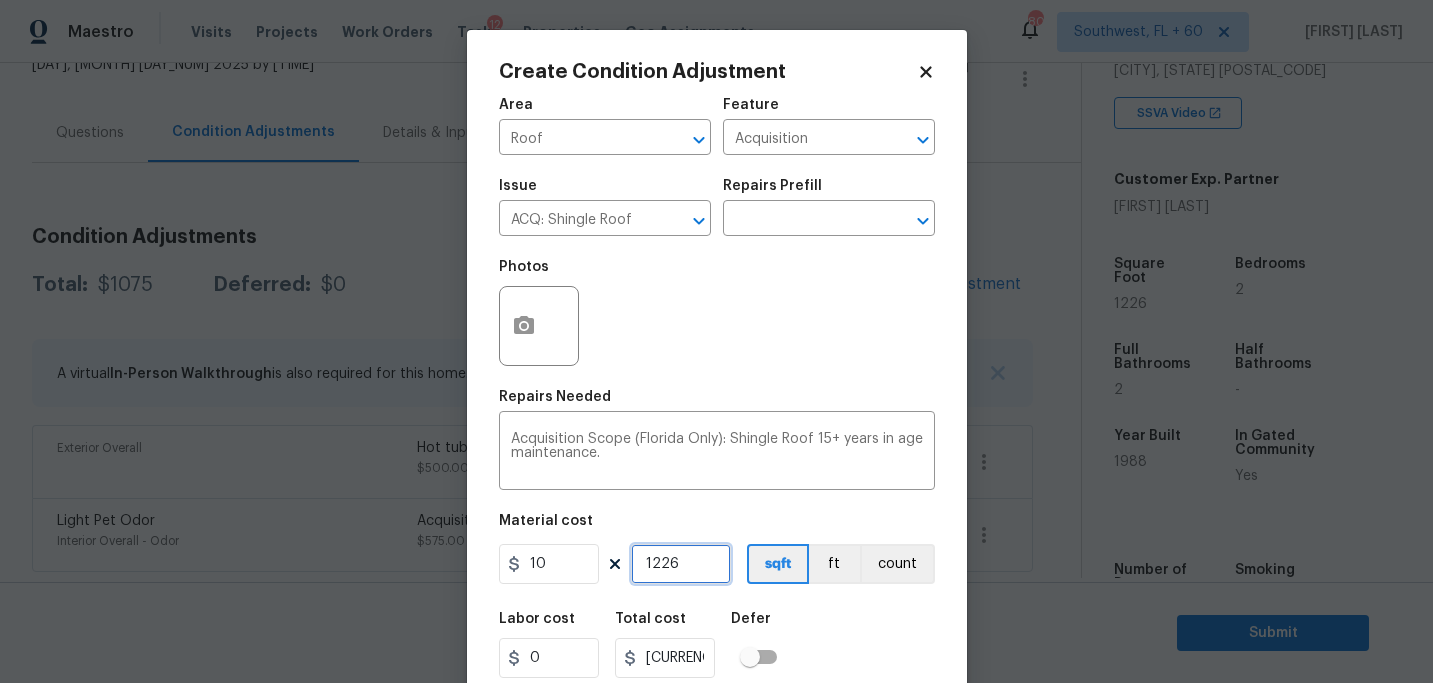 type on "1226" 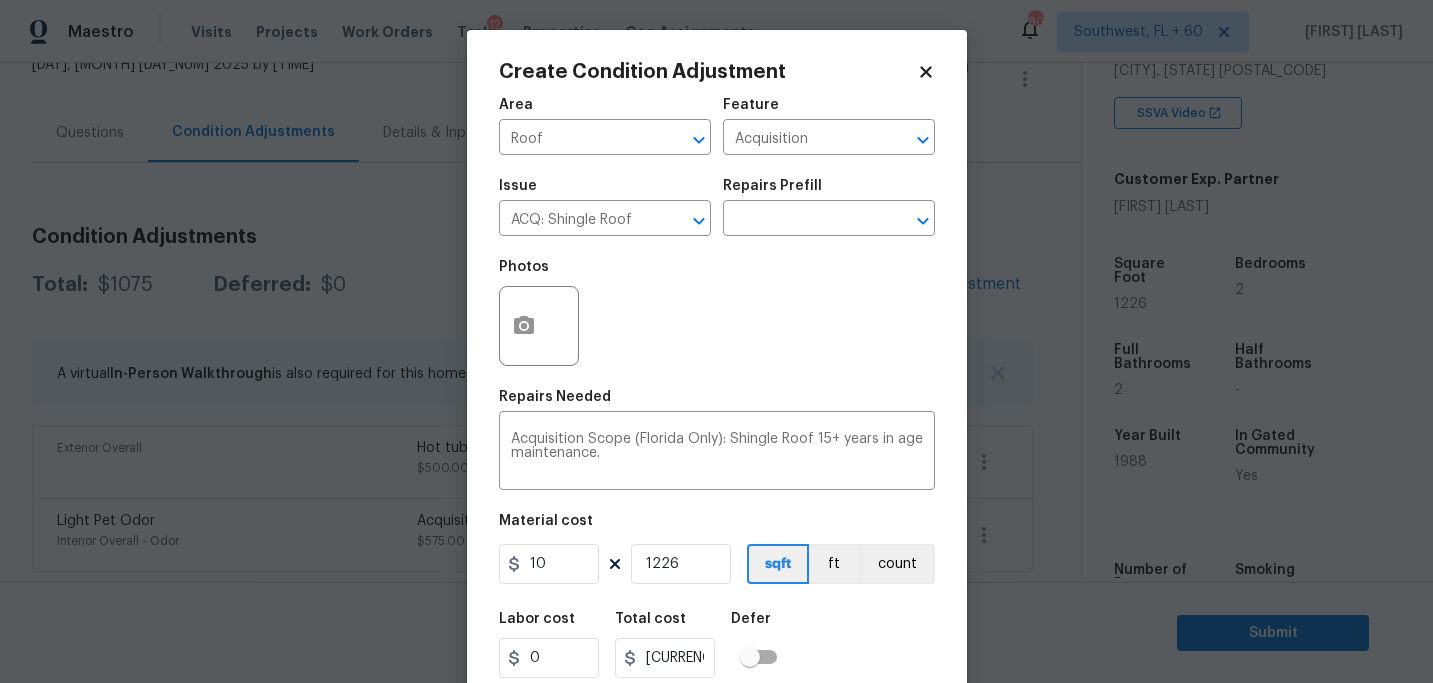 click on "Labor cost 0 Total cost [CURRENCY]12260 Defer" at bounding box center (717, 645) 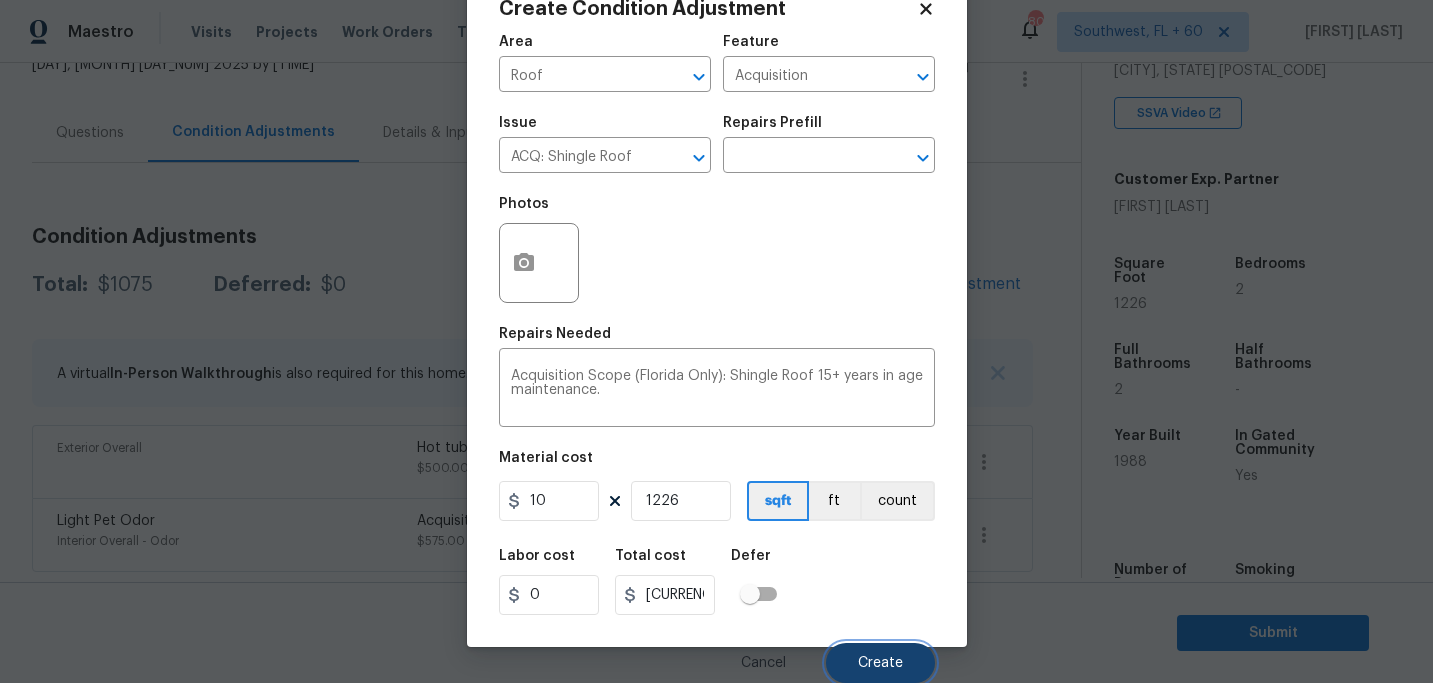 click on "Create" at bounding box center (880, 663) 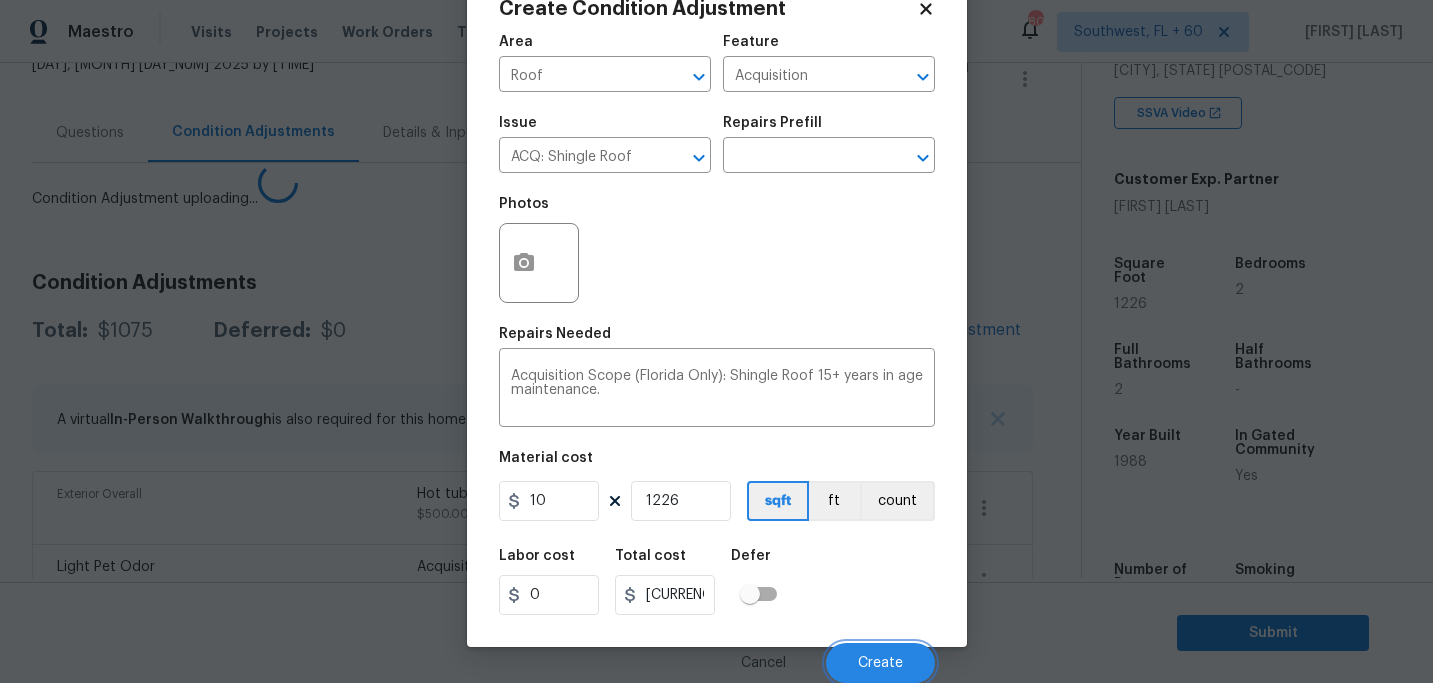 scroll, scrollTop: 57, scrollLeft: 0, axis: vertical 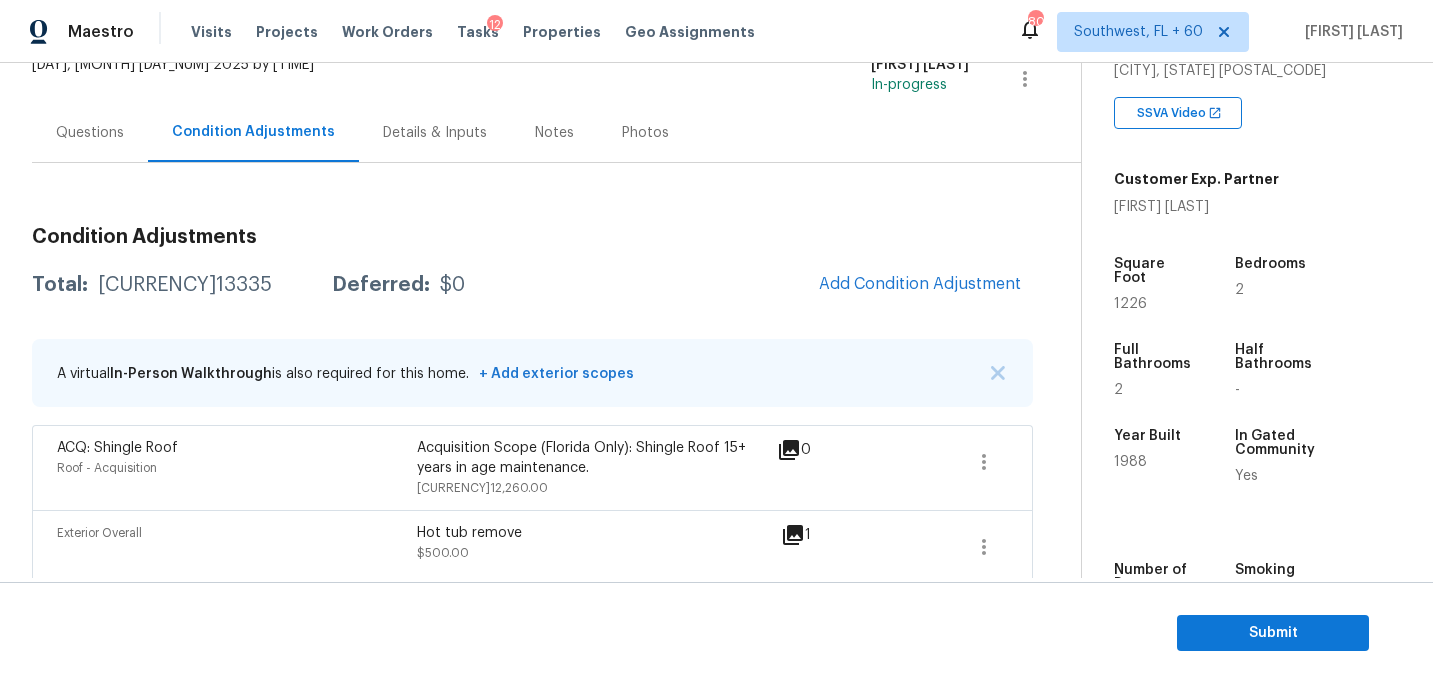 click on "Add Condition Adjustment" at bounding box center (920, 285) 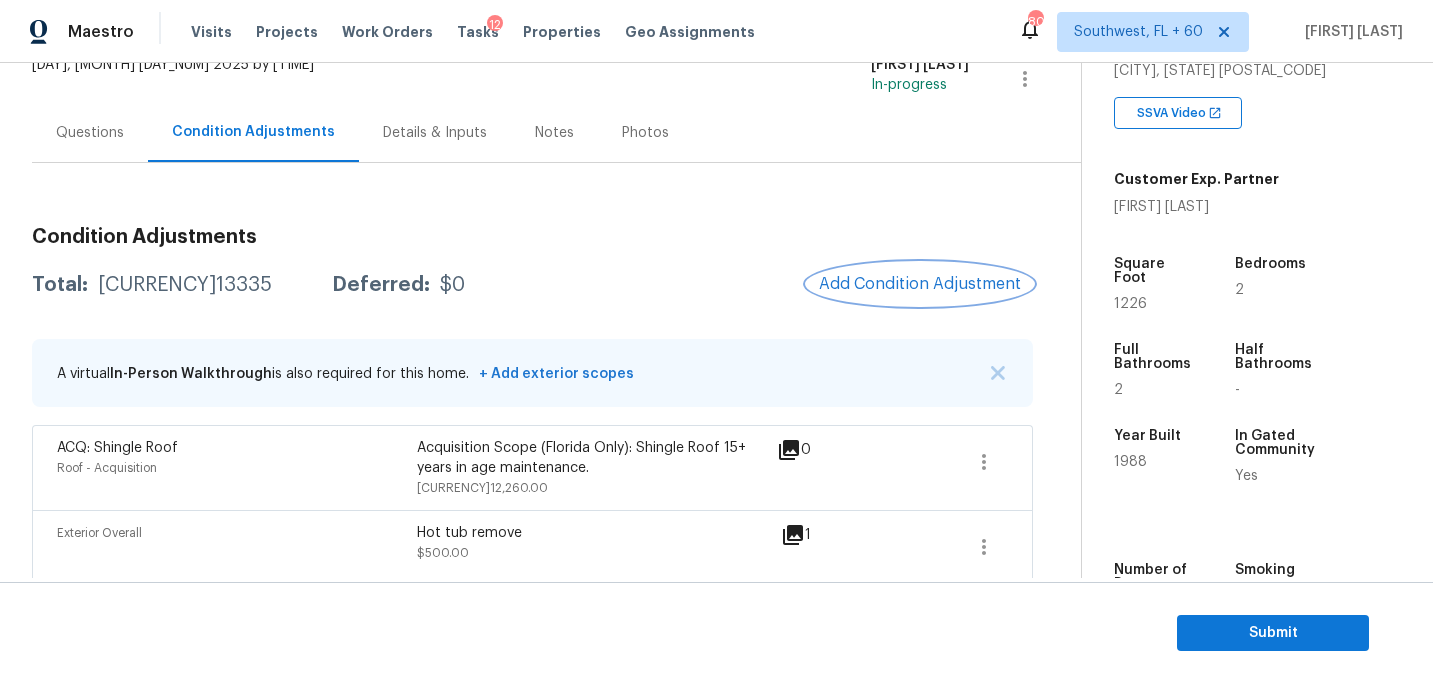 click on "Add Condition Adjustment" at bounding box center (920, 284) 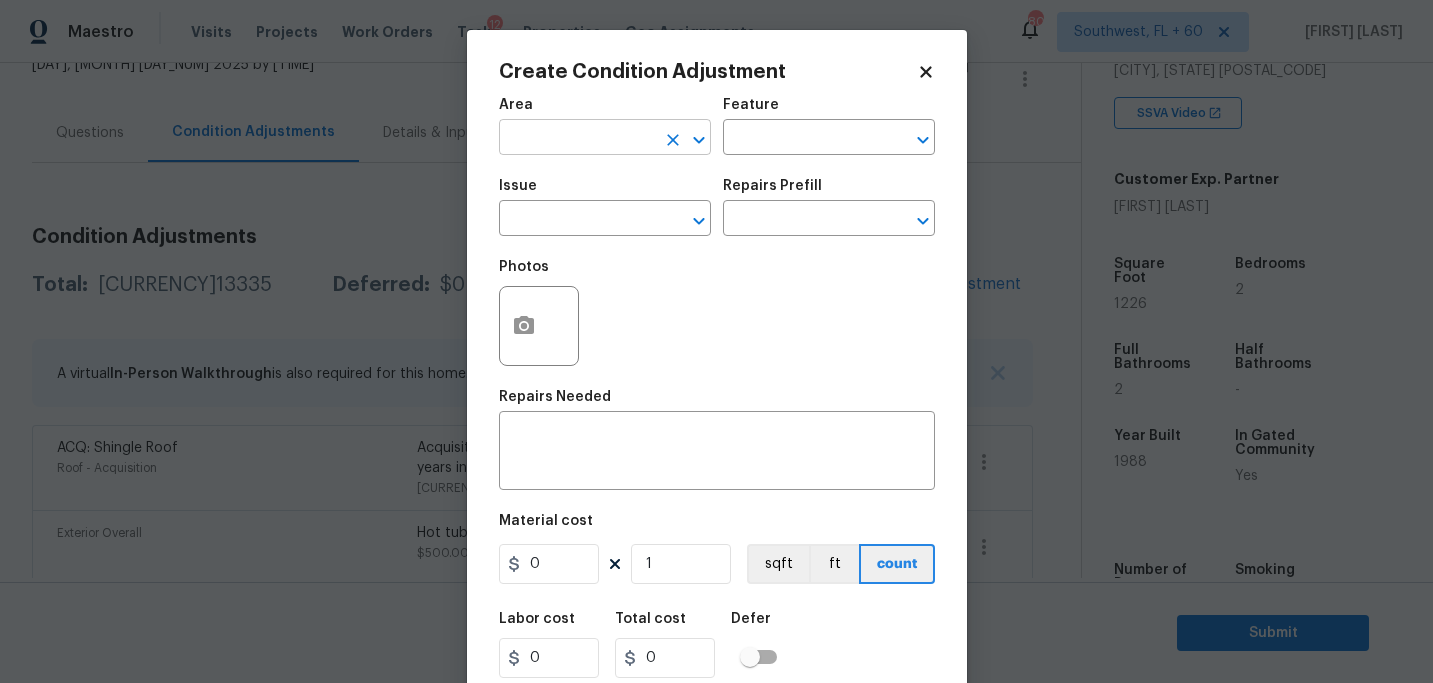 click at bounding box center (577, 139) 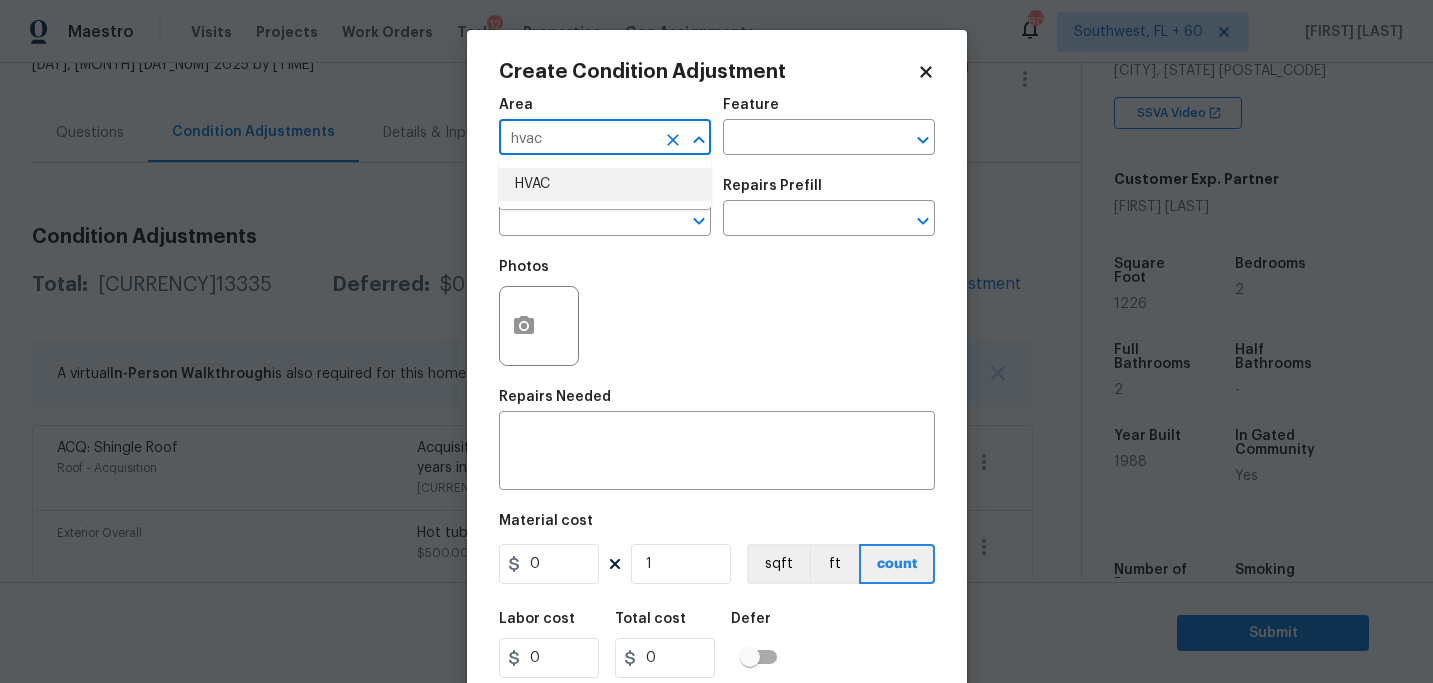 click on "HVAC" at bounding box center [605, 184] 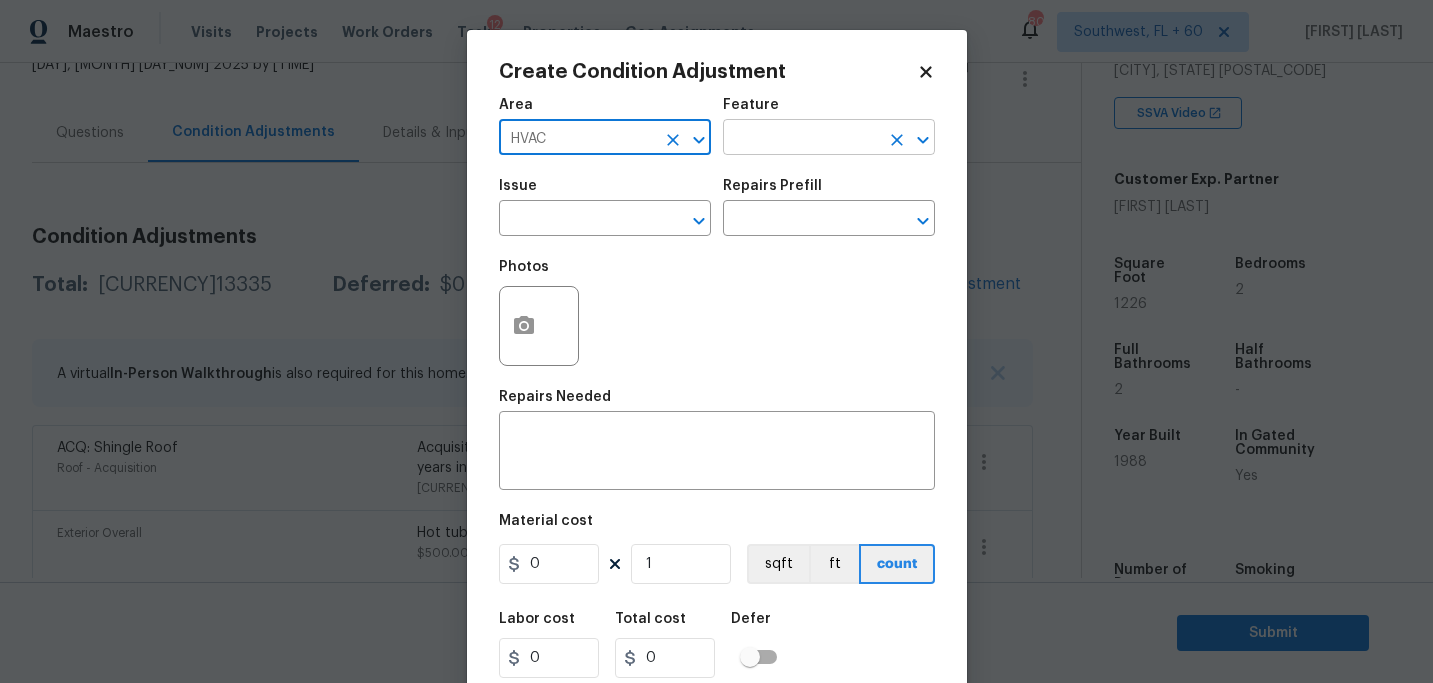type on "HVAC" 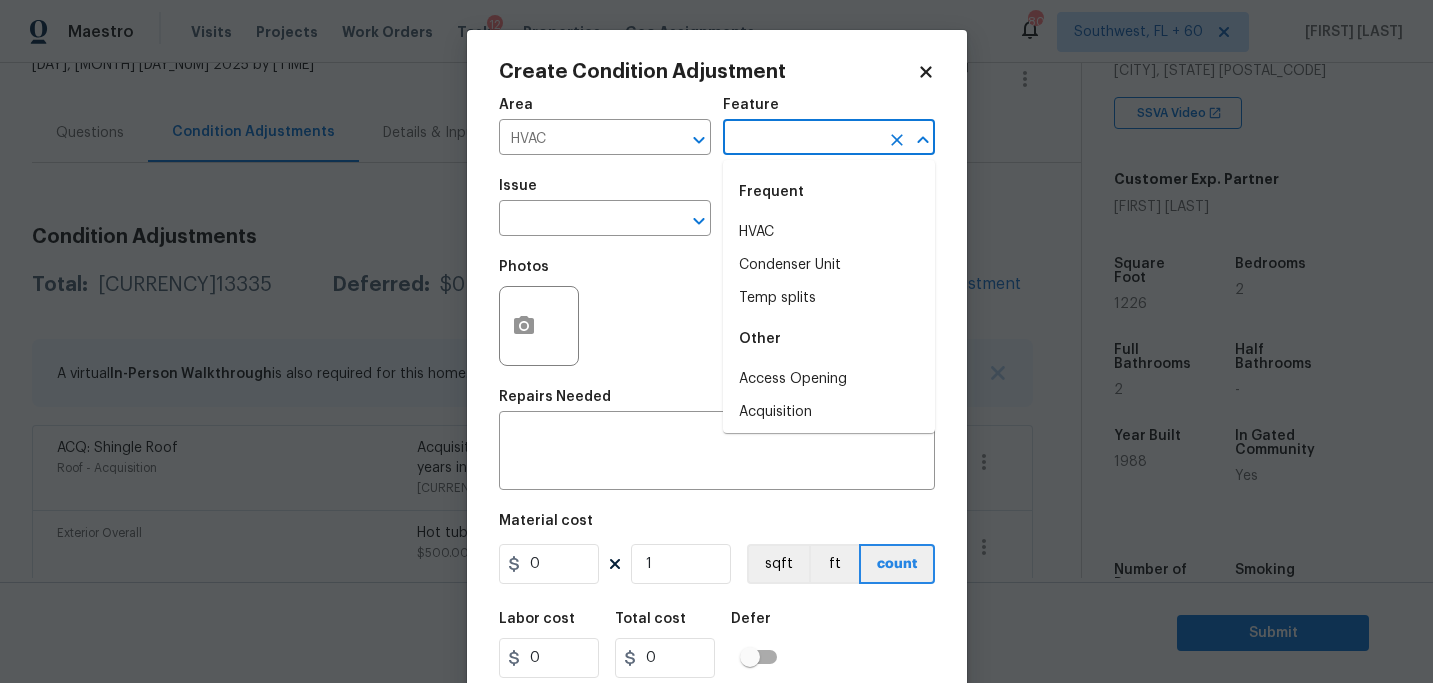 click at bounding box center [801, 139] 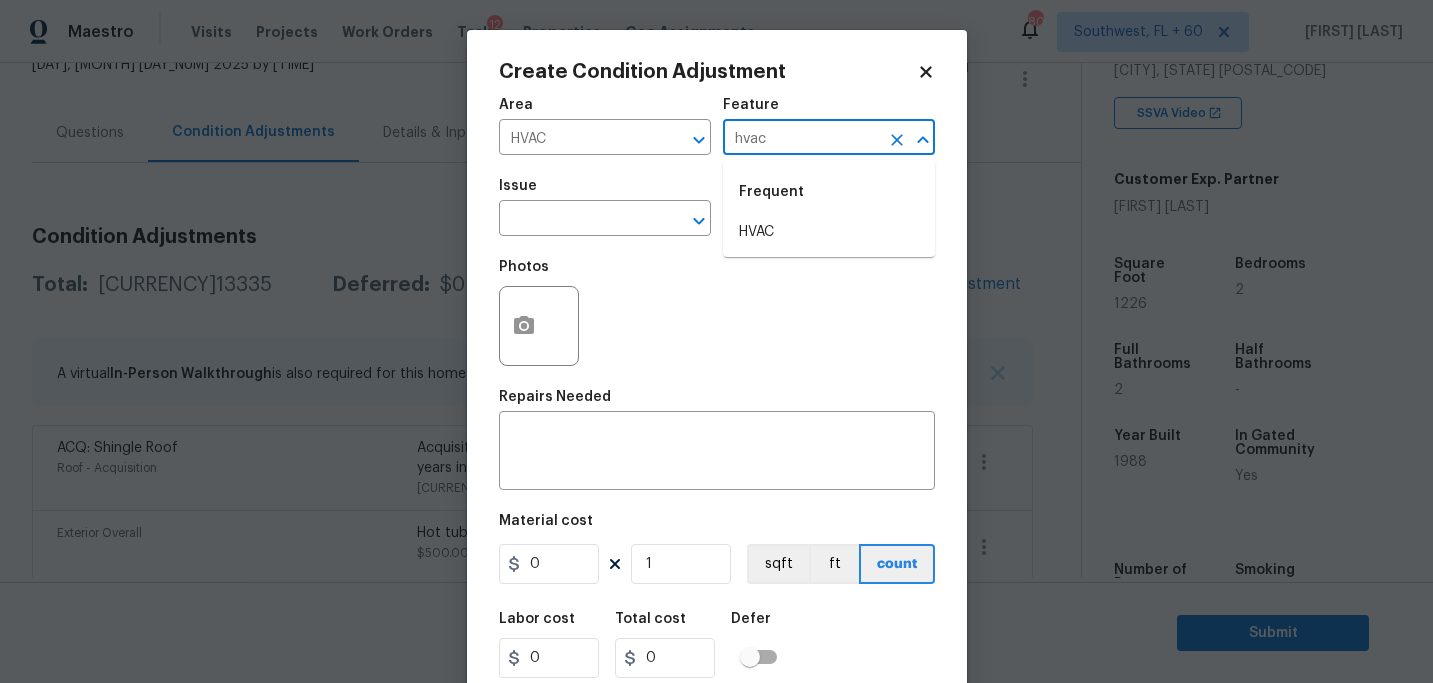 click on "Frequent" at bounding box center (829, 192) 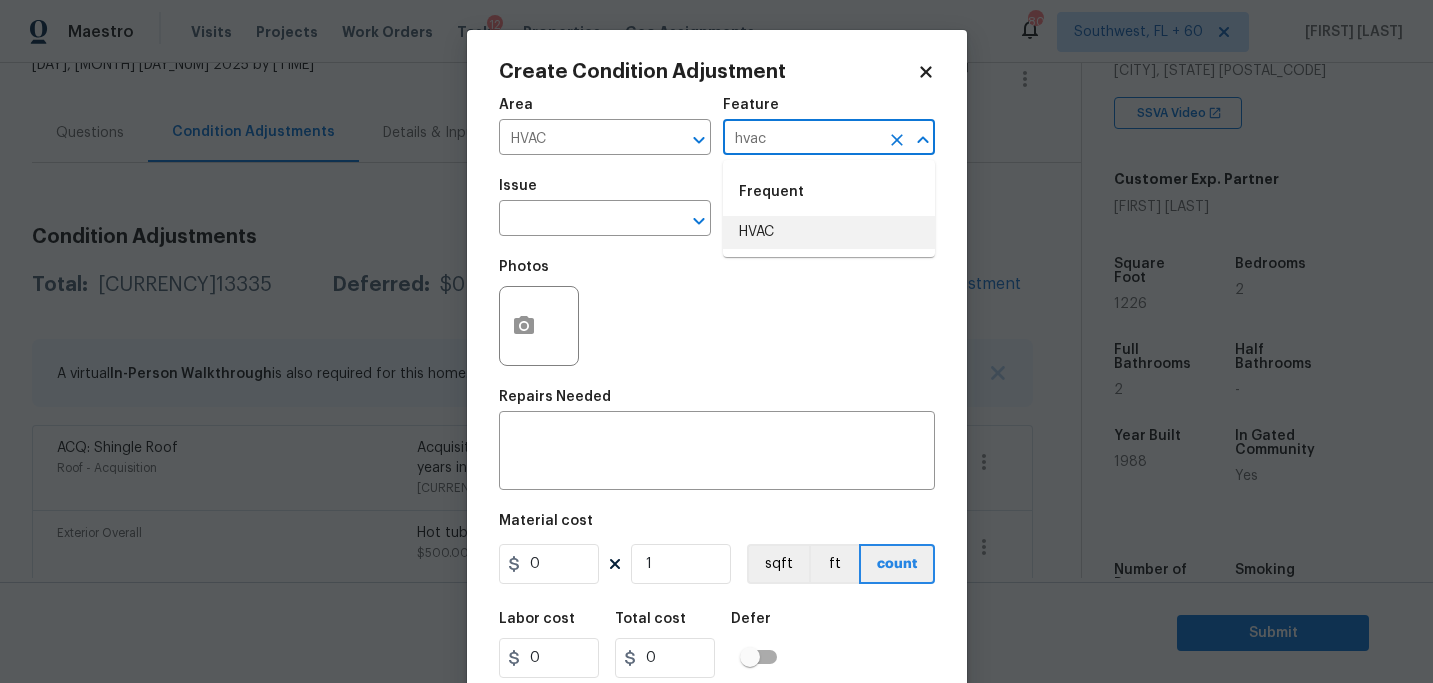click on "HVAC" at bounding box center (829, 232) 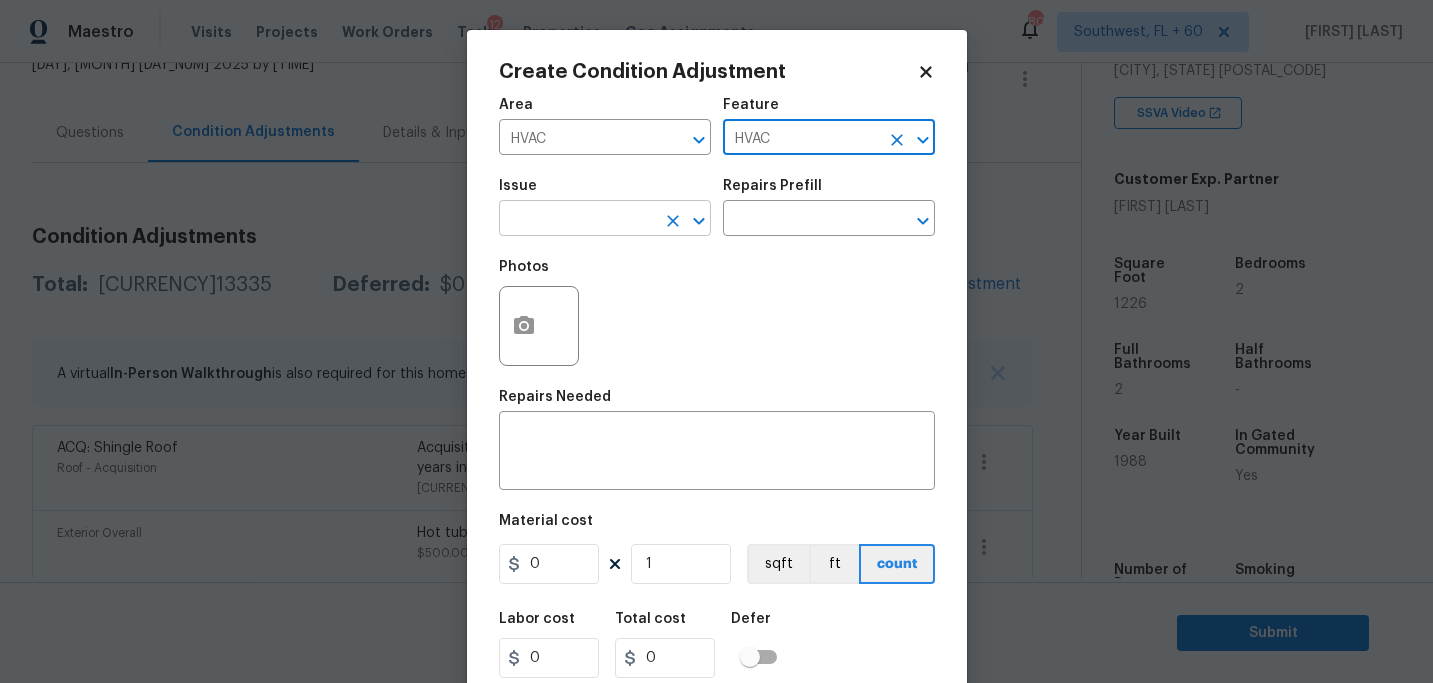 click on "​" at bounding box center [605, 220] 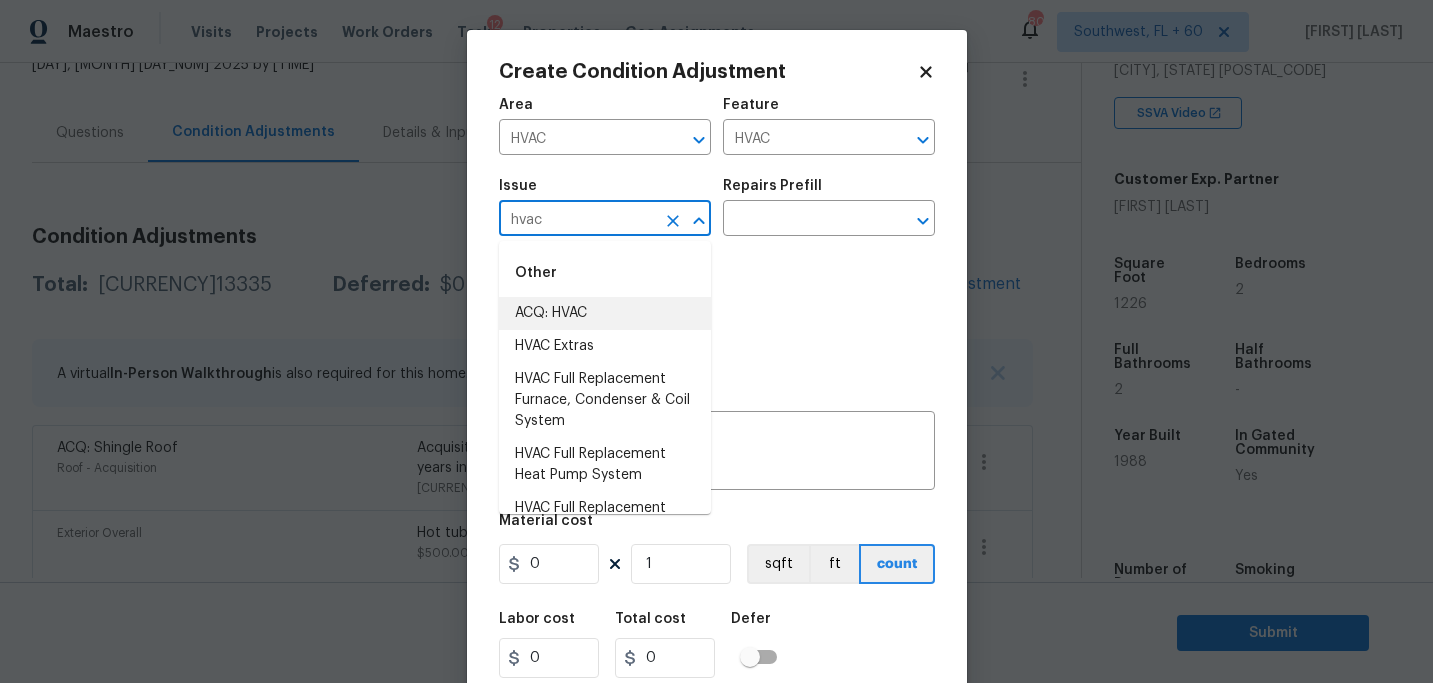 click on "ACQ: HVAC" at bounding box center (605, 313) 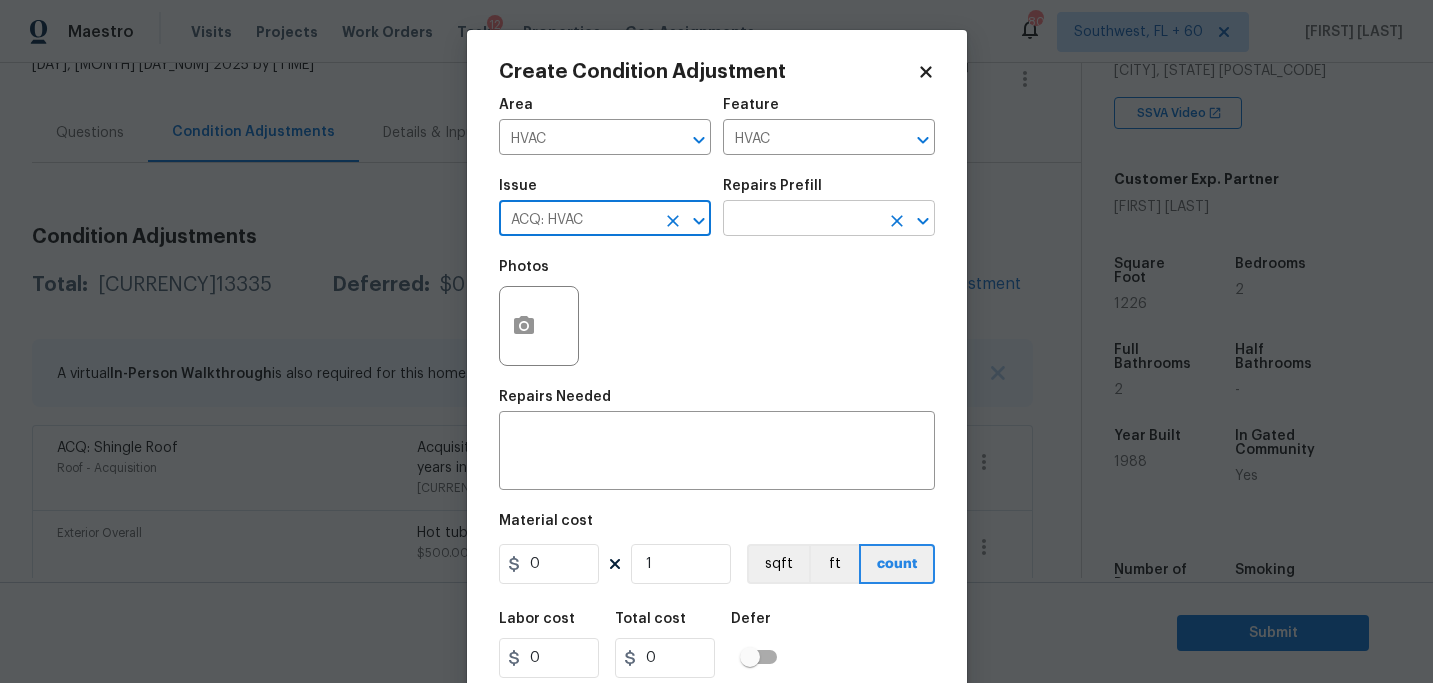 type on "ACQ: HVAC" 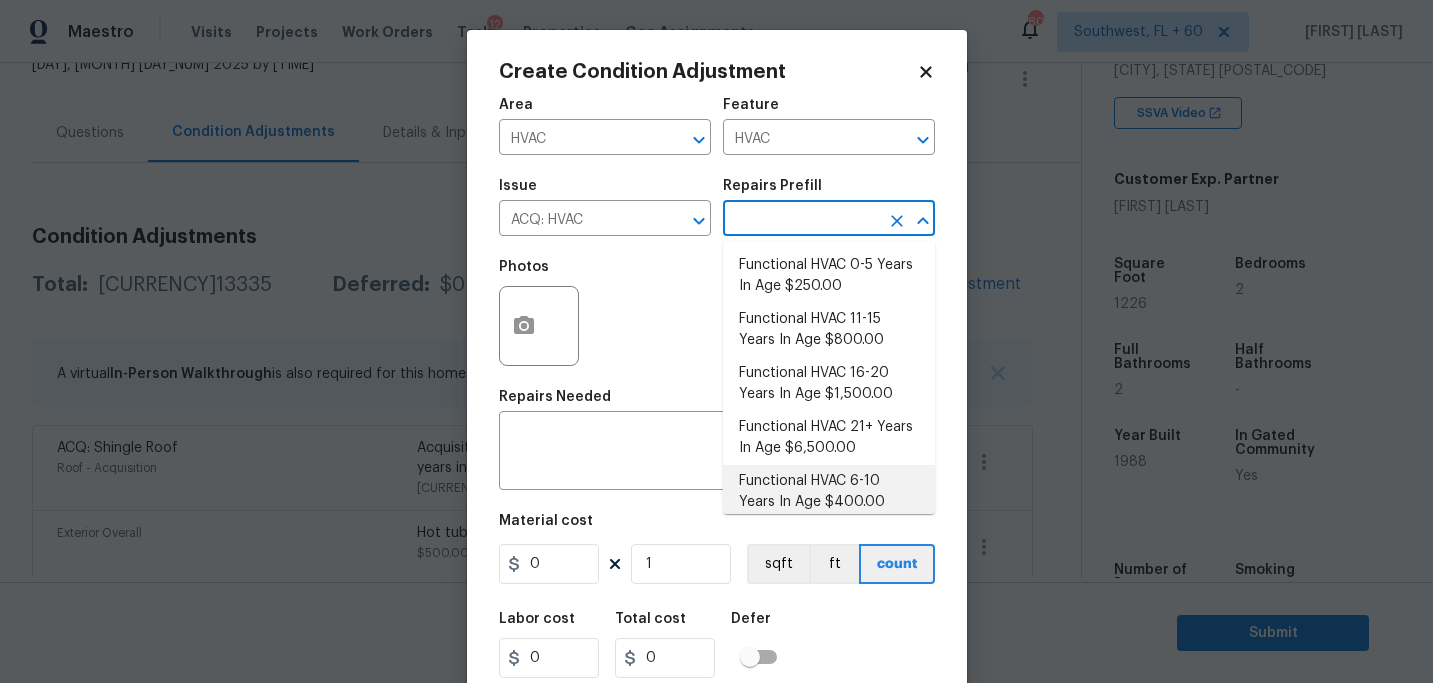 click on "Functional HVAC 6-10 Years In Age $400.00" at bounding box center (829, 492) 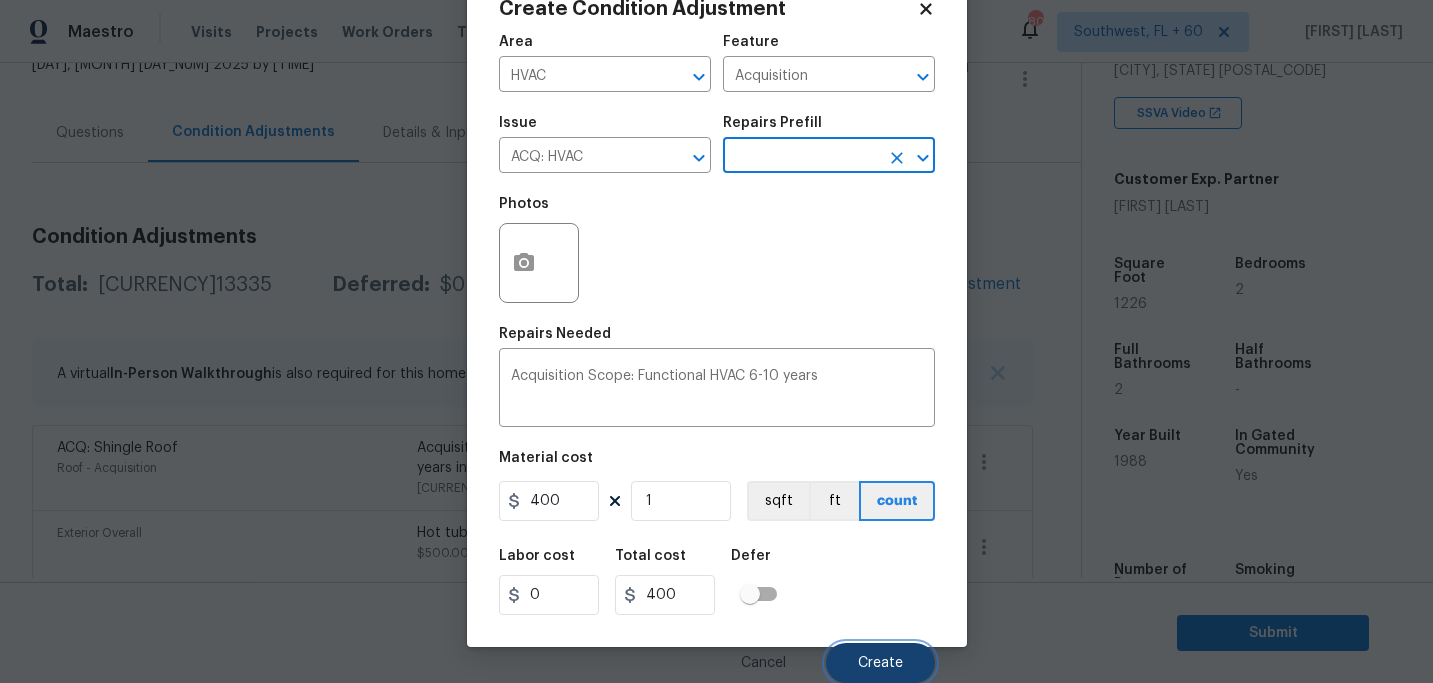click on "Create" at bounding box center [880, 663] 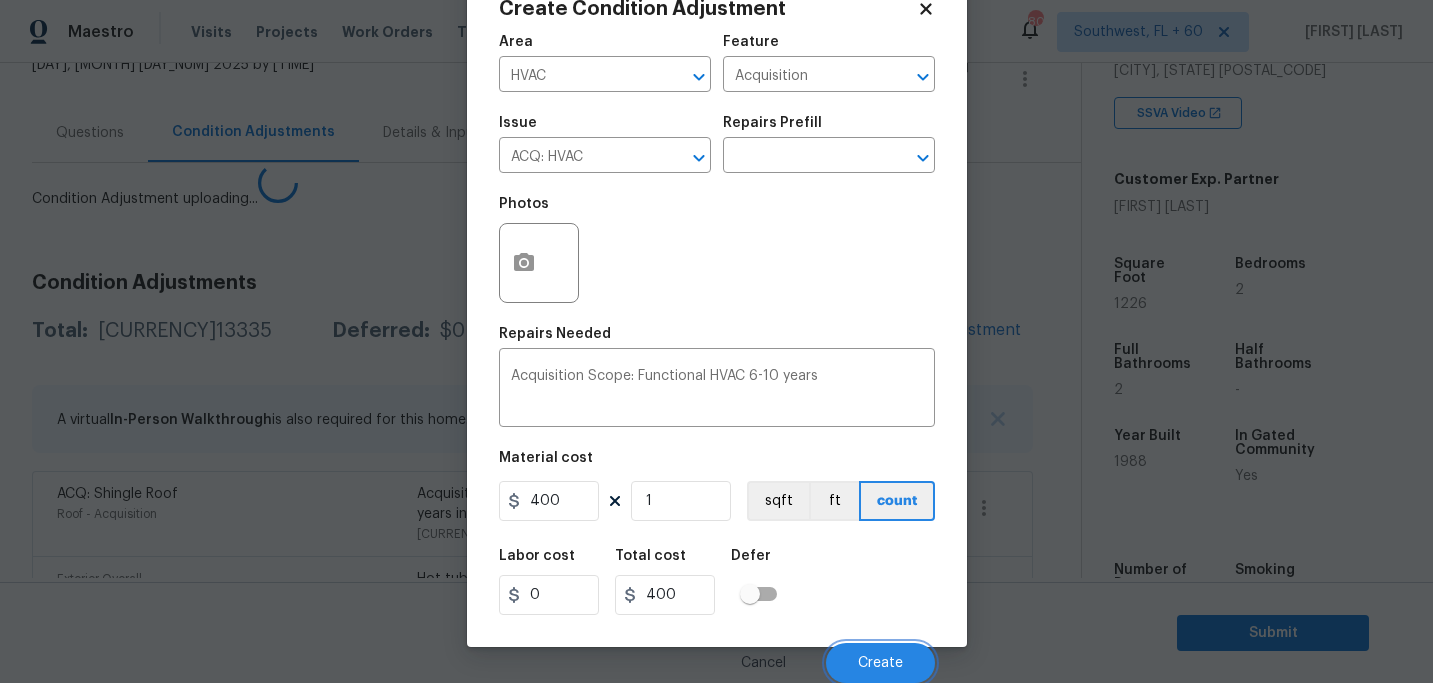 scroll, scrollTop: 57, scrollLeft: 0, axis: vertical 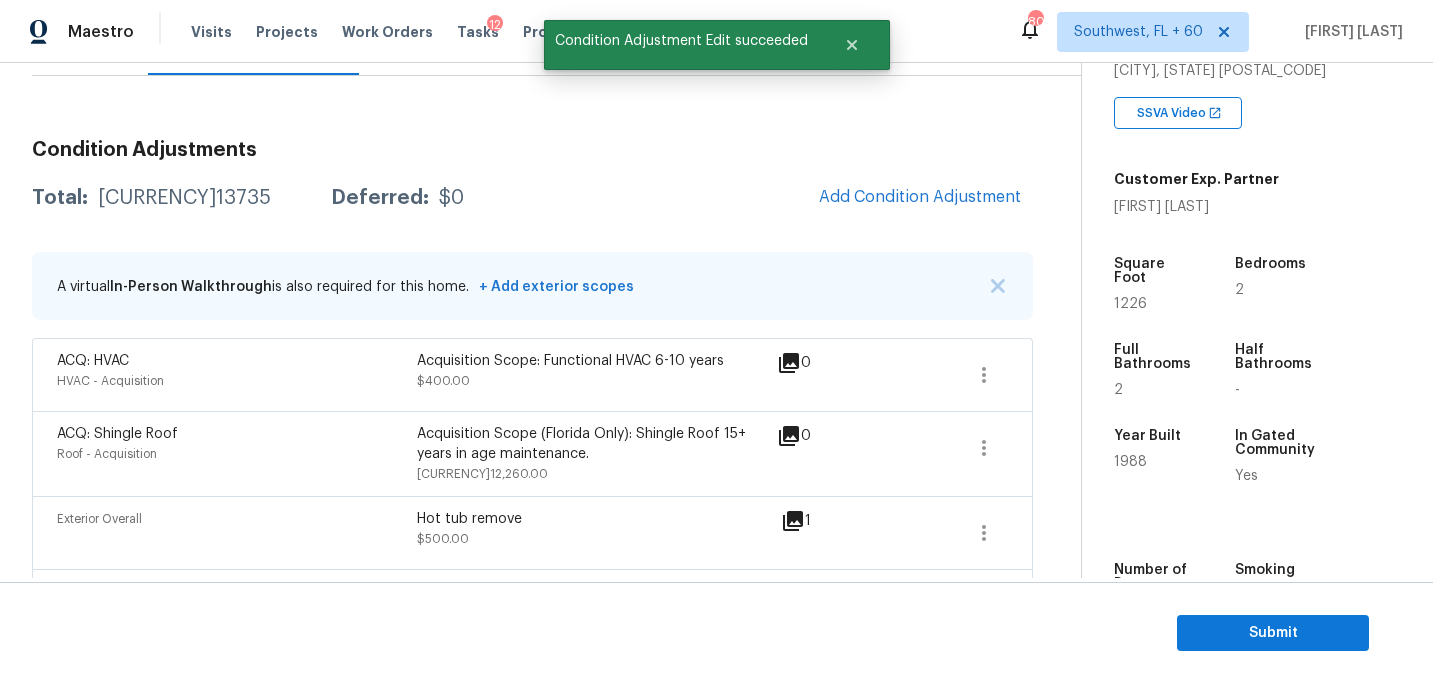 click on "ACQ: HVAC HVAC - Acquisition Acquisition Scope: Functional HVAC 6-10 years [CURRENCY]400.00 ​ 0 ACQ: Shingle Roof Roof - Acquisition Acquisition Scope (Florida Only): Shingle Roof 15+ years in age maintenance. [CURRENCY]12,260.00 ​ 0 Exterior Overall Hot tub remove [CURRENCY]500.00 ​ 1 Light Pet Odor Interior Overall - Odor Acquisition Scope: 1-2 pets present [CURRENCY]575.00 ​ 0" at bounding box center [532, 383] 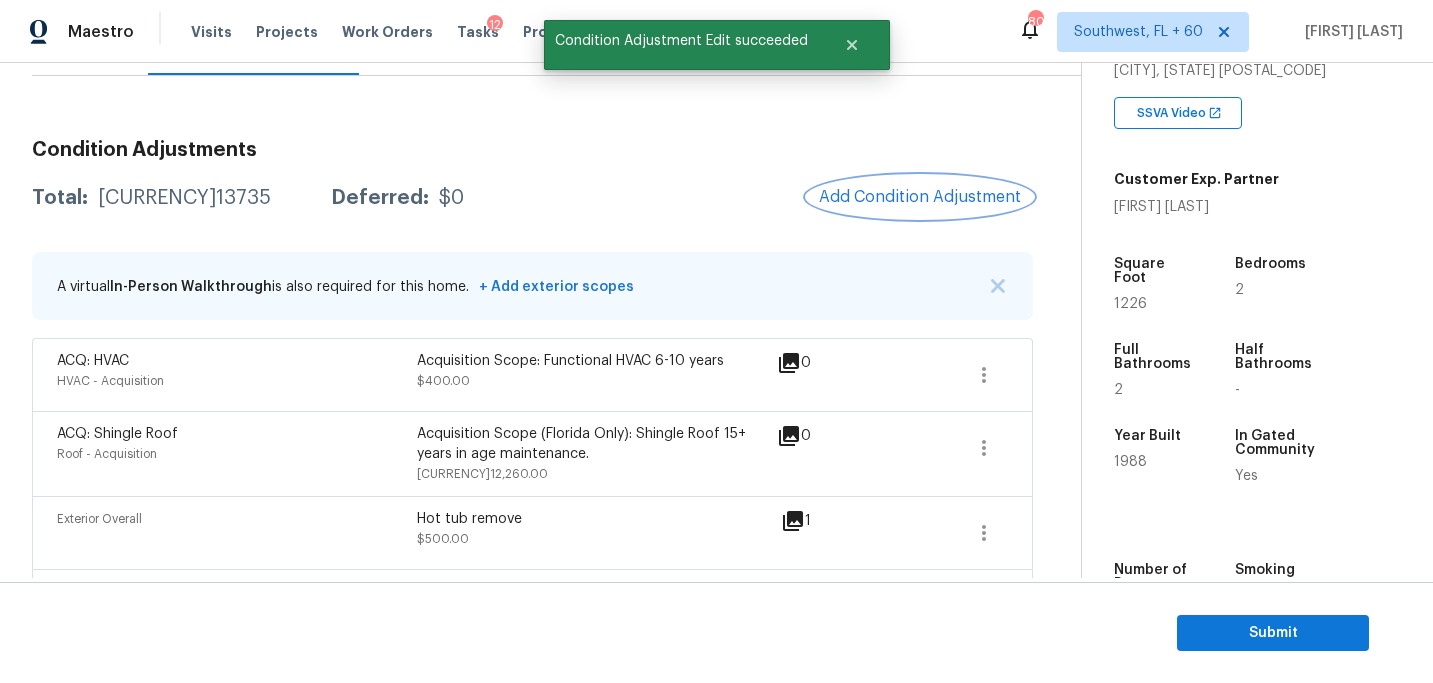 click on "Add Condition Adjustment" at bounding box center [920, 197] 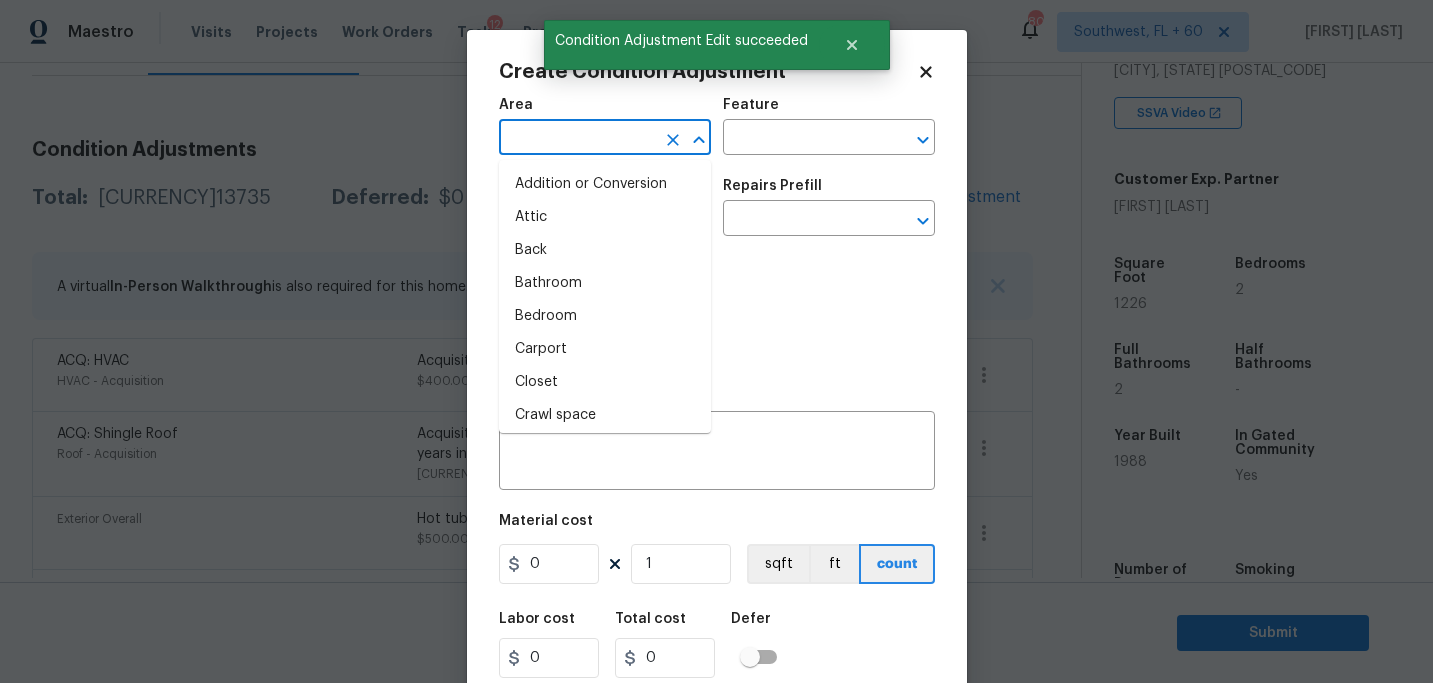 click at bounding box center [577, 139] 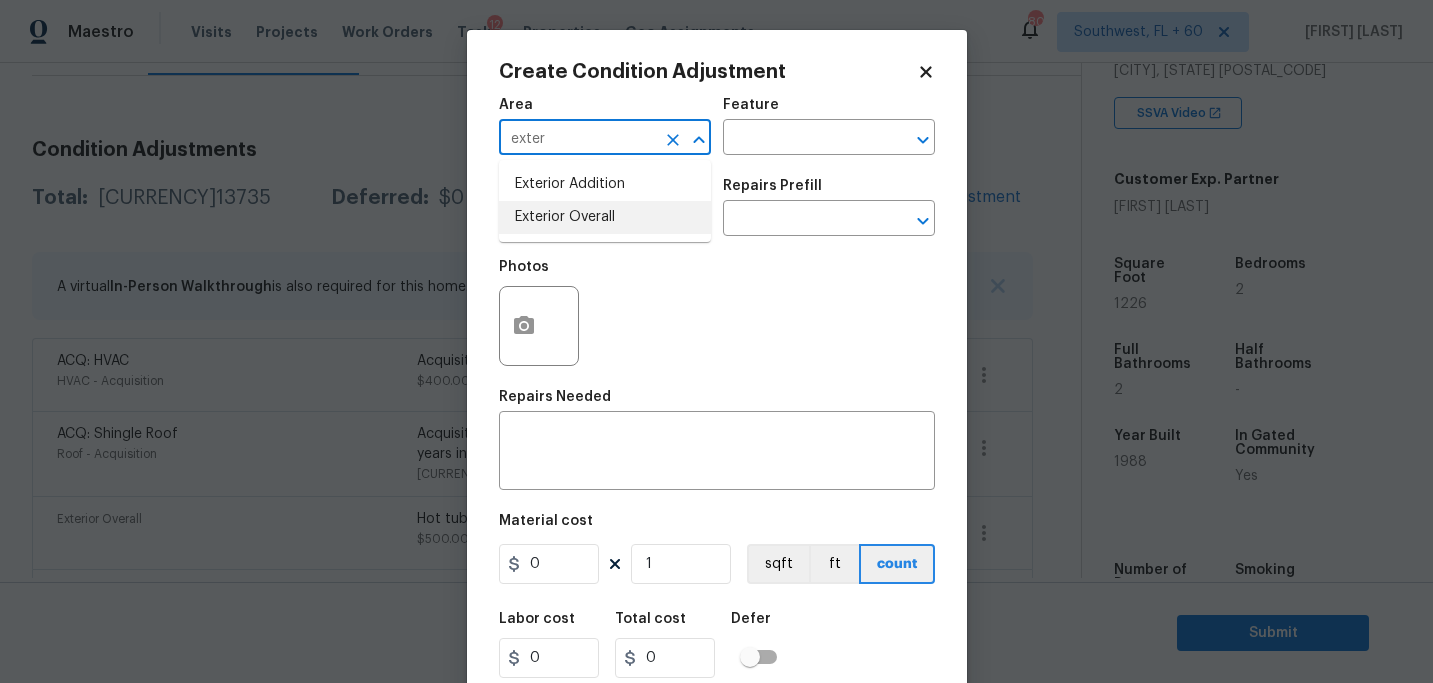 click on "Exterior Overall" at bounding box center [605, 217] 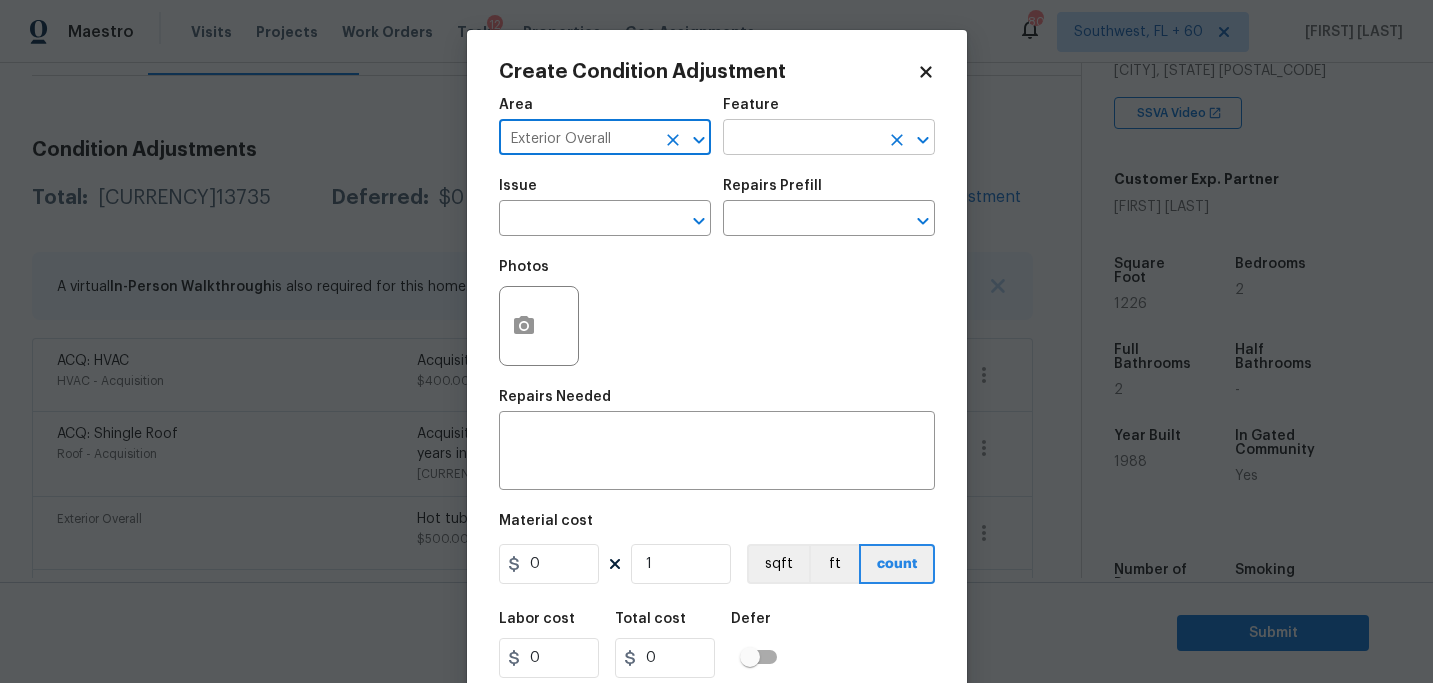 type on "Exterior Overall" 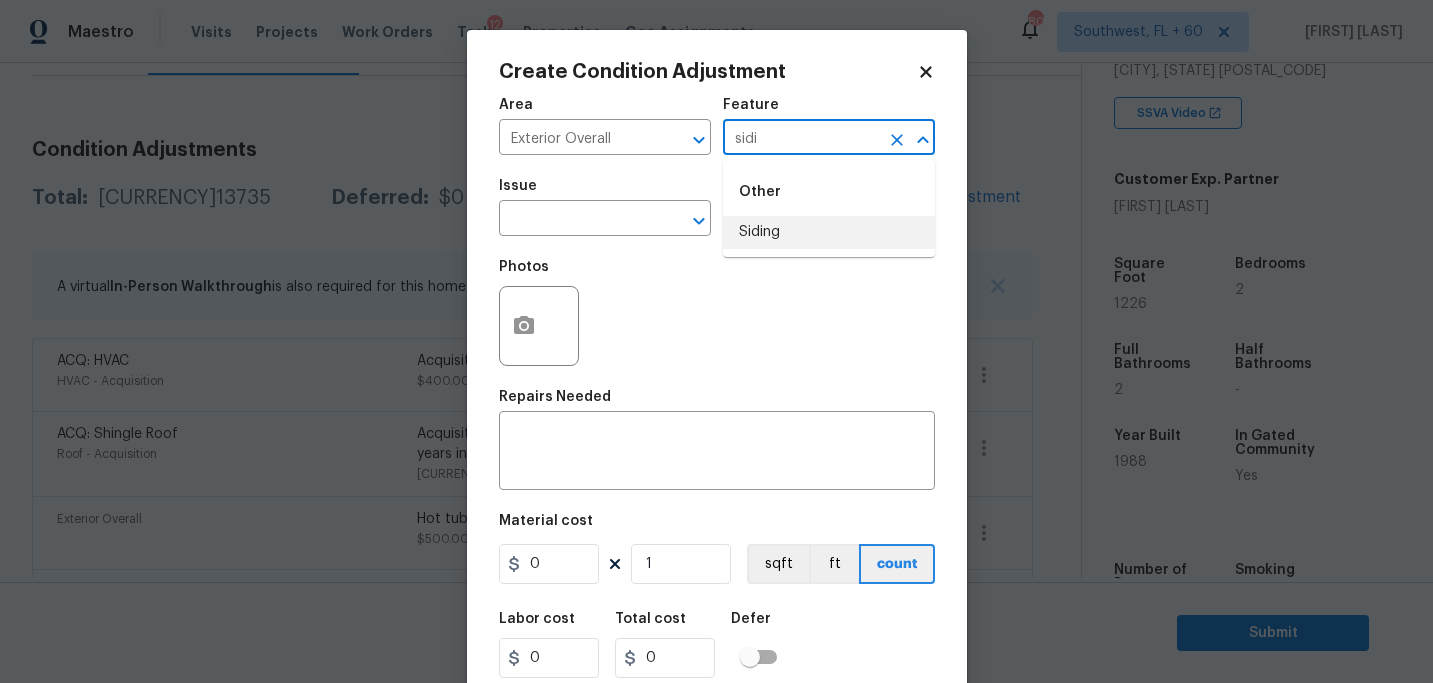 click on "Siding" at bounding box center (829, 232) 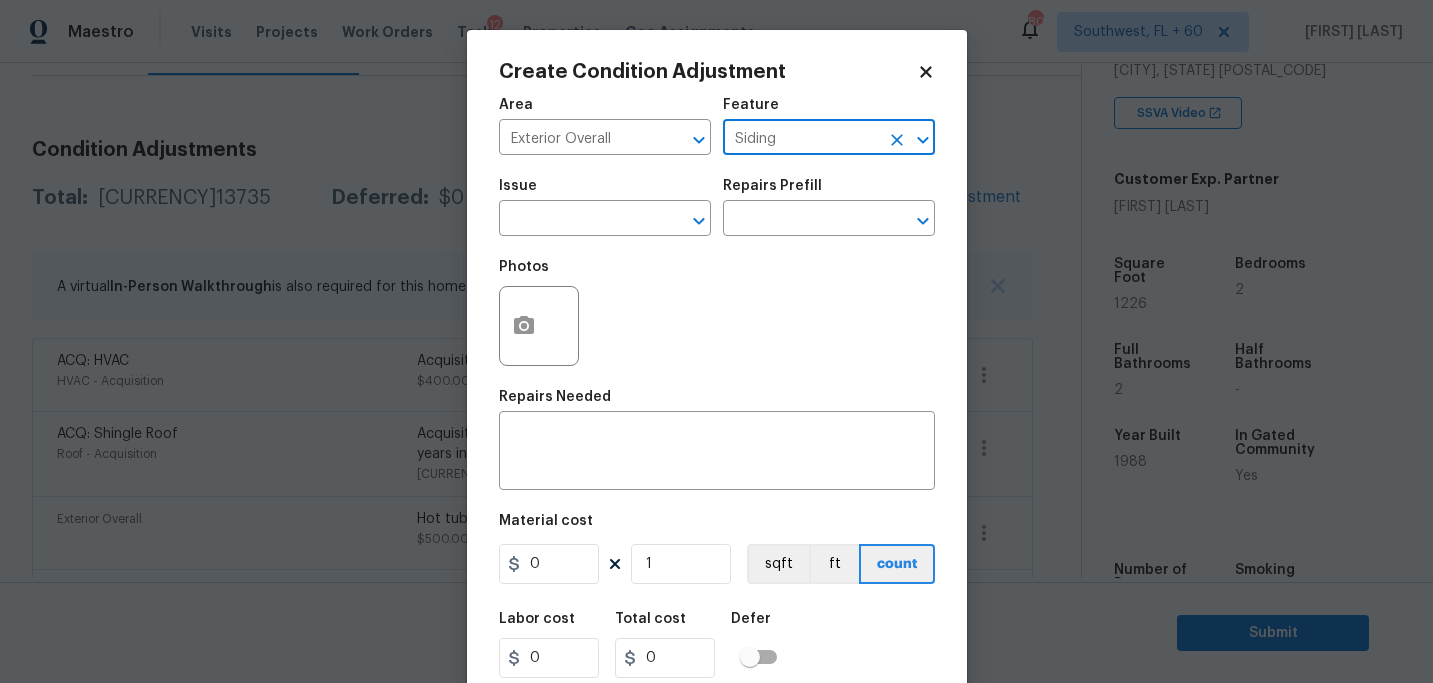 type on "Siding" 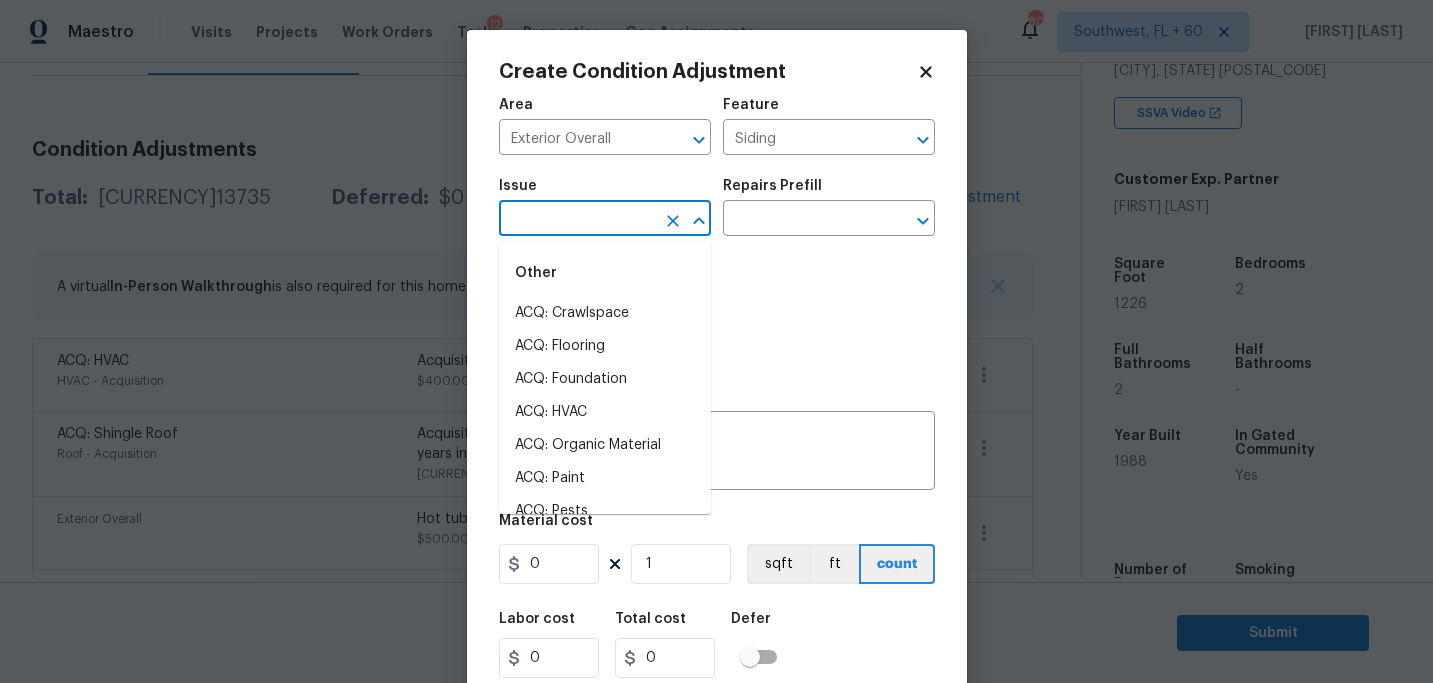 click at bounding box center (577, 220) 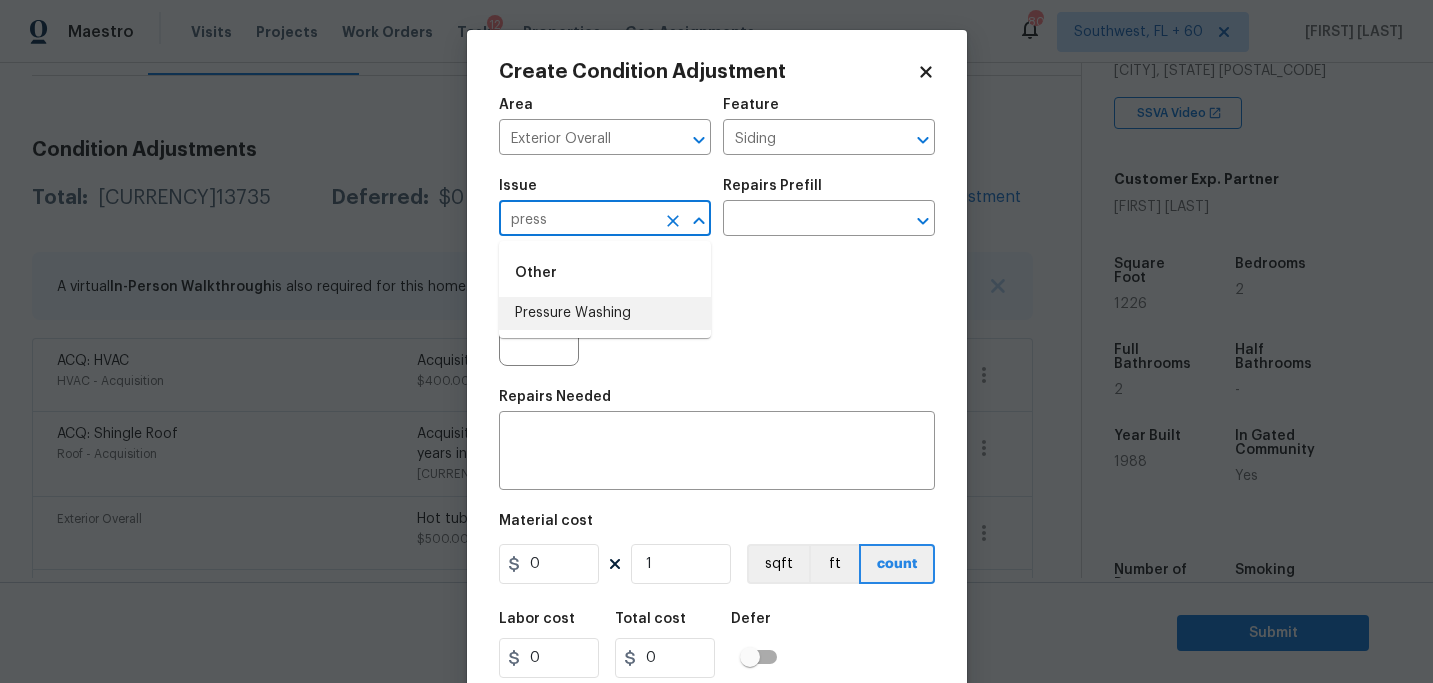click on "Pressure Washing" at bounding box center [605, 313] 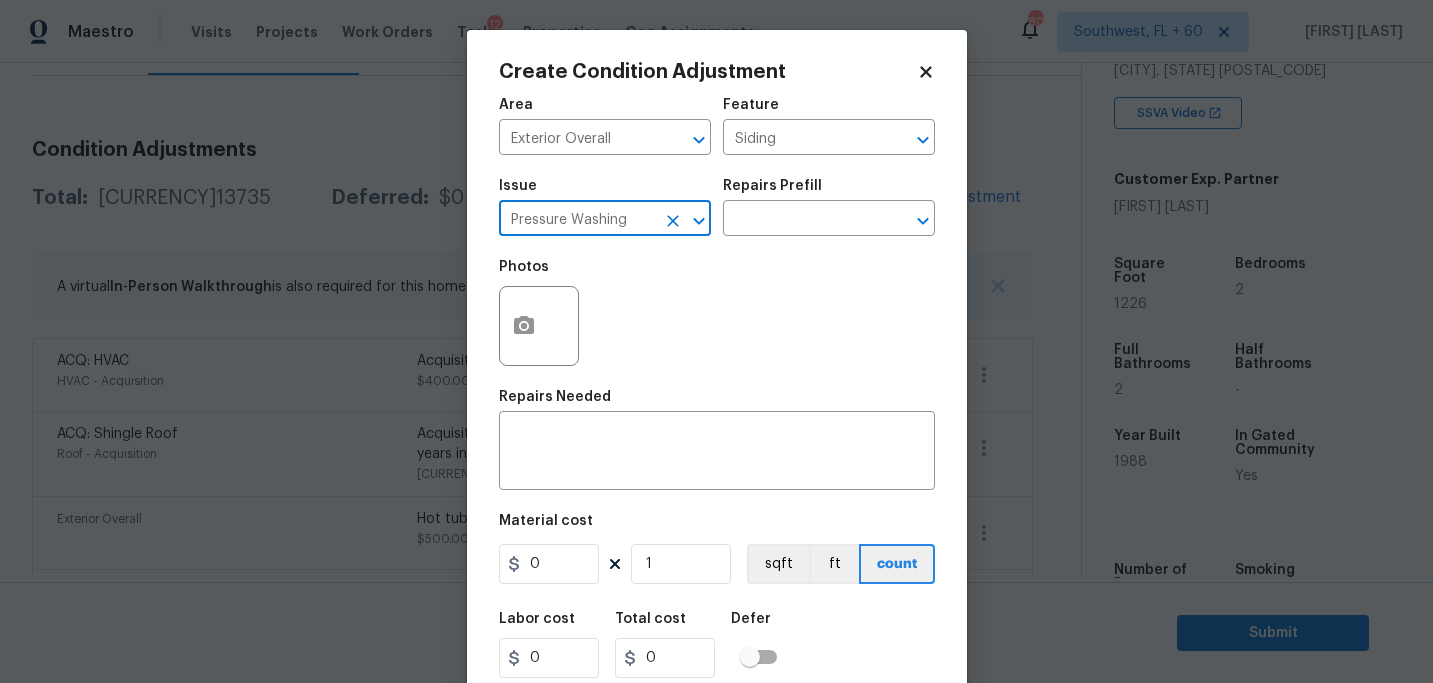 type on "Pressure Washing" 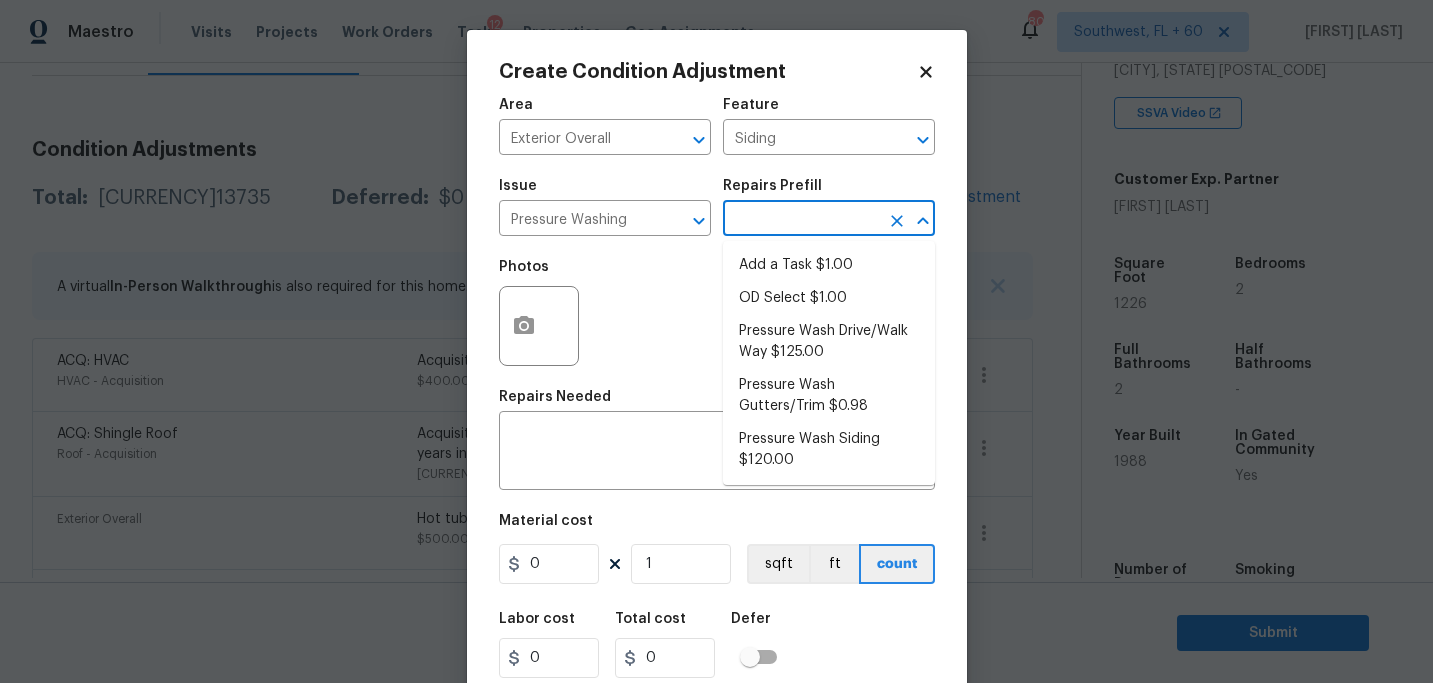 click at bounding box center [801, 220] 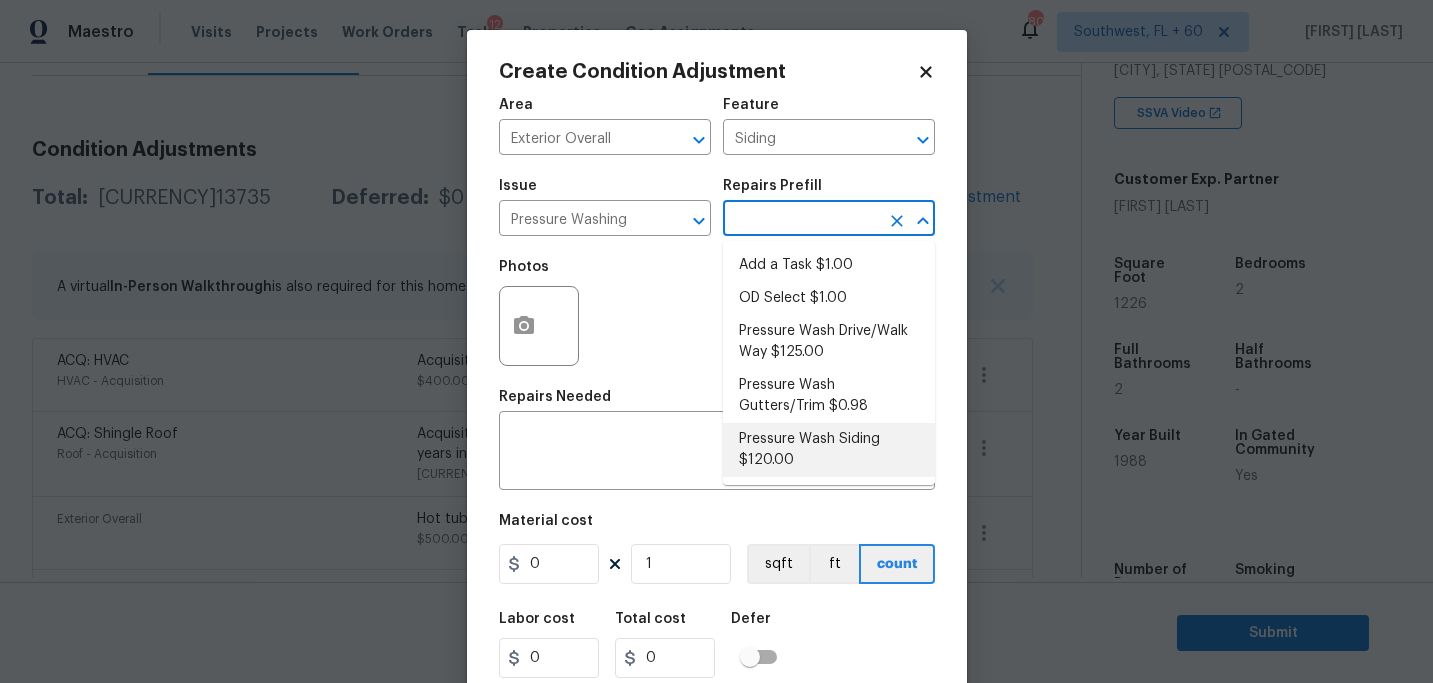 click on "Pressure Wash Siding $120.00" at bounding box center [829, 450] 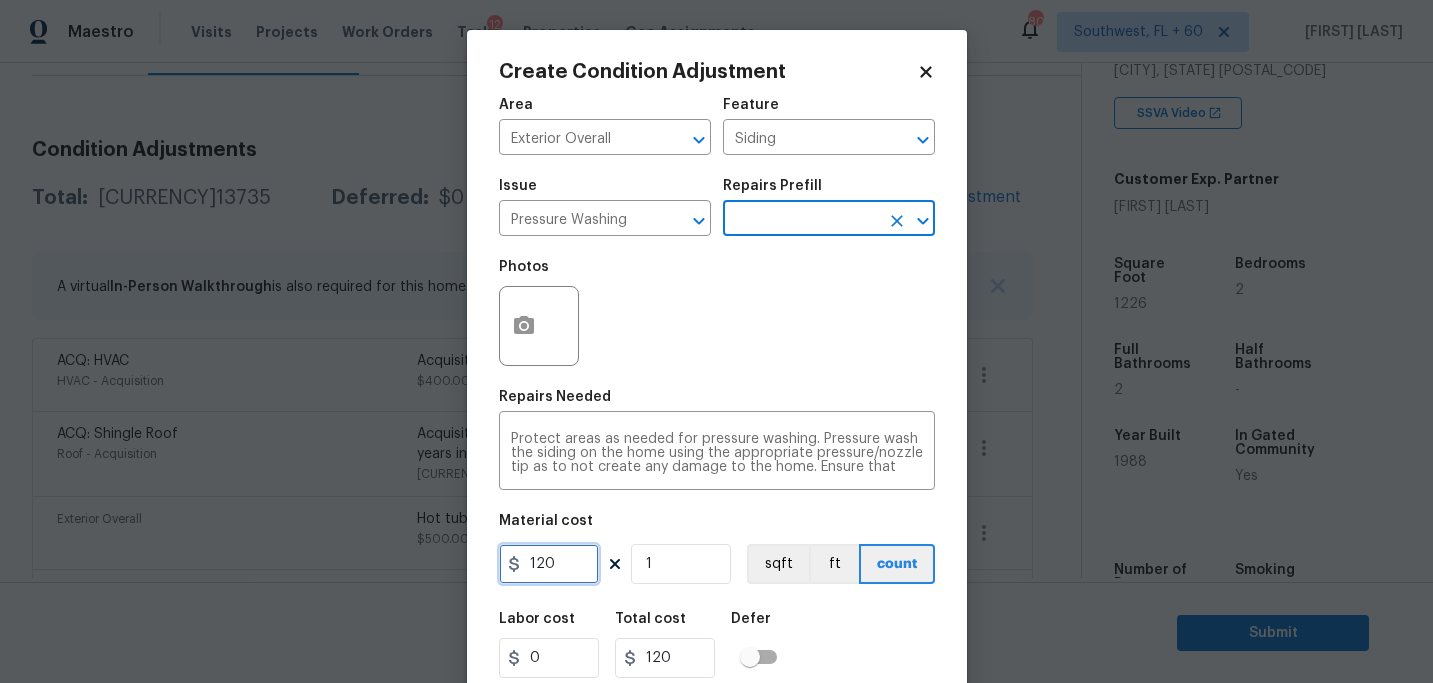 drag, startPoint x: 571, startPoint y: 563, endPoint x: 440, endPoint y: 566, distance: 131.03435 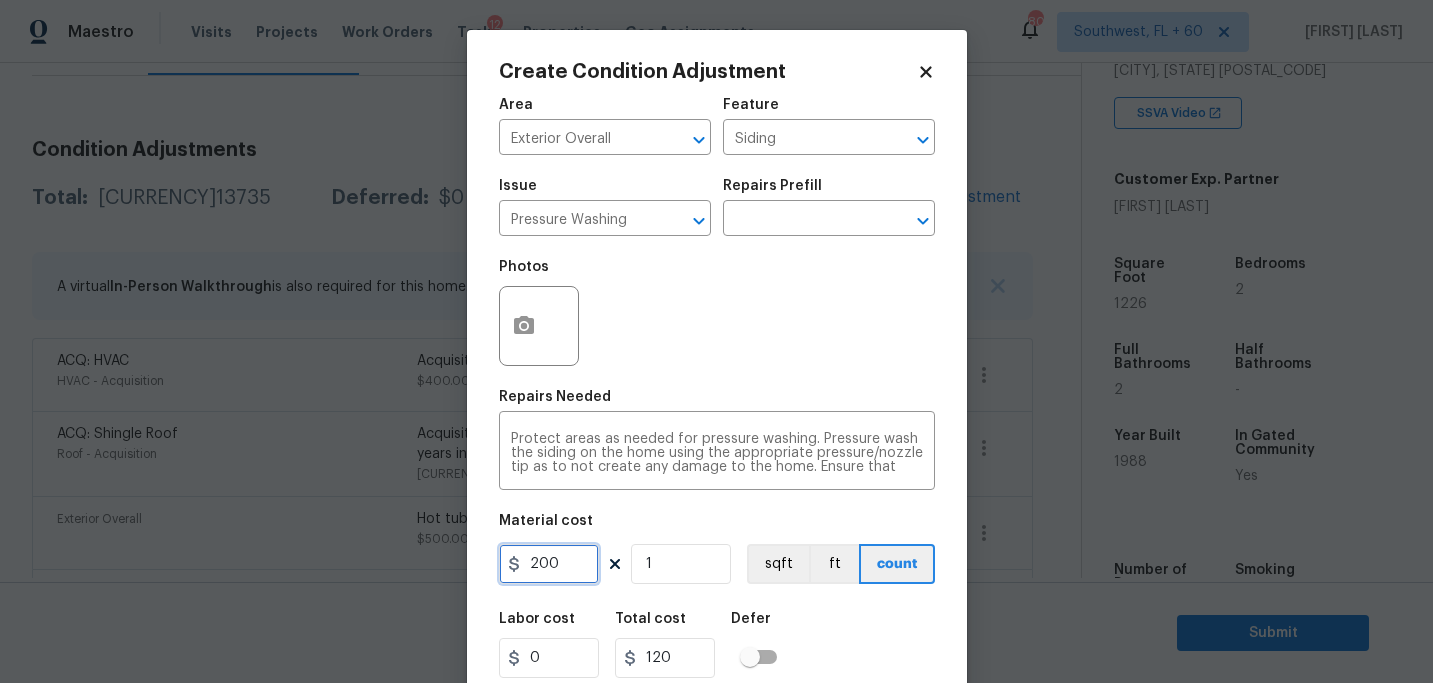 type on "200" 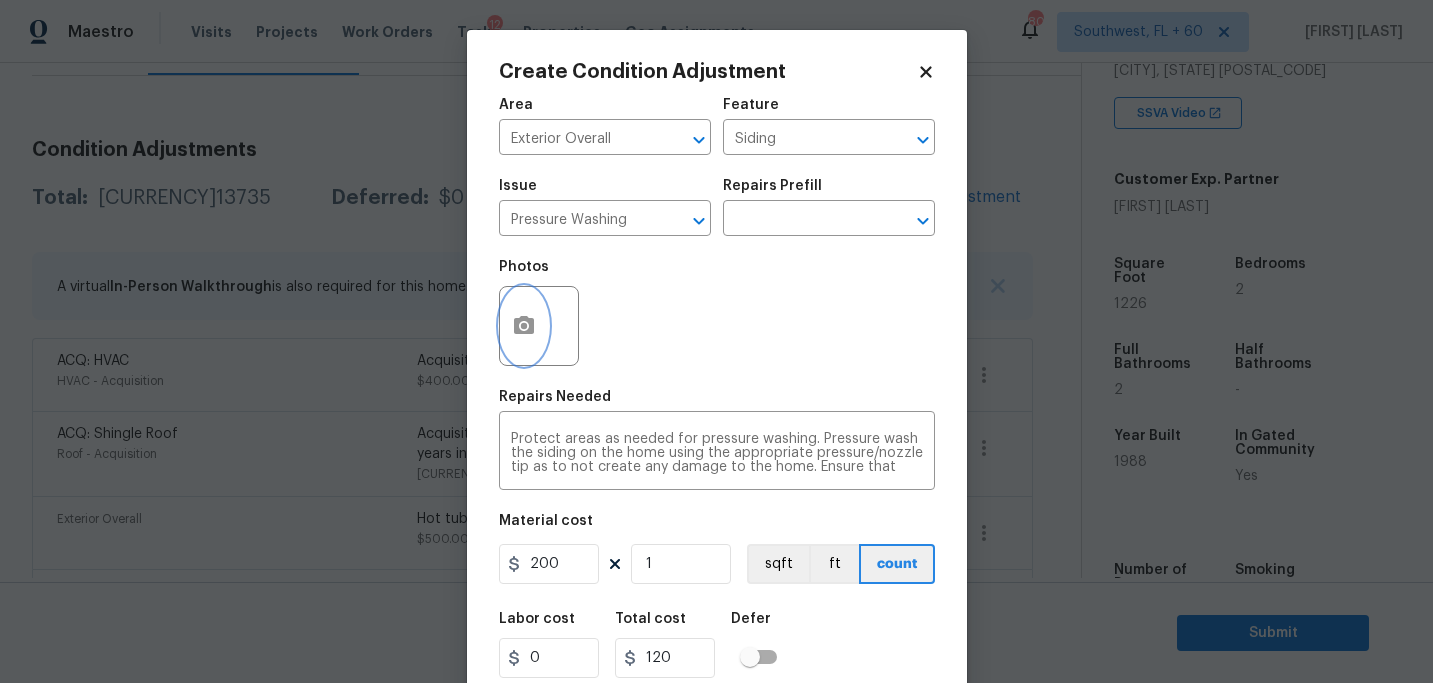 type on "200" 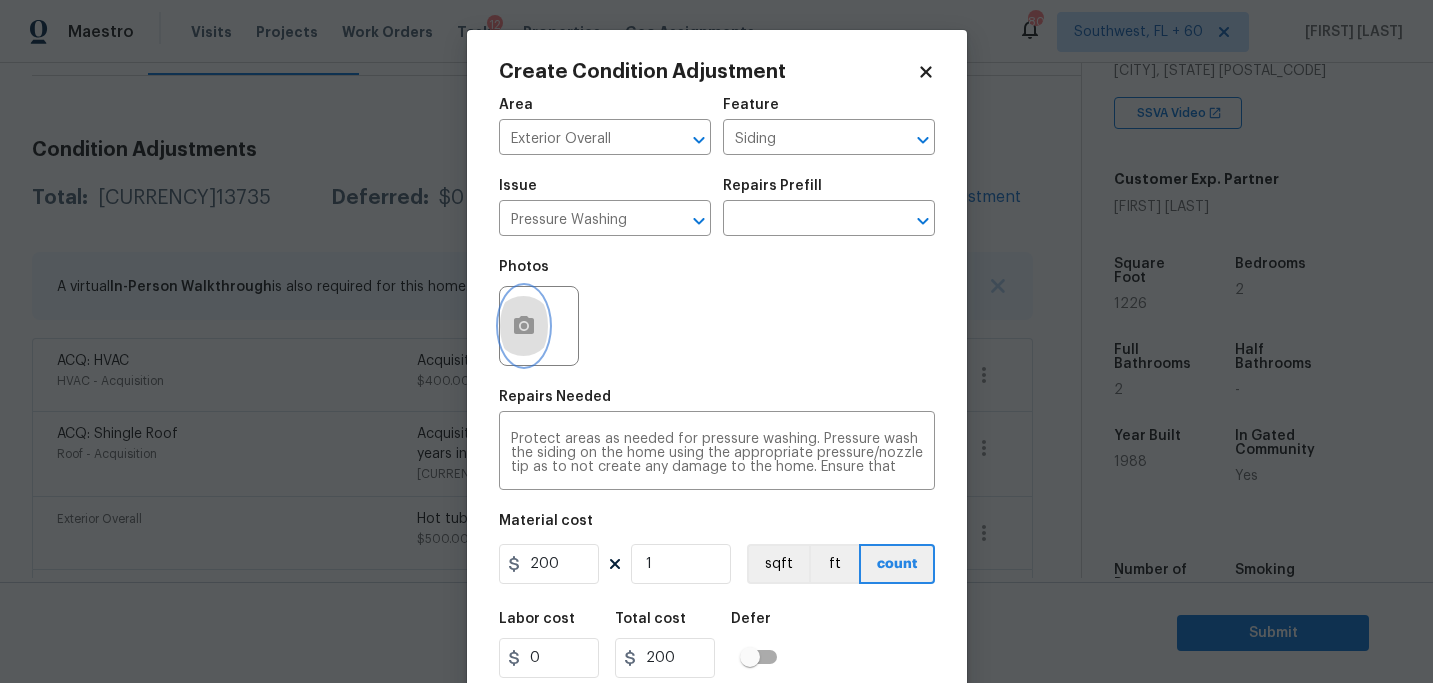 click 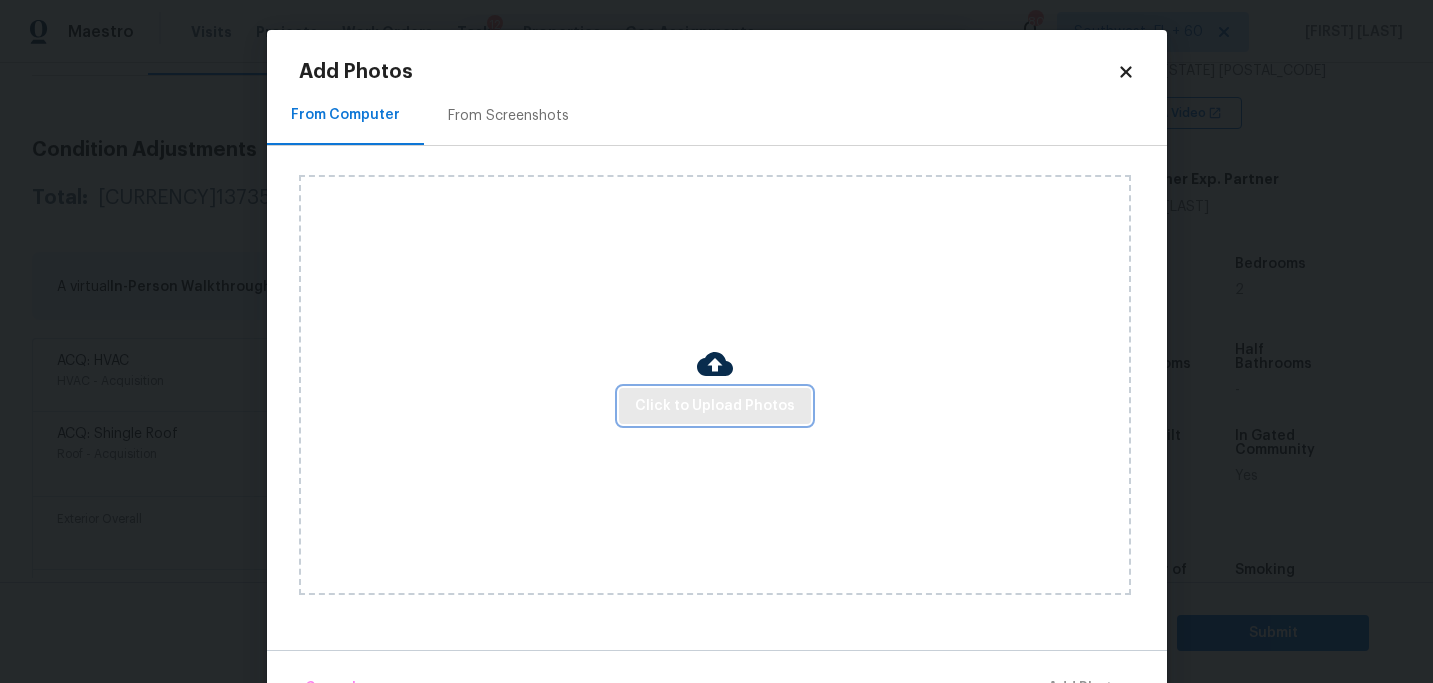 click on "Click to Upload Photos" at bounding box center (715, 406) 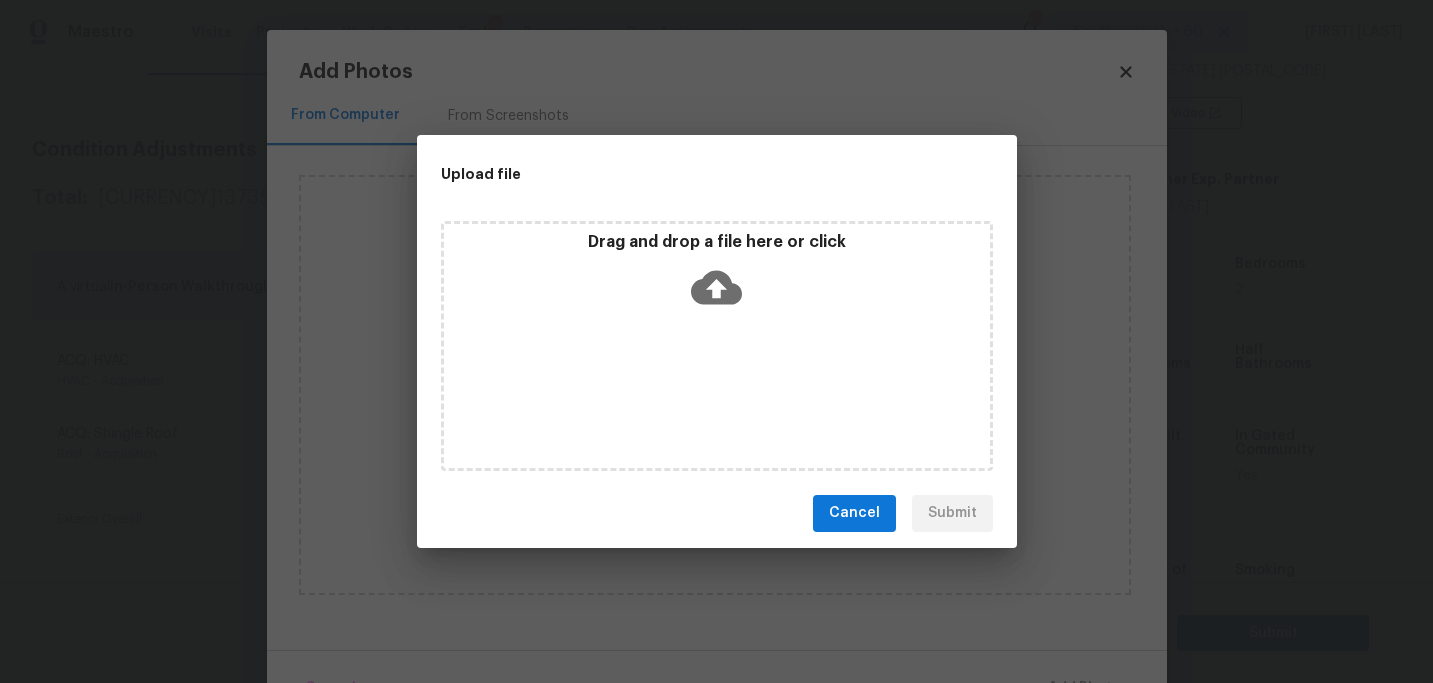 click 